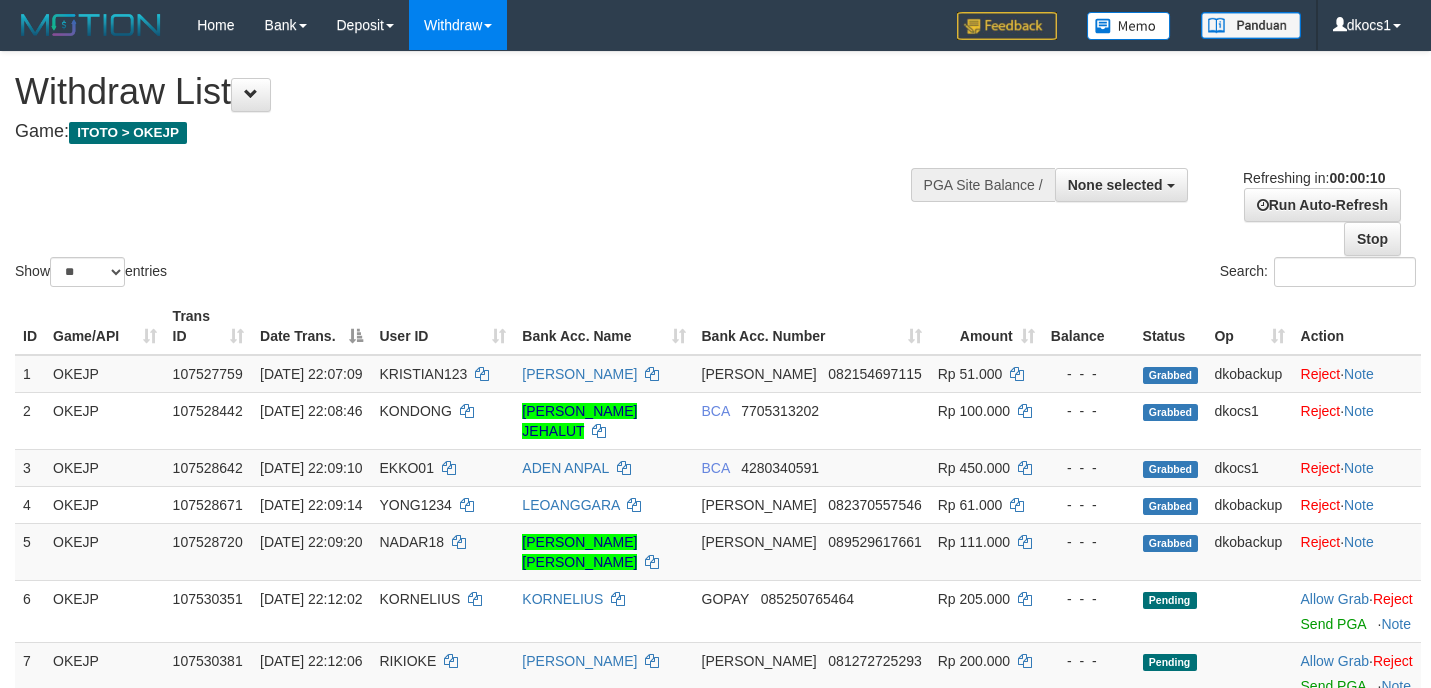 select 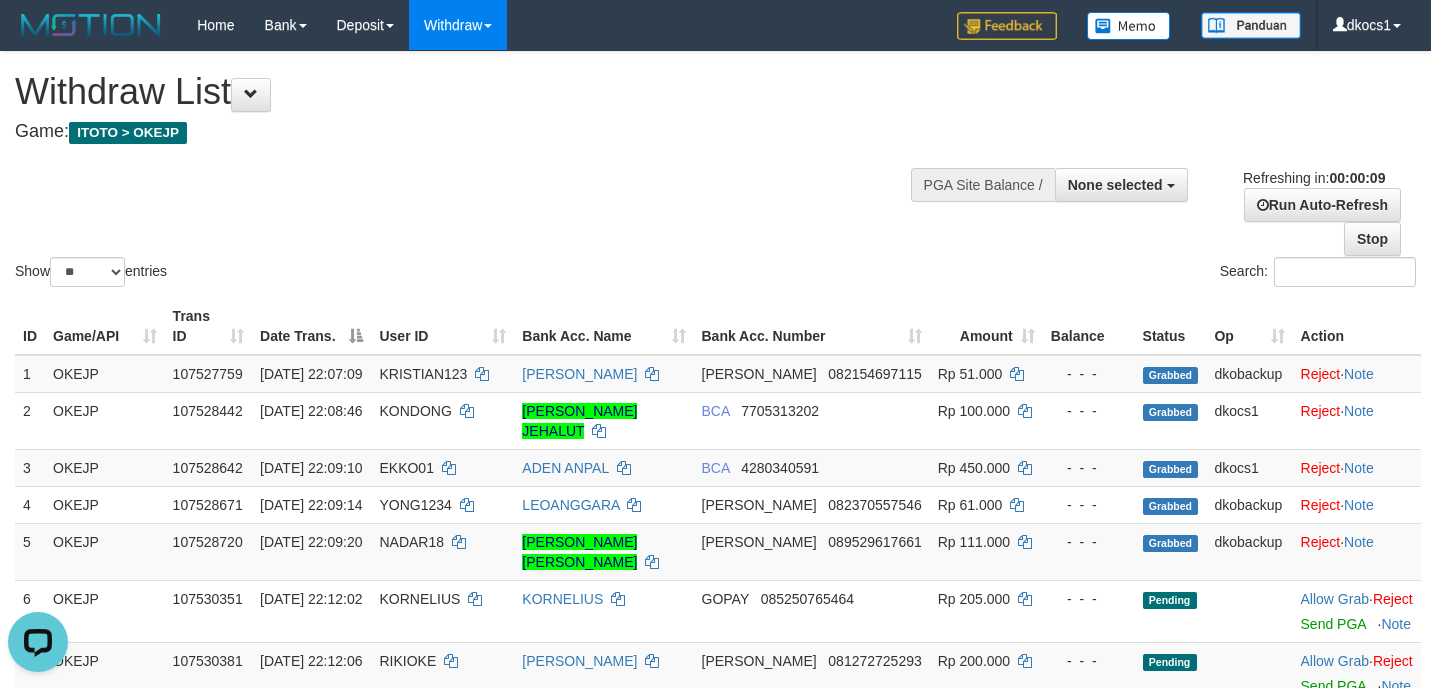 scroll, scrollTop: 0, scrollLeft: 0, axis: both 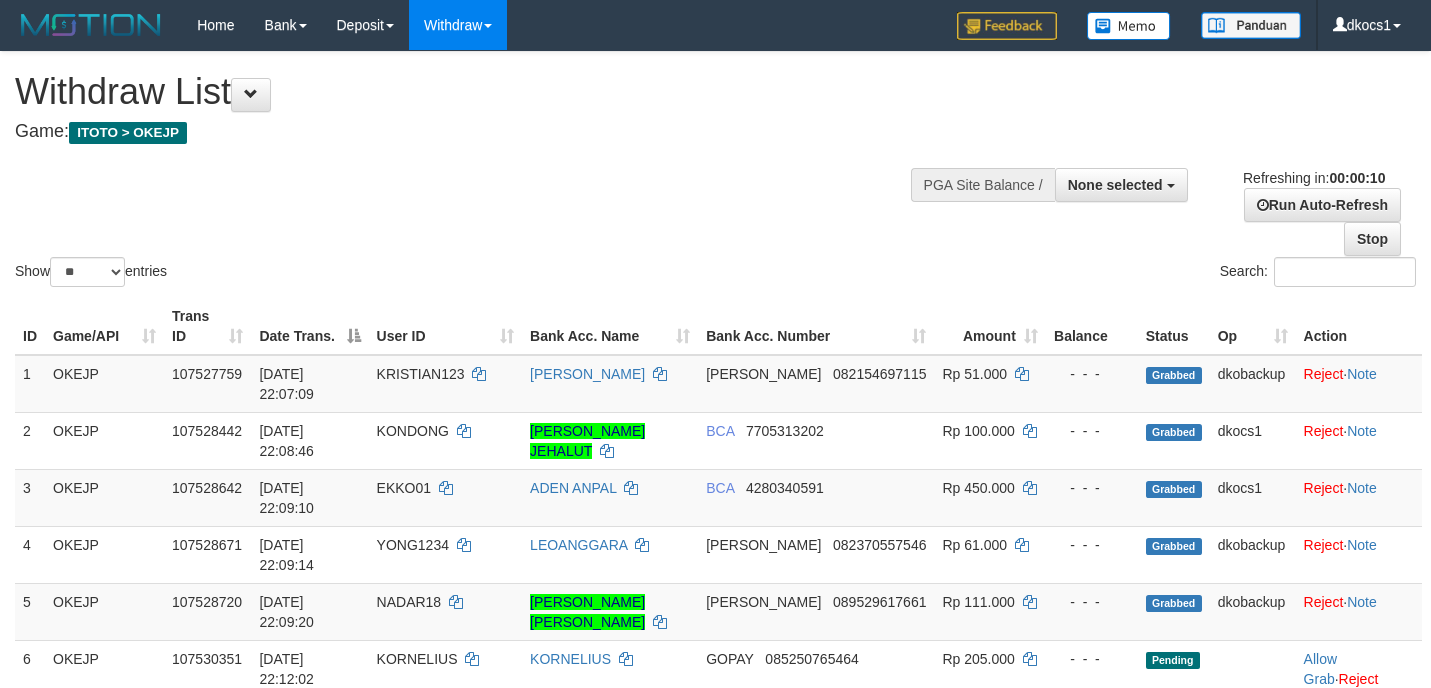 select 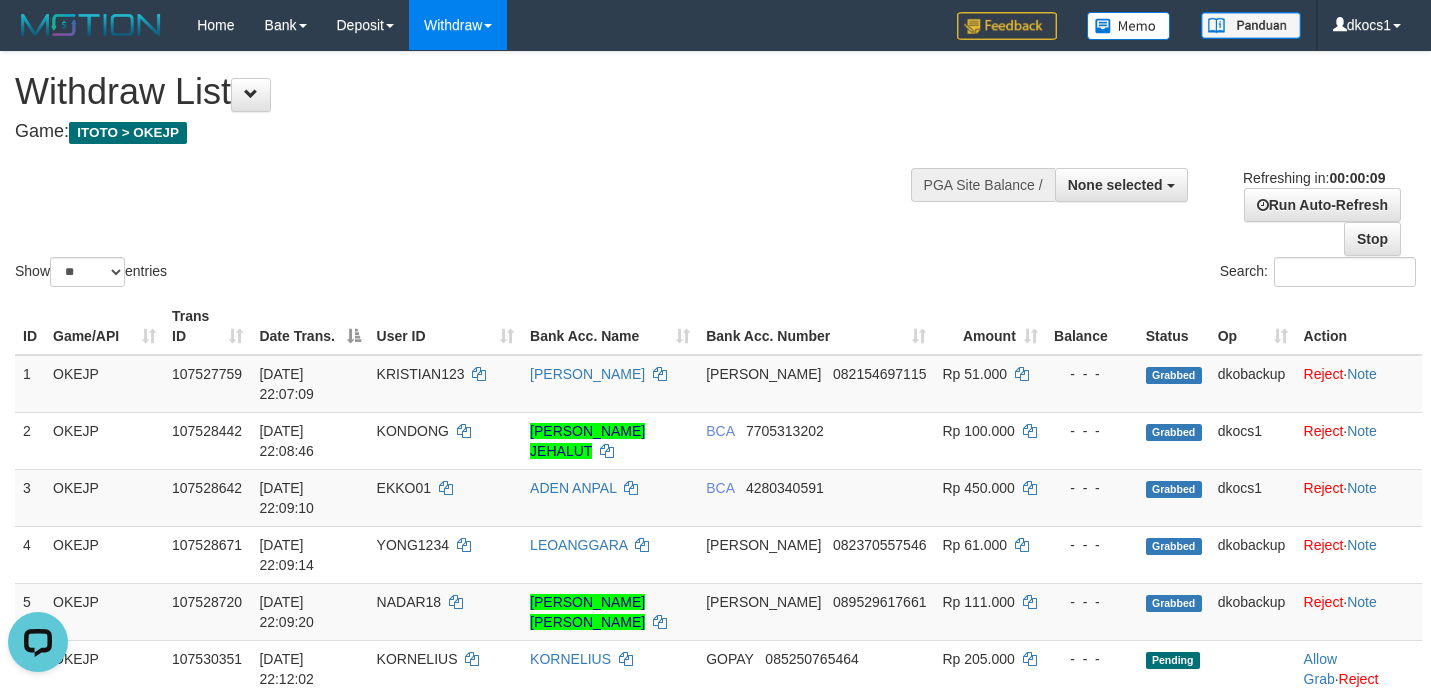 scroll, scrollTop: 0, scrollLeft: 0, axis: both 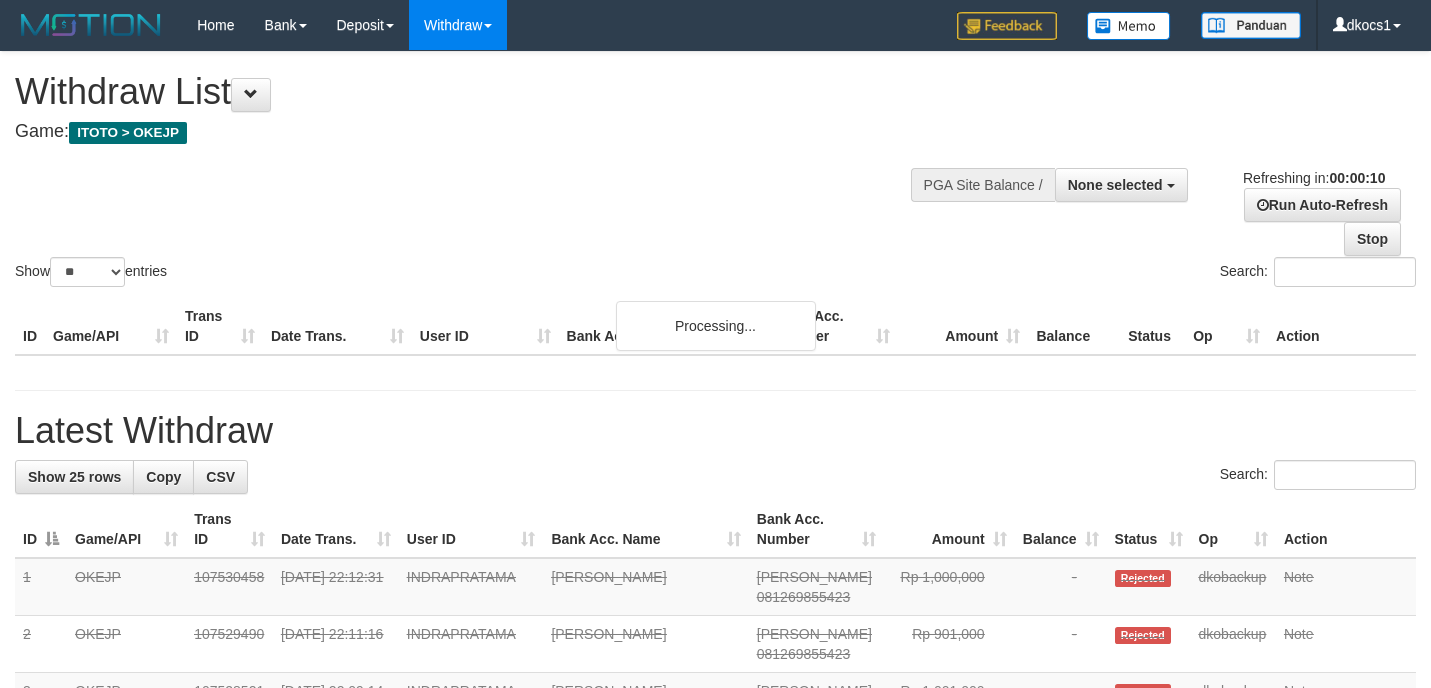 select 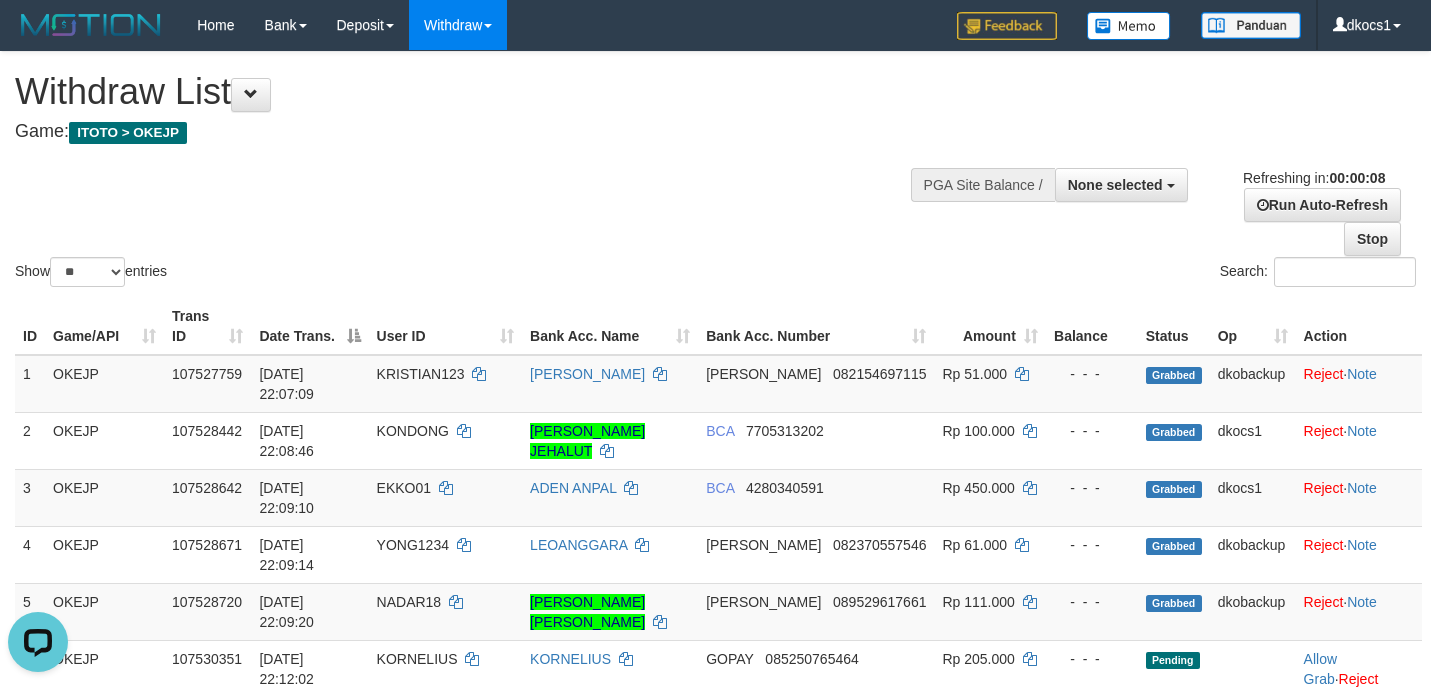 scroll, scrollTop: 0, scrollLeft: 0, axis: both 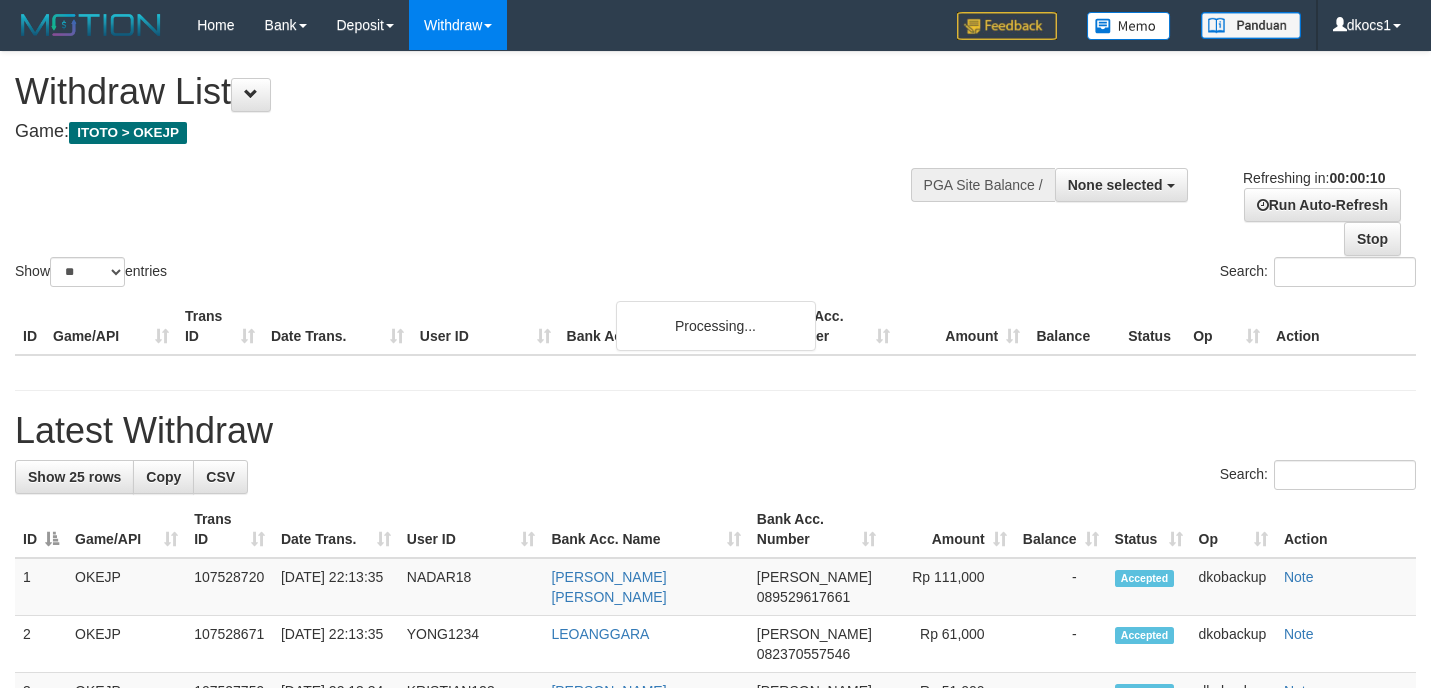 select 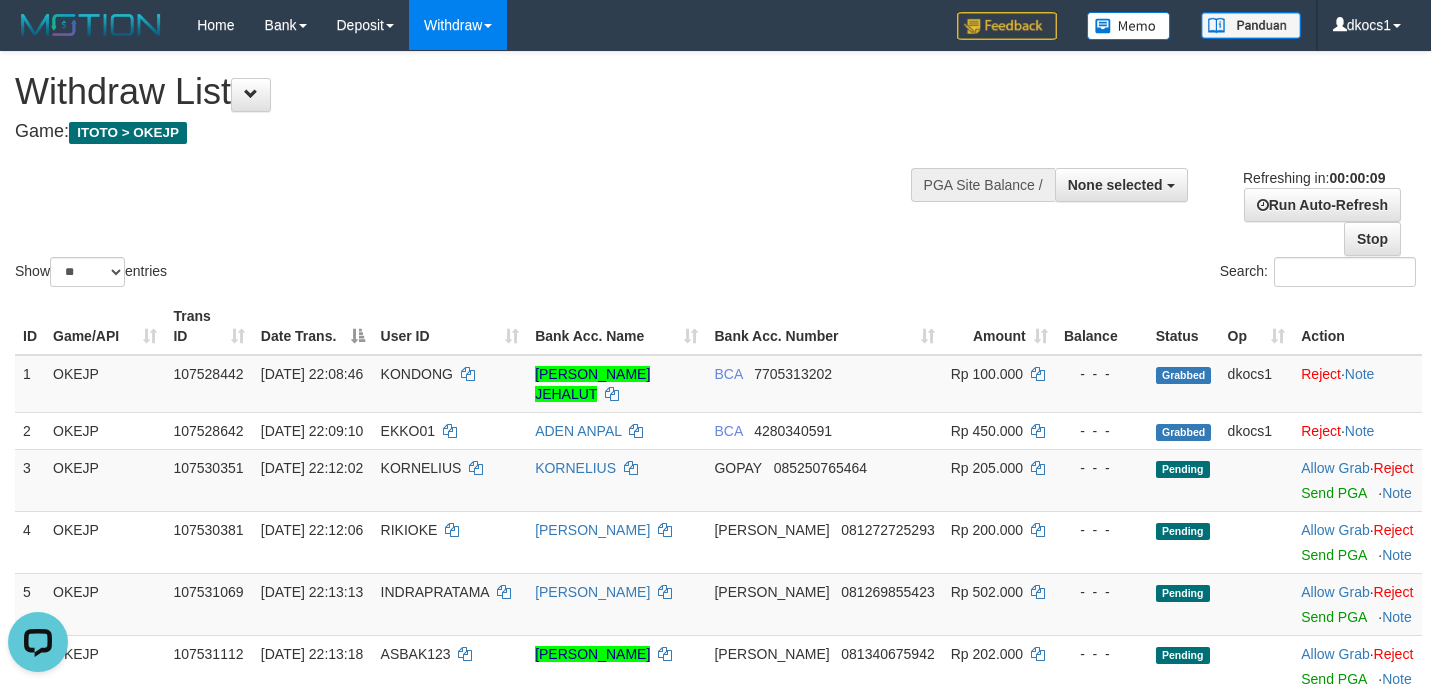 scroll, scrollTop: 0, scrollLeft: 0, axis: both 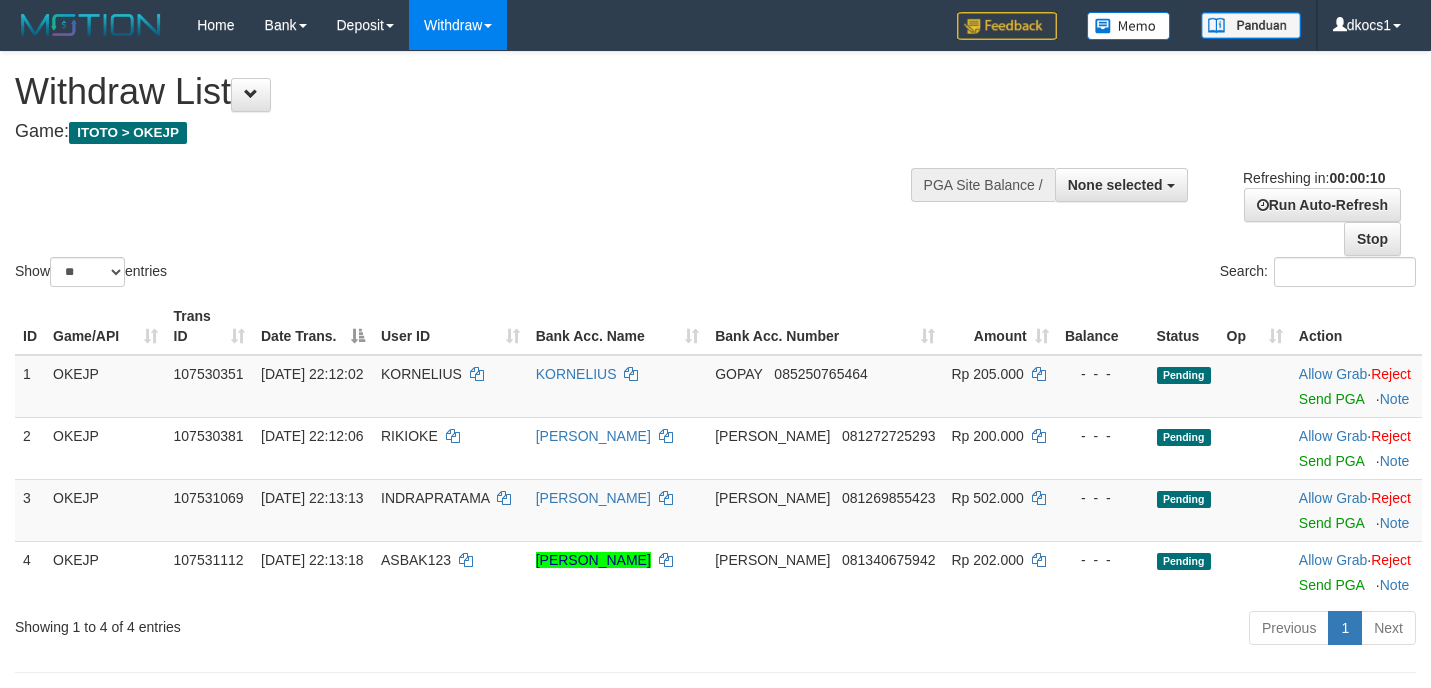 select 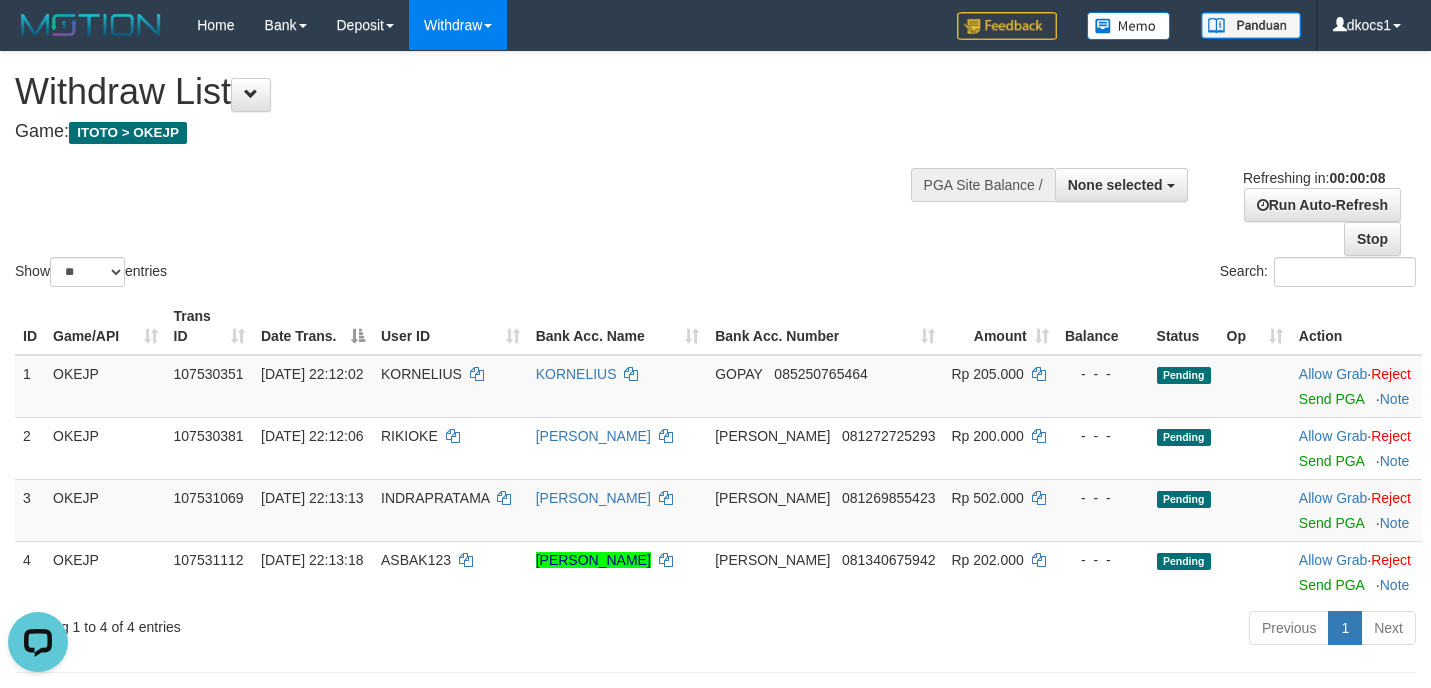 scroll, scrollTop: 0, scrollLeft: 0, axis: both 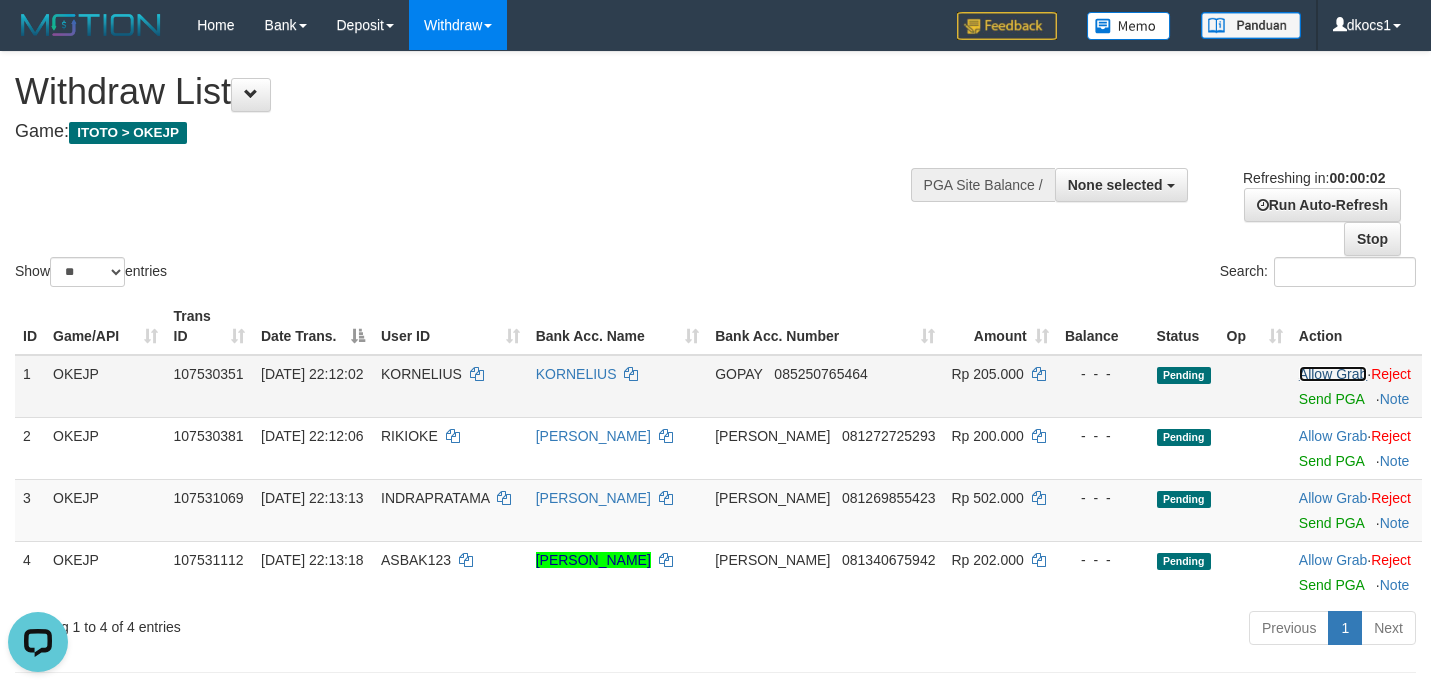 click on "Allow Grab" at bounding box center (1333, 374) 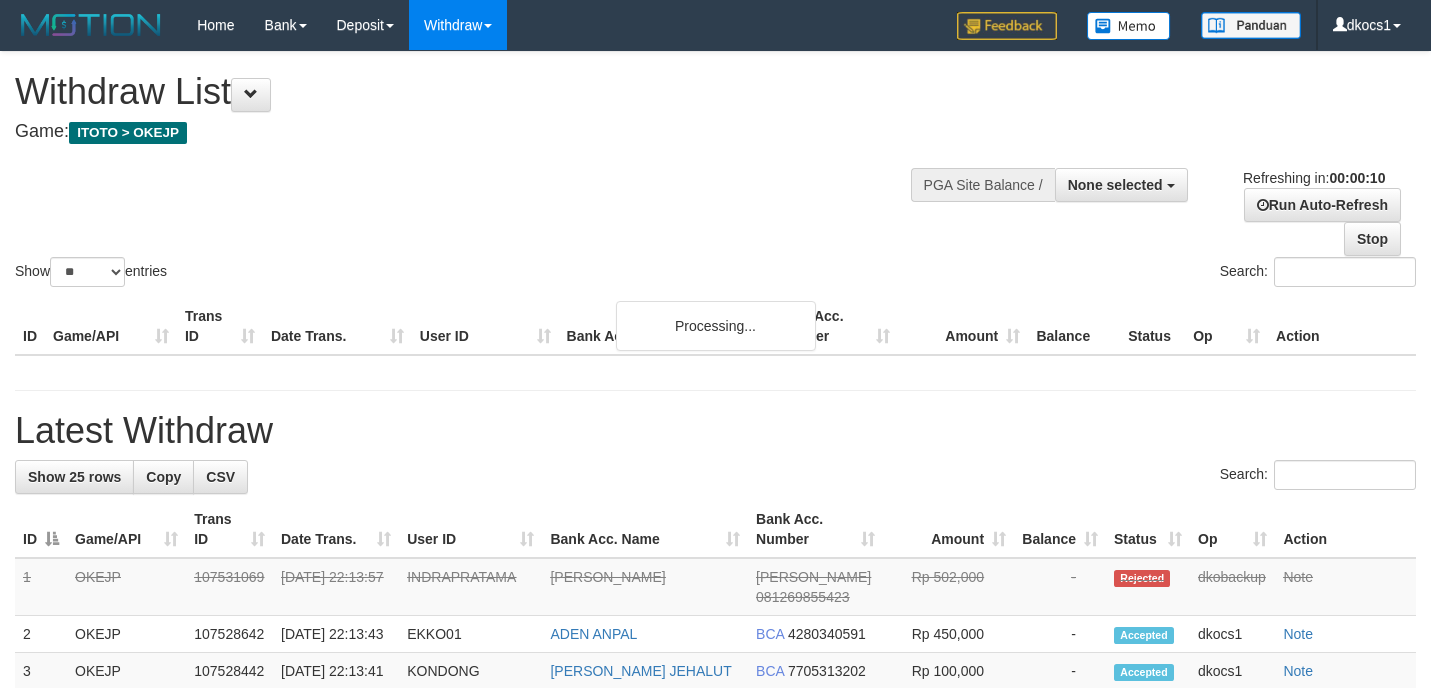 select 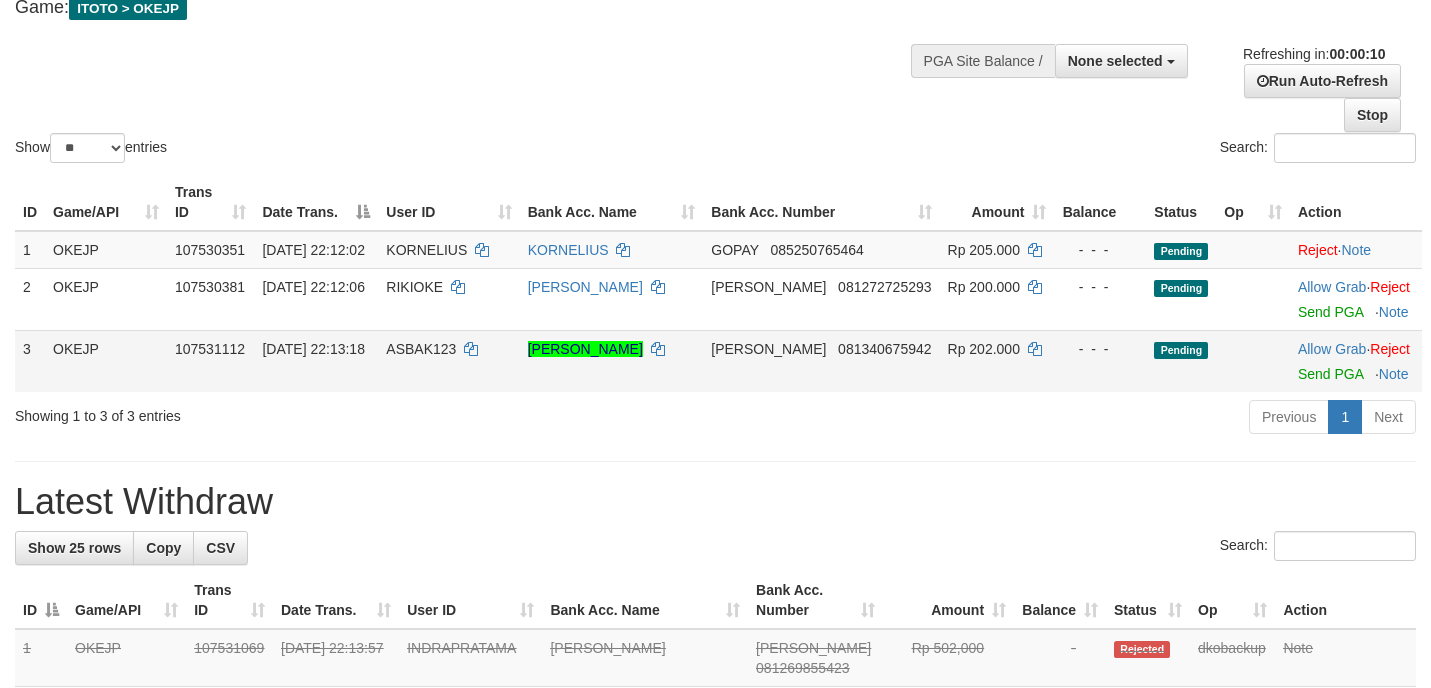 scroll, scrollTop: 111, scrollLeft: 0, axis: vertical 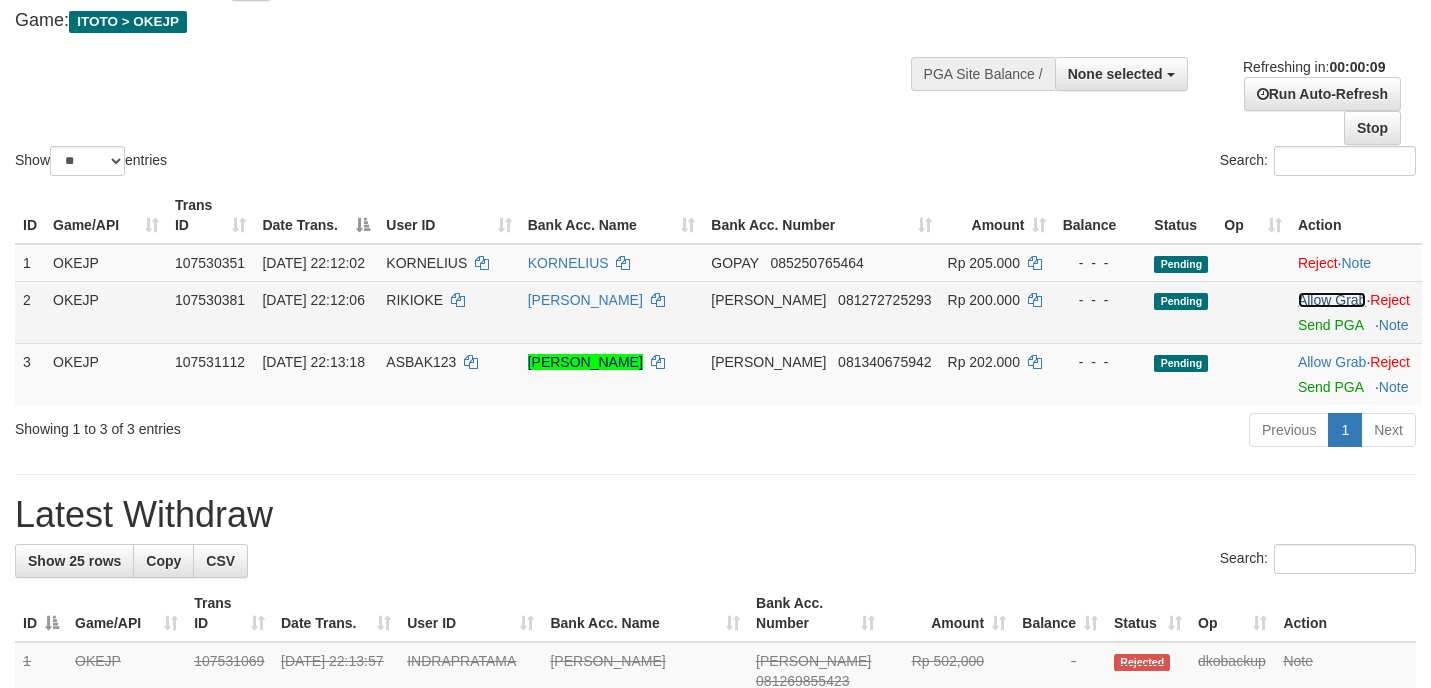 click on "Allow Grab" at bounding box center (1332, 300) 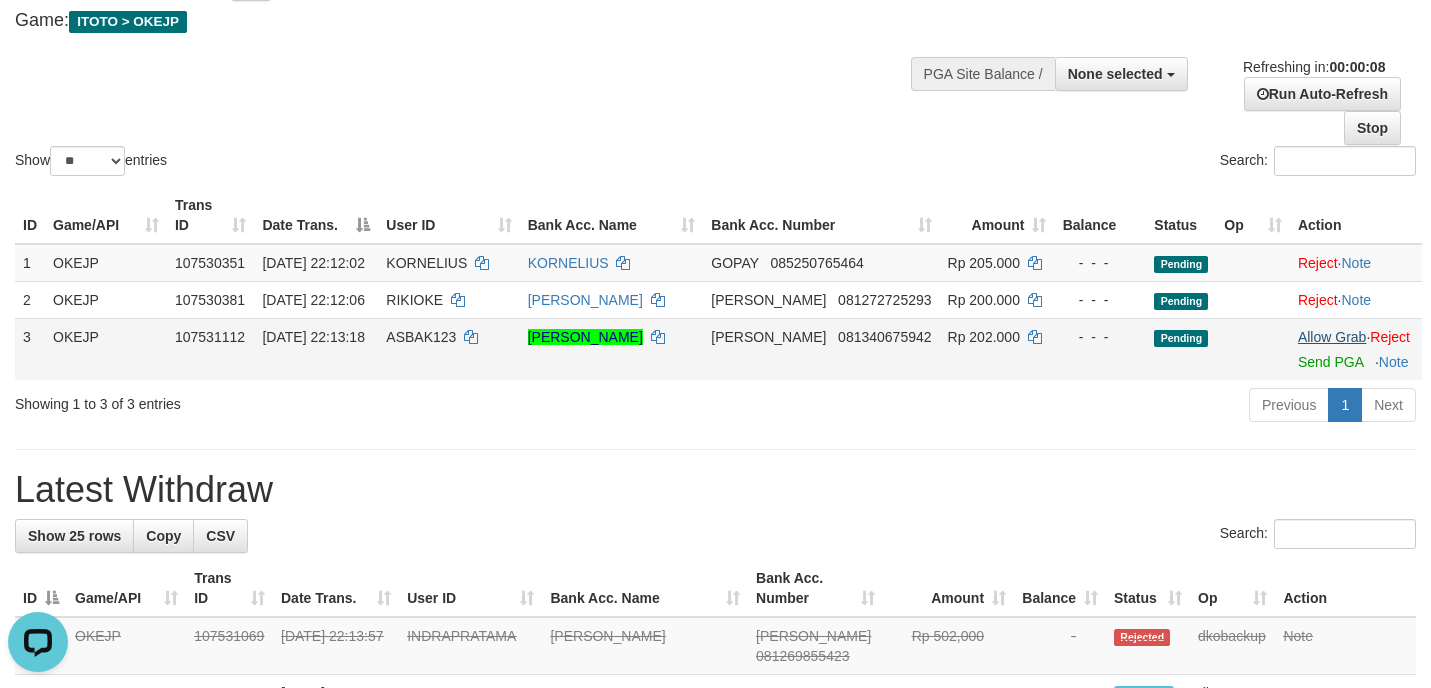 scroll, scrollTop: 0, scrollLeft: 0, axis: both 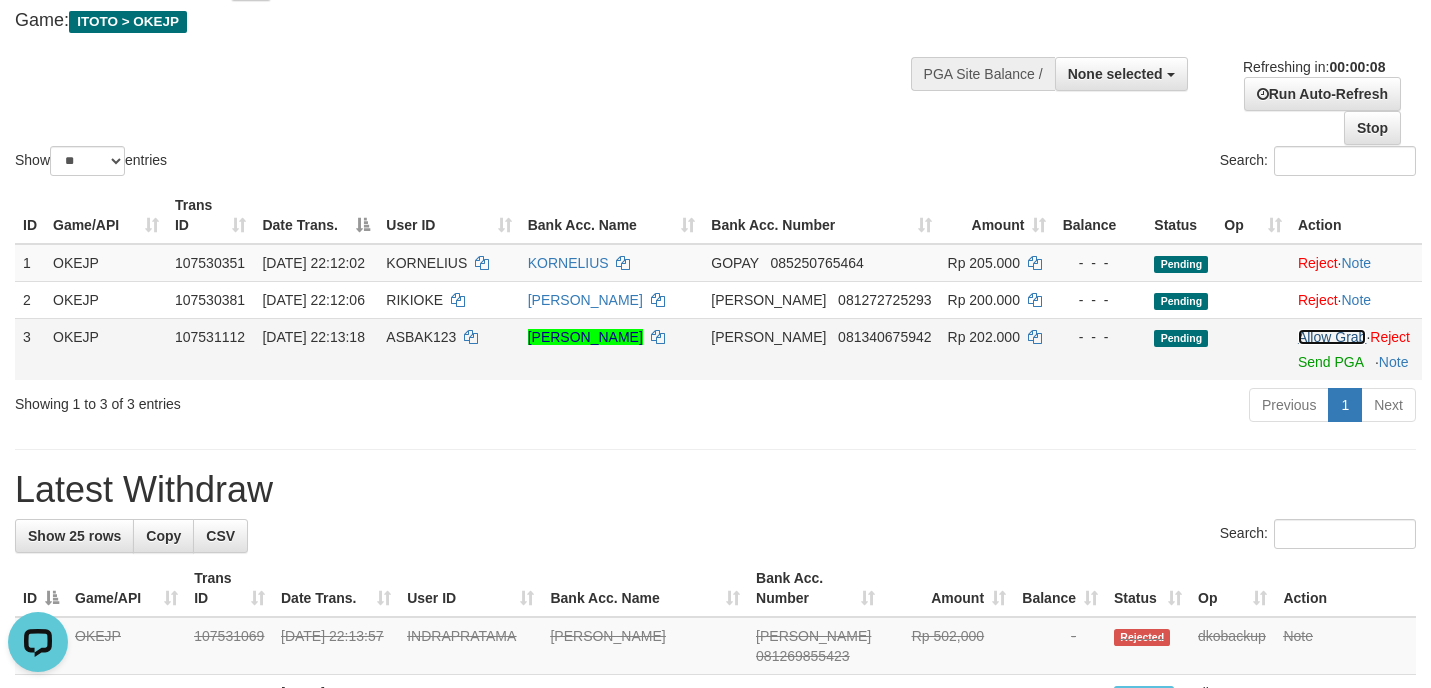 click on "Allow Grab" at bounding box center [1332, 337] 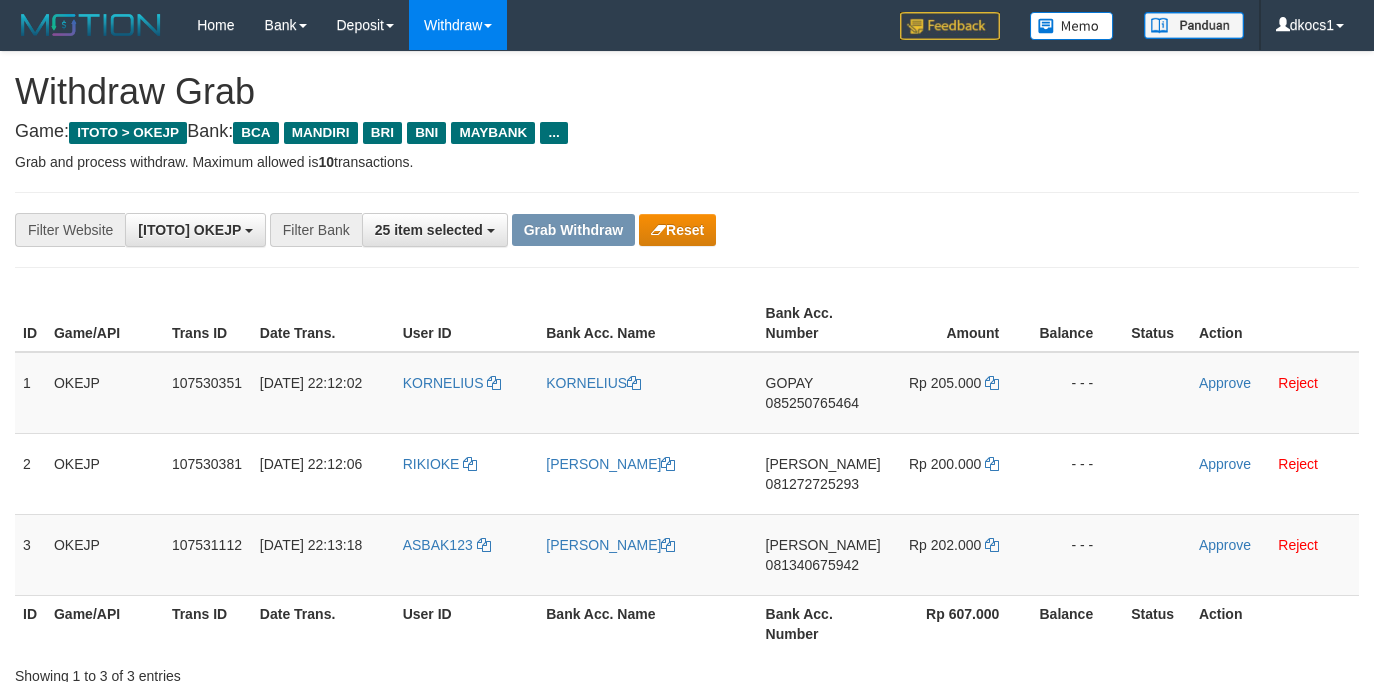 scroll, scrollTop: 0, scrollLeft: 0, axis: both 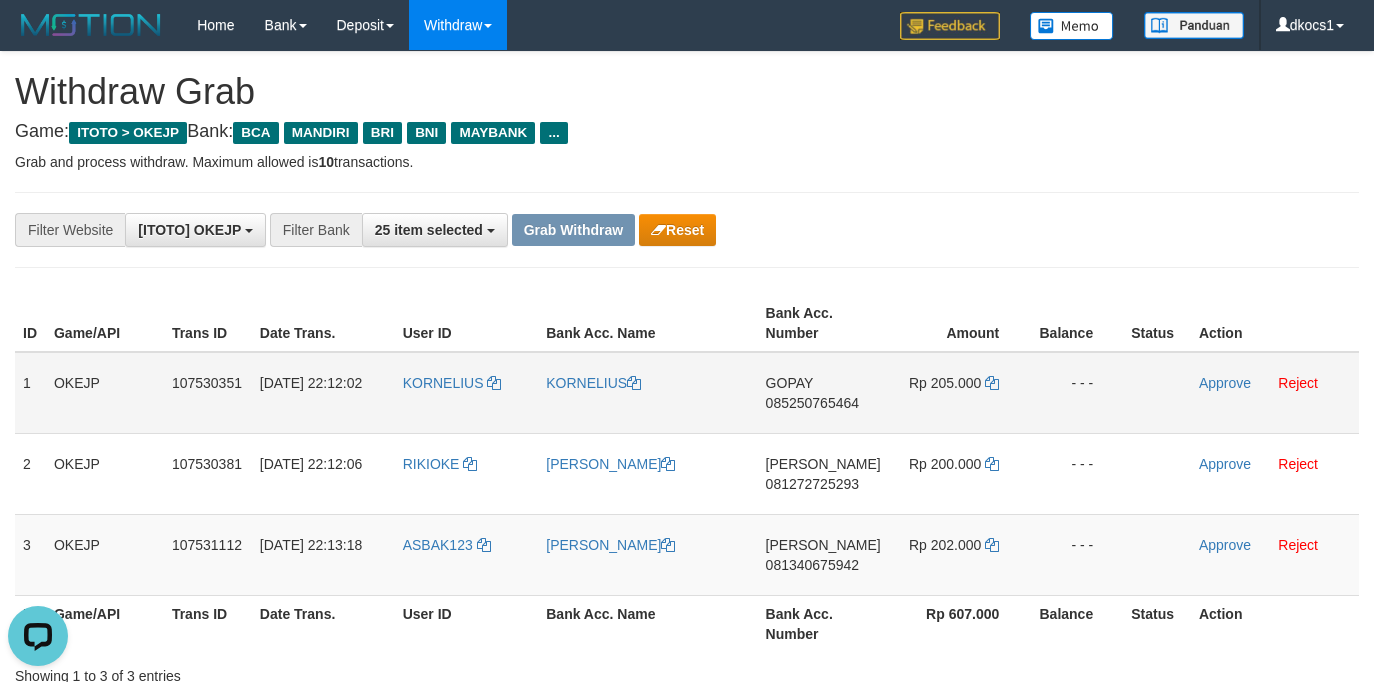 click on "KORNELIUS" at bounding box center (467, 393) 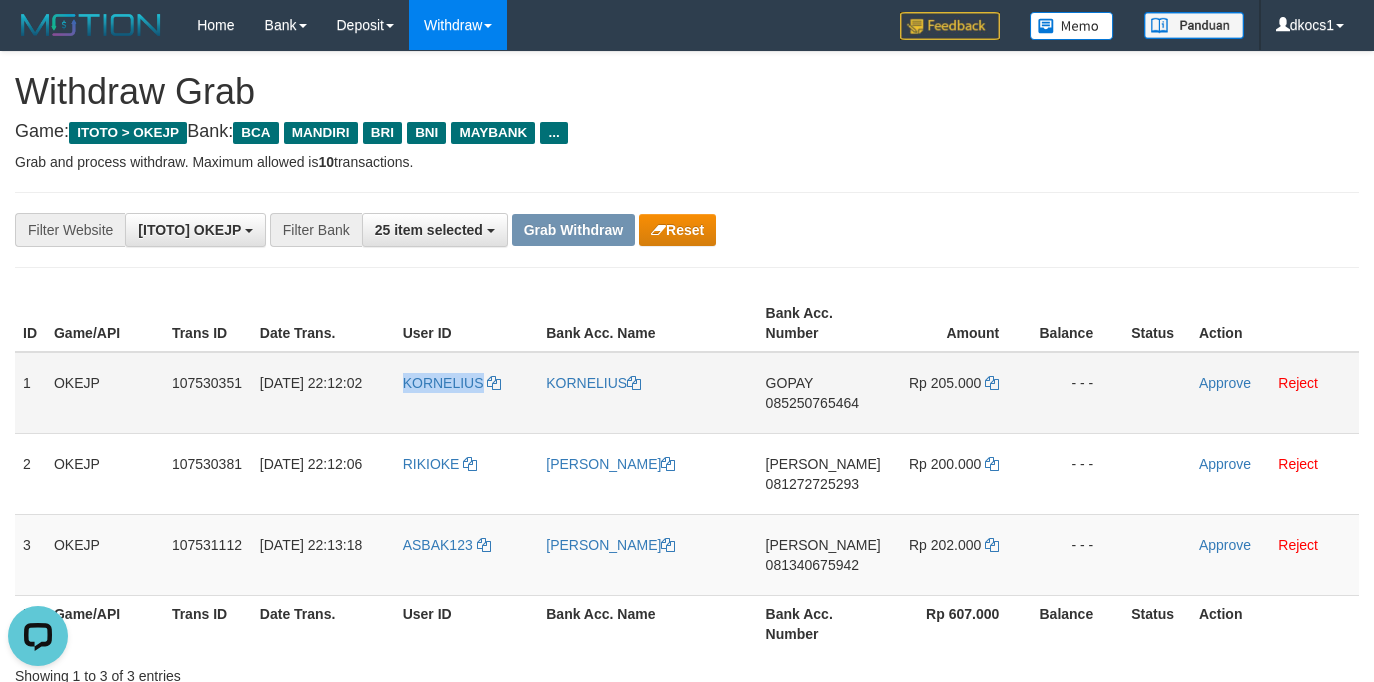 drag, startPoint x: 444, startPoint y: 396, endPoint x: 397, endPoint y: 400, distance: 47.169907 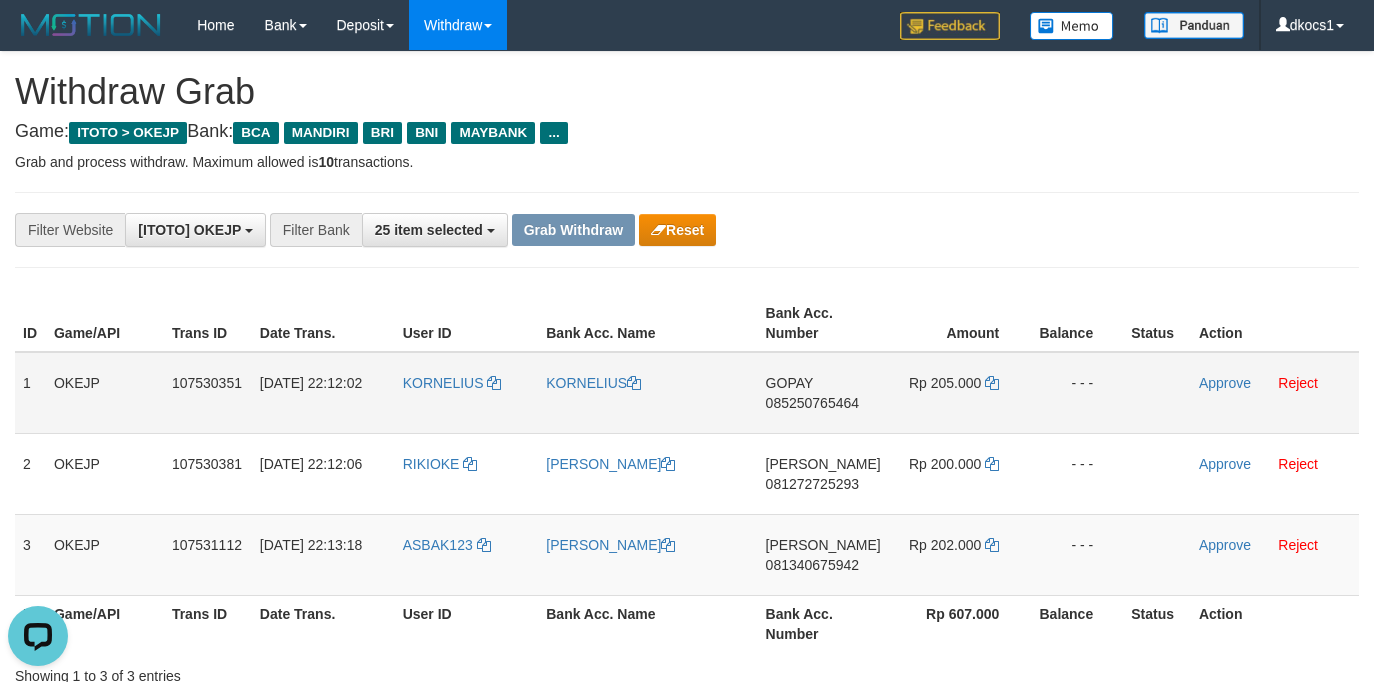 click on "KORNELIUS" at bounding box center (647, 393) 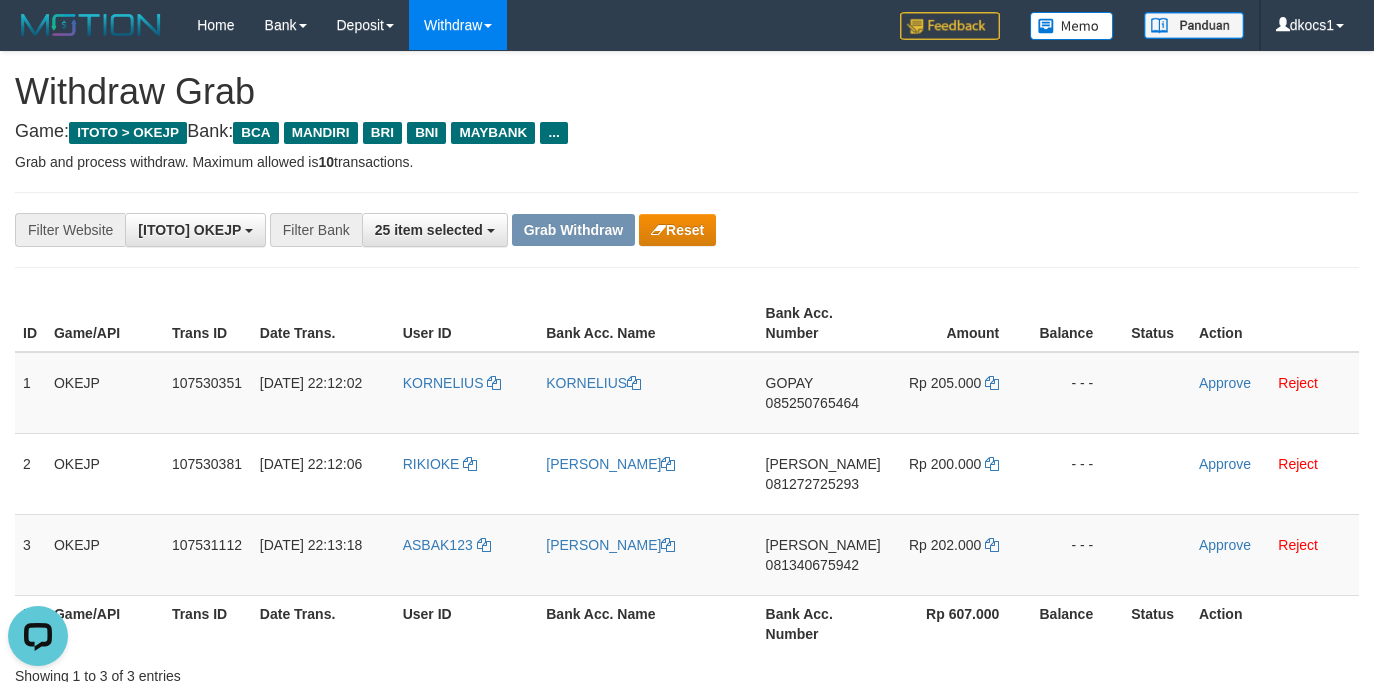copy on "KORNELIUS" 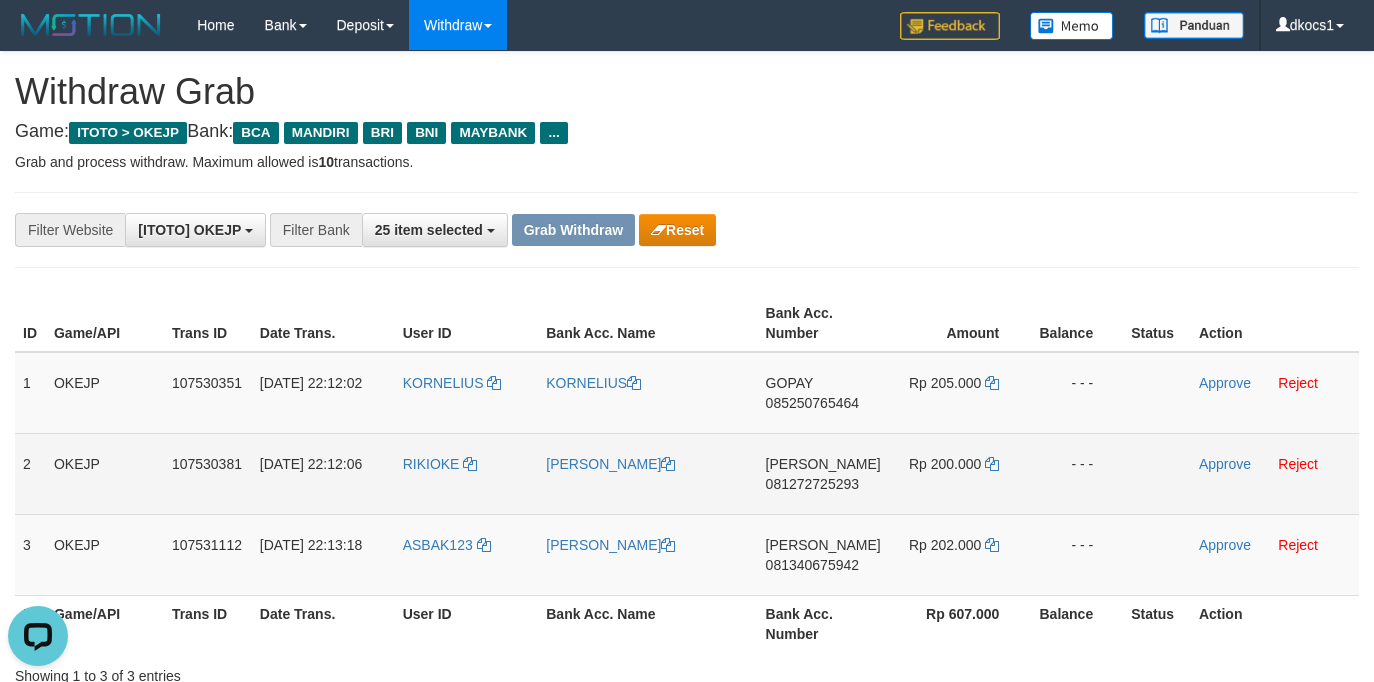 click on "RIKIOKE" at bounding box center [467, 473] 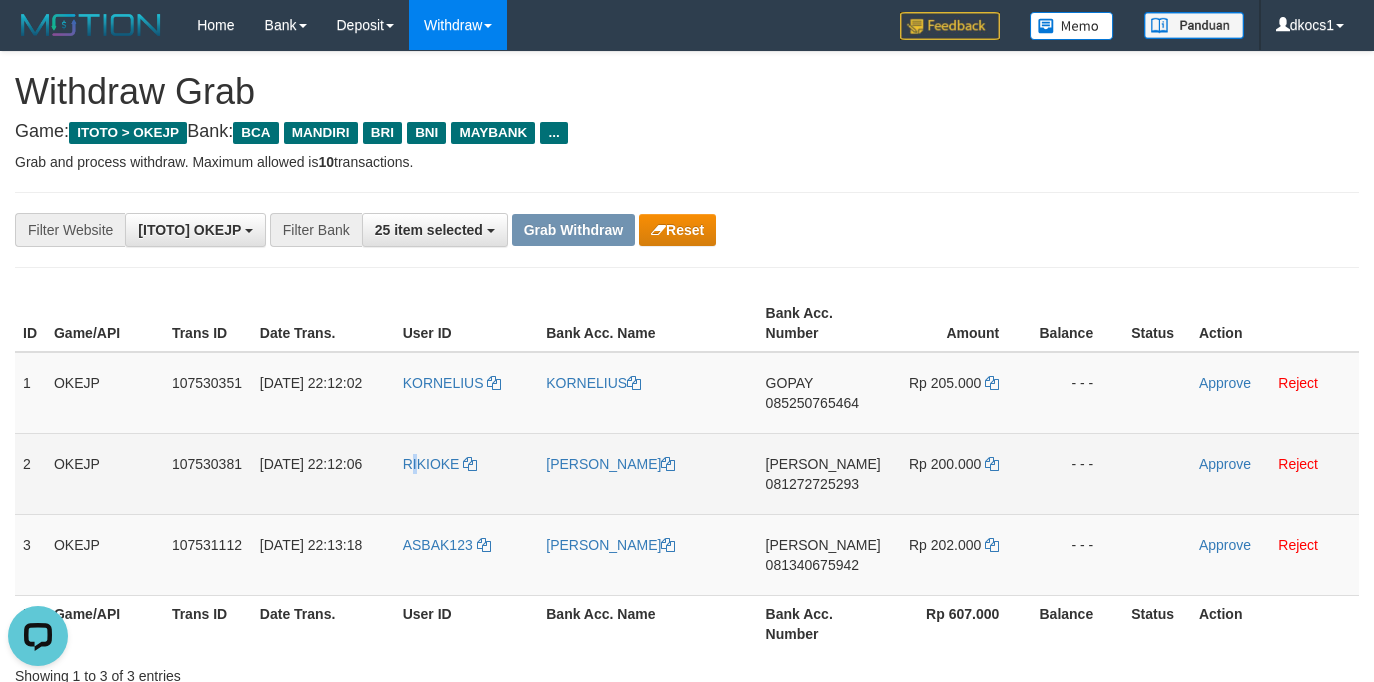 click on "RIKIOKE" at bounding box center (467, 473) 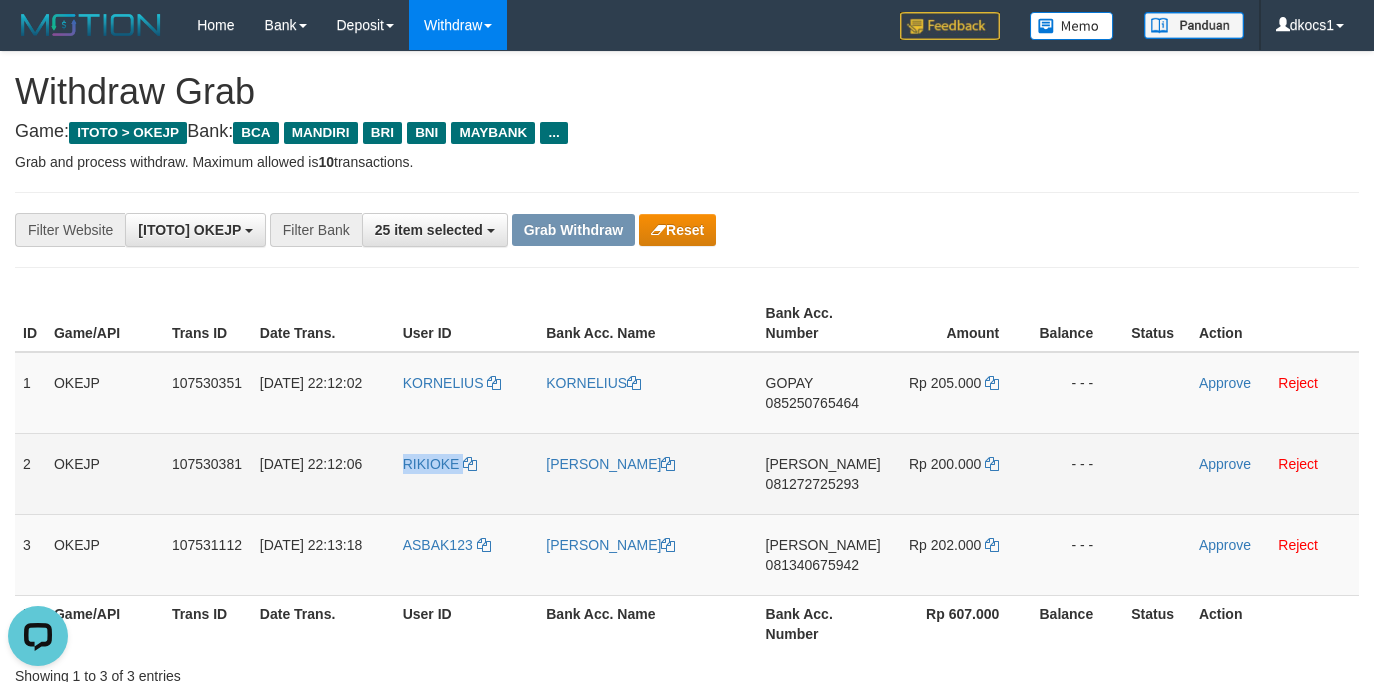 click on "RIKIOKE" at bounding box center (467, 473) 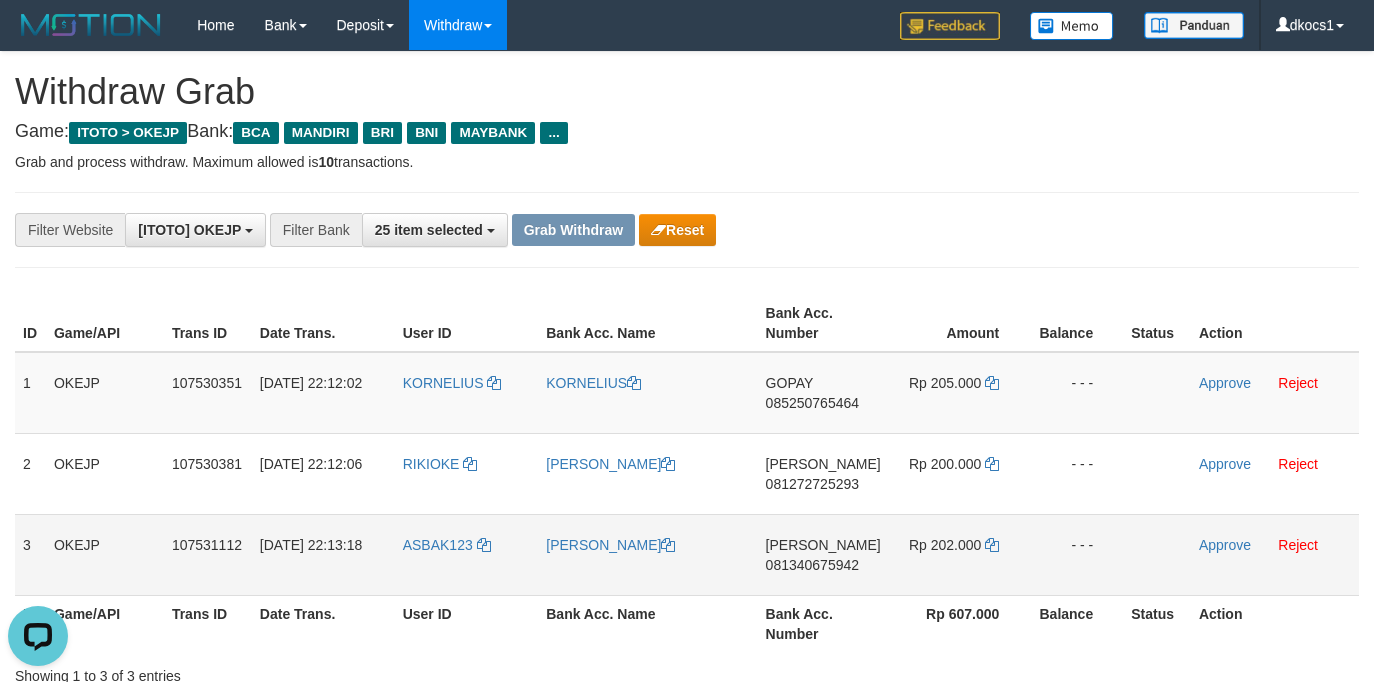 click on "ASBAK123" at bounding box center [467, 554] 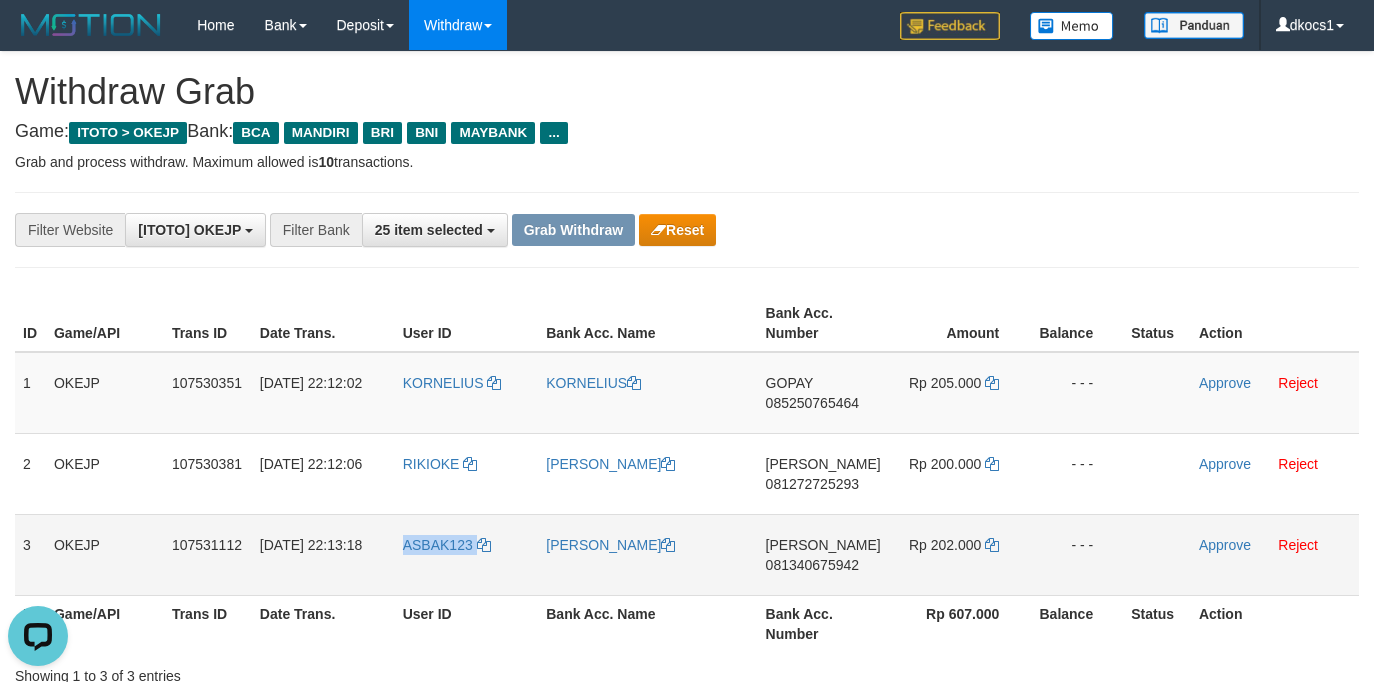 click on "ASBAK123" at bounding box center (467, 554) 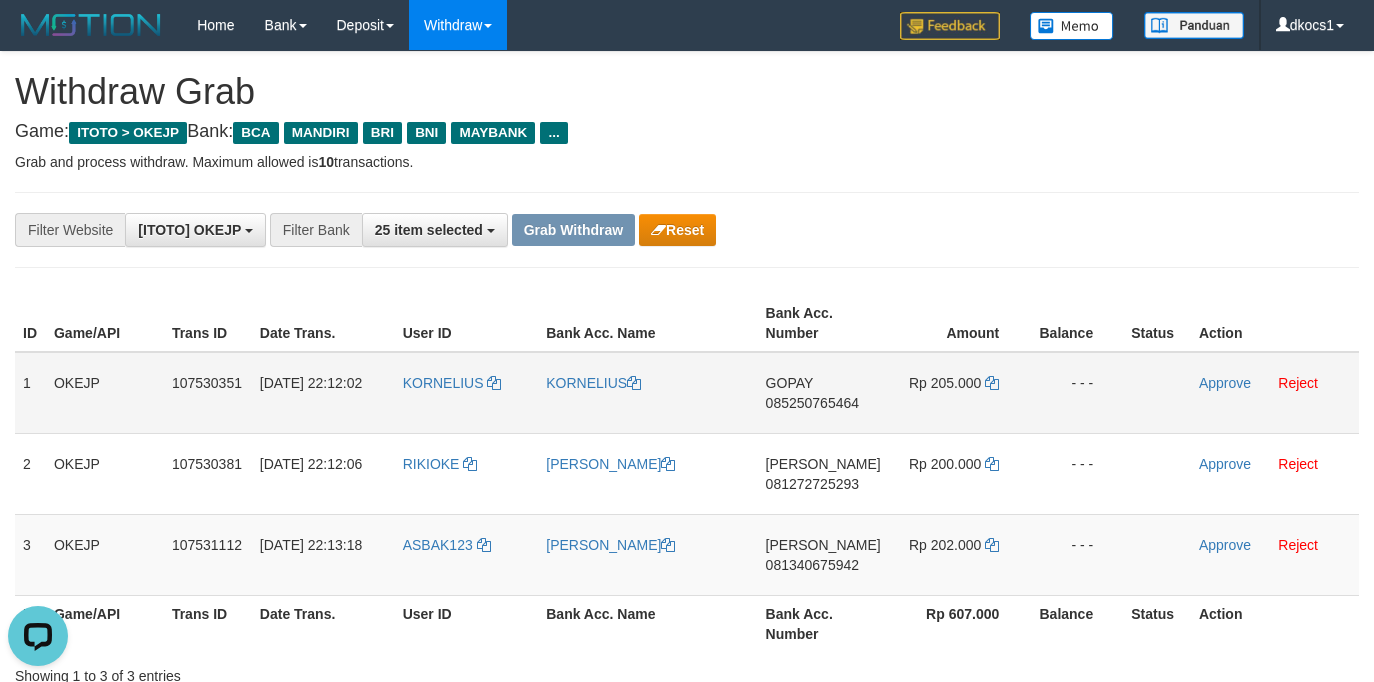 click on "KORNELIUS" at bounding box center (647, 393) 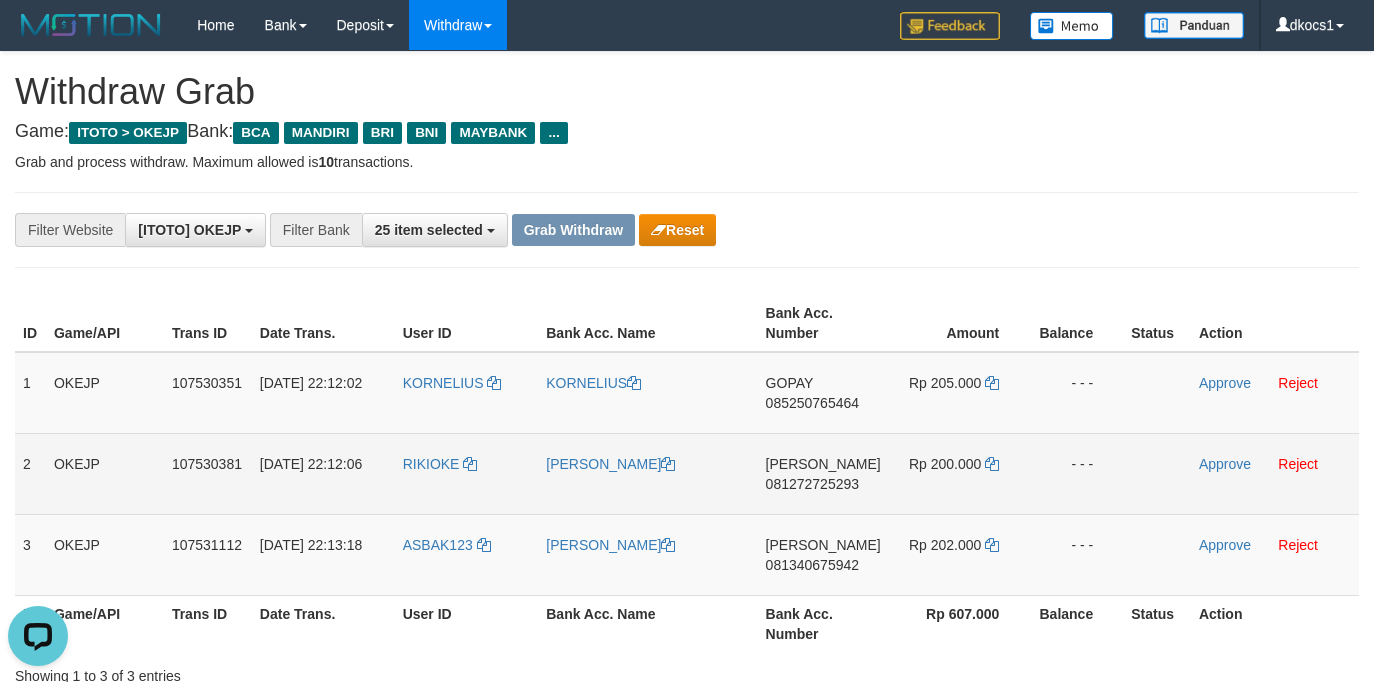 copy on "KORNELIUS" 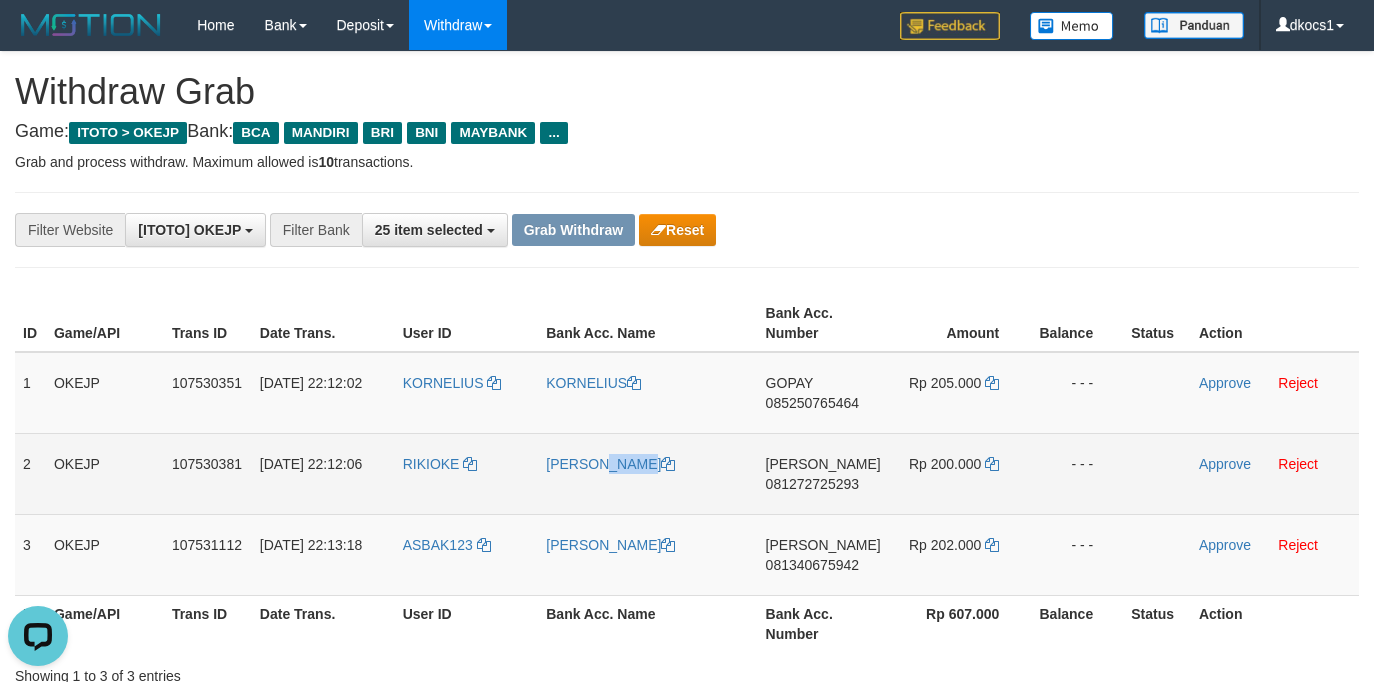 click on "[PERSON_NAME]" at bounding box center (647, 473) 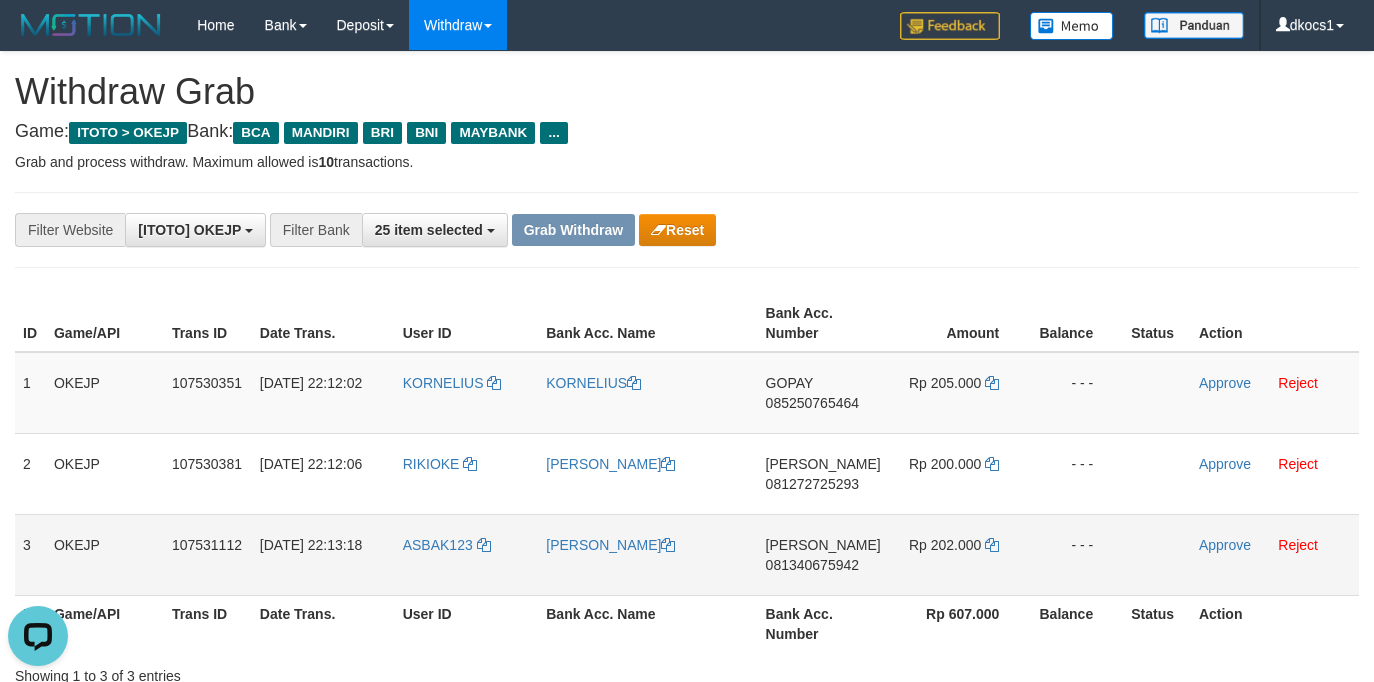 click on "[PERSON_NAME]" at bounding box center [647, 554] 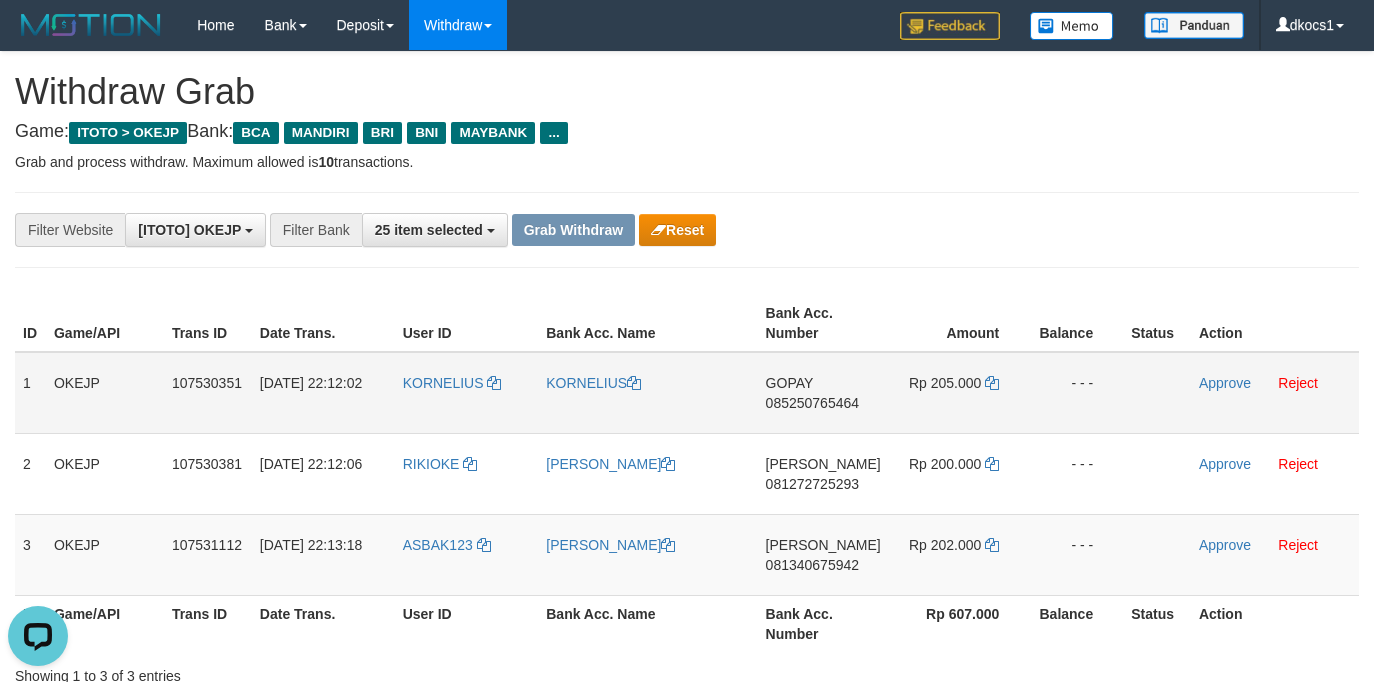 click on "GOPAY
085250765464" at bounding box center (823, 393) 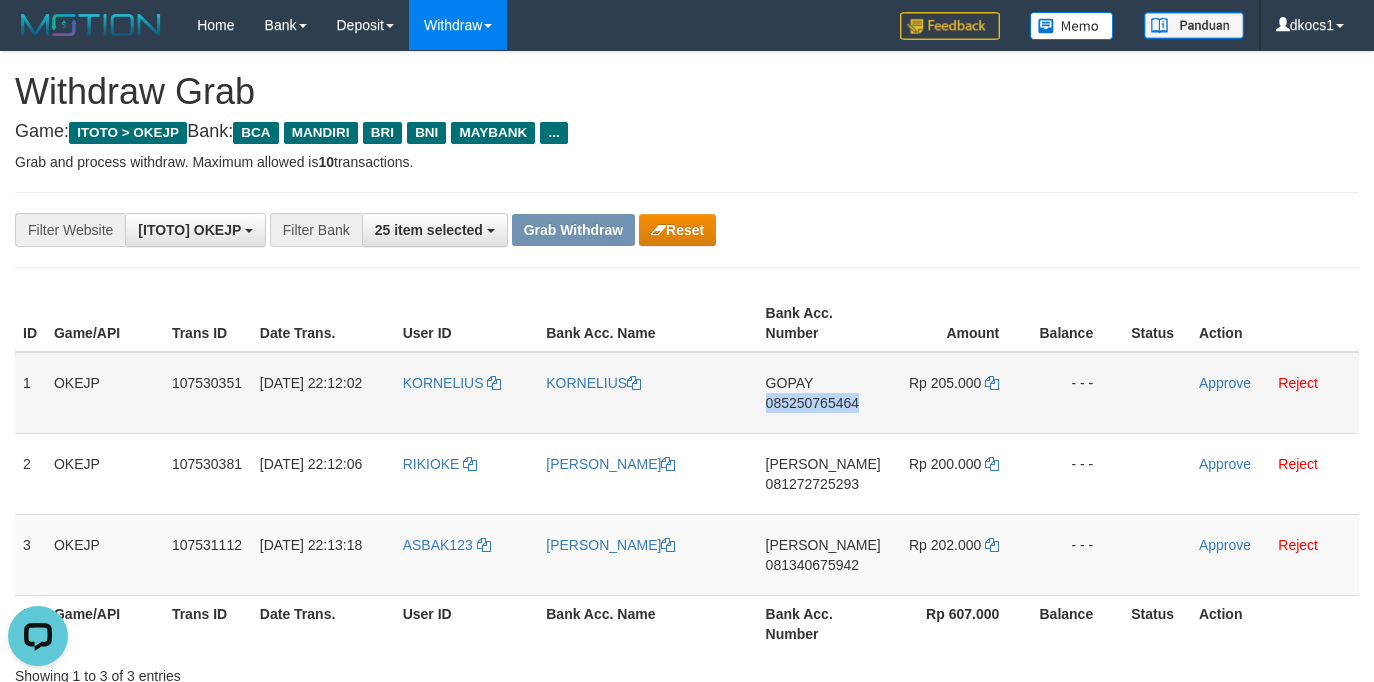 click on "GOPAY
085250765464" at bounding box center (823, 393) 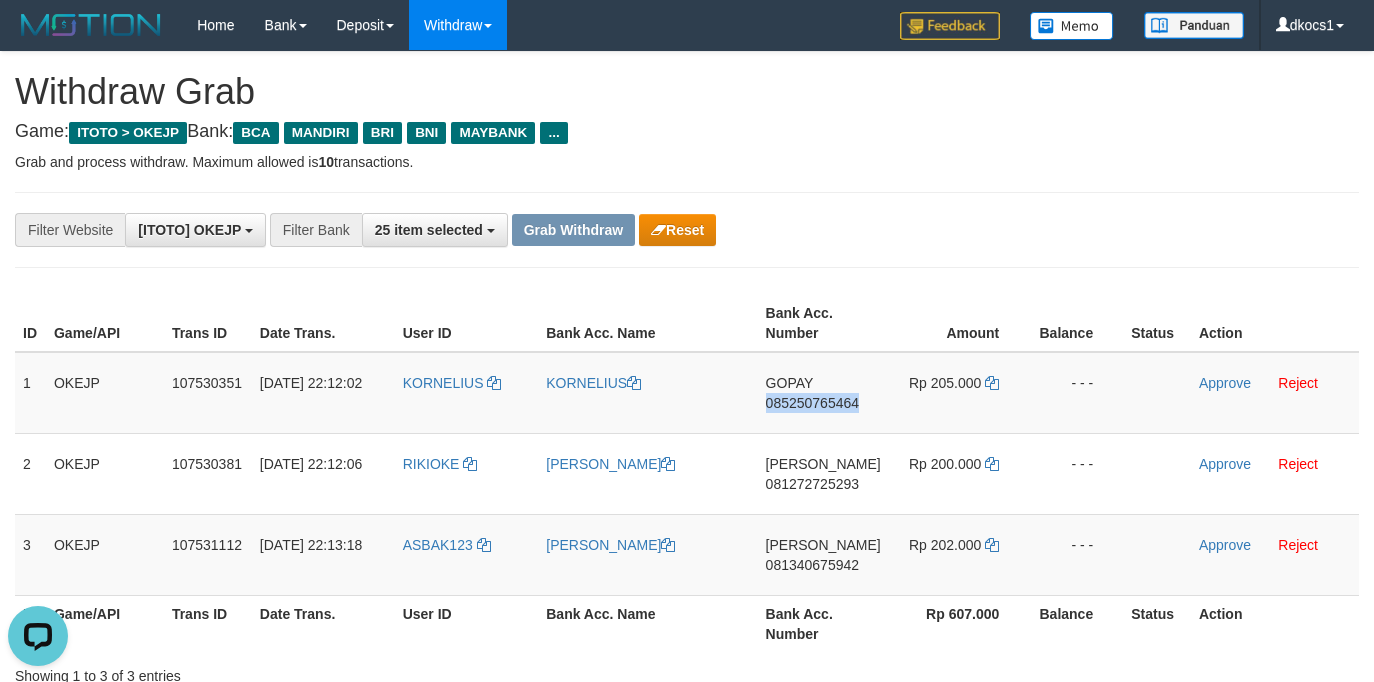 copy on "085250765464" 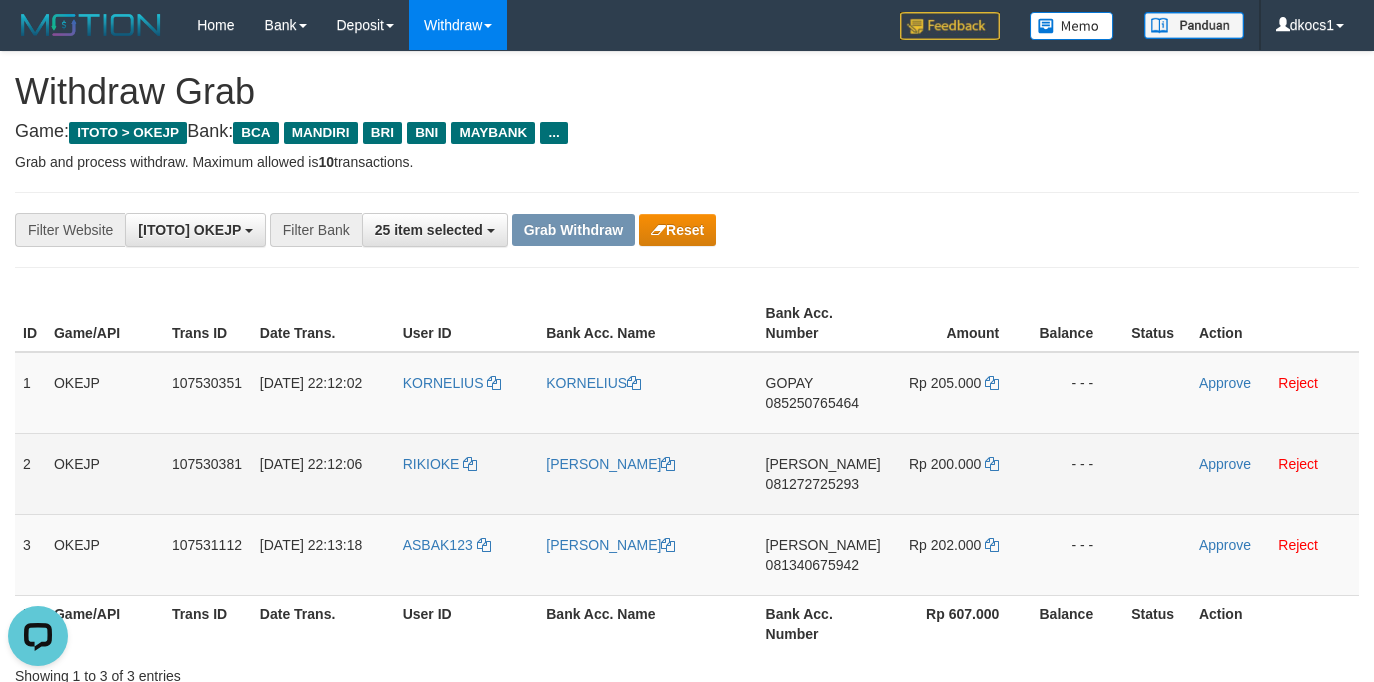 click on "DANA
081272725293" at bounding box center [823, 473] 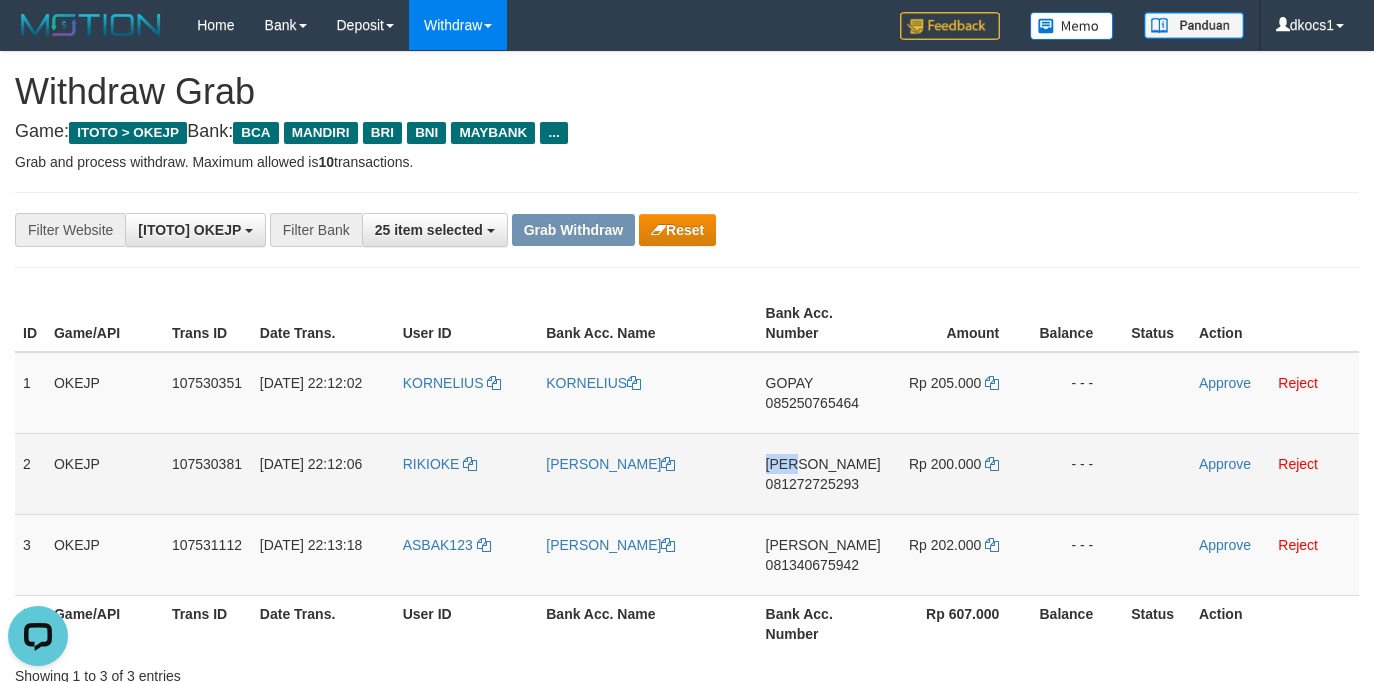 click on "DANA
081272725293" at bounding box center [823, 473] 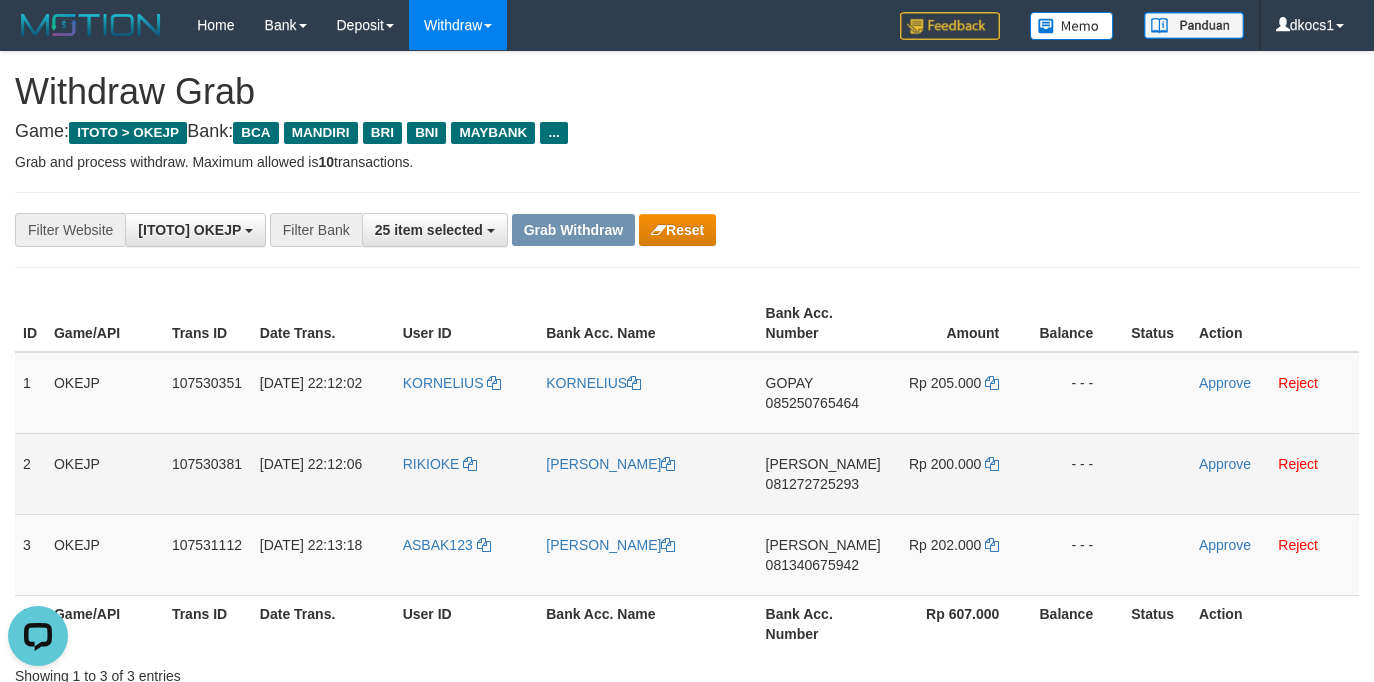 click on "DANA
081272725293" at bounding box center [823, 473] 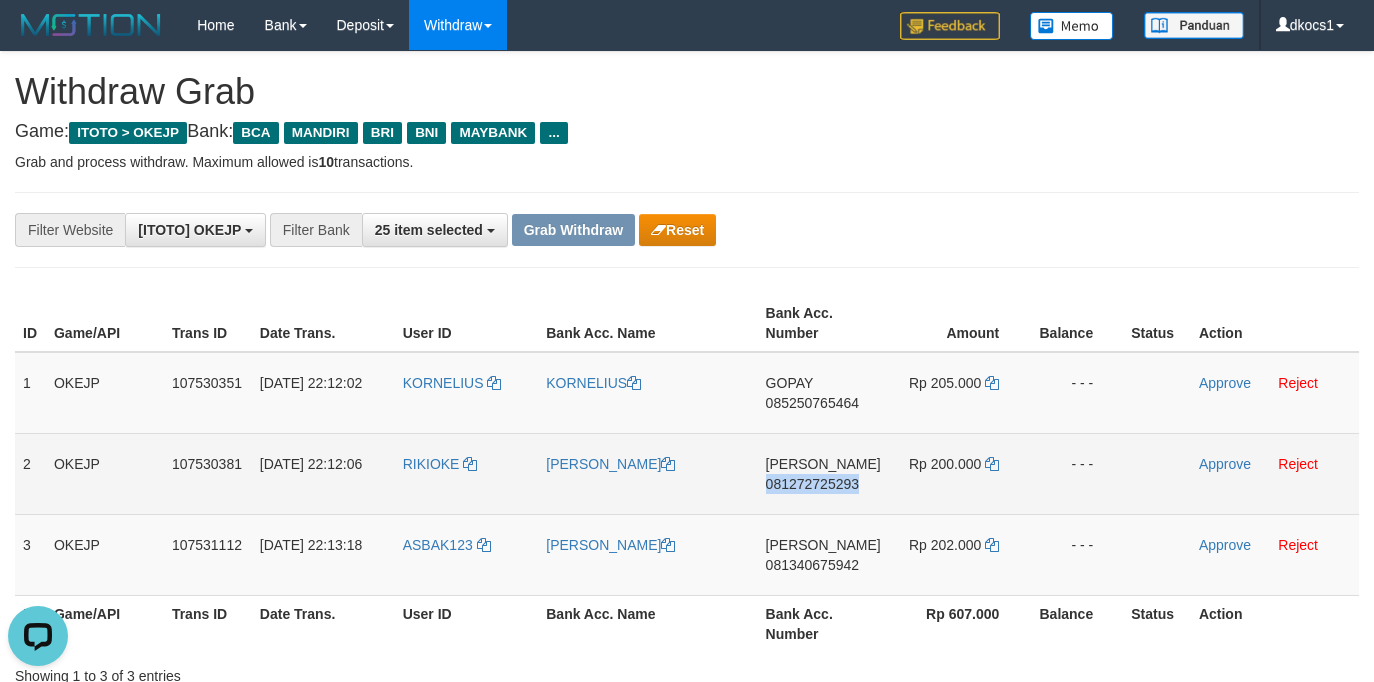 click on "DANA
081272725293" at bounding box center [823, 473] 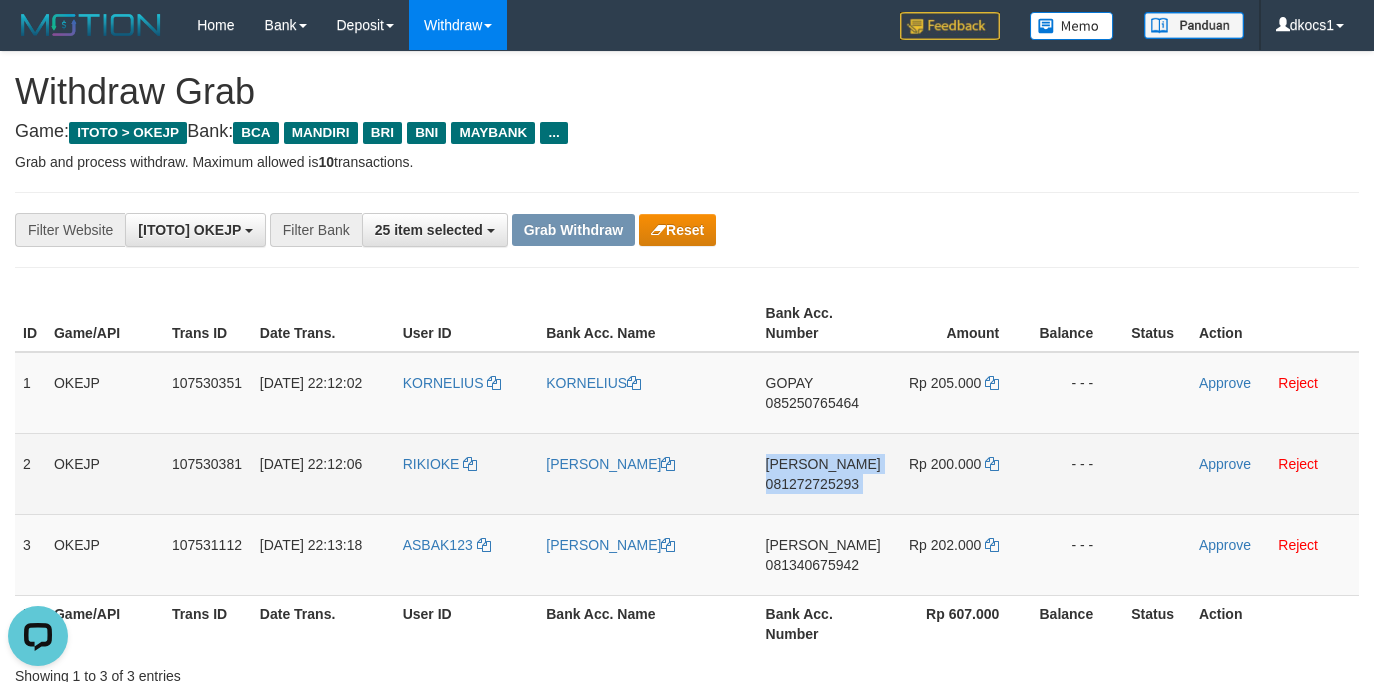 click on "DANA
081272725293" at bounding box center [823, 473] 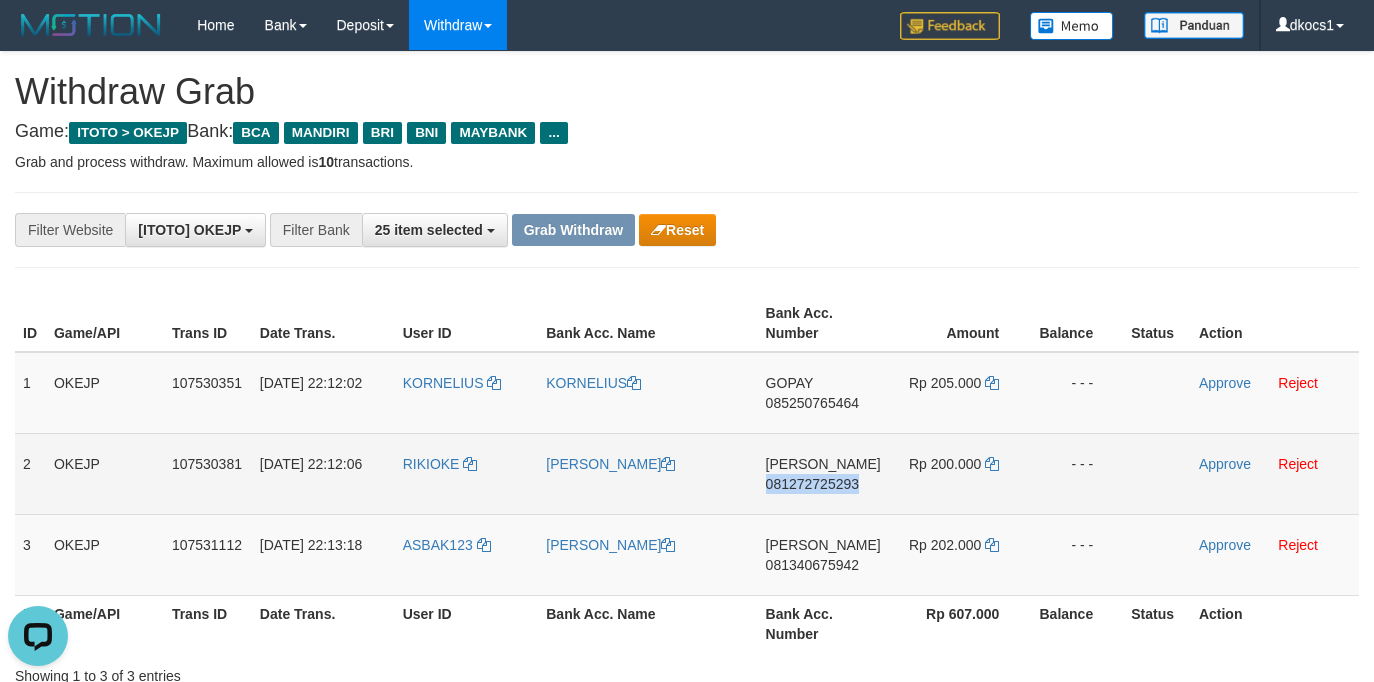 click on "DANA
081272725293" at bounding box center [823, 473] 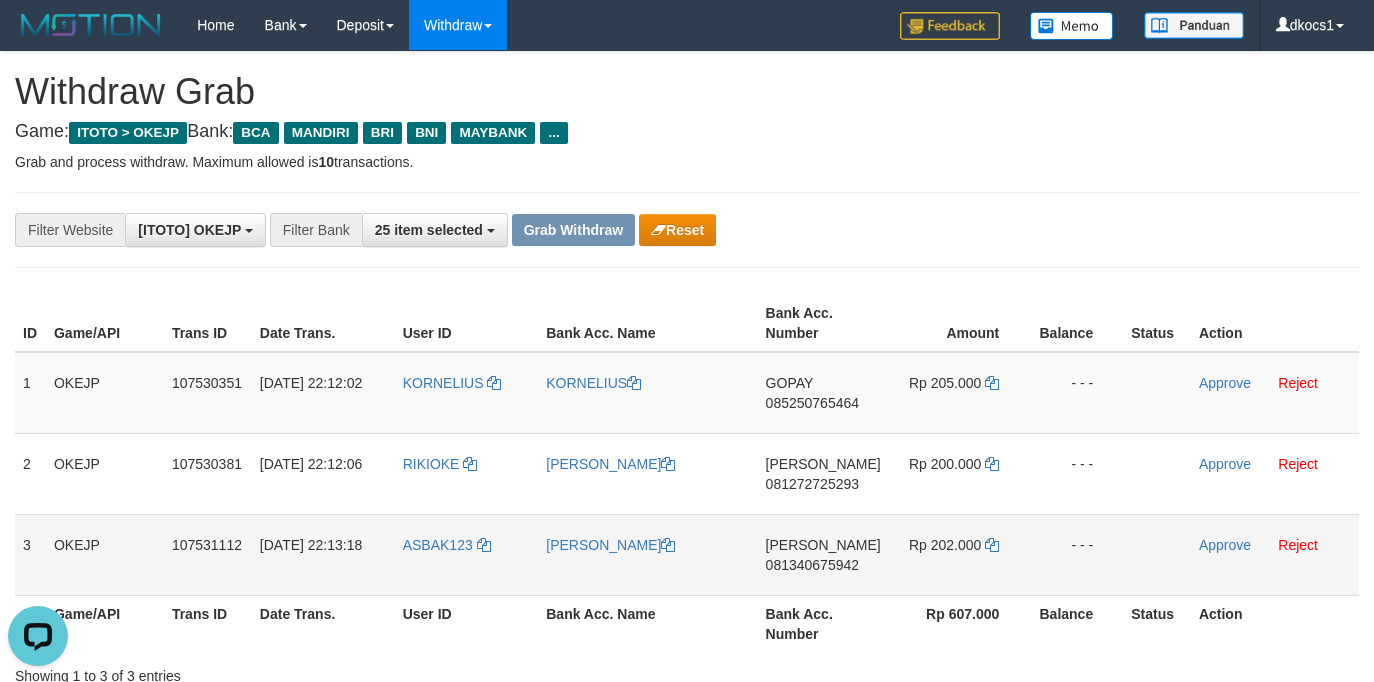 click on "DANA
081340675942" at bounding box center (823, 554) 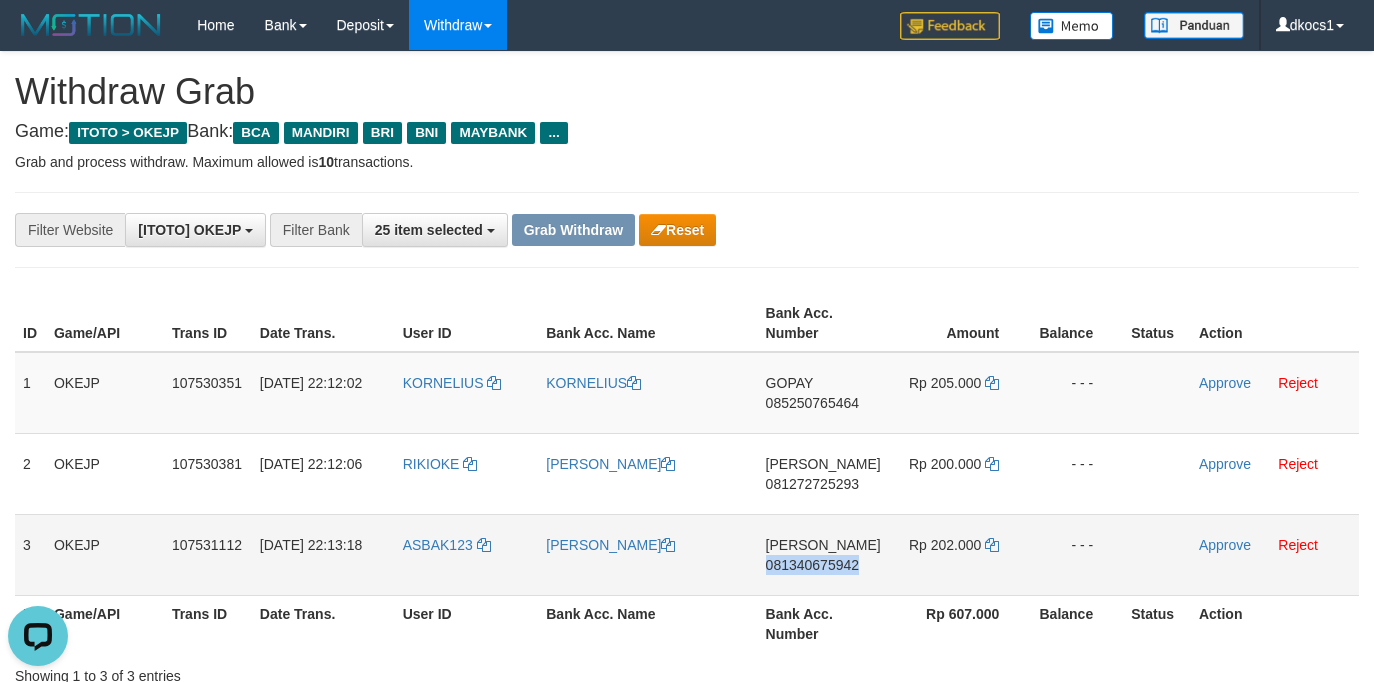 click on "DANA
081340675942" at bounding box center [823, 554] 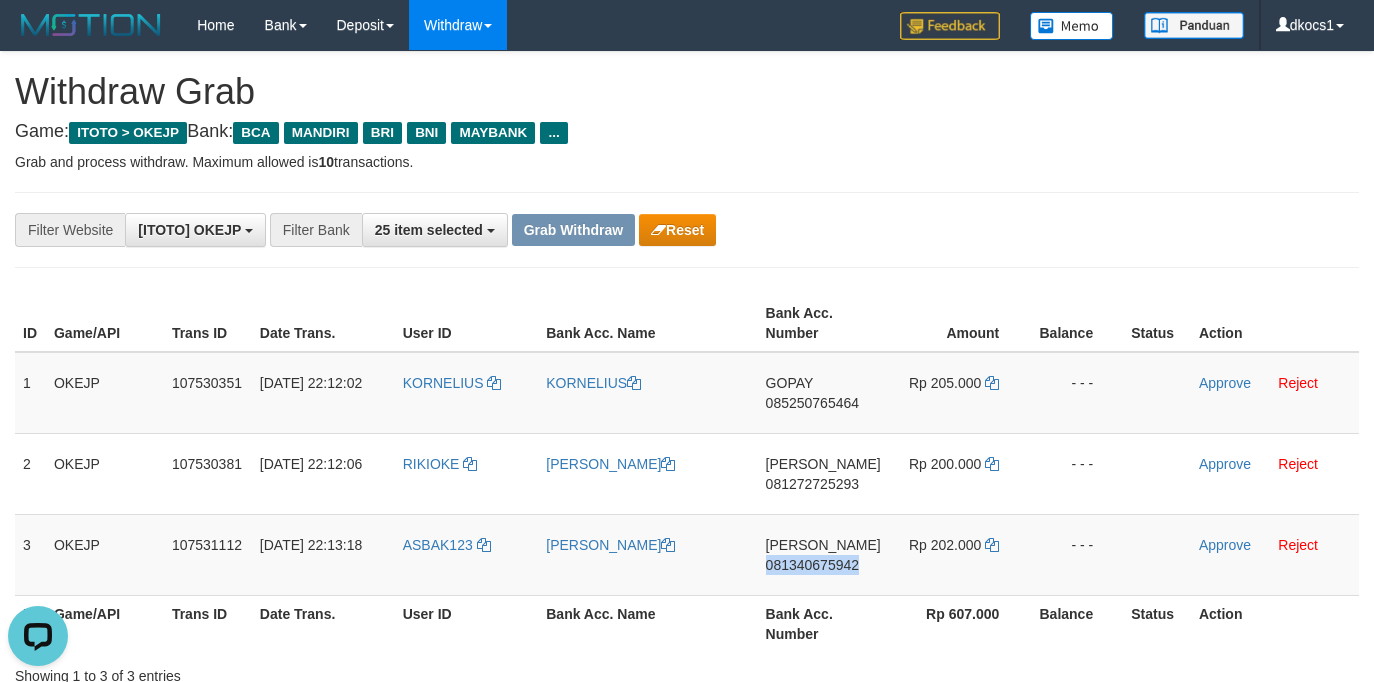 copy on "081340675942" 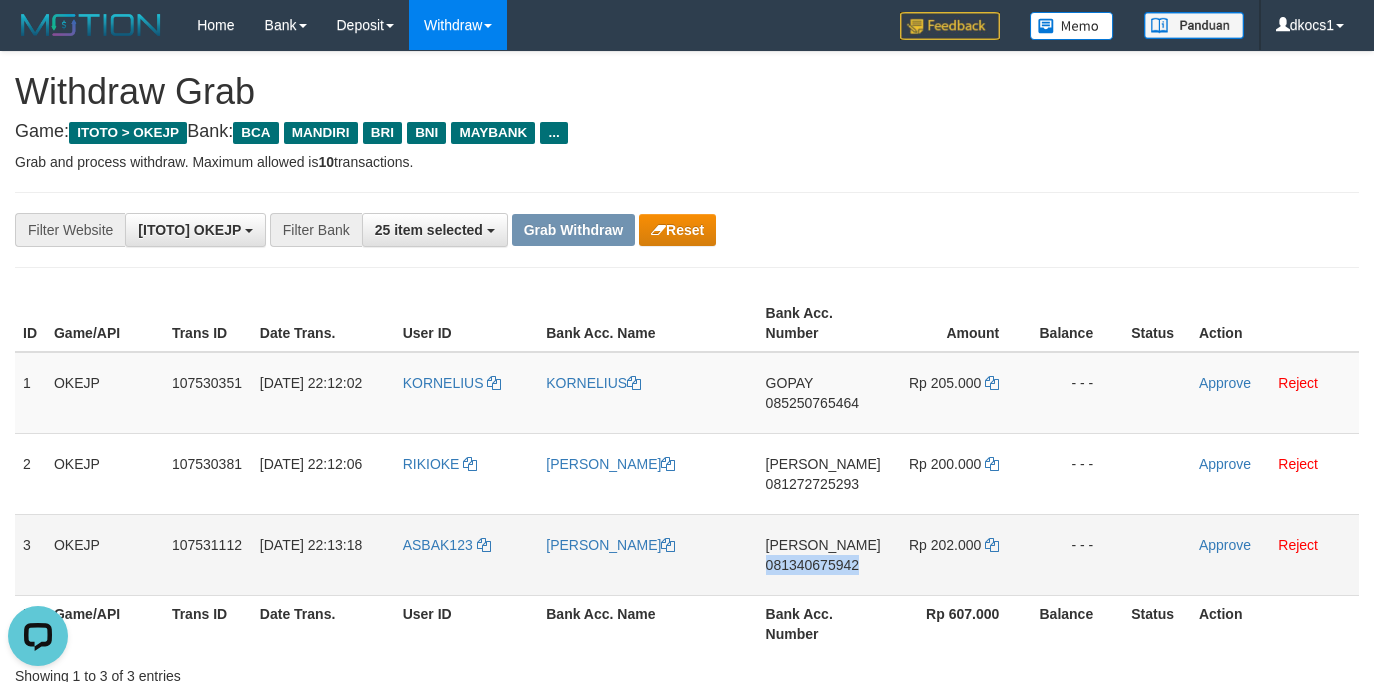 click on "DANA
081340675942" at bounding box center [823, 554] 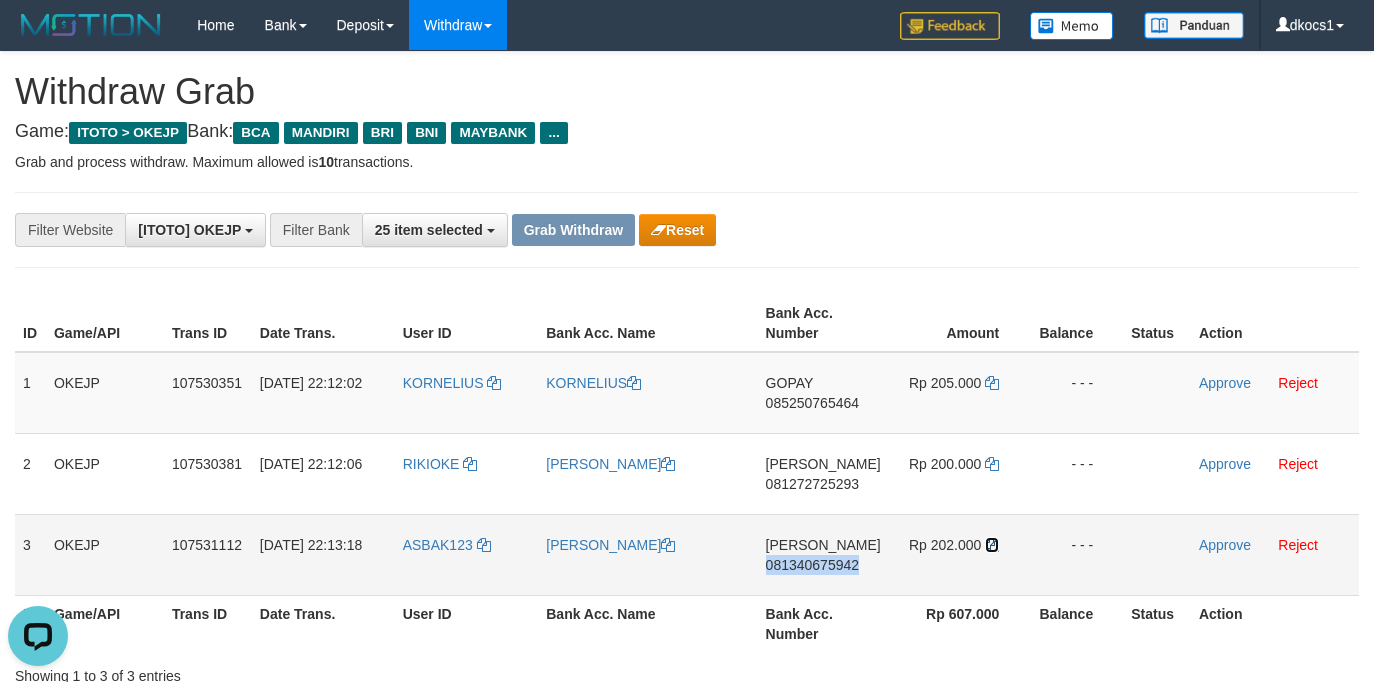 click at bounding box center (992, 545) 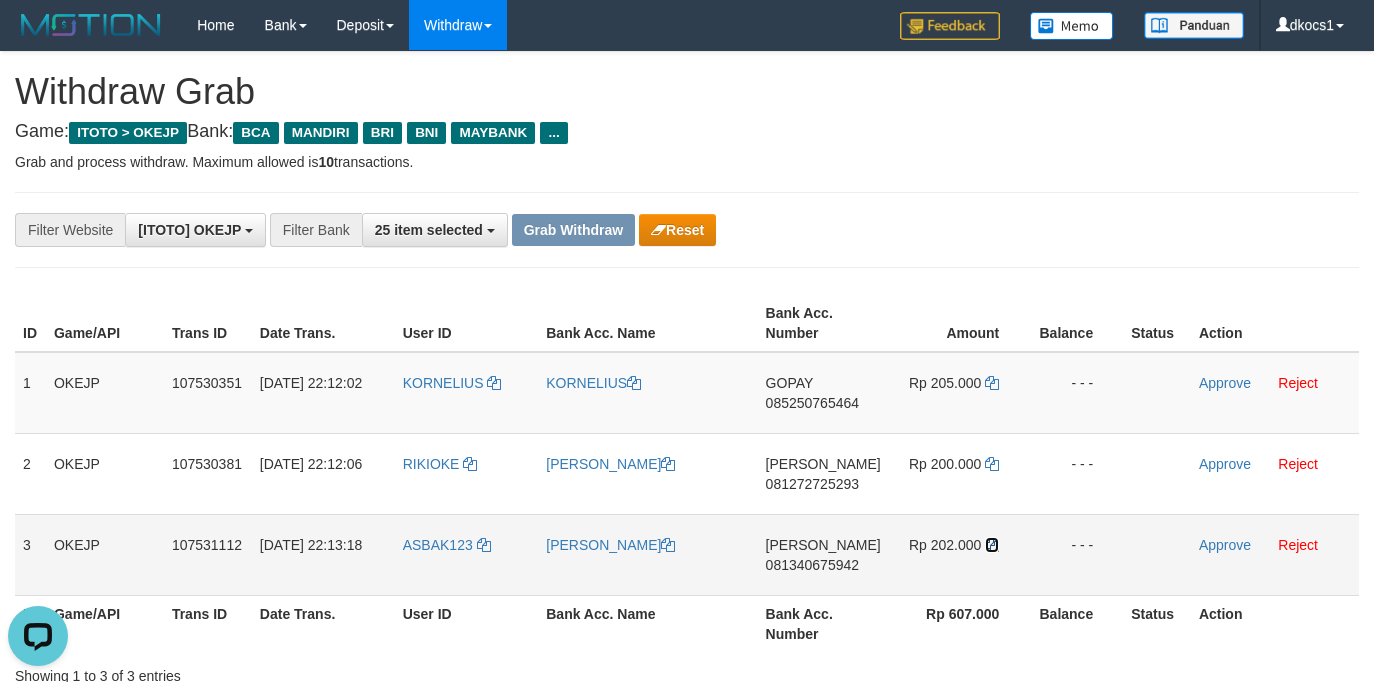 click at bounding box center [992, 545] 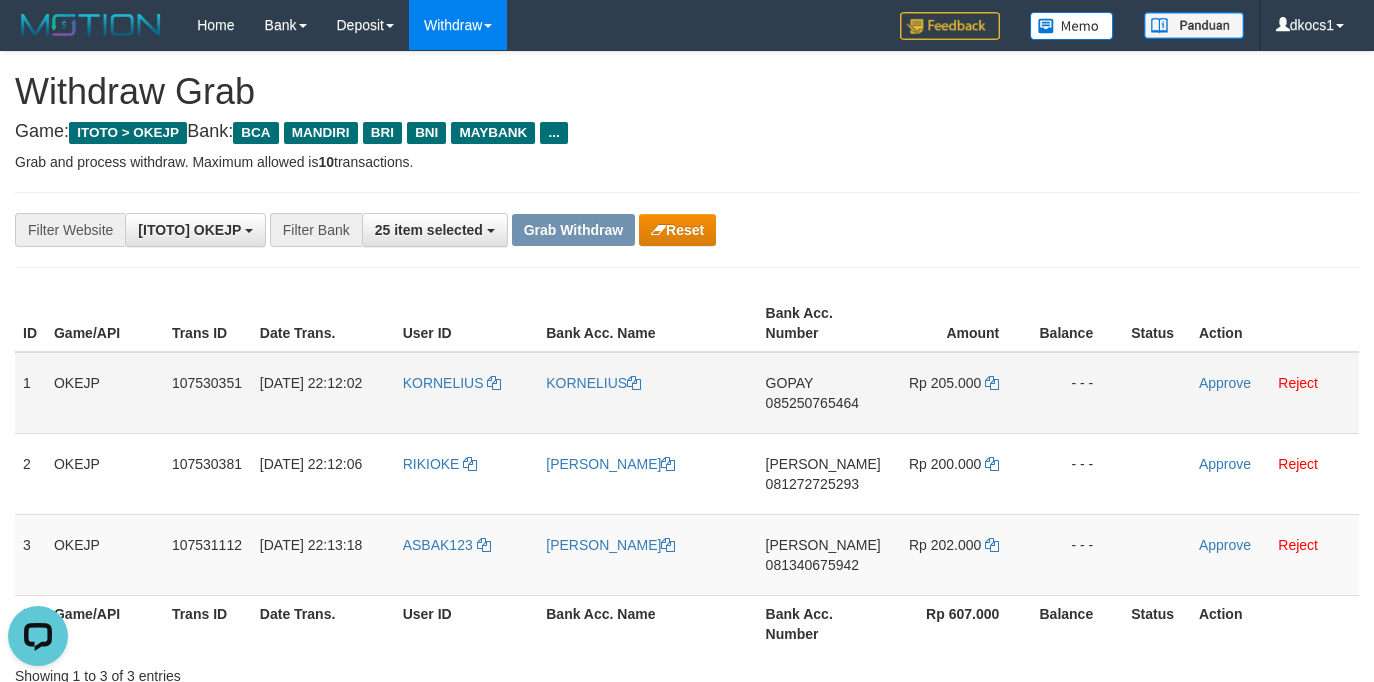 click on "GOPAY
085250765464" at bounding box center [823, 393] 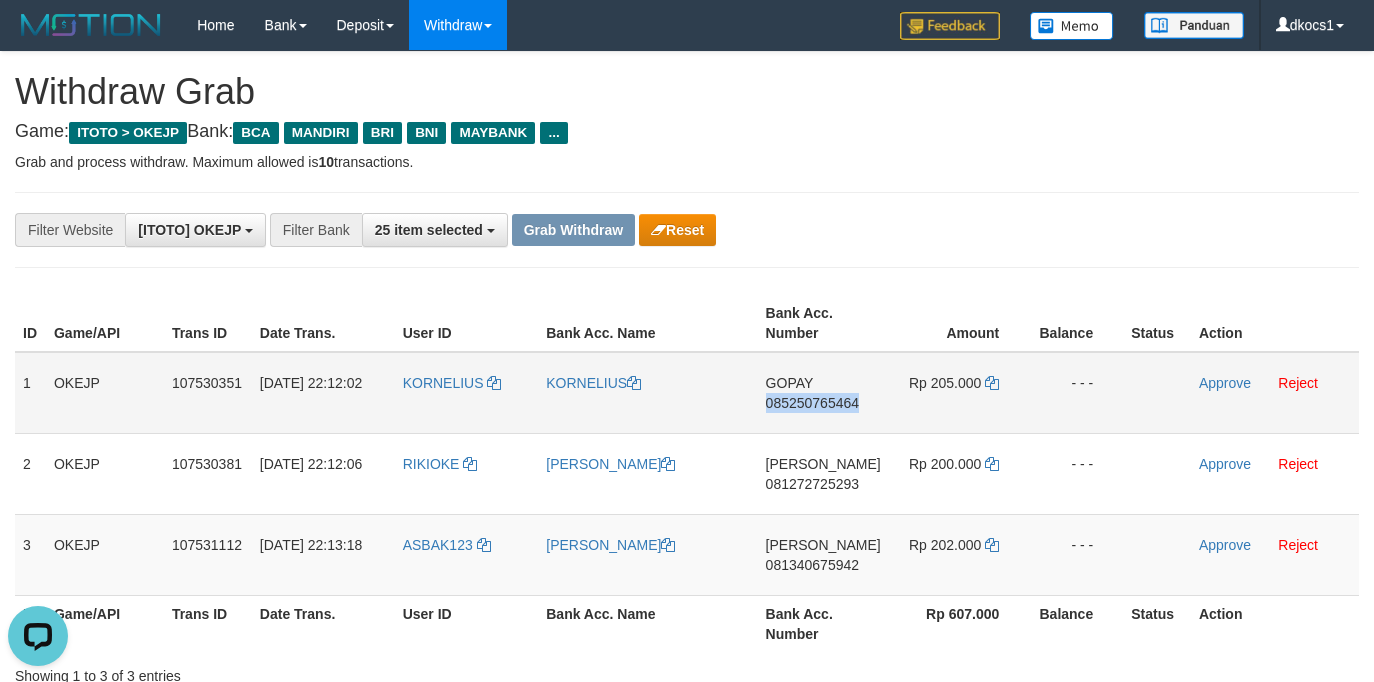click on "GOPAY
085250765464" at bounding box center [823, 393] 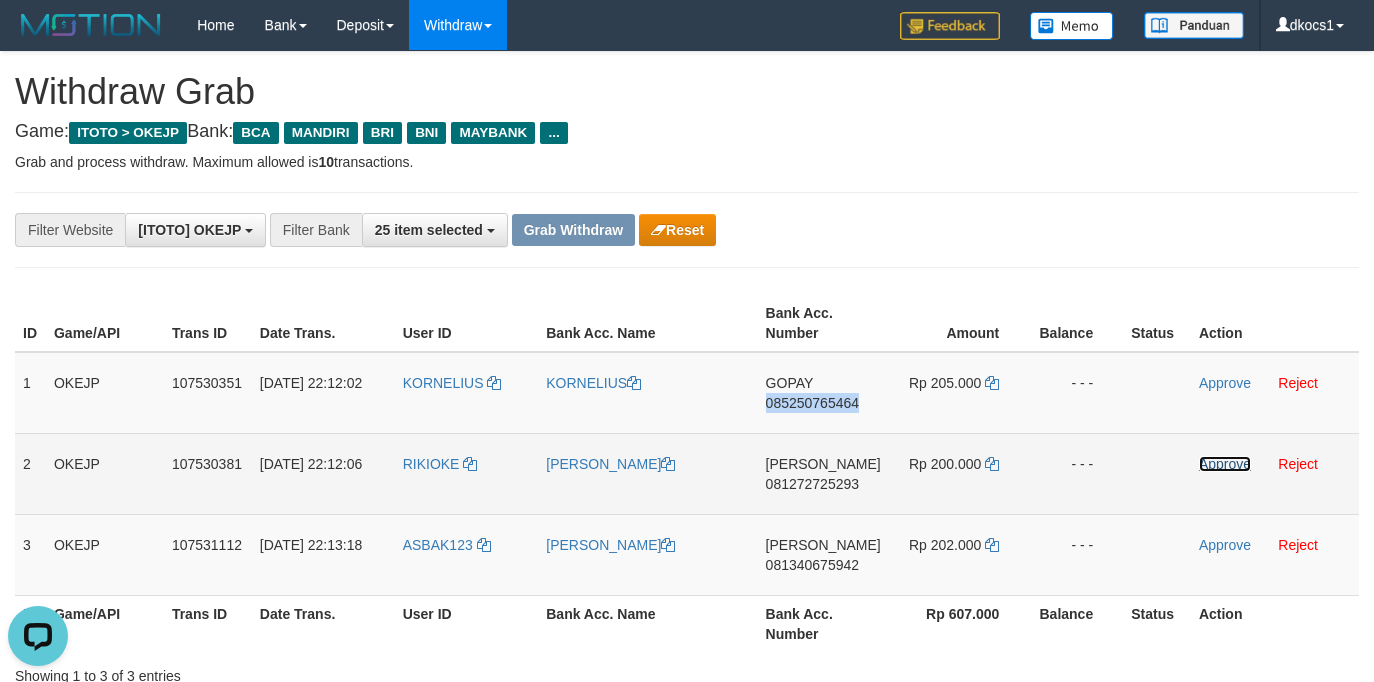 click on "Approve" at bounding box center [1225, 464] 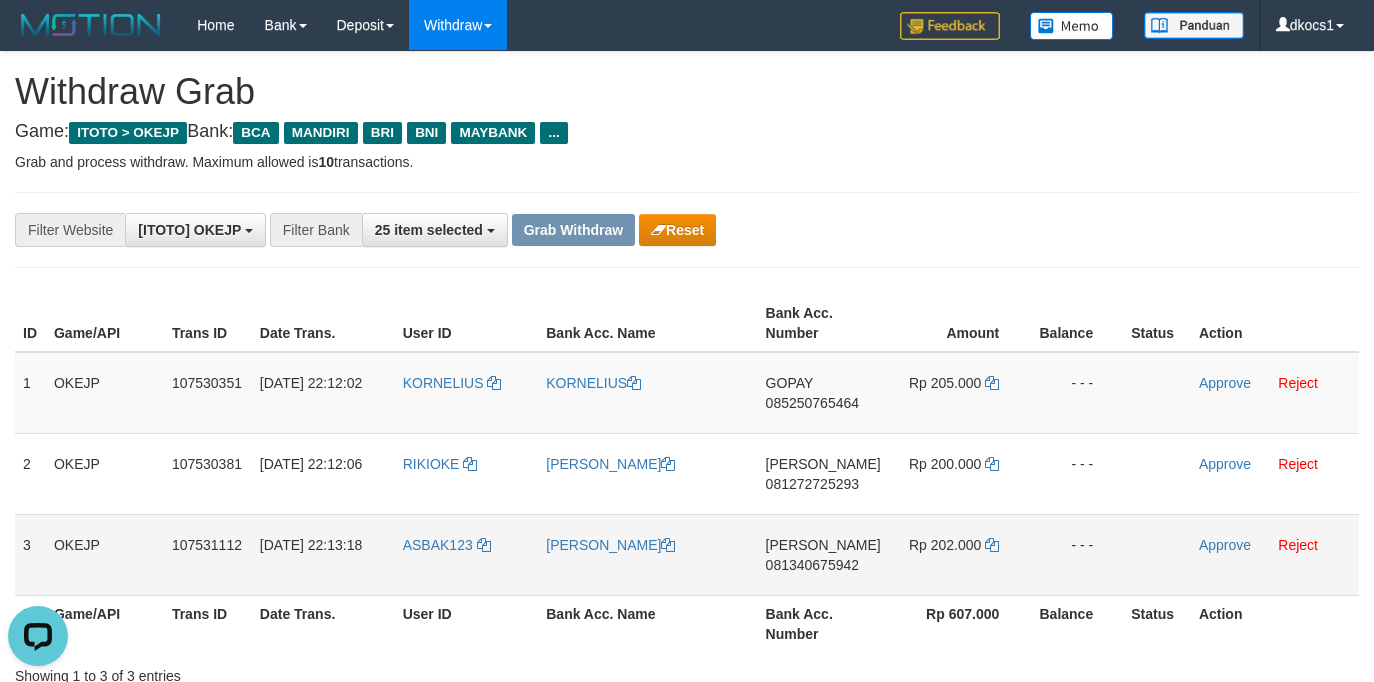 click on "Approve
Reject" at bounding box center (1275, 554) 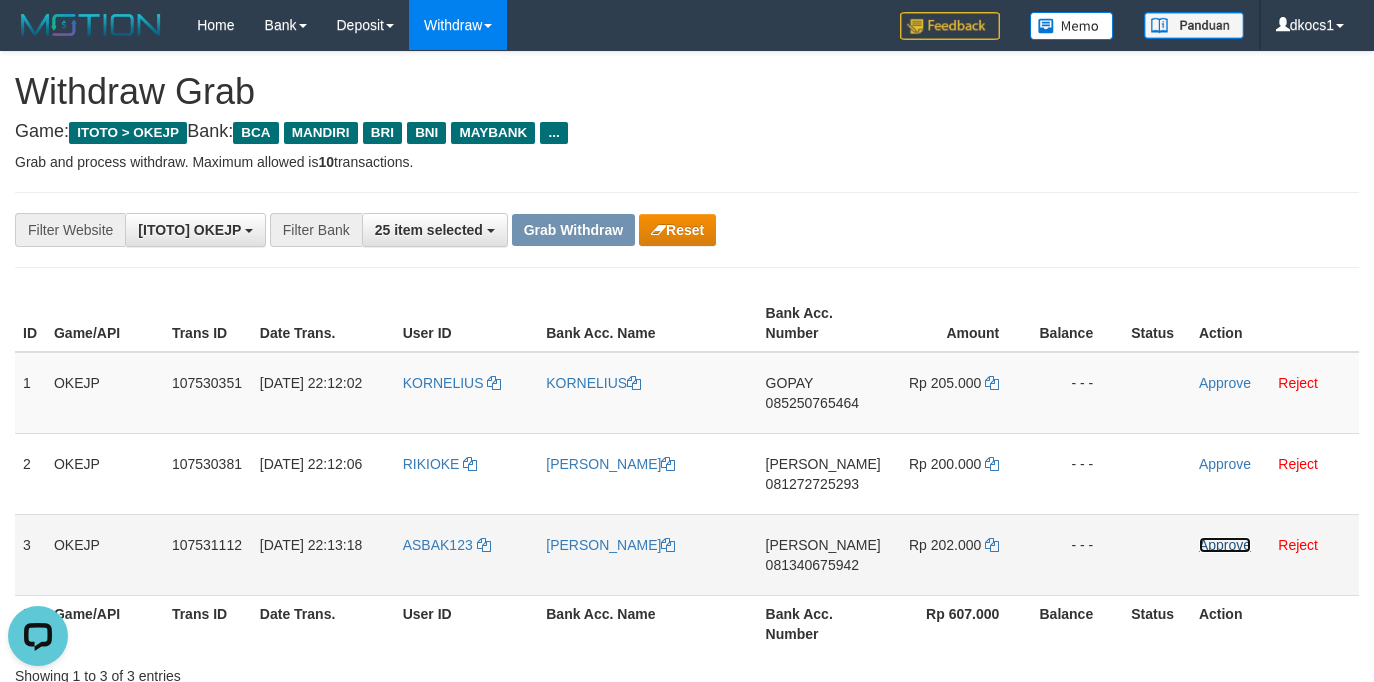 click on "Approve" at bounding box center [1225, 545] 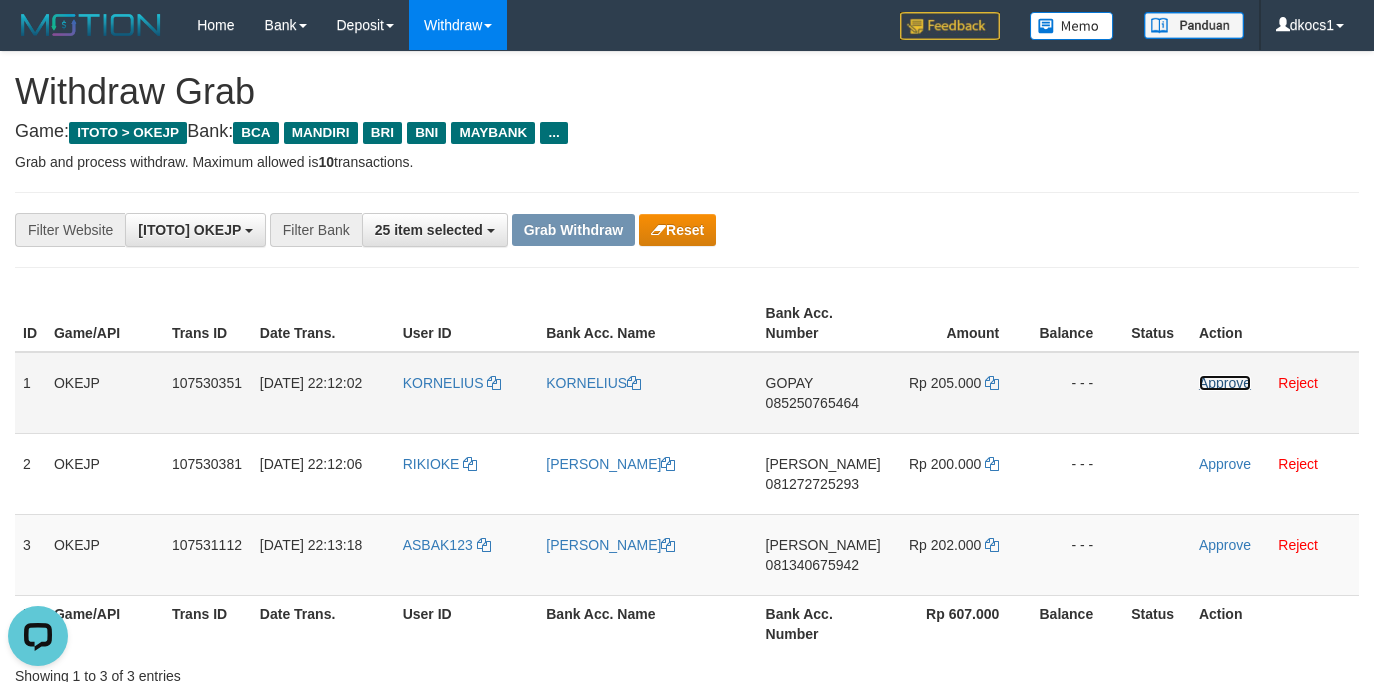 click on "Approve" at bounding box center [1225, 383] 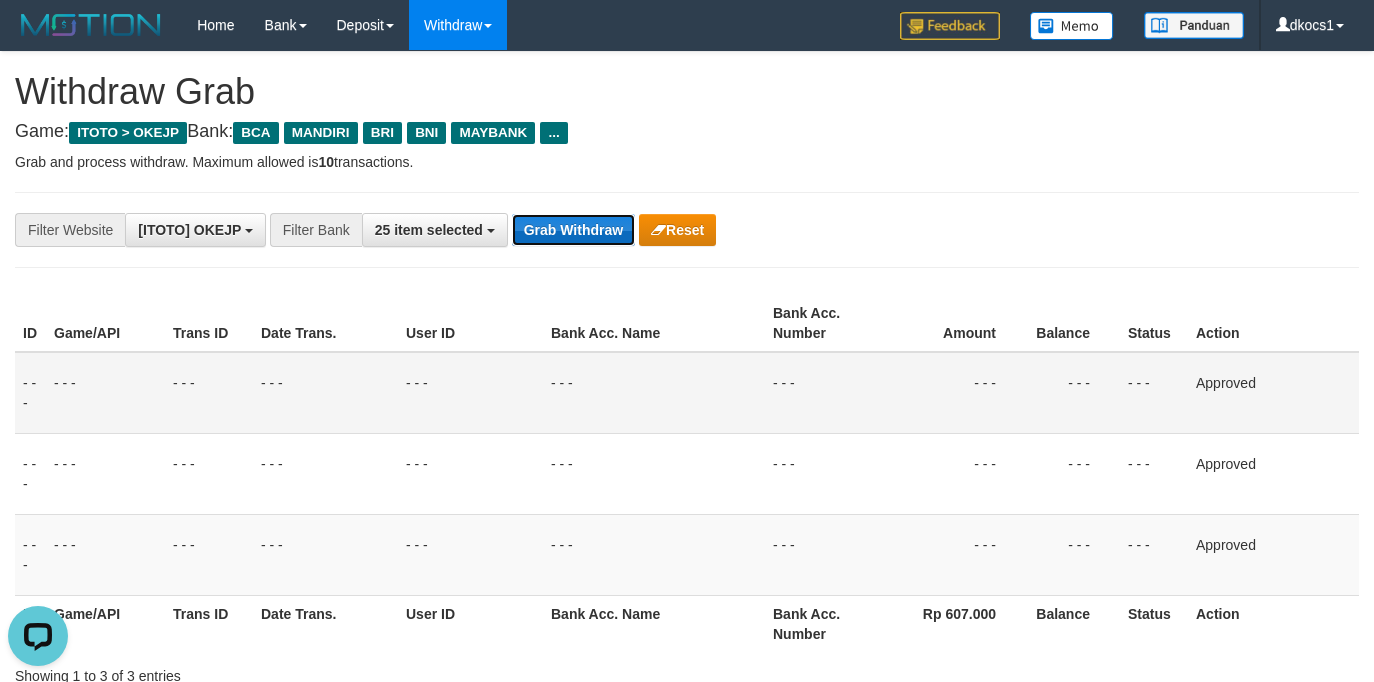 click on "Grab Withdraw" at bounding box center (573, 230) 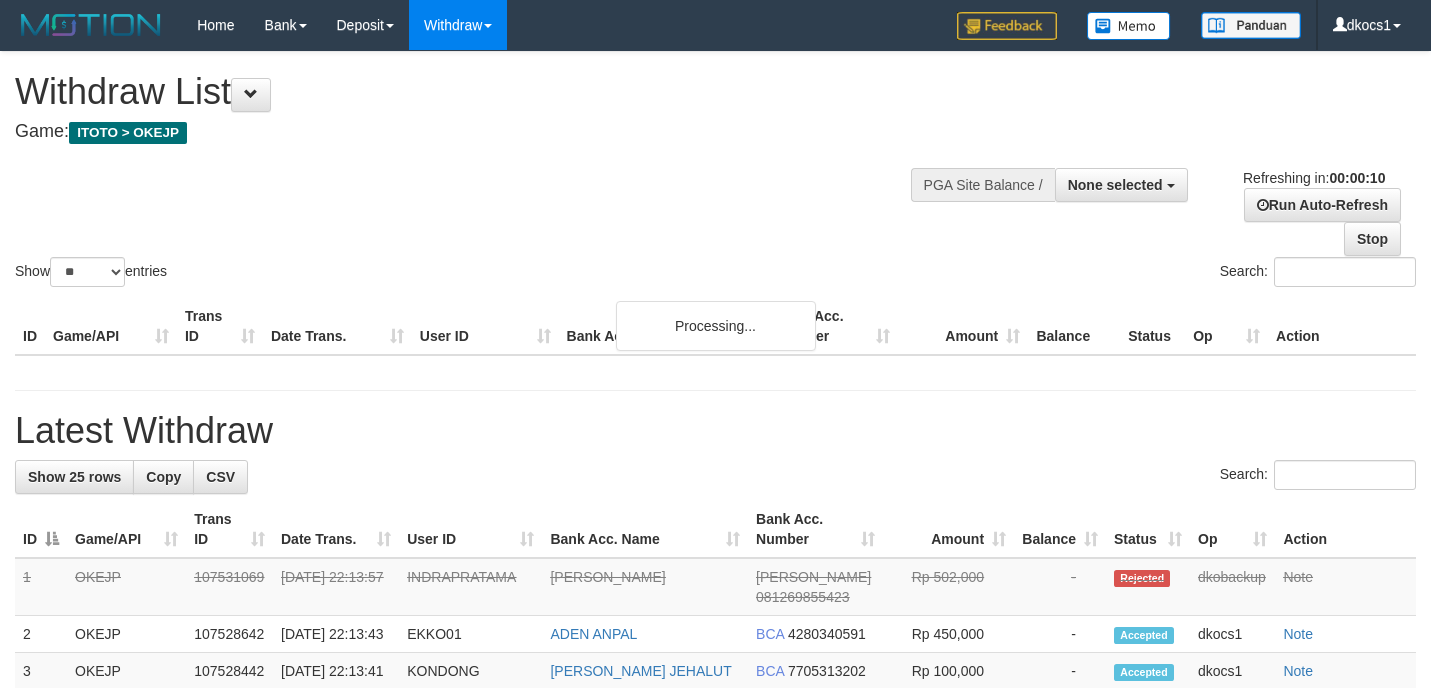 select 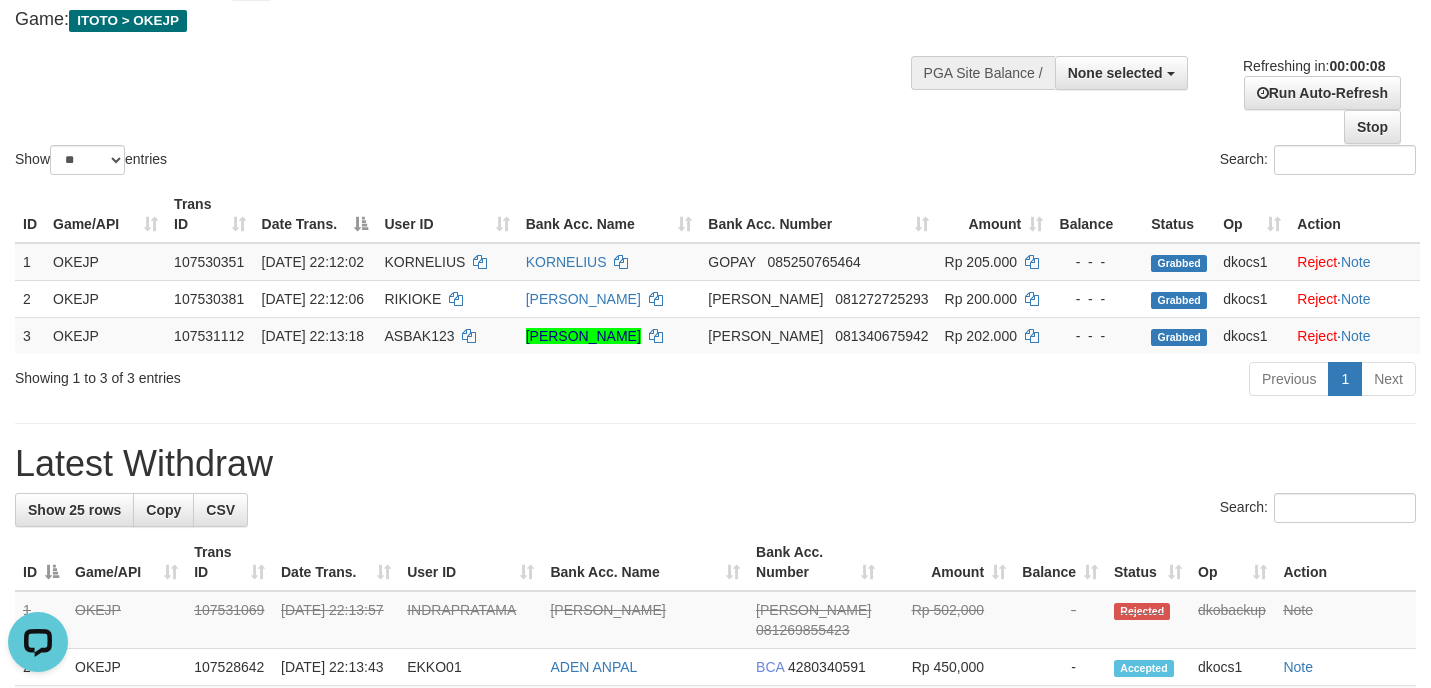 scroll, scrollTop: 0, scrollLeft: 0, axis: both 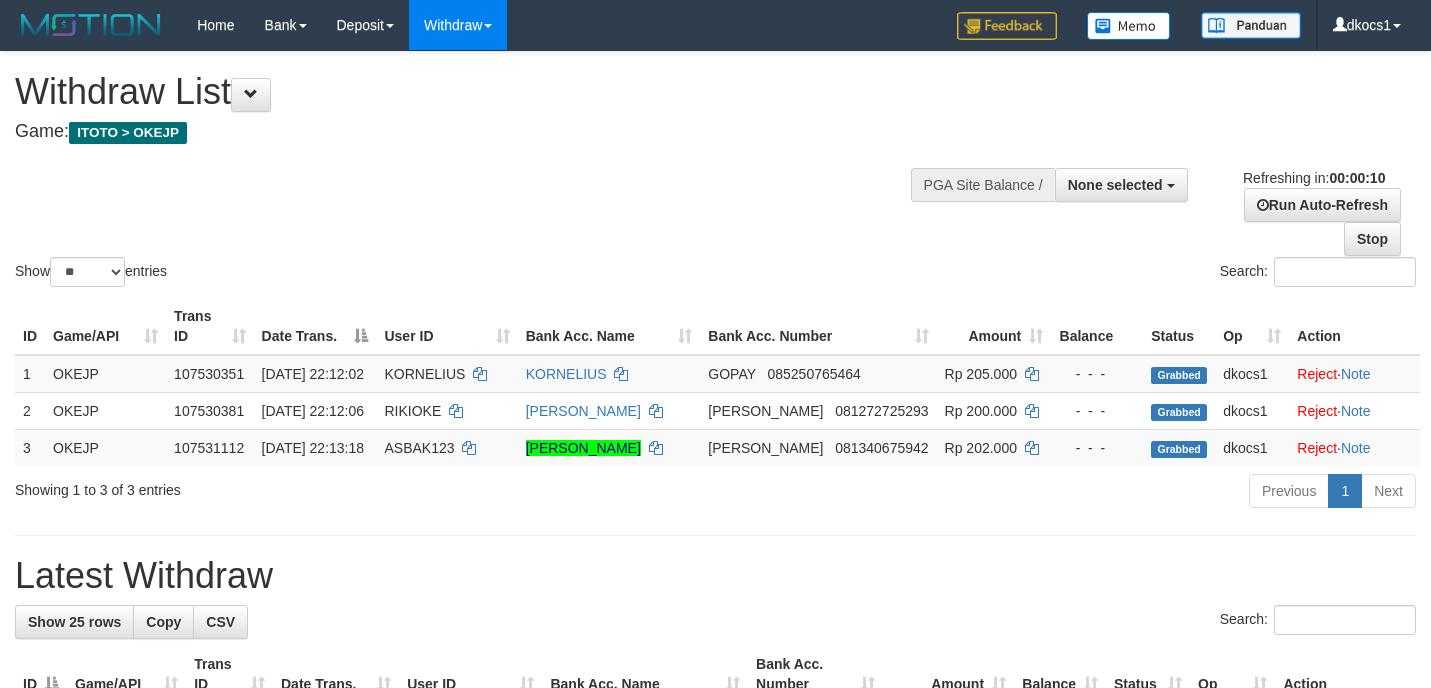 select 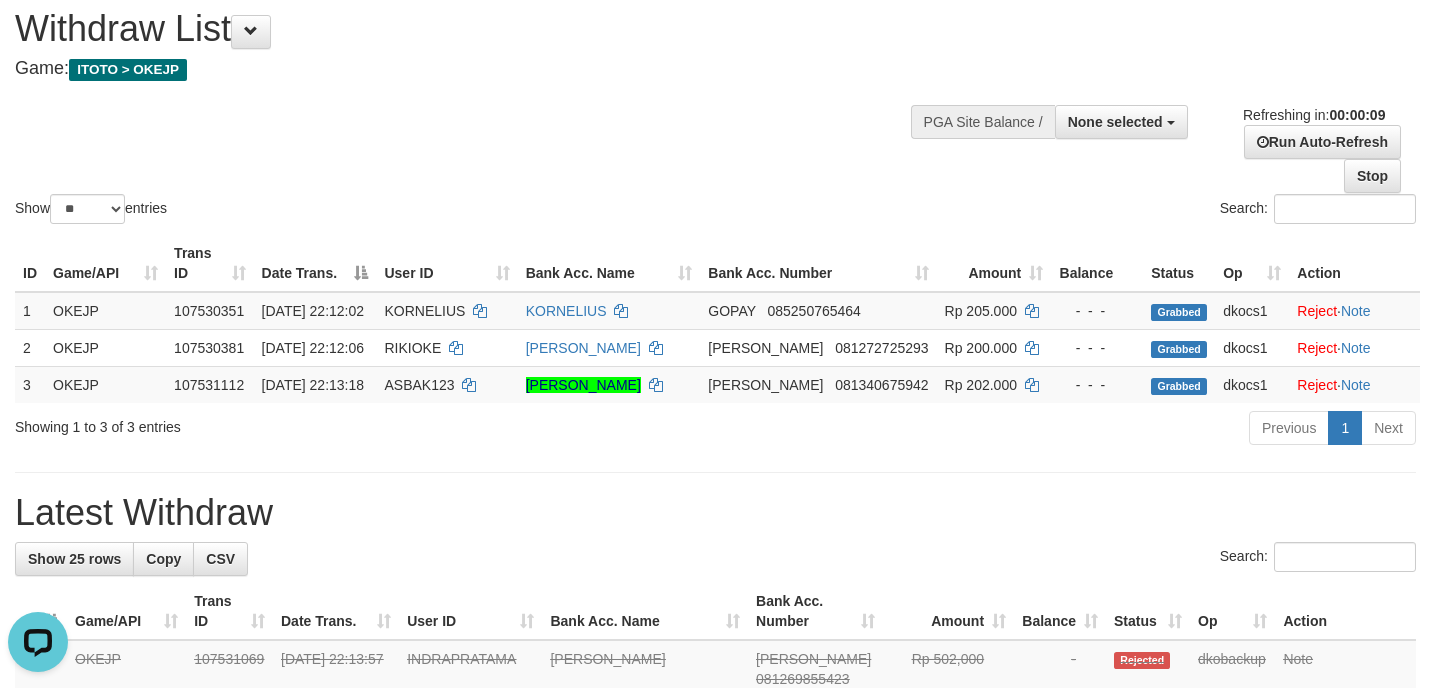 scroll, scrollTop: 0, scrollLeft: 0, axis: both 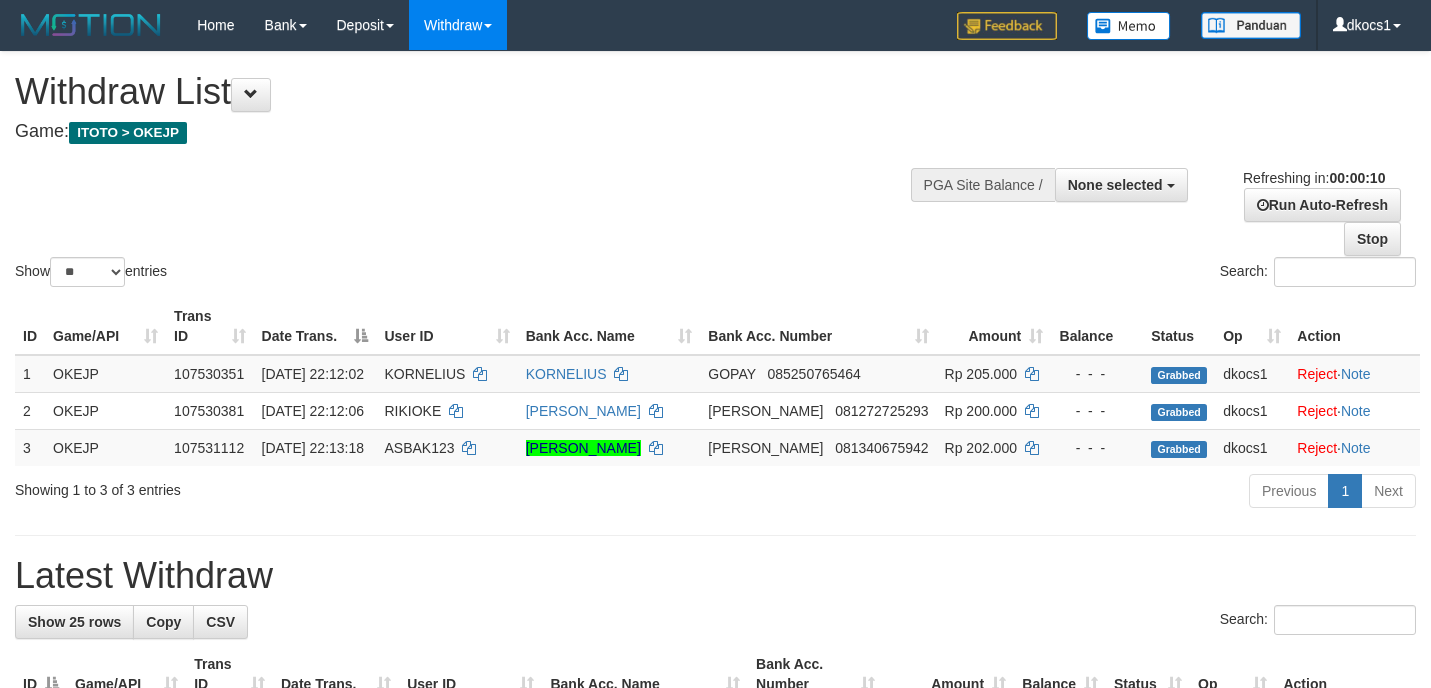 select 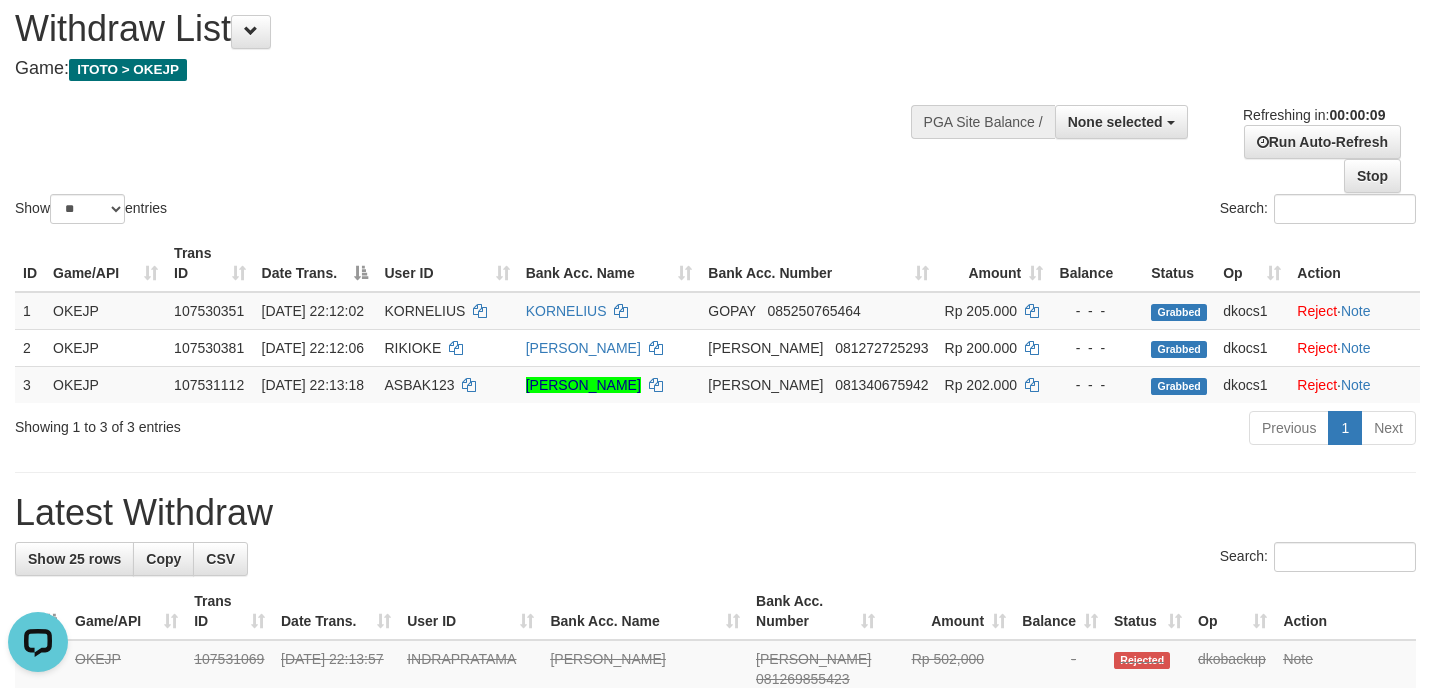 scroll, scrollTop: 0, scrollLeft: 0, axis: both 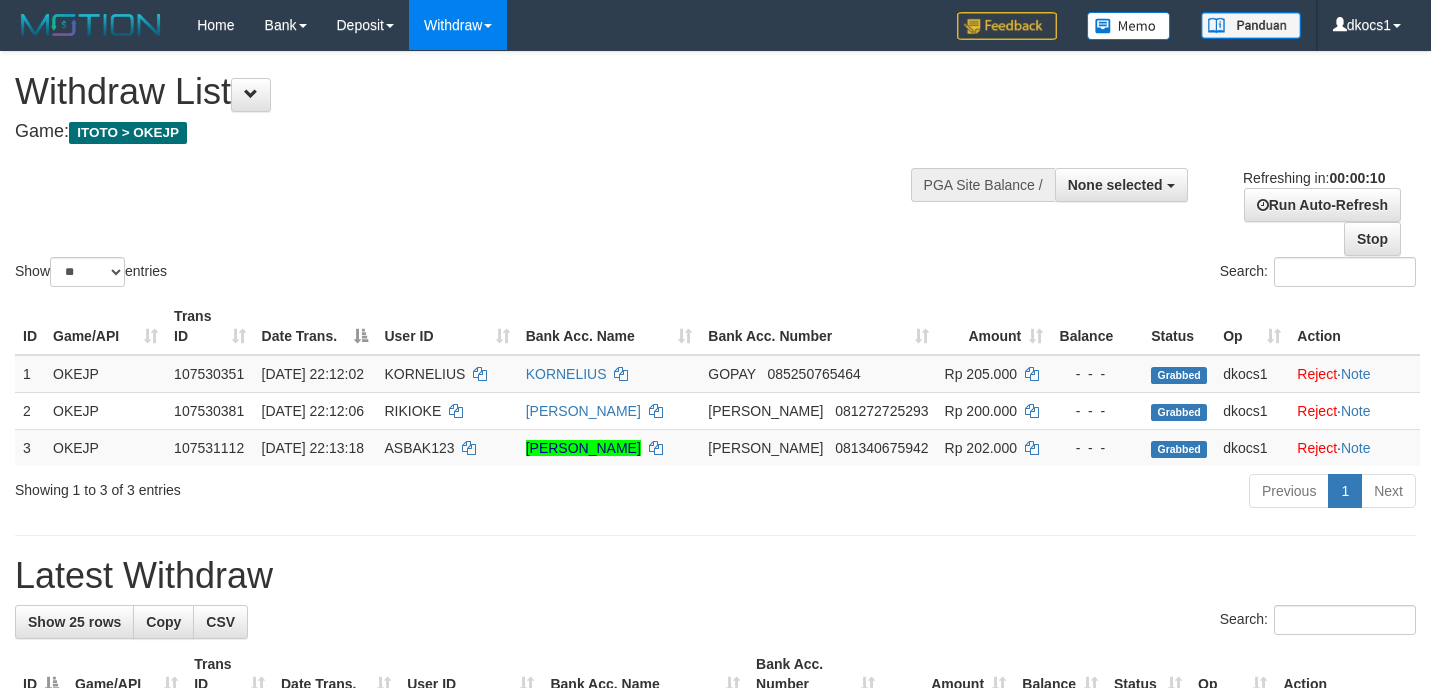 select 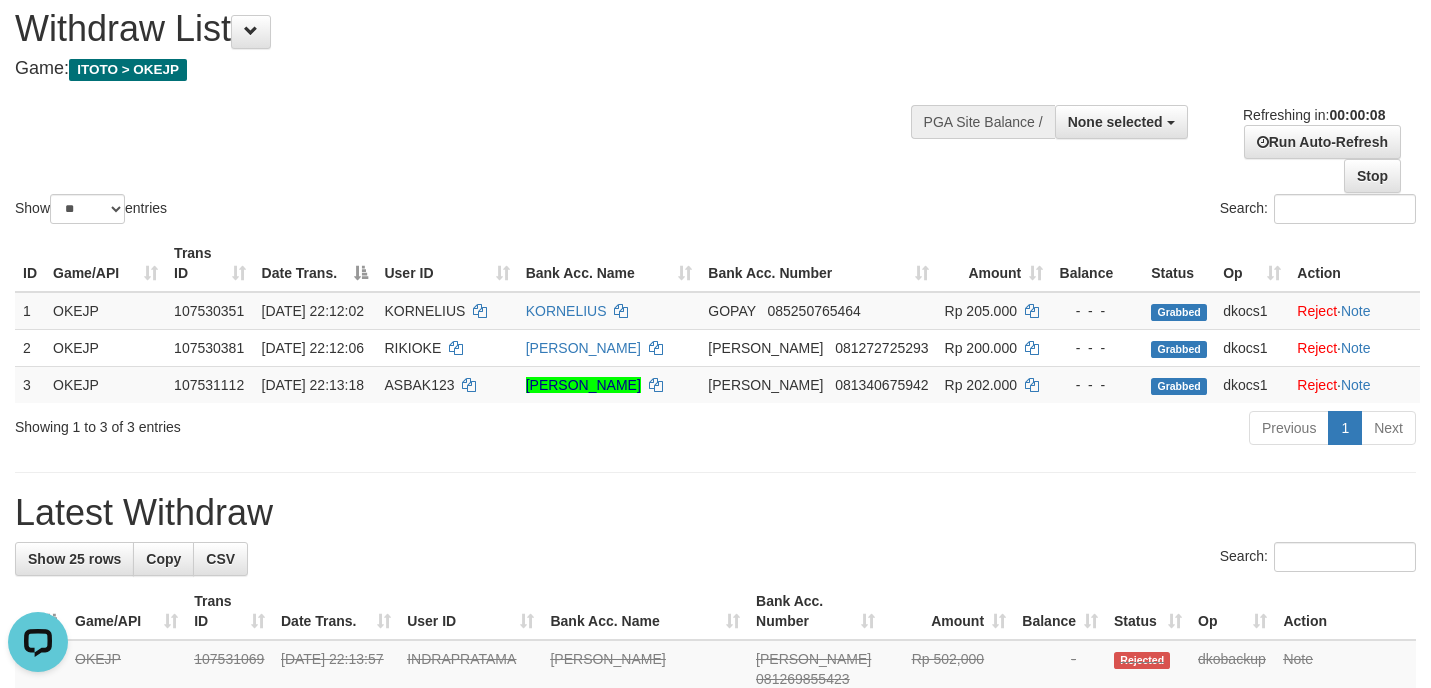 scroll, scrollTop: 0, scrollLeft: 0, axis: both 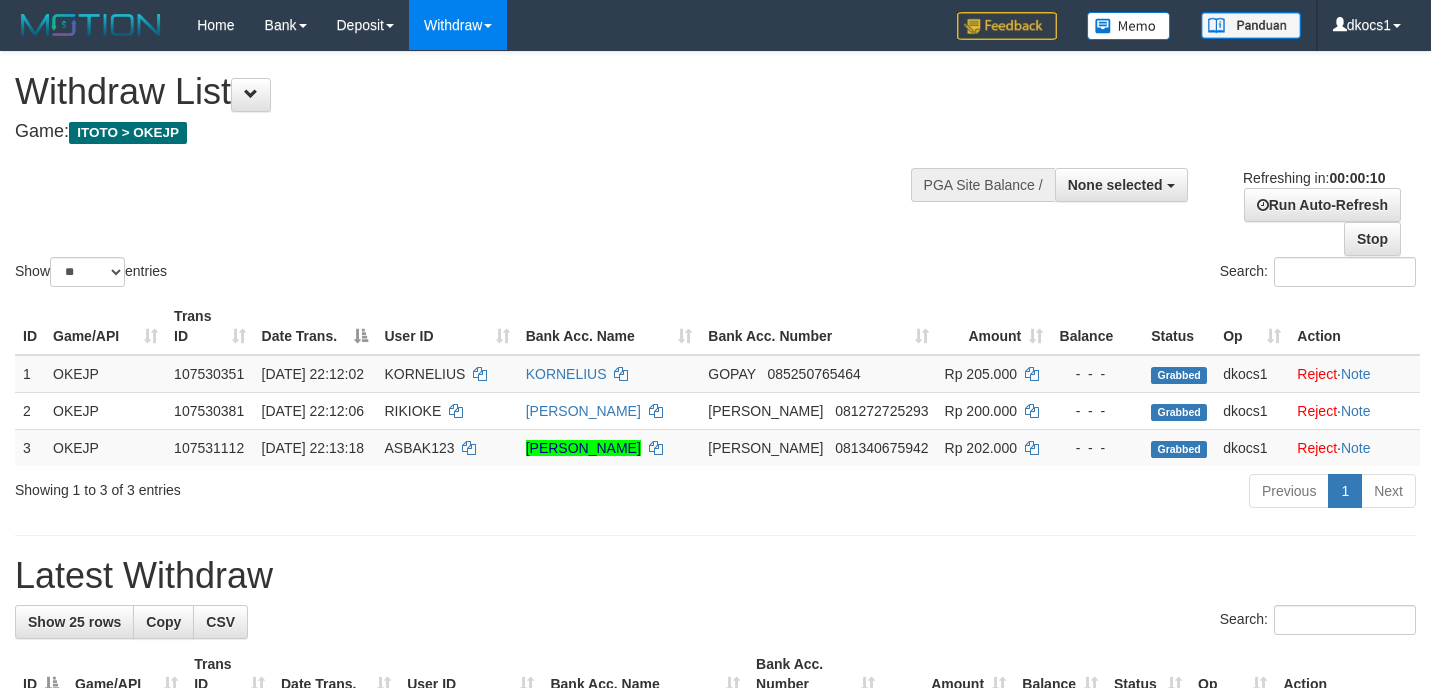 select 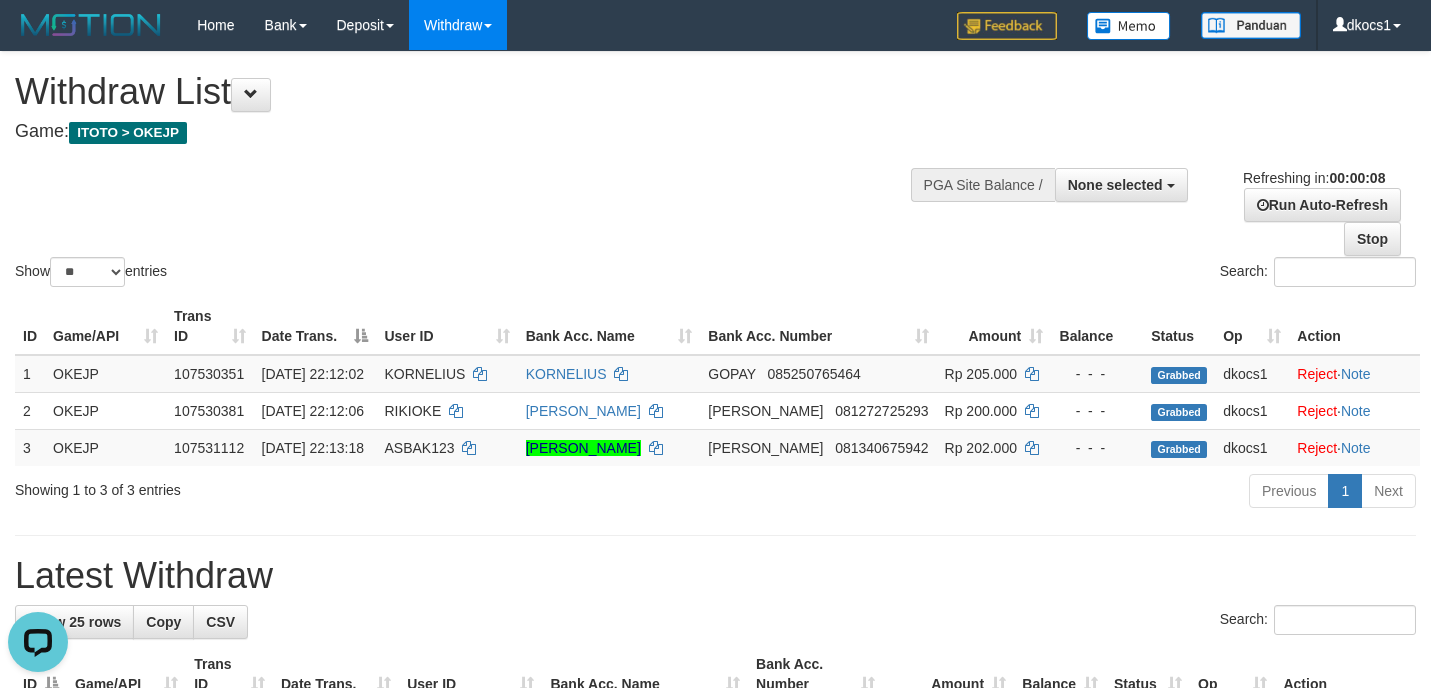 scroll, scrollTop: 0, scrollLeft: 0, axis: both 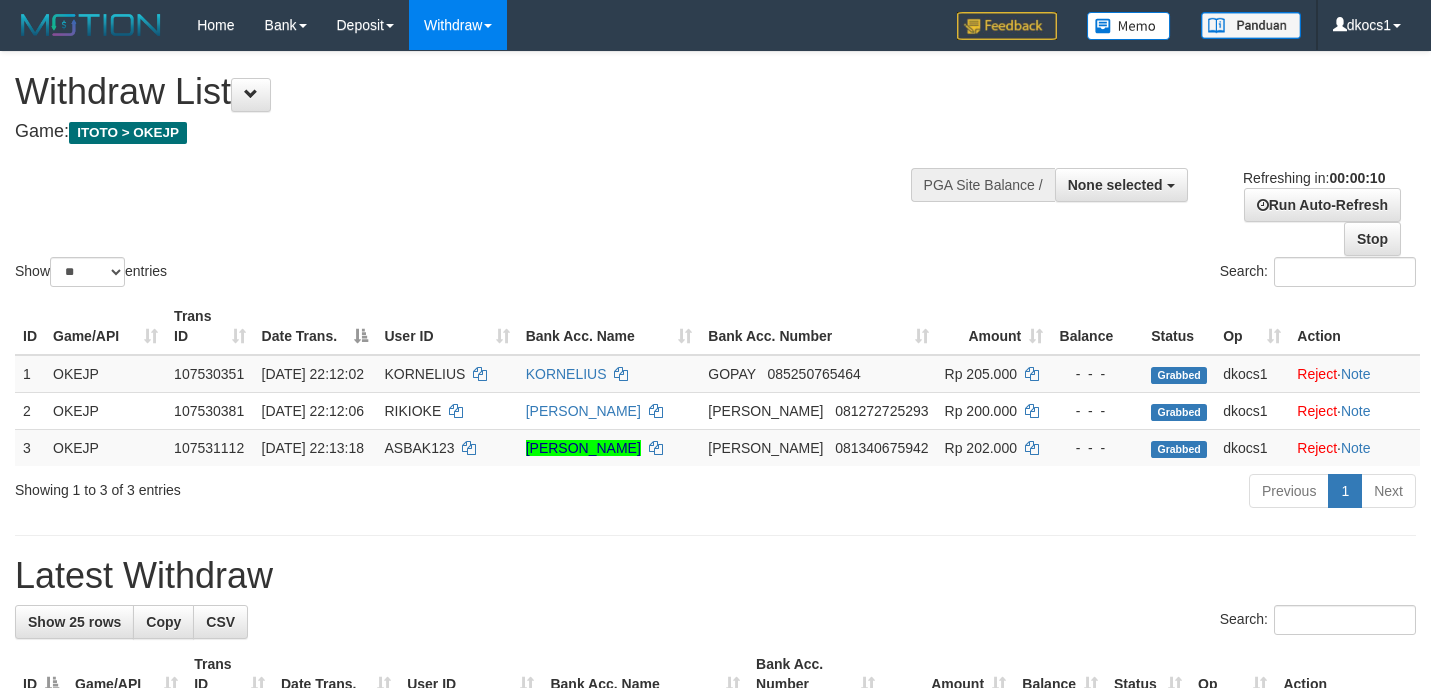 select 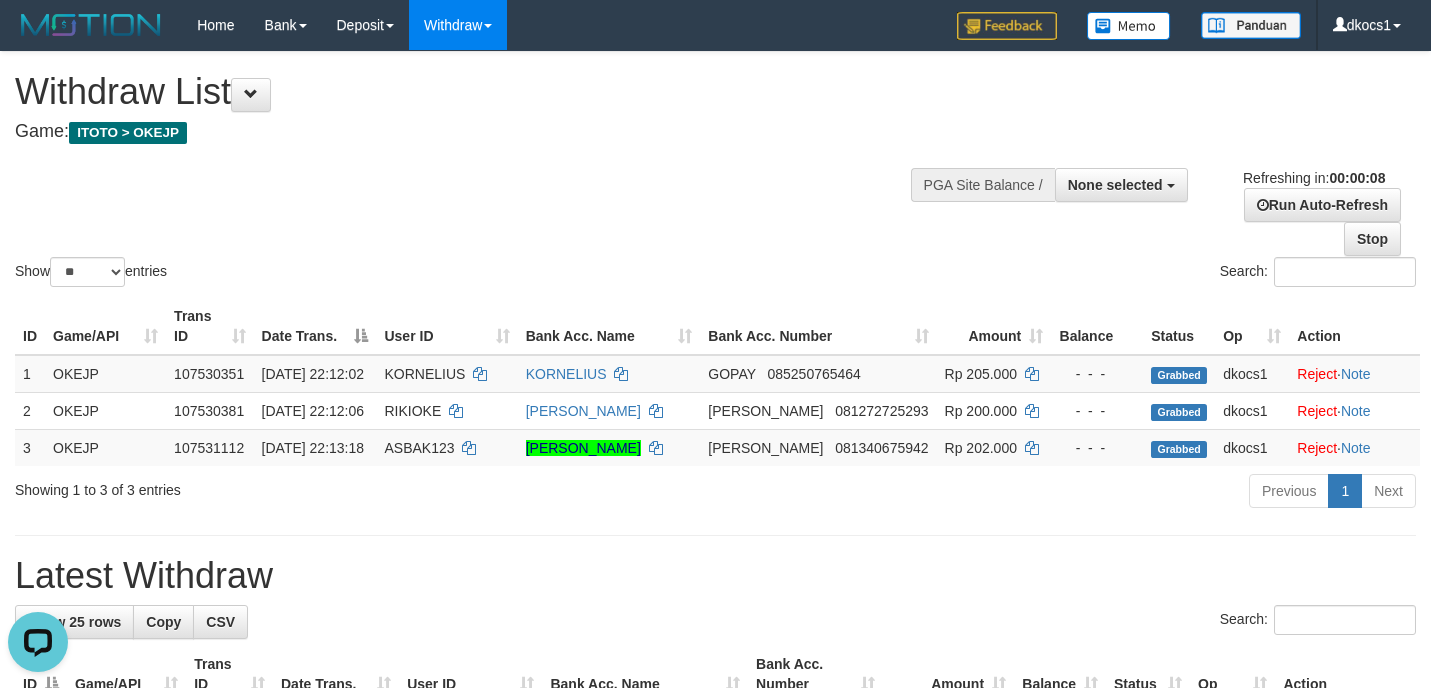 scroll, scrollTop: 0, scrollLeft: 0, axis: both 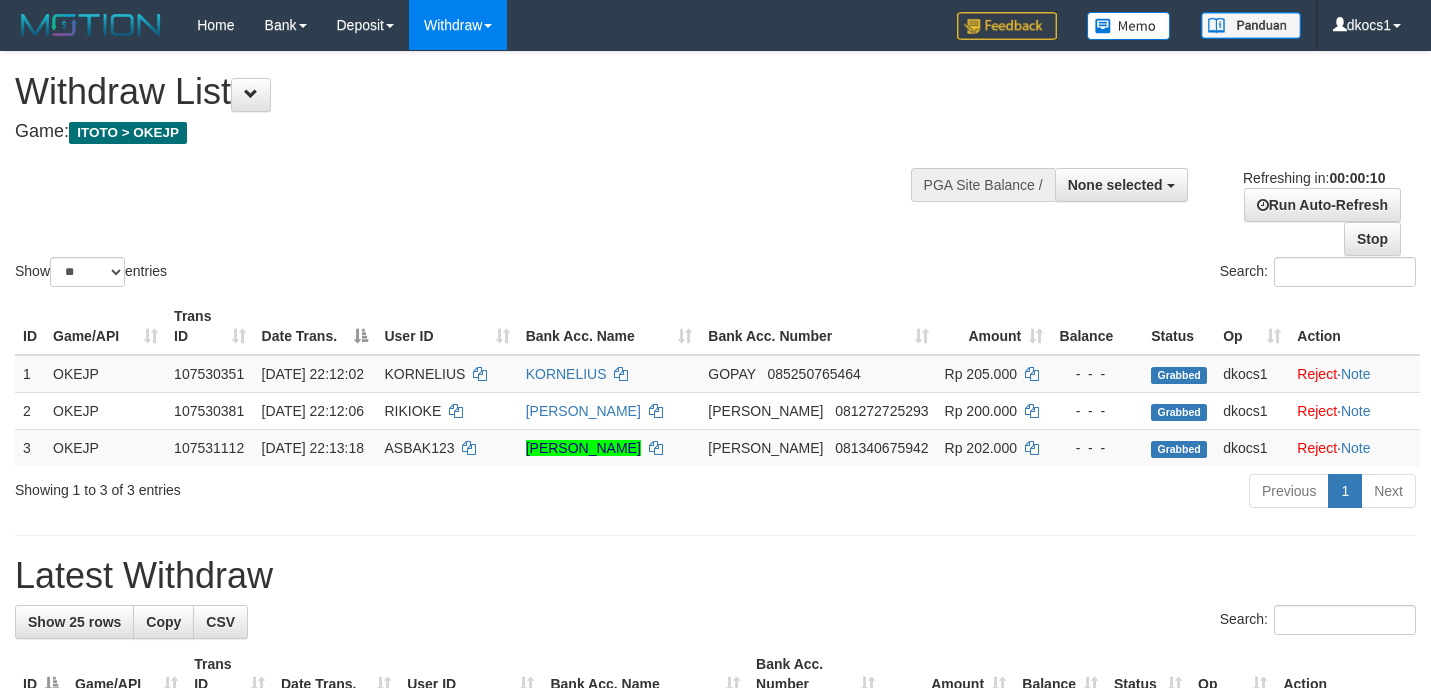 select 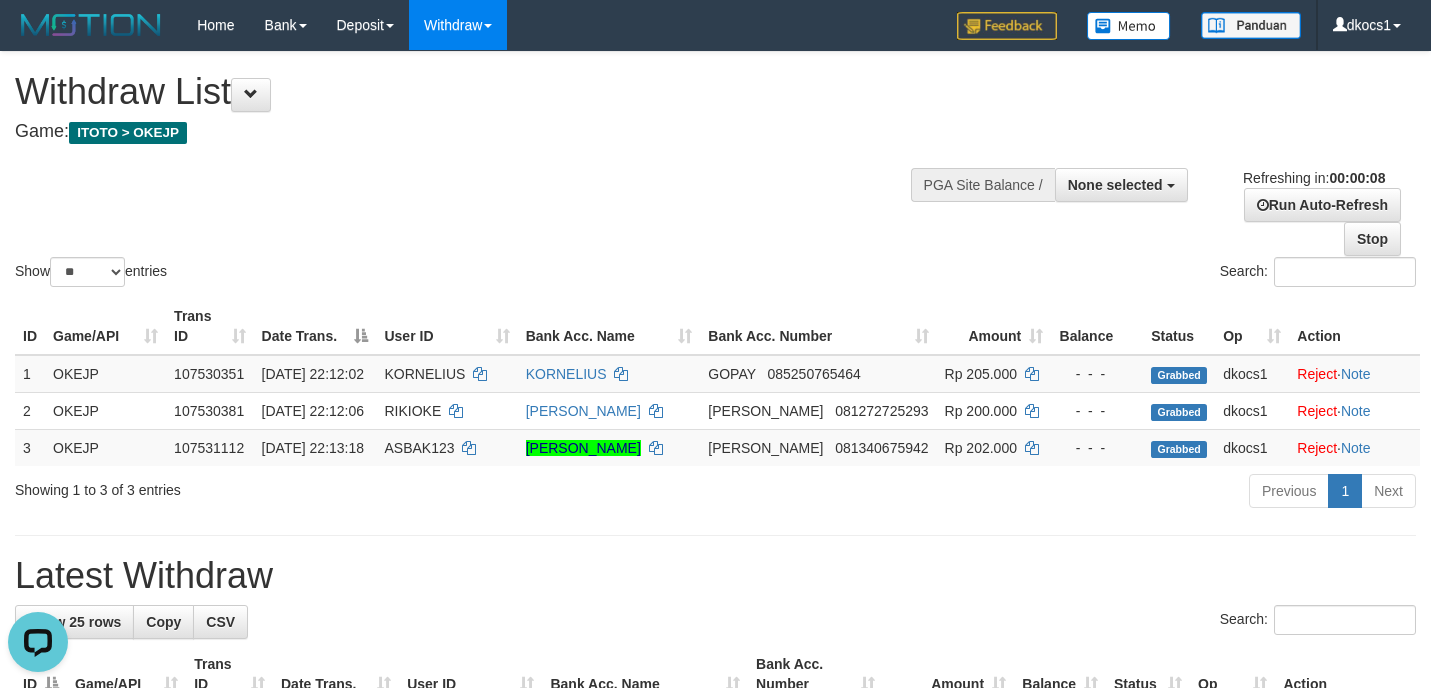 scroll, scrollTop: 0, scrollLeft: 0, axis: both 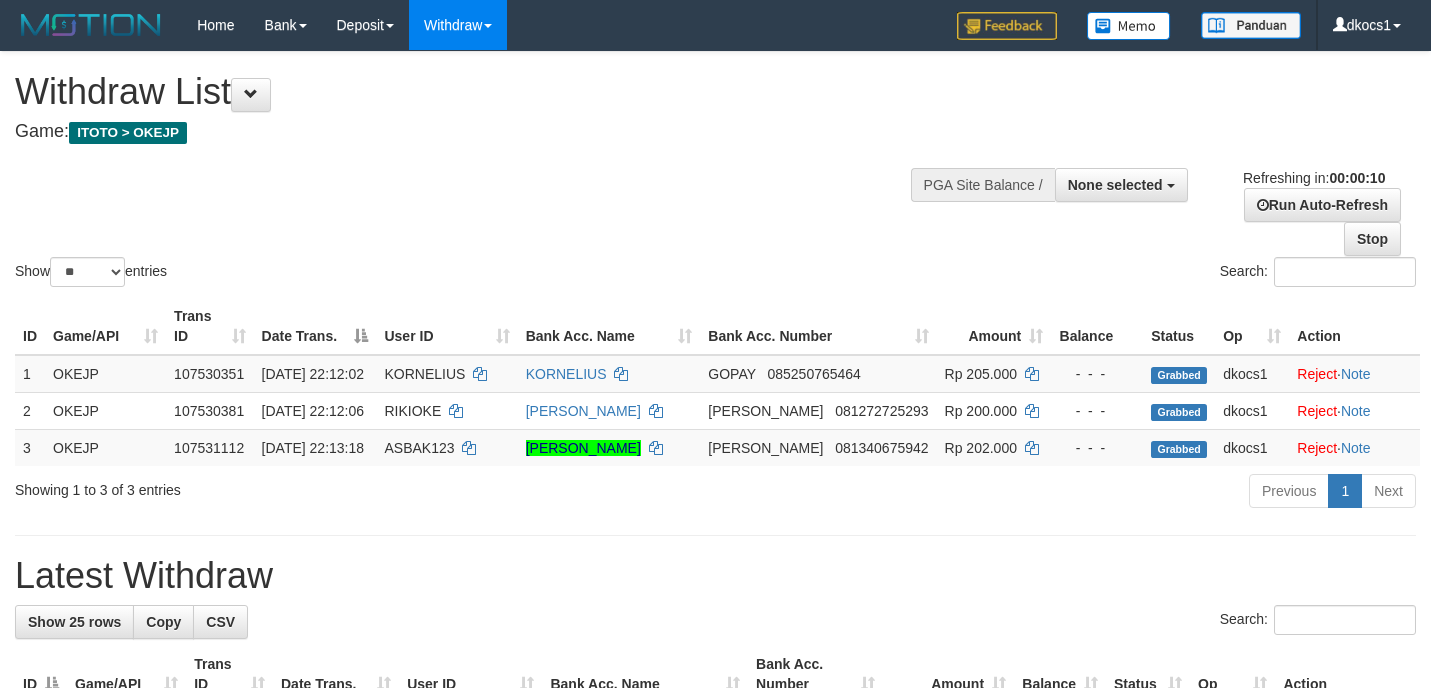 select 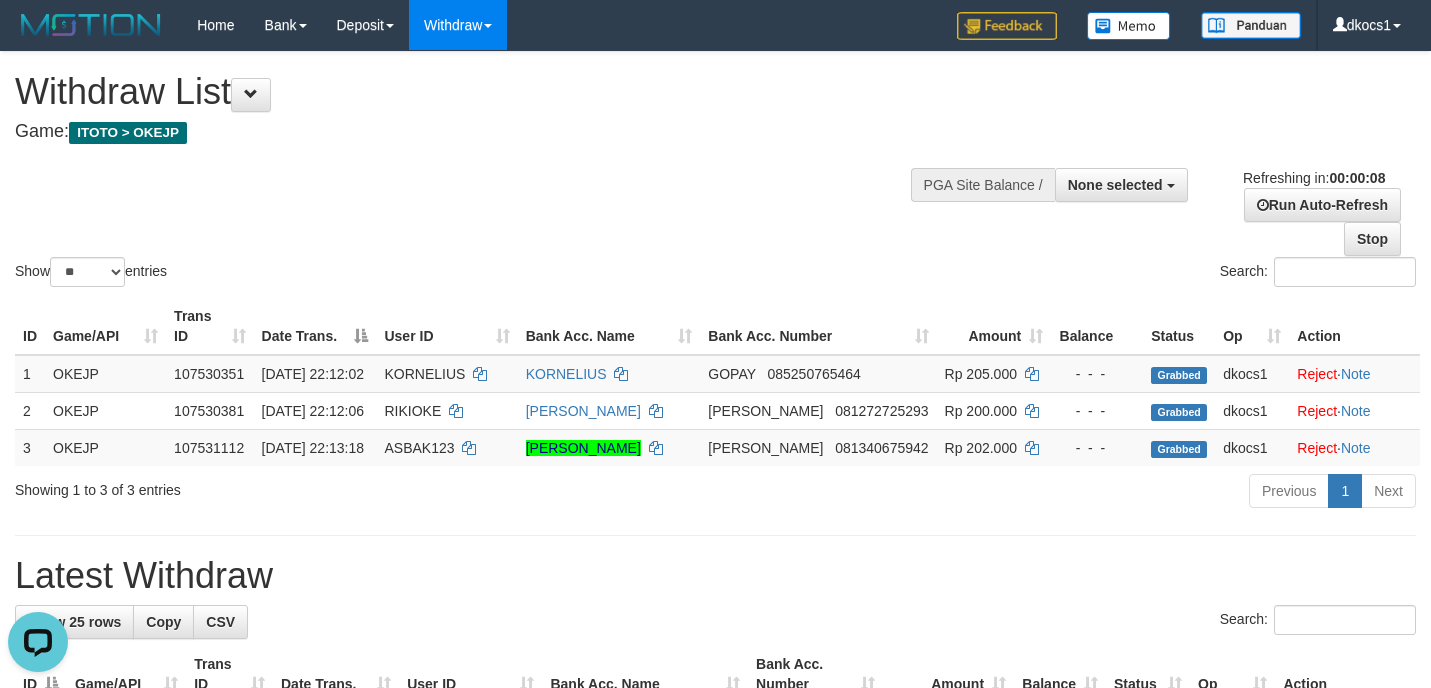 scroll, scrollTop: 0, scrollLeft: 0, axis: both 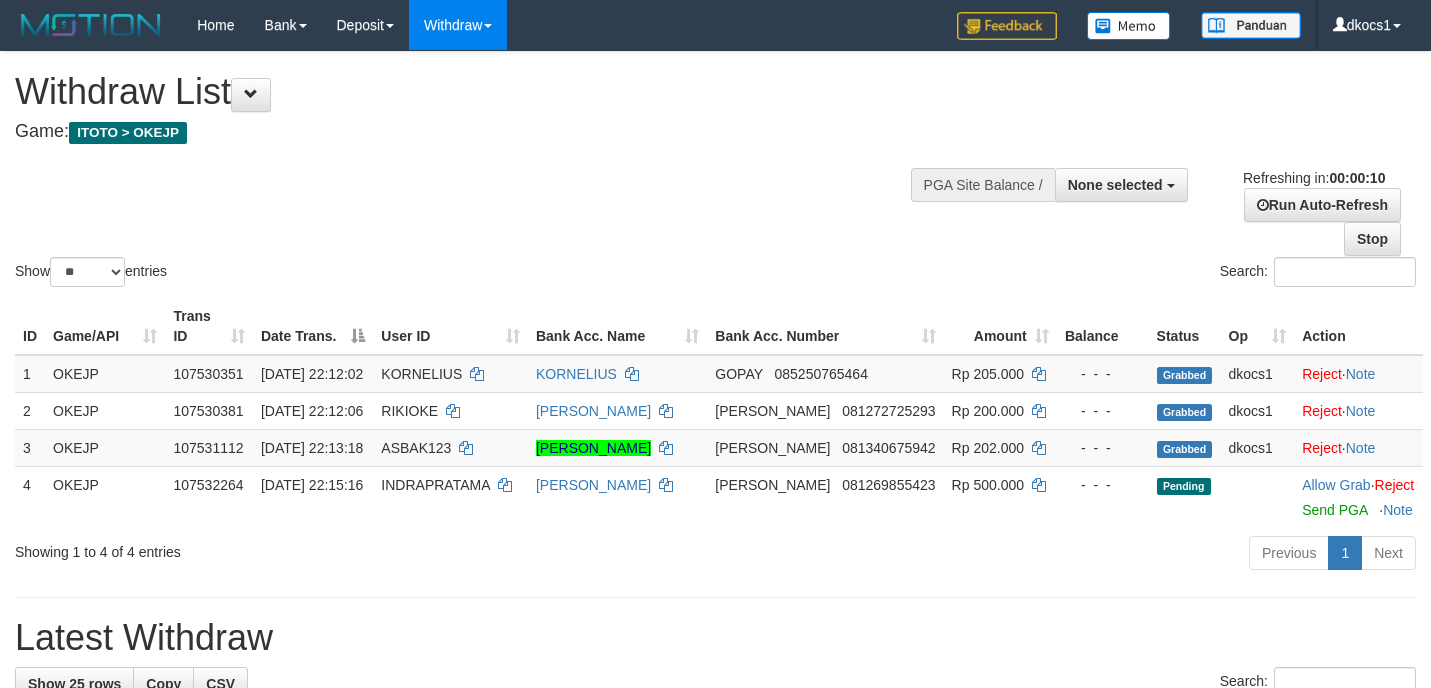 select 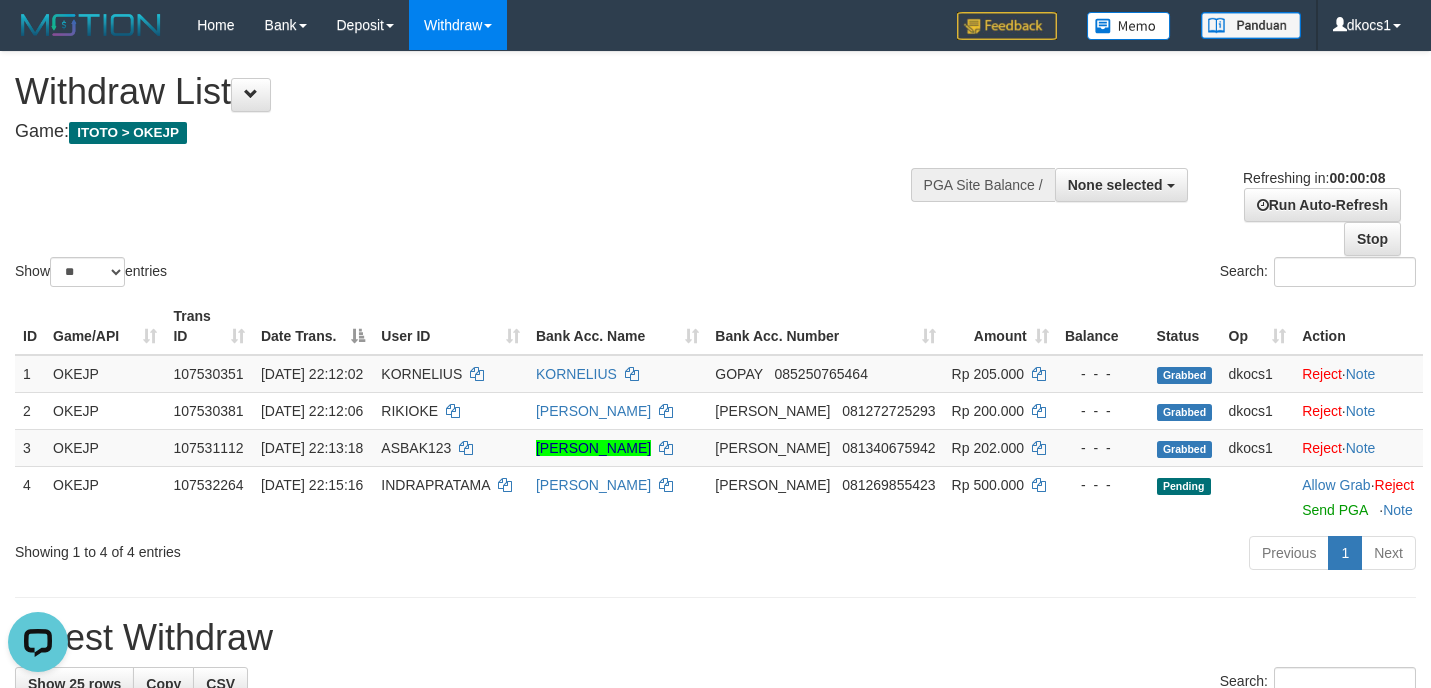 scroll, scrollTop: 0, scrollLeft: 0, axis: both 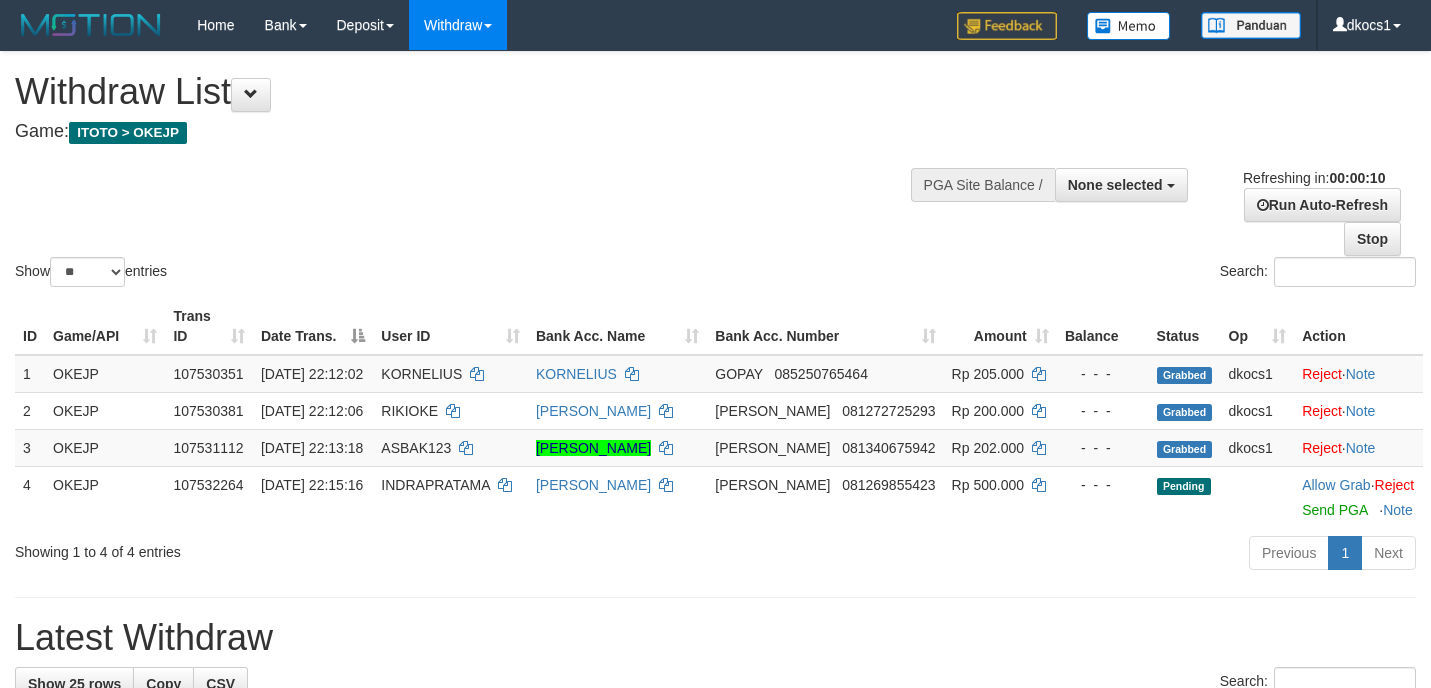 select 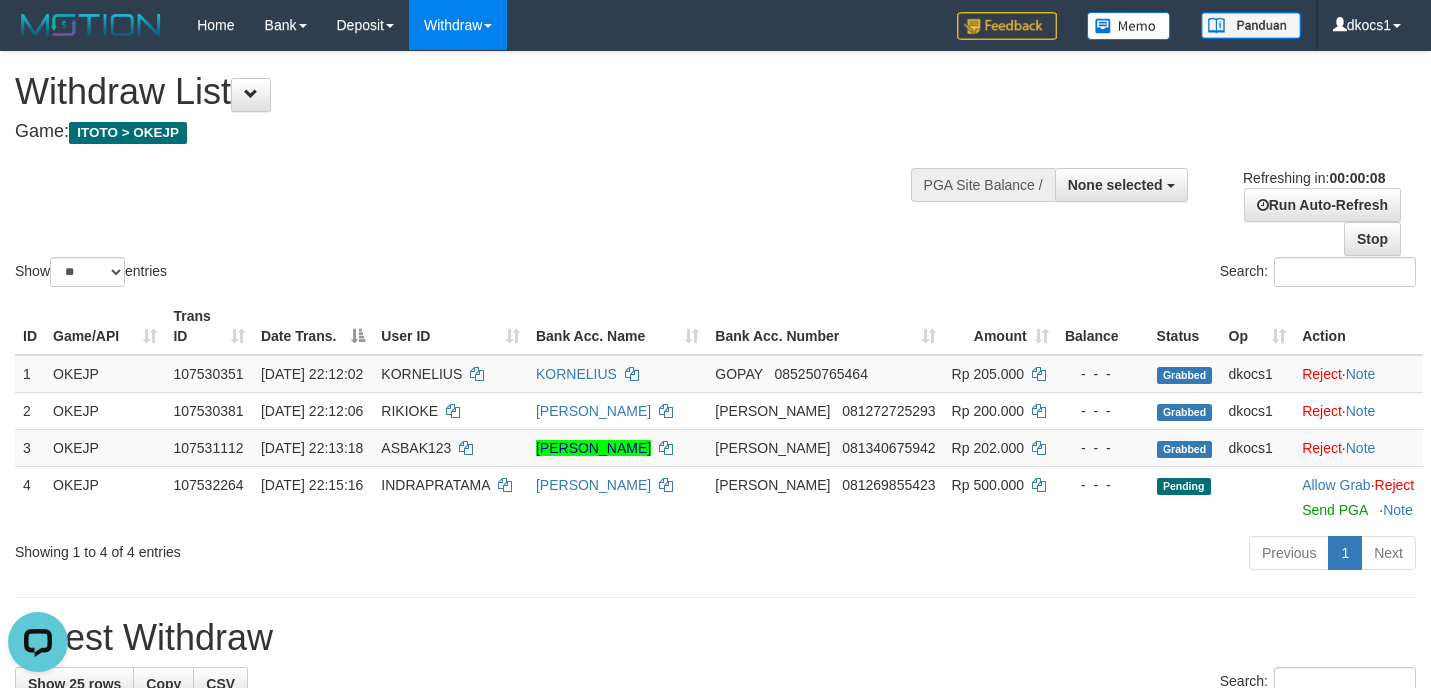 scroll, scrollTop: 0, scrollLeft: 0, axis: both 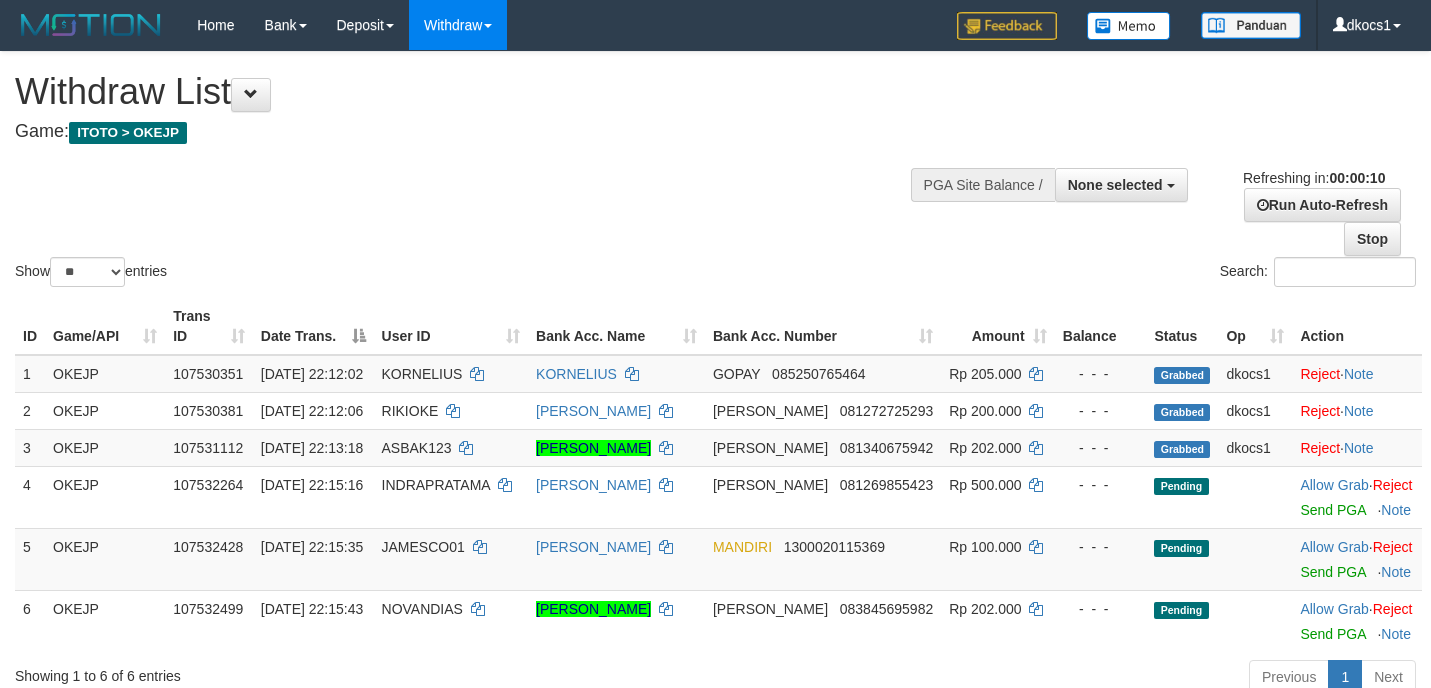 select 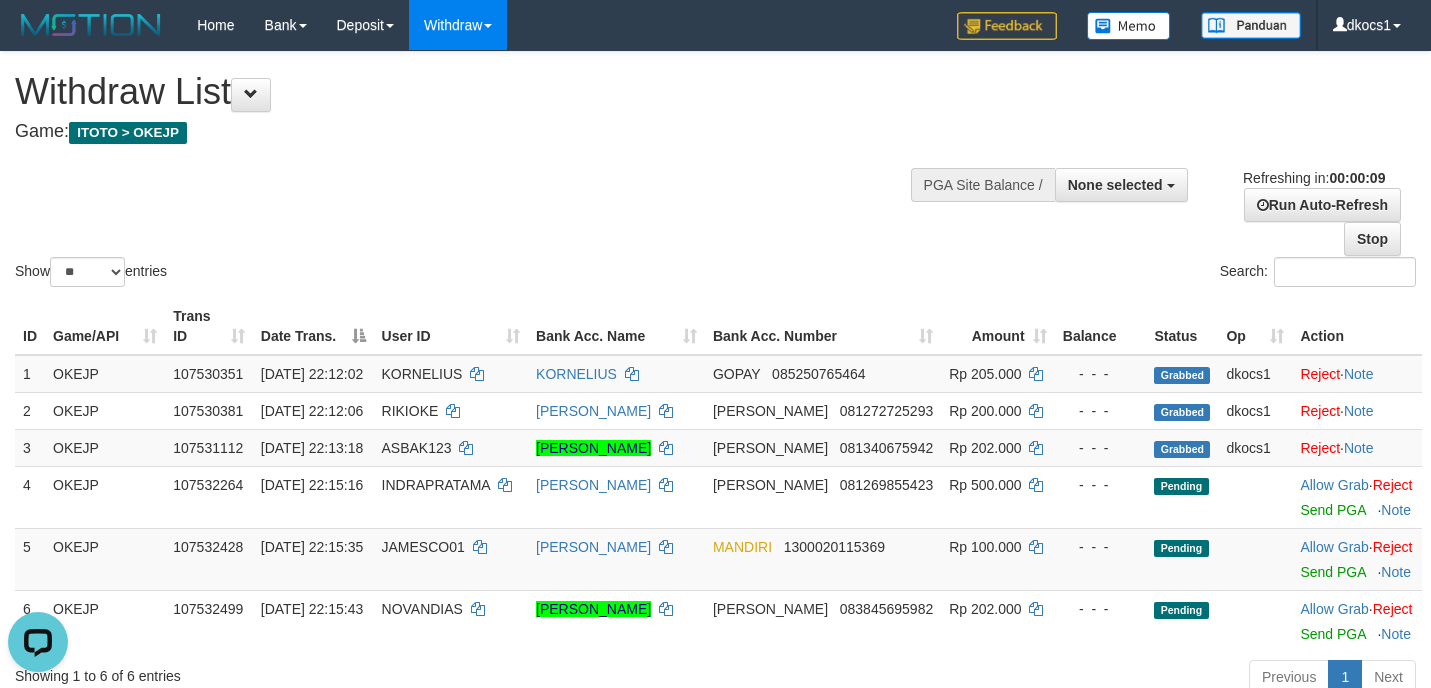 scroll, scrollTop: 0, scrollLeft: 0, axis: both 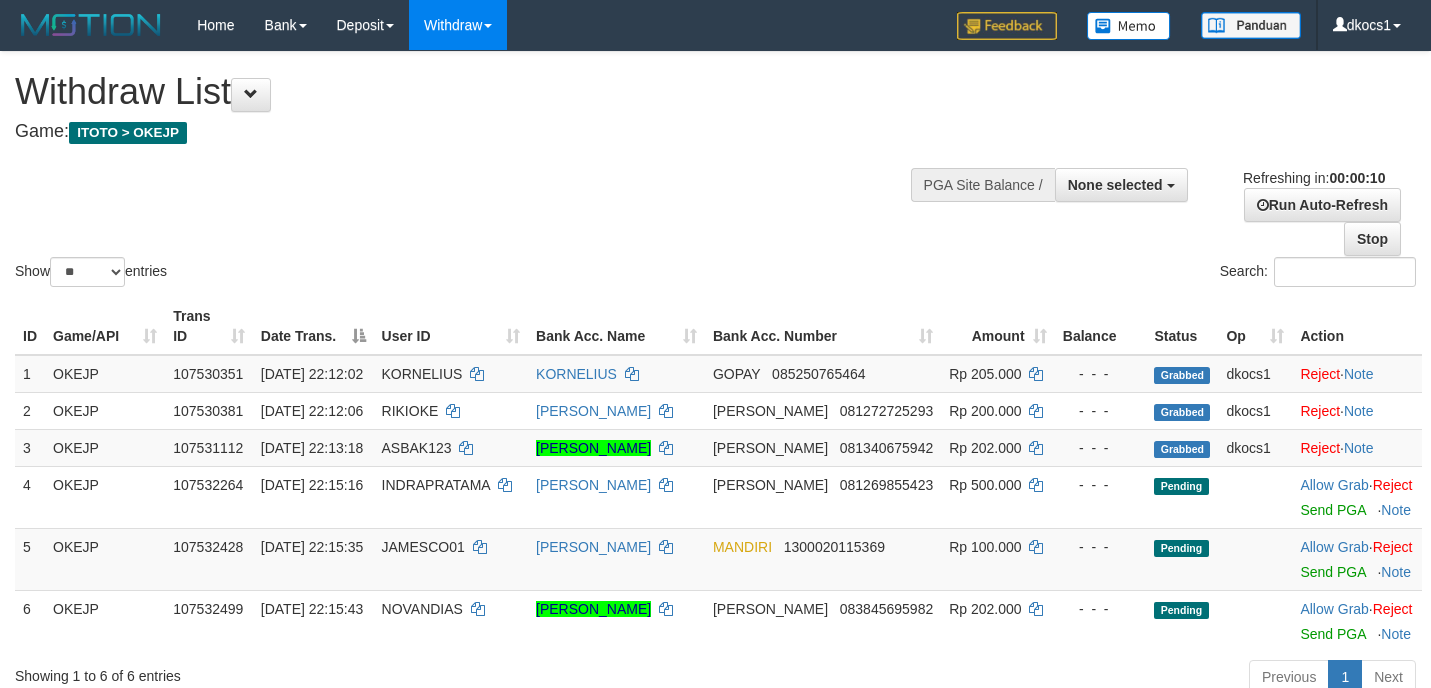 select 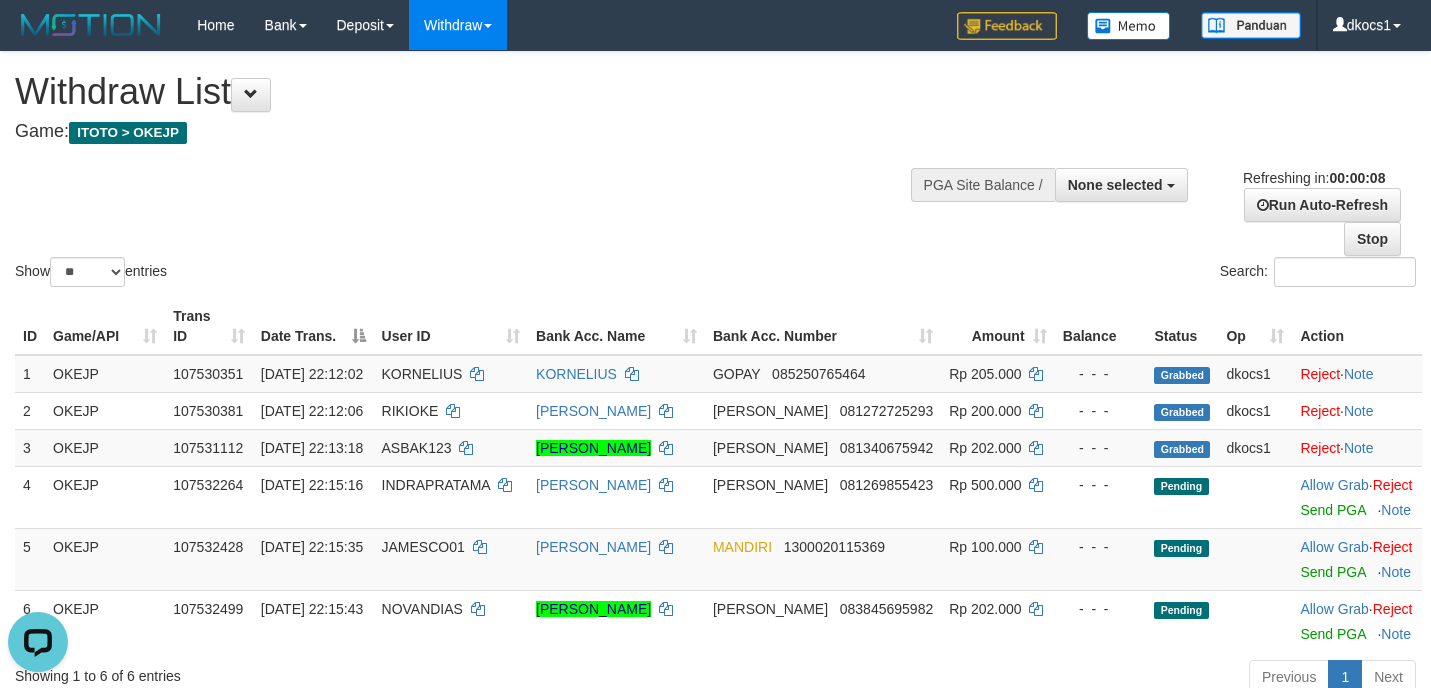 scroll, scrollTop: 0, scrollLeft: 0, axis: both 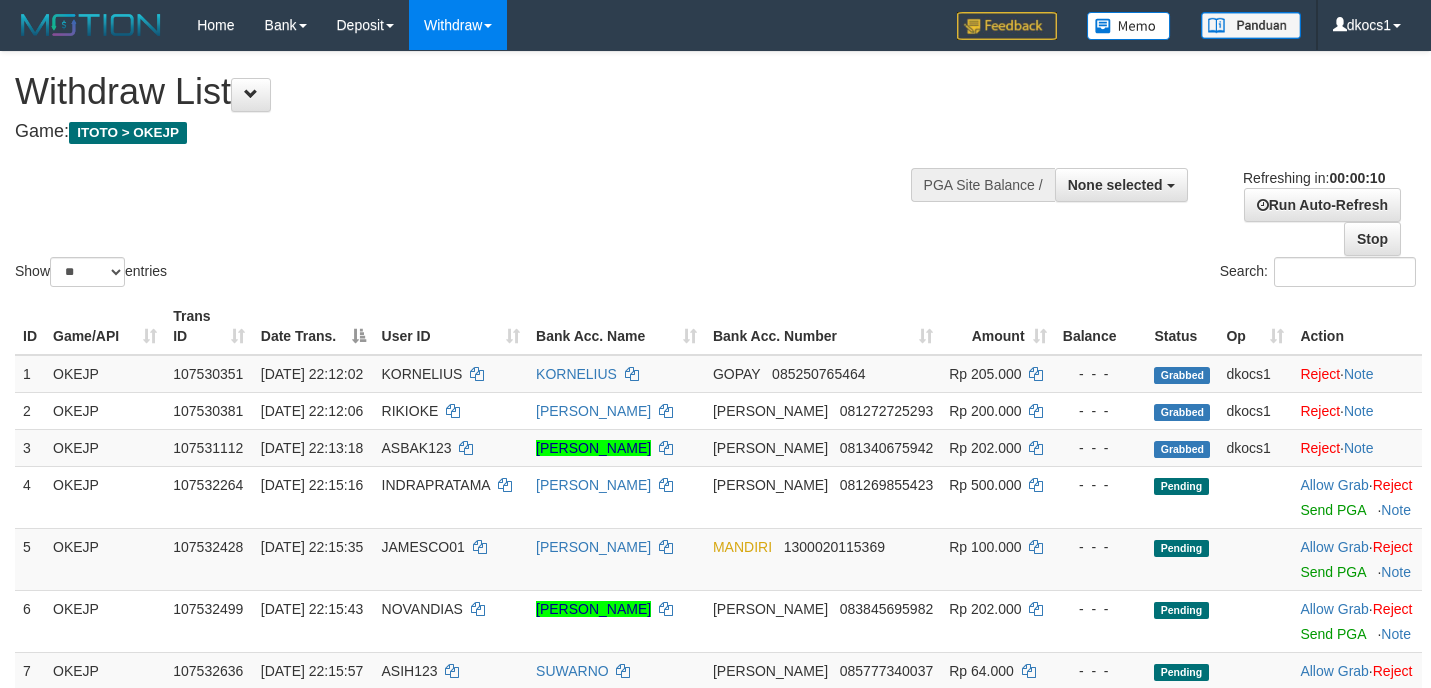 select 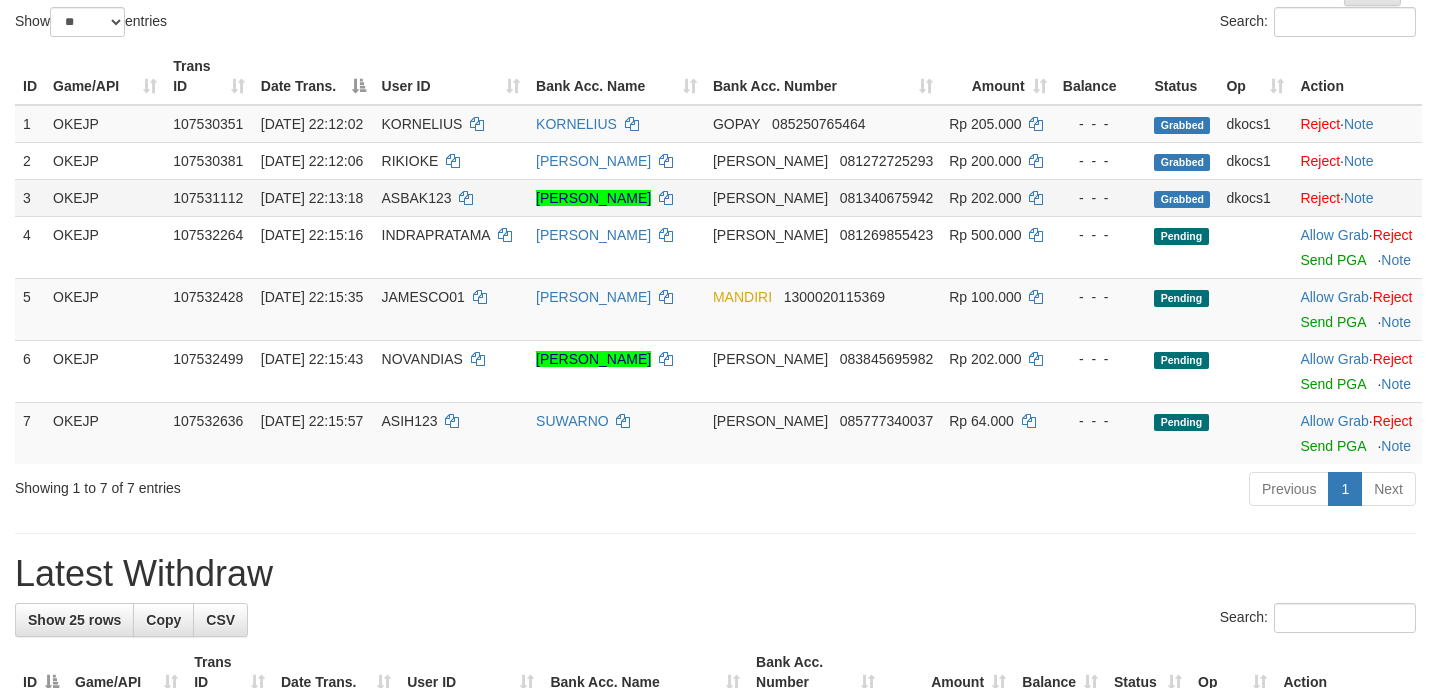 scroll, scrollTop: 300, scrollLeft: 0, axis: vertical 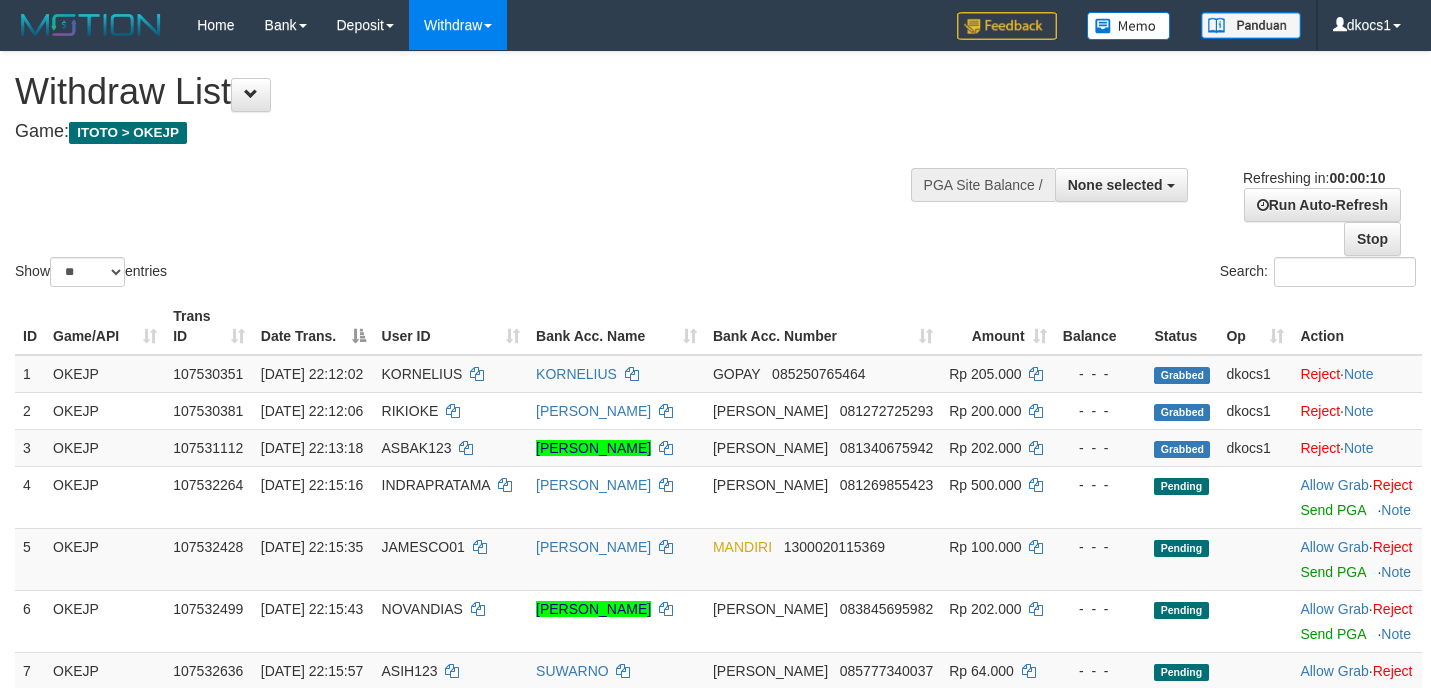 select 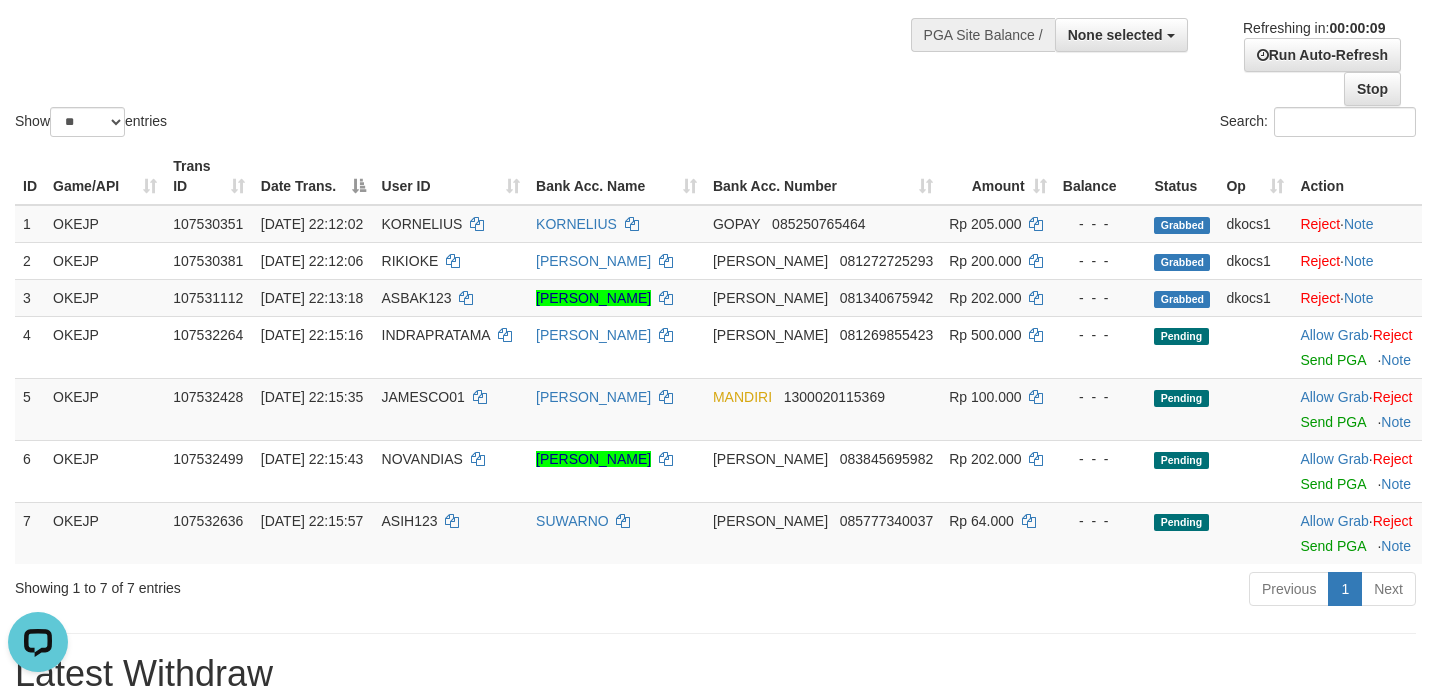 scroll, scrollTop: 0, scrollLeft: 0, axis: both 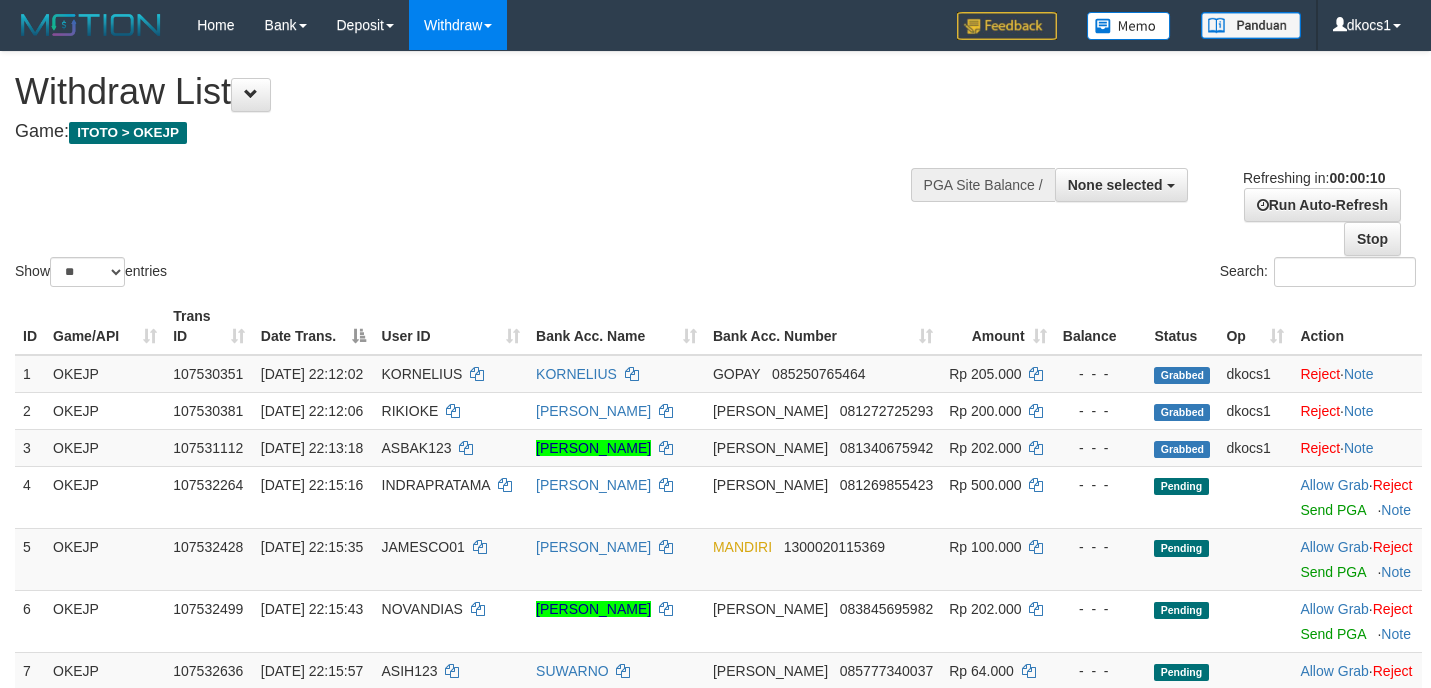 select 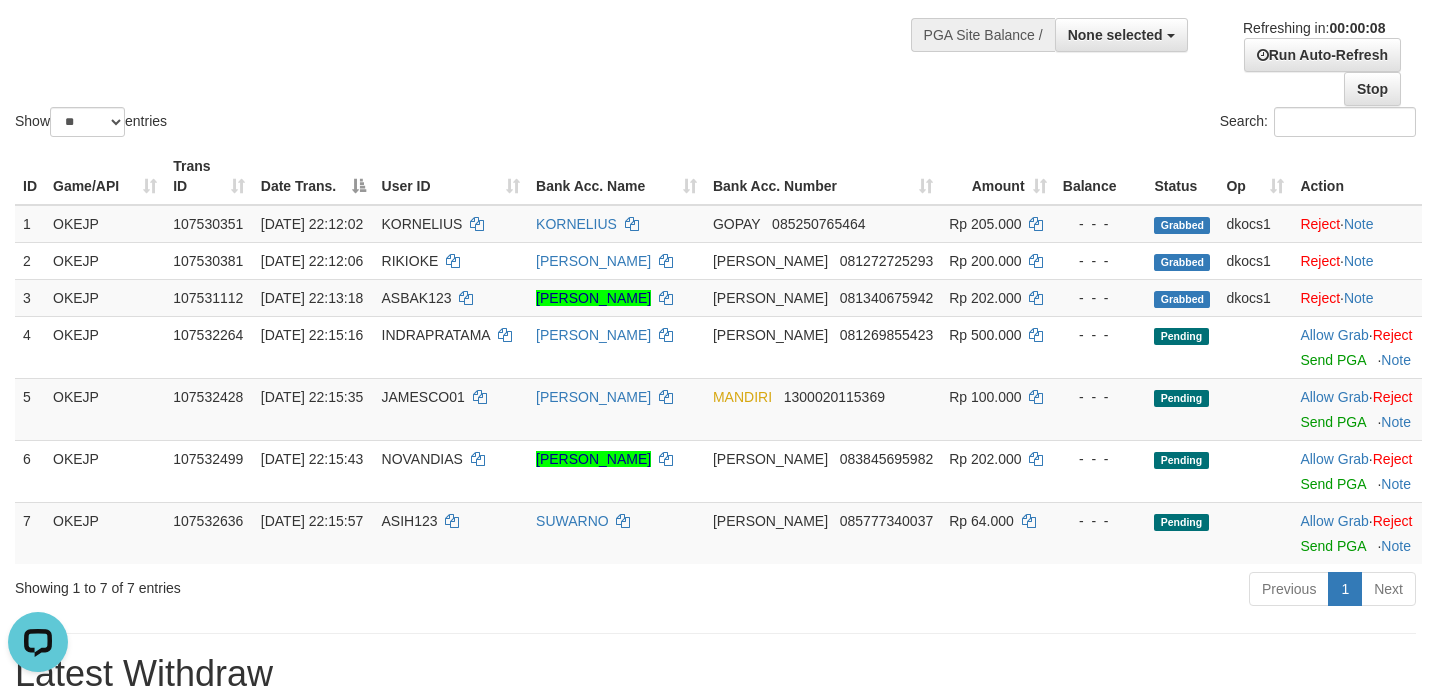 scroll, scrollTop: 0, scrollLeft: 0, axis: both 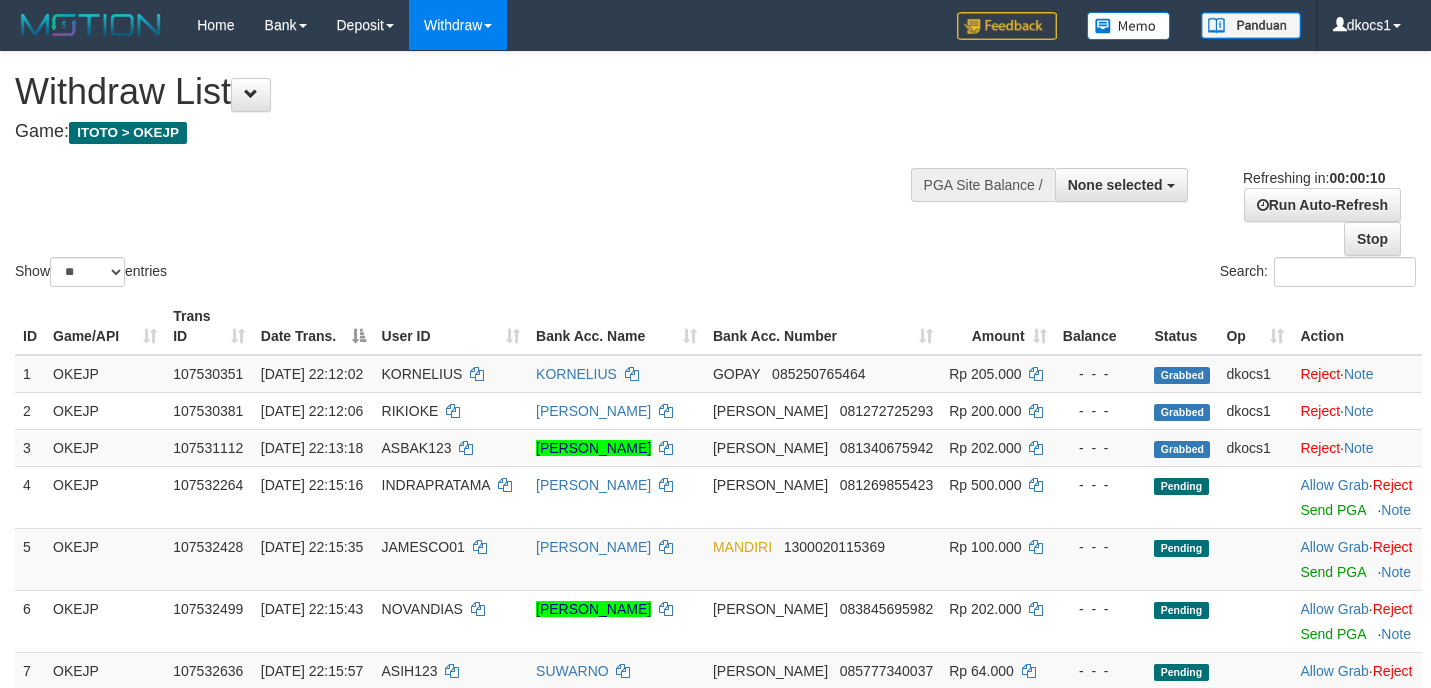 select 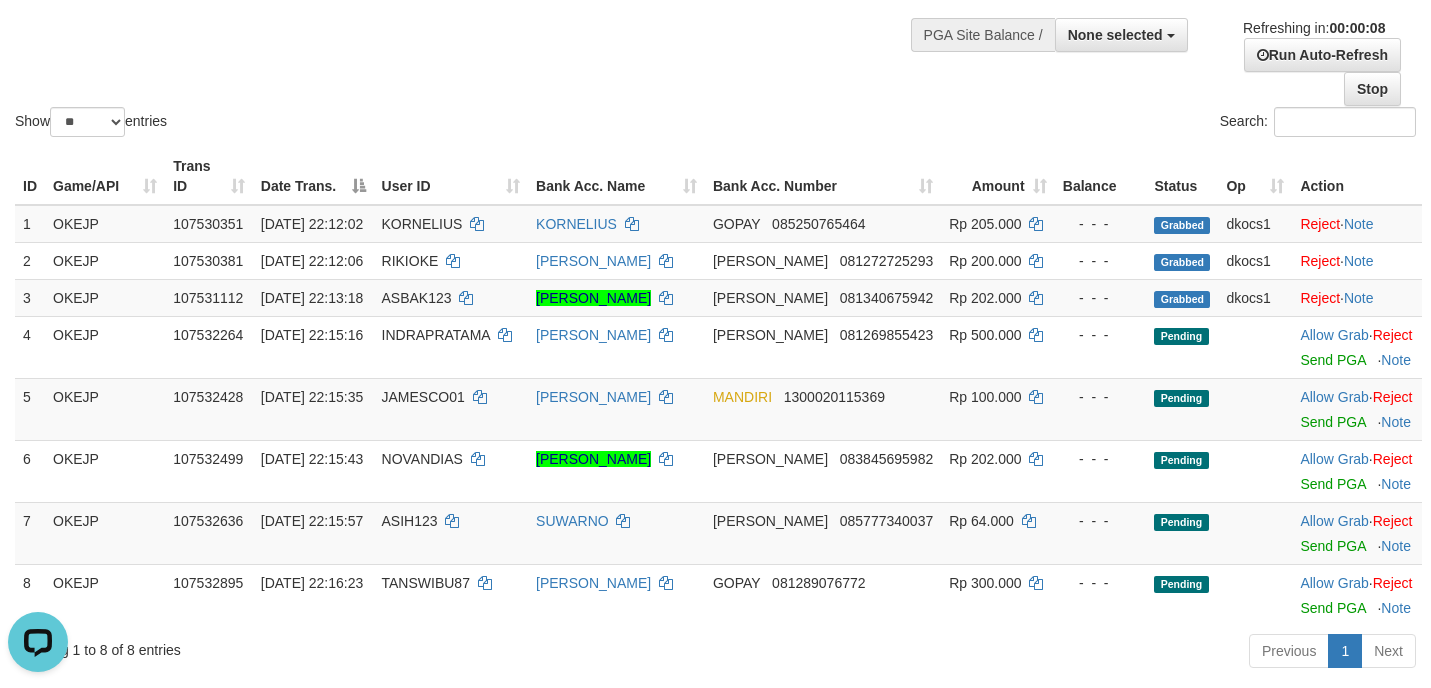 scroll, scrollTop: 0, scrollLeft: 0, axis: both 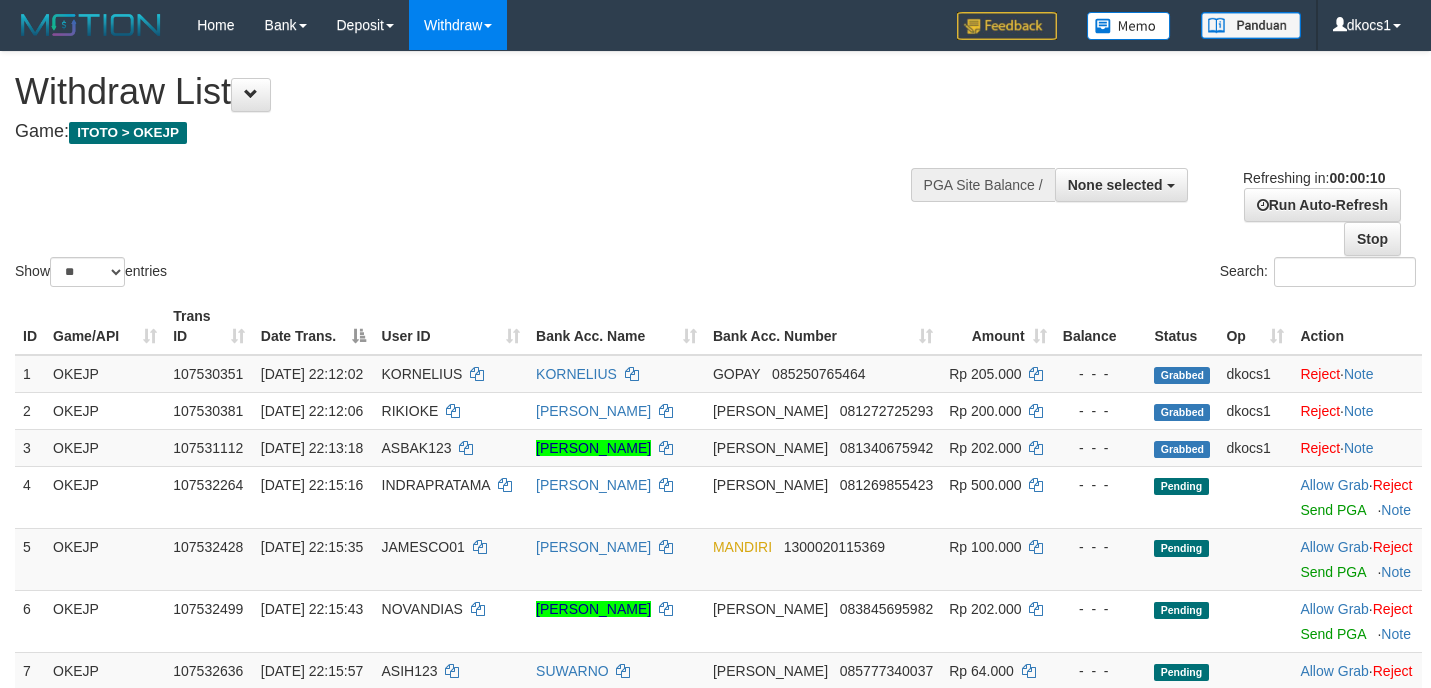 select 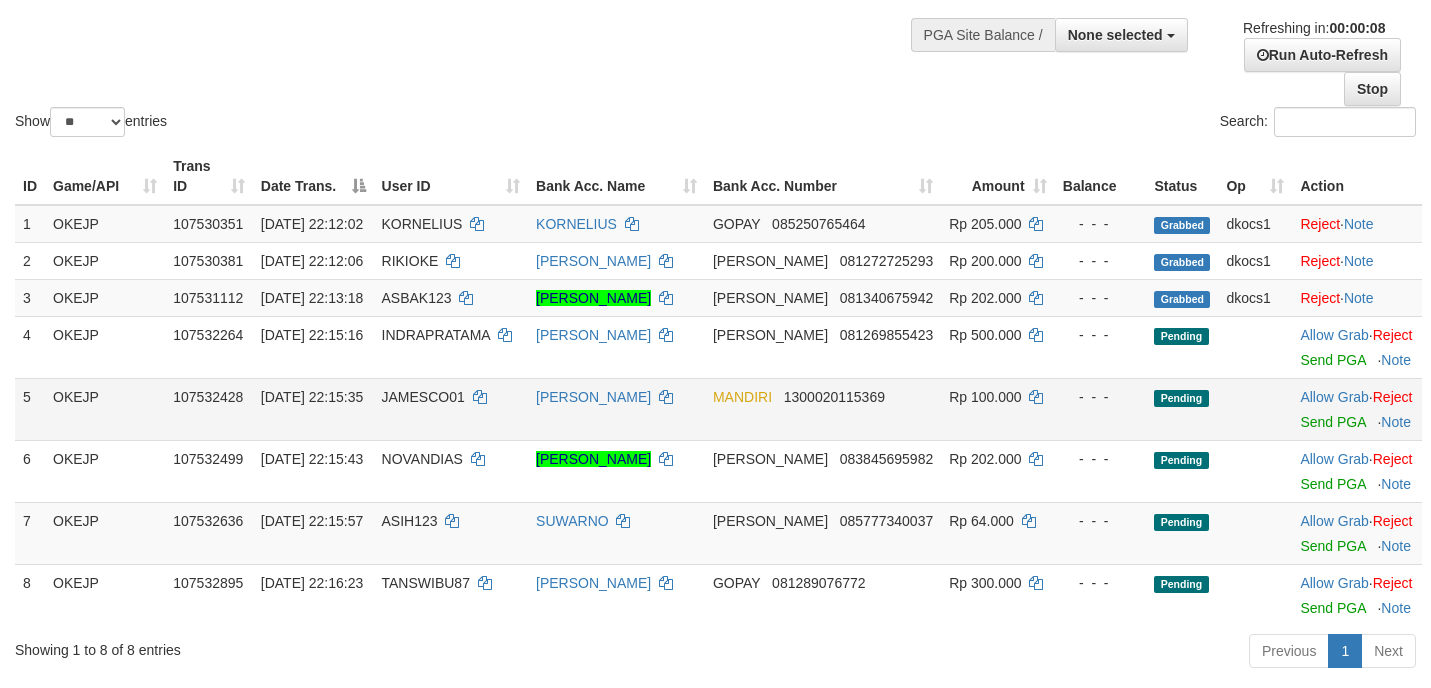 scroll, scrollTop: 84, scrollLeft: 0, axis: vertical 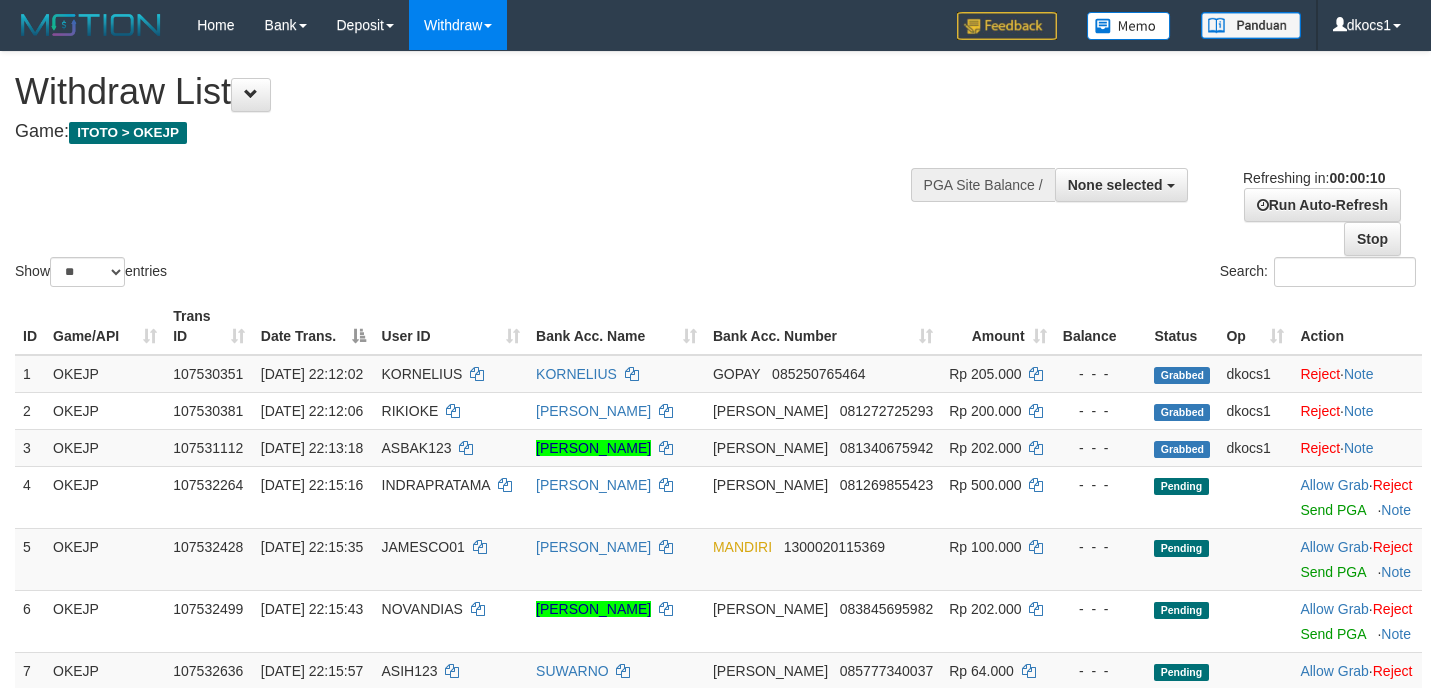 select 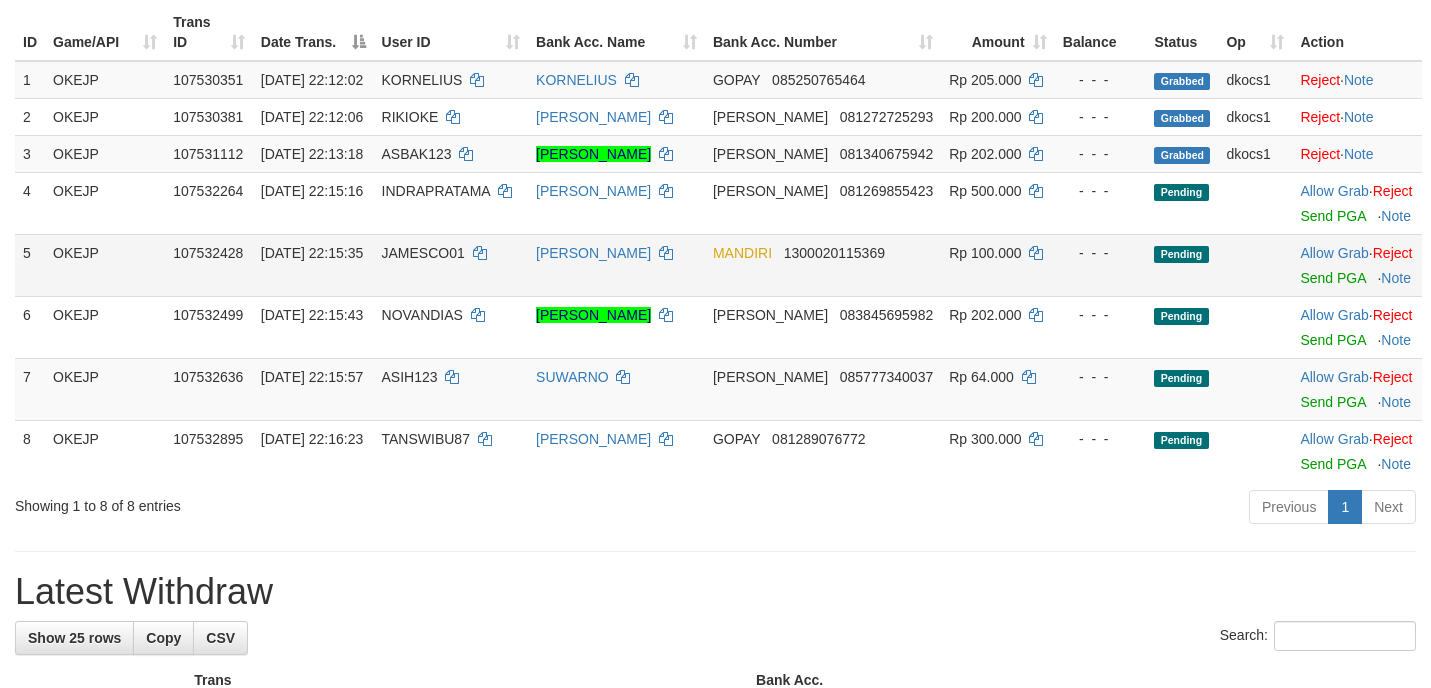 scroll, scrollTop: 300, scrollLeft: 0, axis: vertical 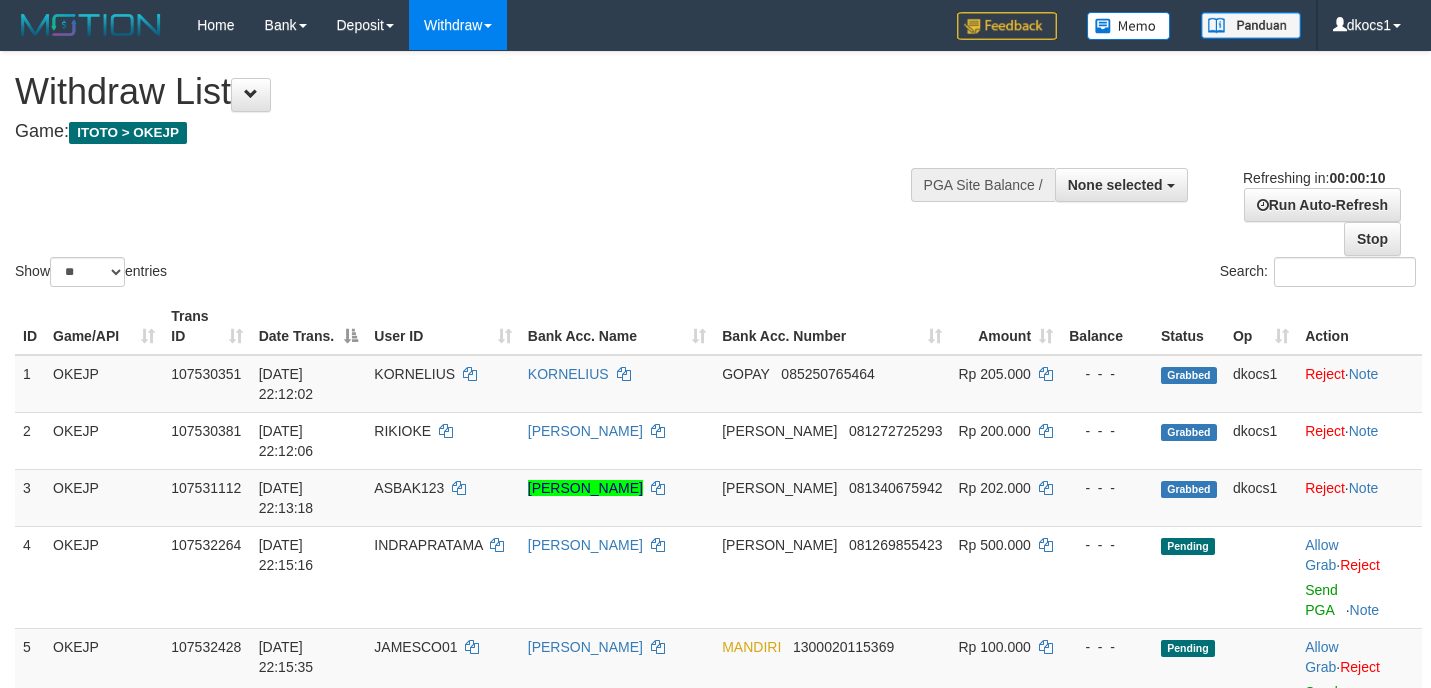 select 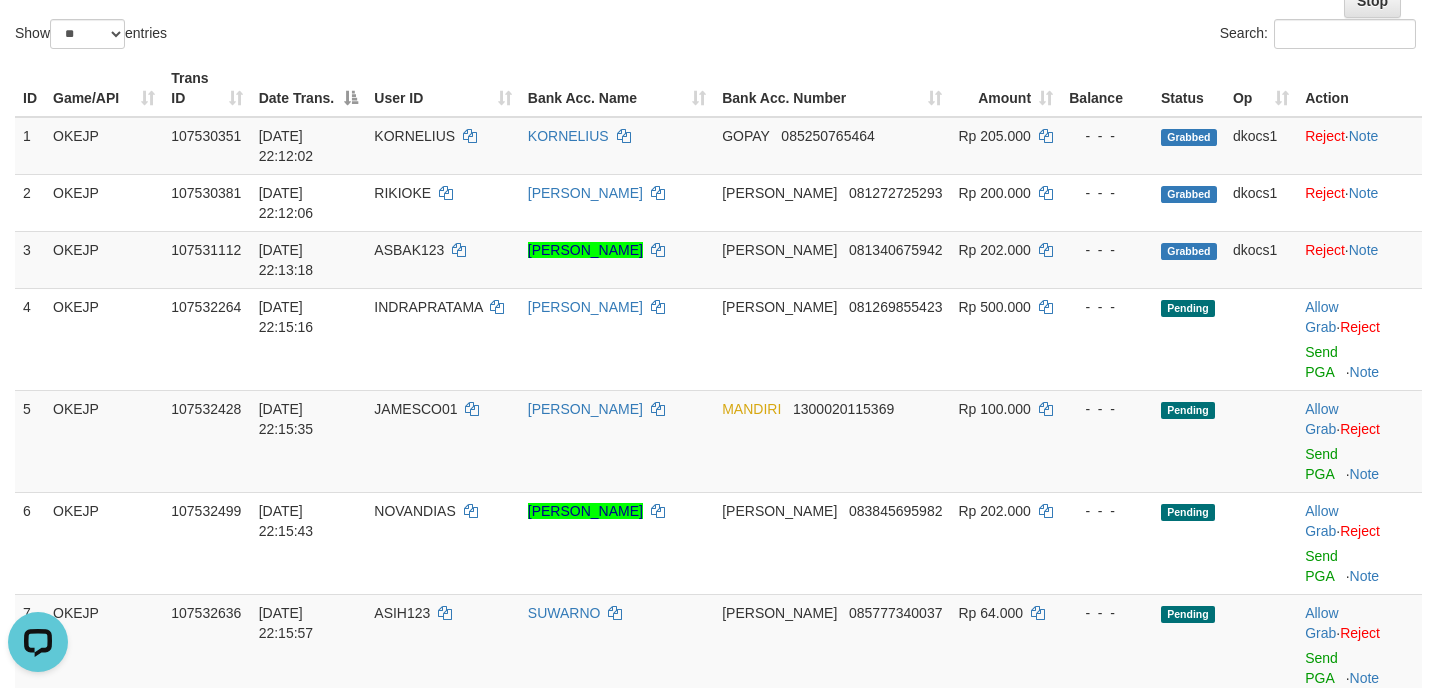 scroll, scrollTop: 0, scrollLeft: 0, axis: both 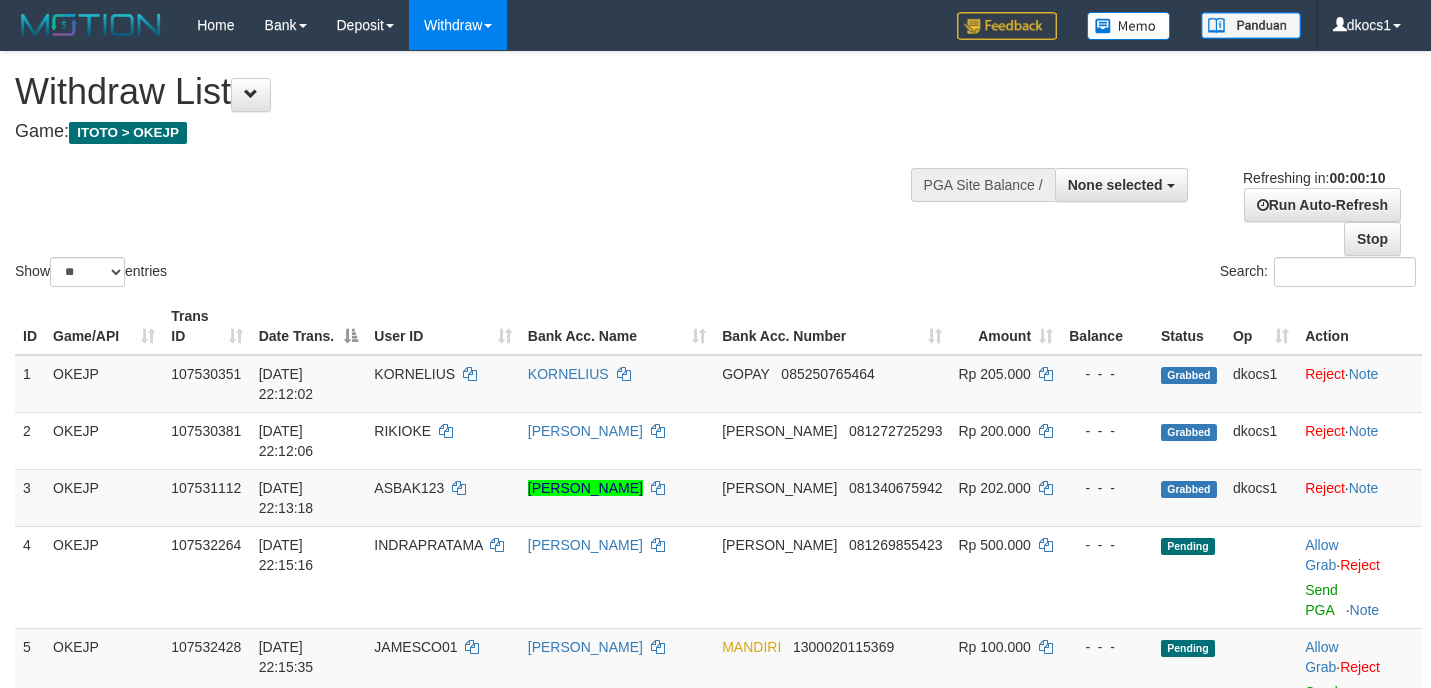 select 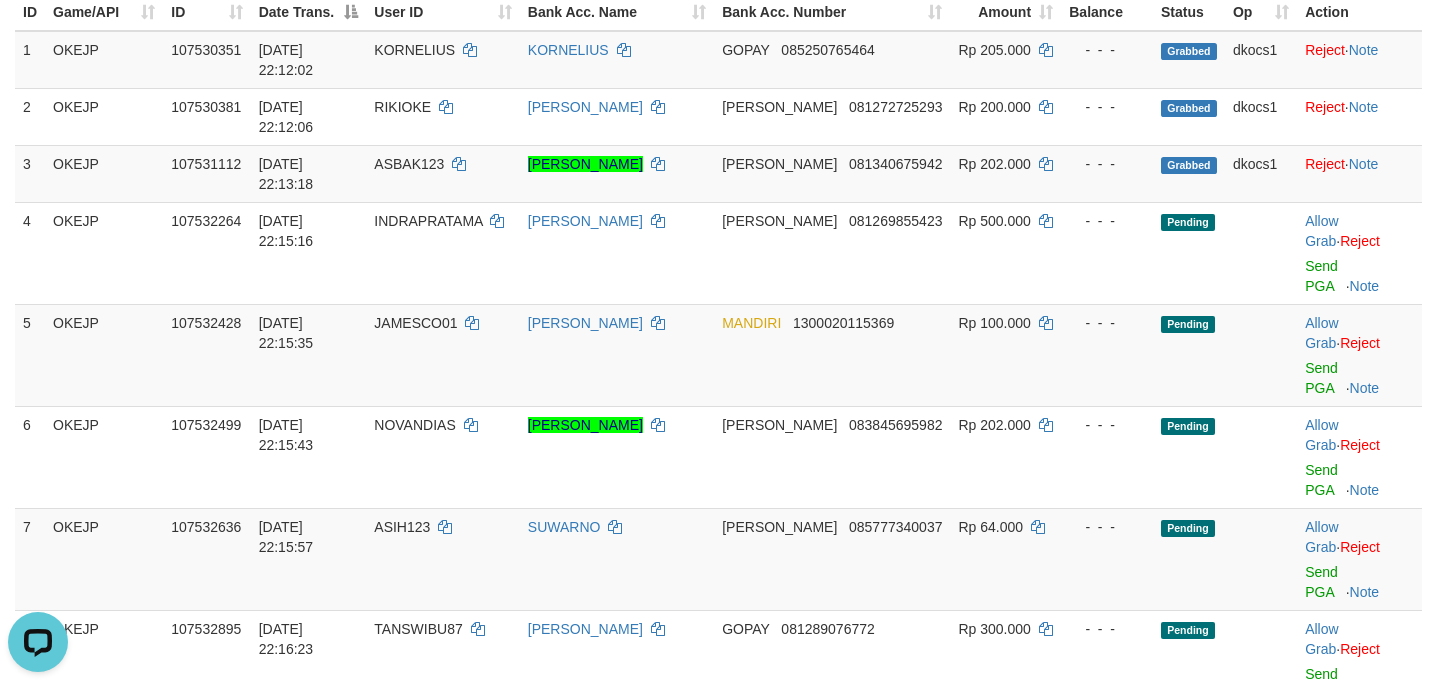 scroll, scrollTop: 0, scrollLeft: 0, axis: both 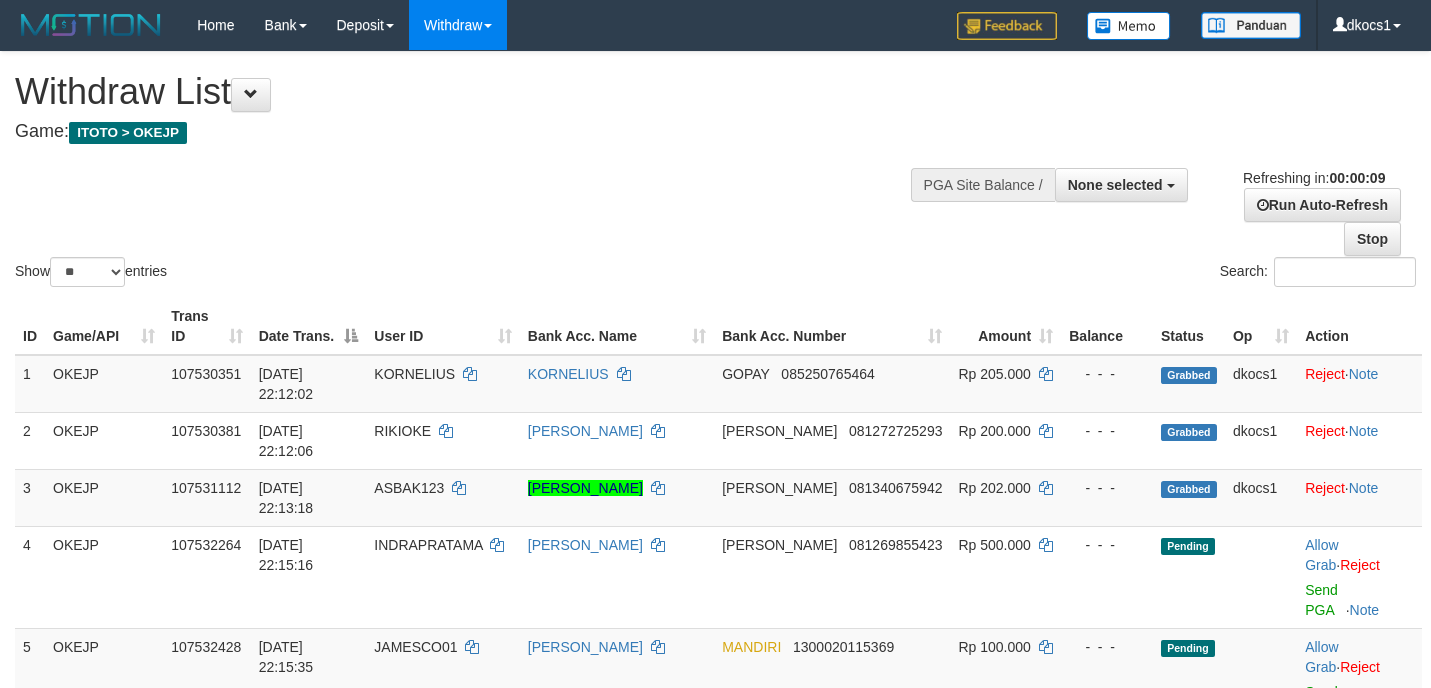 select 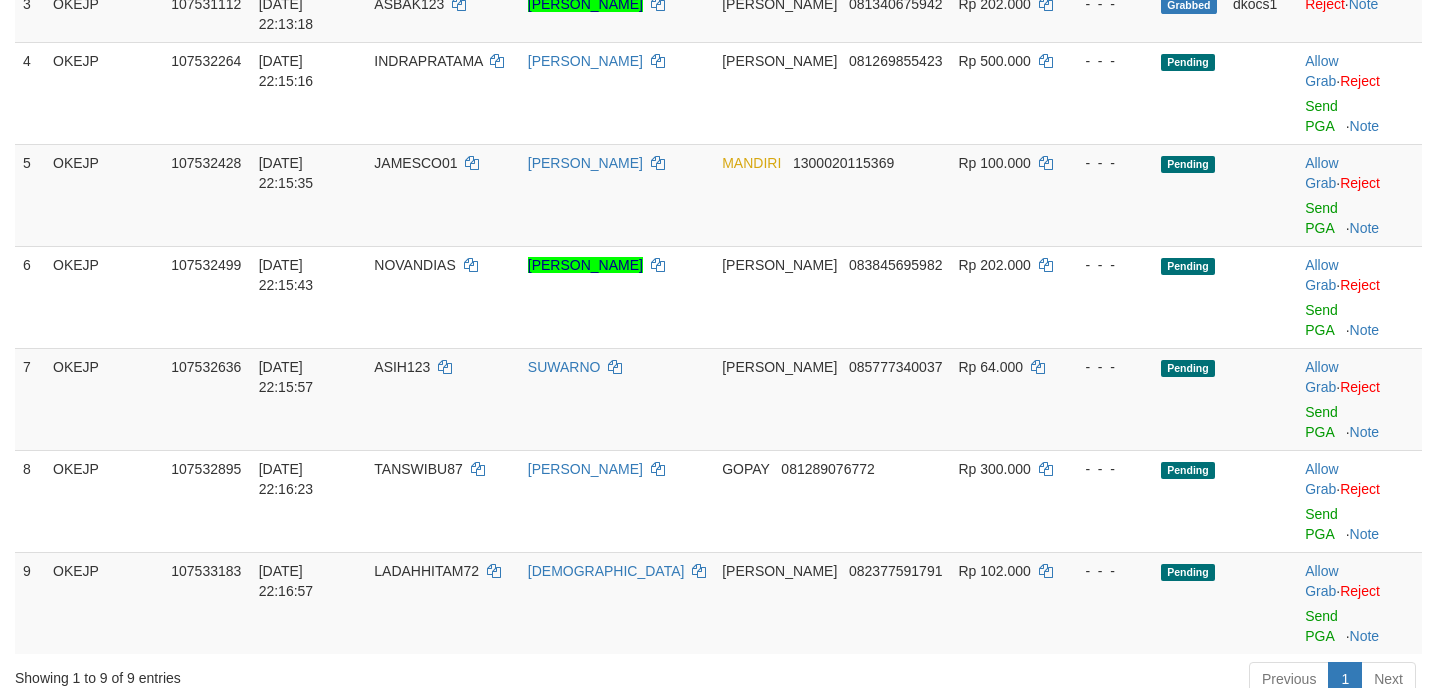 scroll, scrollTop: 324, scrollLeft: 0, axis: vertical 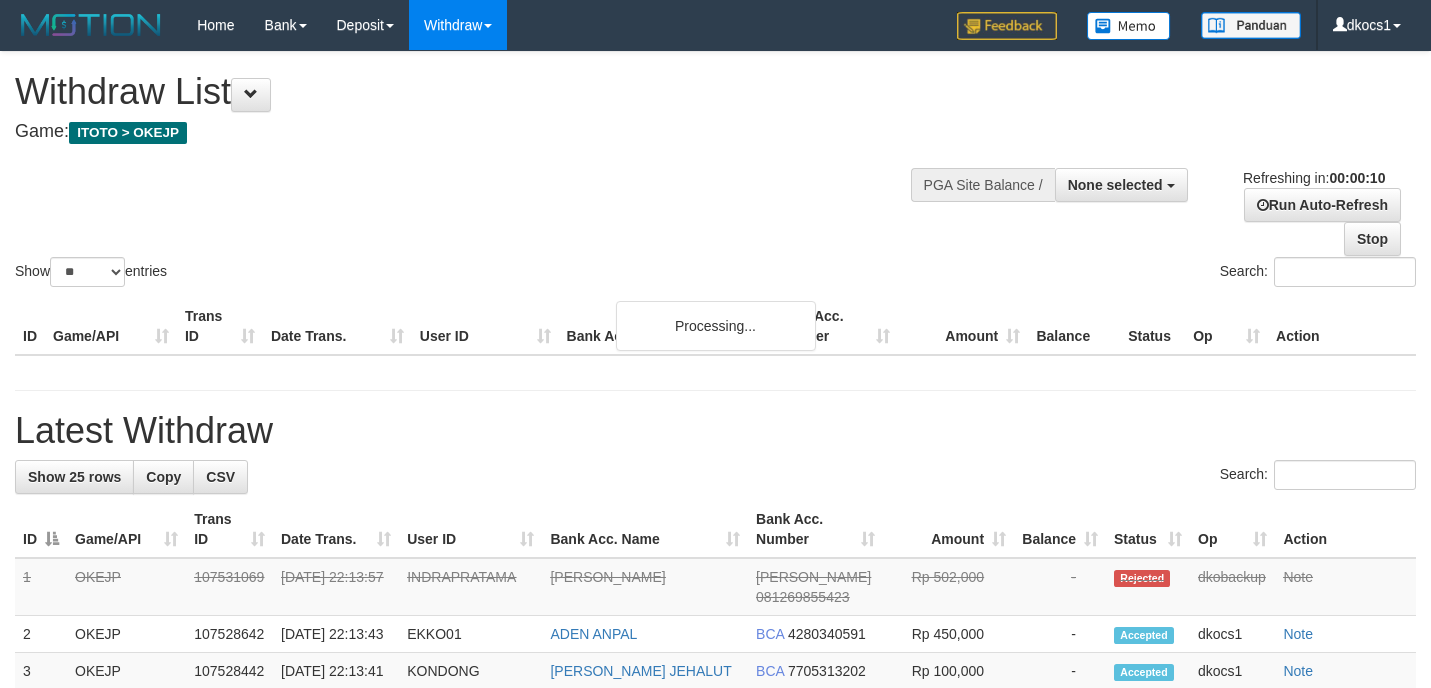 select 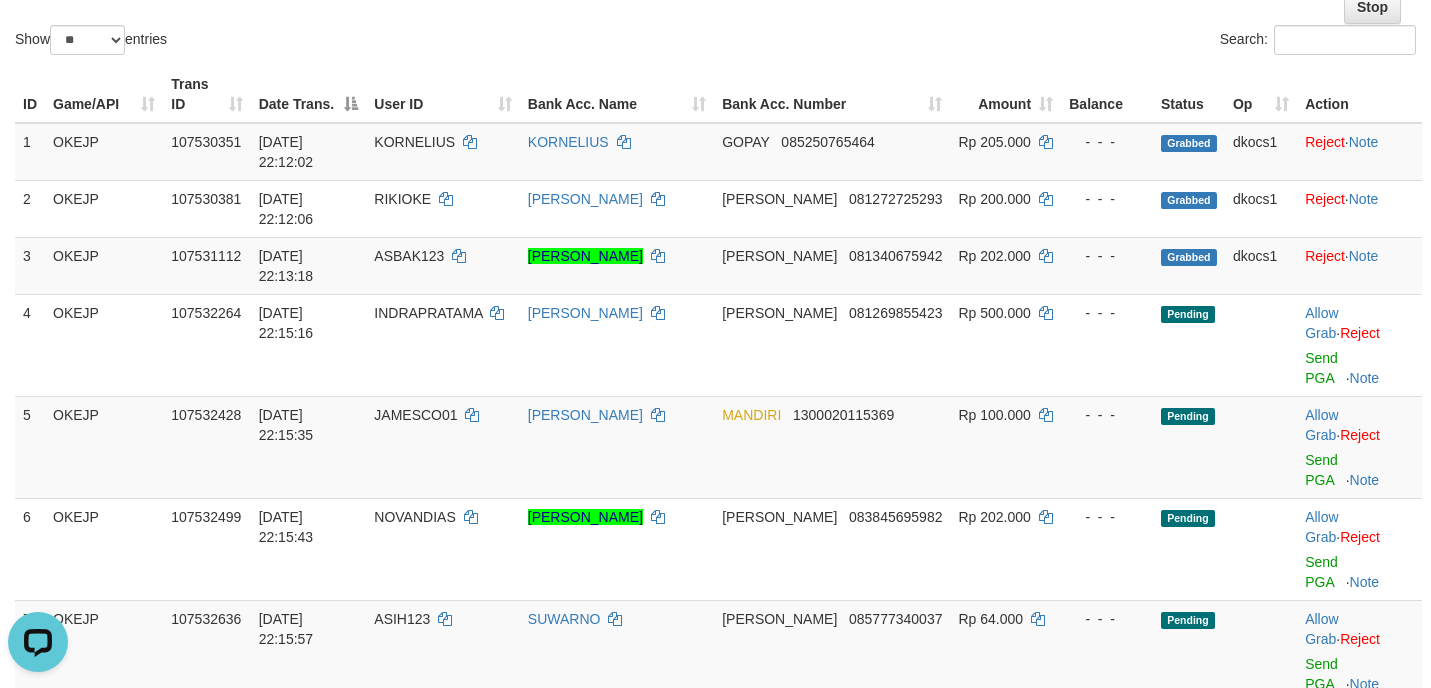 scroll, scrollTop: 0, scrollLeft: 0, axis: both 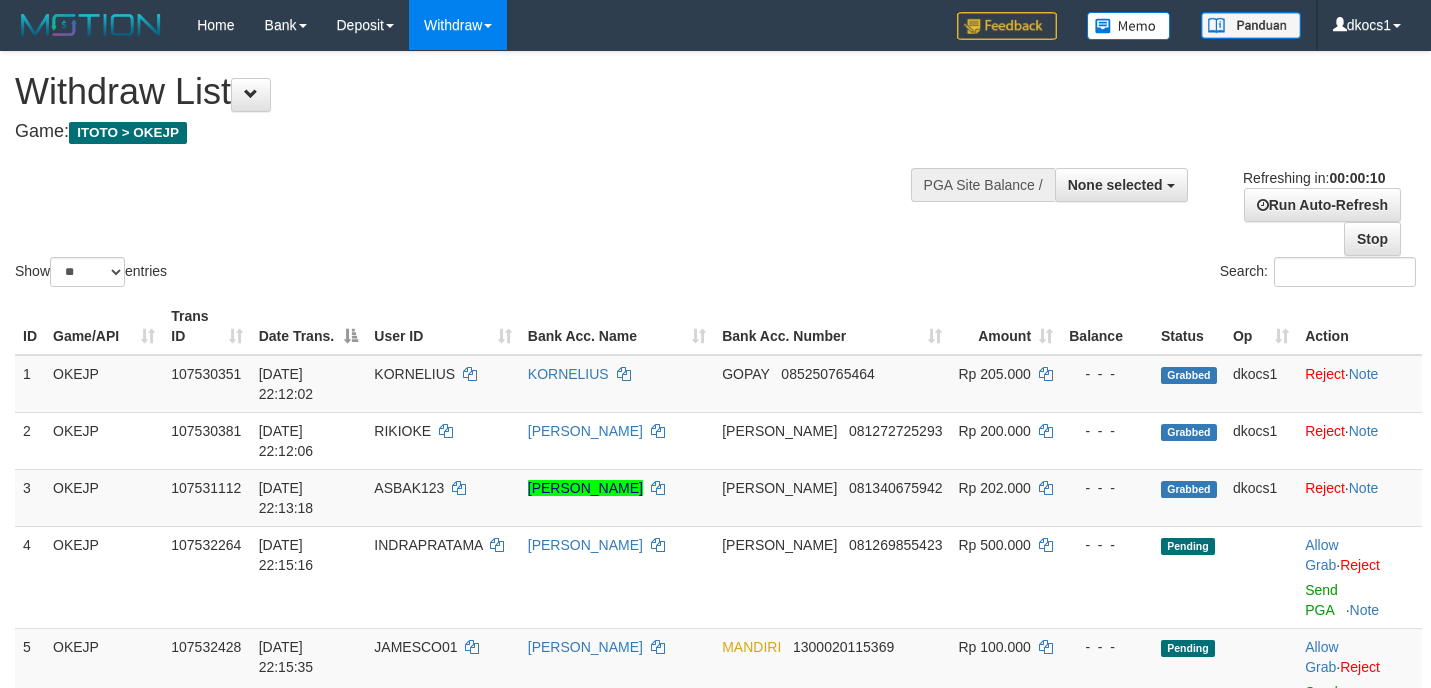 select 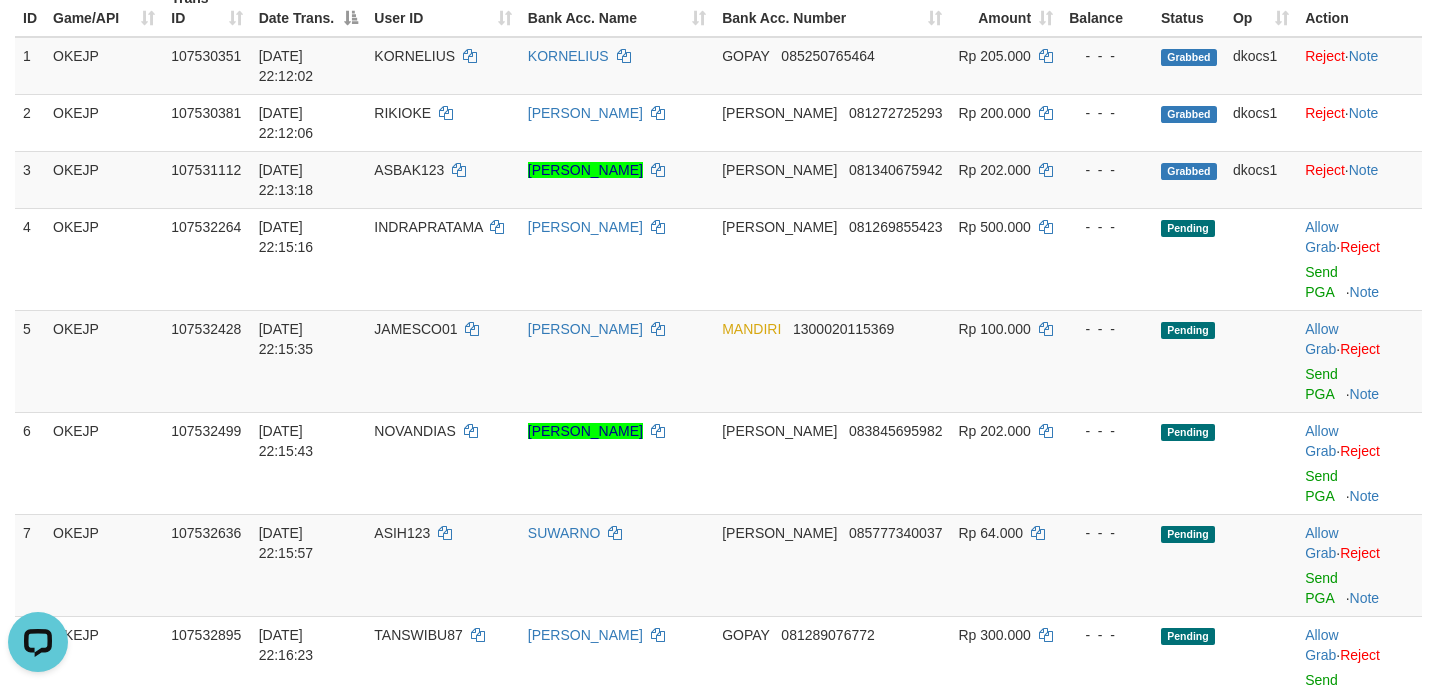 scroll, scrollTop: 0, scrollLeft: 0, axis: both 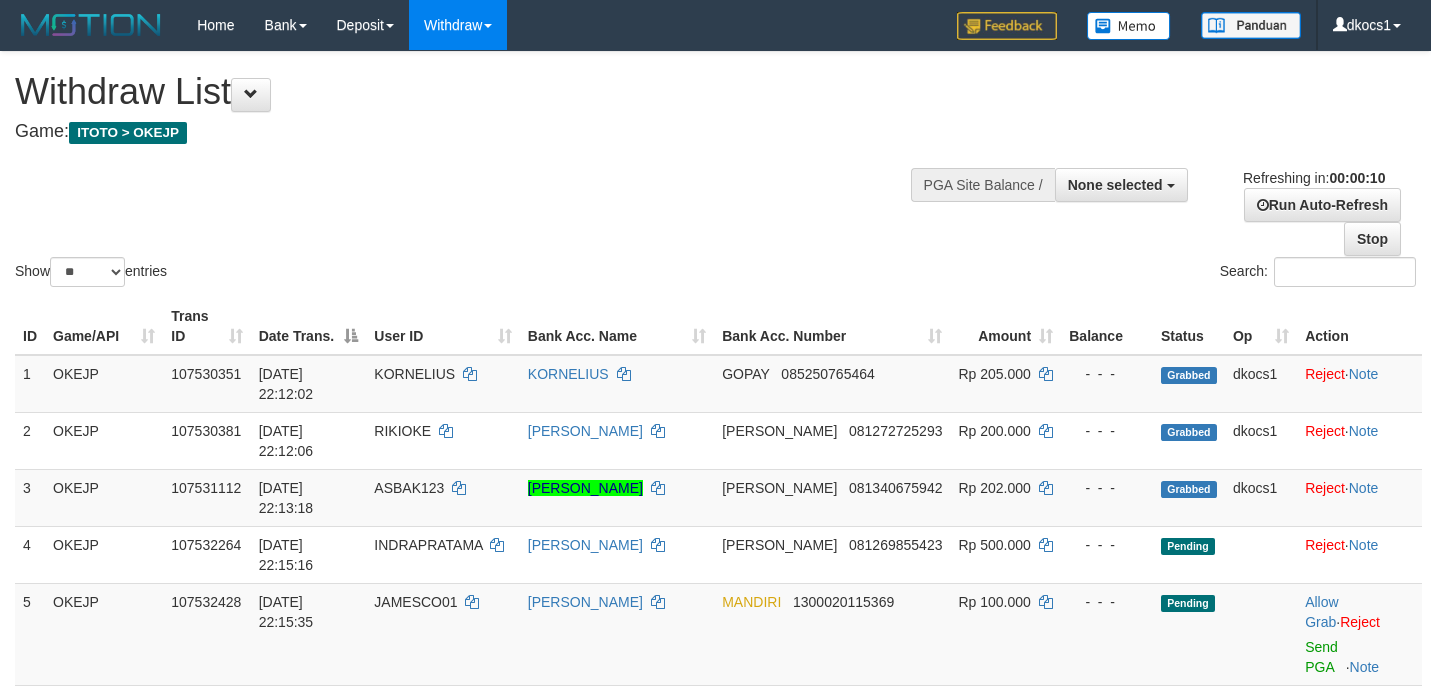 select 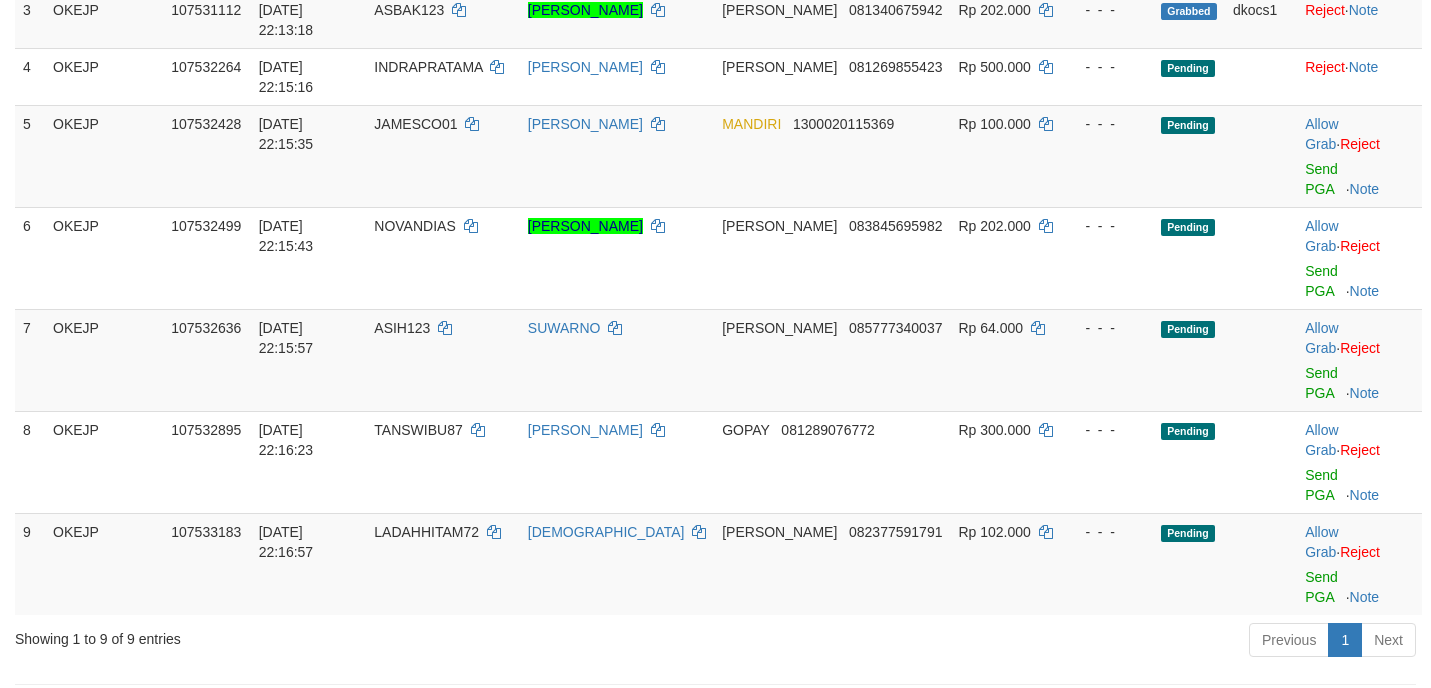 scroll, scrollTop: 318, scrollLeft: 0, axis: vertical 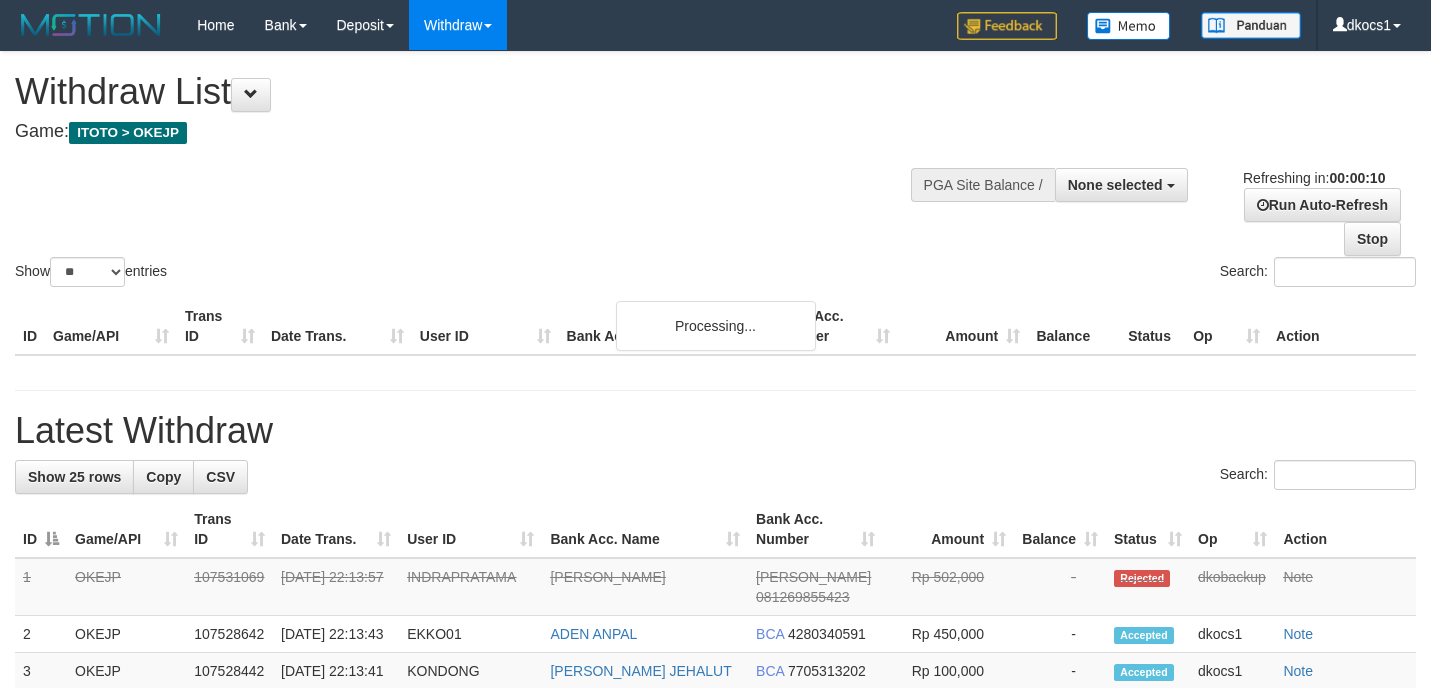 select 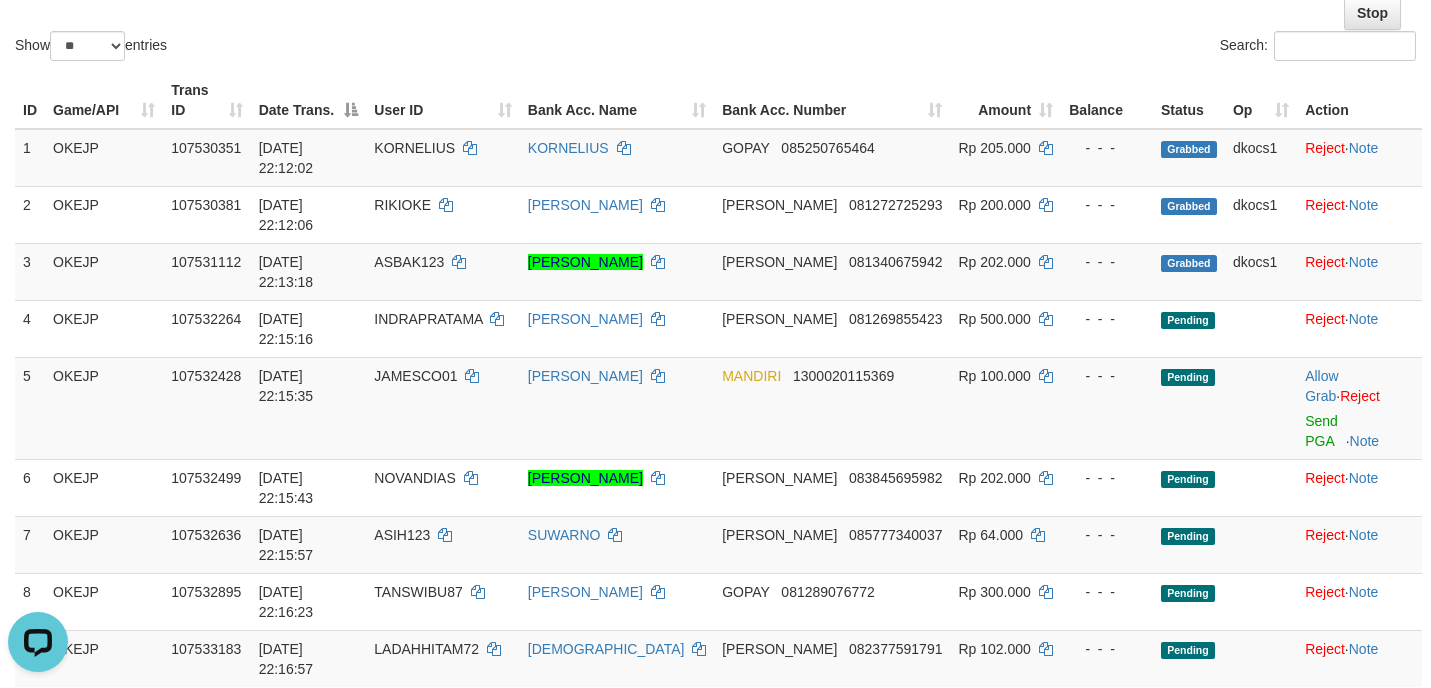 scroll, scrollTop: 0, scrollLeft: 0, axis: both 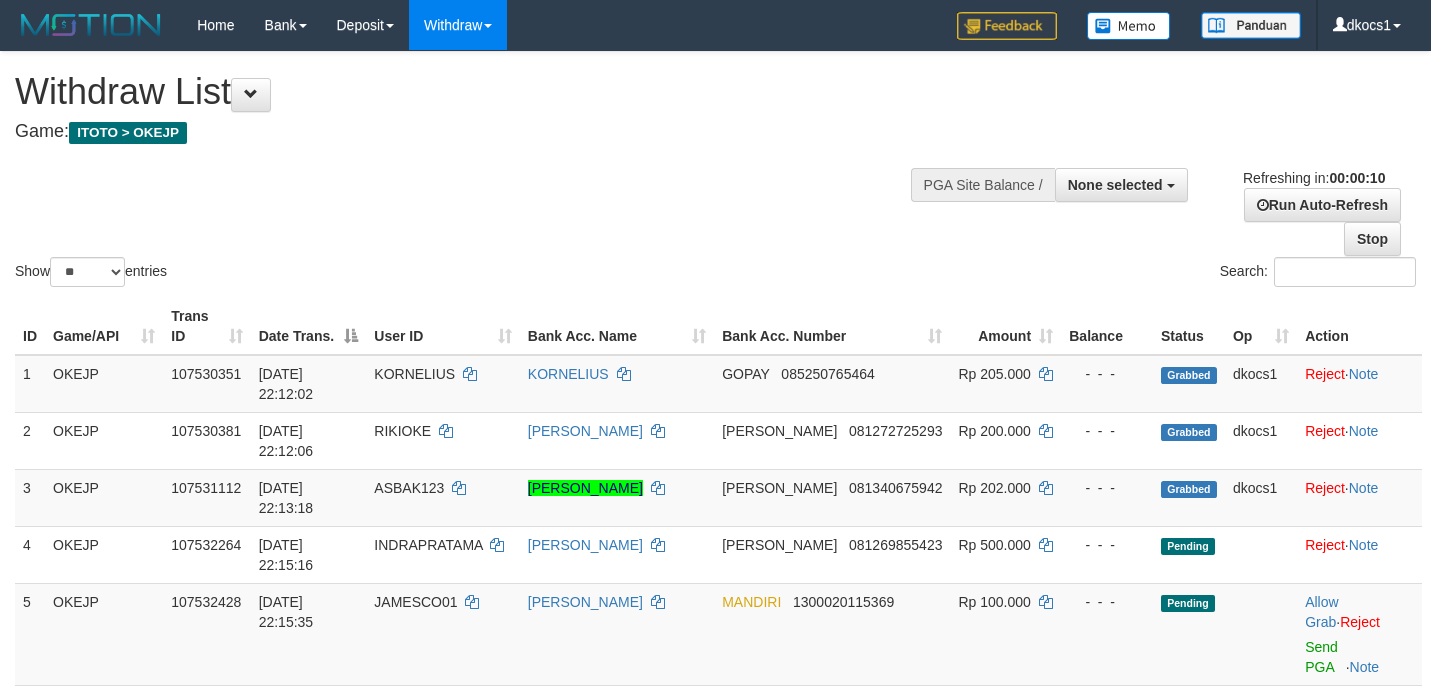 select 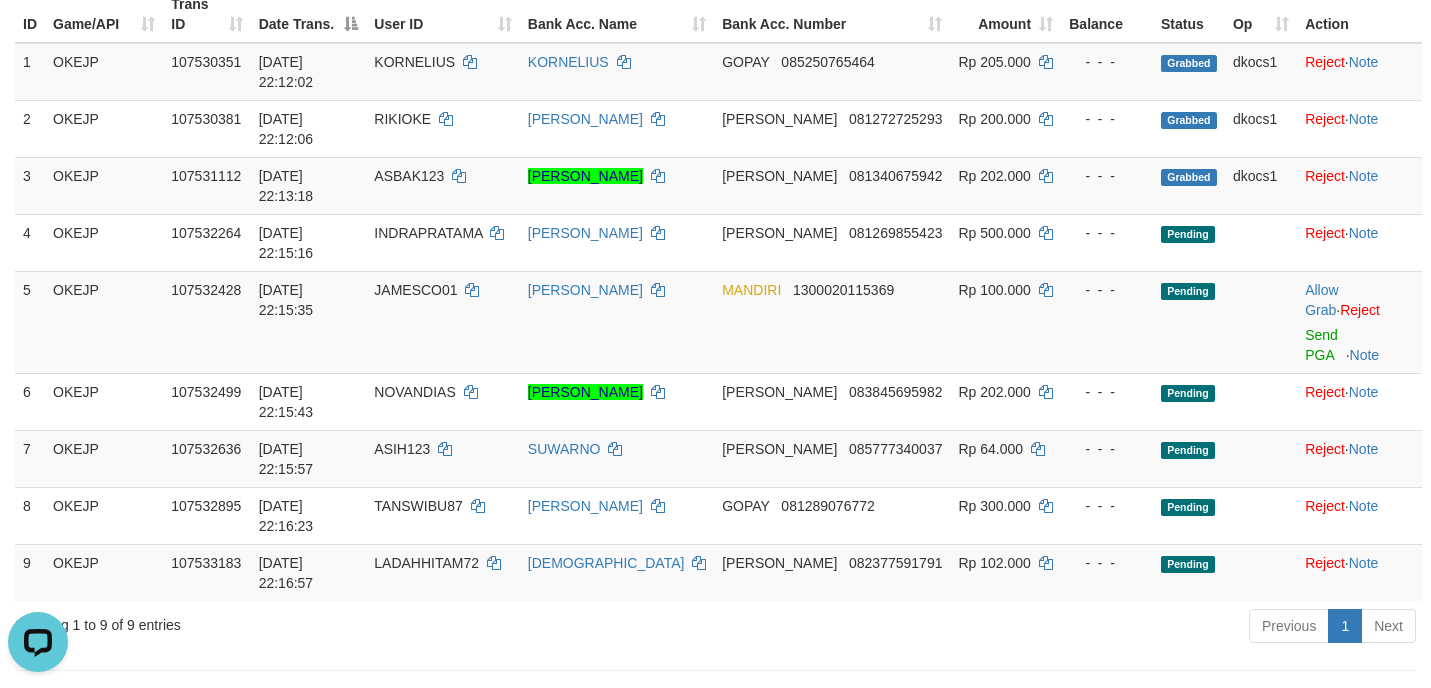 scroll, scrollTop: 0, scrollLeft: 0, axis: both 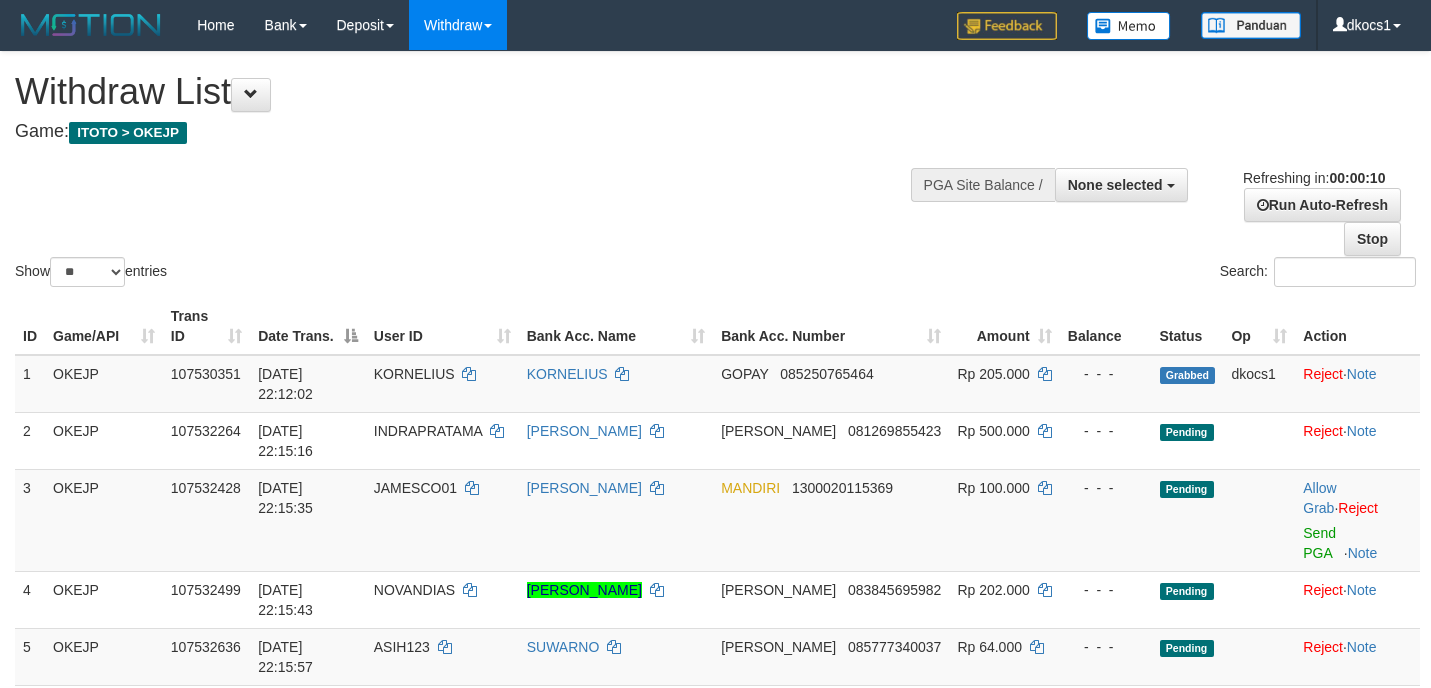 select 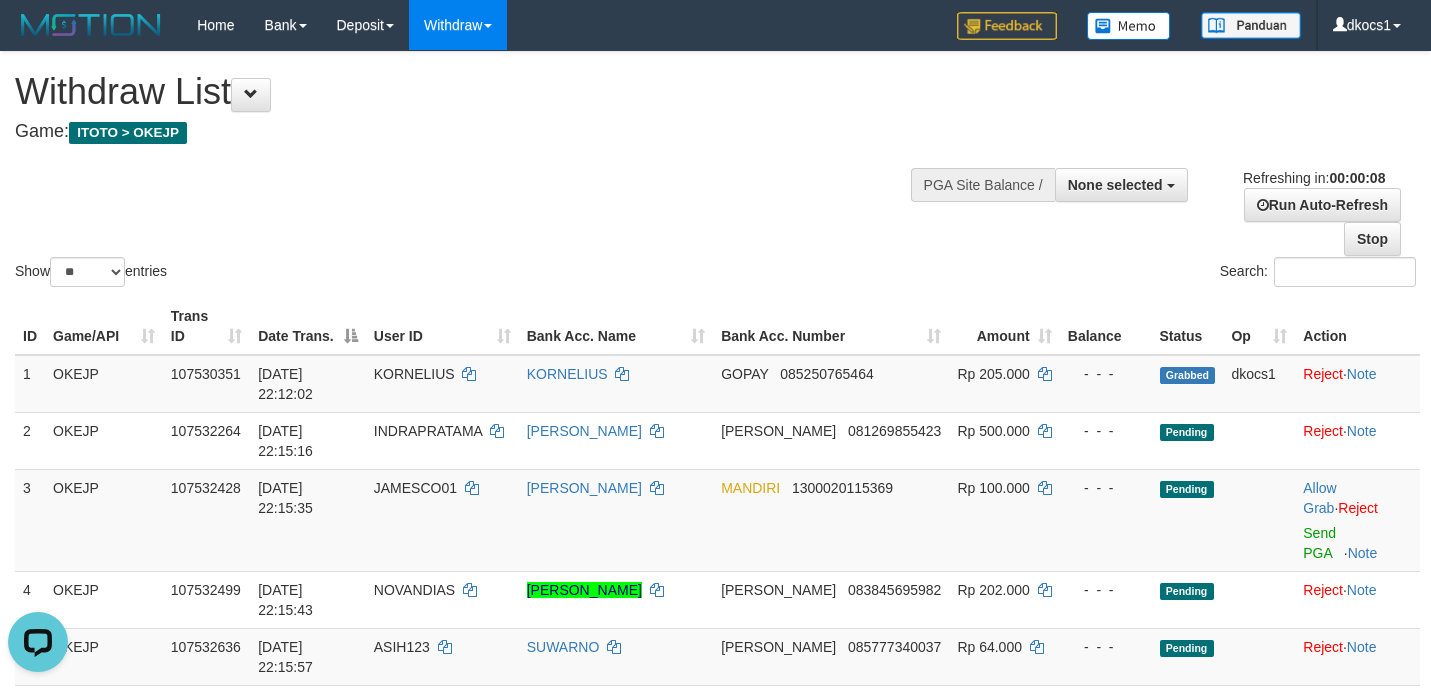 scroll, scrollTop: 0, scrollLeft: 0, axis: both 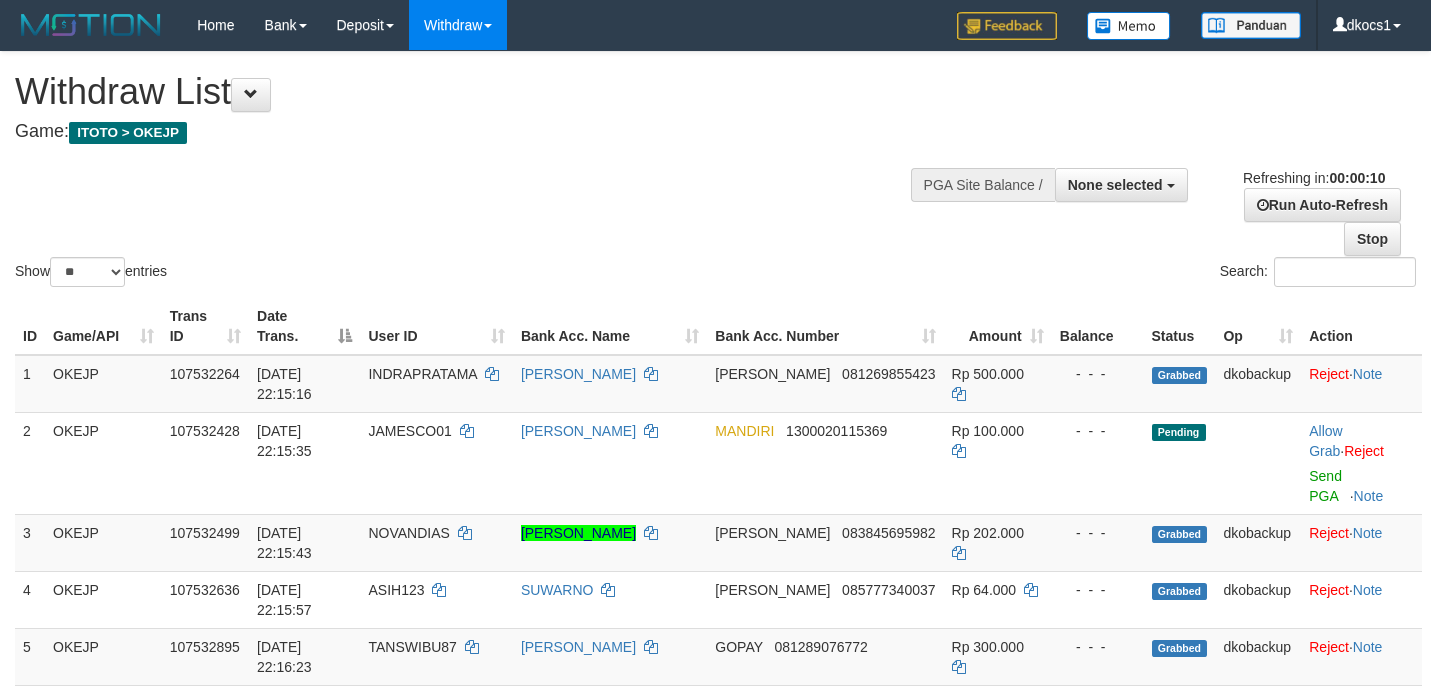 select 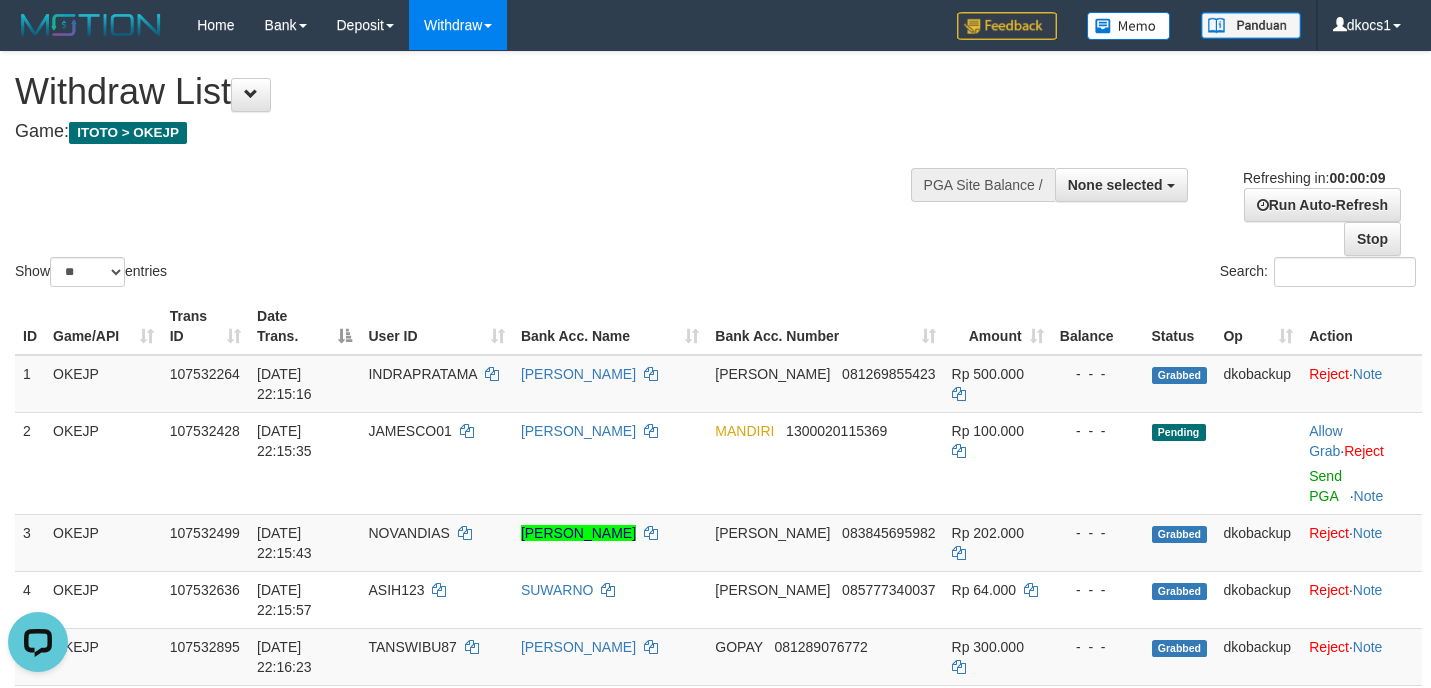 scroll, scrollTop: 0, scrollLeft: 0, axis: both 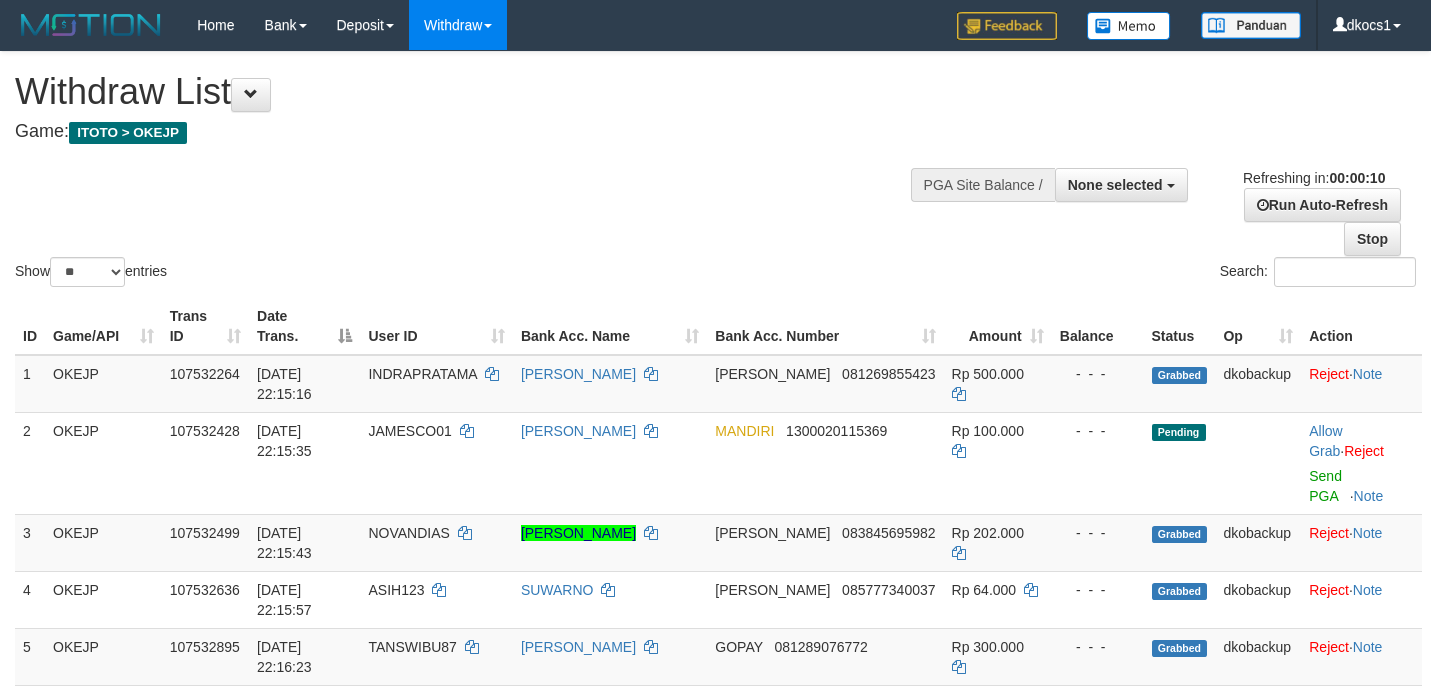 select 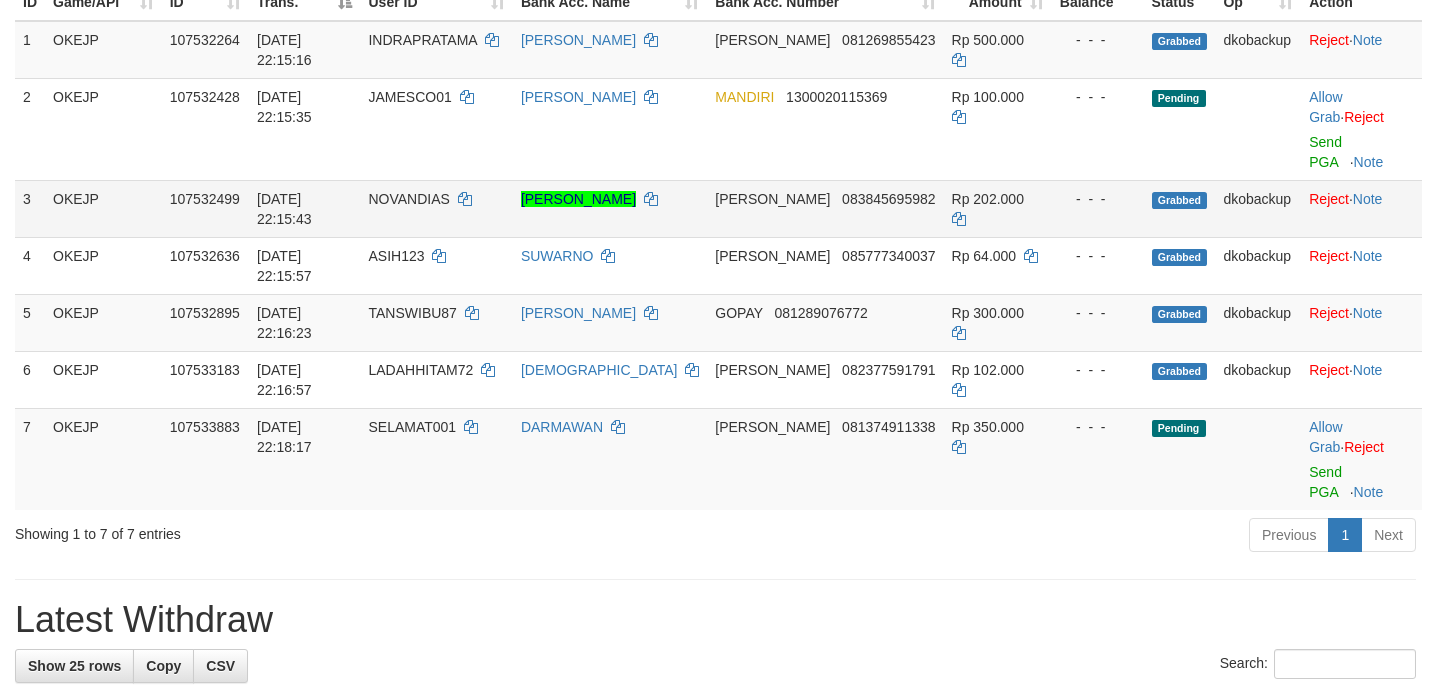 scroll, scrollTop: 156, scrollLeft: 0, axis: vertical 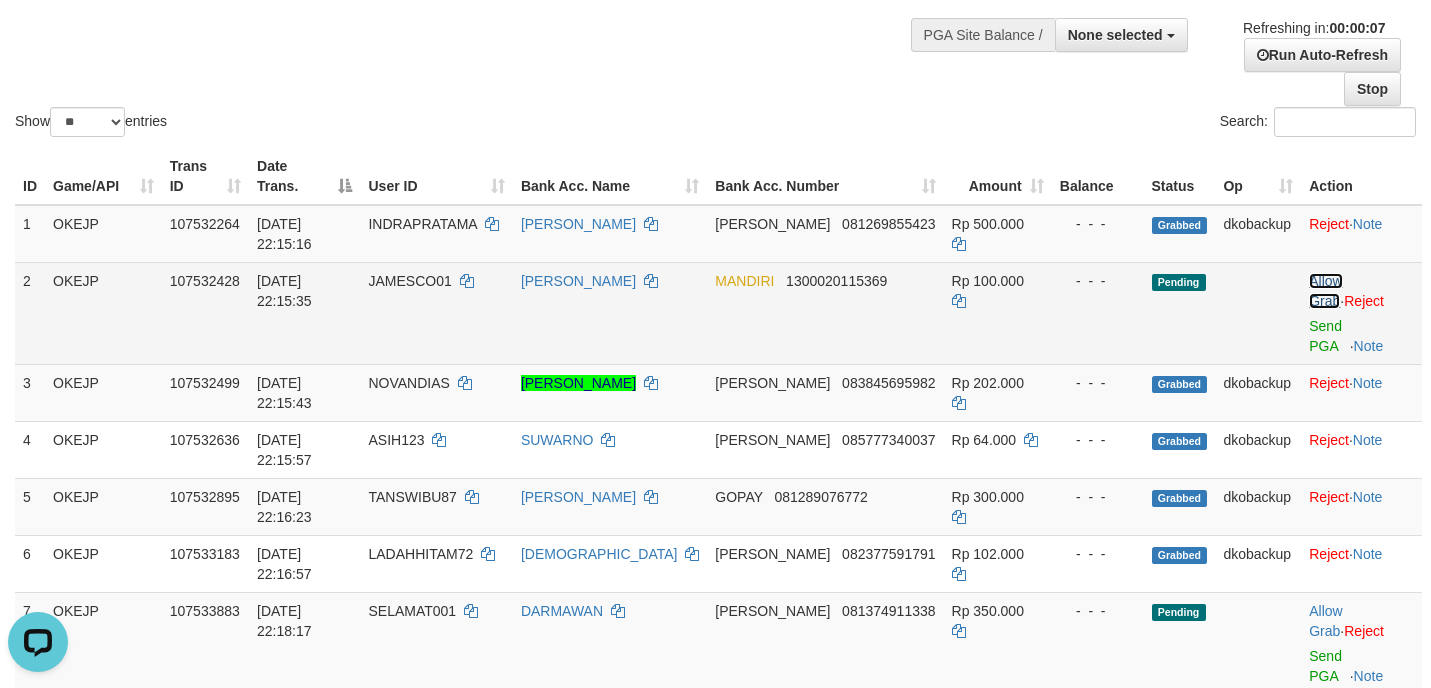 click on "Allow Grab" at bounding box center [1325, 291] 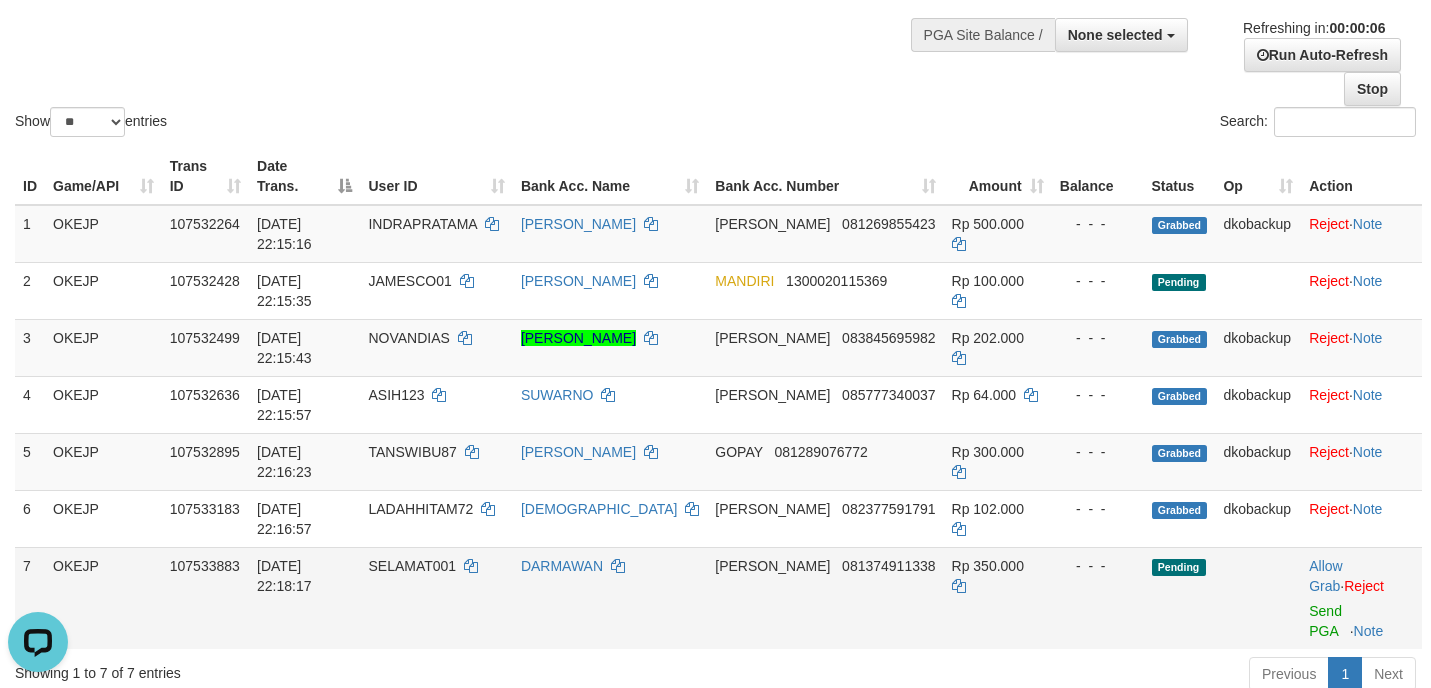 click on "Allow Grab   ·    Reject Send PGA     ·    Note" at bounding box center (1361, 598) 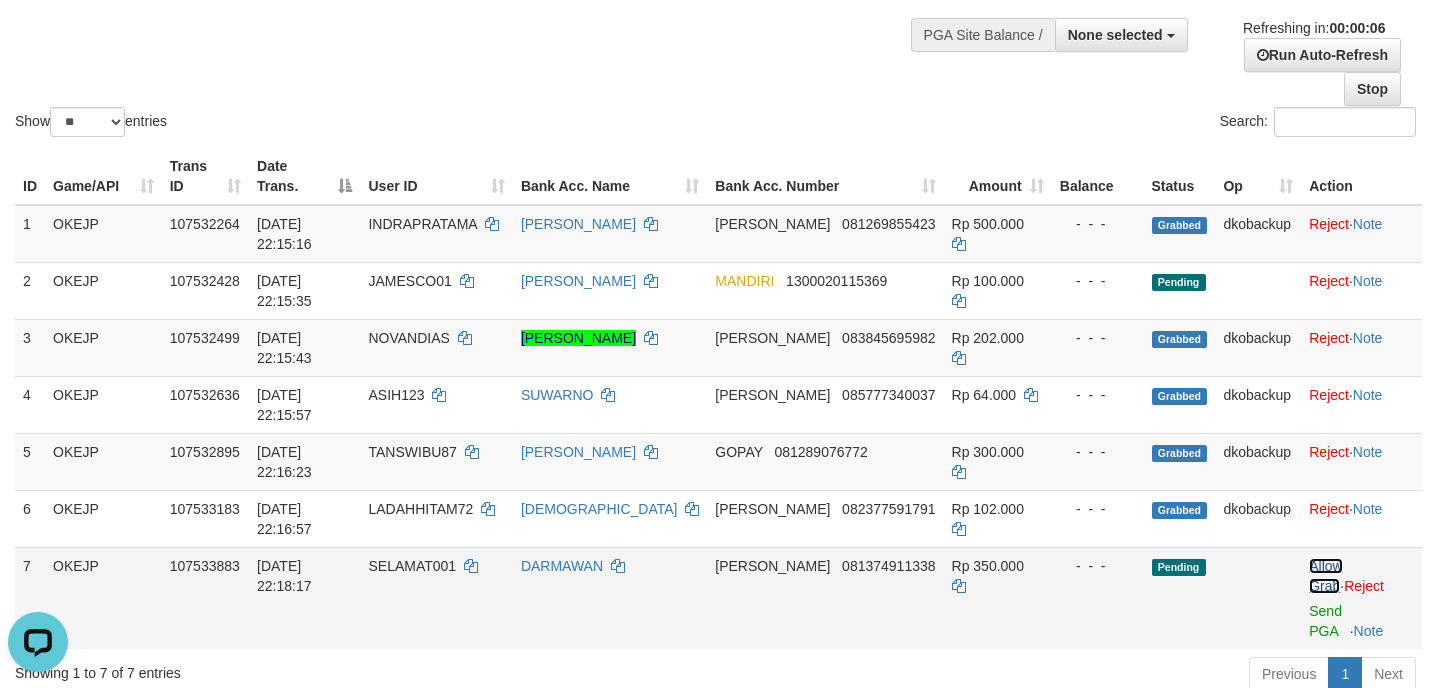 click on "Allow Grab" at bounding box center (1325, 576) 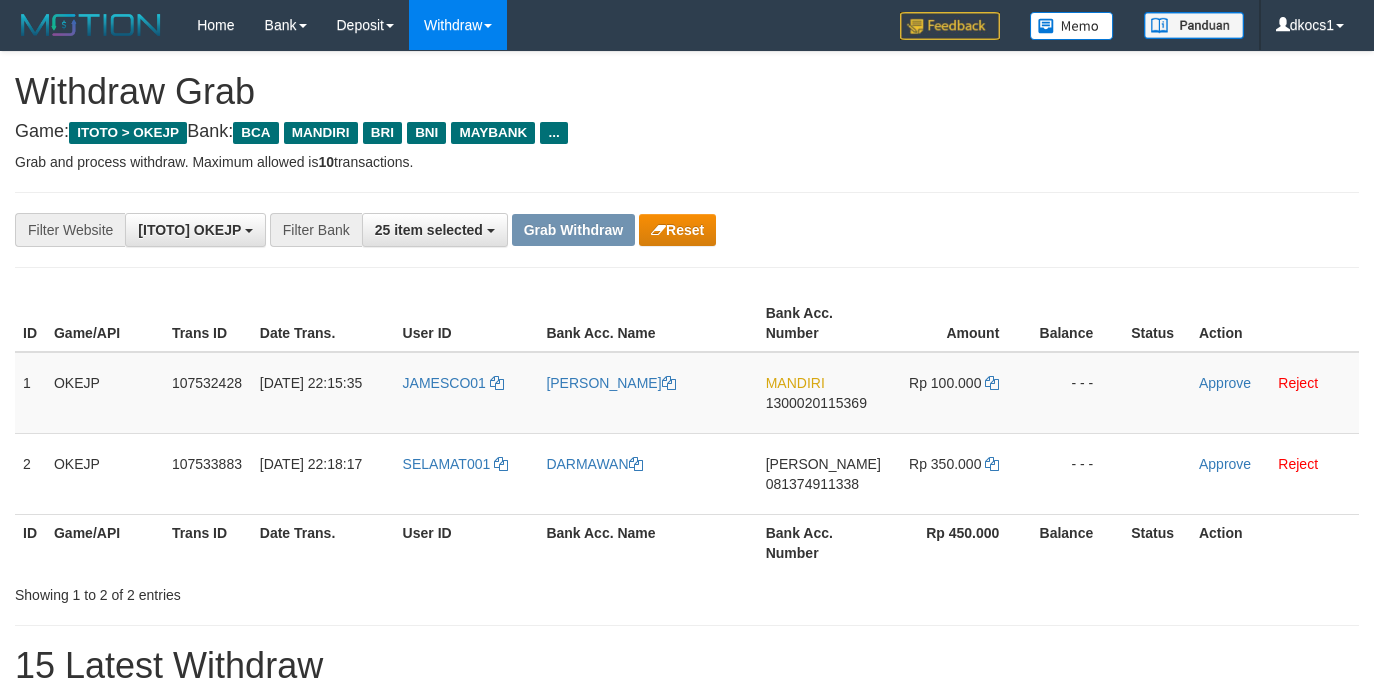 scroll, scrollTop: 0, scrollLeft: 0, axis: both 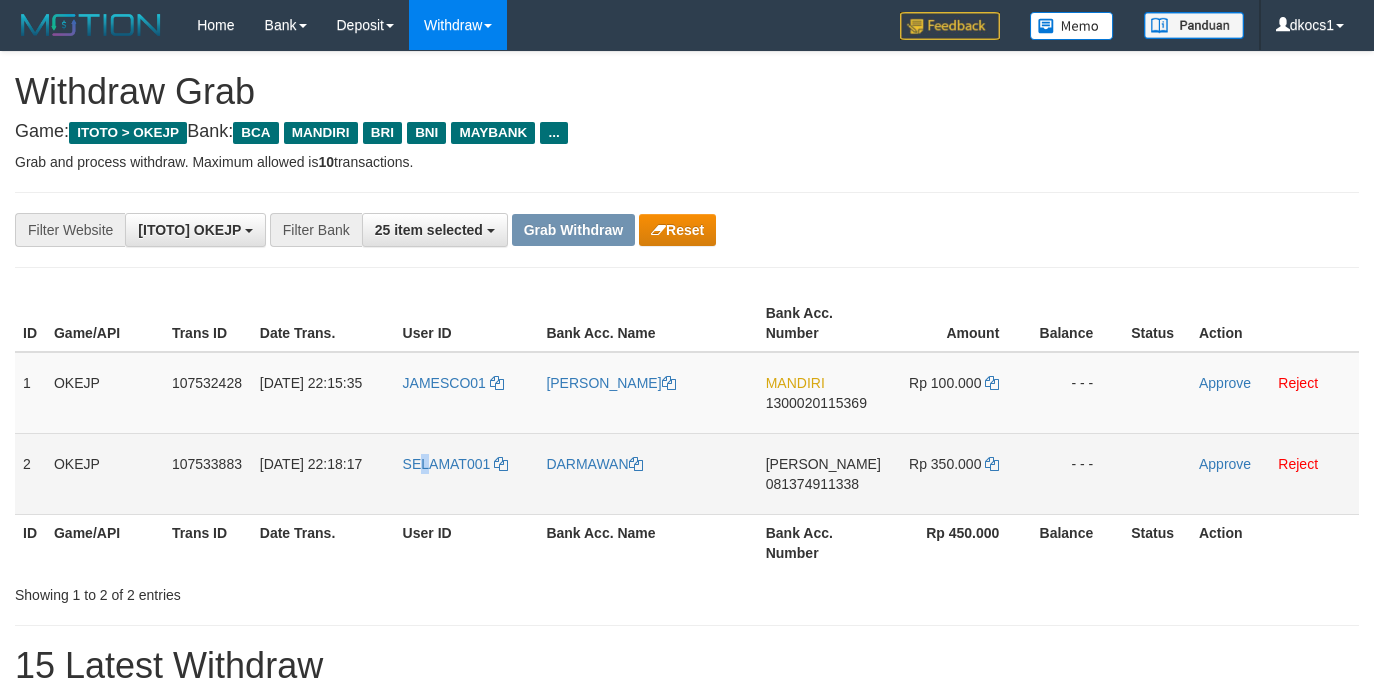 click on "SELAMAT001" at bounding box center [467, 473] 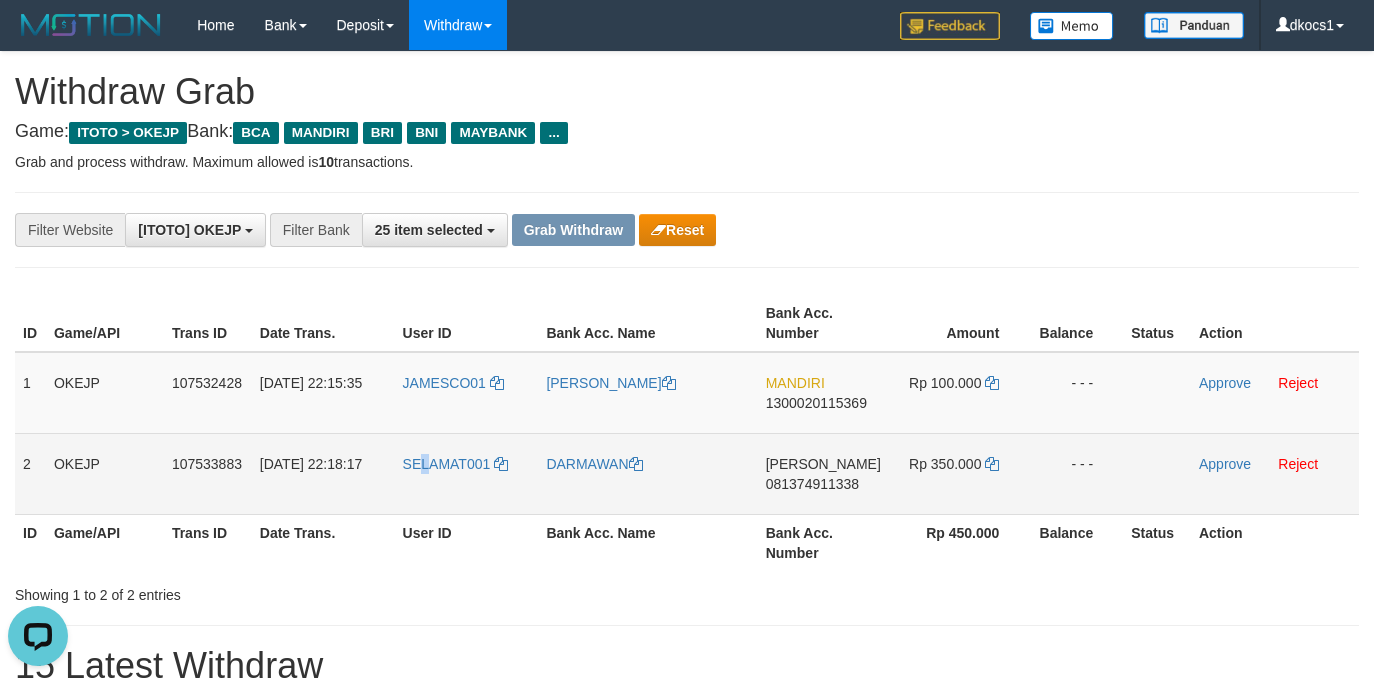 scroll, scrollTop: 0, scrollLeft: 0, axis: both 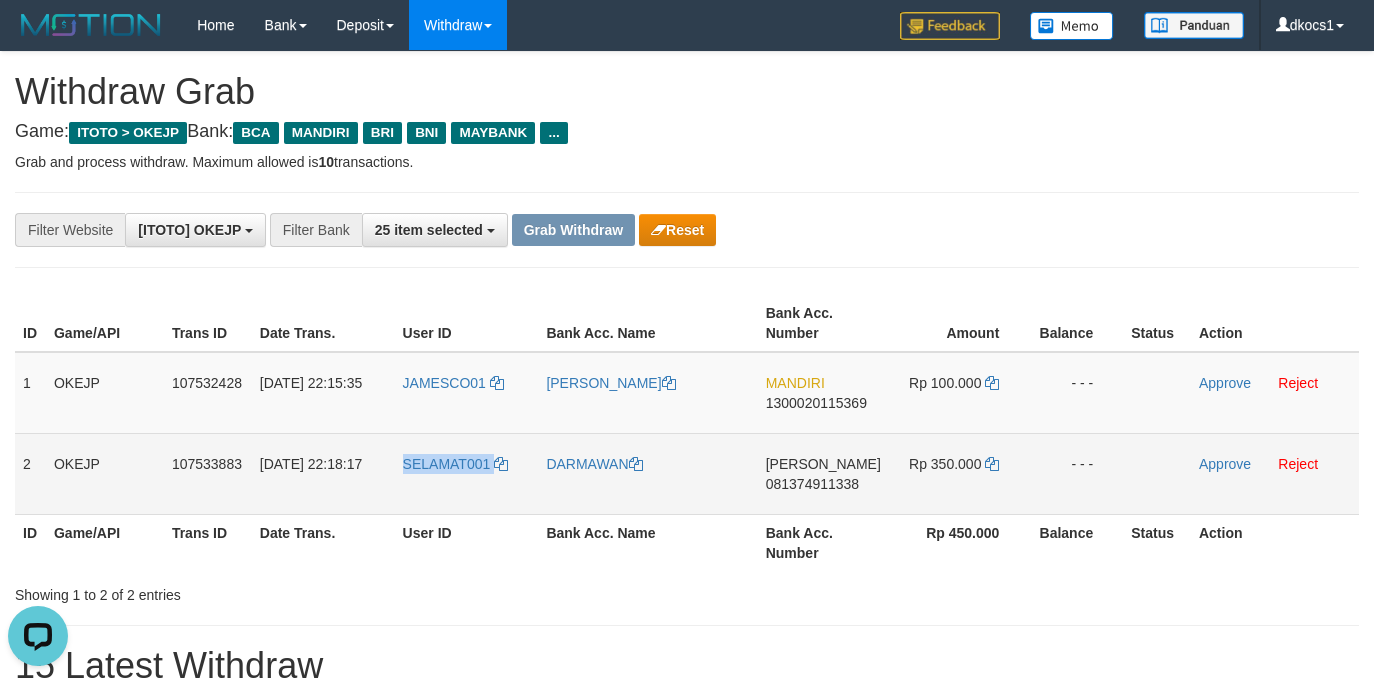 click on "SELAMAT001" at bounding box center [467, 473] 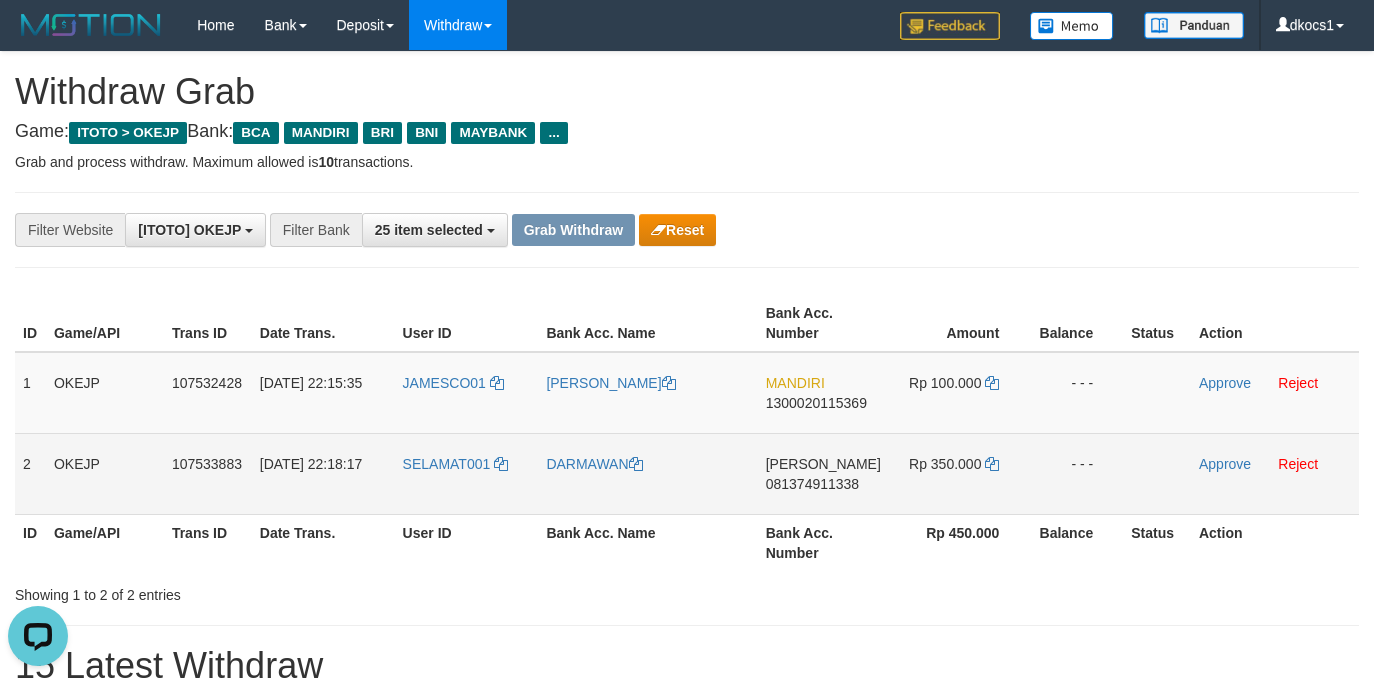 click on "DARMAWAN" at bounding box center (647, 473) 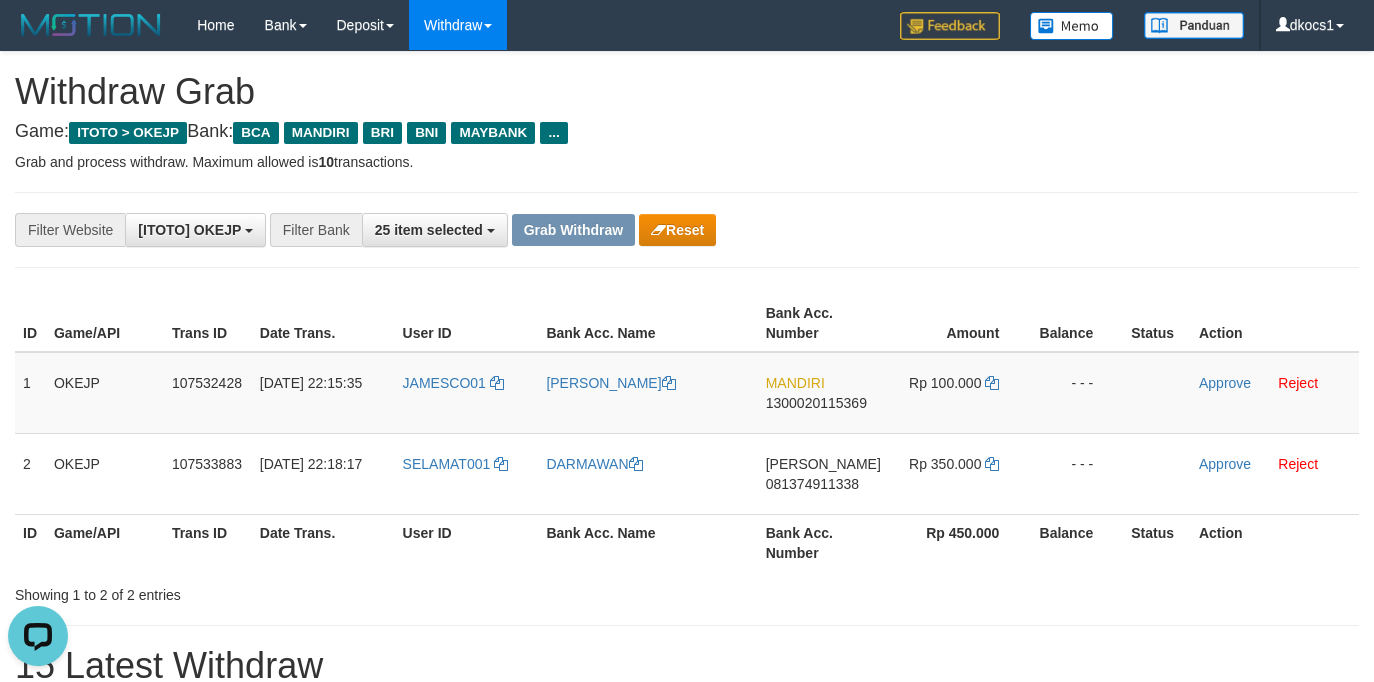 copy on "DARMAWAN" 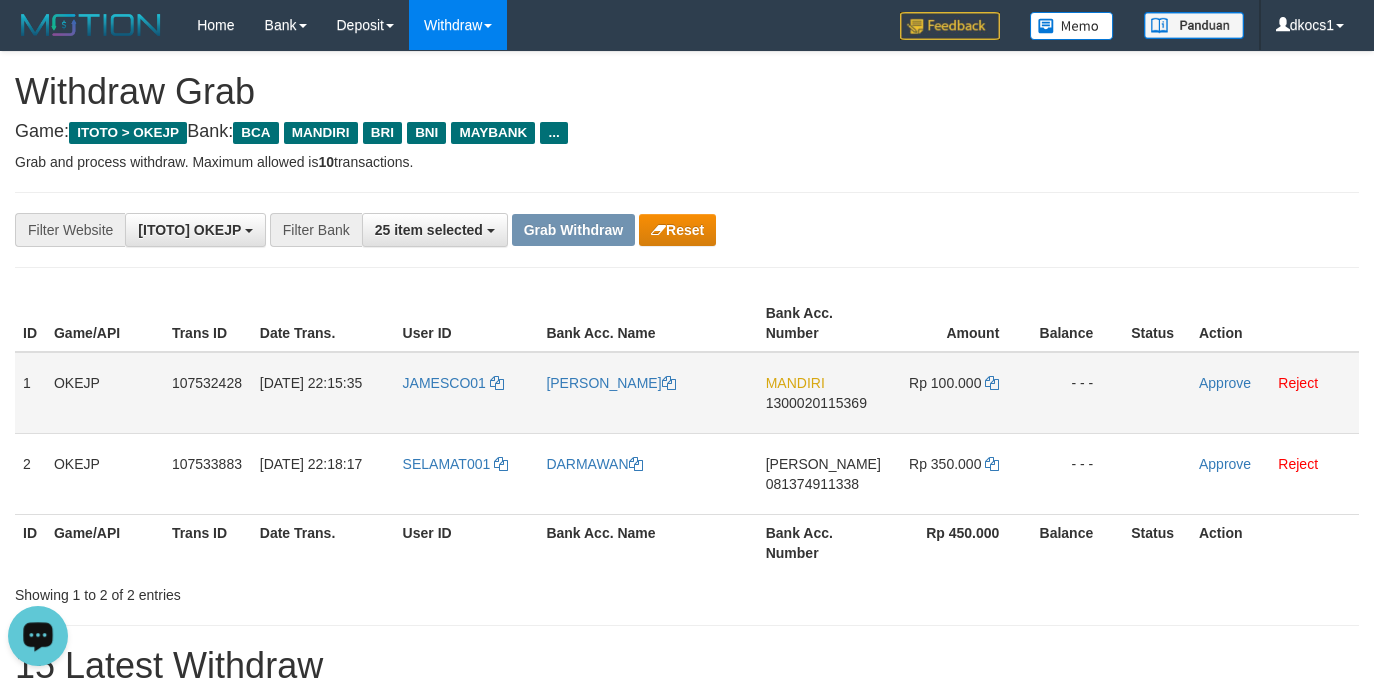 click on "MANDIRI
1300020115369" at bounding box center [823, 393] 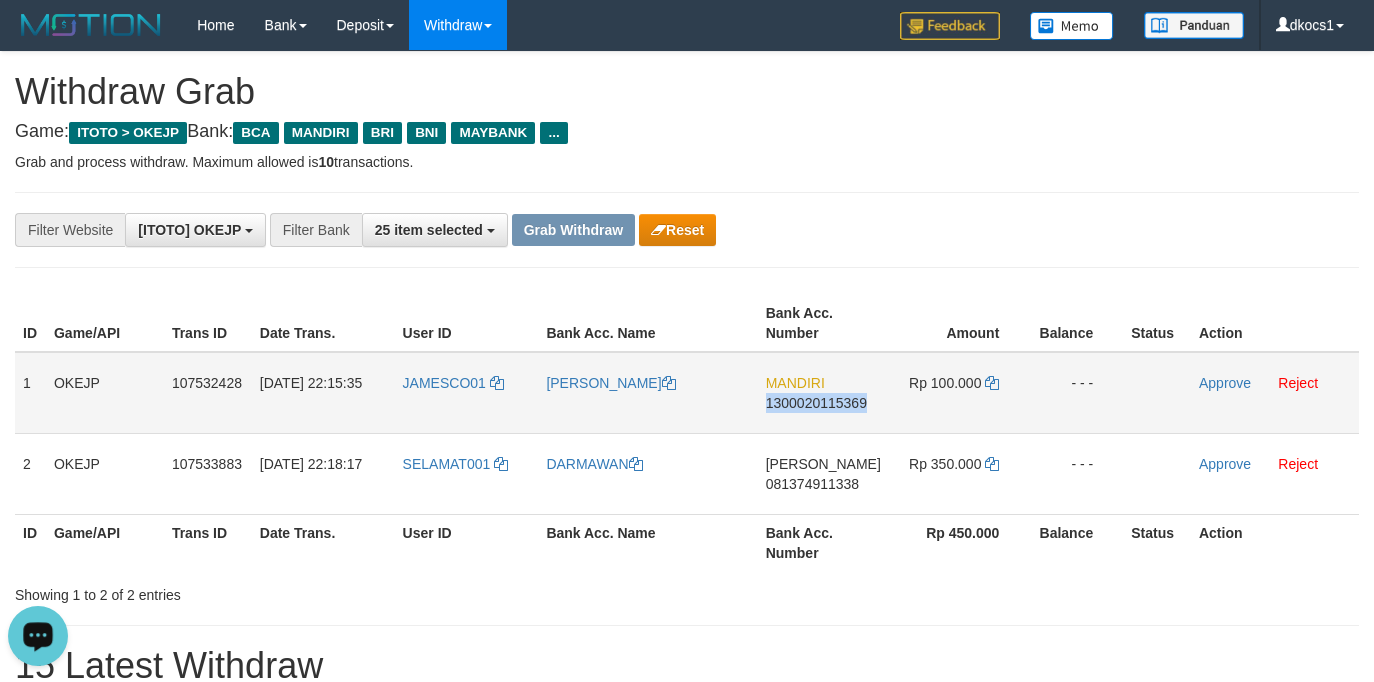 click on "MANDIRI
1300020115369" at bounding box center [823, 393] 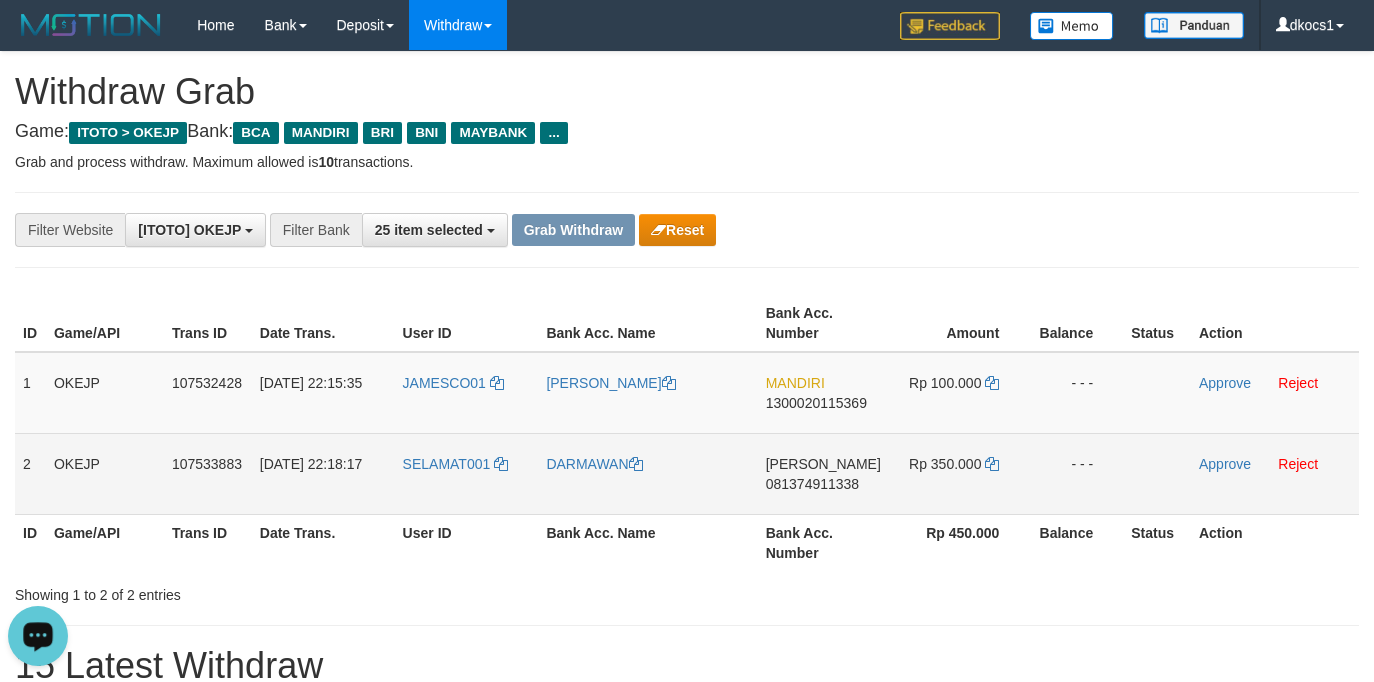 click on "DANA
081374911338" at bounding box center (823, 473) 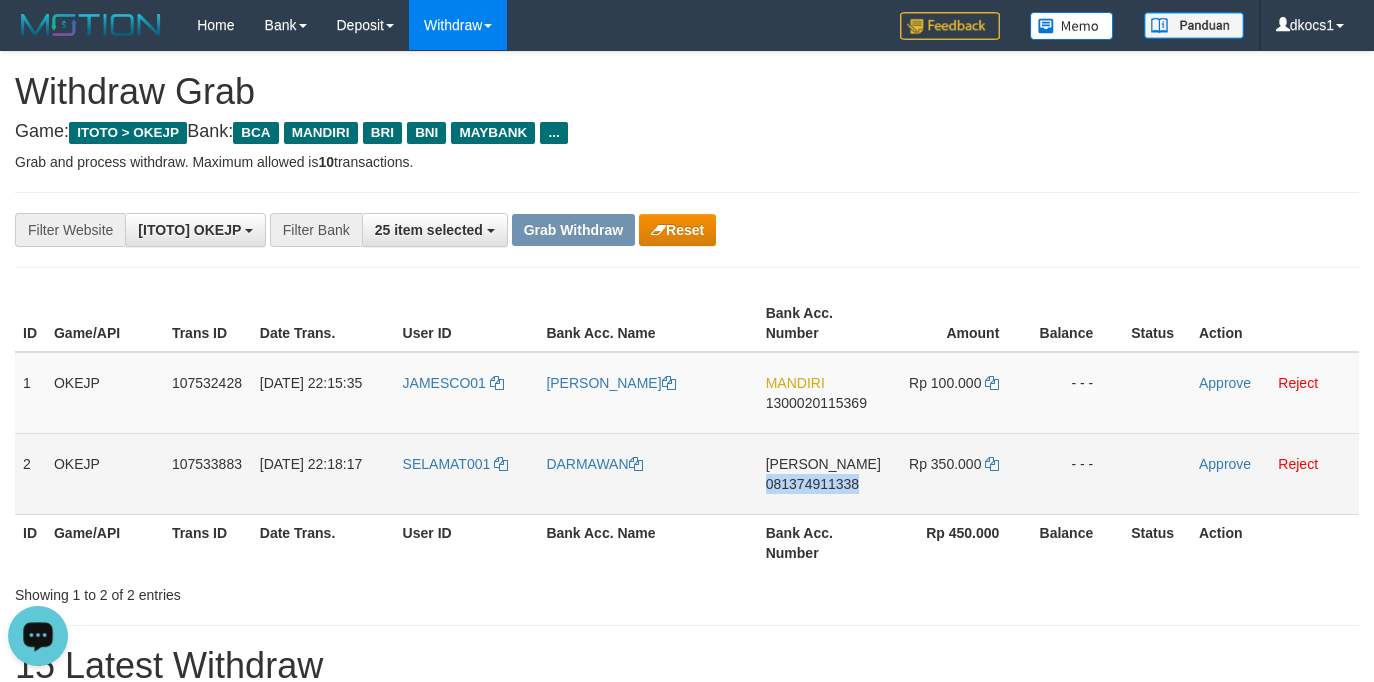 click on "DANA
081374911338" at bounding box center (823, 473) 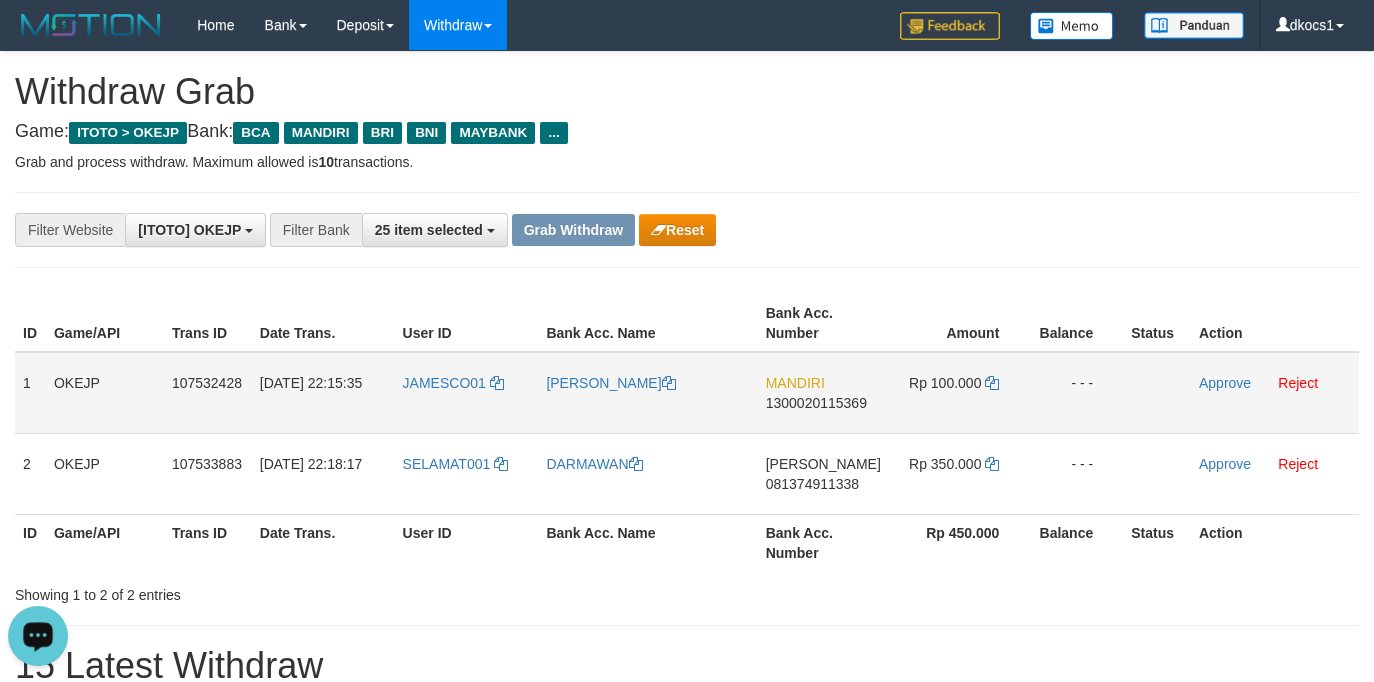 click on "JAMESCO01" at bounding box center [467, 393] 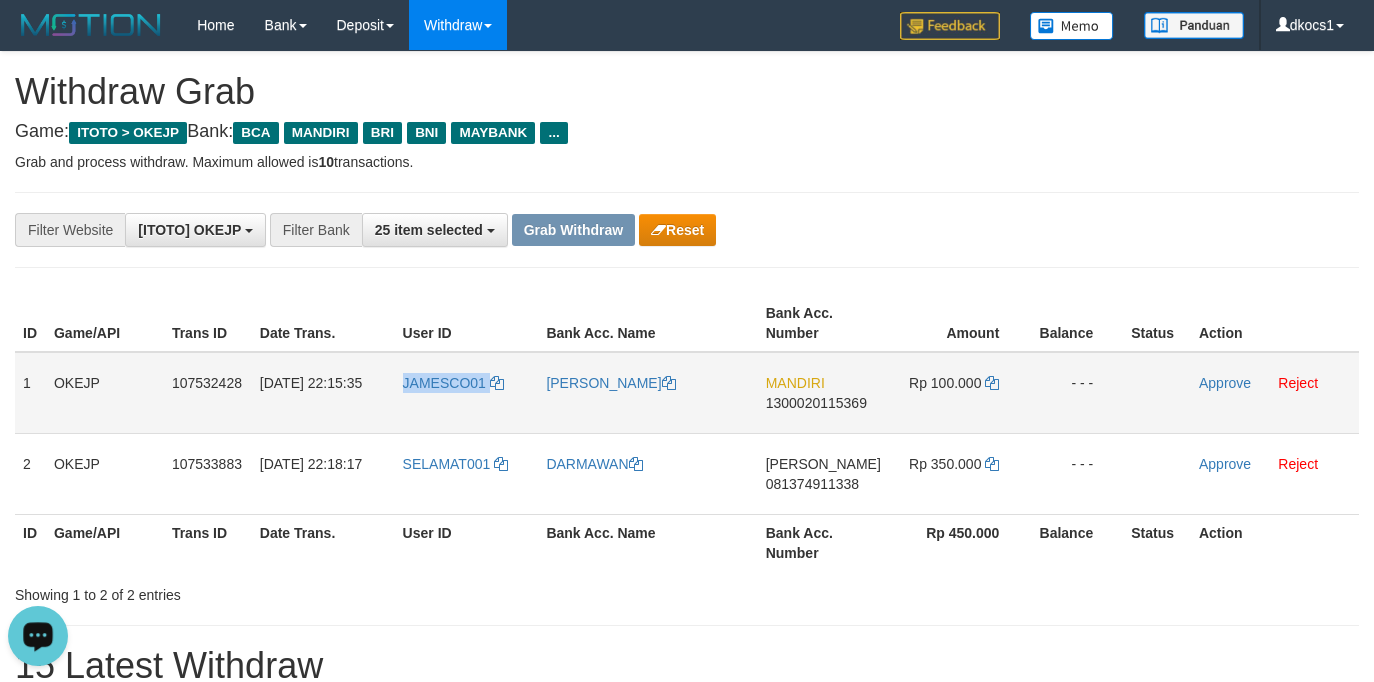 click on "JAMESCO01" at bounding box center (467, 393) 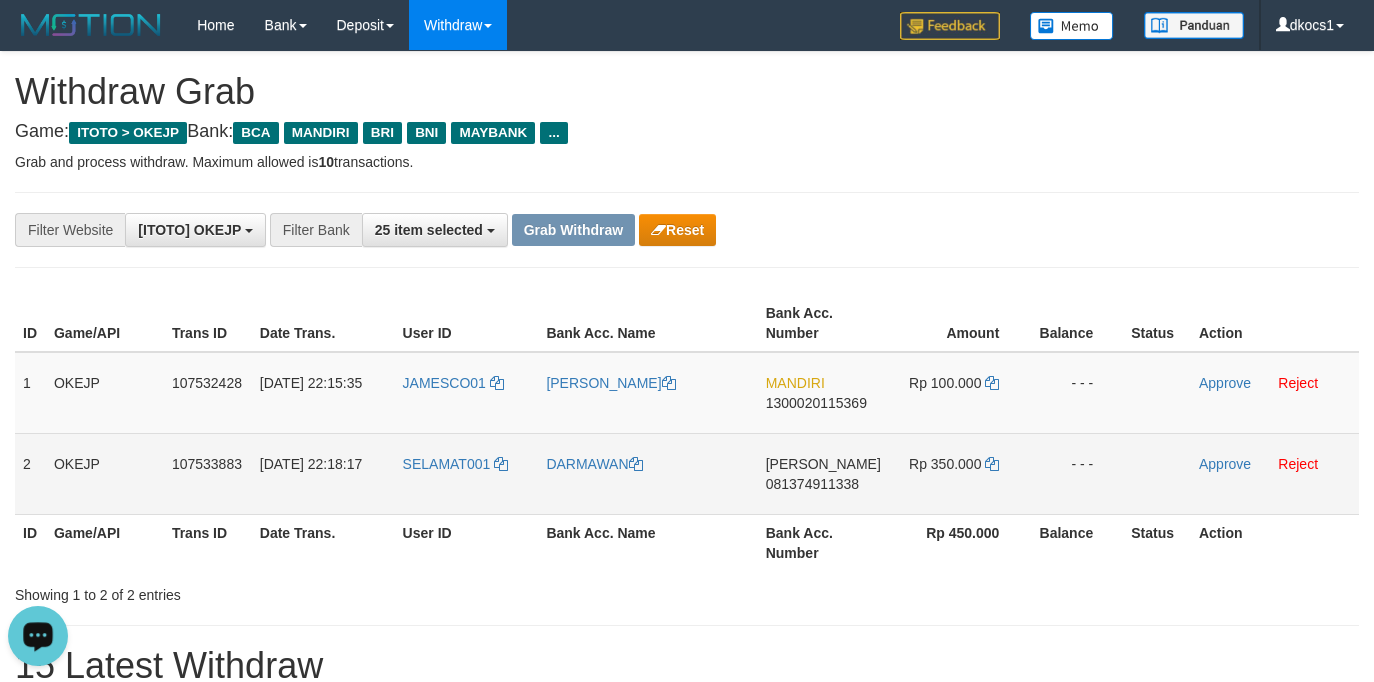 click on "DANA
081374911338" at bounding box center [823, 473] 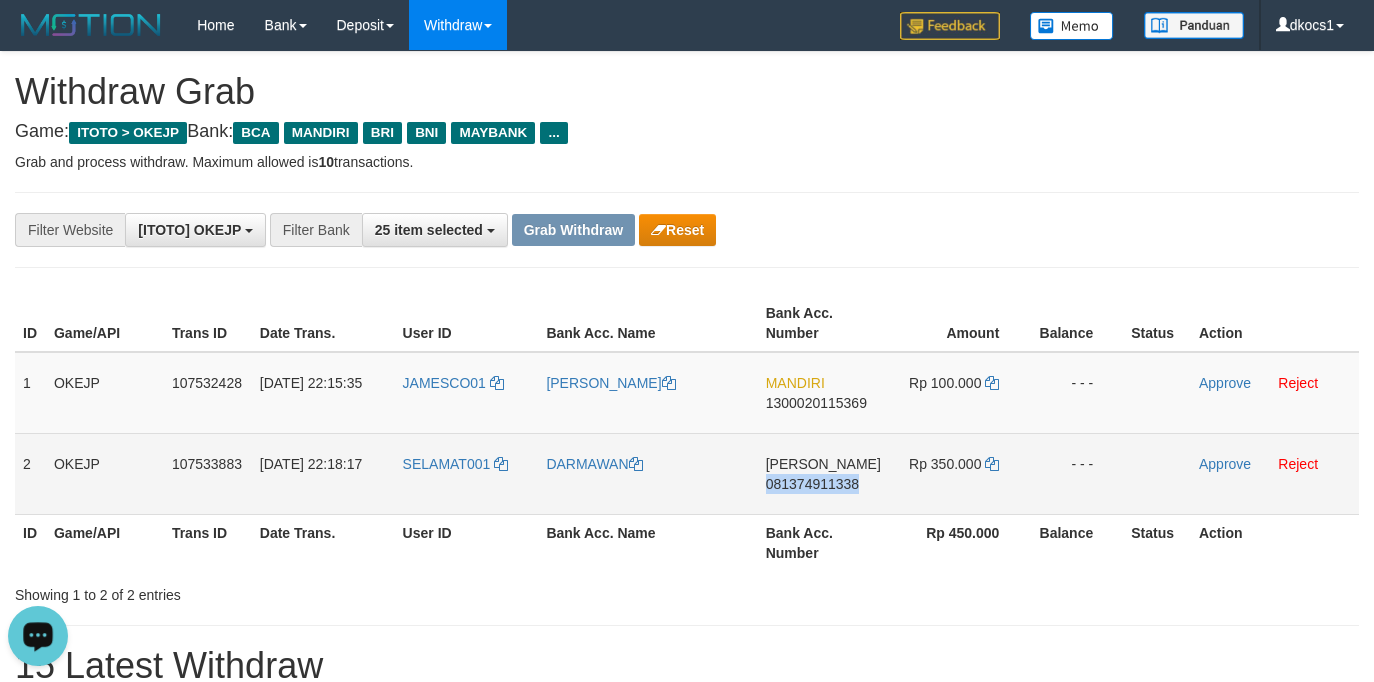 click on "DANA
081374911338" at bounding box center [823, 473] 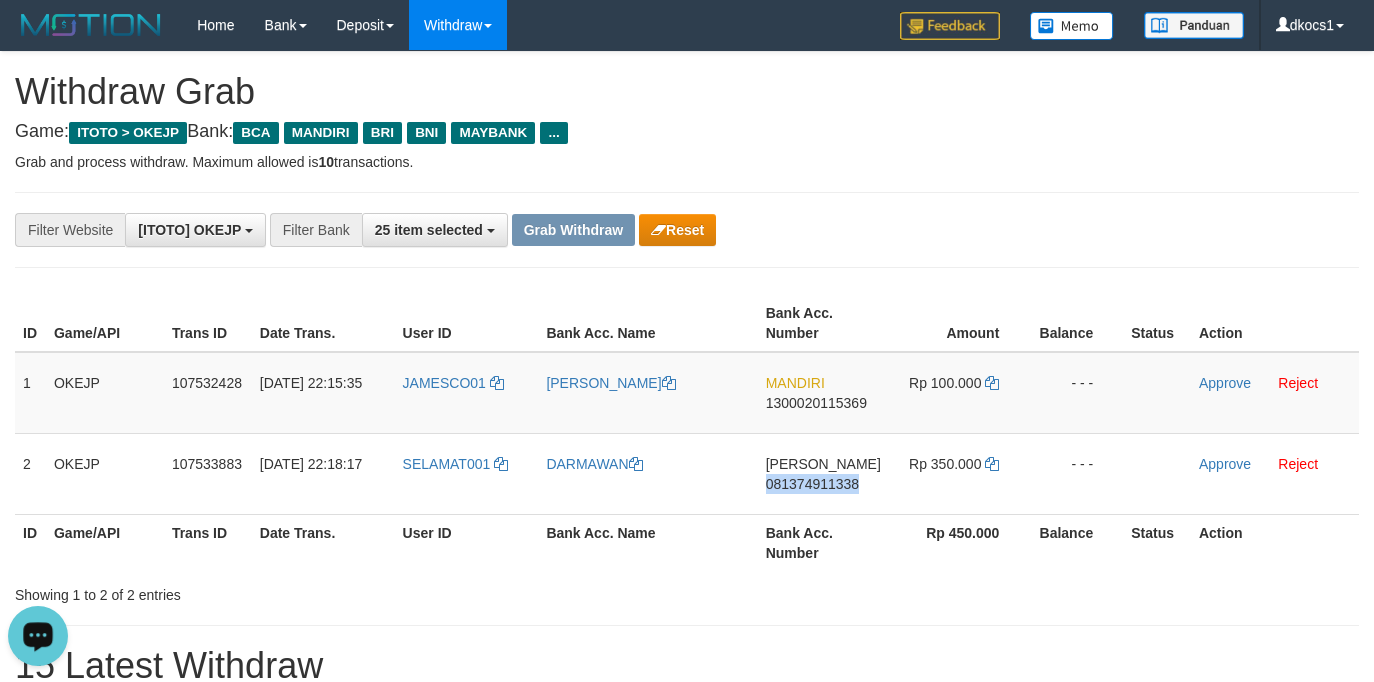 copy on "081374911338" 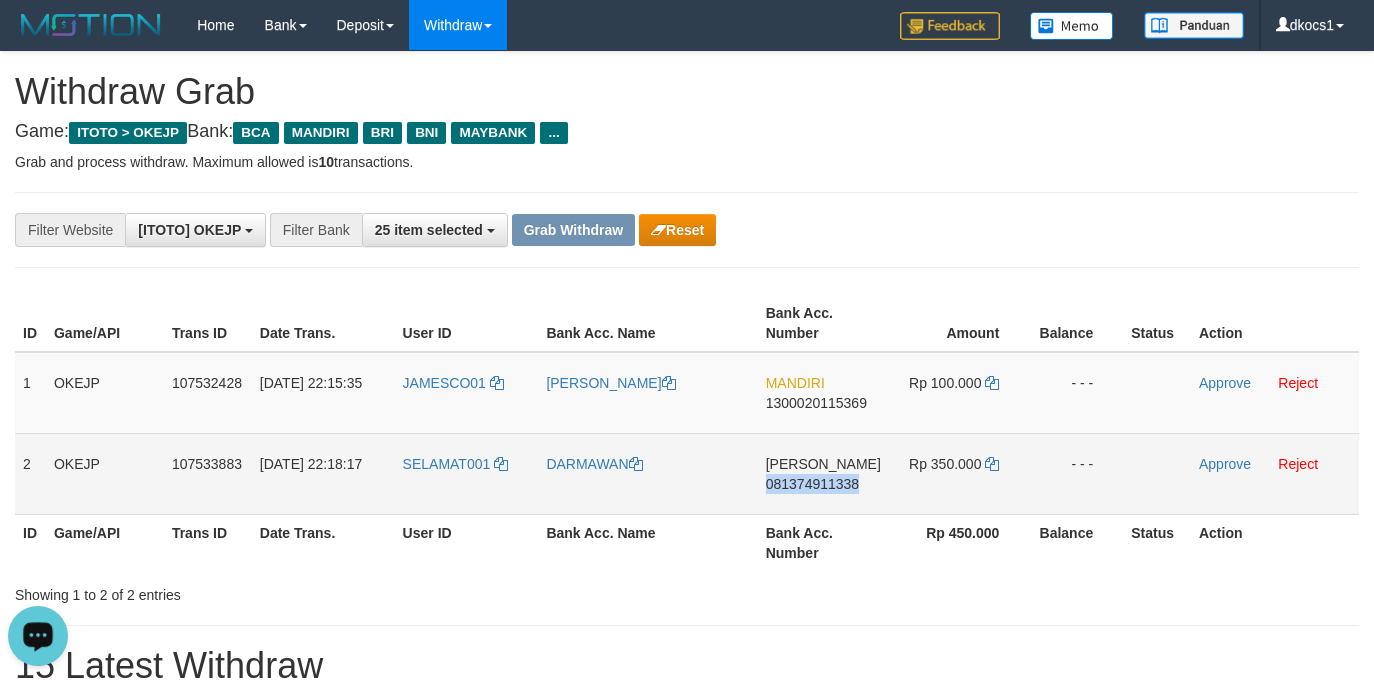 click on "DANA
081374911338" at bounding box center (823, 473) 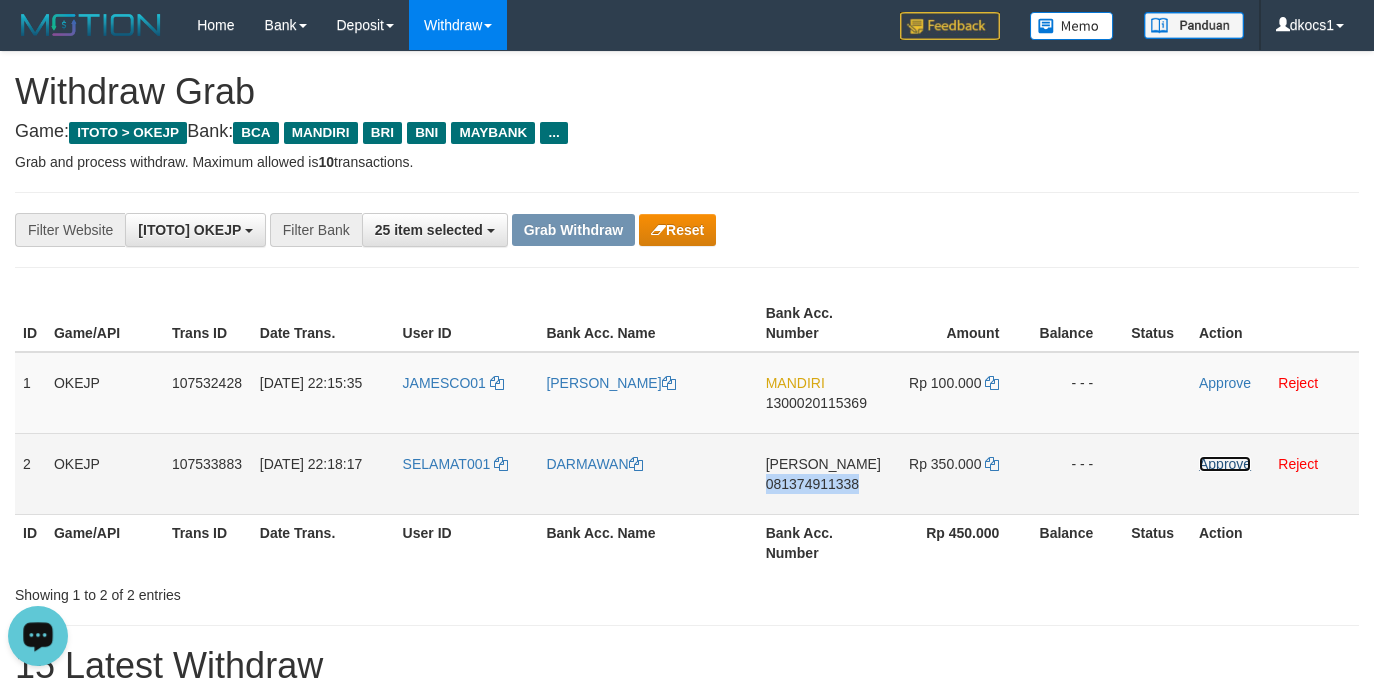 click on "Approve" at bounding box center [1225, 464] 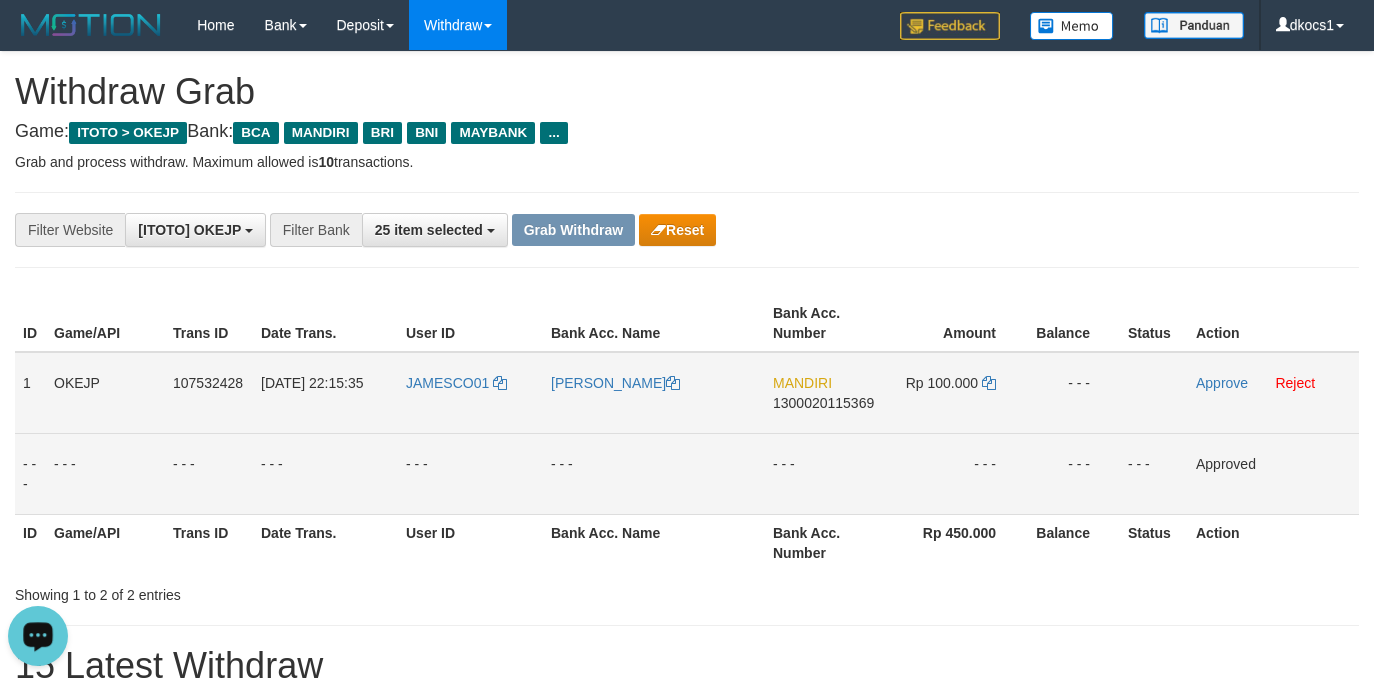 click on "JAMESCO01" at bounding box center [470, 393] 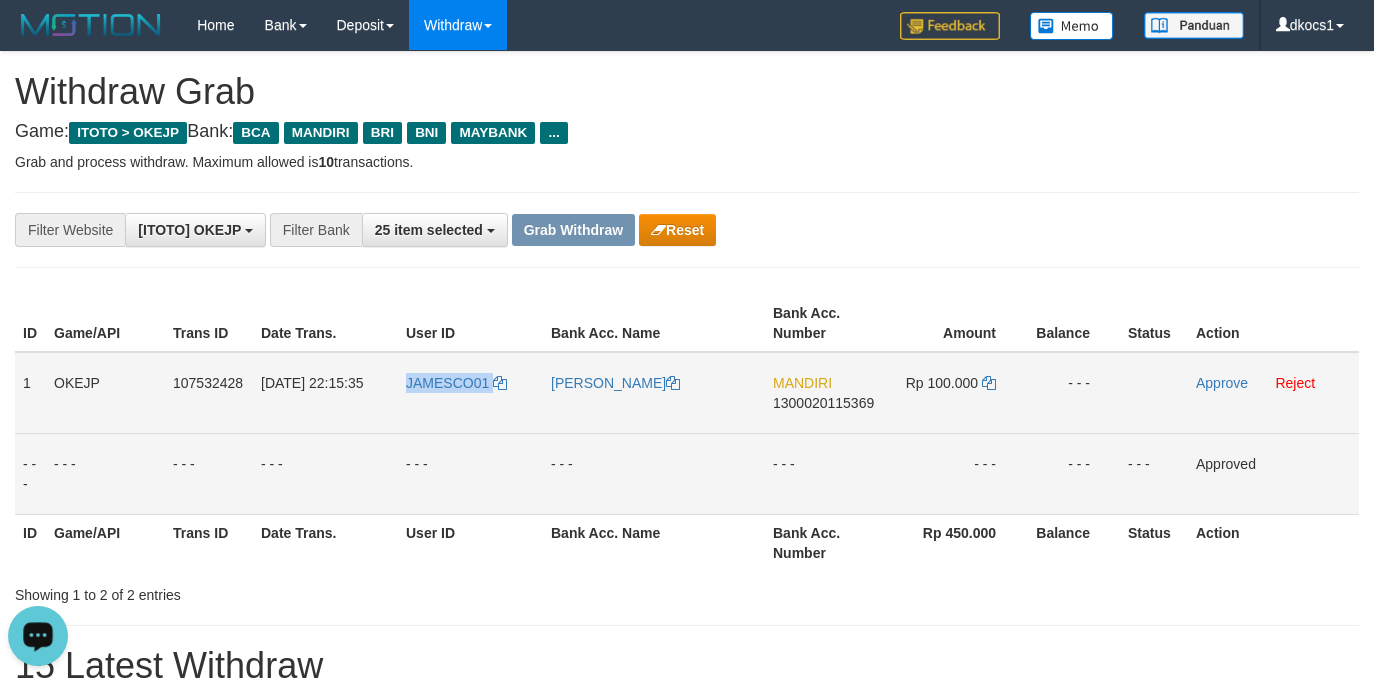 click on "JAMESCO01" at bounding box center [470, 393] 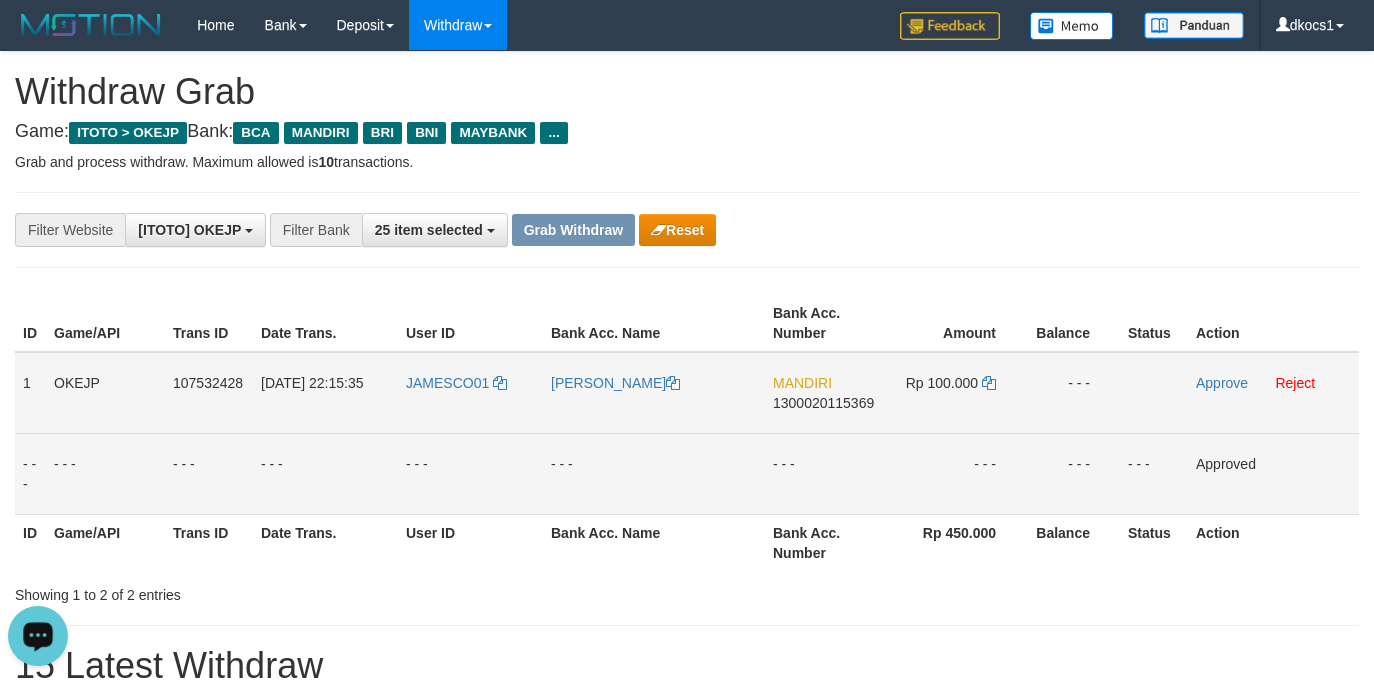 click on "[PERSON_NAME]" at bounding box center (654, 393) 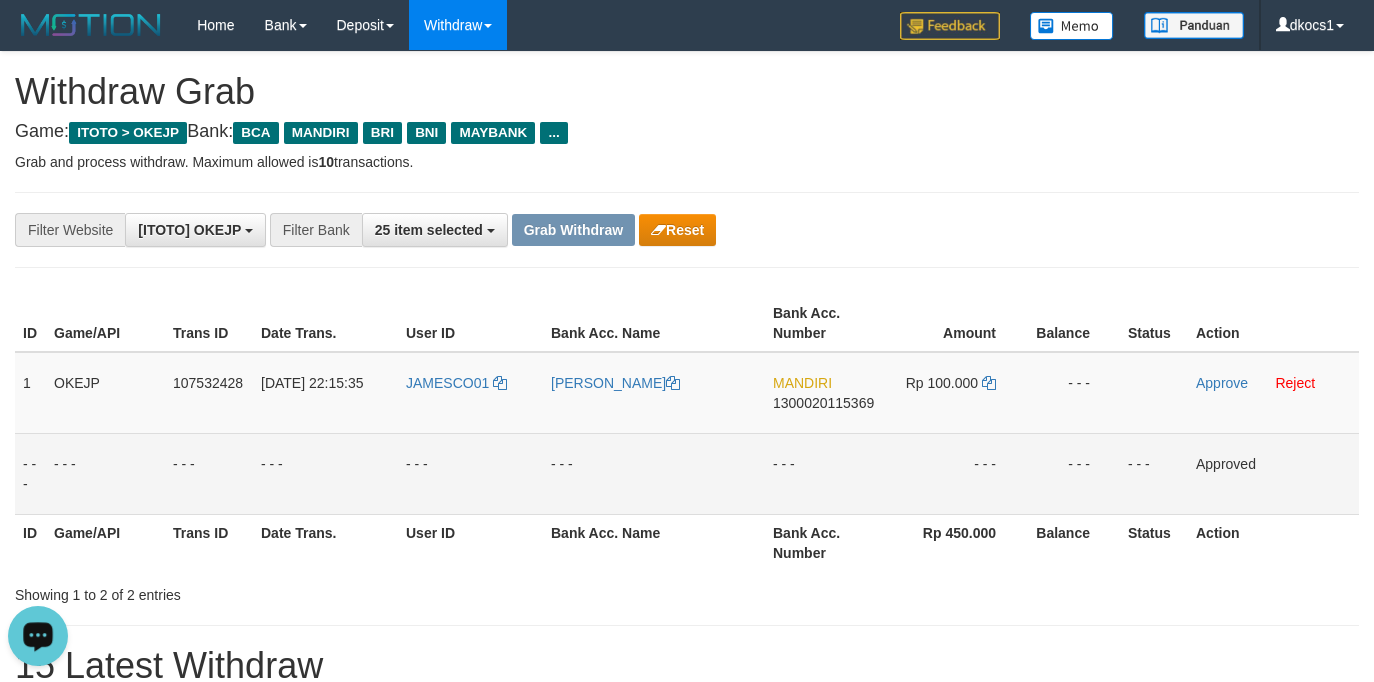 copy on "[PERSON_NAME]" 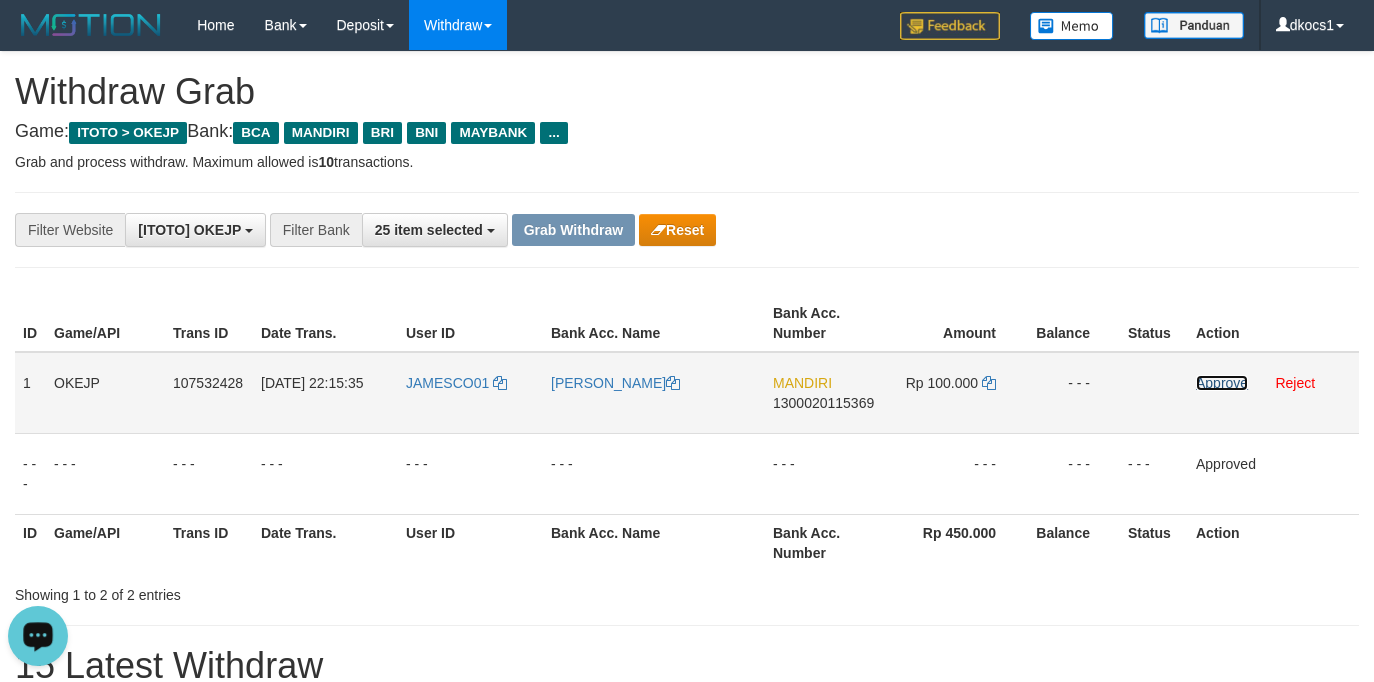 click on "Approve" at bounding box center [1222, 383] 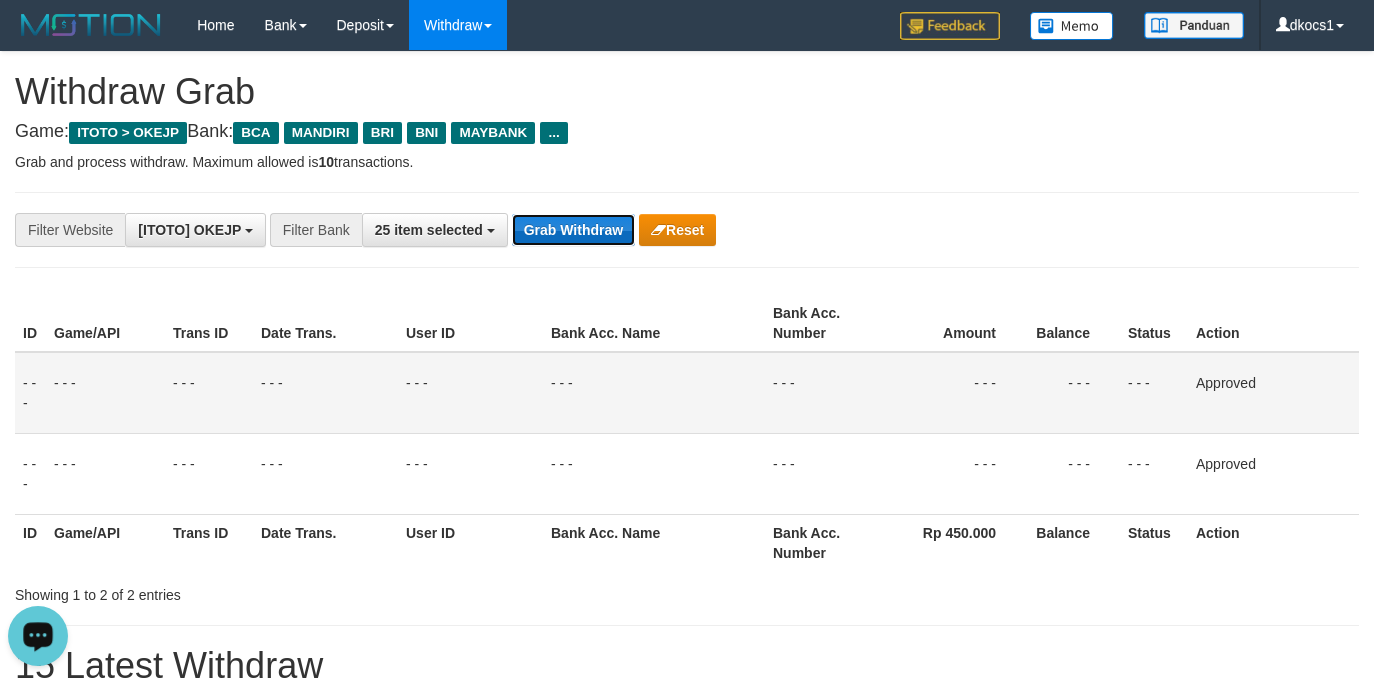 click on "Grab Withdraw" at bounding box center [573, 230] 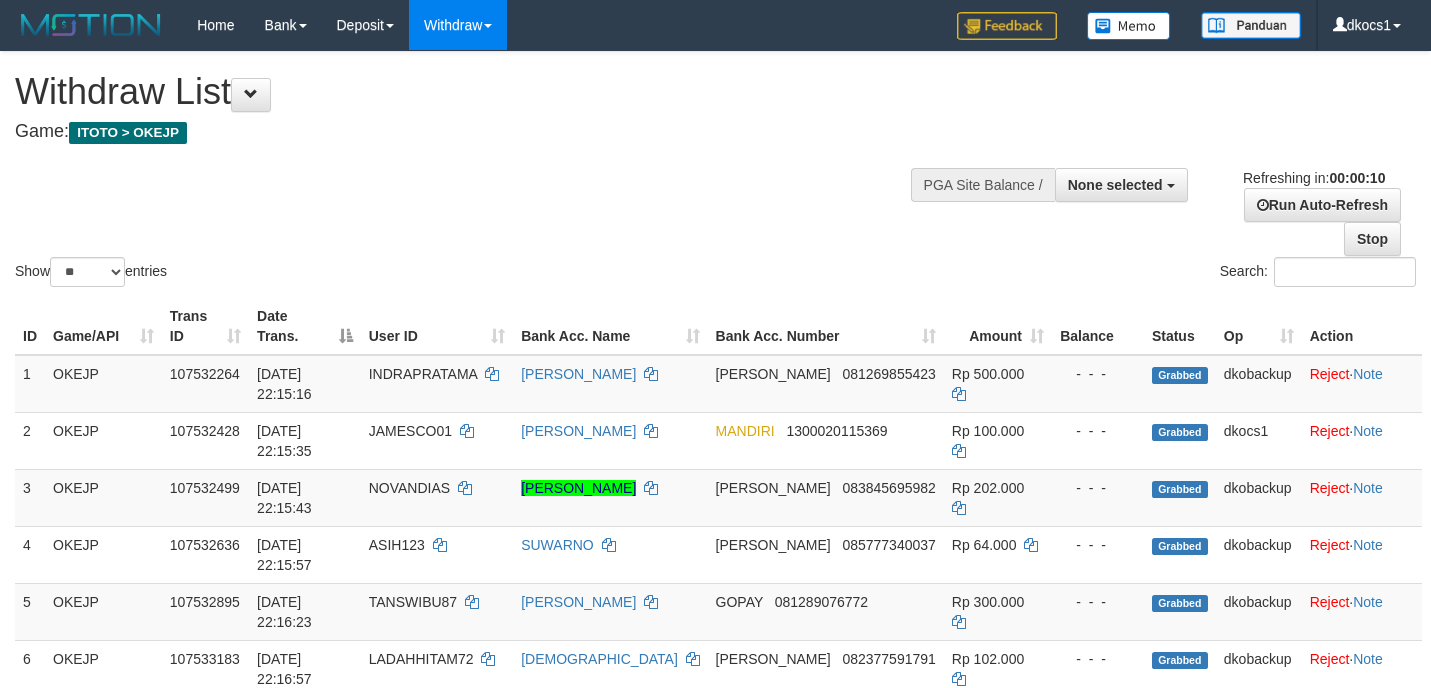 select 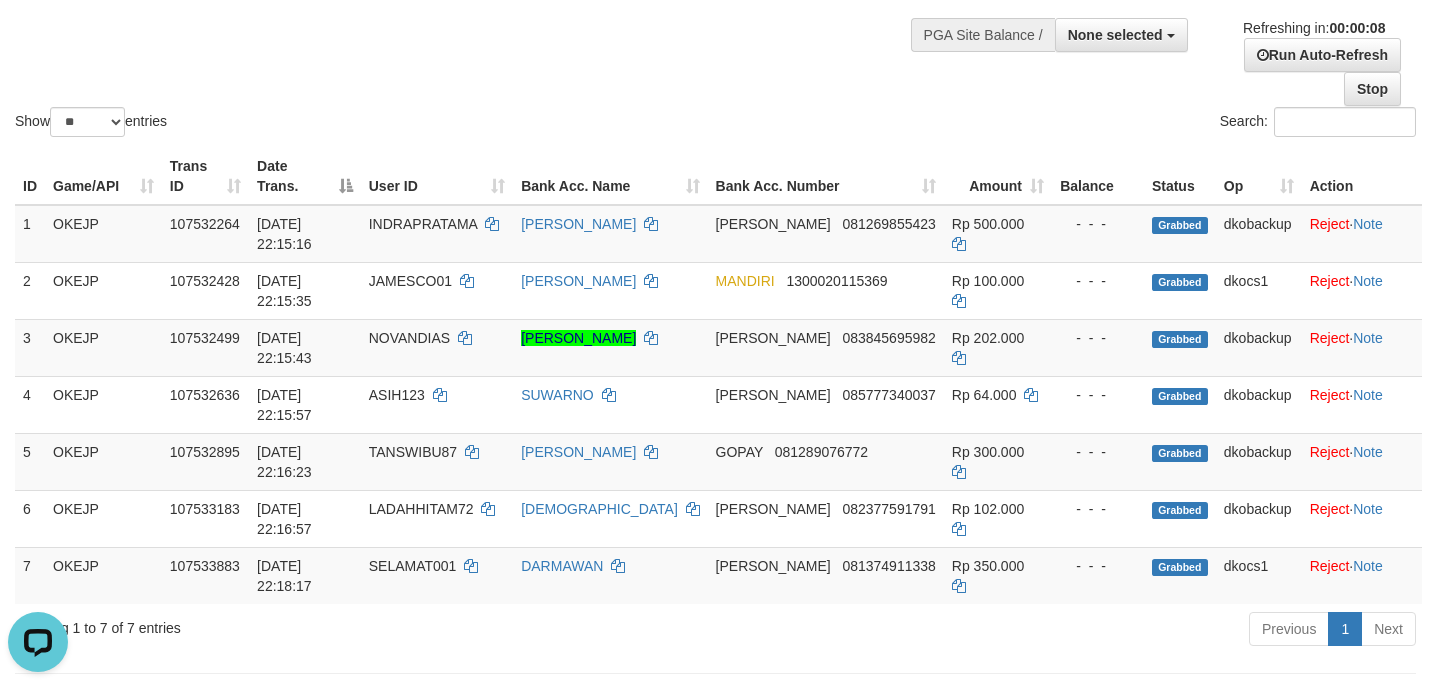 scroll, scrollTop: 0, scrollLeft: 0, axis: both 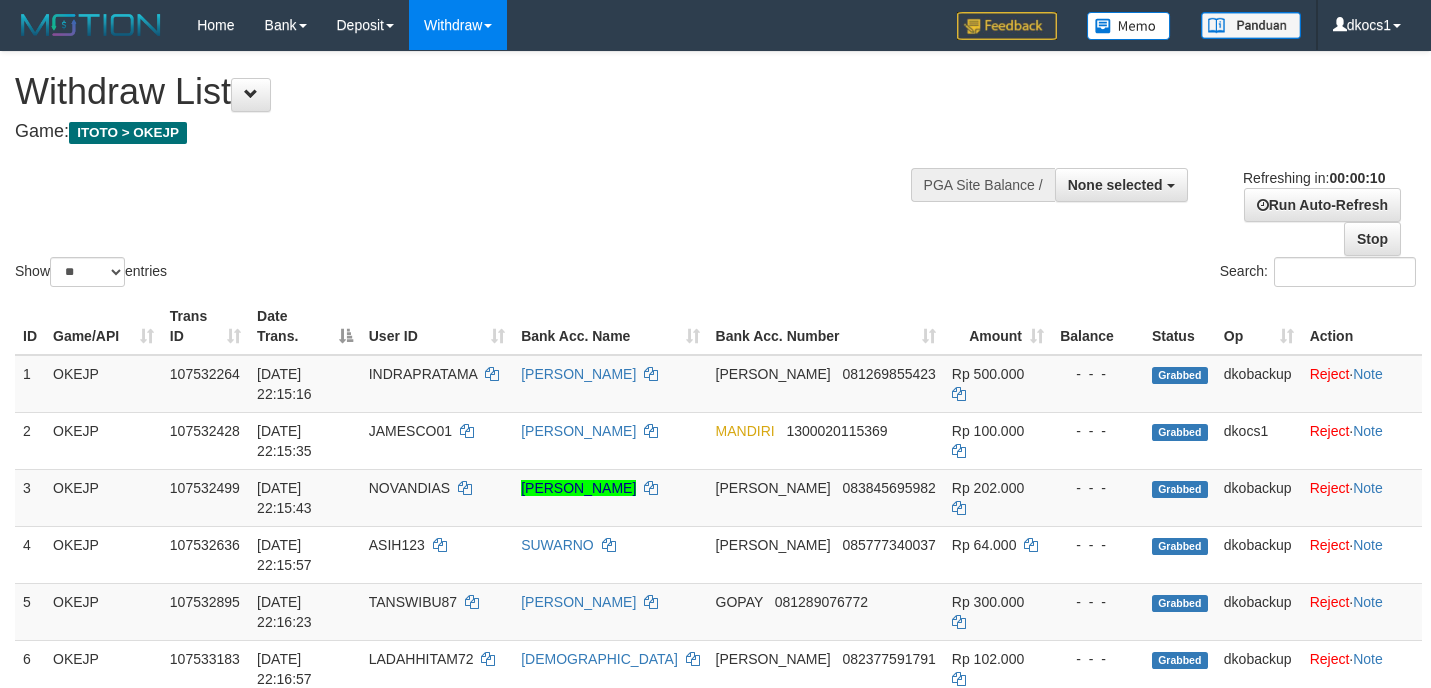 select 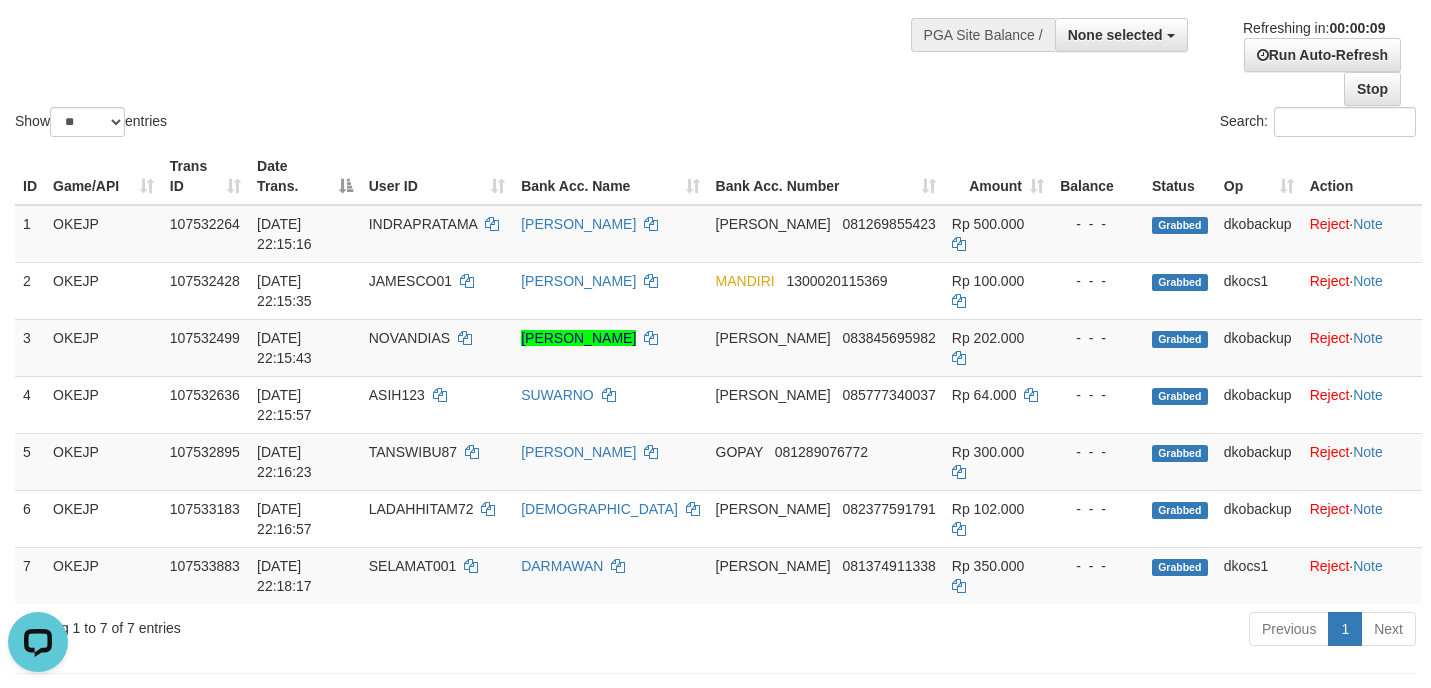 scroll, scrollTop: 0, scrollLeft: 0, axis: both 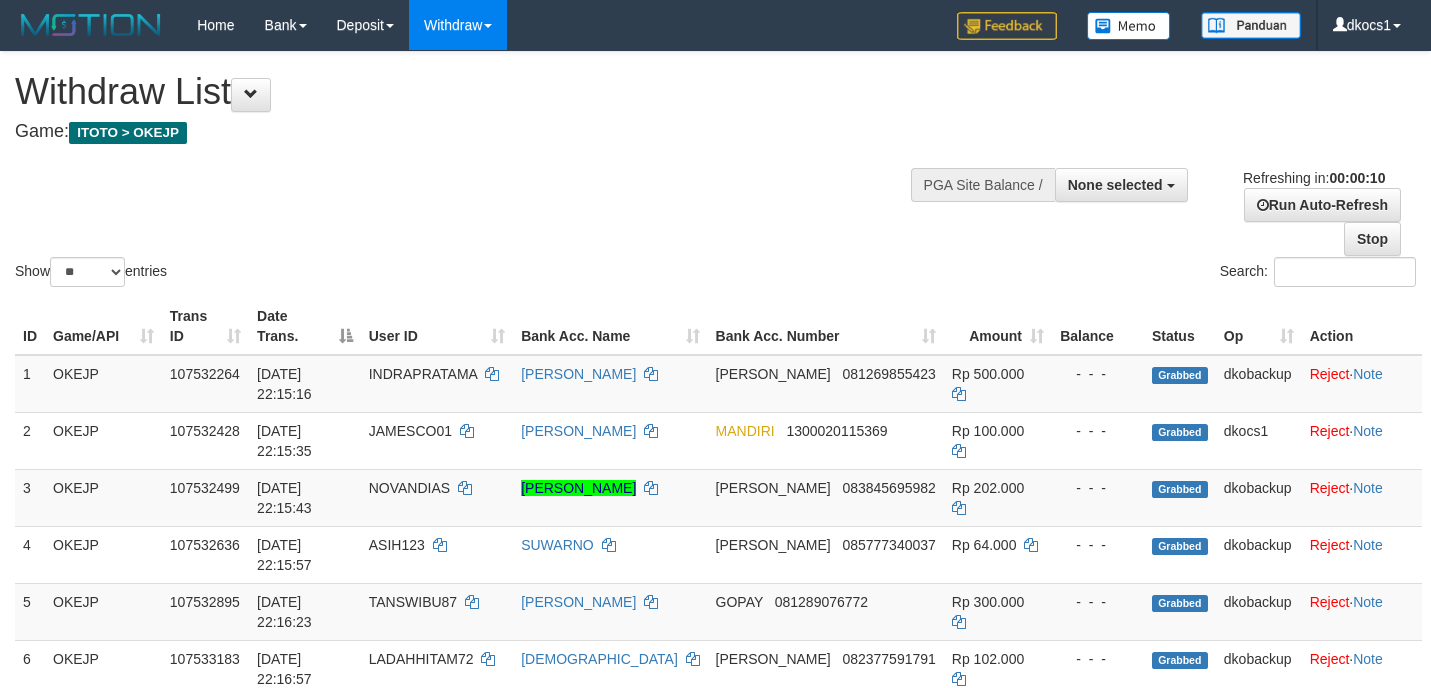 select 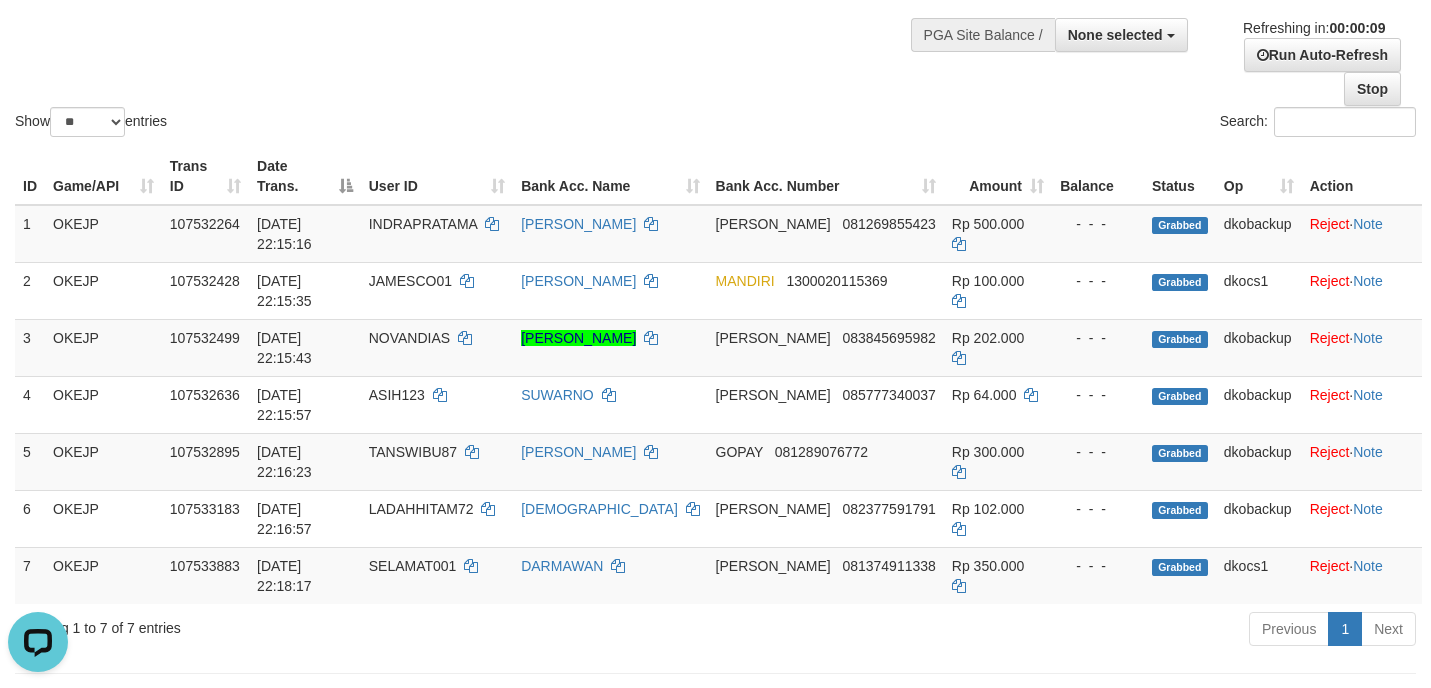 scroll, scrollTop: 0, scrollLeft: 0, axis: both 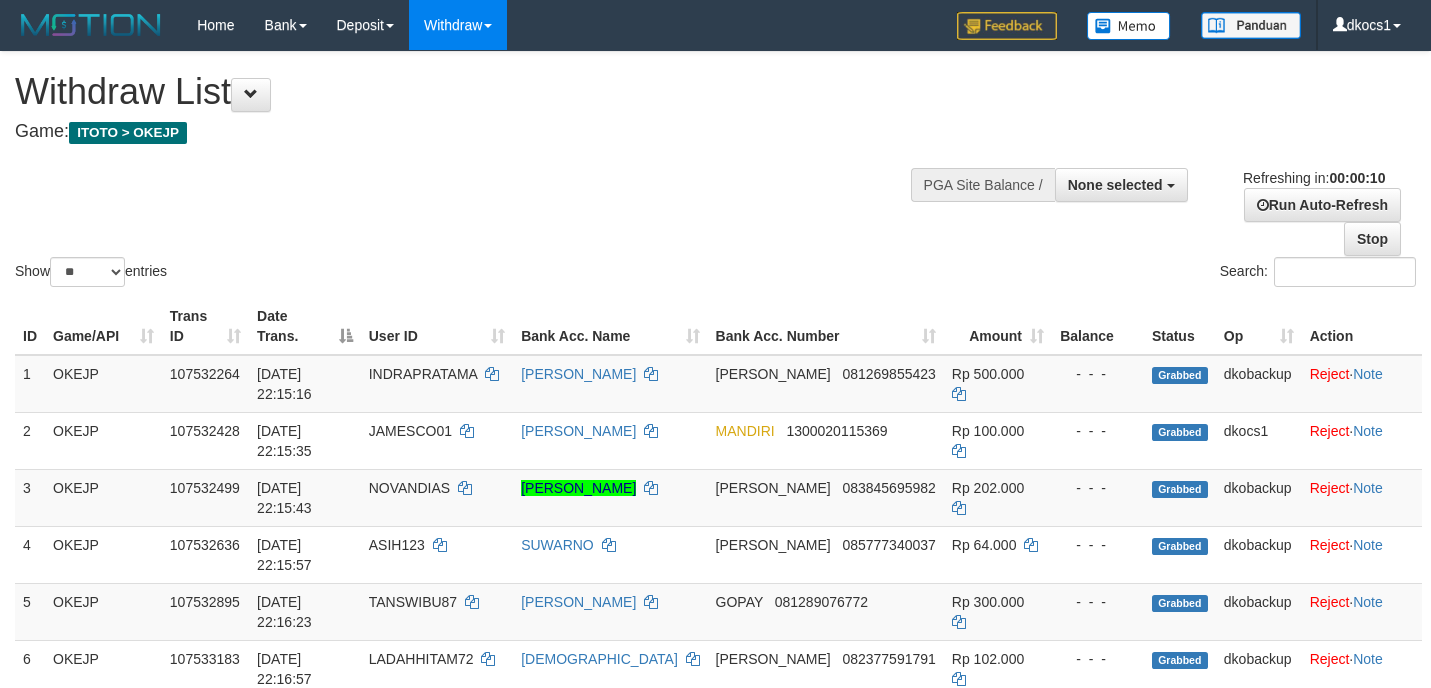 select 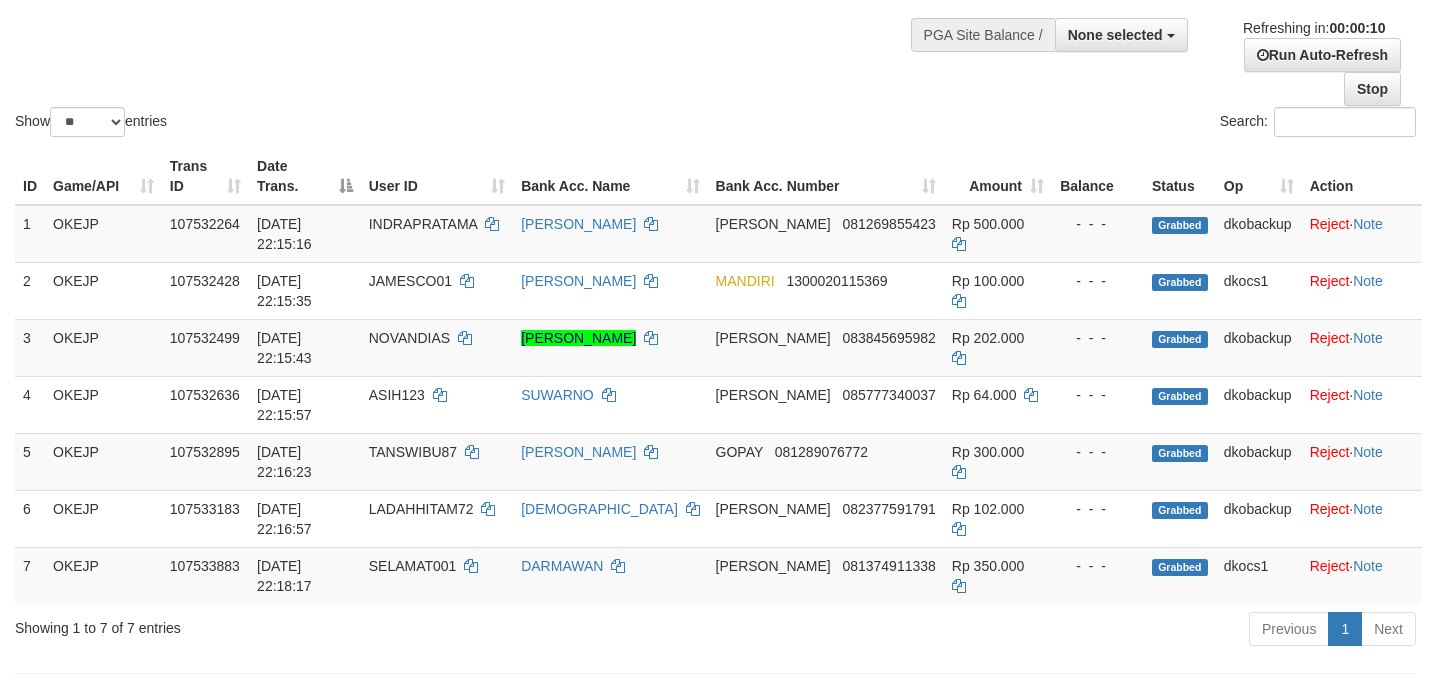 scroll, scrollTop: 150, scrollLeft: 0, axis: vertical 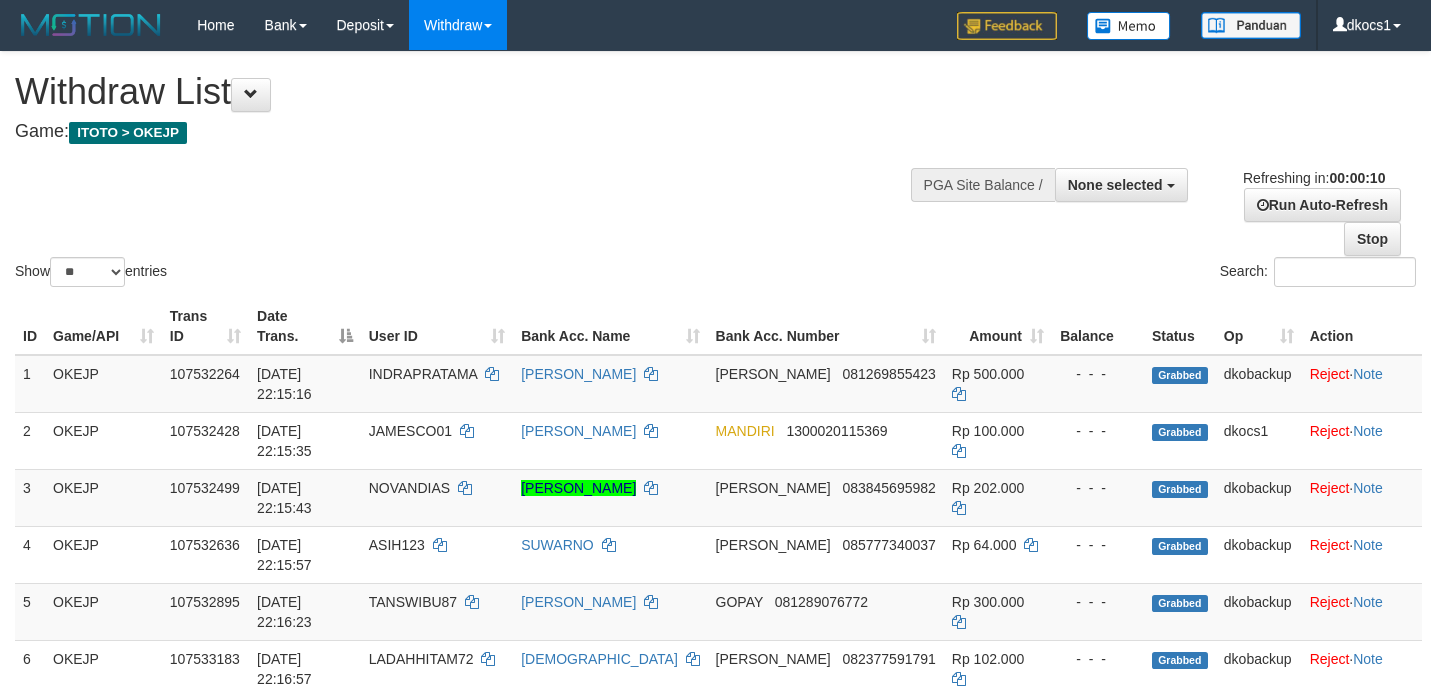 select 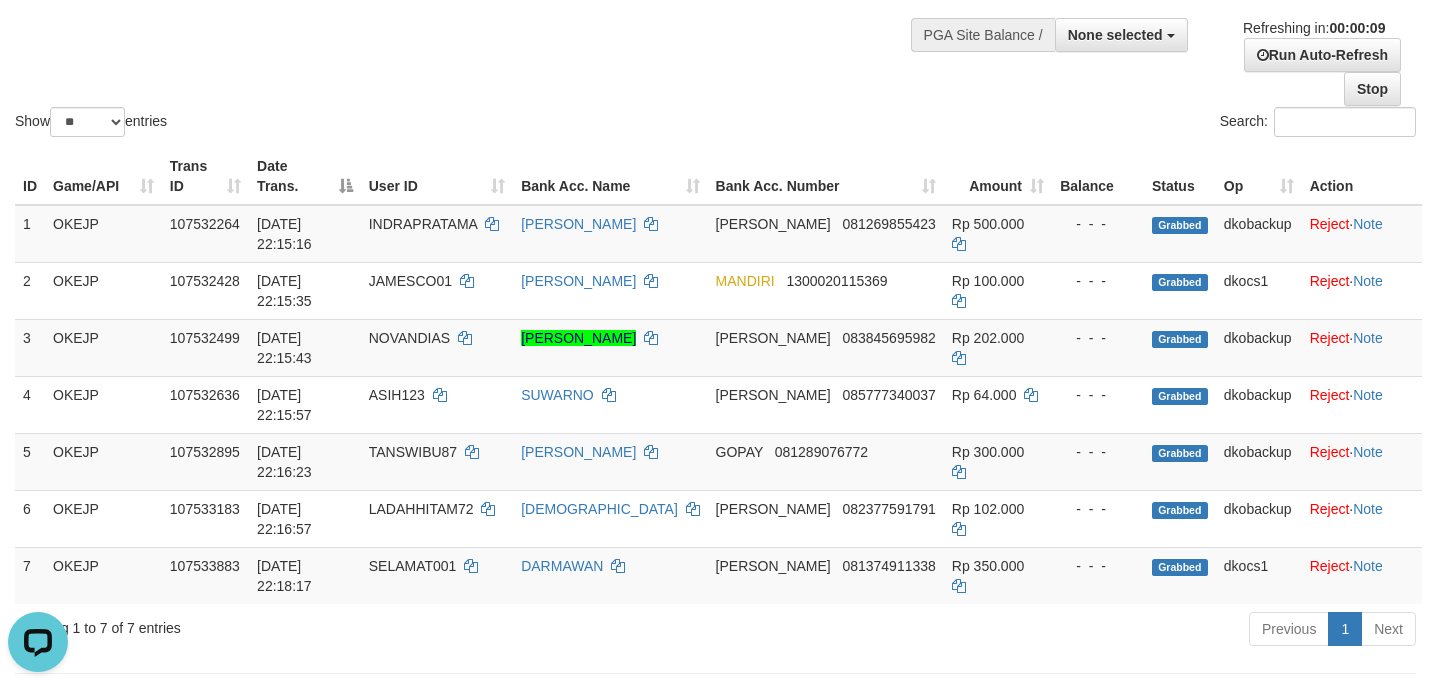 scroll, scrollTop: 0, scrollLeft: 0, axis: both 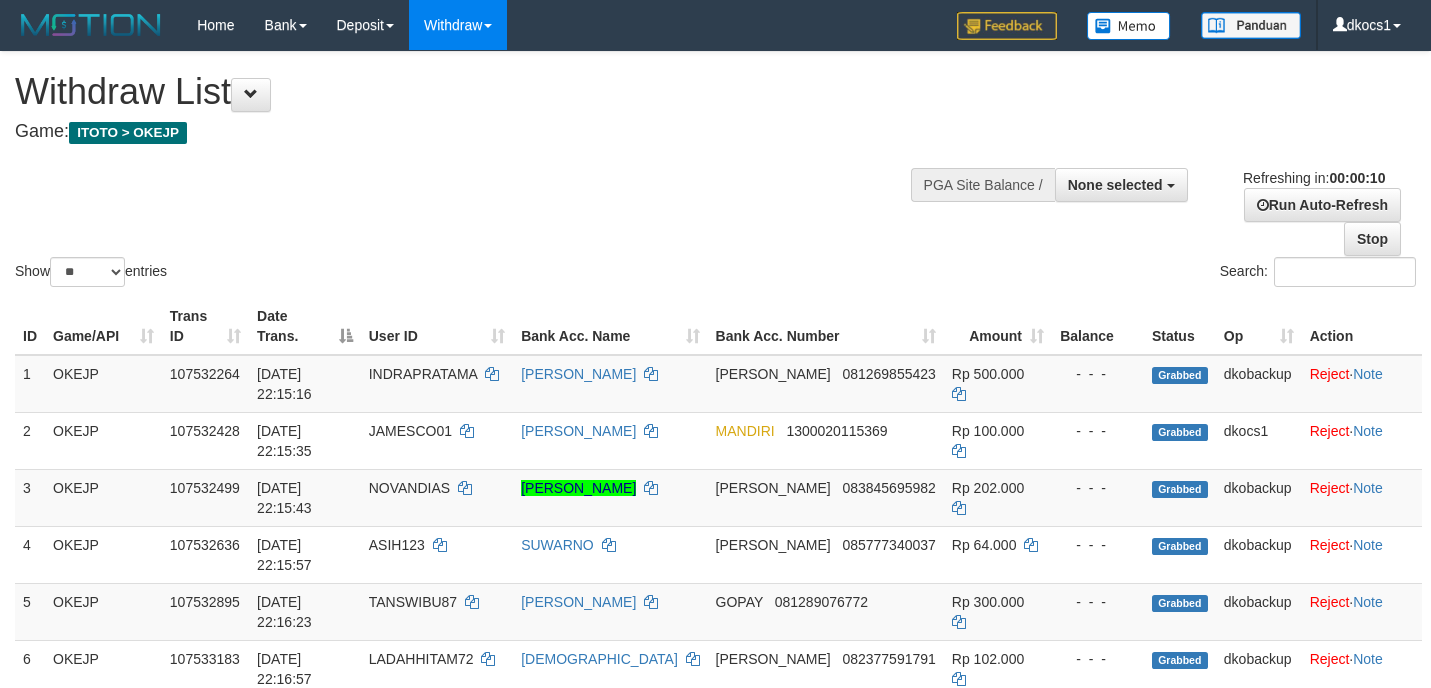 select 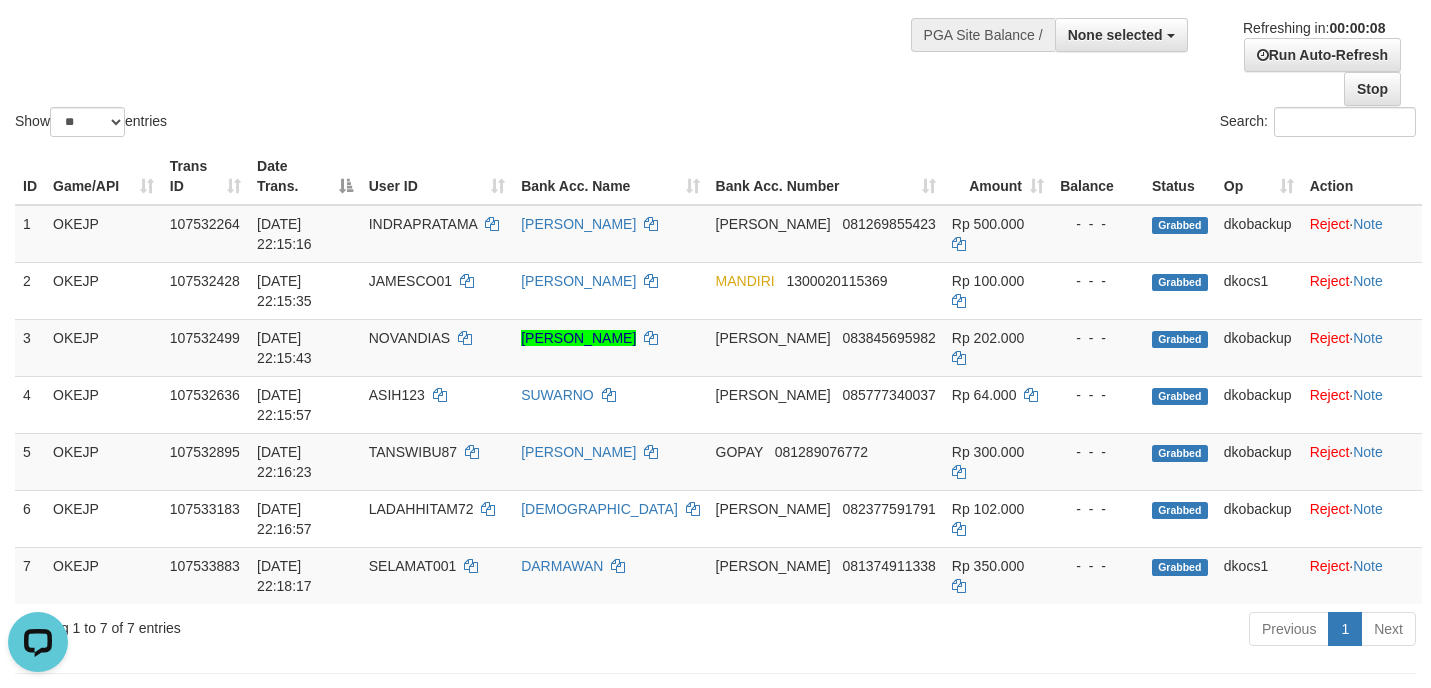scroll, scrollTop: 0, scrollLeft: 0, axis: both 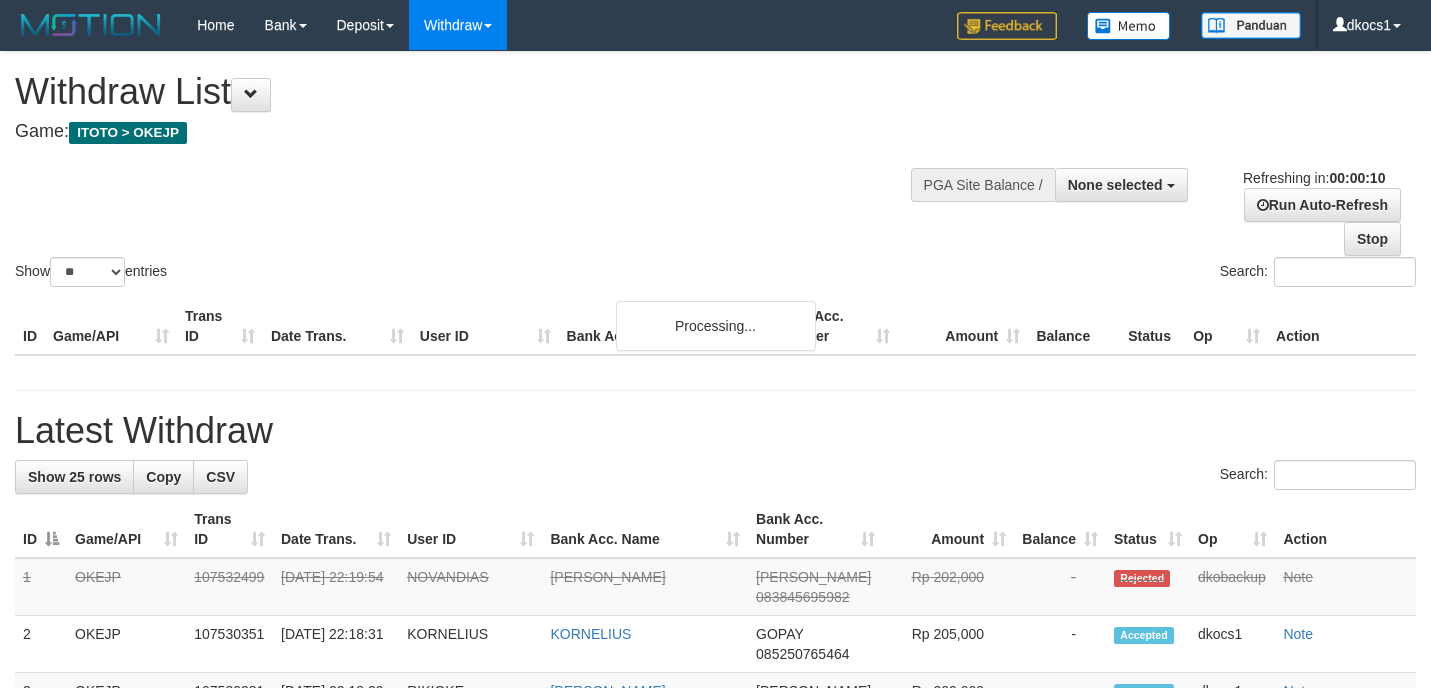 select 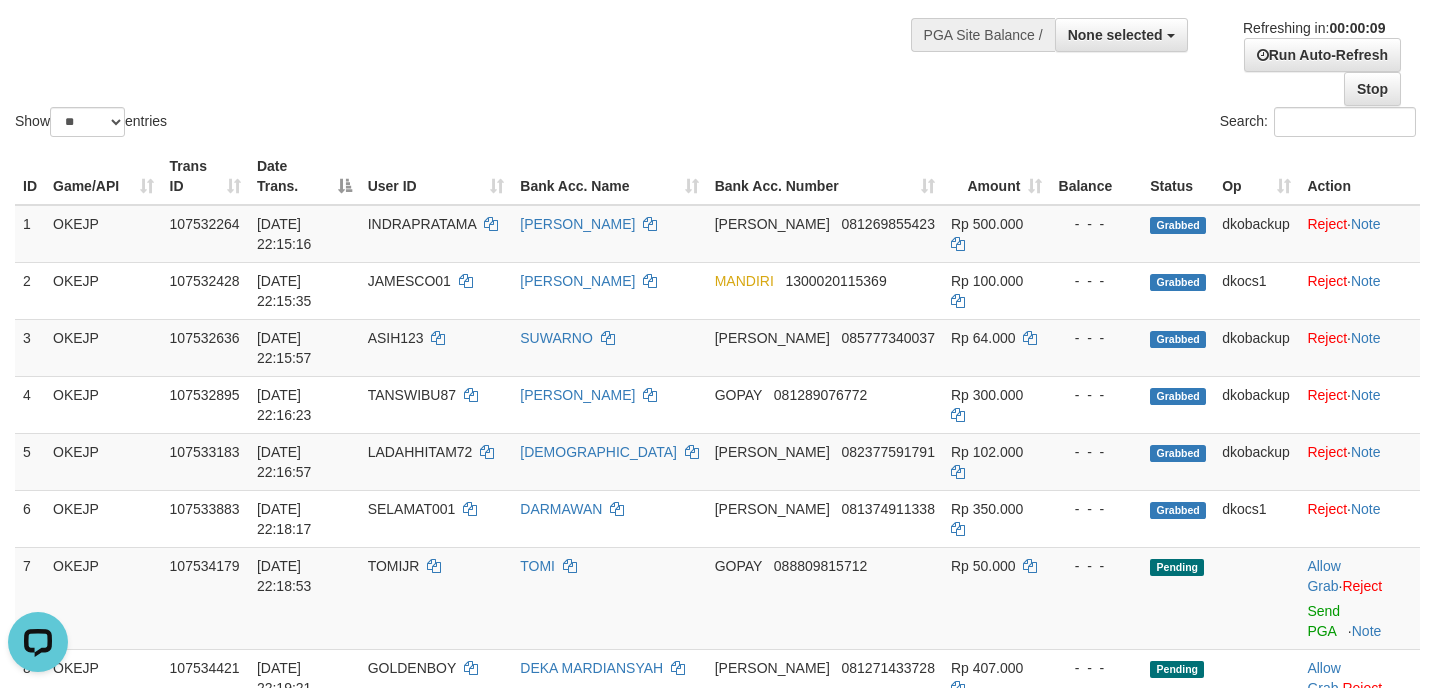 scroll, scrollTop: 0, scrollLeft: 0, axis: both 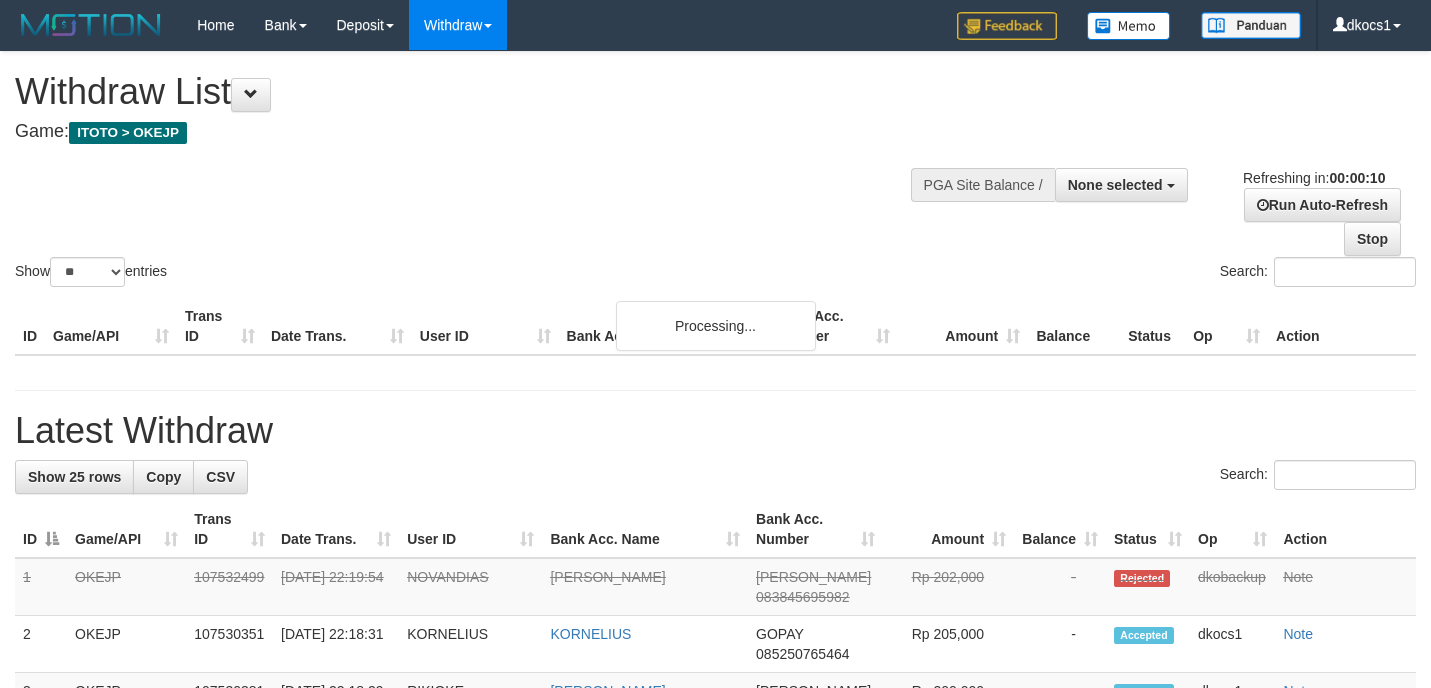 select 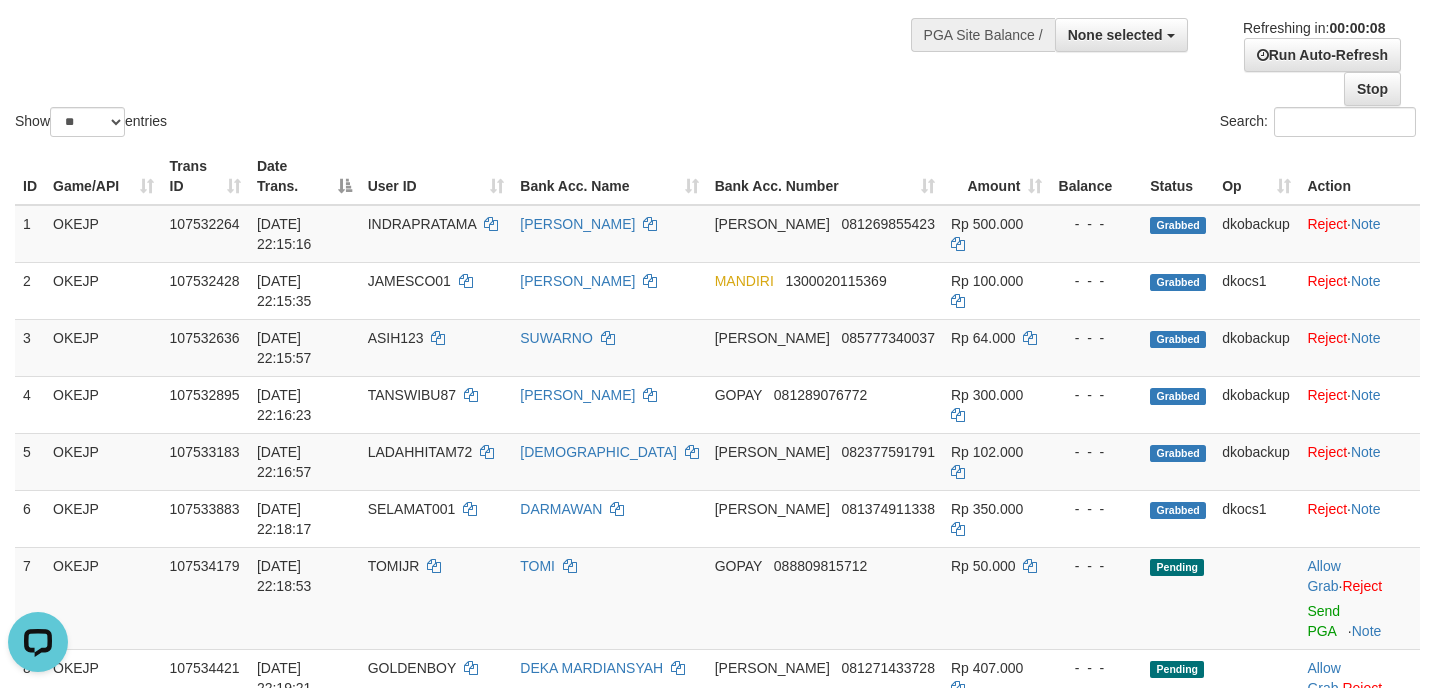 scroll, scrollTop: 0, scrollLeft: 0, axis: both 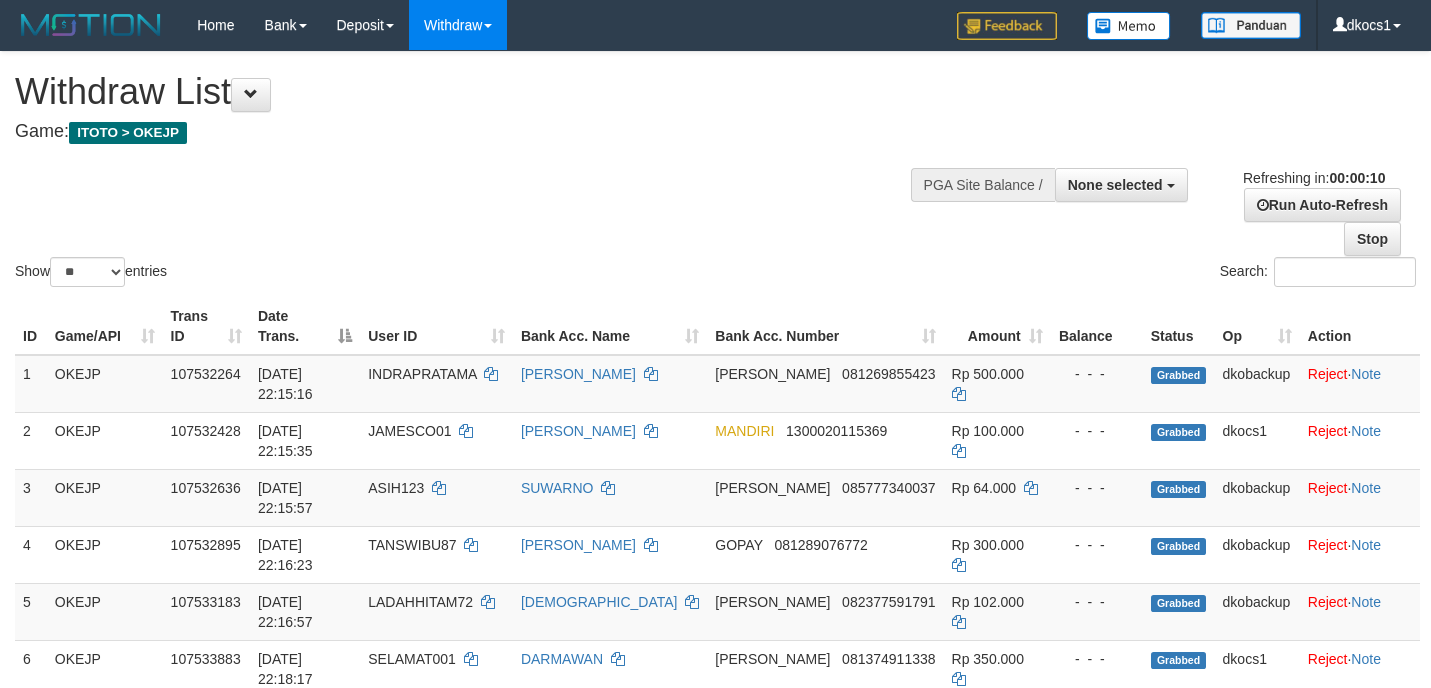 select 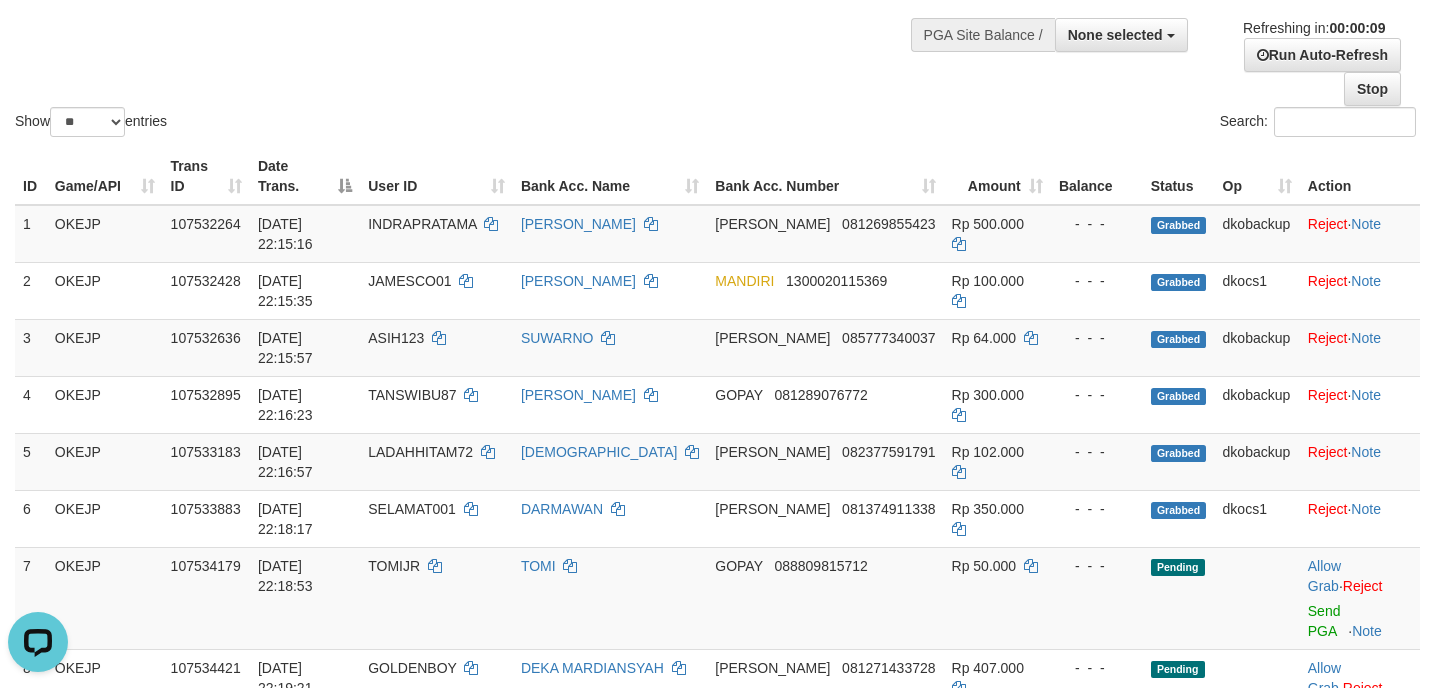 scroll, scrollTop: 0, scrollLeft: 0, axis: both 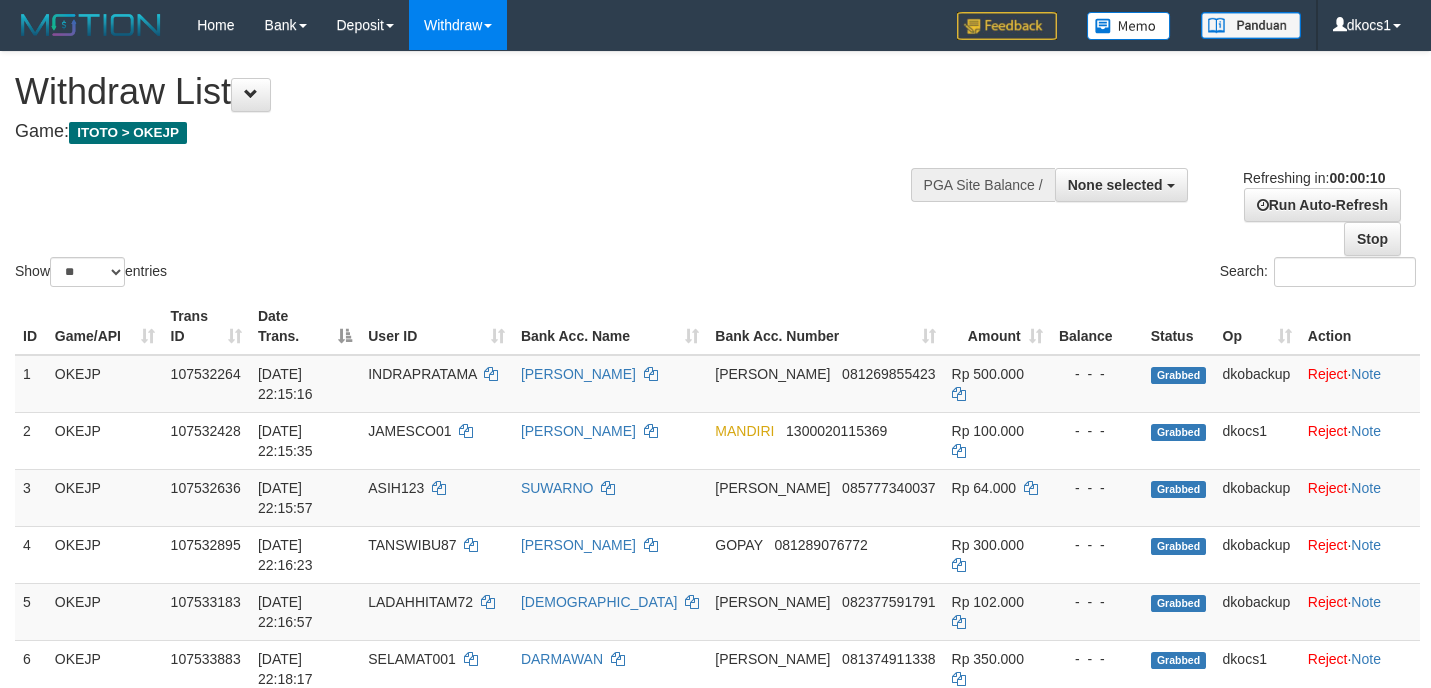 select 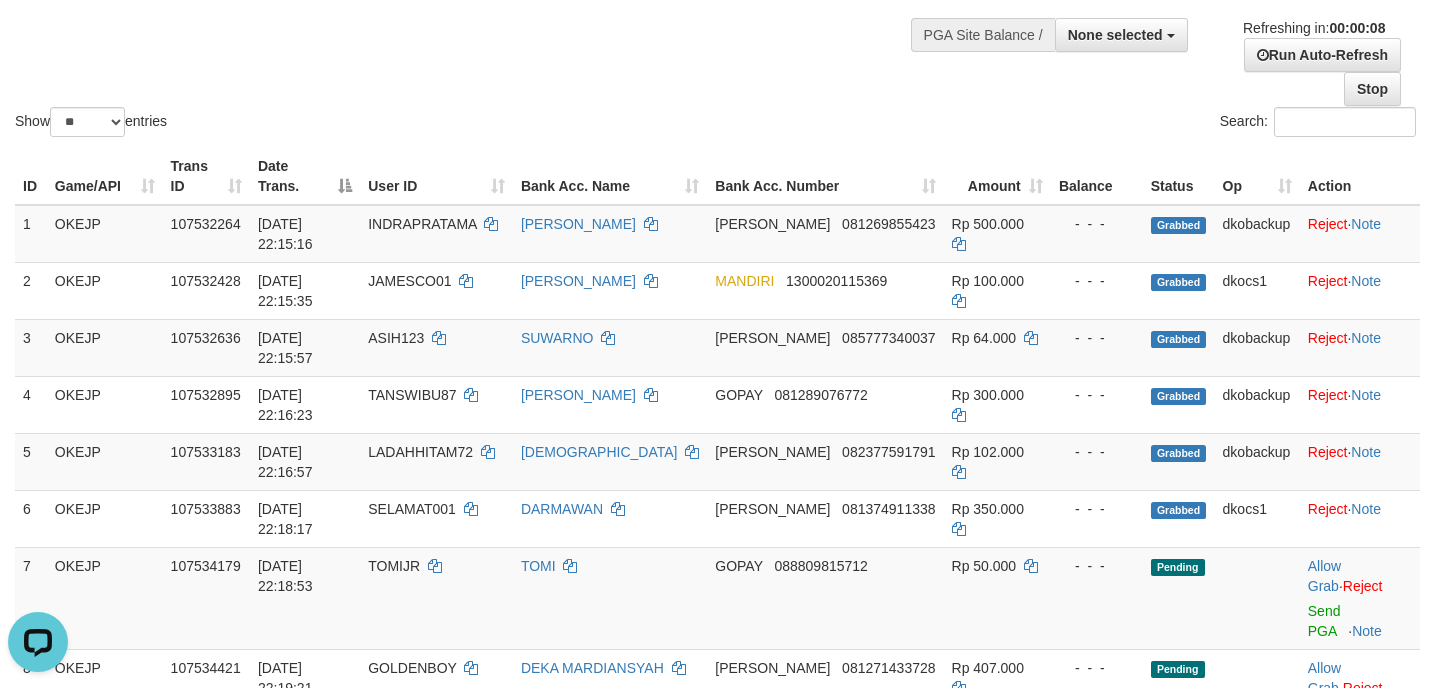 scroll, scrollTop: 0, scrollLeft: 0, axis: both 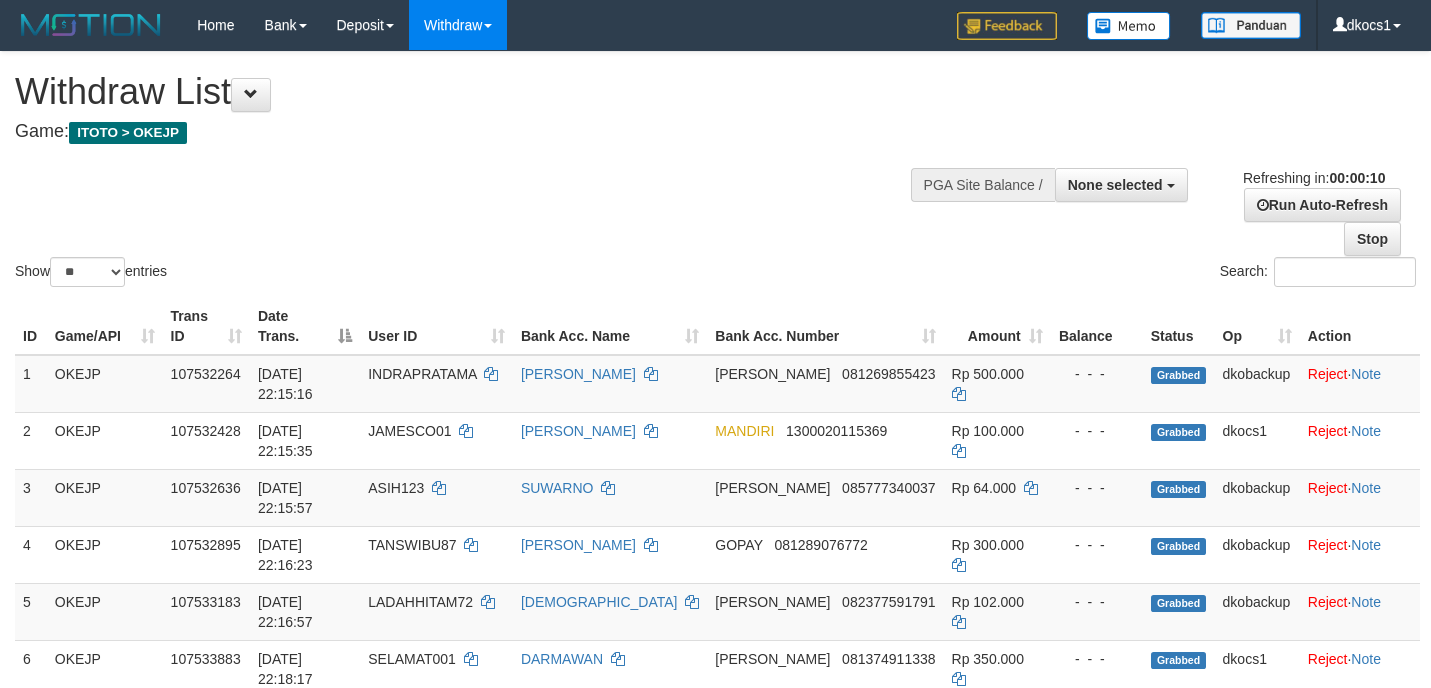 select 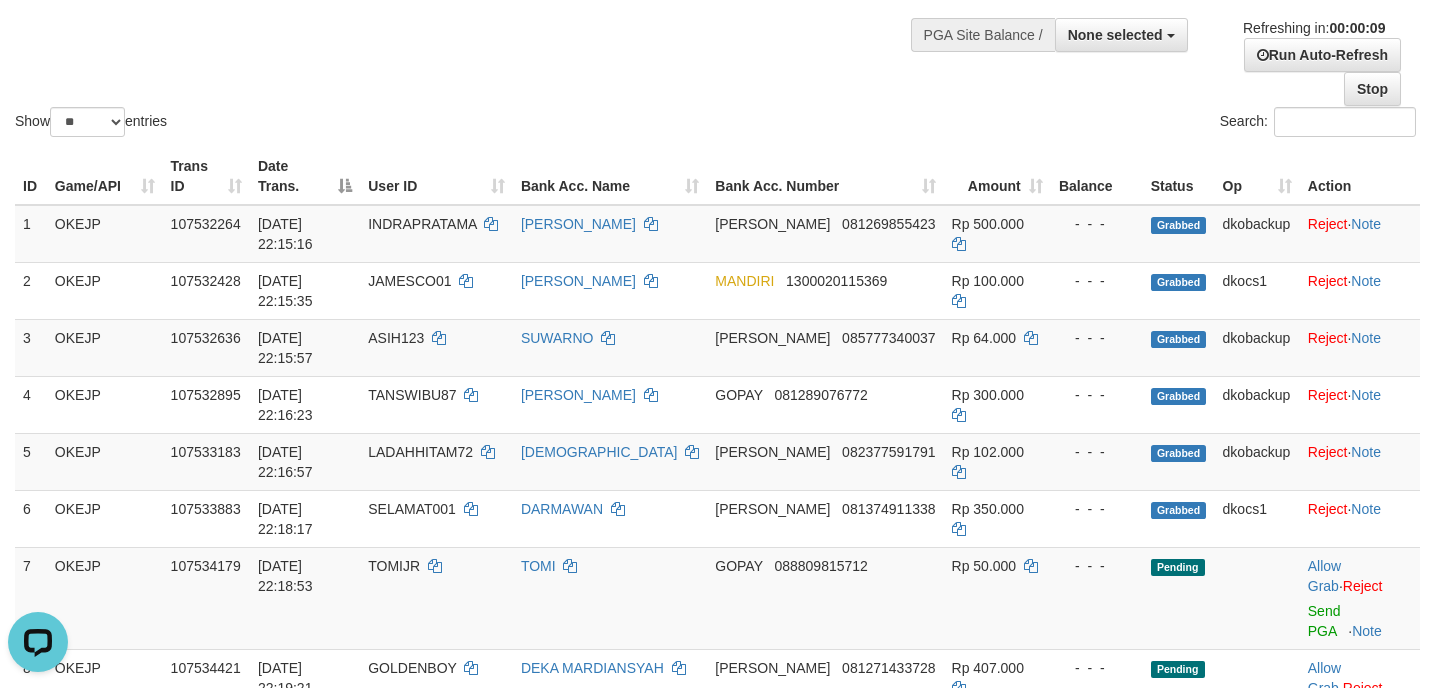 scroll, scrollTop: 0, scrollLeft: 0, axis: both 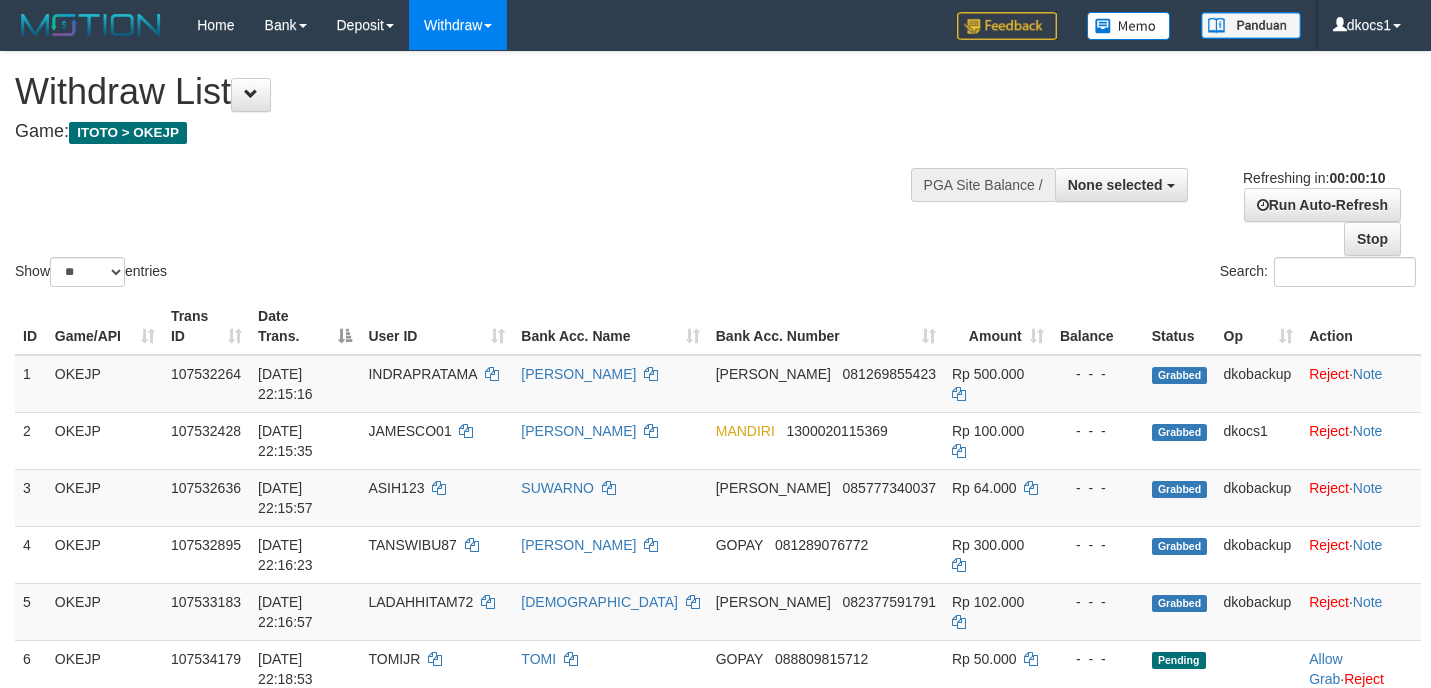 select 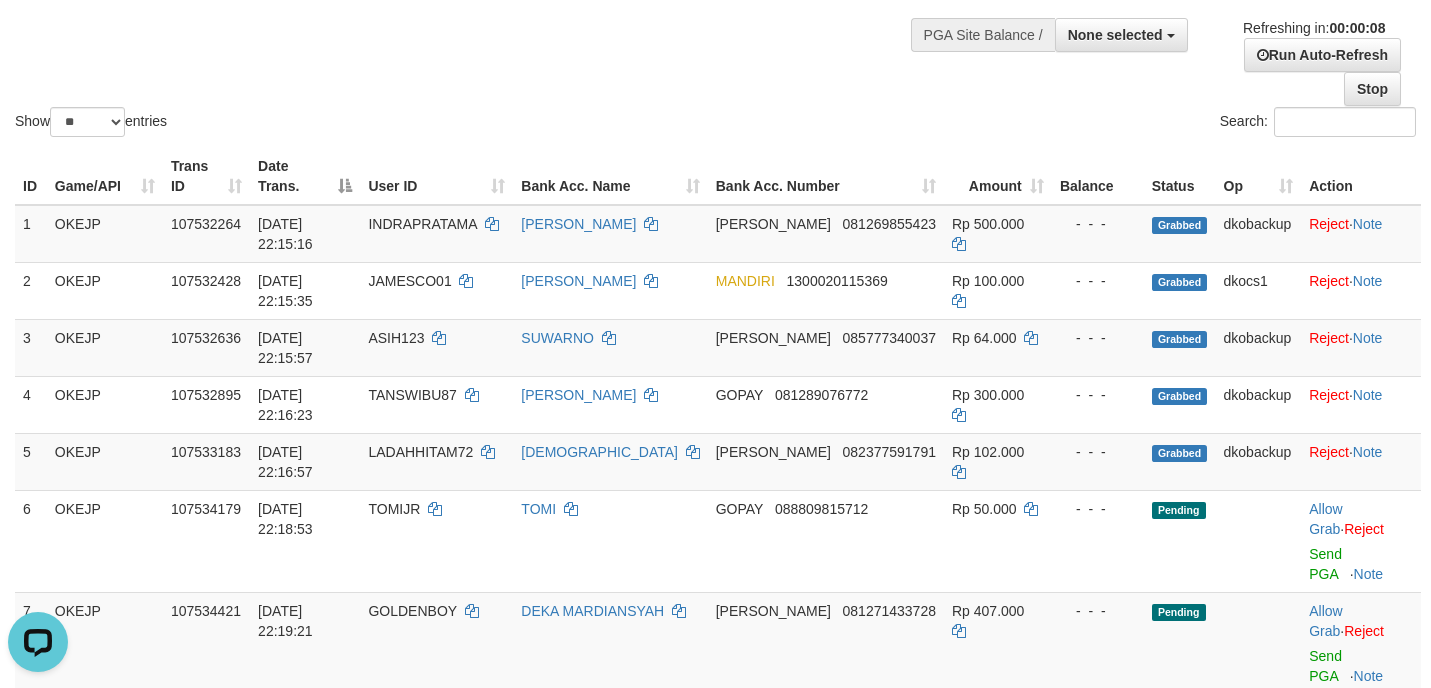 scroll, scrollTop: 0, scrollLeft: 0, axis: both 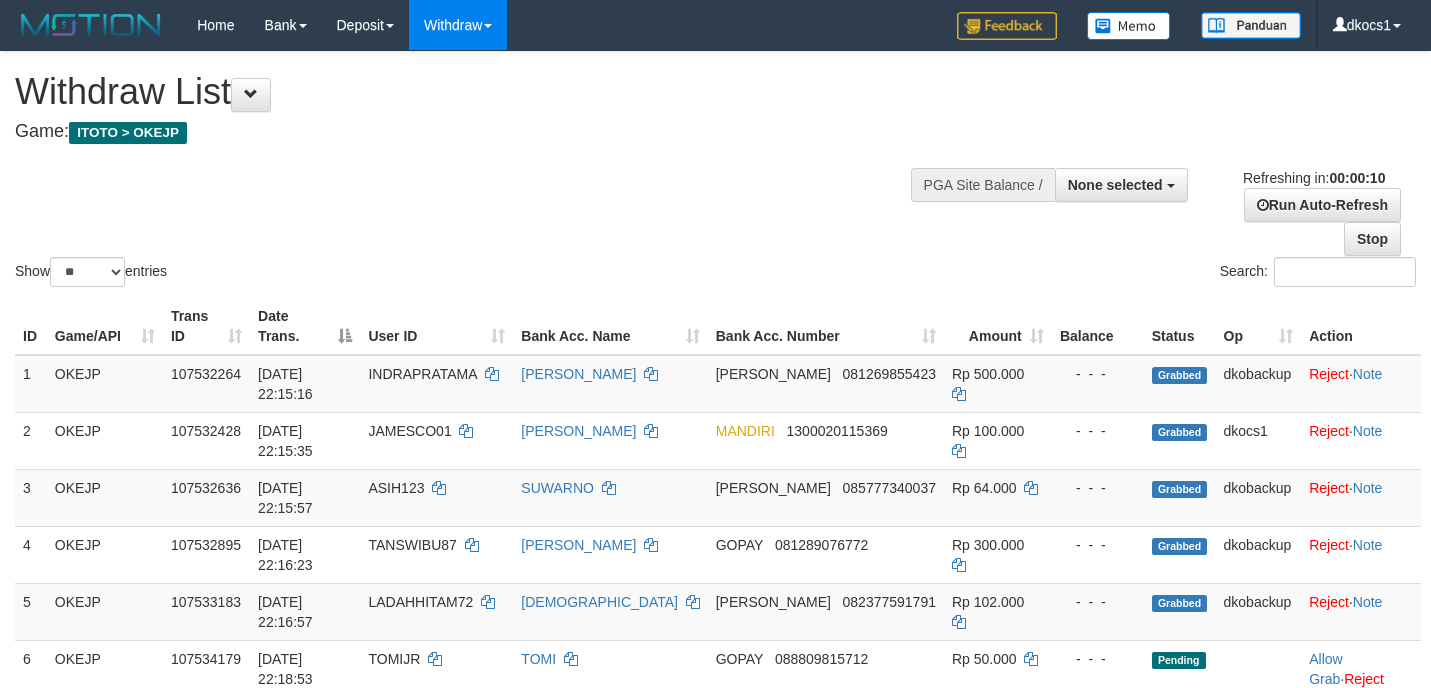 select 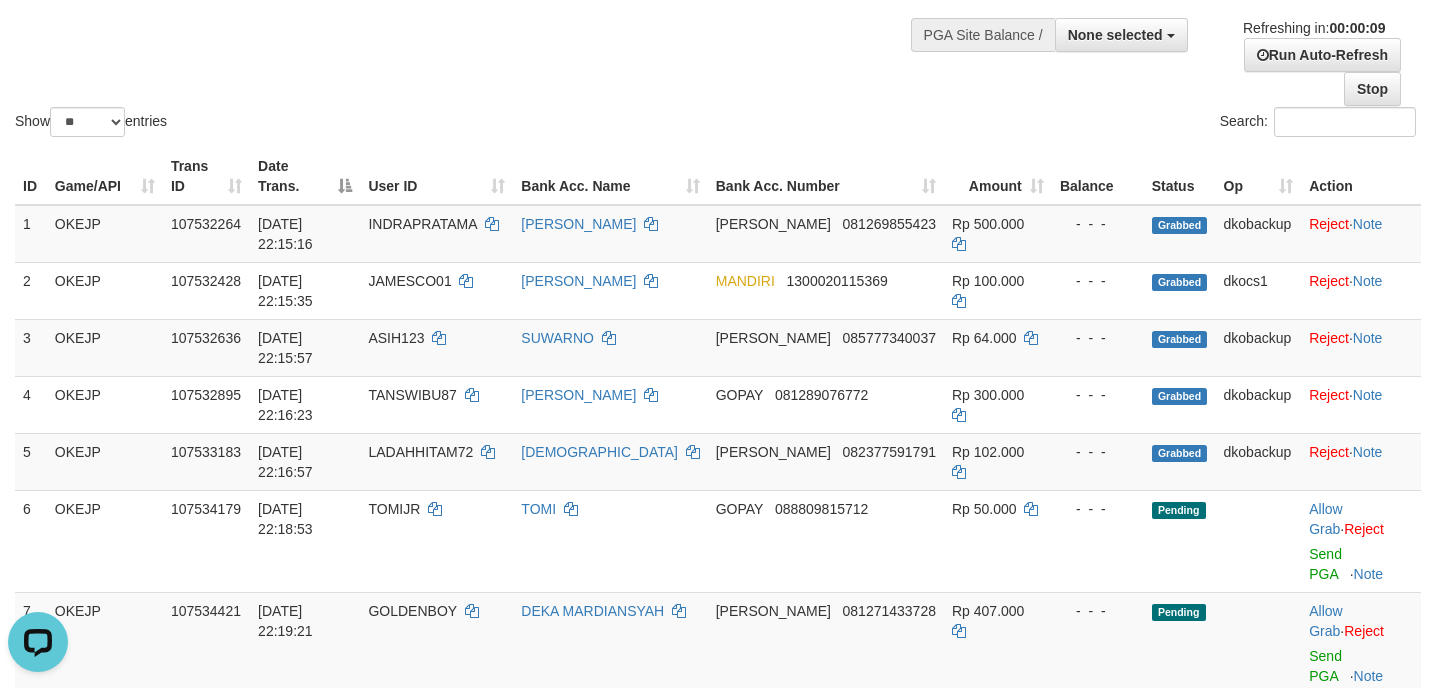 scroll, scrollTop: 0, scrollLeft: 0, axis: both 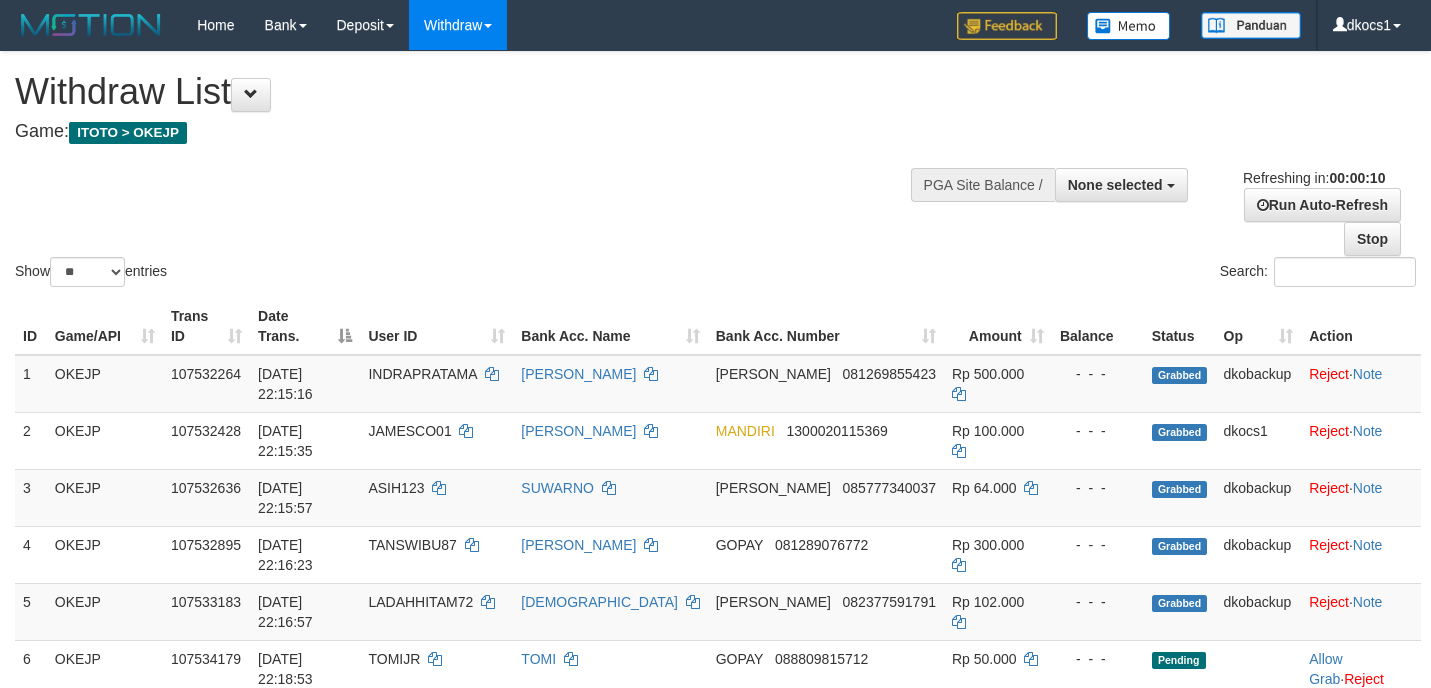 select 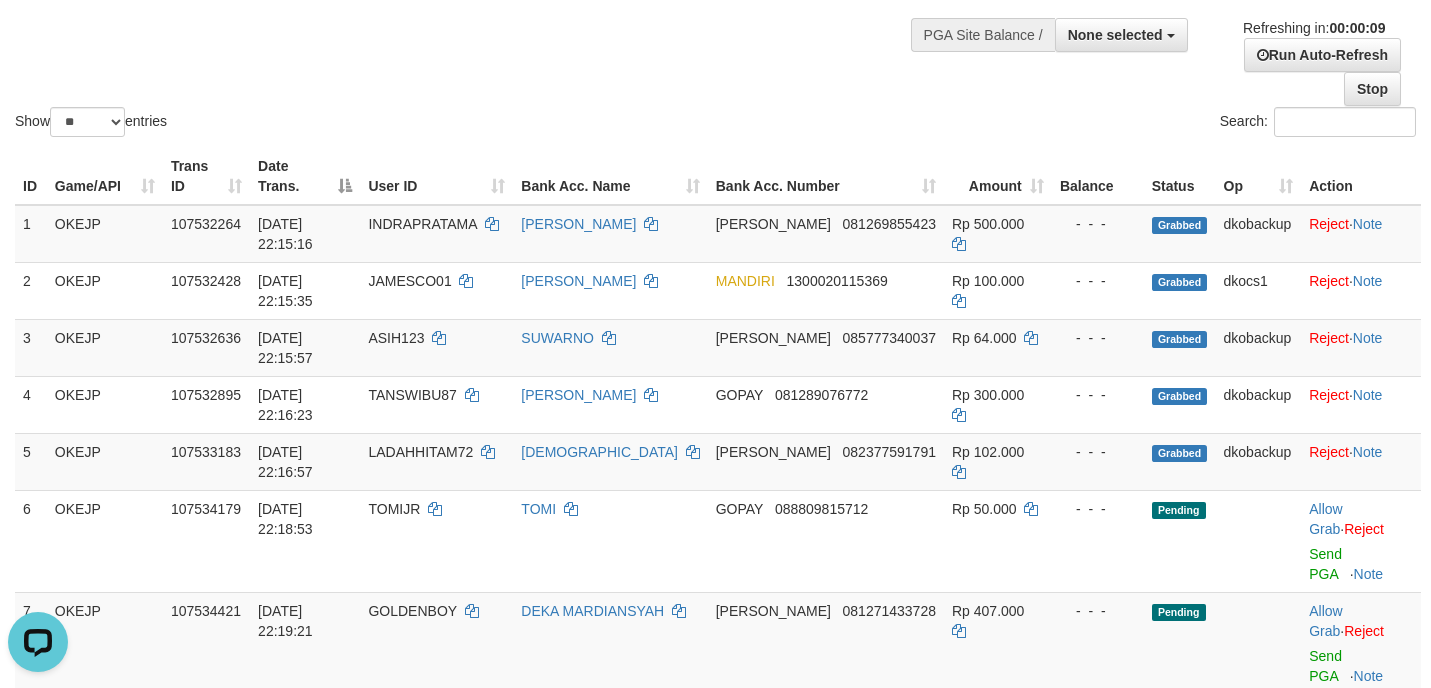 scroll, scrollTop: 0, scrollLeft: 0, axis: both 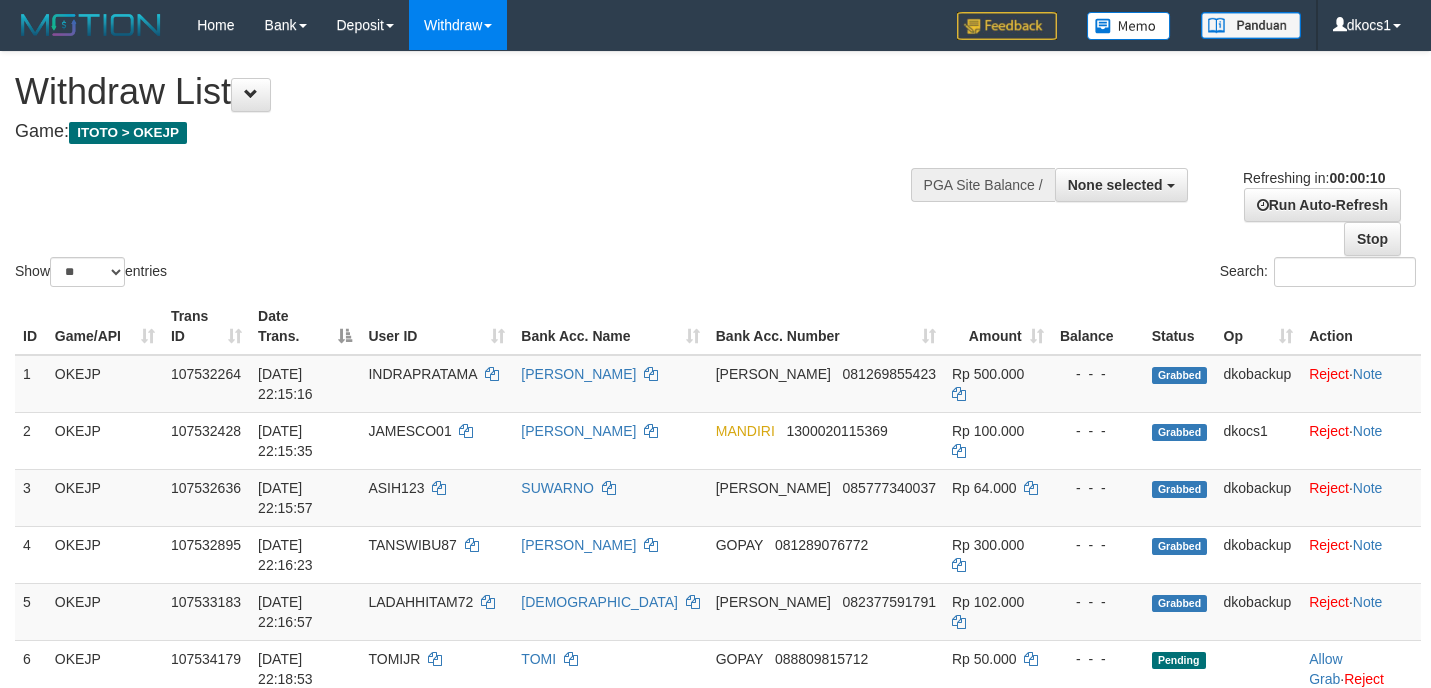select 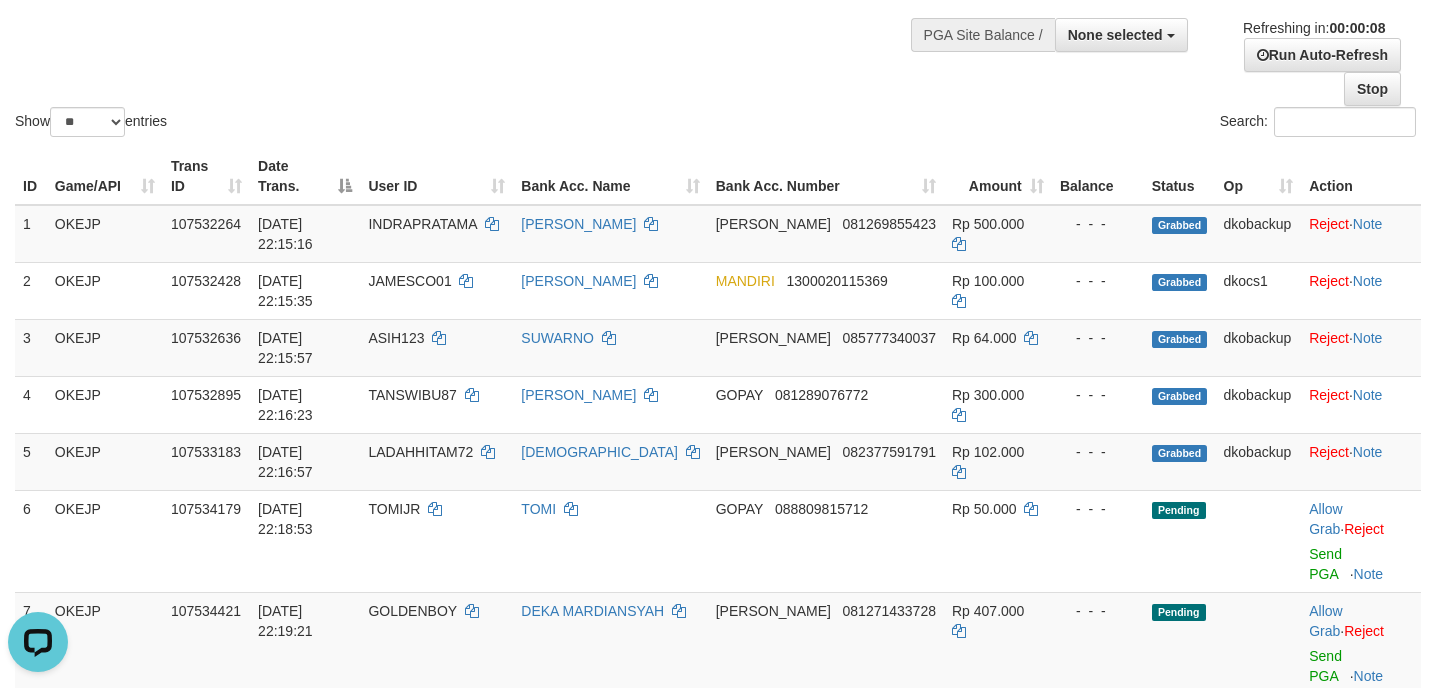 scroll, scrollTop: 0, scrollLeft: 0, axis: both 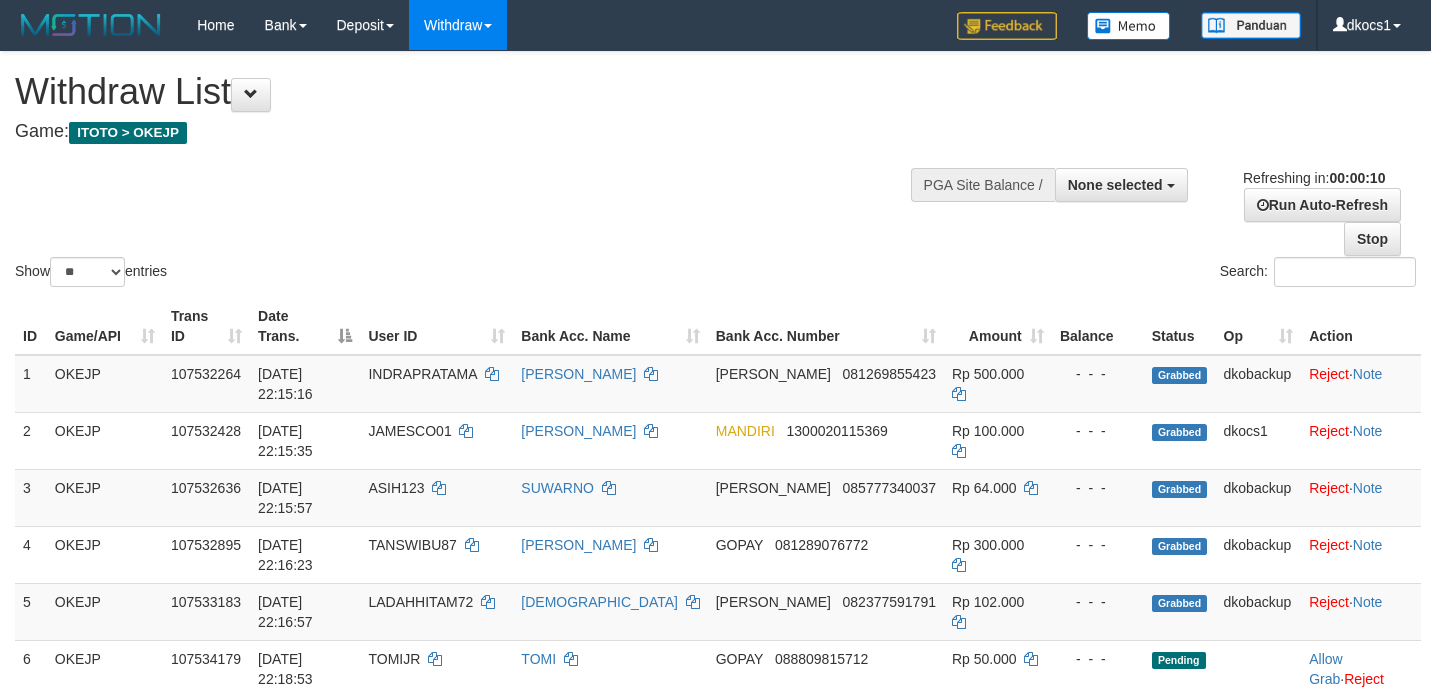select 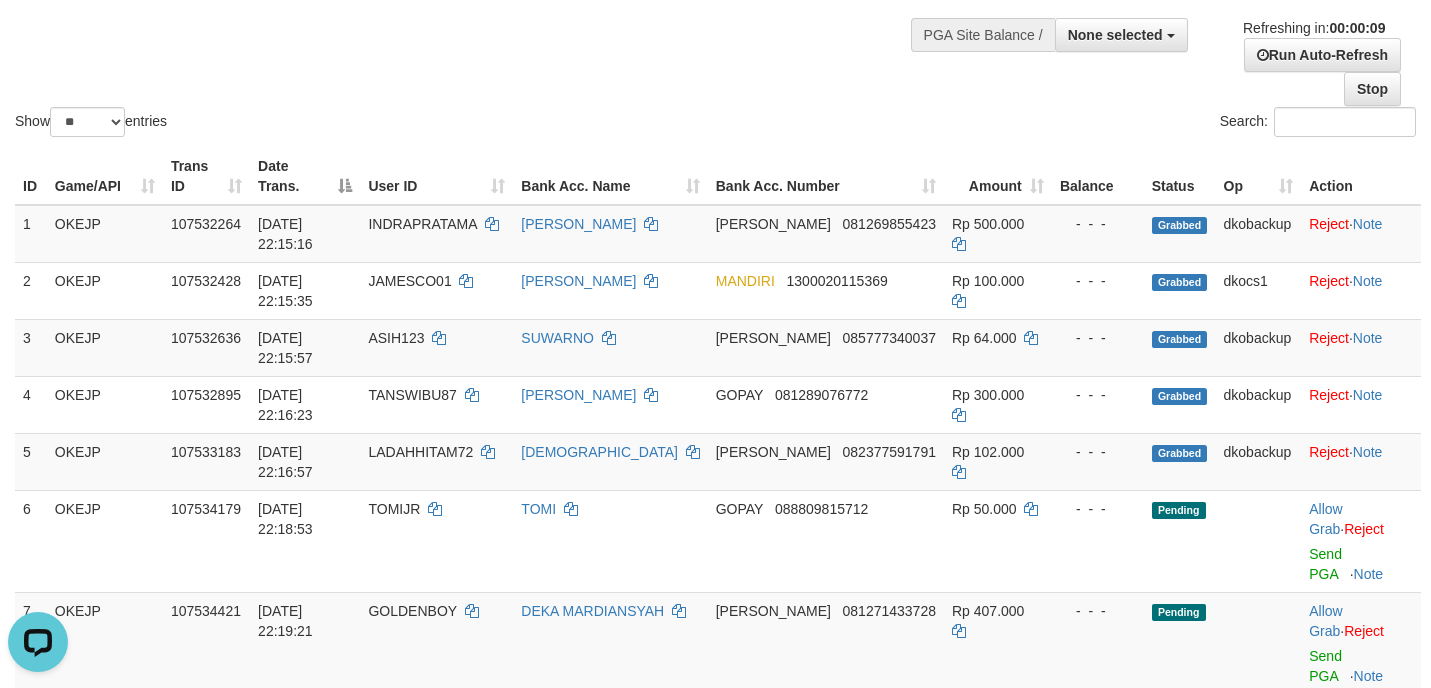 scroll, scrollTop: 0, scrollLeft: 0, axis: both 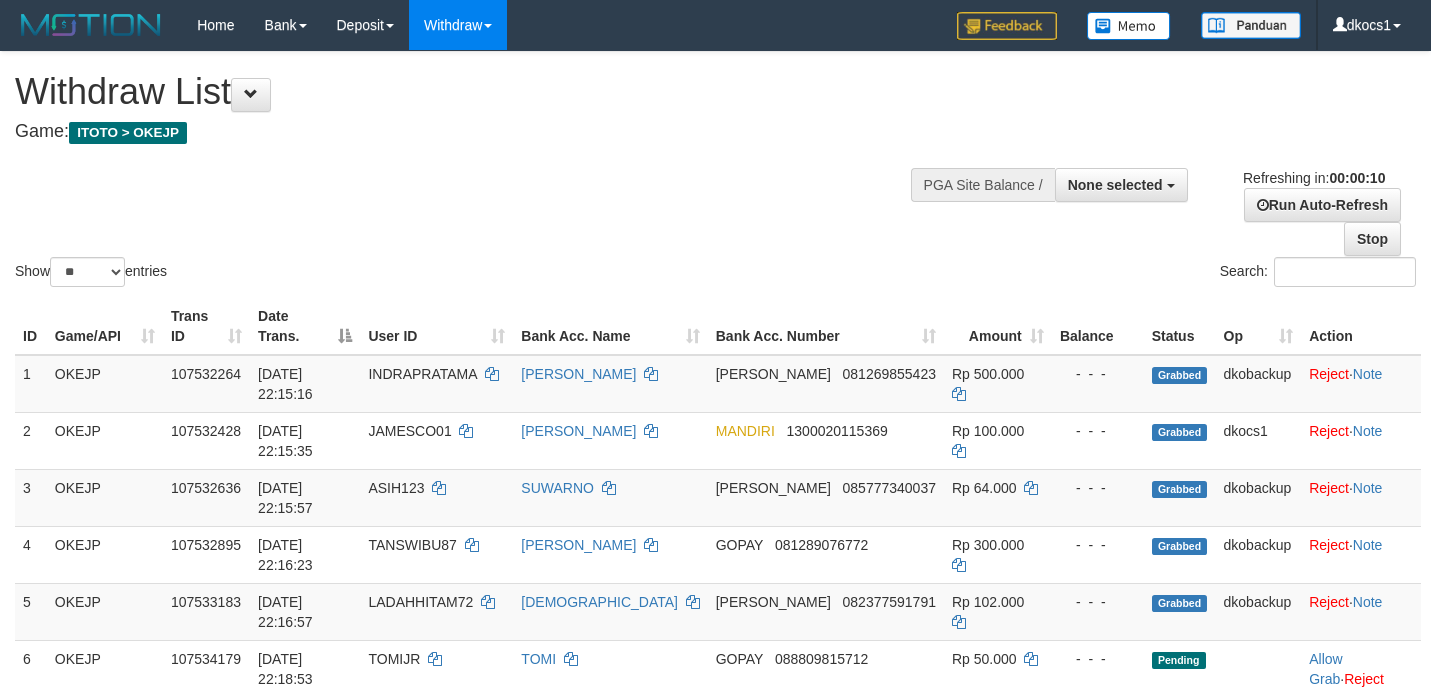 select 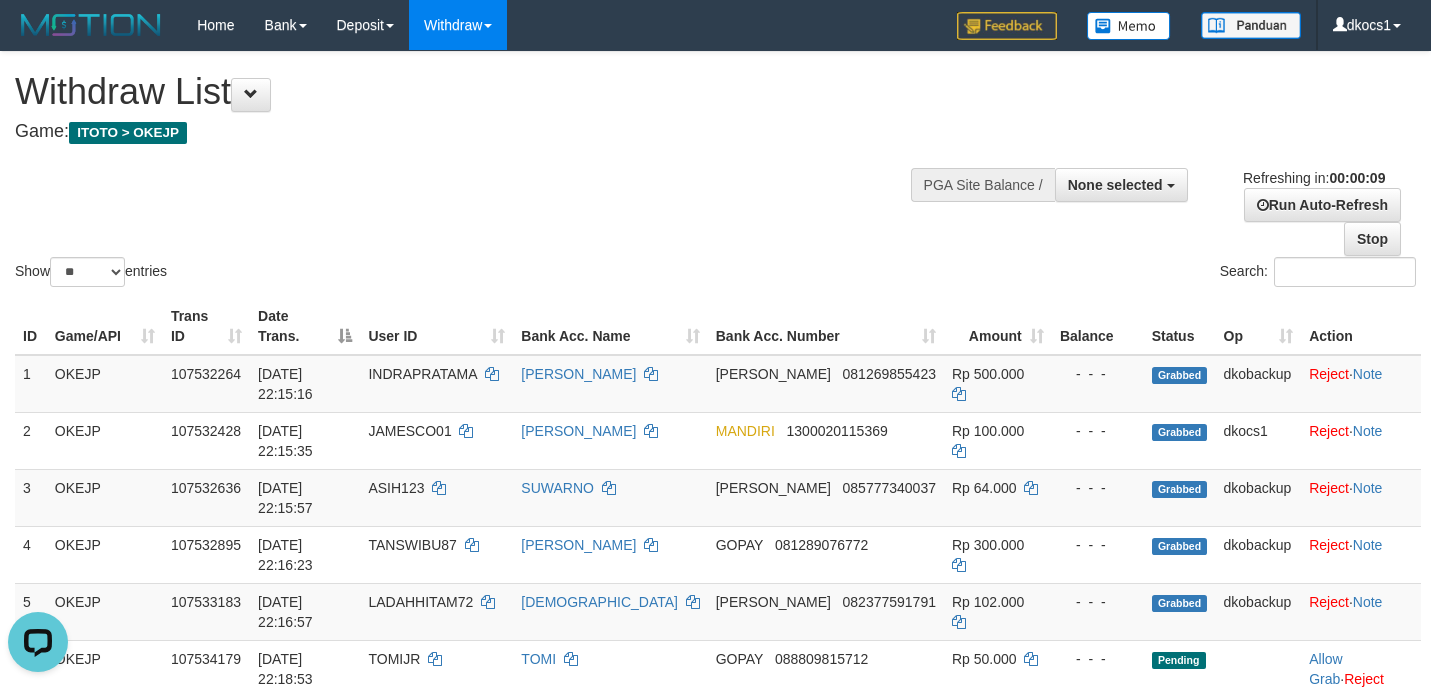 scroll, scrollTop: 0, scrollLeft: 0, axis: both 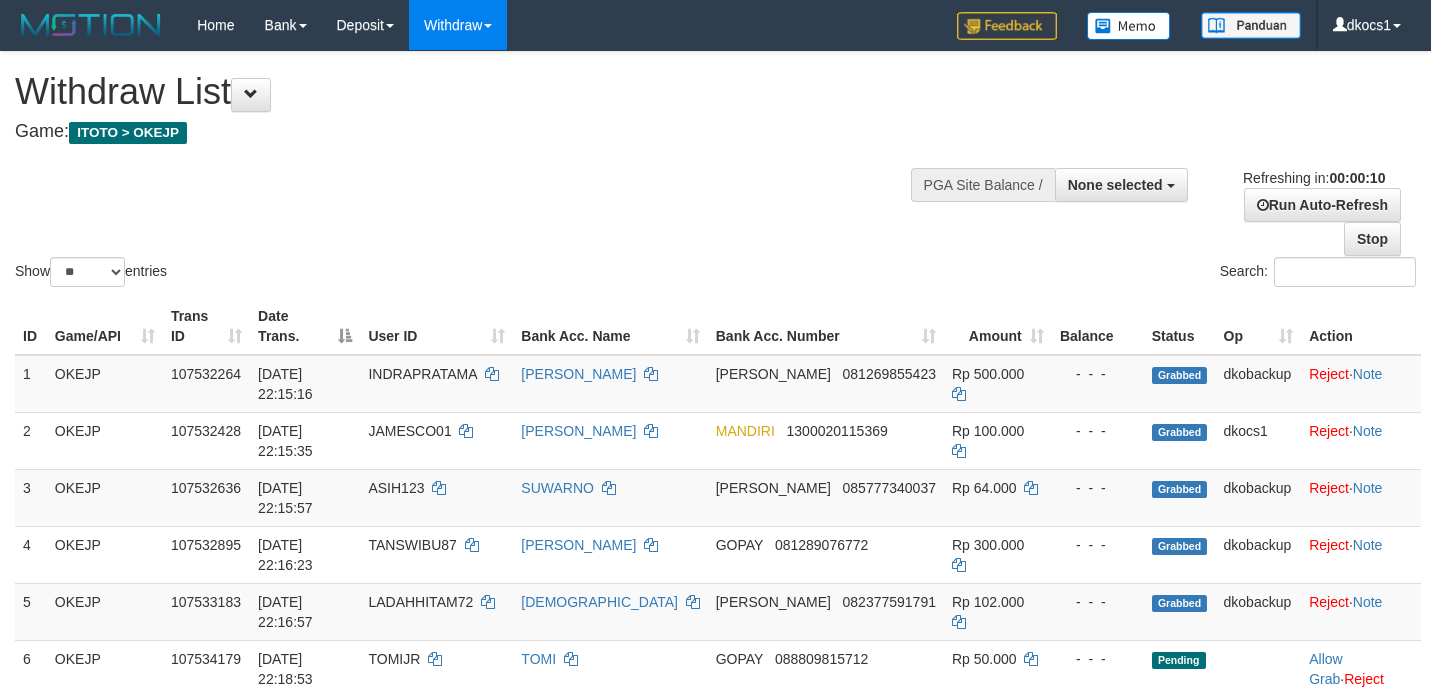 select 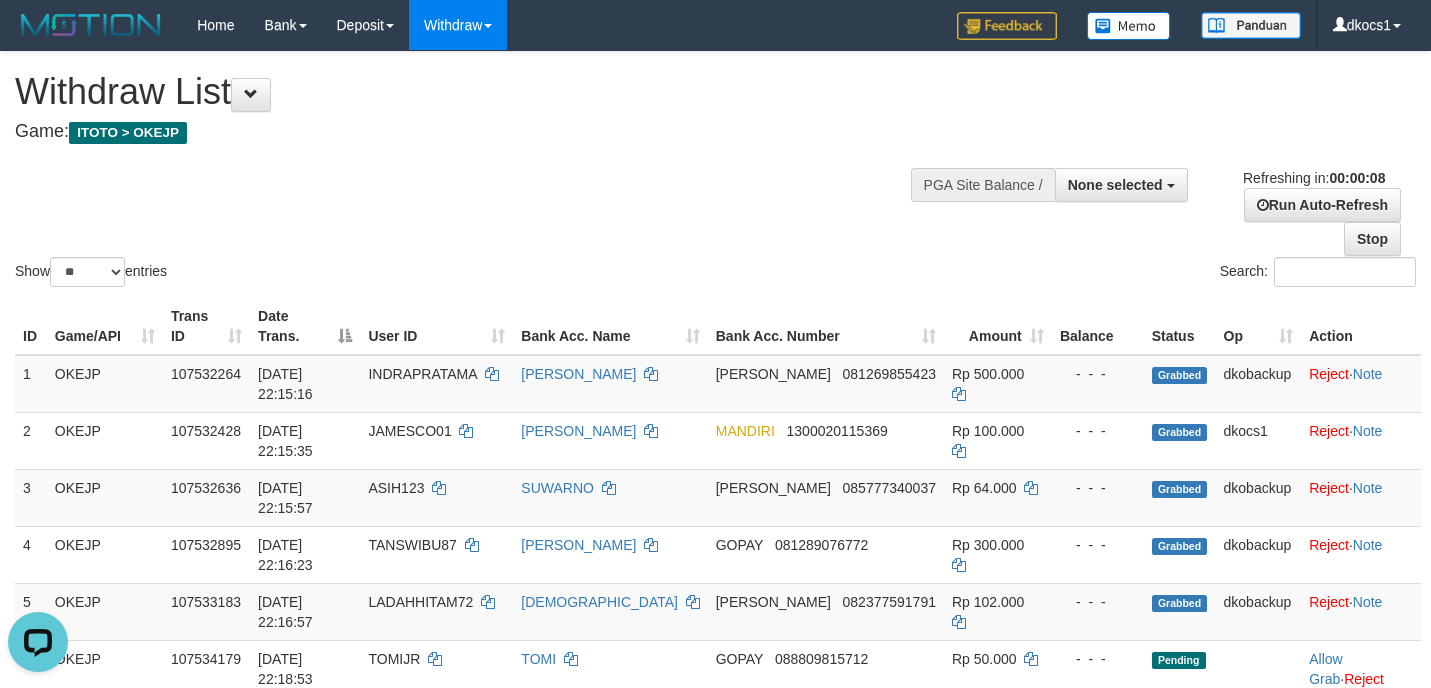 scroll, scrollTop: 0, scrollLeft: 0, axis: both 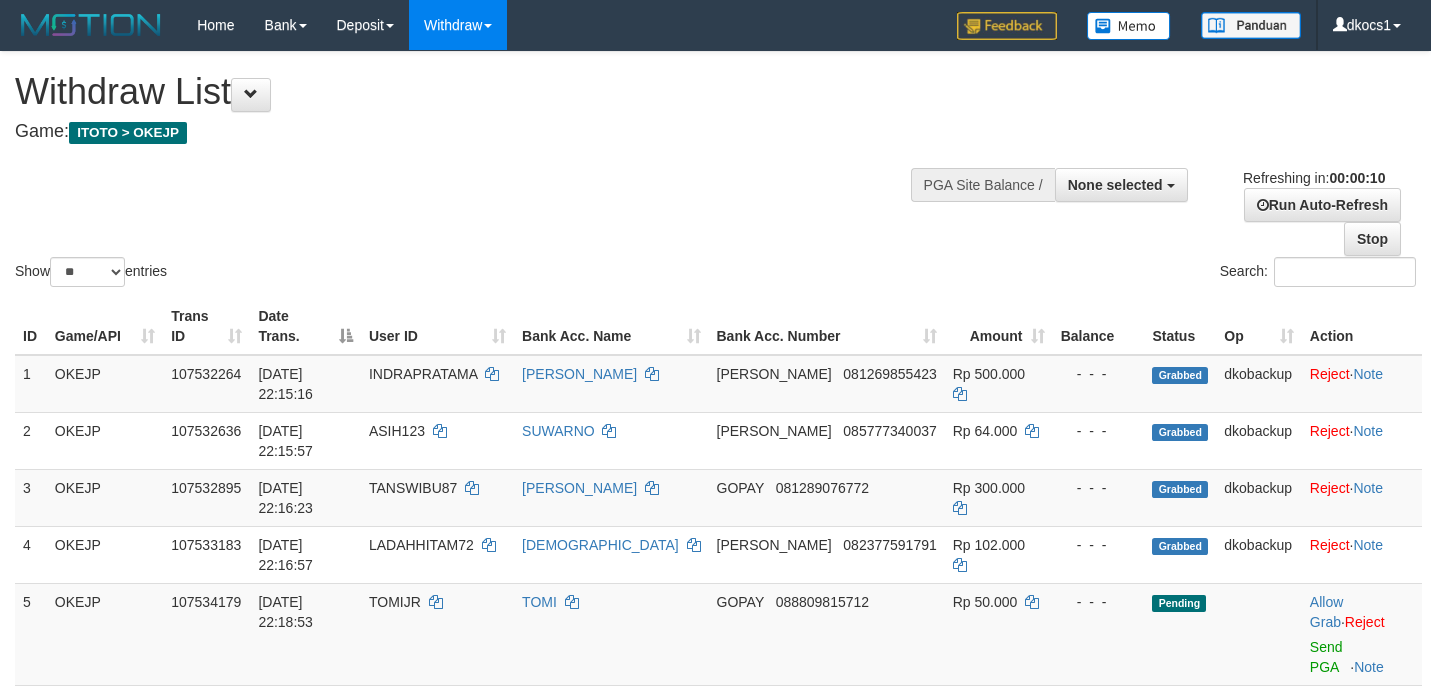 select 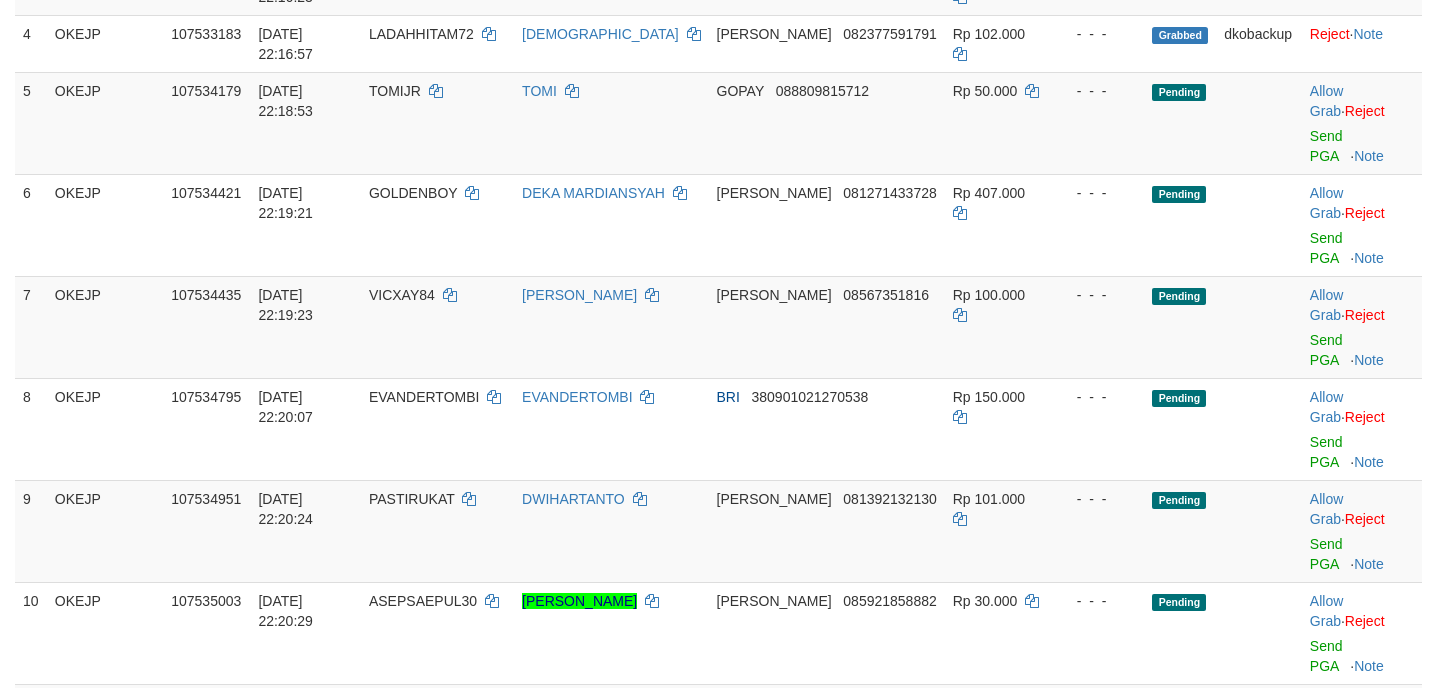 scroll, scrollTop: 450, scrollLeft: 0, axis: vertical 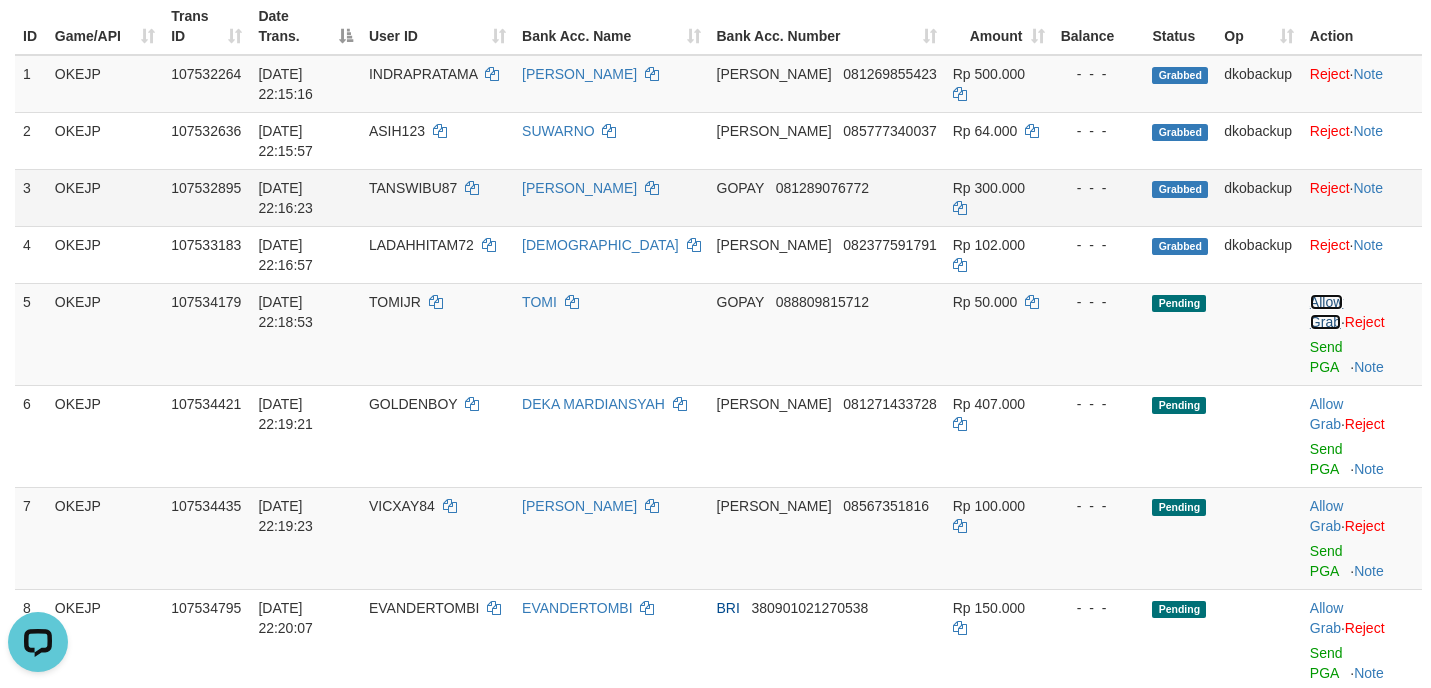 drag, startPoint x: 1294, startPoint y: 300, endPoint x: 984, endPoint y: 181, distance: 332.05573 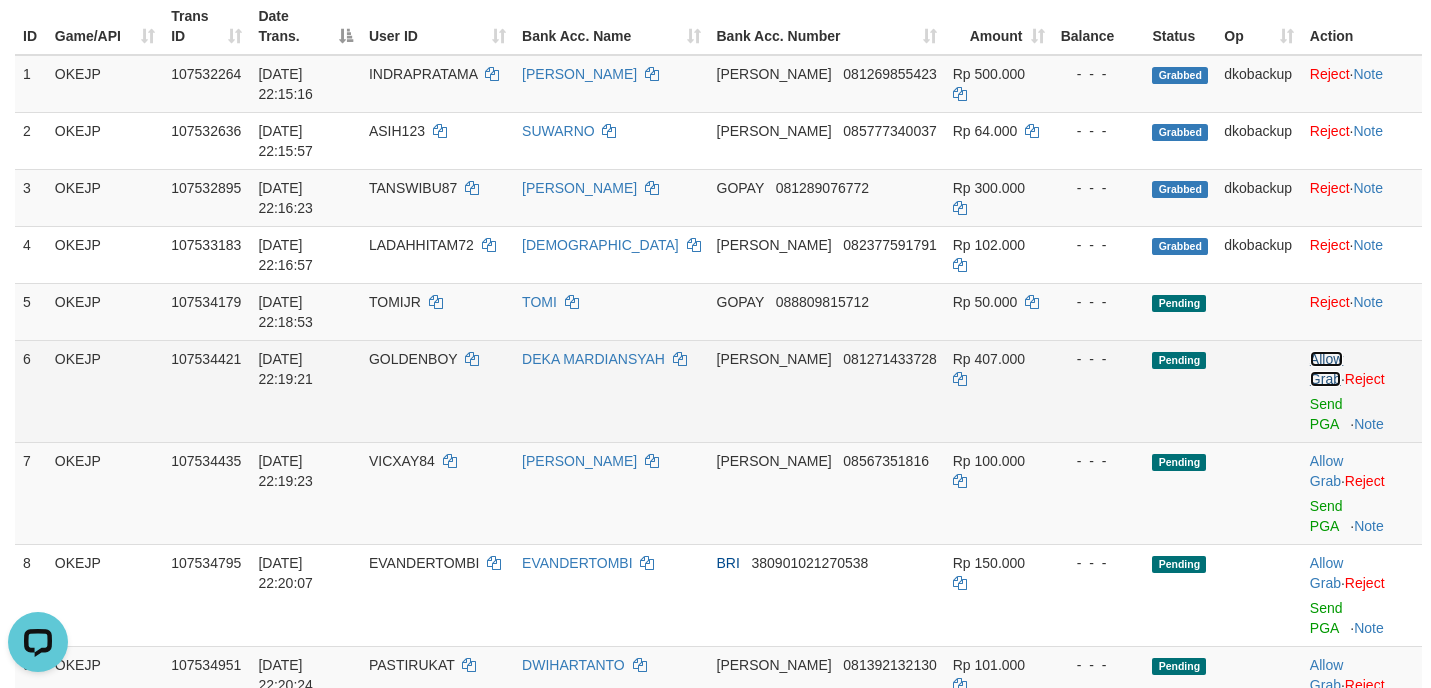 click on "Allow Grab" at bounding box center [1326, 369] 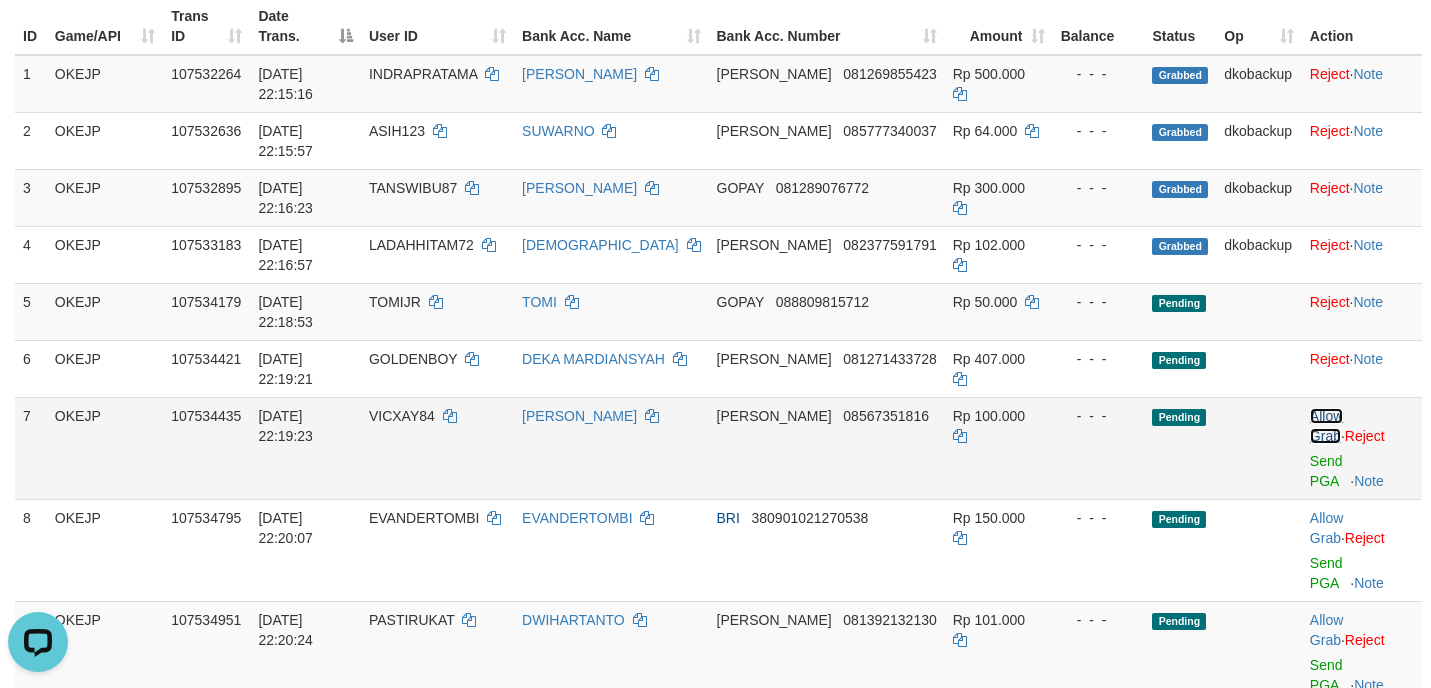 click on "Allow Grab" at bounding box center (1326, 426) 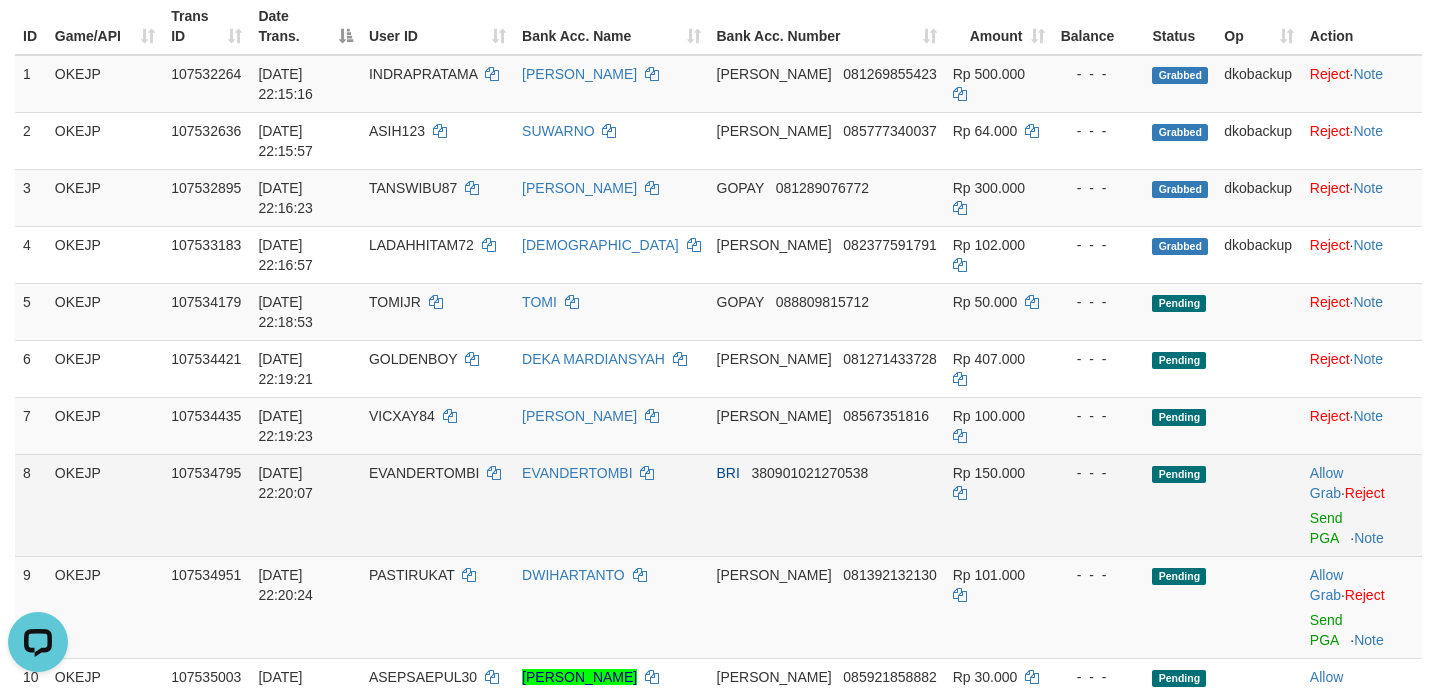 click on "Allow Grab   ·    Reject Send PGA     ·    Note" at bounding box center [1362, 505] 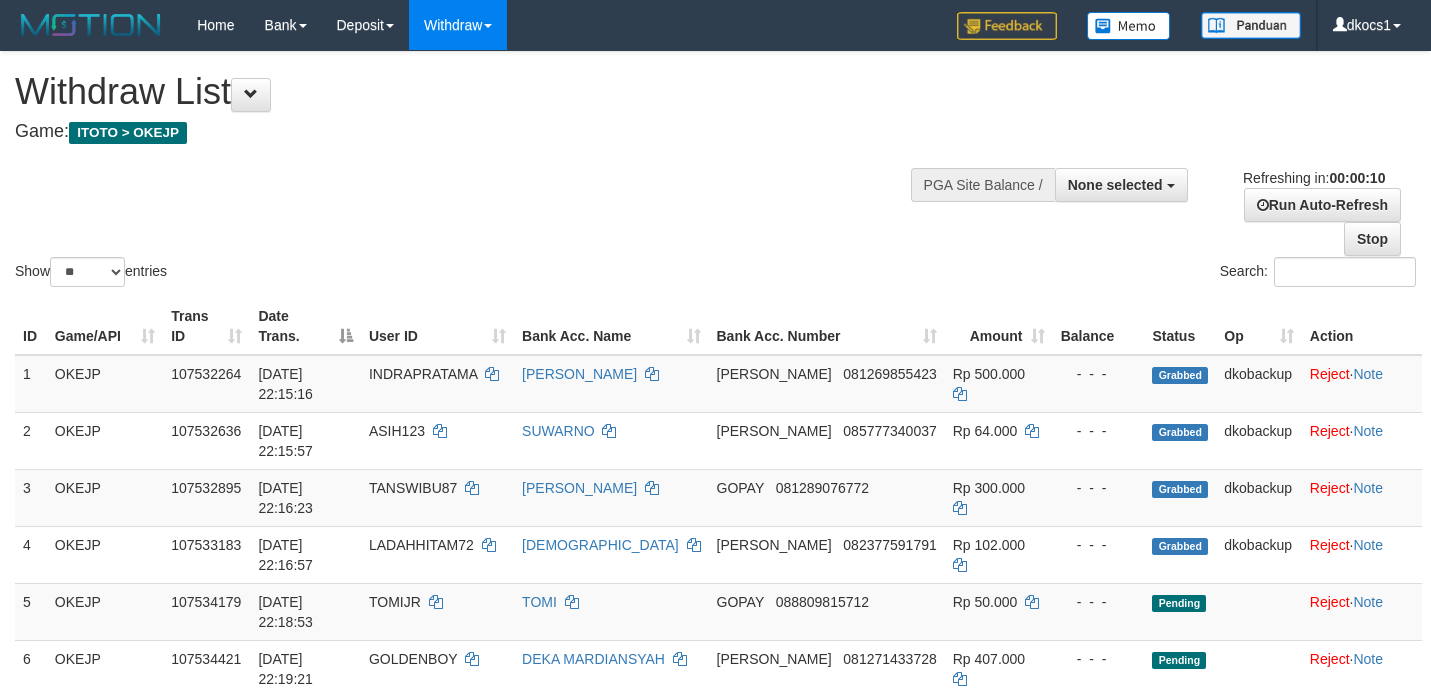 select 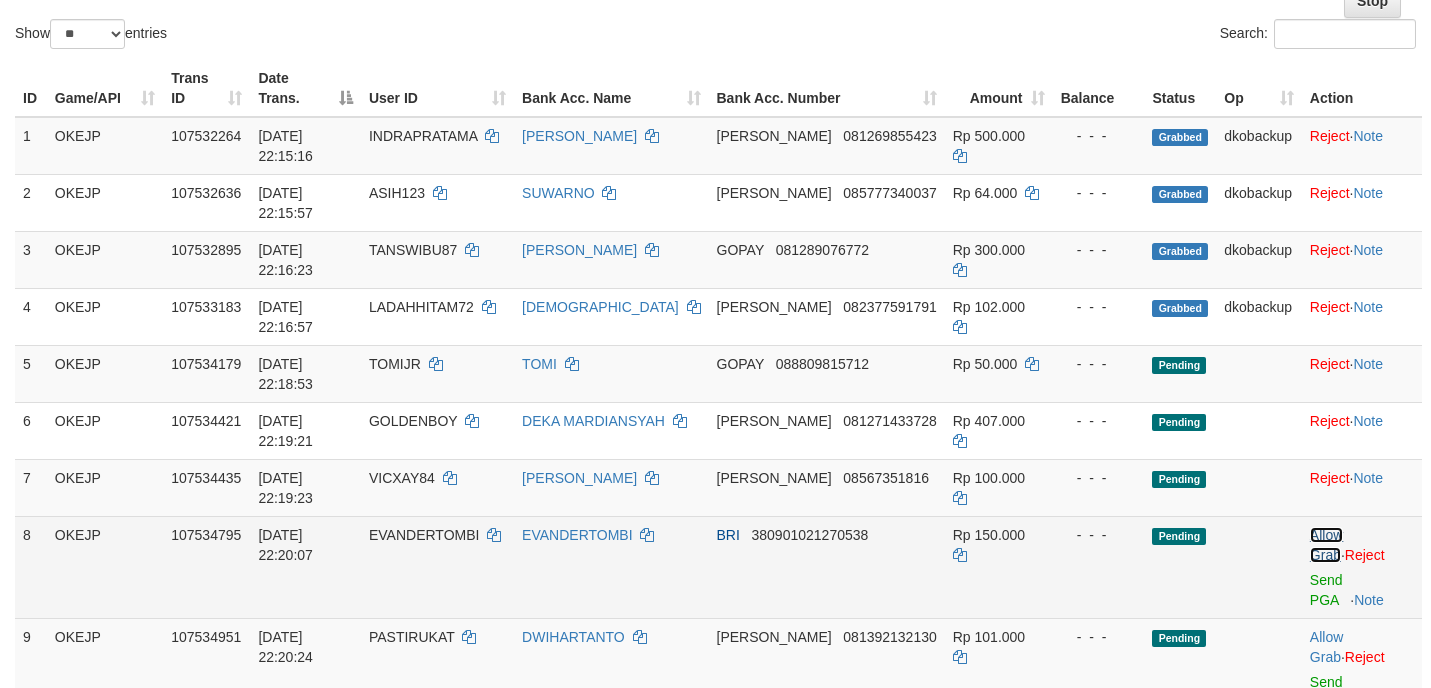 click on "Allow Grab" at bounding box center (1326, 545) 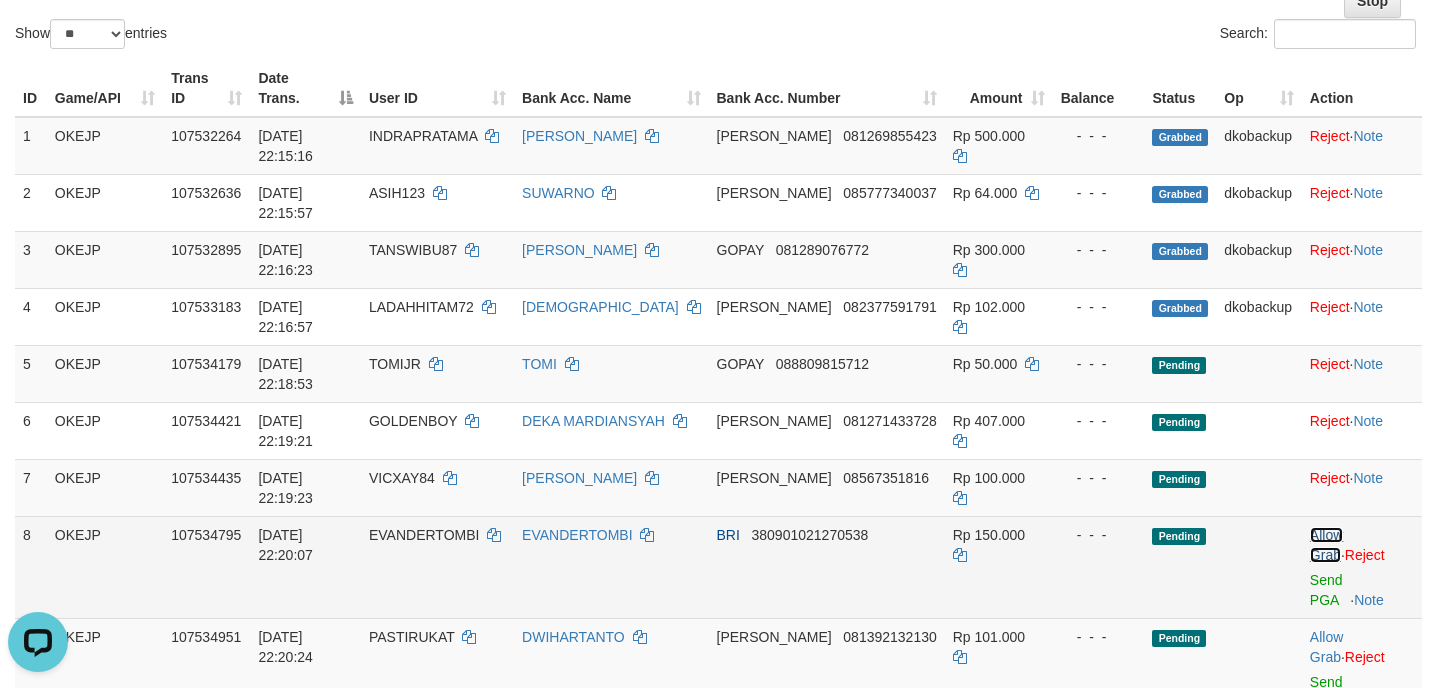 scroll, scrollTop: 0, scrollLeft: 0, axis: both 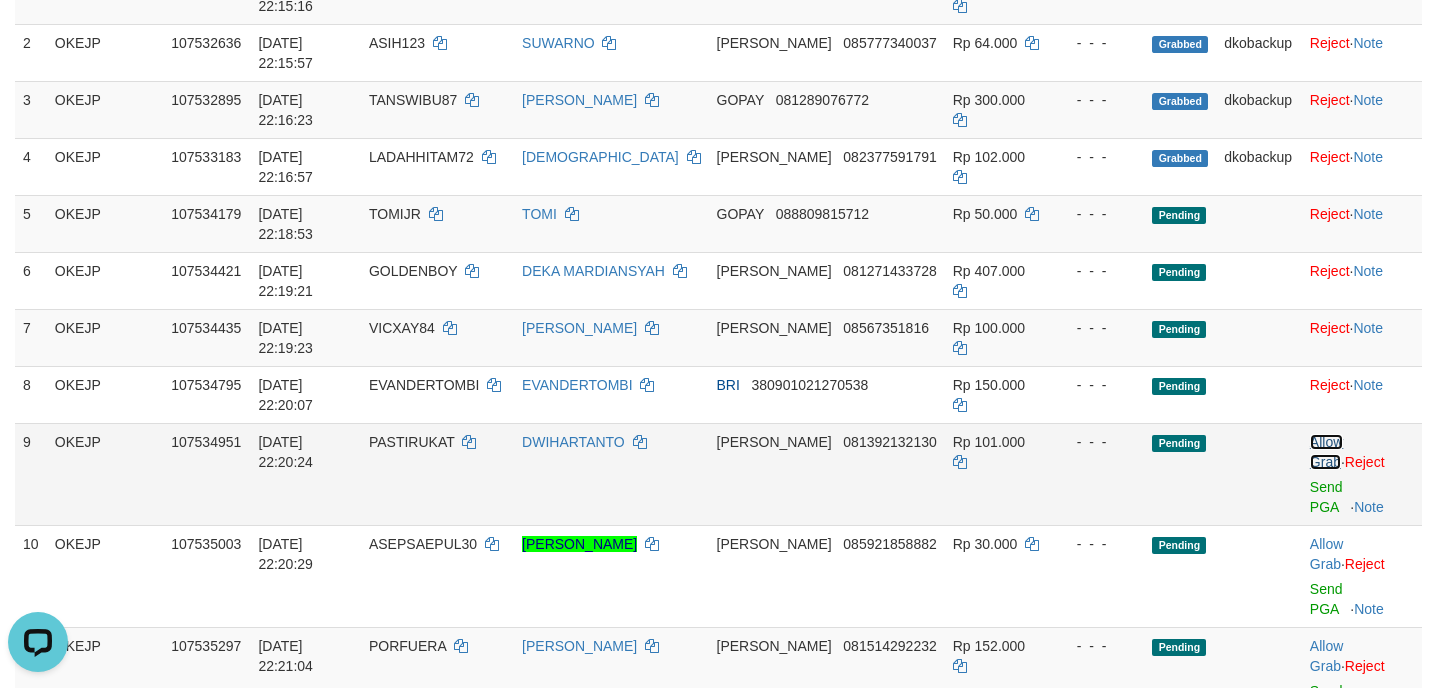 click on "Allow Grab" at bounding box center (1326, 452) 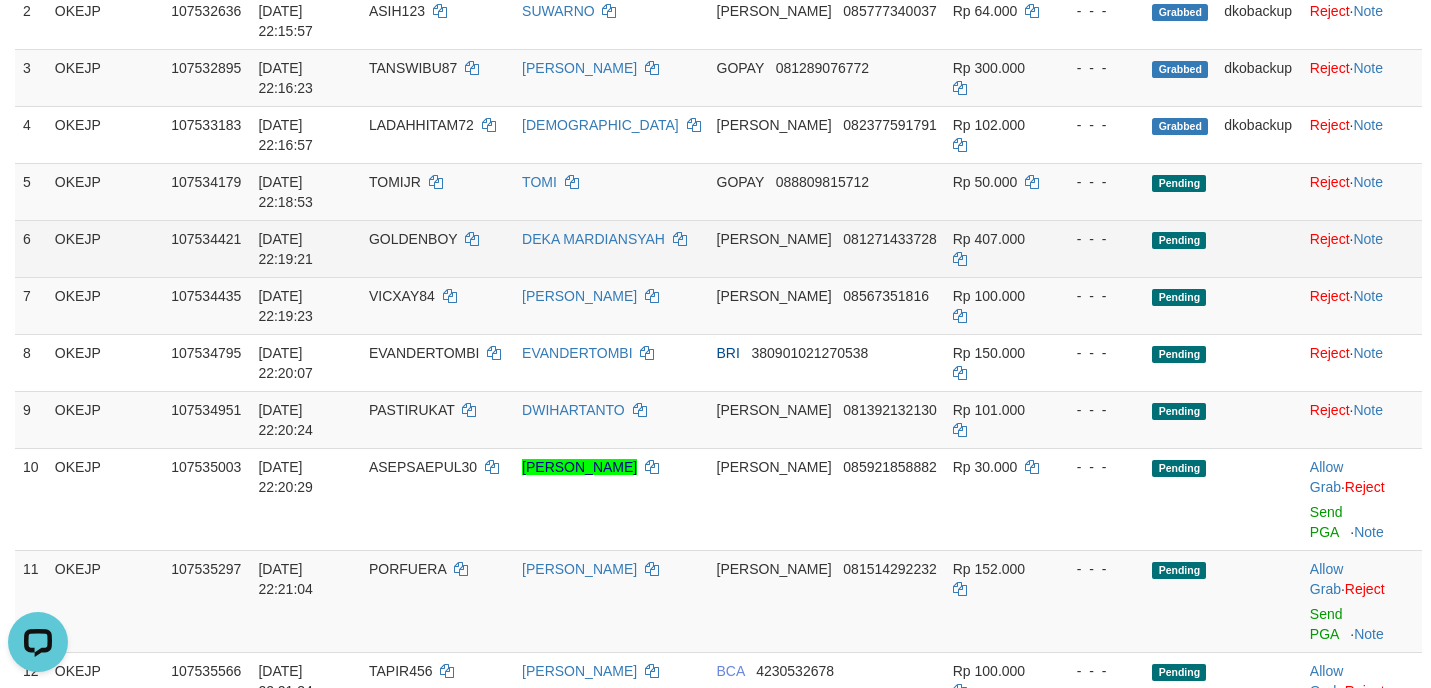 scroll, scrollTop: 388, scrollLeft: 0, axis: vertical 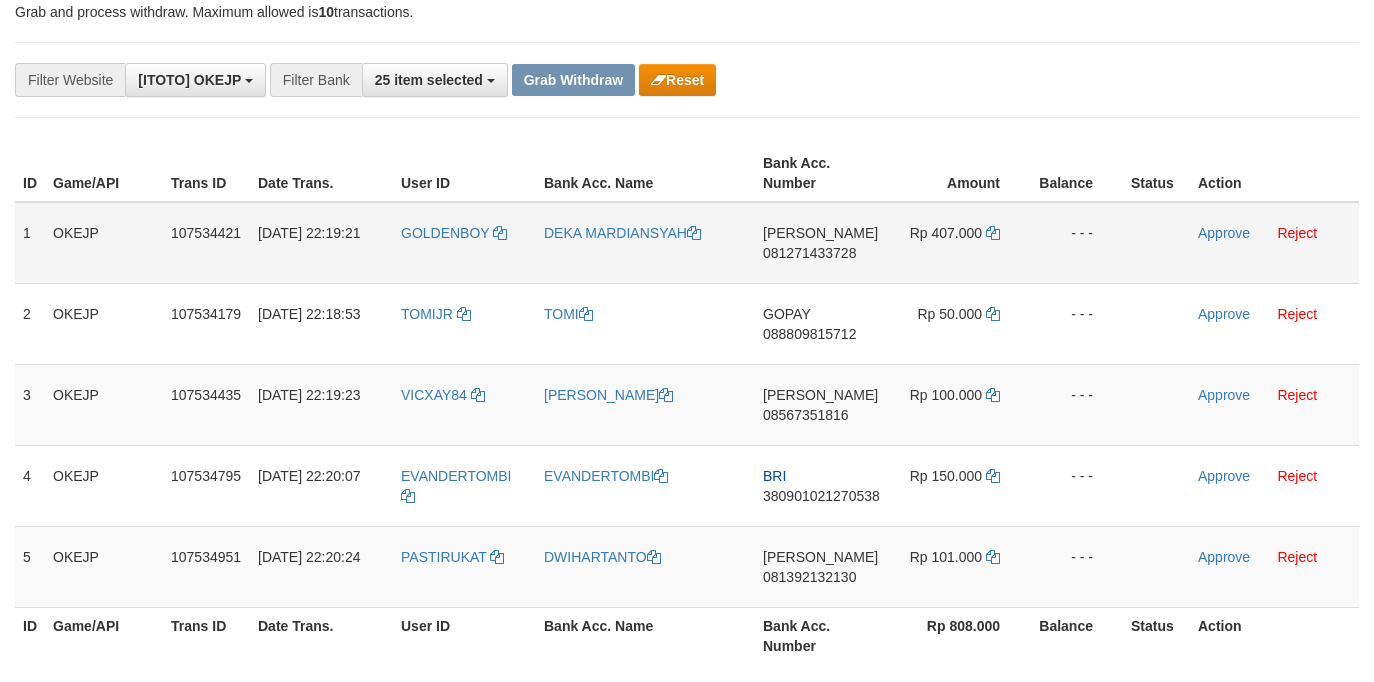 click on "GOLDENBOY" at bounding box center (464, 243) 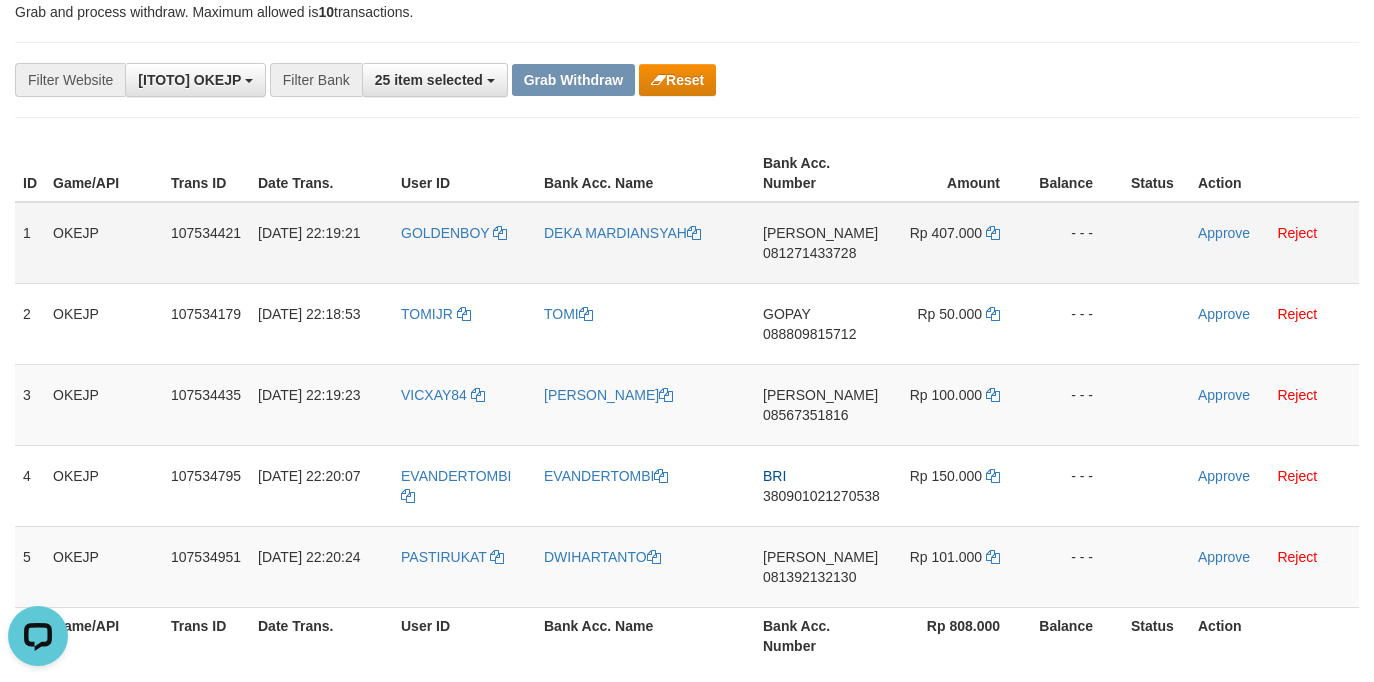 scroll, scrollTop: 0, scrollLeft: 0, axis: both 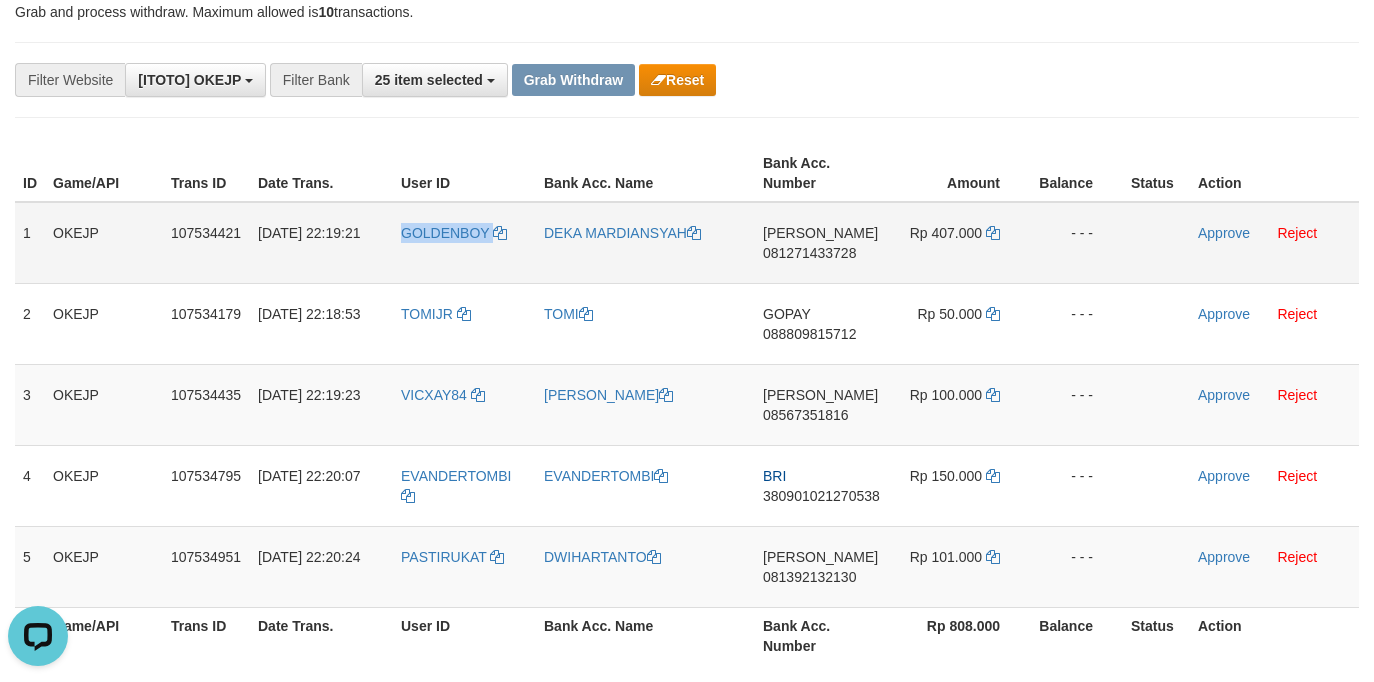 click on "GOLDENBOY" at bounding box center (464, 243) 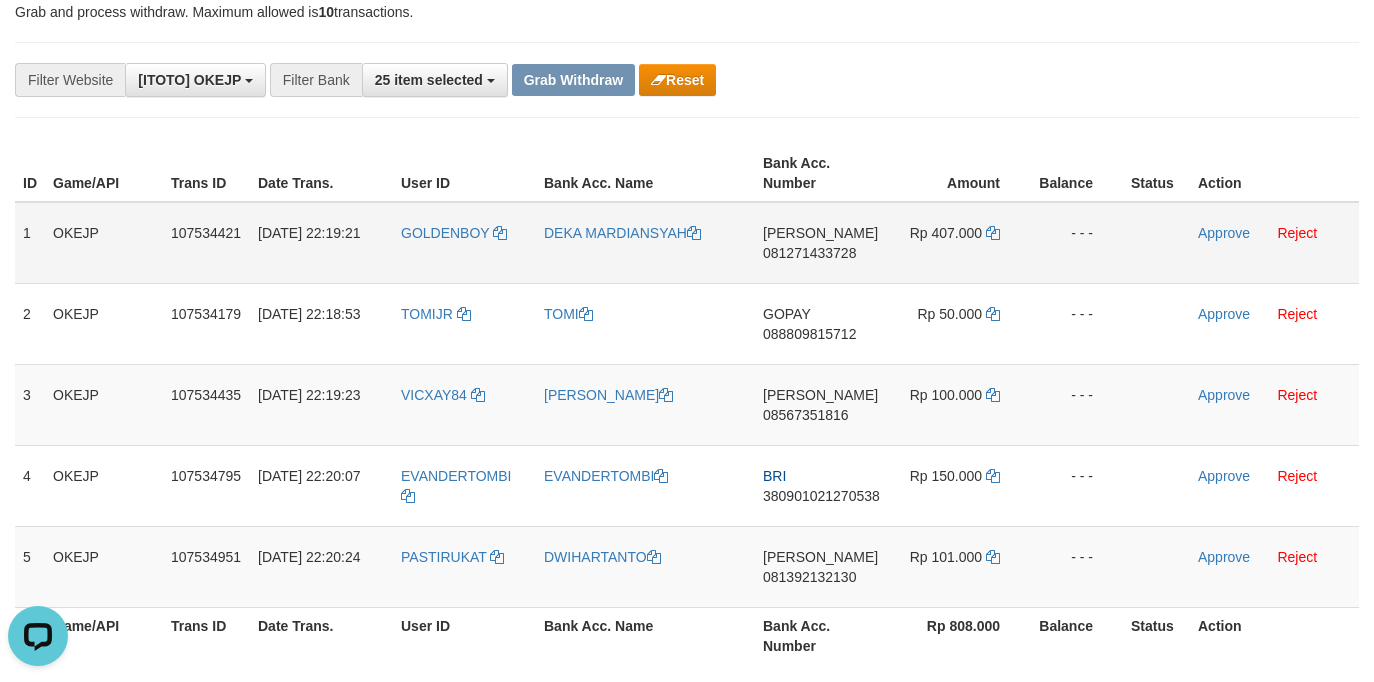 click on "DEKA MARDIANSYAH" at bounding box center [645, 243] 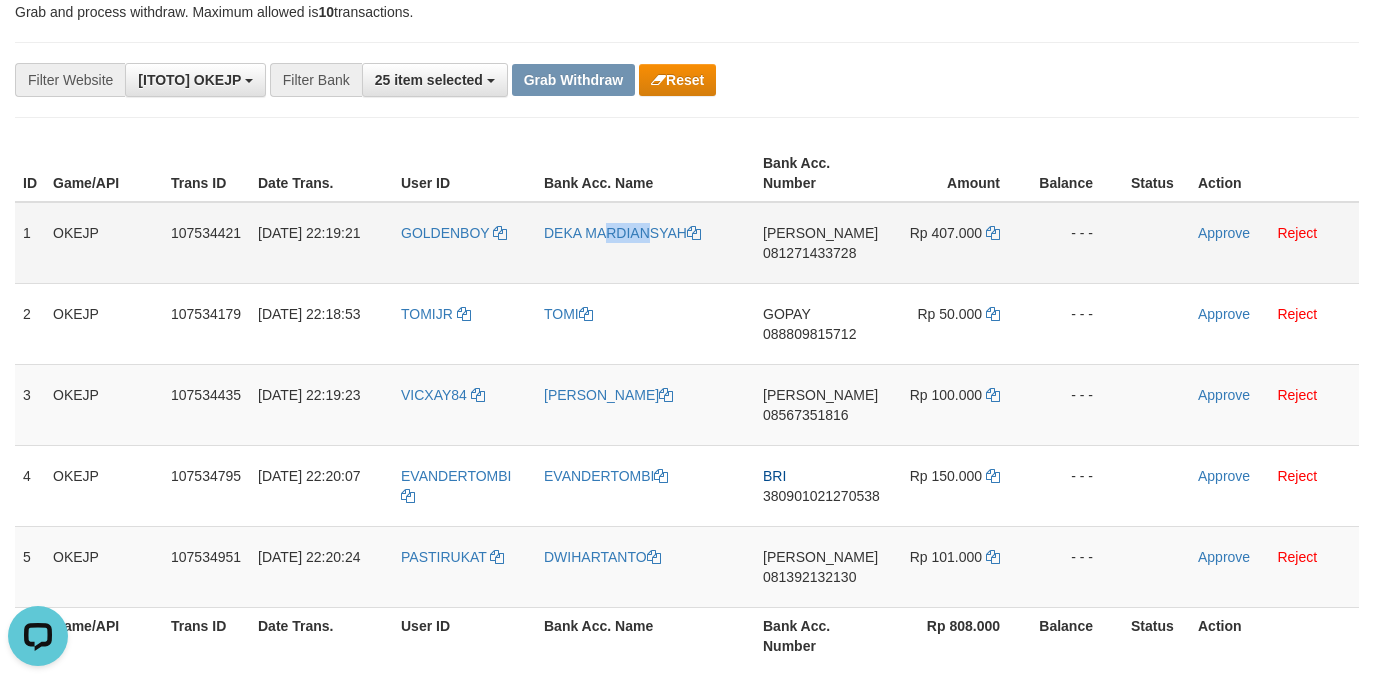 drag, startPoint x: 571, startPoint y: 264, endPoint x: 612, endPoint y: 264, distance: 41 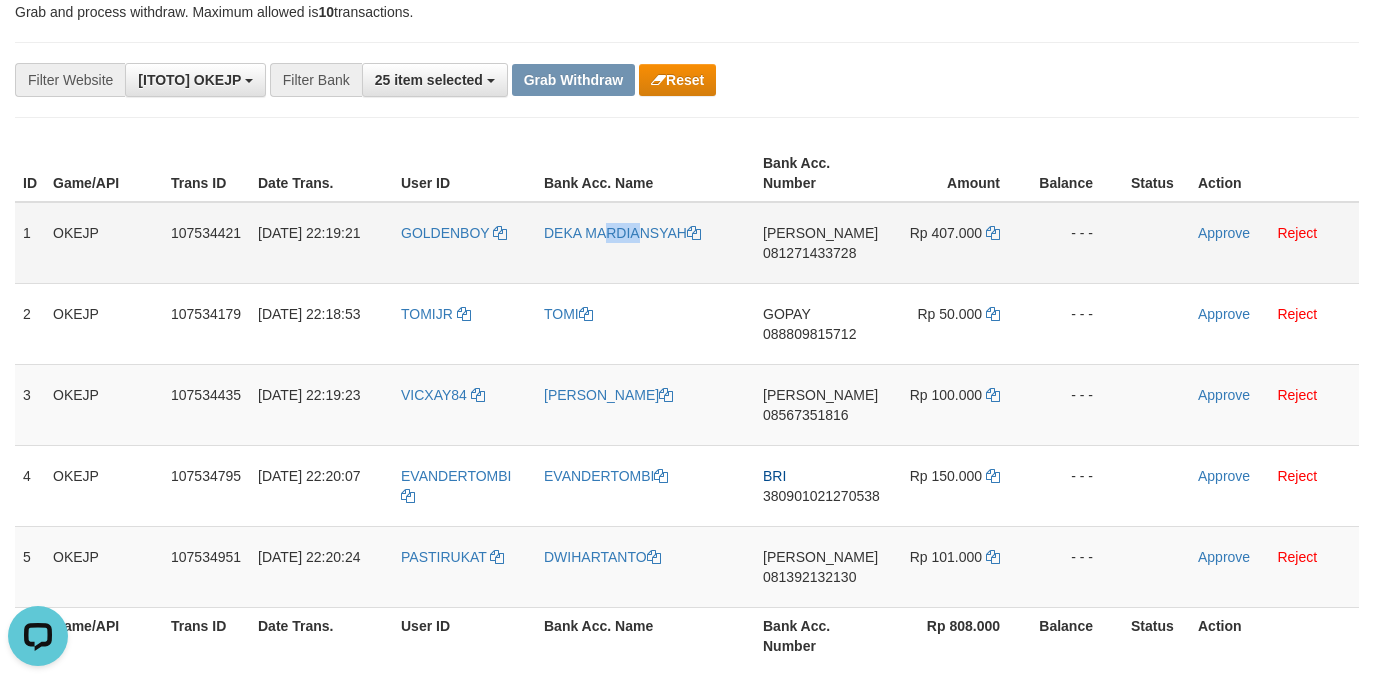 click on "DEKA MARDIANSYAH" at bounding box center (645, 243) 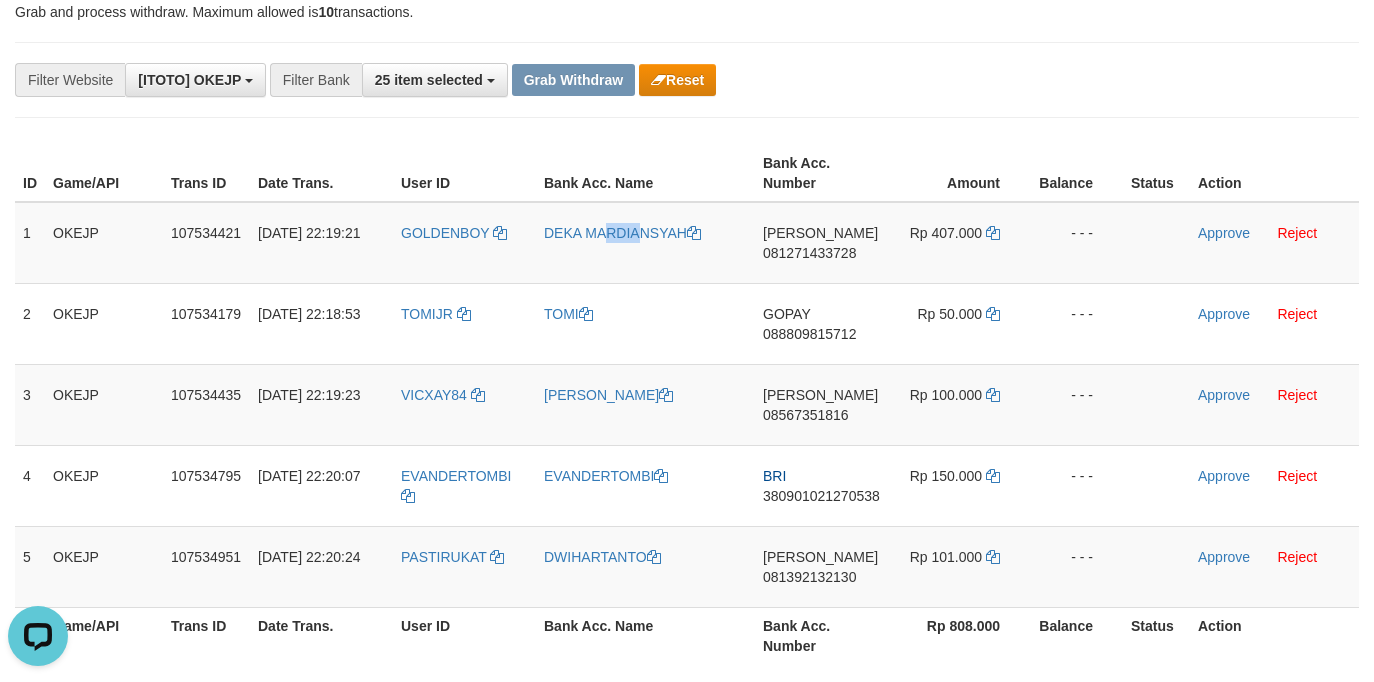 copy on "DEKA MARDIANSYAH" 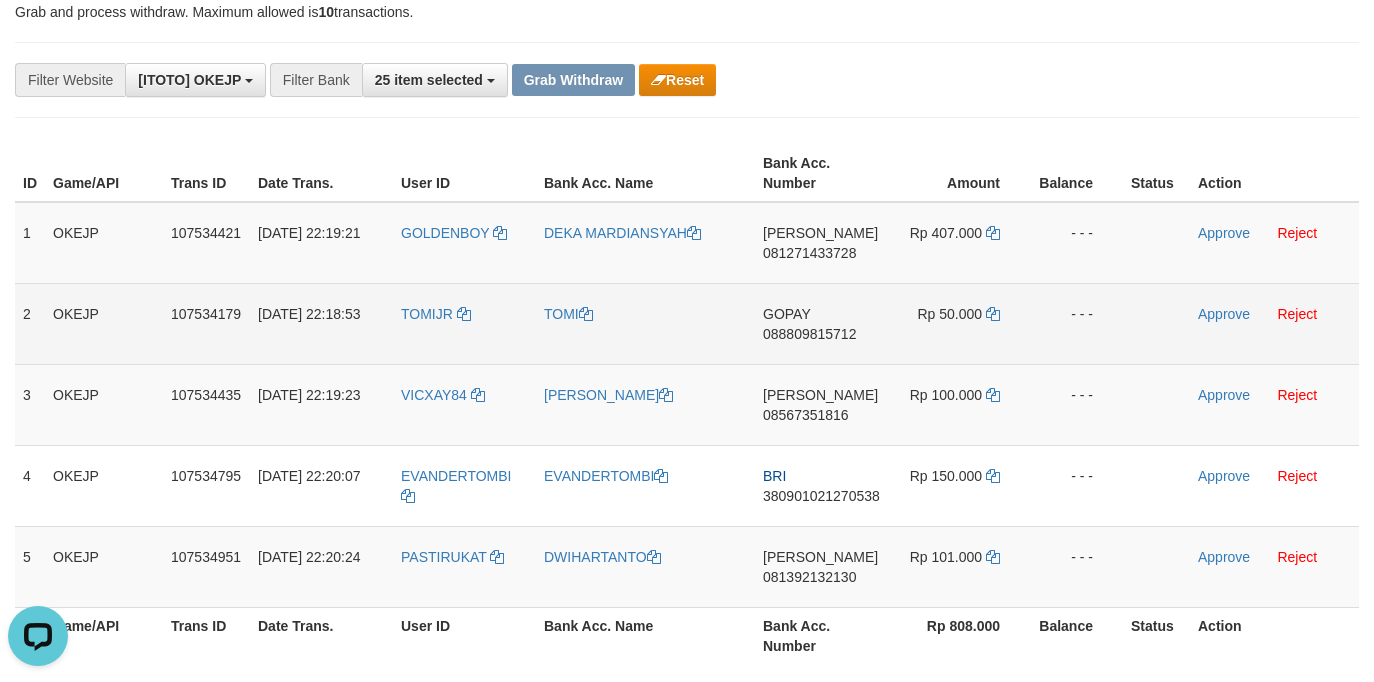 click on "TOMIJR" at bounding box center (464, 323) 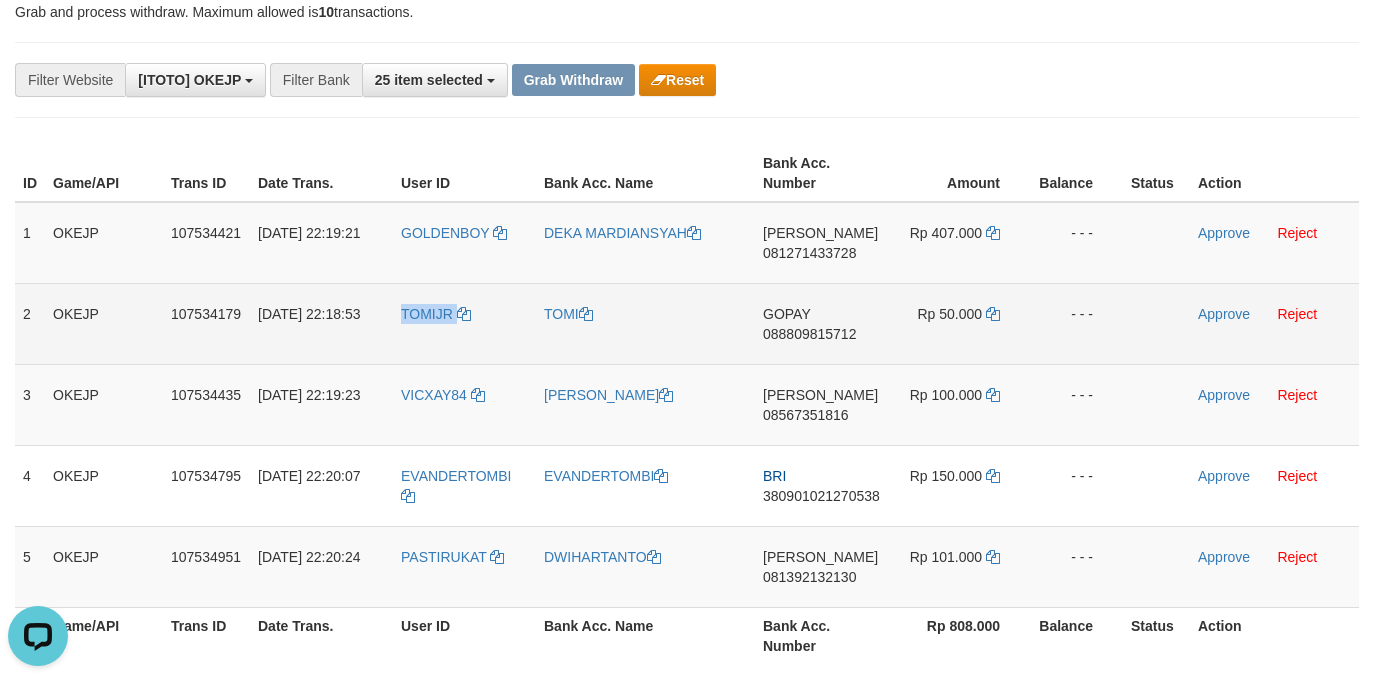 click on "TOMIJR" at bounding box center (464, 323) 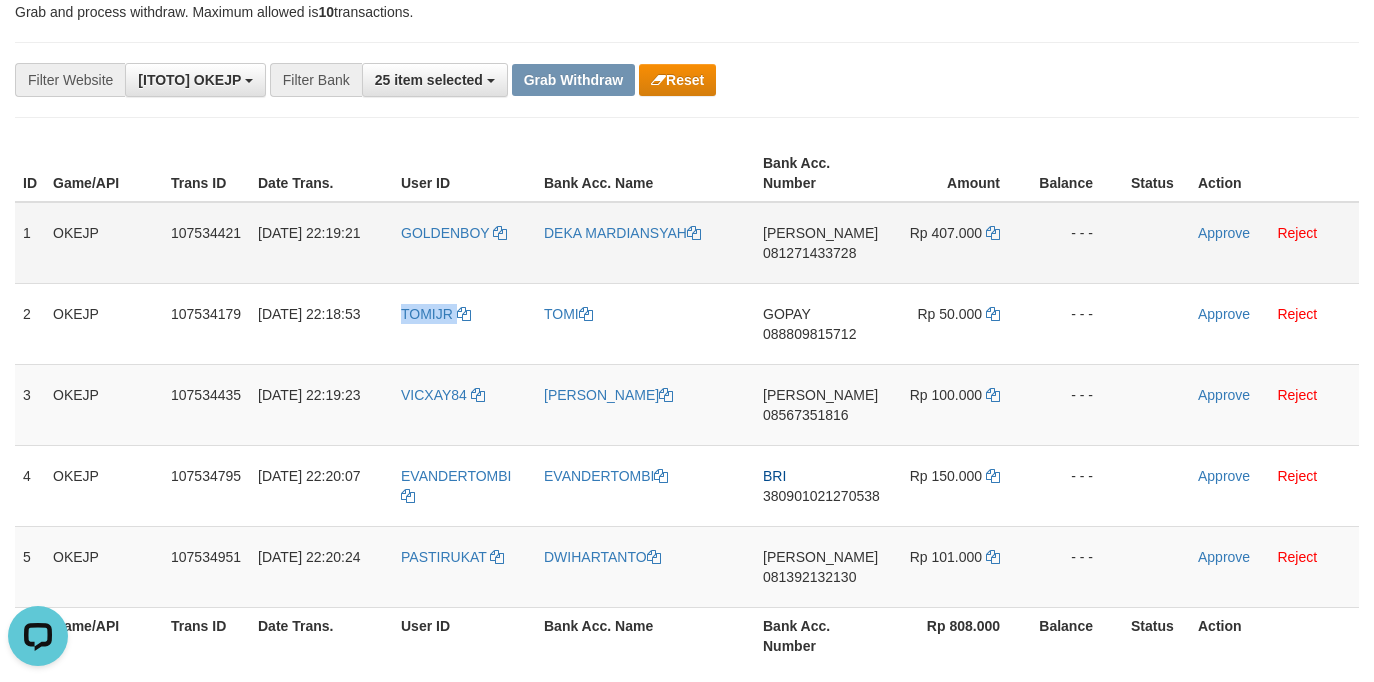 copy on "TOMIJR" 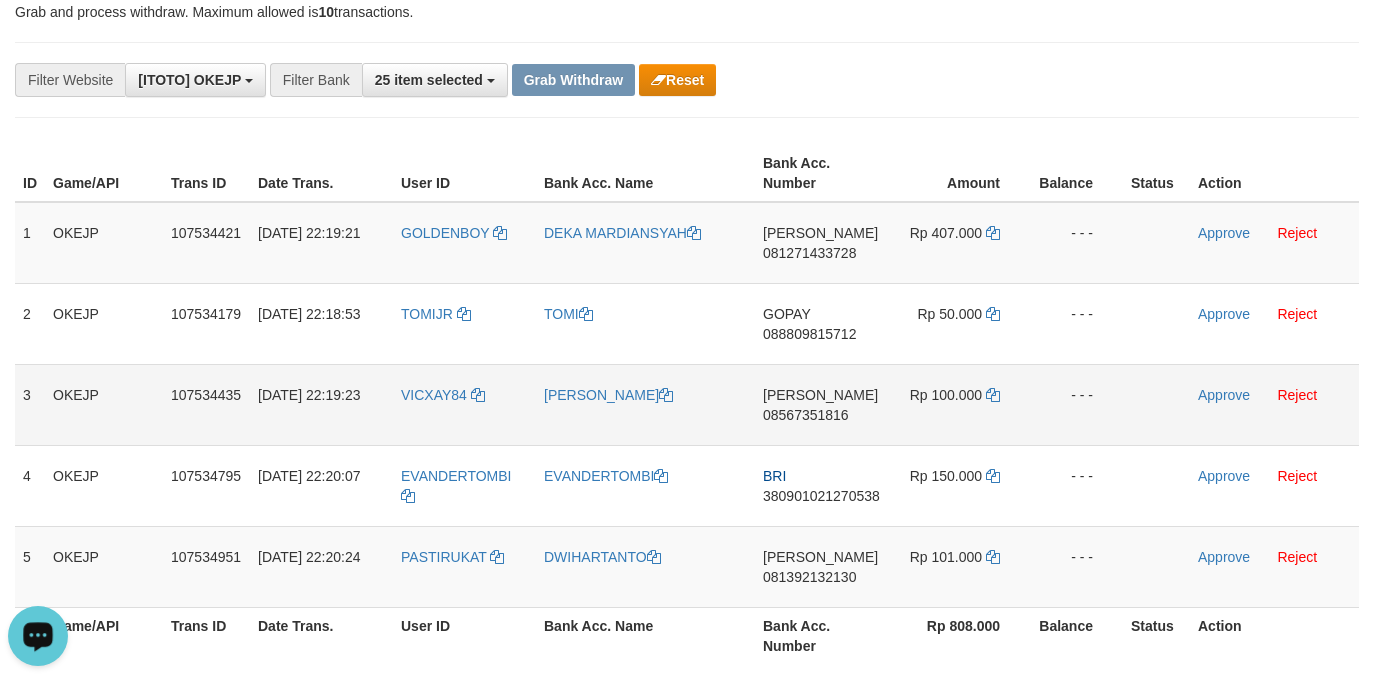 click on "VICXAY84" at bounding box center [464, 404] 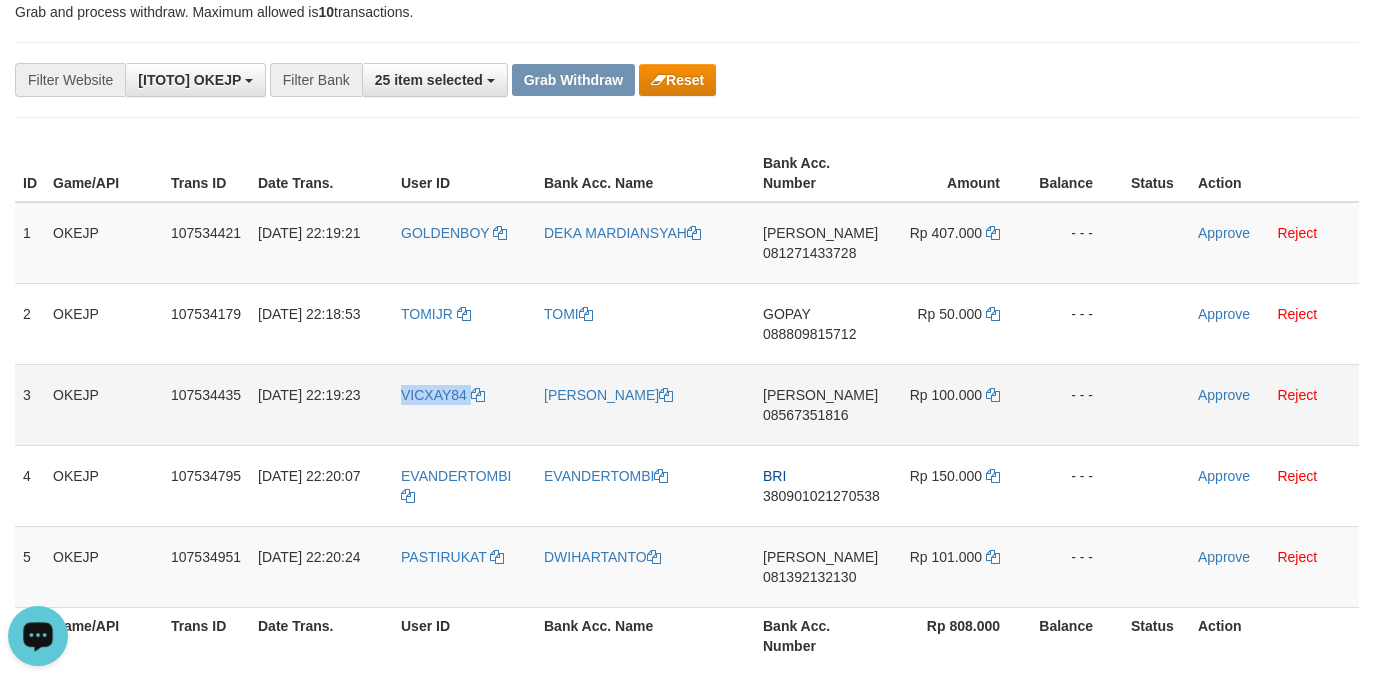 click on "VICXAY84" at bounding box center (464, 404) 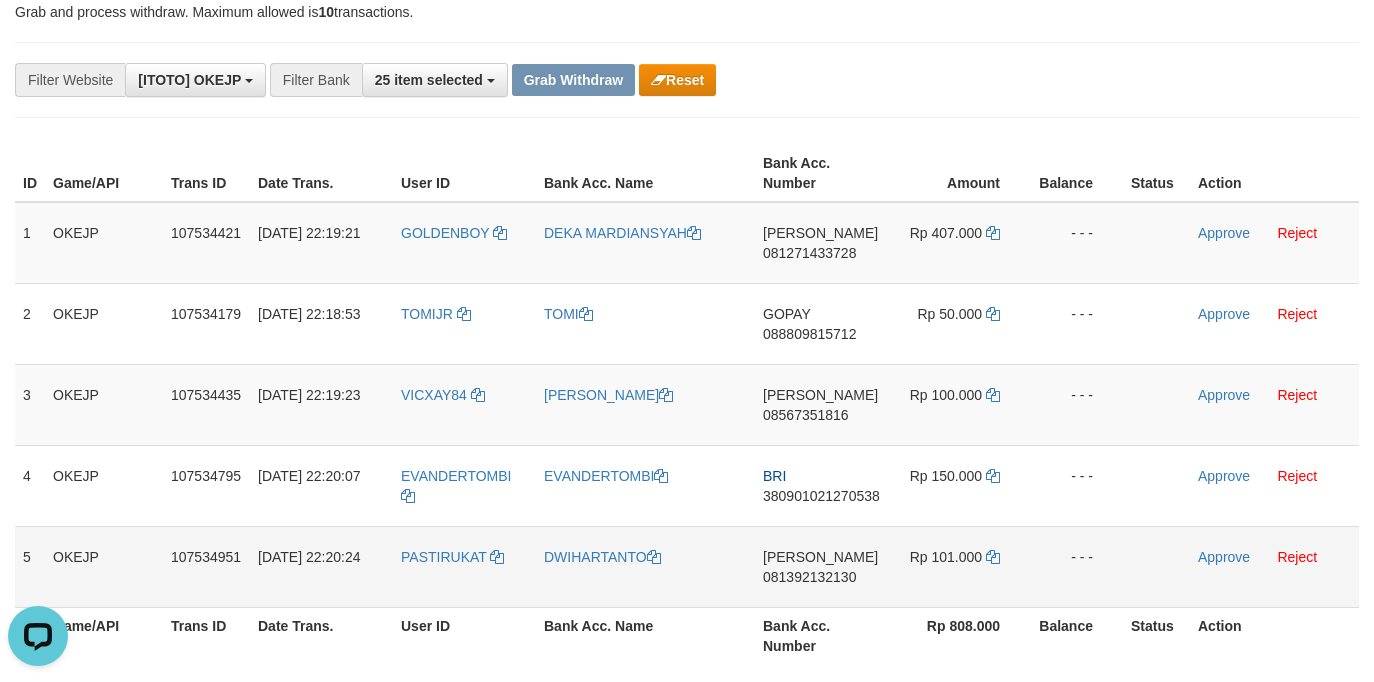 click on "PASTIRUKAT" at bounding box center [464, 566] 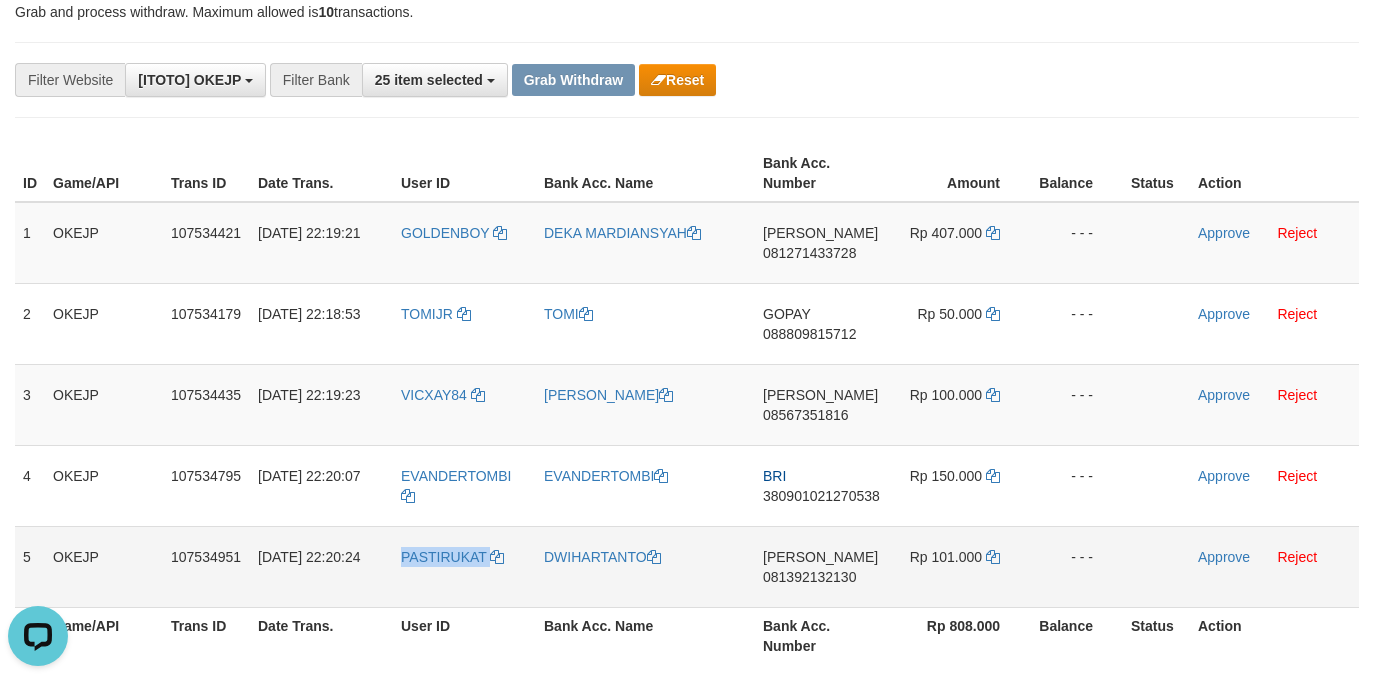 click on "PASTIRUKAT" at bounding box center (464, 566) 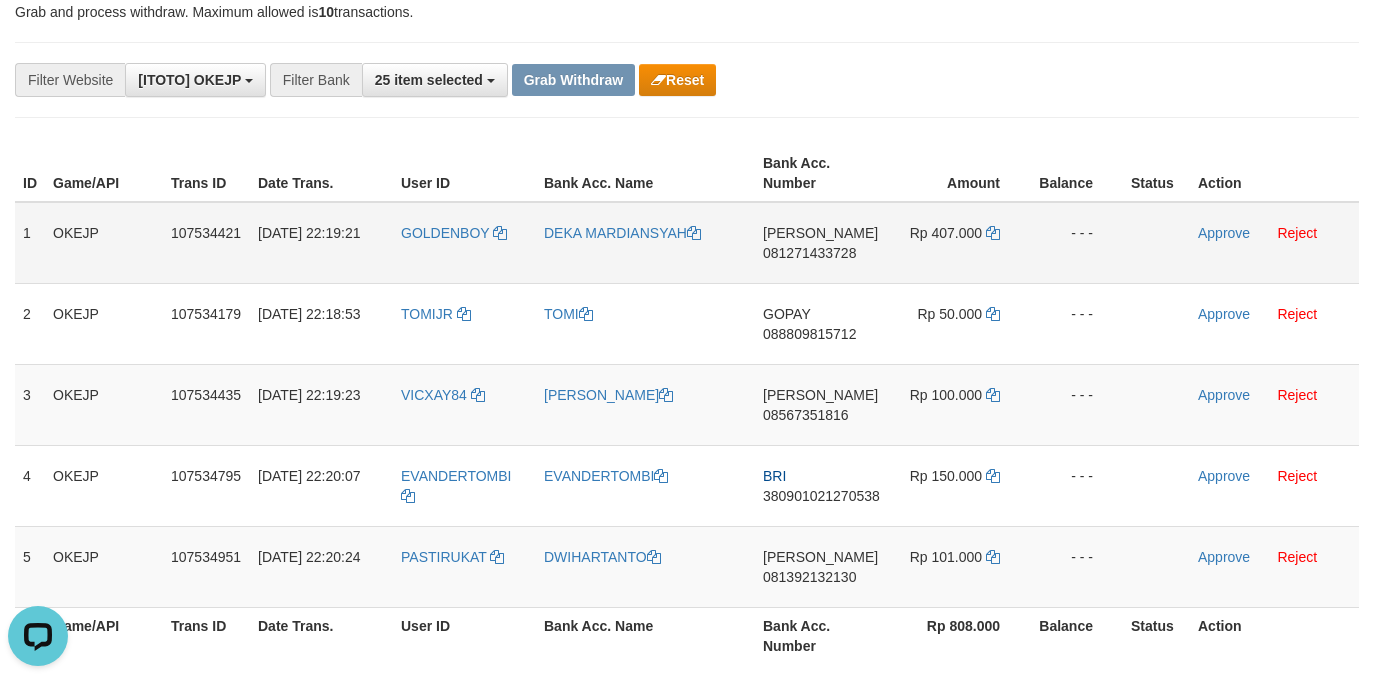 click on "DEKA MARDIANSYAH" at bounding box center (645, 243) 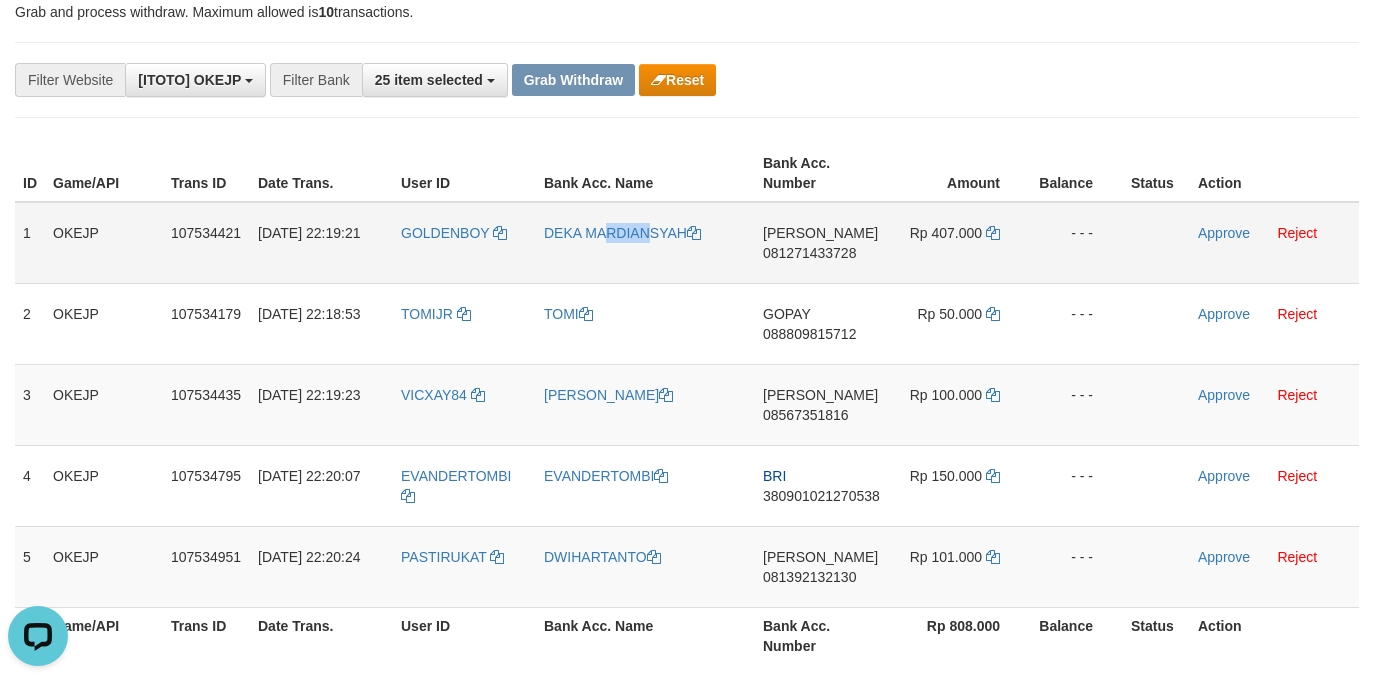 click on "DEKA MARDIANSYAH" at bounding box center [645, 243] 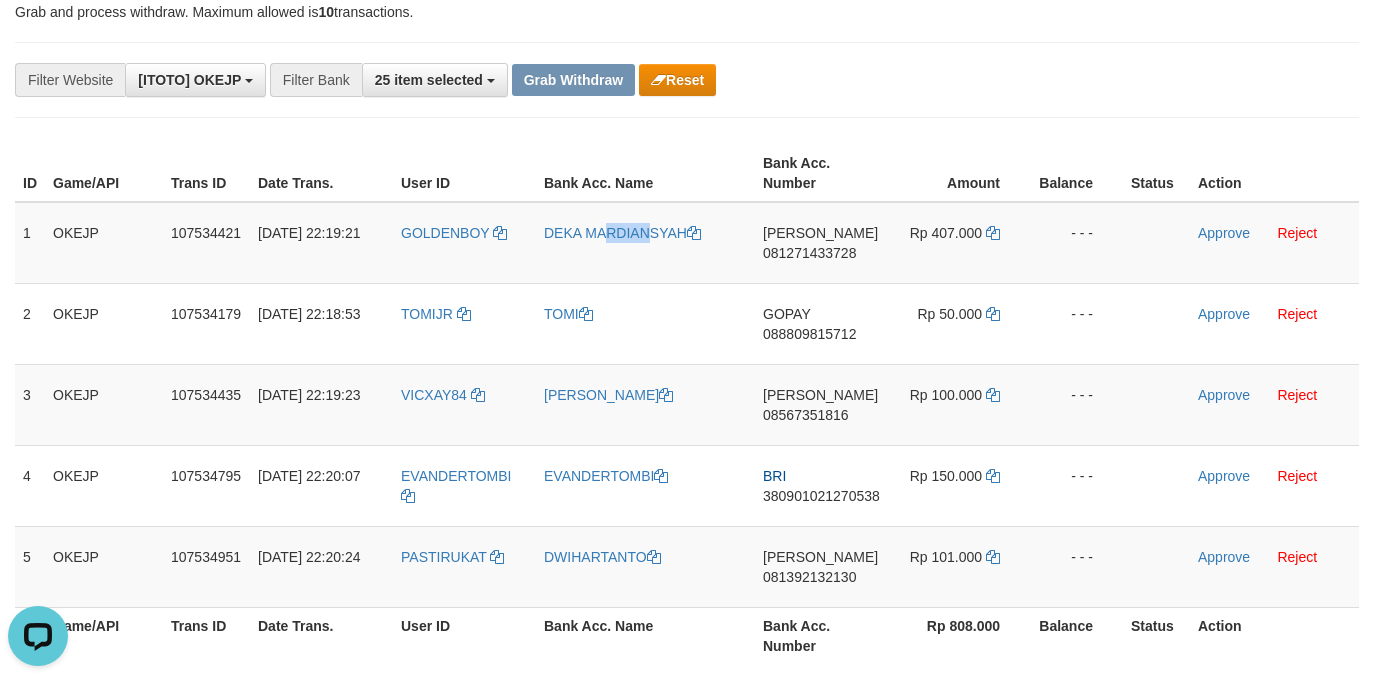 copy on "DEKA MARDIANSYAH" 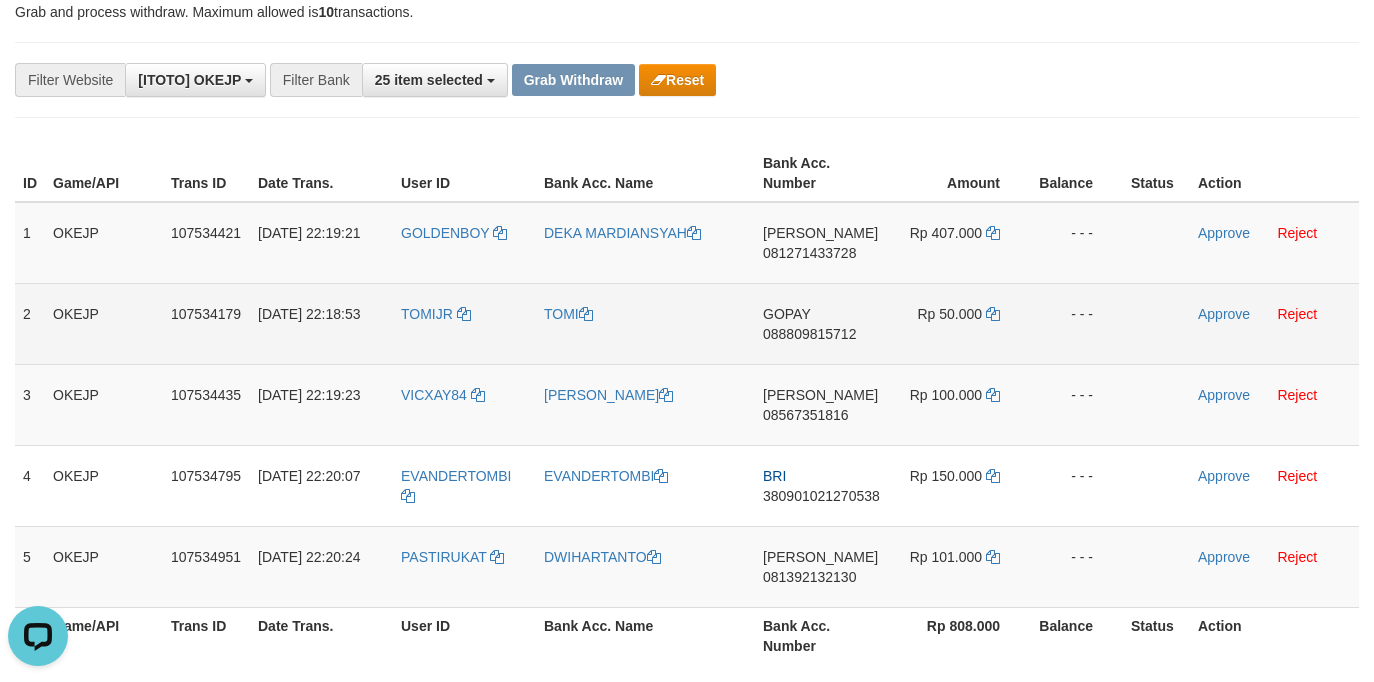 click on "TOMIJR" at bounding box center [464, 323] 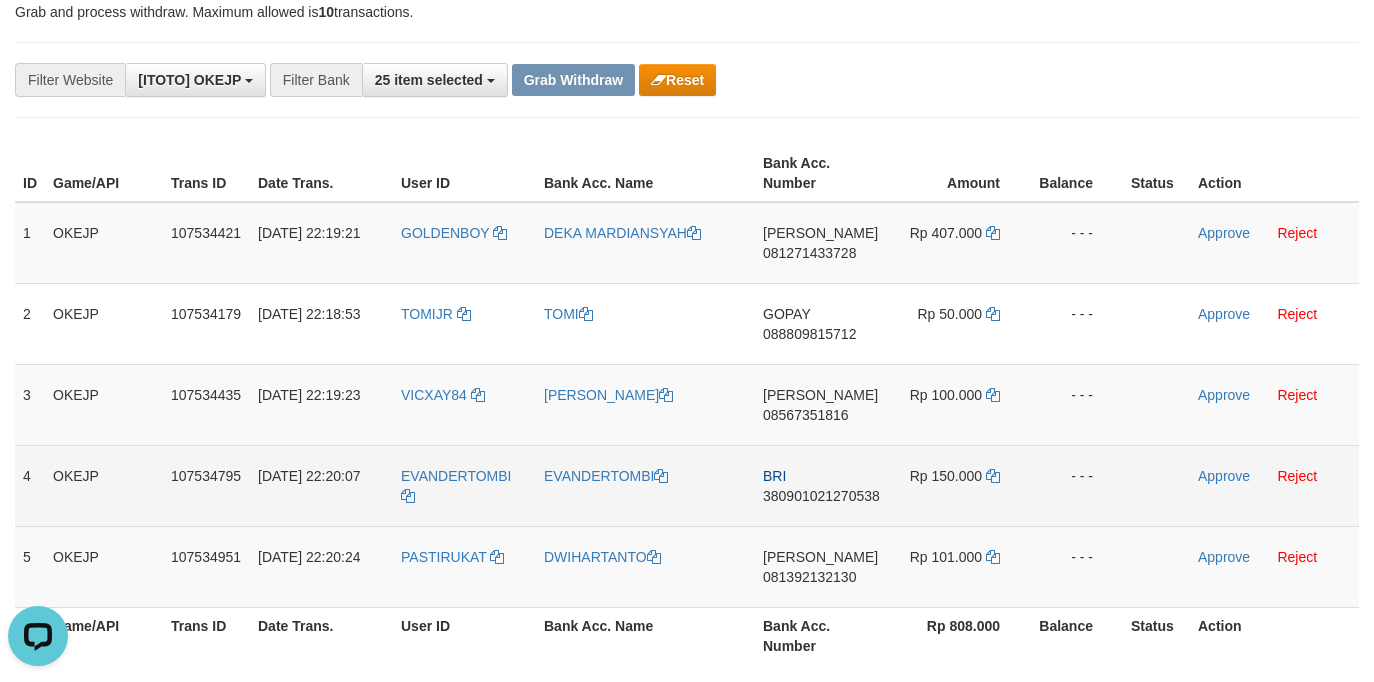 copy on "TOMI" 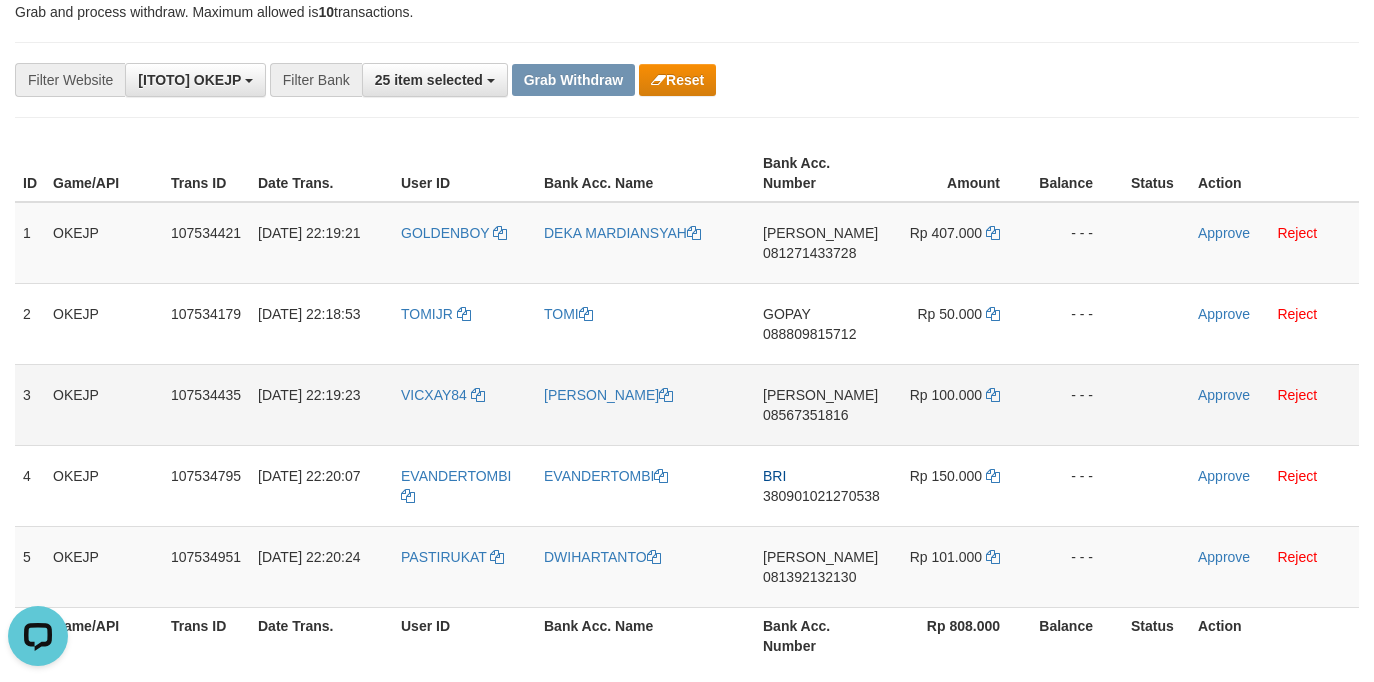 click on "[PERSON_NAME]" at bounding box center (645, 404) 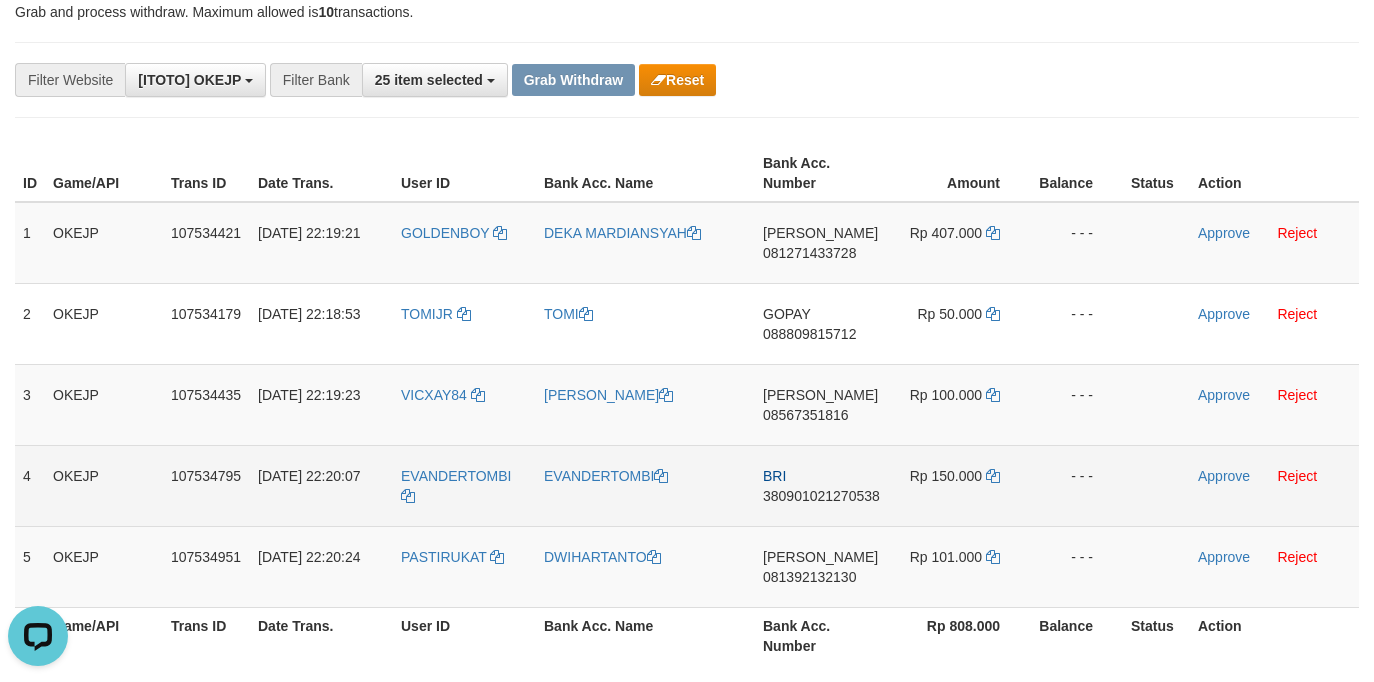 click on "[PERSON_NAME]" at bounding box center [645, 404] 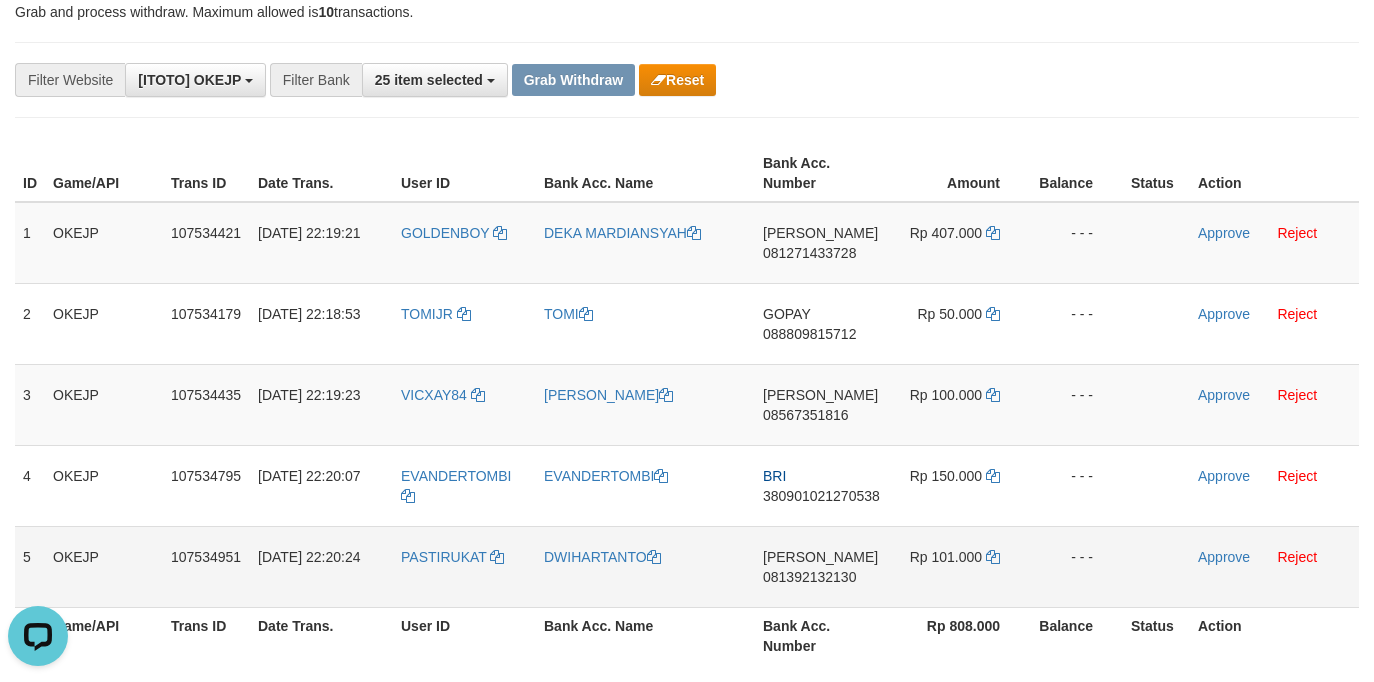click on "DWIHARTANTO" at bounding box center (645, 566) 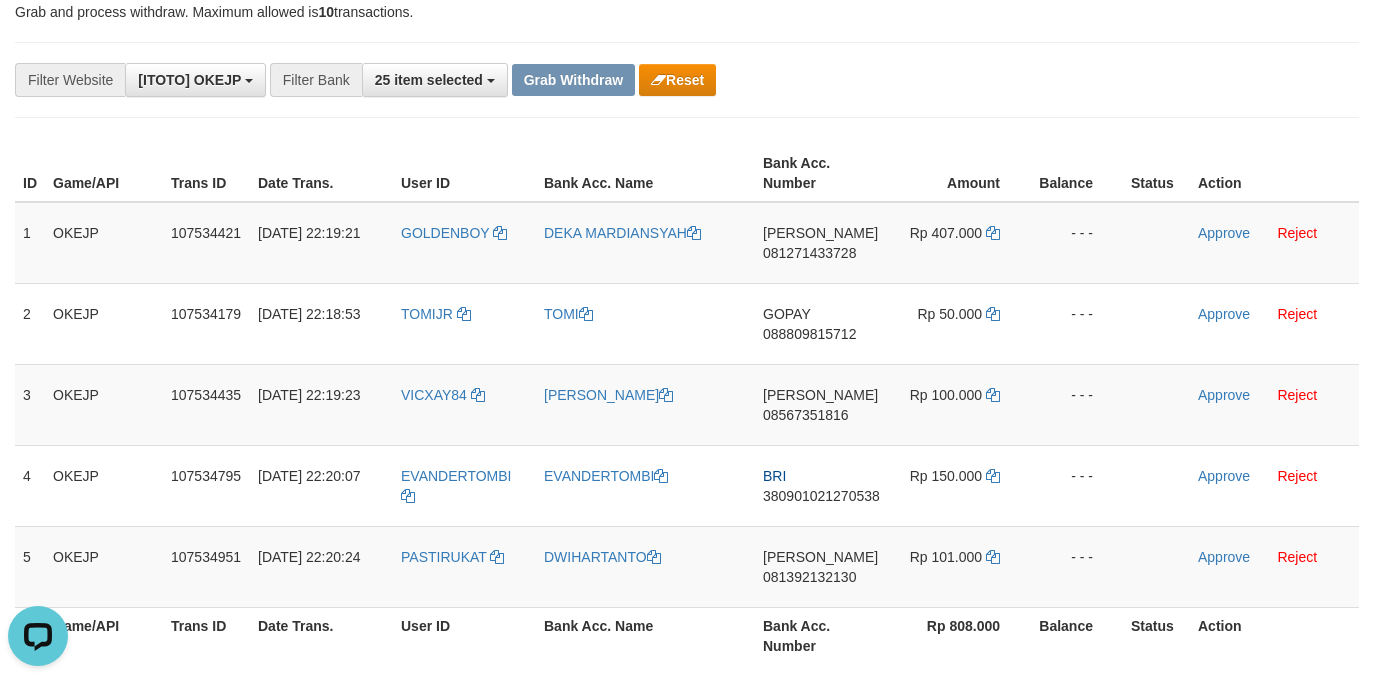 copy on "DWIHARTANTO" 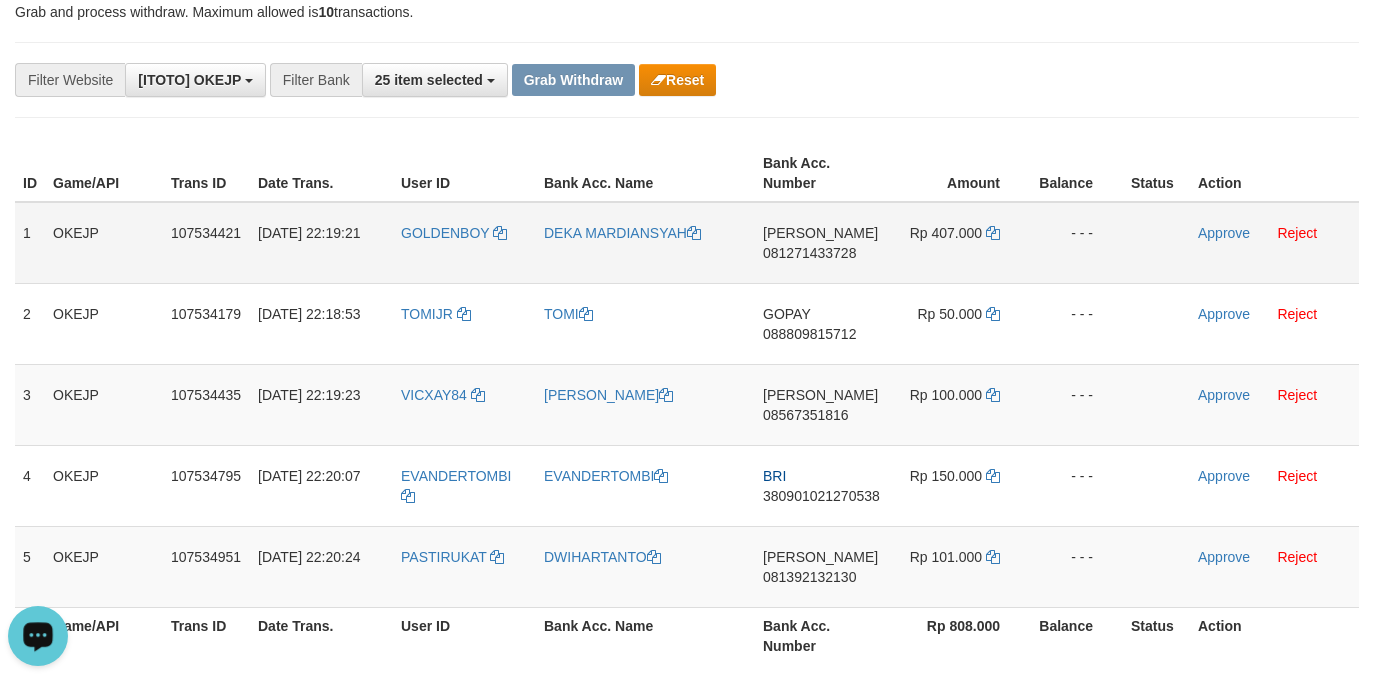 click on "DANA
081271433728" at bounding box center (822, 243) 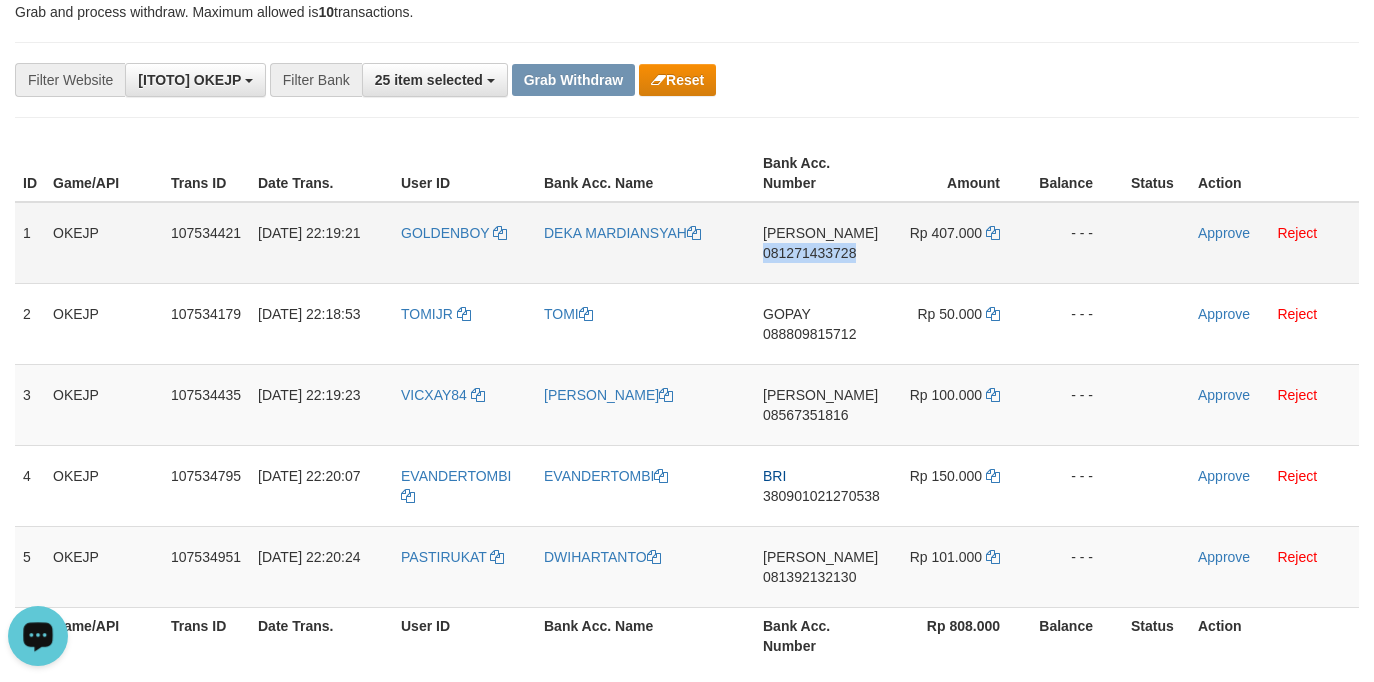 click on "DANA
081271433728" at bounding box center (822, 243) 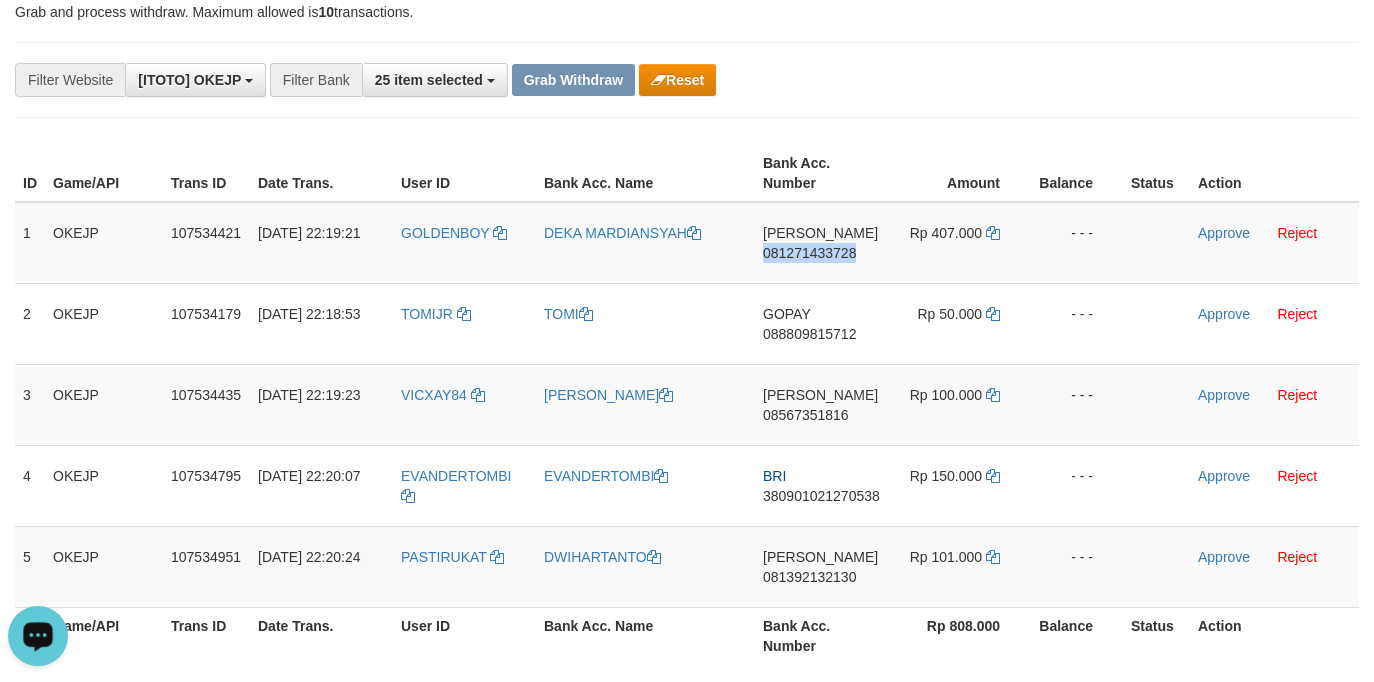 copy on "081271433728" 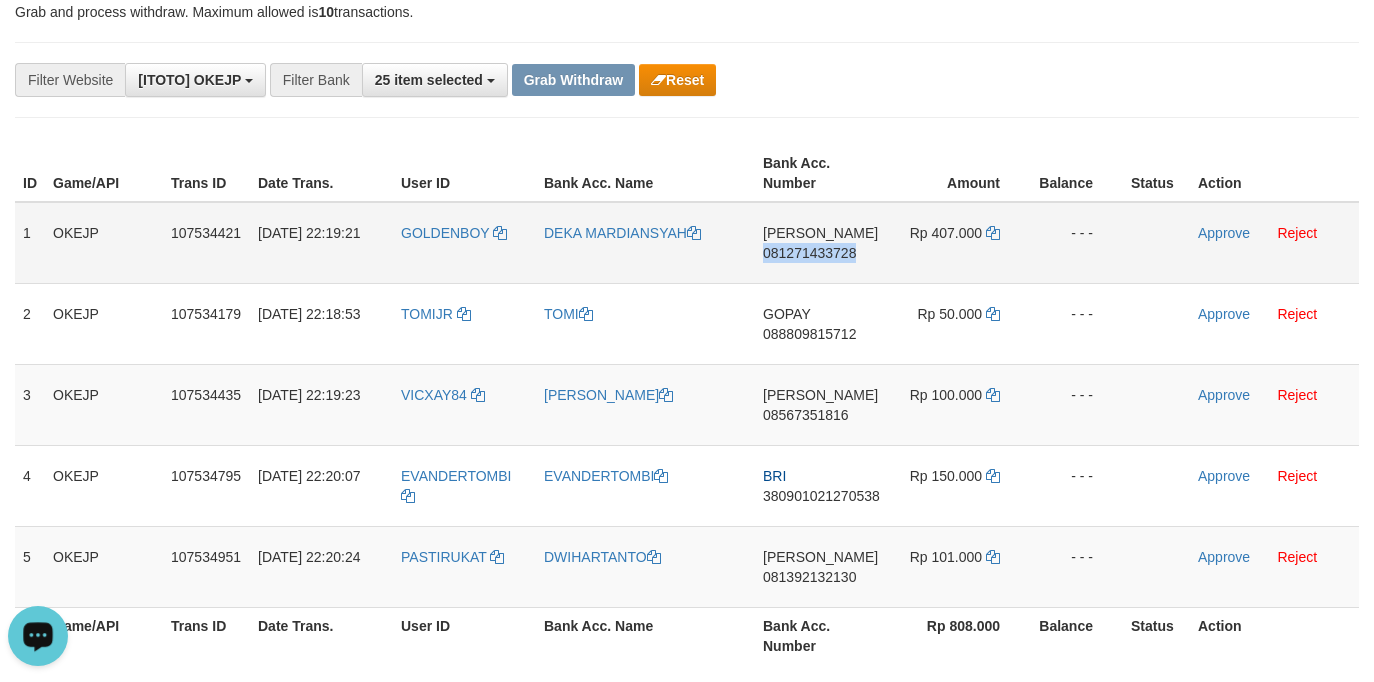 click on "DANA
081271433728" at bounding box center (822, 243) 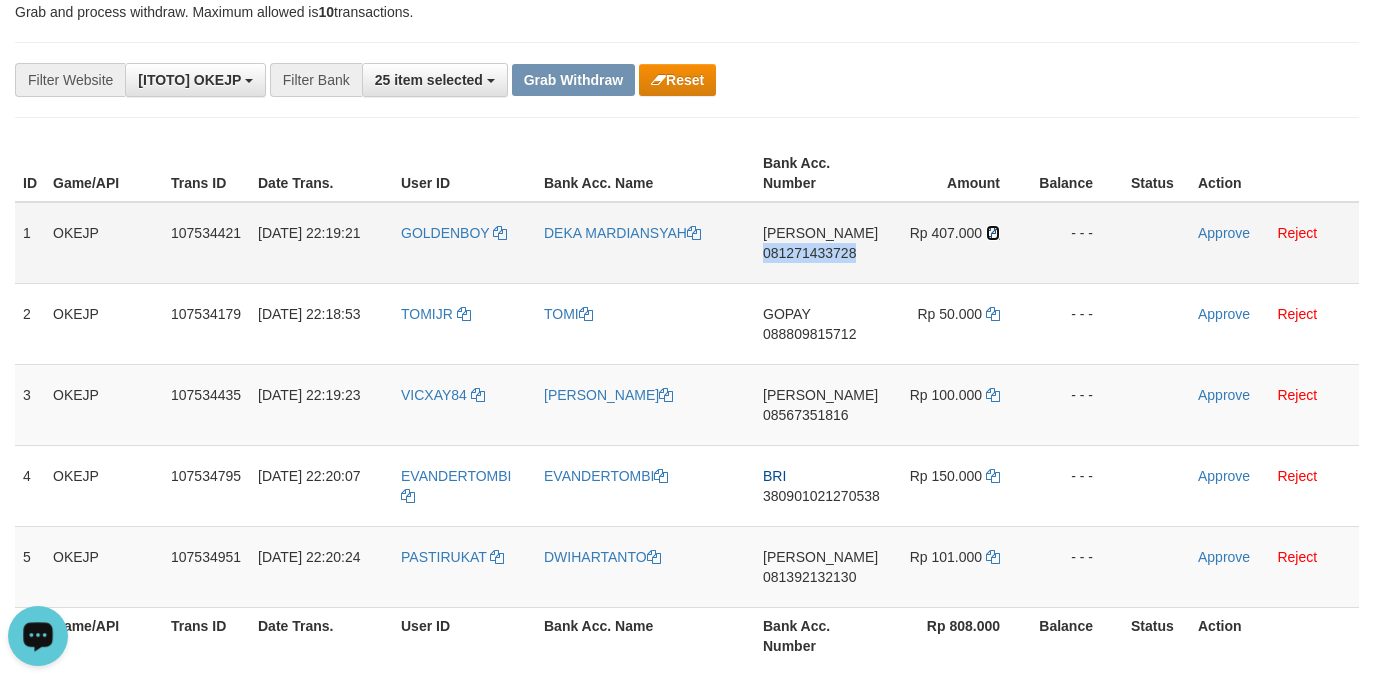 click at bounding box center (993, 233) 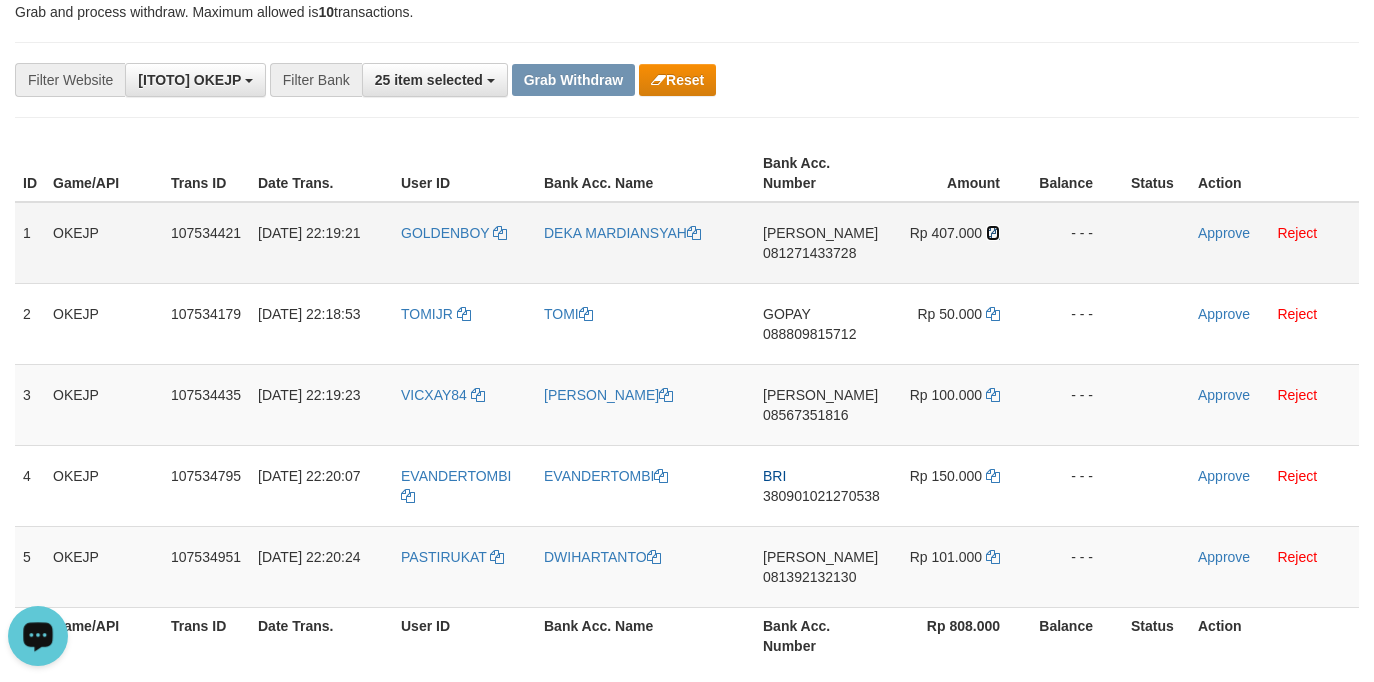 click at bounding box center [993, 233] 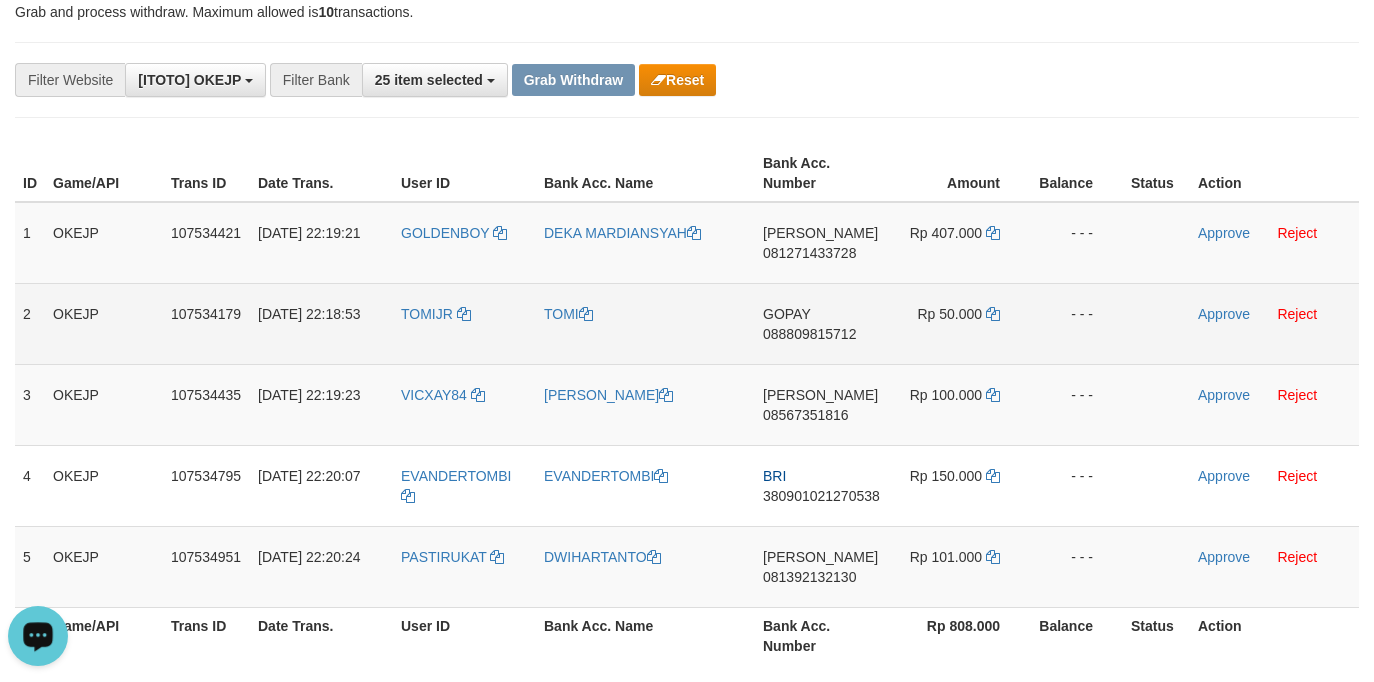 click on "GOPAY
088809815712" at bounding box center [822, 323] 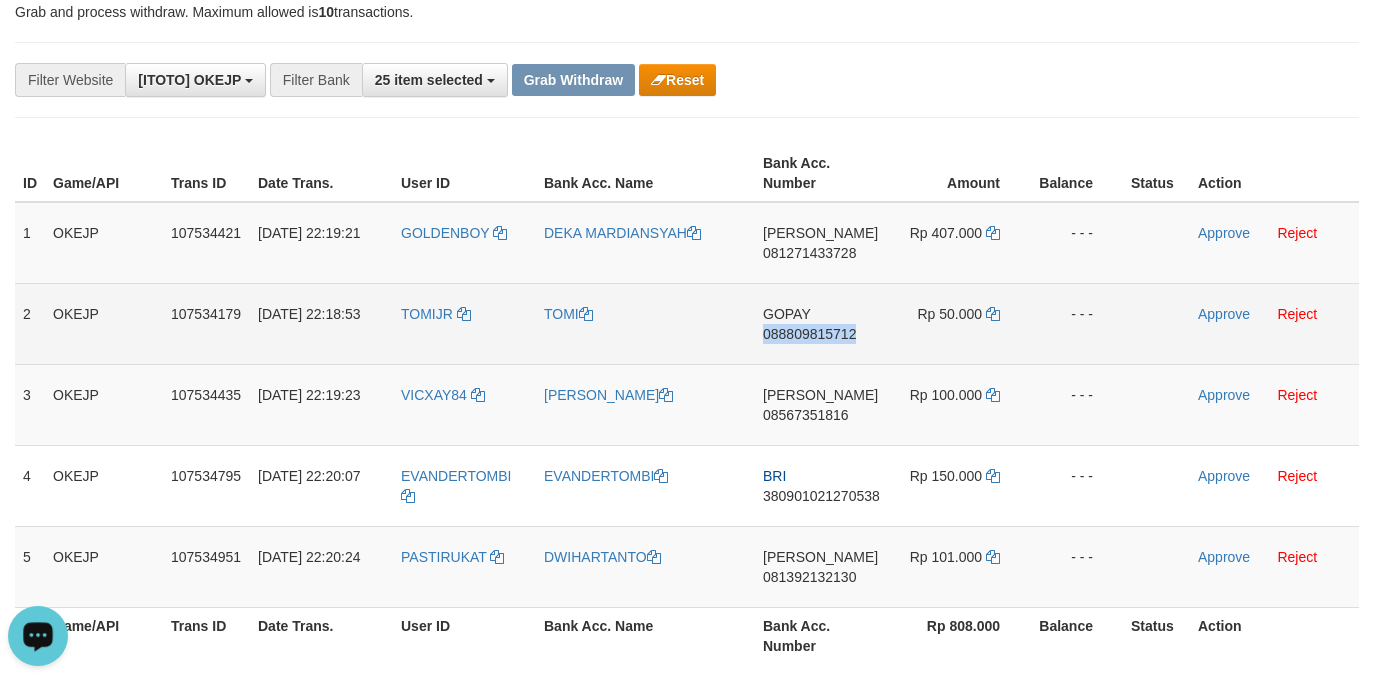 click on "GOPAY
088809815712" at bounding box center (822, 323) 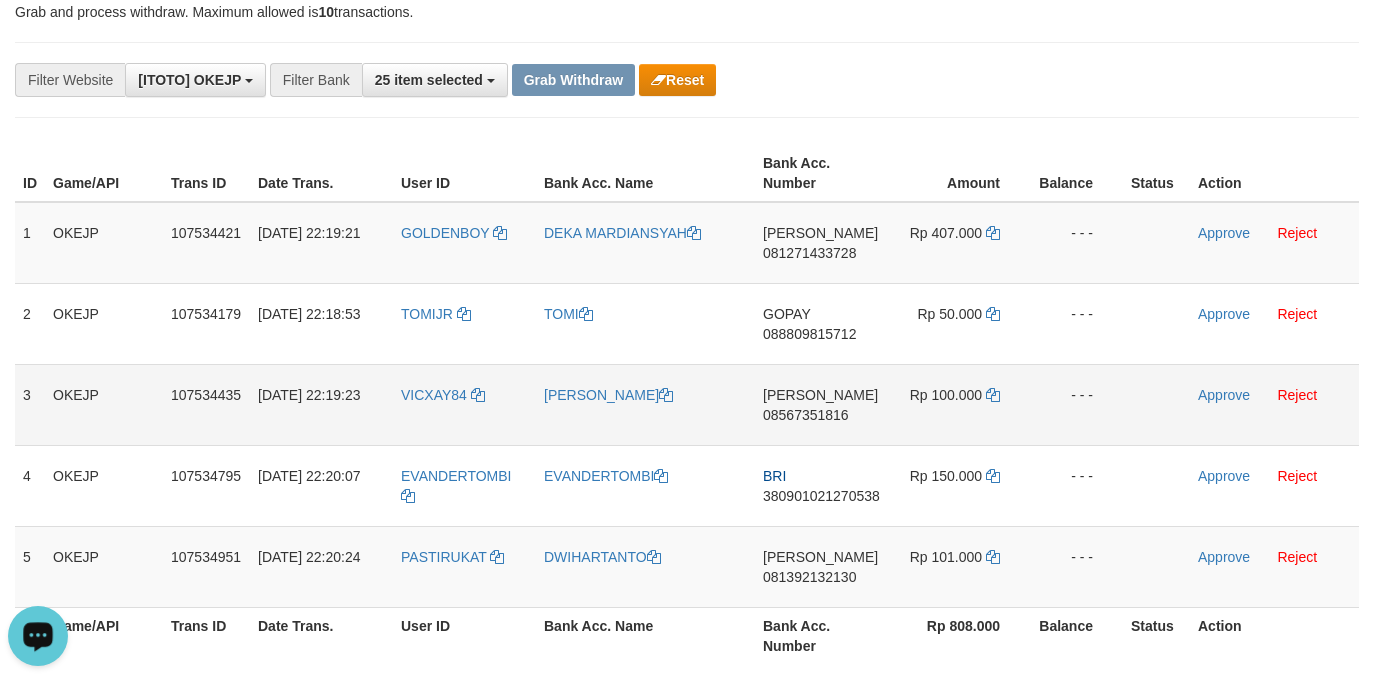 click on "DANA
08567351816" at bounding box center [822, 404] 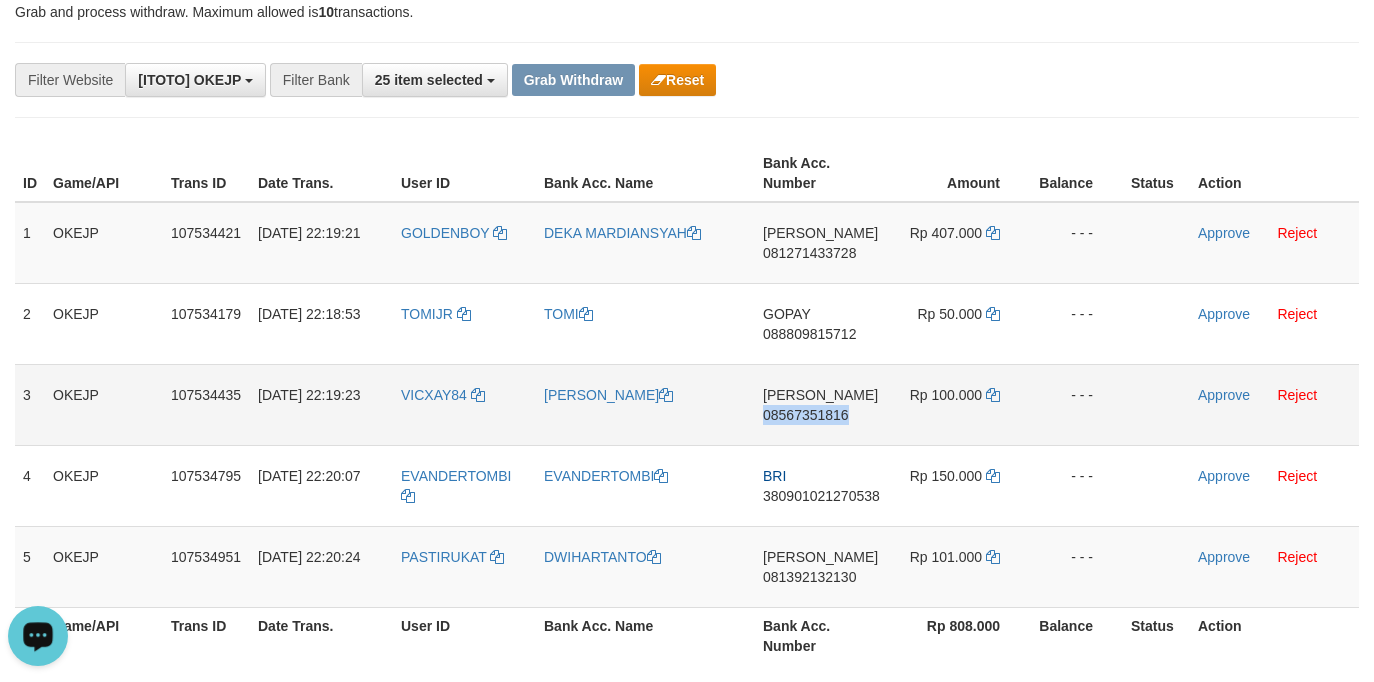 click on "DANA
08567351816" at bounding box center (822, 404) 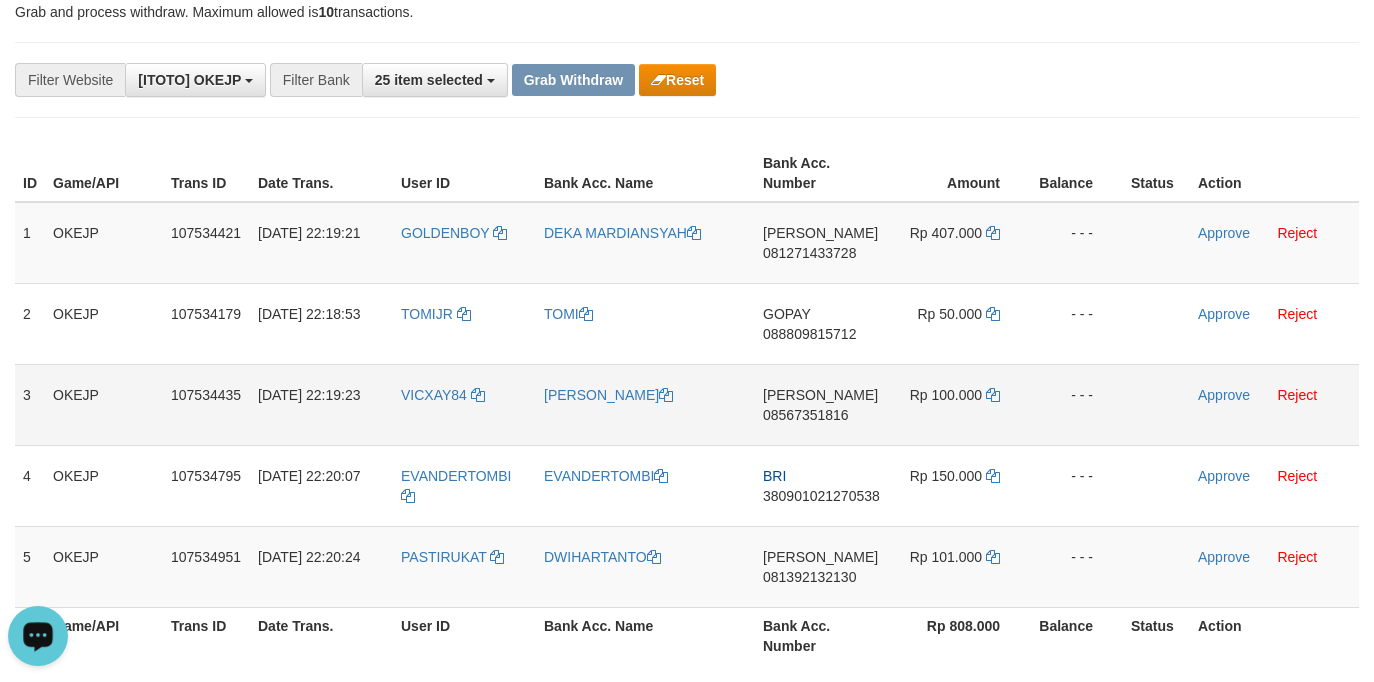 click on "Rp 100.000" at bounding box center [960, 404] 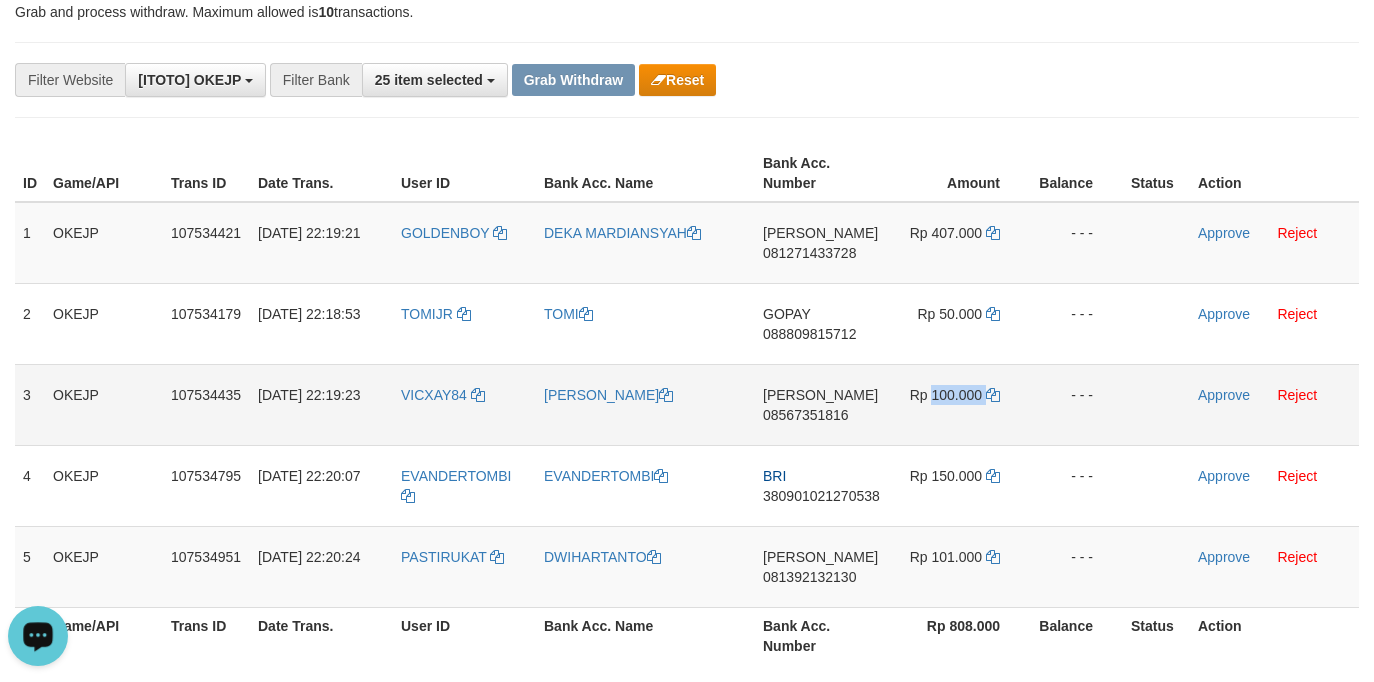 click on "Rp 100.000" at bounding box center (960, 404) 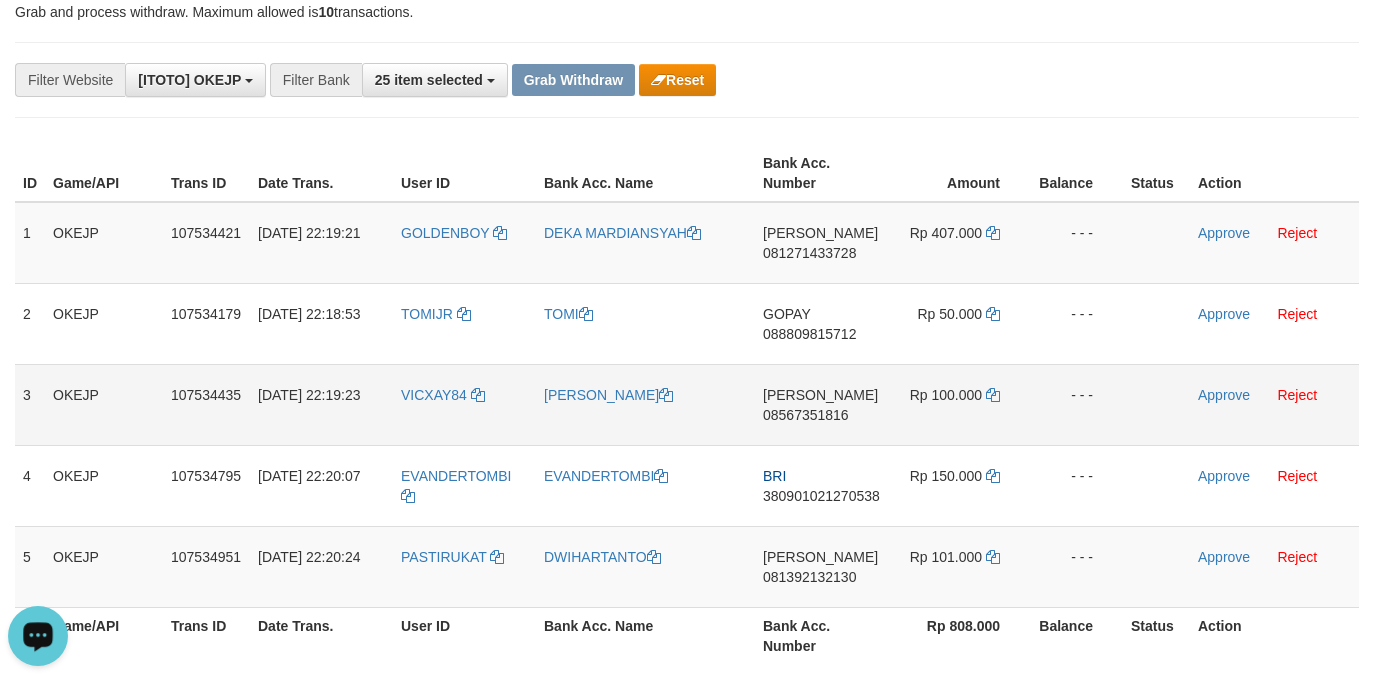 click on "DANA
08567351816" at bounding box center [822, 404] 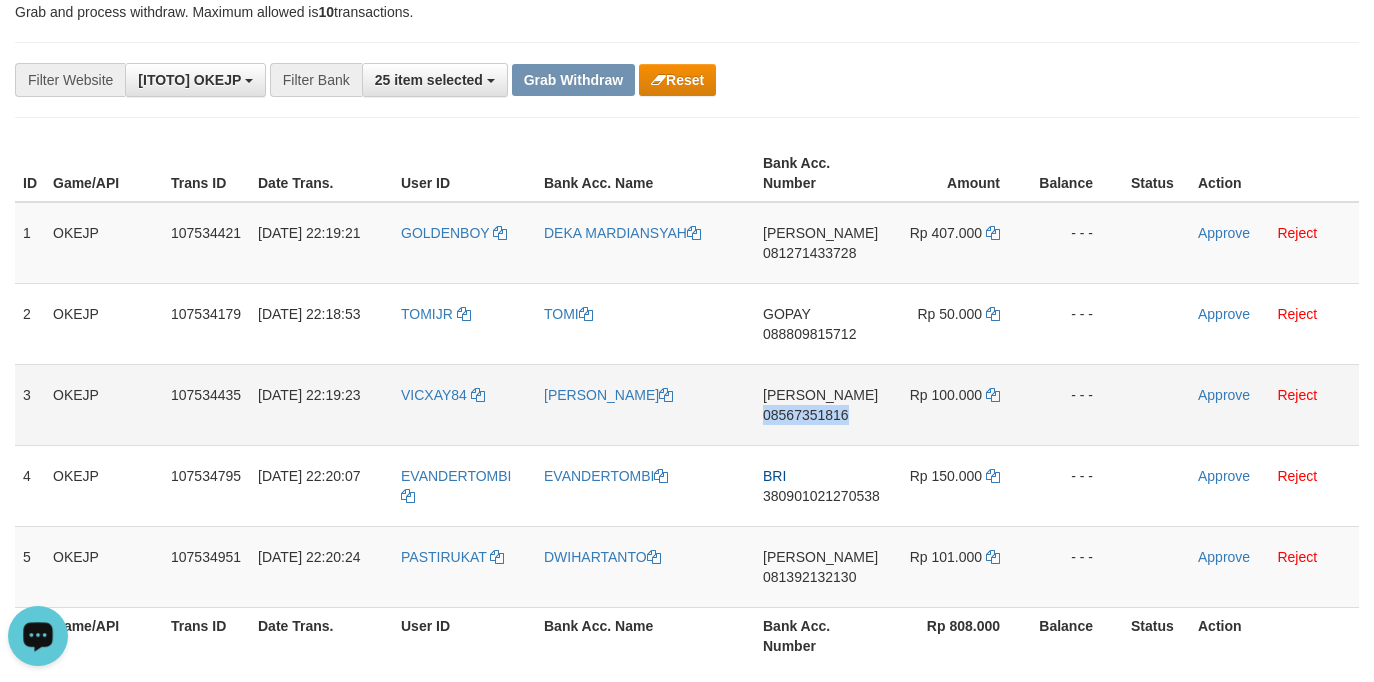 click on "DANA
08567351816" at bounding box center (822, 404) 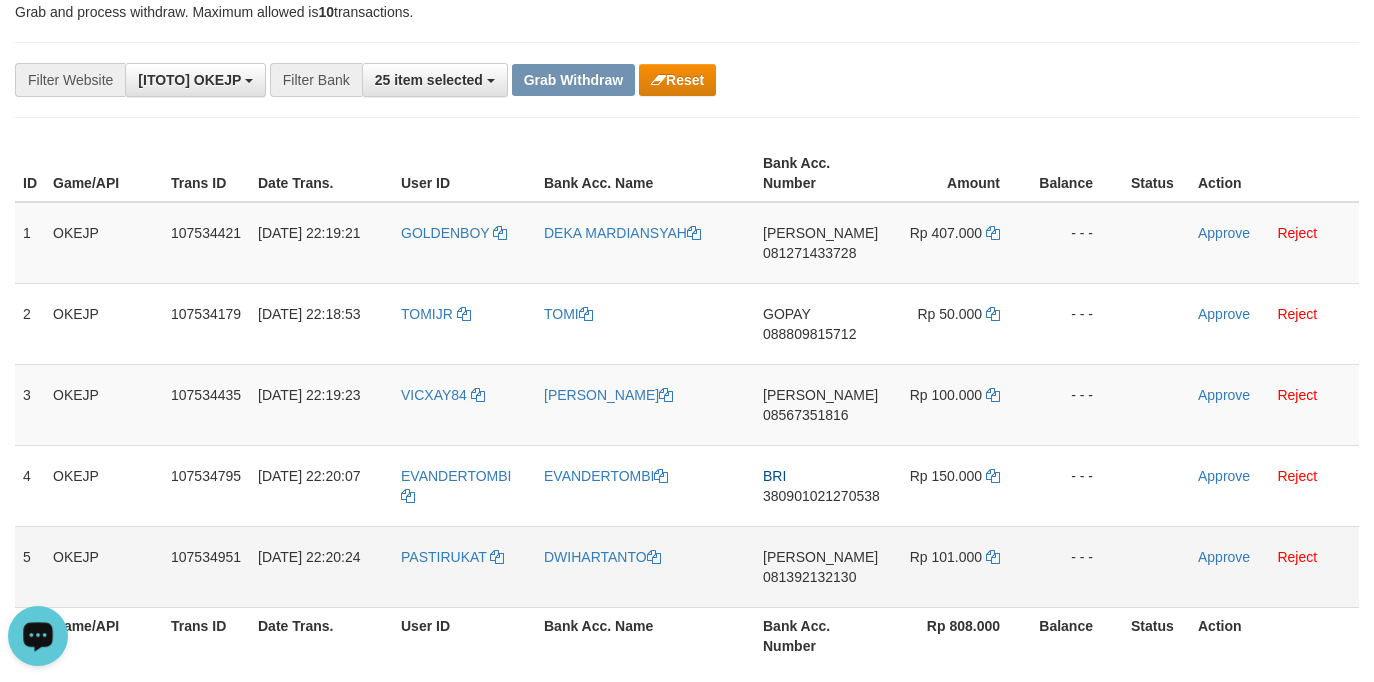 click on "DANA
081392132130" at bounding box center (822, 566) 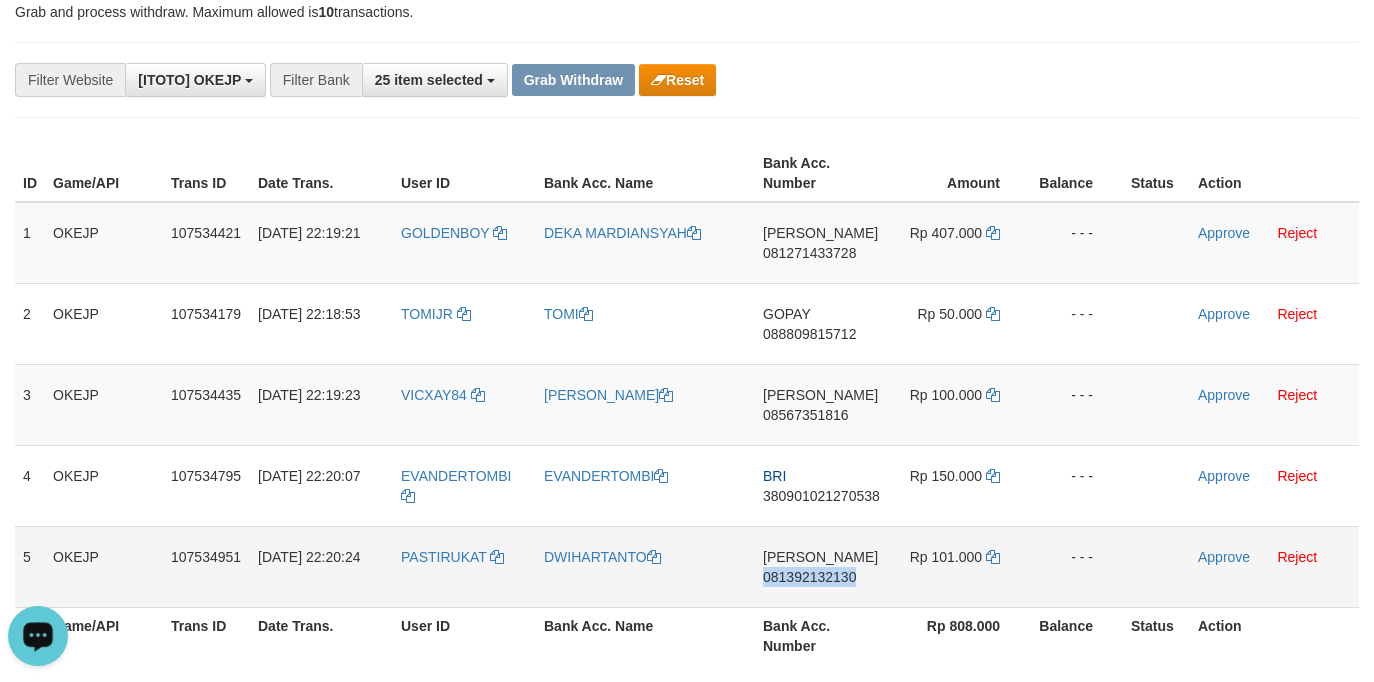 drag, startPoint x: 811, startPoint y: 597, endPoint x: 832, endPoint y: 595, distance: 21.095022 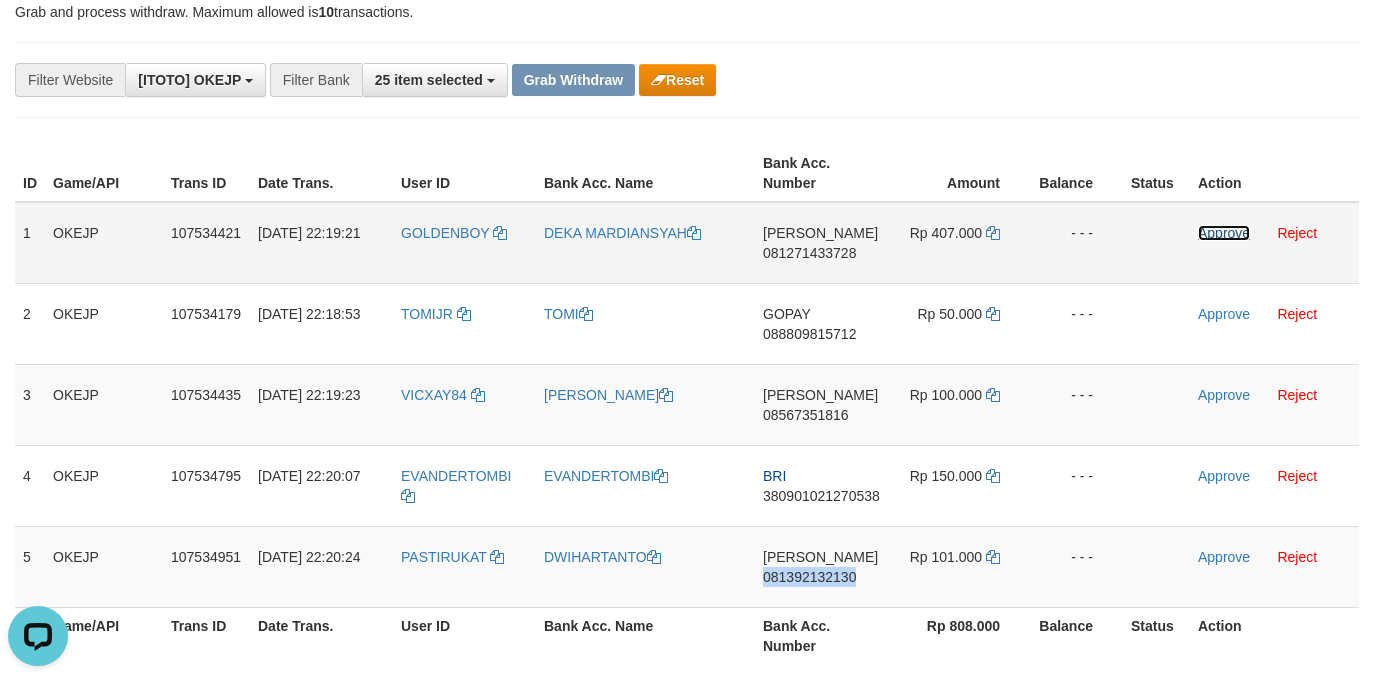 click on "Approve" at bounding box center [1224, 233] 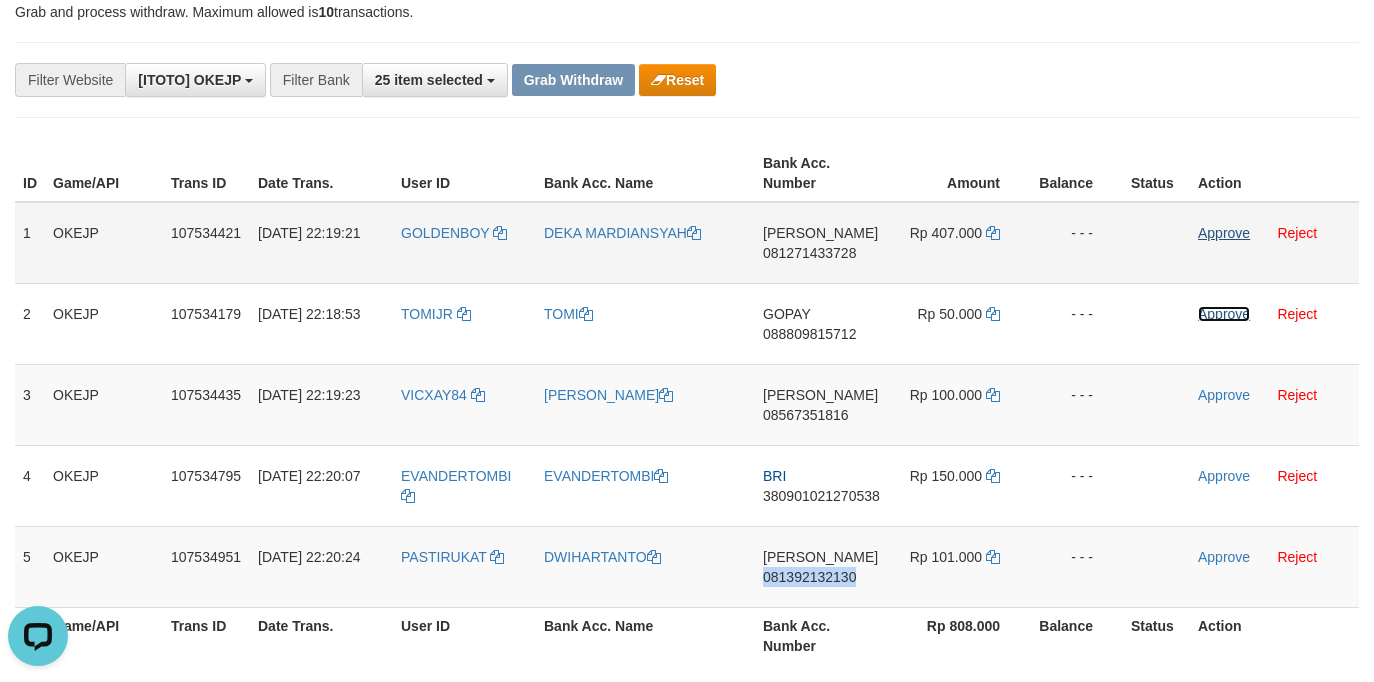 click on "Approve" at bounding box center (1224, 314) 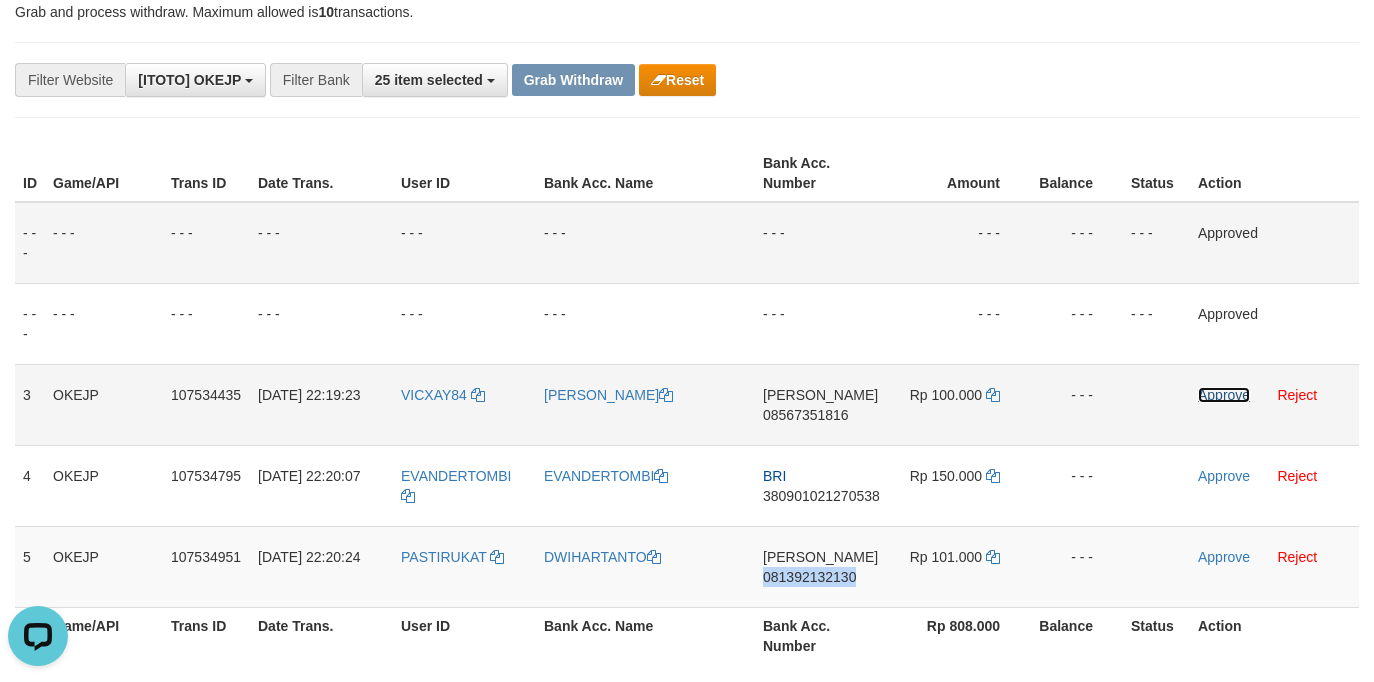 click on "Approve" at bounding box center (1224, 395) 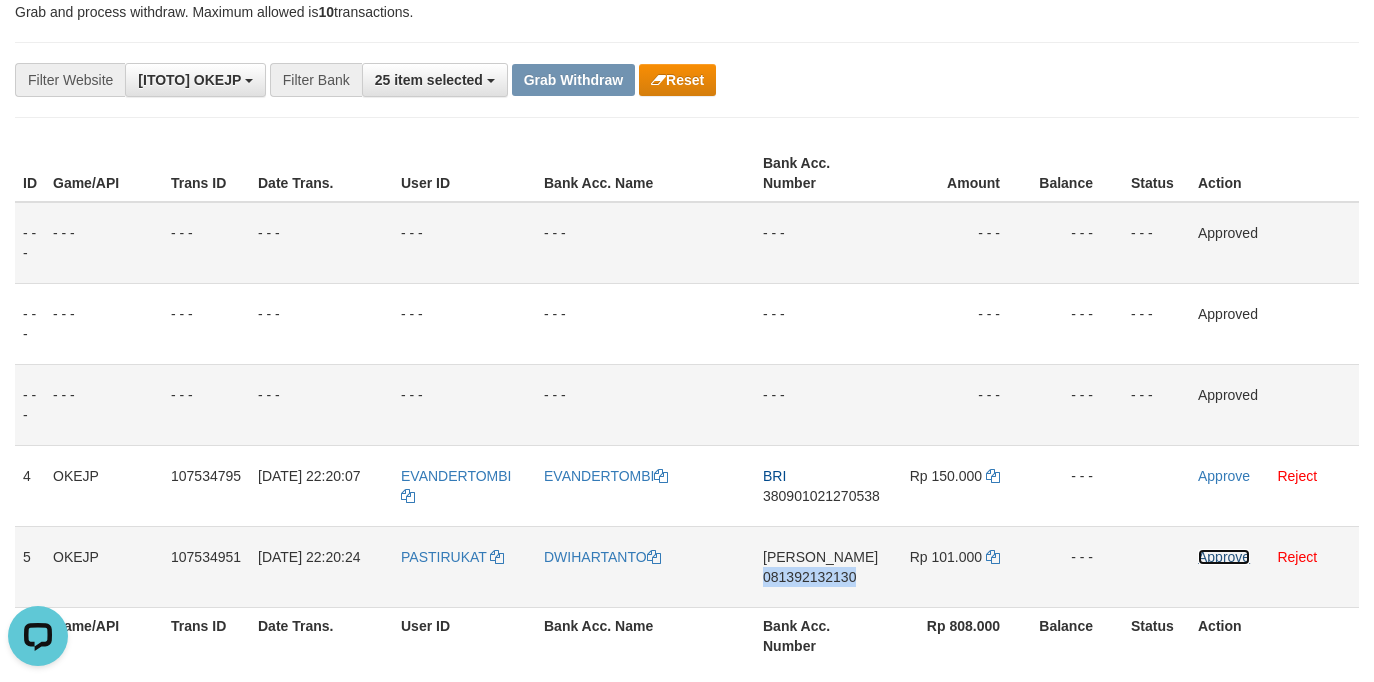 click on "Approve" at bounding box center (1224, 557) 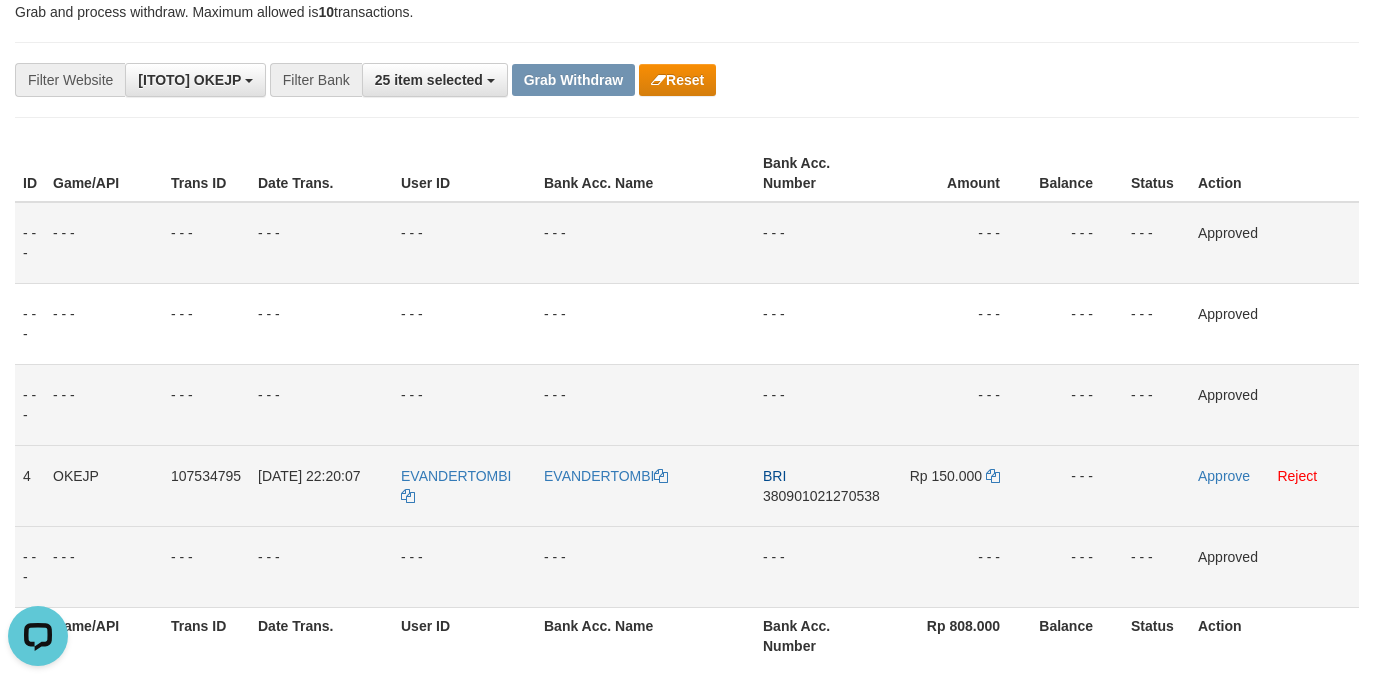 click on "EVANDERTOMBI" at bounding box center (464, 485) 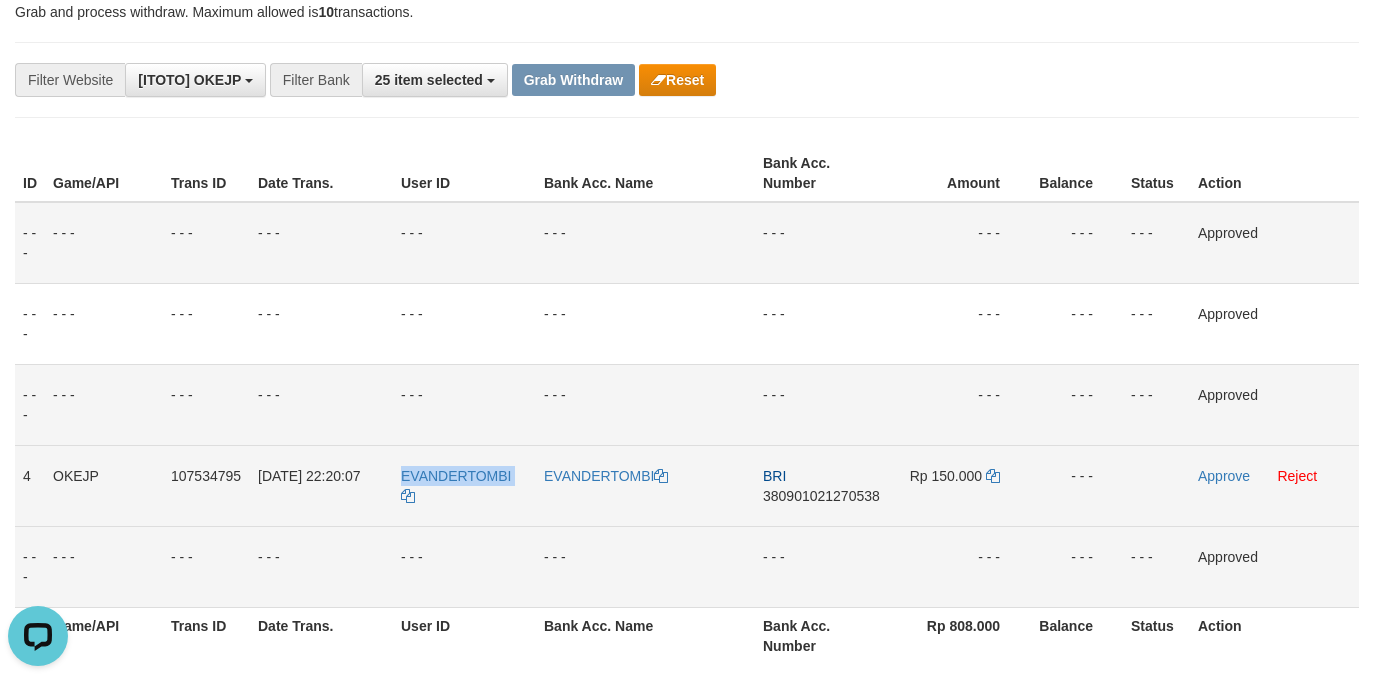 click on "EVANDERTOMBI" at bounding box center [464, 485] 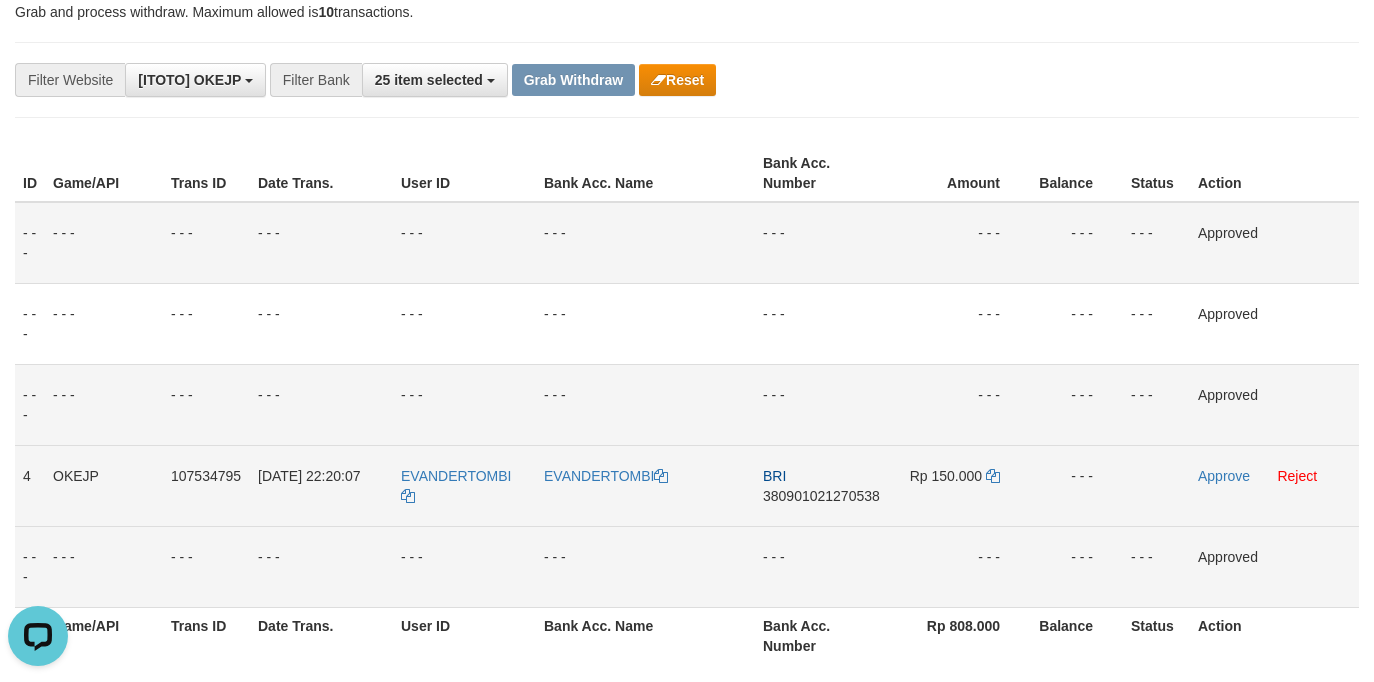 click on "EVANDERTOMBI" at bounding box center [645, 485] 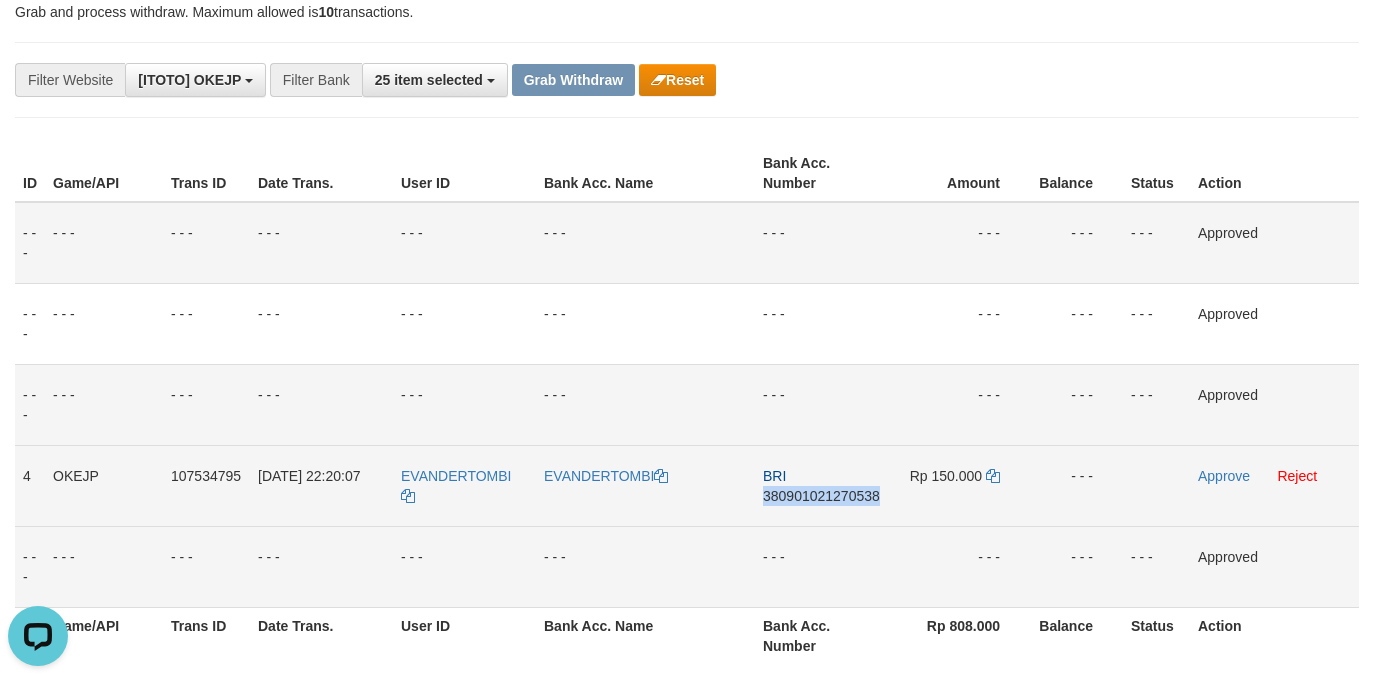 drag, startPoint x: 792, startPoint y: 513, endPoint x: 823, endPoint y: 519, distance: 31.575306 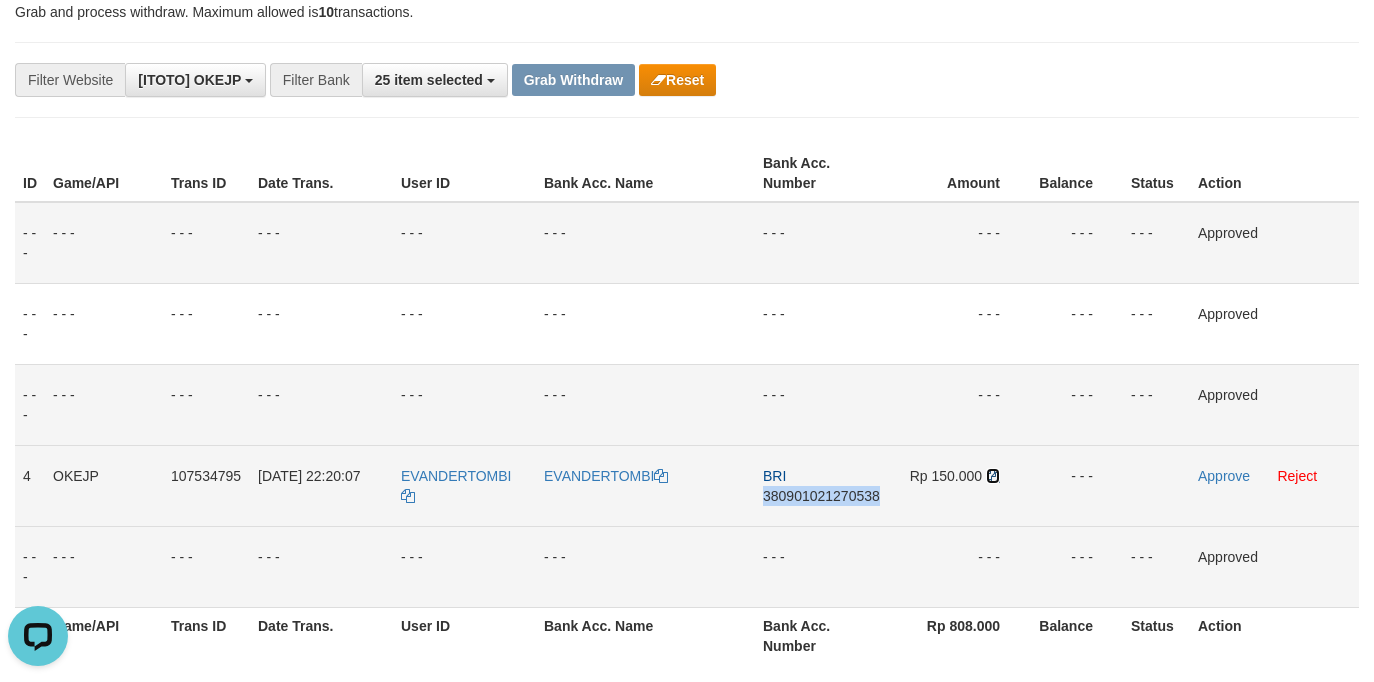 click at bounding box center [993, 476] 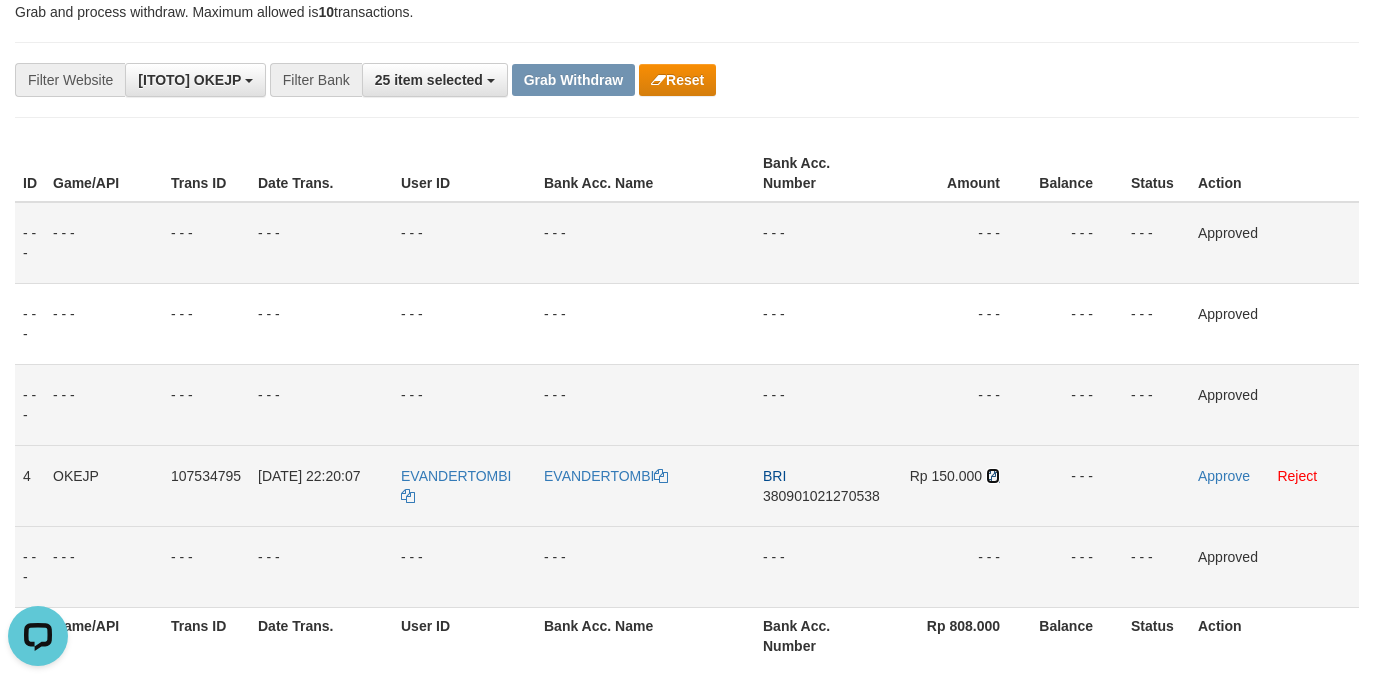 click at bounding box center [993, 476] 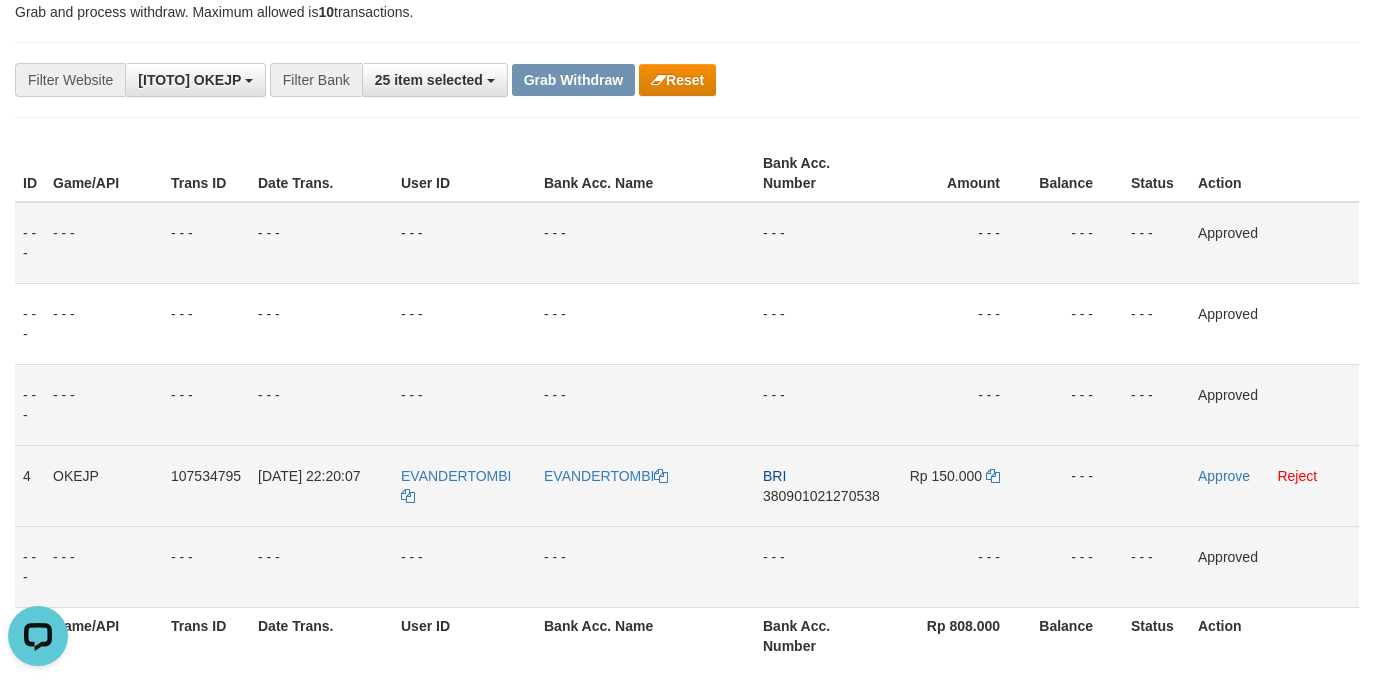 click on "Approve
Reject" at bounding box center [1274, 485] 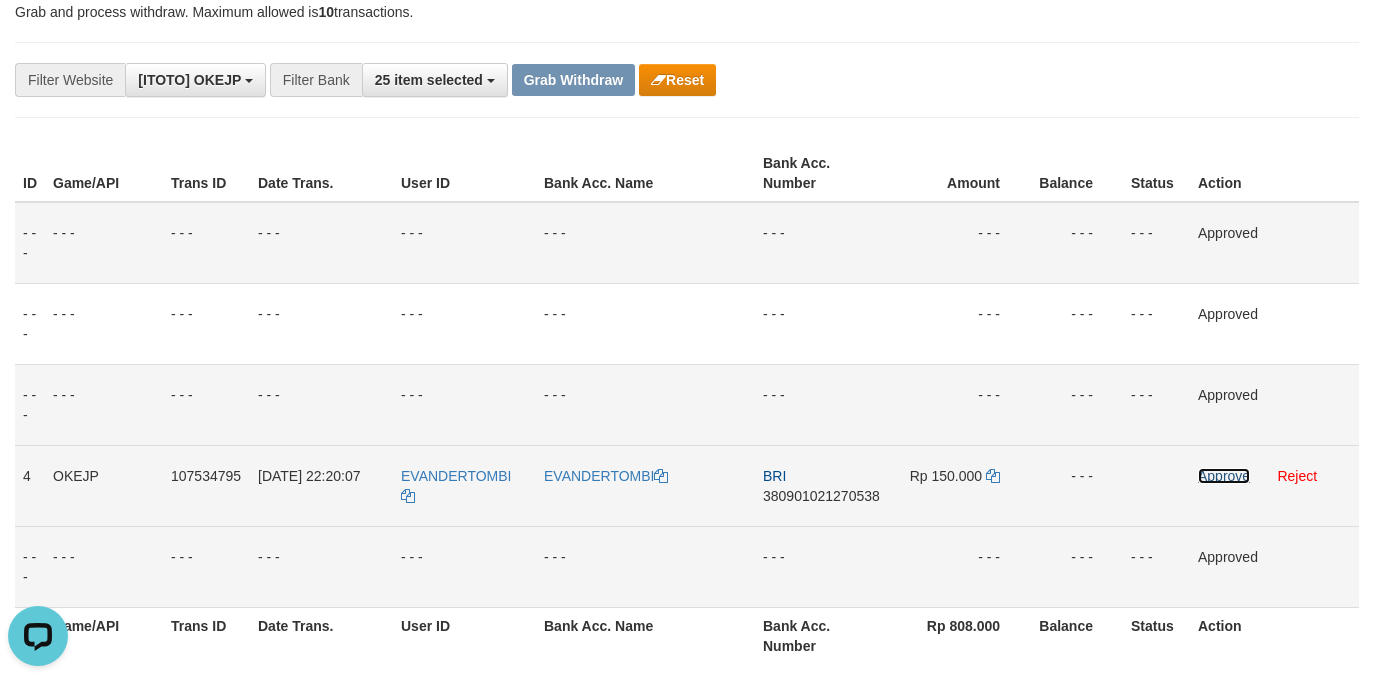 click on "Approve" at bounding box center (1224, 476) 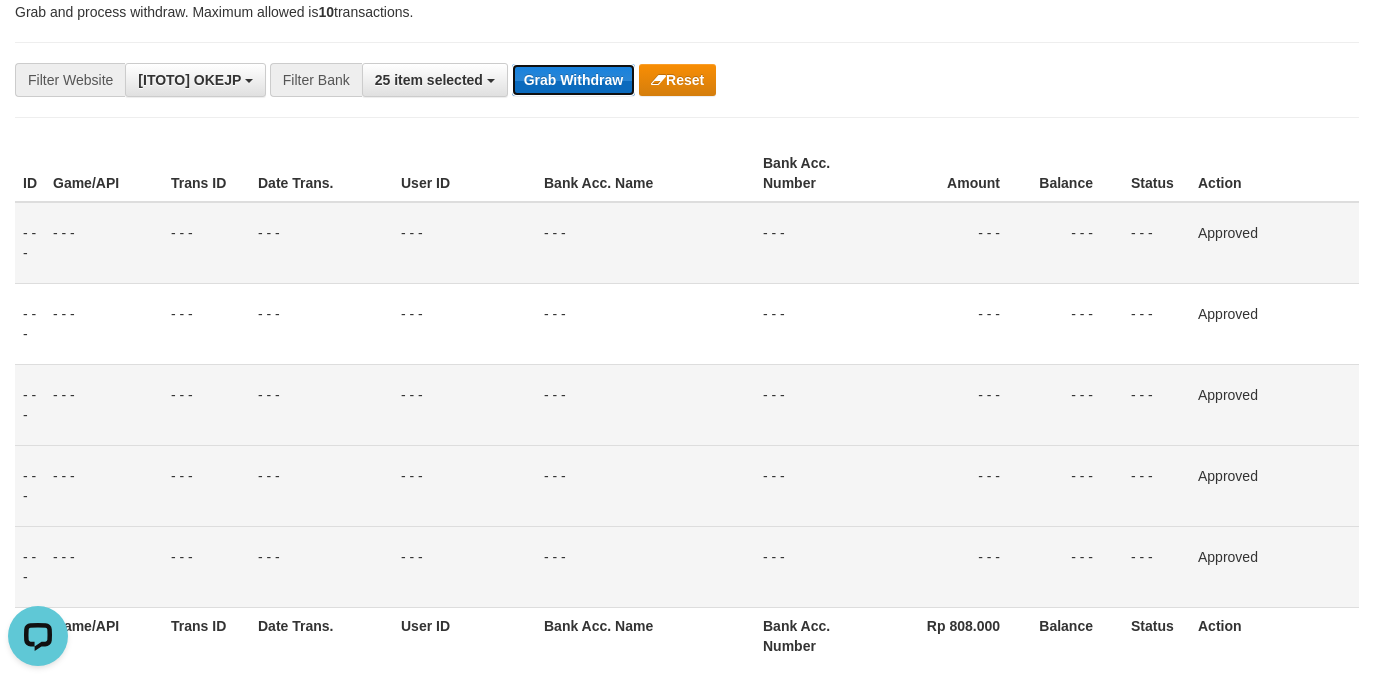 click on "Grab Withdraw" at bounding box center [573, 80] 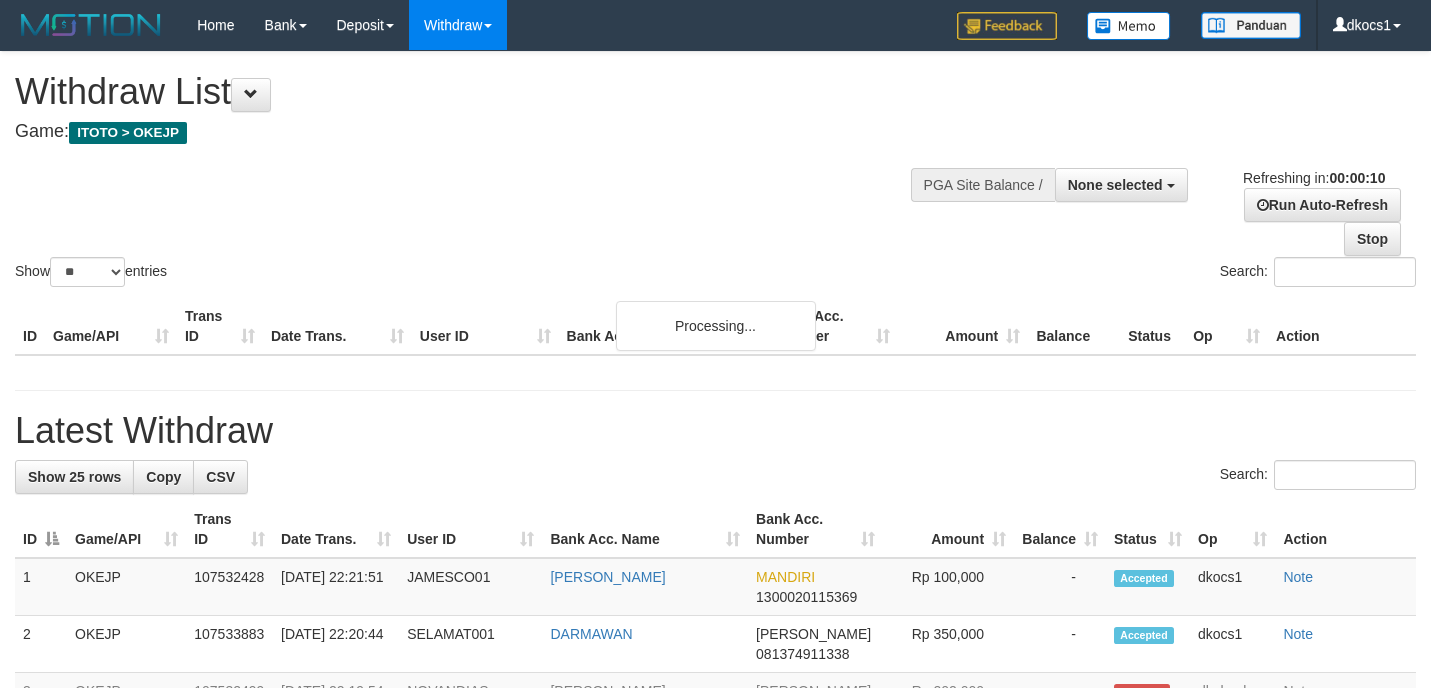 select 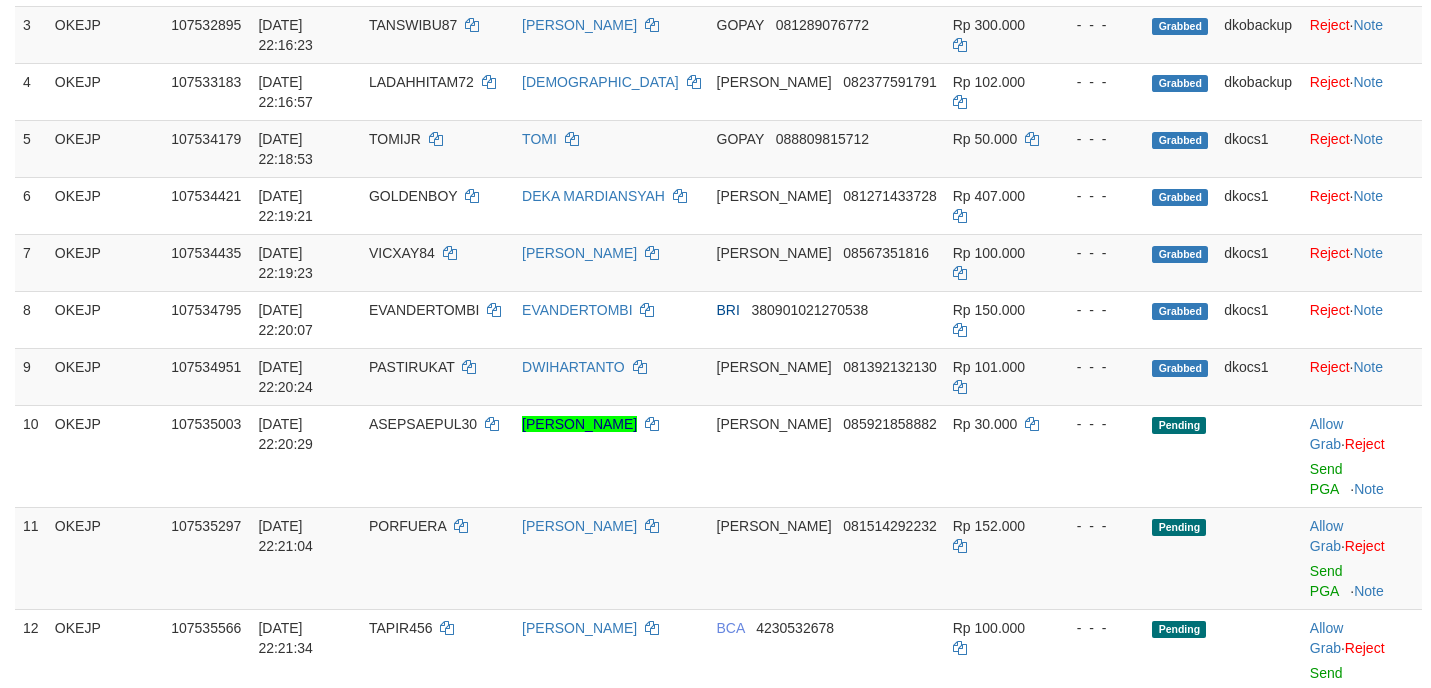 scroll, scrollTop: 388, scrollLeft: 0, axis: vertical 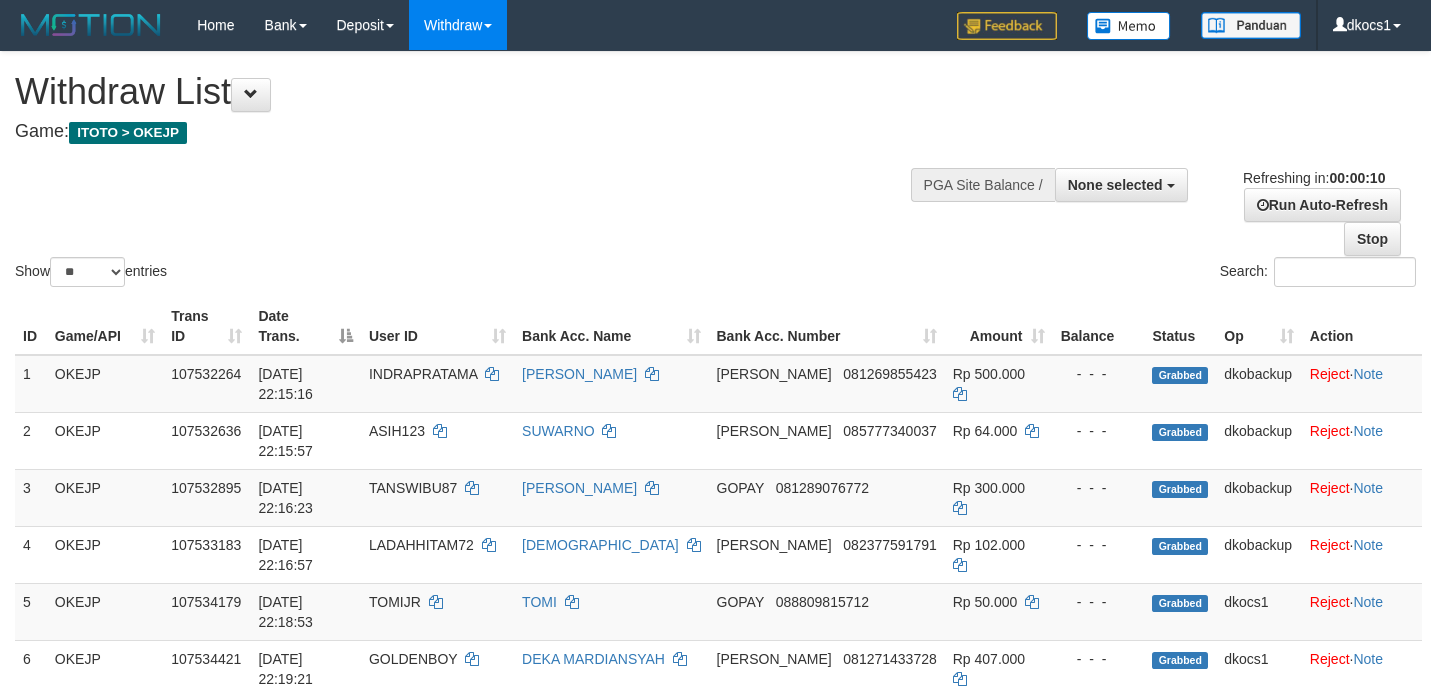 select 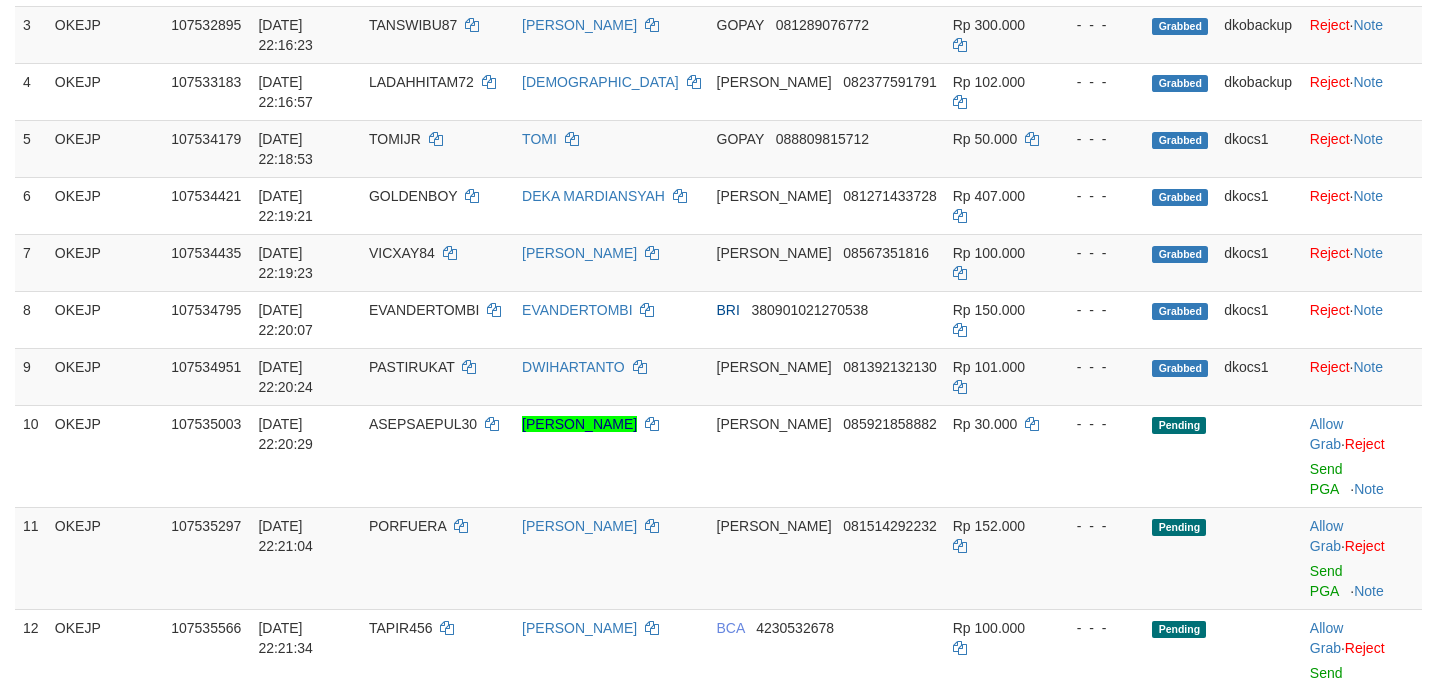 scroll, scrollTop: 388, scrollLeft: 0, axis: vertical 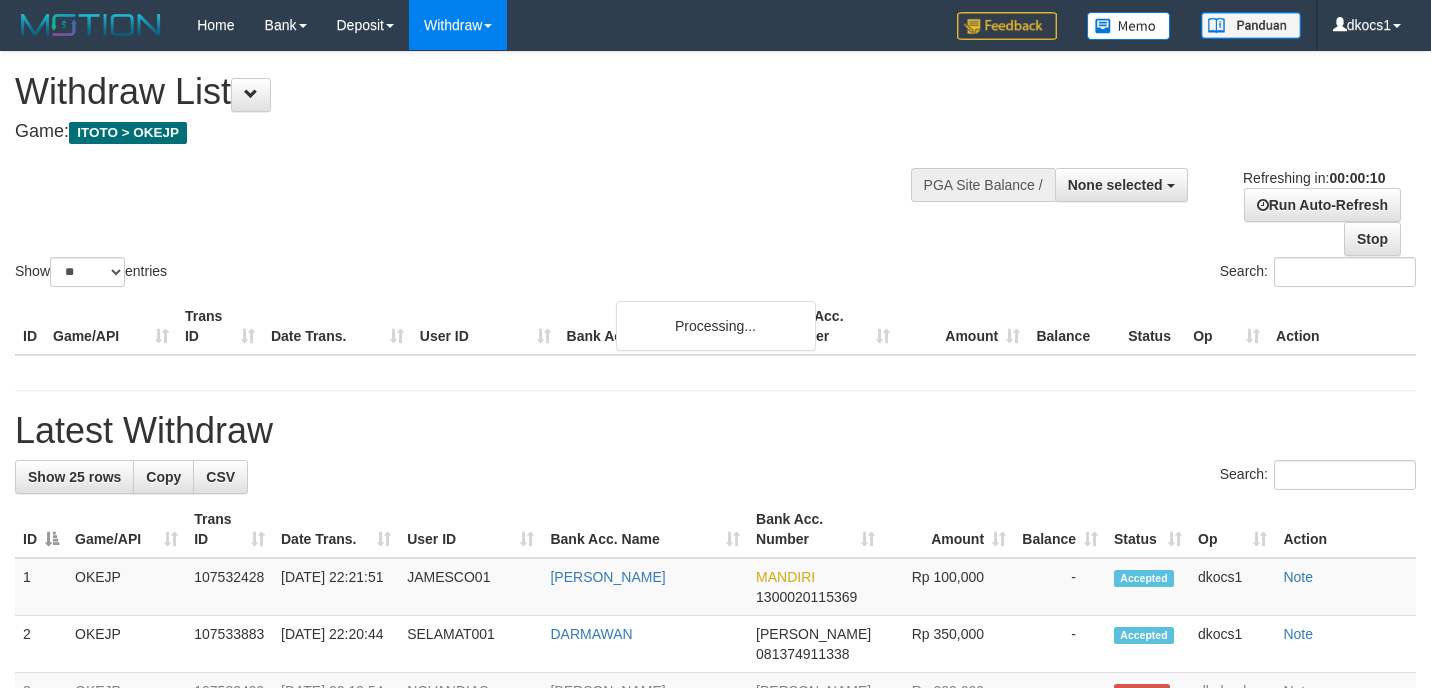 select 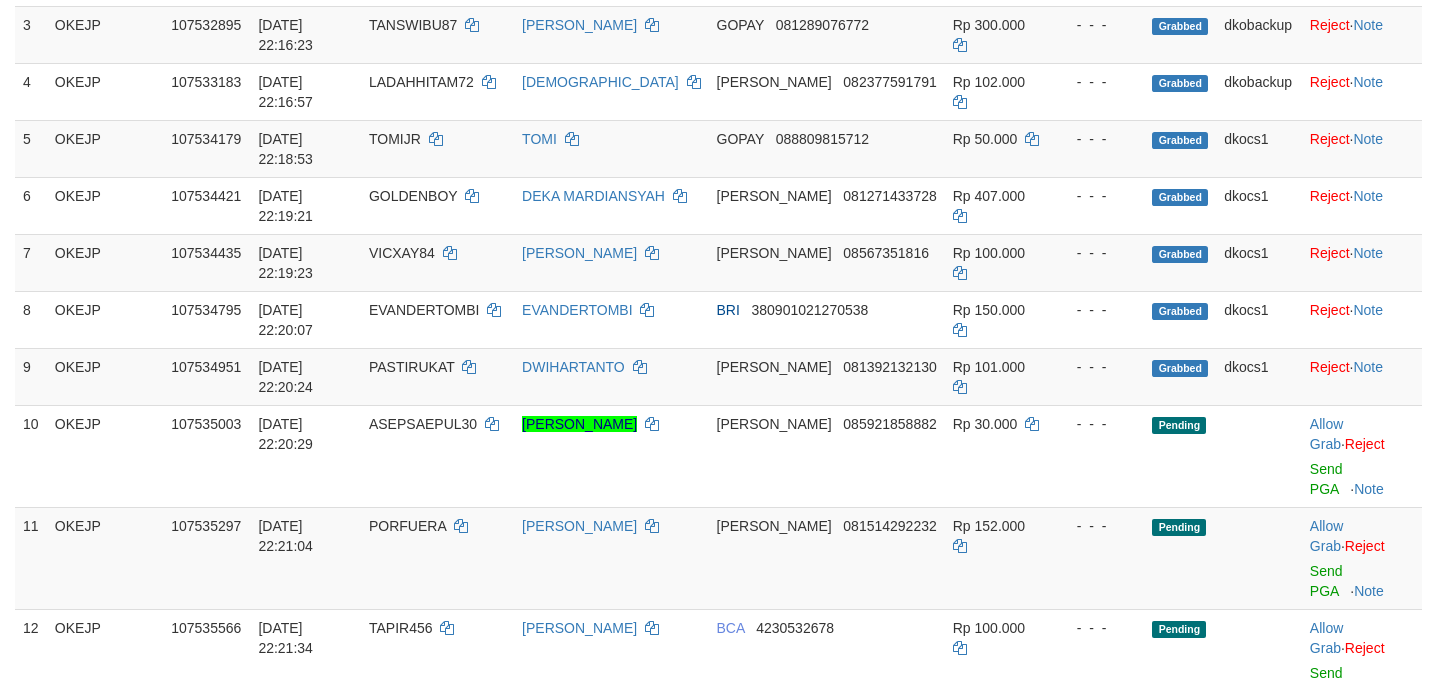 scroll, scrollTop: 388, scrollLeft: 0, axis: vertical 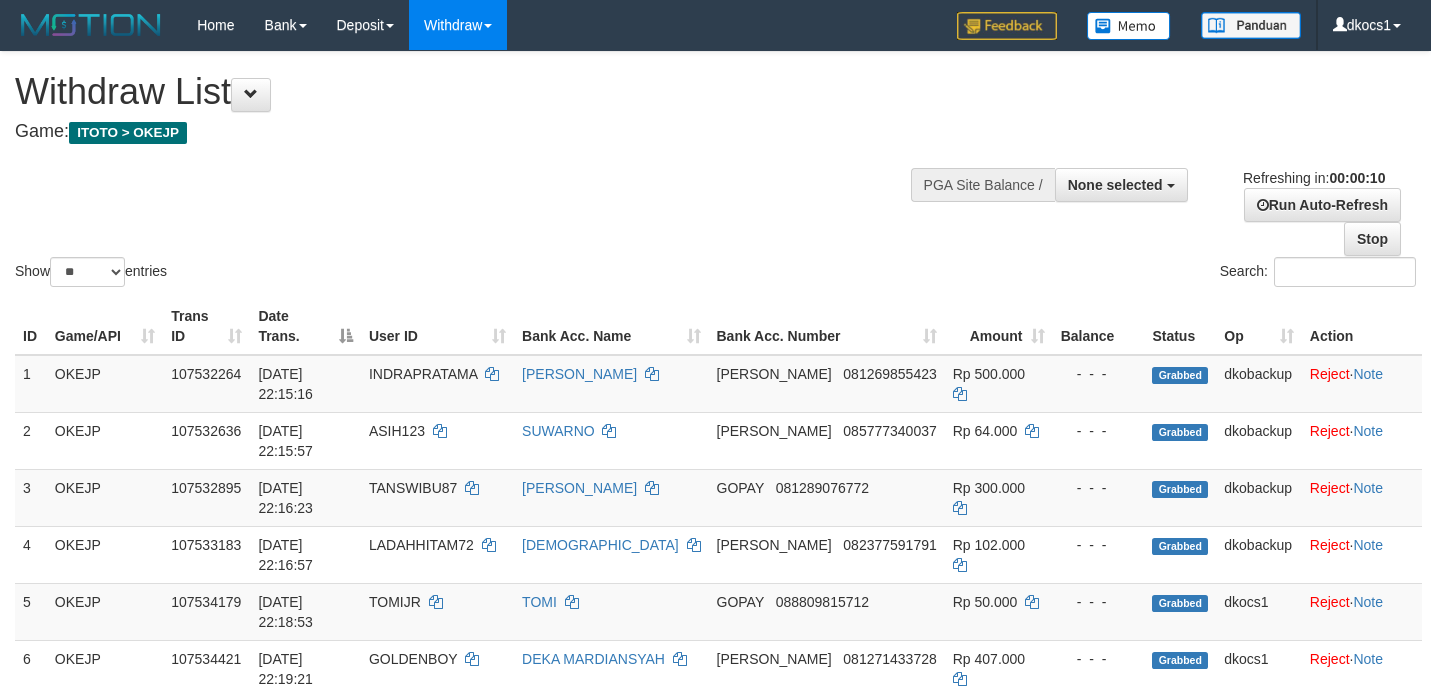 select 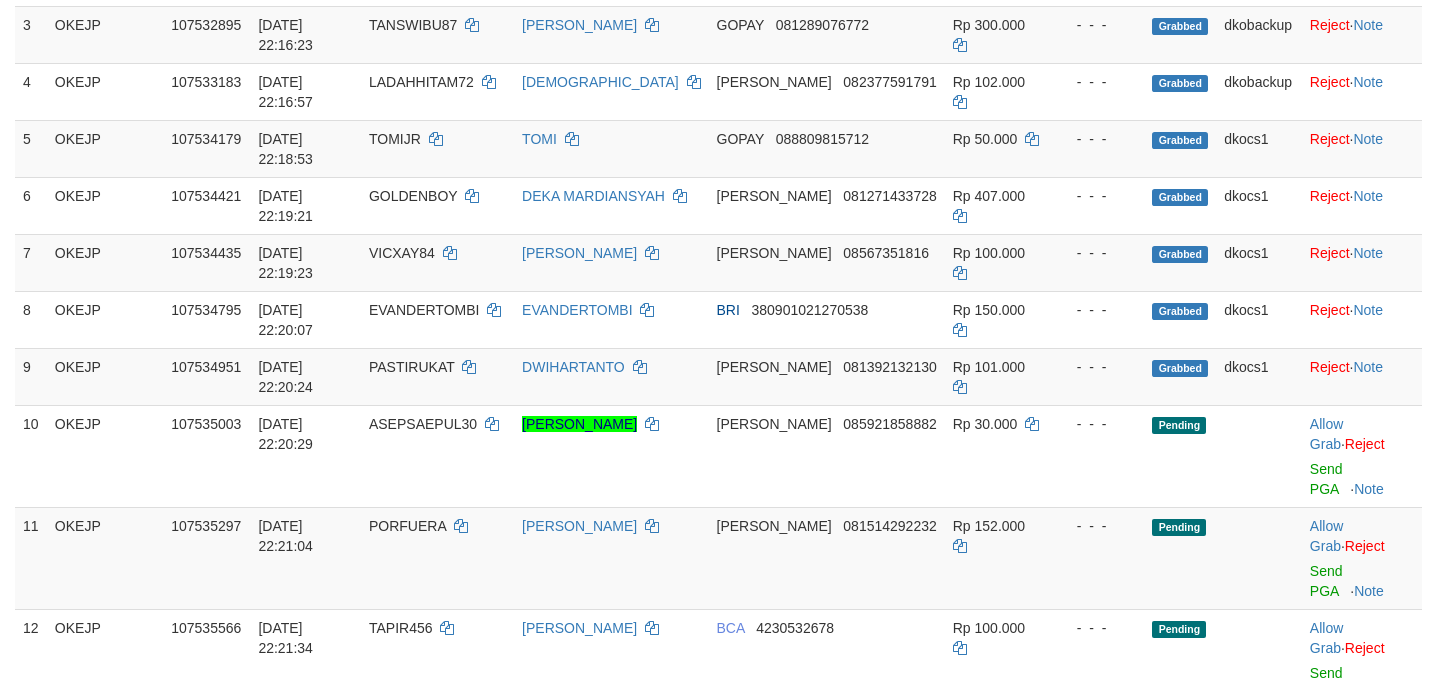 scroll, scrollTop: 388, scrollLeft: 0, axis: vertical 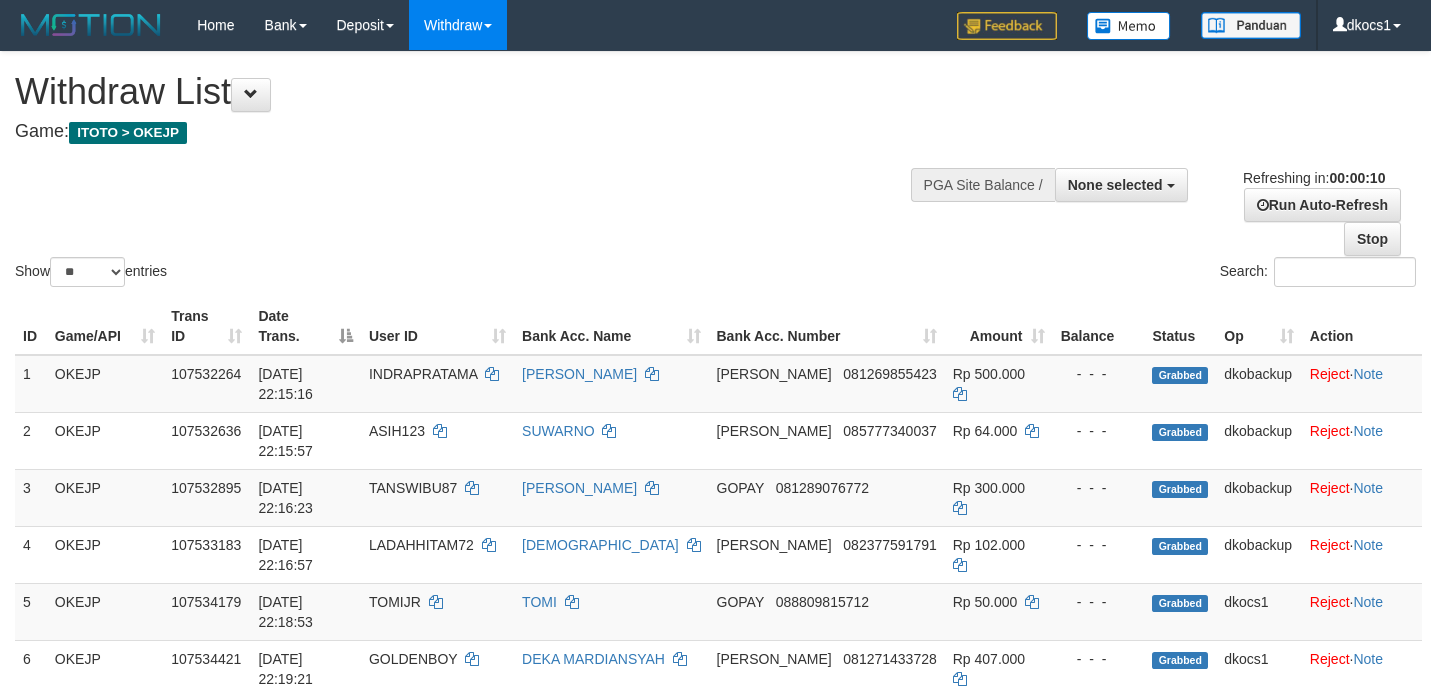 select 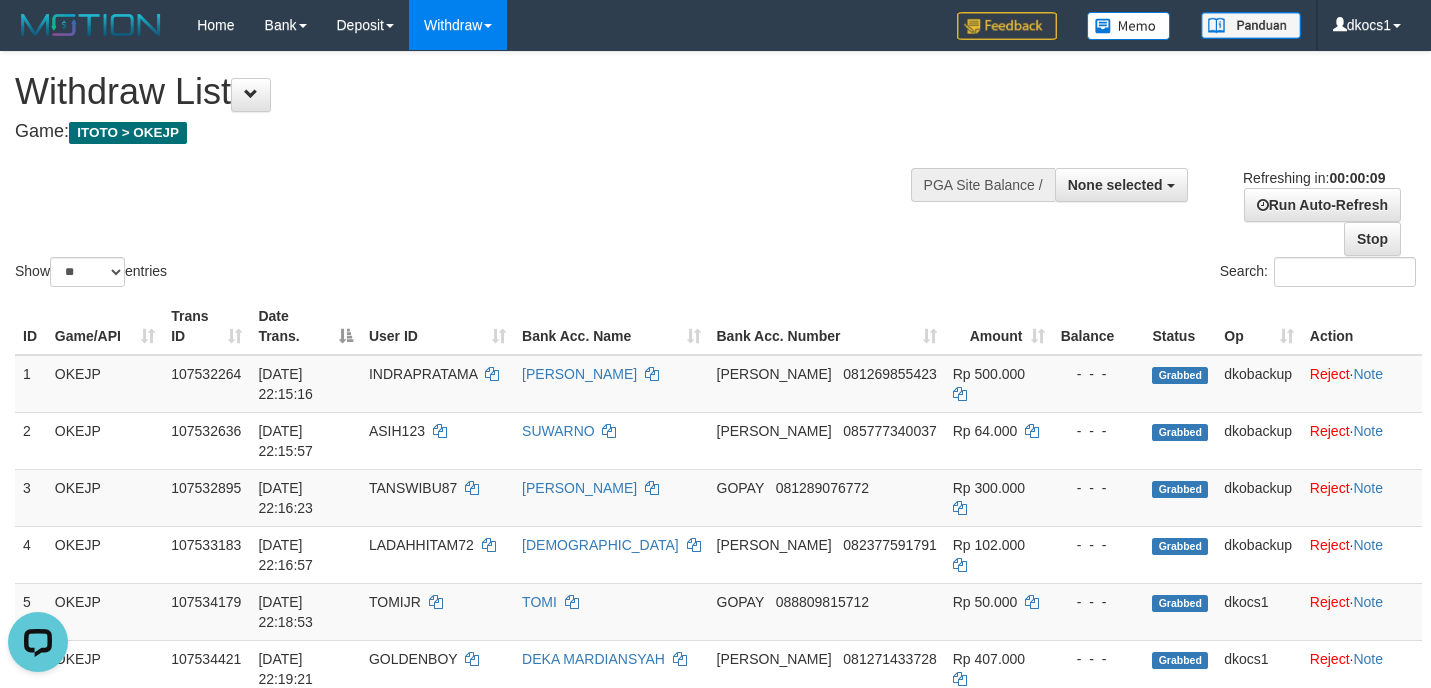 scroll, scrollTop: 0, scrollLeft: 0, axis: both 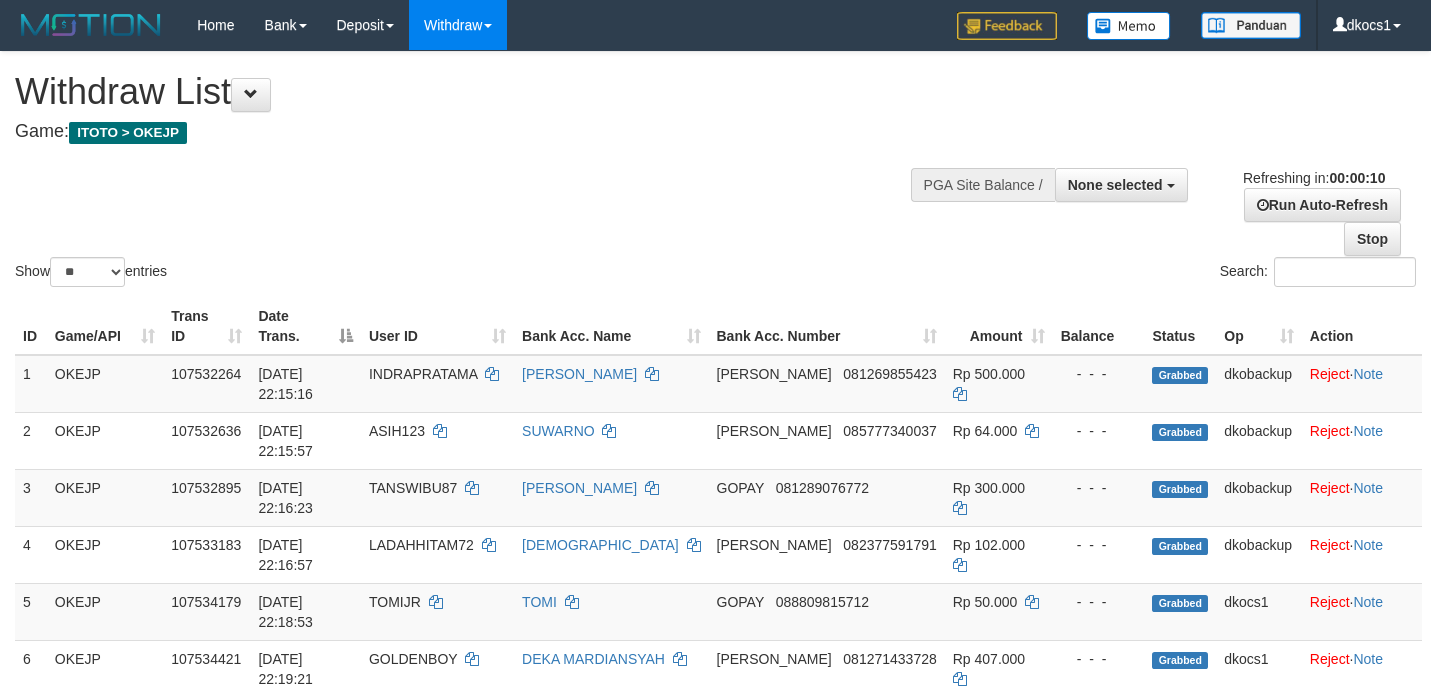 select 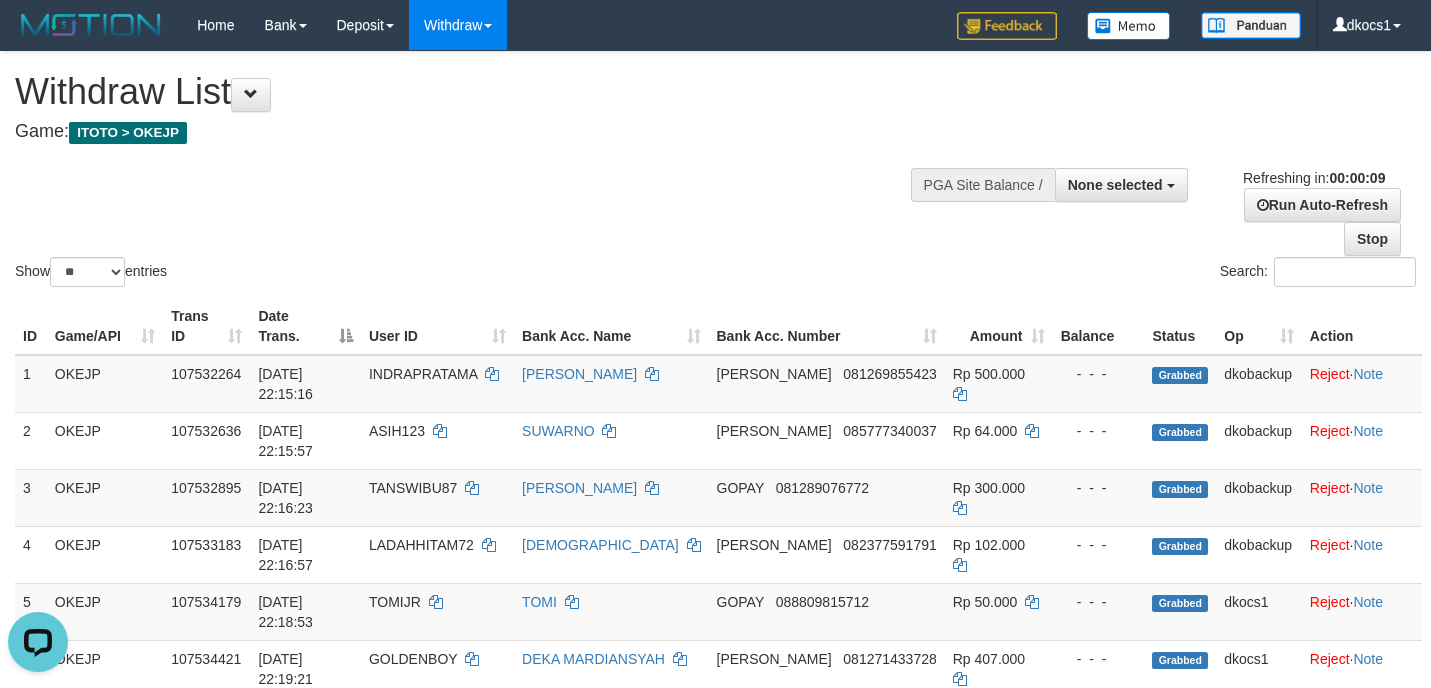 scroll, scrollTop: 0, scrollLeft: 0, axis: both 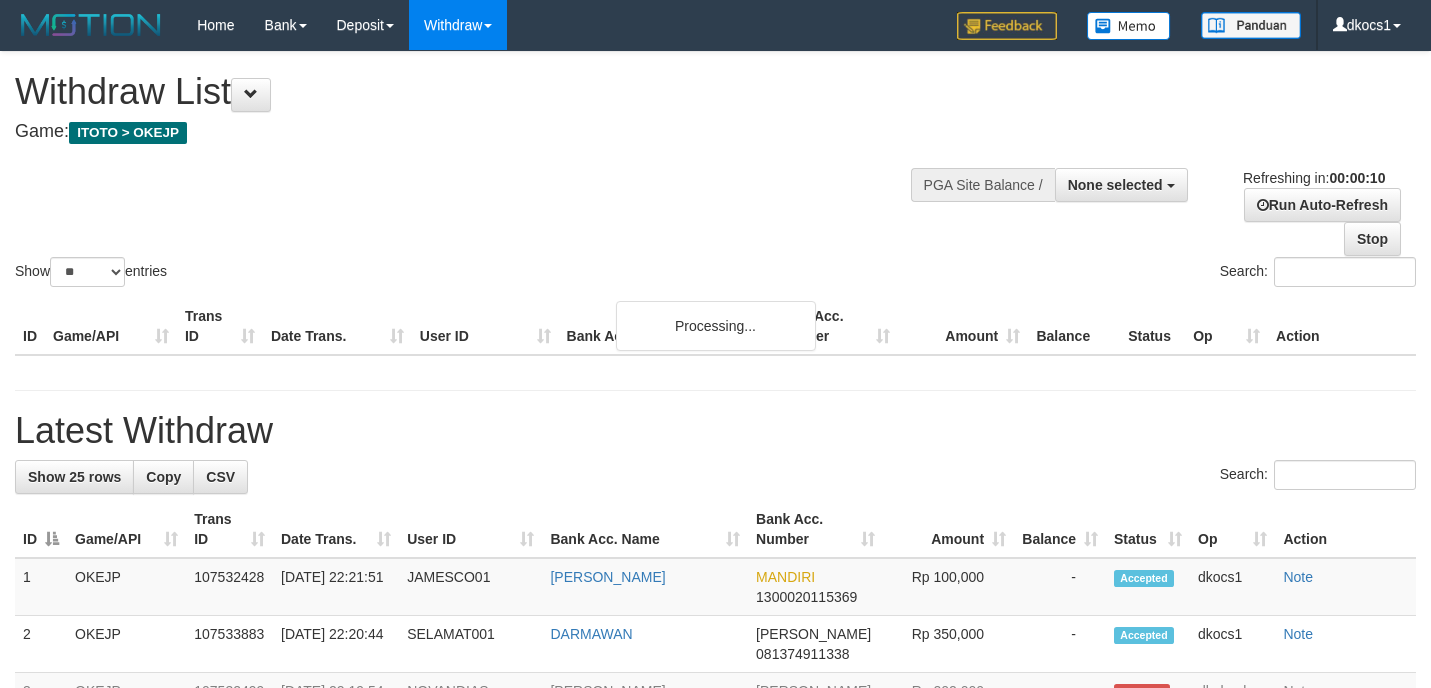 select 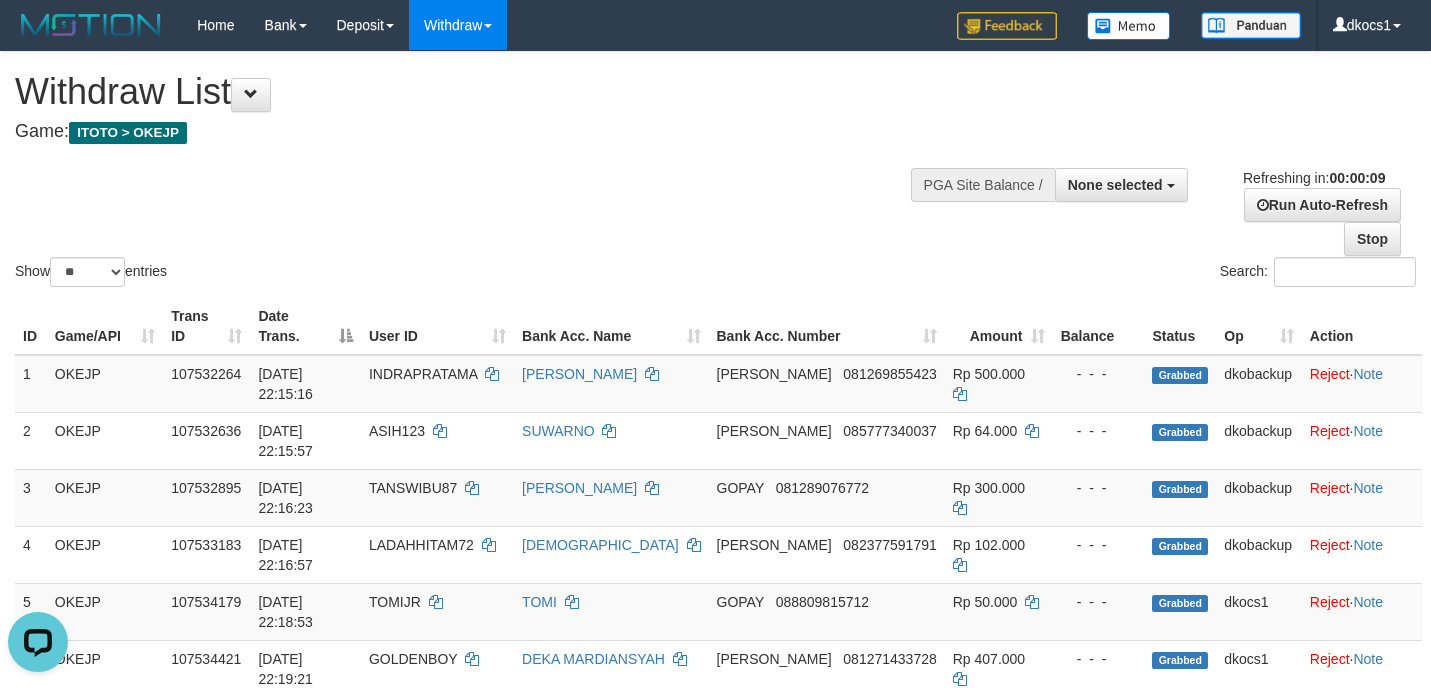 scroll, scrollTop: 0, scrollLeft: 0, axis: both 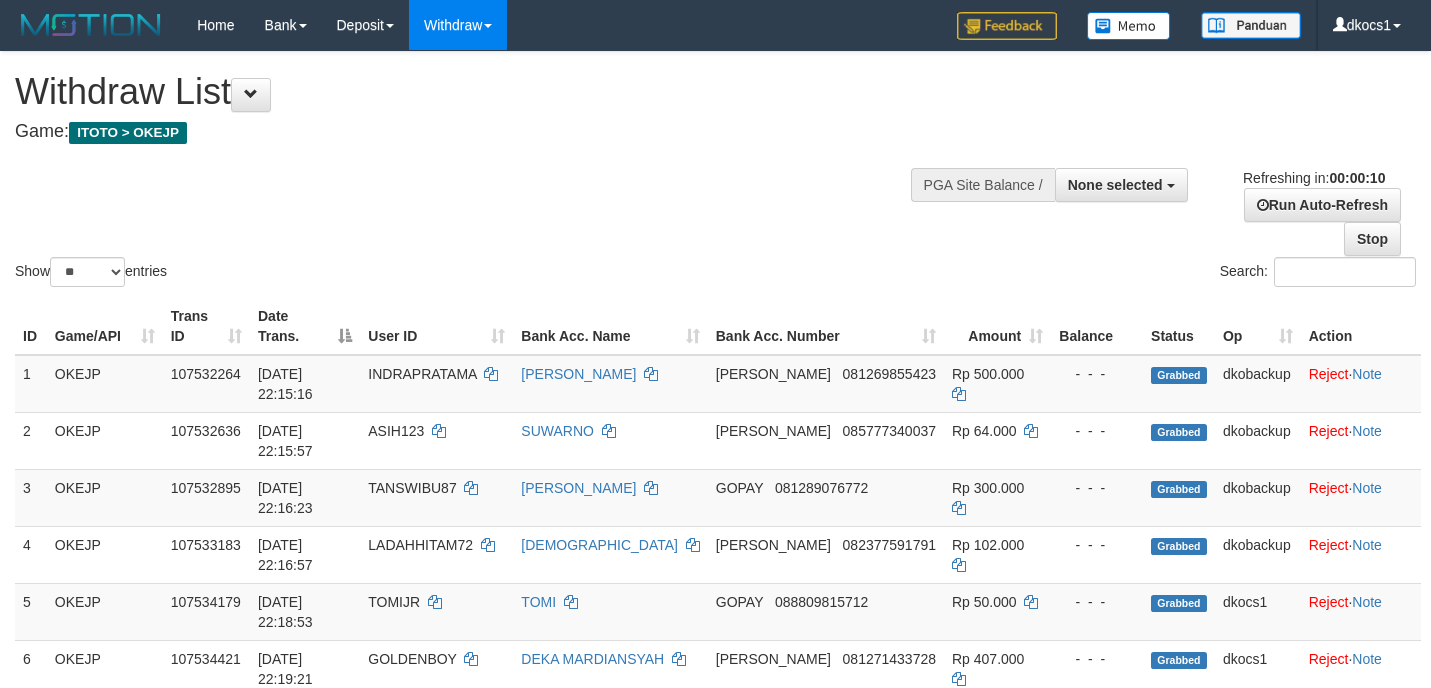 select 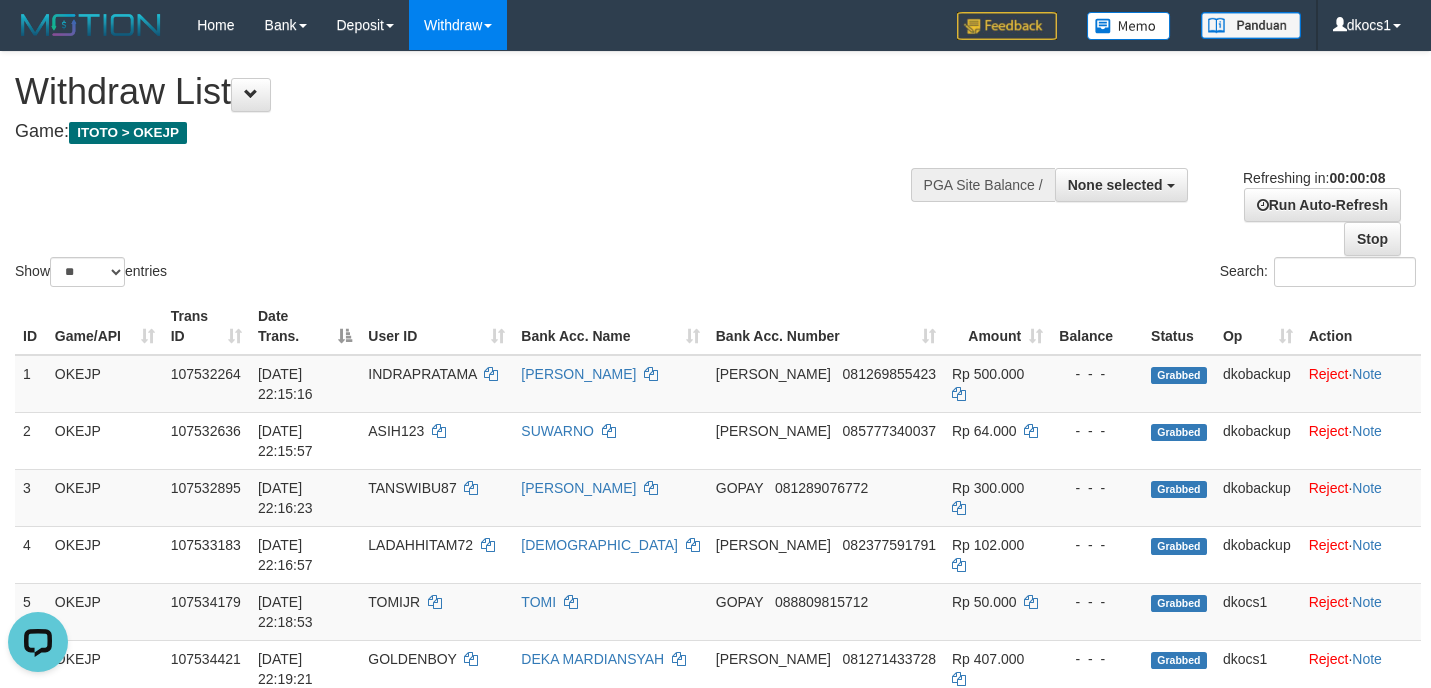 scroll, scrollTop: 0, scrollLeft: 0, axis: both 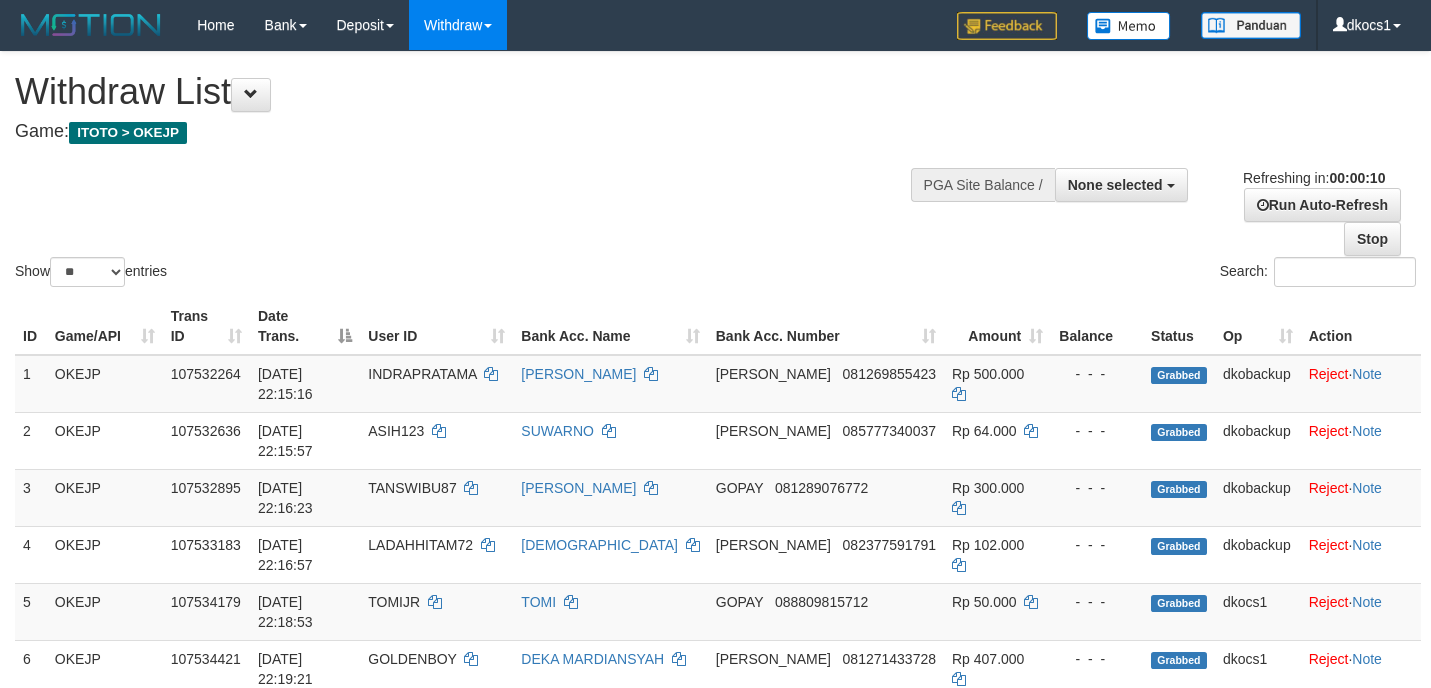 select 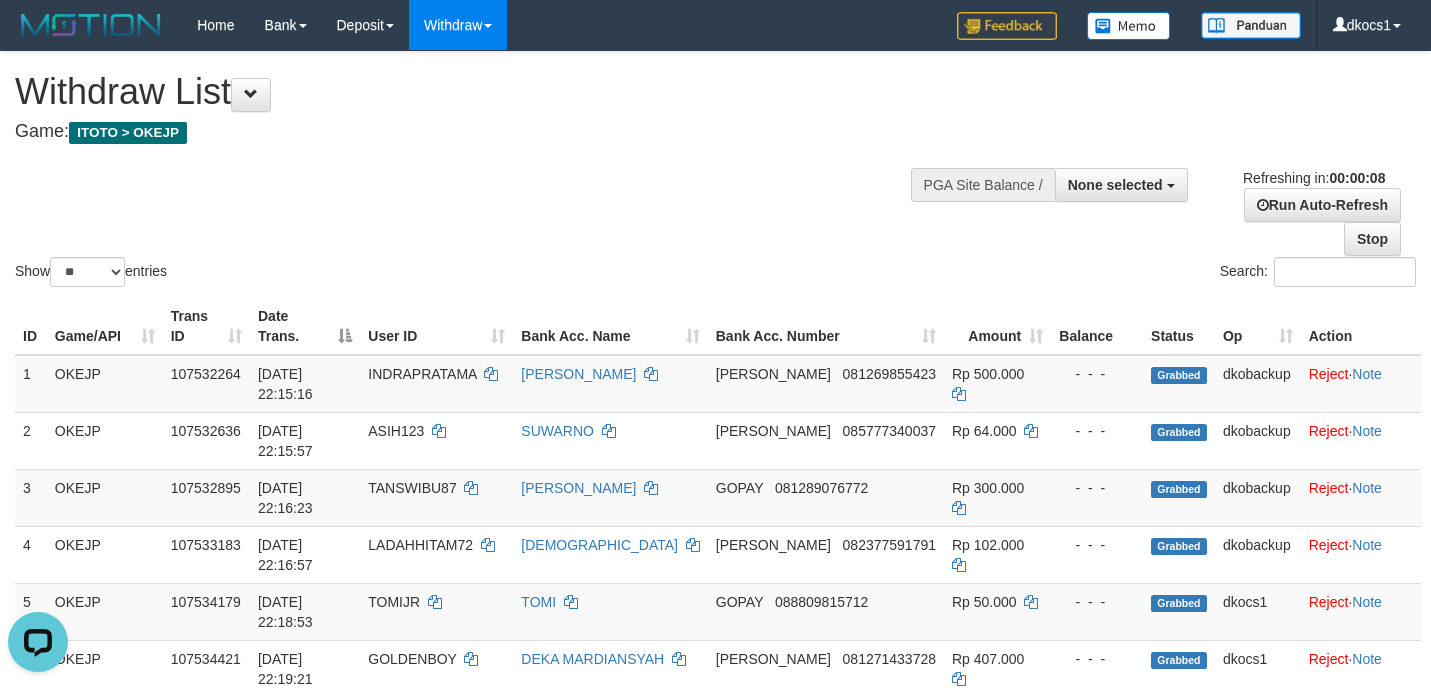 scroll, scrollTop: 0, scrollLeft: 0, axis: both 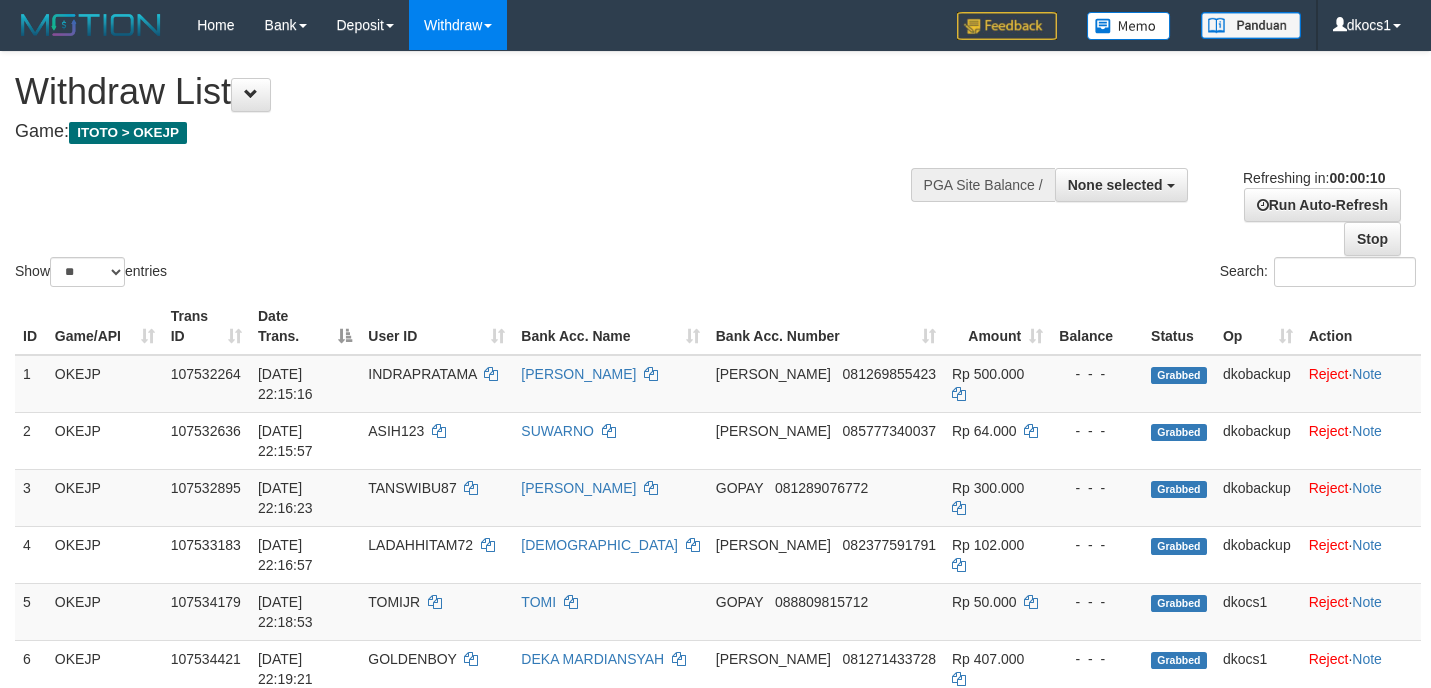 select 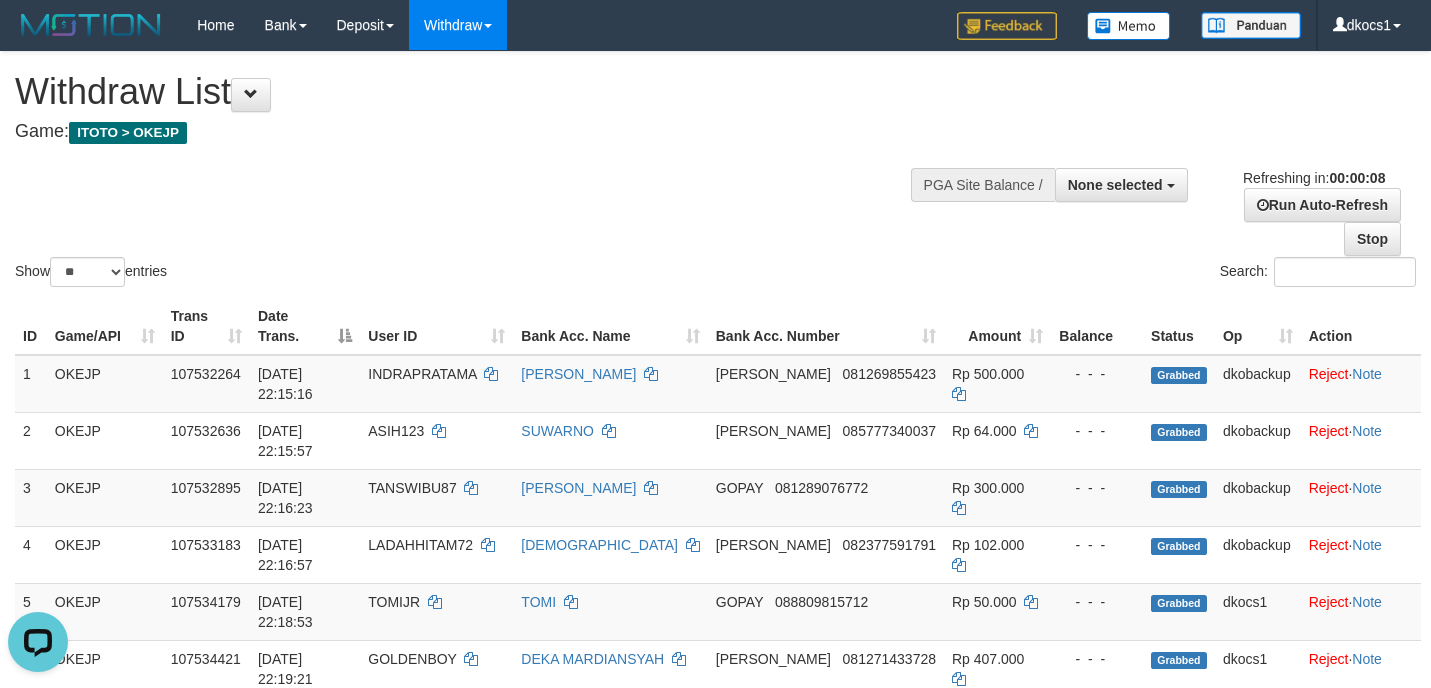 scroll, scrollTop: 0, scrollLeft: 0, axis: both 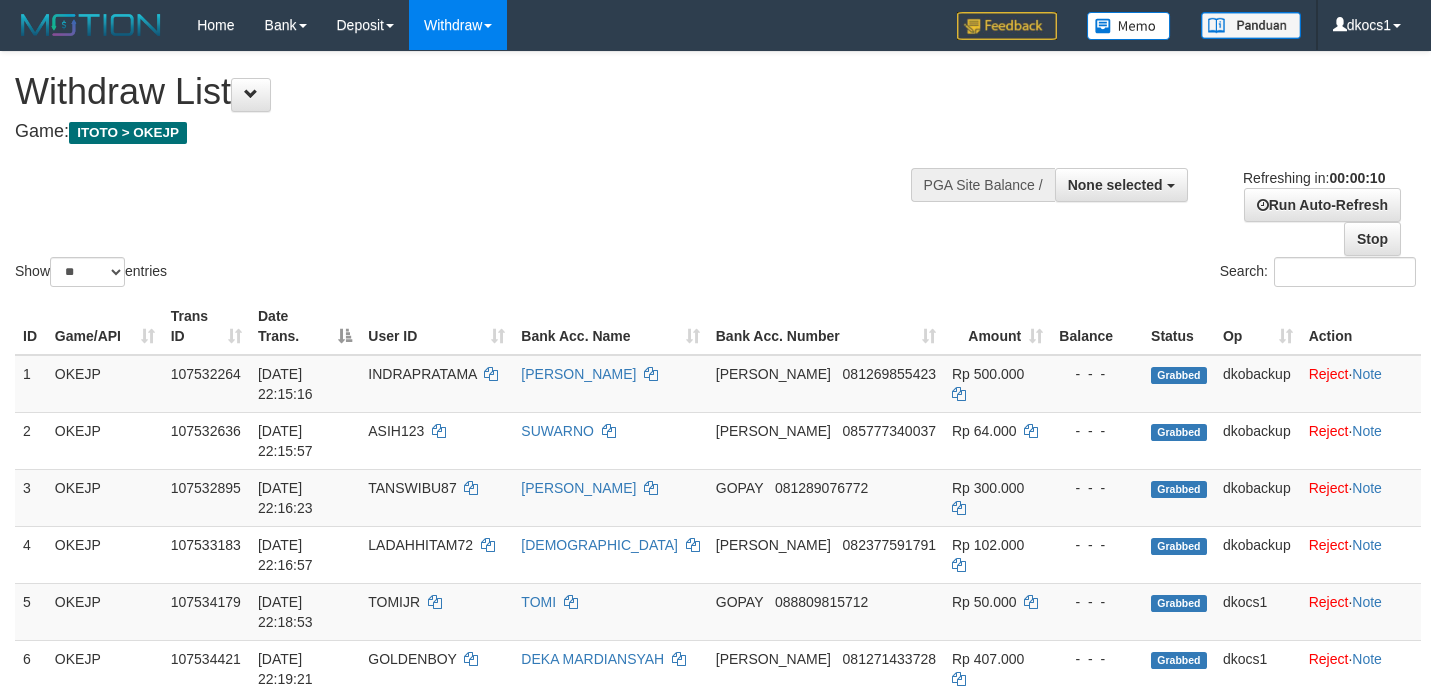 select 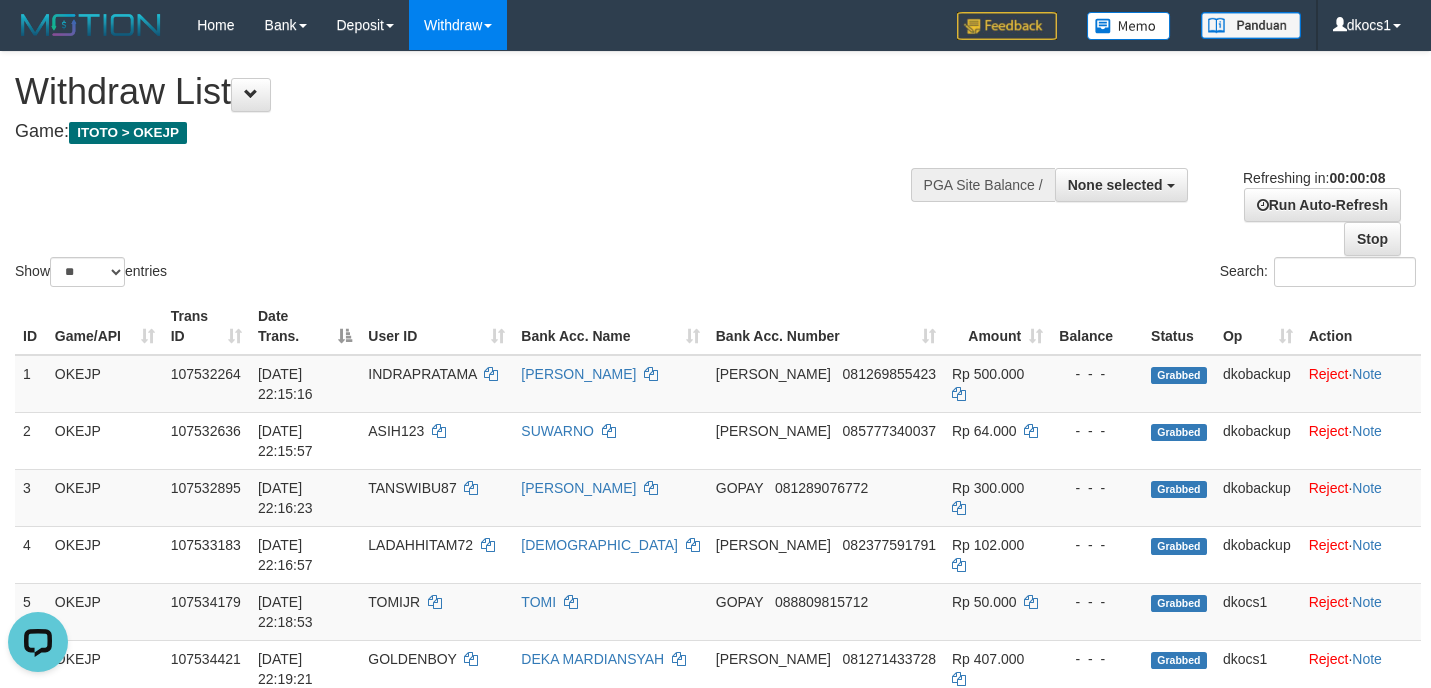 scroll, scrollTop: 0, scrollLeft: 0, axis: both 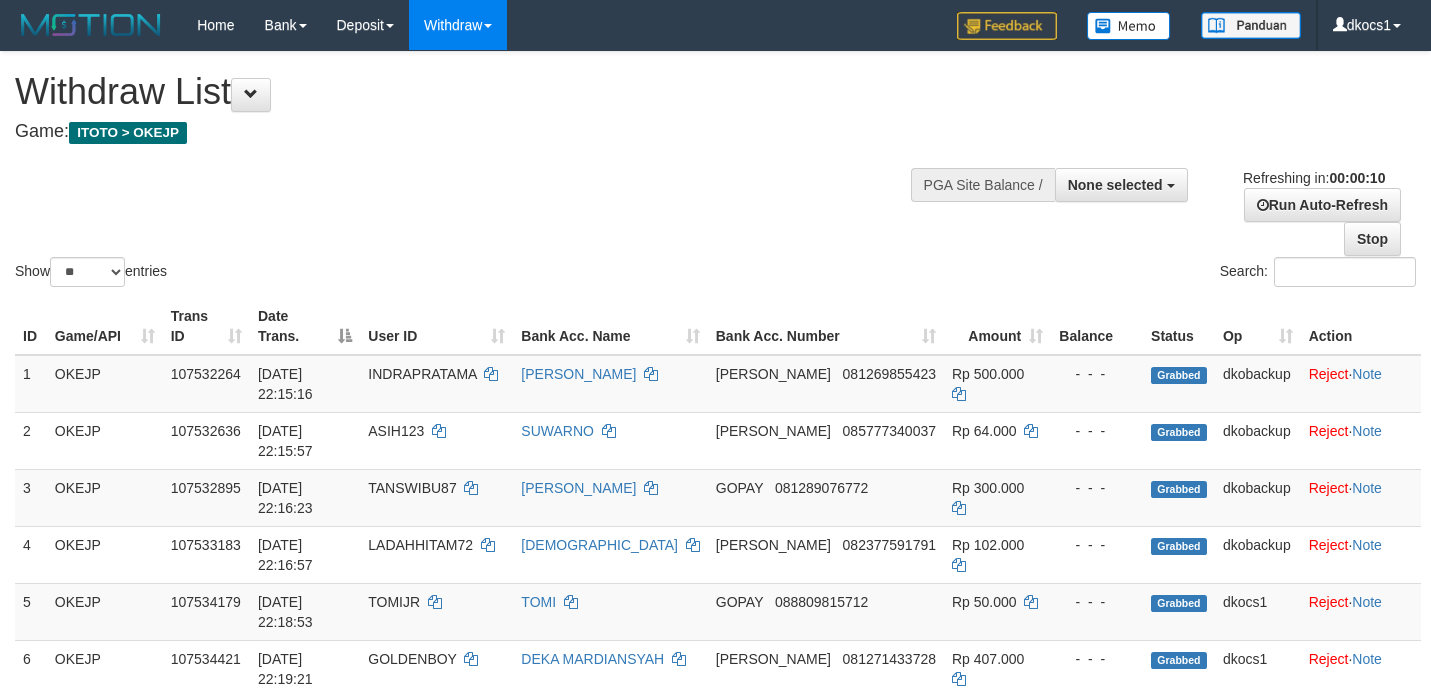 select 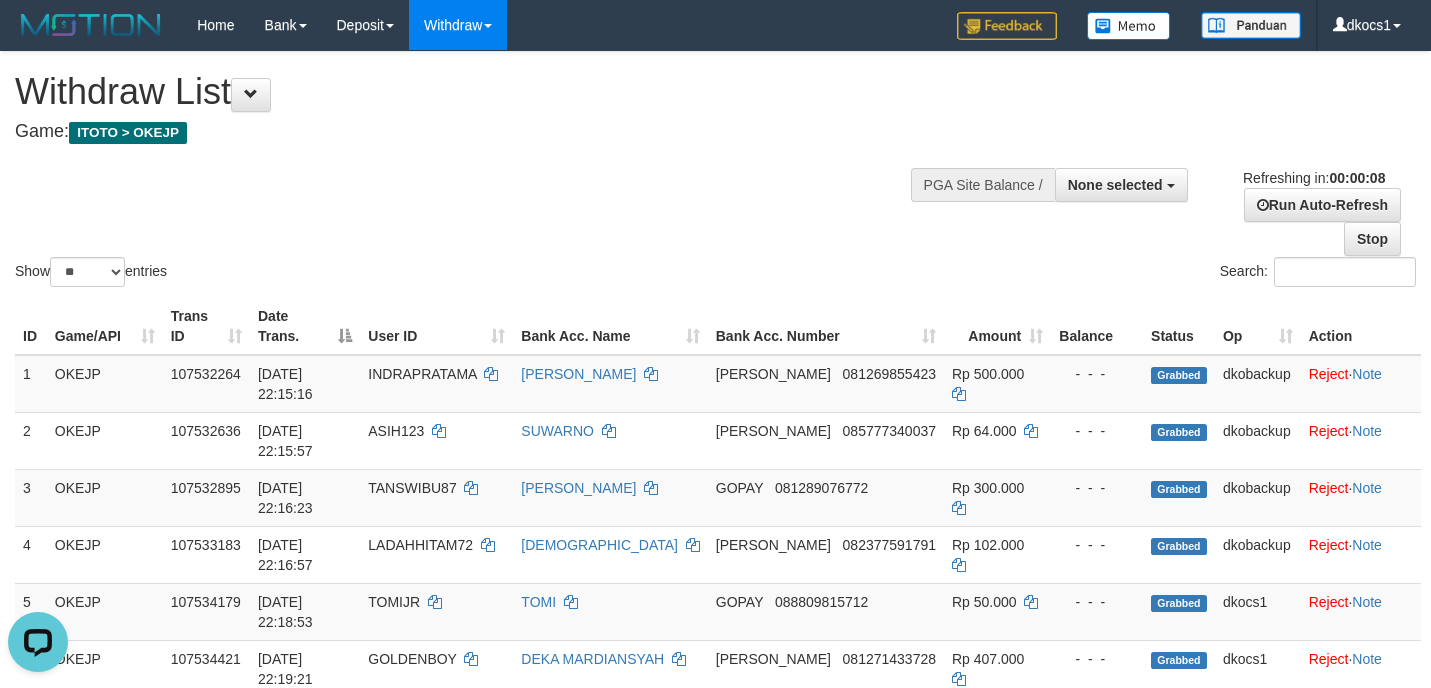 scroll, scrollTop: 0, scrollLeft: 0, axis: both 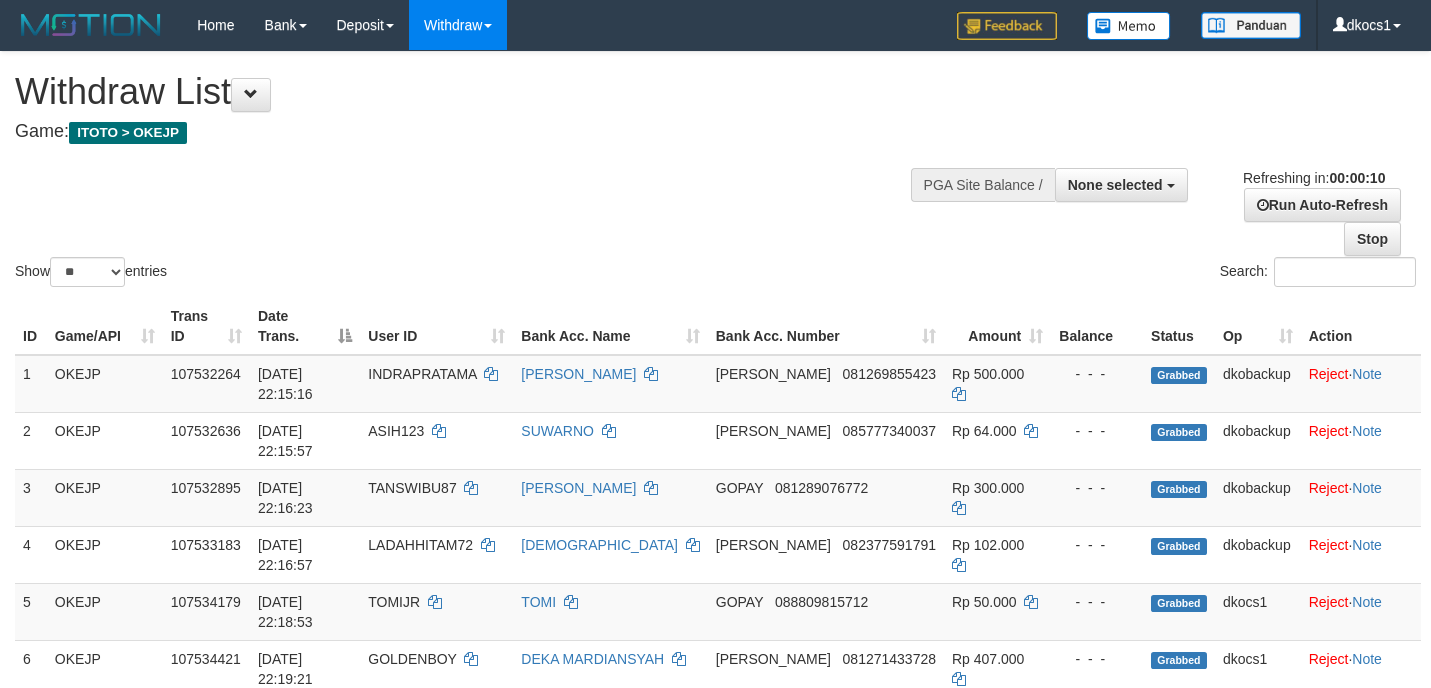 select 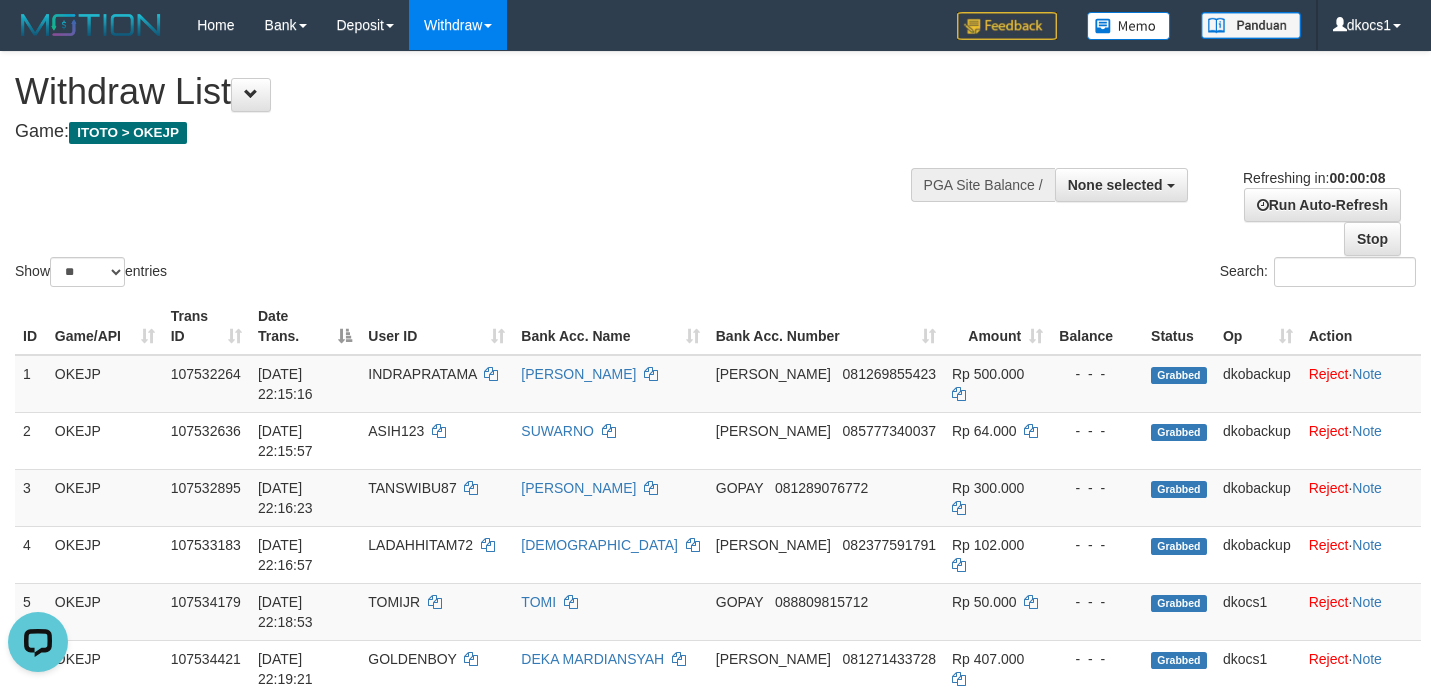 scroll, scrollTop: 0, scrollLeft: 0, axis: both 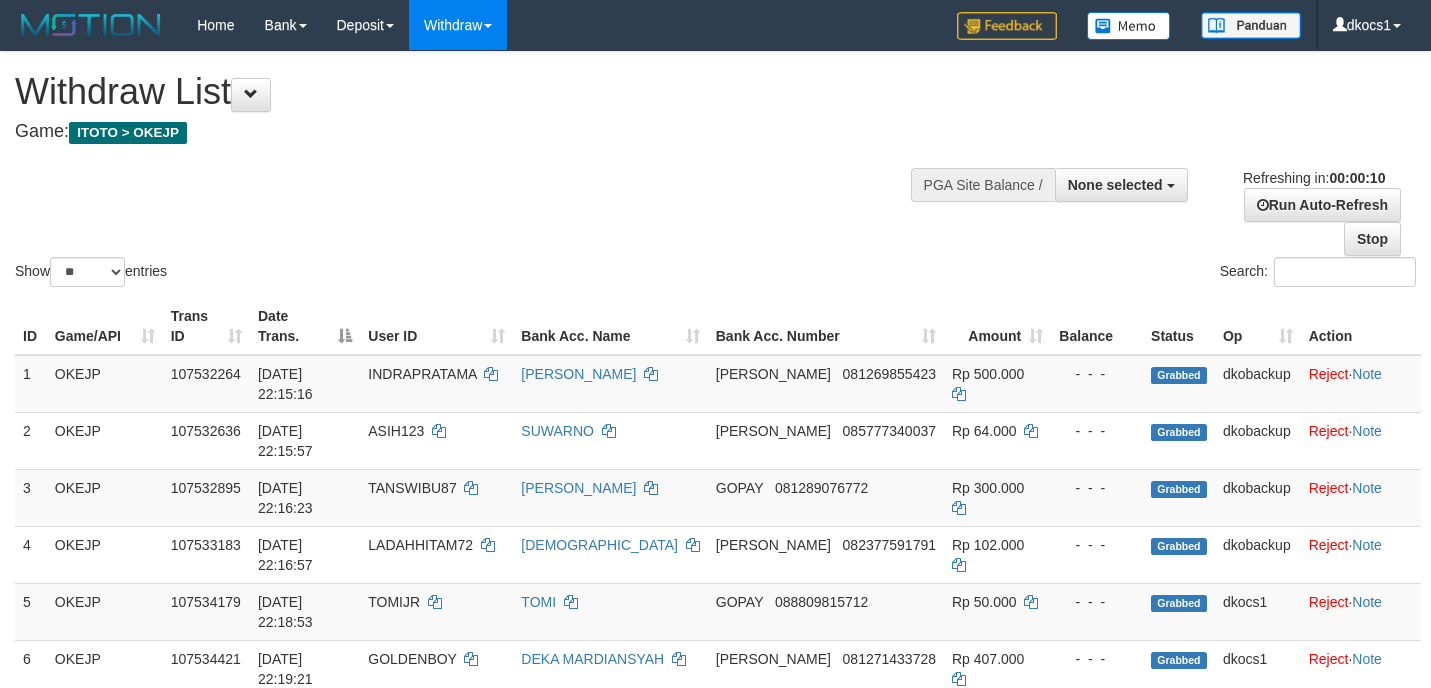 select 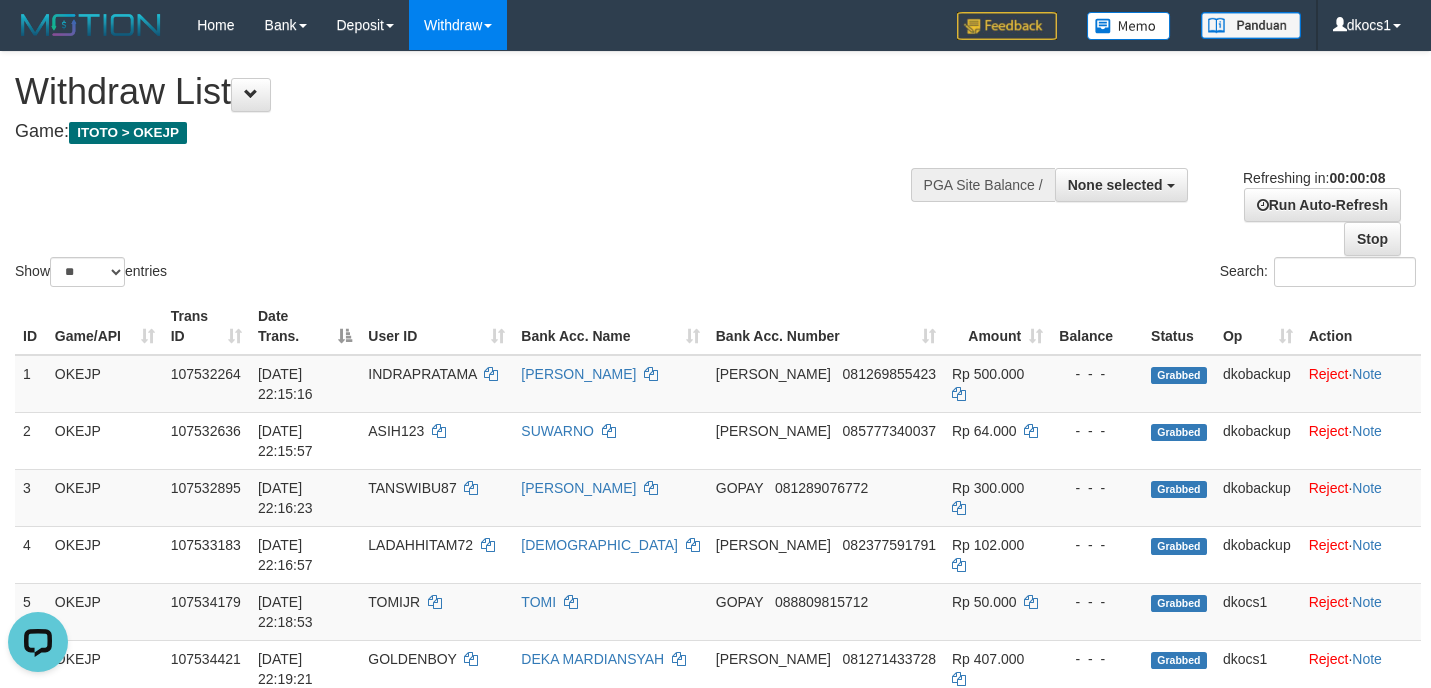 scroll, scrollTop: 0, scrollLeft: 0, axis: both 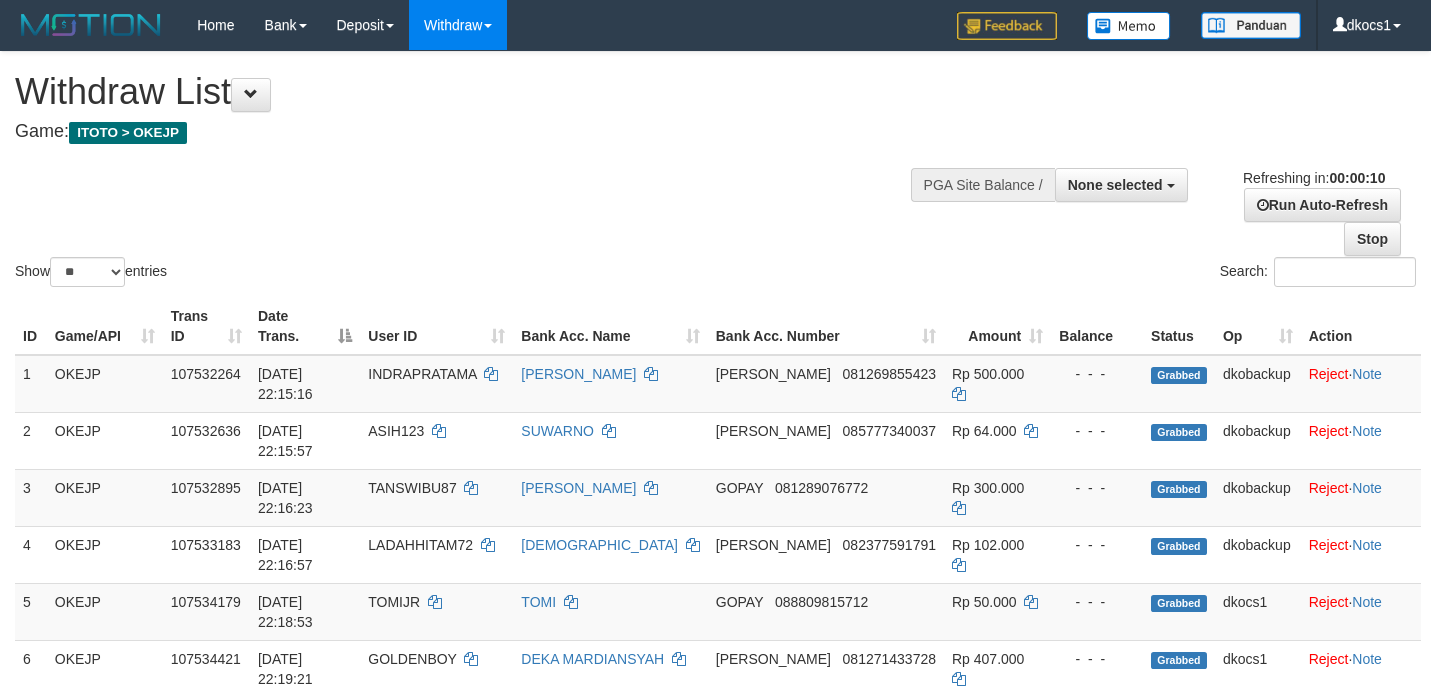 select 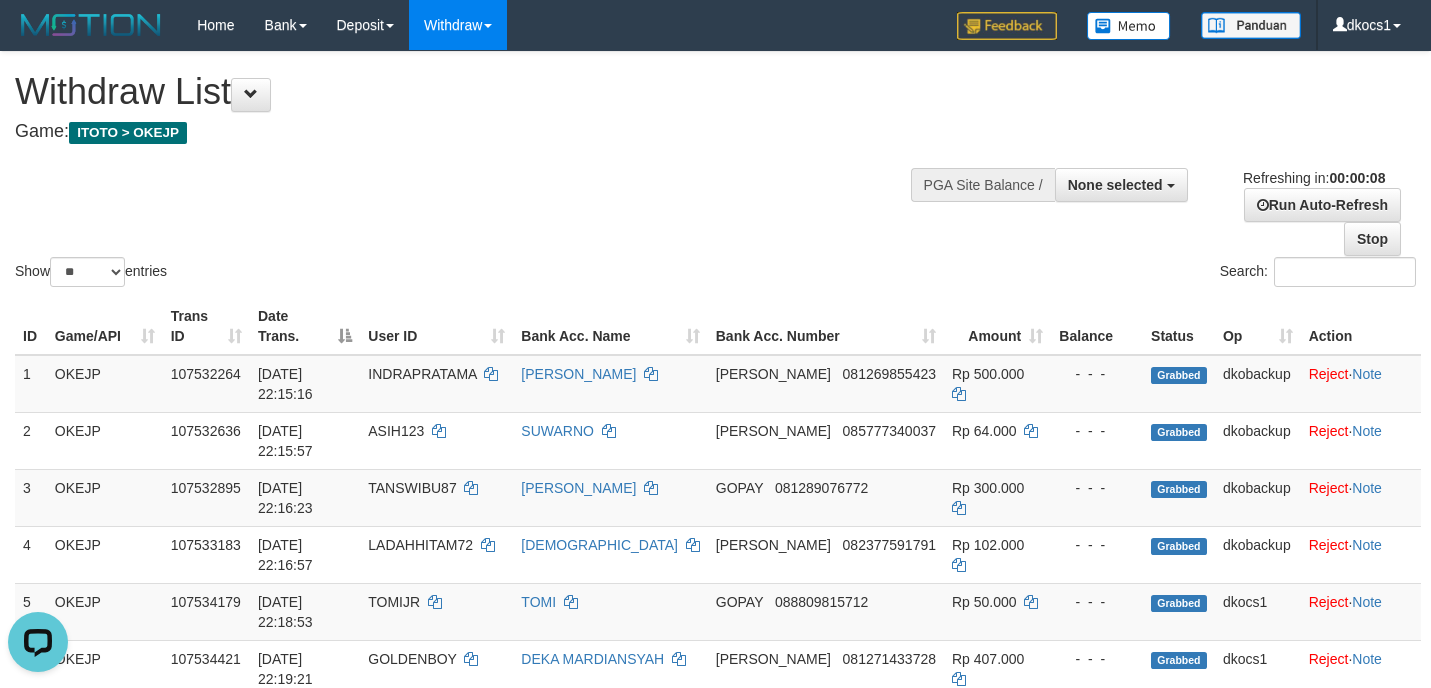 scroll, scrollTop: 0, scrollLeft: 0, axis: both 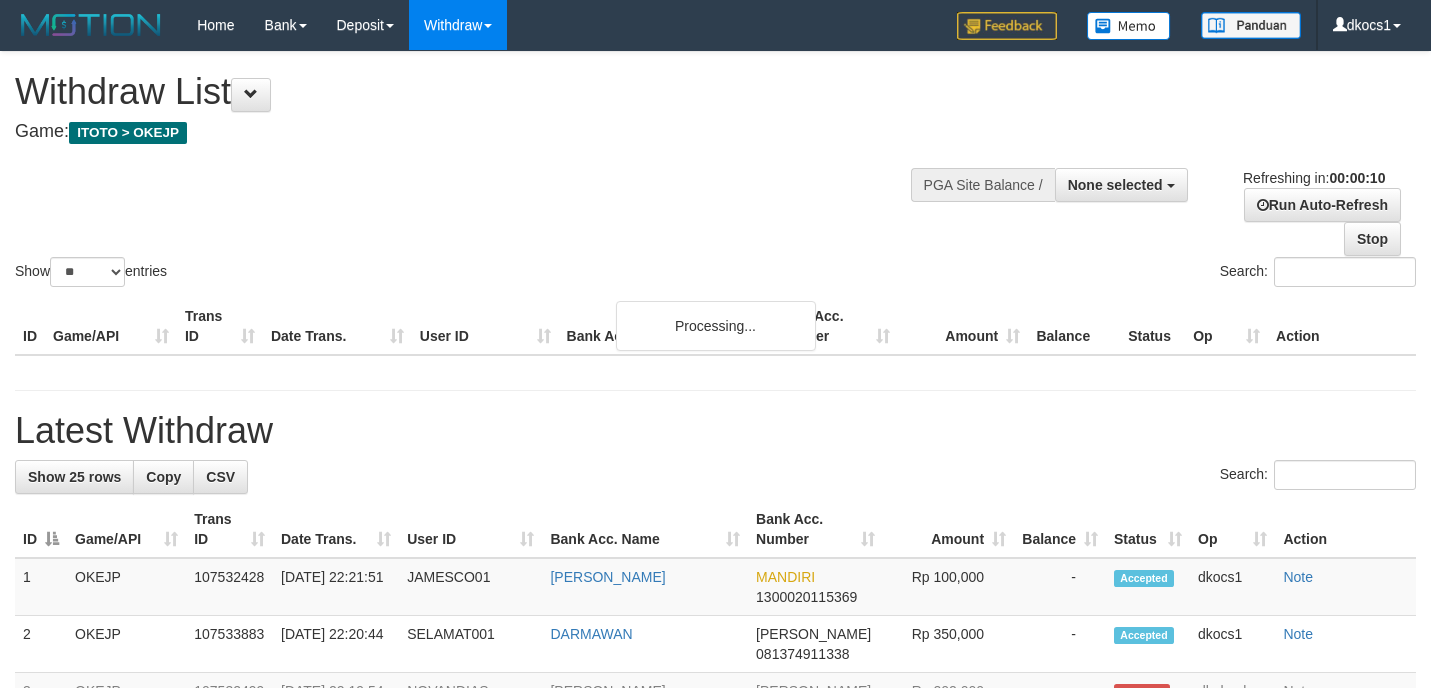 select 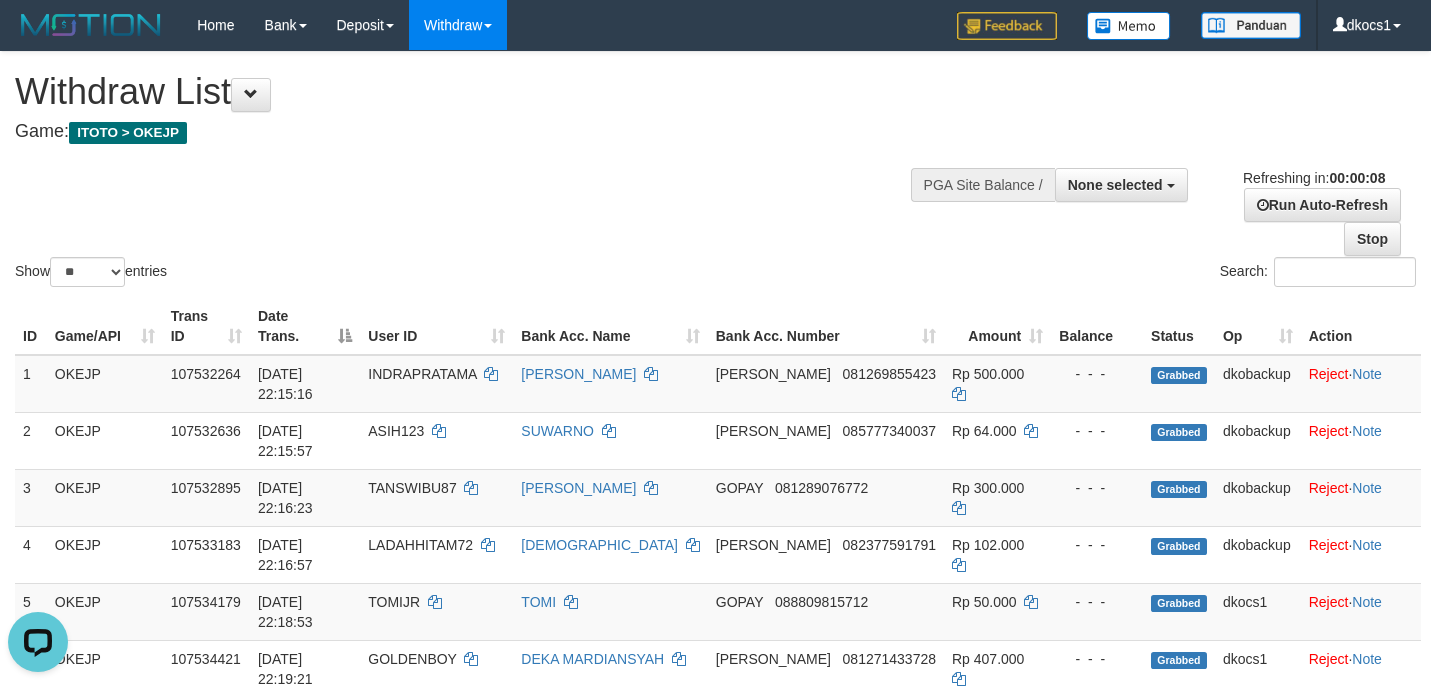 scroll, scrollTop: 0, scrollLeft: 0, axis: both 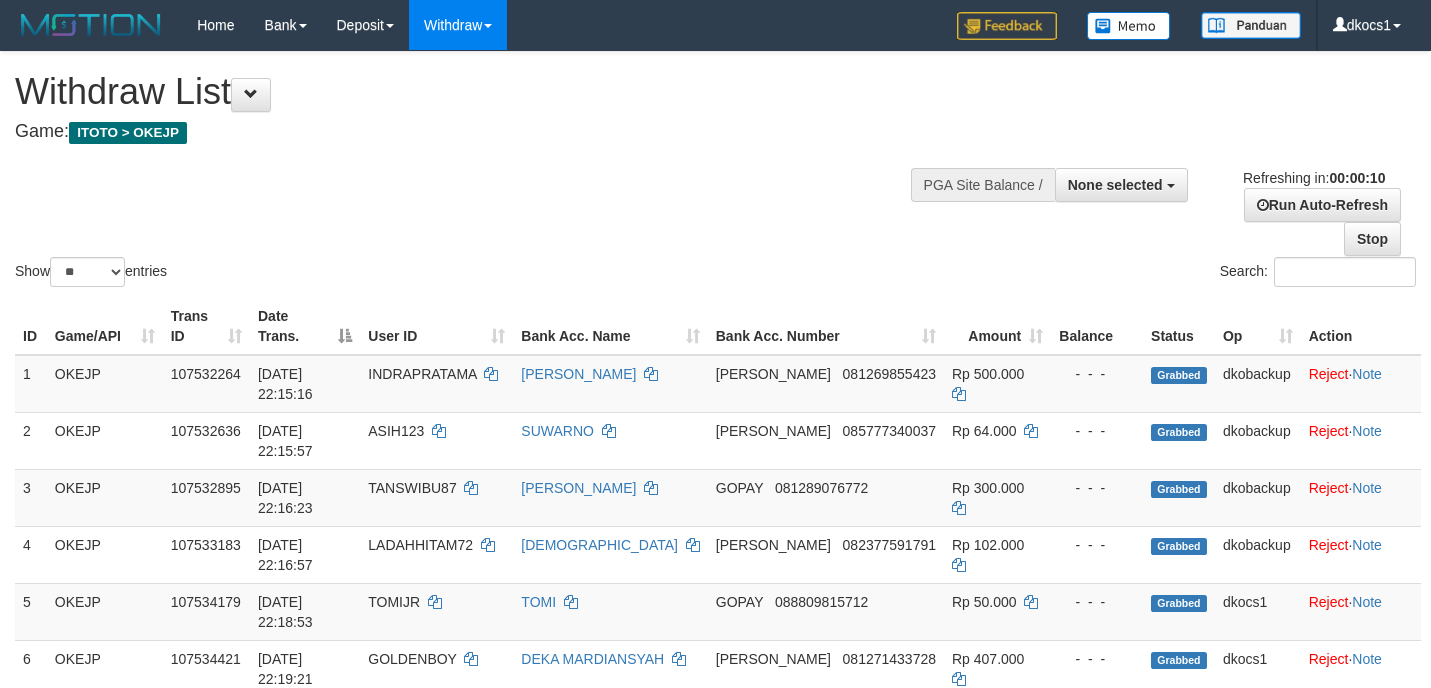 select 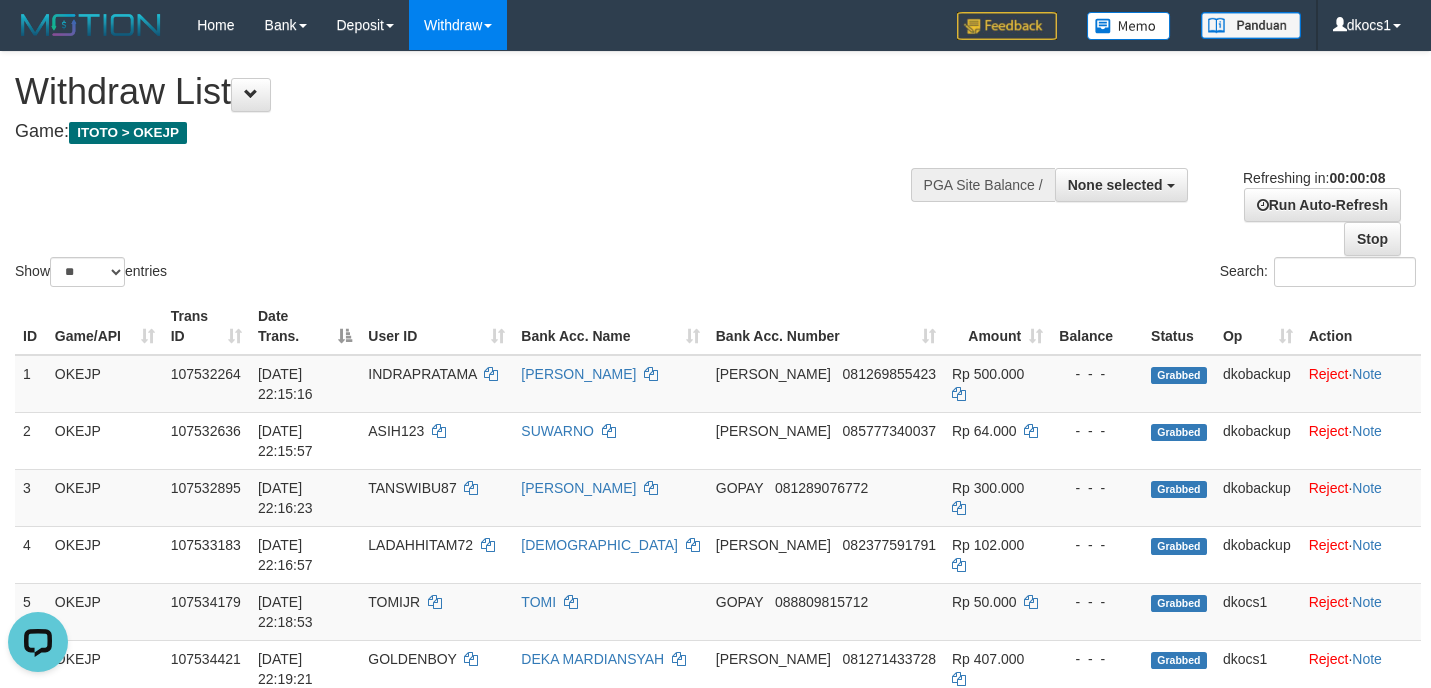 scroll, scrollTop: 0, scrollLeft: 0, axis: both 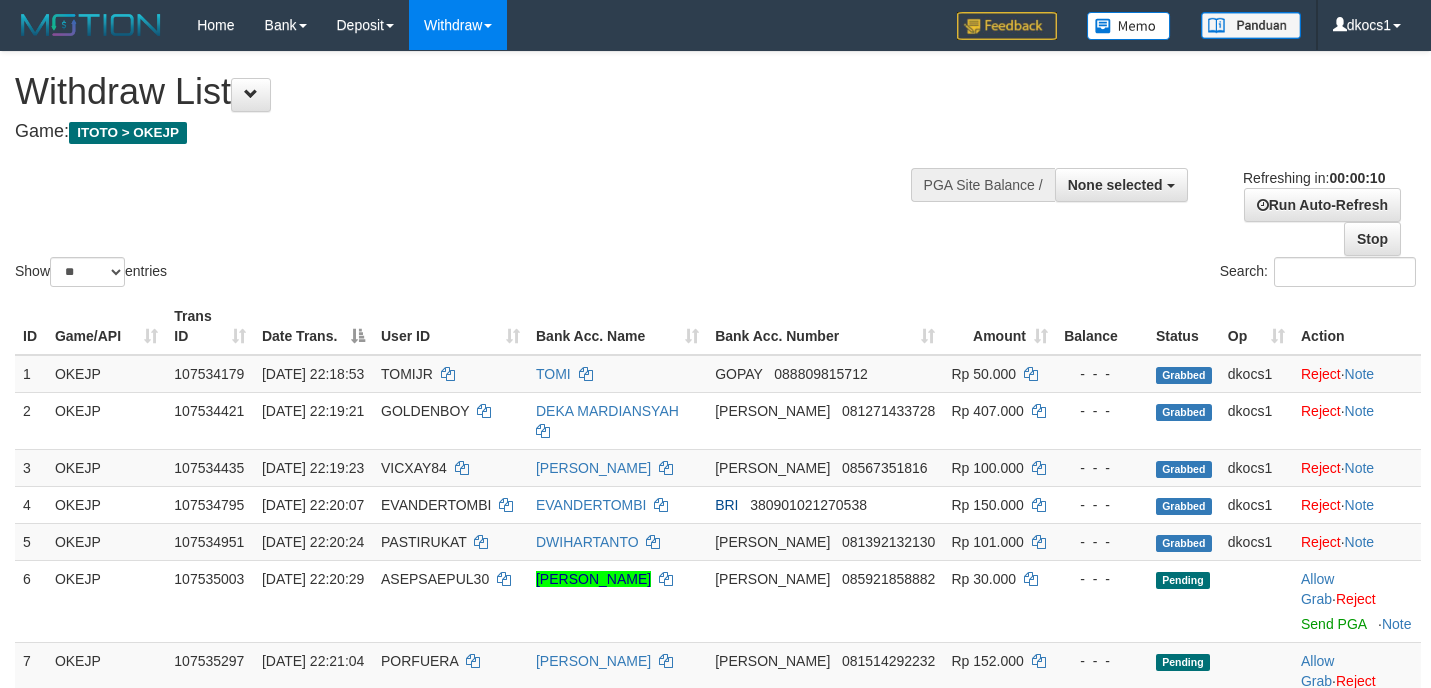 select 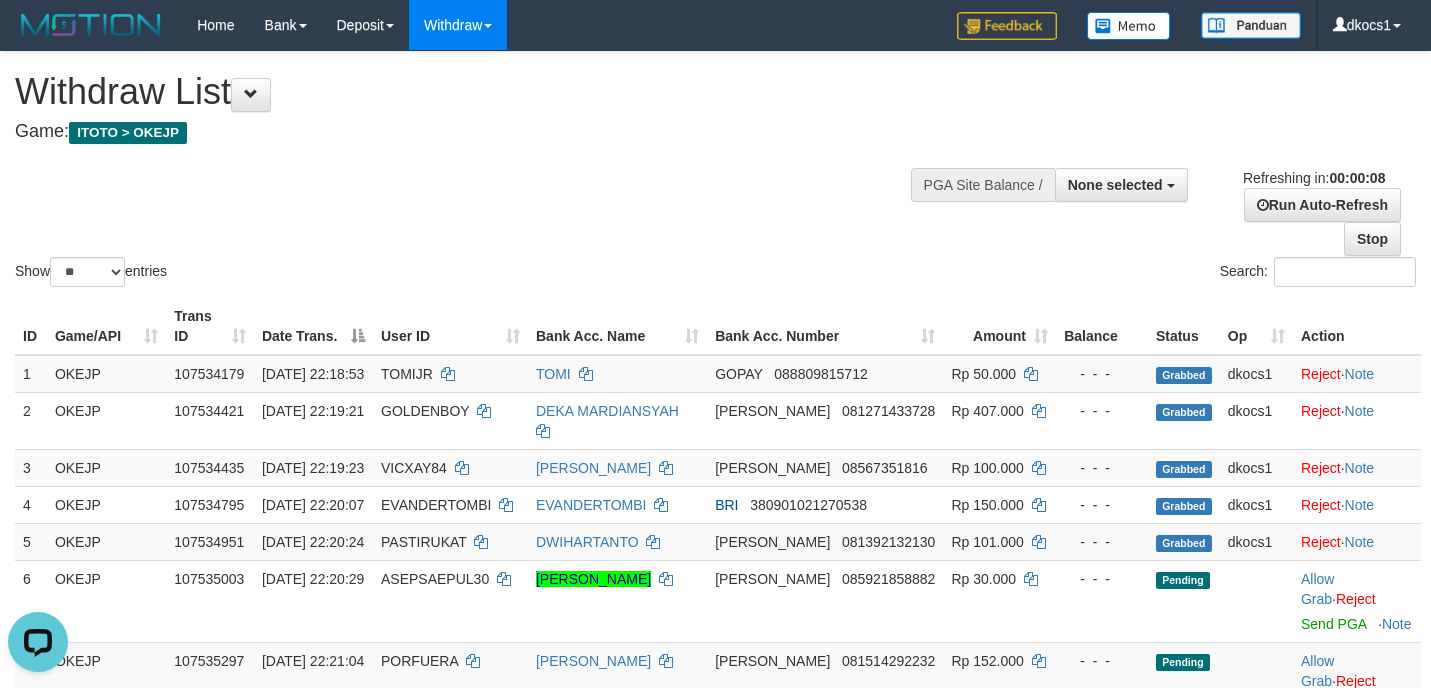 scroll, scrollTop: 0, scrollLeft: 0, axis: both 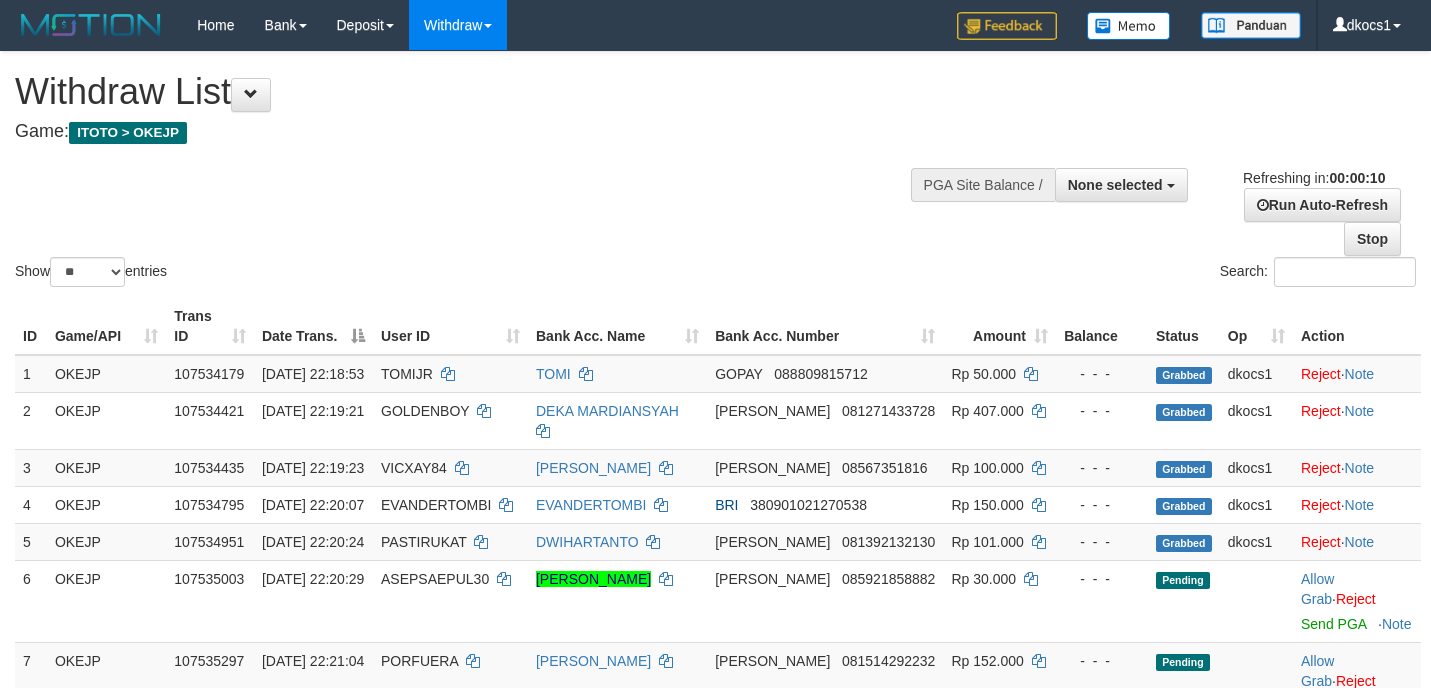 select 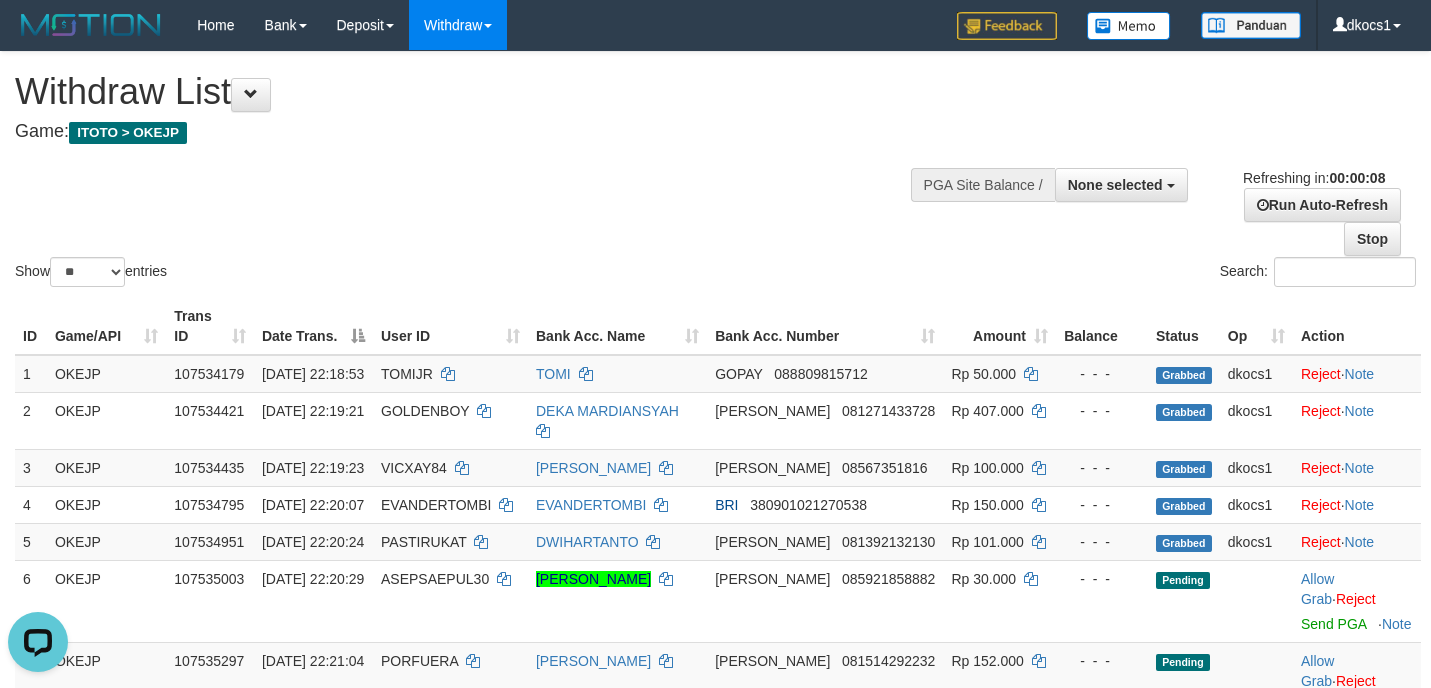 scroll, scrollTop: 0, scrollLeft: 0, axis: both 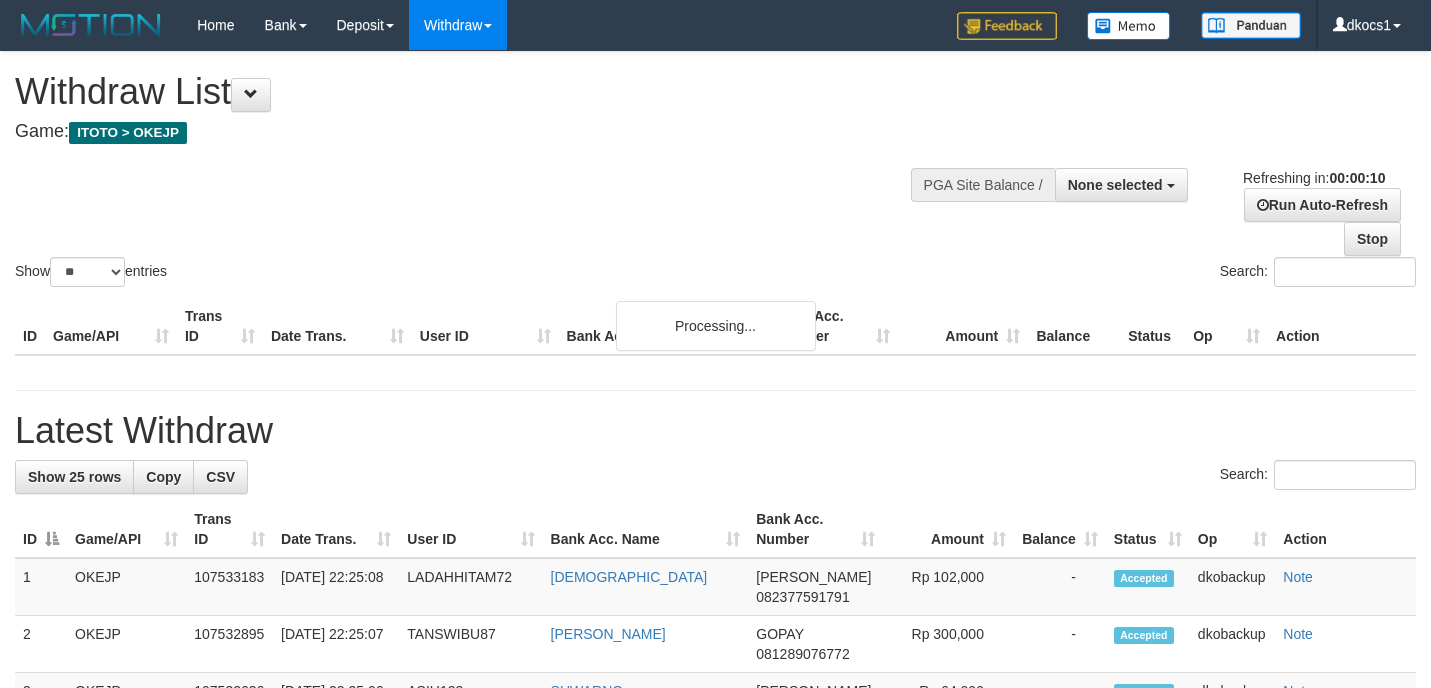 select 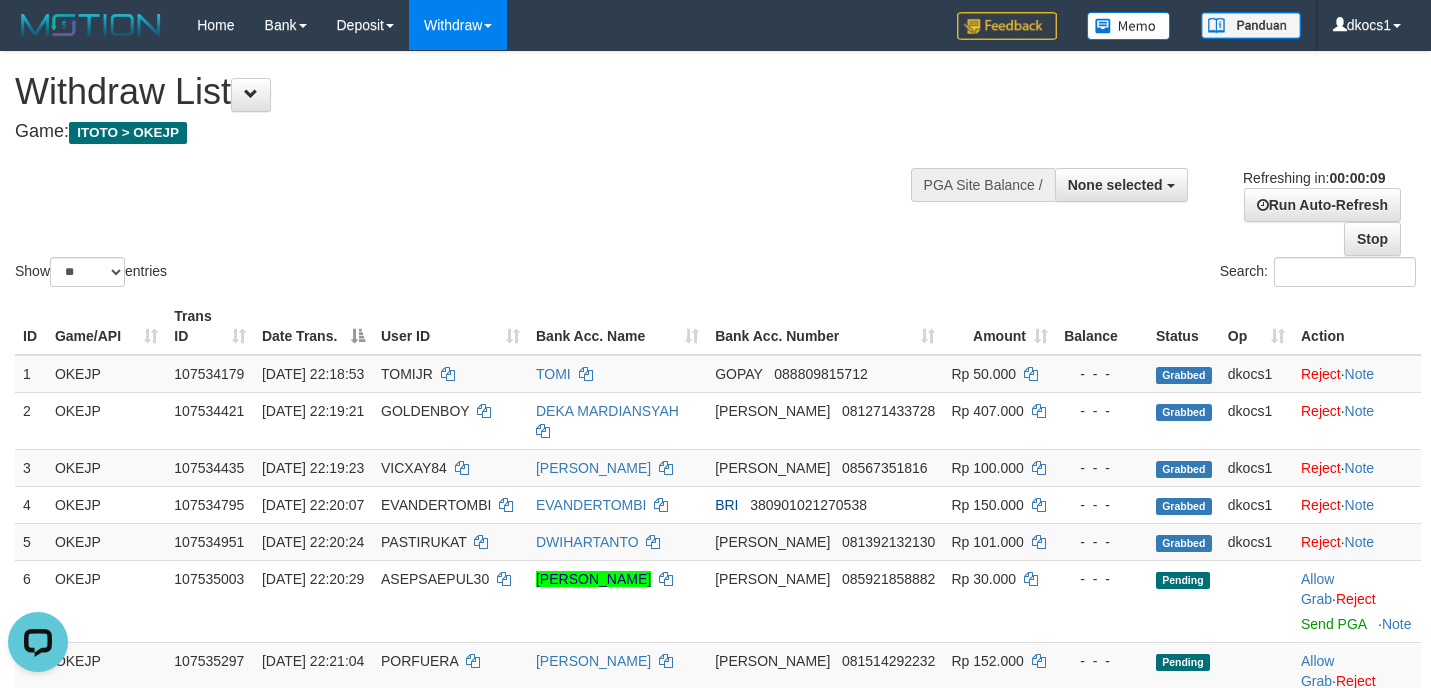 scroll, scrollTop: 0, scrollLeft: 0, axis: both 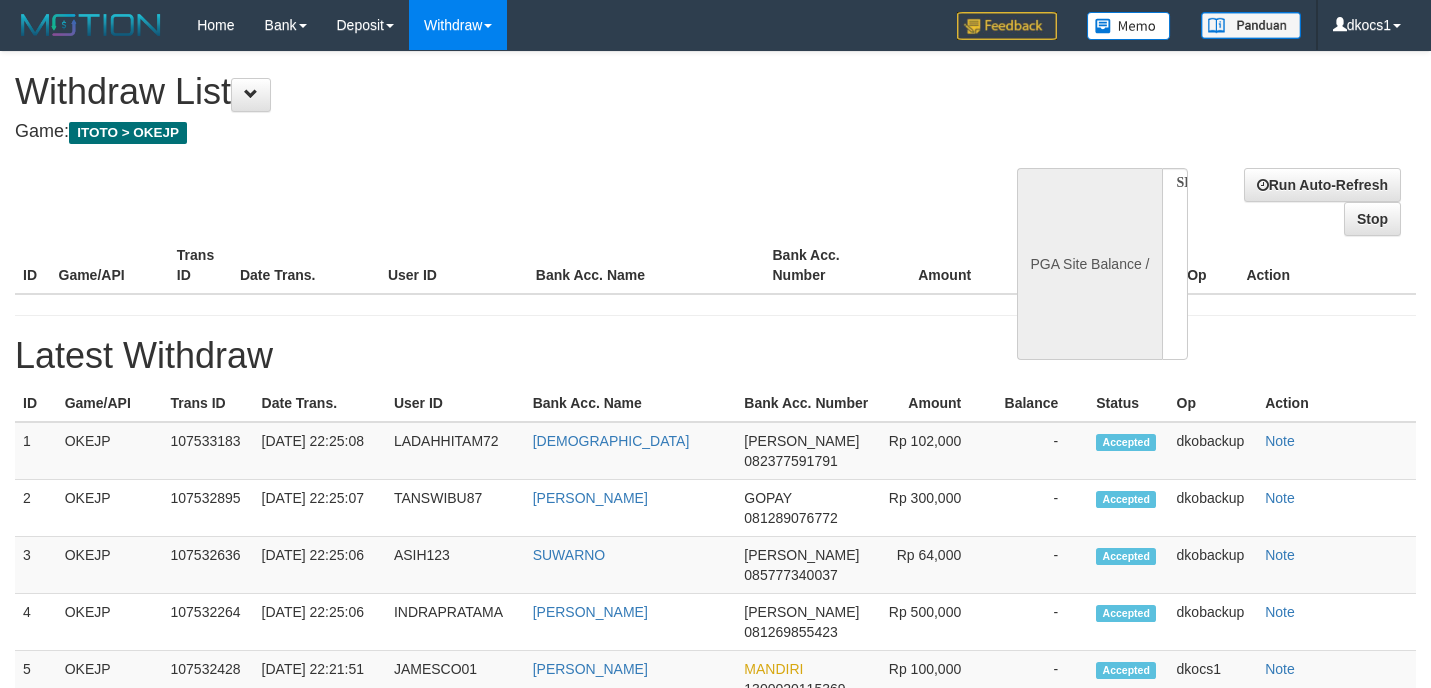 select 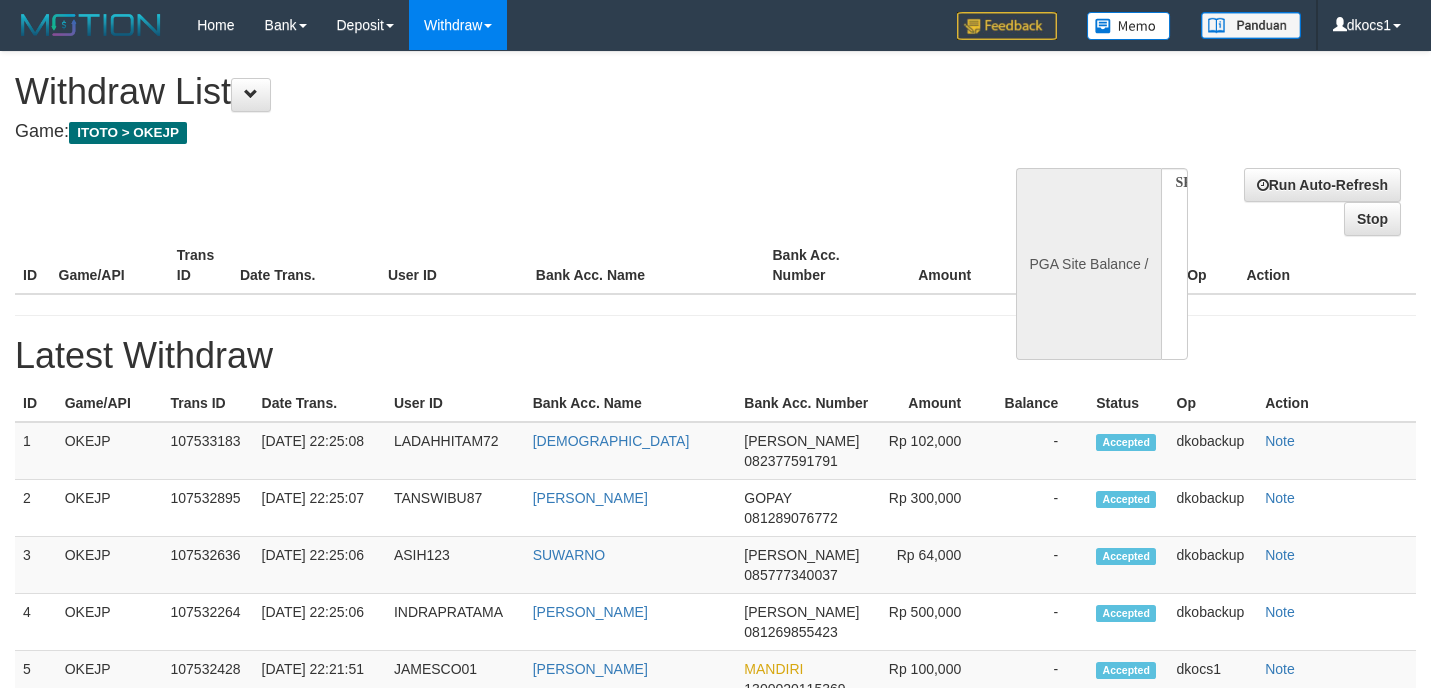 scroll, scrollTop: 0, scrollLeft: 0, axis: both 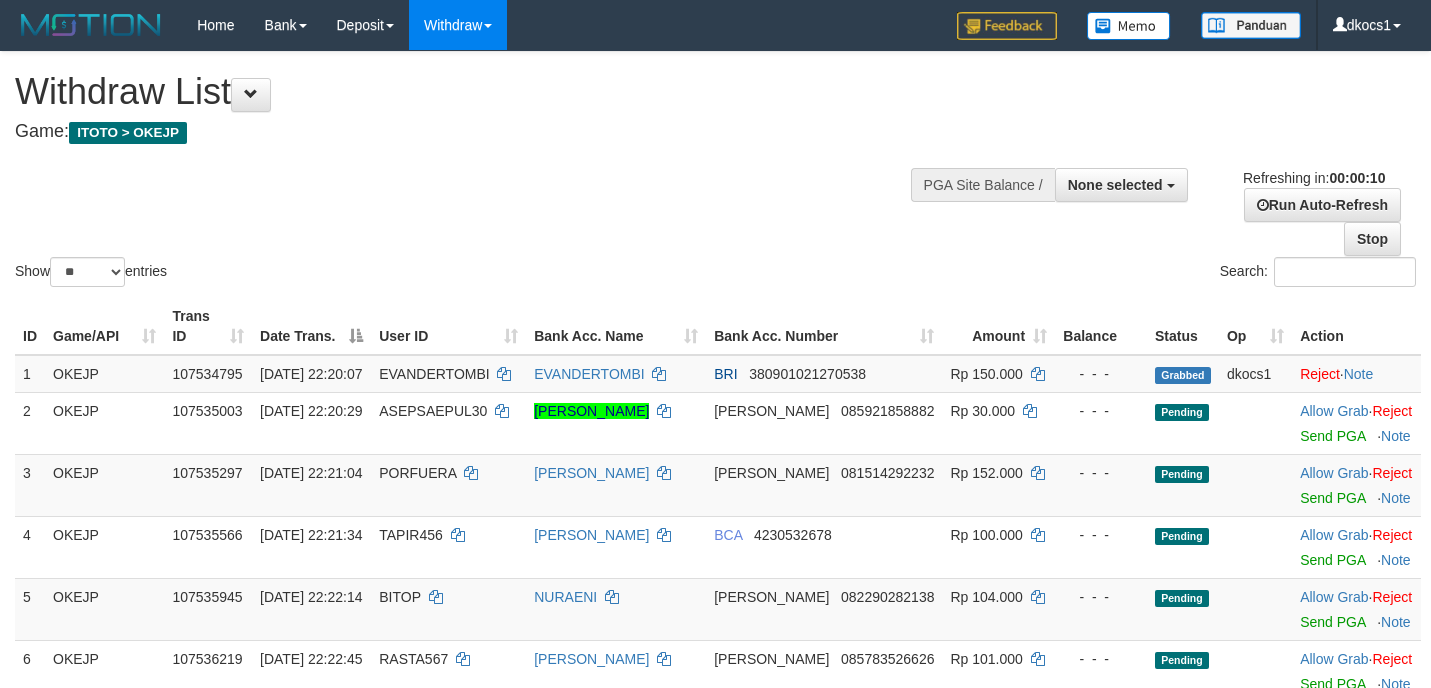 select 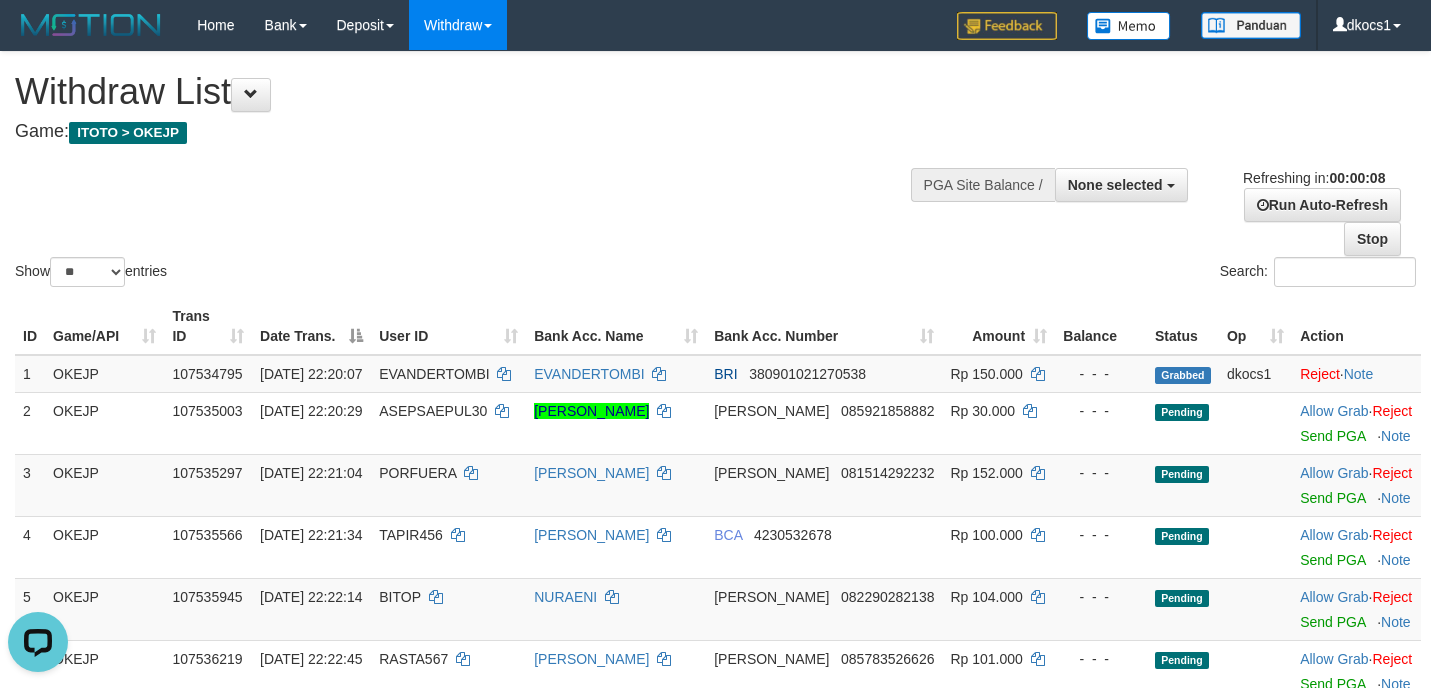 scroll, scrollTop: 0, scrollLeft: 0, axis: both 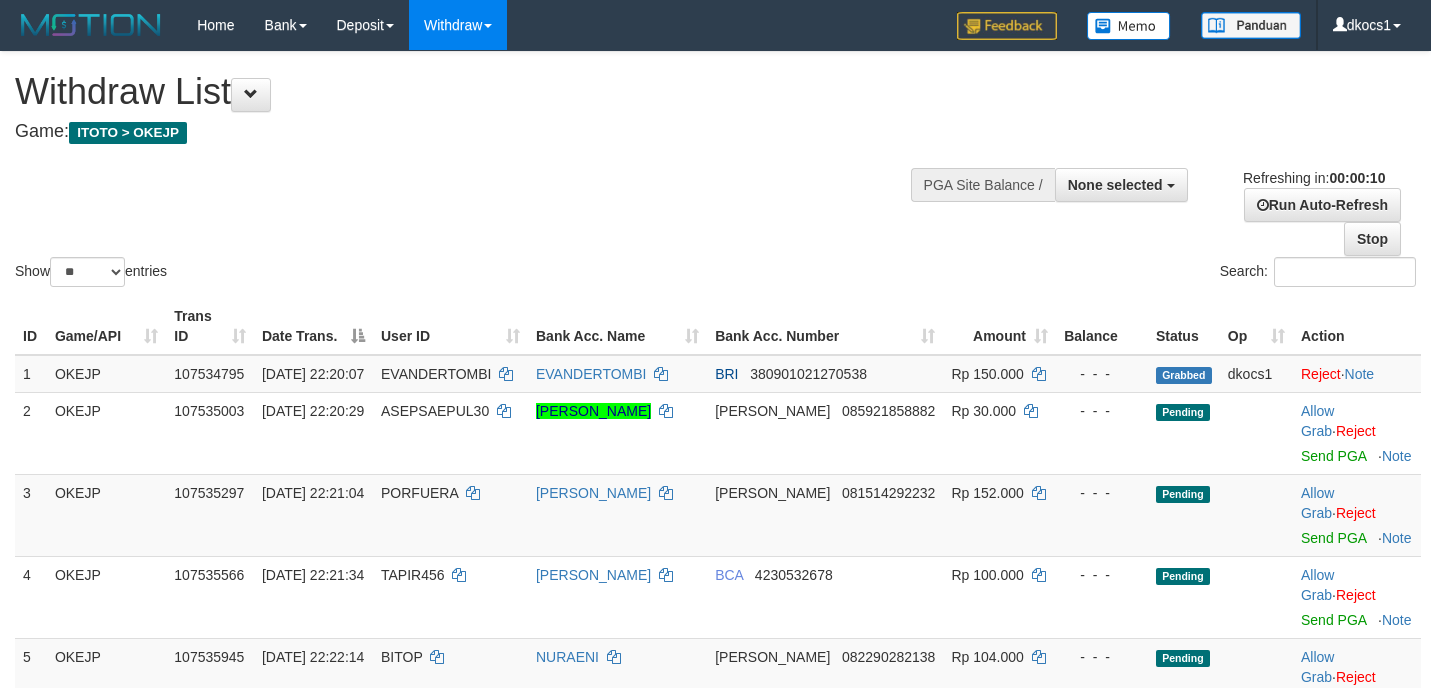 select 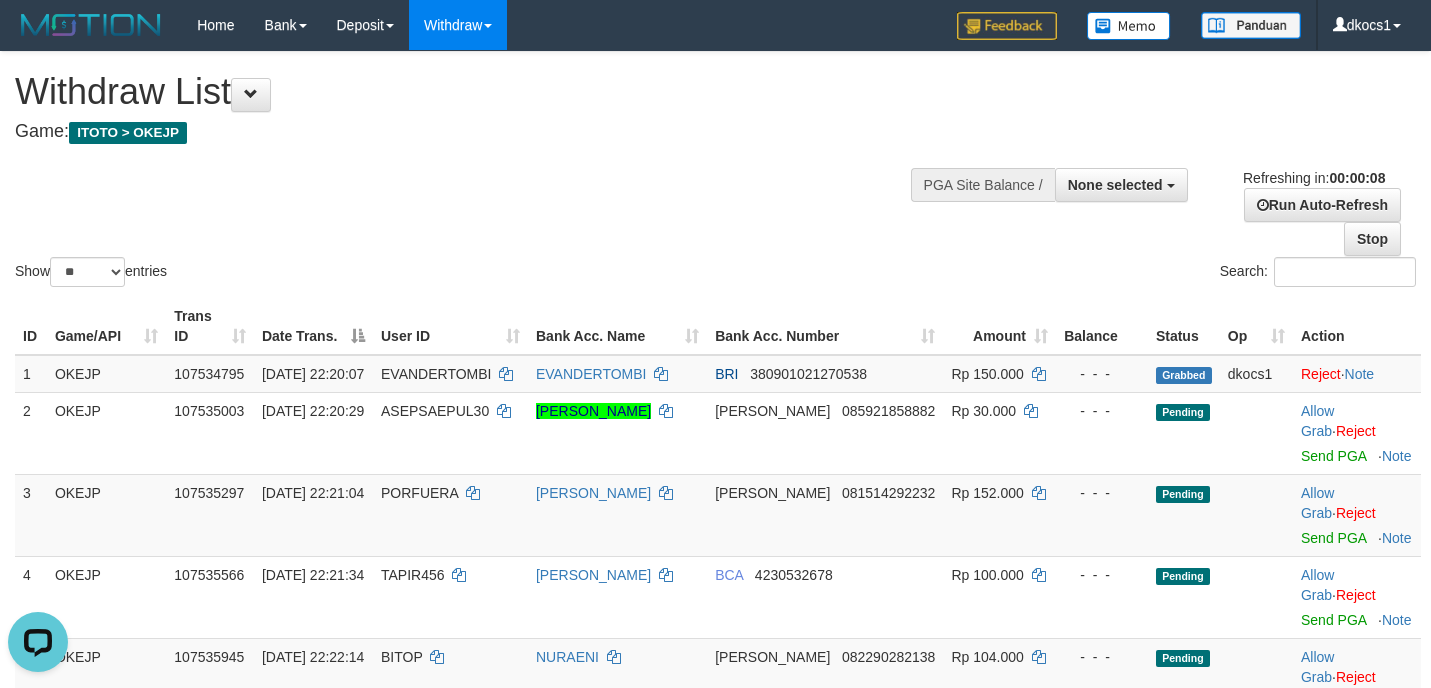 scroll, scrollTop: 0, scrollLeft: 0, axis: both 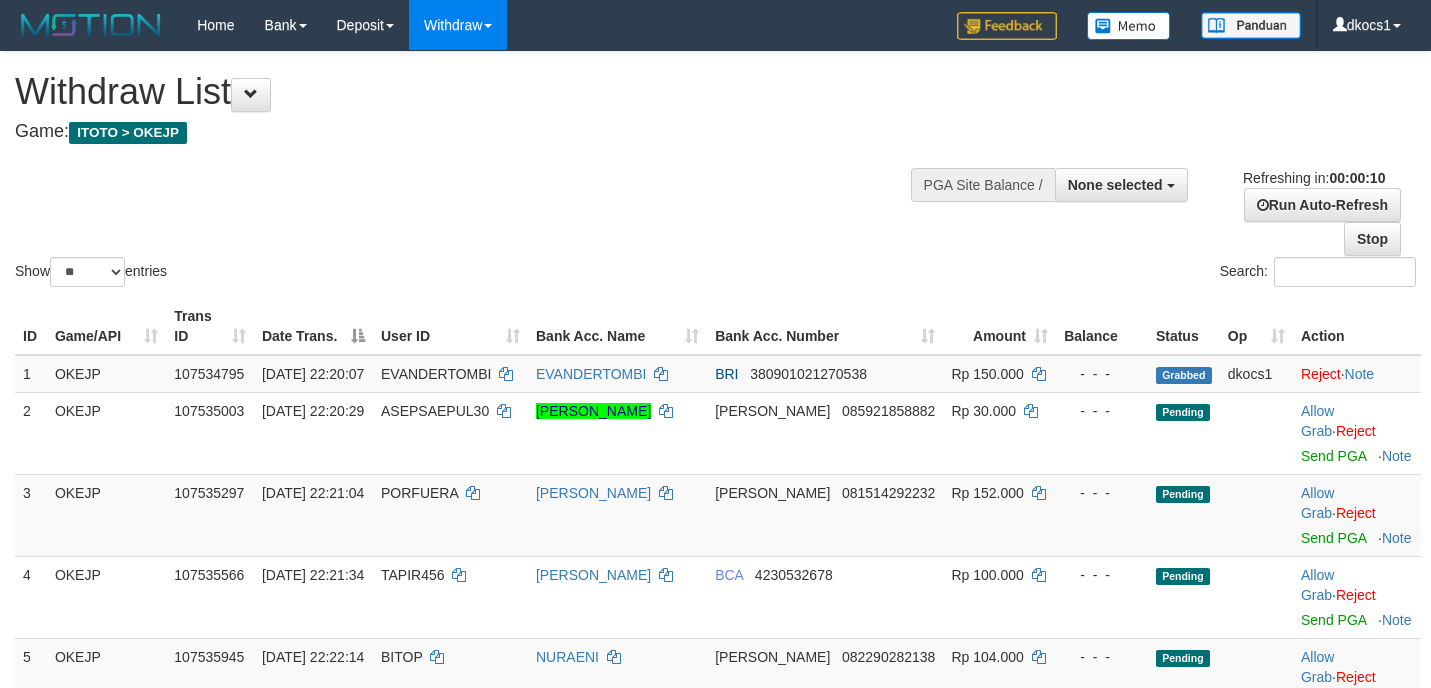 select 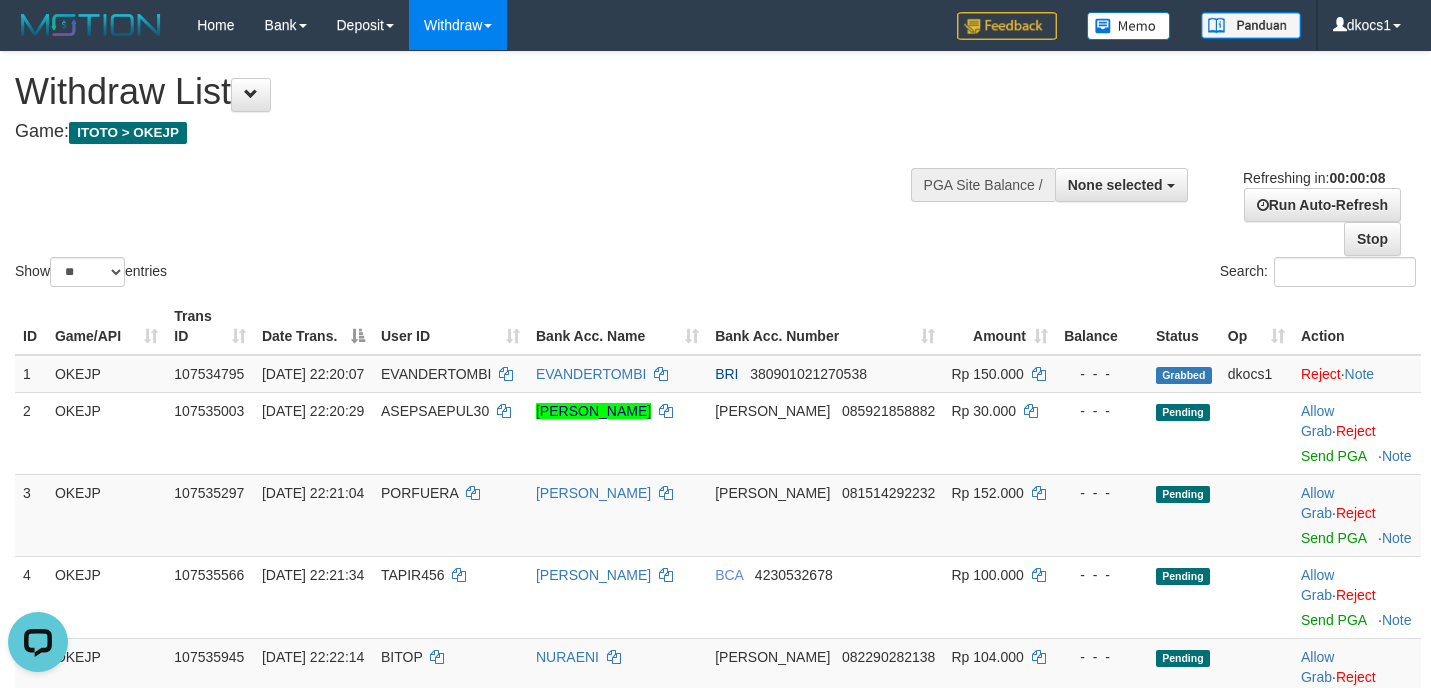 scroll, scrollTop: 0, scrollLeft: 0, axis: both 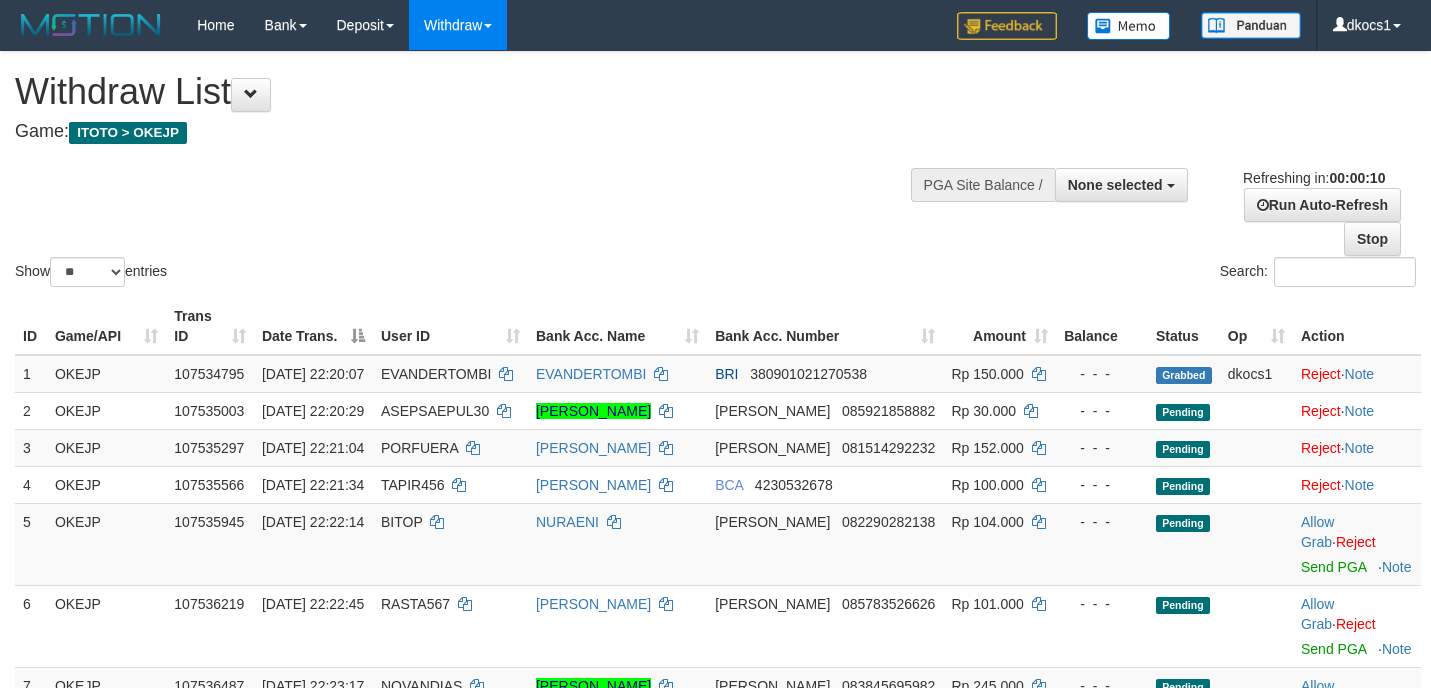 select 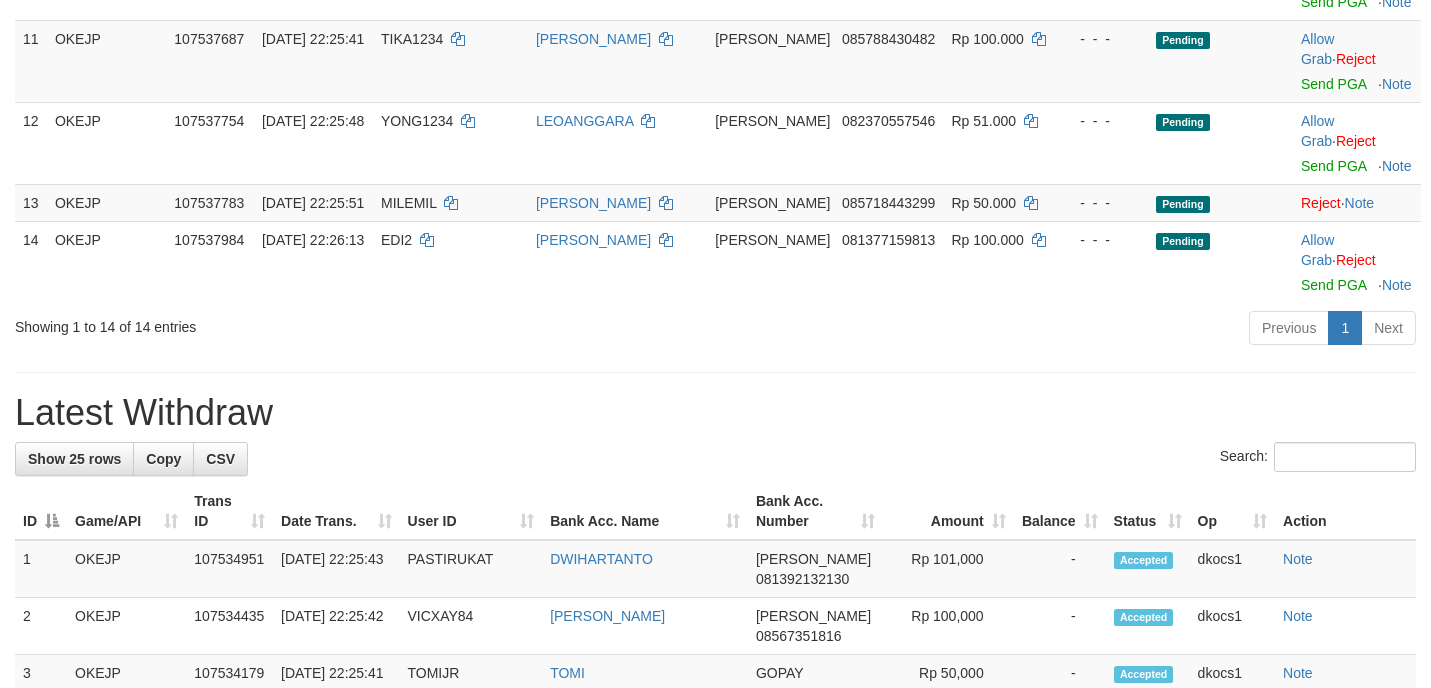 scroll, scrollTop: 900, scrollLeft: 0, axis: vertical 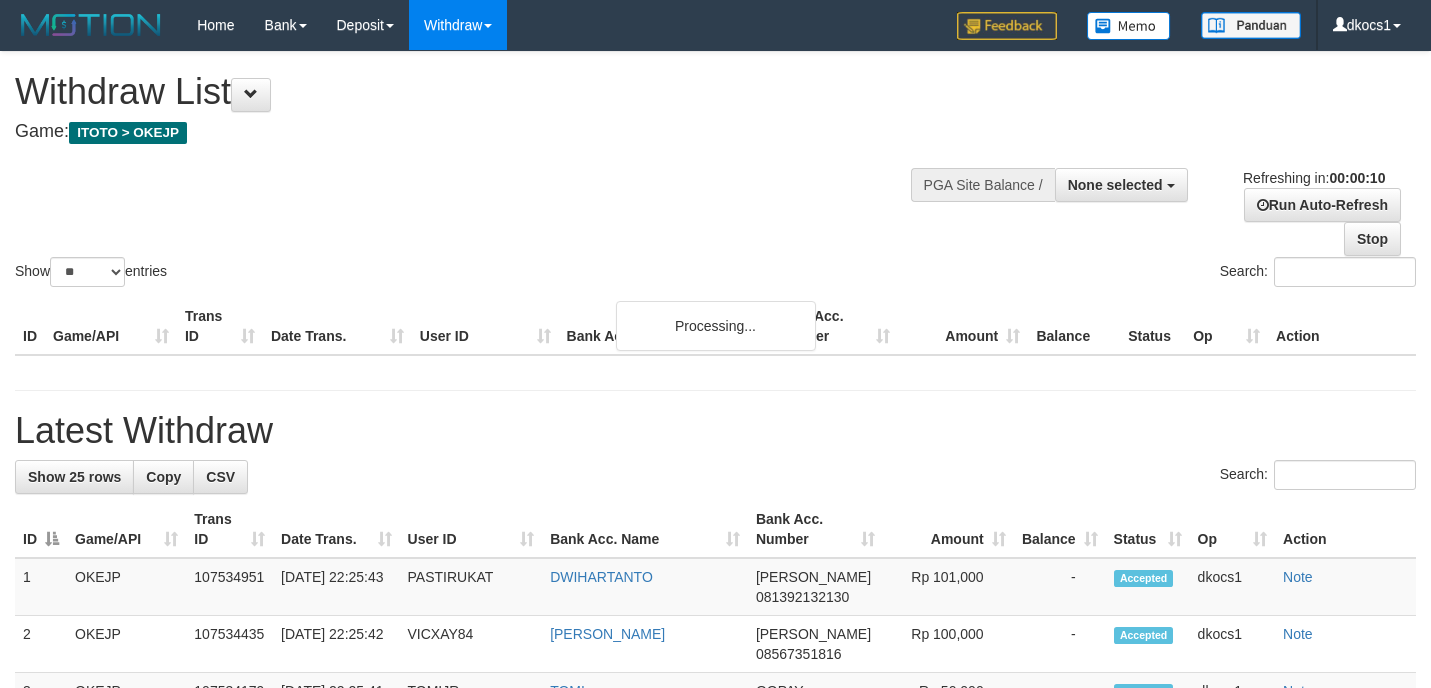 select 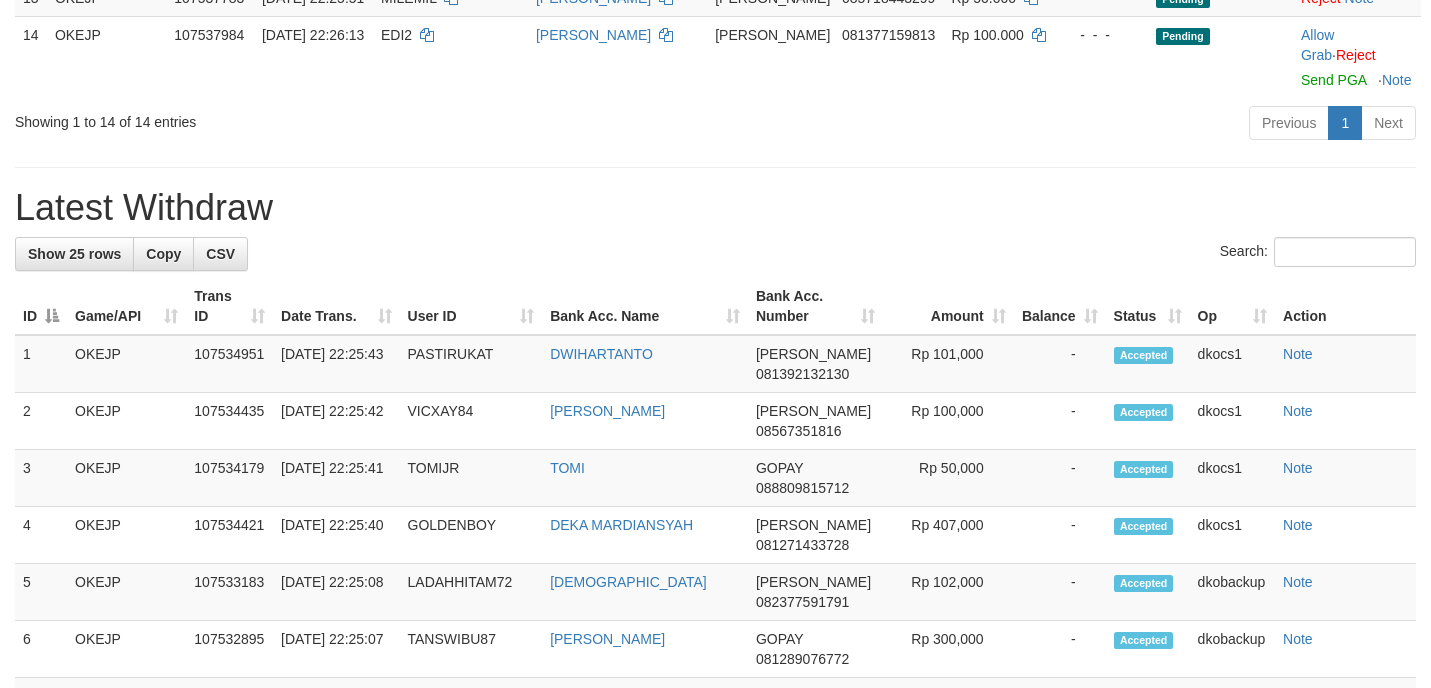 scroll, scrollTop: 900, scrollLeft: 0, axis: vertical 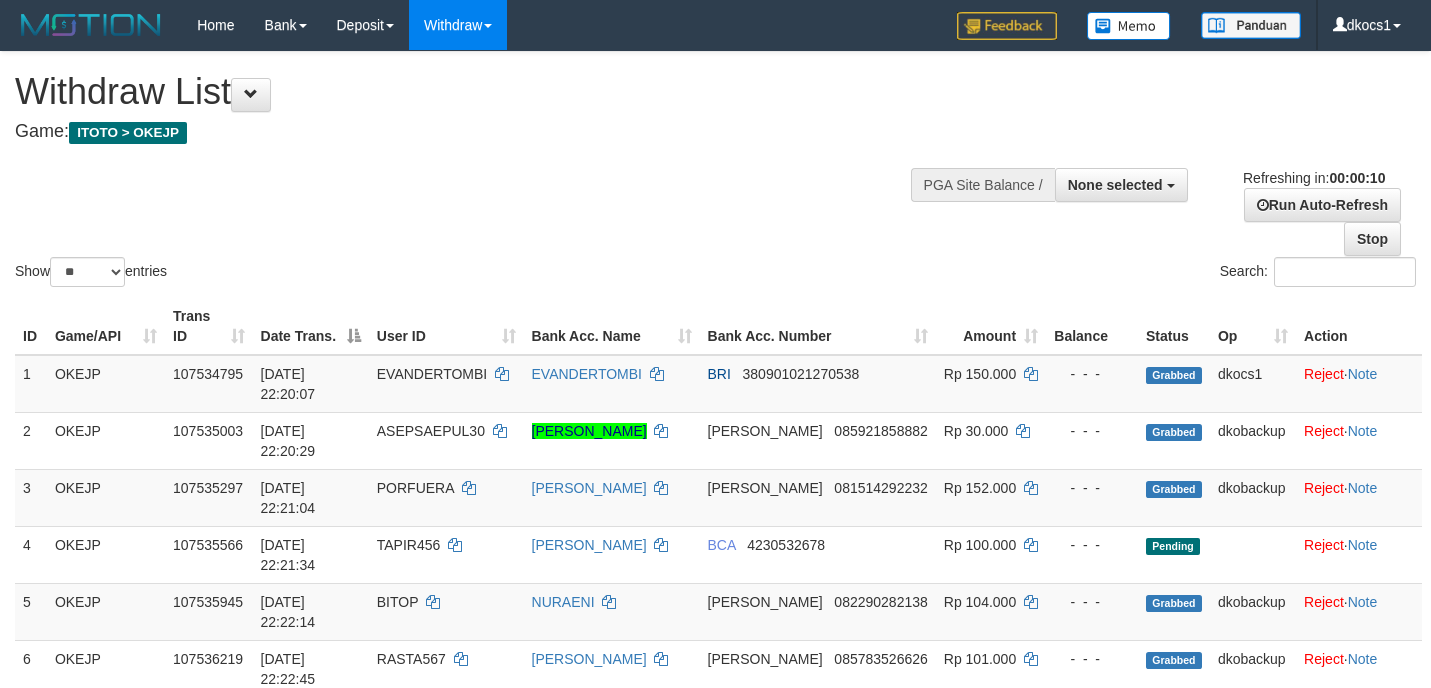 select 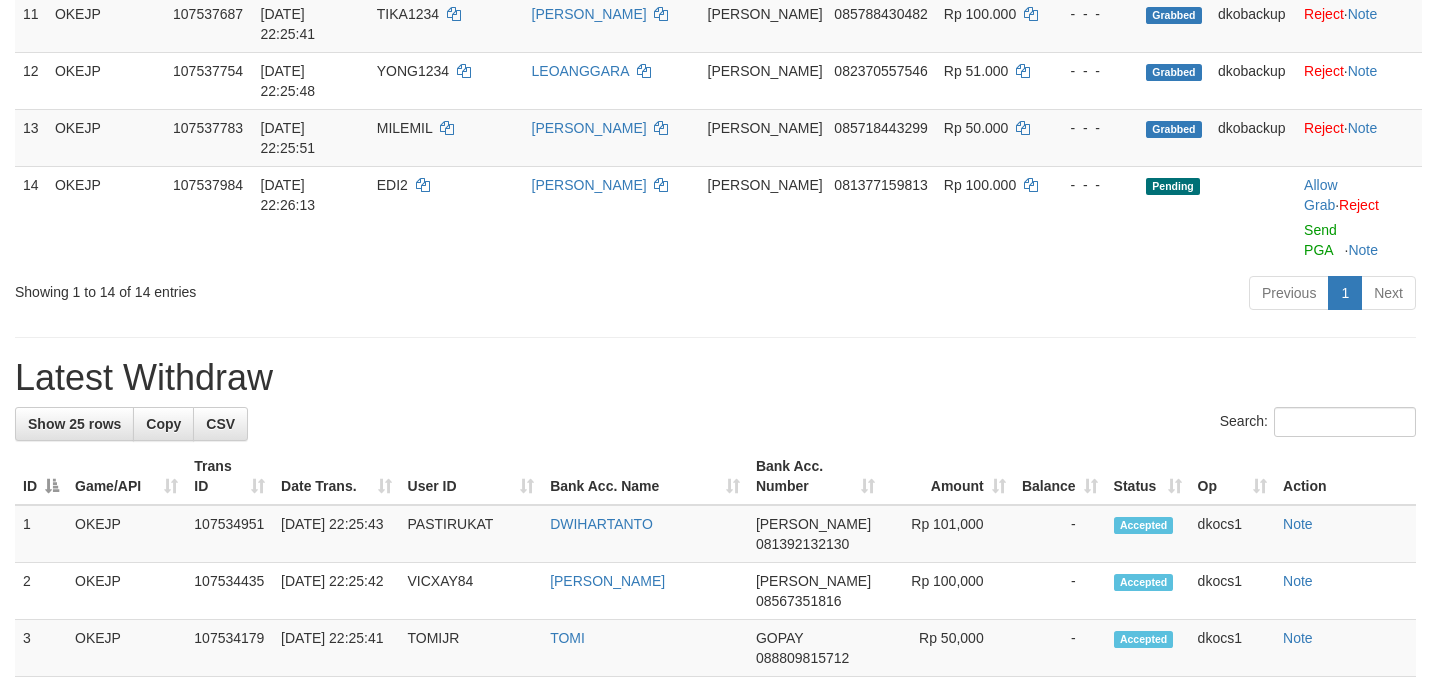 scroll, scrollTop: 900, scrollLeft: 0, axis: vertical 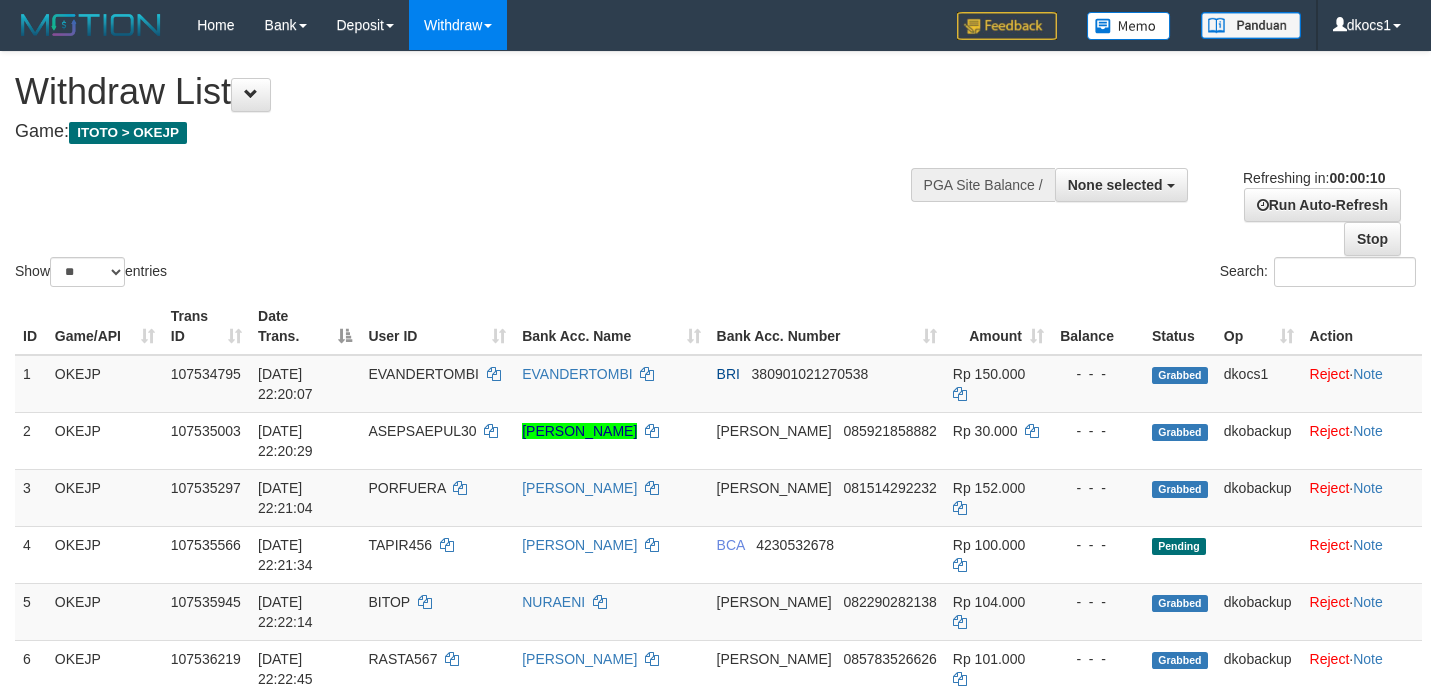 select 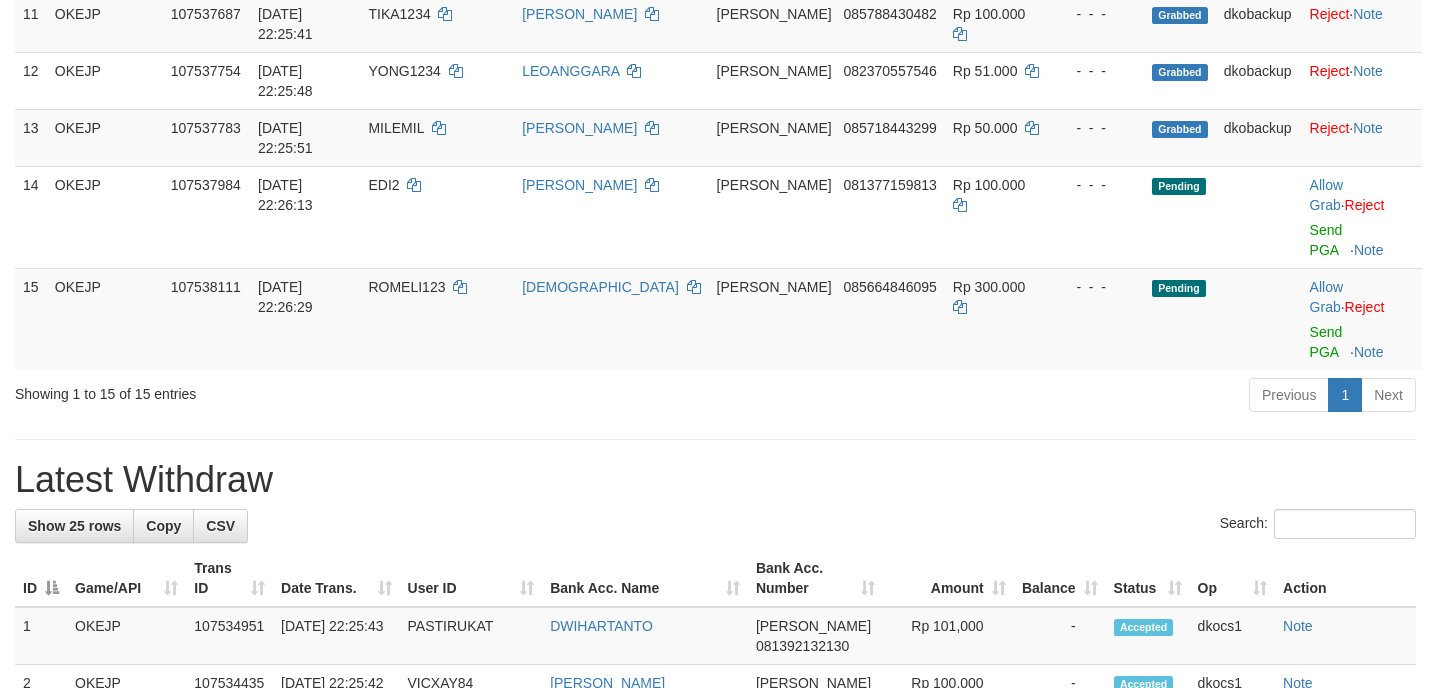 scroll, scrollTop: 900, scrollLeft: 0, axis: vertical 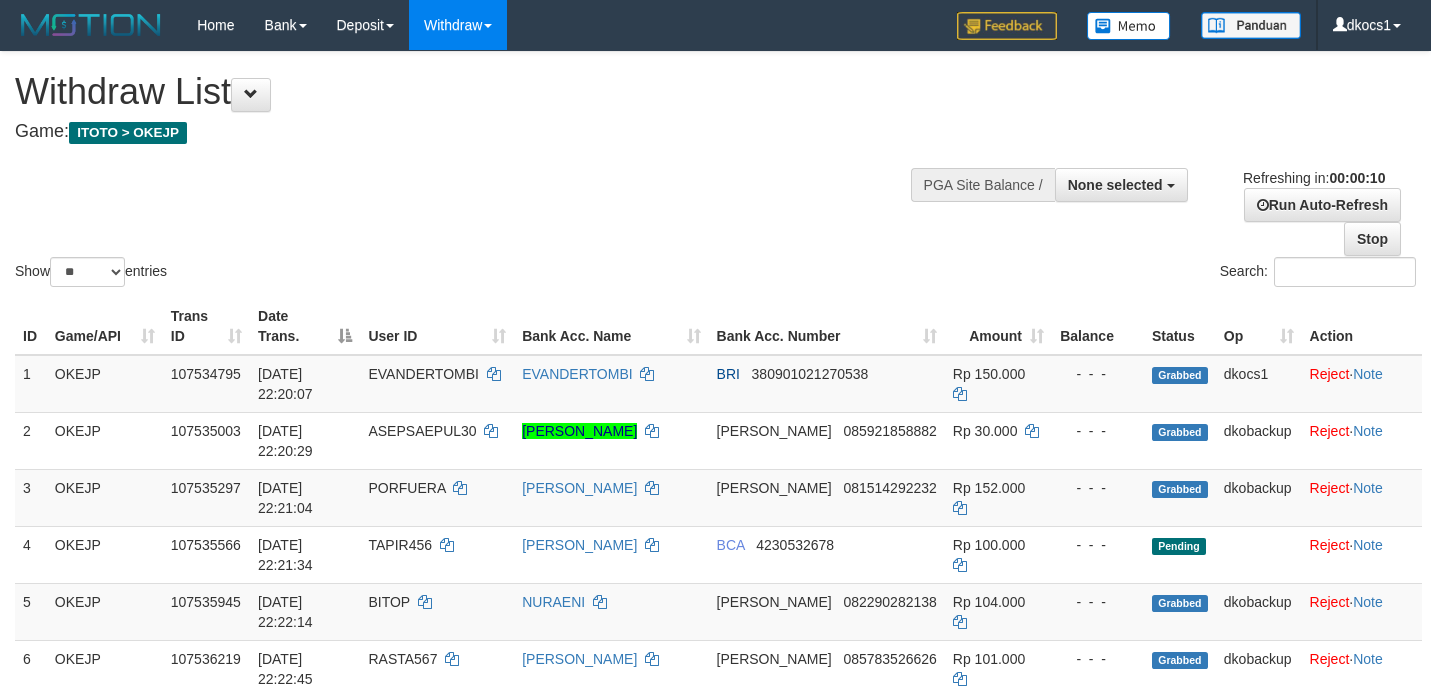 select 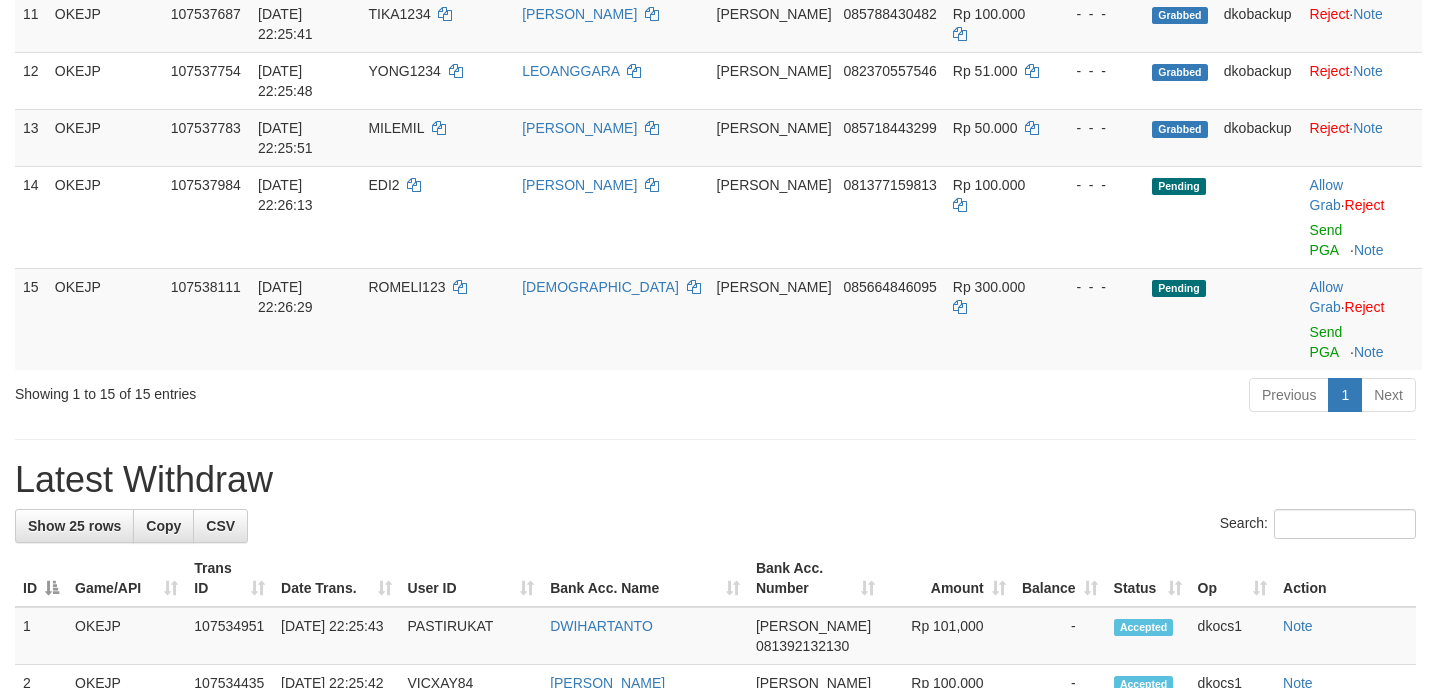 scroll, scrollTop: 900, scrollLeft: 0, axis: vertical 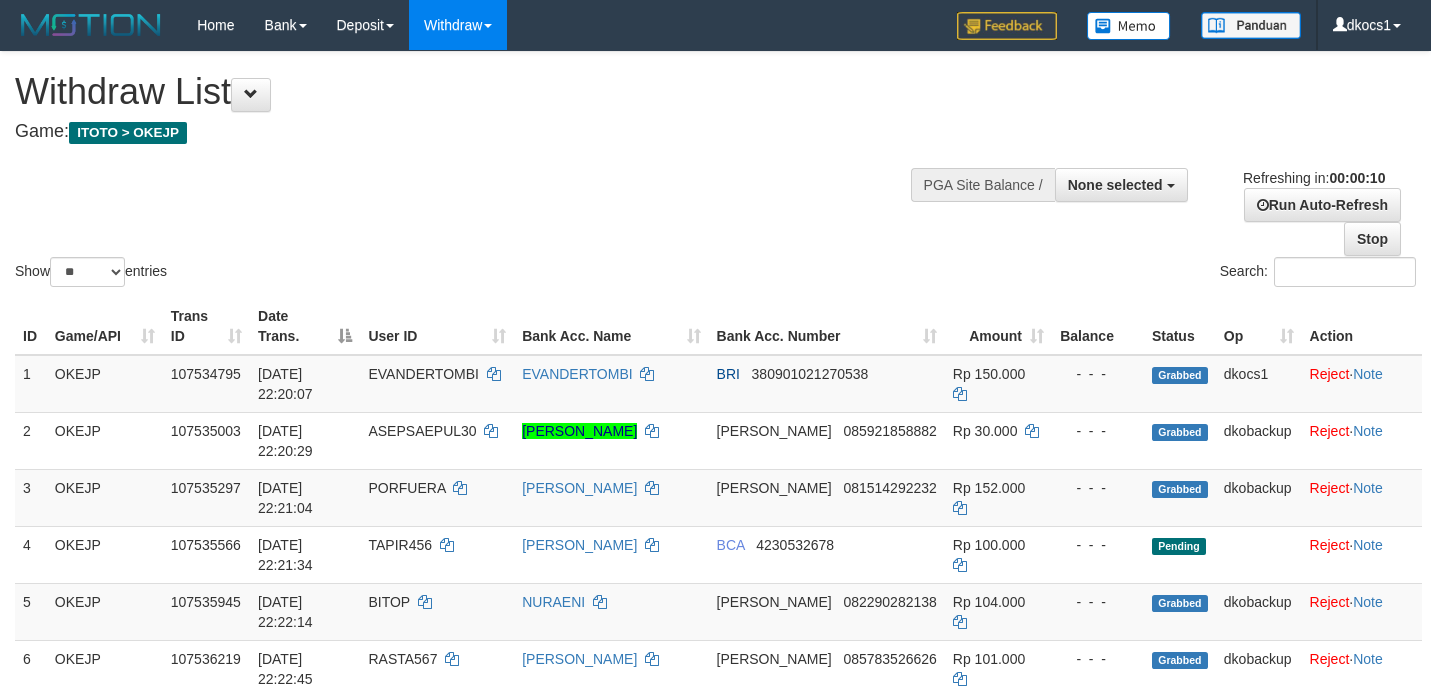 select 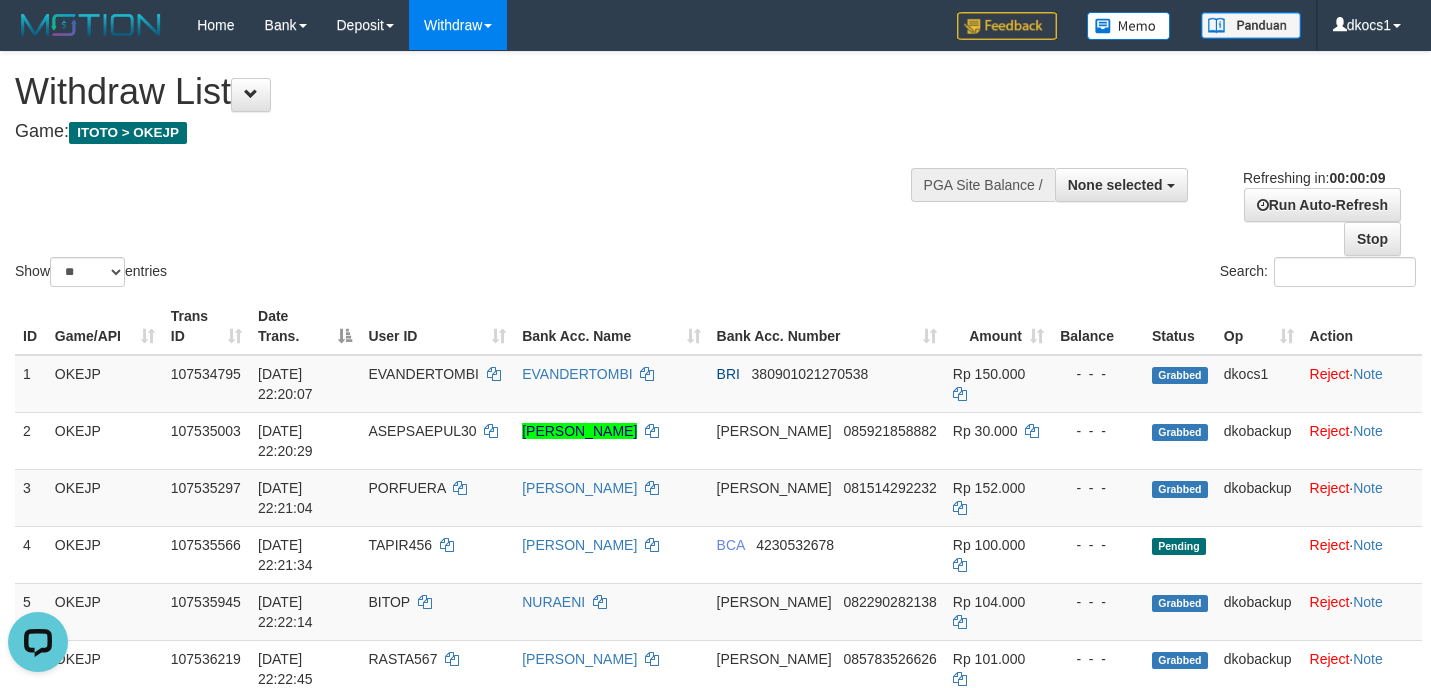 scroll, scrollTop: 0, scrollLeft: 0, axis: both 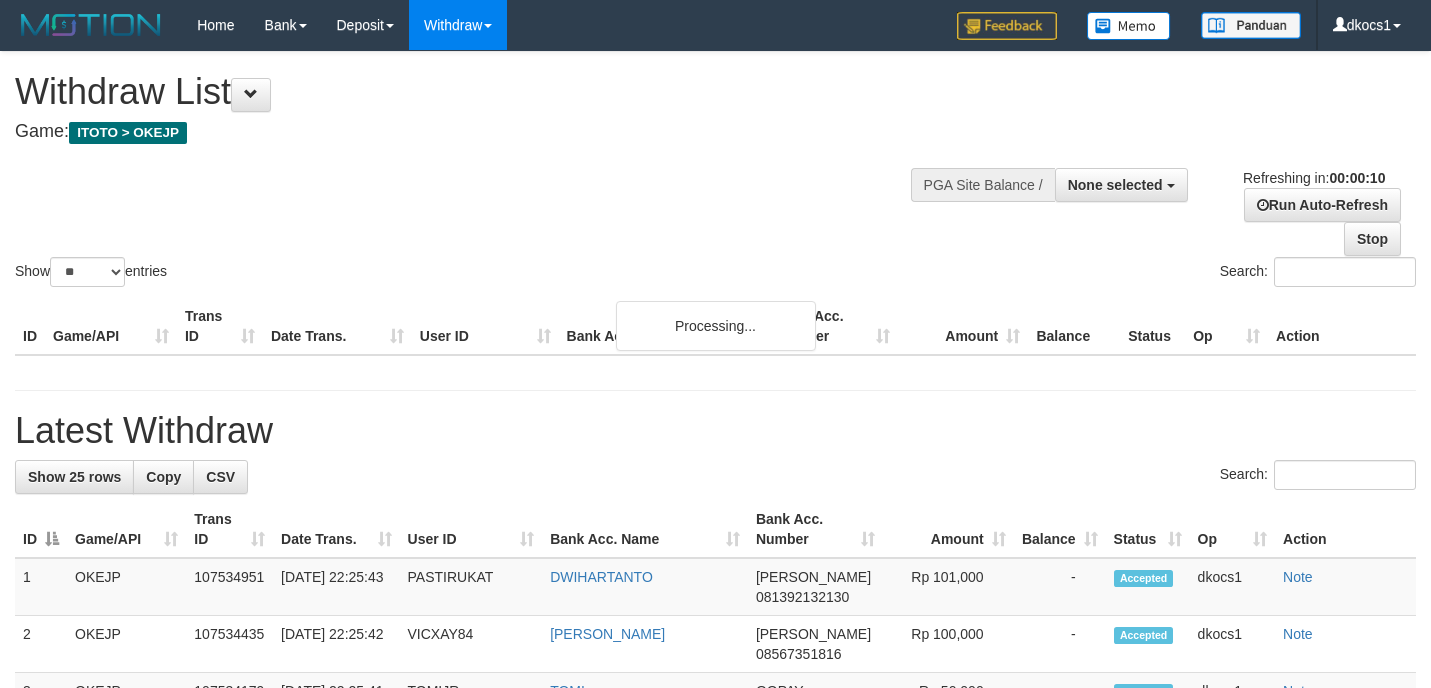 select 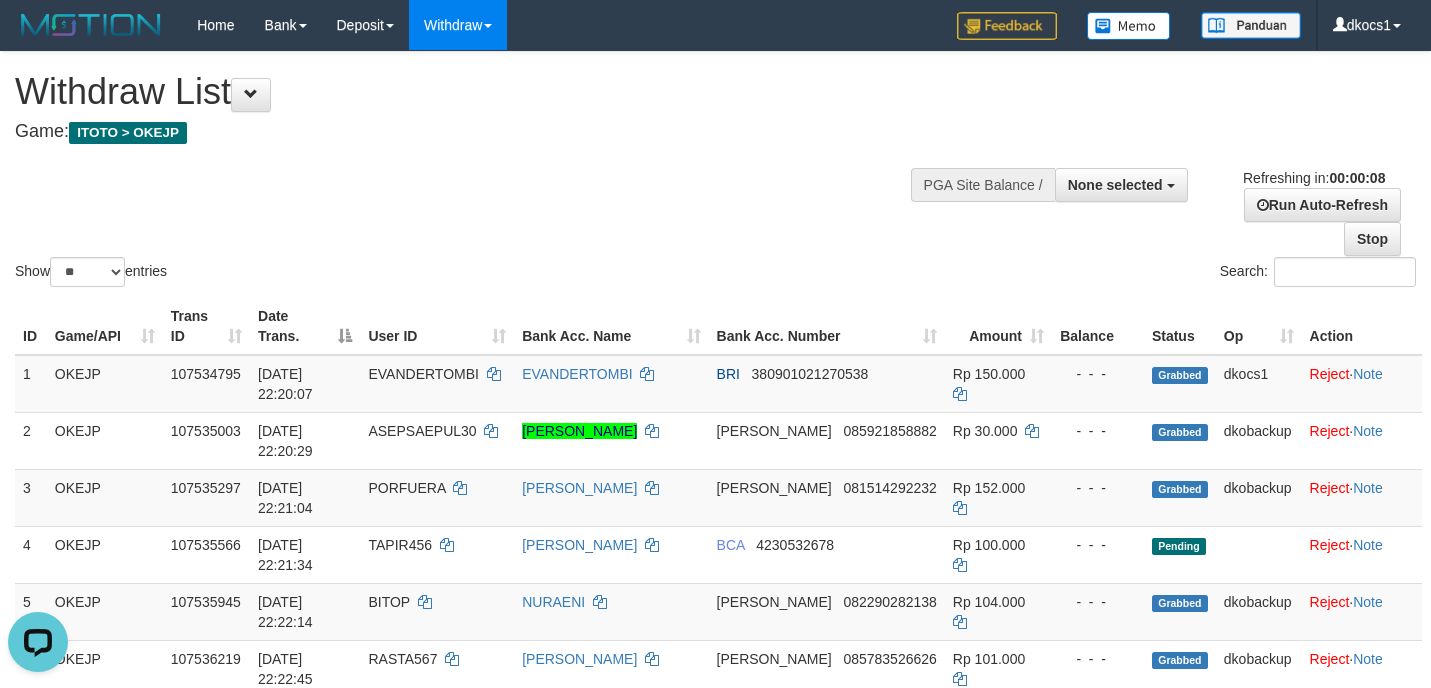 scroll, scrollTop: 0, scrollLeft: 0, axis: both 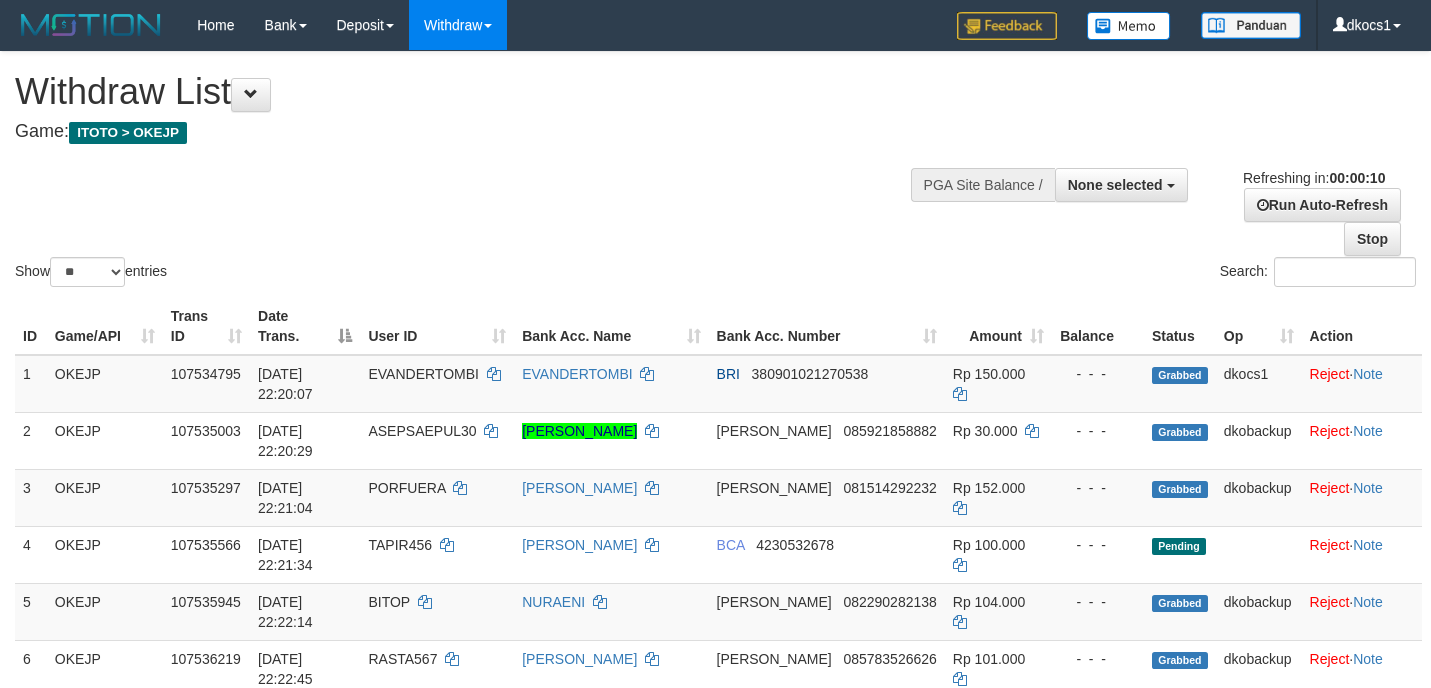 select 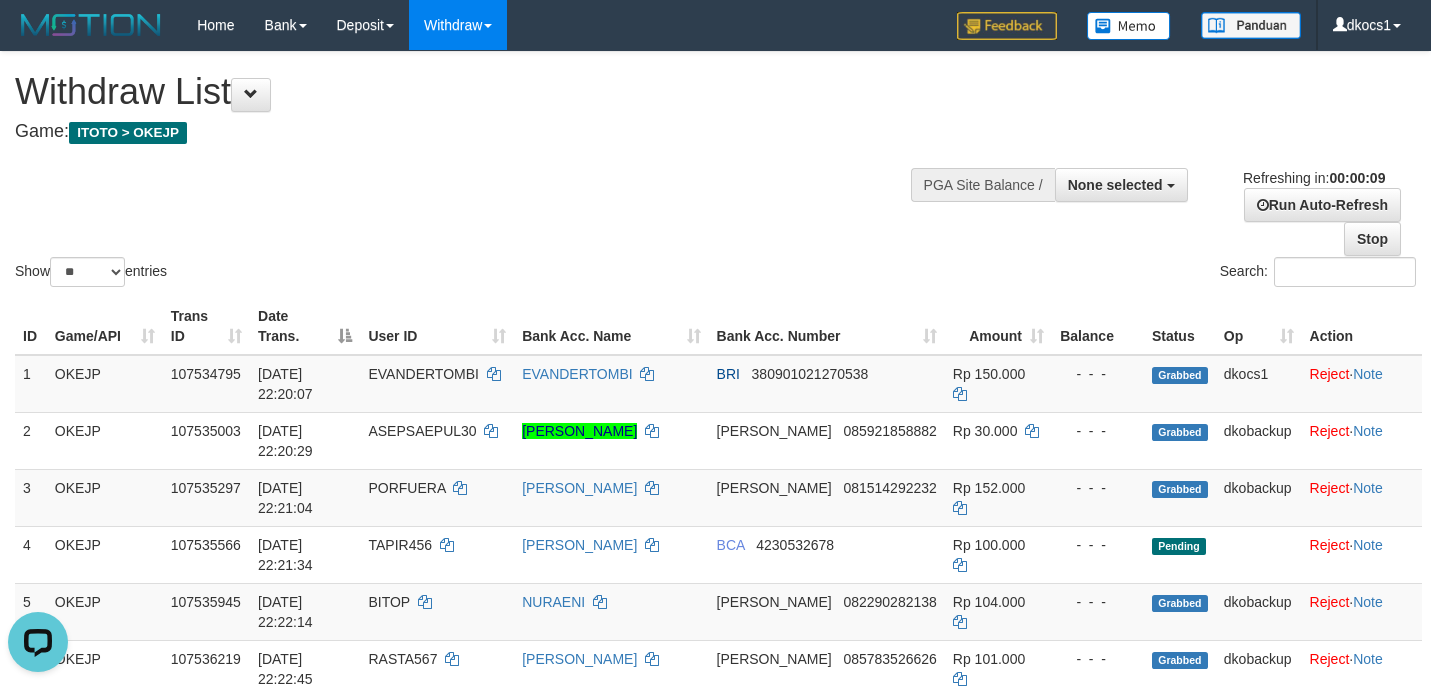 scroll, scrollTop: 0, scrollLeft: 0, axis: both 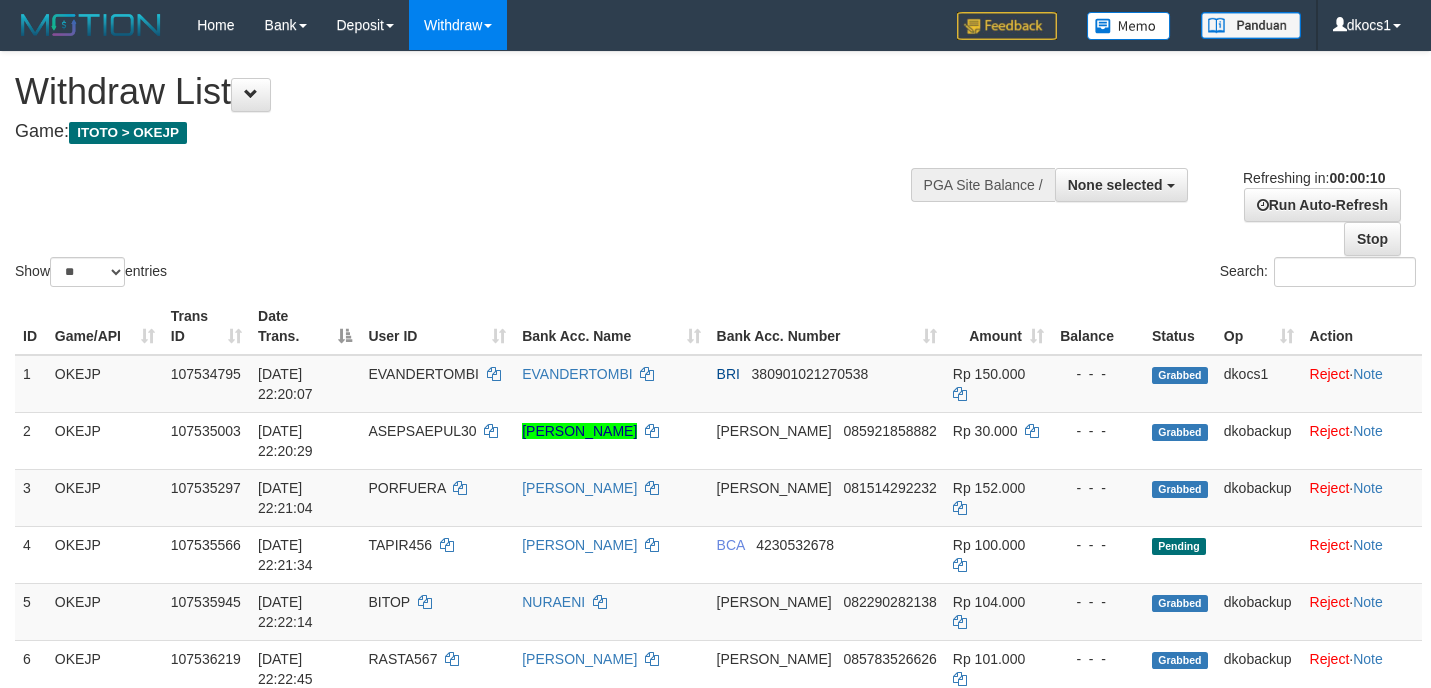 select 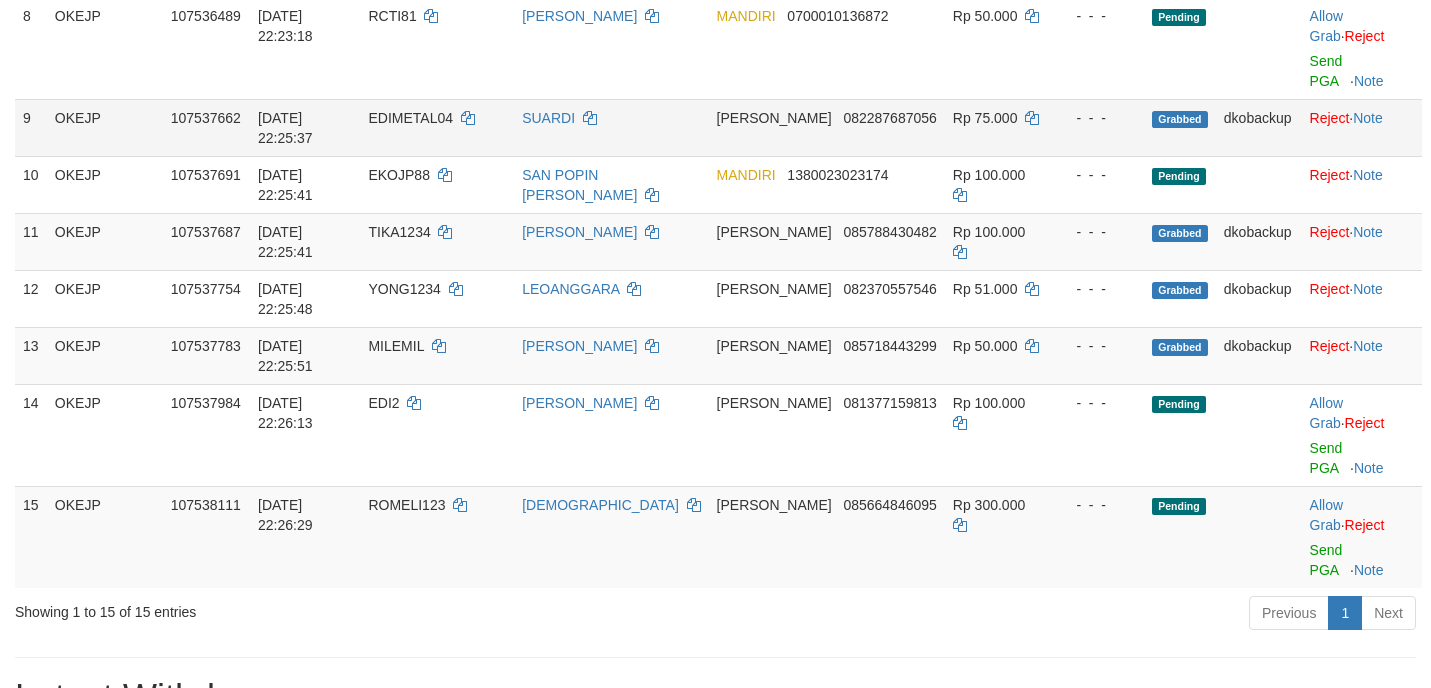 scroll, scrollTop: 525, scrollLeft: 0, axis: vertical 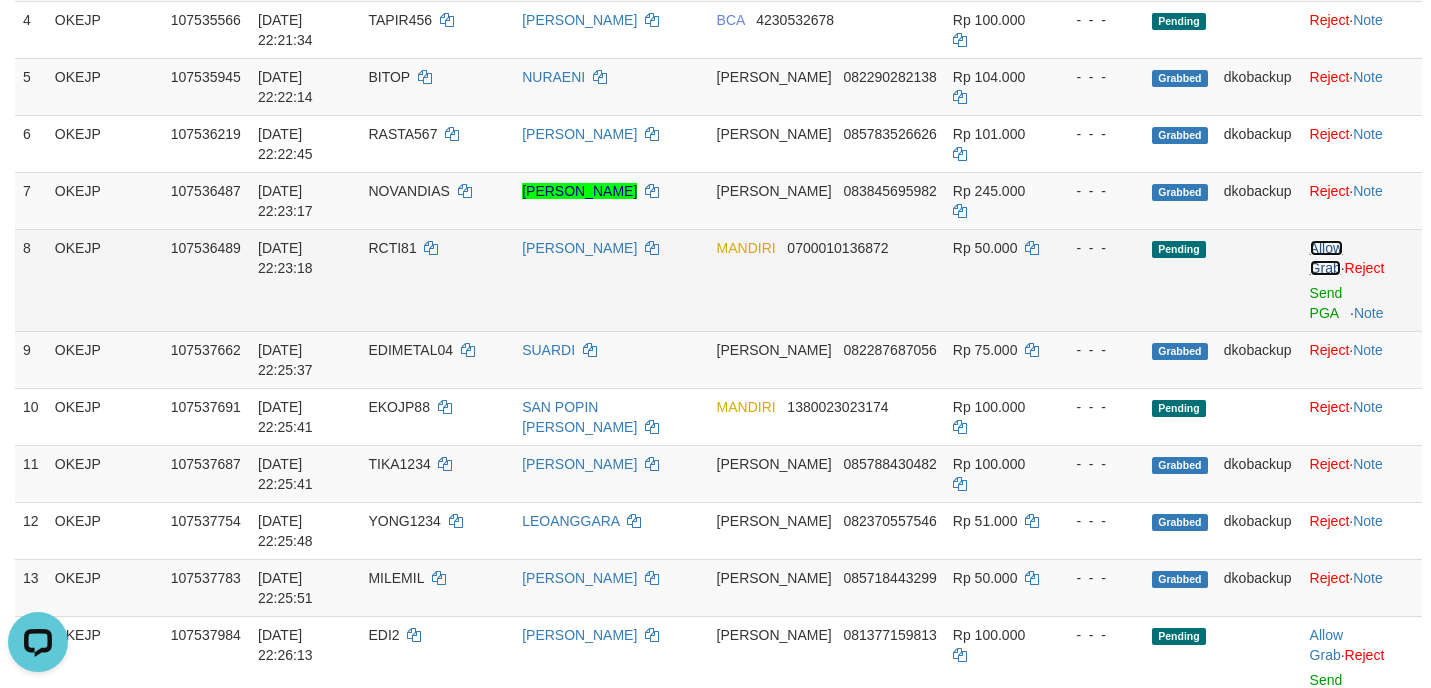 click on "Allow Grab" at bounding box center [1326, 258] 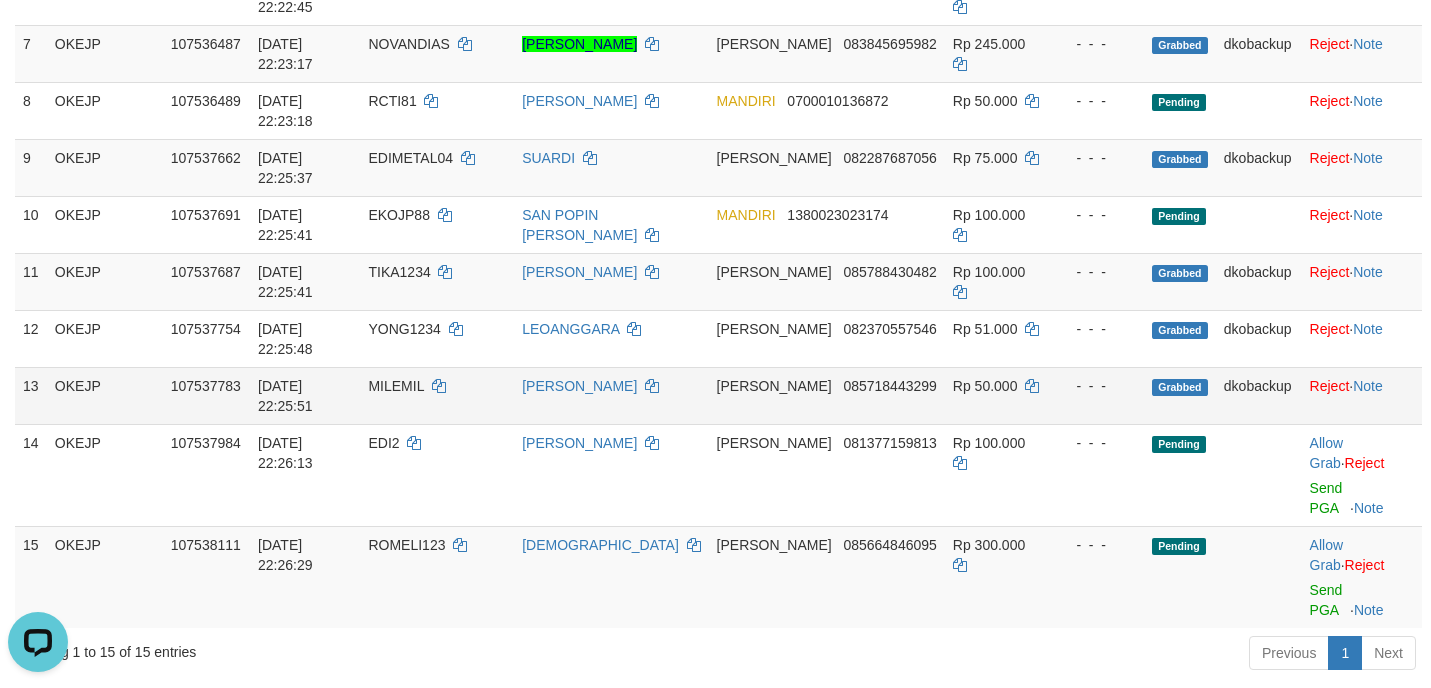 scroll, scrollTop: 675, scrollLeft: 0, axis: vertical 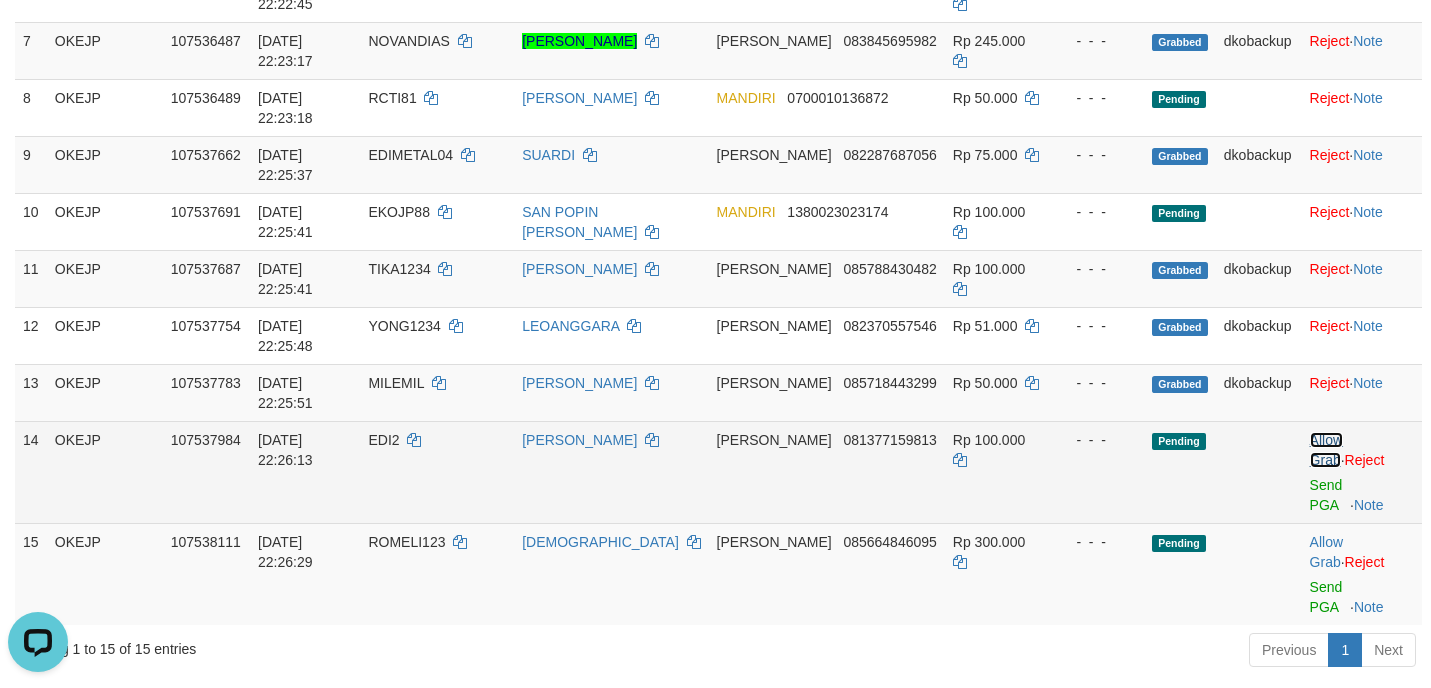 click on "Allow Grab" at bounding box center [1326, 450] 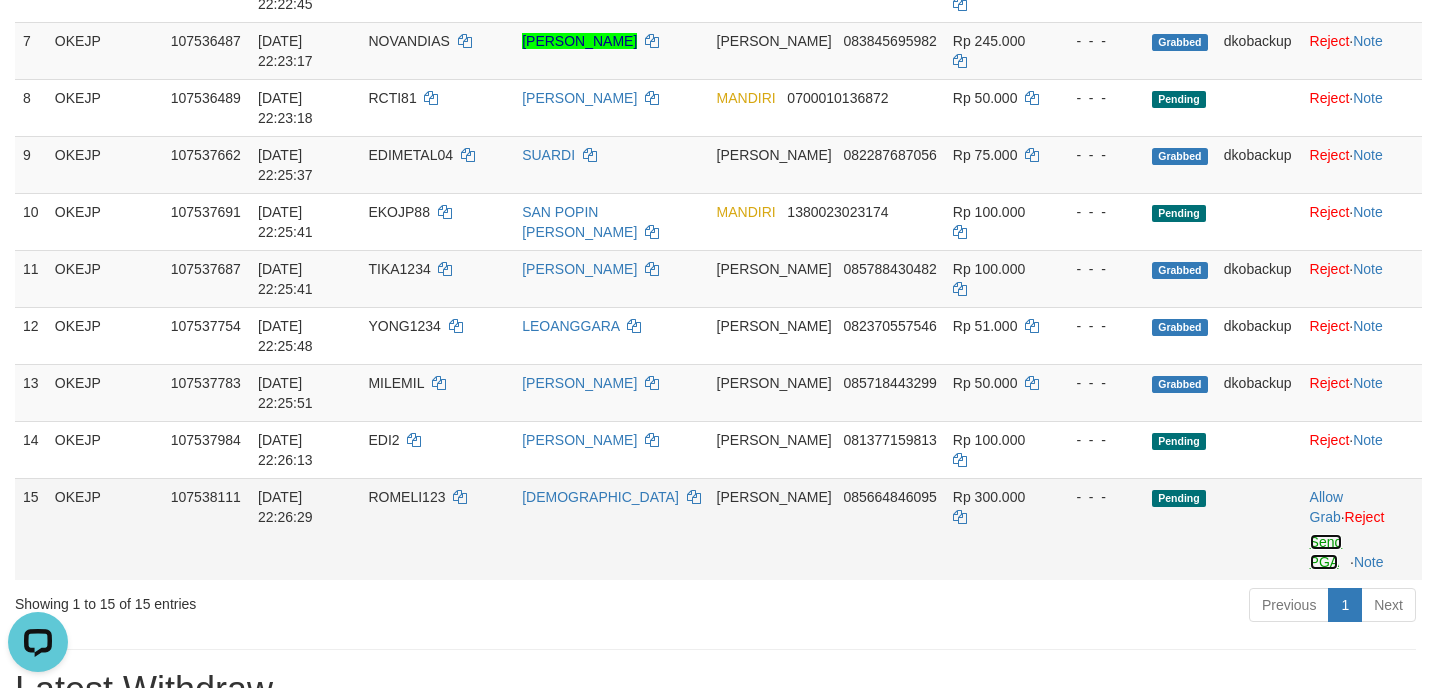 click on "Send PGA" at bounding box center (1326, 552) 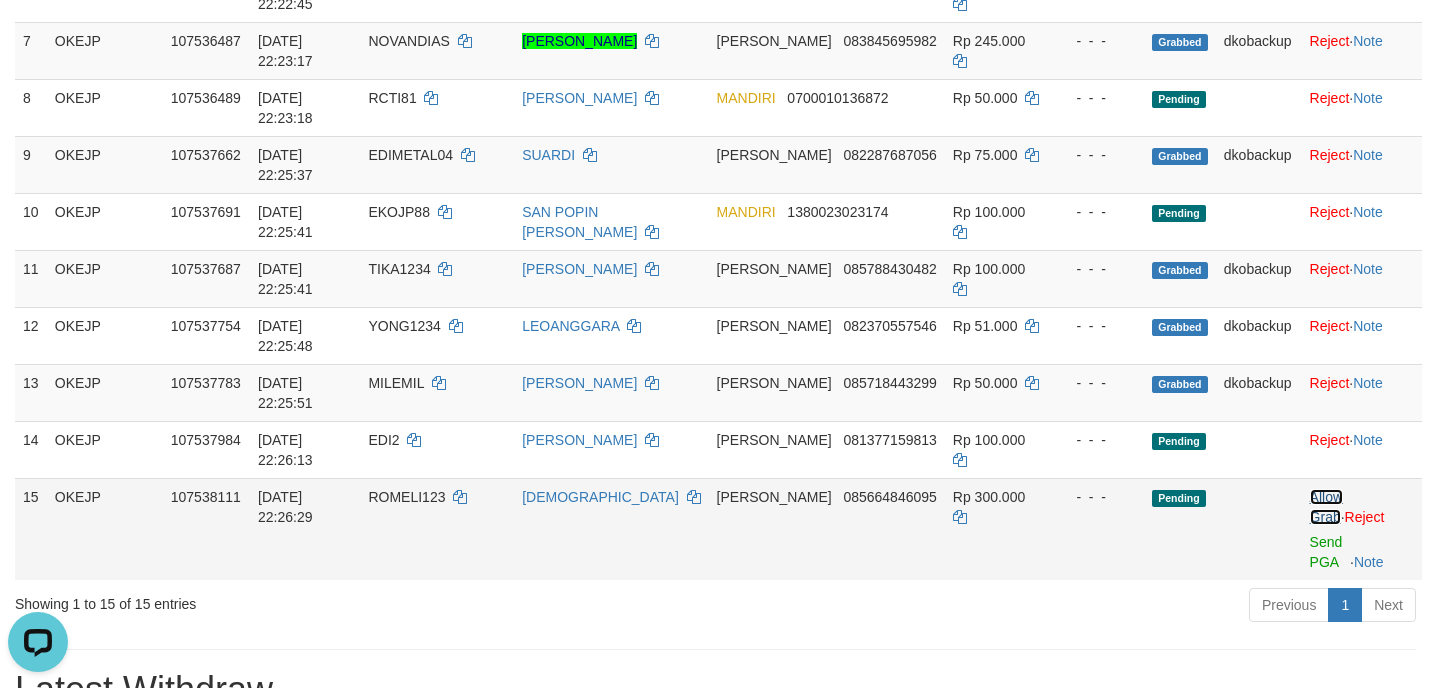 click on "Allow Grab" at bounding box center [1326, 507] 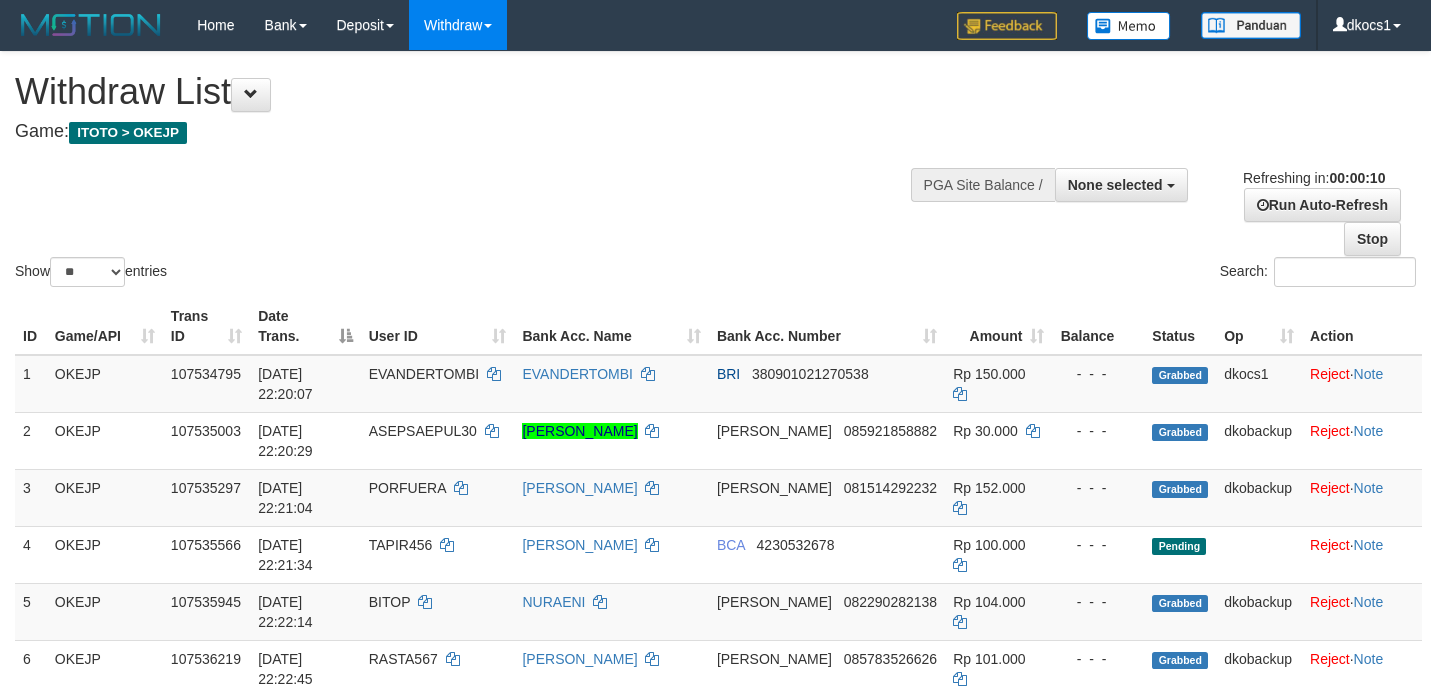 select 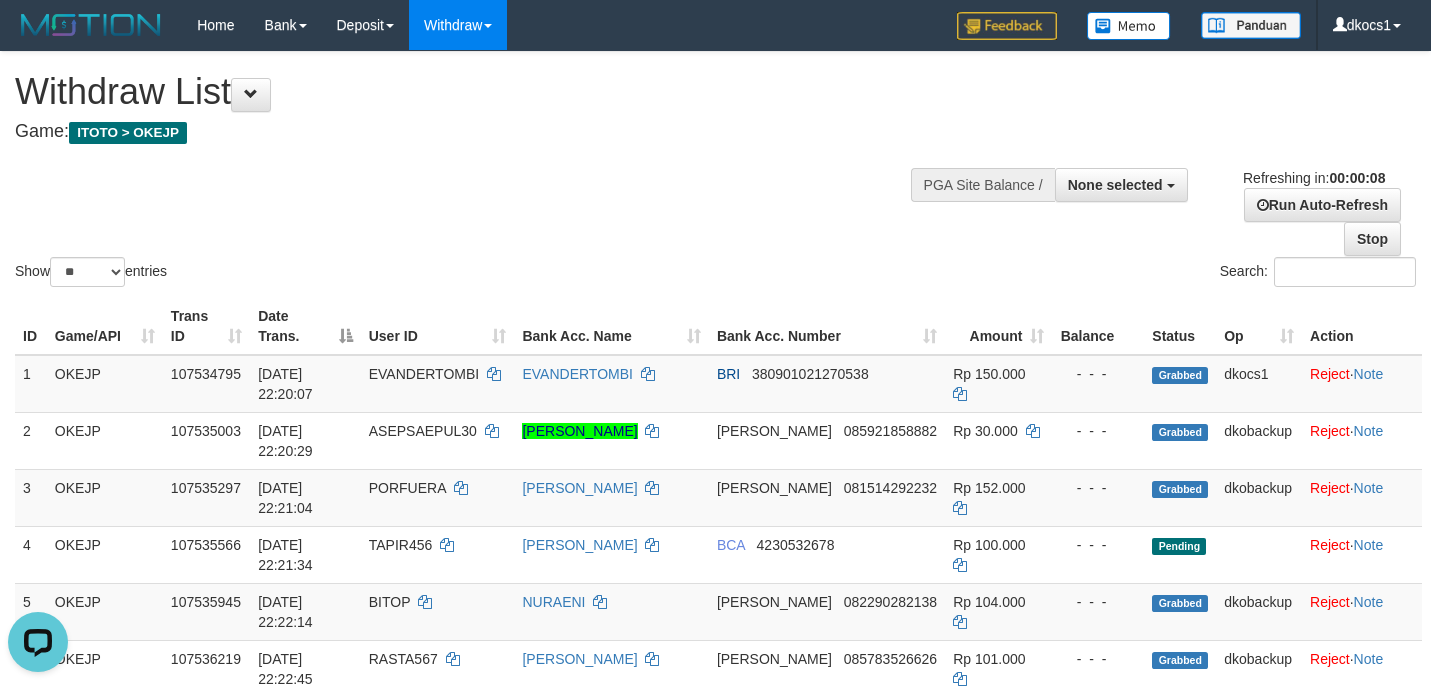 scroll, scrollTop: 0, scrollLeft: 0, axis: both 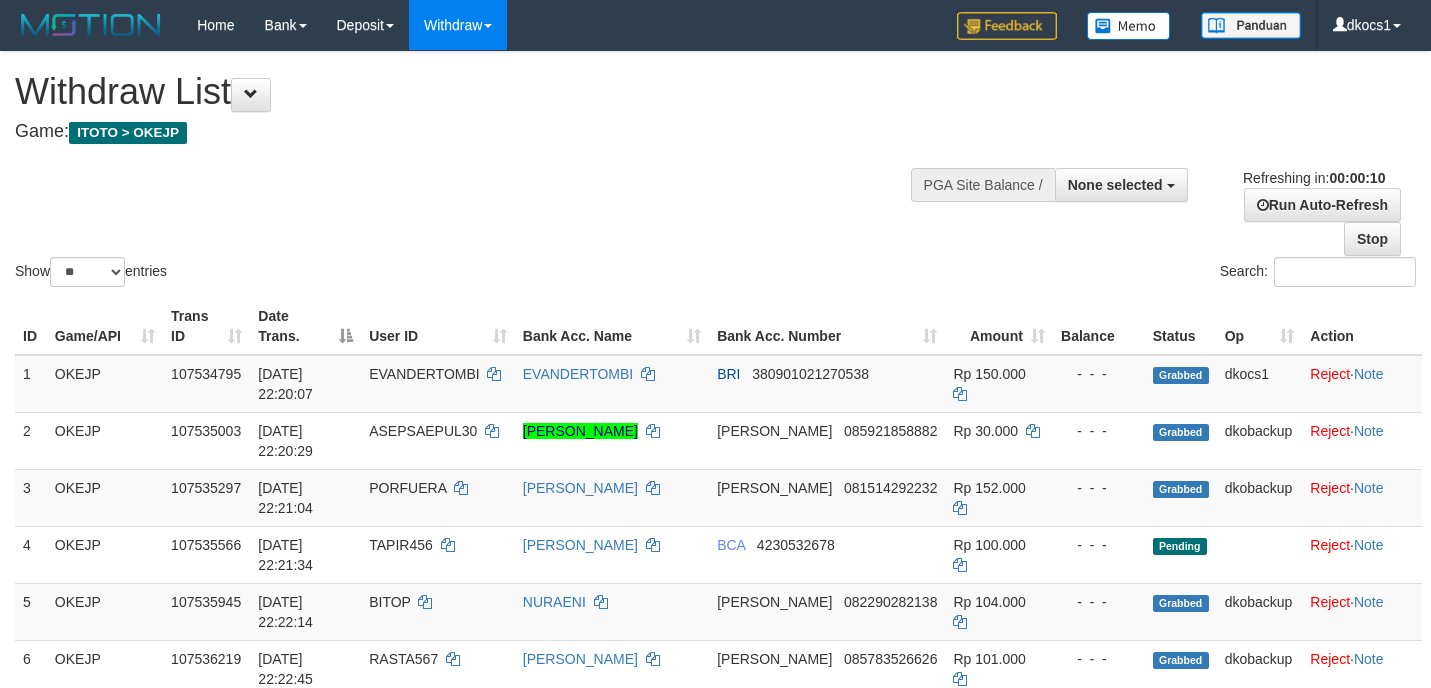 select 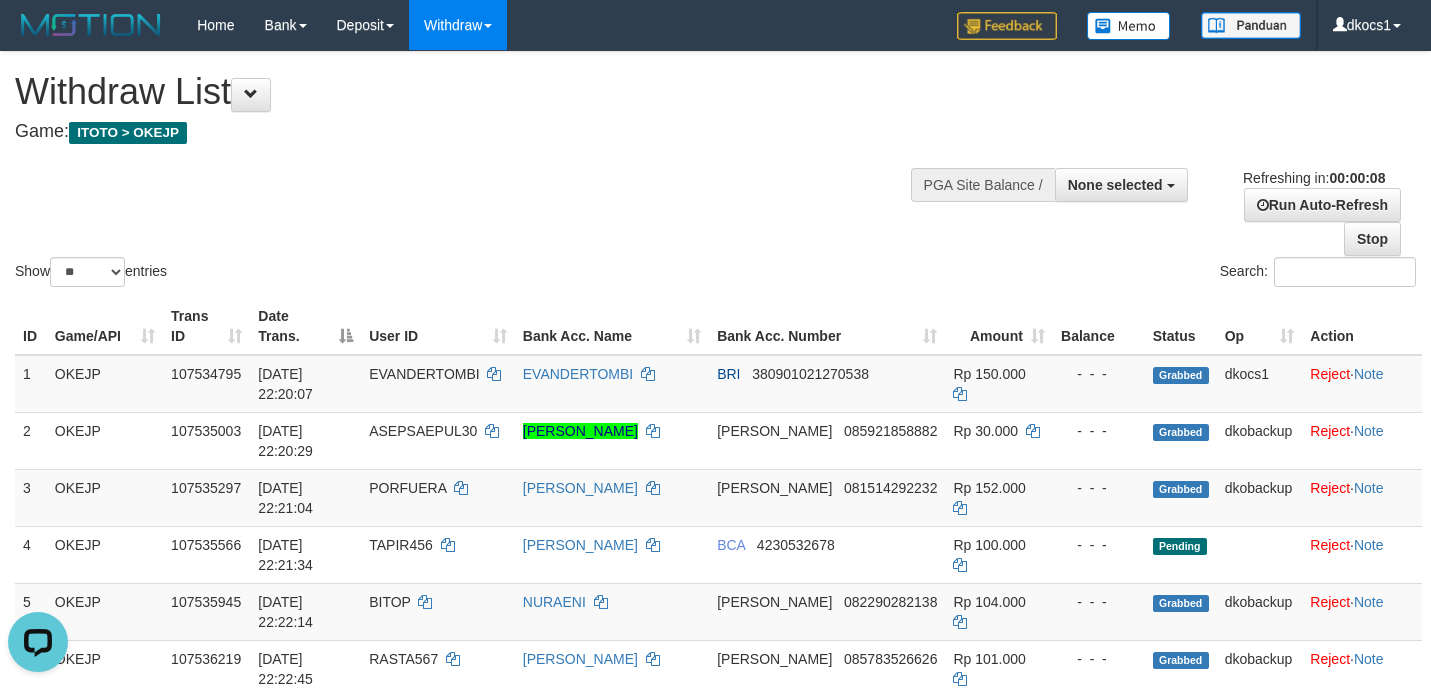 scroll, scrollTop: 0, scrollLeft: 0, axis: both 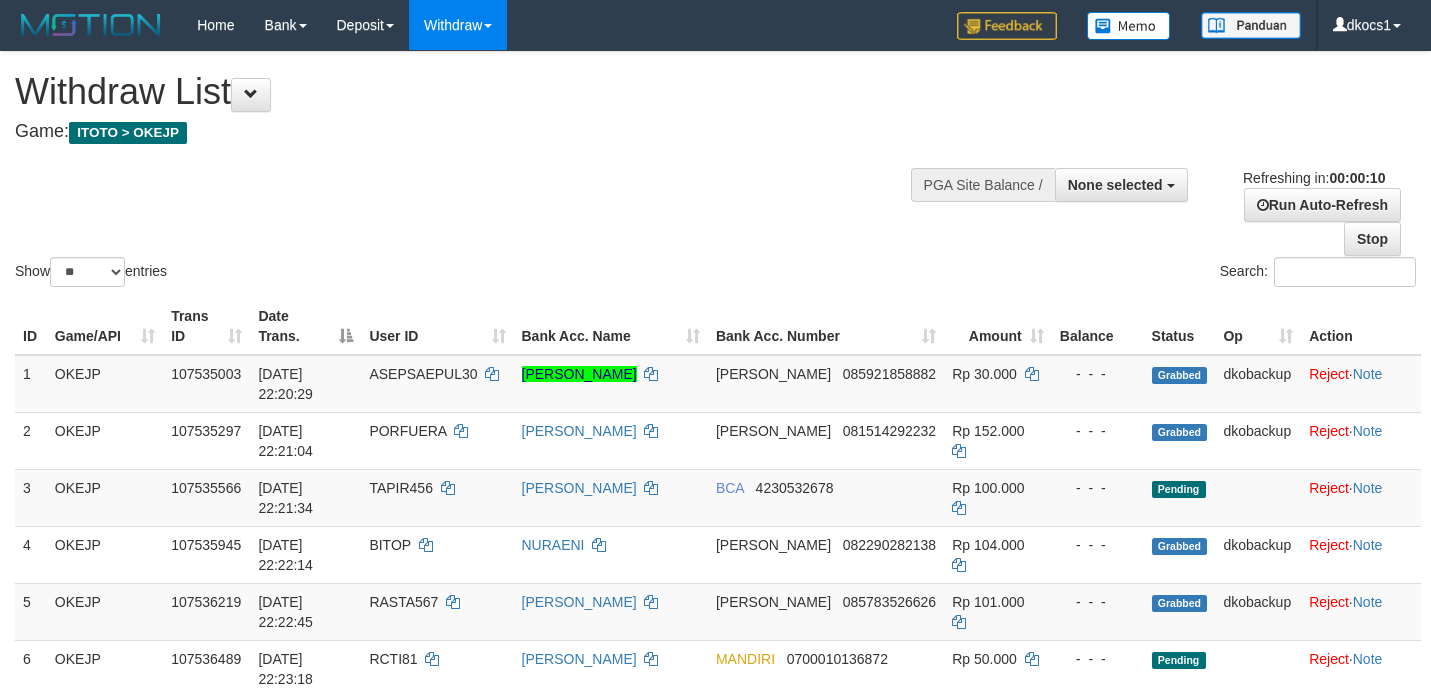 select 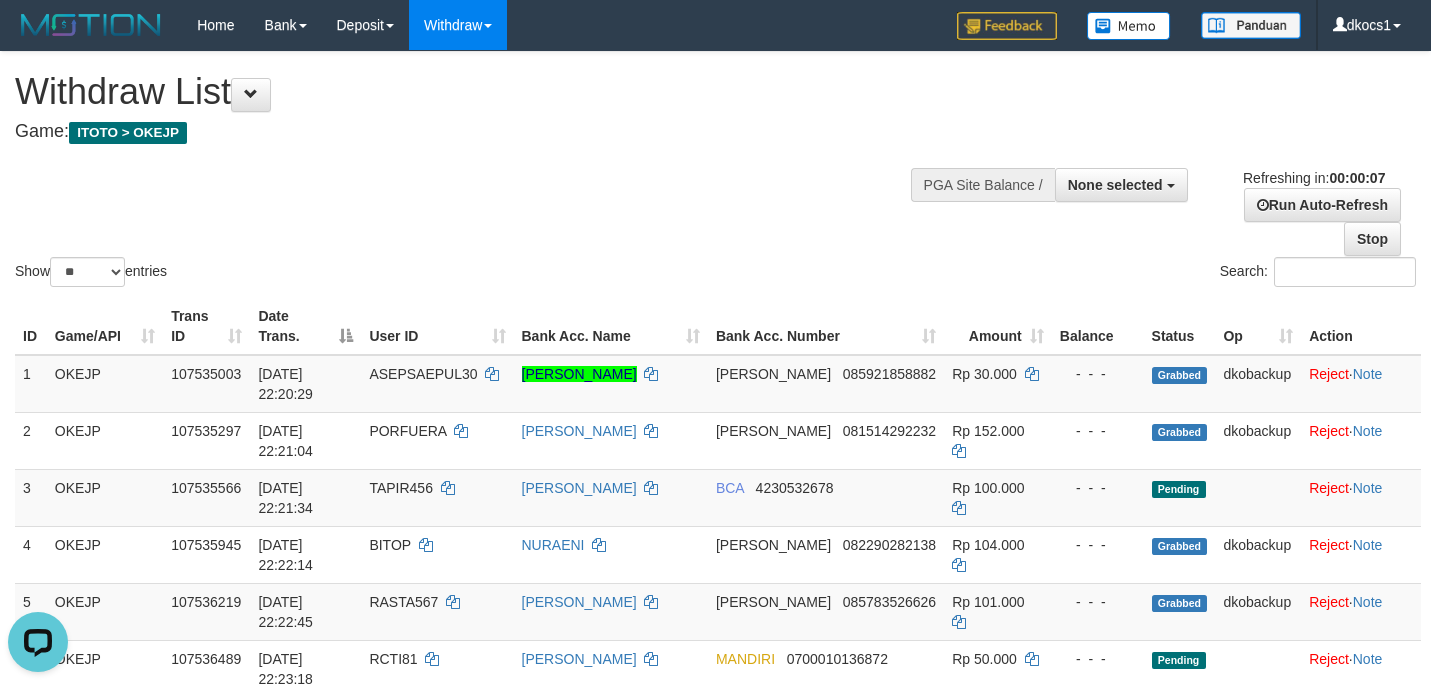 scroll, scrollTop: 0, scrollLeft: 0, axis: both 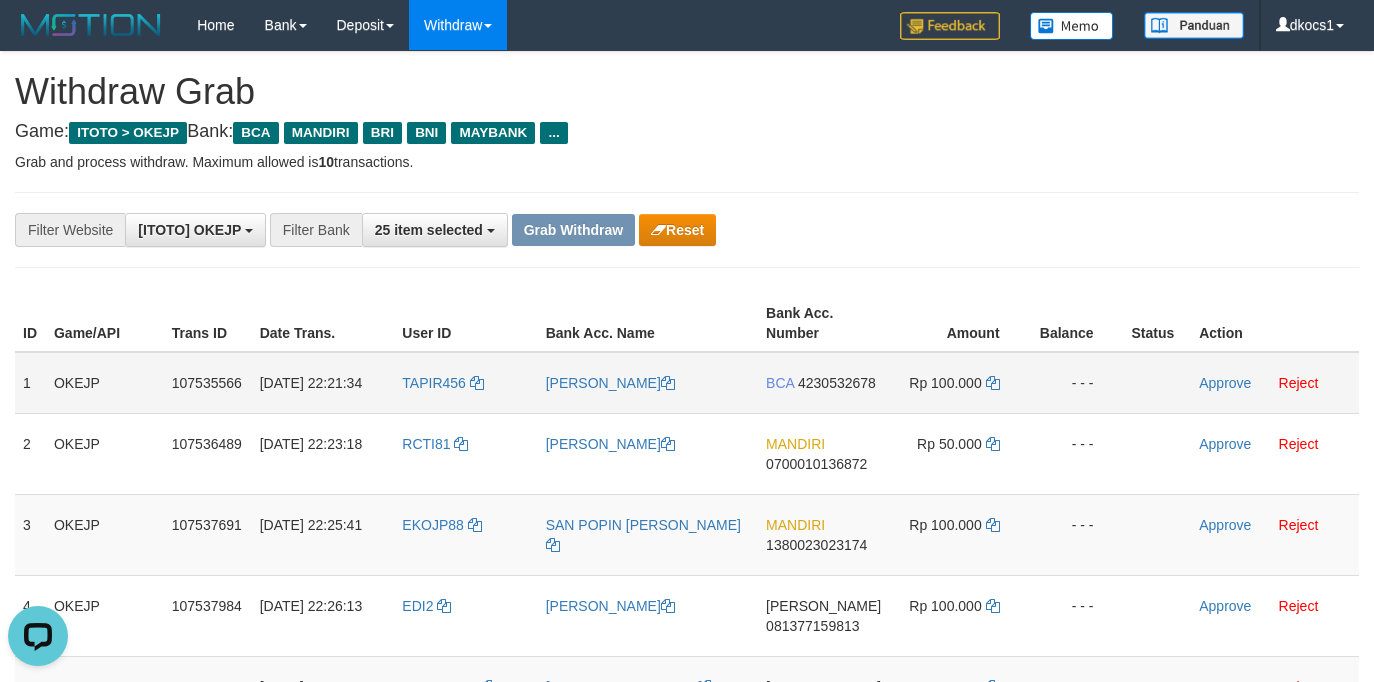 click on "TAPIR456" at bounding box center (465, 383) 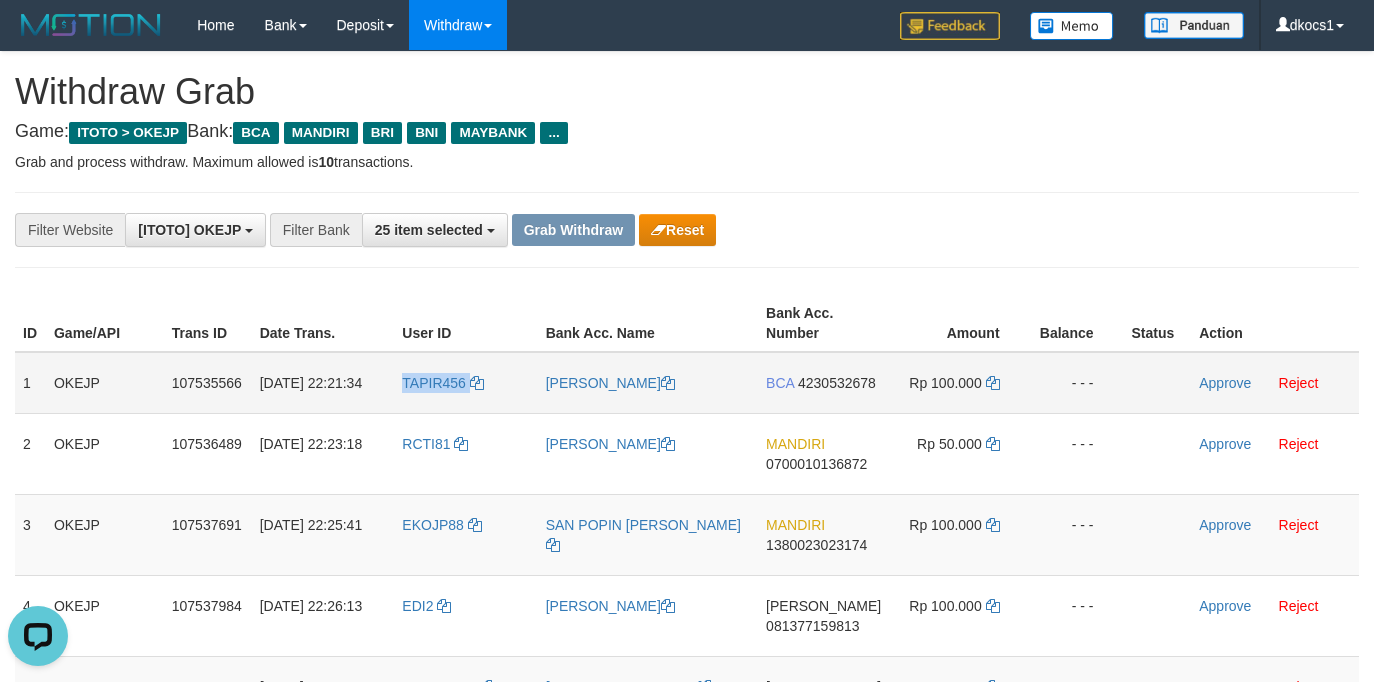 drag, startPoint x: 450, startPoint y: 396, endPoint x: 438, endPoint y: 396, distance: 12 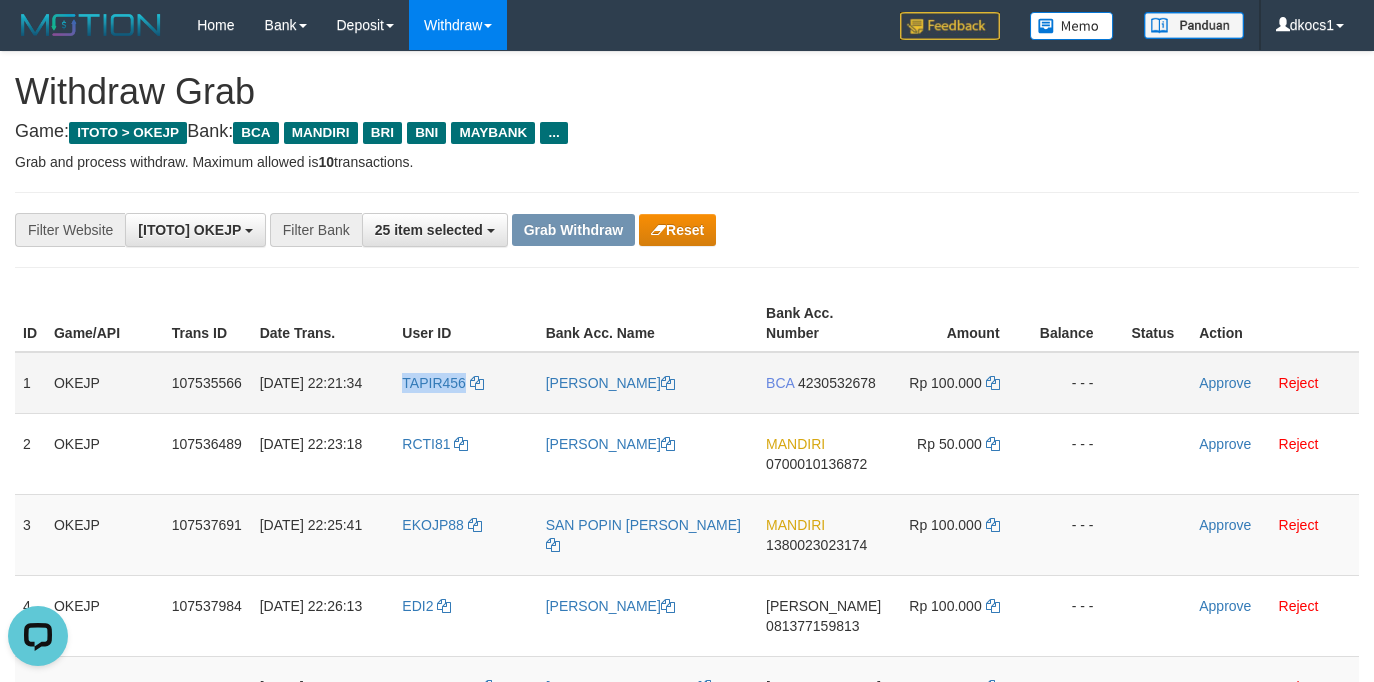 copy on "TAPIR456" 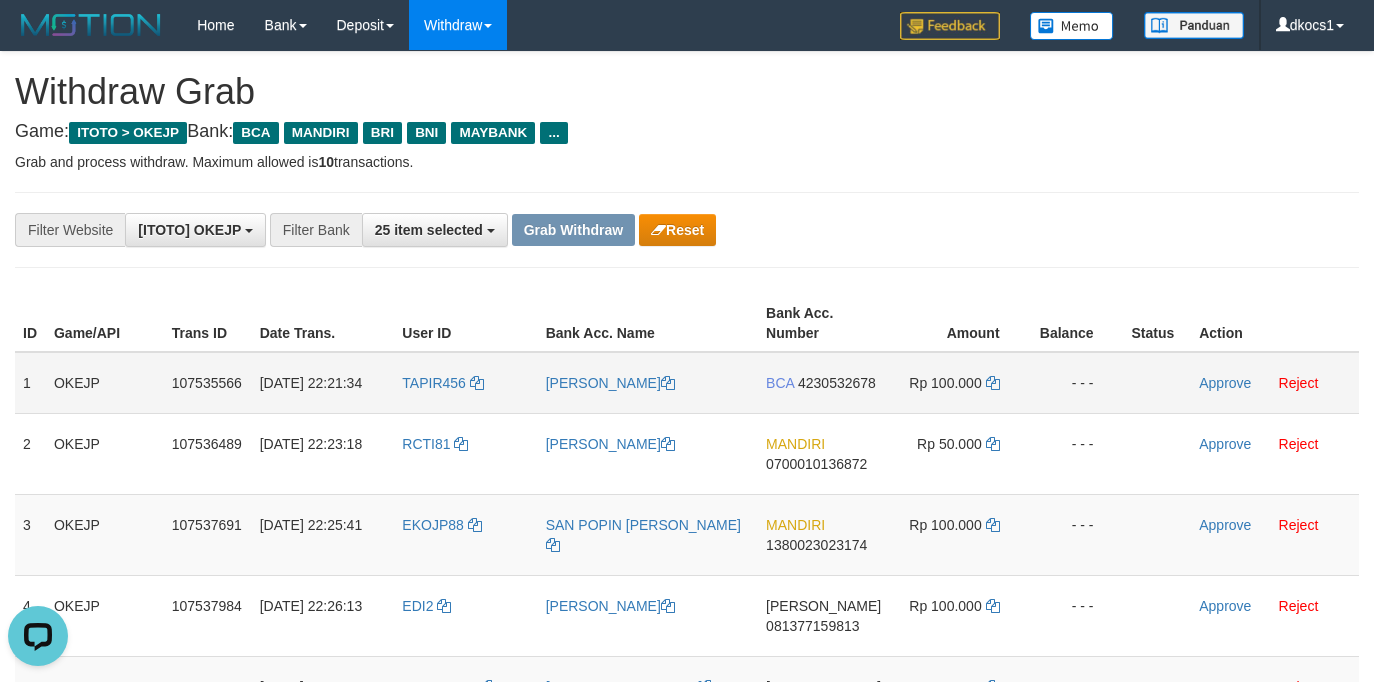 click on "[PERSON_NAME]" at bounding box center [648, 383] 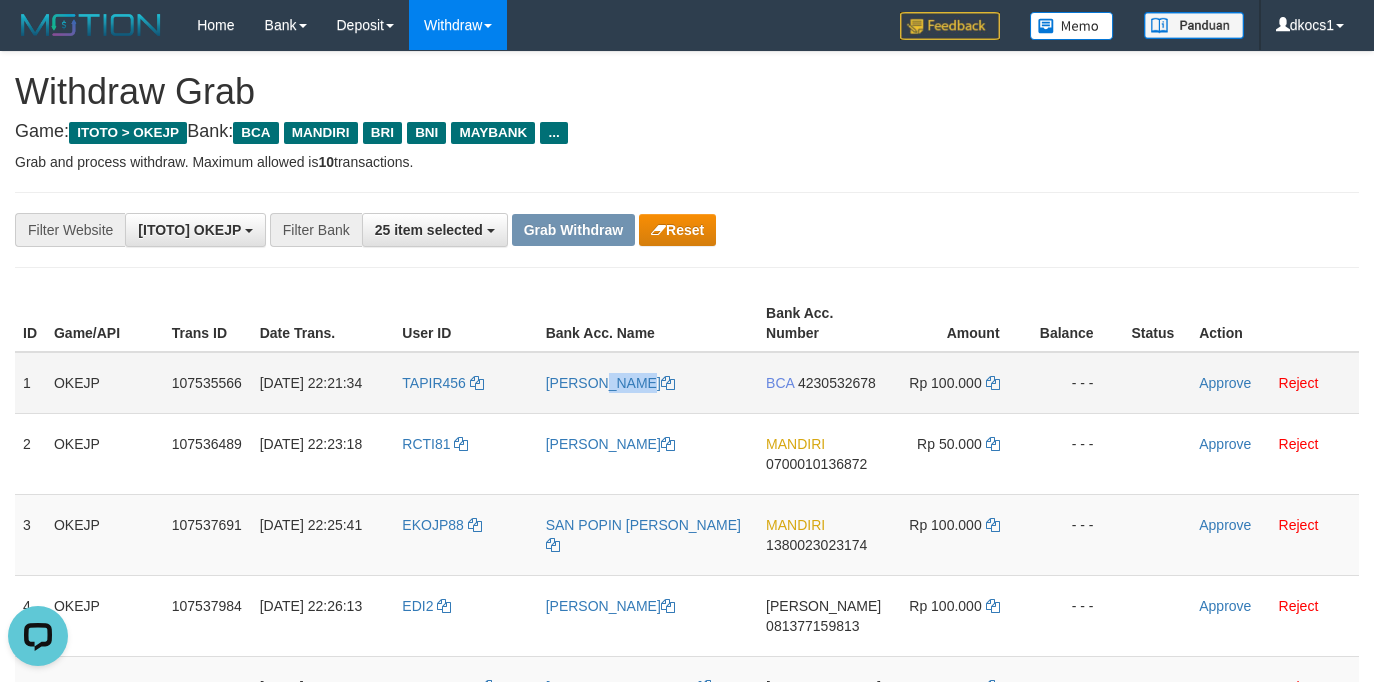 click on "[PERSON_NAME]" at bounding box center [648, 383] 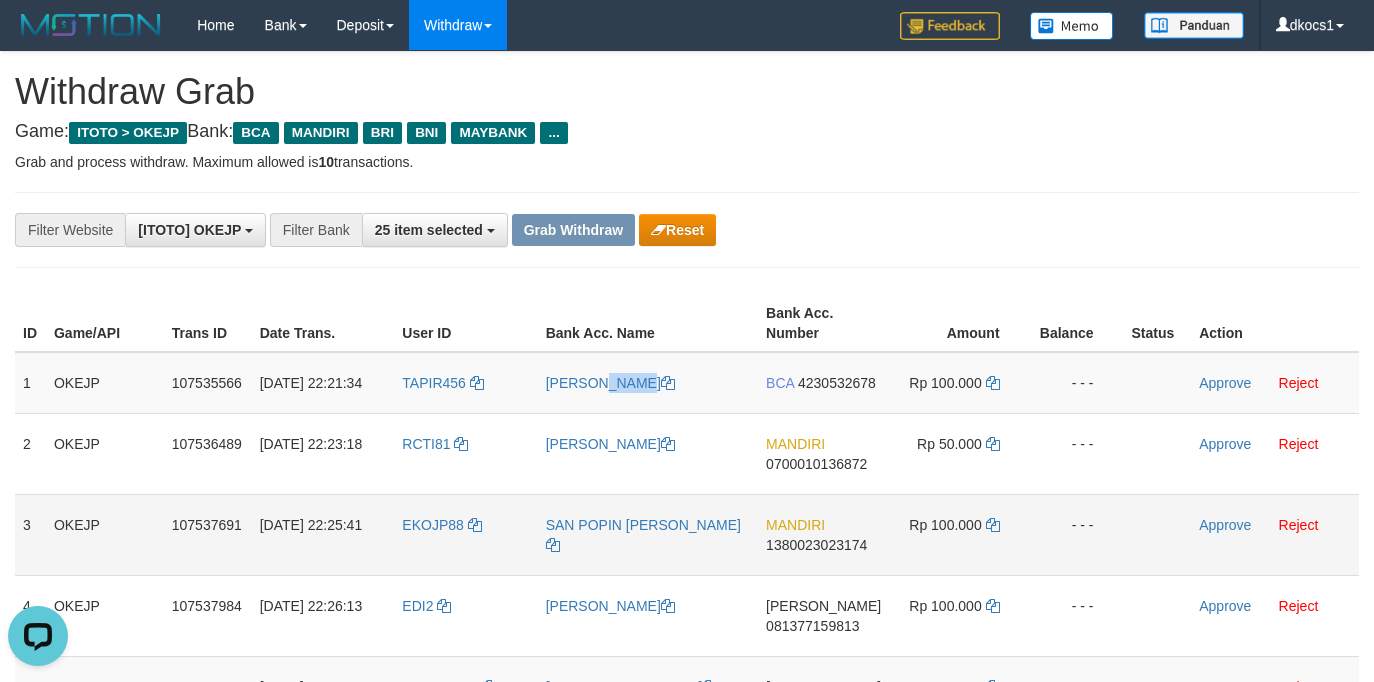 drag, startPoint x: 609, startPoint y: 397, endPoint x: 48, endPoint y: 562, distance: 584.7615 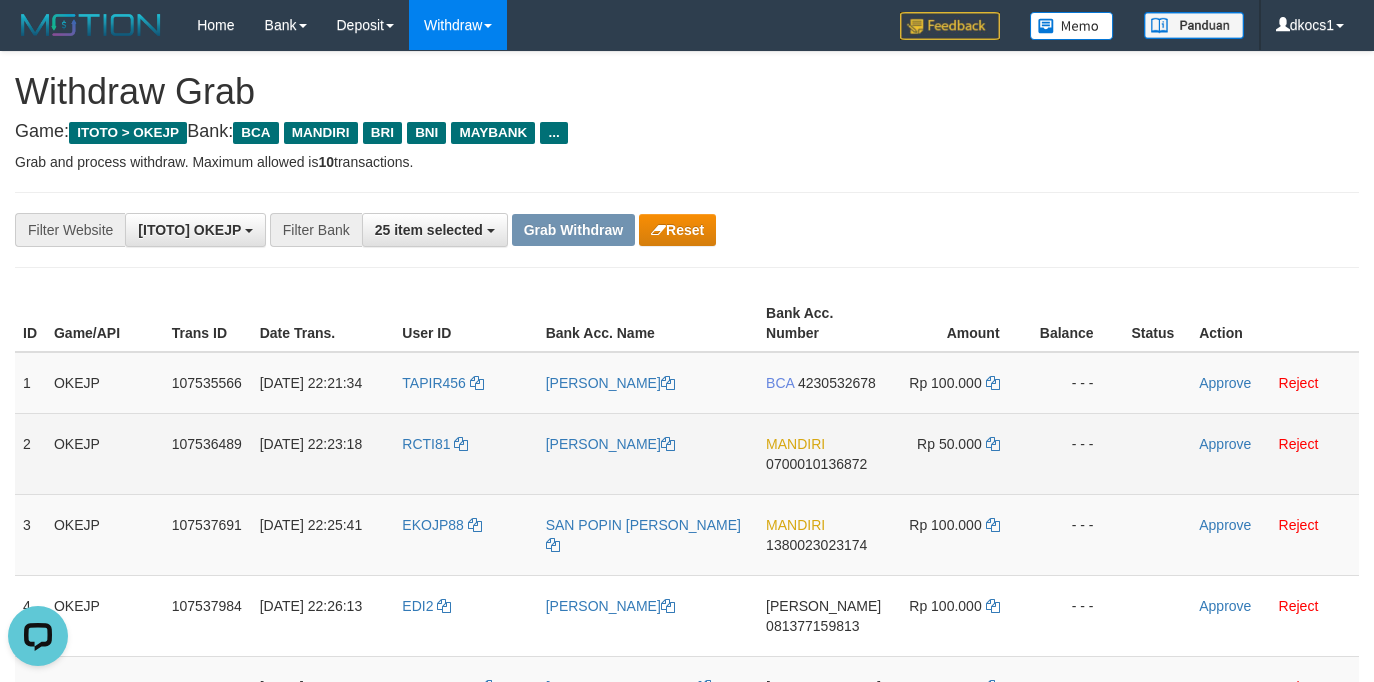 click on "RCTI81" at bounding box center (465, 453) 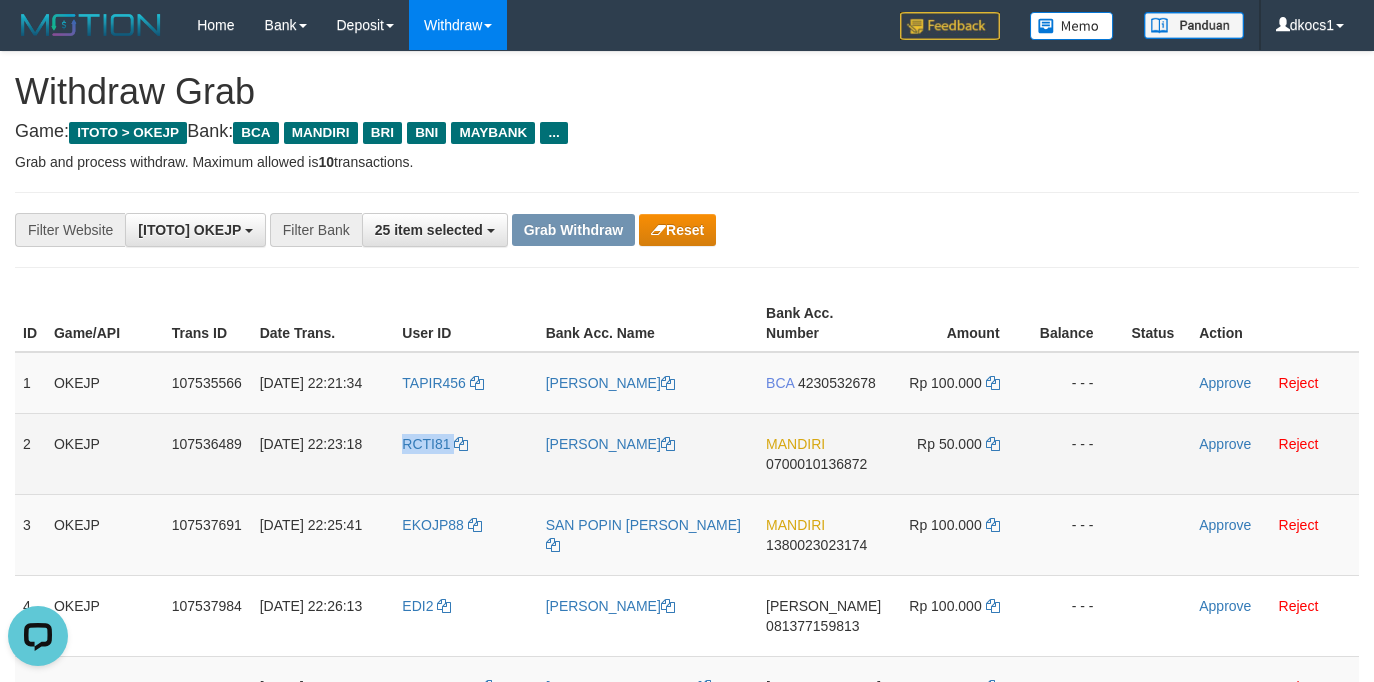 click on "RCTI81" at bounding box center [465, 453] 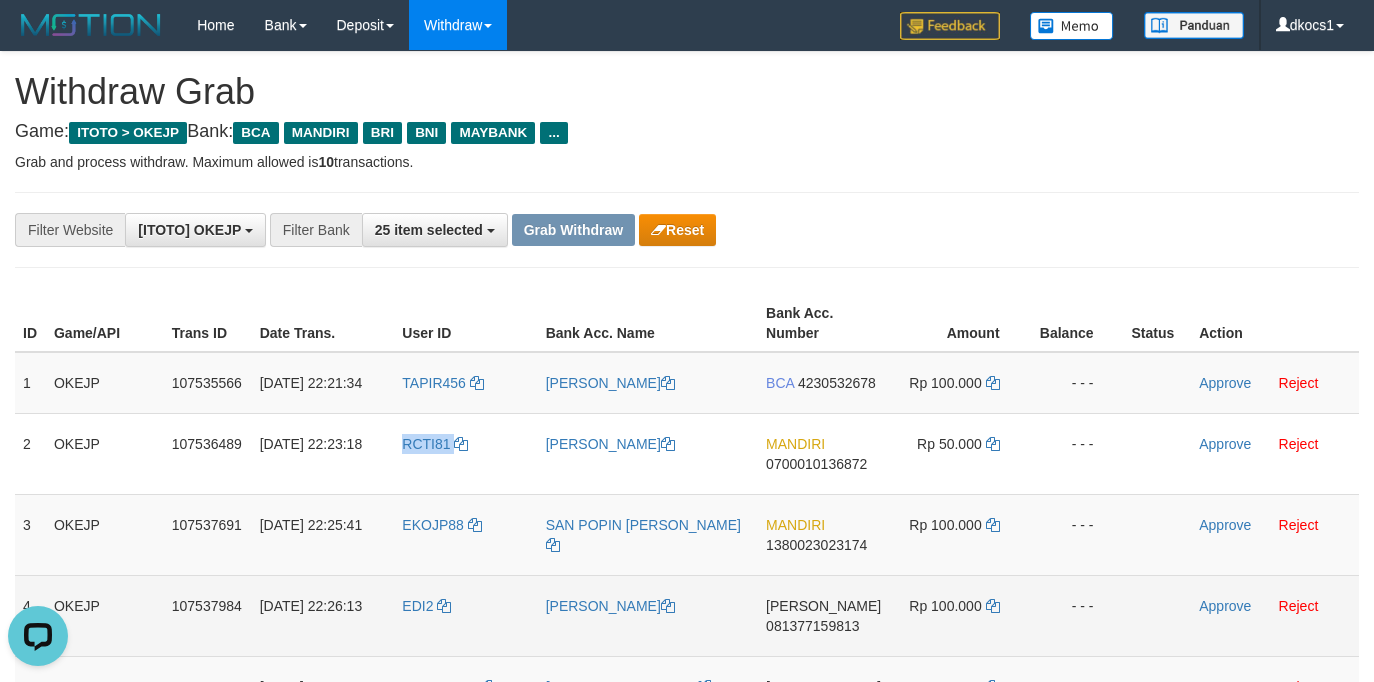 copy on "RCTI81" 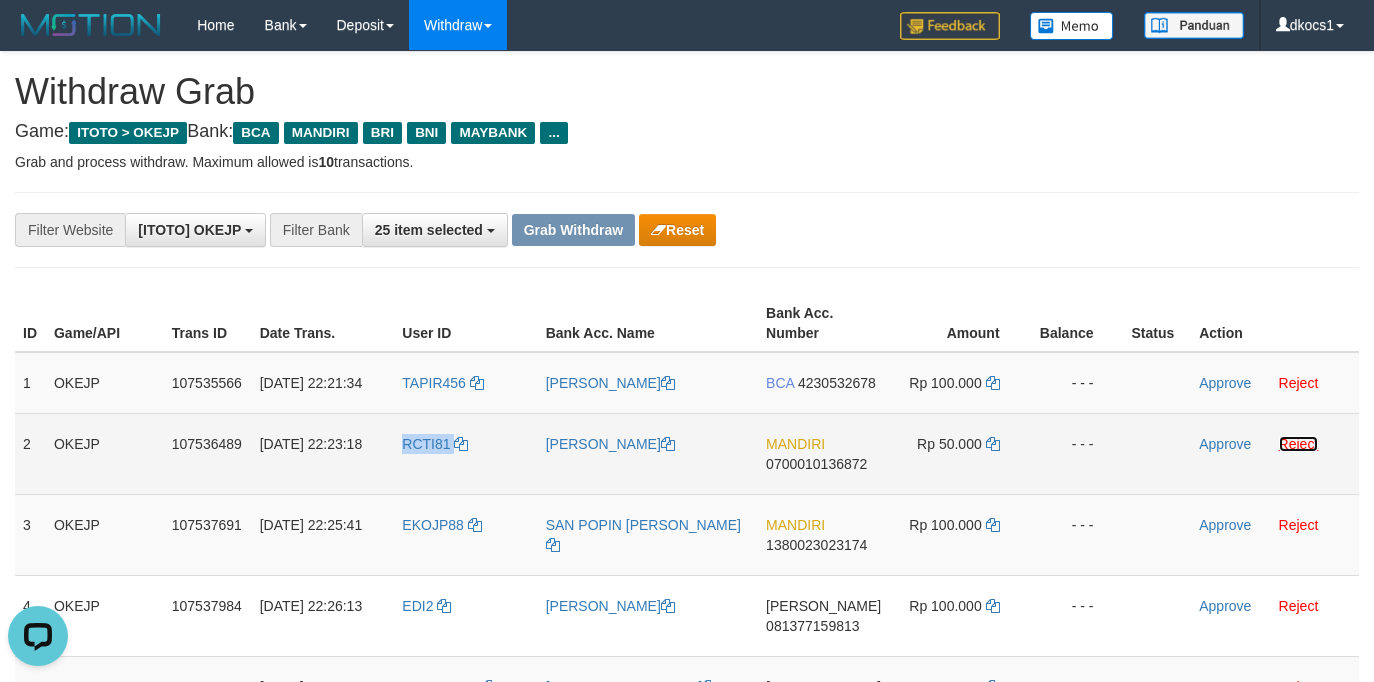 click on "Reject" at bounding box center (1299, 444) 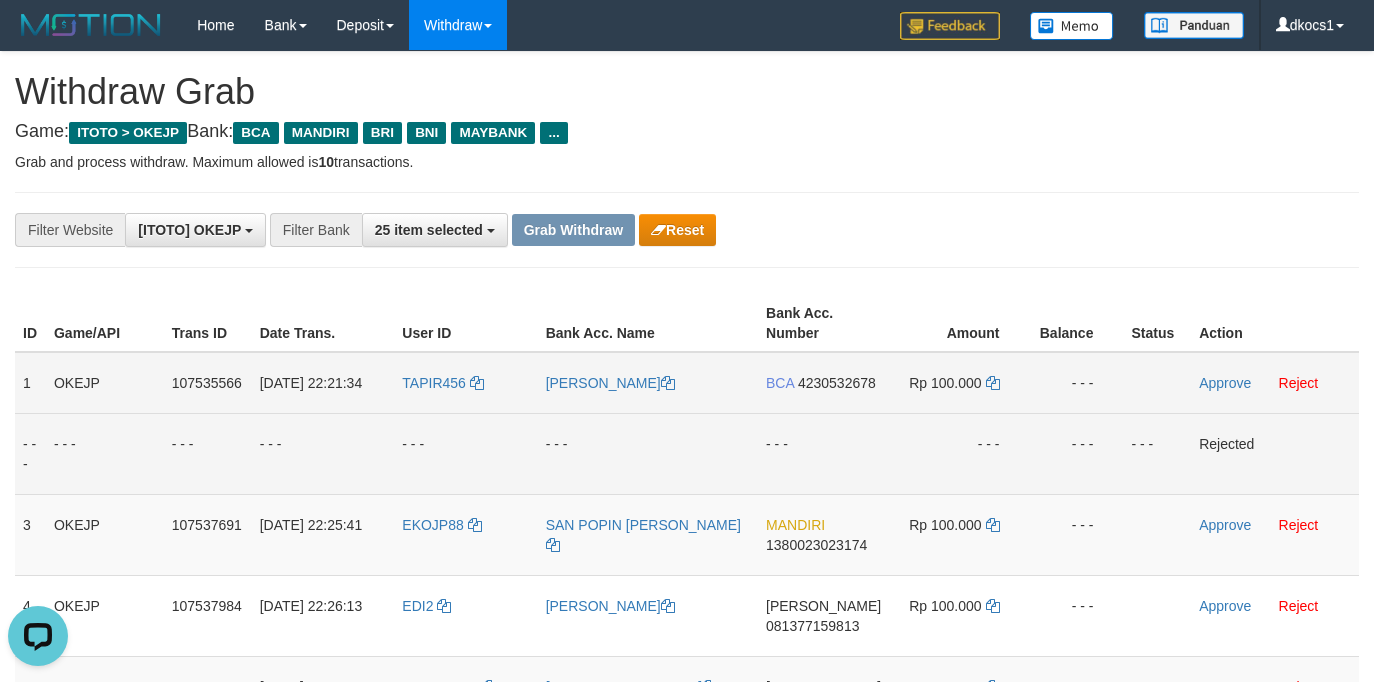 click on "BCA
4230532678" at bounding box center (823, 383) 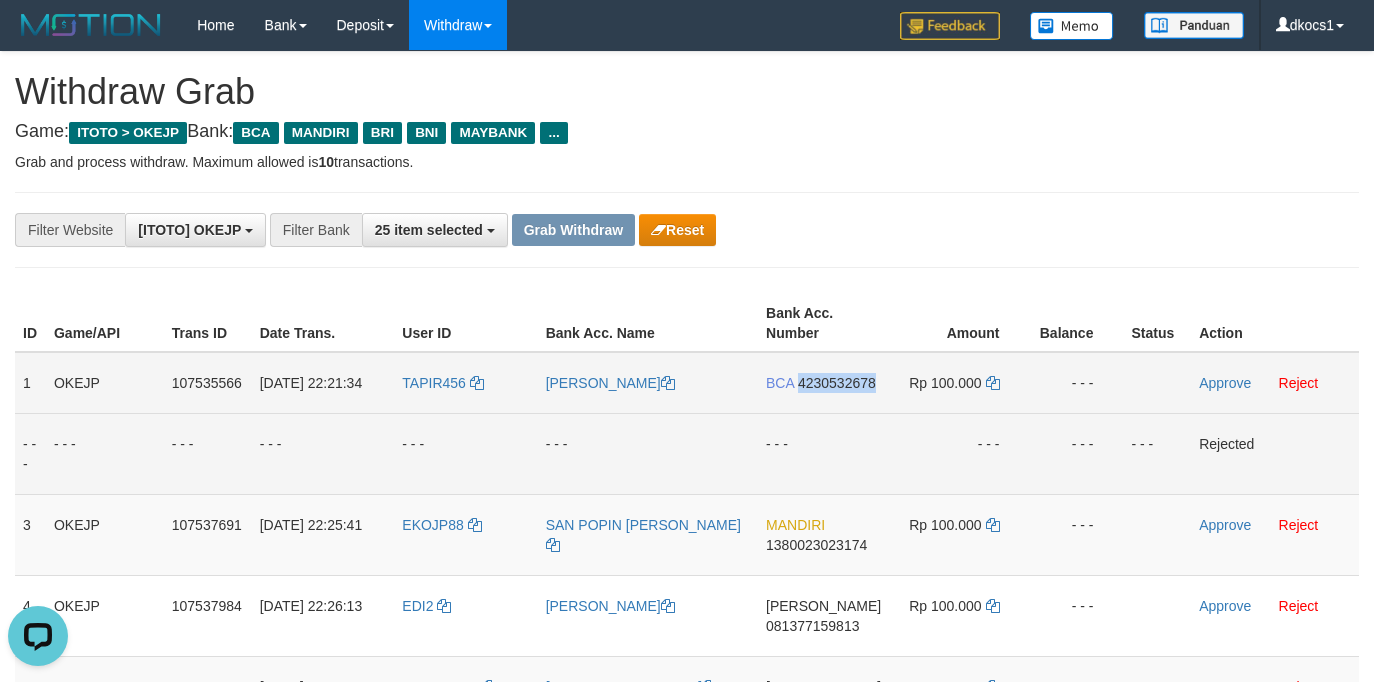 click on "BCA
4230532678" at bounding box center [823, 383] 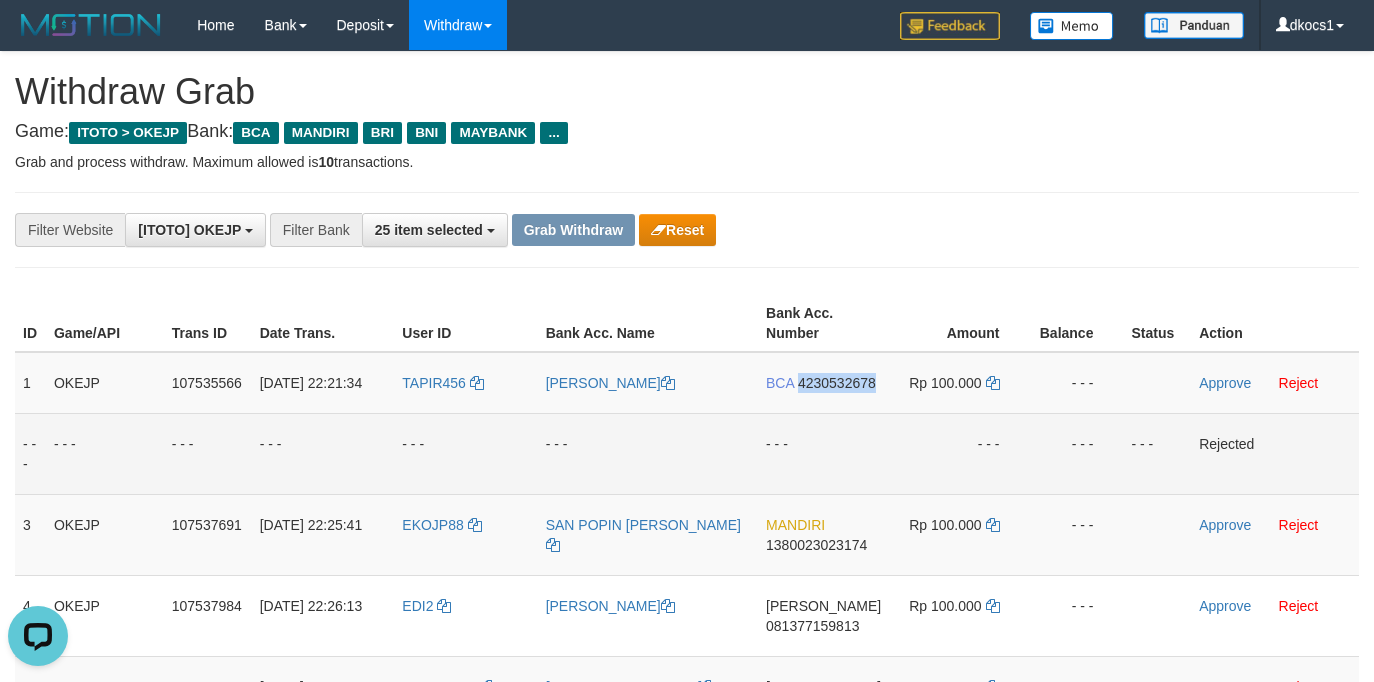 copy on "4230532678" 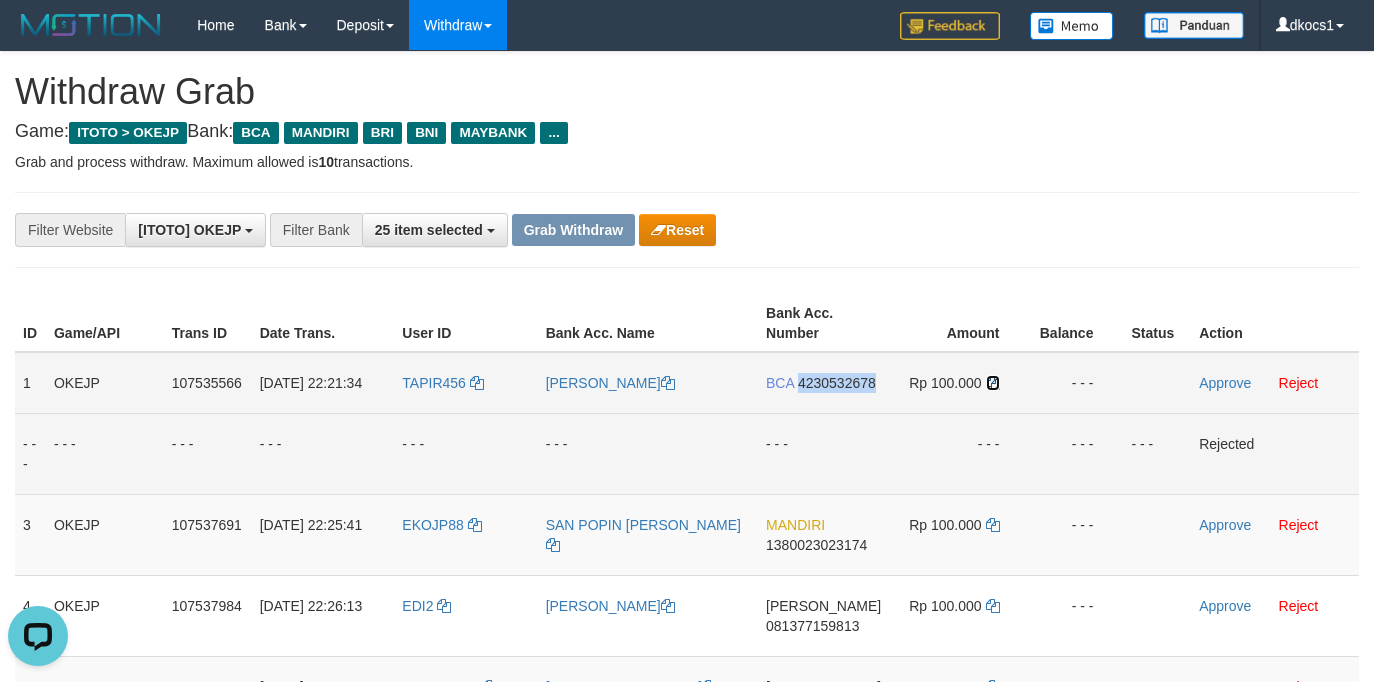 click at bounding box center (993, 383) 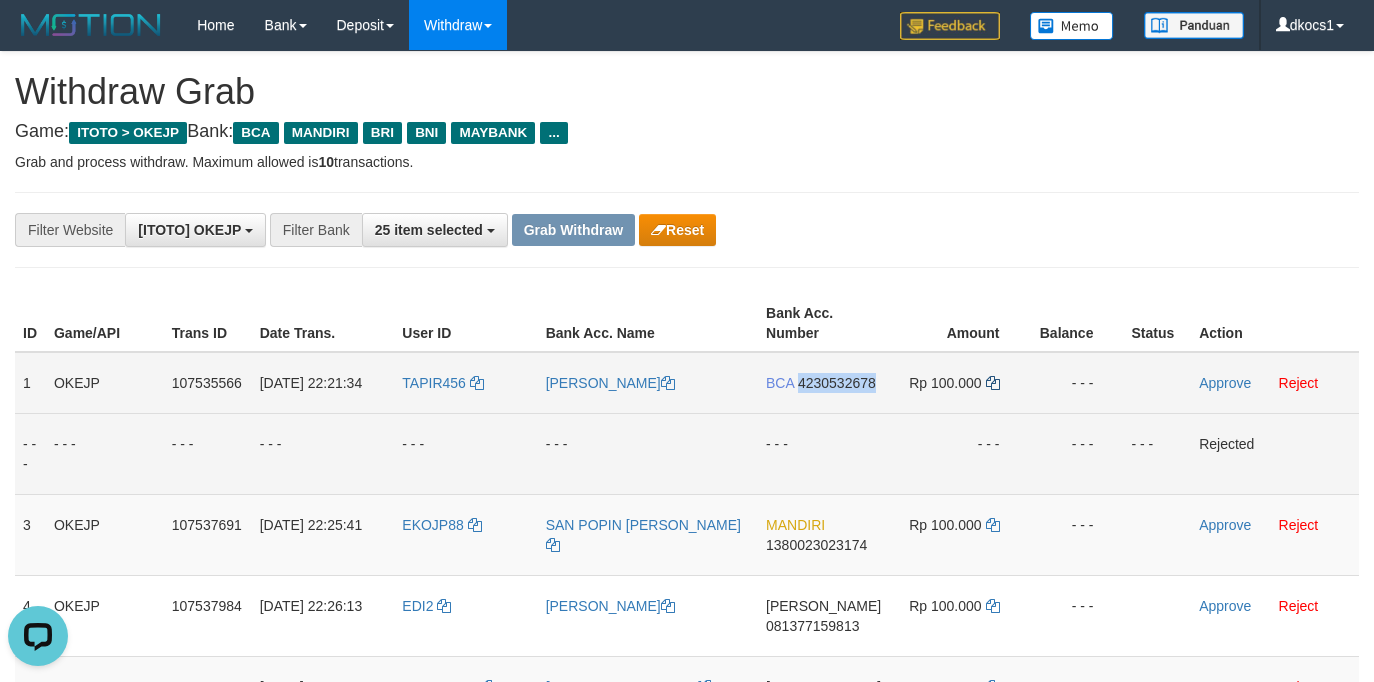 copy on "4230532678" 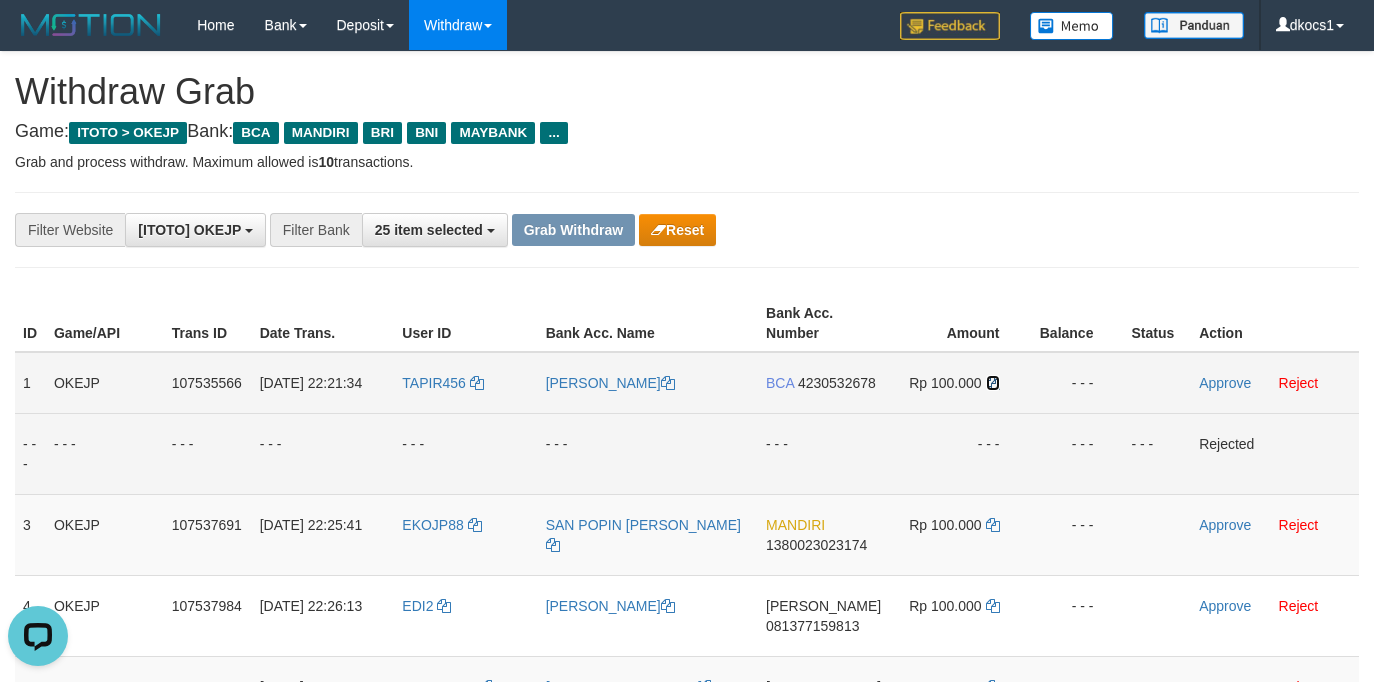 click at bounding box center (993, 383) 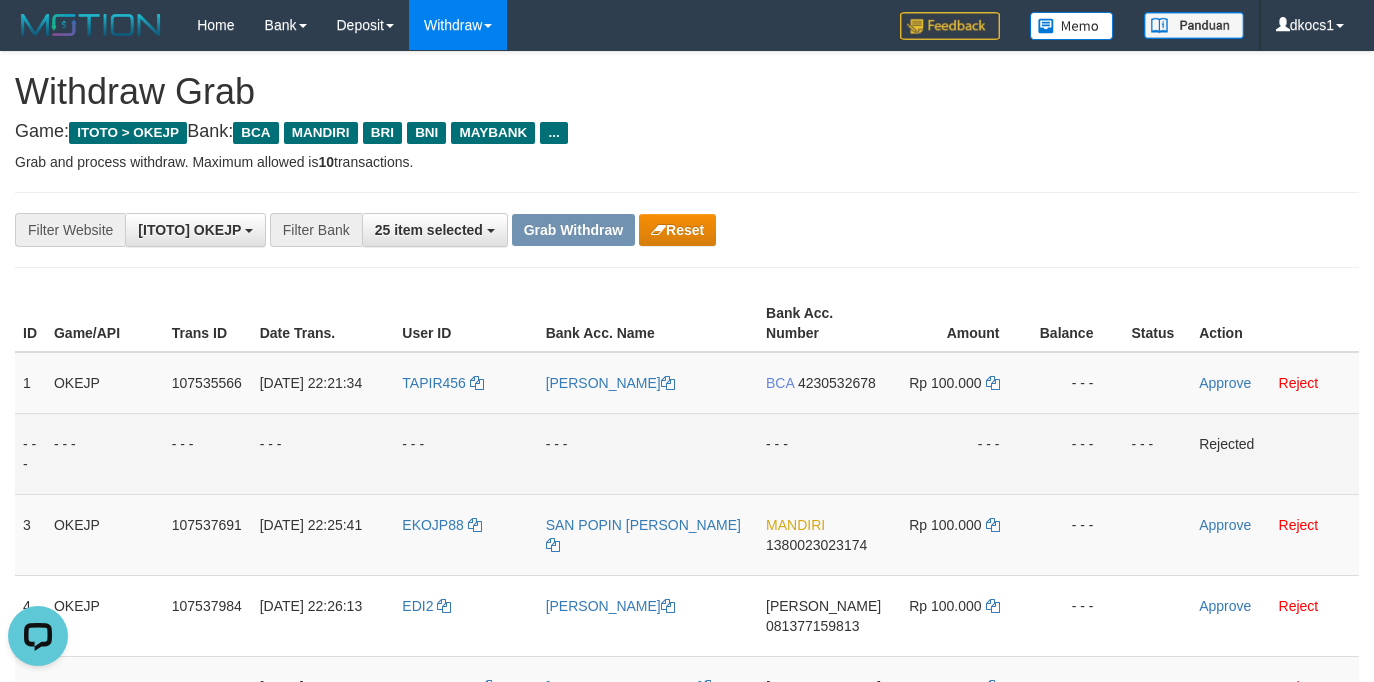 click on "Grab and process withdraw.
Maximum allowed is  10  transactions." at bounding box center [687, 162] 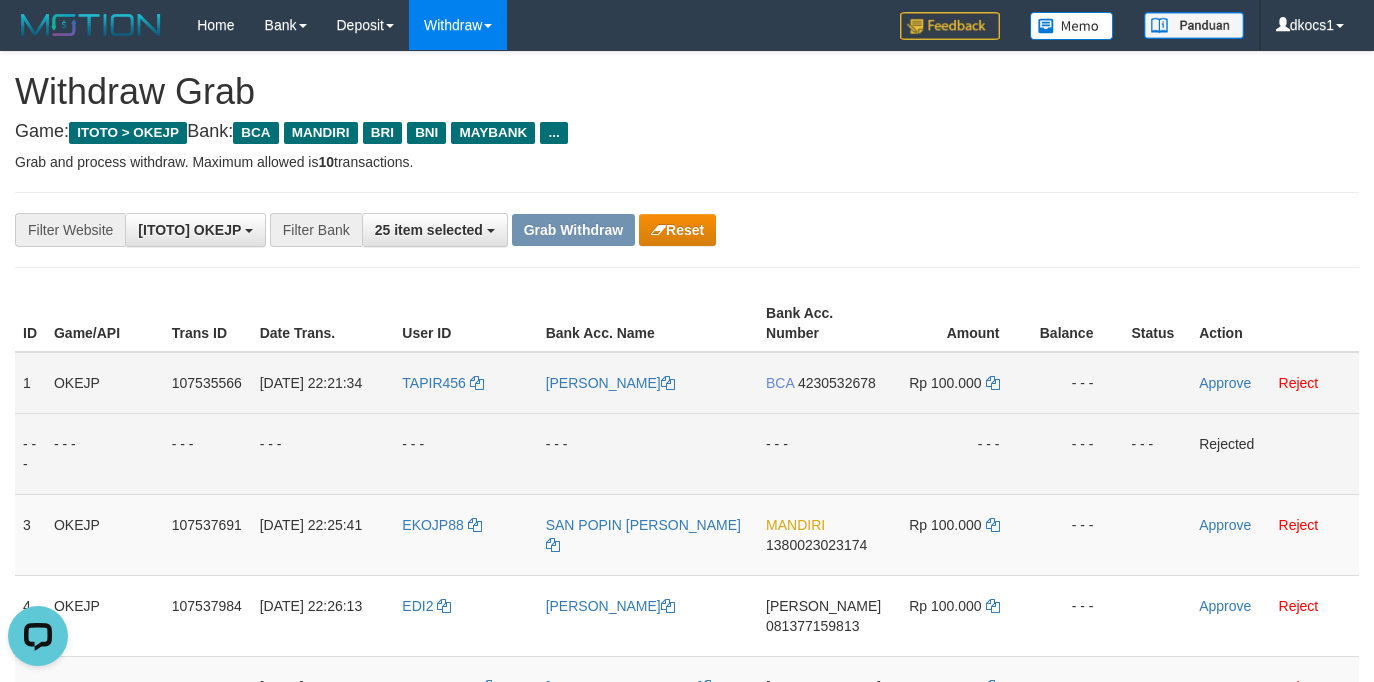 click on "TAPIR456" at bounding box center [465, 383] 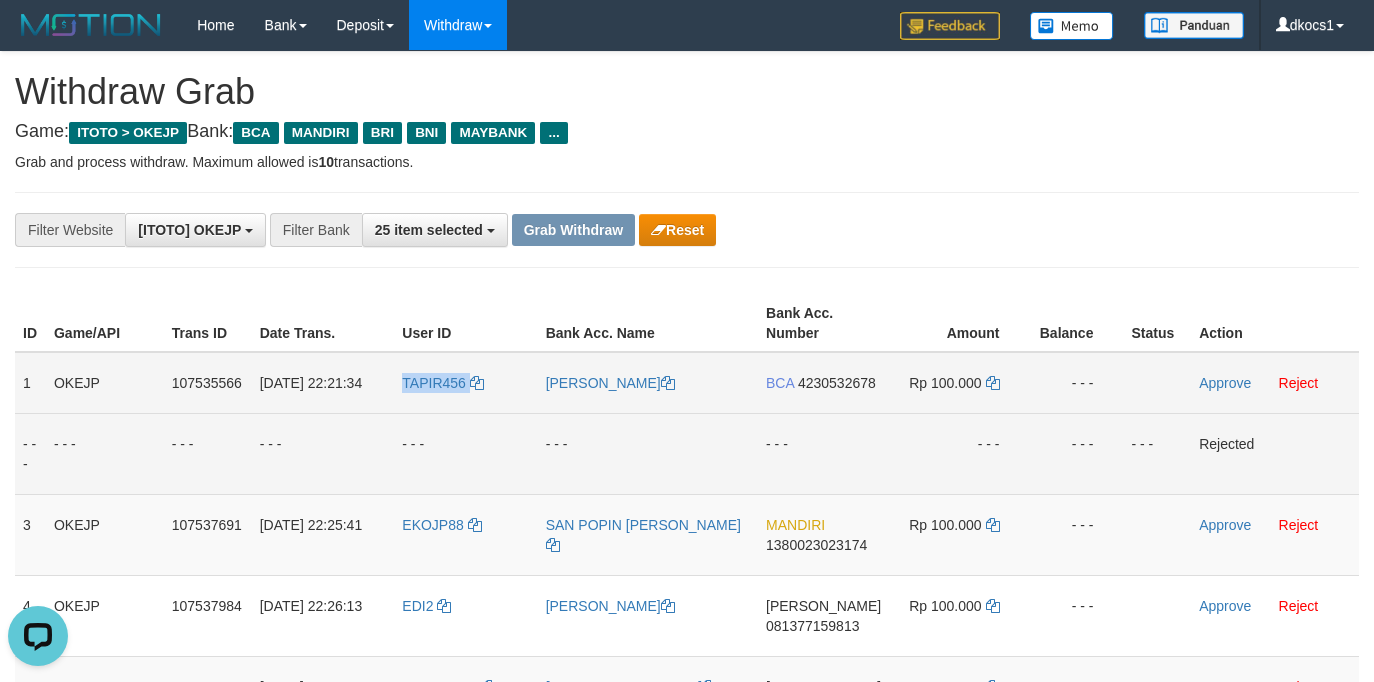 click on "TAPIR456" at bounding box center [465, 383] 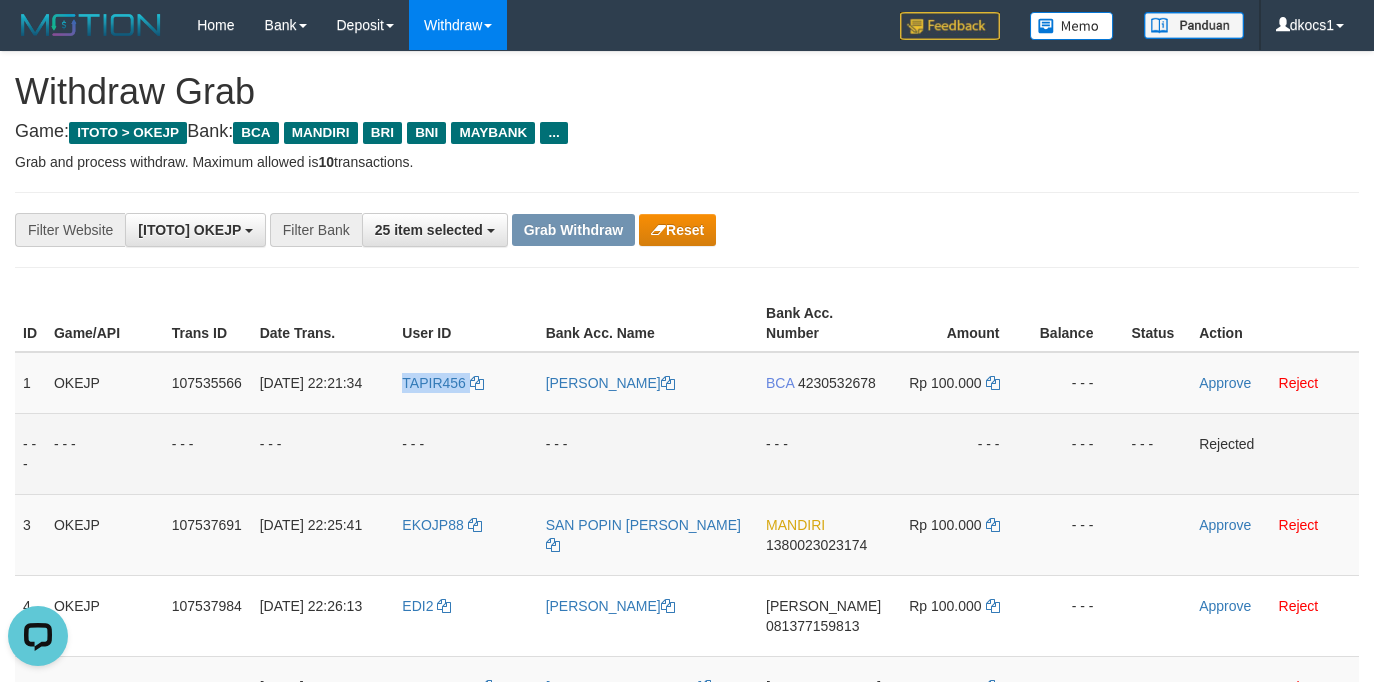copy on "TAPIR456" 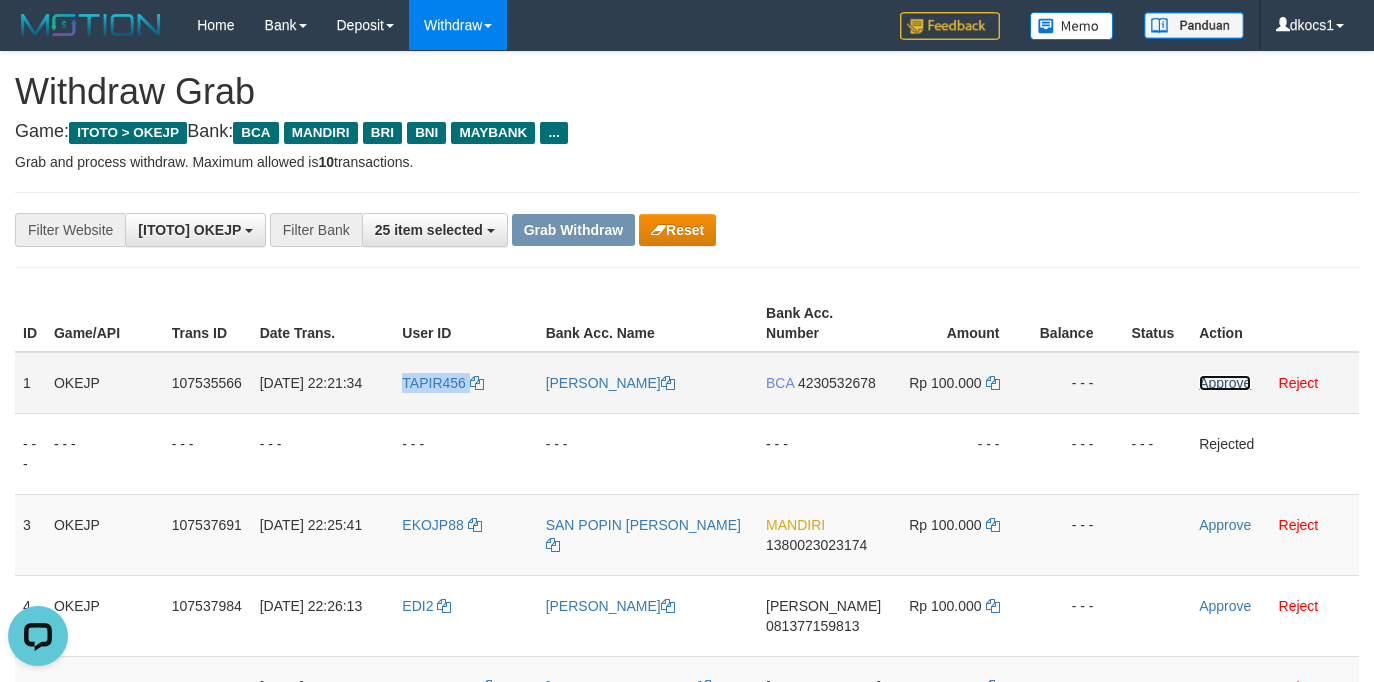 click on "Approve" at bounding box center [1225, 383] 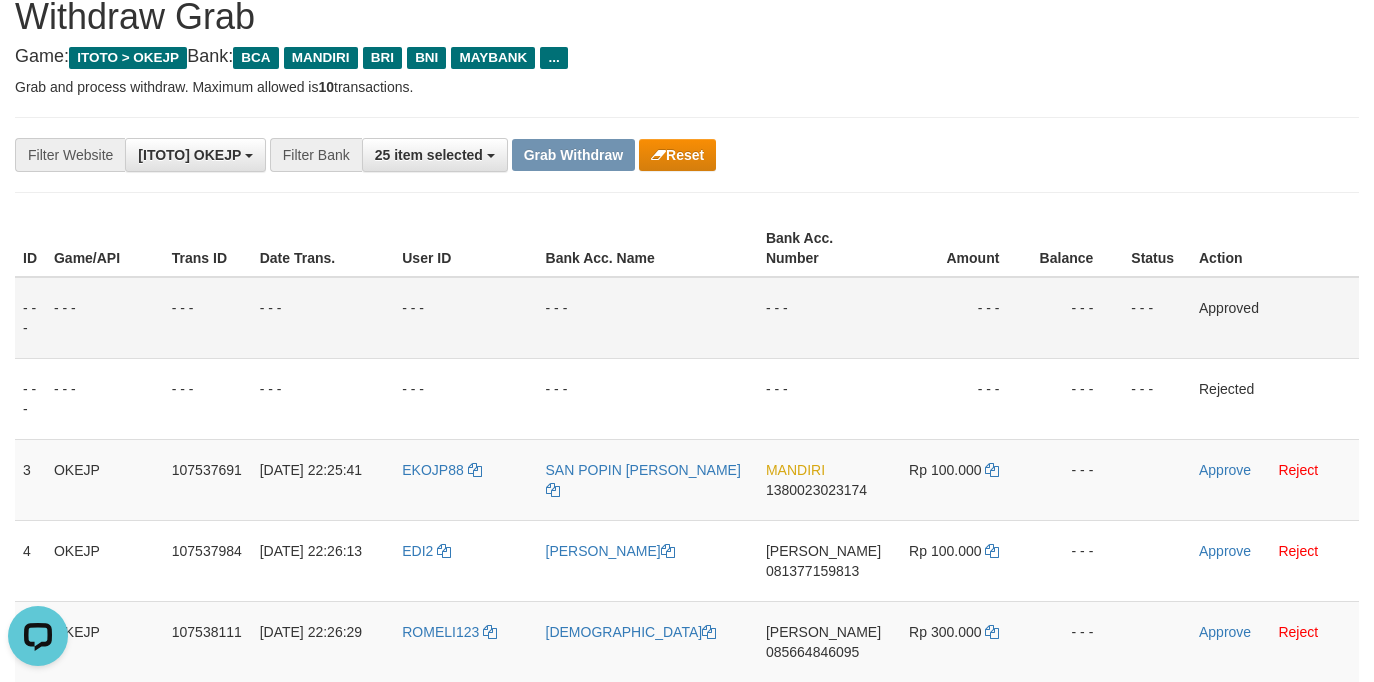 scroll, scrollTop: 150, scrollLeft: 0, axis: vertical 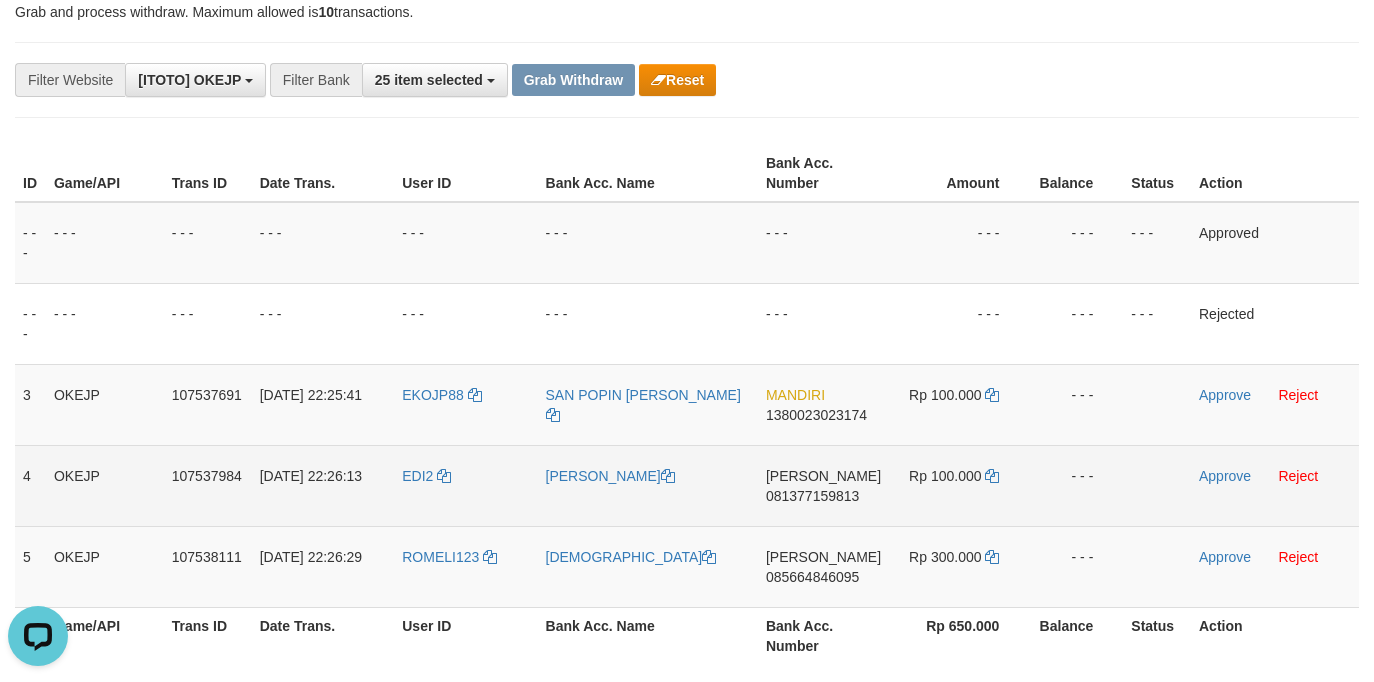 click on "EDI2" at bounding box center [465, 485] 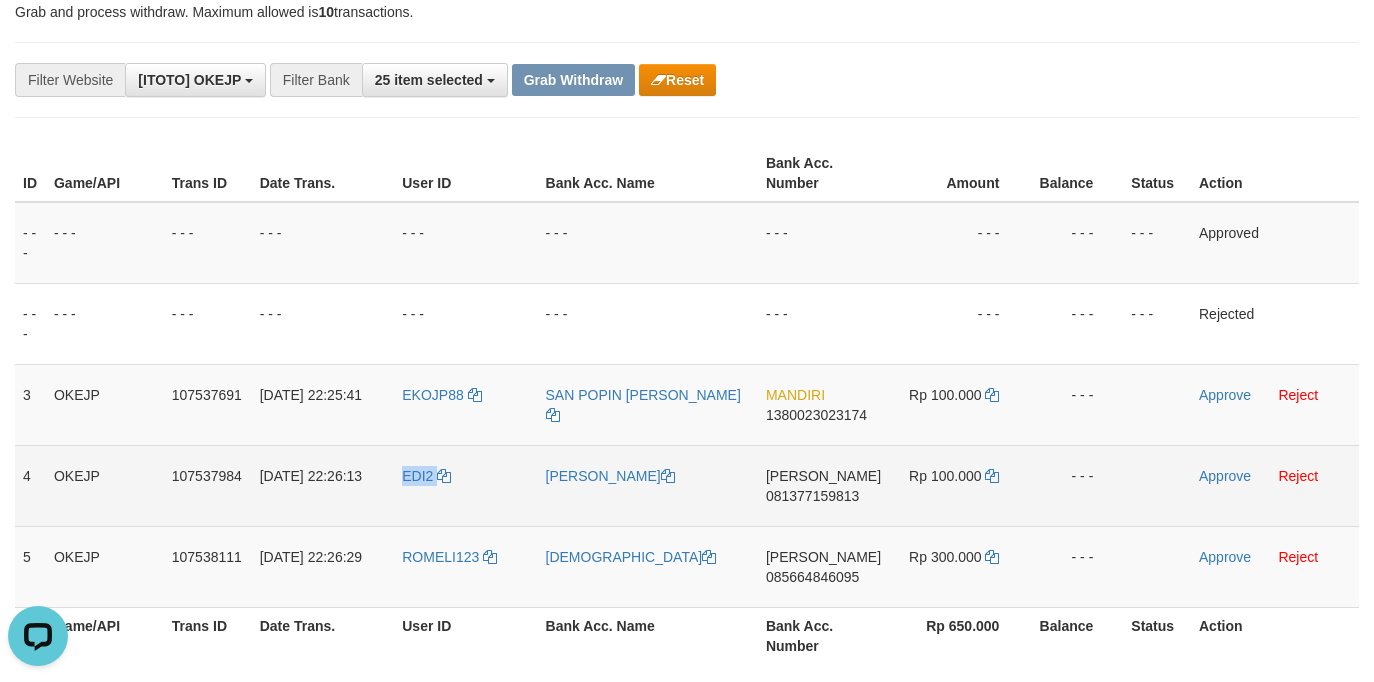 click on "EDI2" at bounding box center (465, 485) 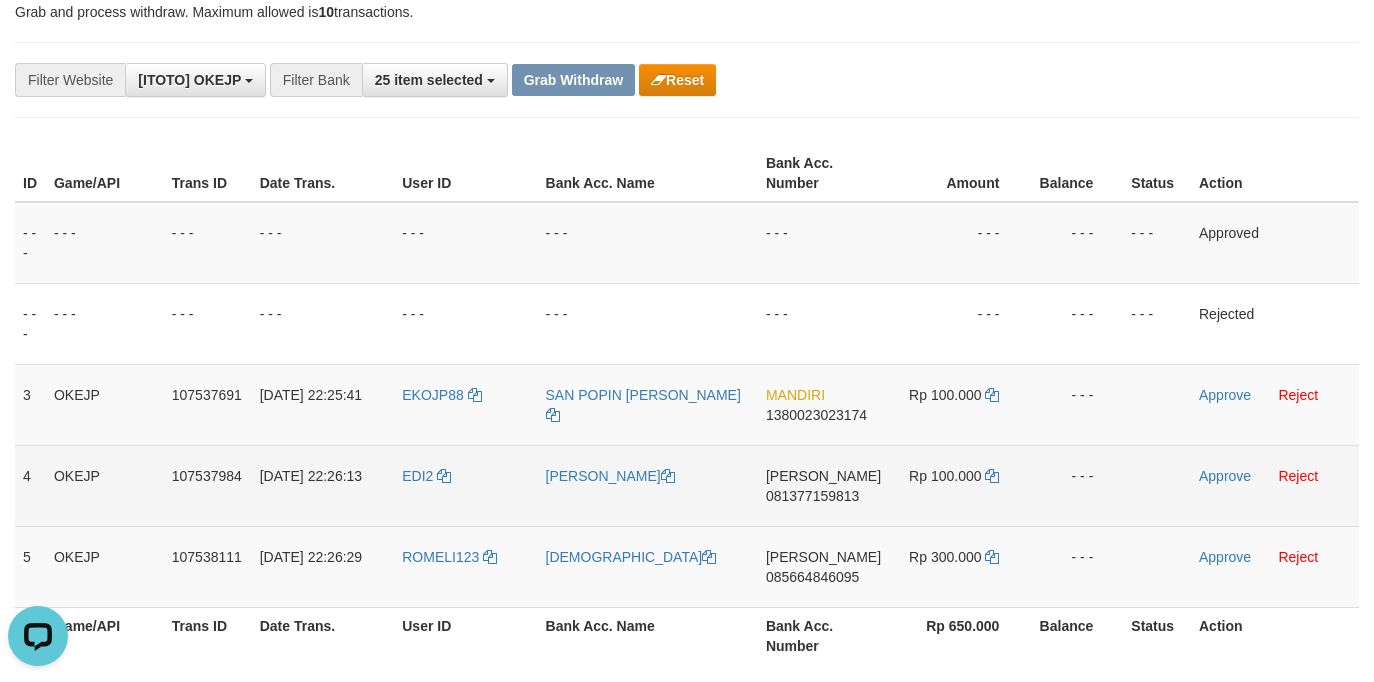 click on "[PERSON_NAME]" at bounding box center (648, 485) 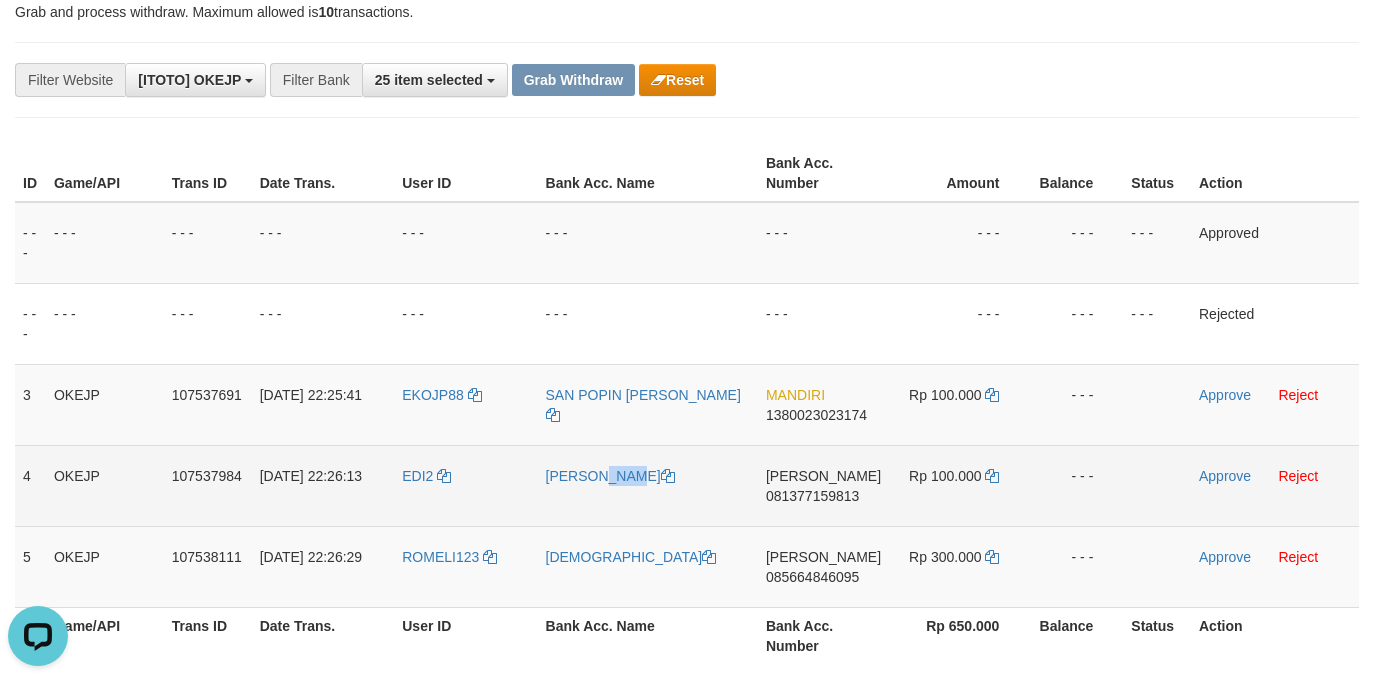click on "[PERSON_NAME]" at bounding box center [648, 485] 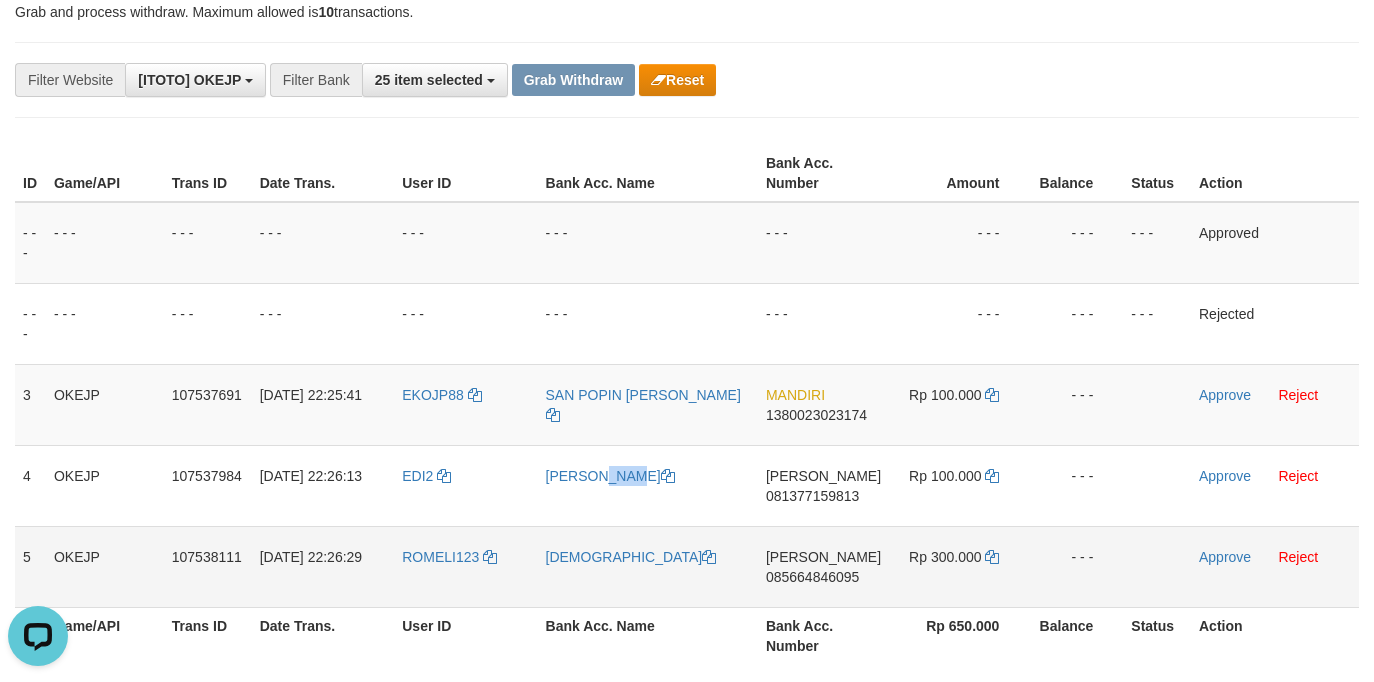 copy on "[PERSON_NAME]" 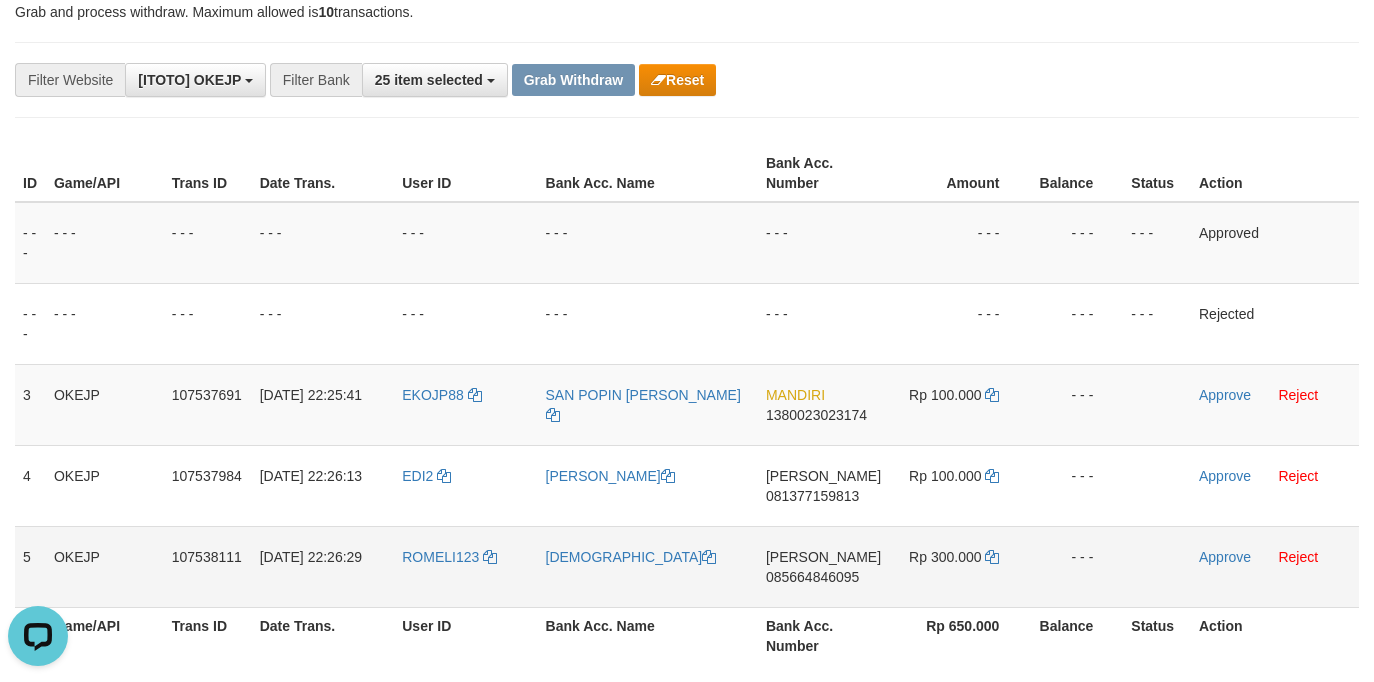 click on "ROMELI123" at bounding box center (465, 566) 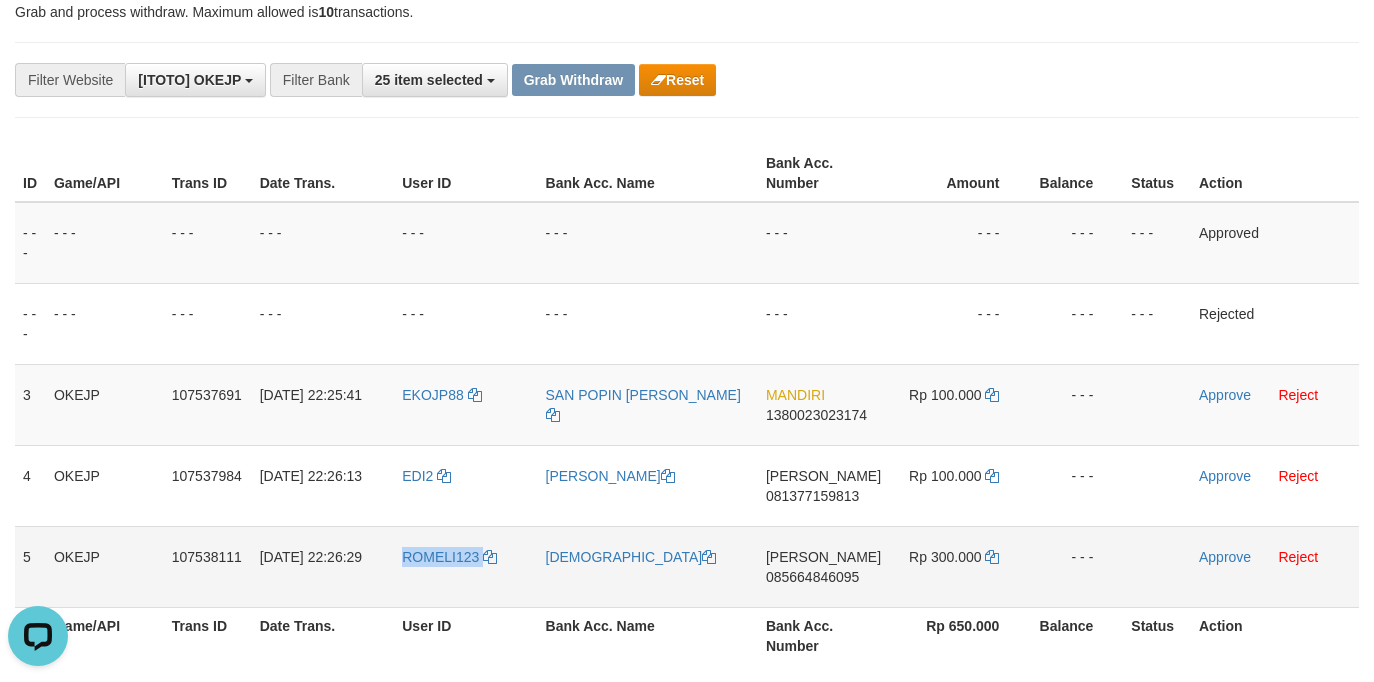 click on "ROMELI123" at bounding box center [465, 566] 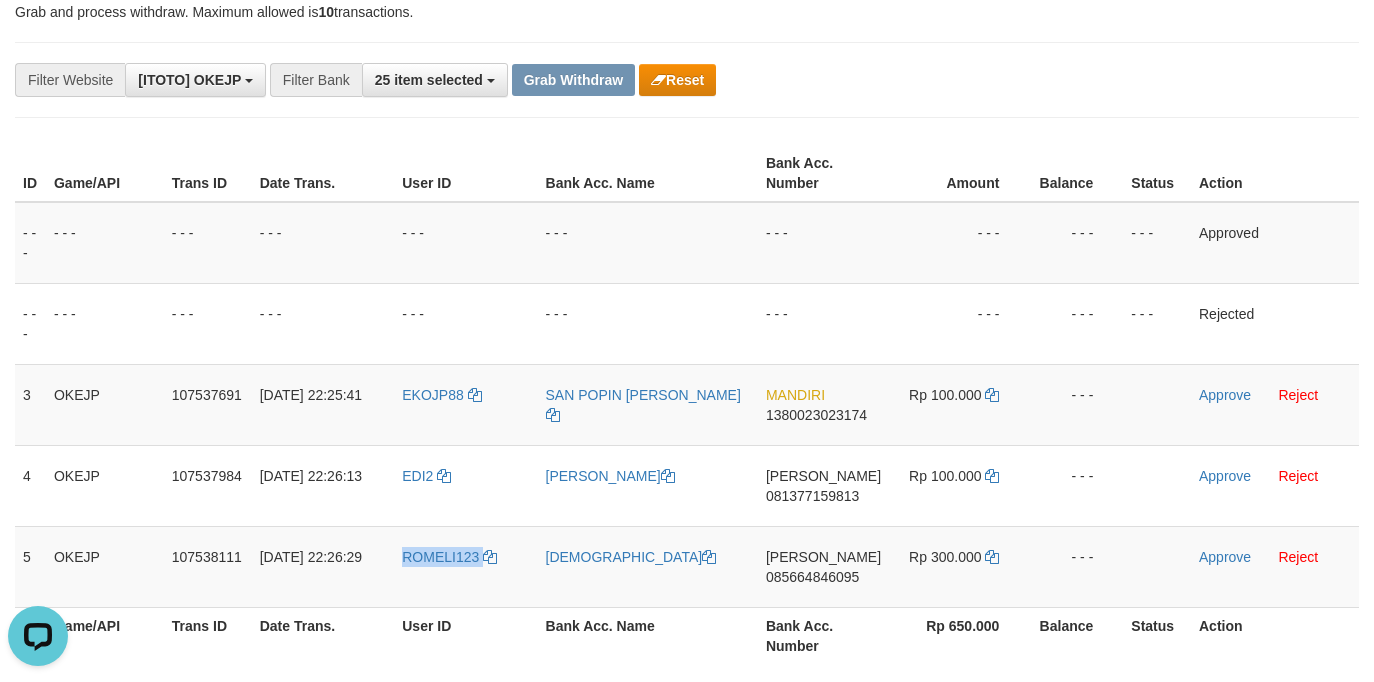 copy on "ROMELI123" 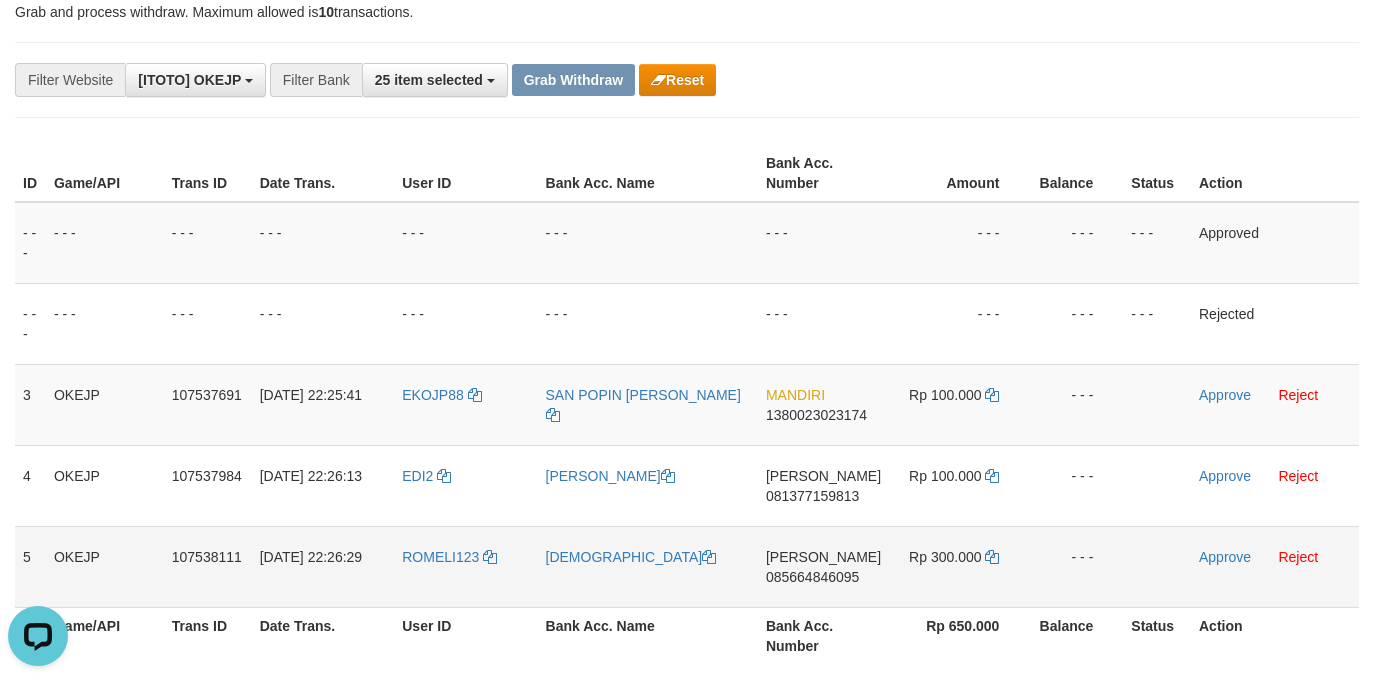 click on "[DEMOGRAPHIC_DATA]" at bounding box center [648, 566] 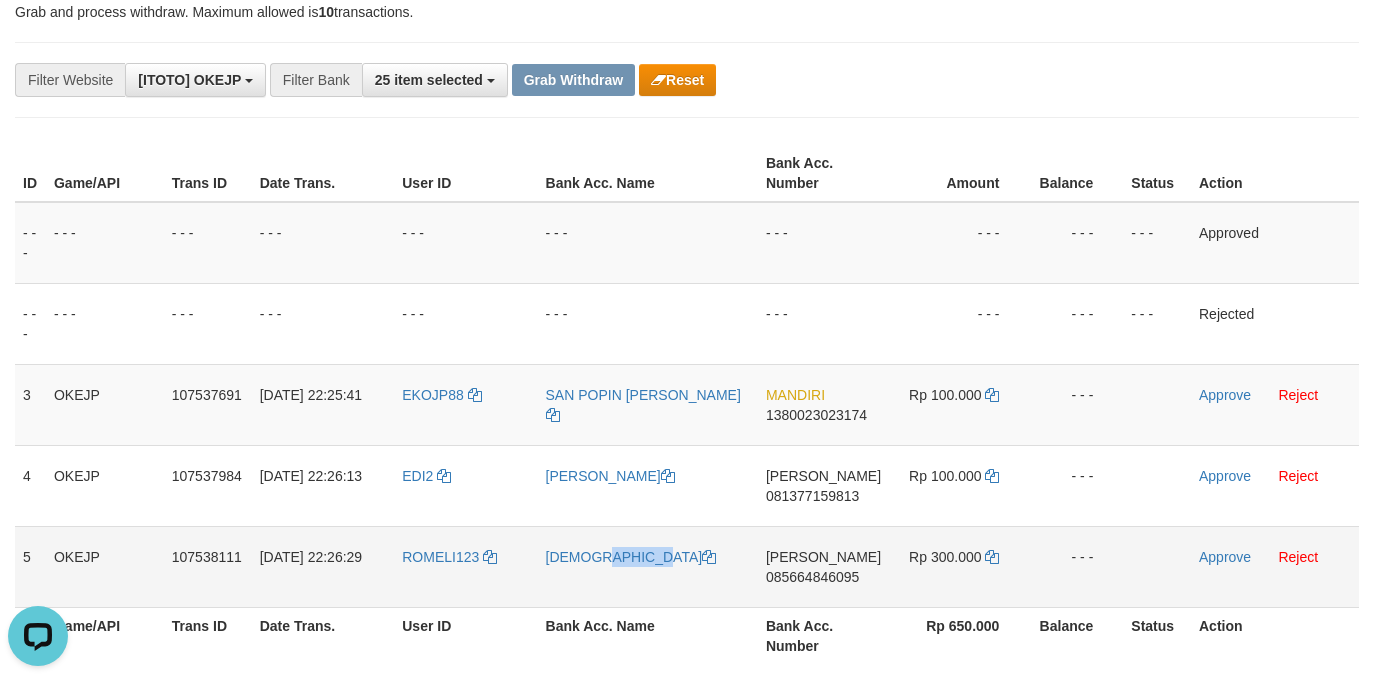 click on "[DEMOGRAPHIC_DATA]" at bounding box center [648, 566] 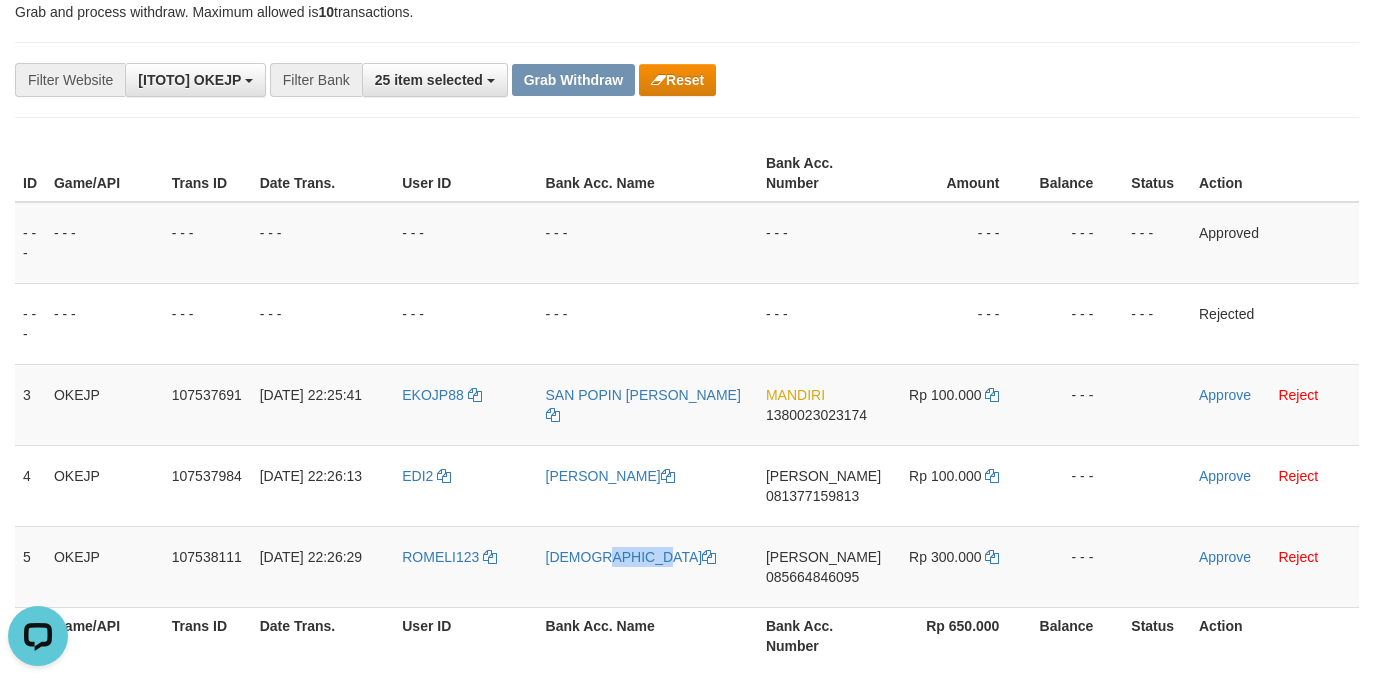 copy on "[DEMOGRAPHIC_DATA]" 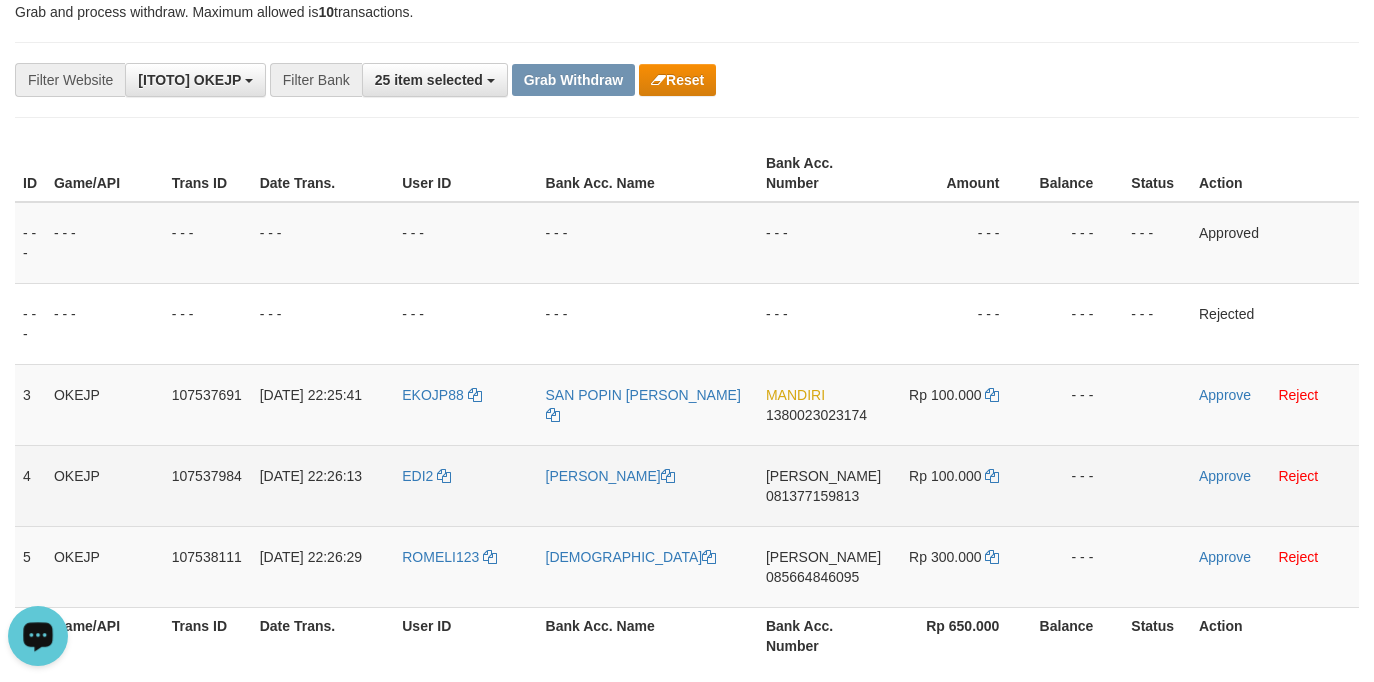 click on "DANA
081377159813" at bounding box center (823, 485) 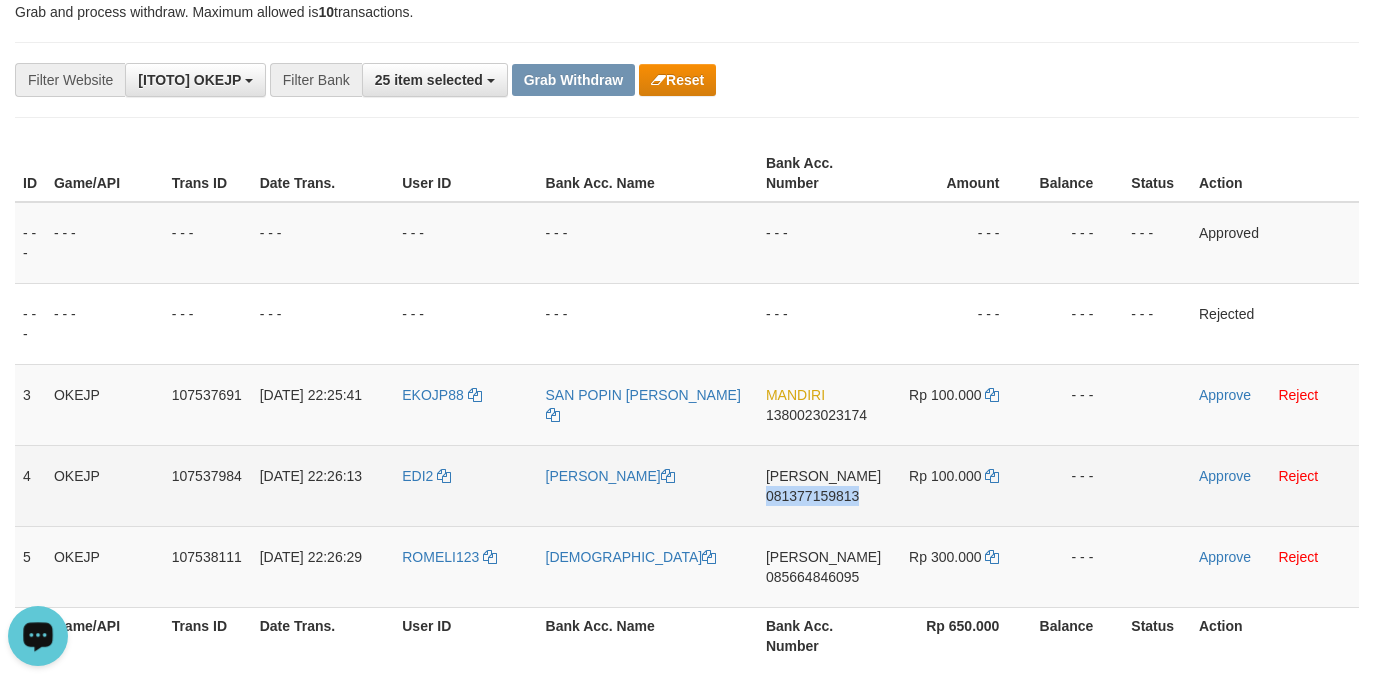 click on "DANA
081377159813" at bounding box center (823, 485) 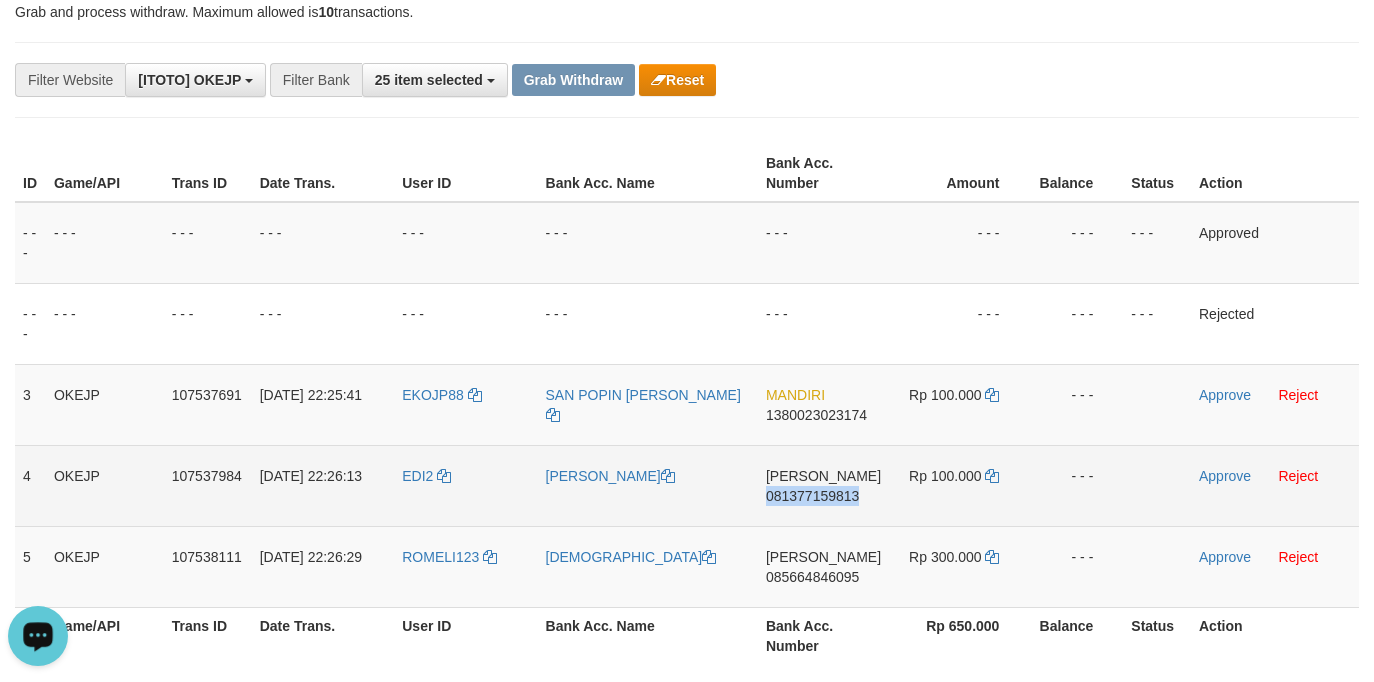 click on "DANA
081377159813" at bounding box center (823, 485) 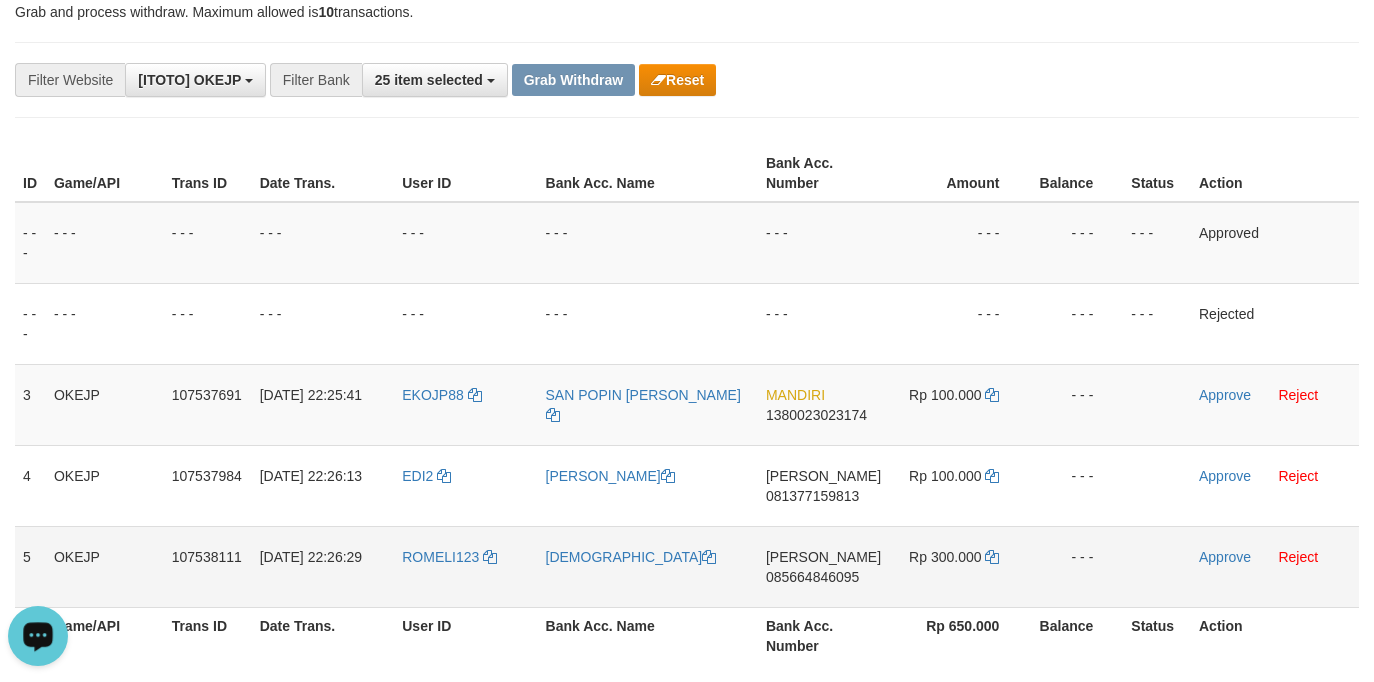 click on "DANA
085664846095" at bounding box center (823, 566) 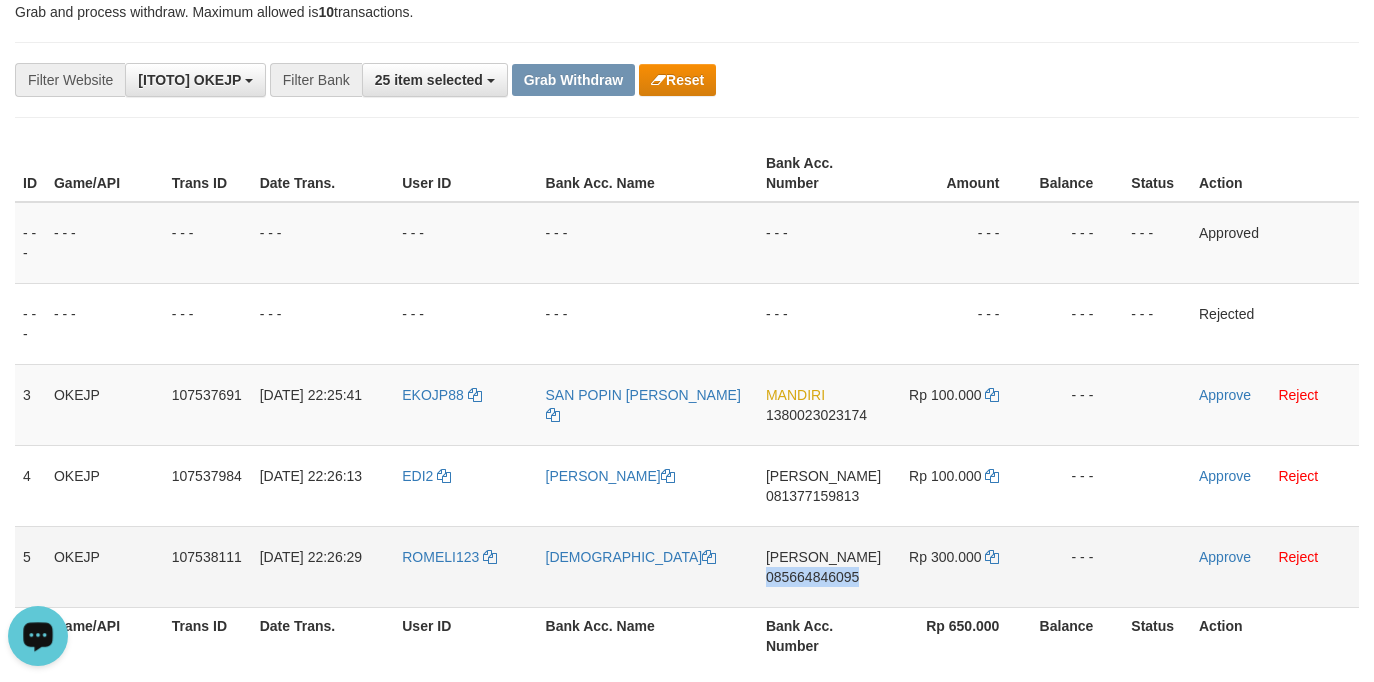 click on "DANA
085664846095" at bounding box center (823, 566) 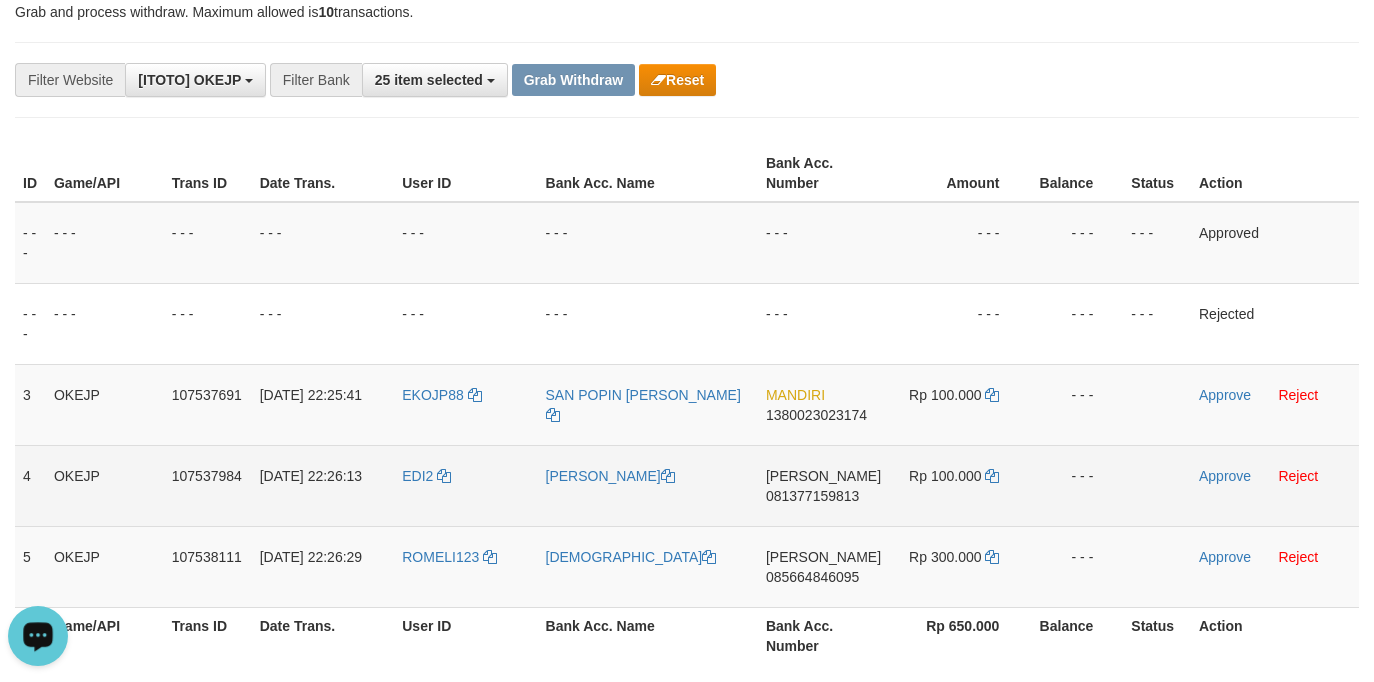click on "Approve
Reject" at bounding box center [1275, 485] 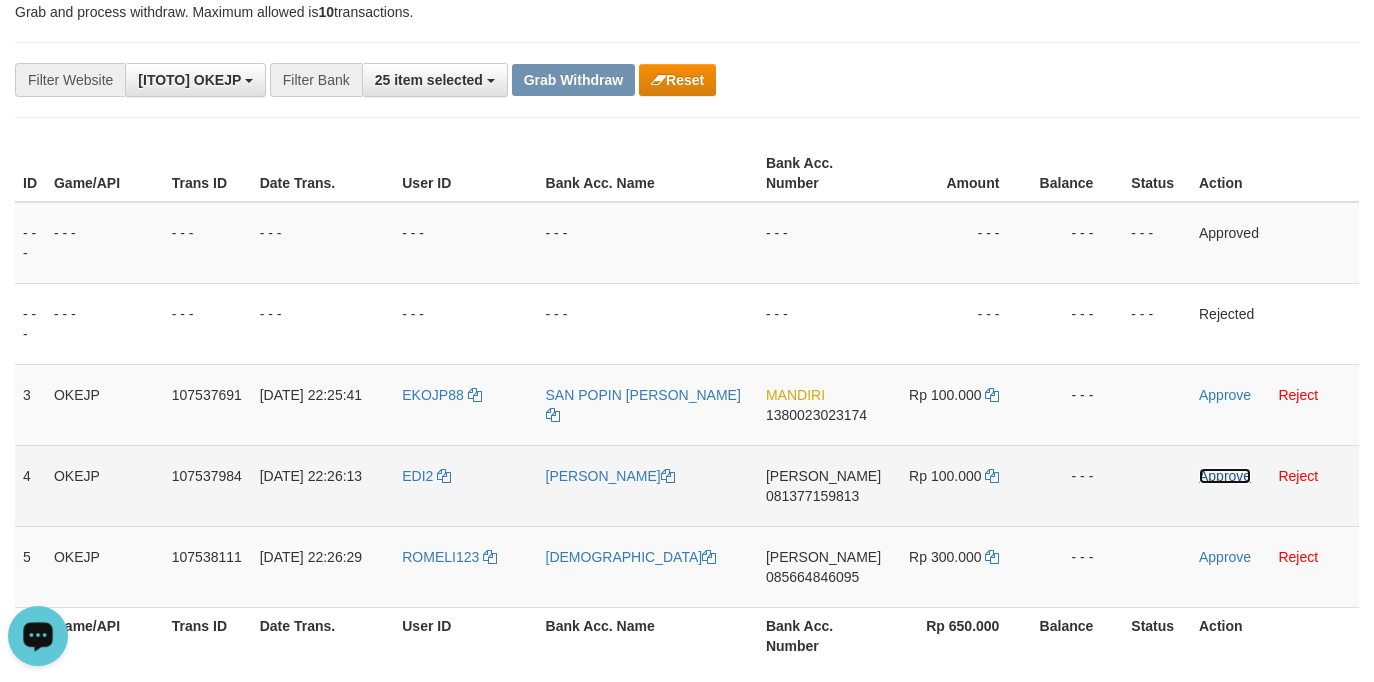click on "Approve" at bounding box center [1225, 476] 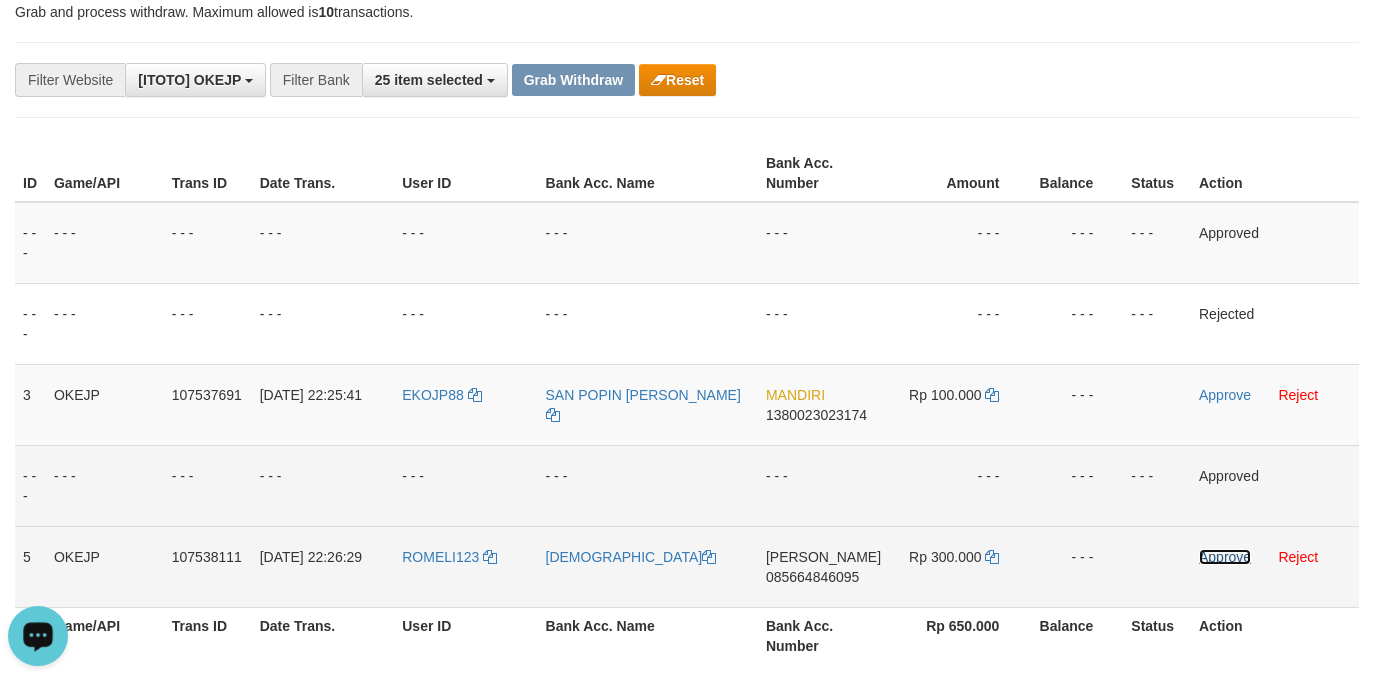 click on "Approve" at bounding box center [1225, 557] 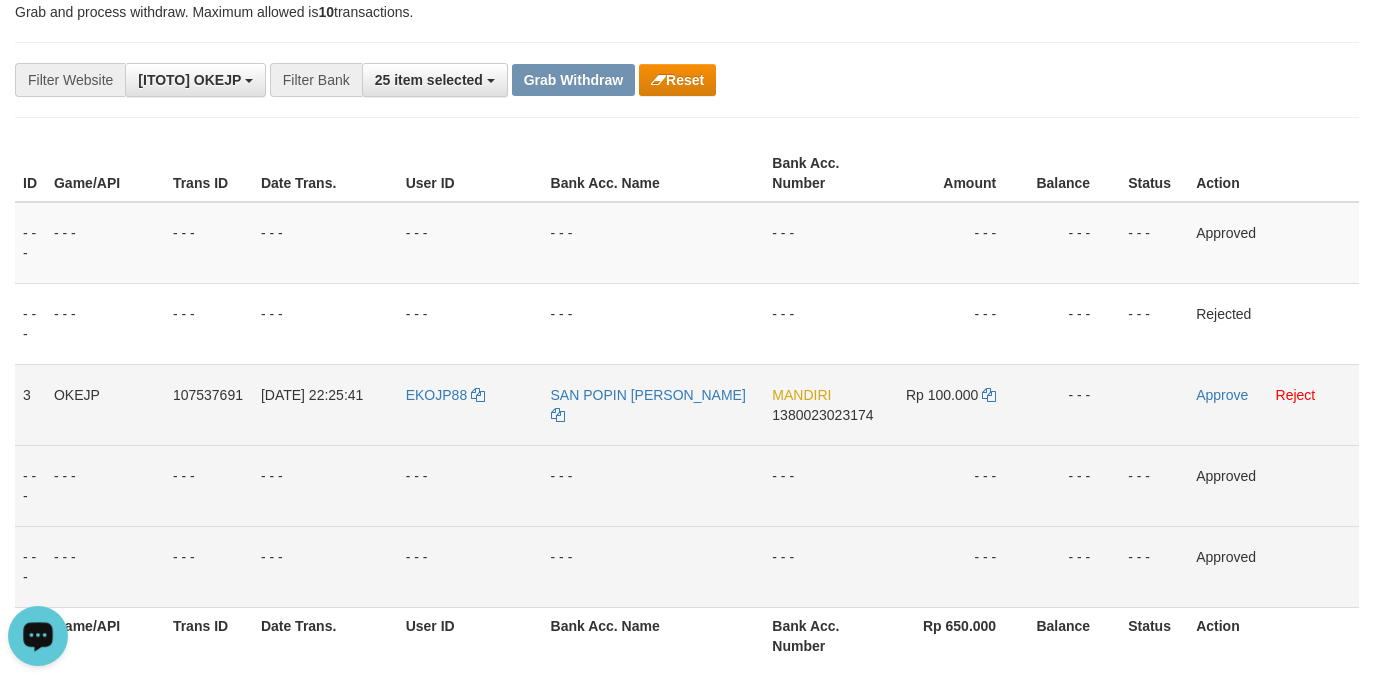 click on "EKOJP88" at bounding box center [470, 404] 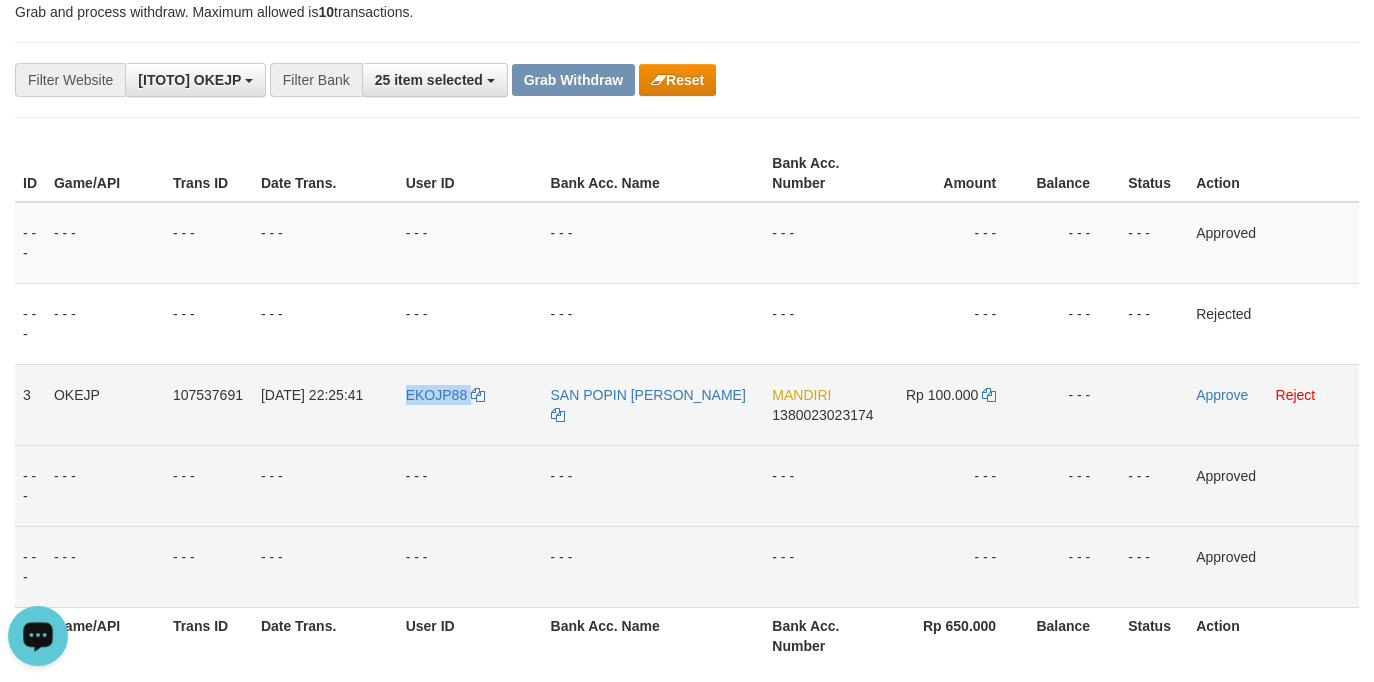 click on "EKOJP88" at bounding box center (470, 404) 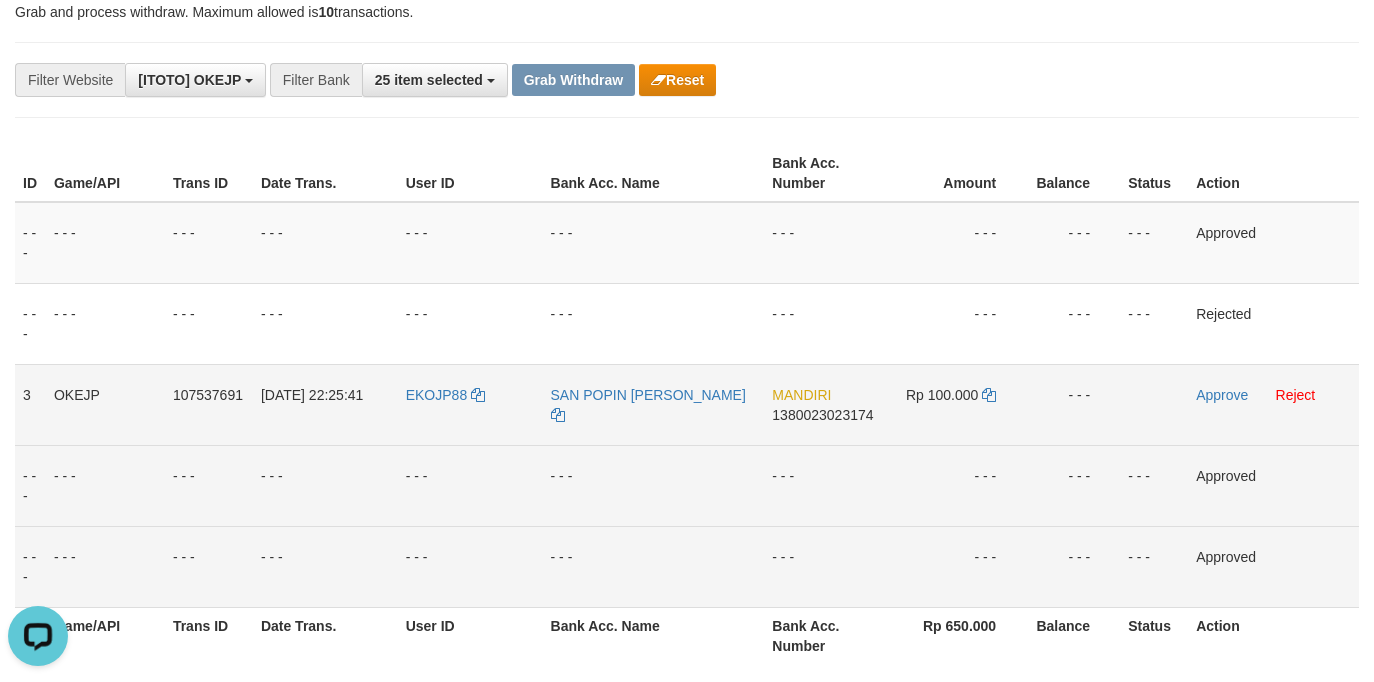 drag, startPoint x: 592, startPoint y: 435, endPoint x: 570, endPoint y: 426, distance: 23.769728 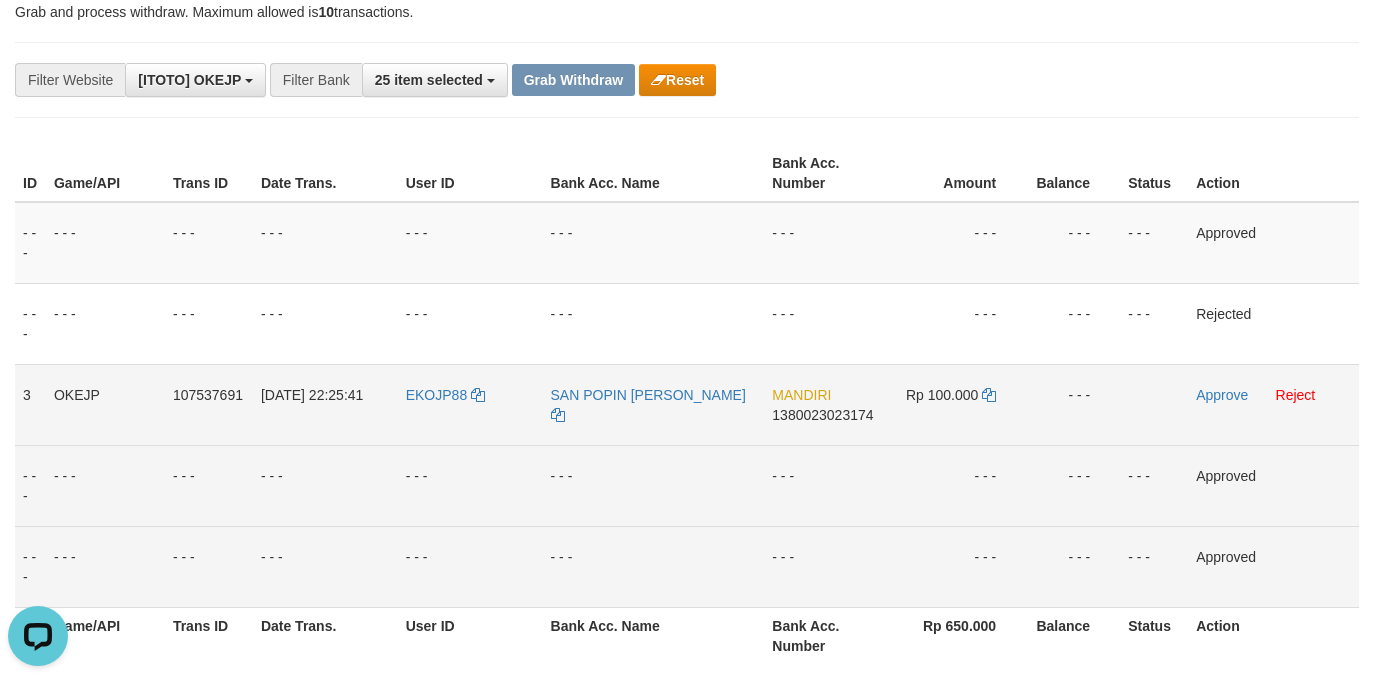 click on "SAN POPIN [PERSON_NAME]" at bounding box center [654, 404] 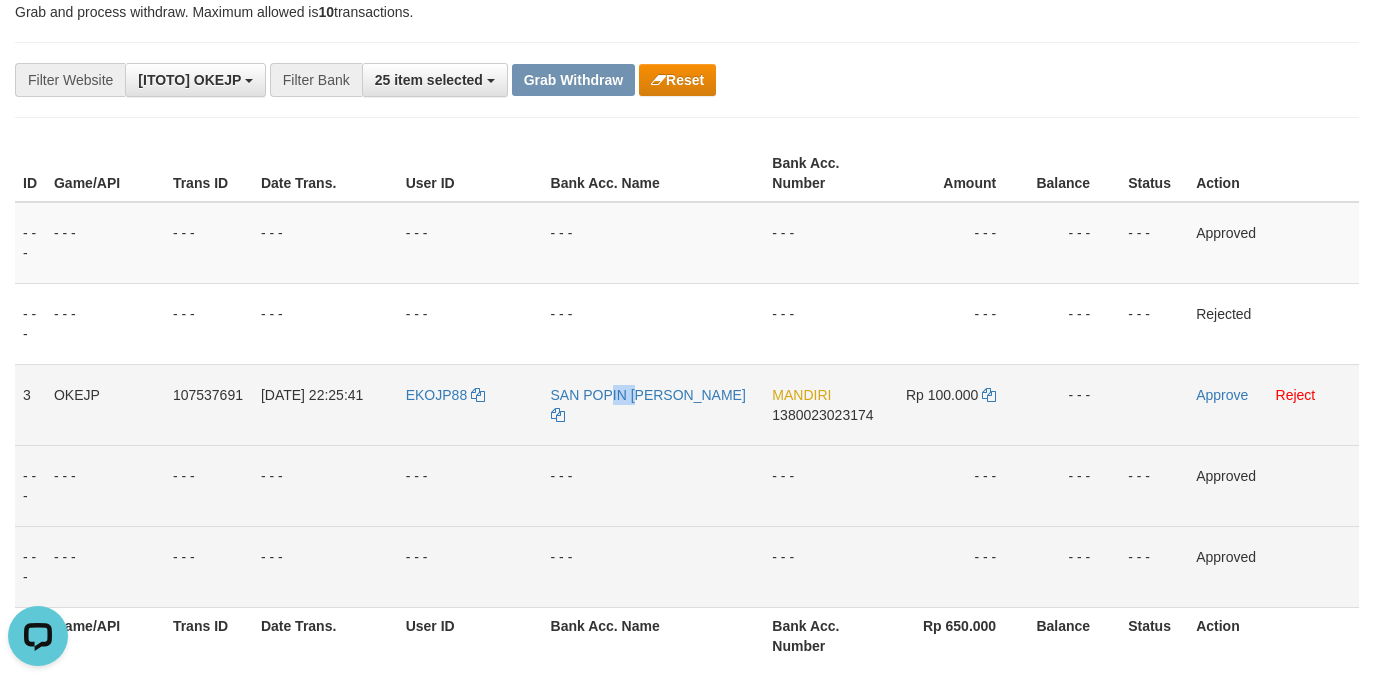 click on "SAN POPIN [PERSON_NAME]" at bounding box center [654, 404] 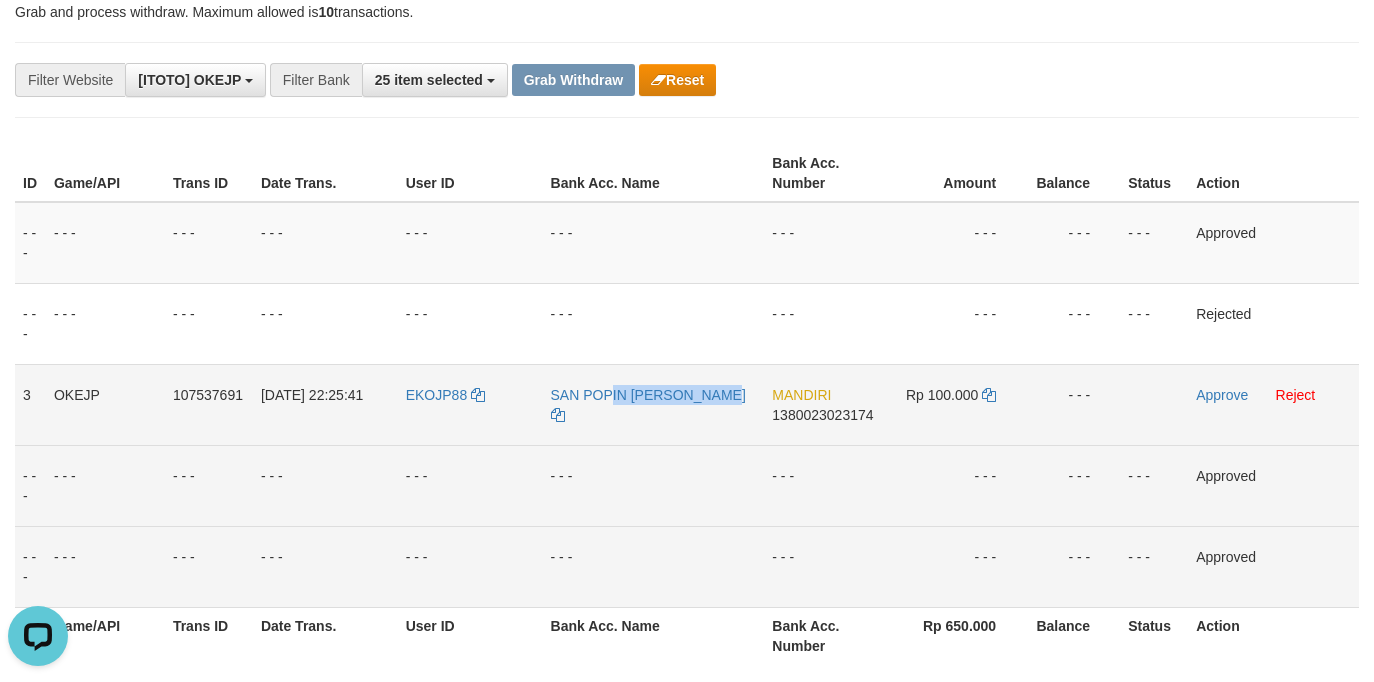 click on "SAN POPIN [PERSON_NAME]" at bounding box center (654, 404) 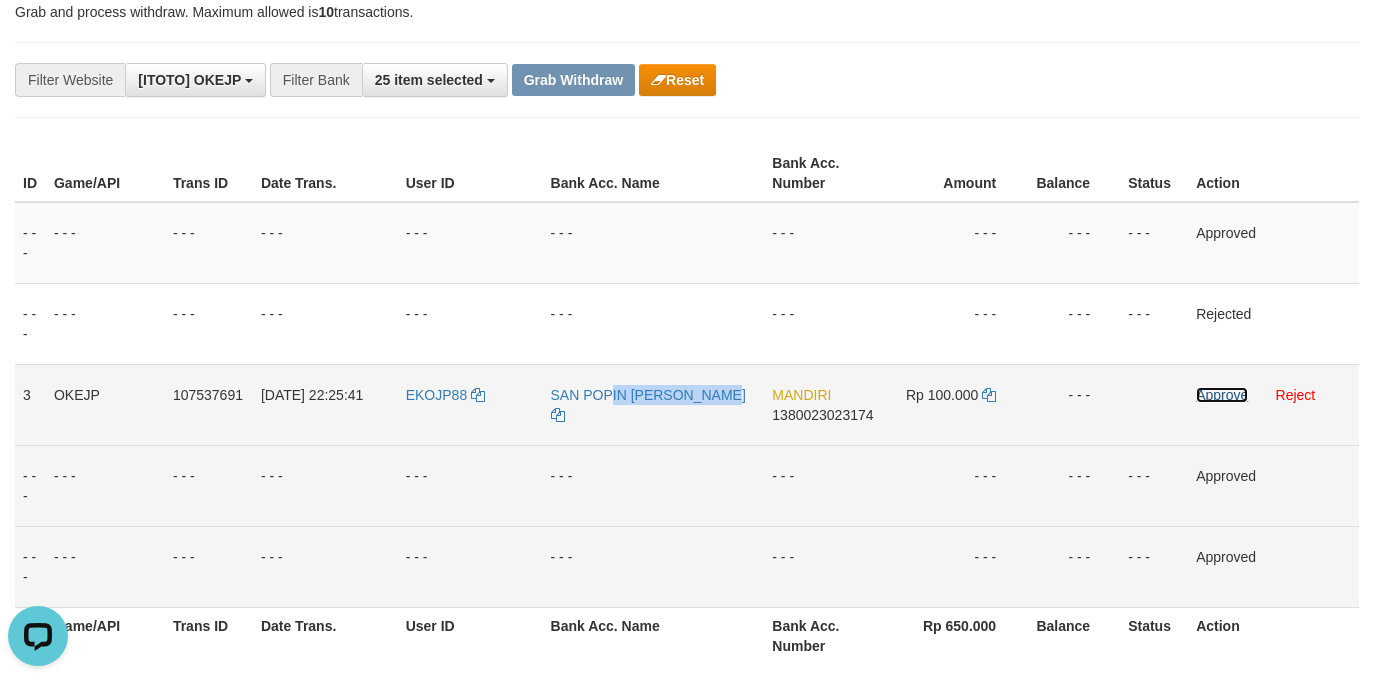 click on "Approve" at bounding box center [1222, 395] 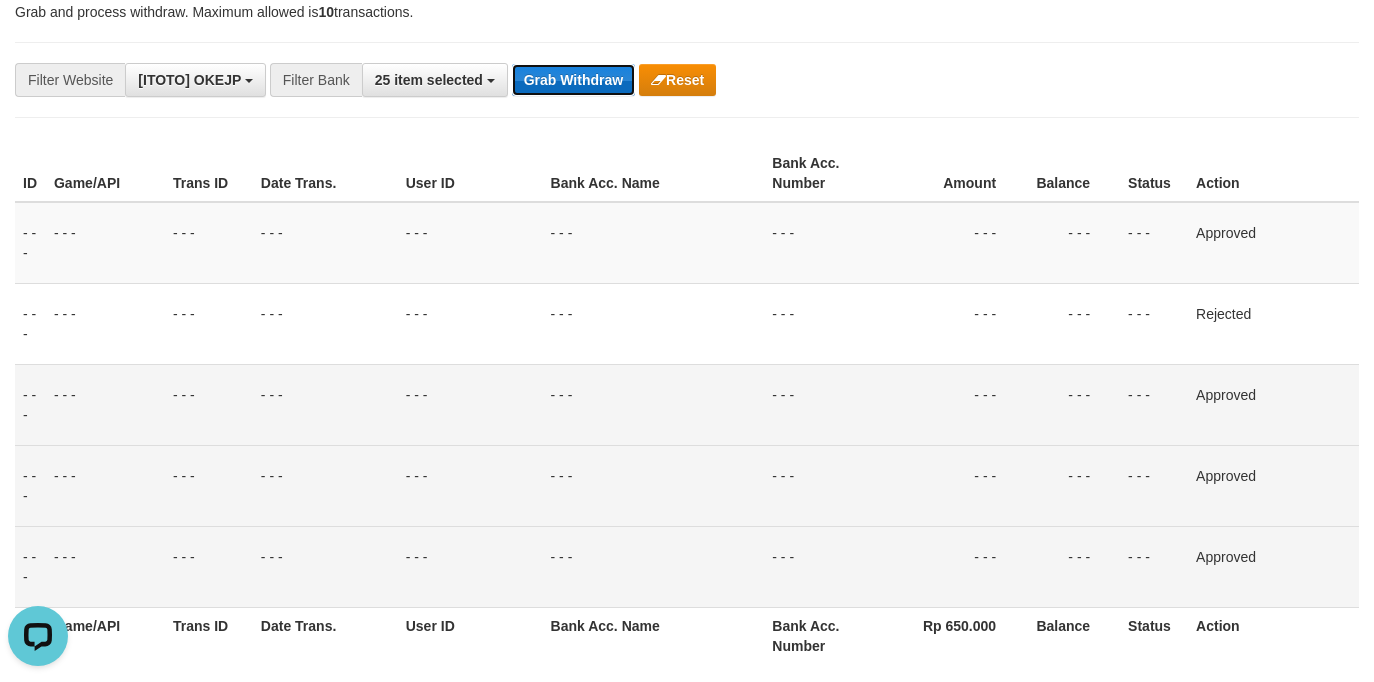 click on "Grab Withdraw" at bounding box center [573, 80] 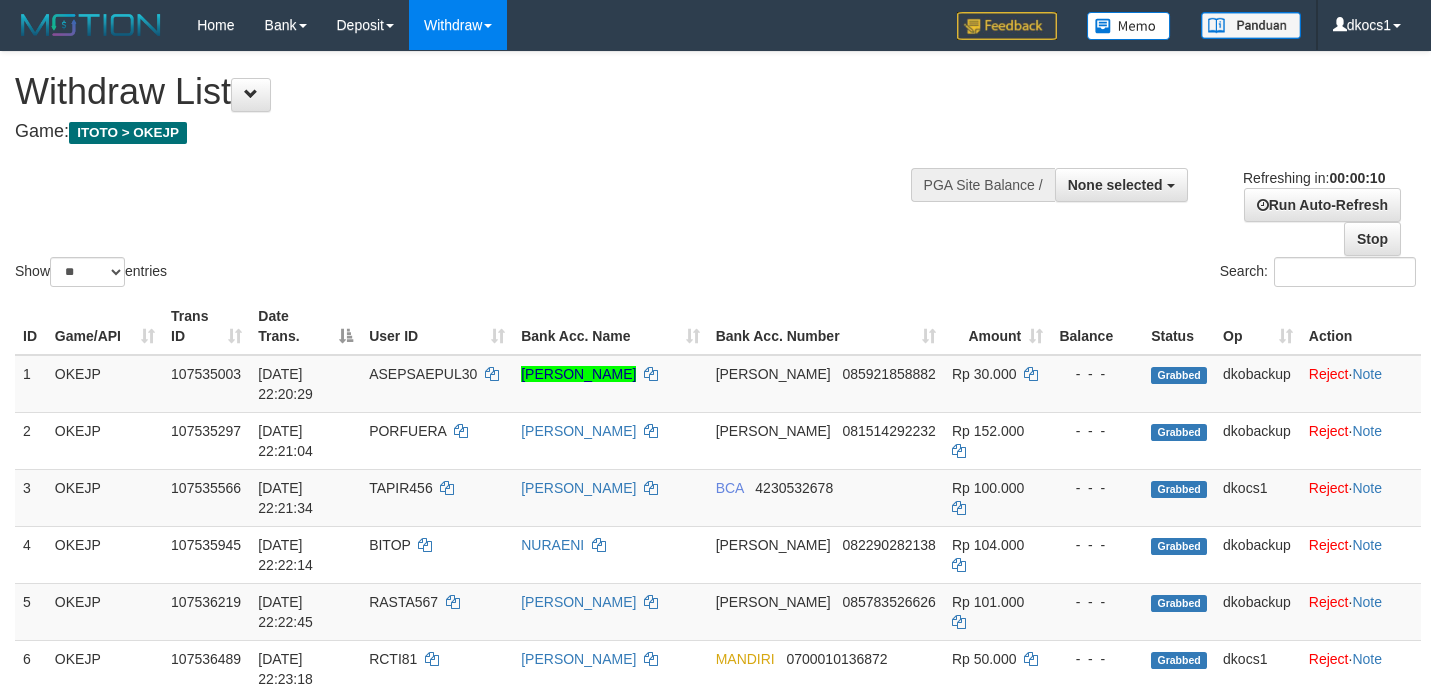select 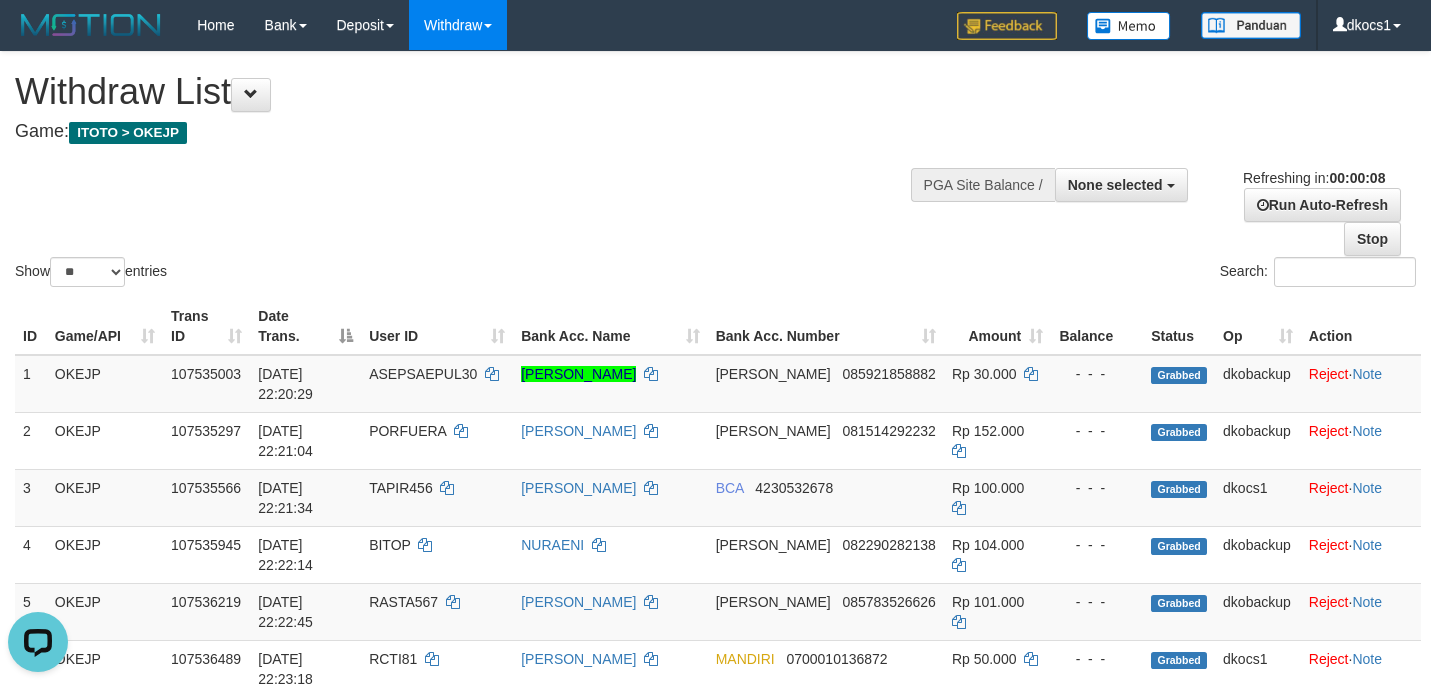 scroll, scrollTop: 0, scrollLeft: 0, axis: both 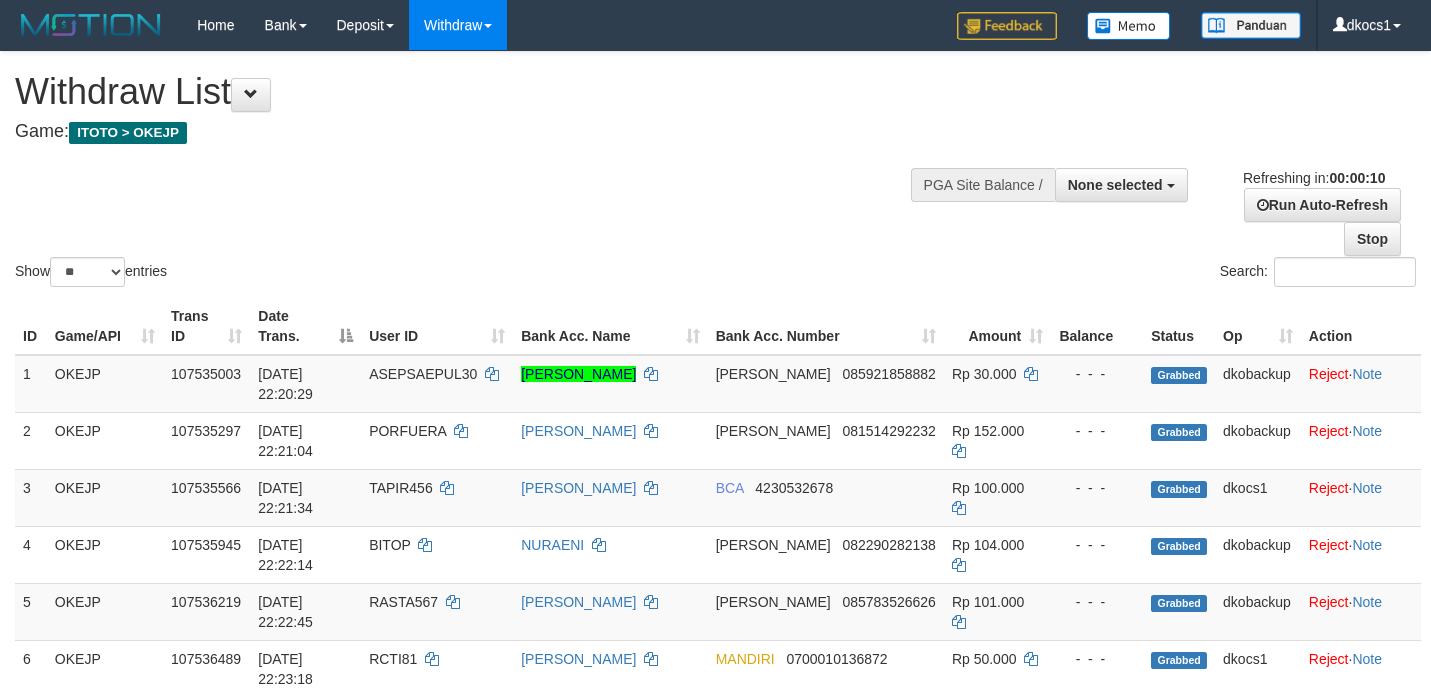 select 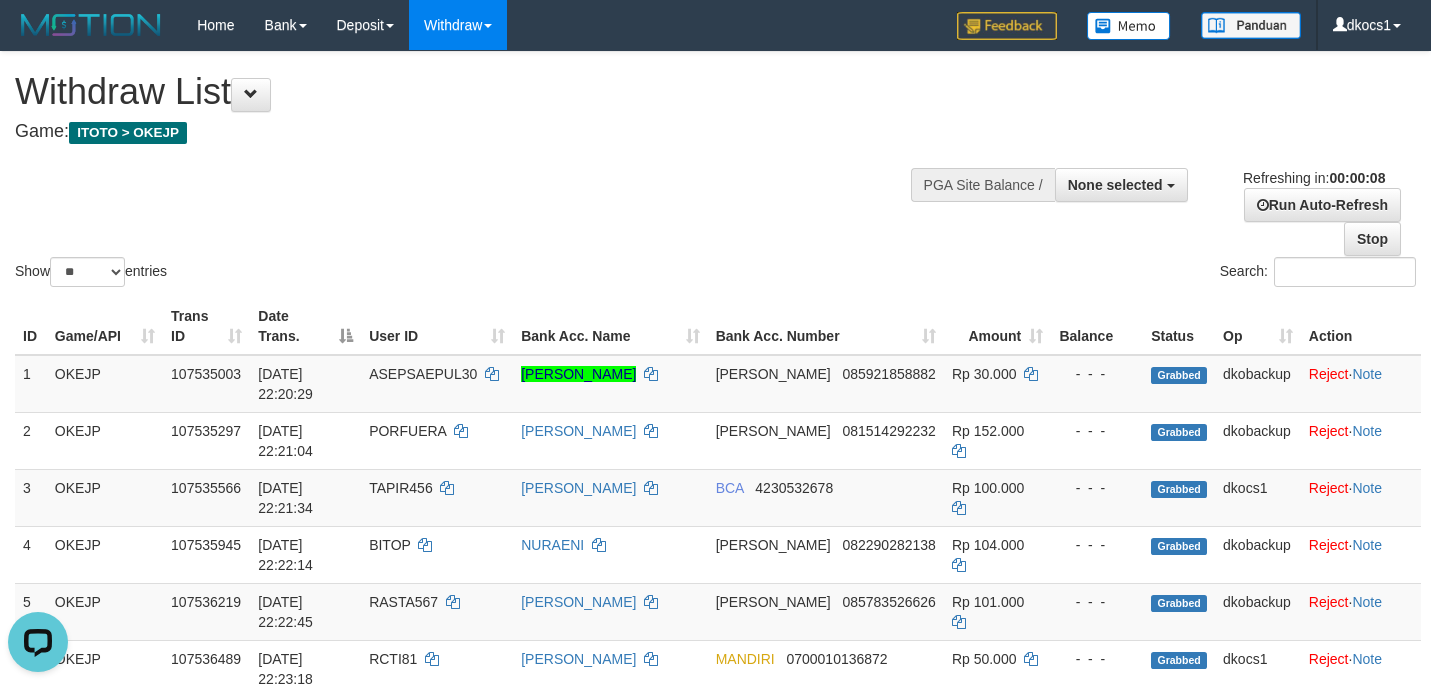 scroll, scrollTop: 0, scrollLeft: 0, axis: both 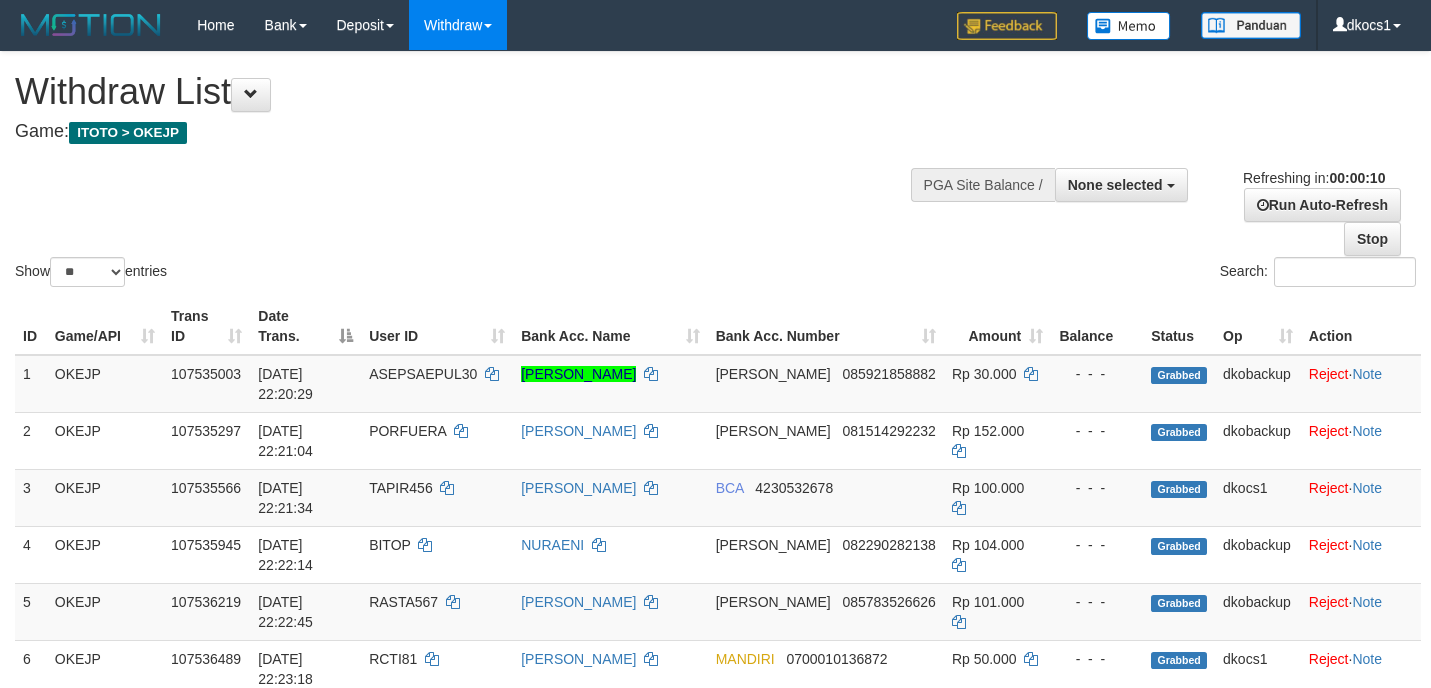 select 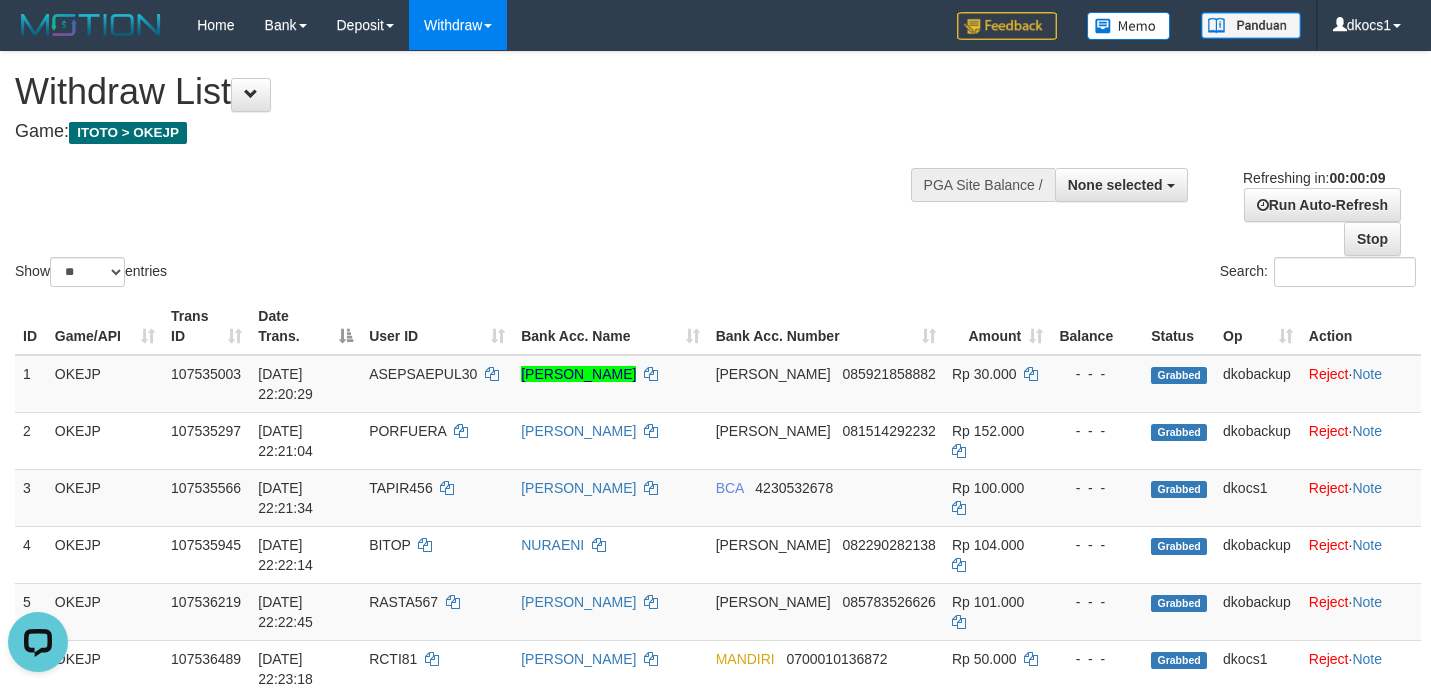 scroll, scrollTop: 0, scrollLeft: 0, axis: both 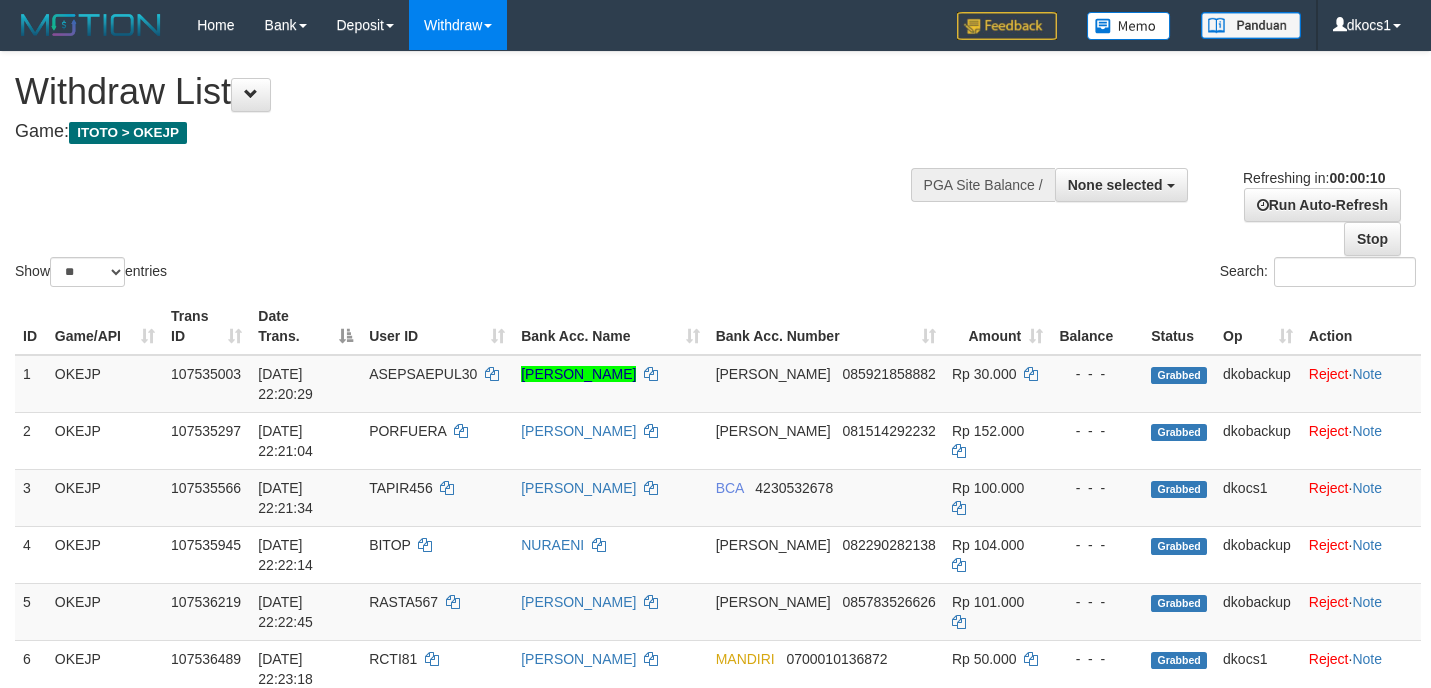 select 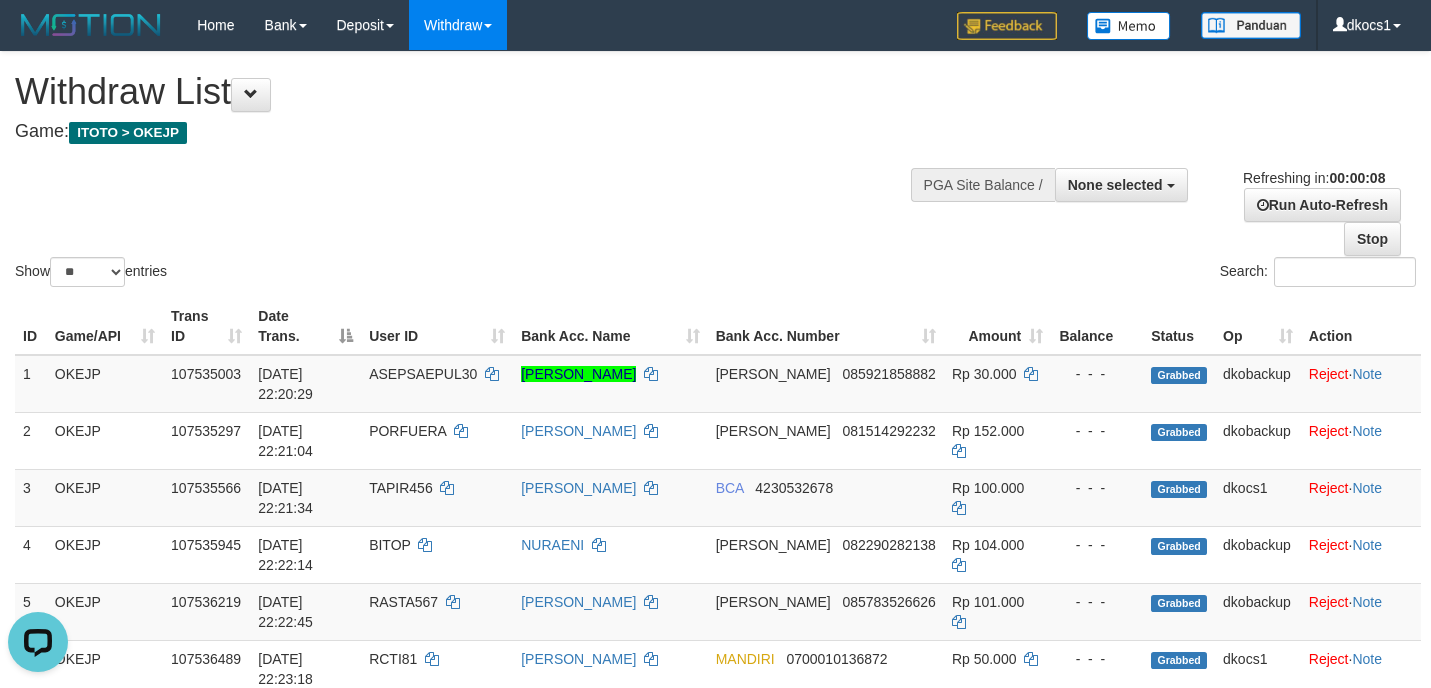 scroll, scrollTop: 0, scrollLeft: 0, axis: both 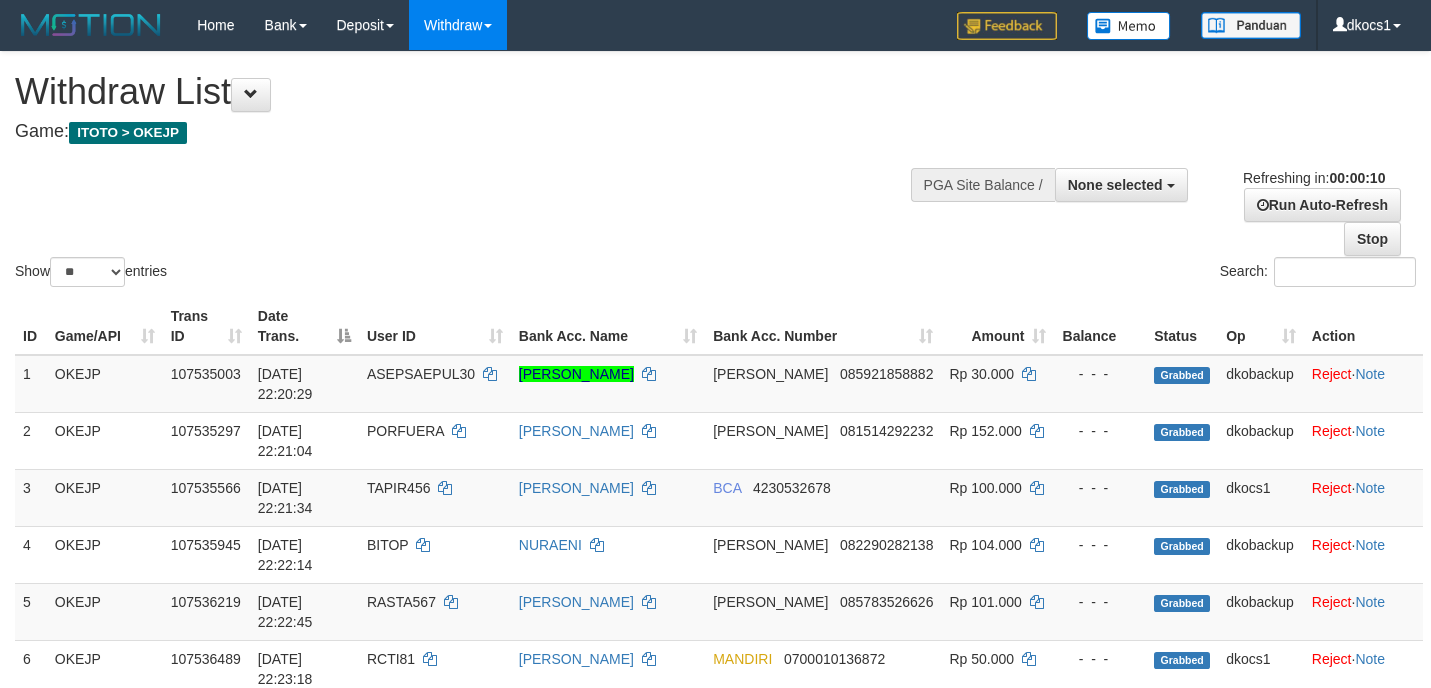 select 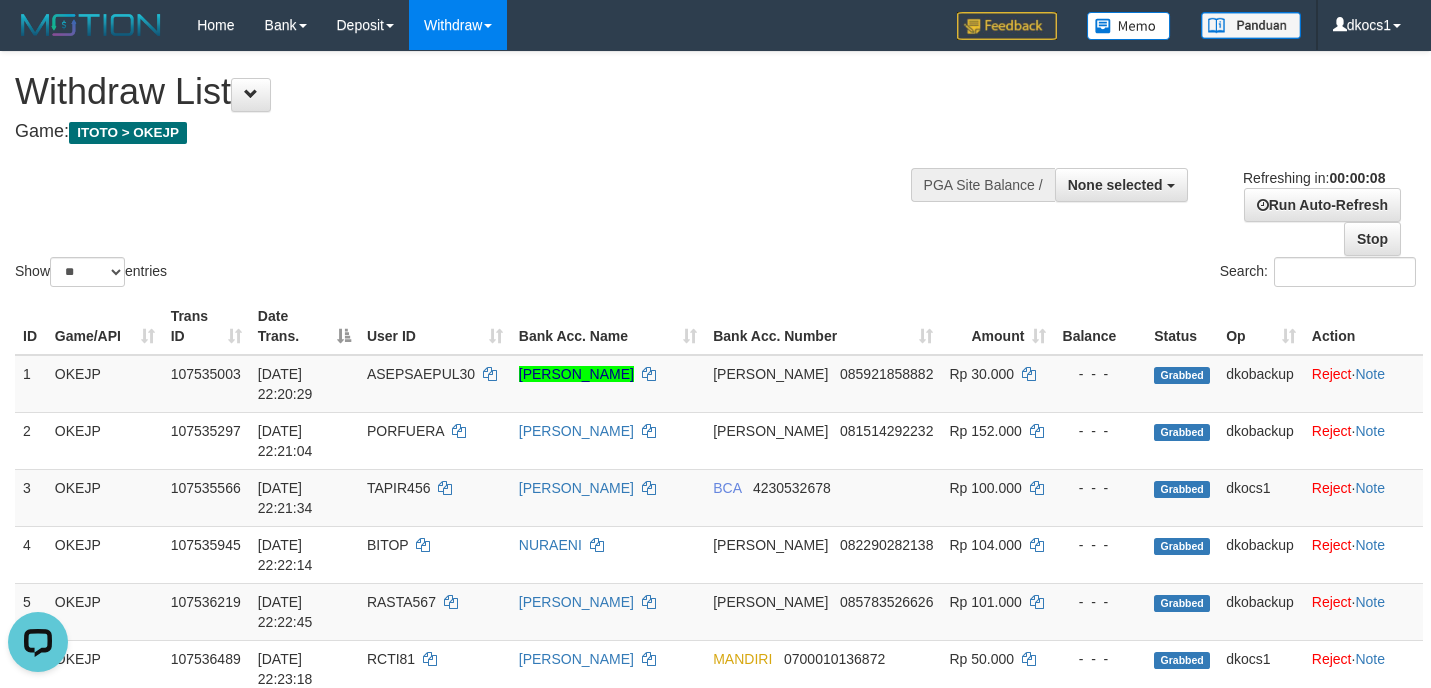 scroll, scrollTop: 0, scrollLeft: 0, axis: both 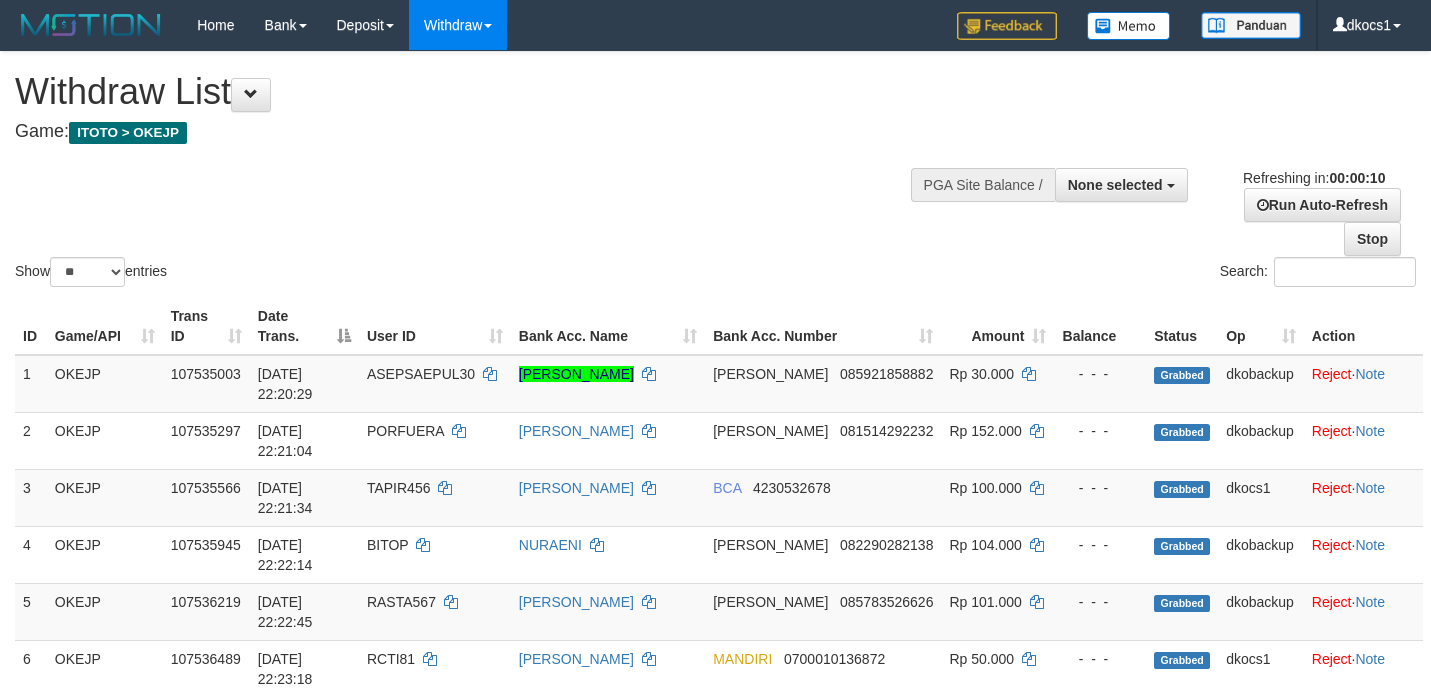 select 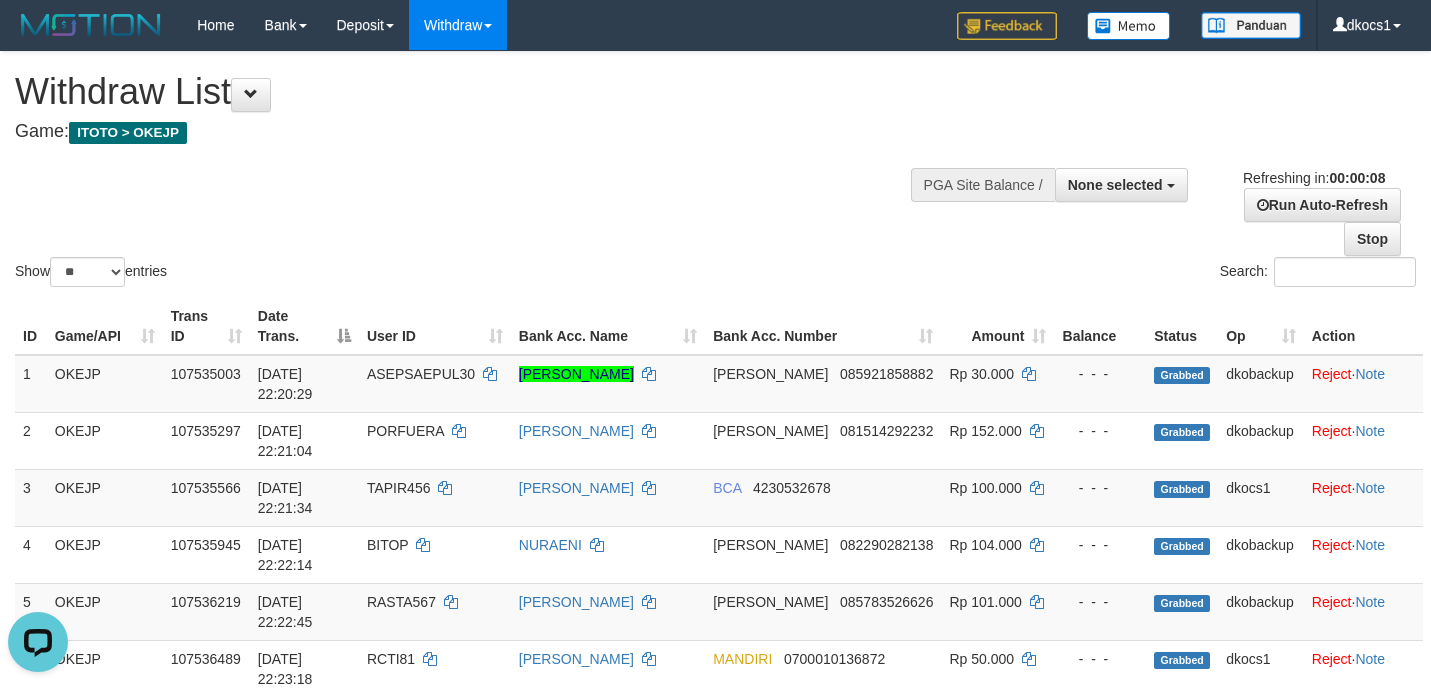 scroll, scrollTop: 0, scrollLeft: 0, axis: both 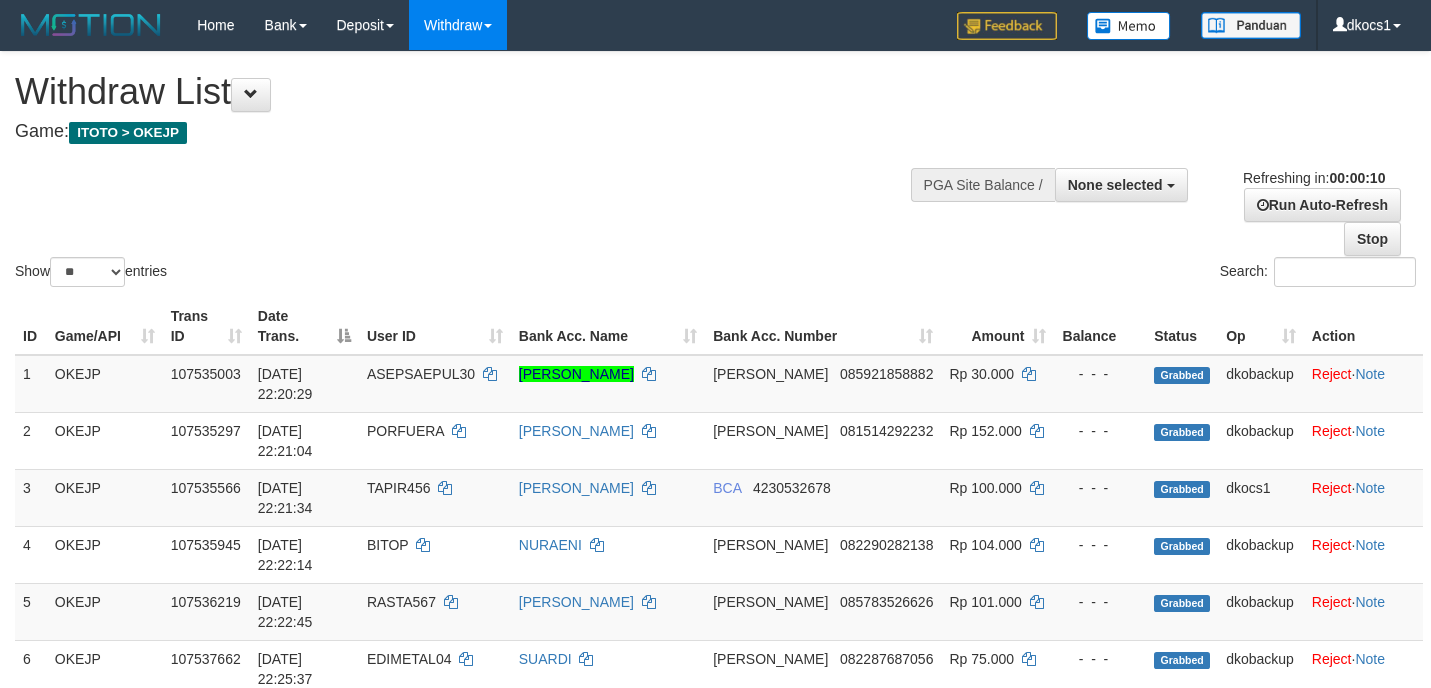select 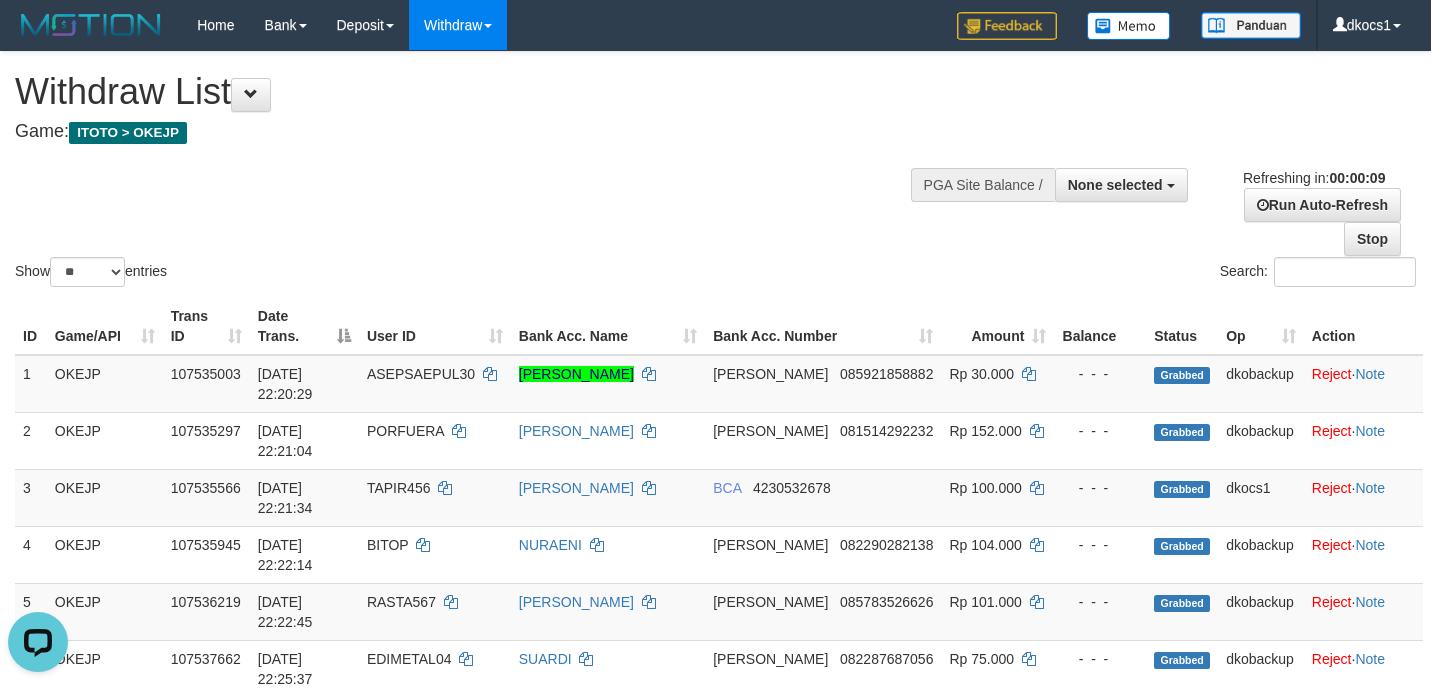 scroll, scrollTop: 0, scrollLeft: 0, axis: both 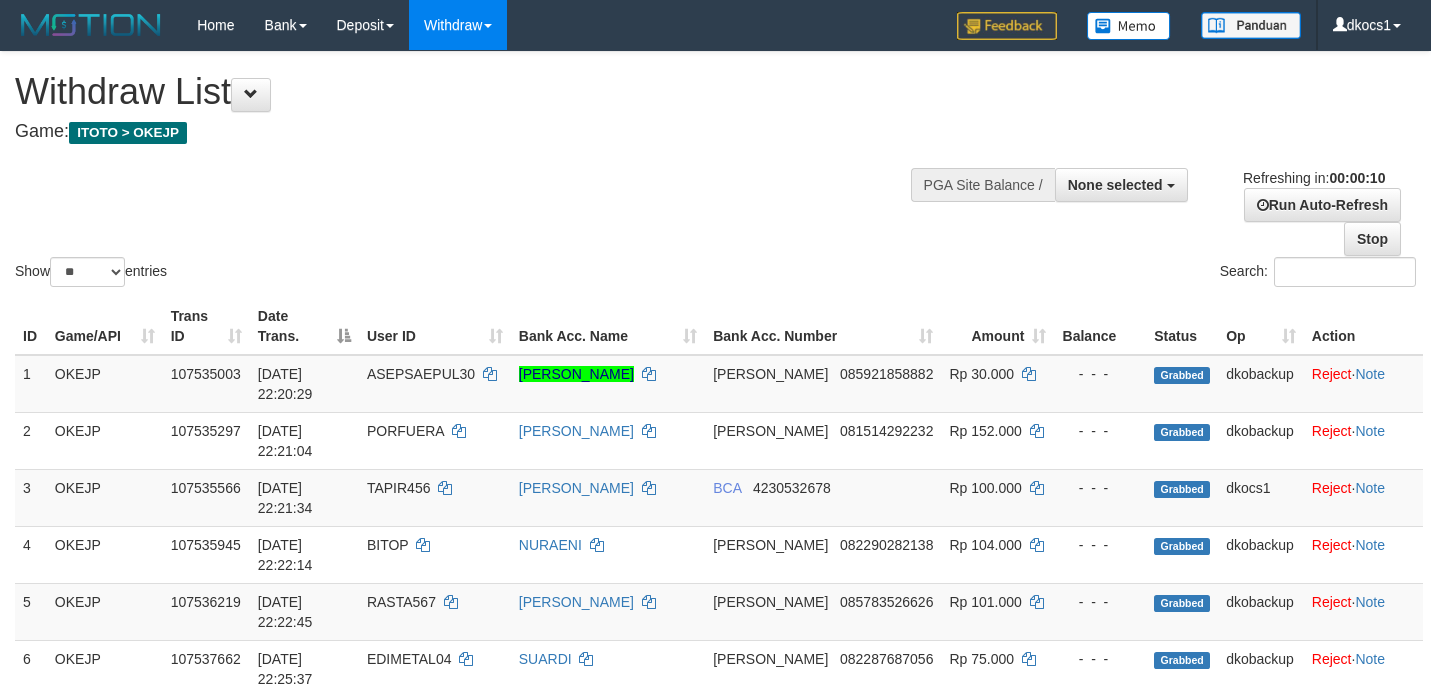 select 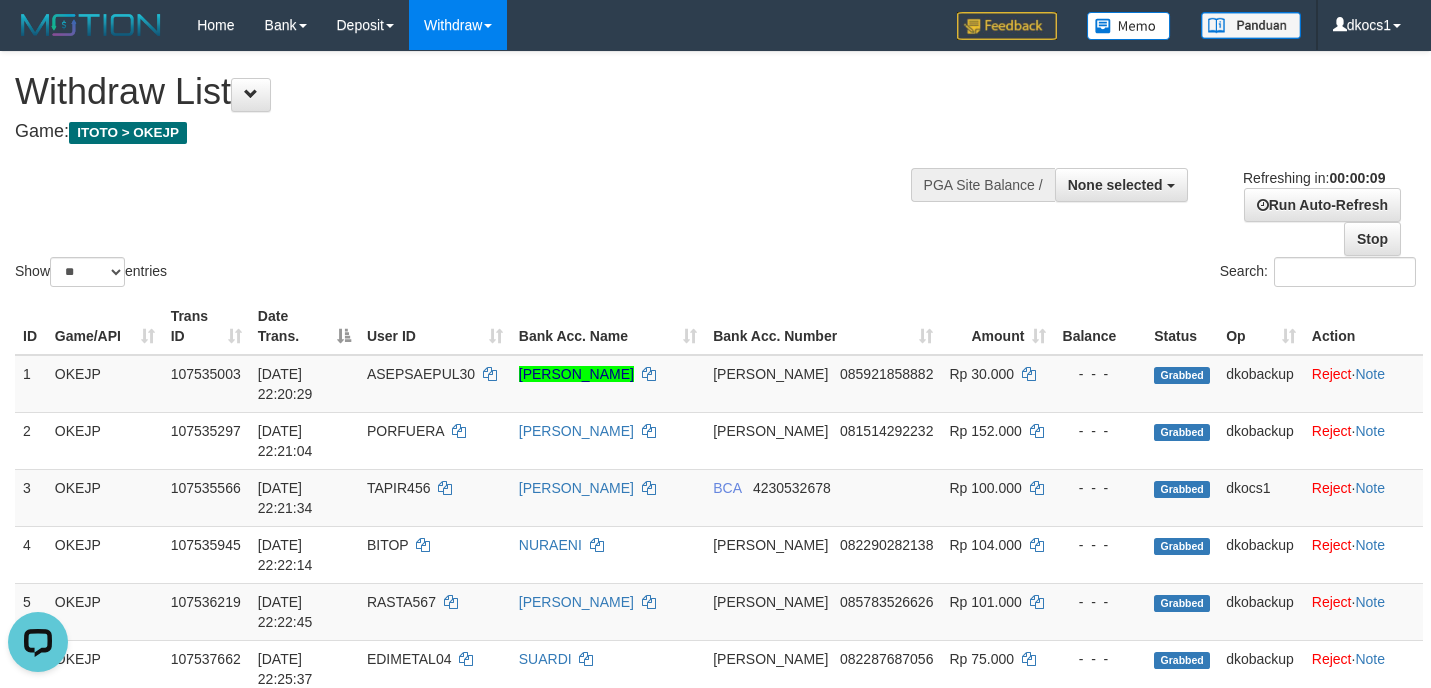 scroll, scrollTop: 0, scrollLeft: 0, axis: both 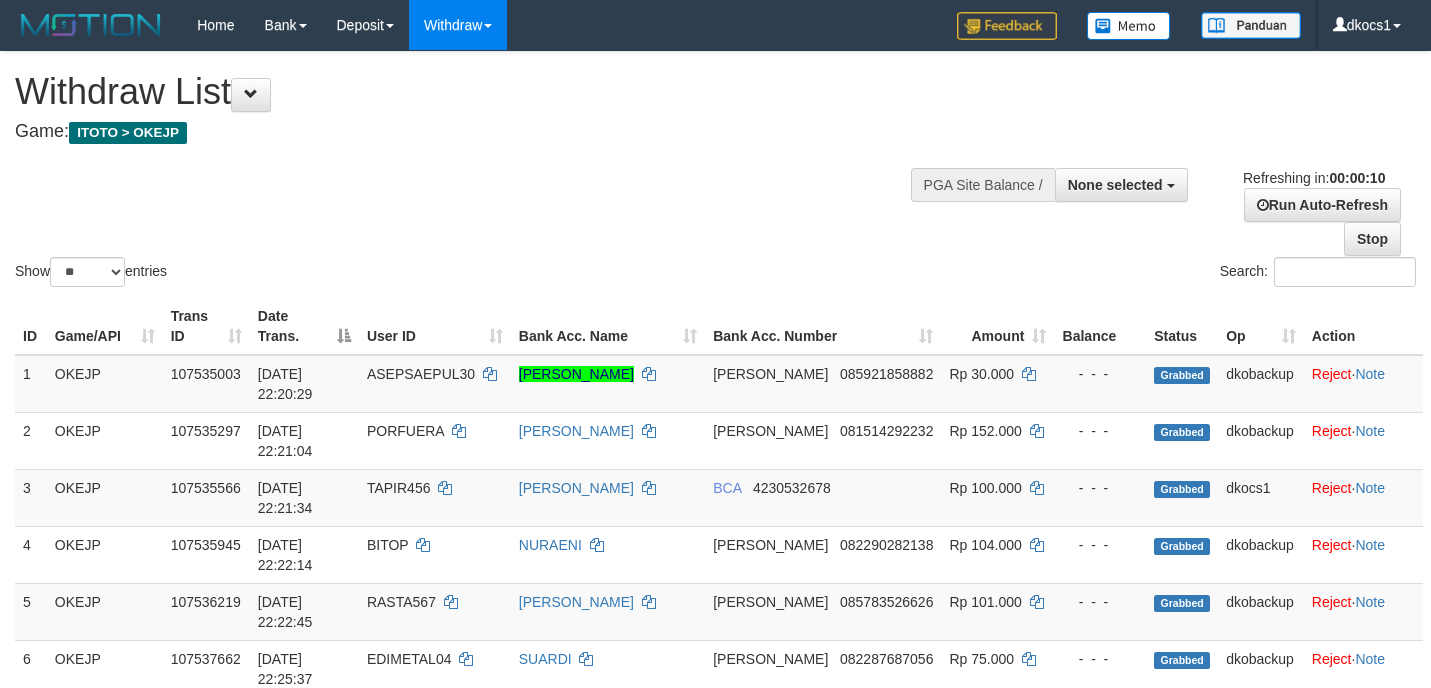 select 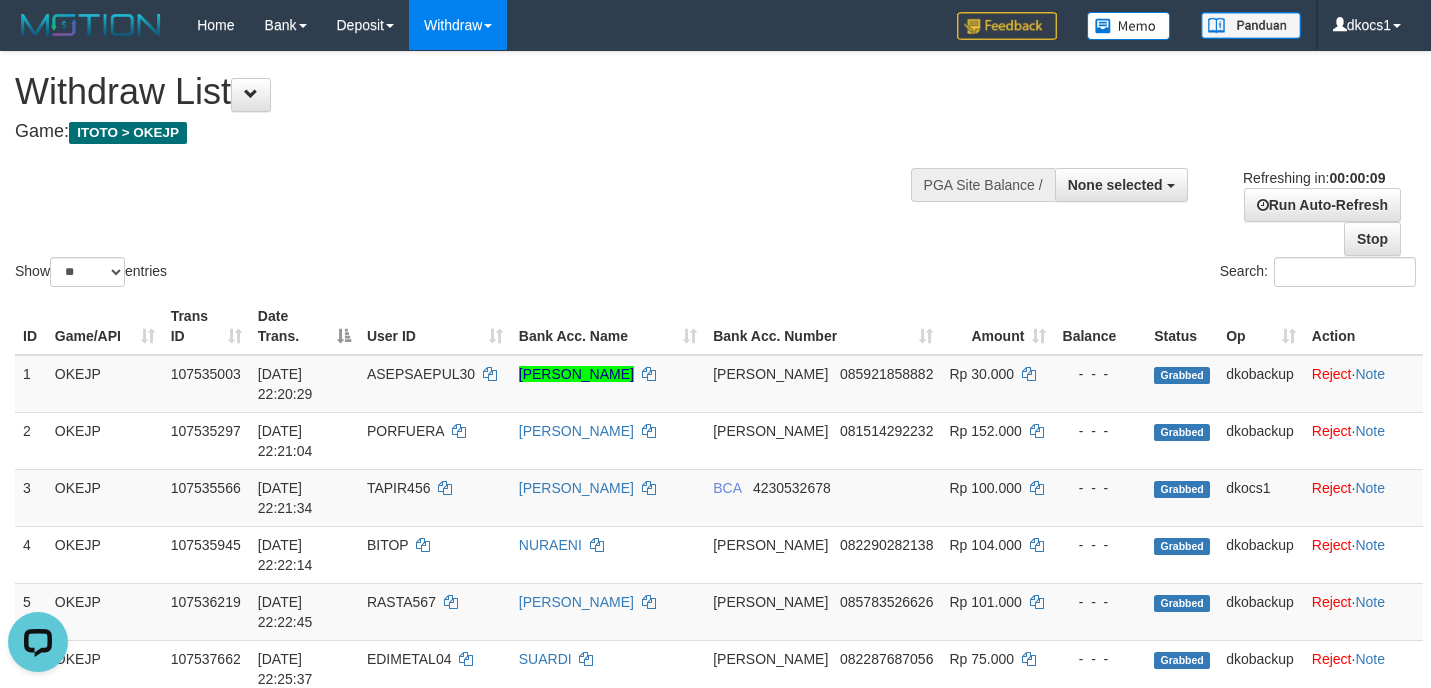 scroll, scrollTop: 0, scrollLeft: 0, axis: both 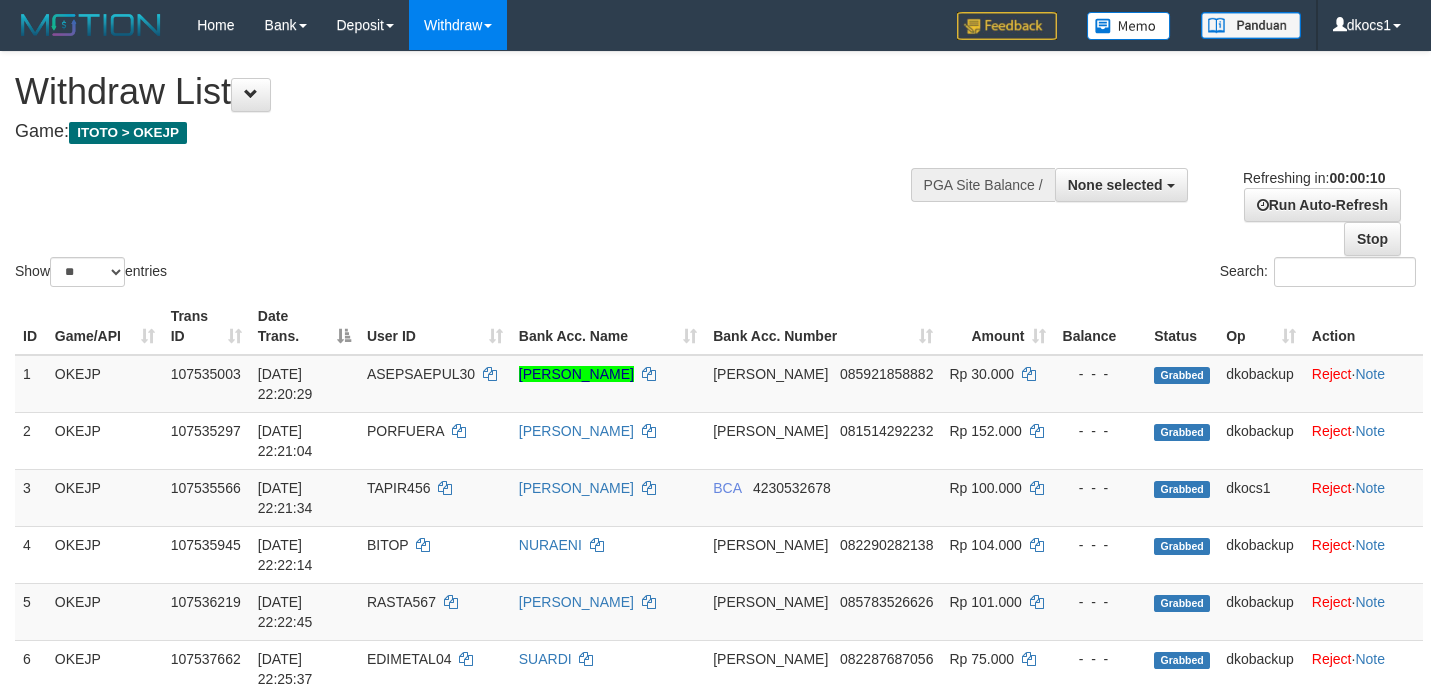 select 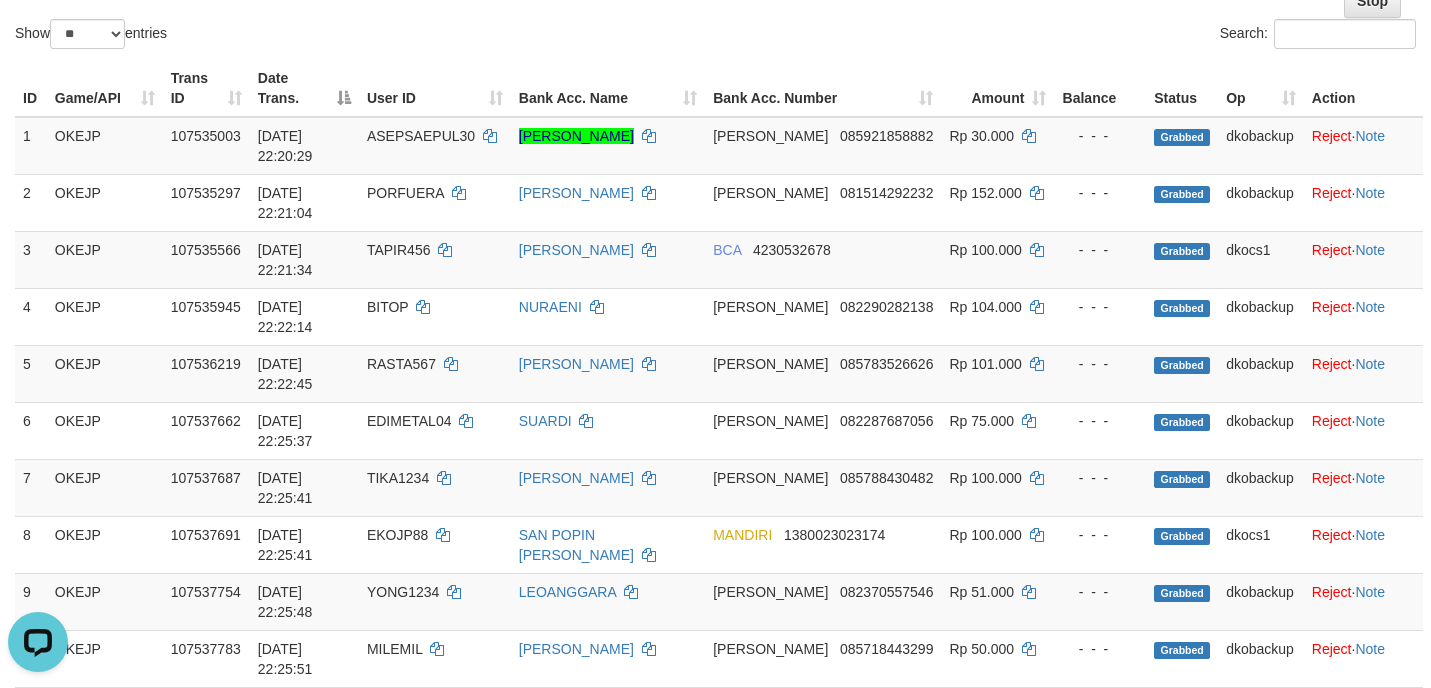 scroll, scrollTop: 0, scrollLeft: 0, axis: both 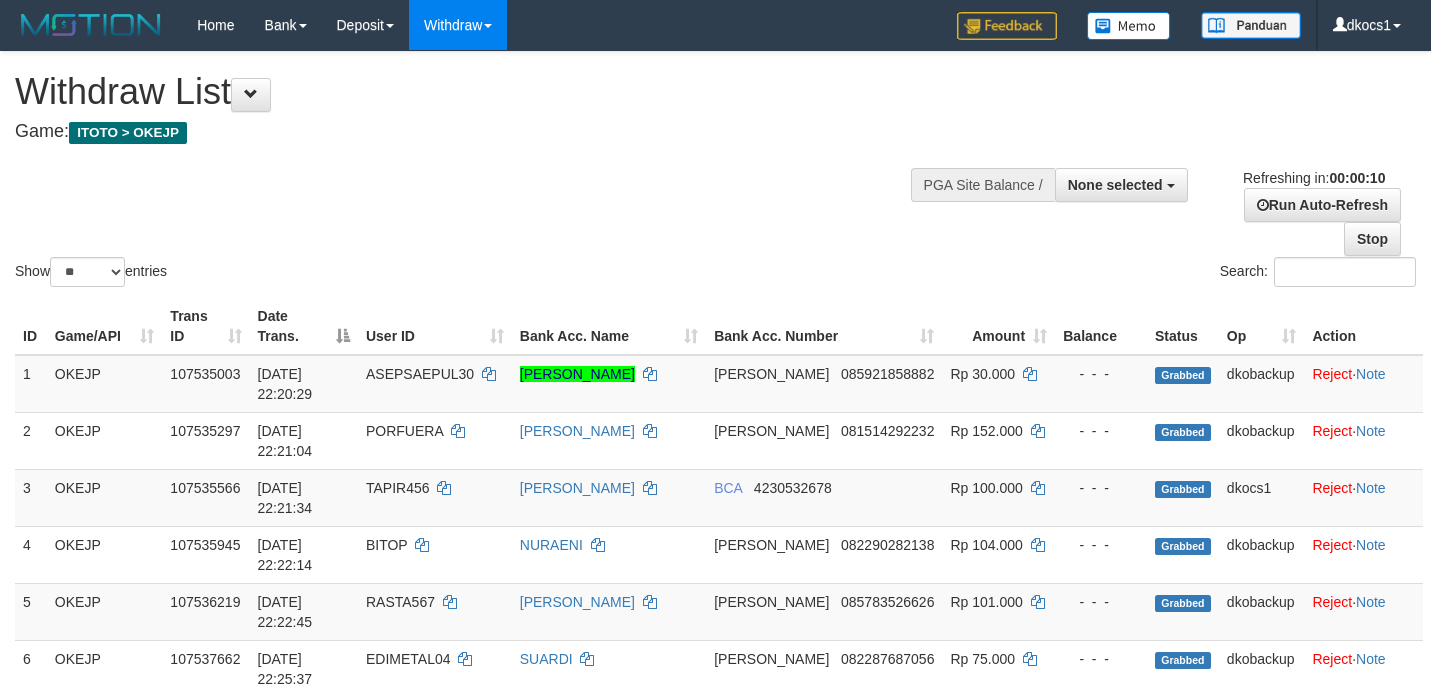select 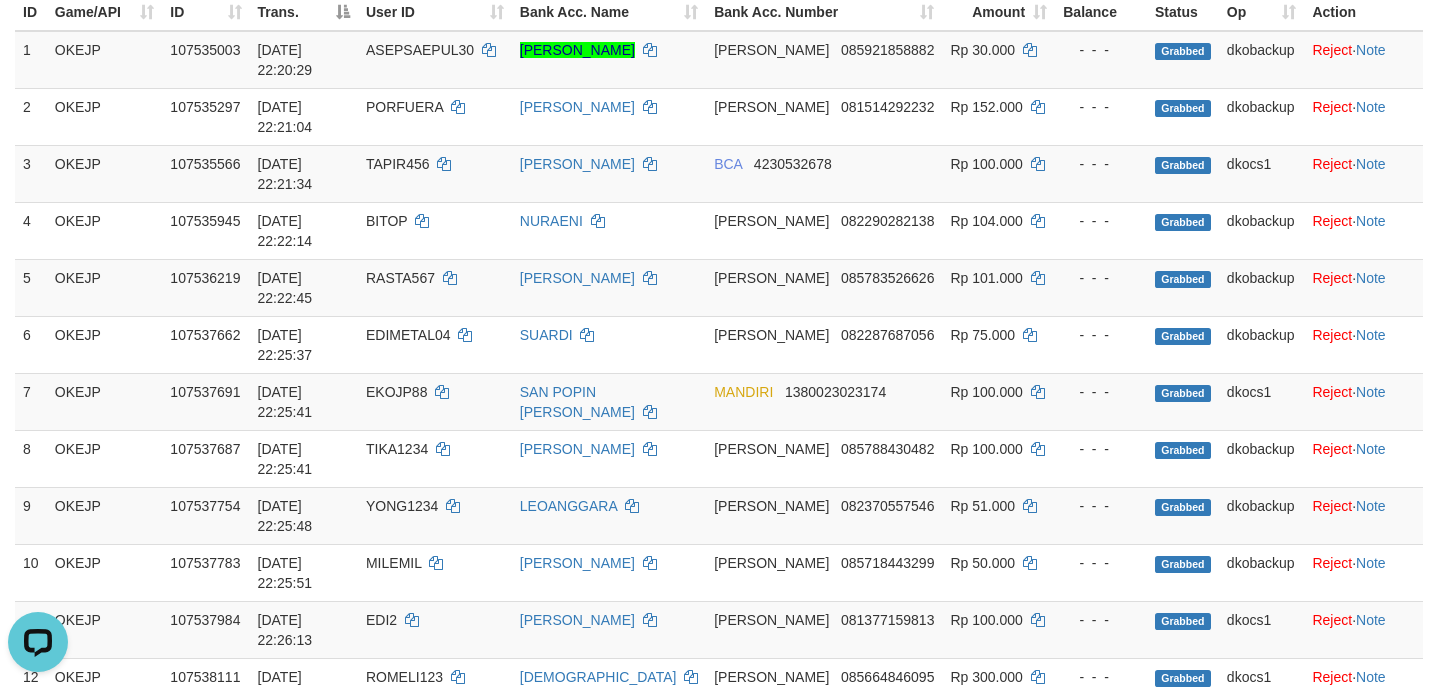 scroll, scrollTop: 0, scrollLeft: 0, axis: both 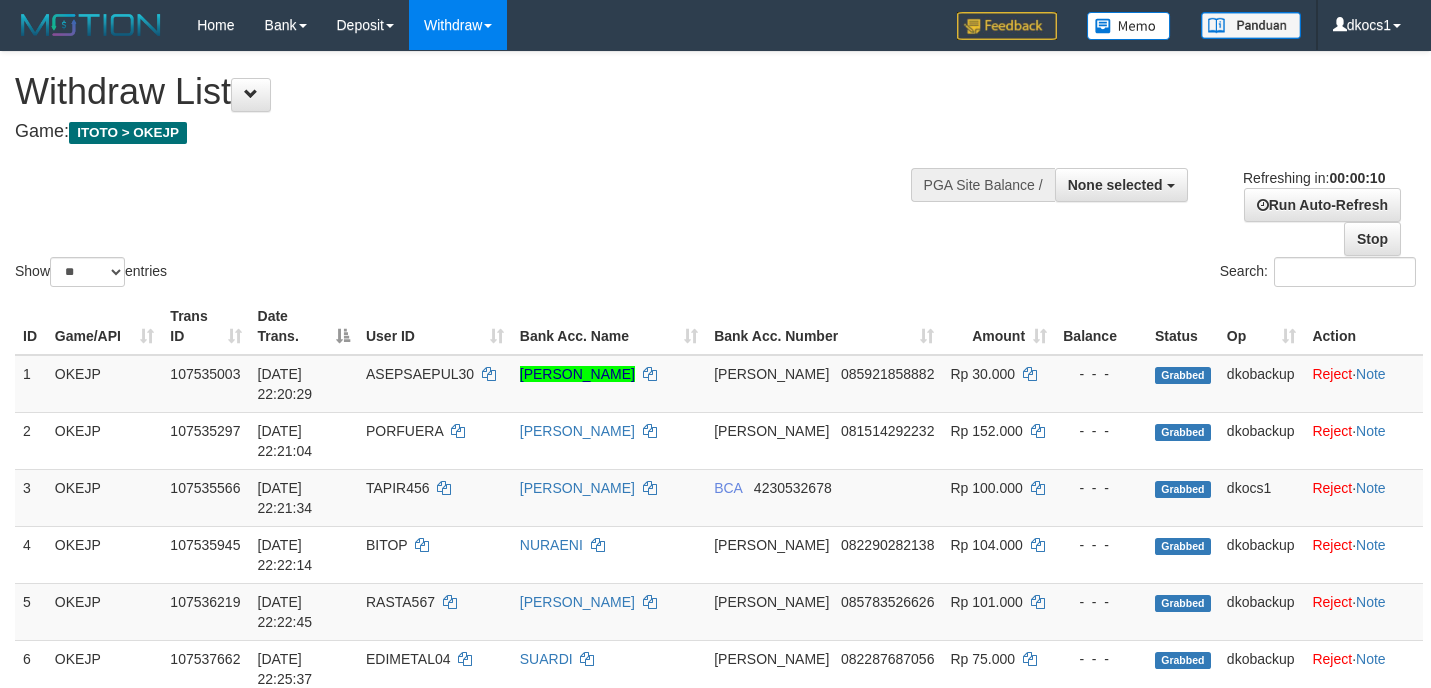 select 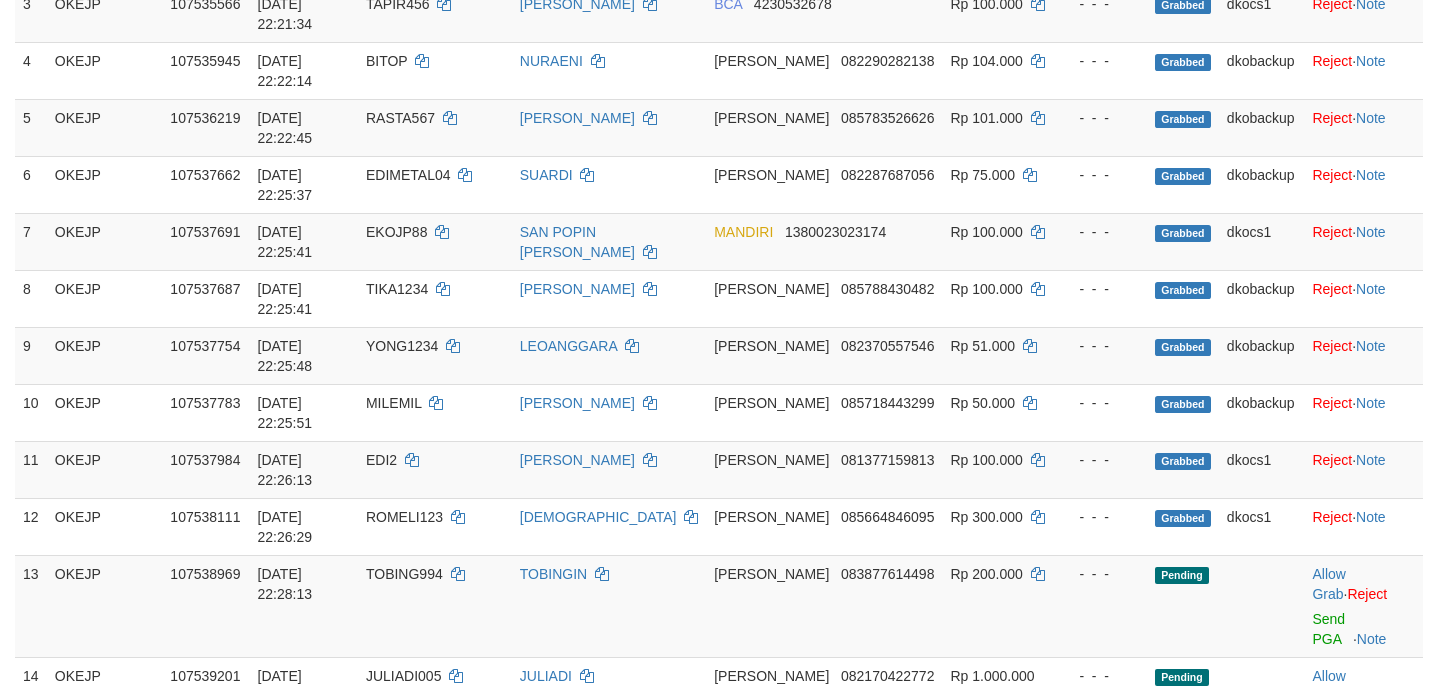 scroll, scrollTop: 324, scrollLeft: 0, axis: vertical 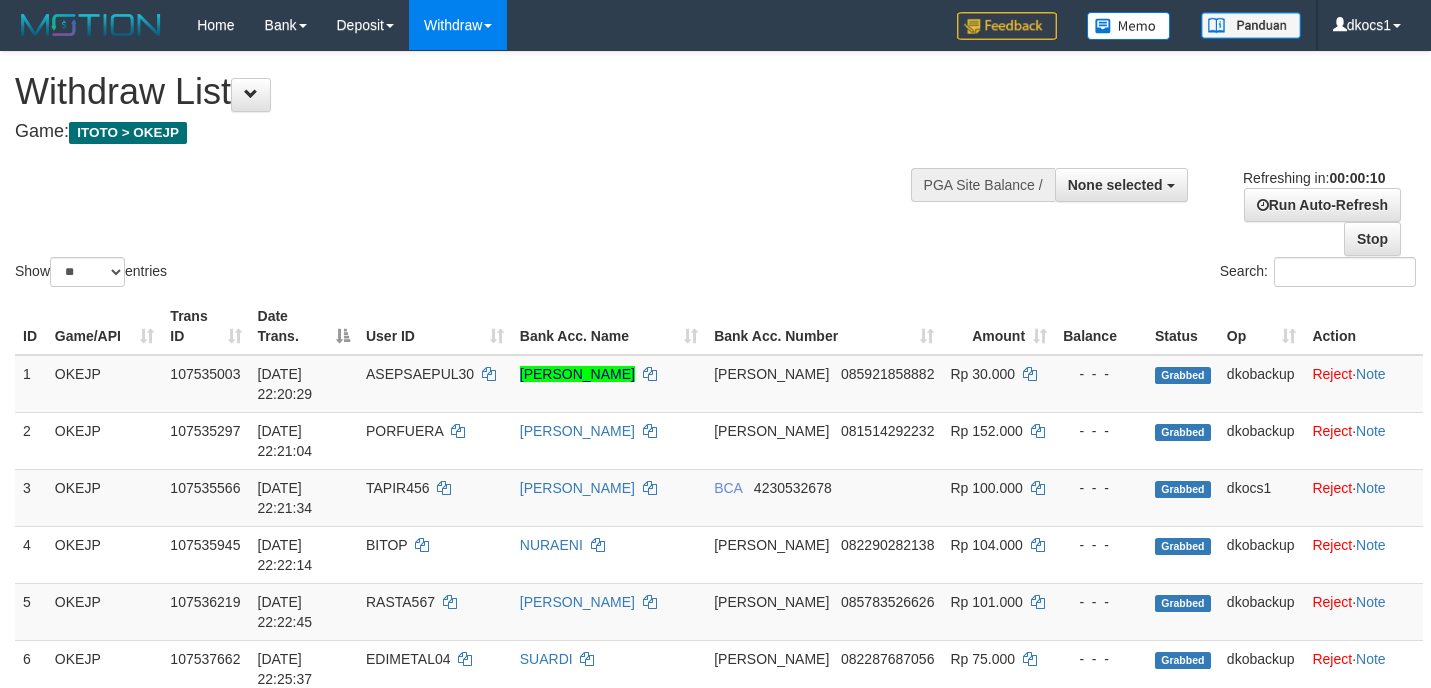 select 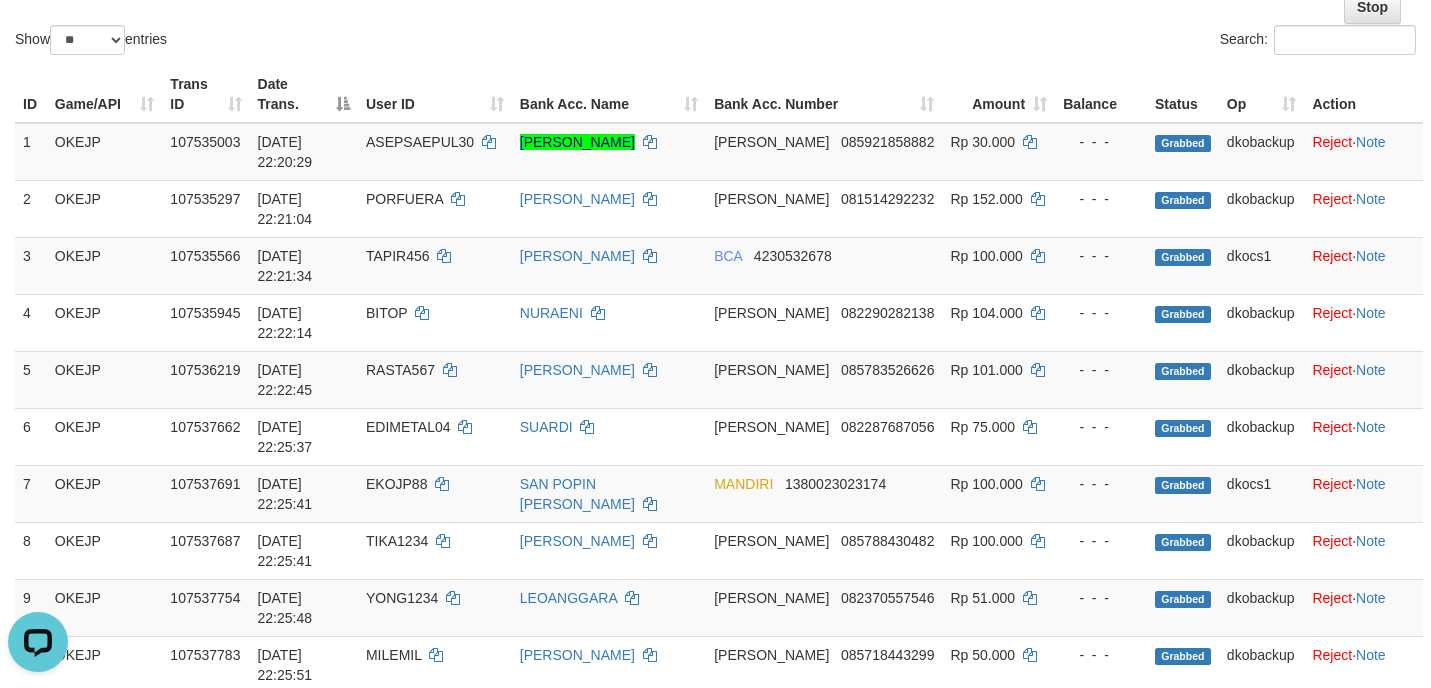 scroll, scrollTop: 0, scrollLeft: 0, axis: both 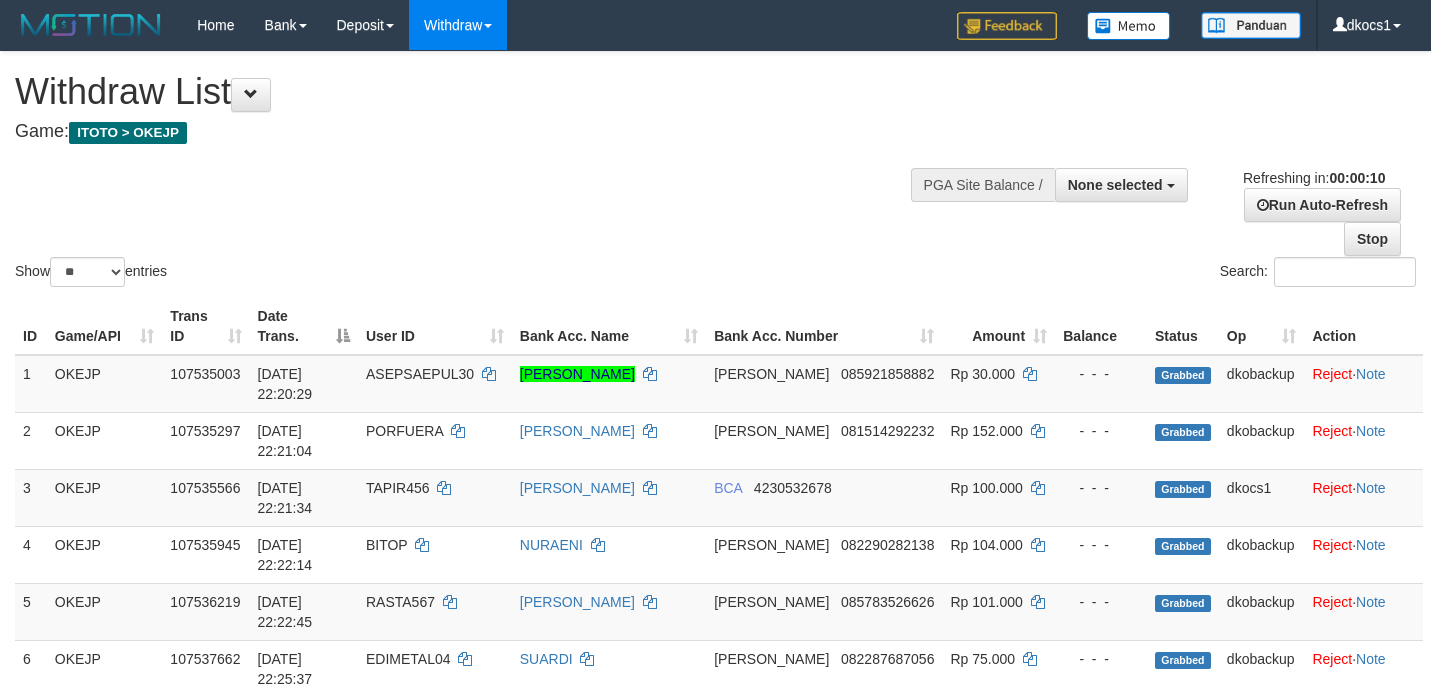 select 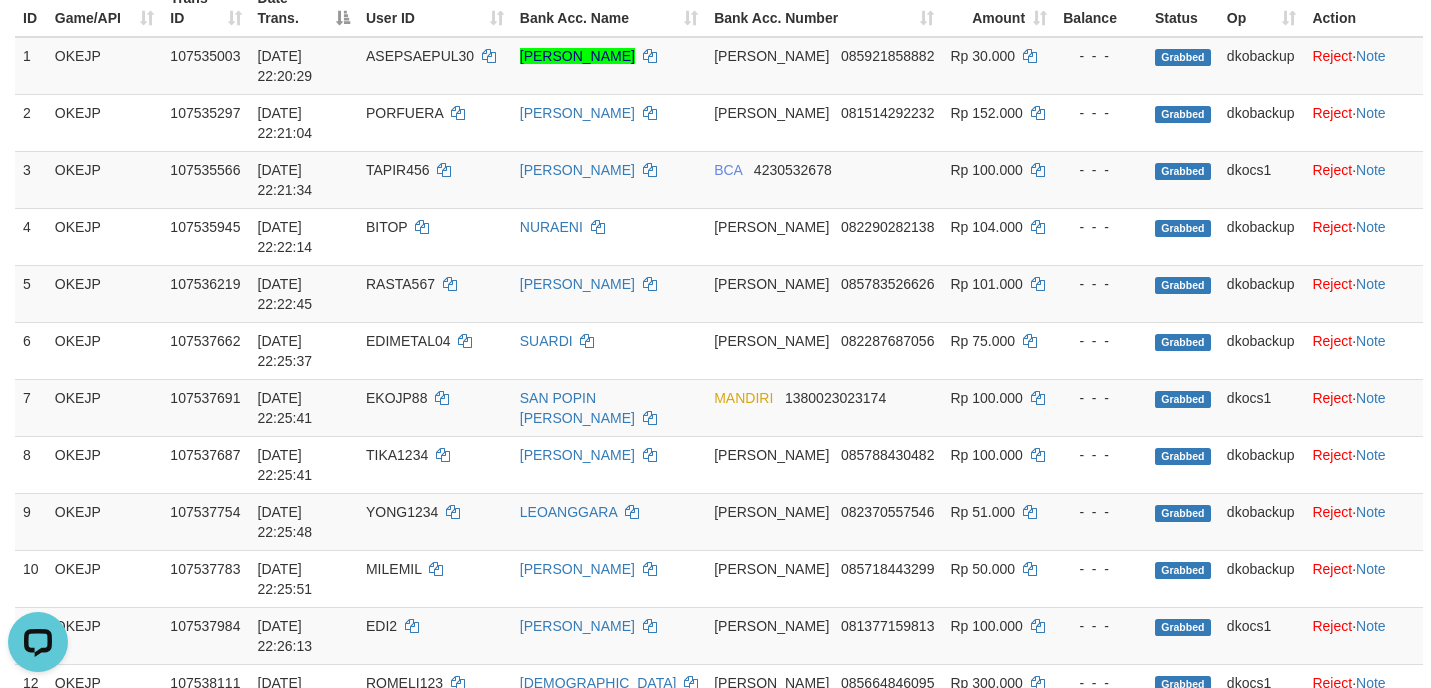 scroll, scrollTop: 0, scrollLeft: 0, axis: both 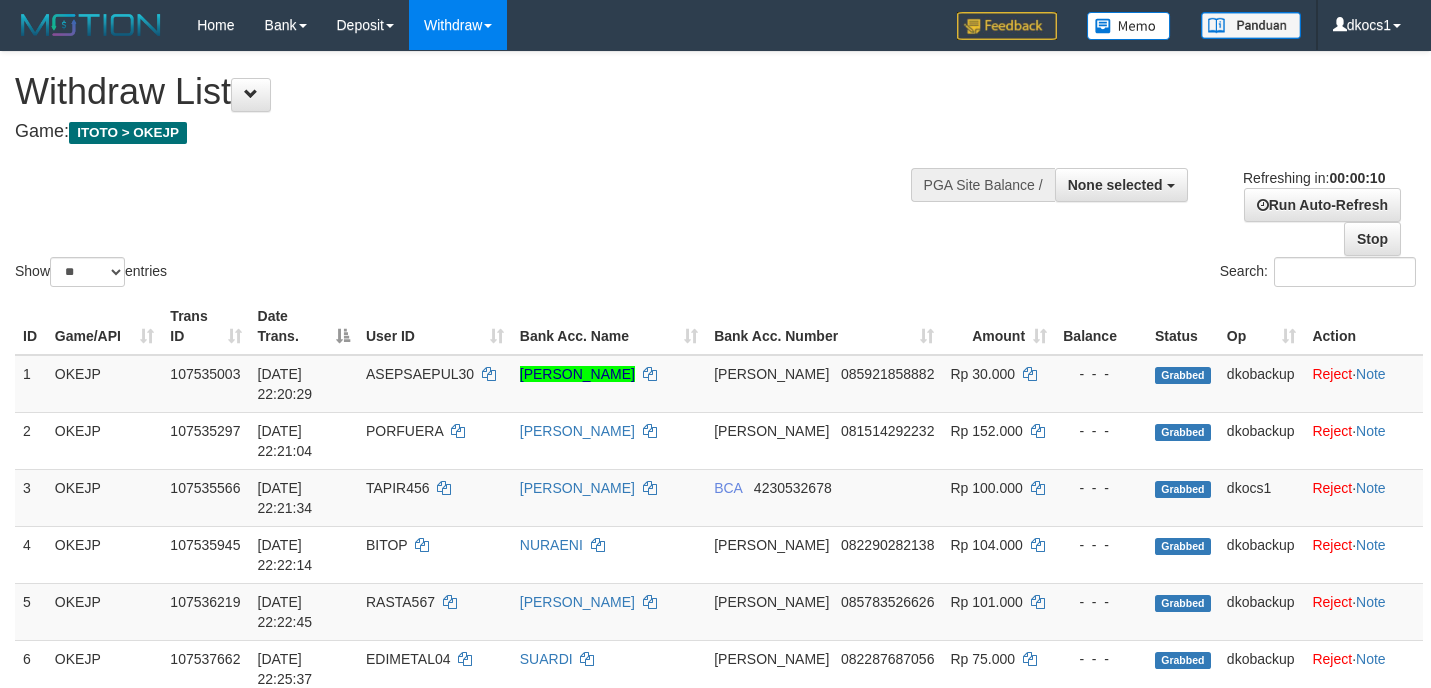 select 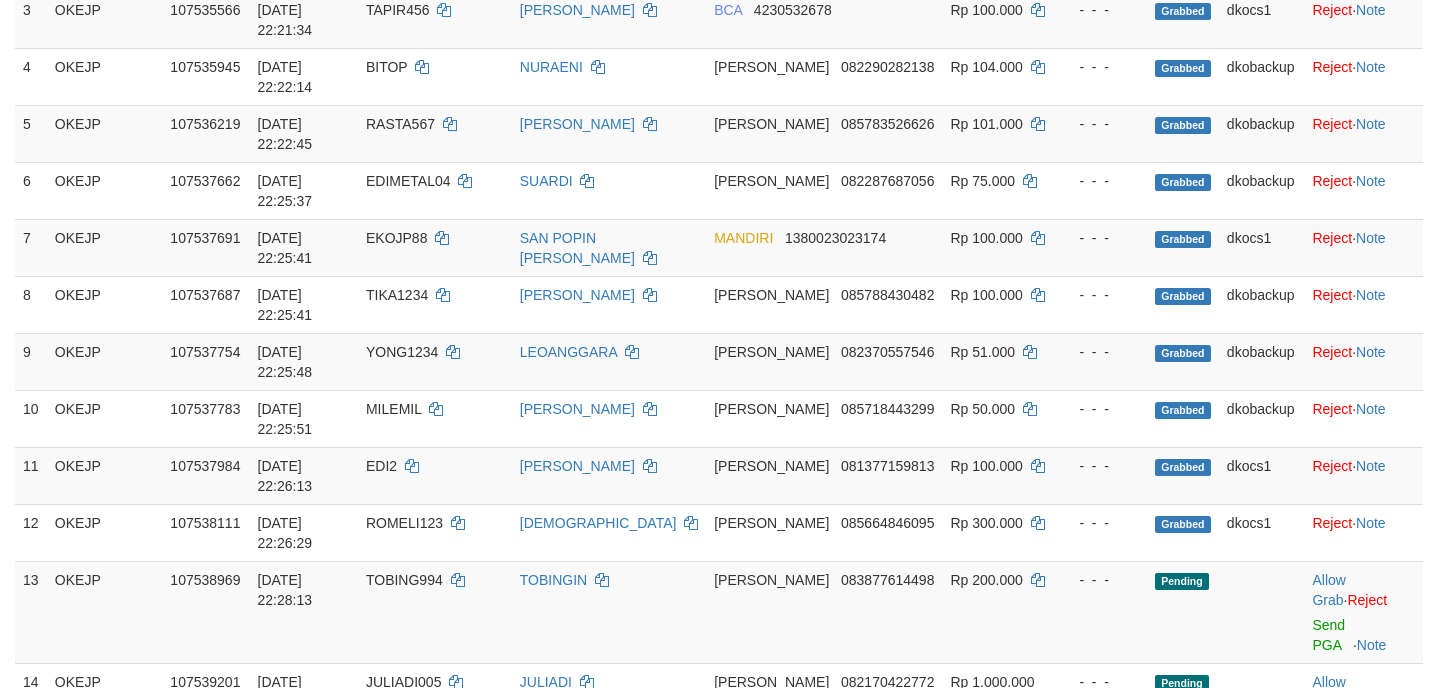 scroll, scrollTop: 318, scrollLeft: 0, axis: vertical 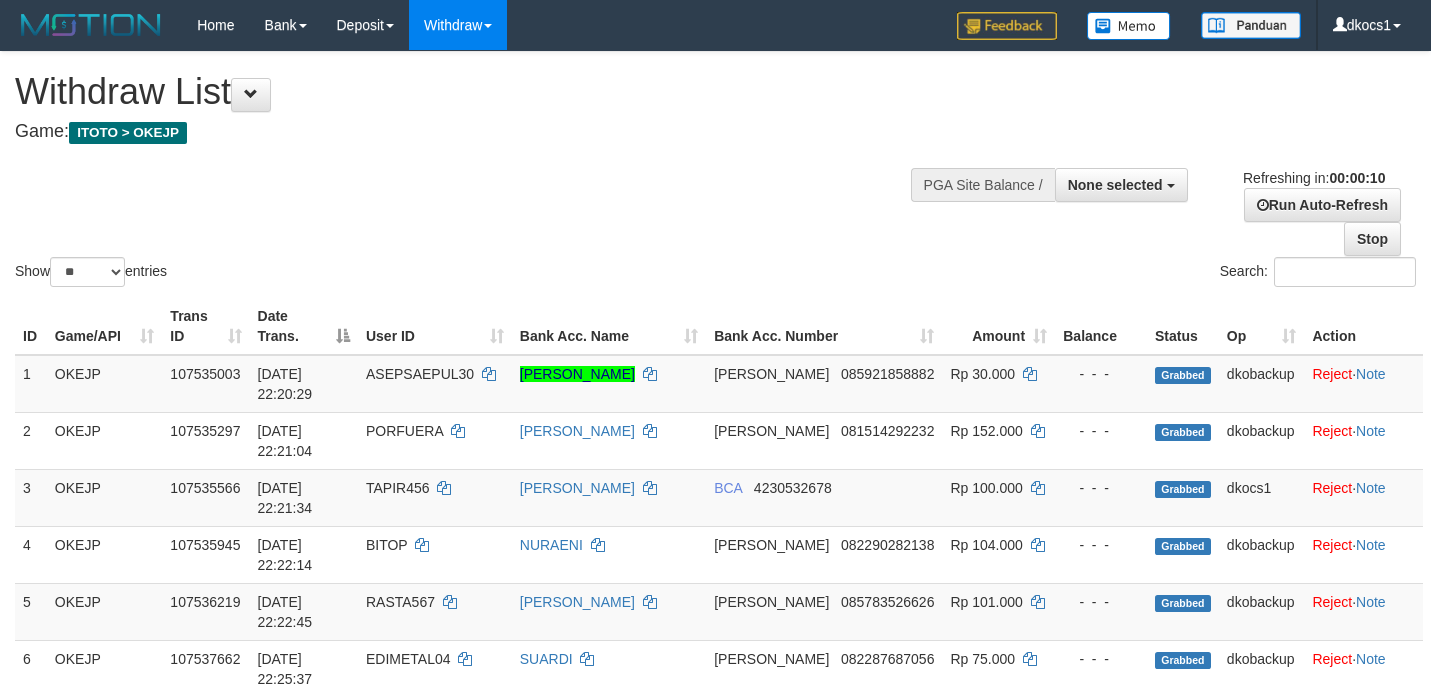 select 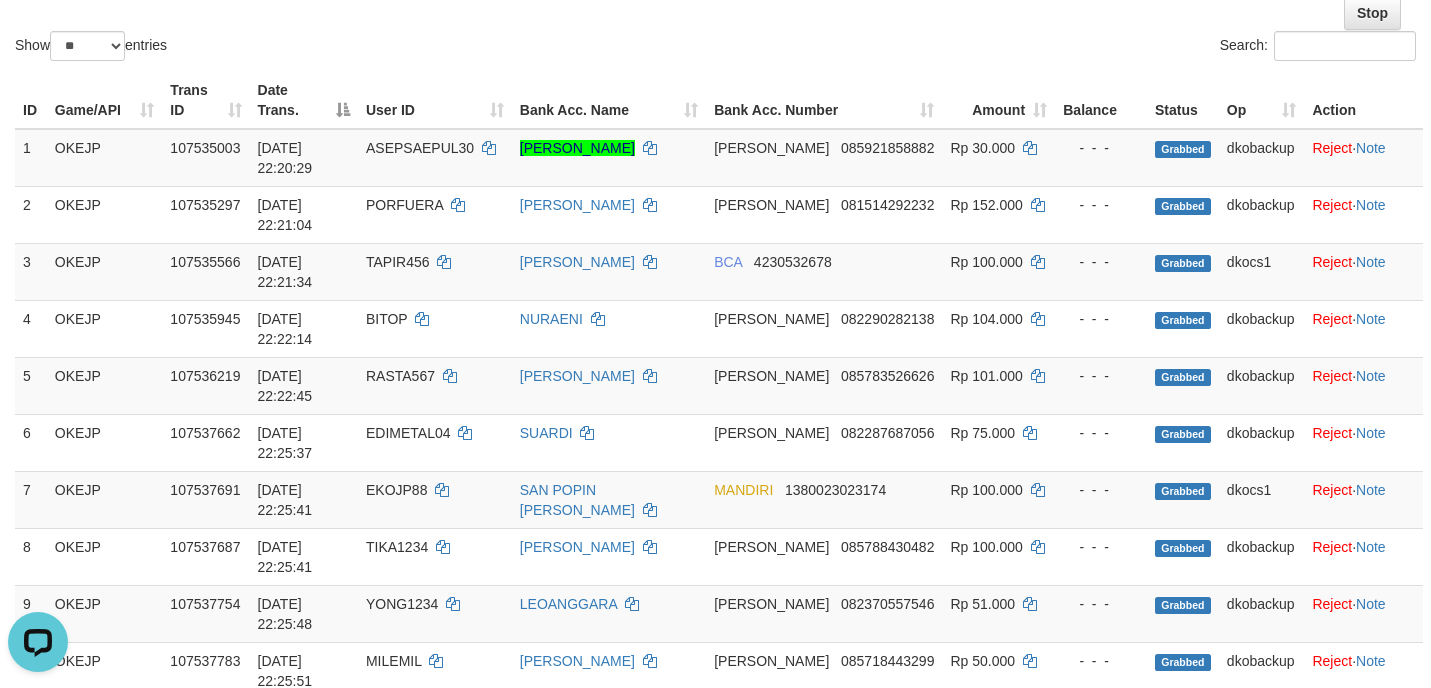 scroll, scrollTop: 0, scrollLeft: 0, axis: both 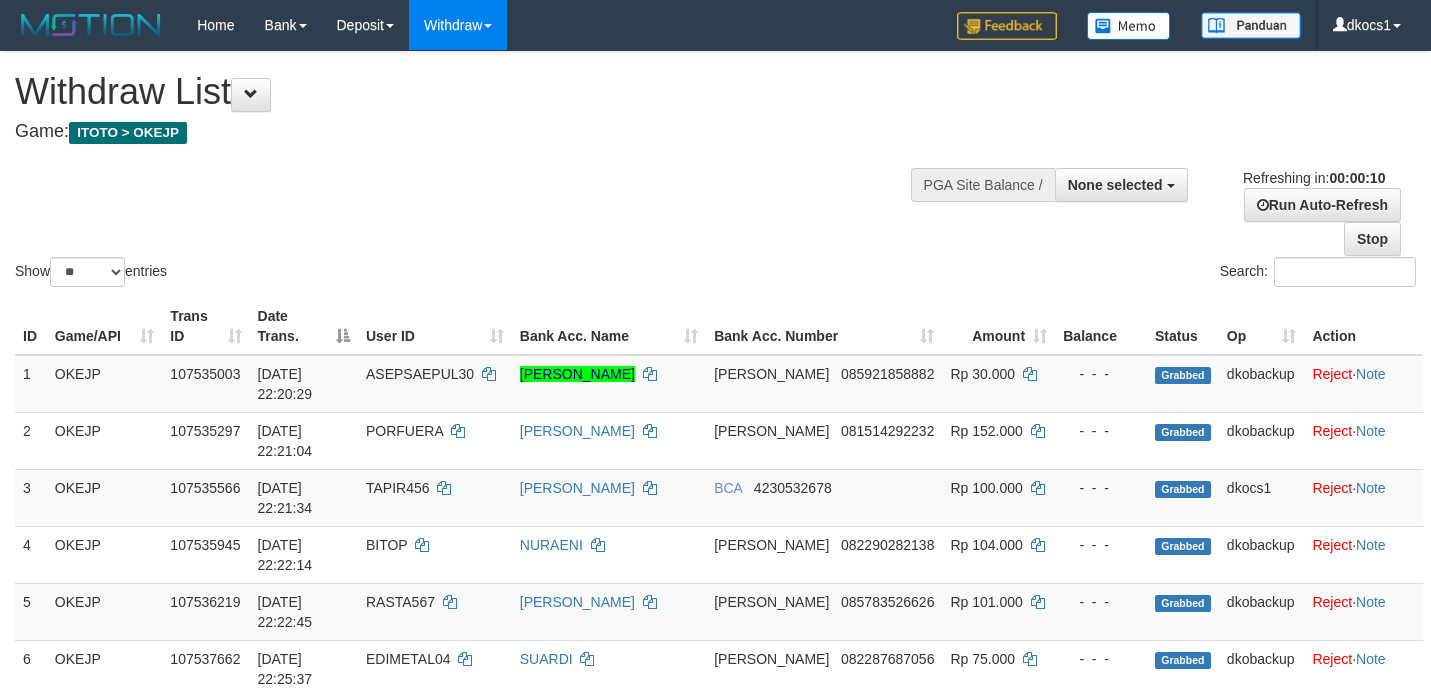 select 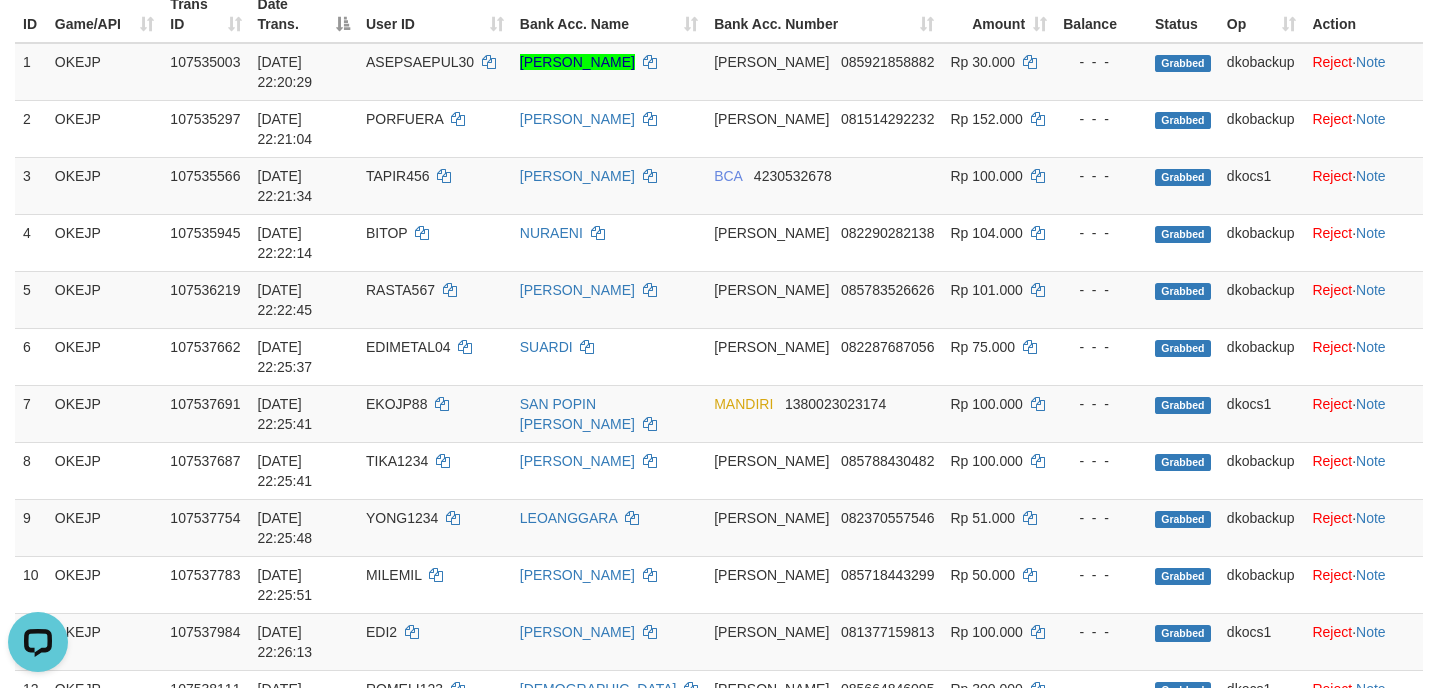 scroll, scrollTop: 0, scrollLeft: 0, axis: both 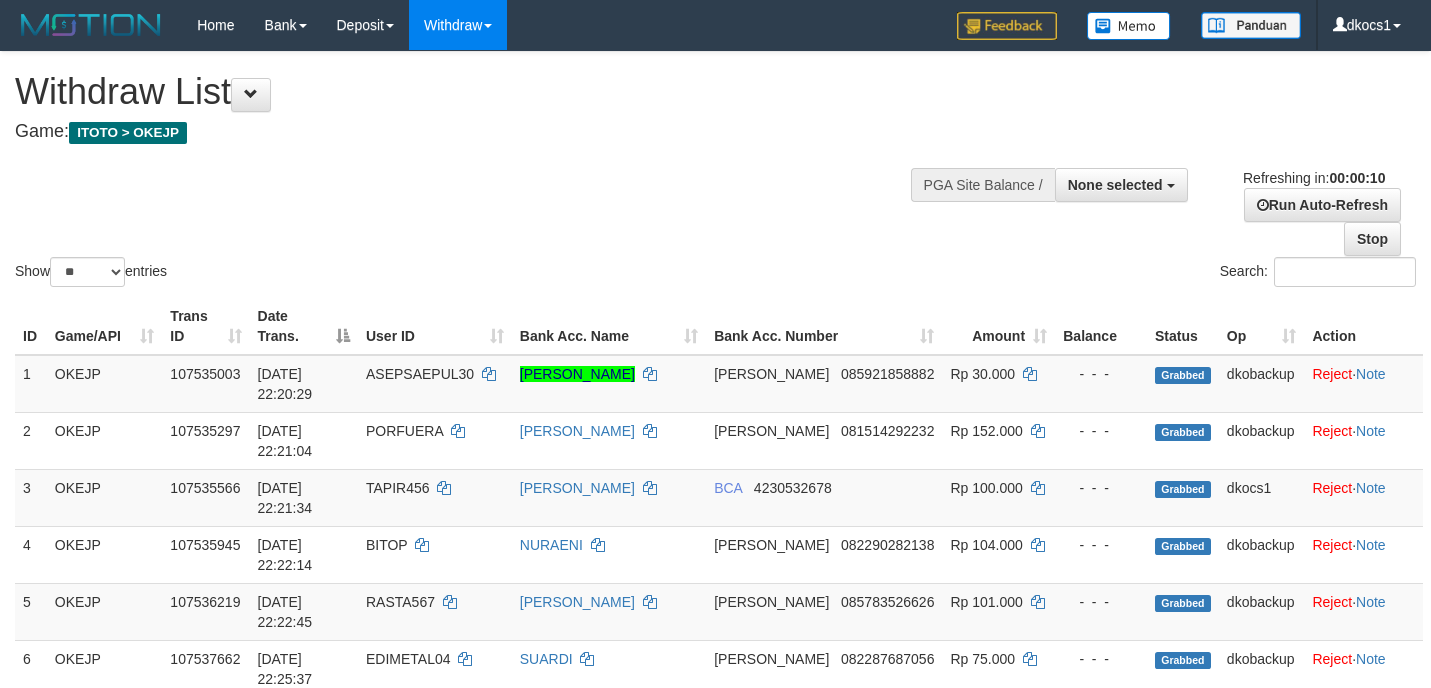 select 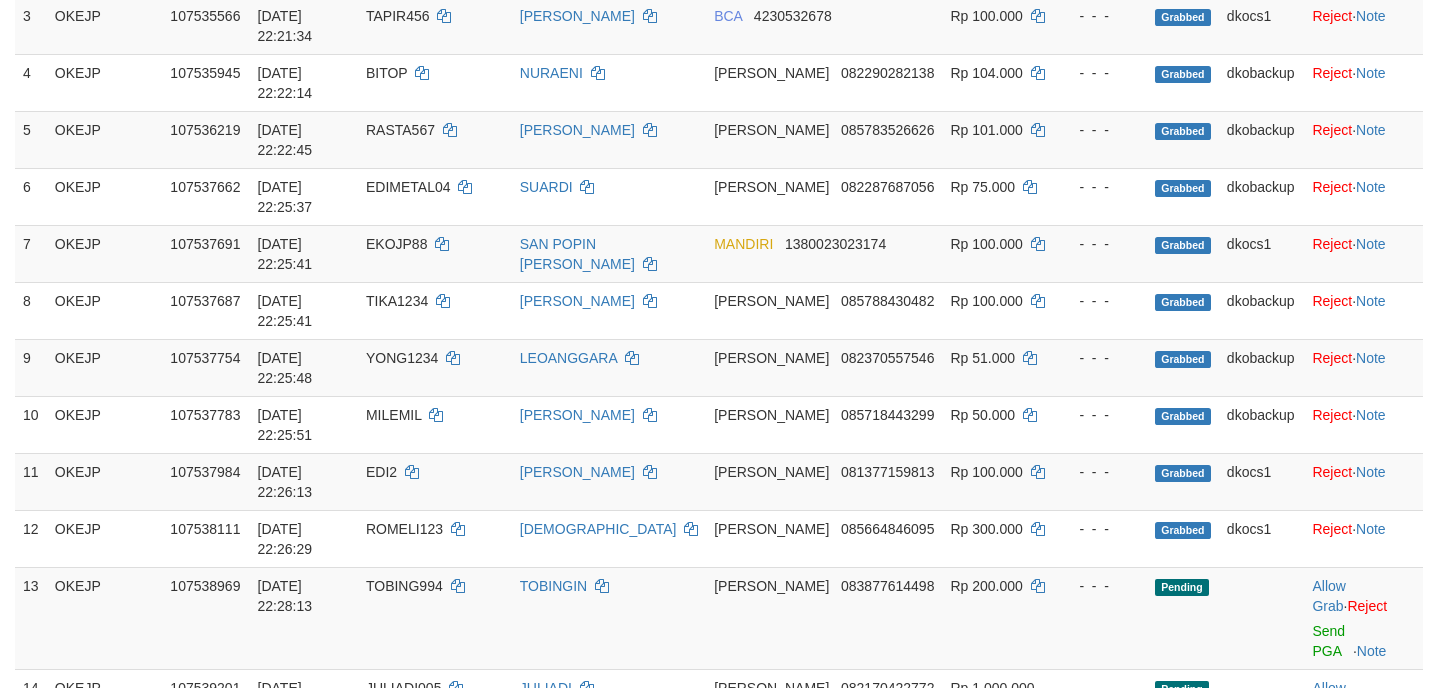 scroll, scrollTop: 312, scrollLeft: 0, axis: vertical 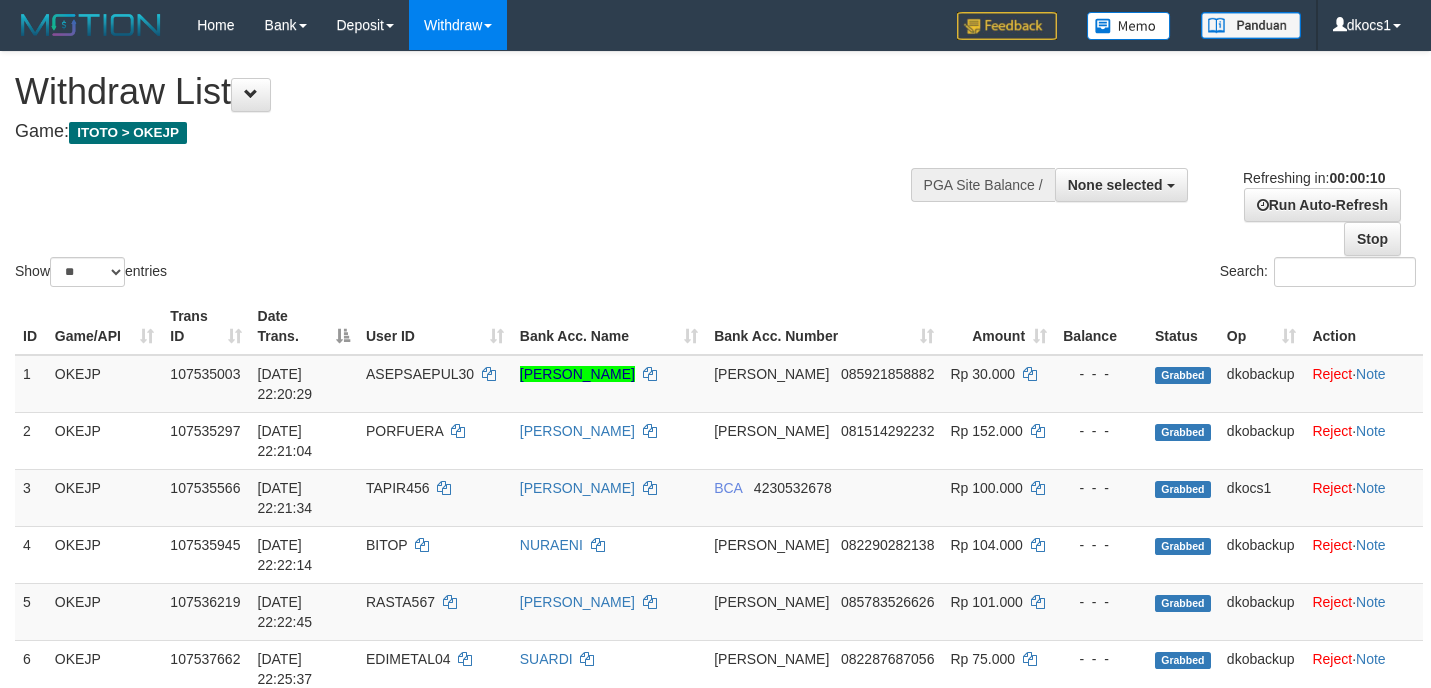 select 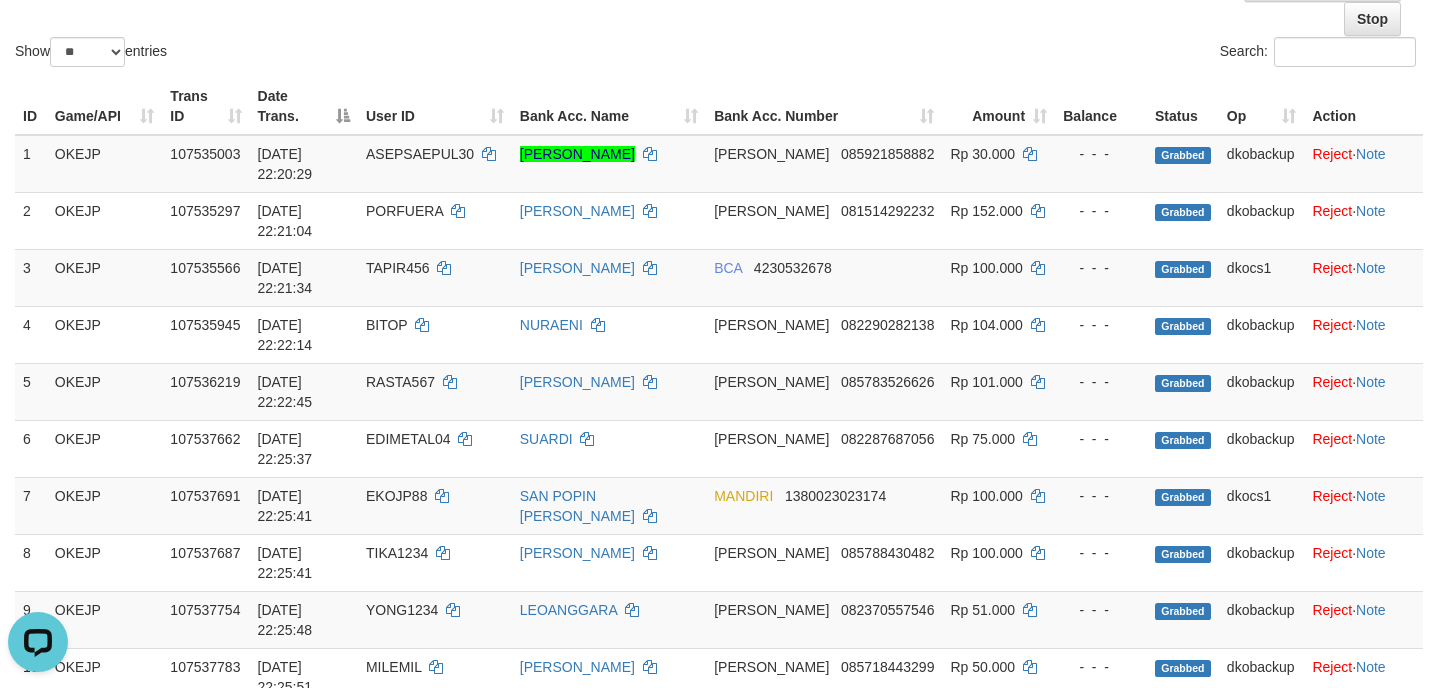 scroll, scrollTop: 0, scrollLeft: 0, axis: both 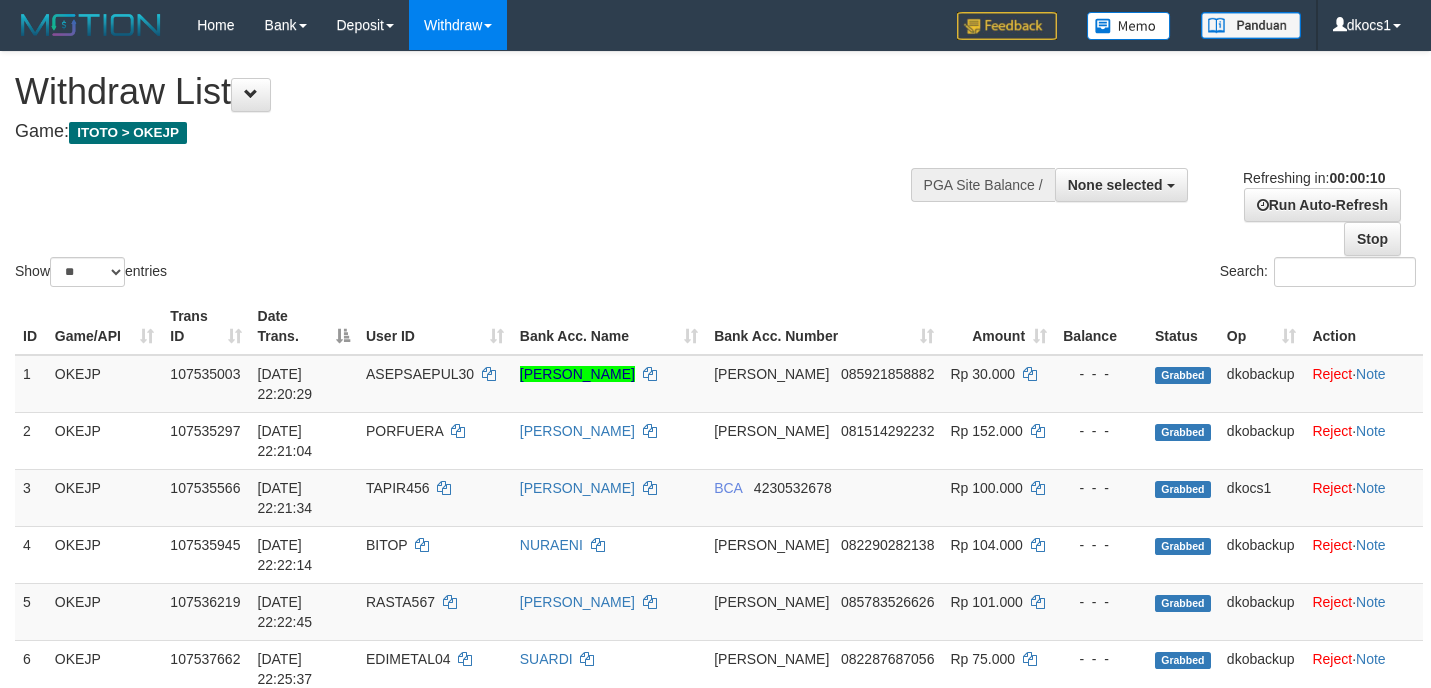 select 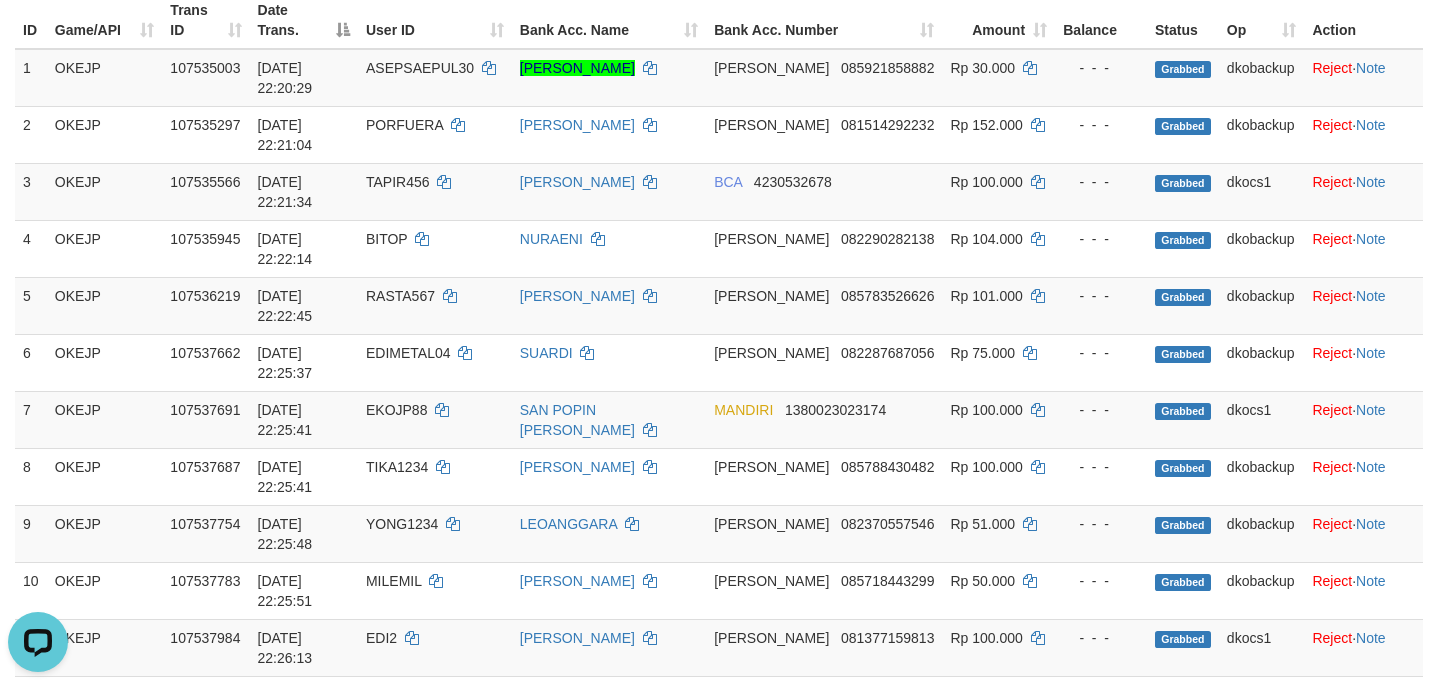 scroll, scrollTop: 0, scrollLeft: 0, axis: both 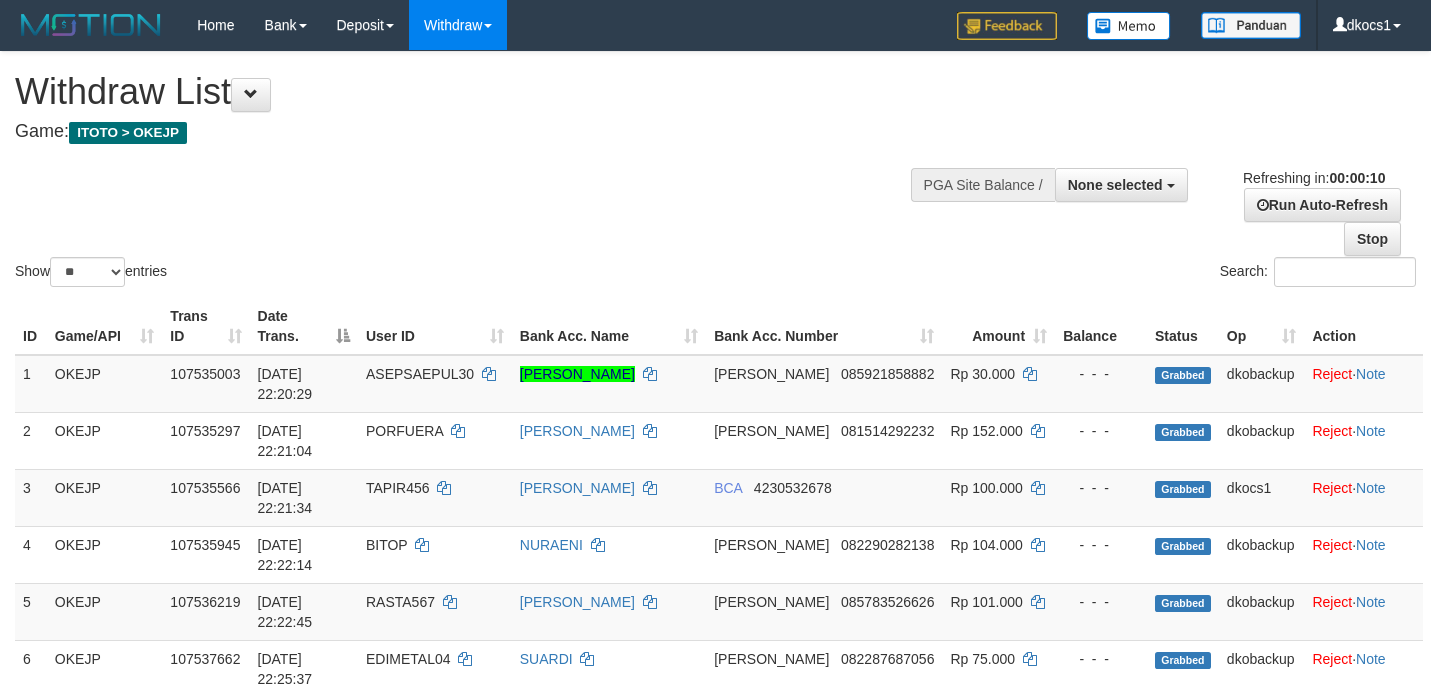 select 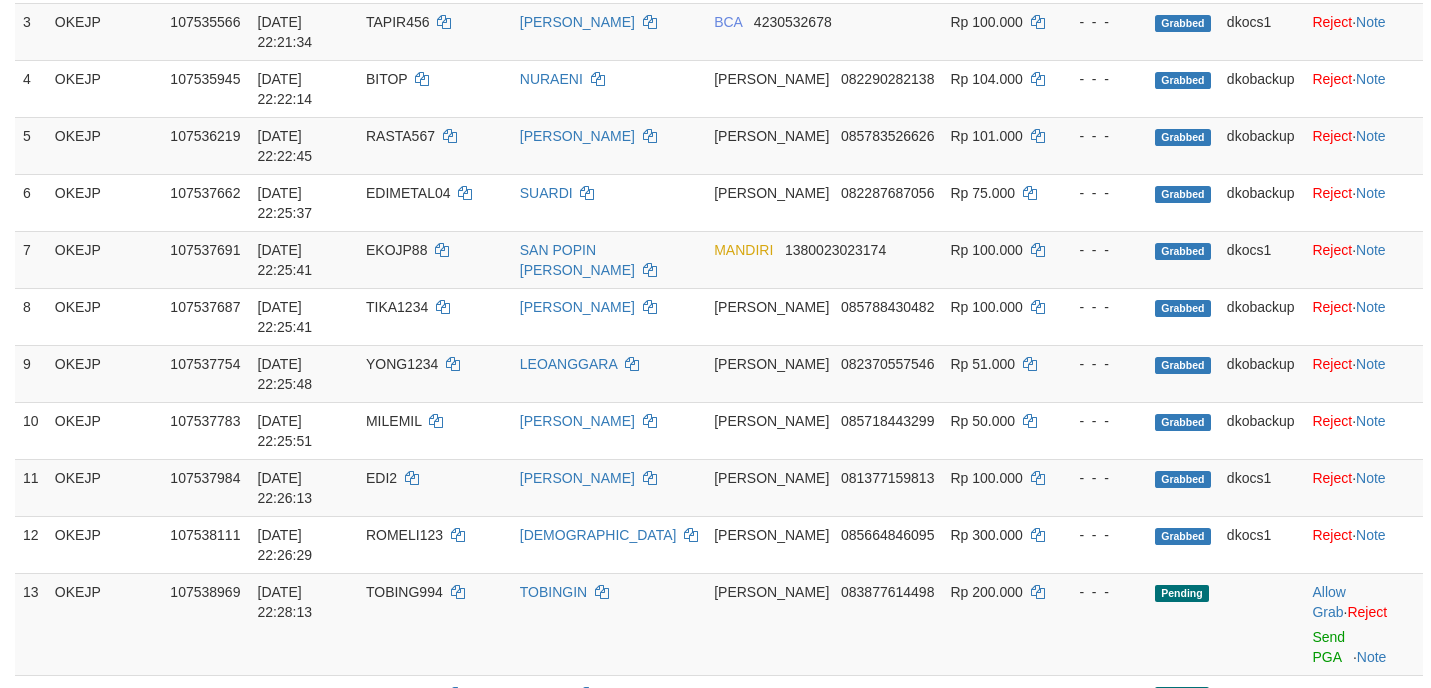 scroll, scrollTop: 306, scrollLeft: 0, axis: vertical 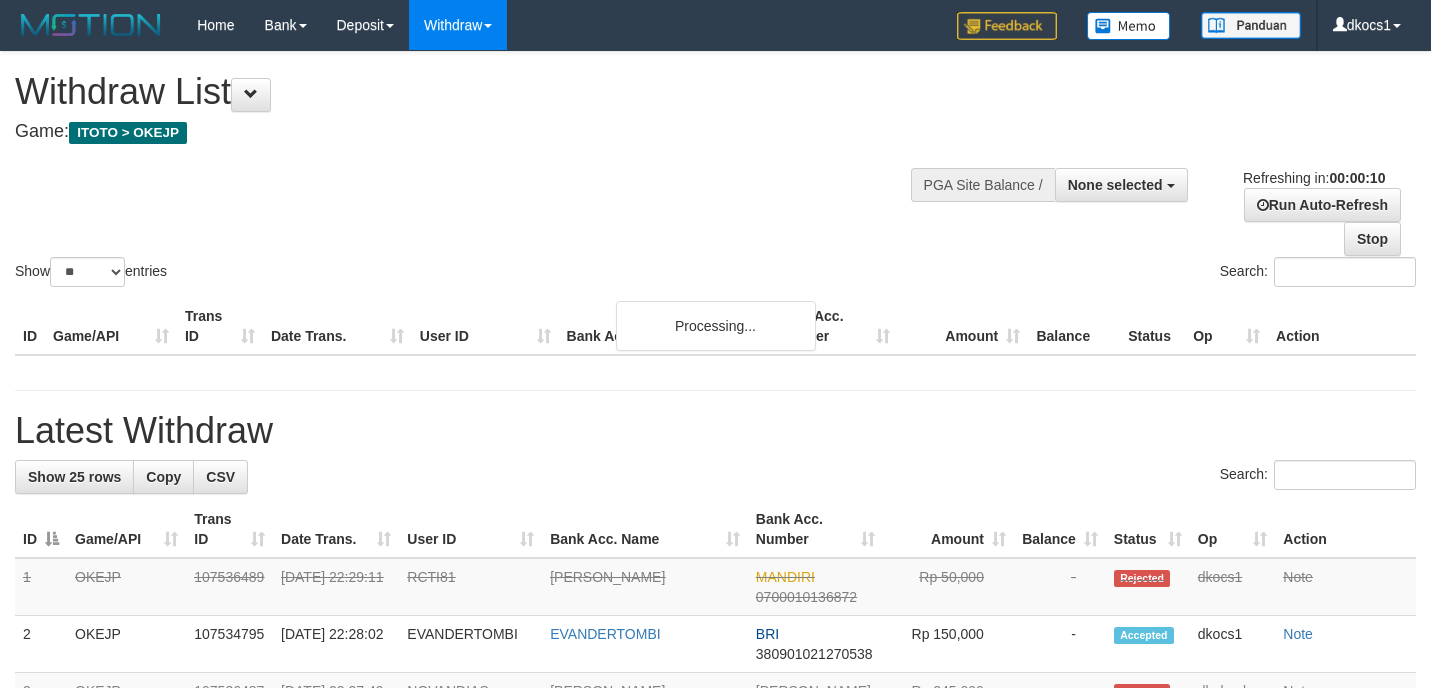 select 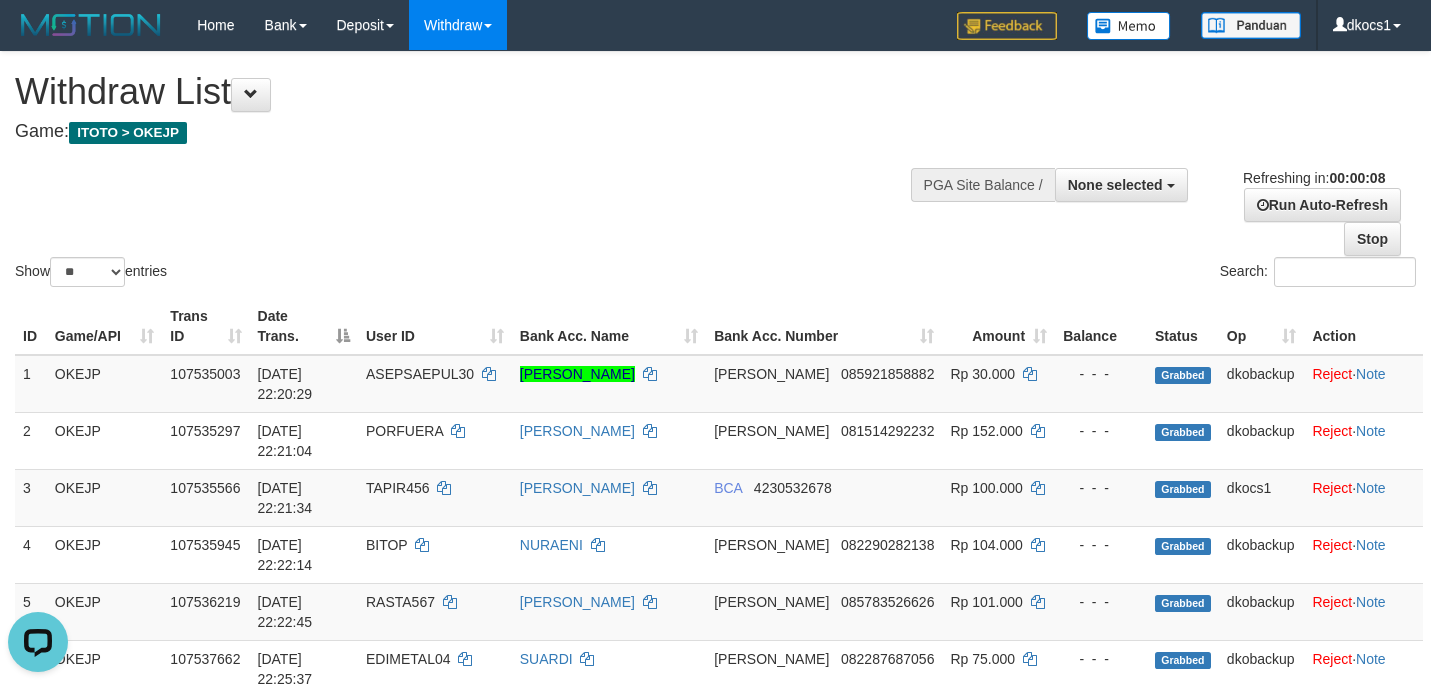 scroll, scrollTop: 0, scrollLeft: 0, axis: both 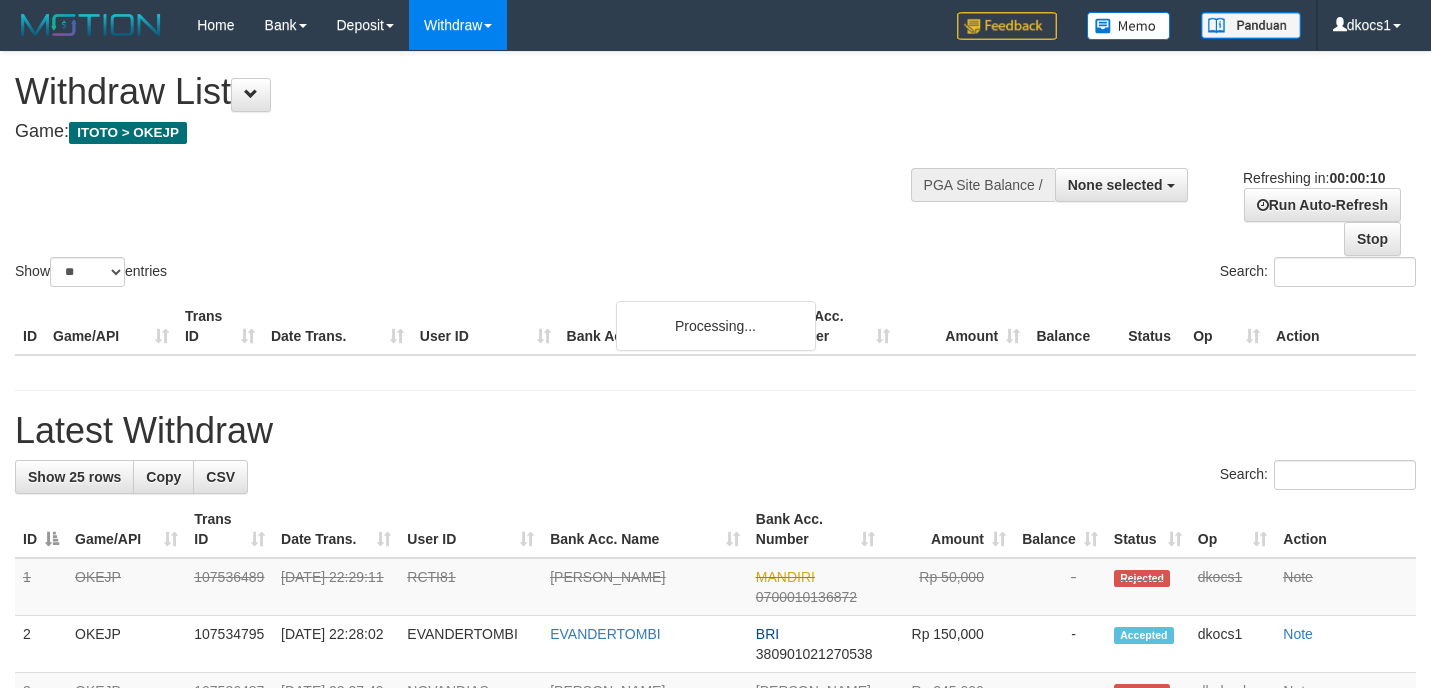 select 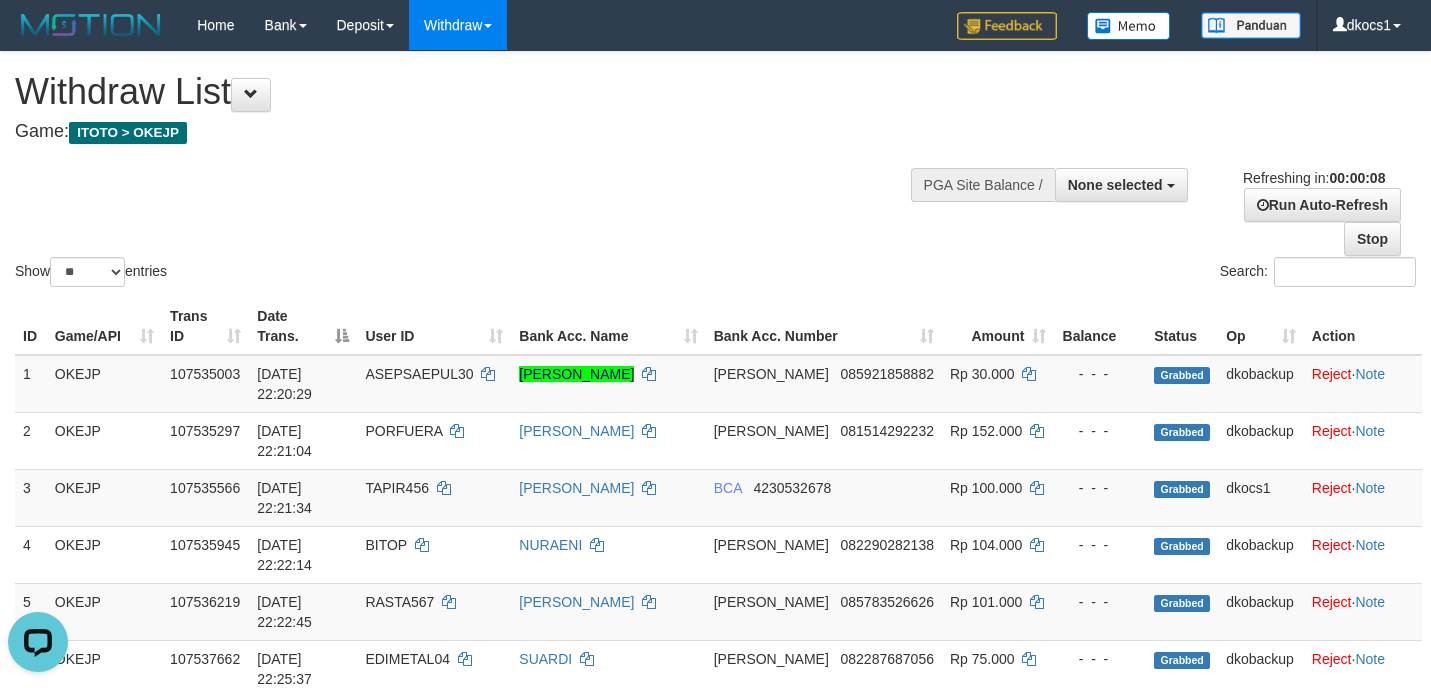 scroll, scrollTop: 0, scrollLeft: 0, axis: both 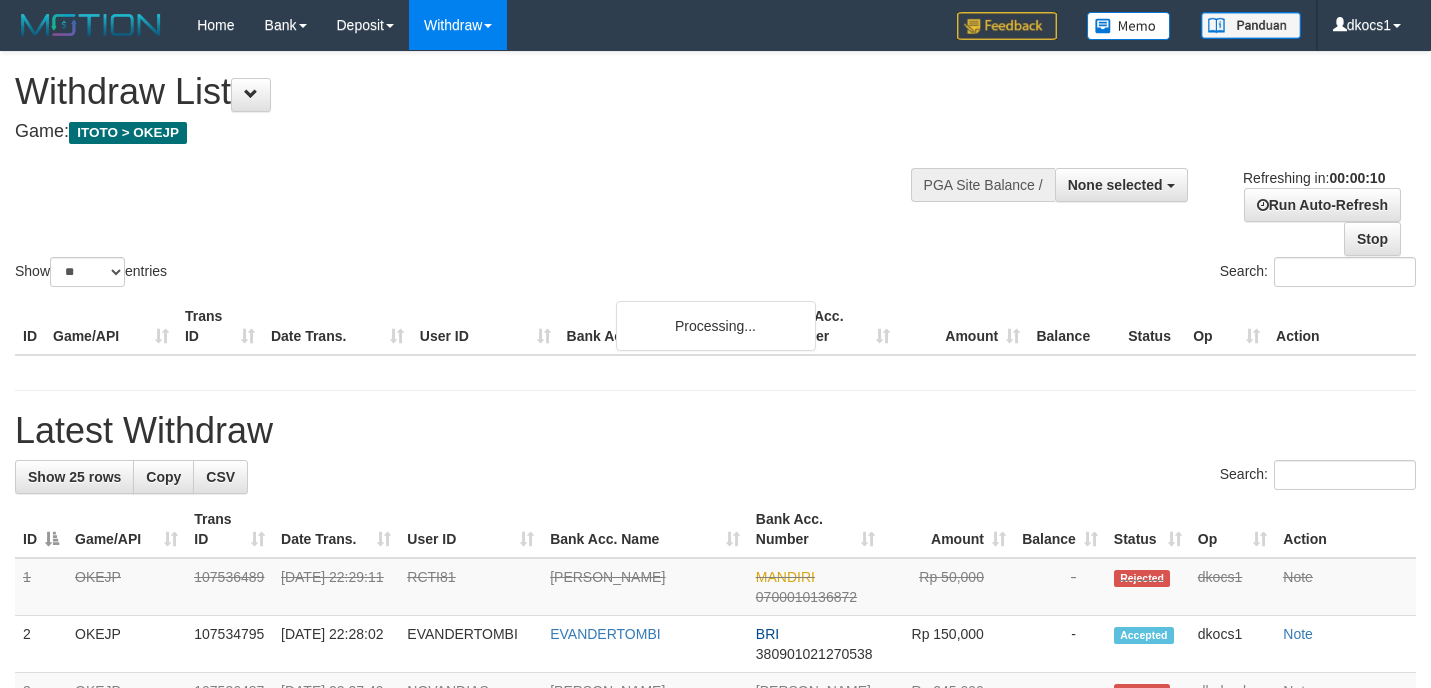select 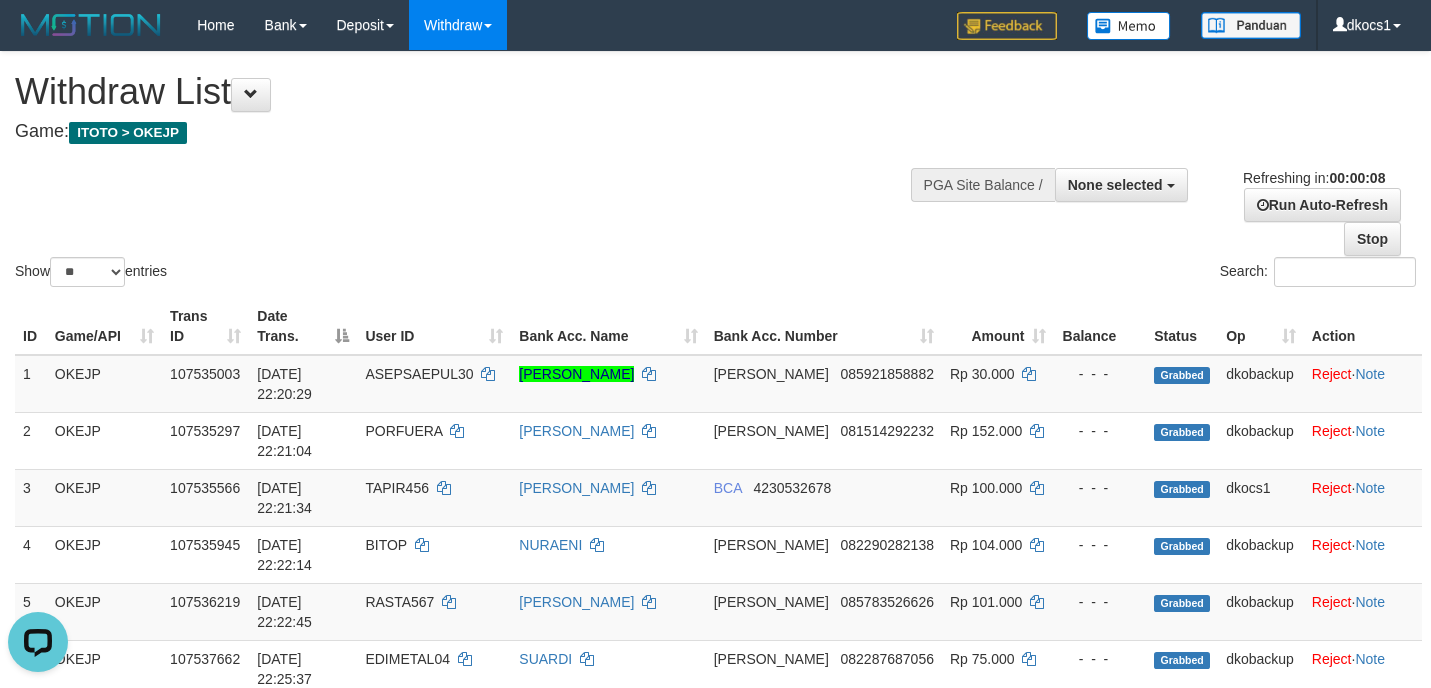 scroll, scrollTop: 0, scrollLeft: 0, axis: both 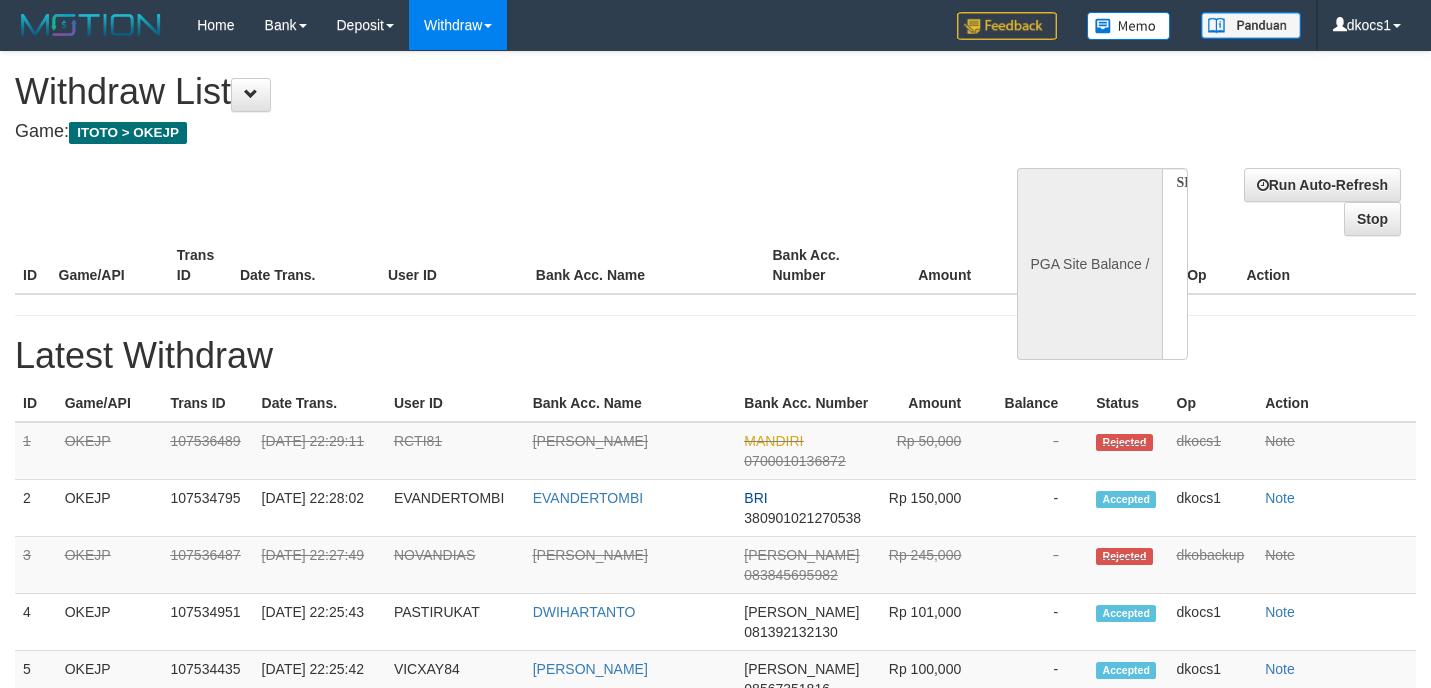 select 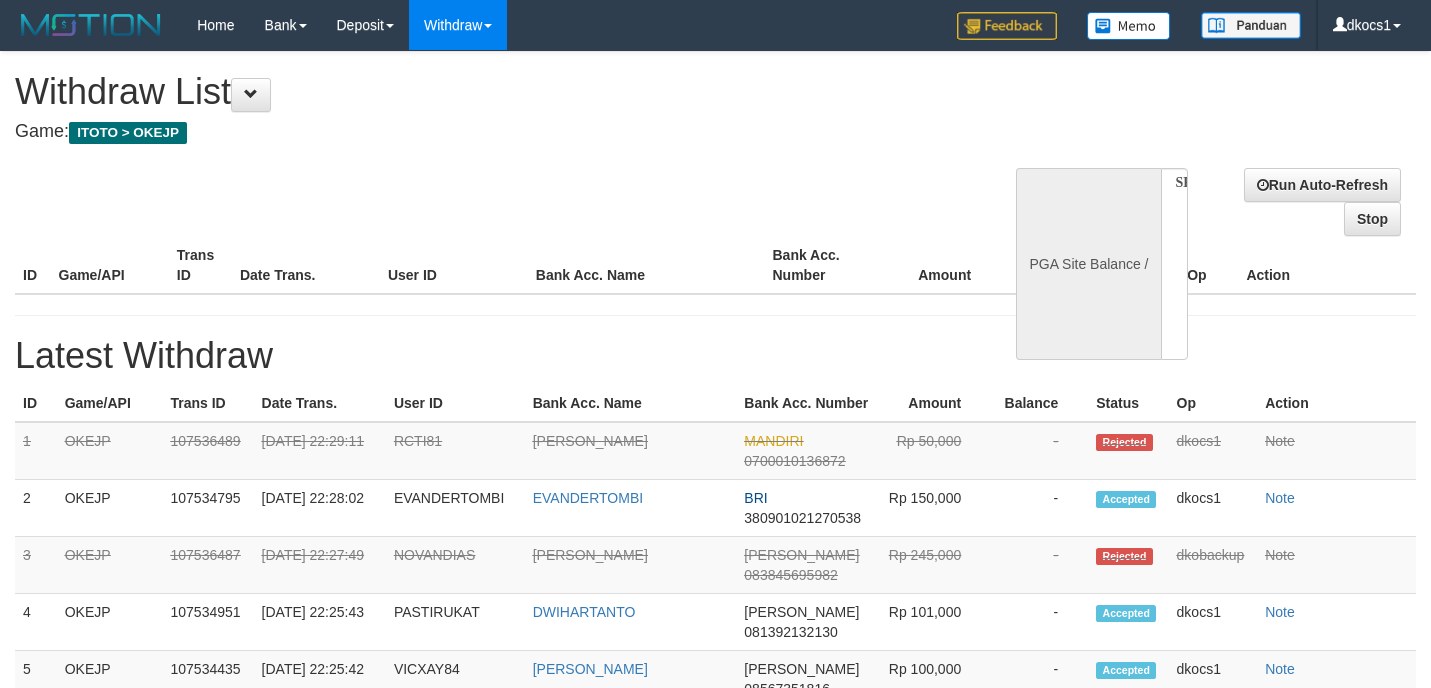scroll, scrollTop: 0, scrollLeft: 0, axis: both 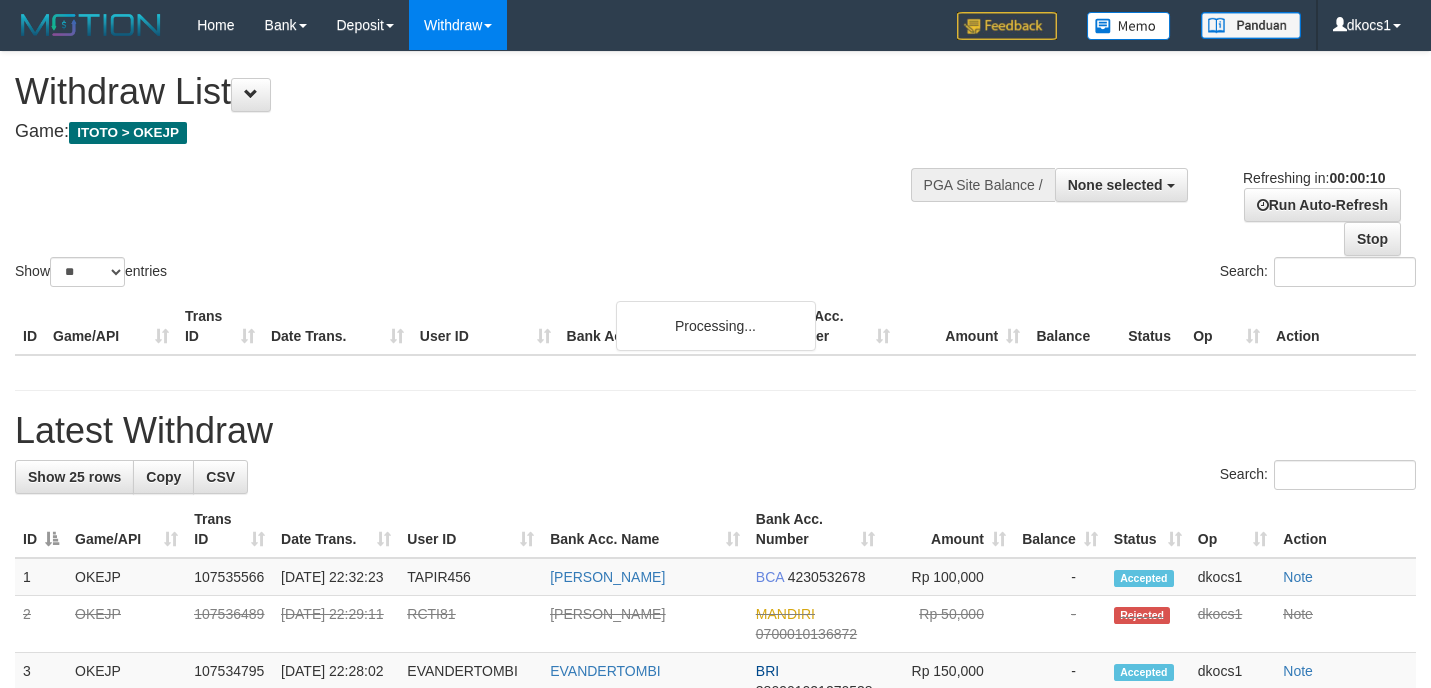 select 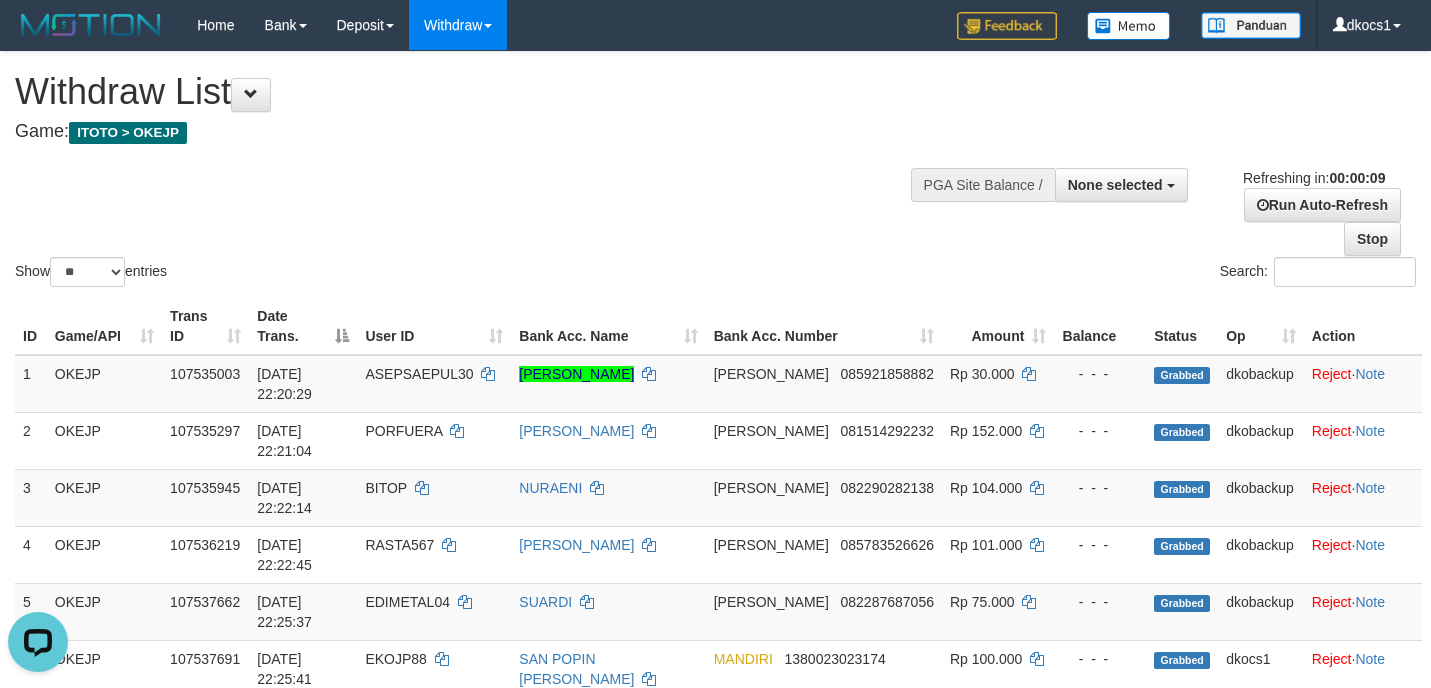 scroll, scrollTop: 0, scrollLeft: 0, axis: both 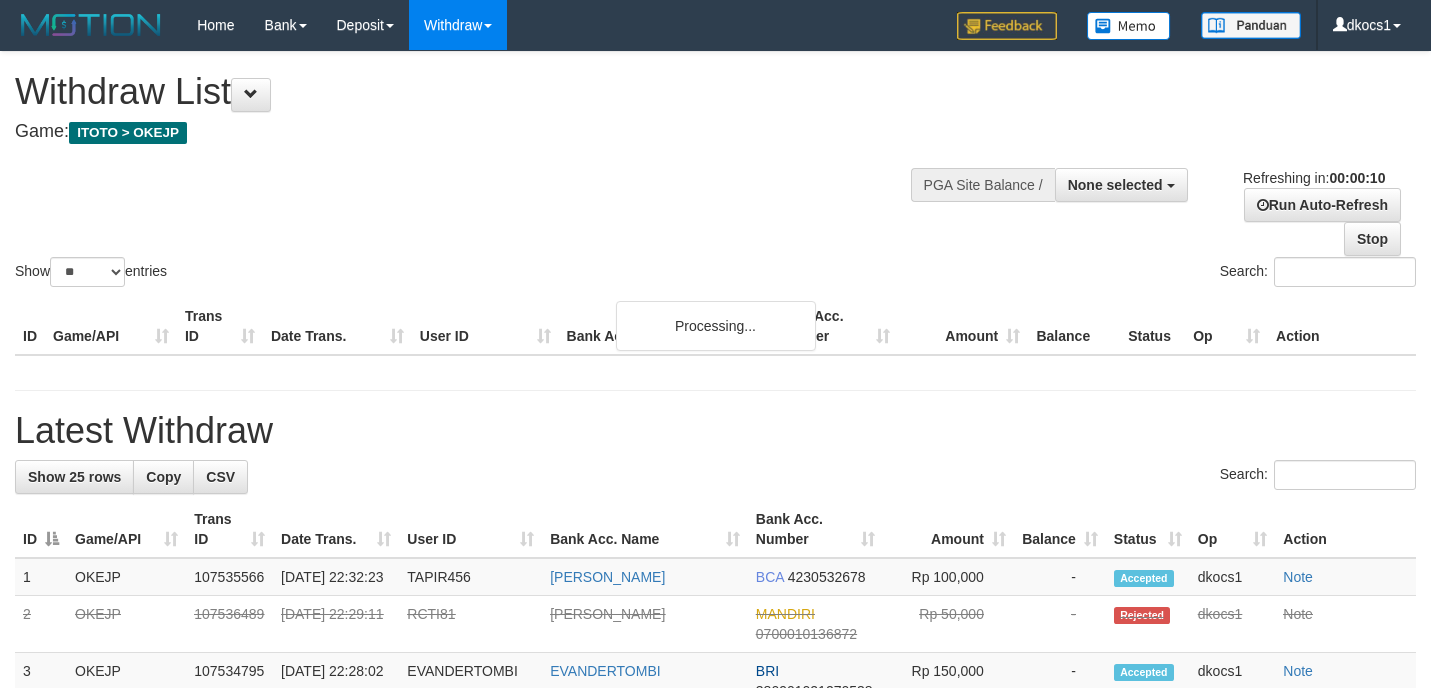 select 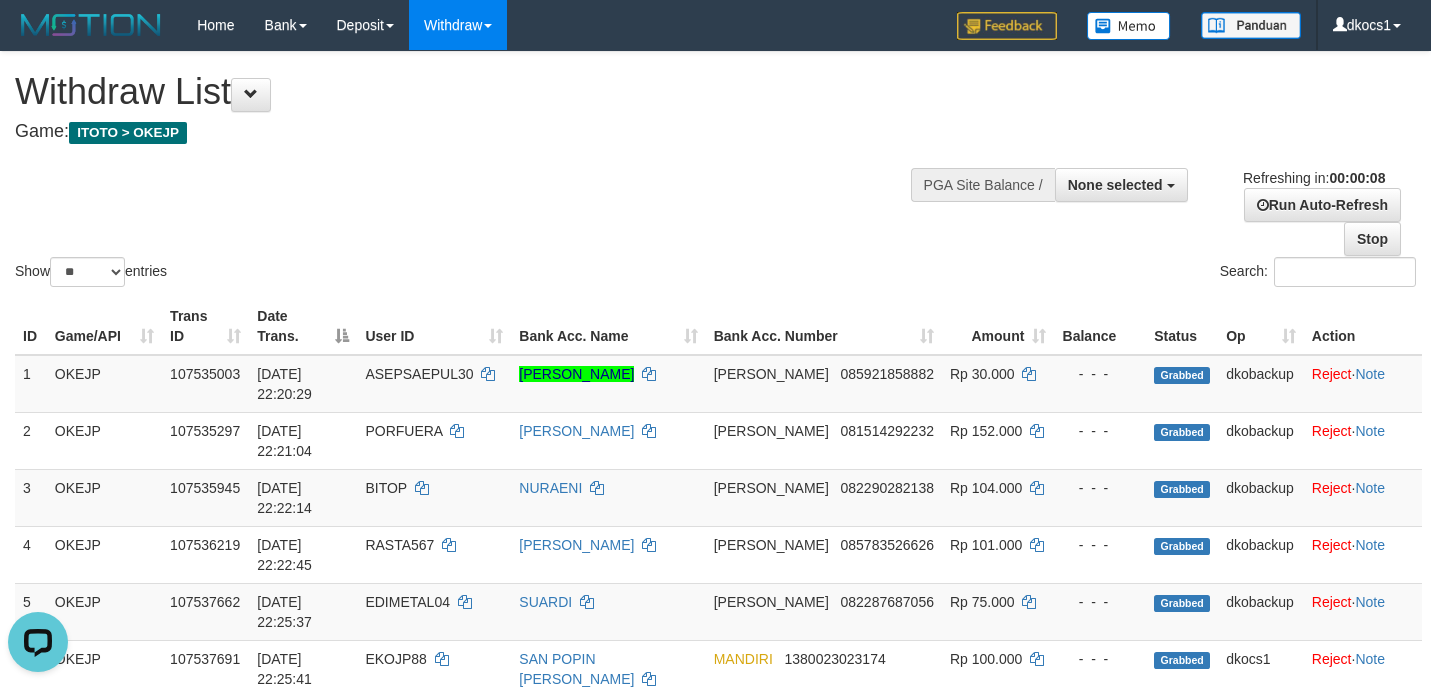 scroll, scrollTop: 0, scrollLeft: 0, axis: both 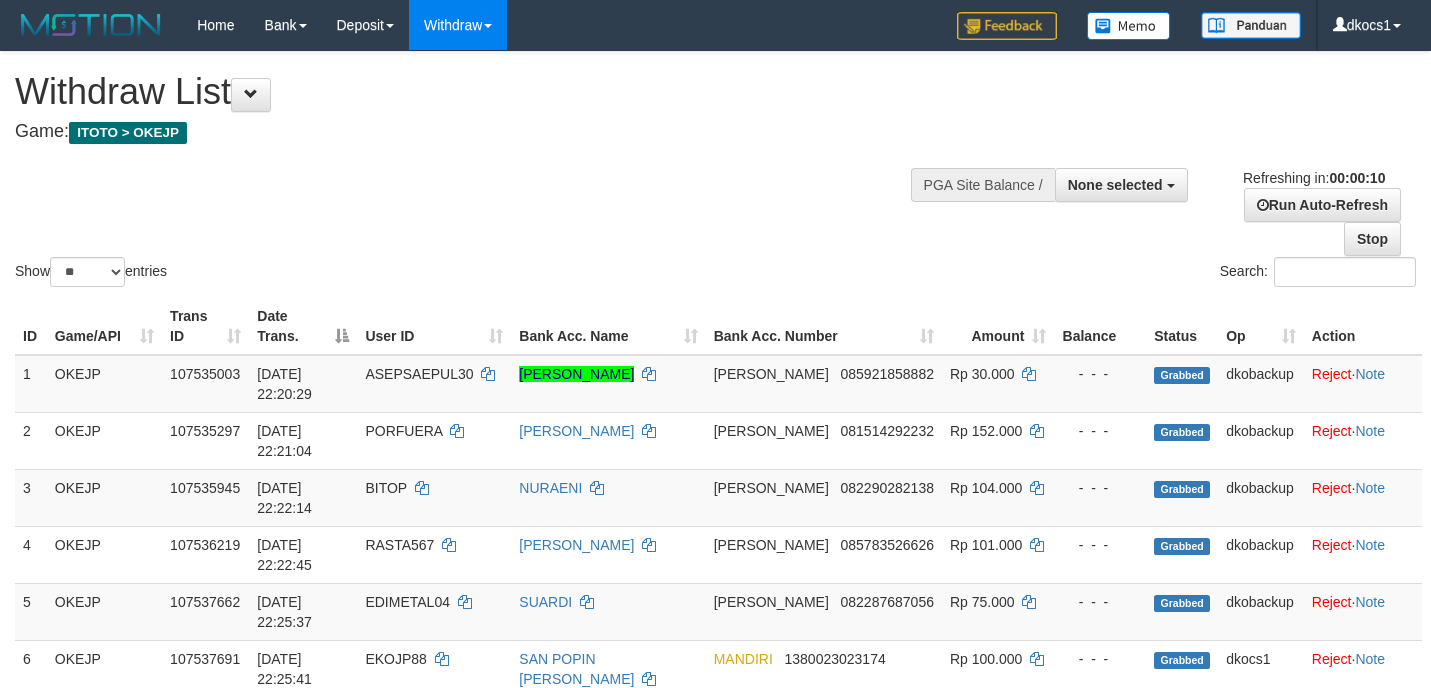 select 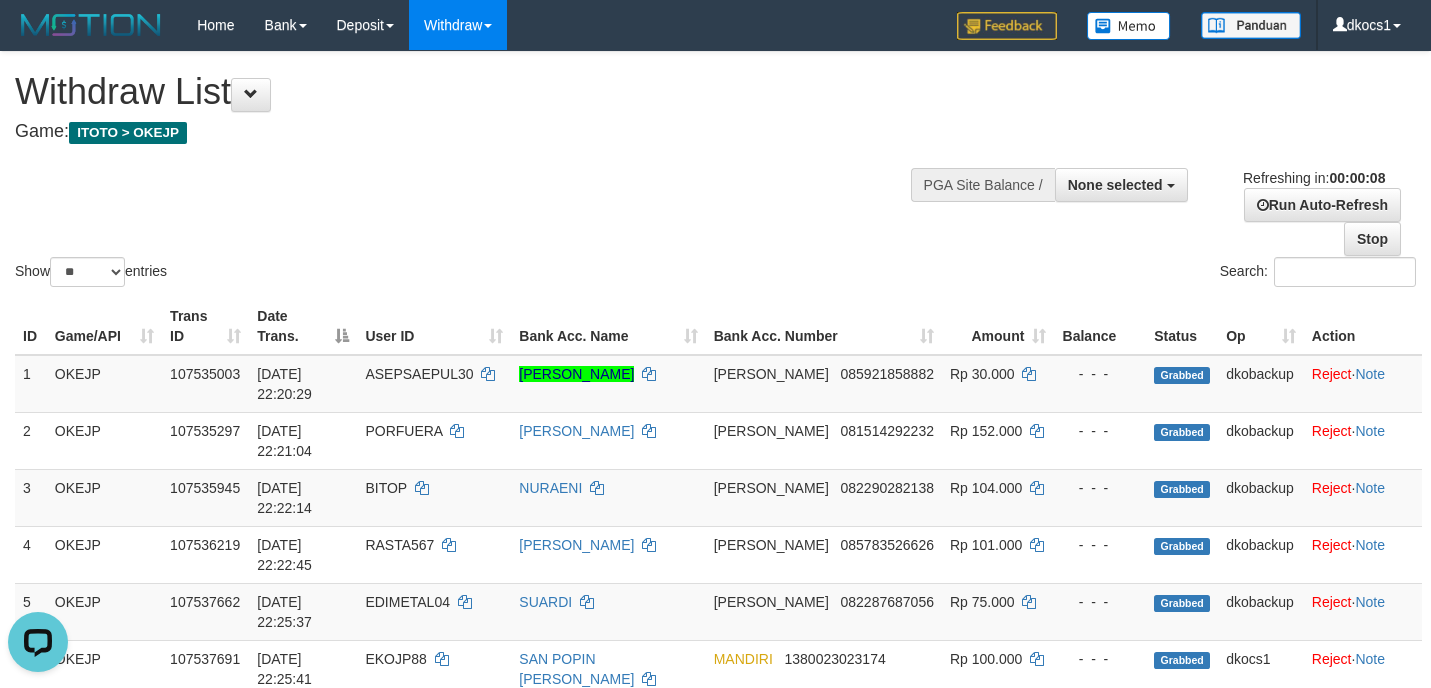 scroll, scrollTop: 0, scrollLeft: 0, axis: both 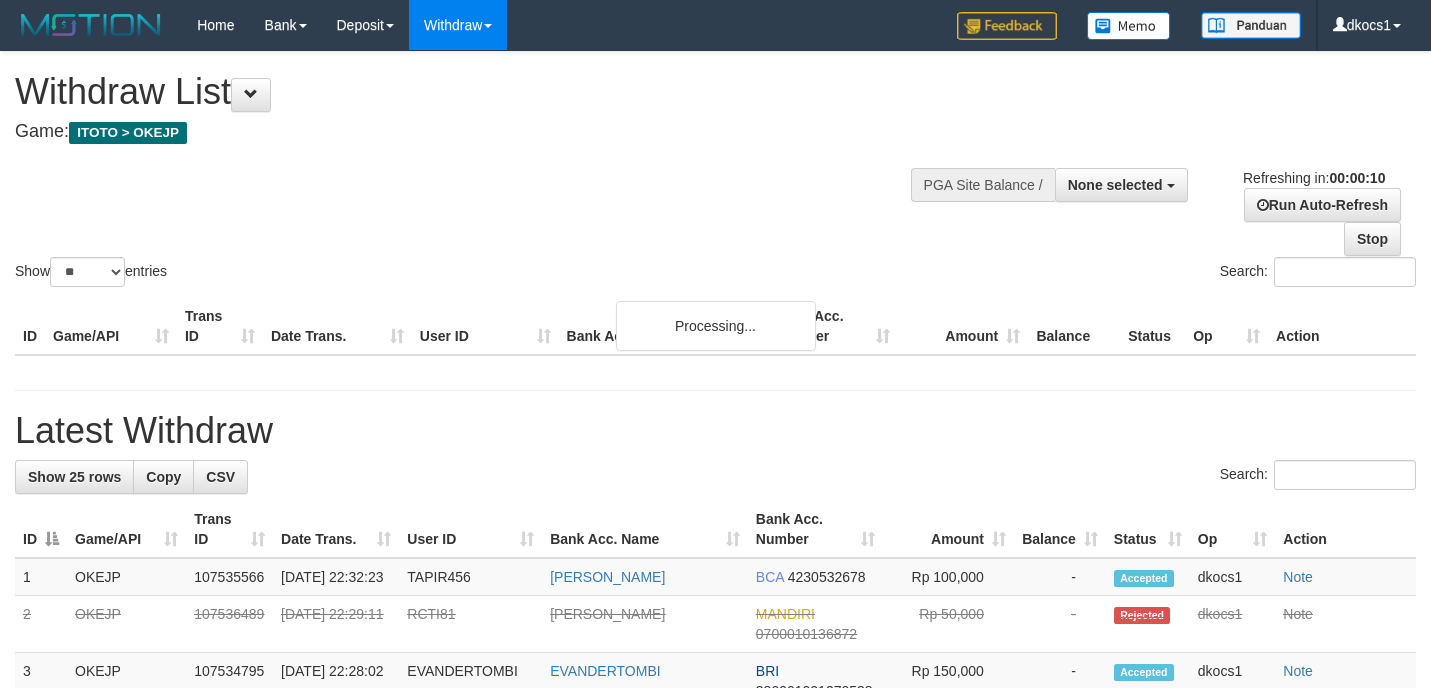 select 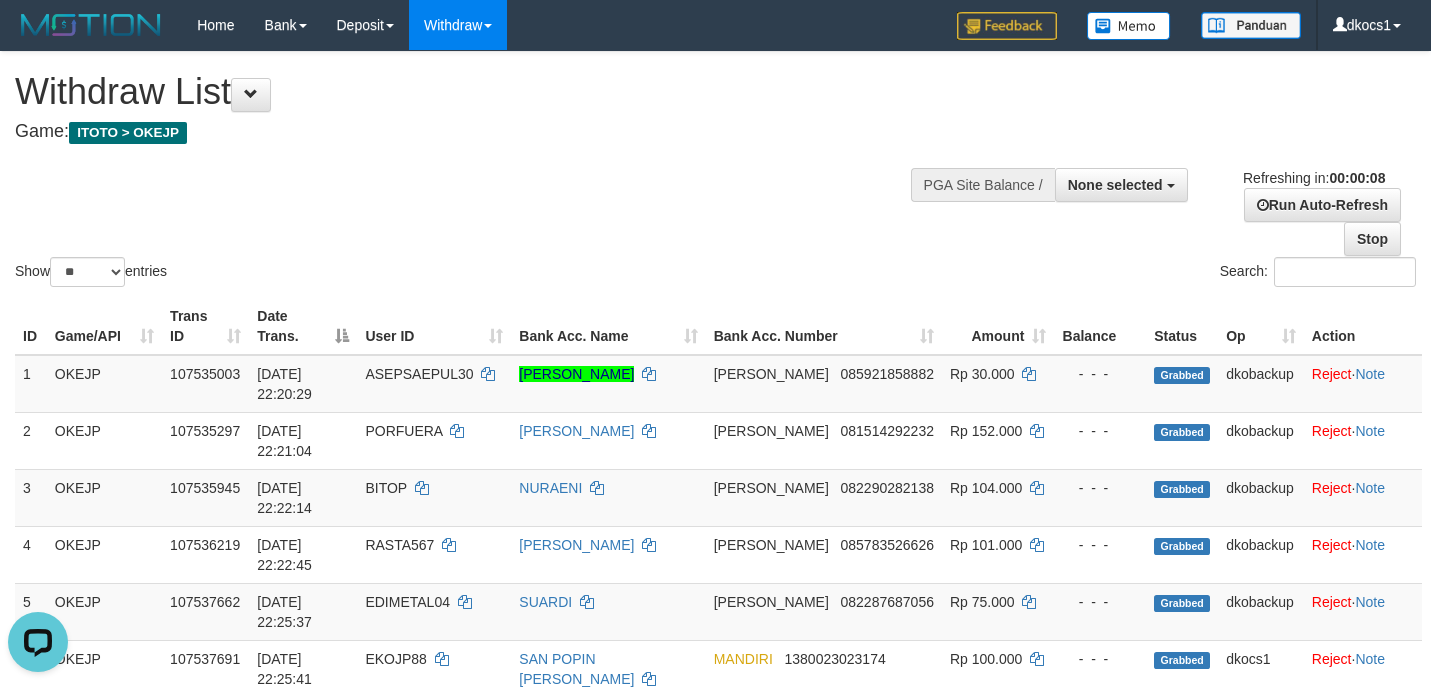 scroll, scrollTop: 0, scrollLeft: 0, axis: both 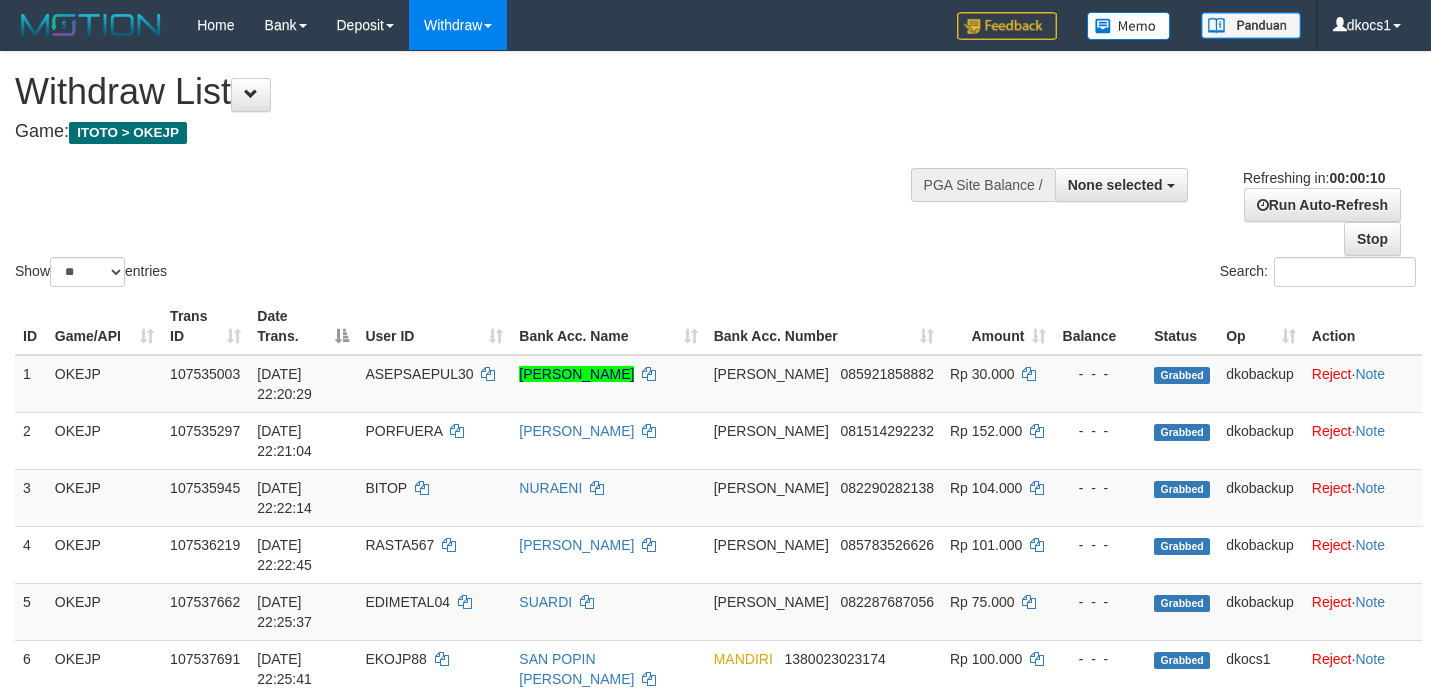 select 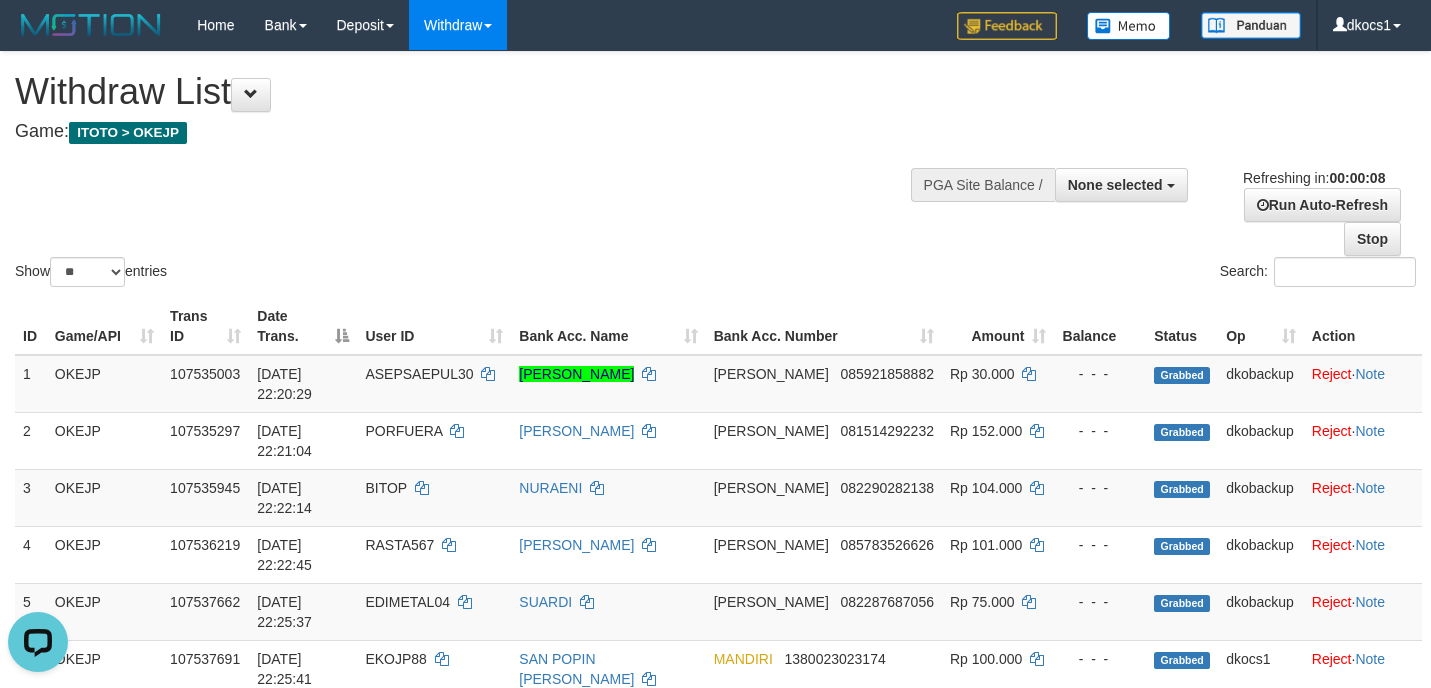 scroll, scrollTop: 0, scrollLeft: 0, axis: both 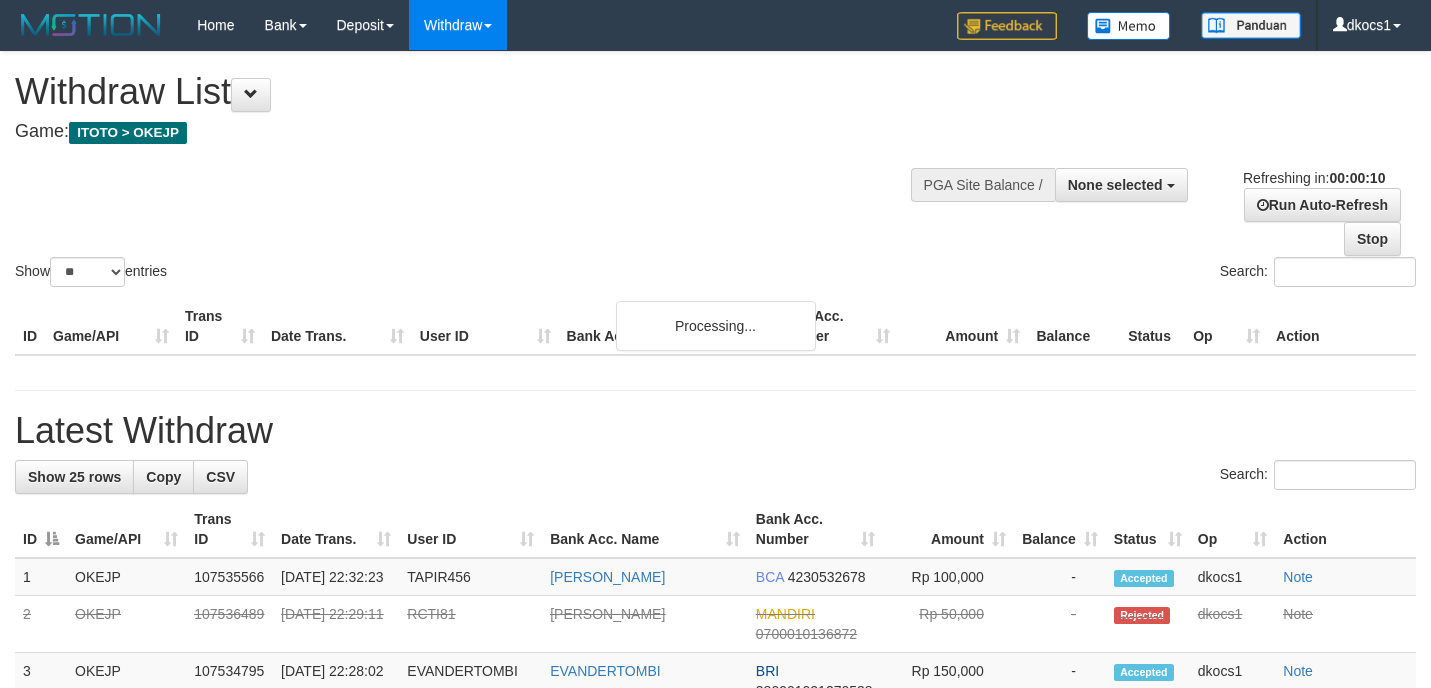 select 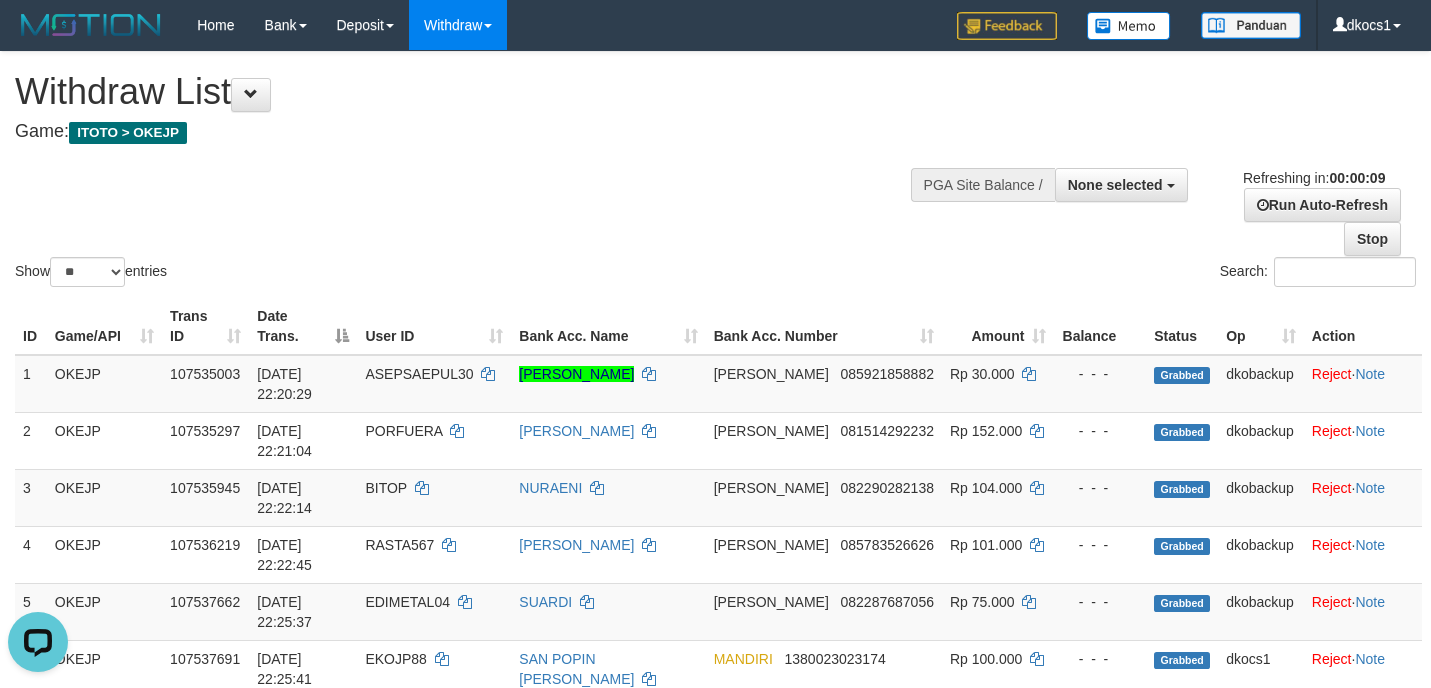 scroll, scrollTop: 0, scrollLeft: 0, axis: both 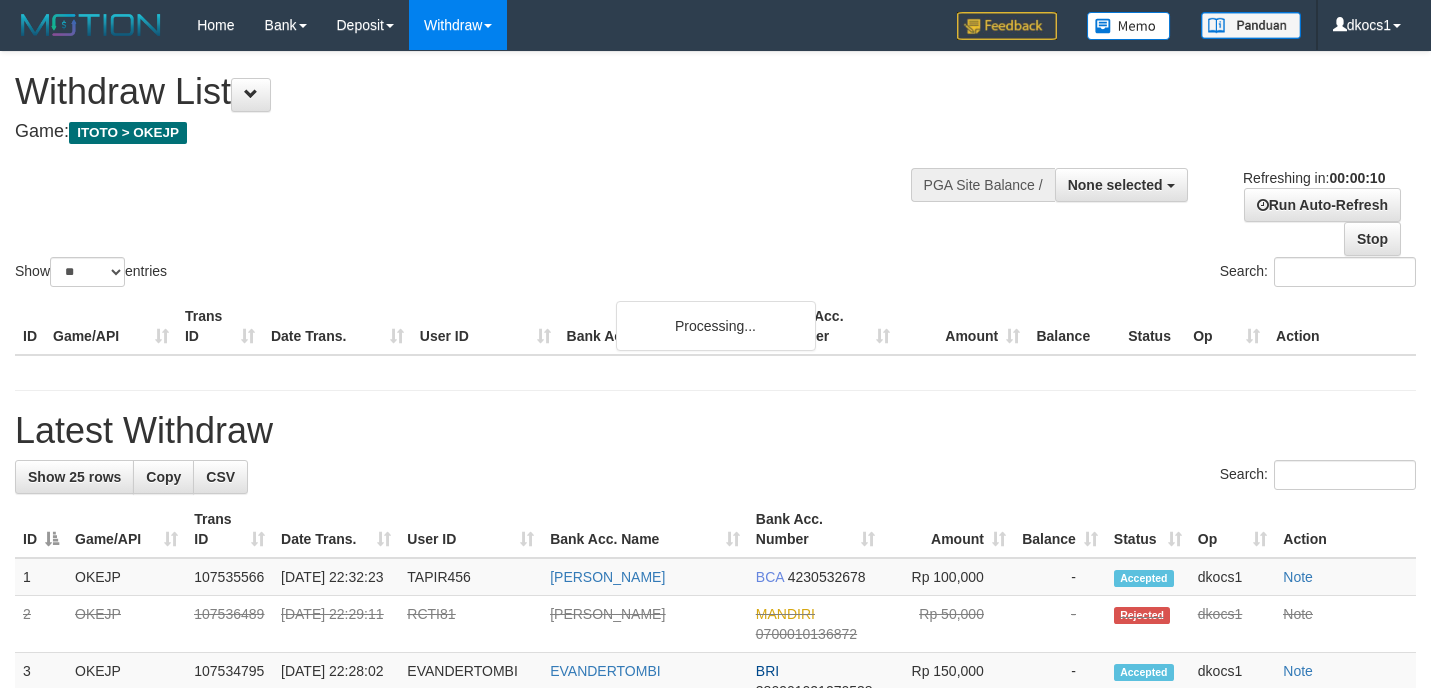 select 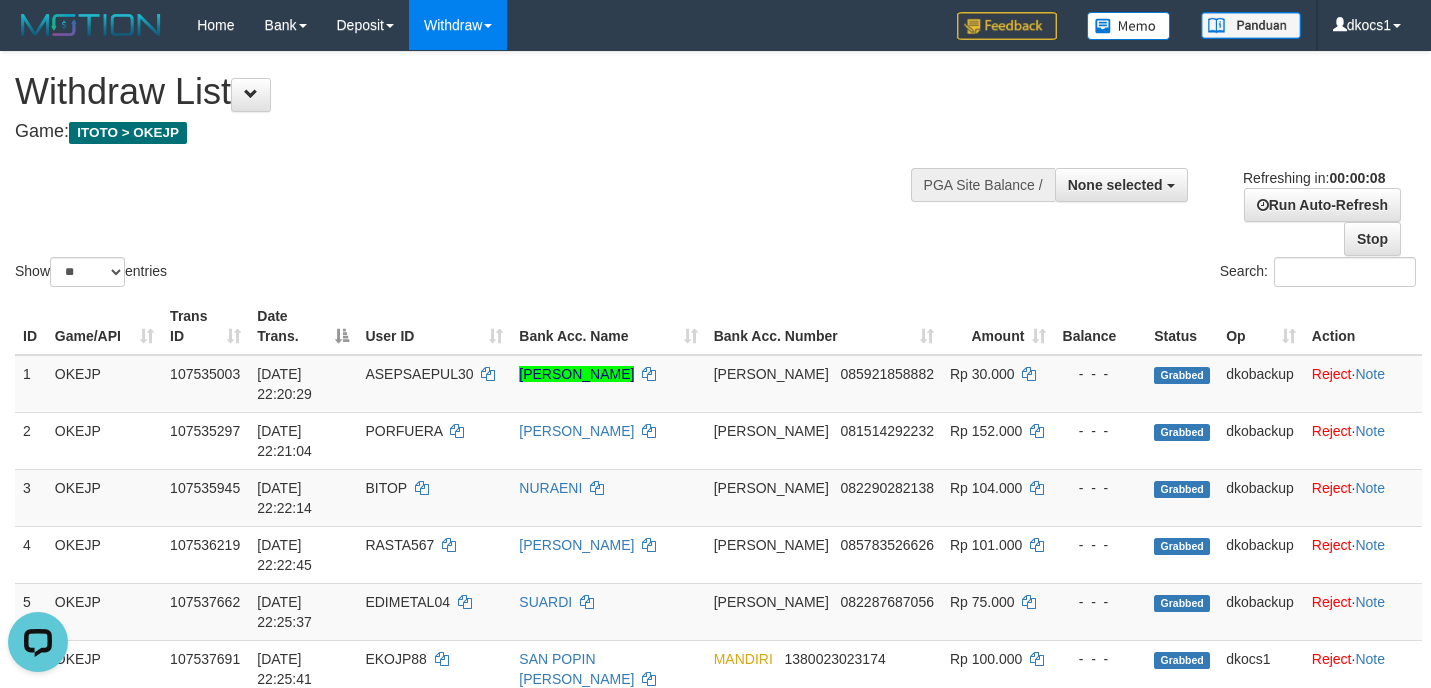 scroll, scrollTop: 0, scrollLeft: 0, axis: both 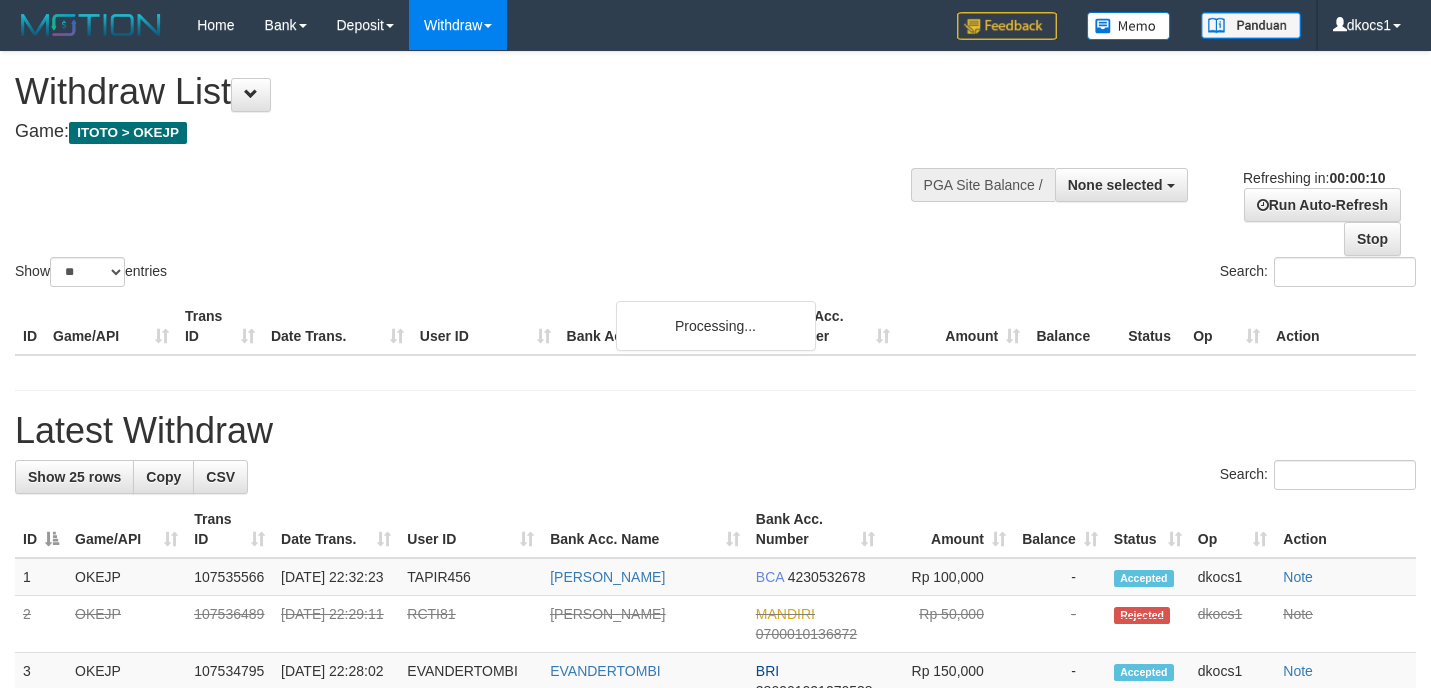 select 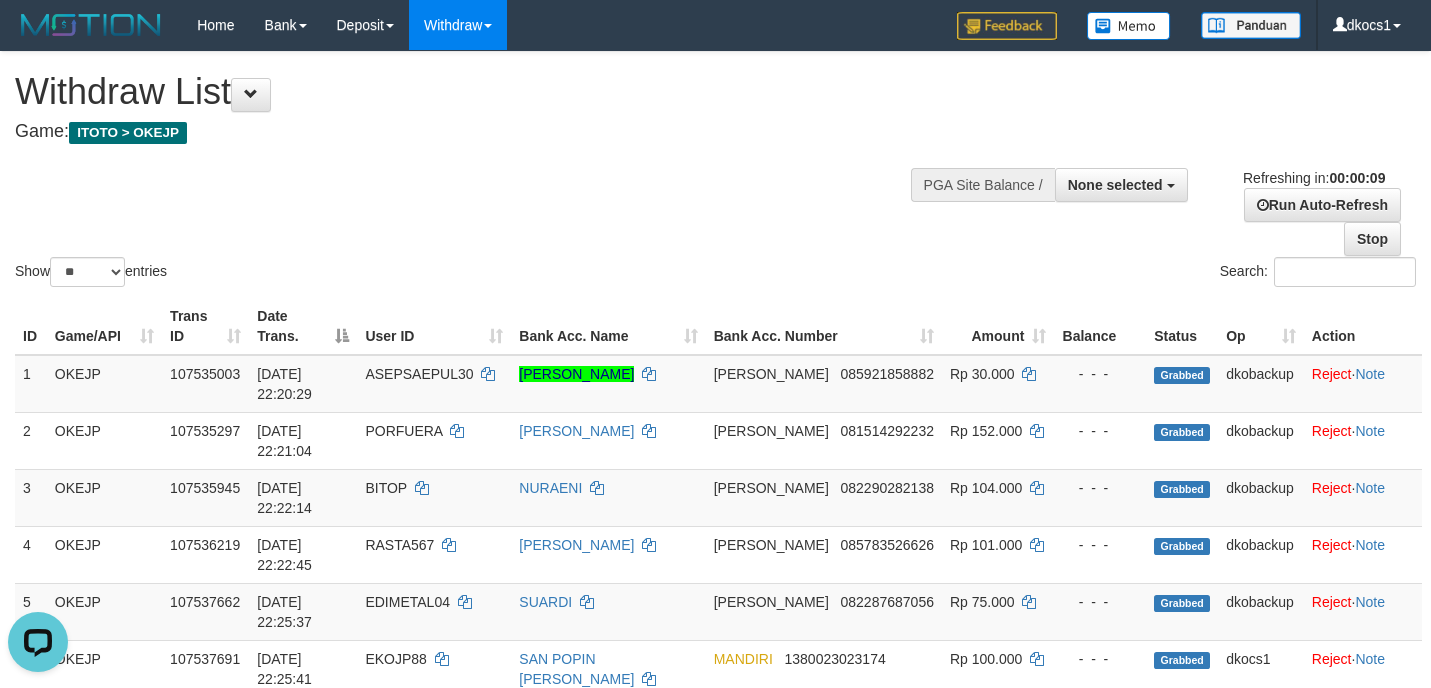 scroll, scrollTop: 0, scrollLeft: 0, axis: both 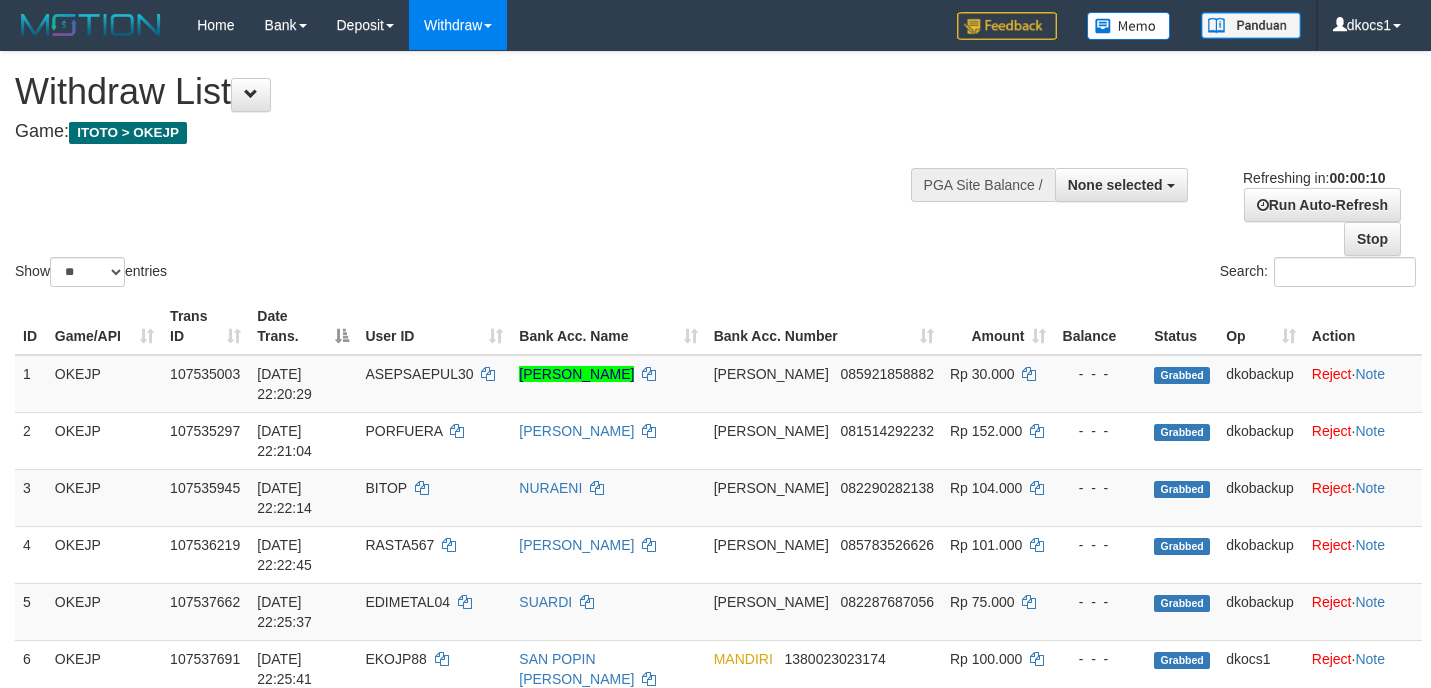 select 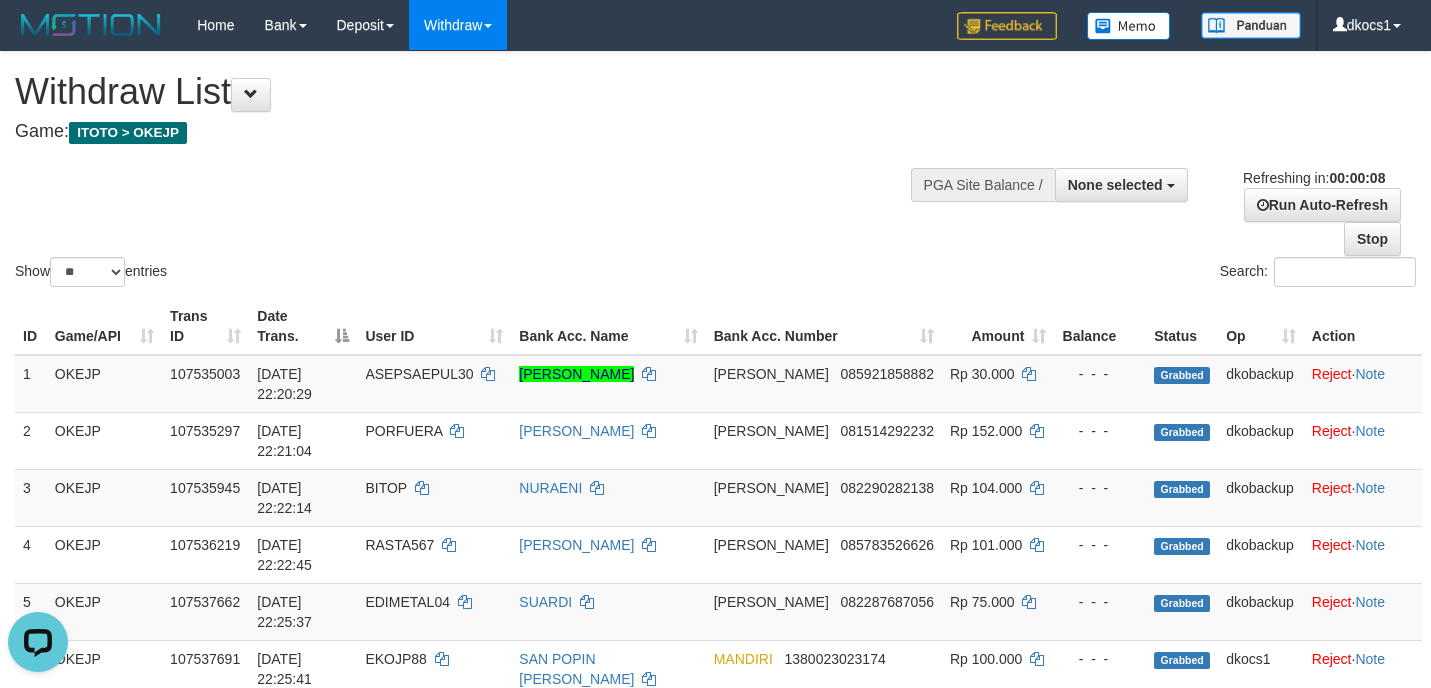 scroll, scrollTop: 0, scrollLeft: 0, axis: both 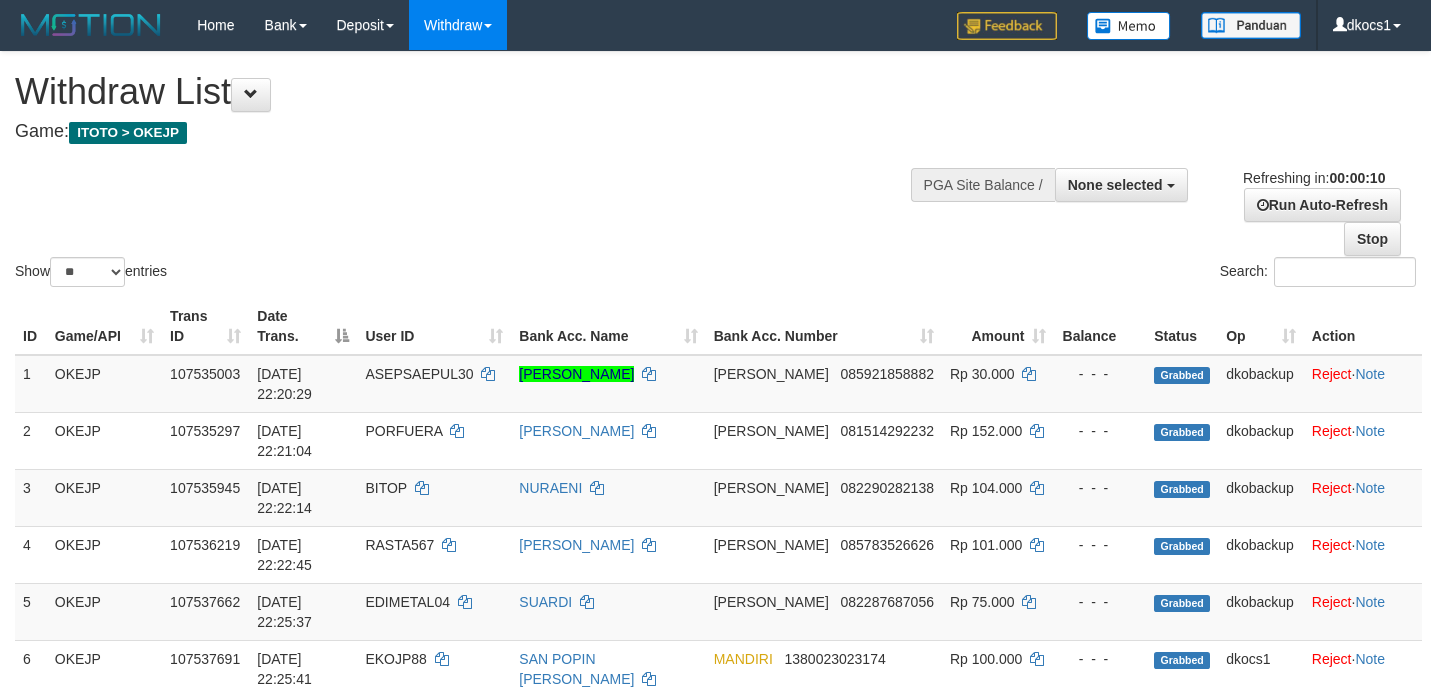 select 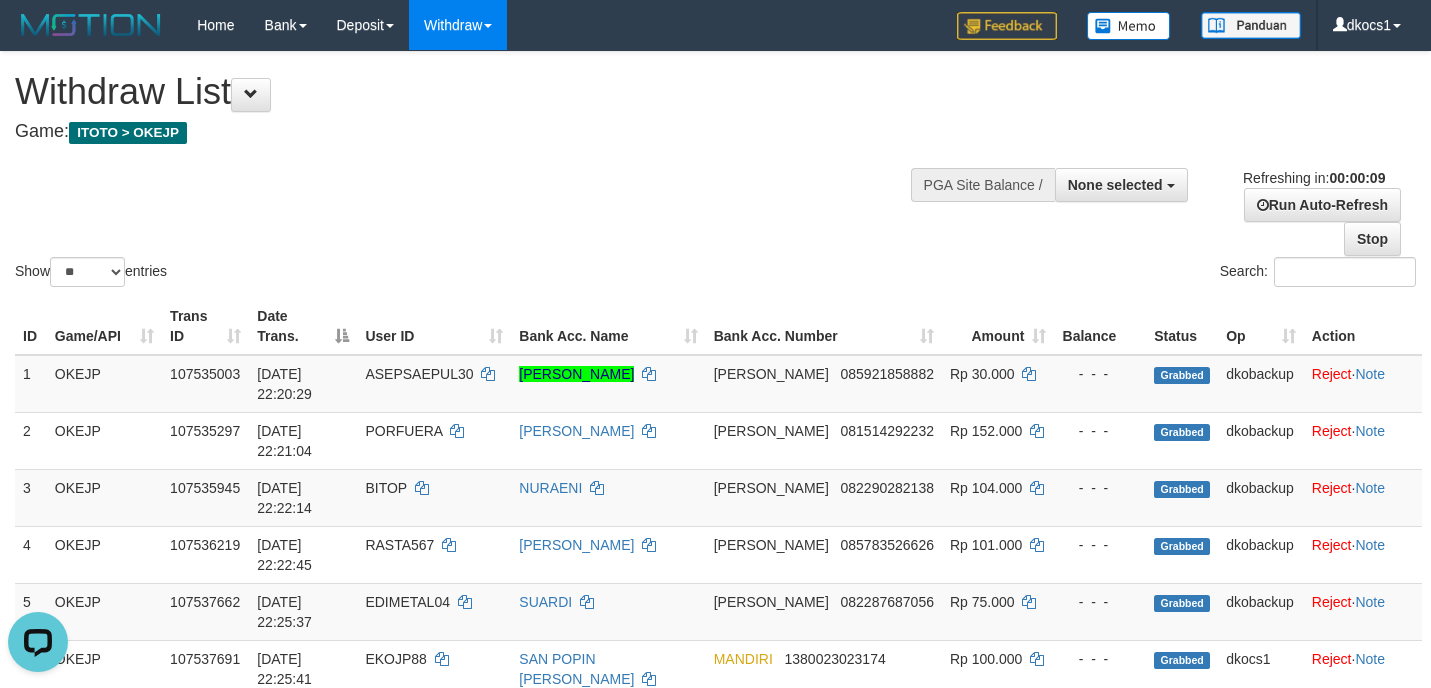 scroll, scrollTop: 0, scrollLeft: 0, axis: both 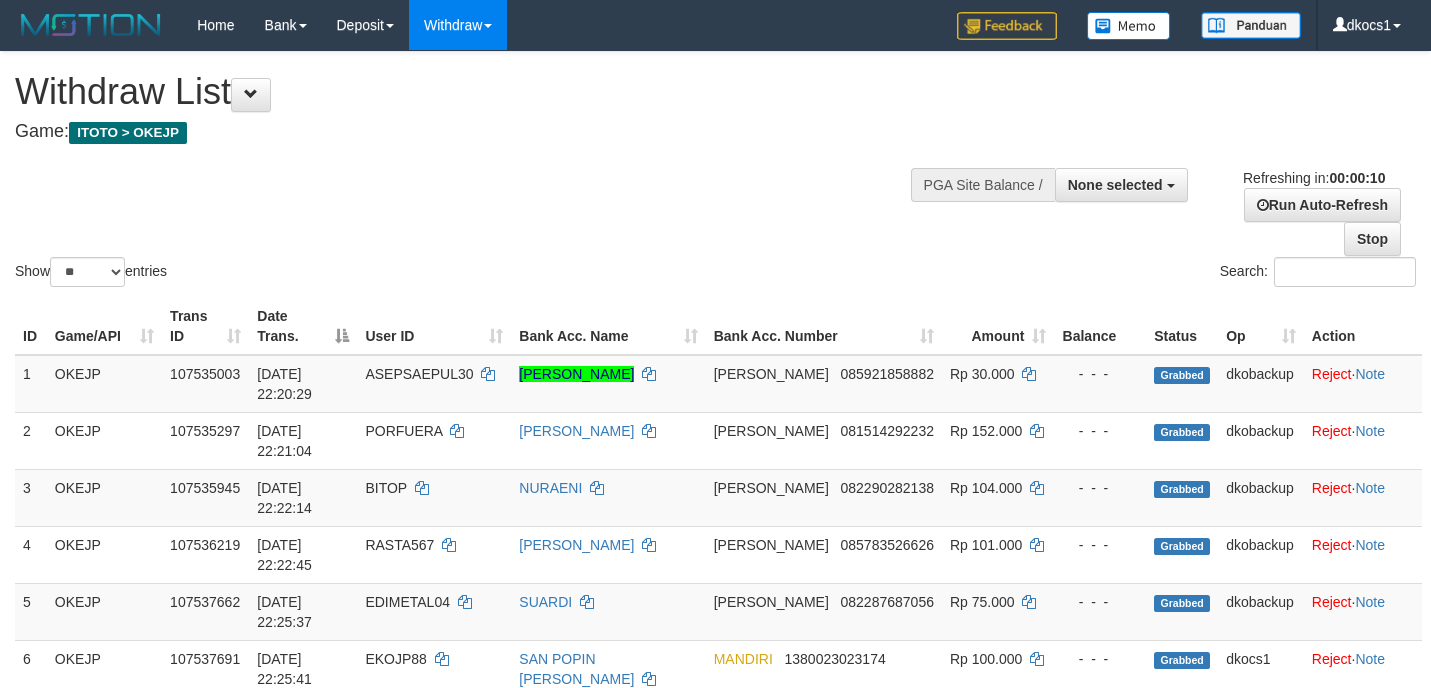 select 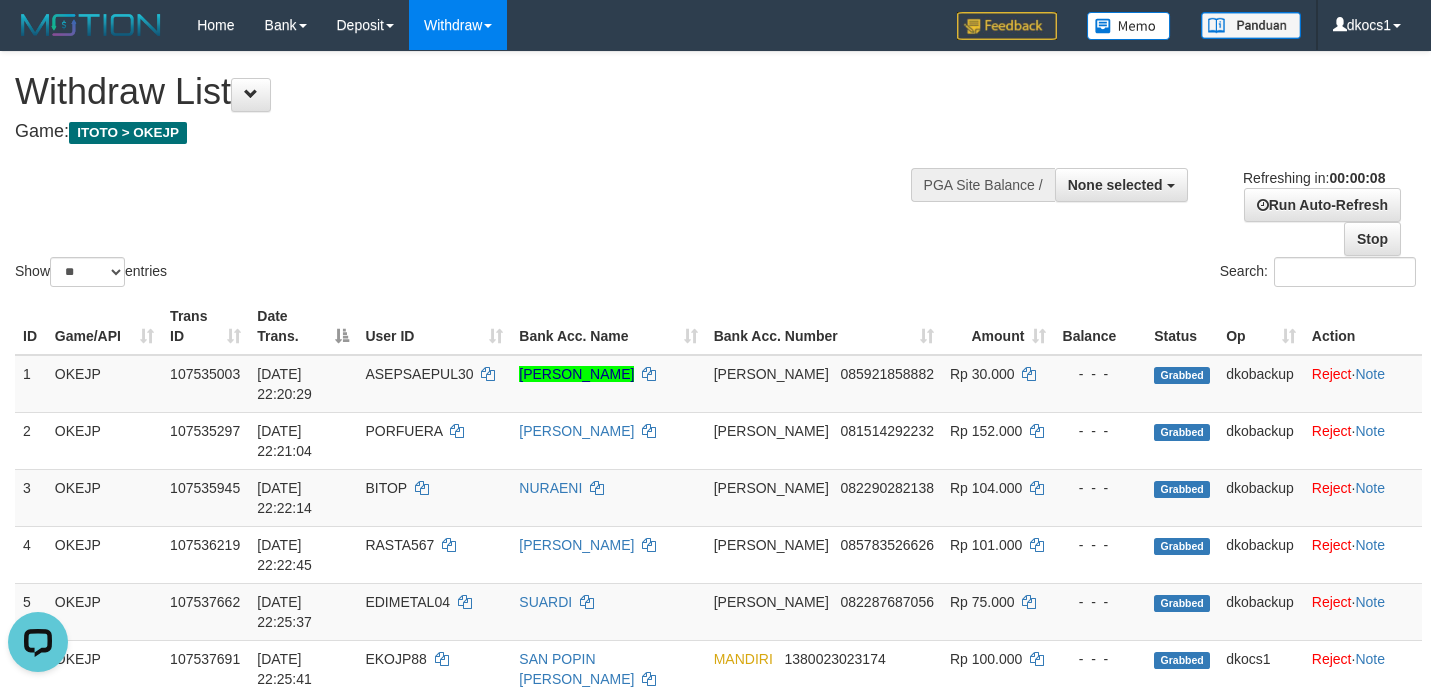 scroll, scrollTop: 0, scrollLeft: 0, axis: both 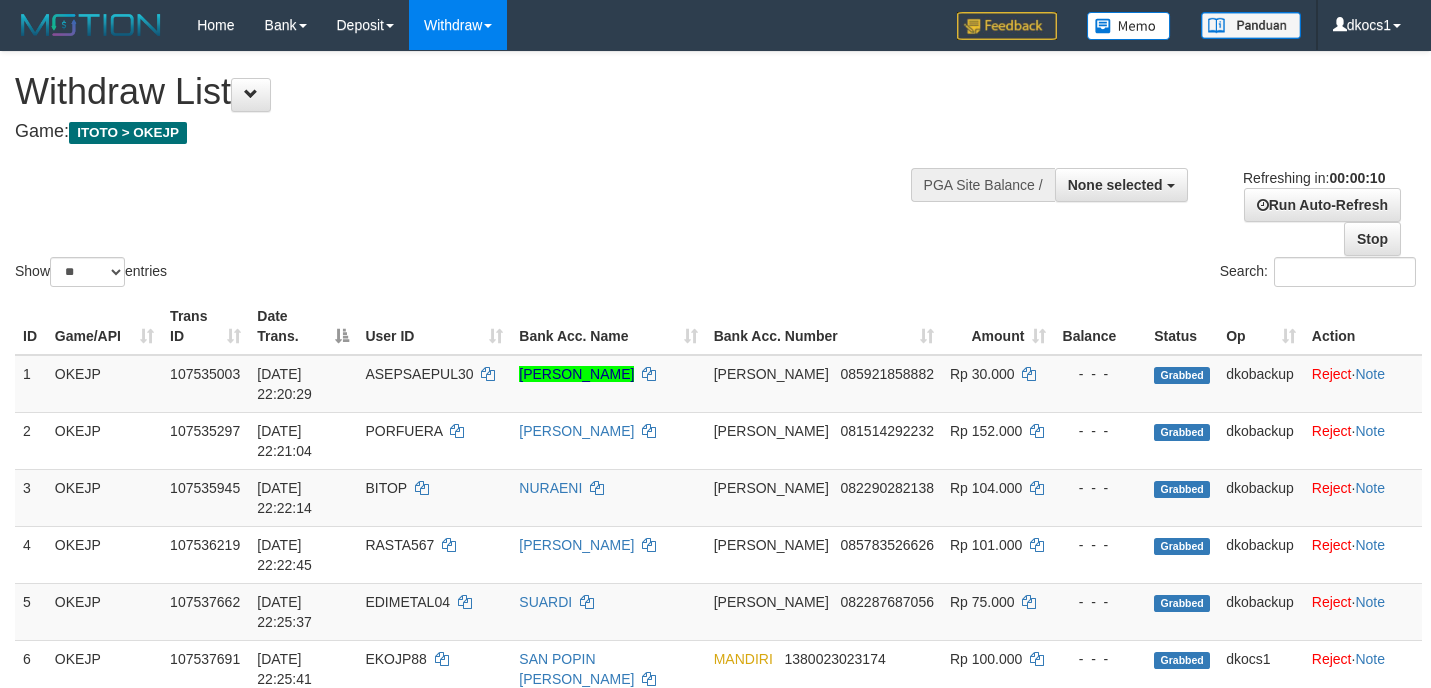 select 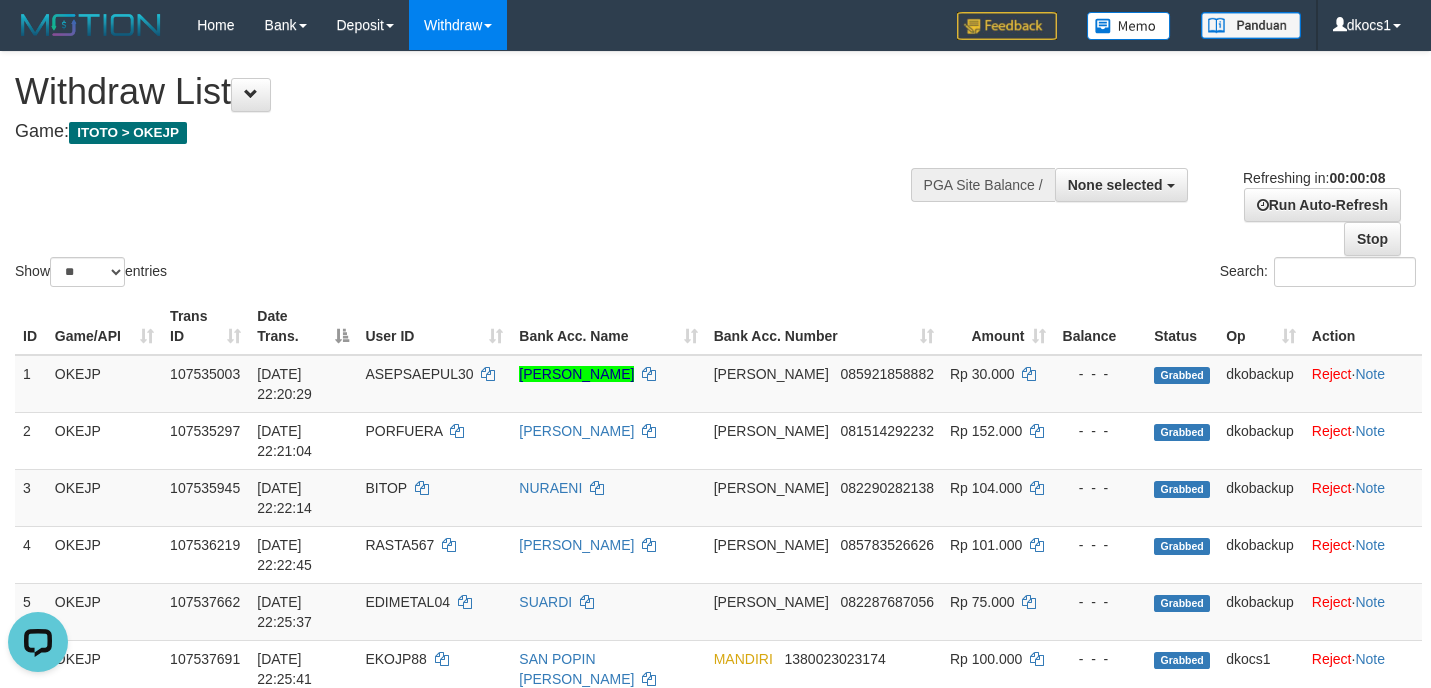 scroll, scrollTop: 0, scrollLeft: 0, axis: both 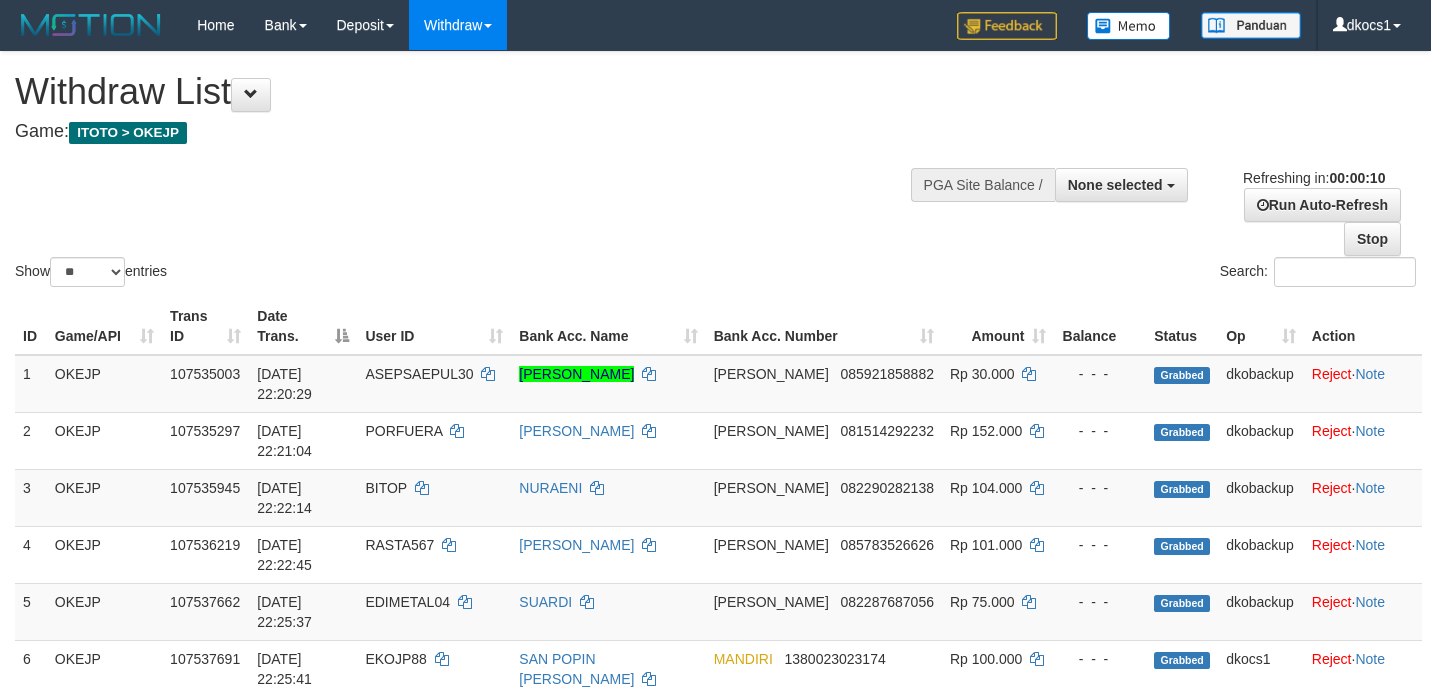 select 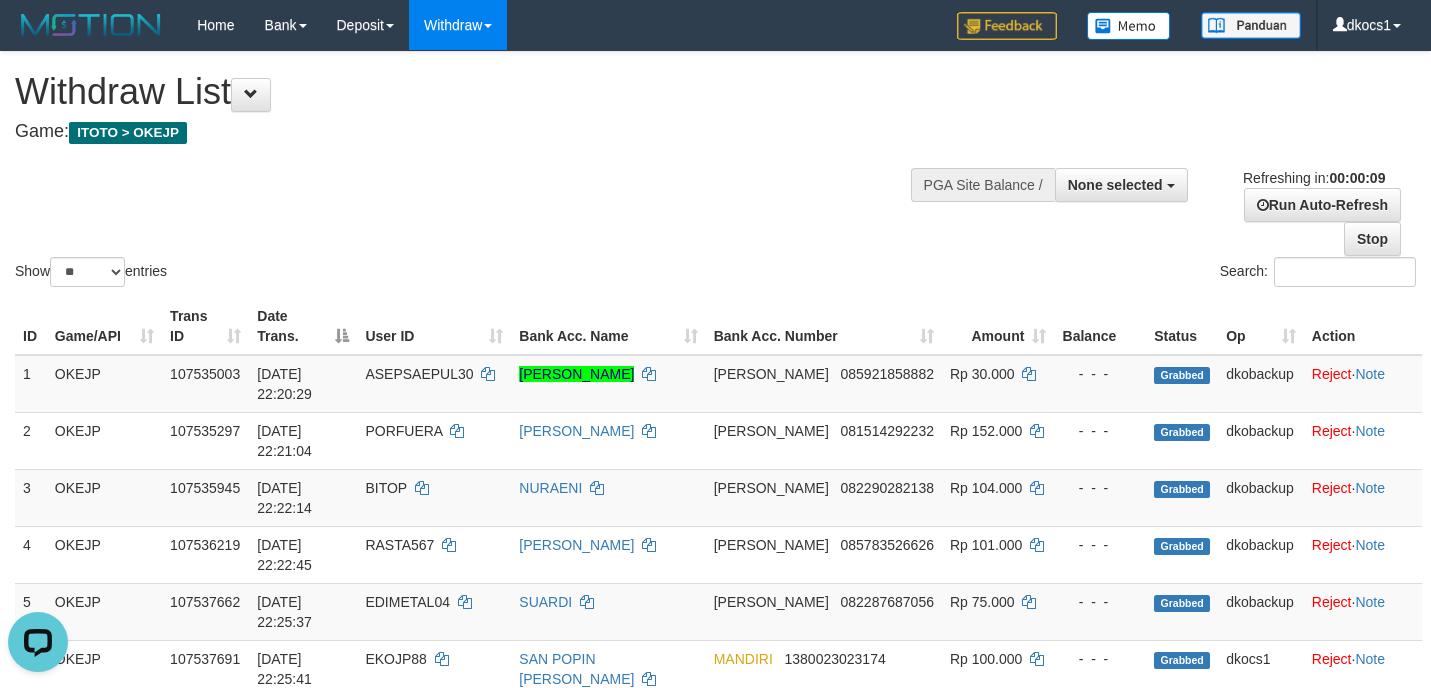 scroll, scrollTop: 0, scrollLeft: 0, axis: both 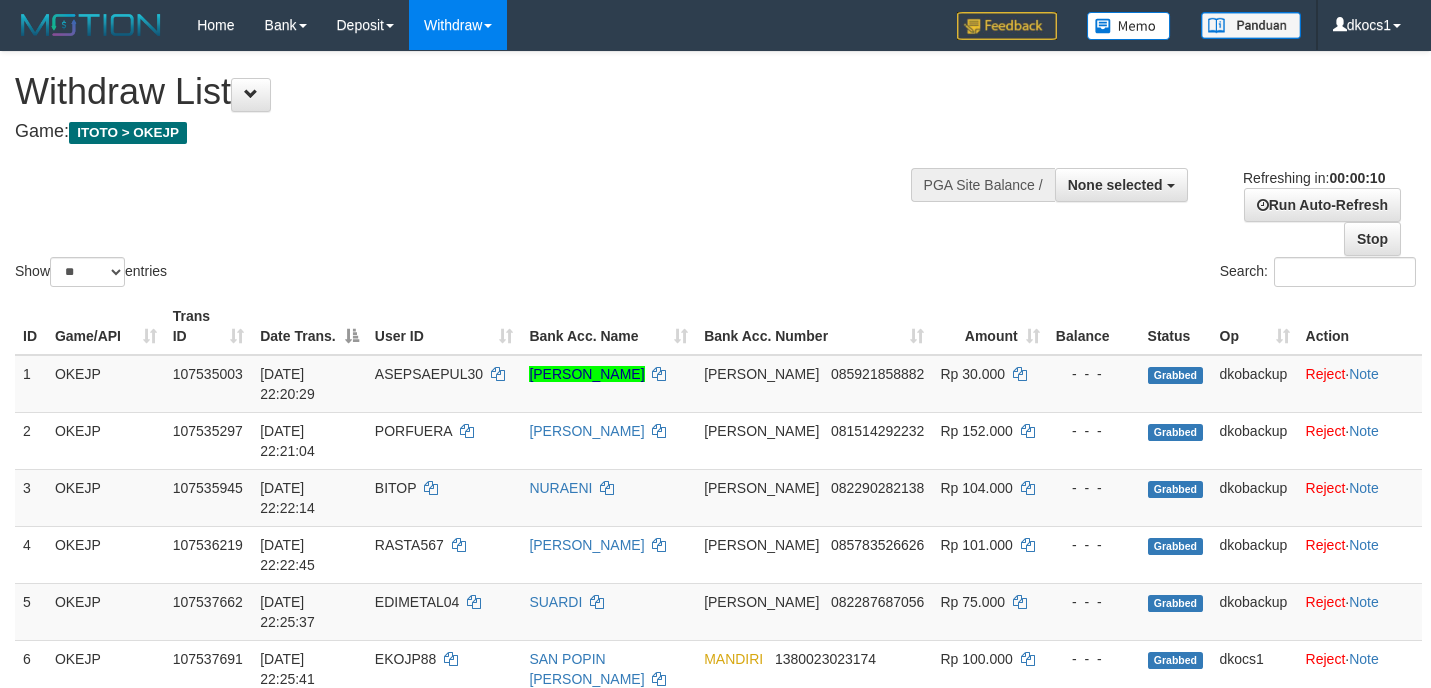 select 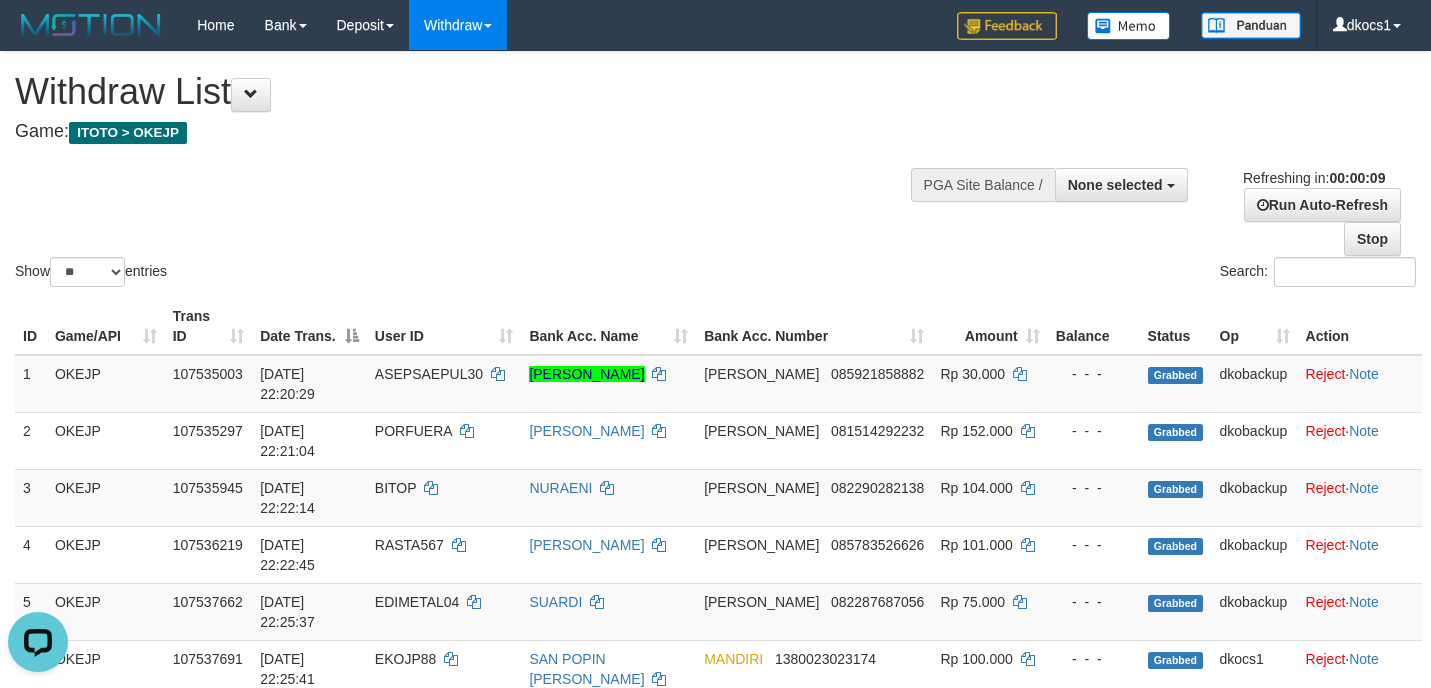 scroll, scrollTop: 0, scrollLeft: 0, axis: both 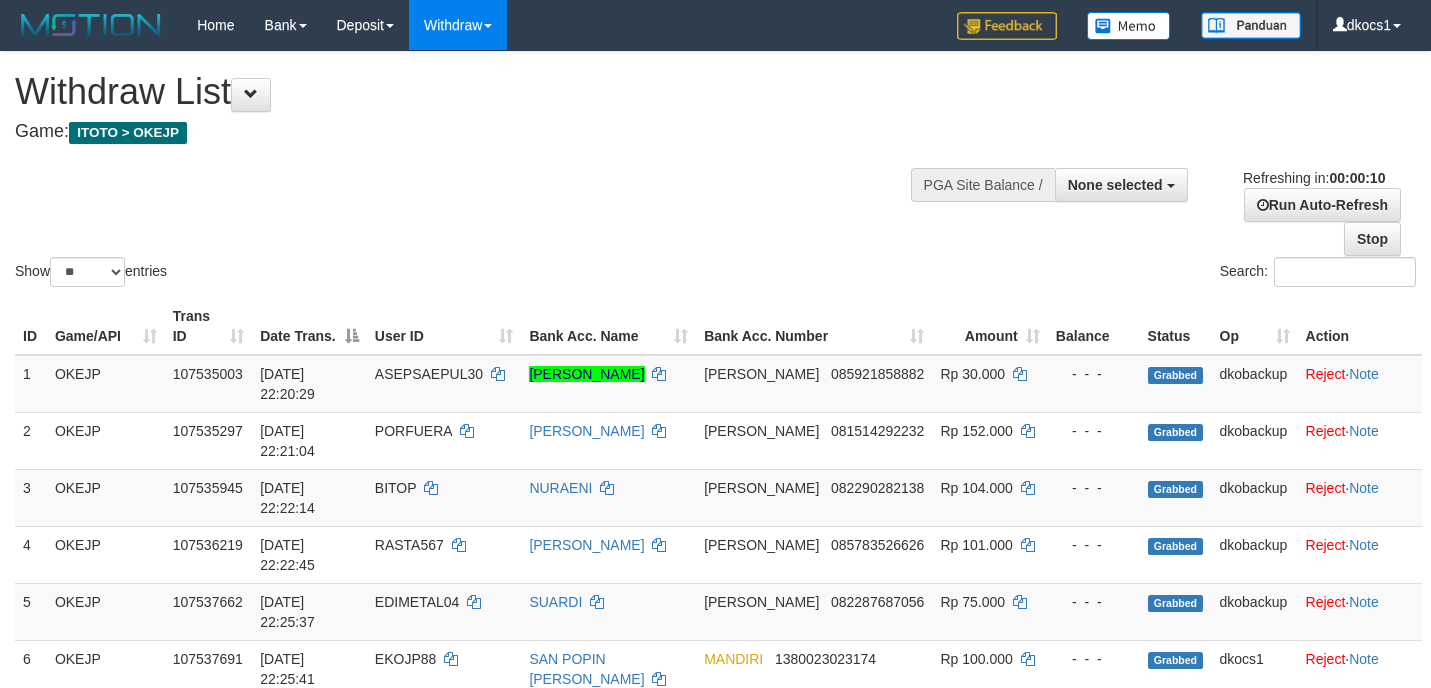 select 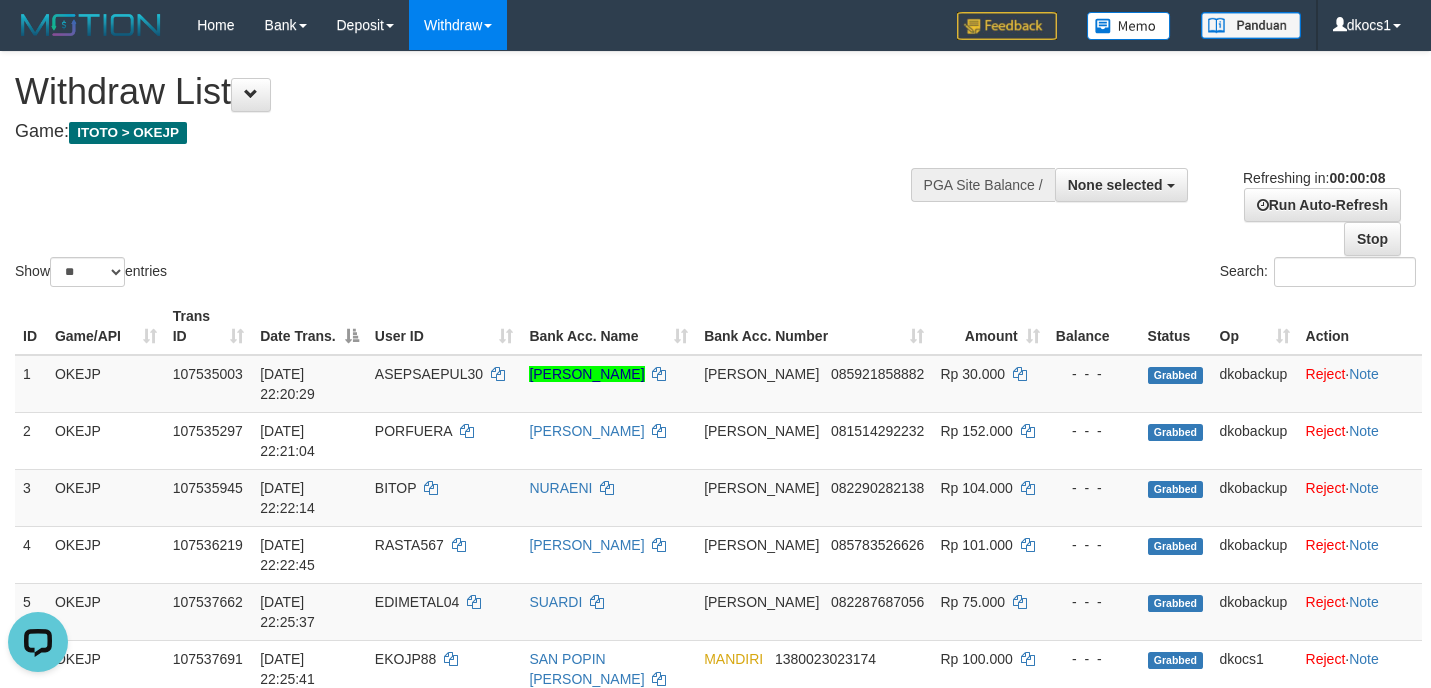 scroll, scrollTop: 0, scrollLeft: 0, axis: both 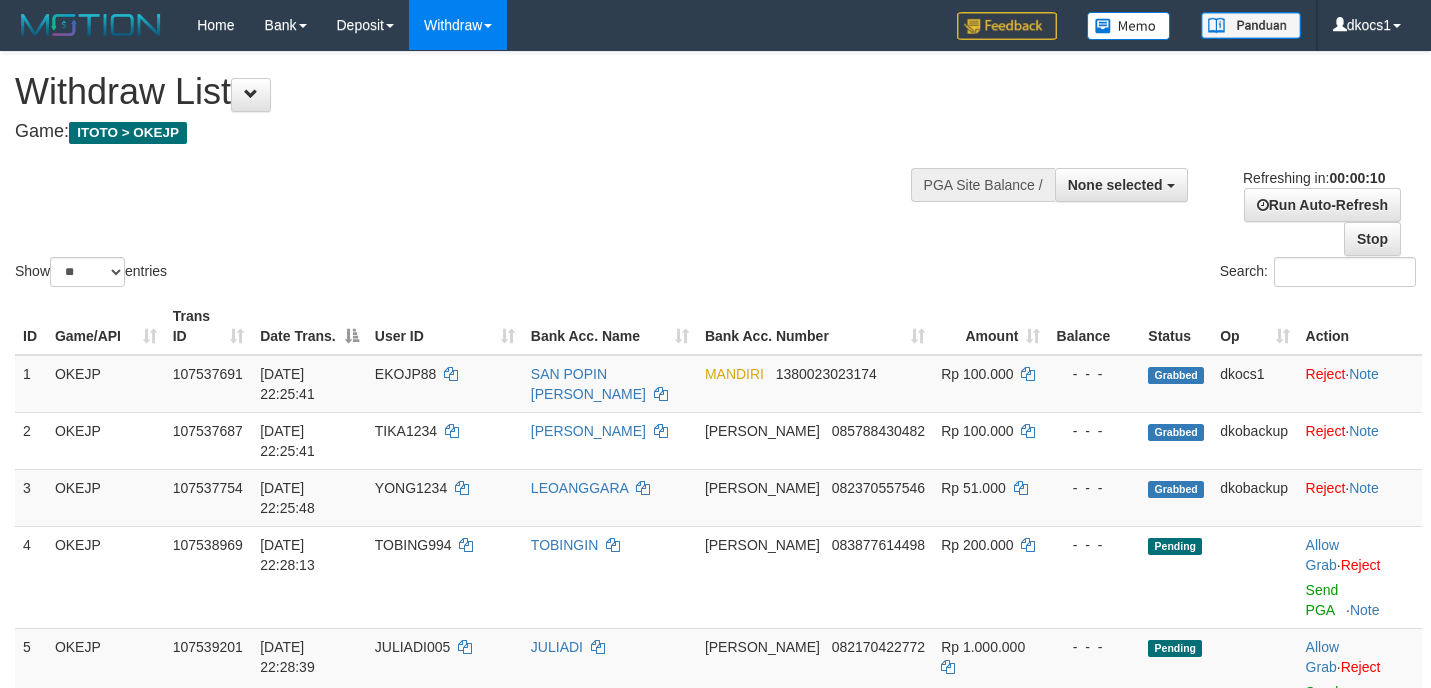 select 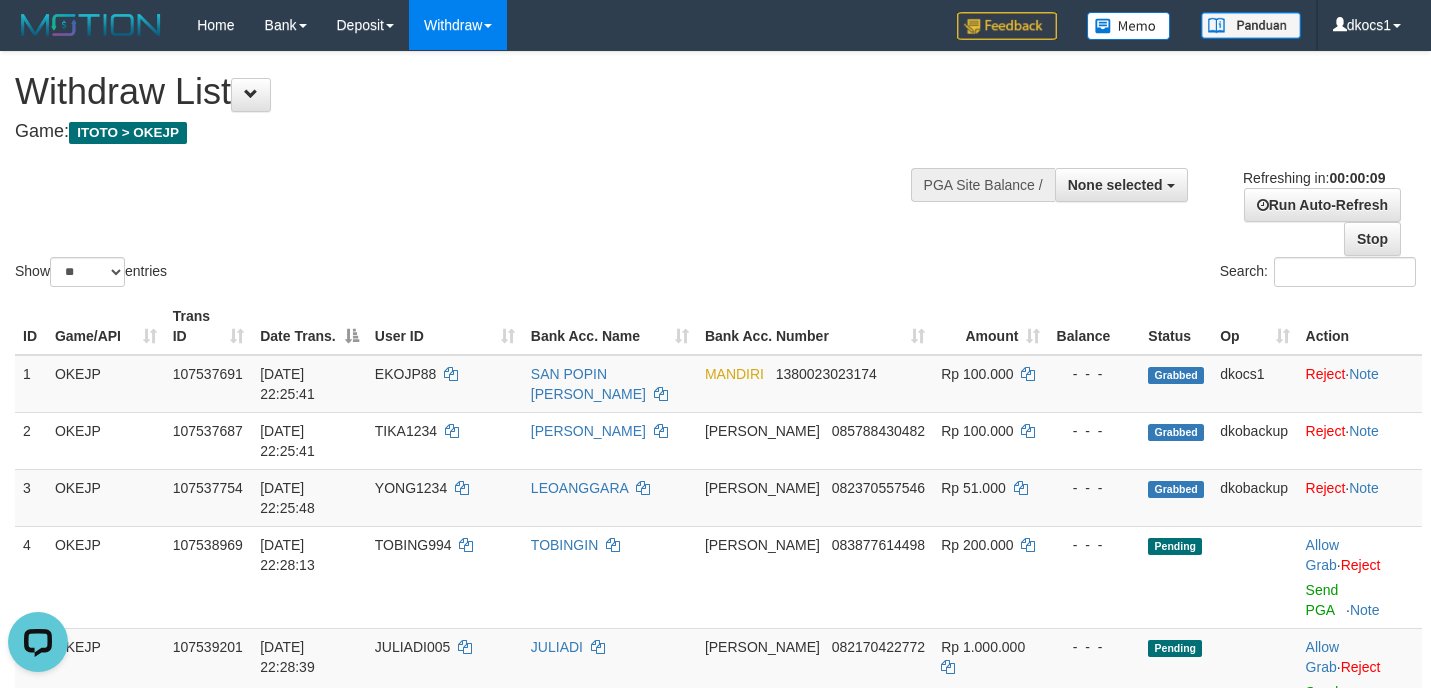 scroll, scrollTop: 0, scrollLeft: 0, axis: both 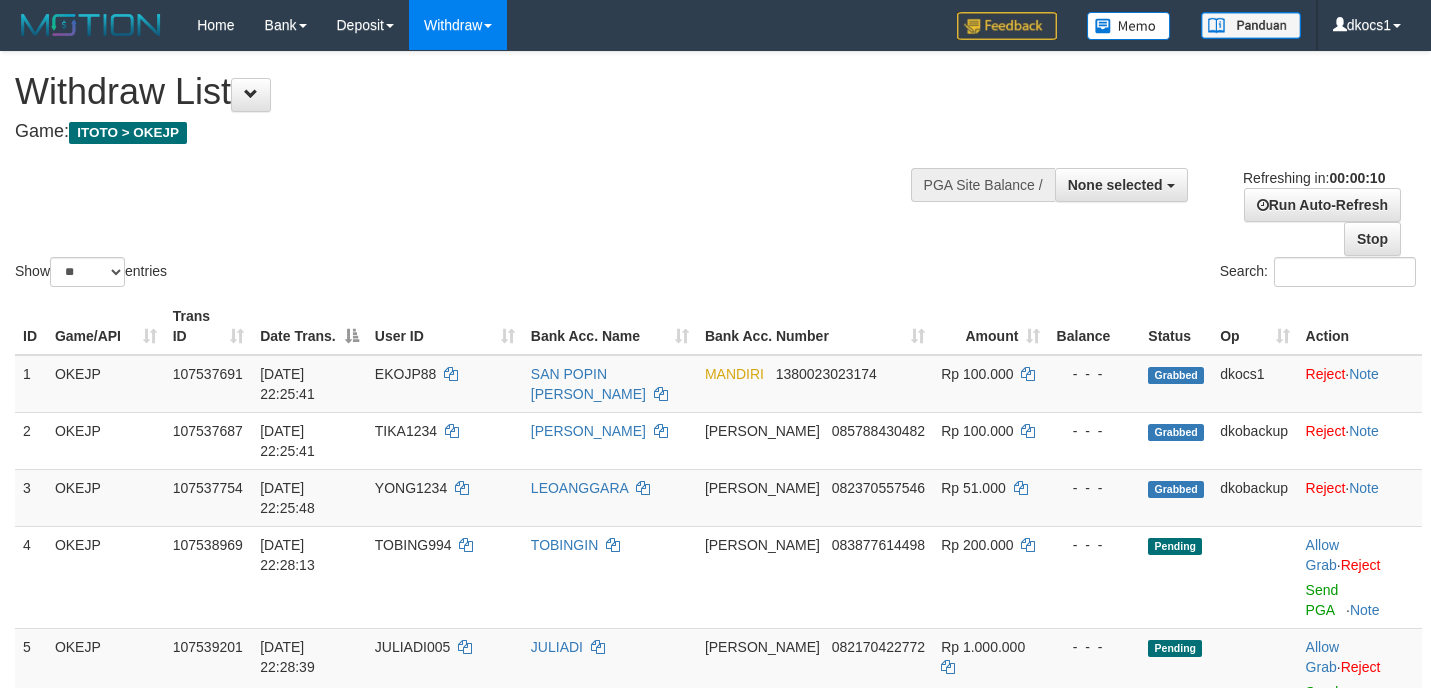 select 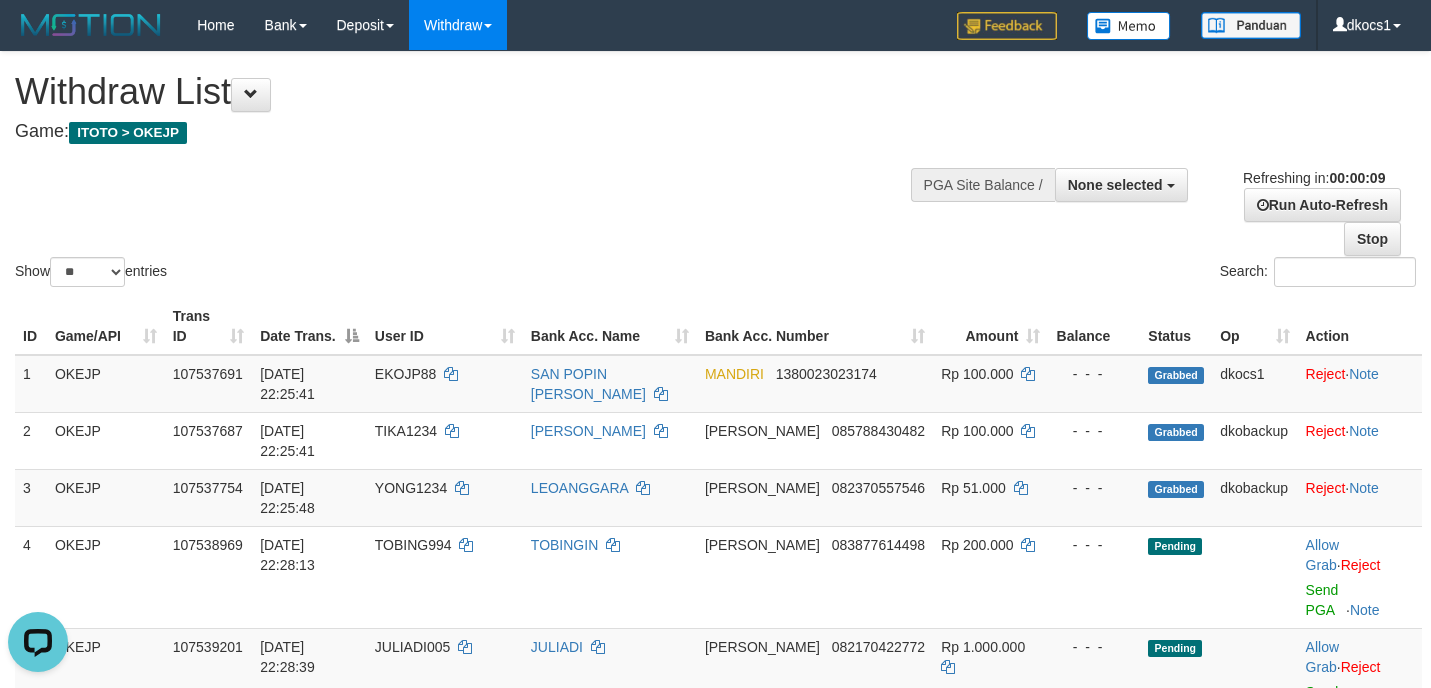 scroll, scrollTop: 0, scrollLeft: 0, axis: both 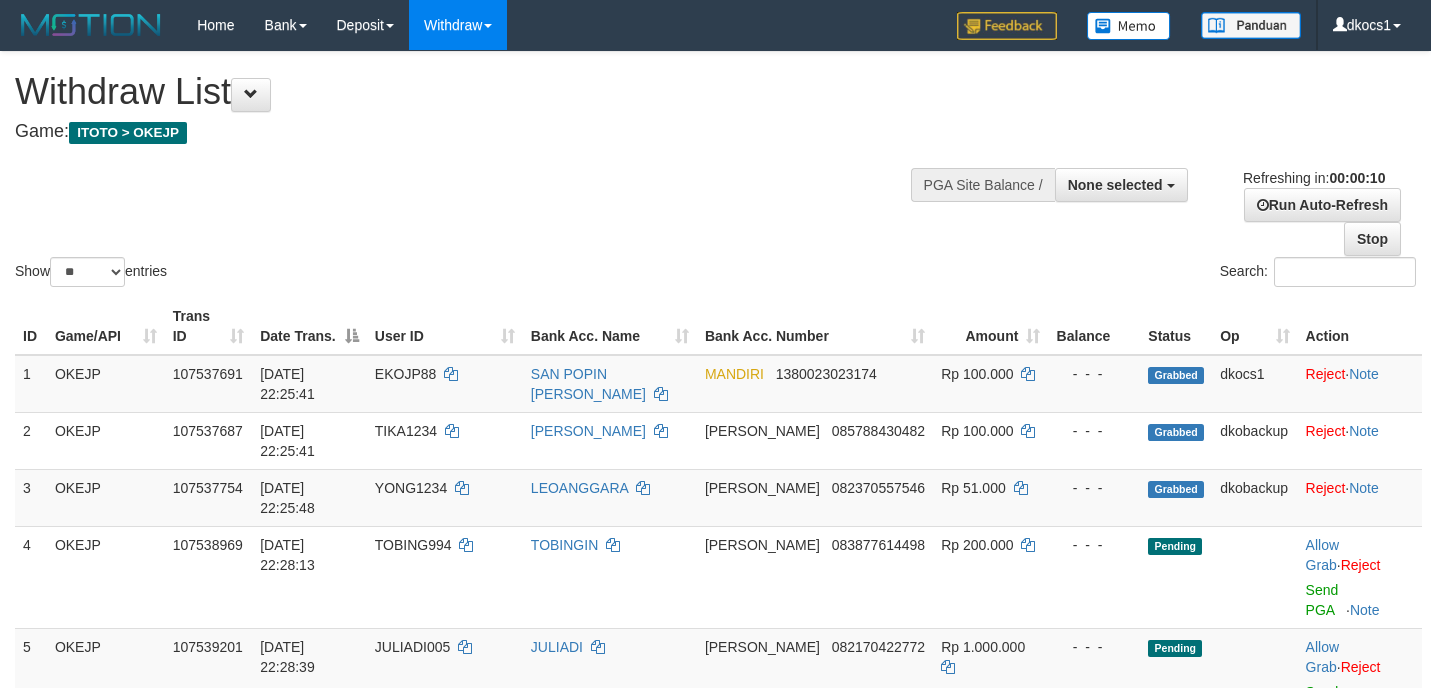 select 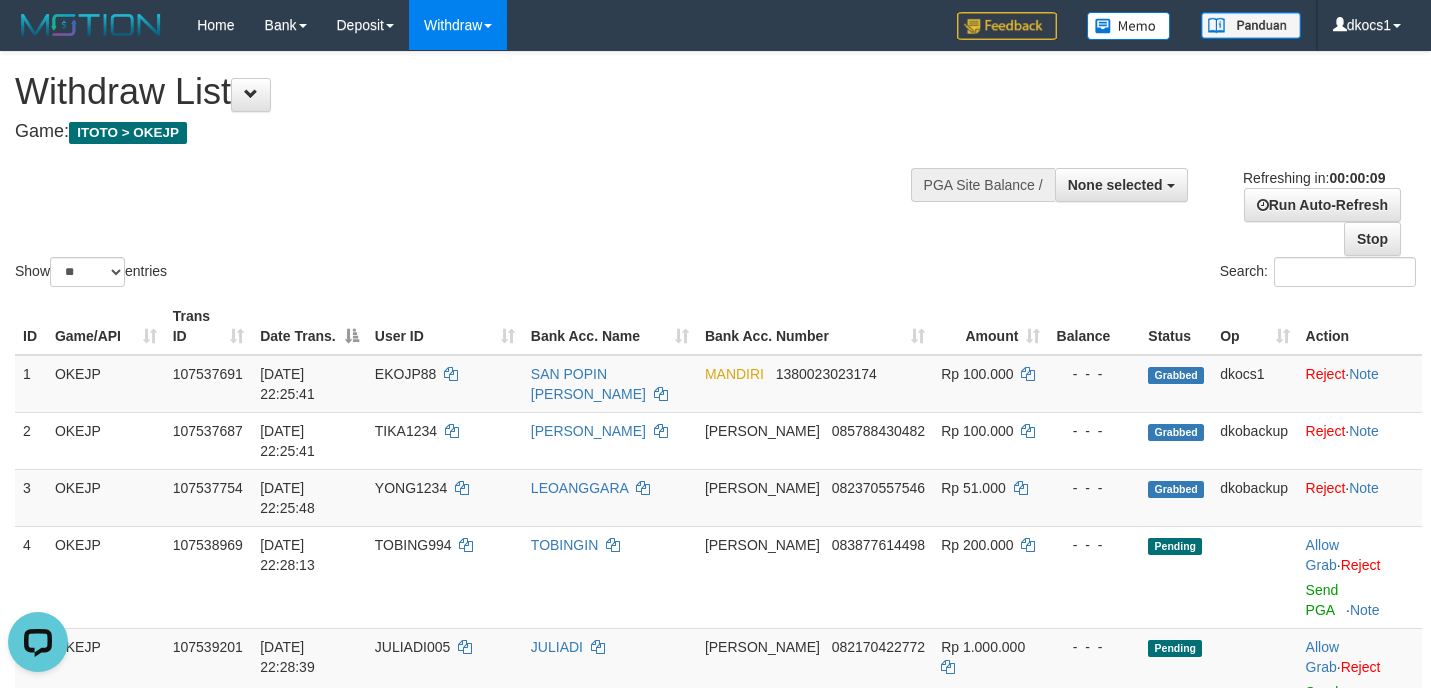 scroll, scrollTop: 0, scrollLeft: 0, axis: both 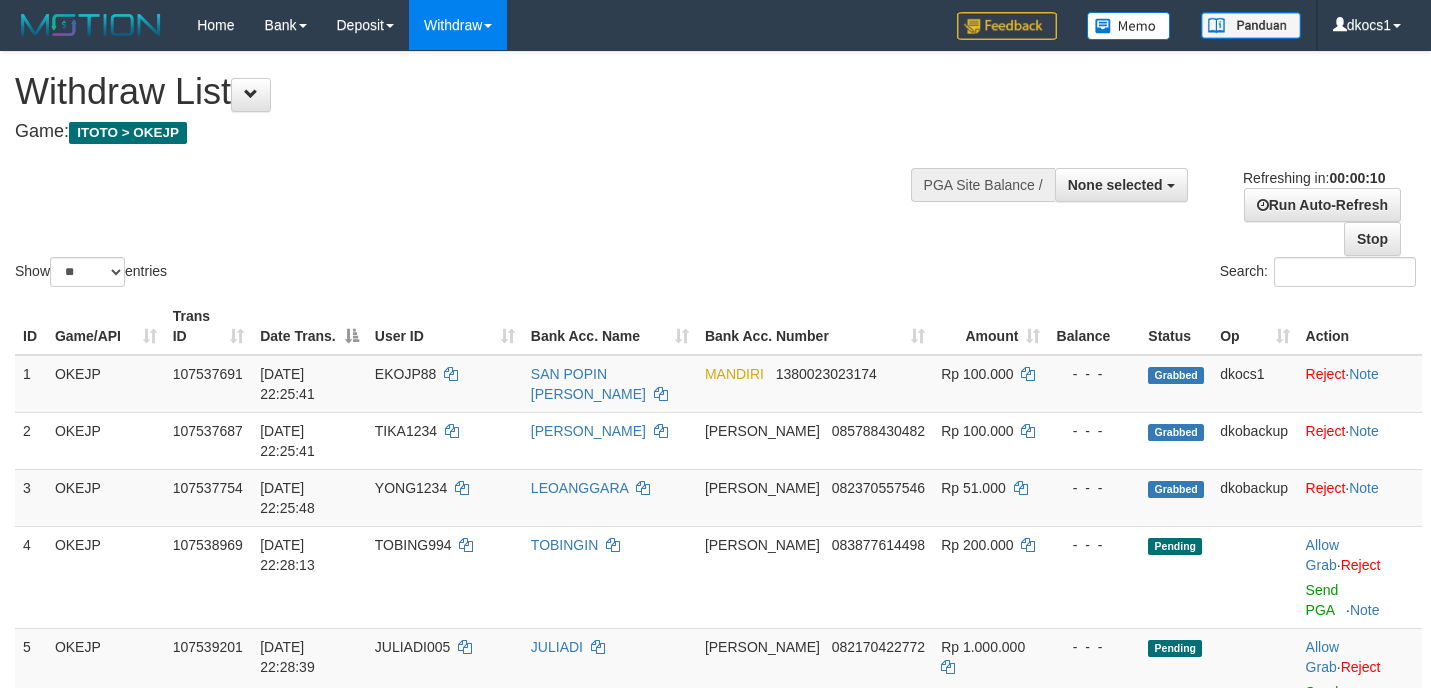 select 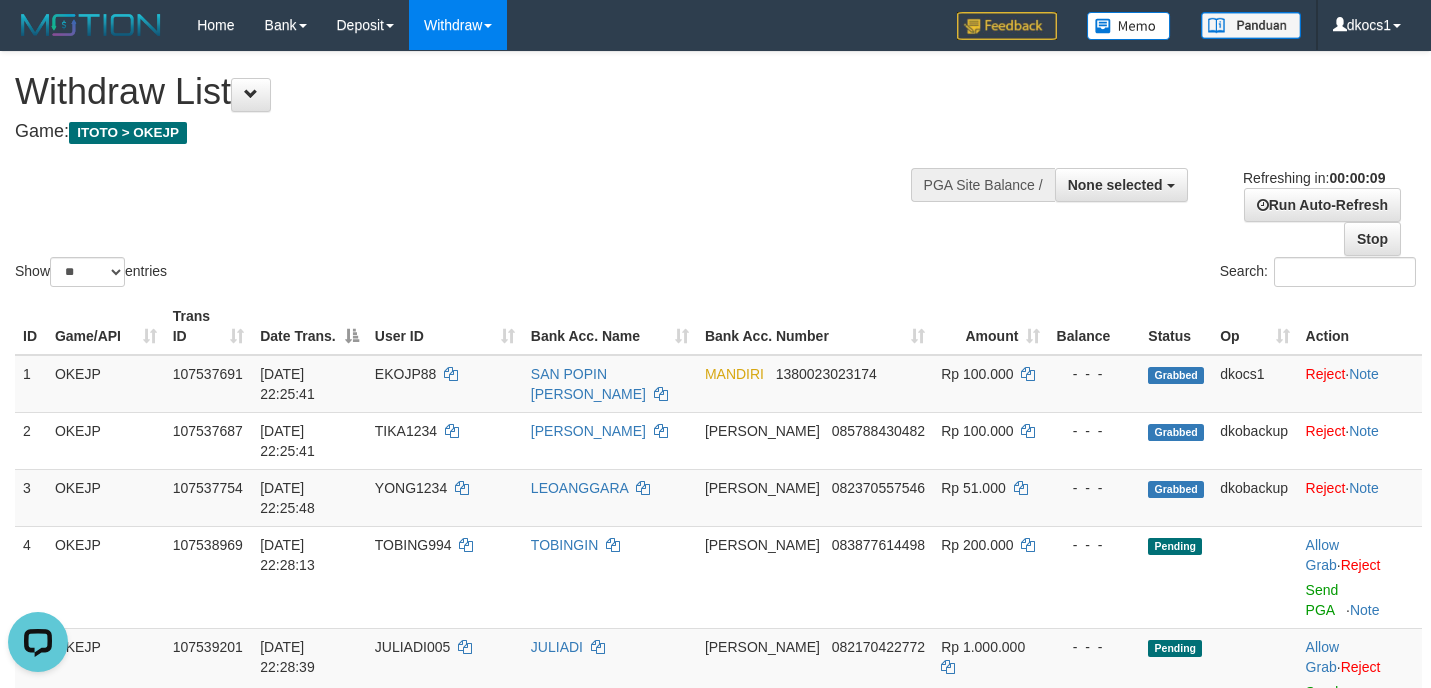 scroll, scrollTop: 0, scrollLeft: 0, axis: both 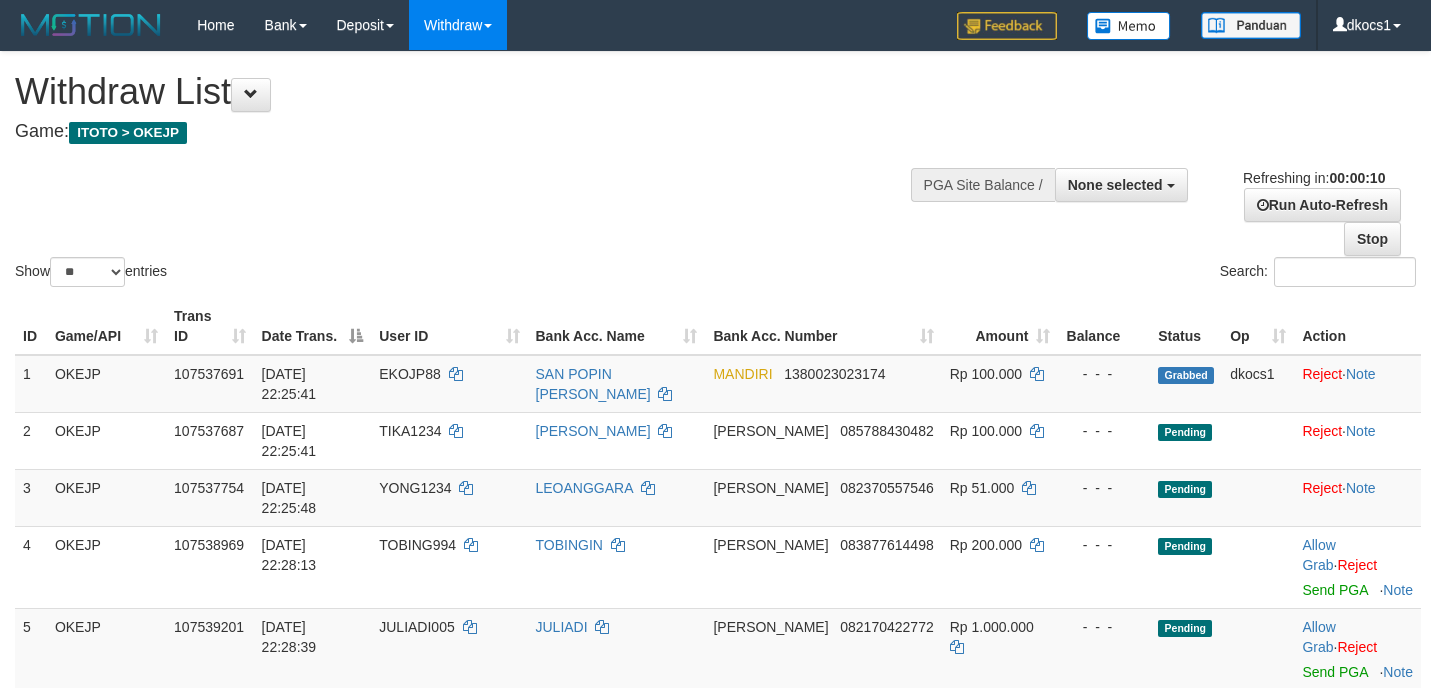 select 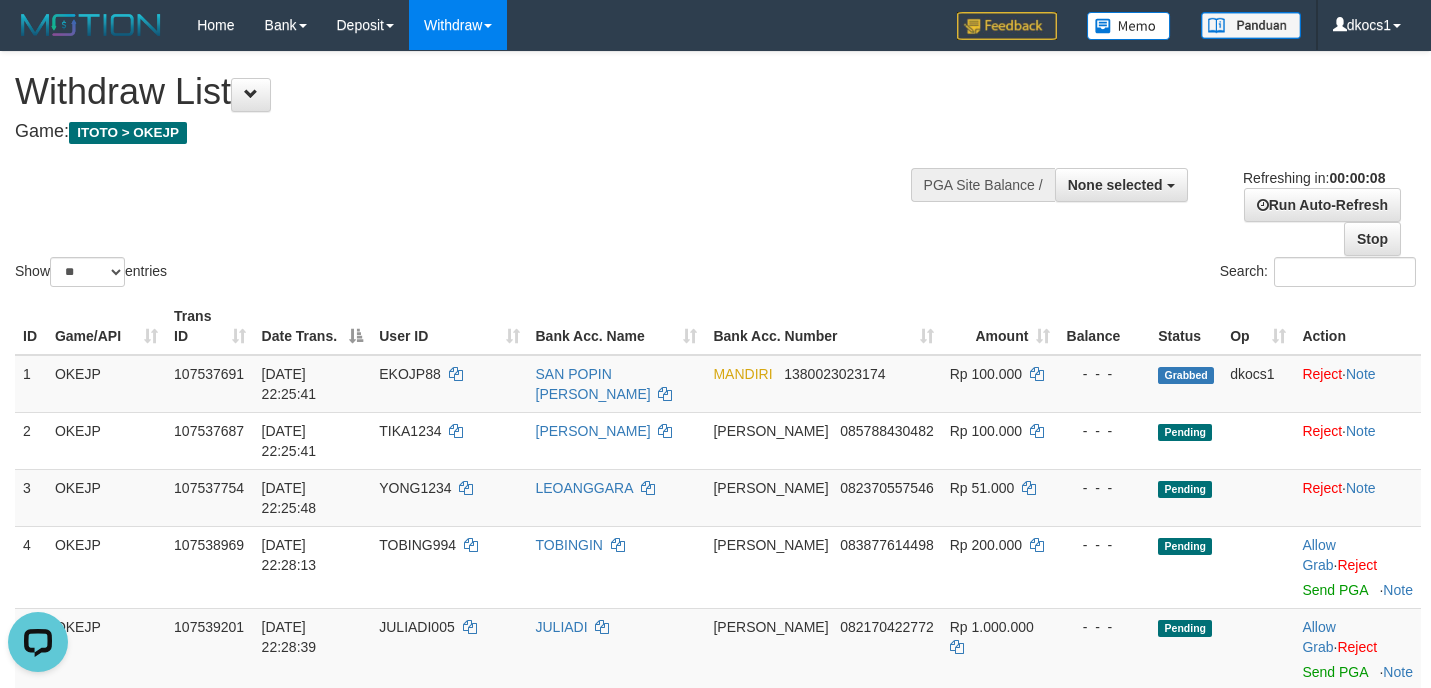 scroll, scrollTop: 0, scrollLeft: 0, axis: both 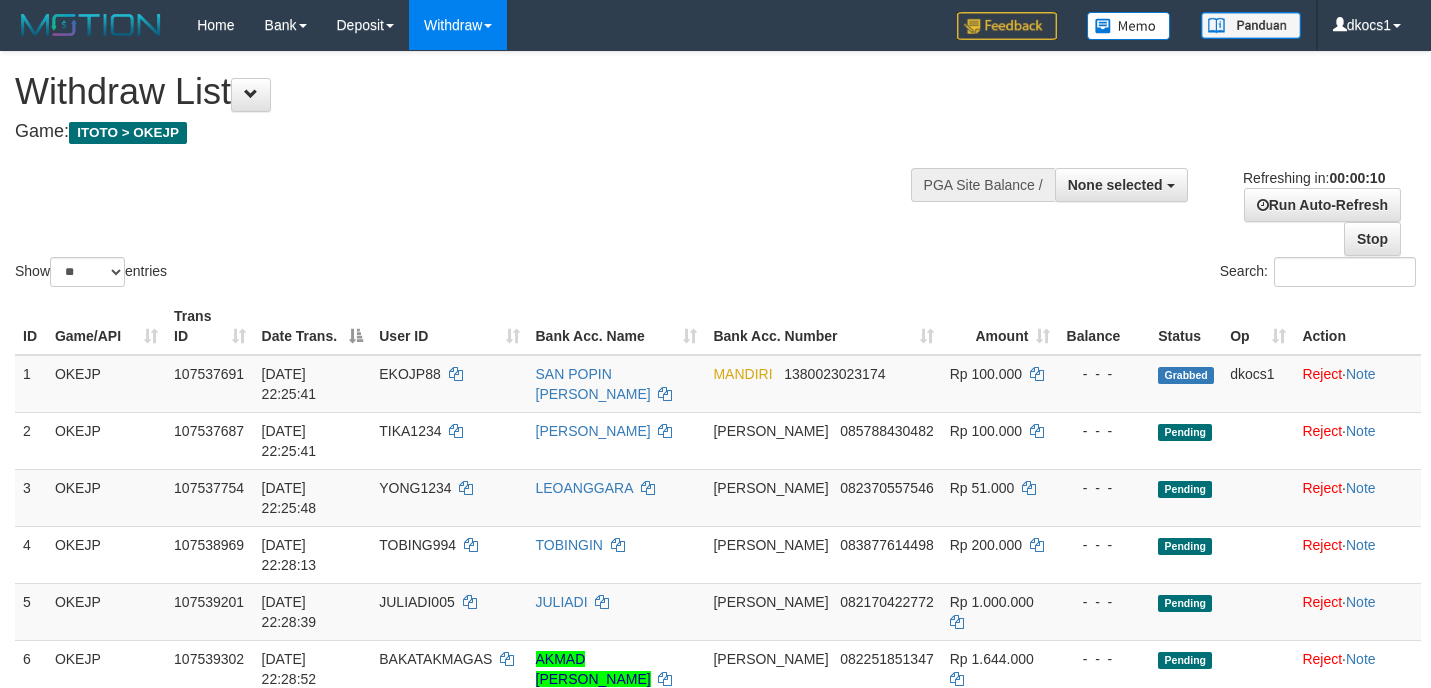 select 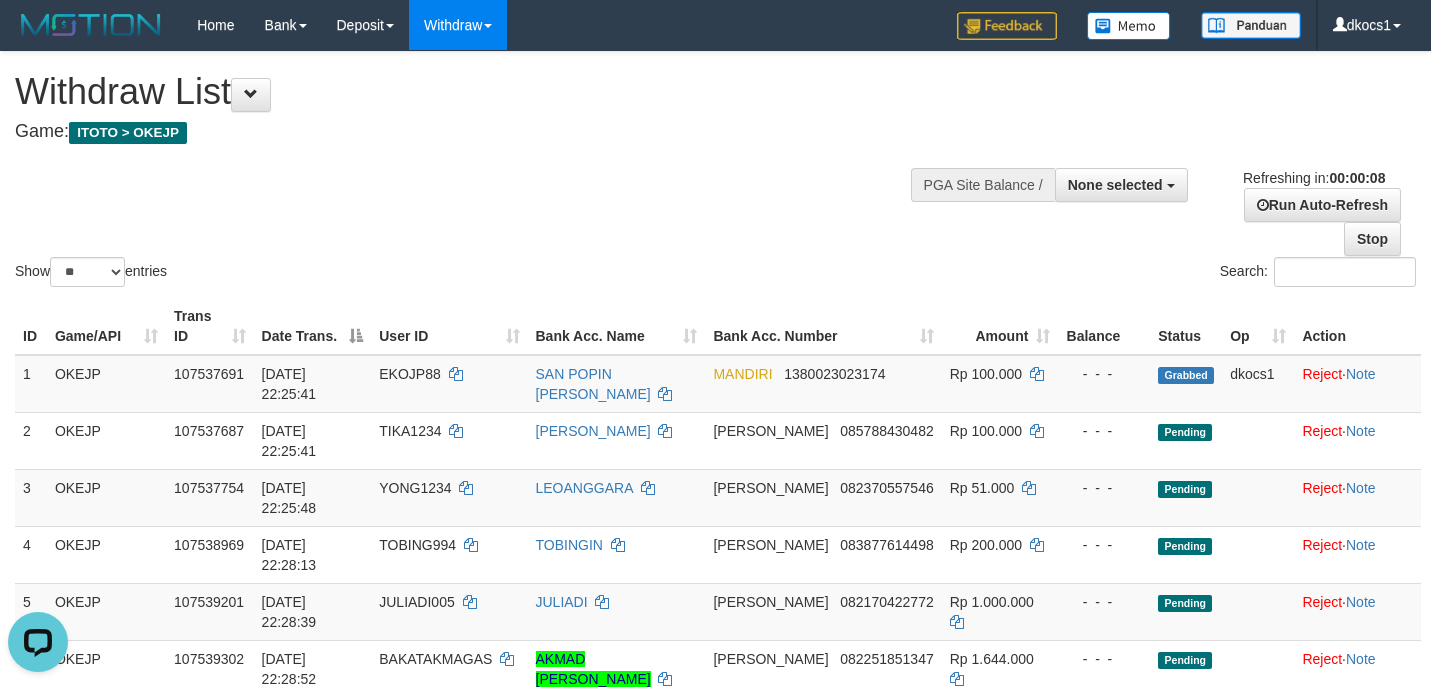 scroll, scrollTop: 0, scrollLeft: 0, axis: both 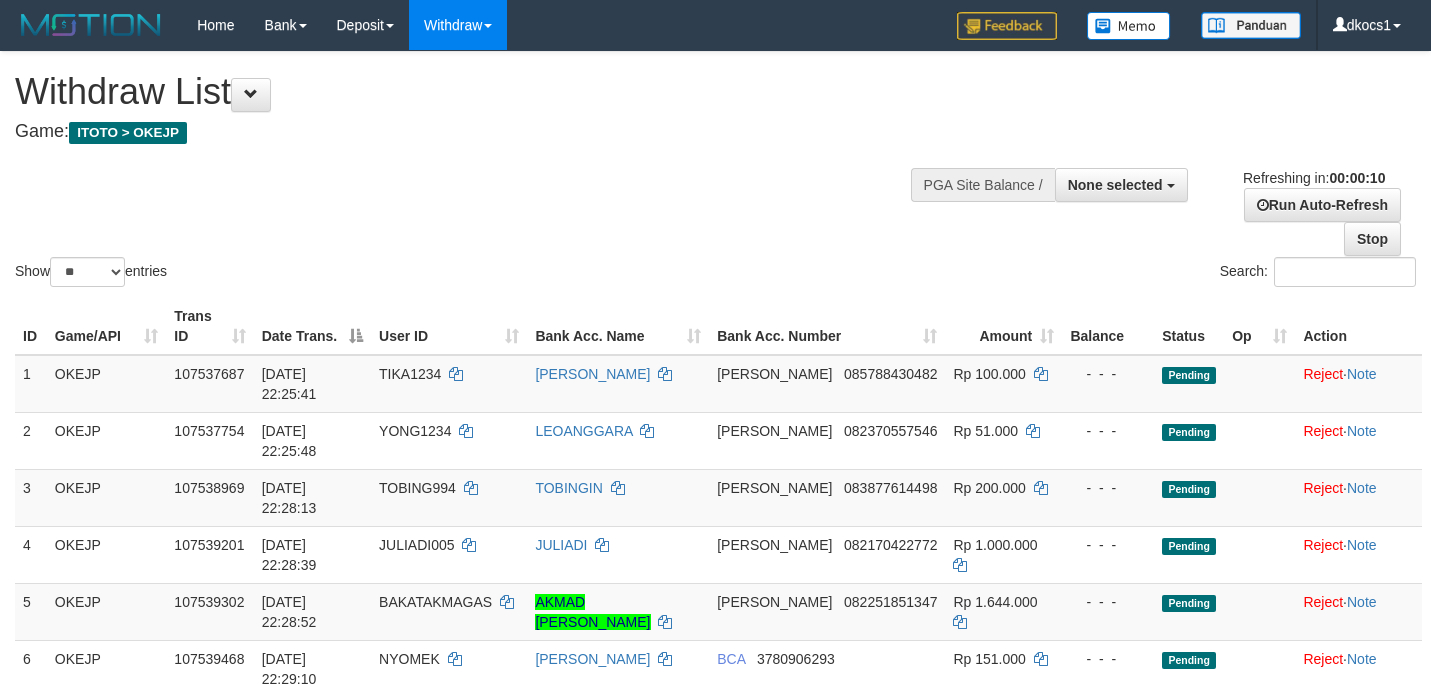 select 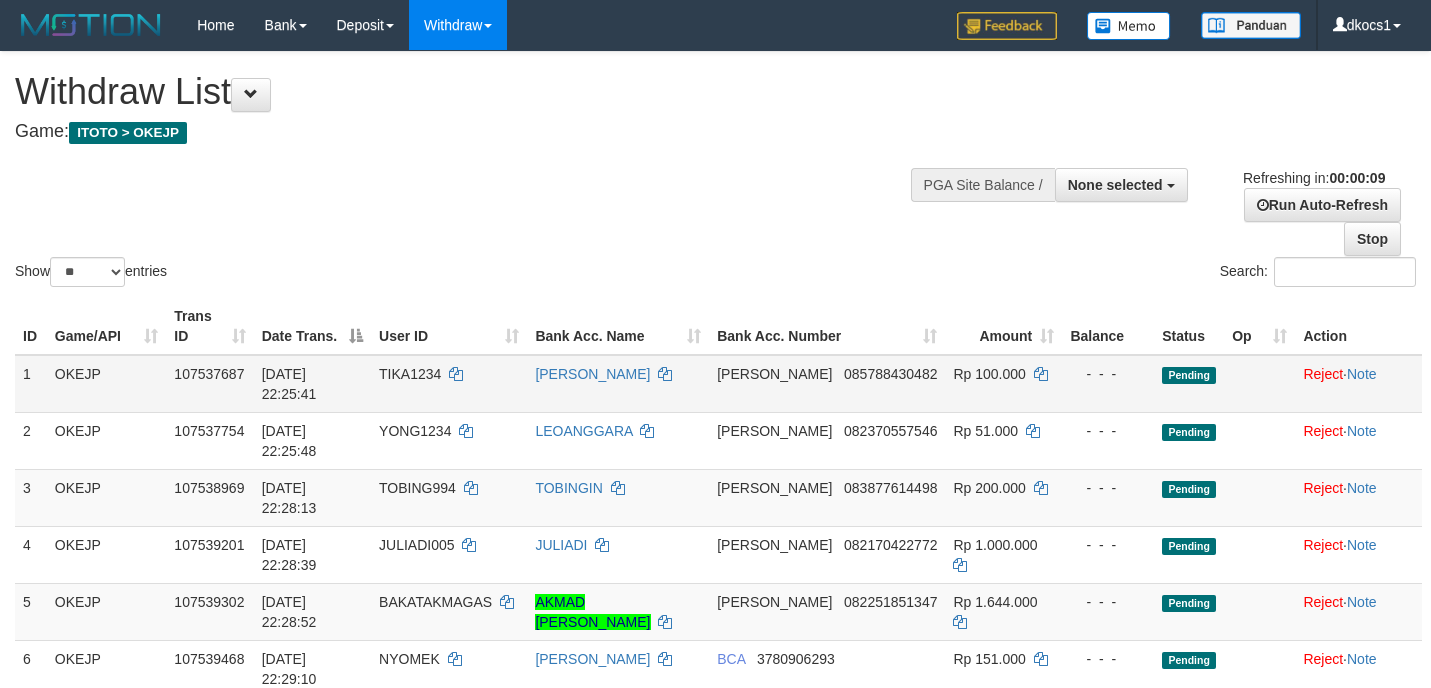 scroll, scrollTop: 600, scrollLeft: 0, axis: vertical 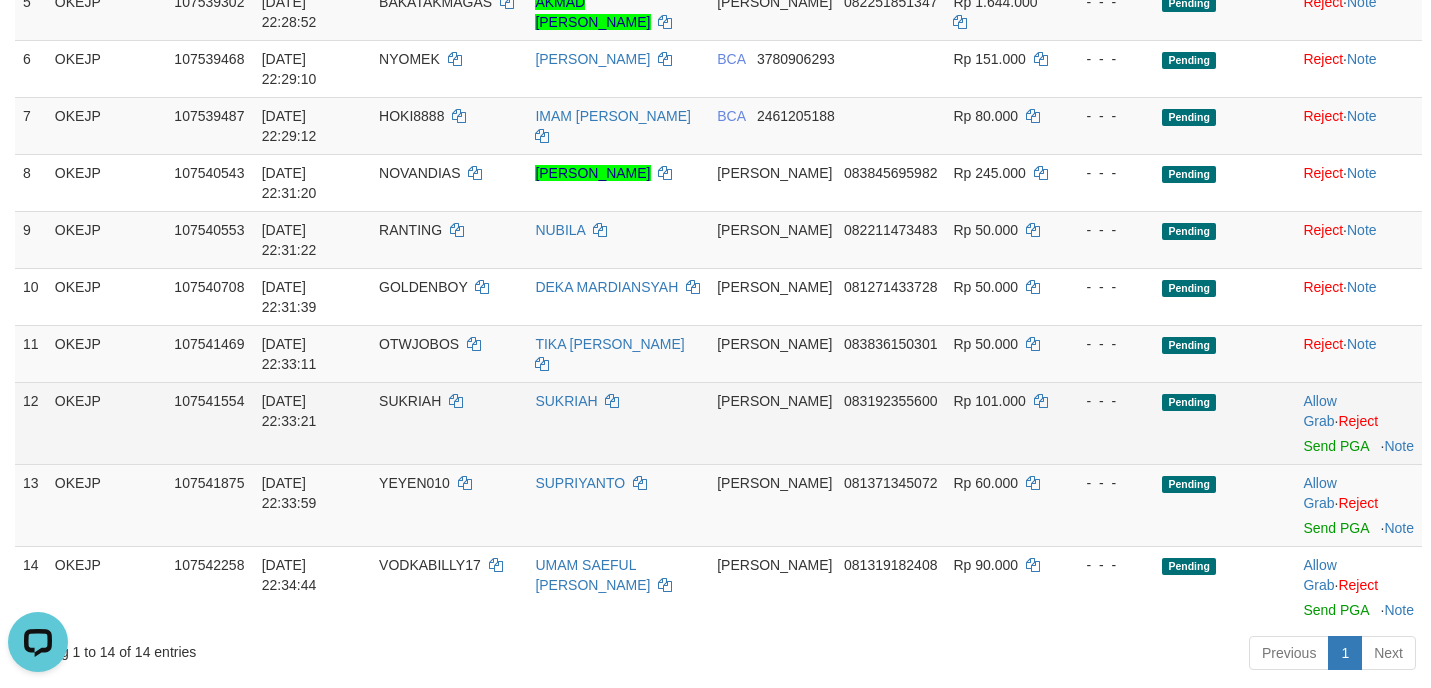 click on "Allow Grab   ·    Reject Send PGA     ·    Note" at bounding box center (1358, 423) 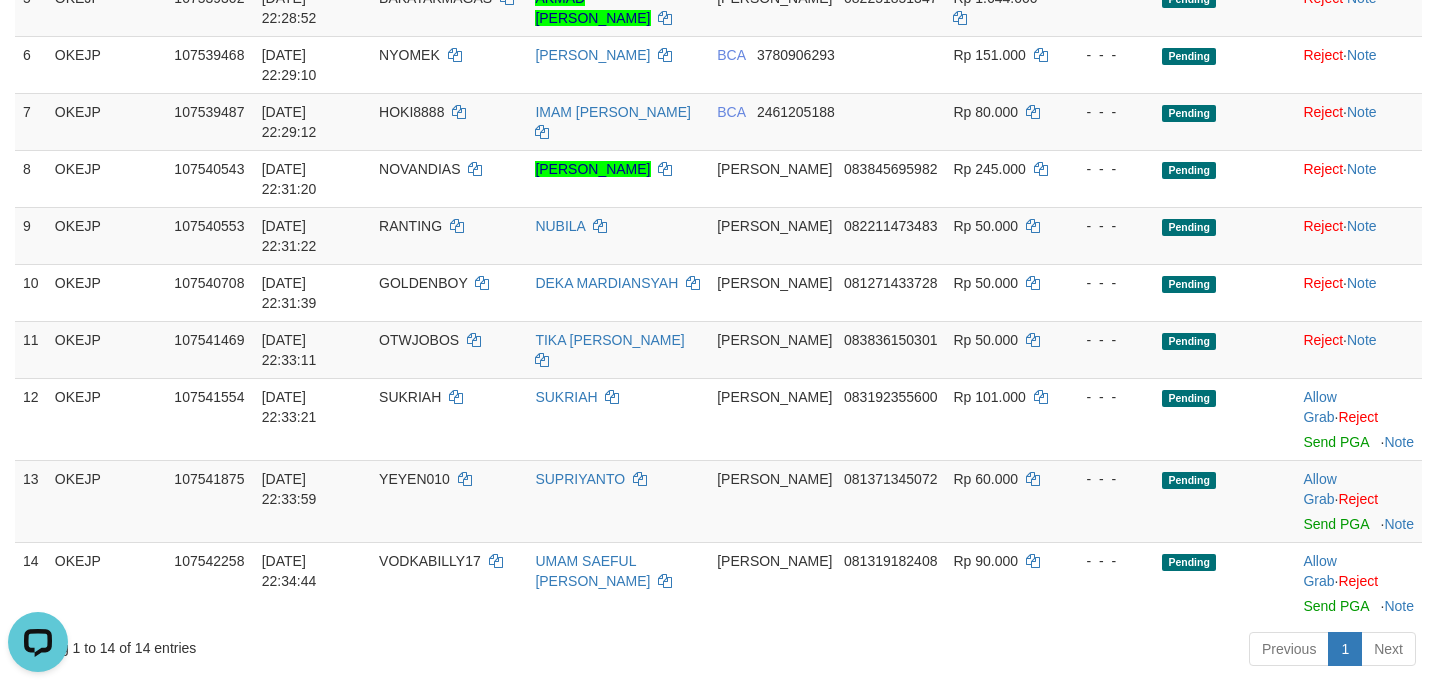 scroll, scrollTop: 601, scrollLeft: 0, axis: vertical 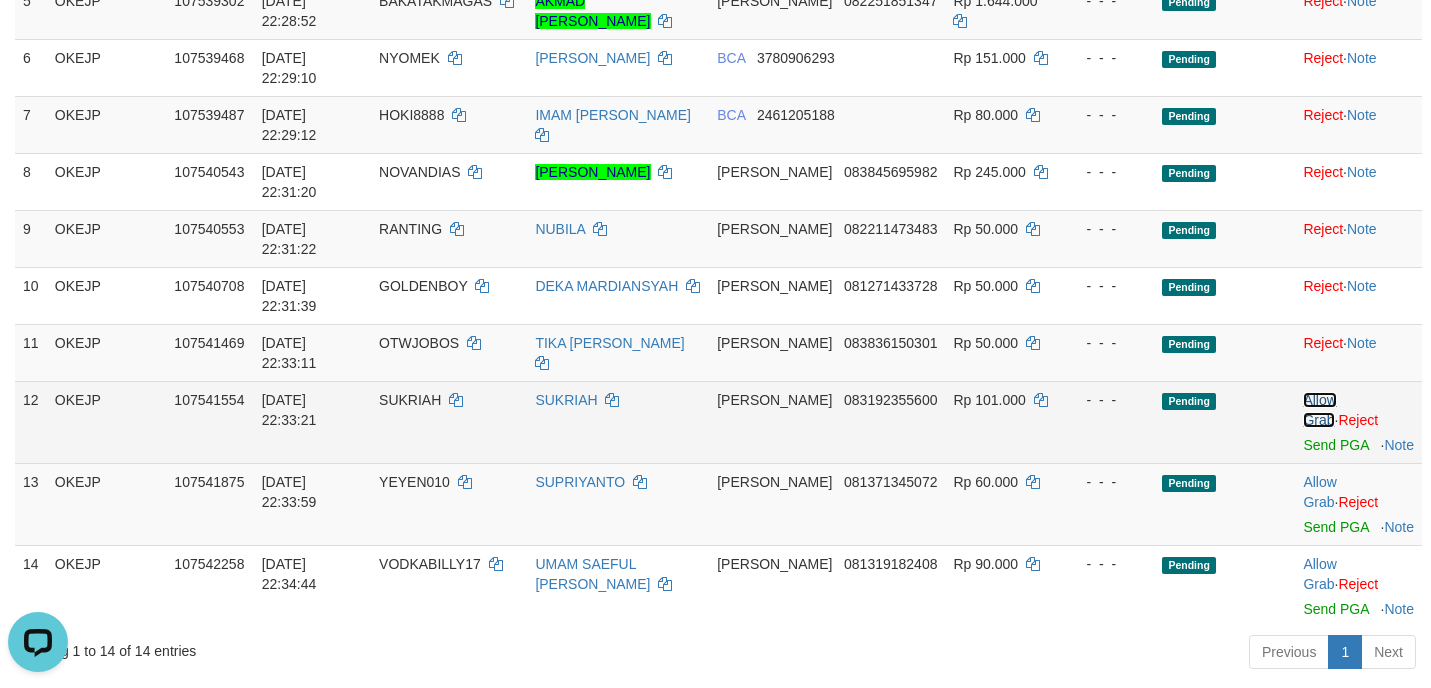 click on "Allow Grab" at bounding box center (1319, 410) 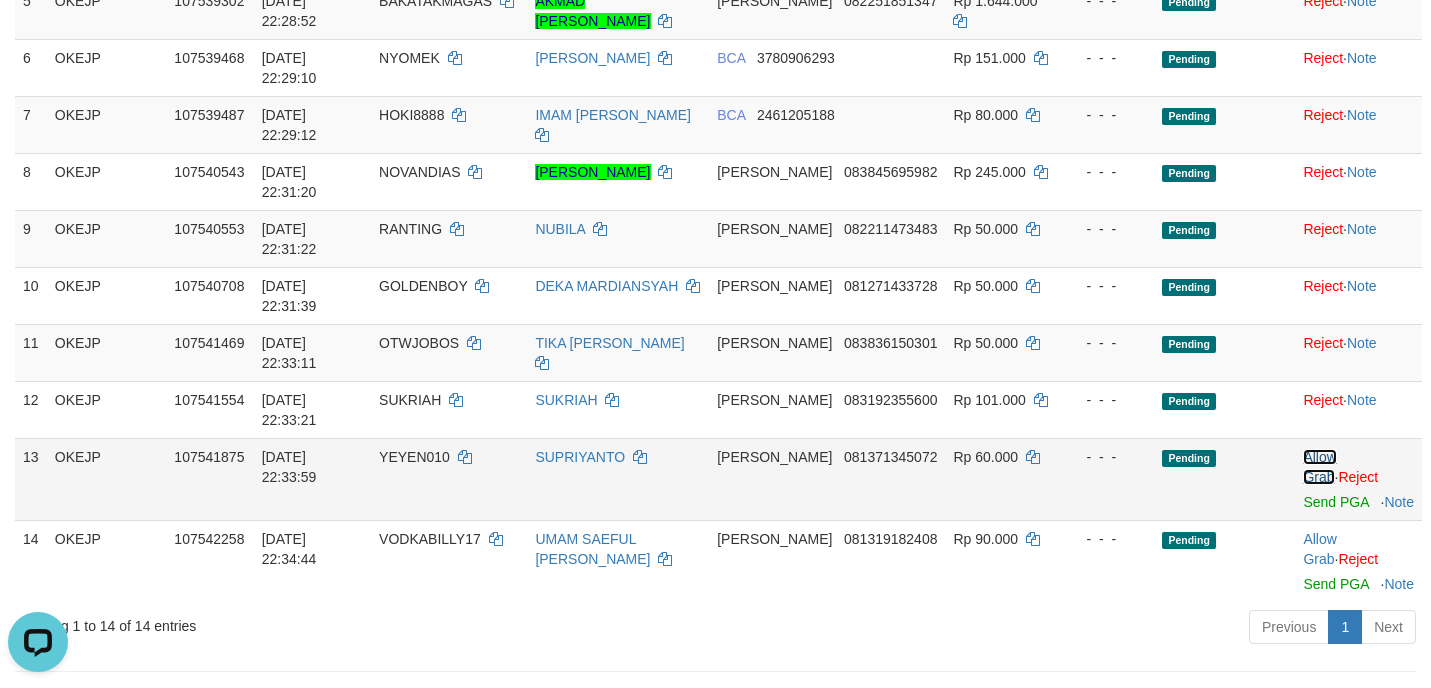 click on "Allow Grab" at bounding box center (1319, 467) 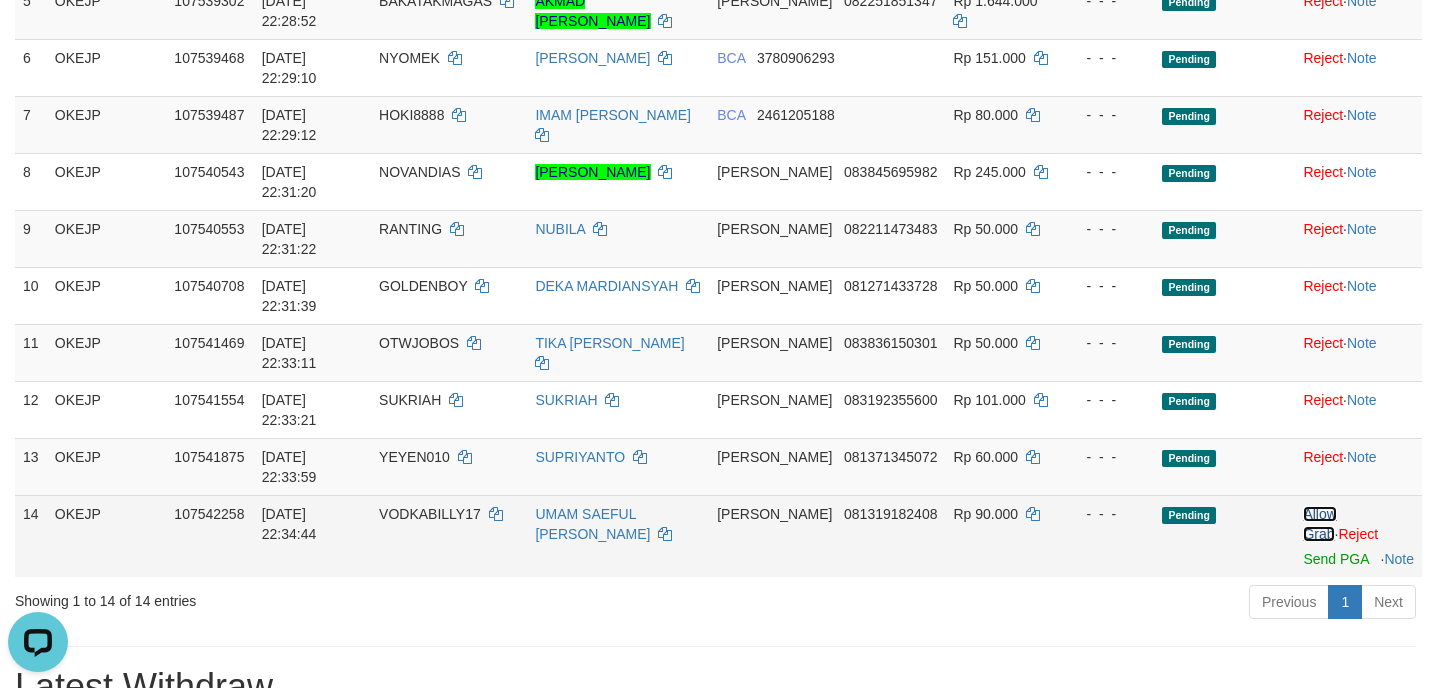 click on "Allow Grab" at bounding box center (1319, 524) 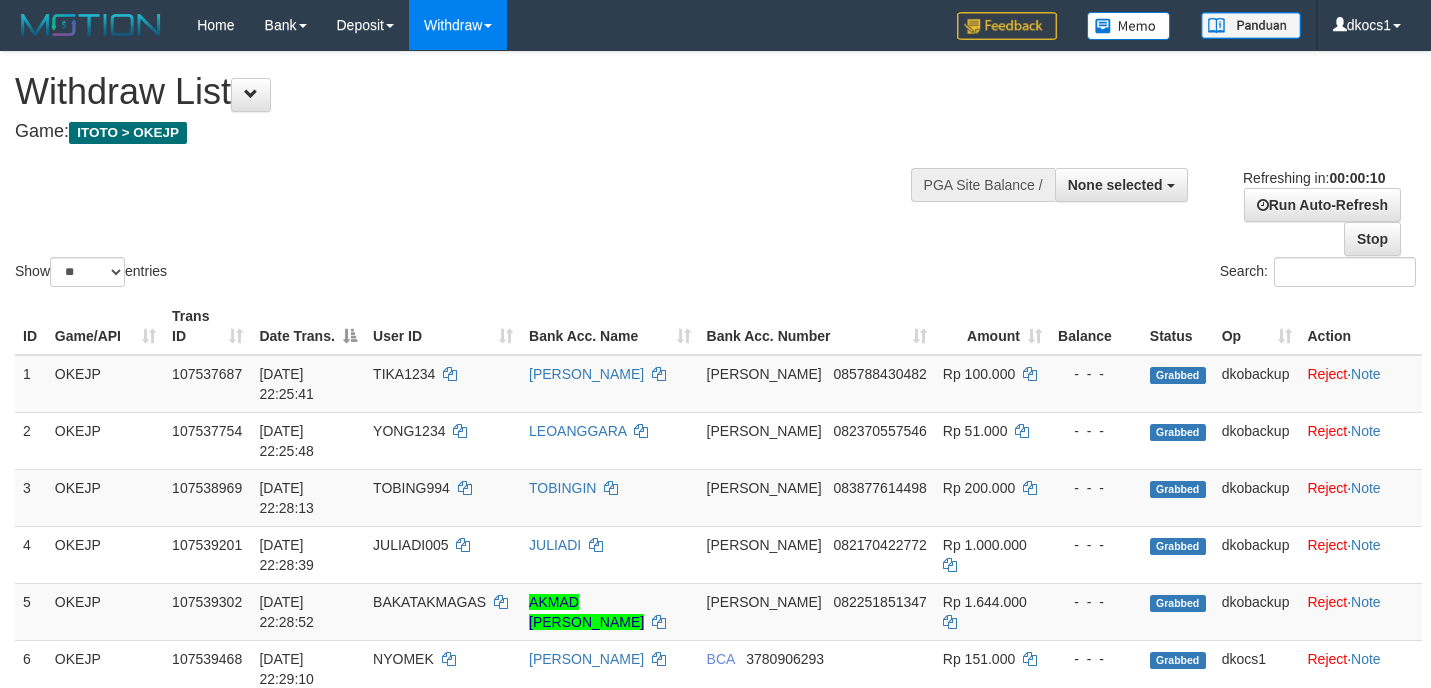 select 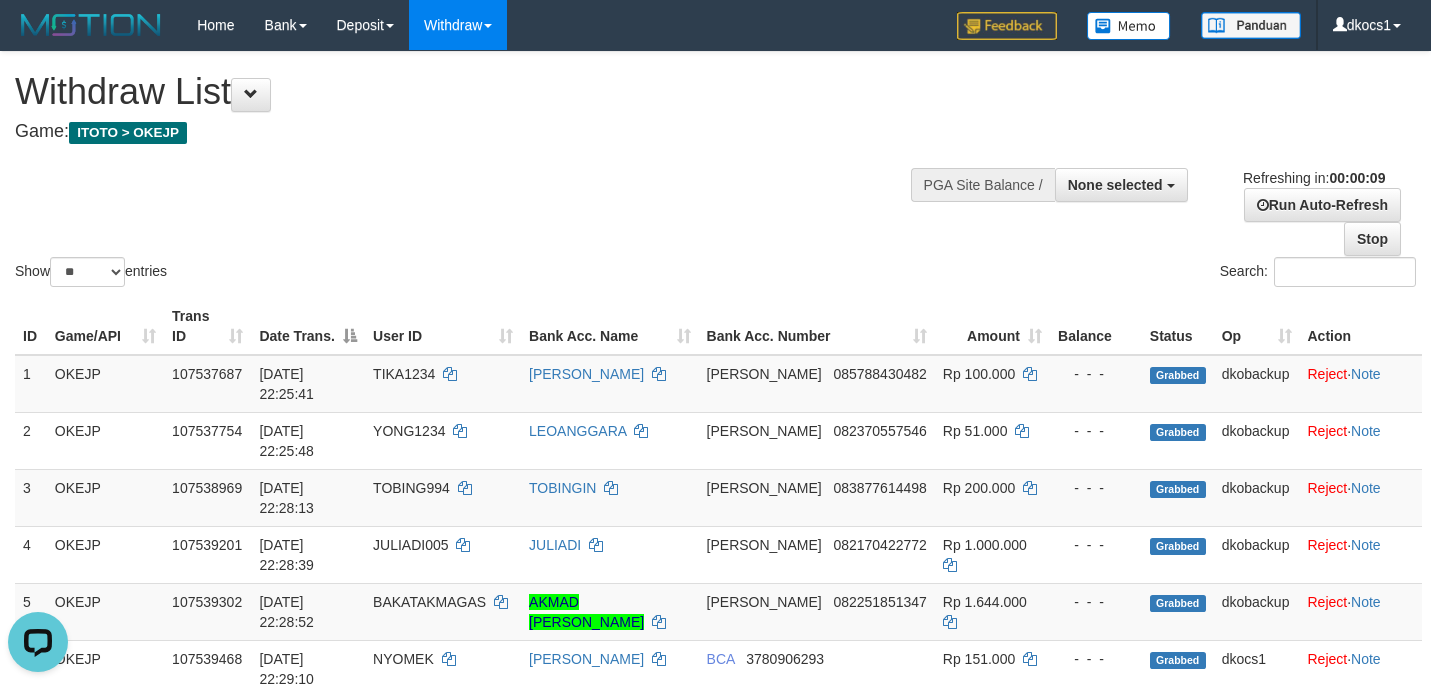 scroll, scrollTop: 0, scrollLeft: 0, axis: both 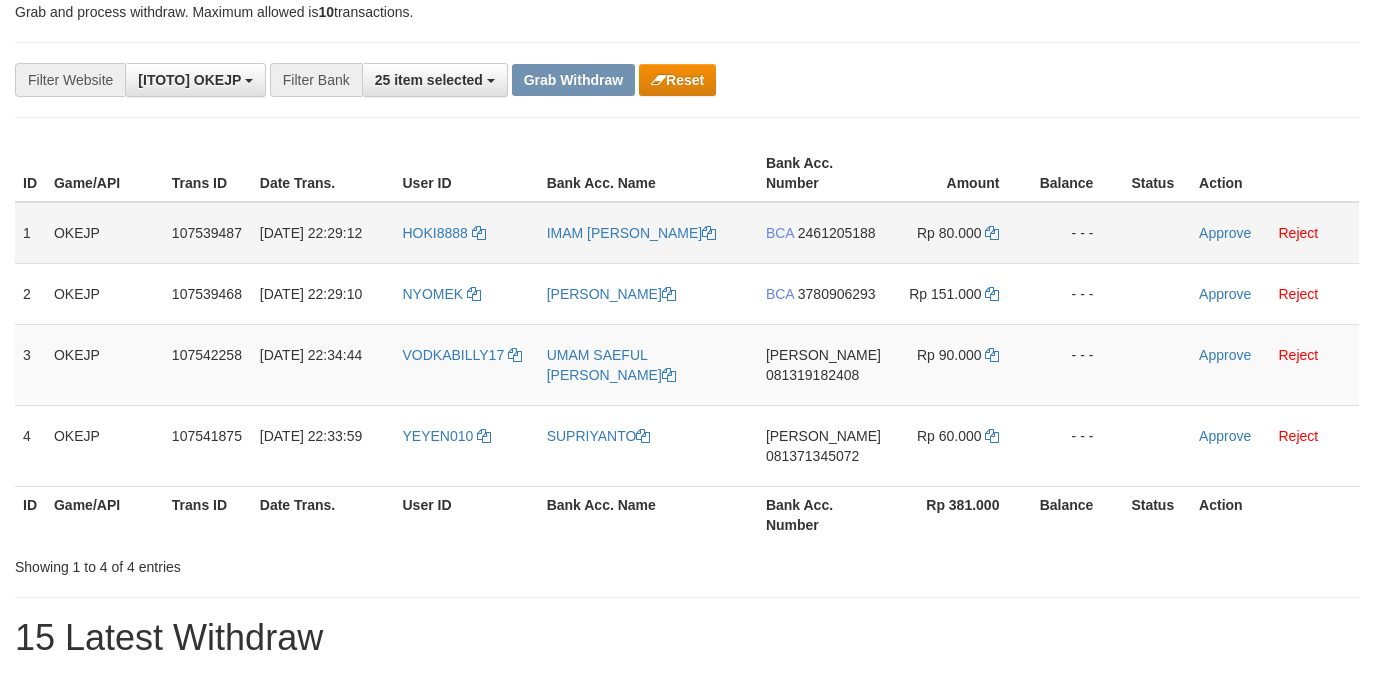 click on "HOKI8888" at bounding box center (467, 233) 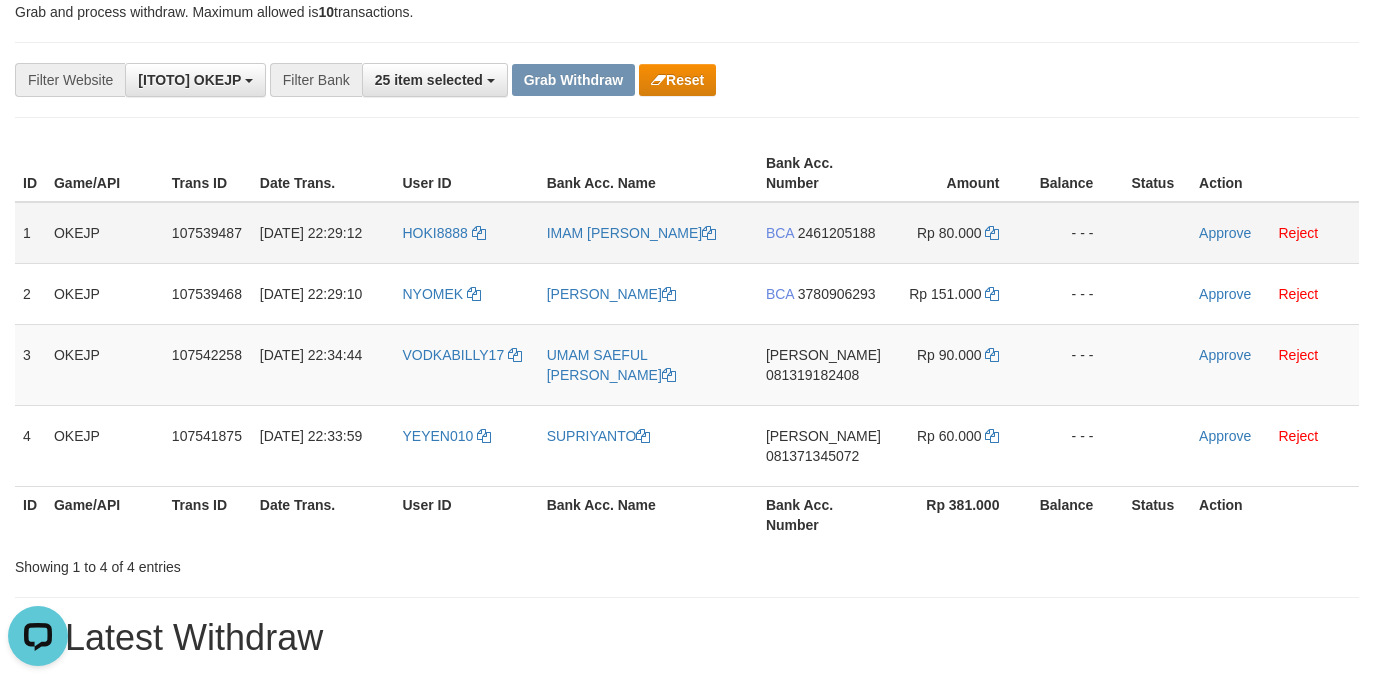 scroll, scrollTop: 0, scrollLeft: 0, axis: both 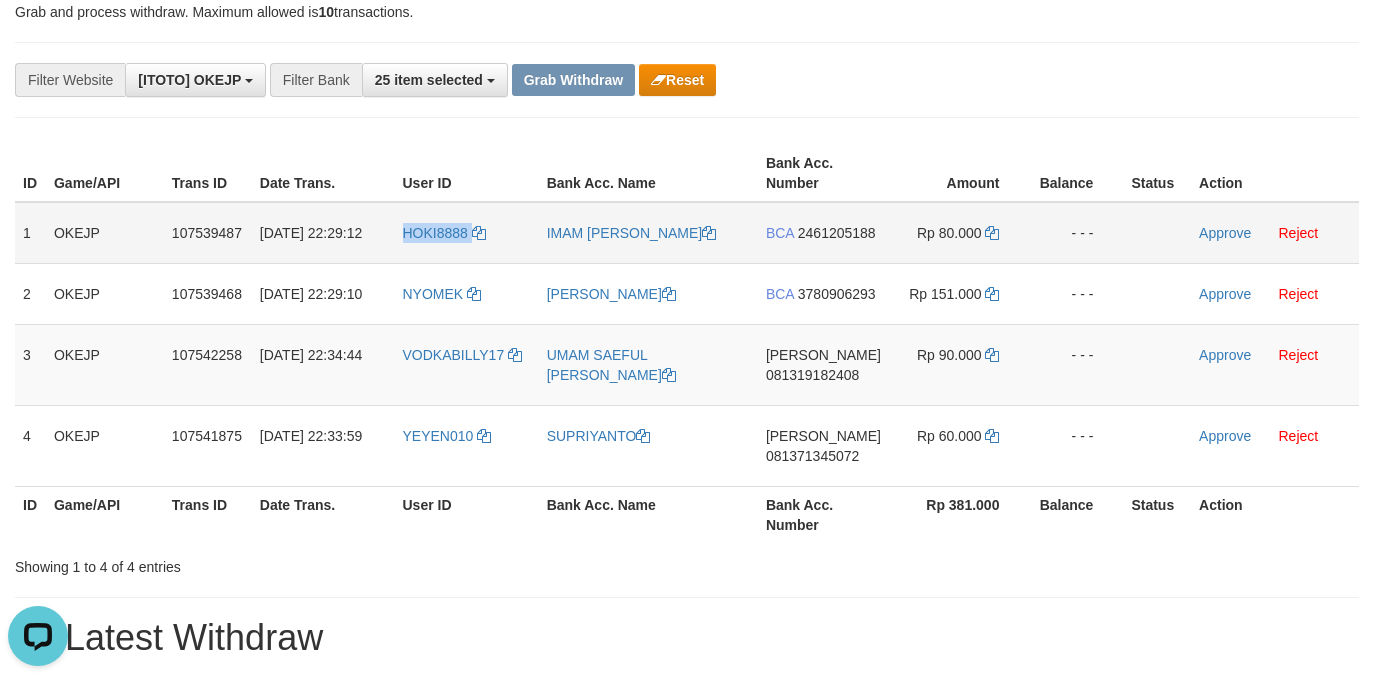 click on "HOKI8888" at bounding box center (467, 233) 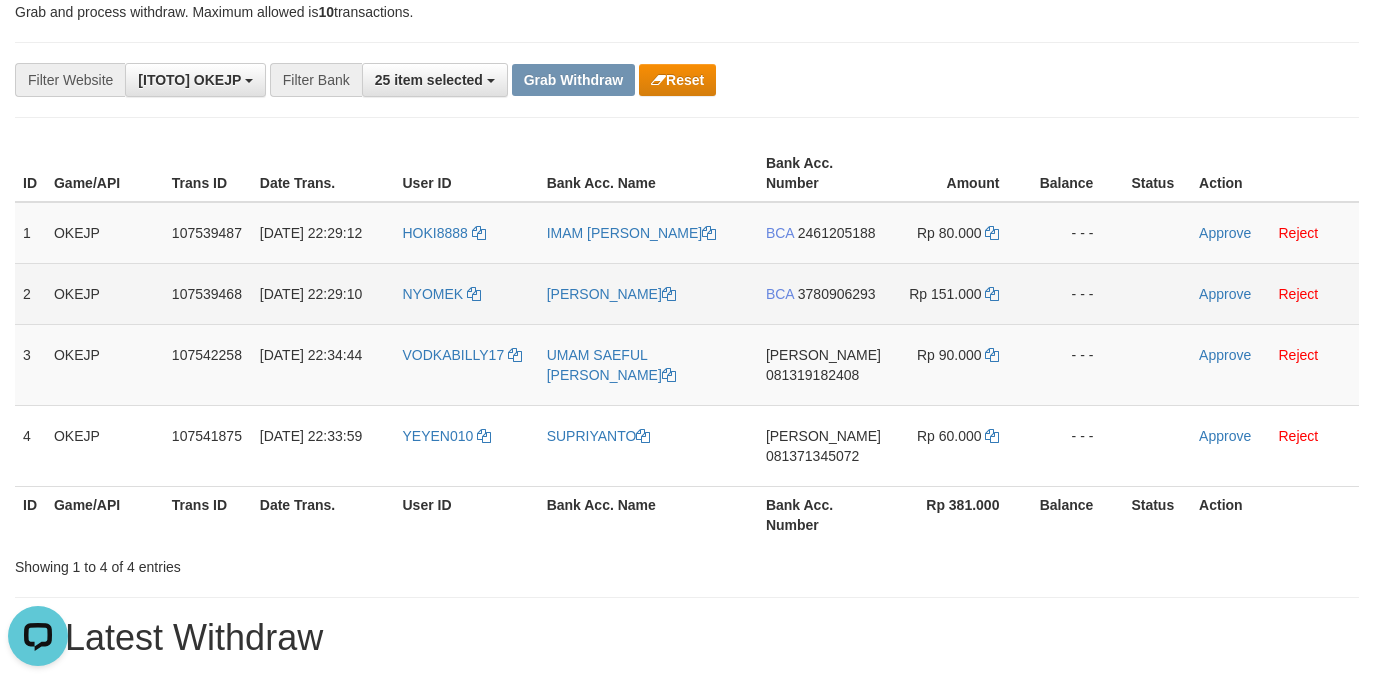 click on "NYOMEK" at bounding box center [467, 293] 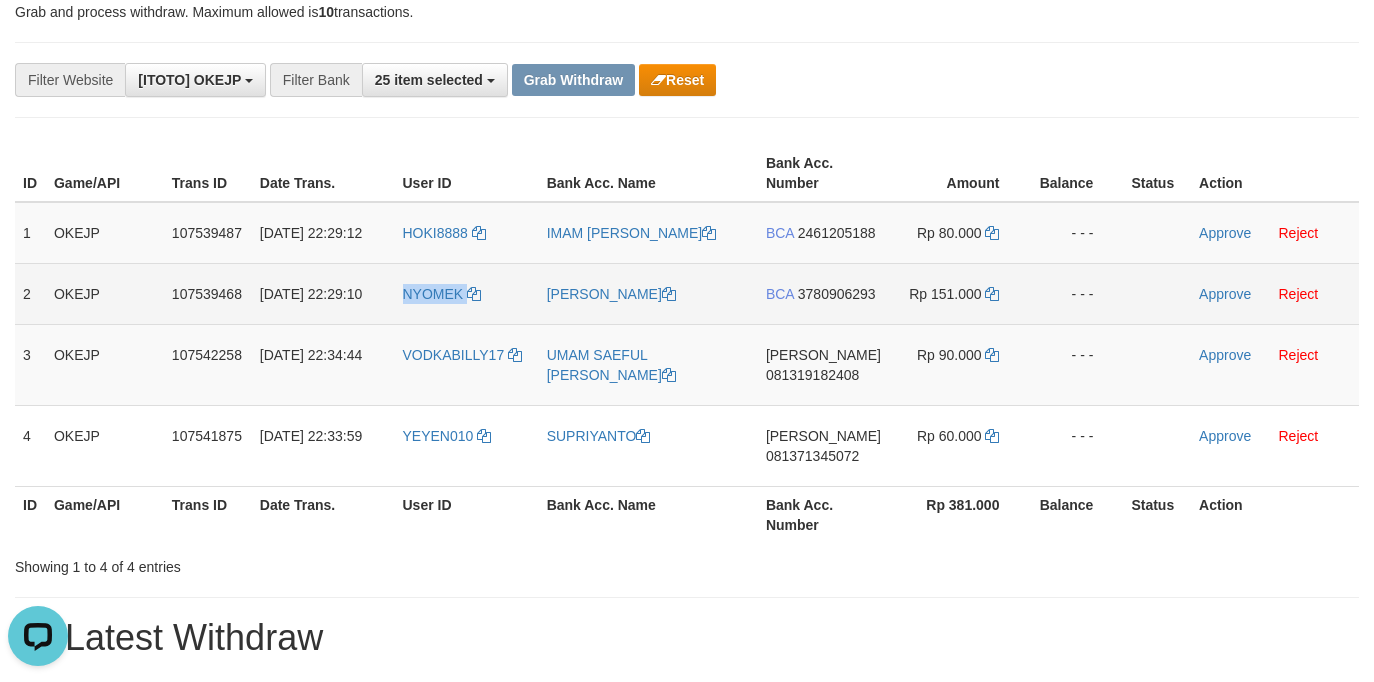click on "NYOMEK" at bounding box center [467, 293] 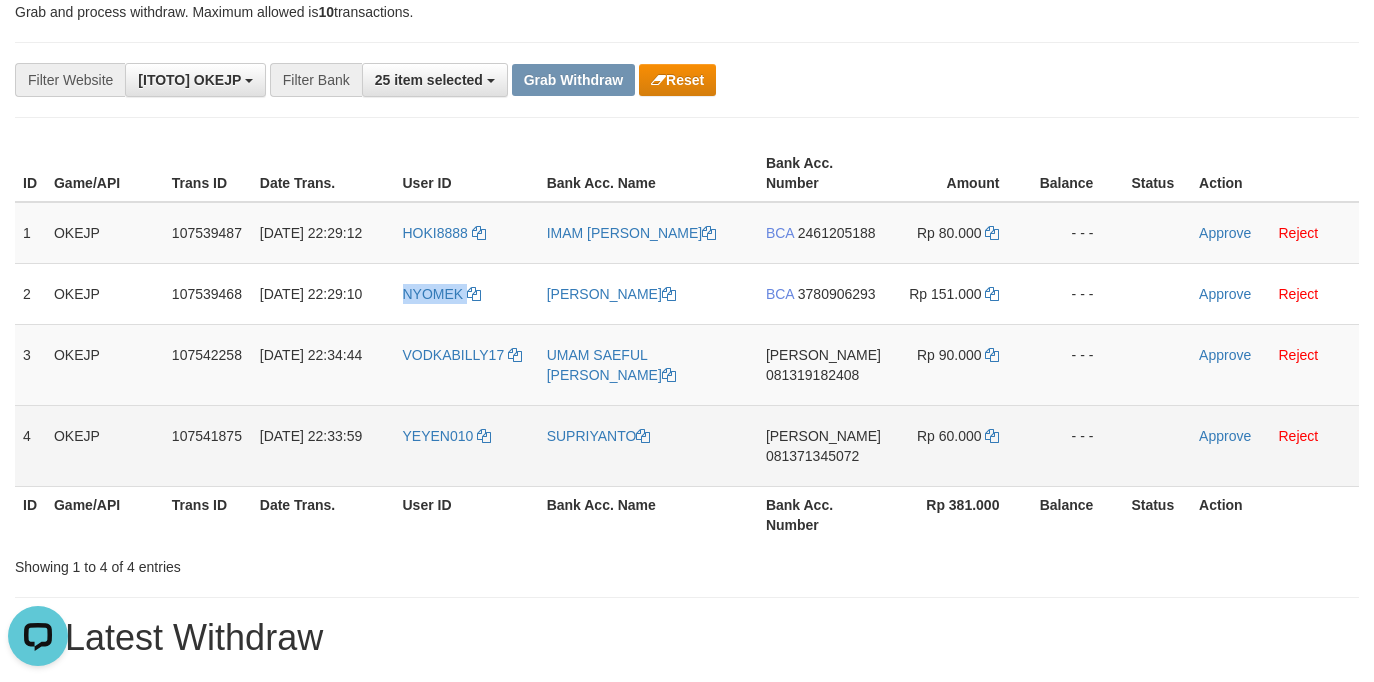 copy on "NYOMEK" 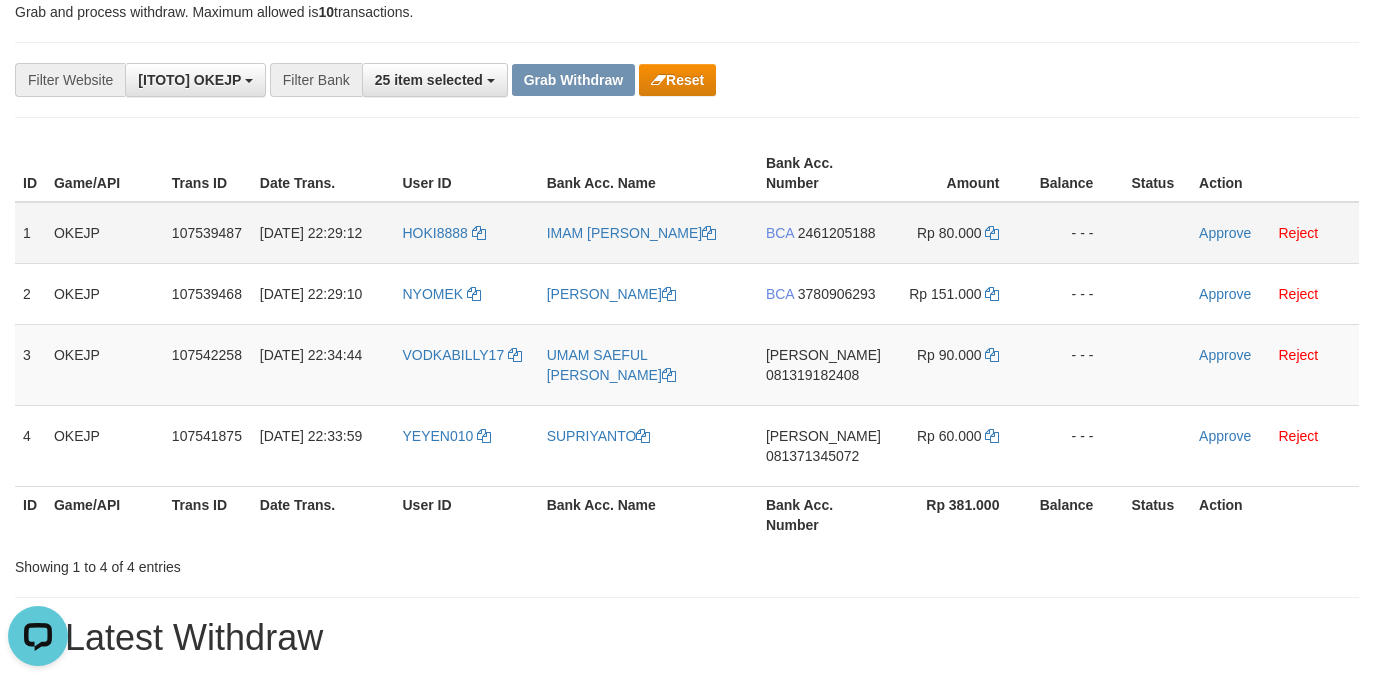 click on "IMAM [PERSON_NAME]" at bounding box center [648, 233] 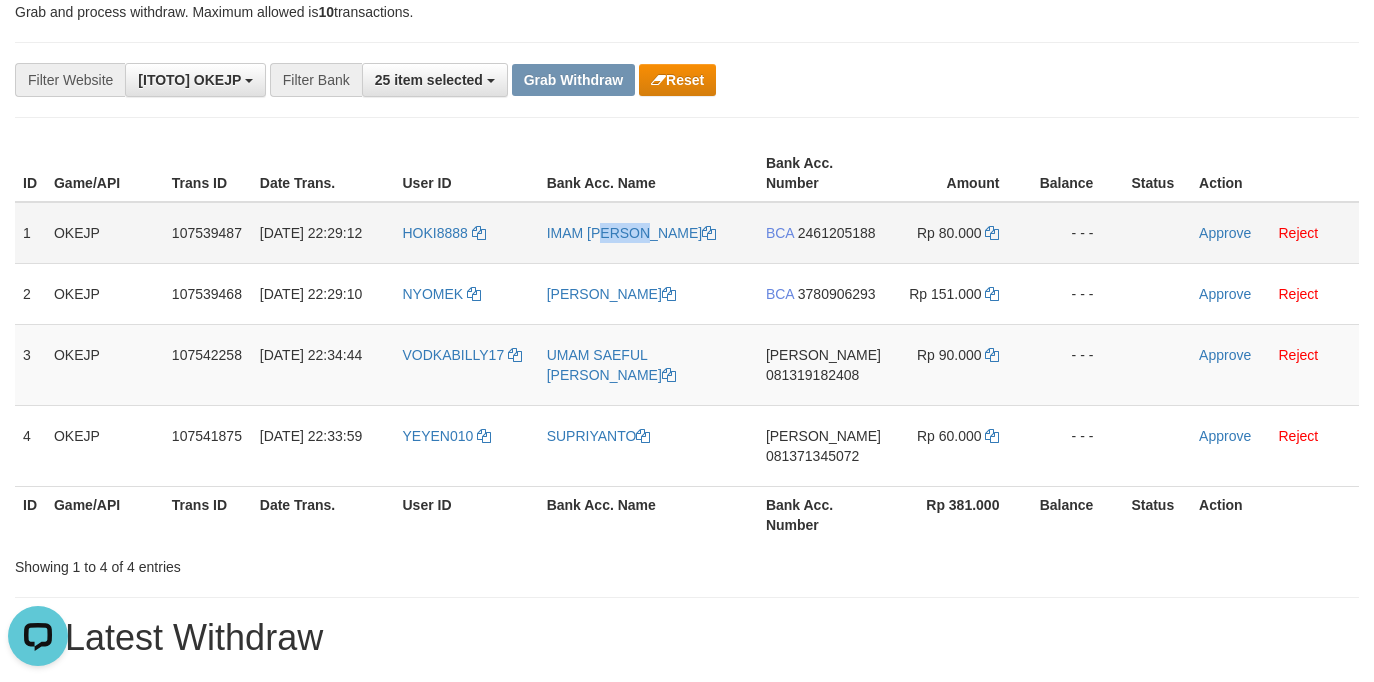 click on "IMAM [PERSON_NAME]" at bounding box center (648, 233) 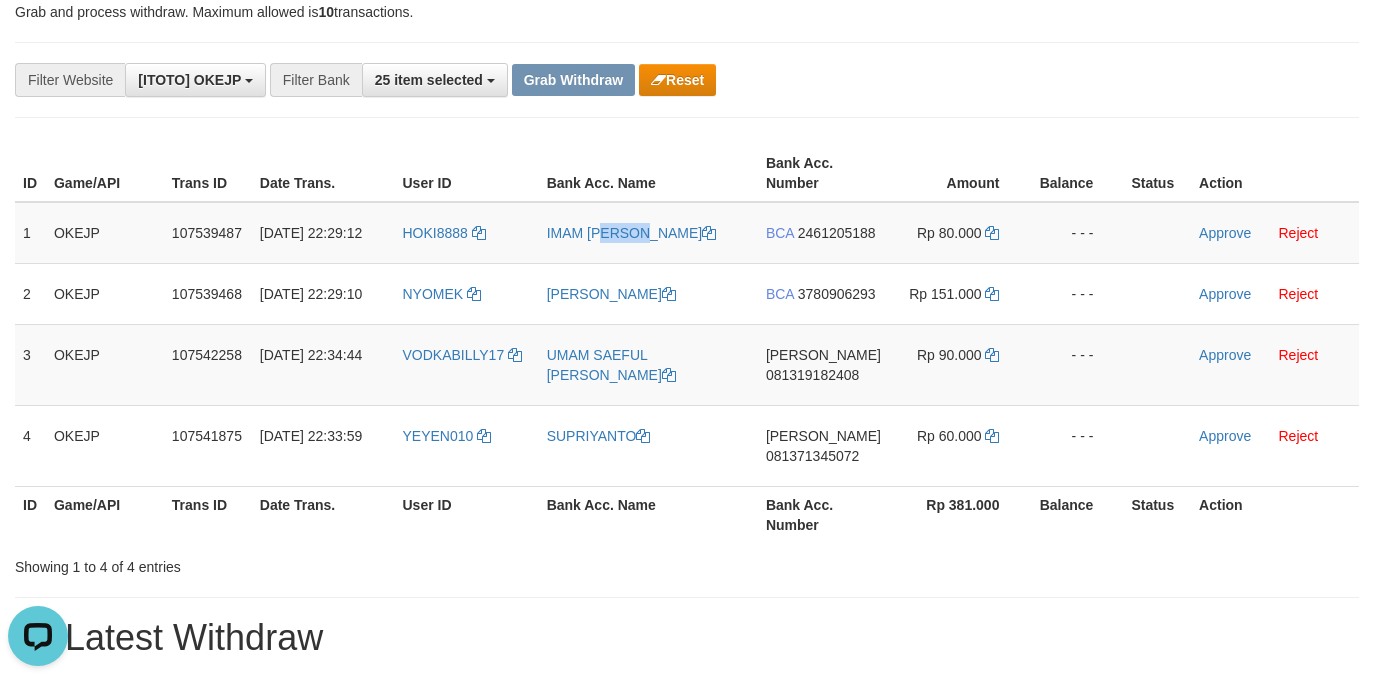 copy on "IMAM [PERSON_NAME]" 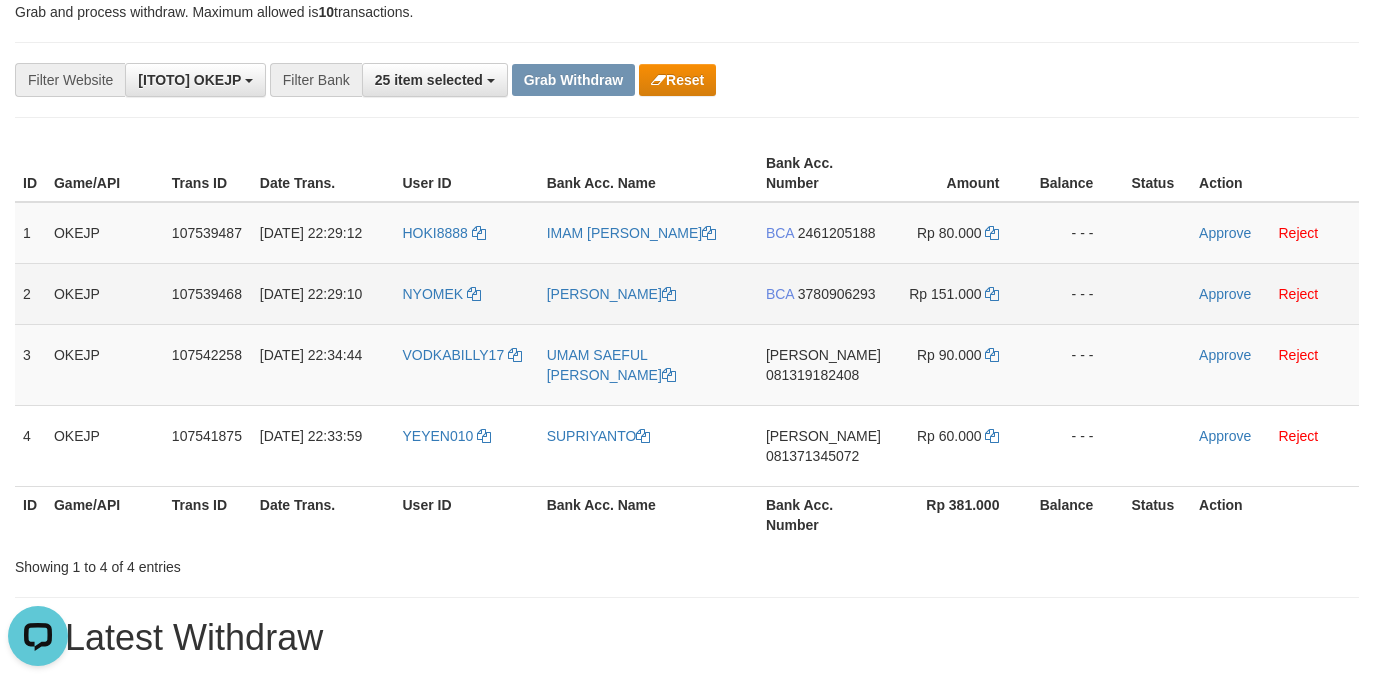 click on "[PERSON_NAME]" at bounding box center [648, 293] 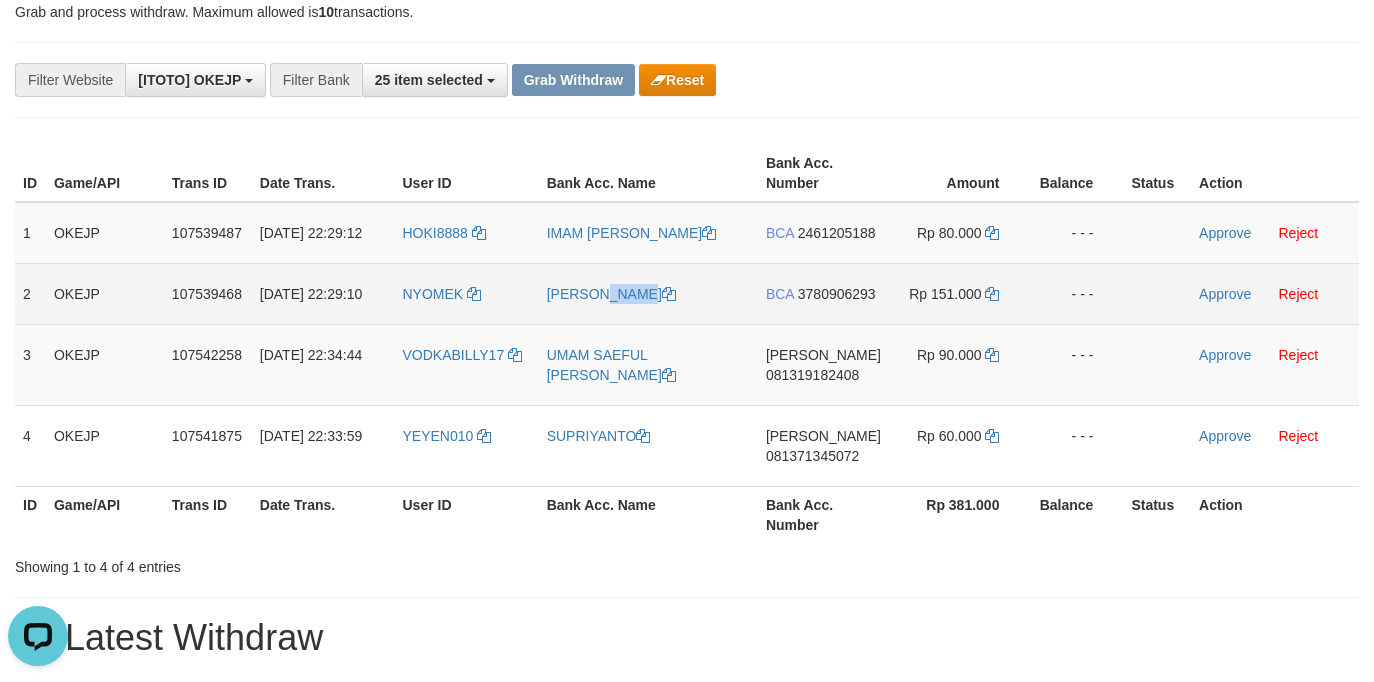 click on "[PERSON_NAME]" at bounding box center (648, 293) 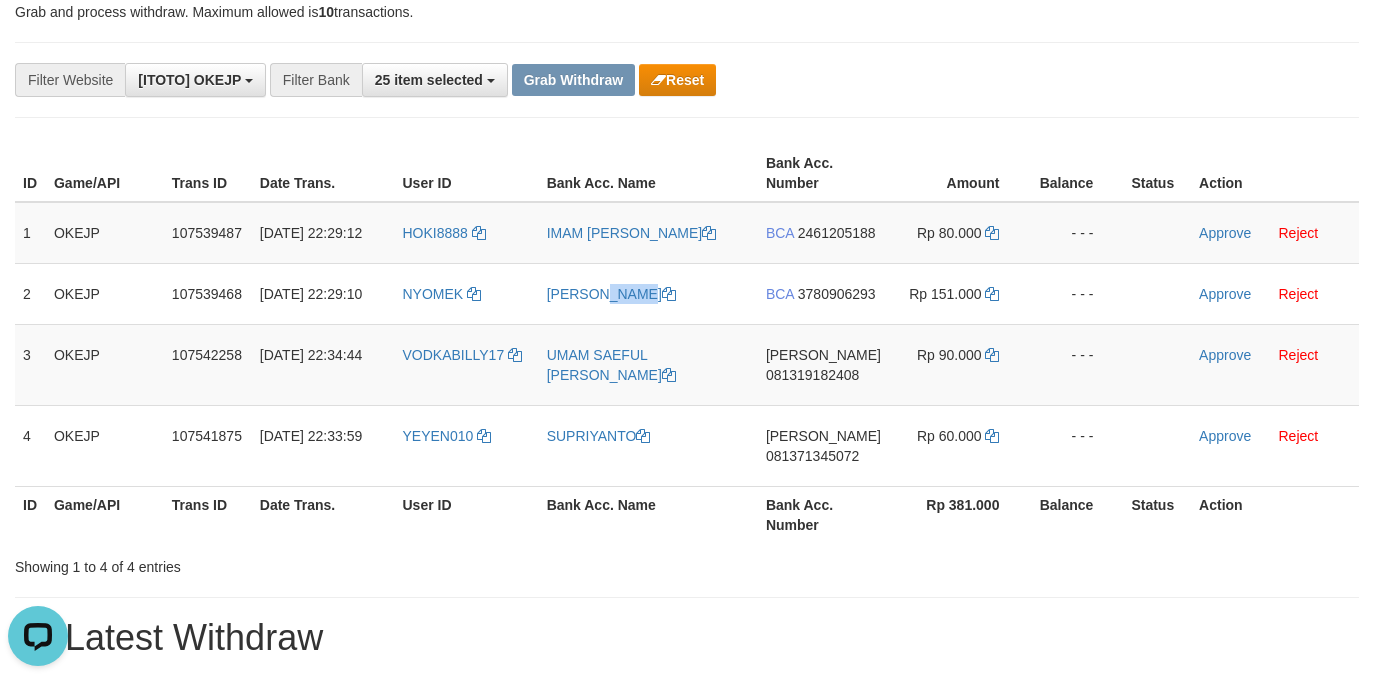 copy on "[PERSON_NAME]" 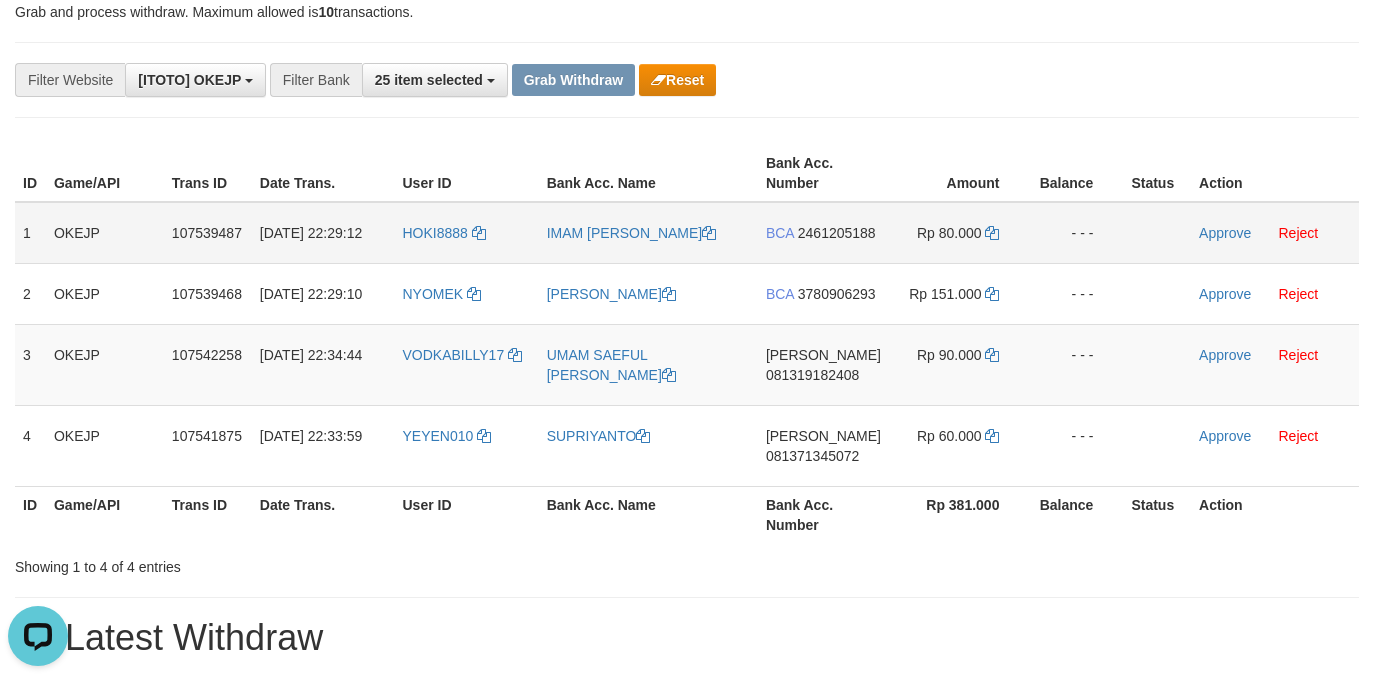 click on "BCA
2461205188" at bounding box center (823, 233) 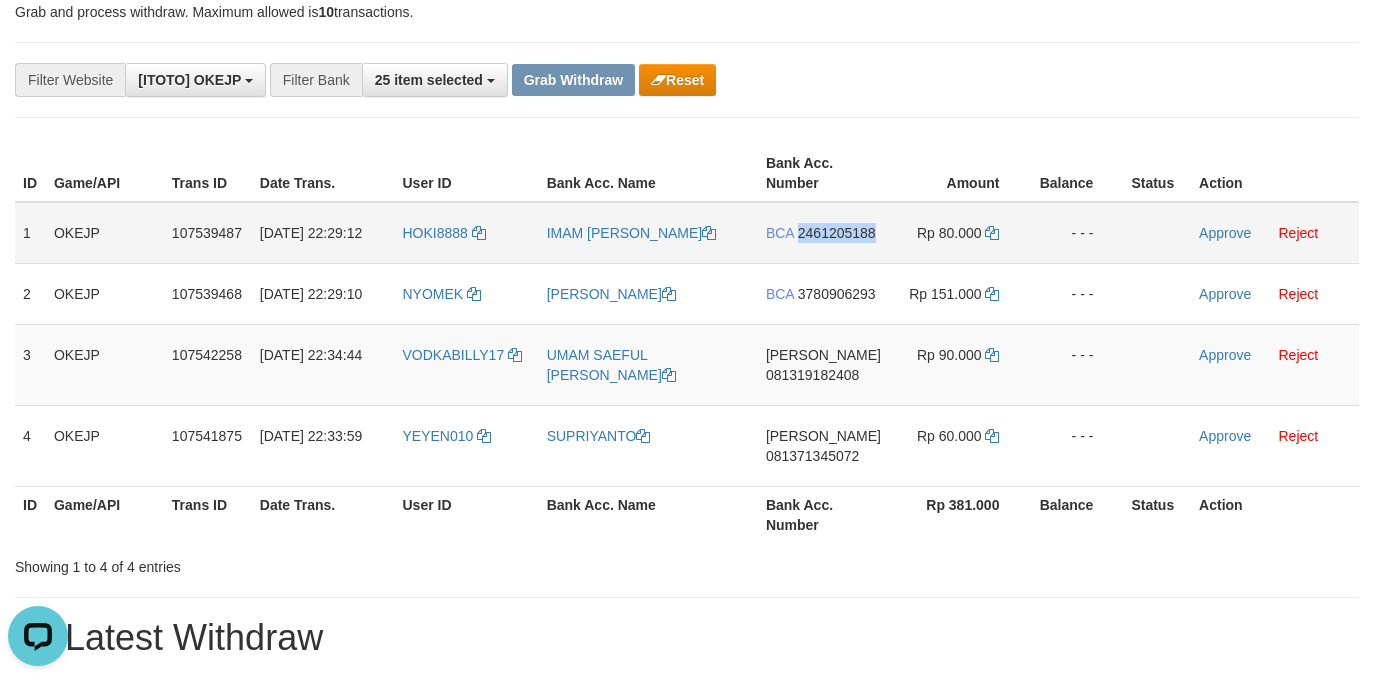 click on "BCA
2461205188" at bounding box center (823, 233) 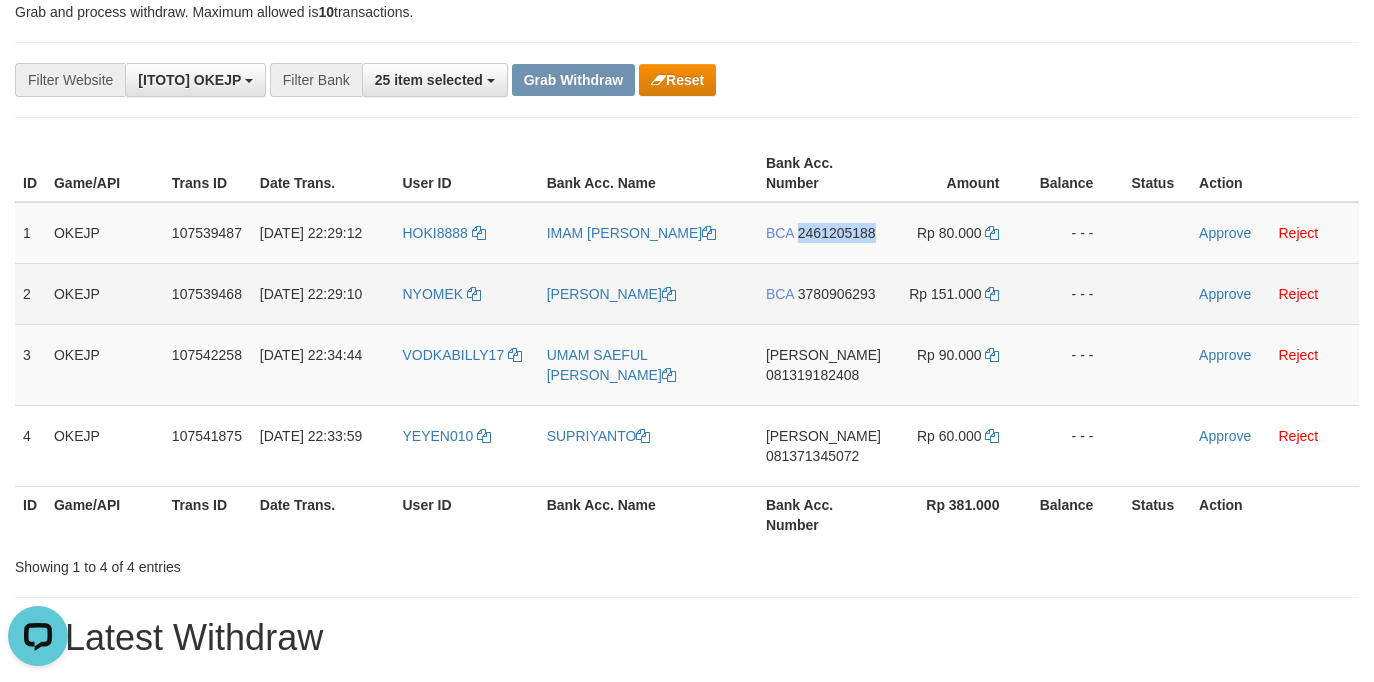 copy on "2461205188" 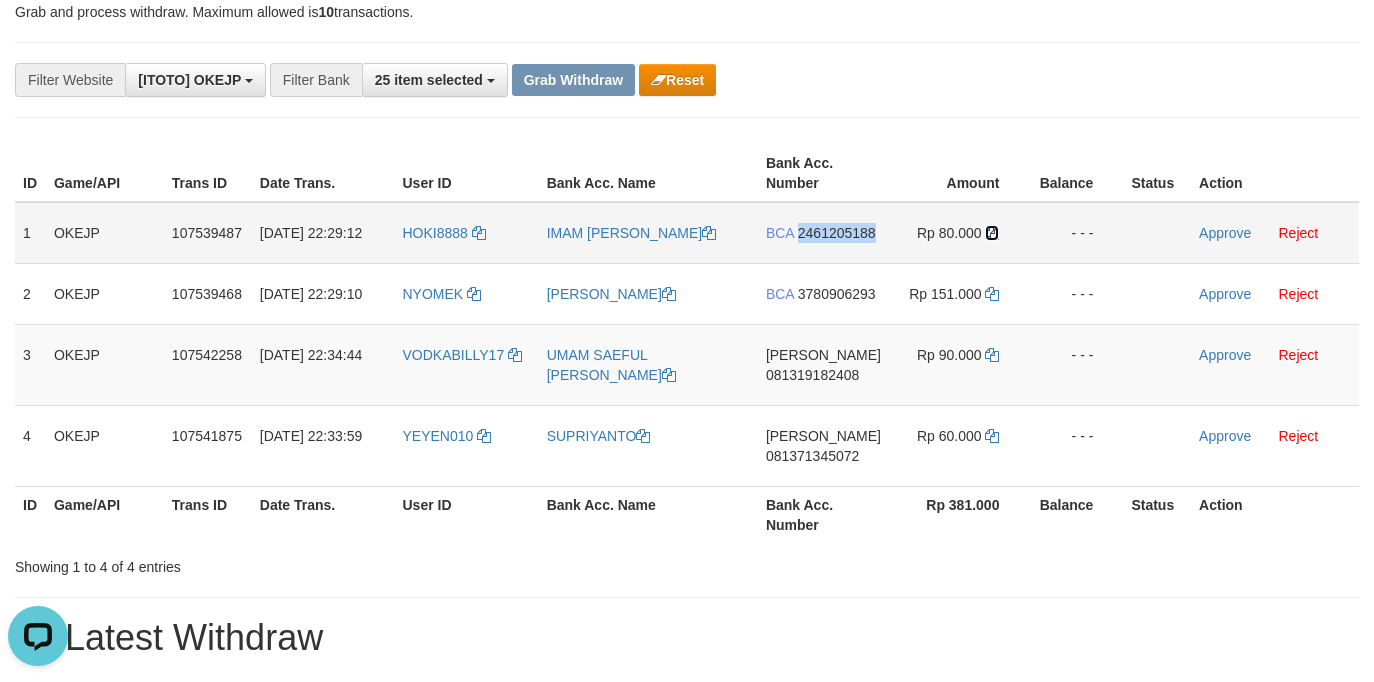 click at bounding box center [992, 233] 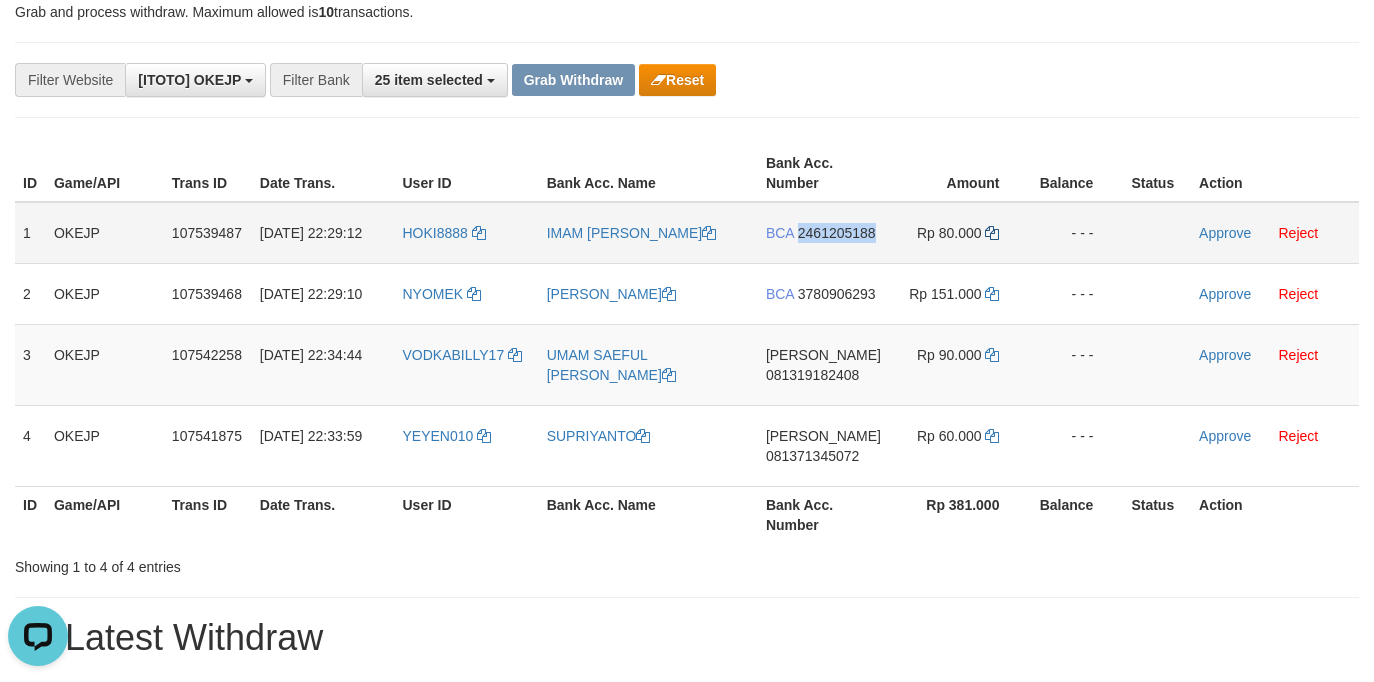 copy on "2461205188" 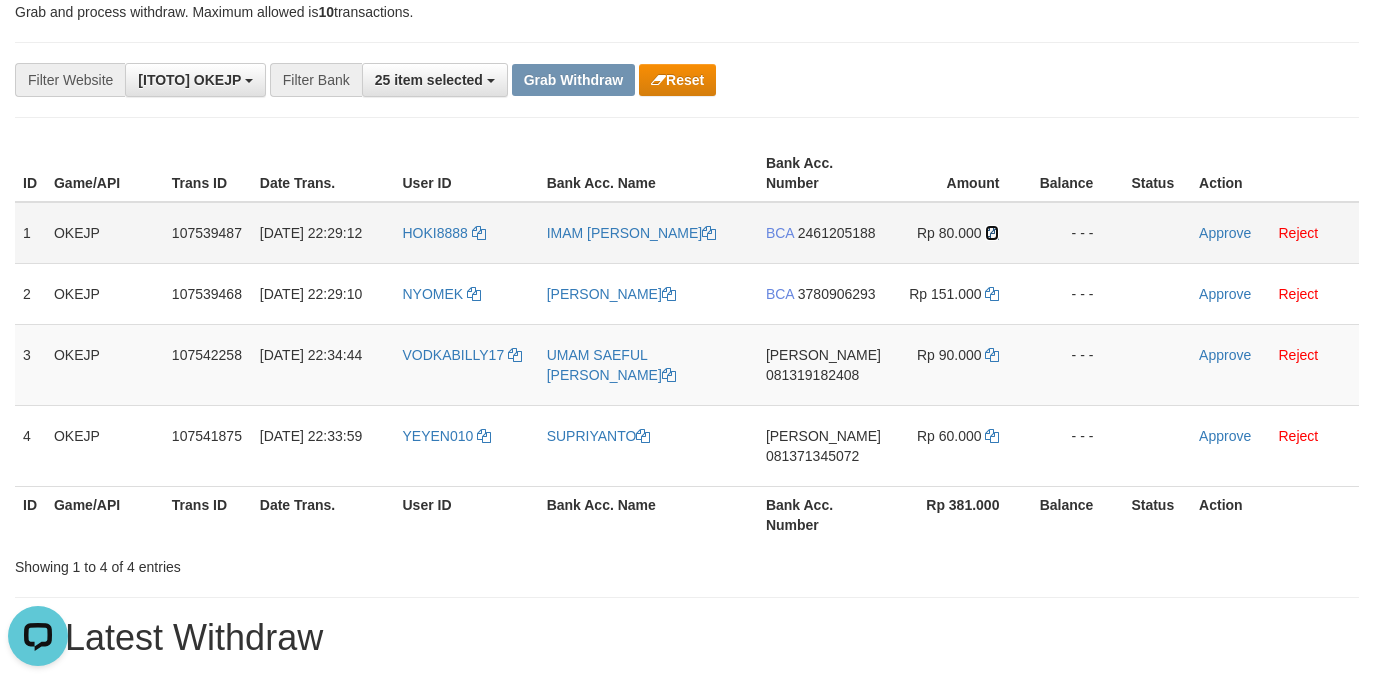 click at bounding box center [992, 233] 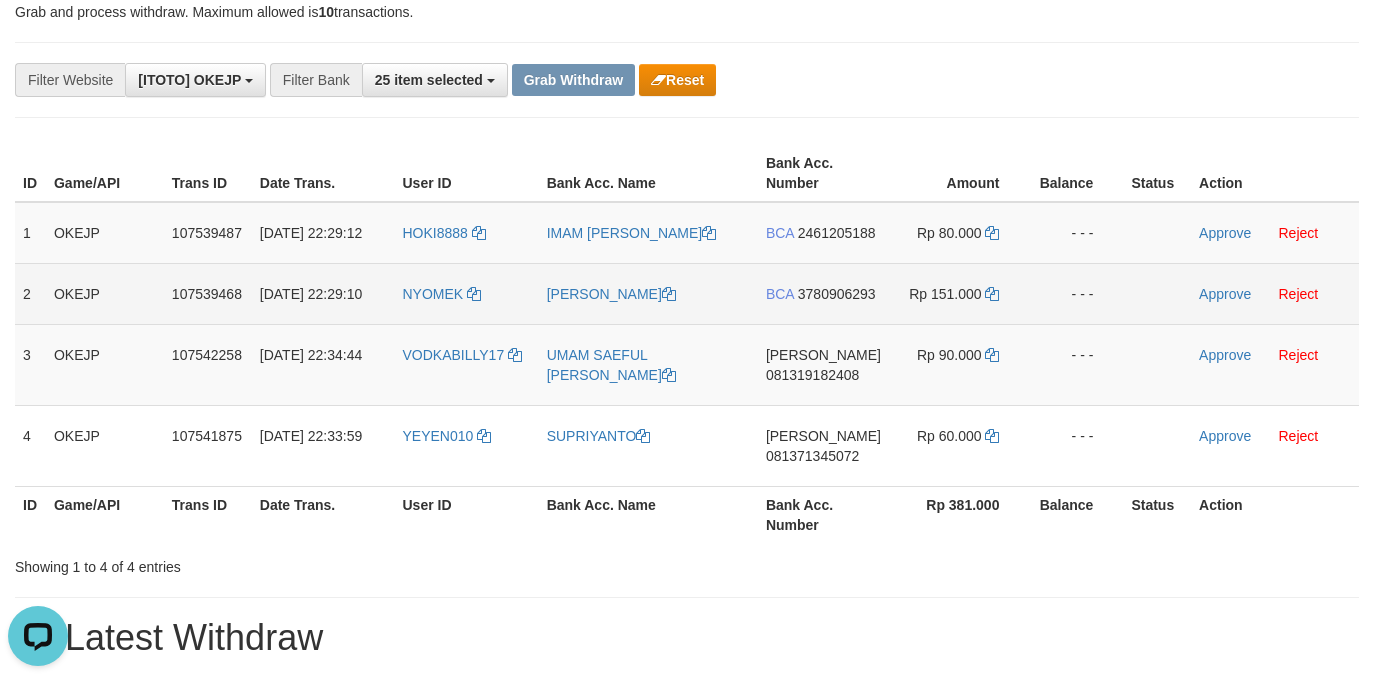 click on "BCA
3780906293" at bounding box center [823, 293] 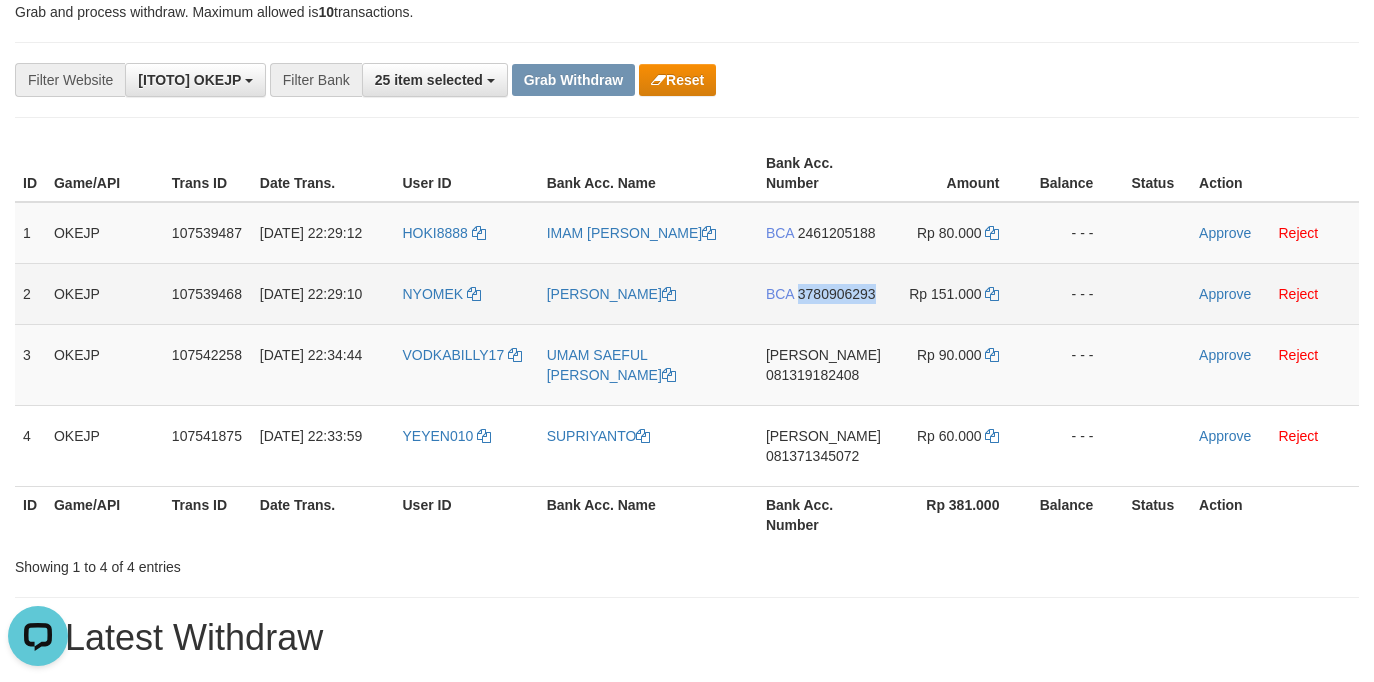 drag, startPoint x: 828, startPoint y: 348, endPoint x: 843, endPoint y: 348, distance: 15 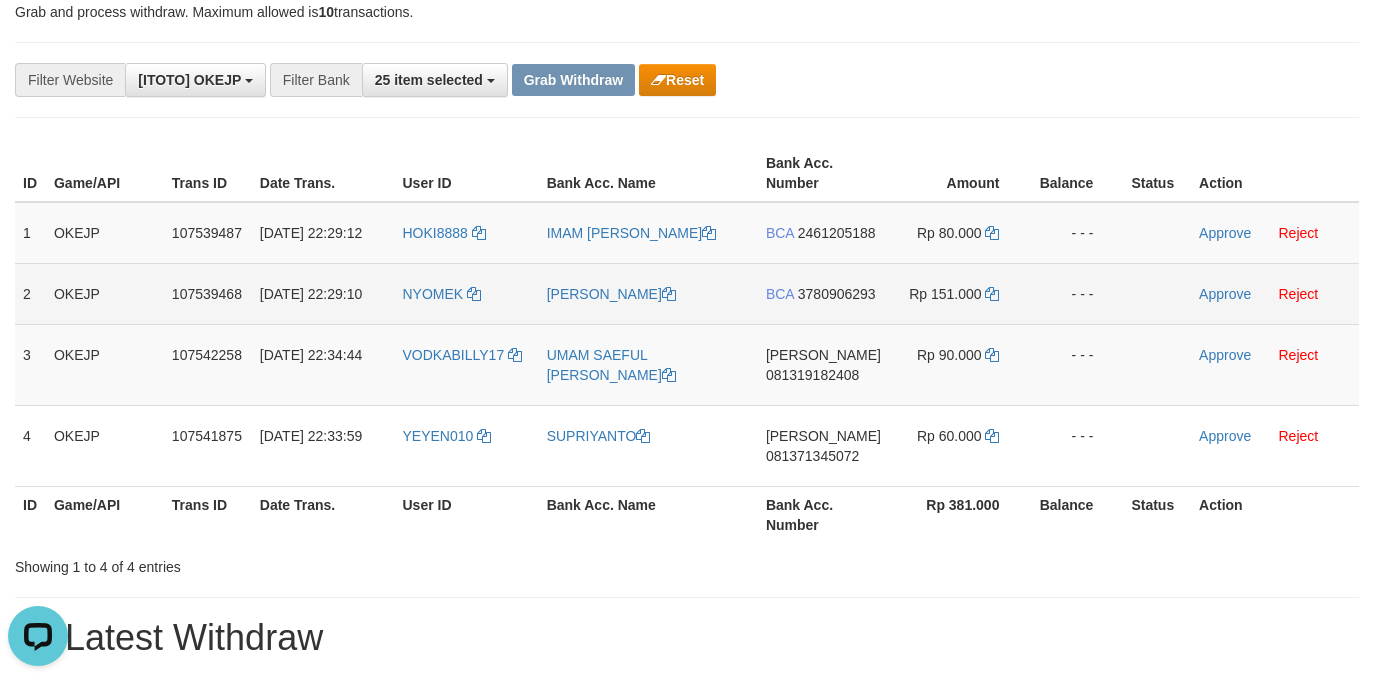 click on "3780906293" at bounding box center (837, 294) 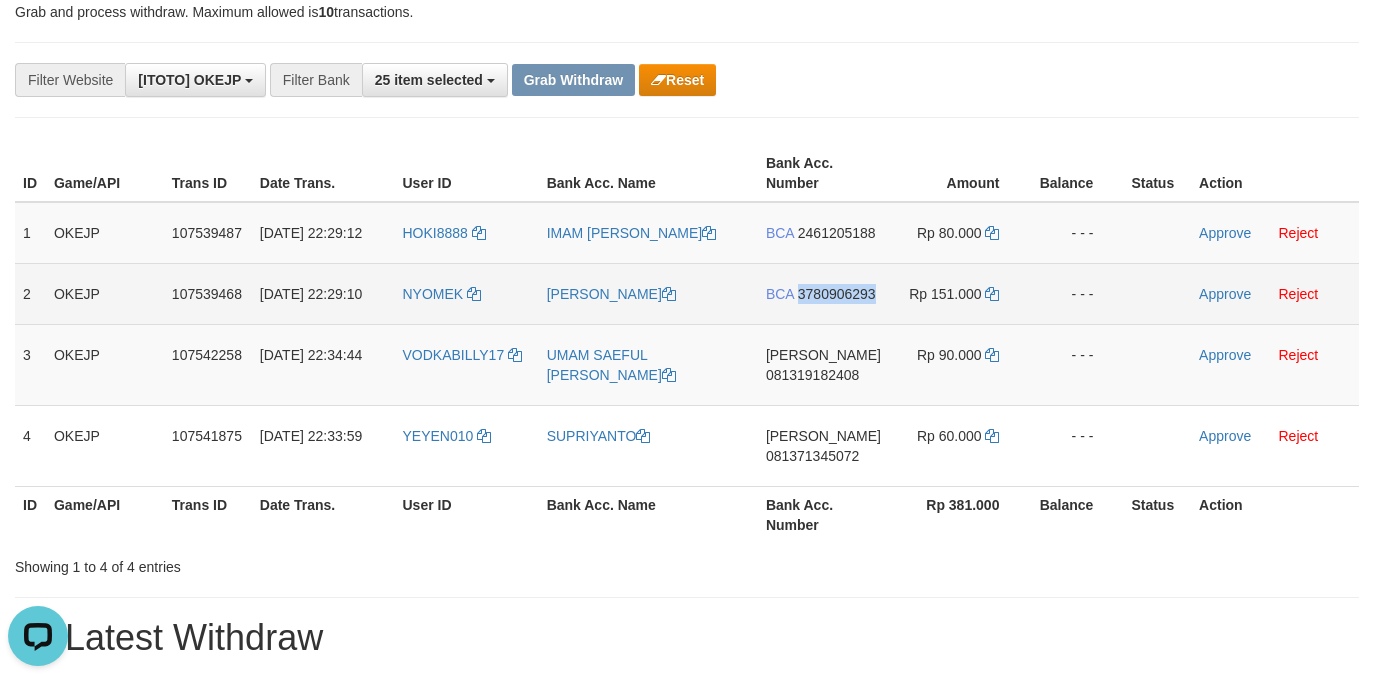 click on "BCA
3780906293" at bounding box center [823, 293] 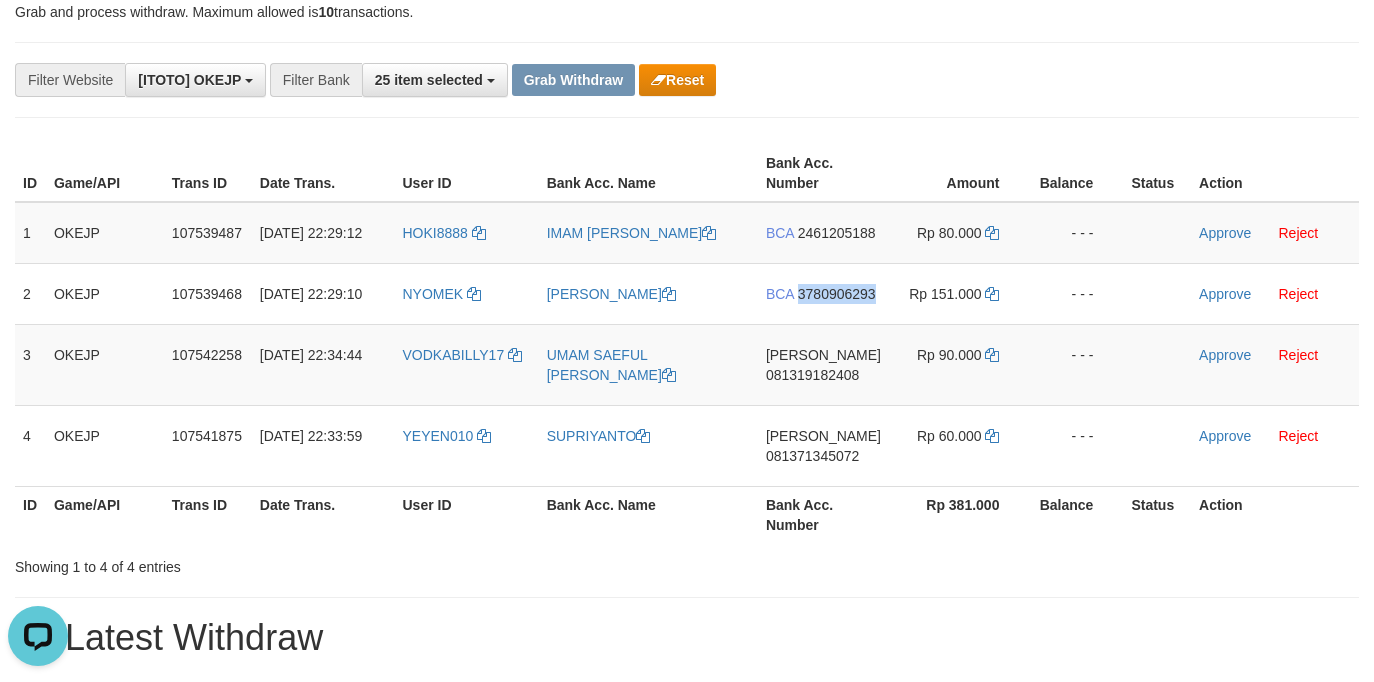 copy on "3780906293" 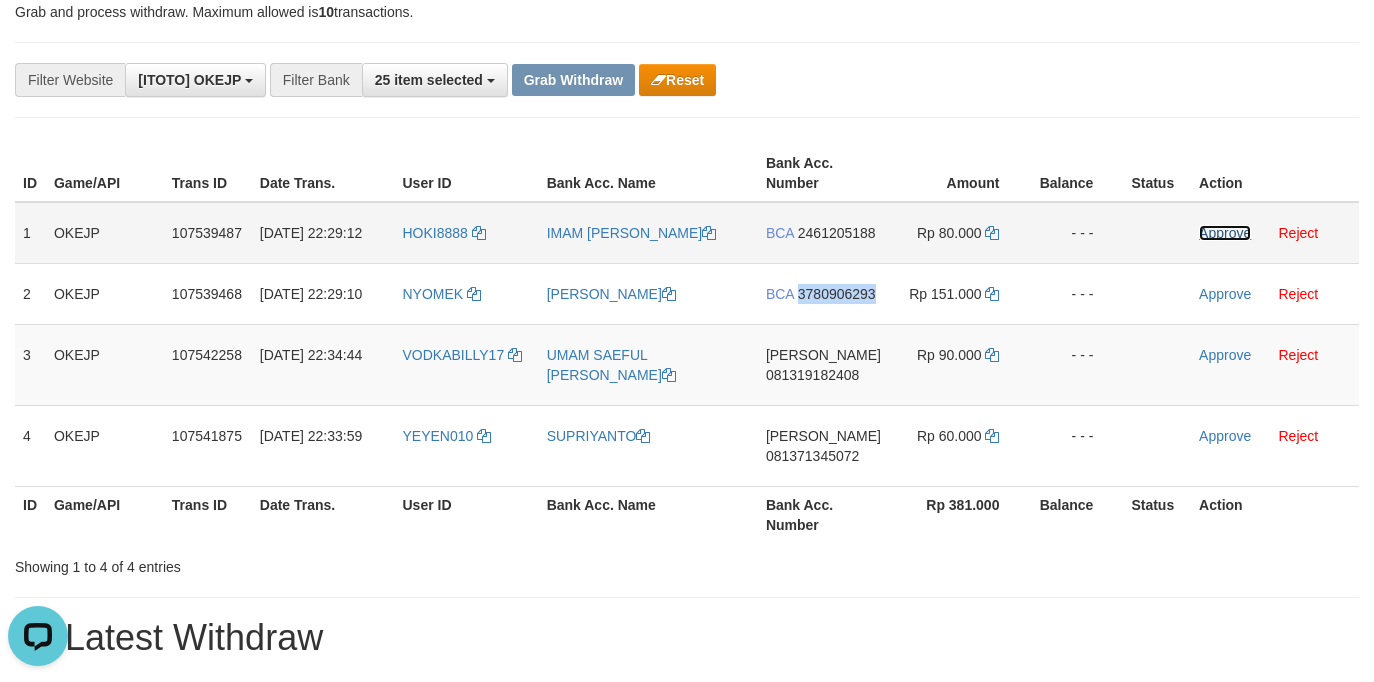 click on "Approve" at bounding box center (1225, 233) 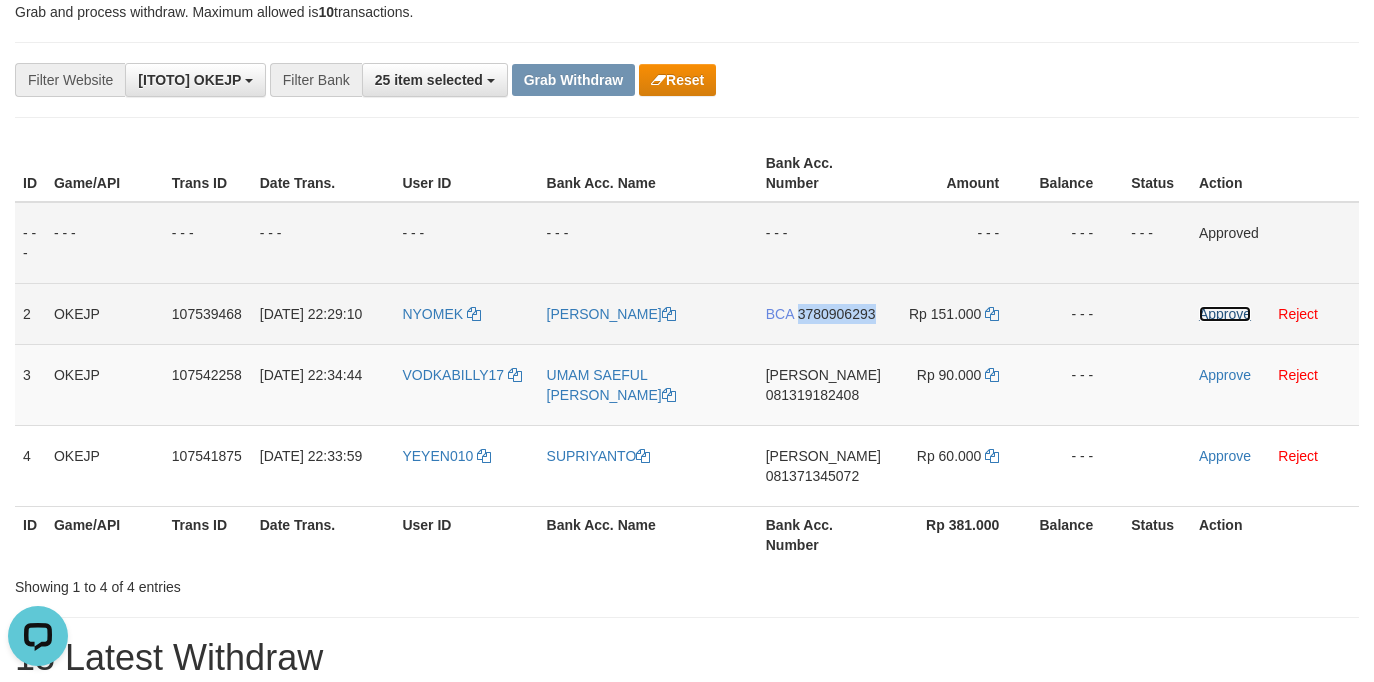 click on "Approve" at bounding box center [1225, 314] 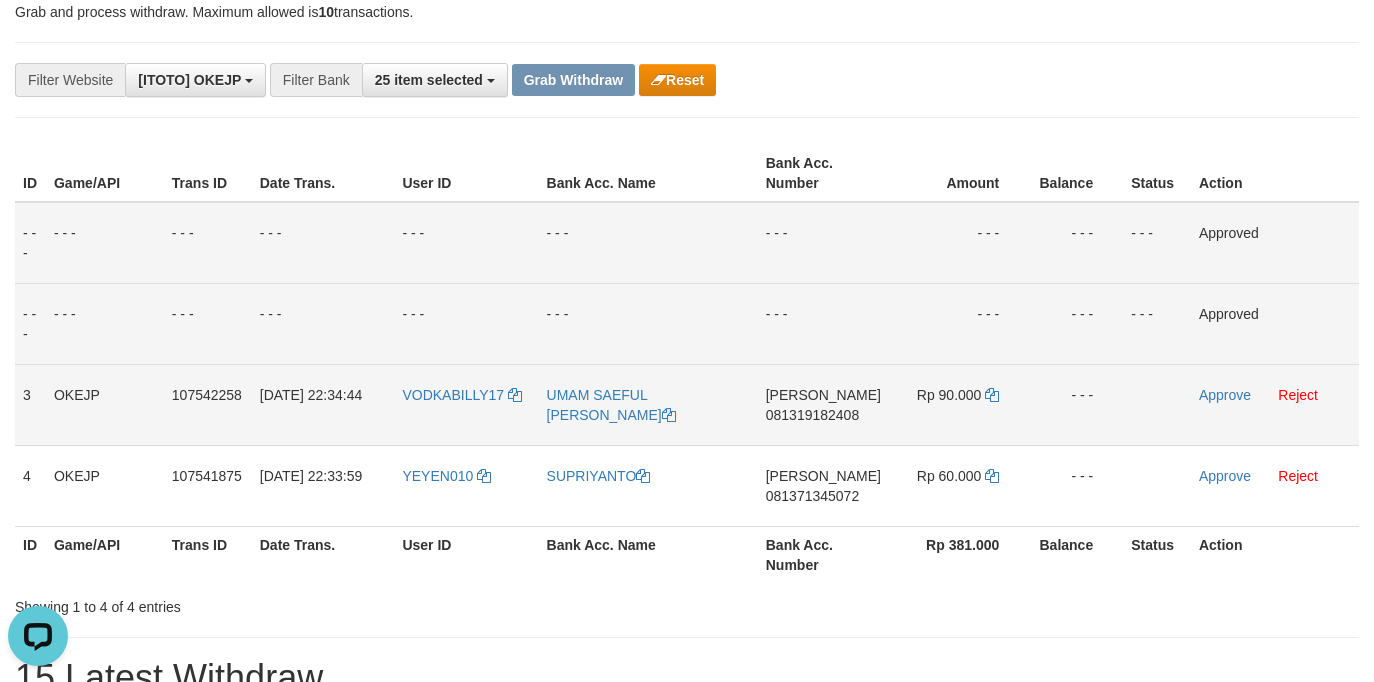 click on "[DATE] 22:34:44" at bounding box center [323, 404] 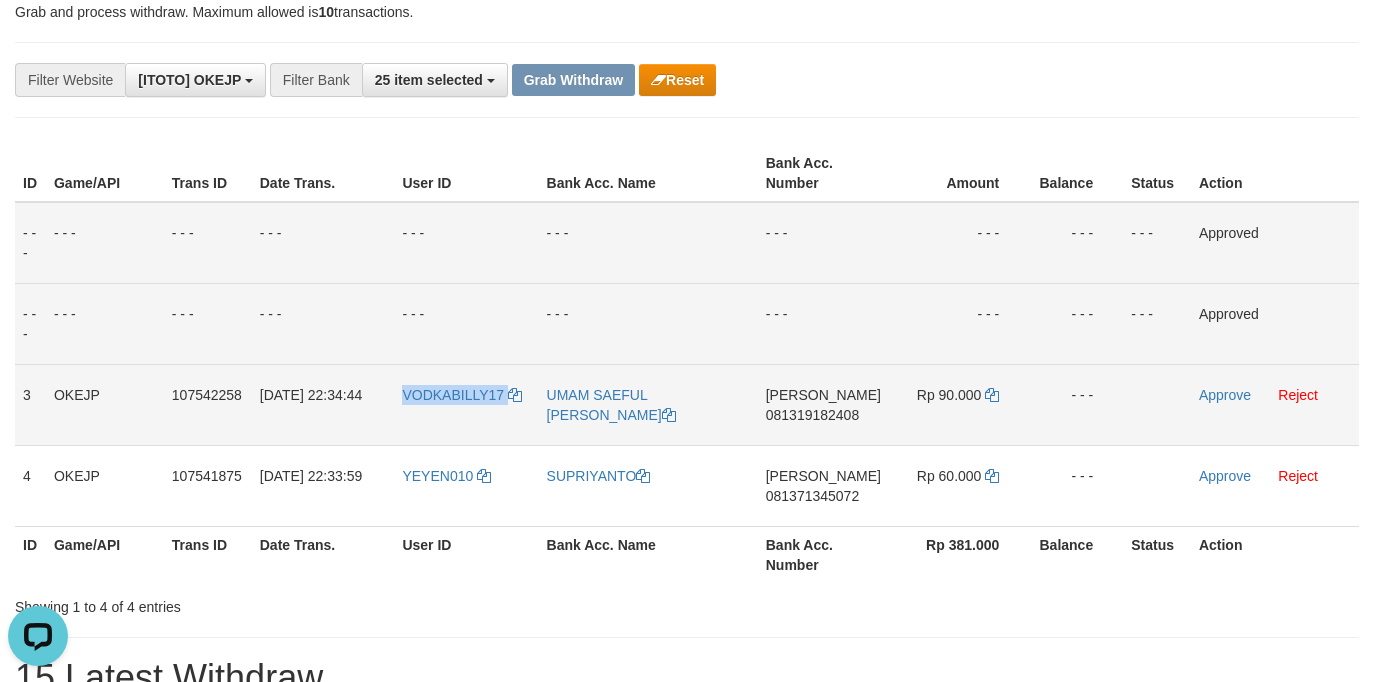 click on "VODKABILLY17" at bounding box center [466, 404] 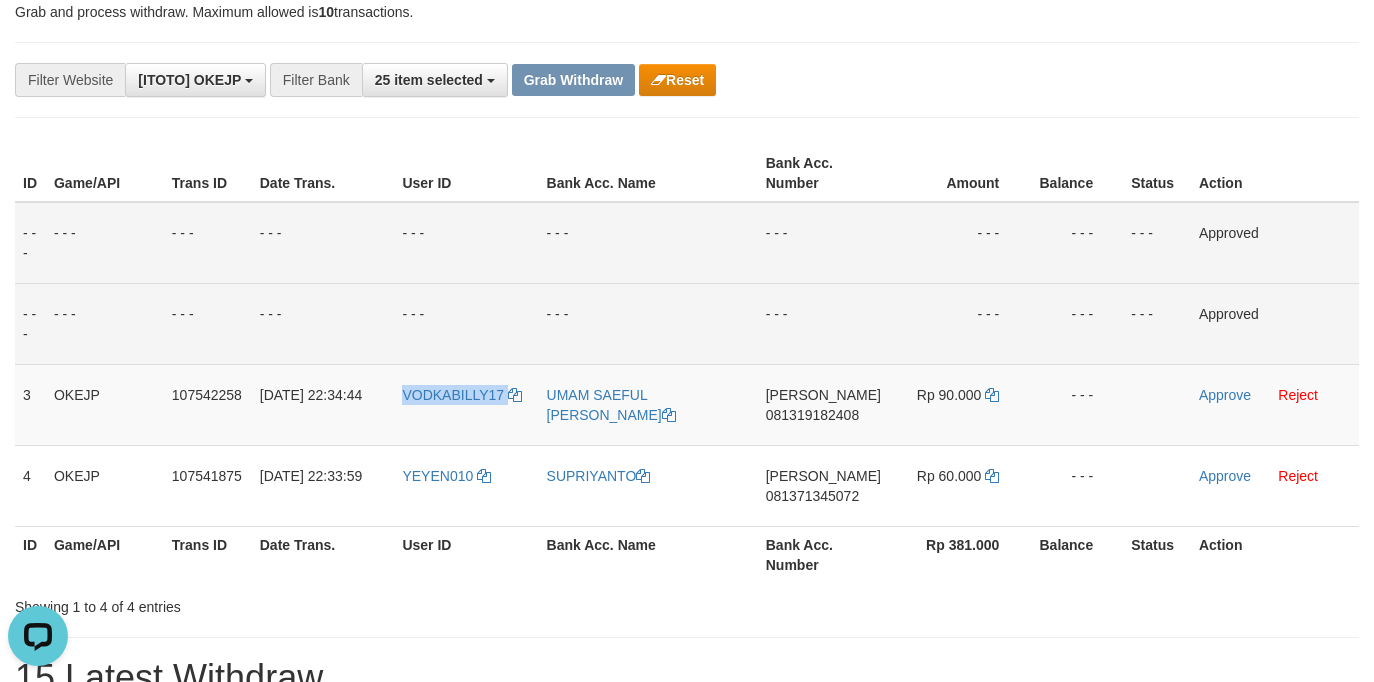 copy on "VODKABILLY17" 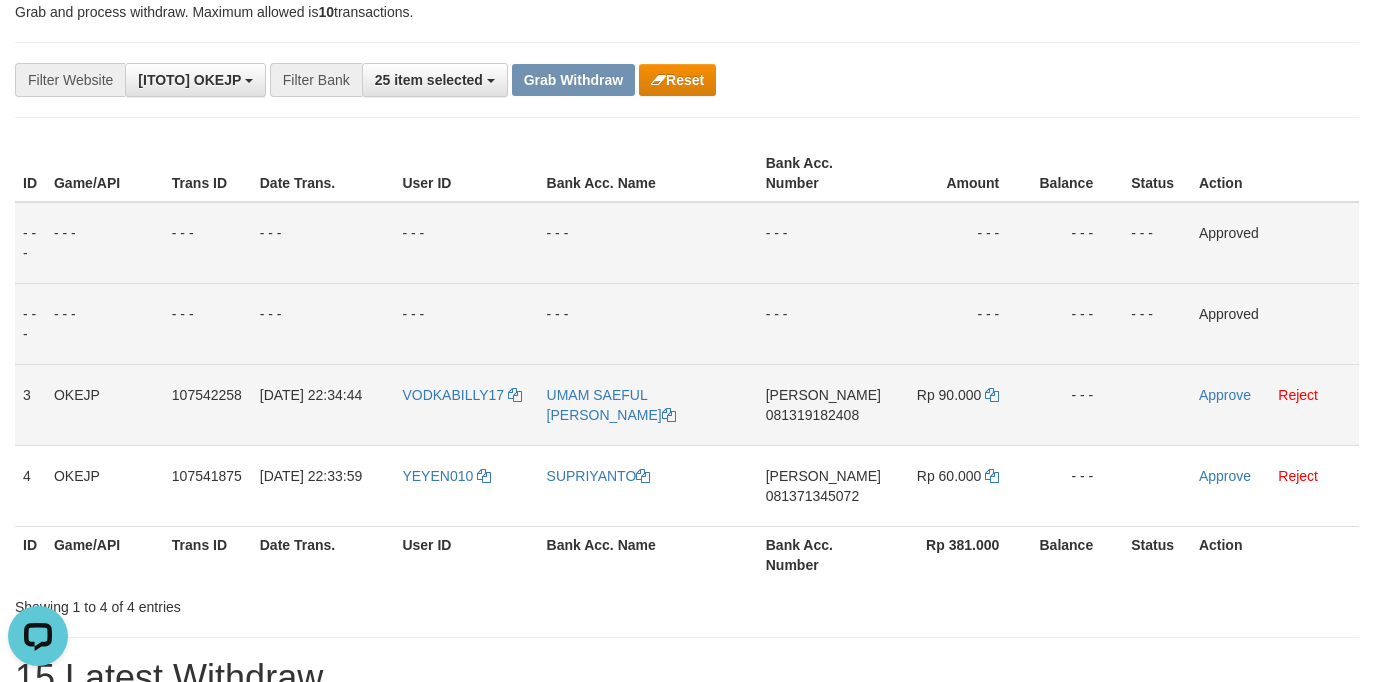 click on "UMAM SAEFUL [PERSON_NAME]" at bounding box center (648, 404) 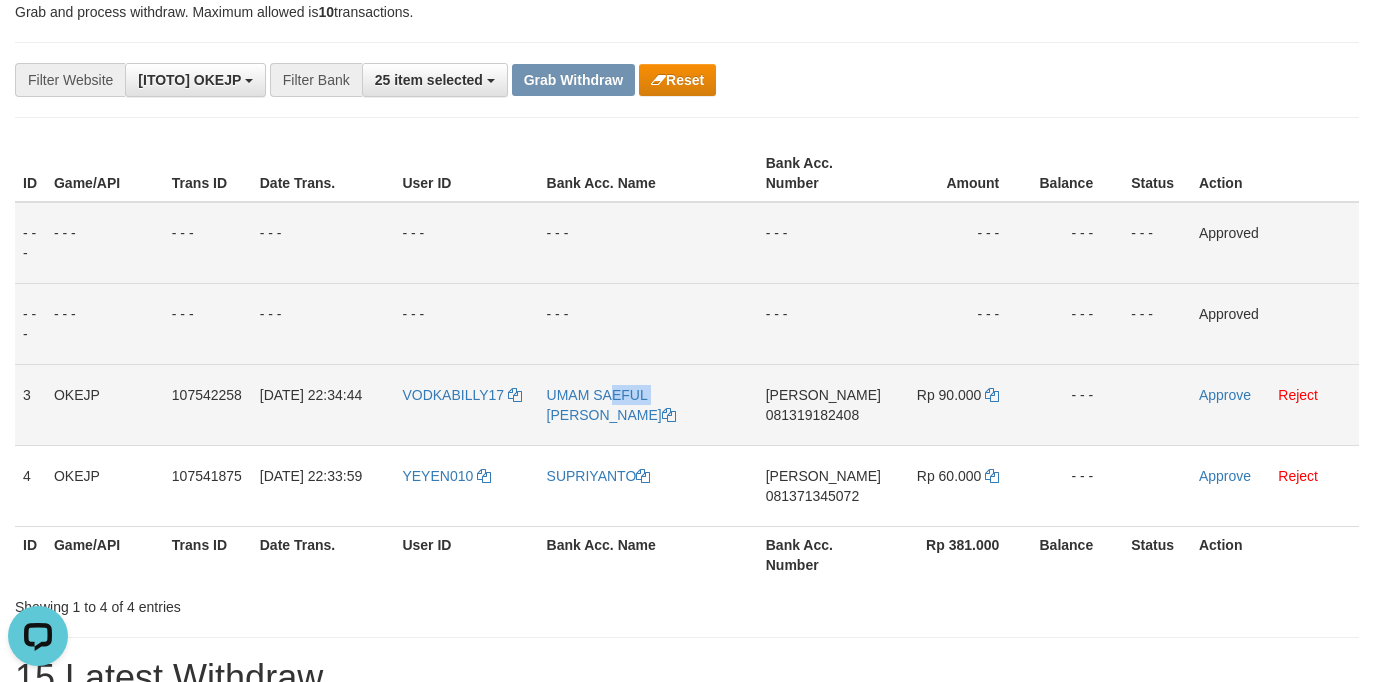 click on "UMAM SAEFUL [PERSON_NAME]" at bounding box center (648, 404) 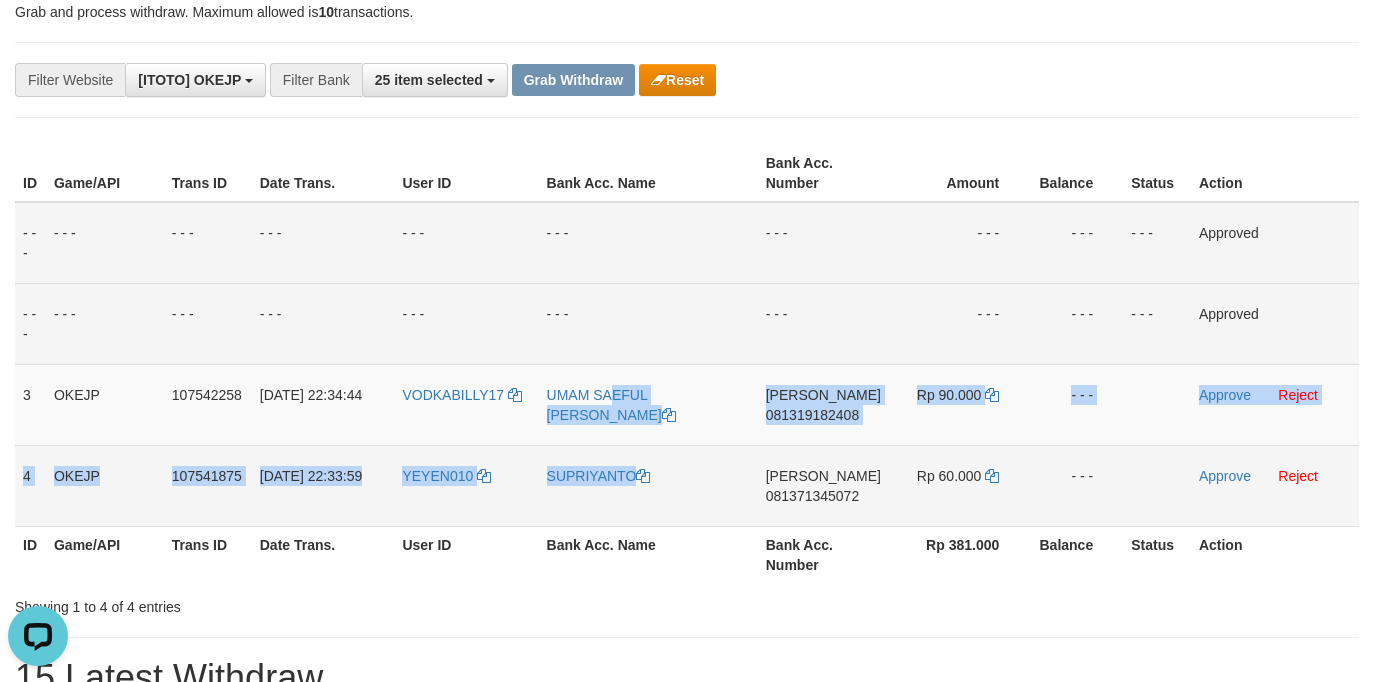 click on "SUPRIYANTO" at bounding box center (648, 485) 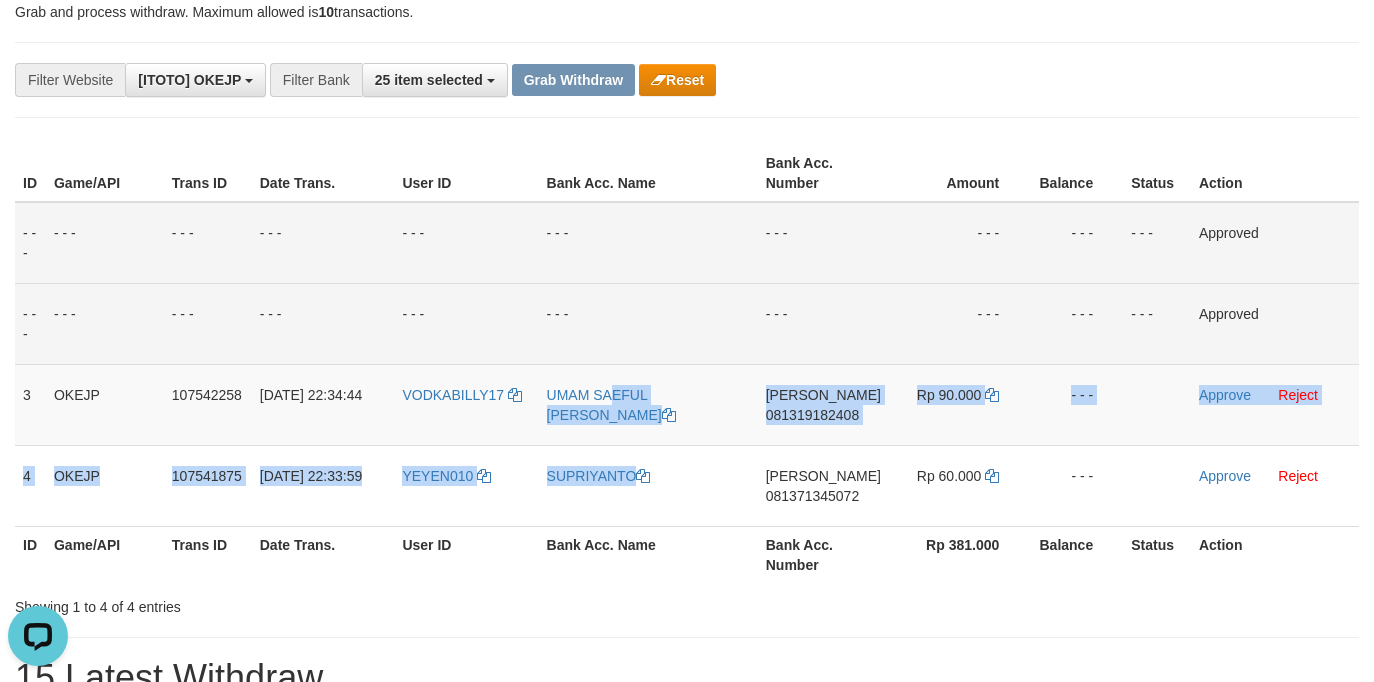 copy on "UMAM SAEFUL ANWAR
DANA
081319182408
Rp 90.000
- - -
Approve
Reject
4
OKEJP
107541875
13/07/2025 22:33:59
YEYEN010
SUPRIYANTO" 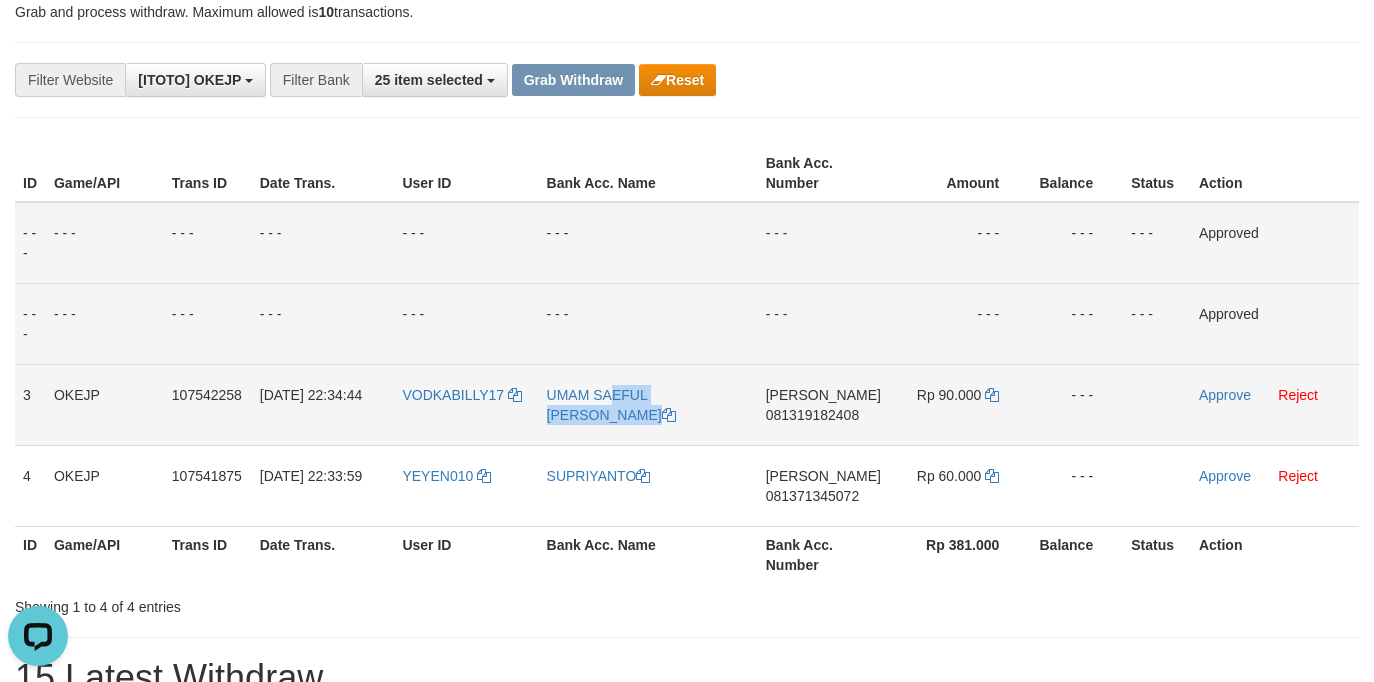 click on "UMAM SAEFUL [PERSON_NAME]" at bounding box center (648, 404) 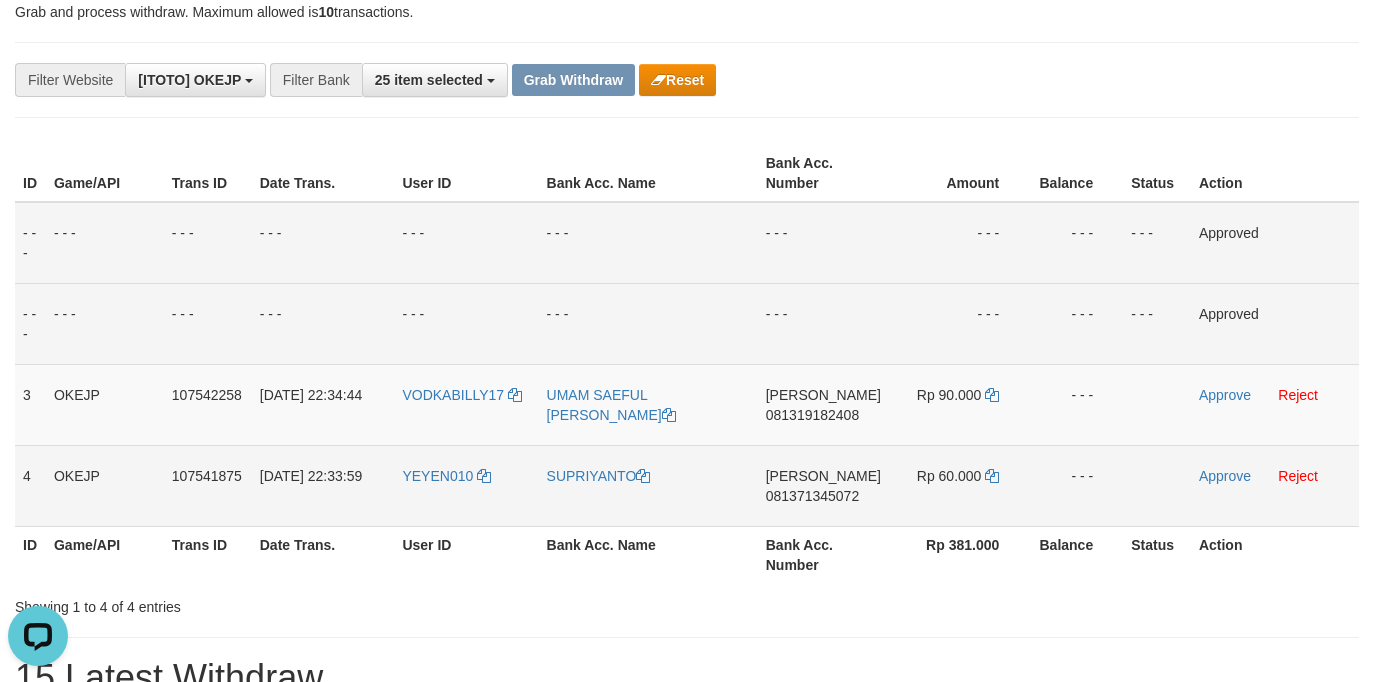 click on "YEYEN010" at bounding box center [466, 485] 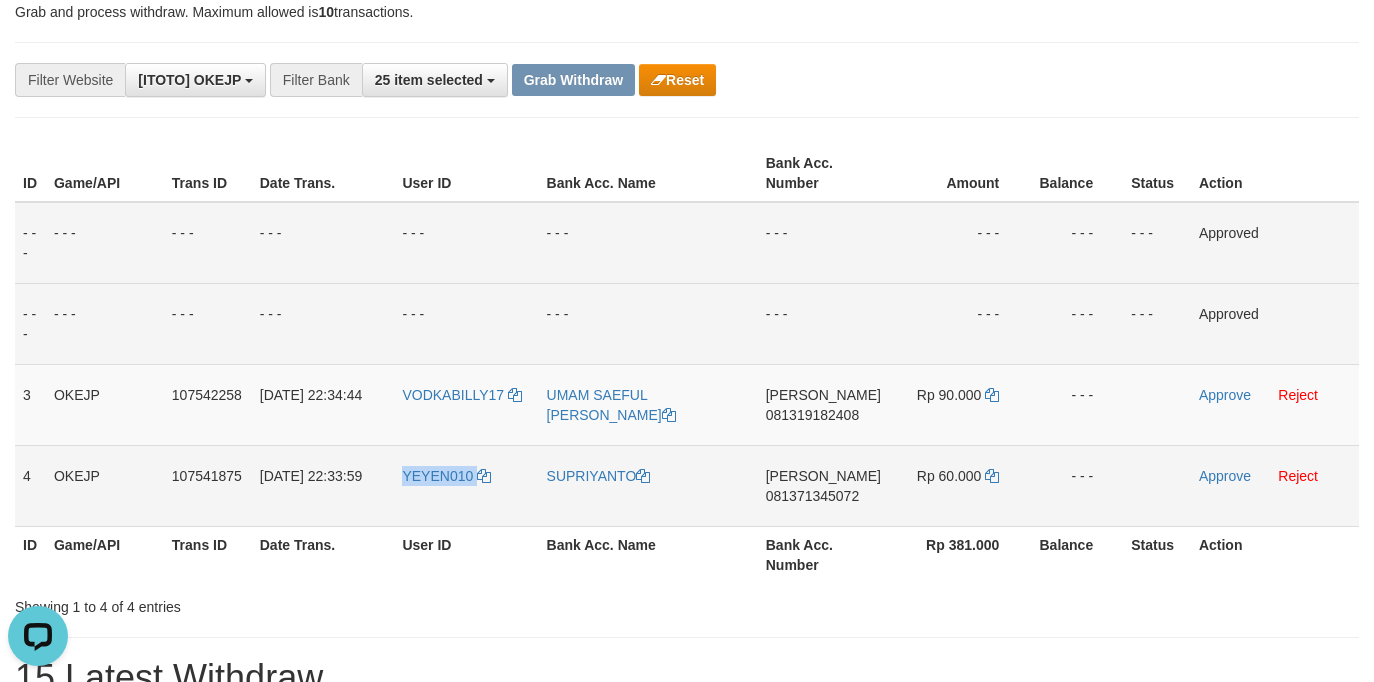click on "YEYEN010" at bounding box center [466, 485] 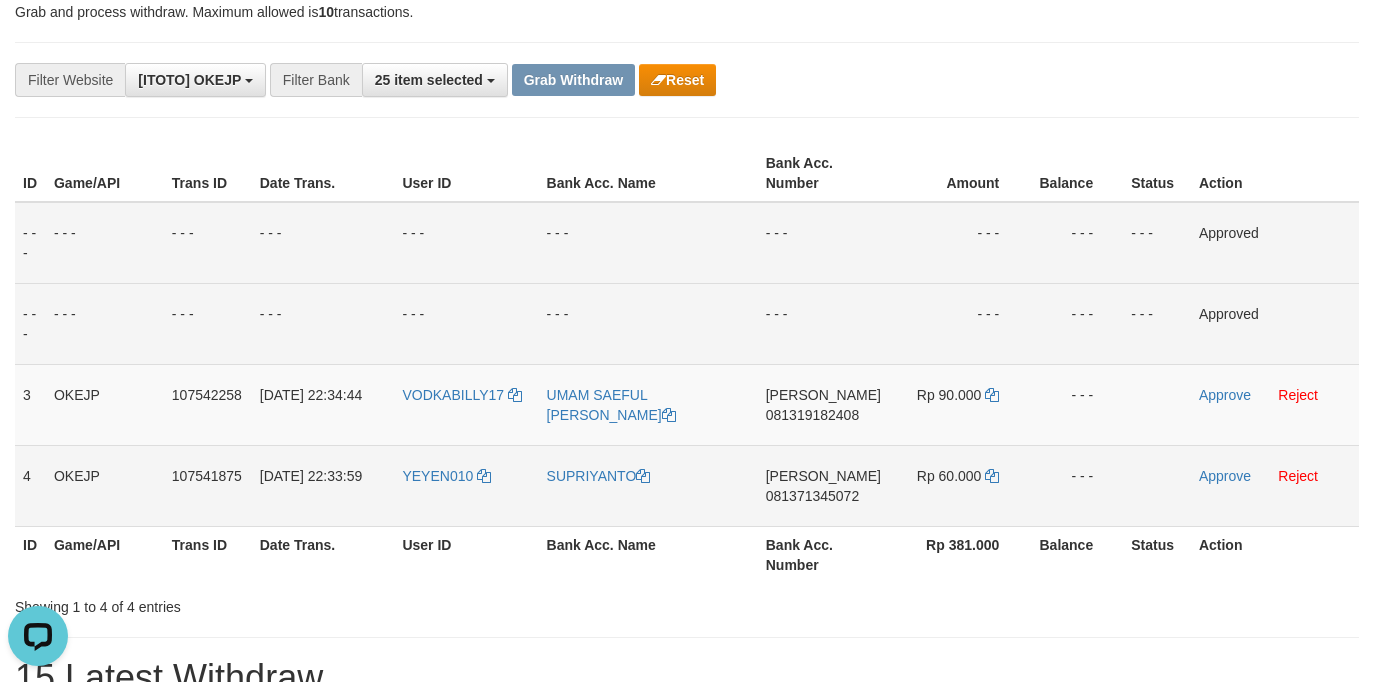 click on "SUPRIYANTO" at bounding box center (648, 485) 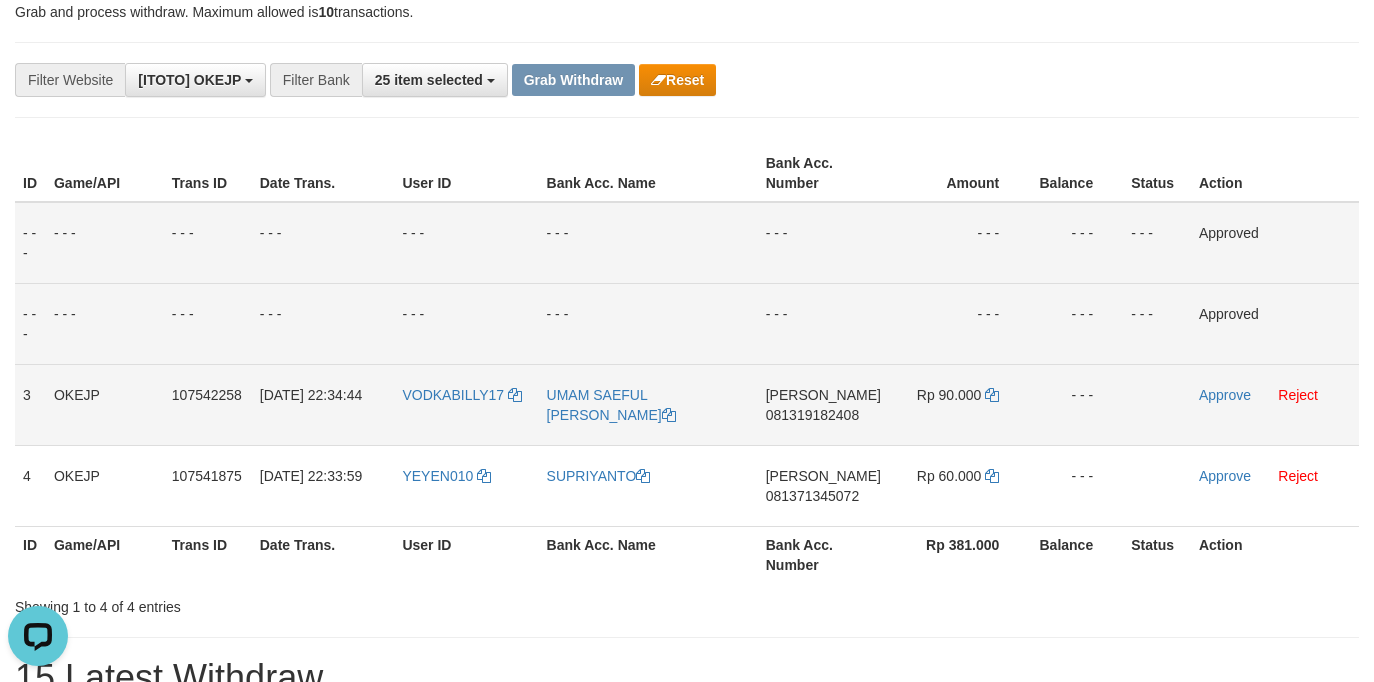 click on "081319182408" at bounding box center (812, 415) 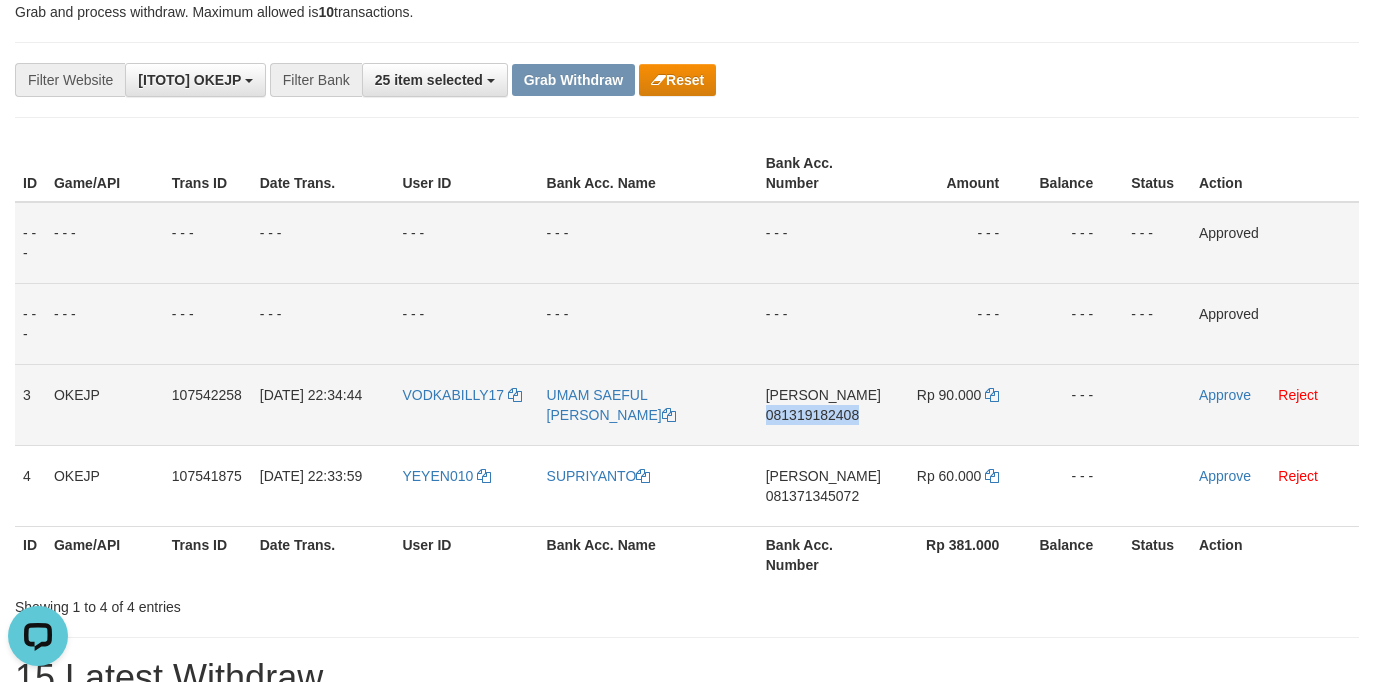 click on "DANA
081319182408" at bounding box center [823, 404] 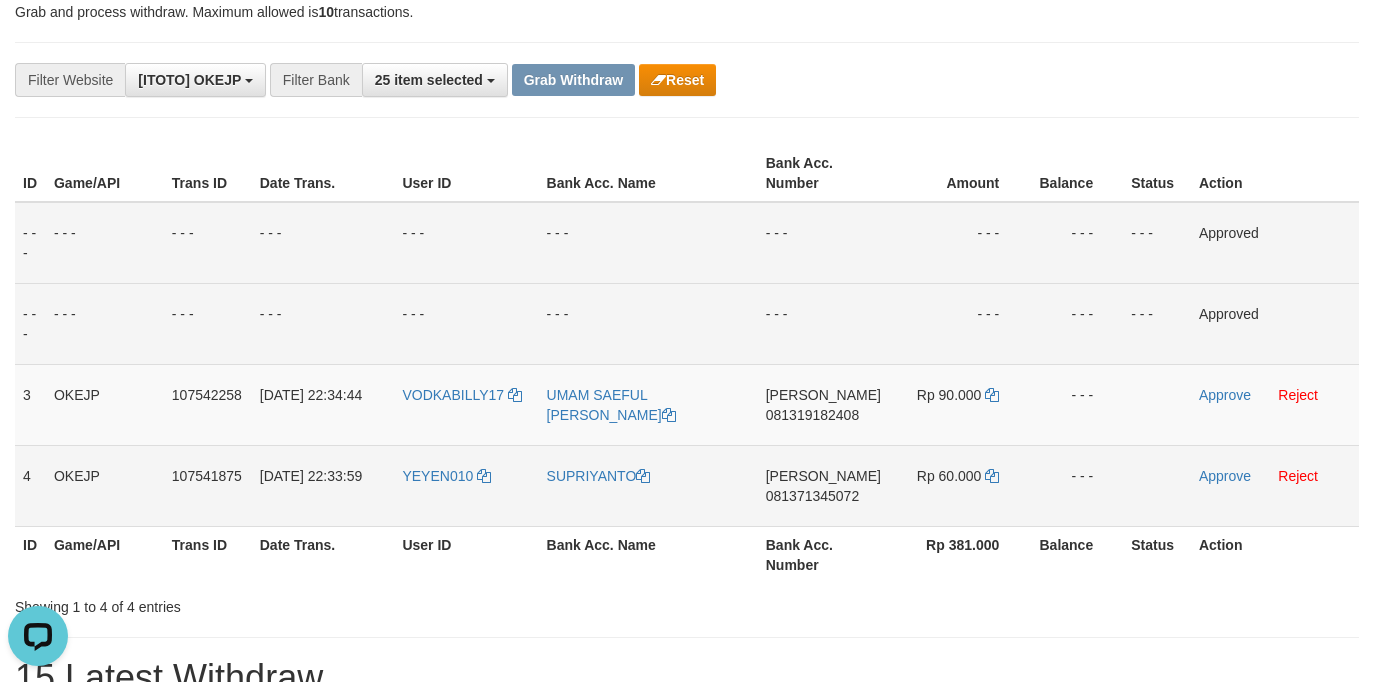 click on "DANA
081371345072" at bounding box center (823, 485) 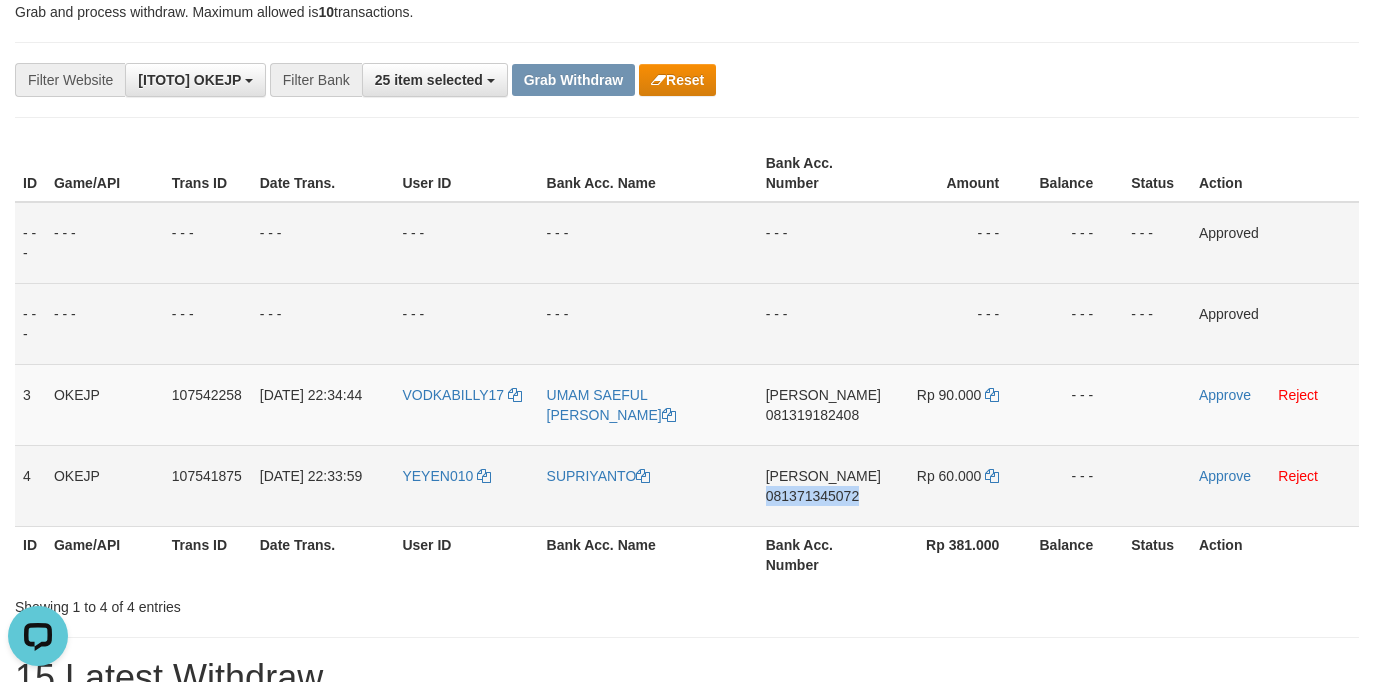 click on "DANA
081371345072" at bounding box center [823, 485] 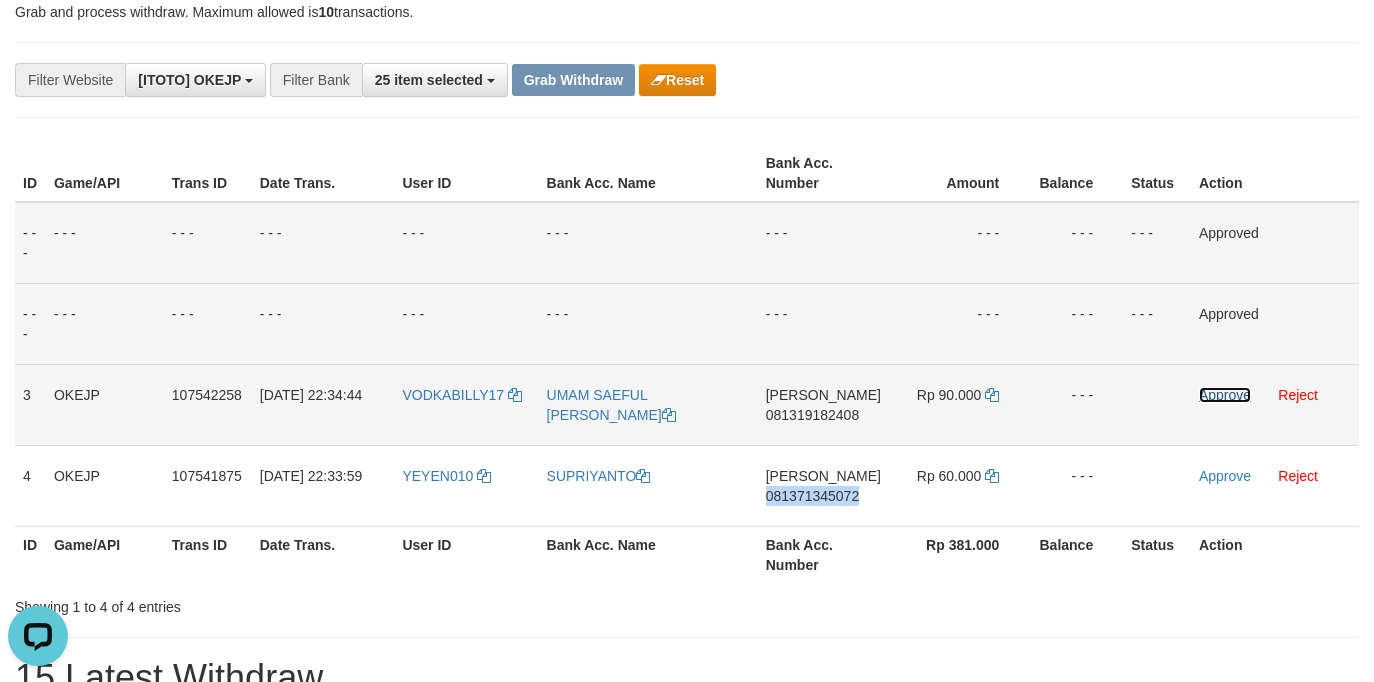 click on "Approve" at bounding box center (1225, 395) 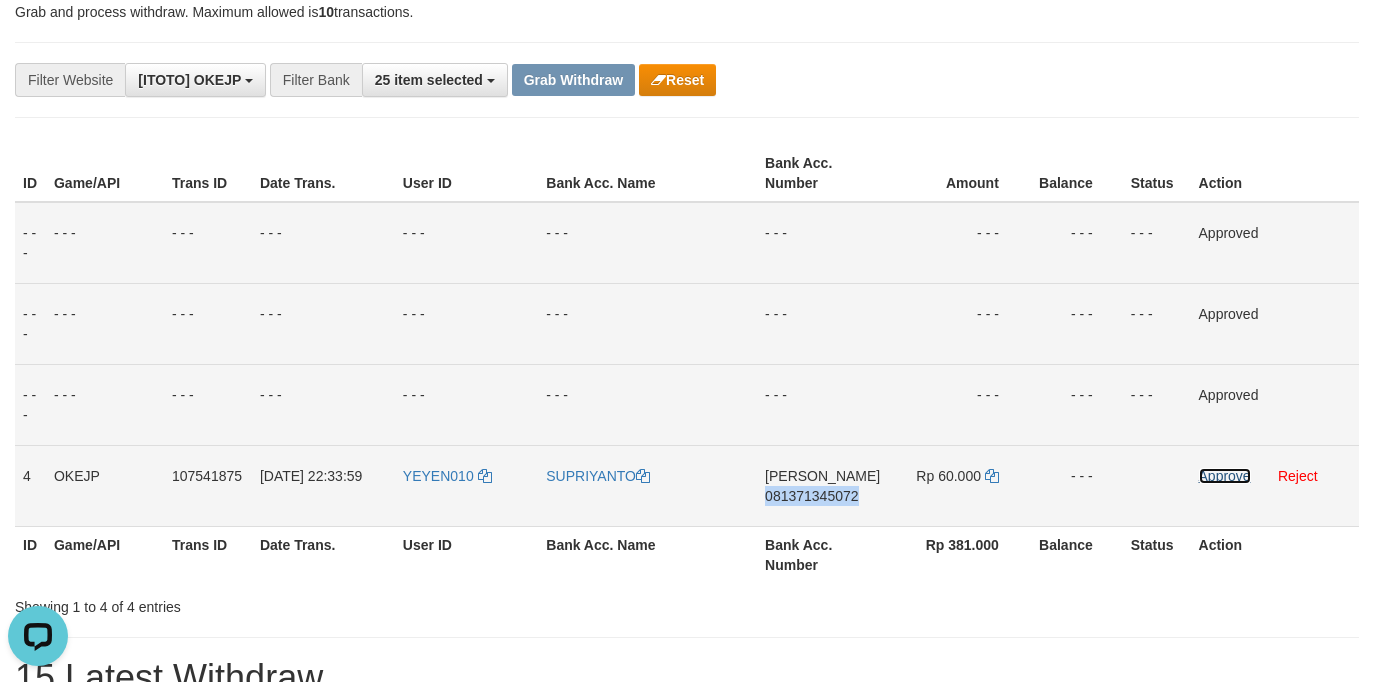 click on "Approve" at bounding box center (1225, 476) 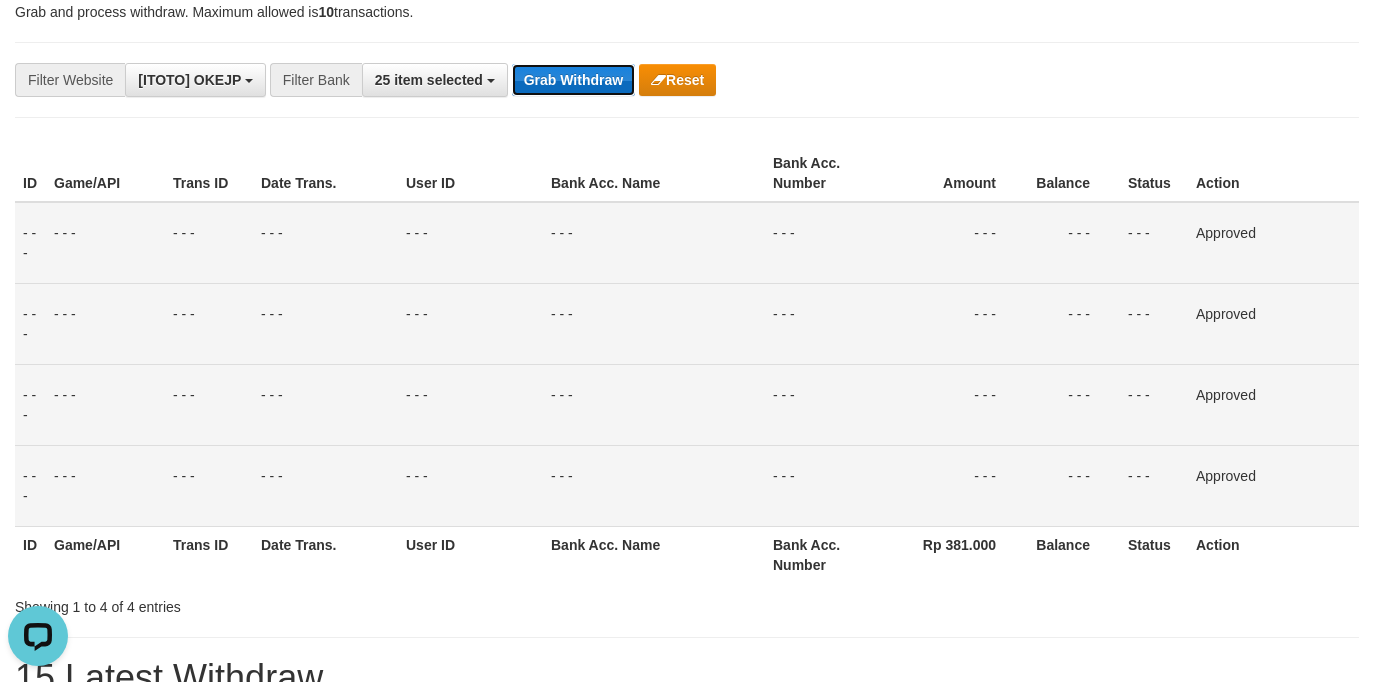click on "Grab Withdraw" at bounding box center [573, 80] 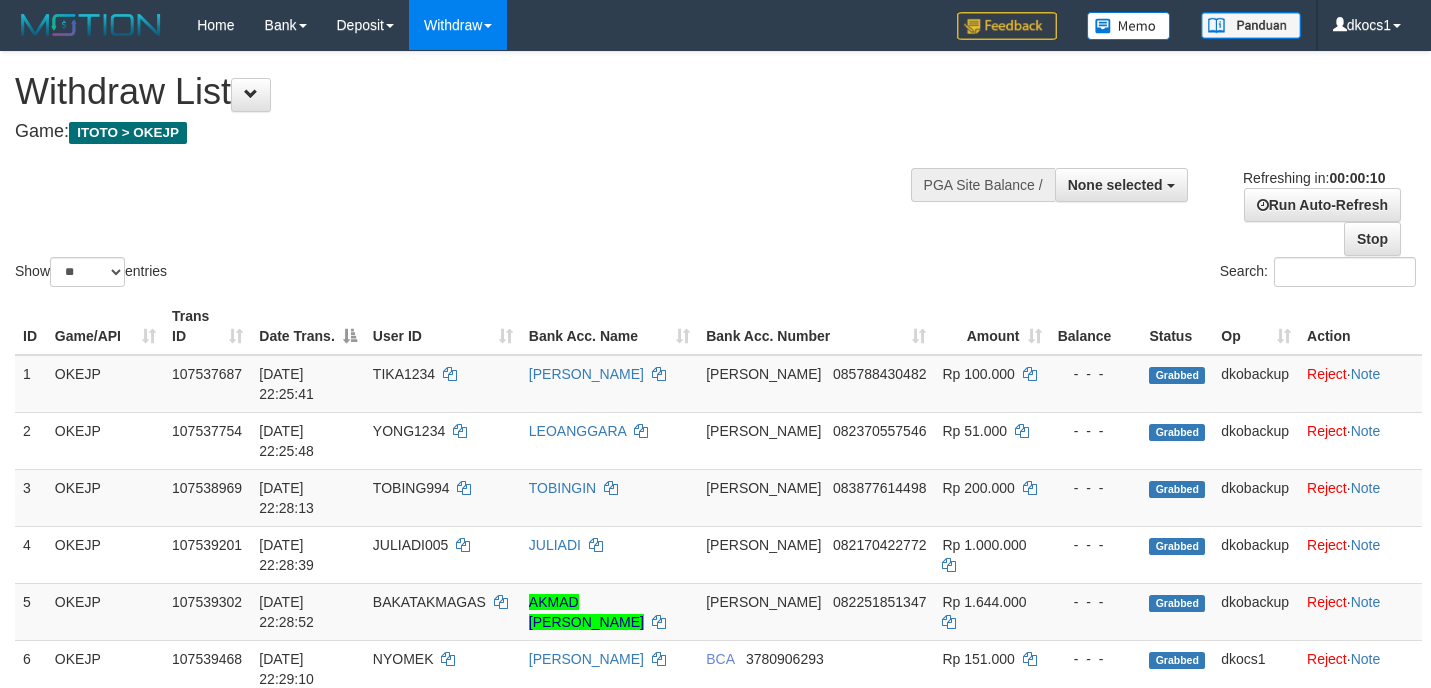 select 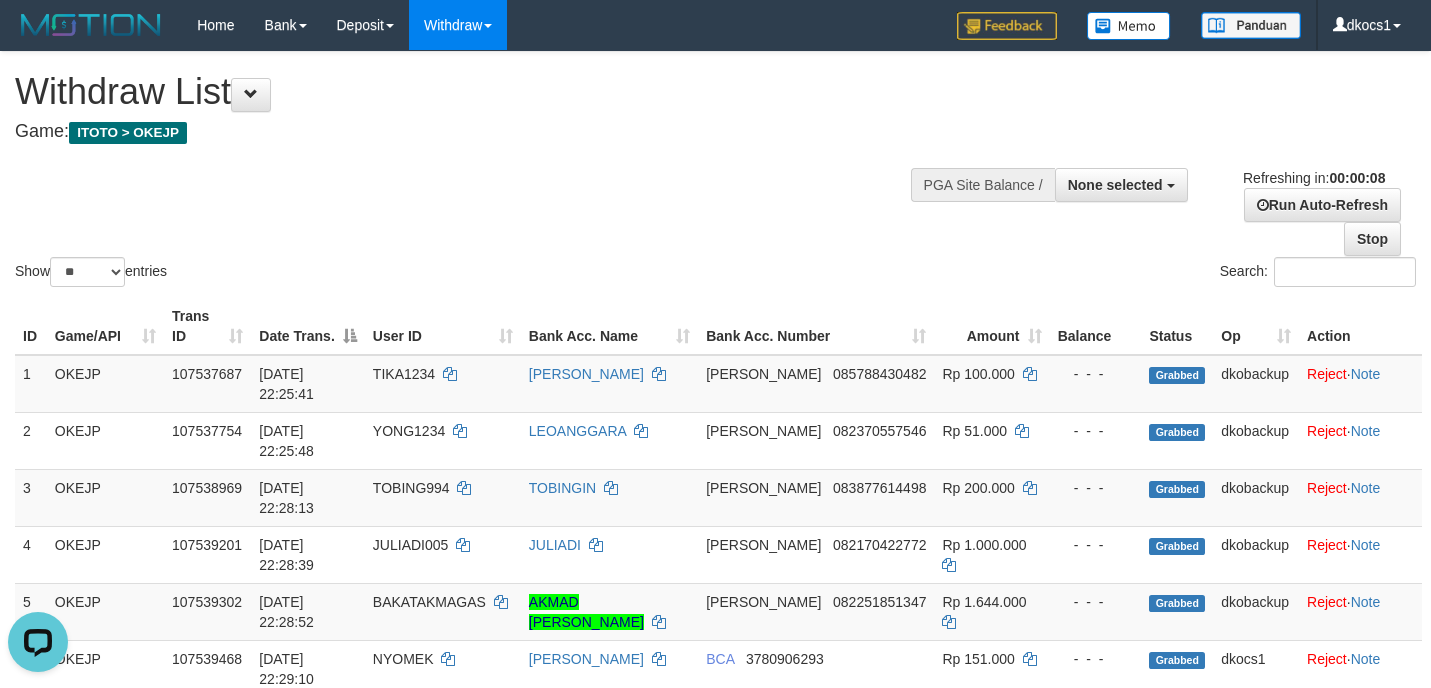 scroll, scrollTop: 0, scrollLeft: 0, axis: both 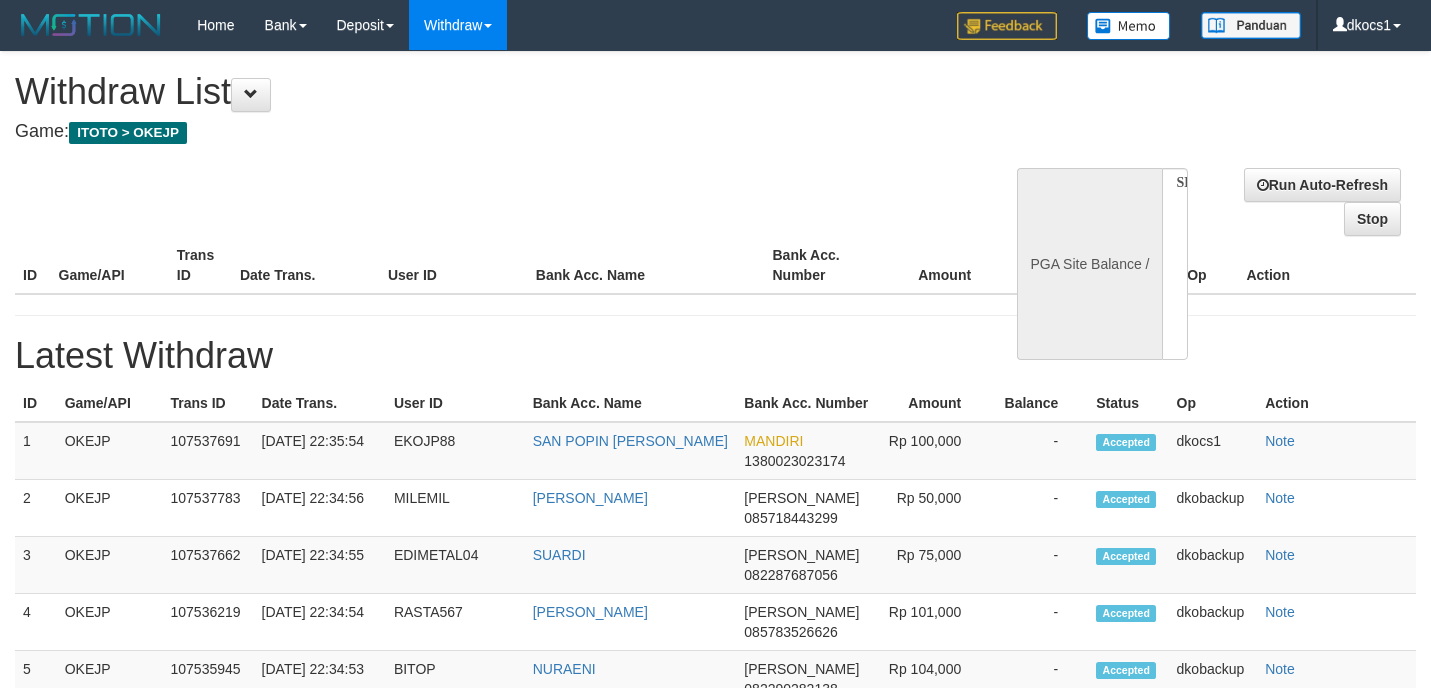select 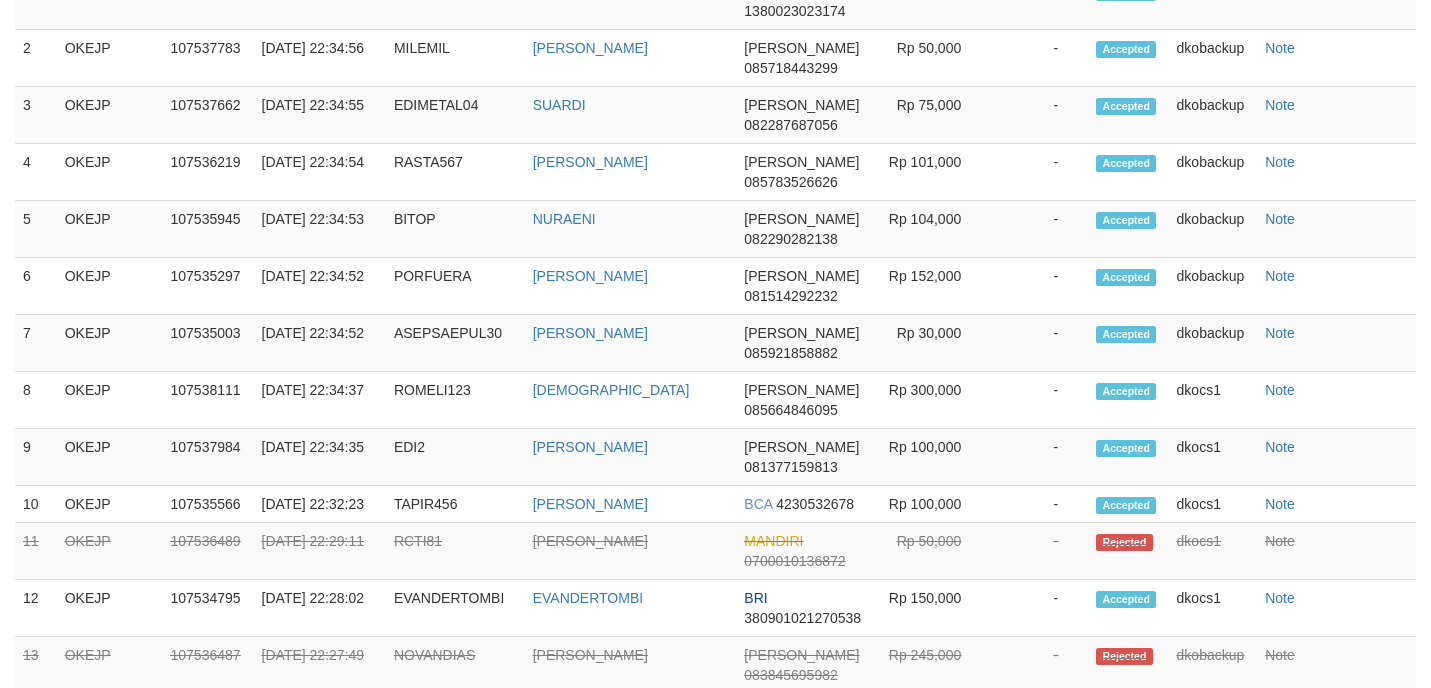 scroll, scrollTop: 525, scrollLeft: 0, axis: vertical 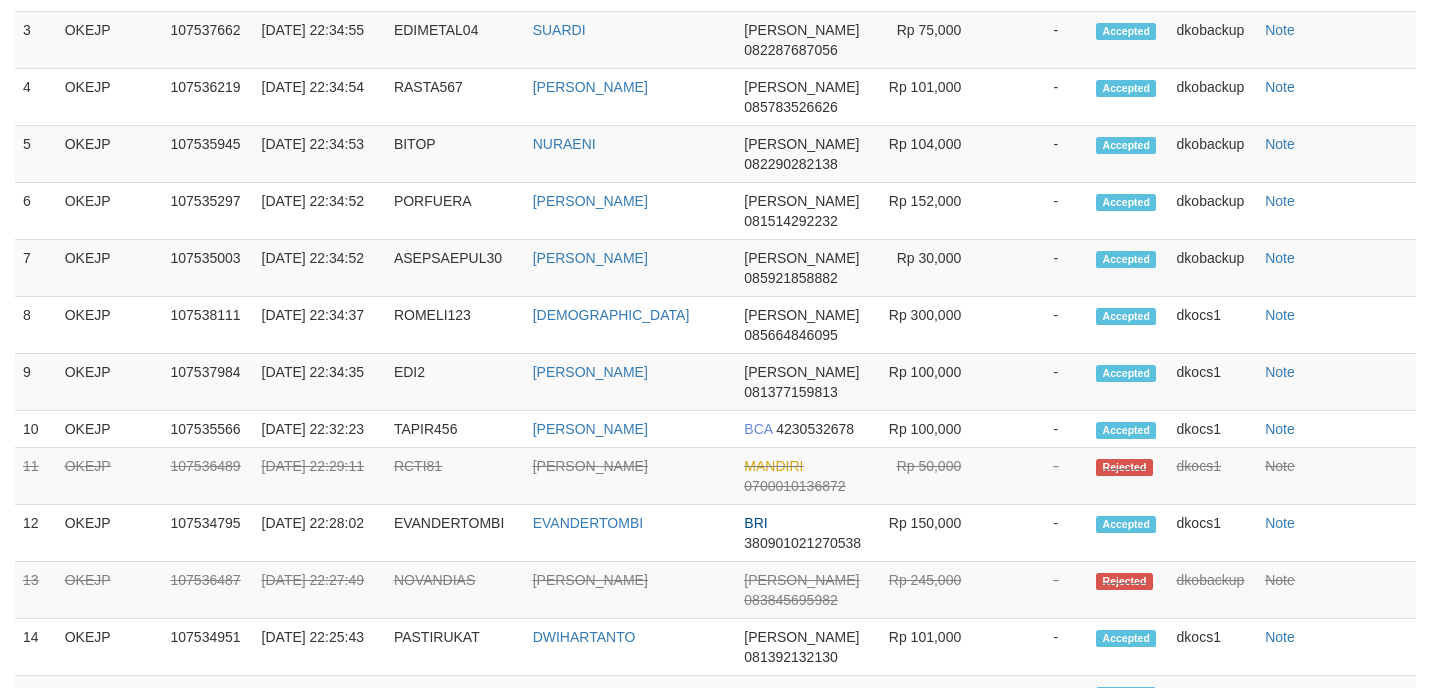 select on "**" 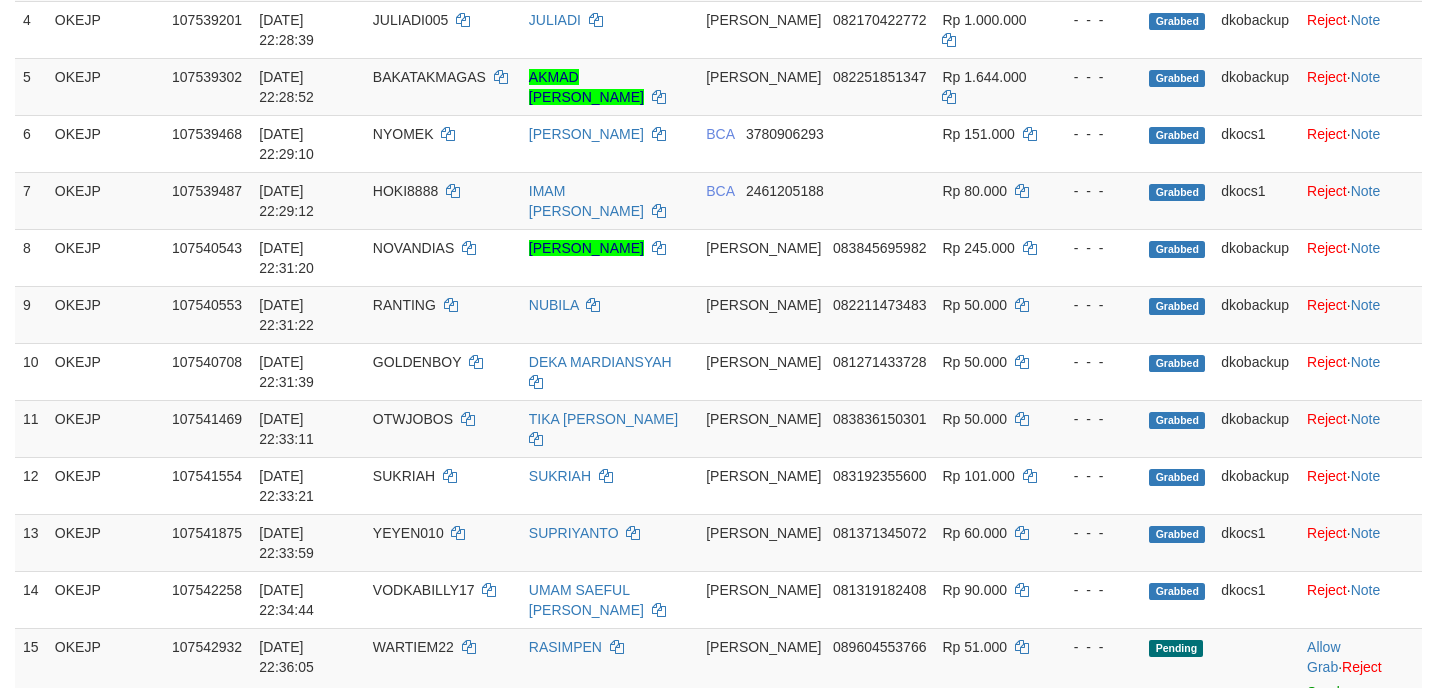 scroll, scrollTop: 450, scrollLeft: 0, axis: vertical 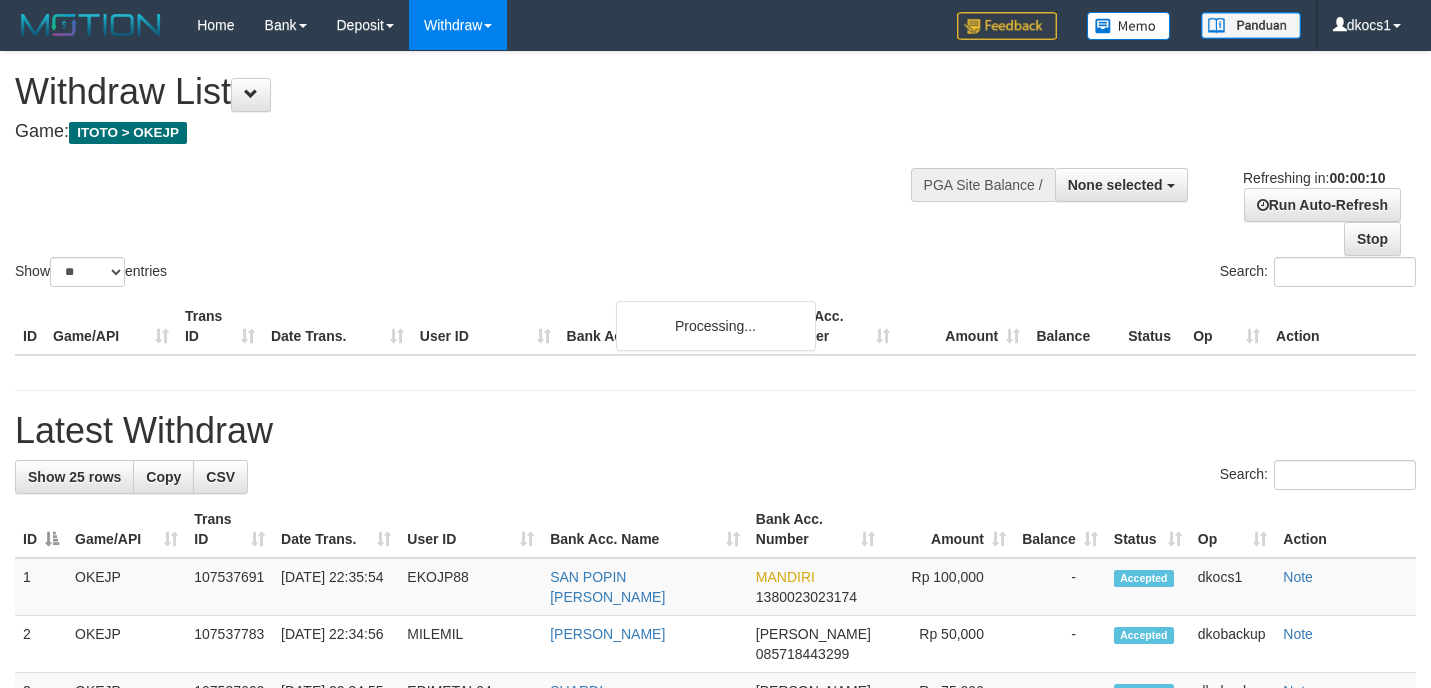 select 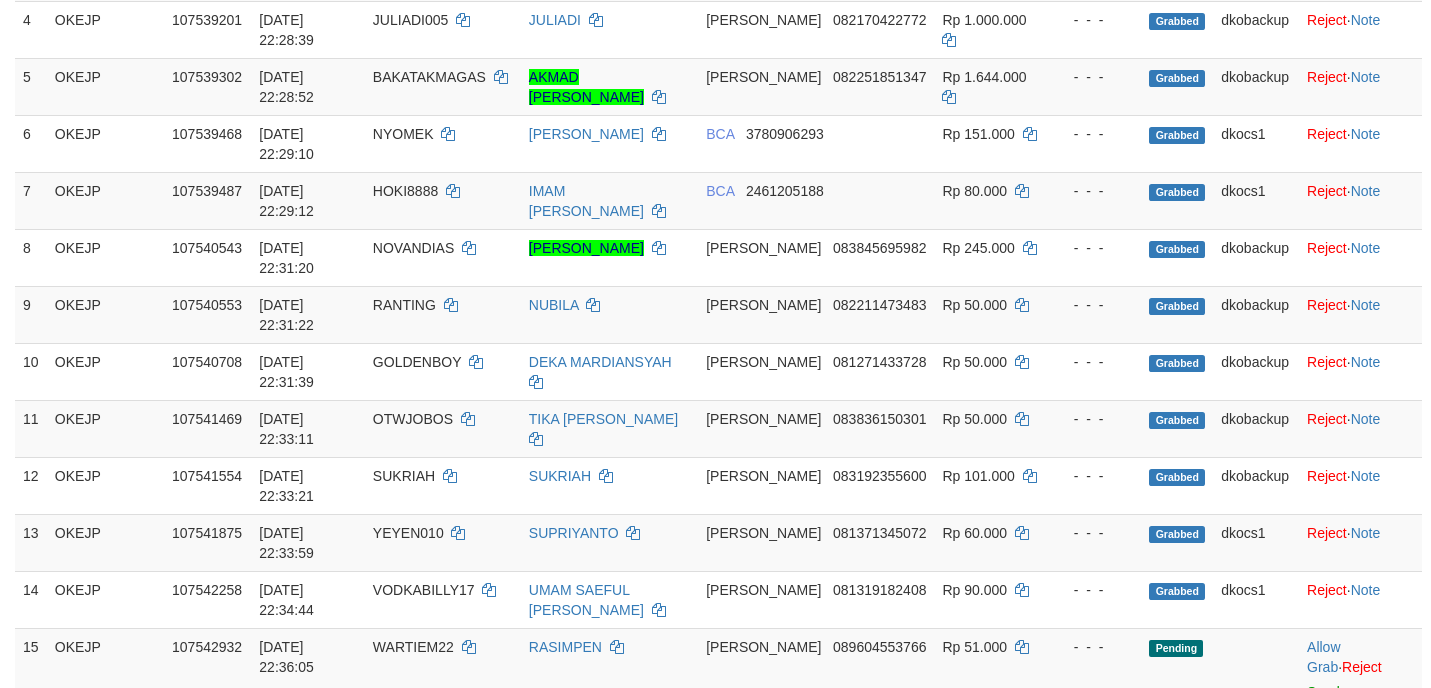 scroll, scrollTop: 450, scrollLeft: 0, axis: vertical 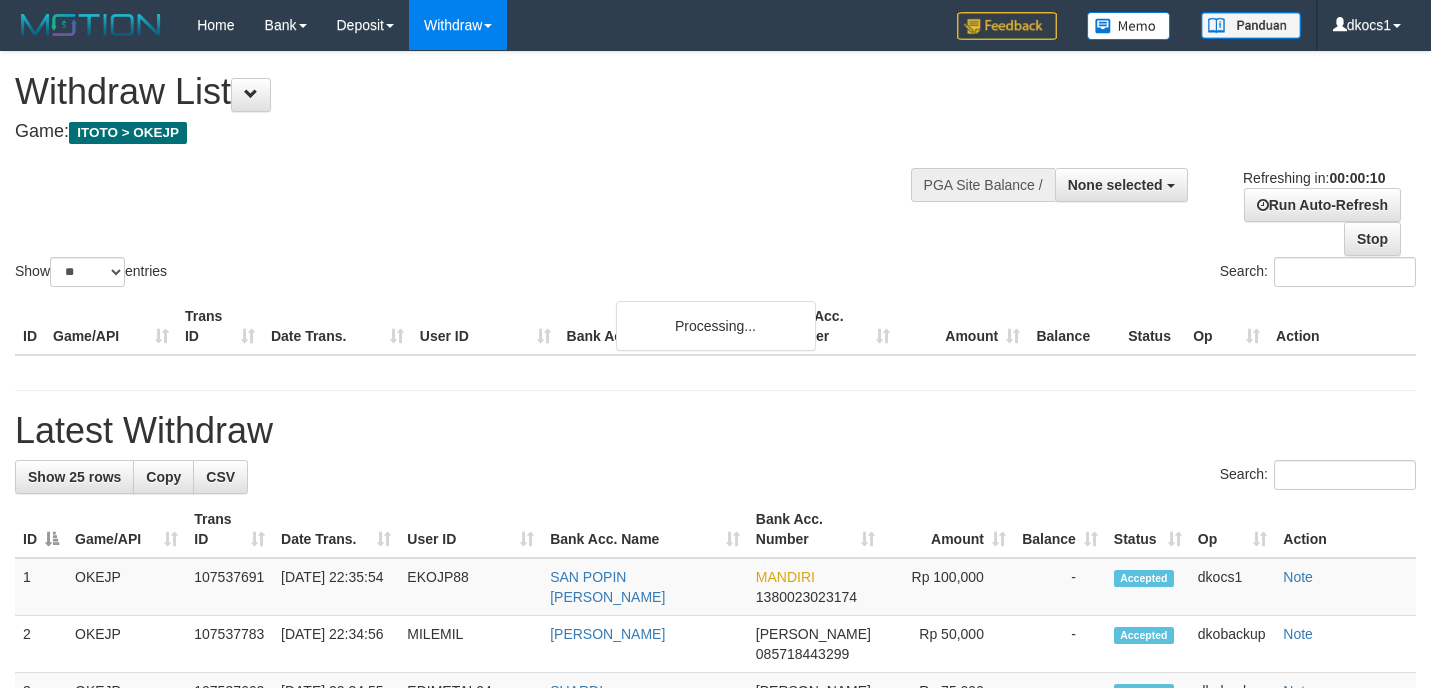 select 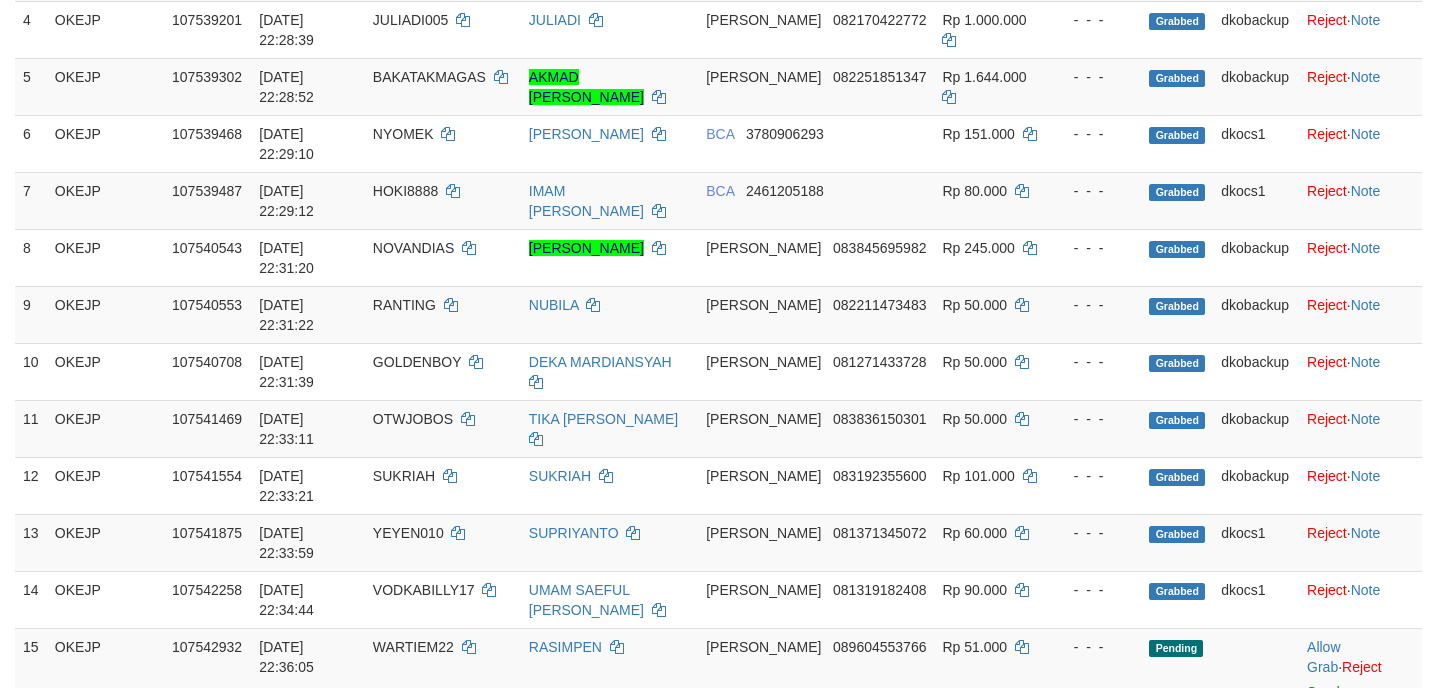 scroll, scrollTop: 450, scrollLeft: 0, axis: vertical 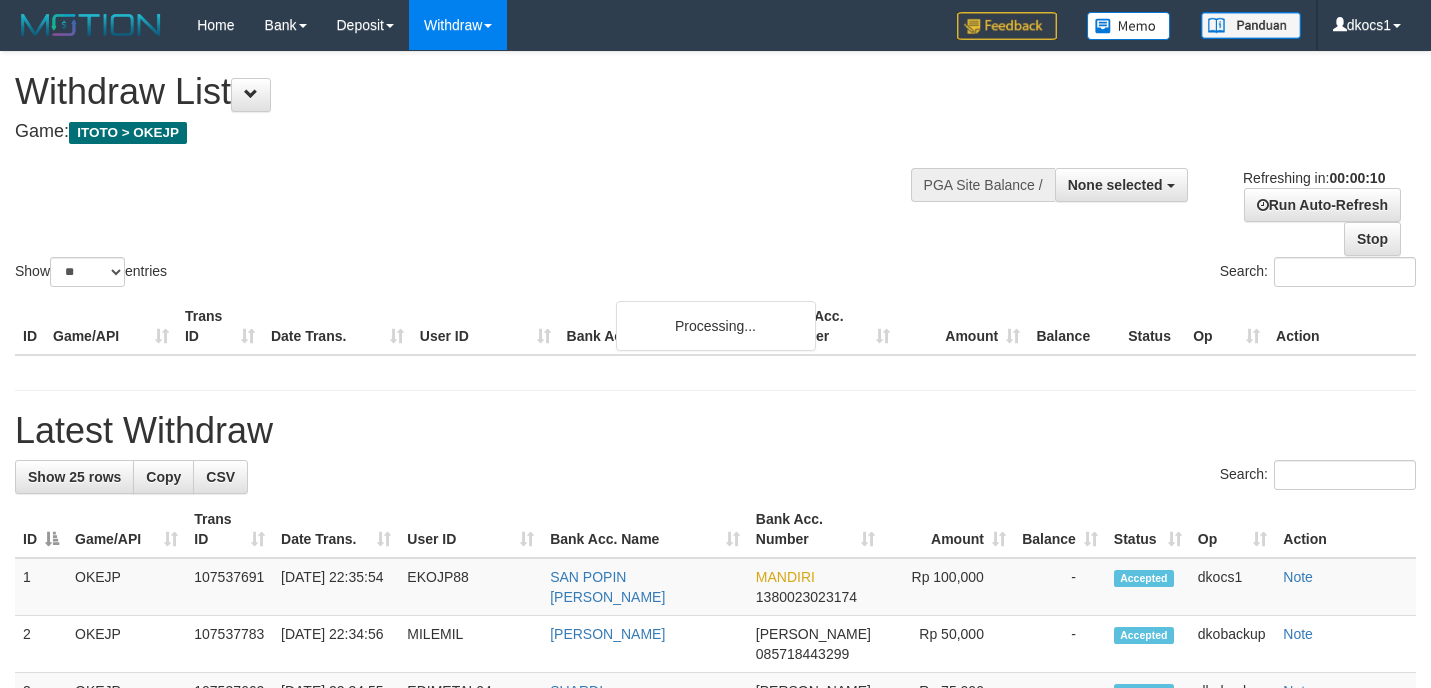 select 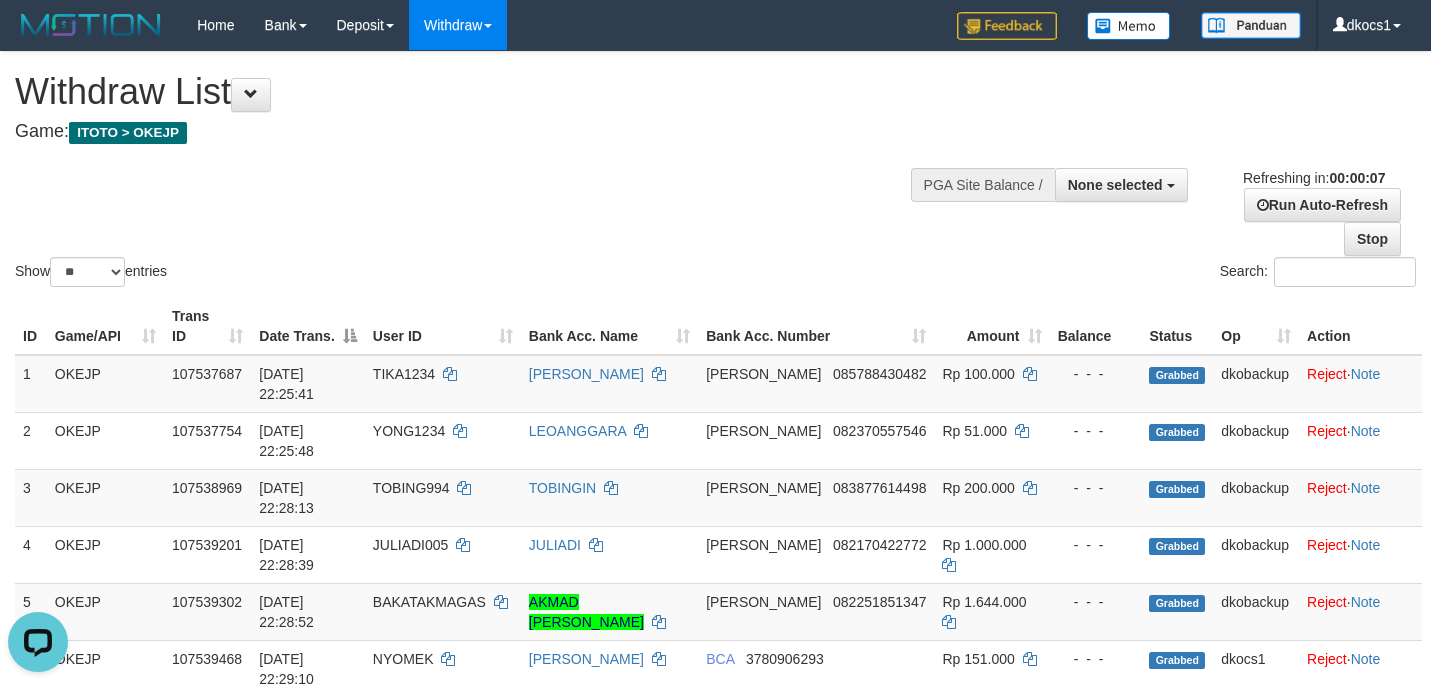 scroll, scrollTop: 0, scrollLeft: 0, axis: both 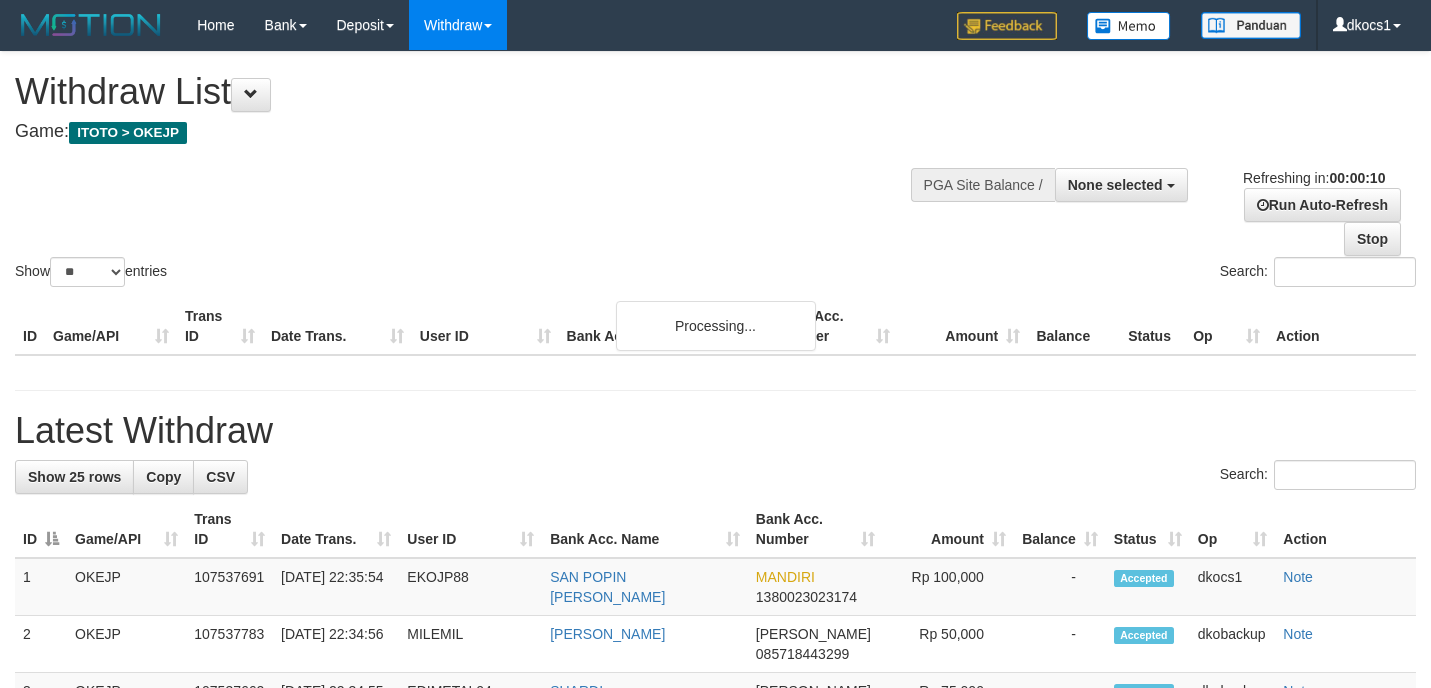 select 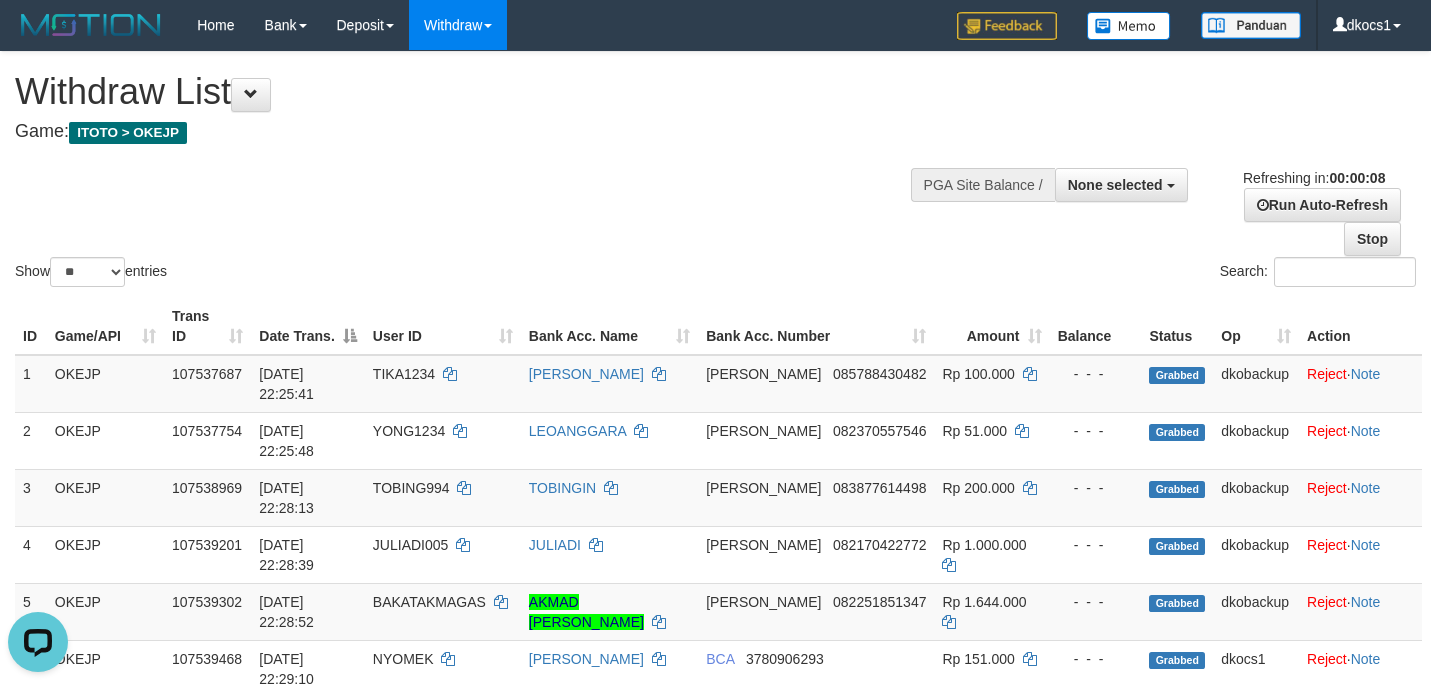 scroll, scrollTop: 0, scrollLeft: 0, axis: both 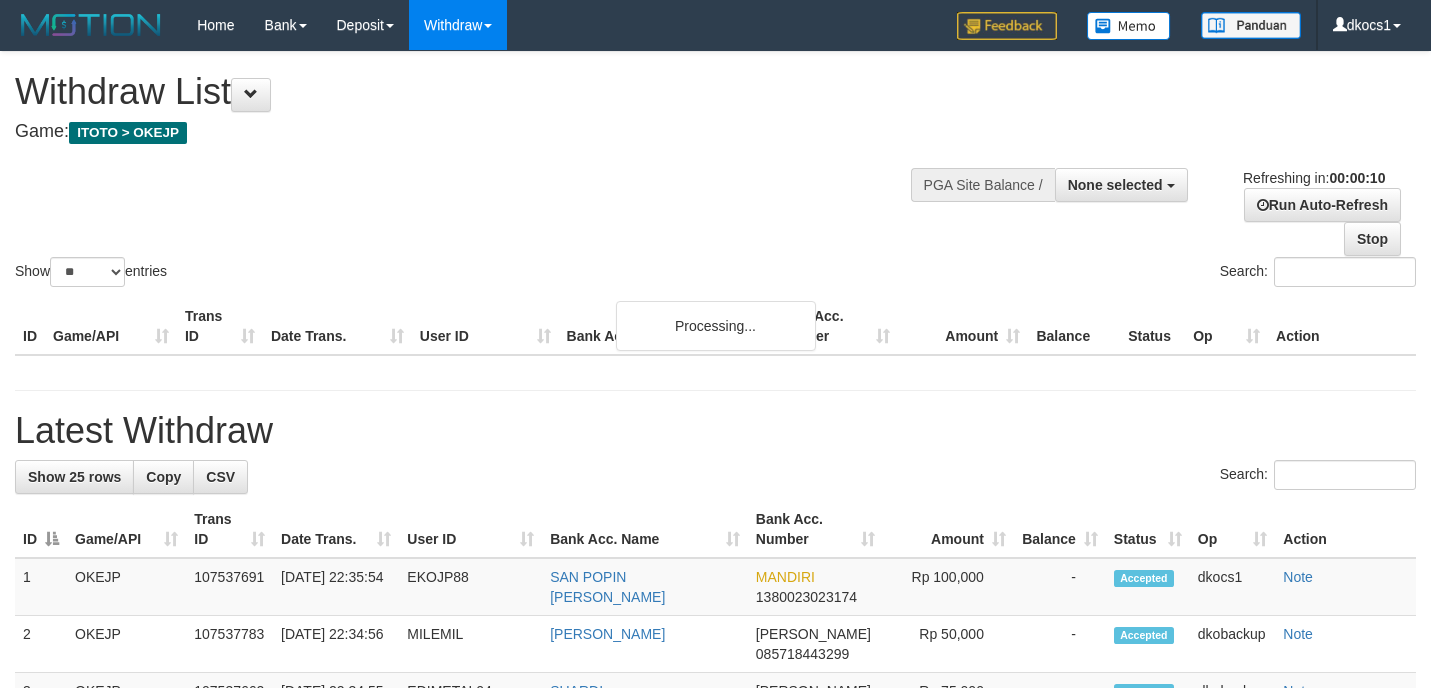 select 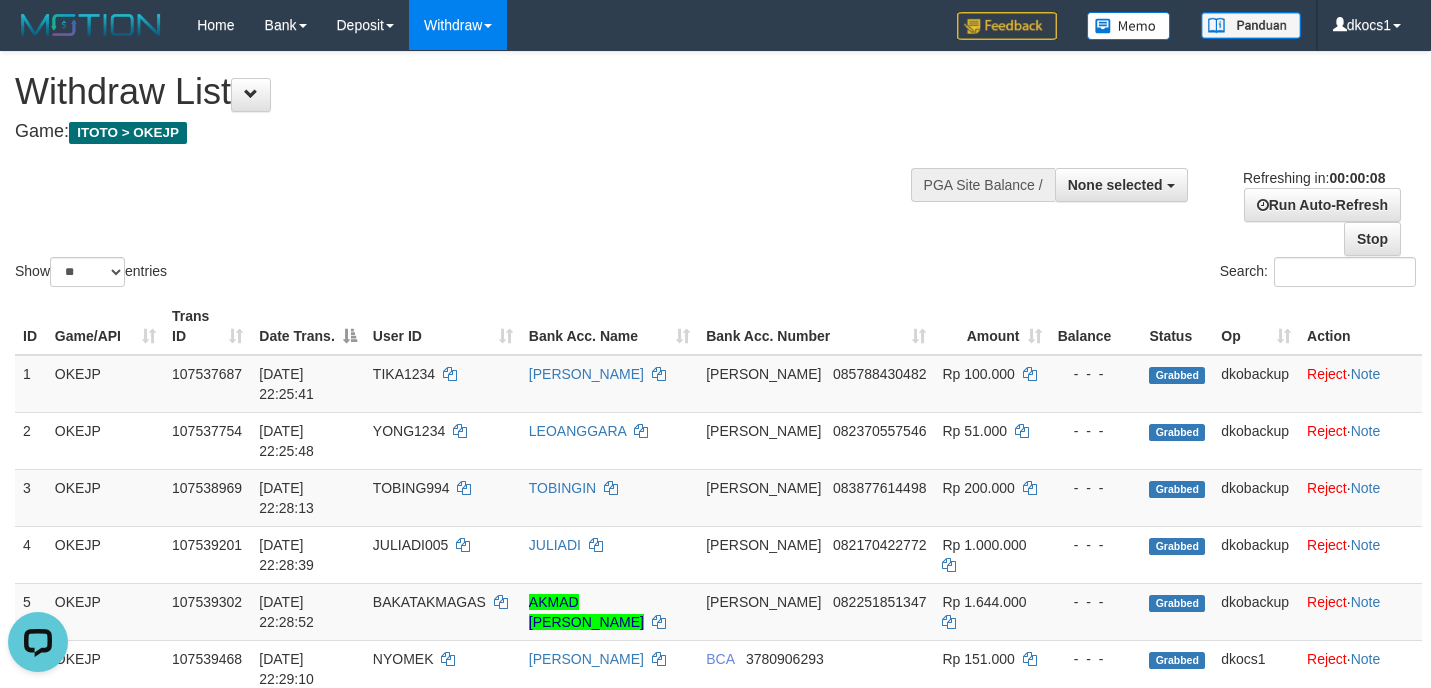 scroll, scrollTop: 0, scrollLeft: 0, axis: both 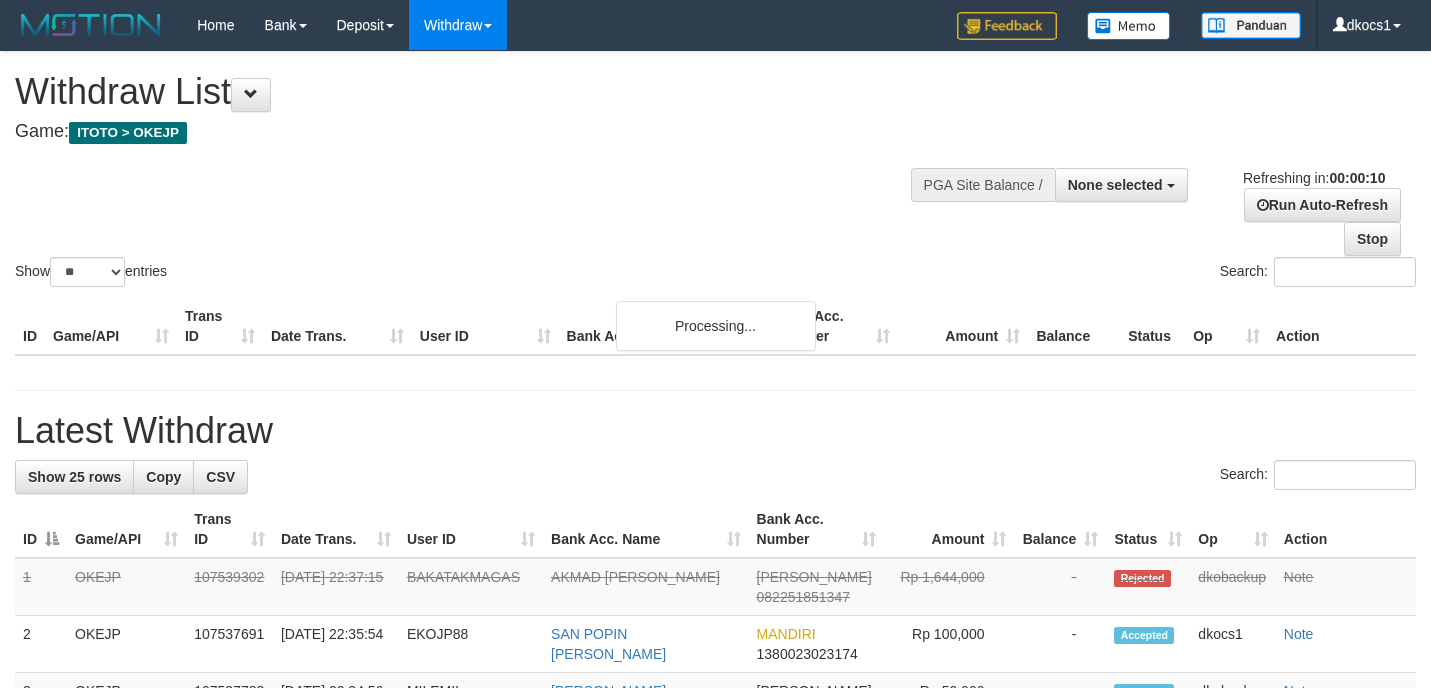 select 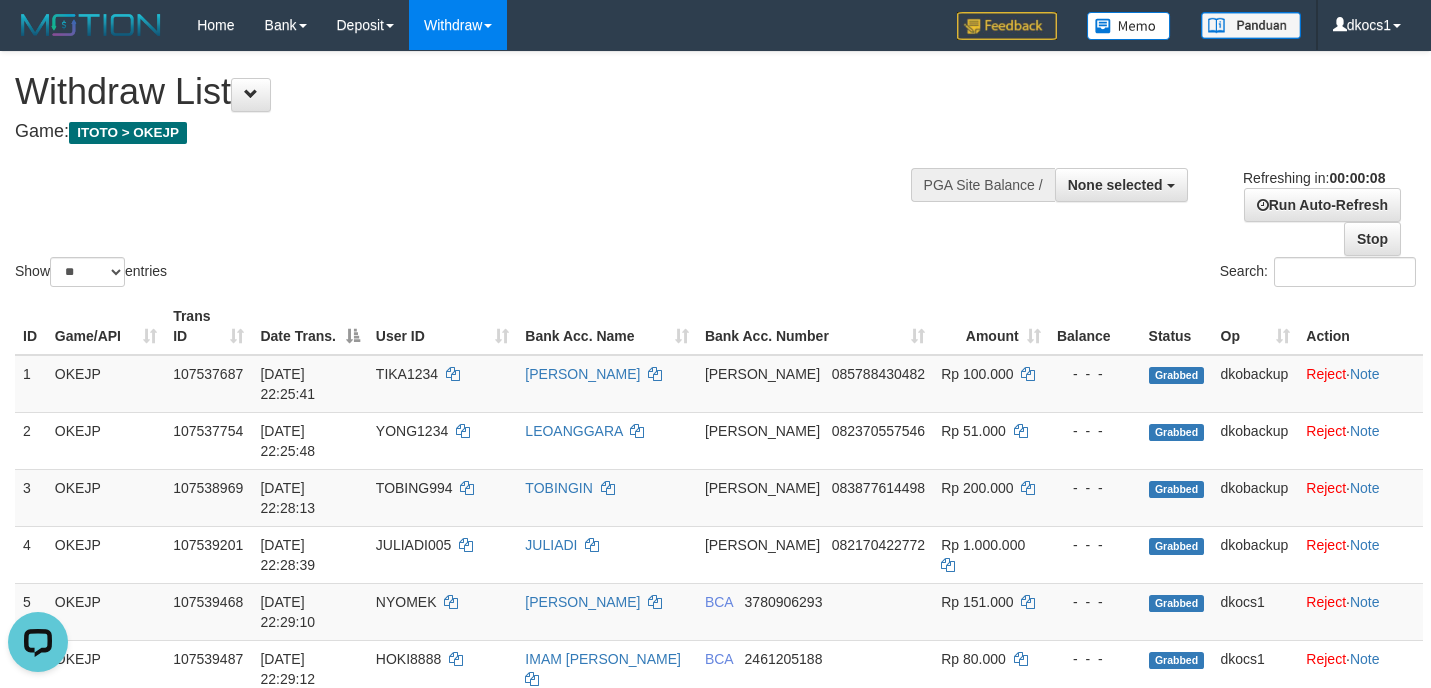 scroll, scrollTop: 0, scrollLeft: 0, axis: both 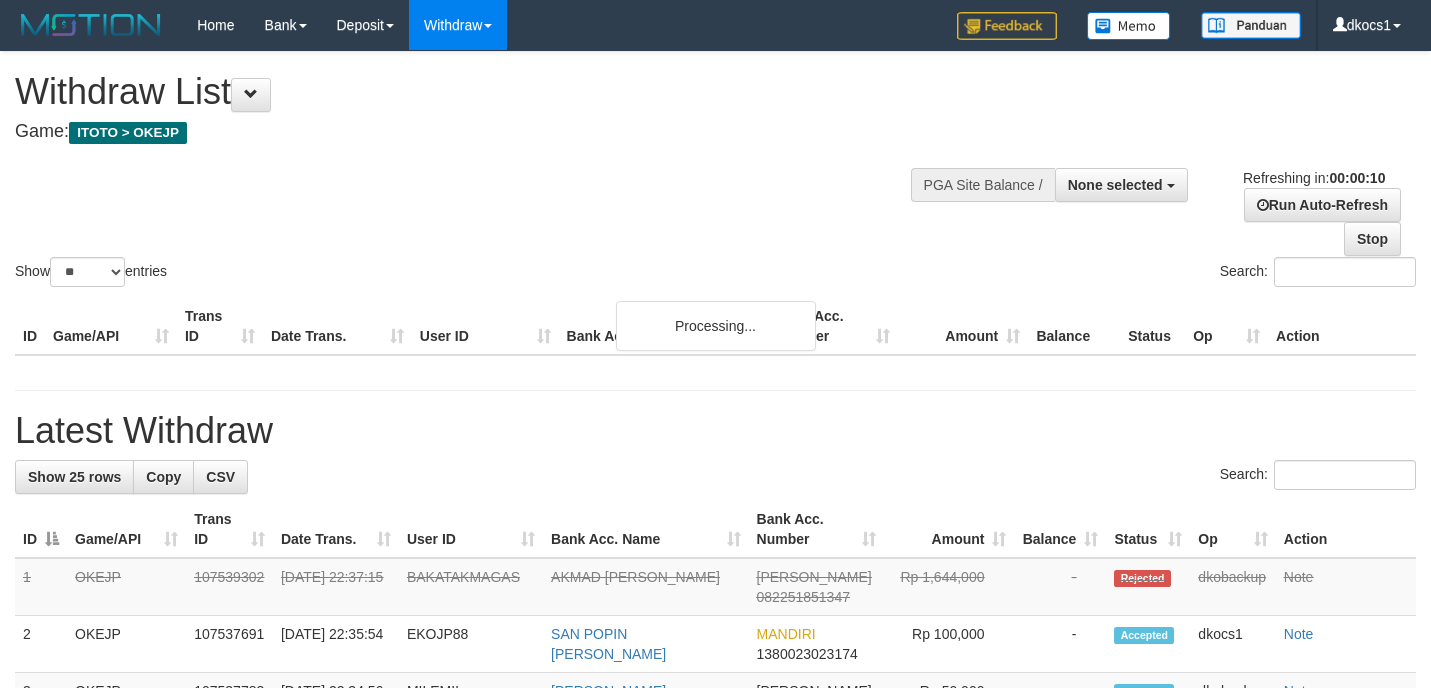 select 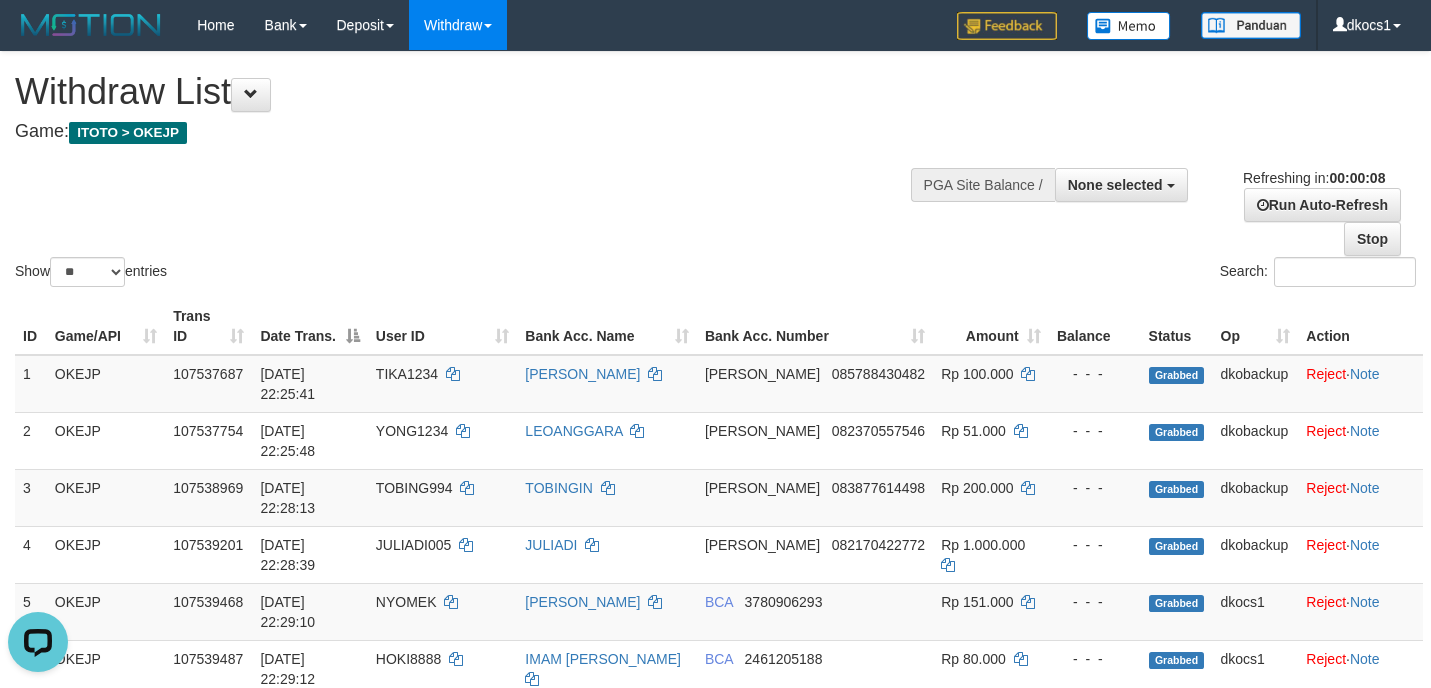 scroll, scrollTop: 0, scrollLeft: 0, axis: both 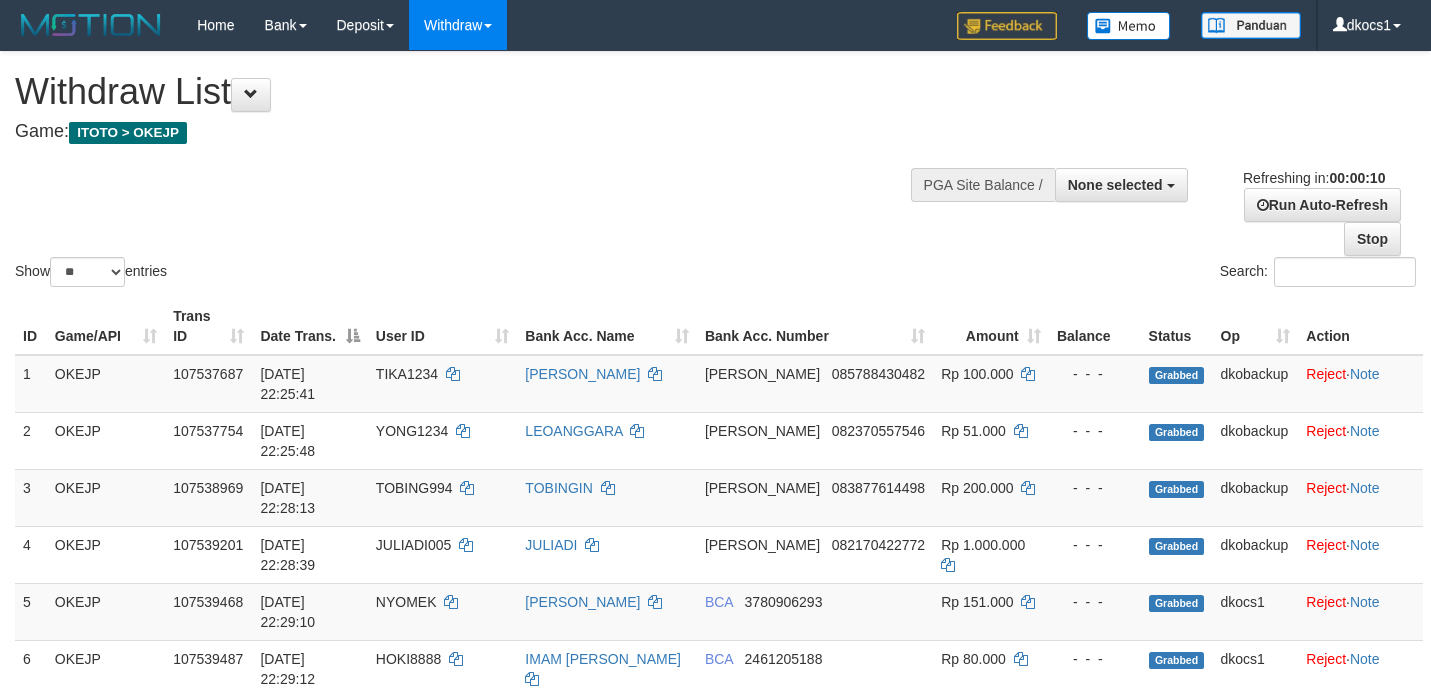 select 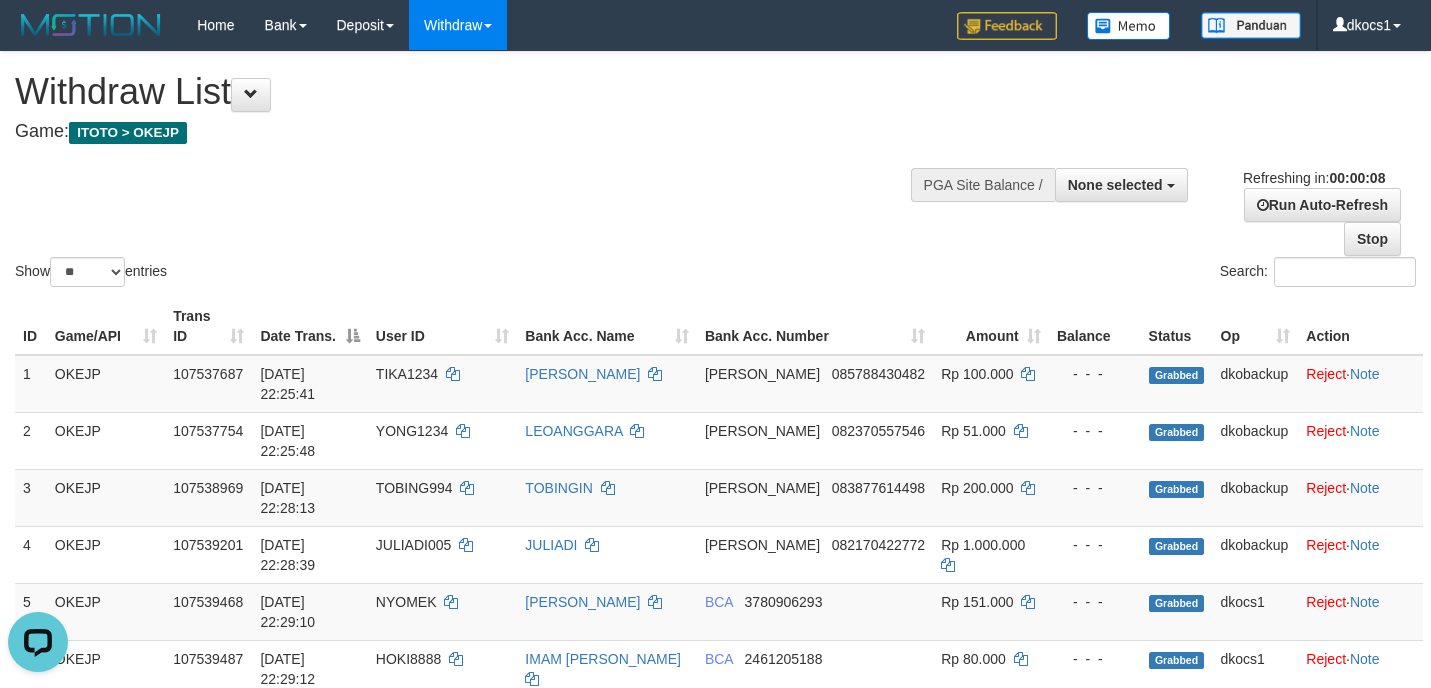 scroll, scrollTop: 0, scrollLeft: 0, axis: both 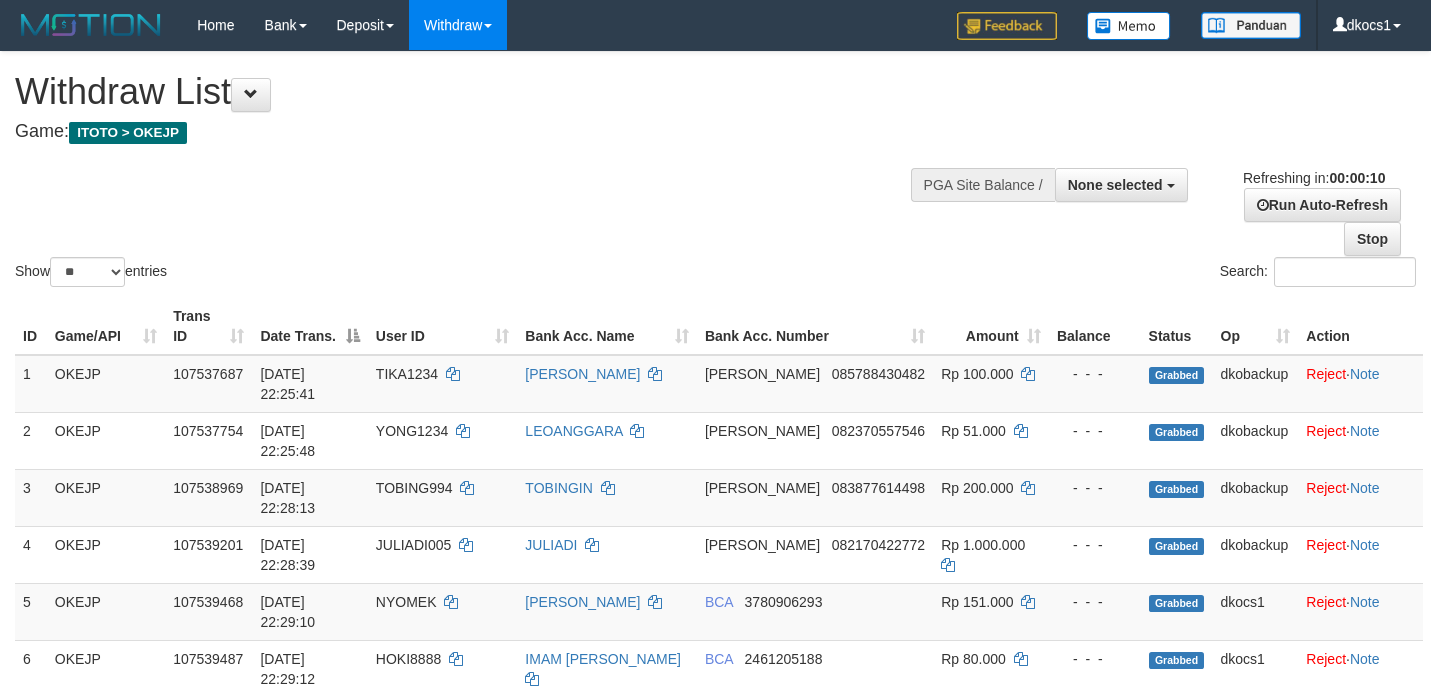 select 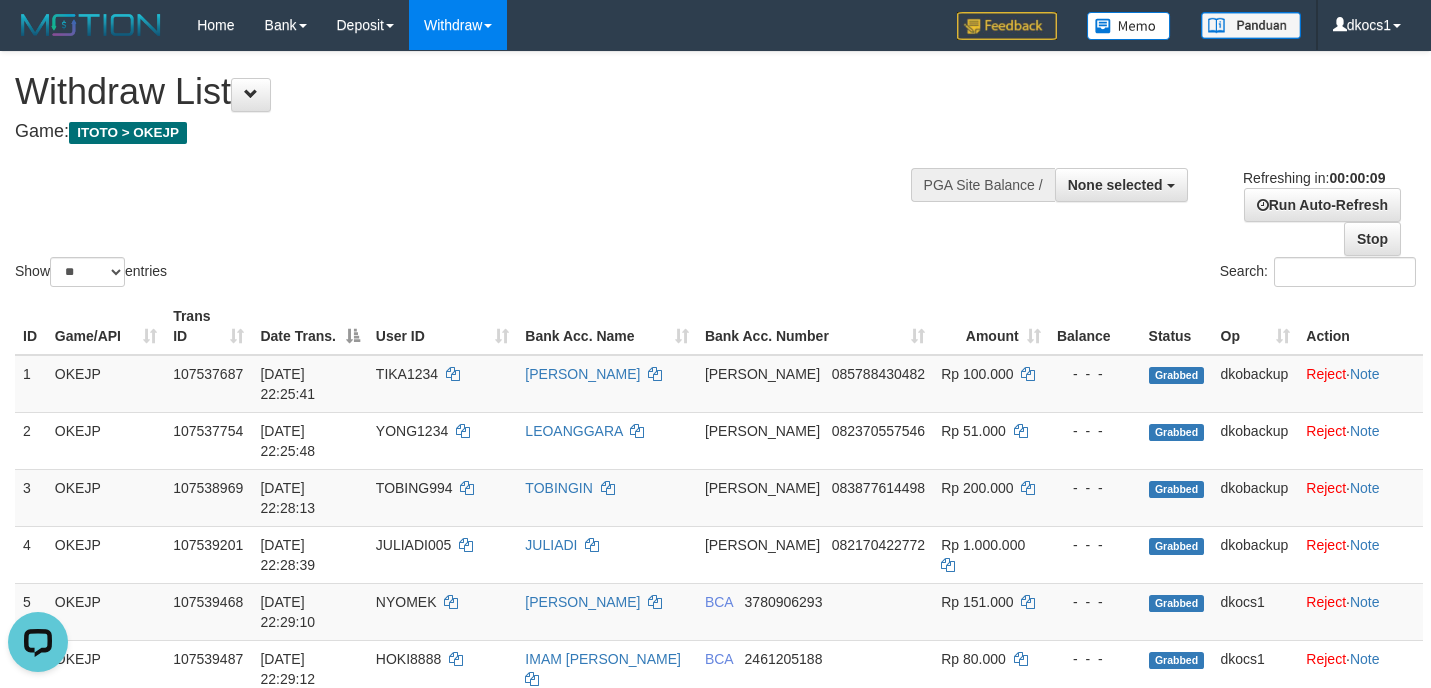 scroll, scrollTop: 0, scrollLeft: 0, axis: both 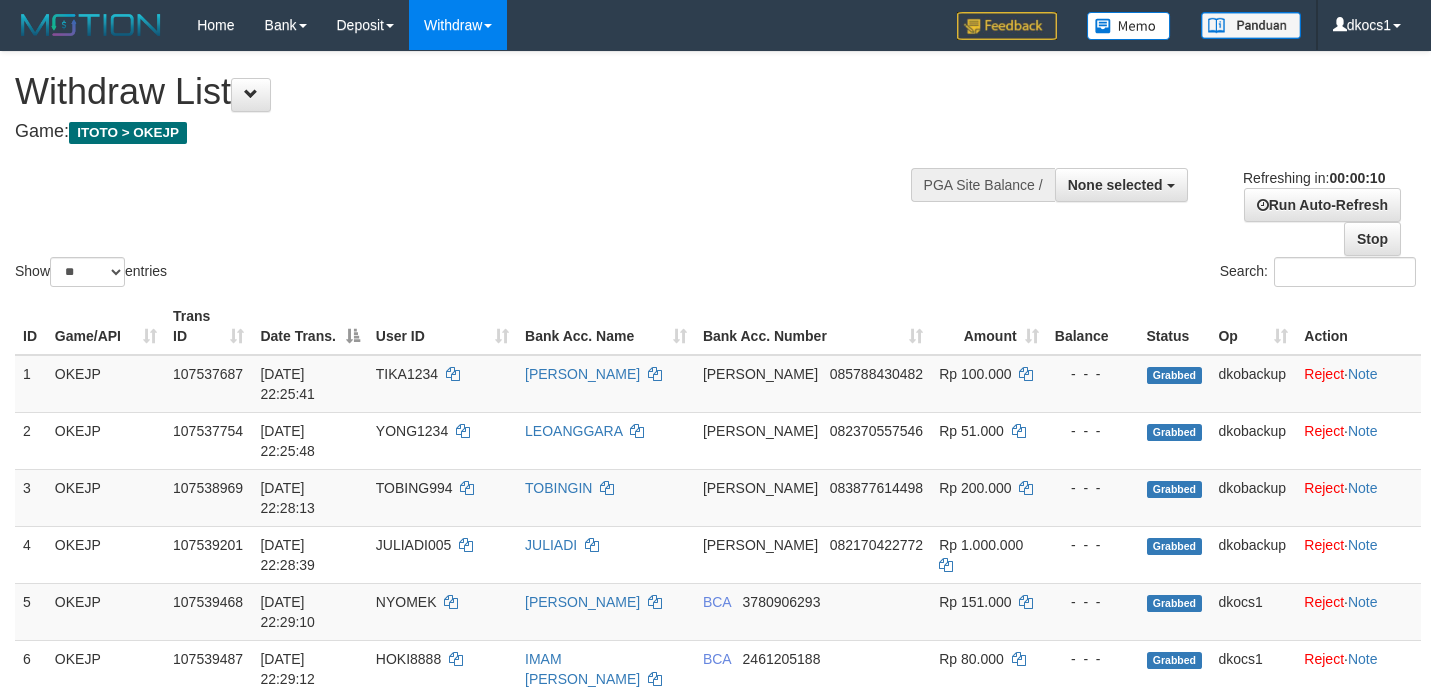 select 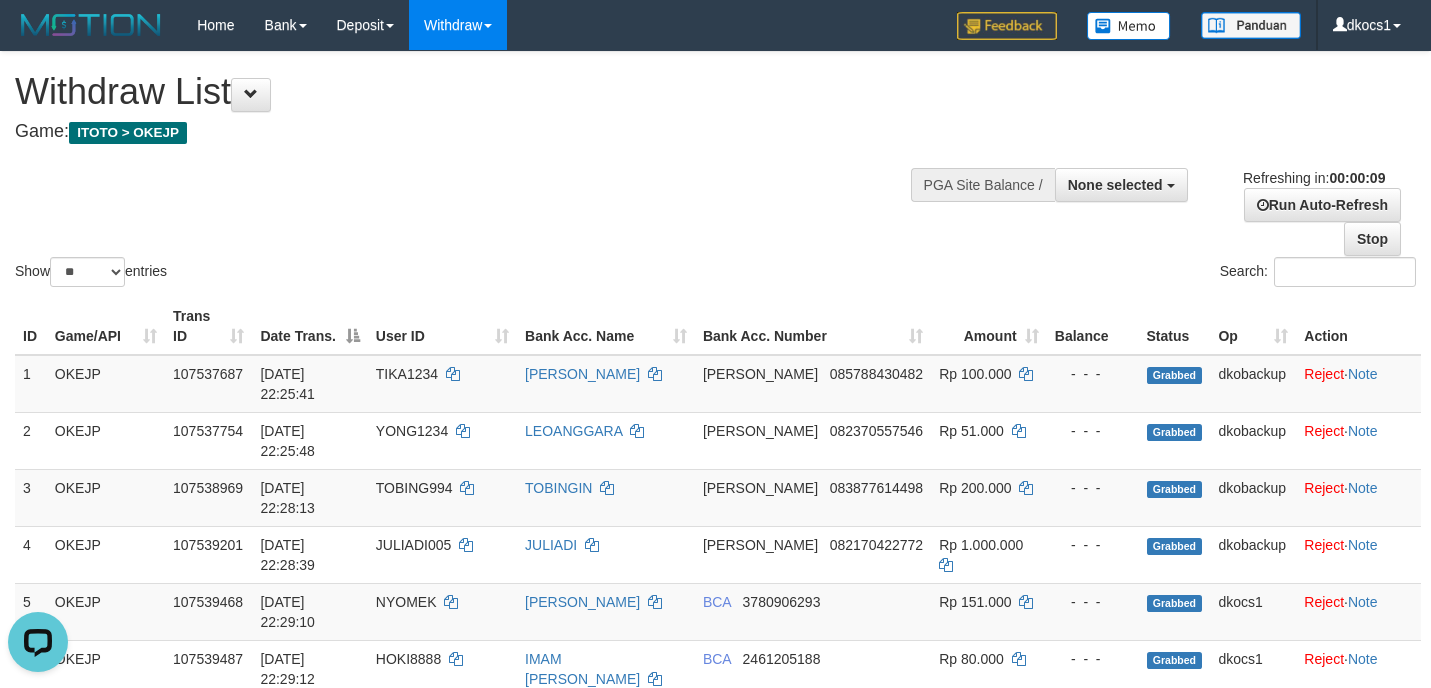 scroll, scrollTop: 0, scrollLeft: 0, axis: both 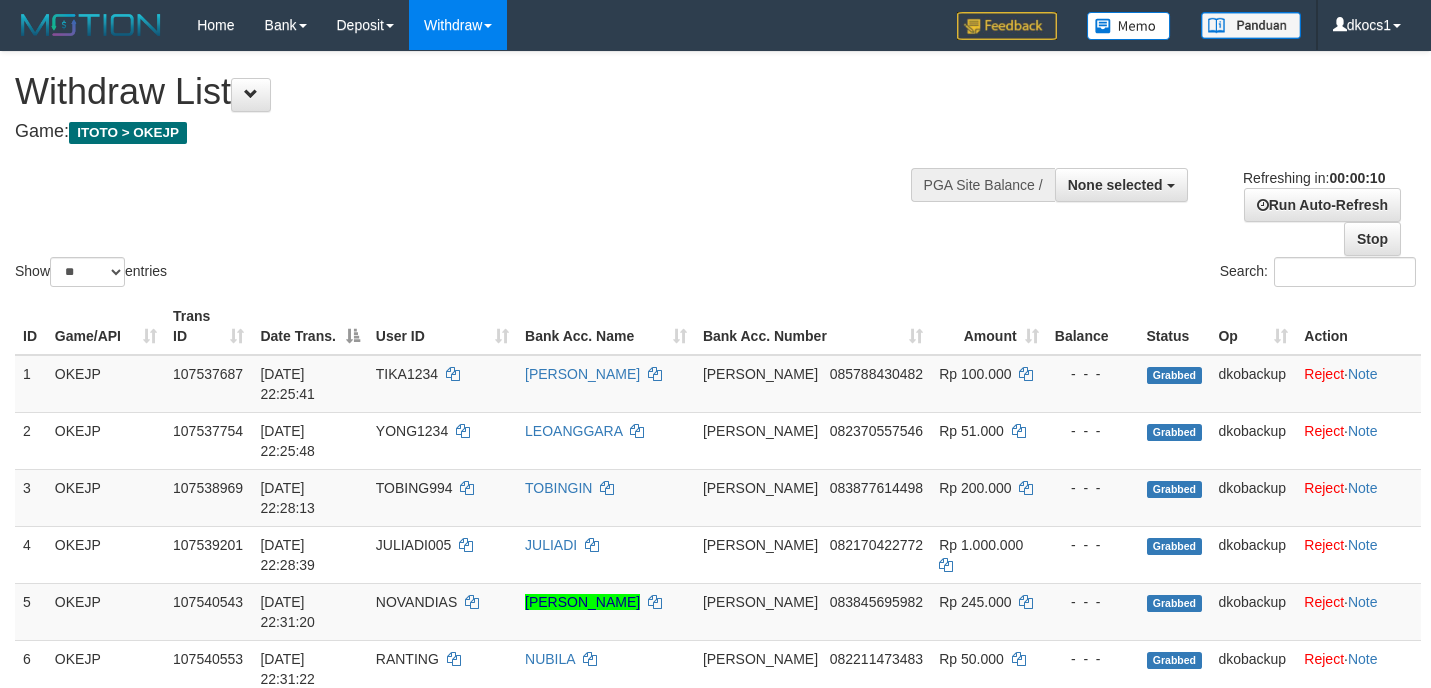 select 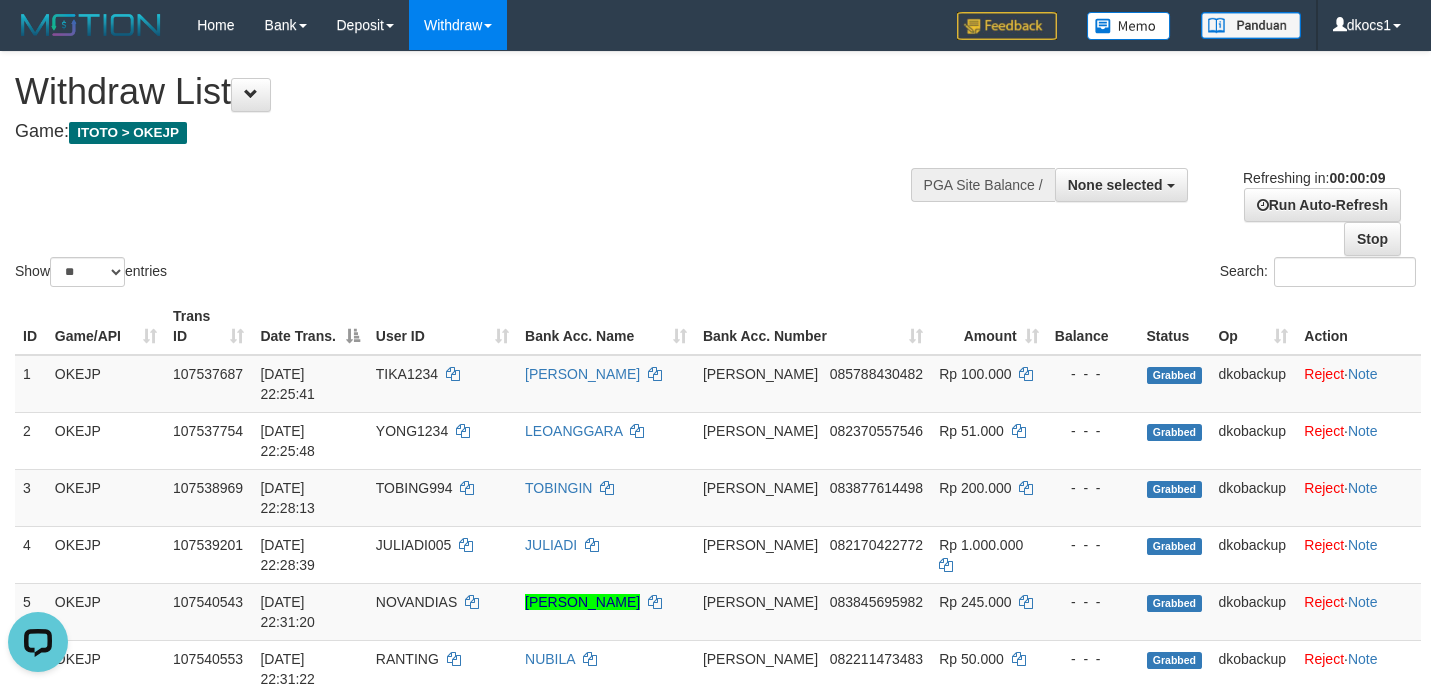 scroll, scrollTop: 0, scrollLeft: 0, axis: both 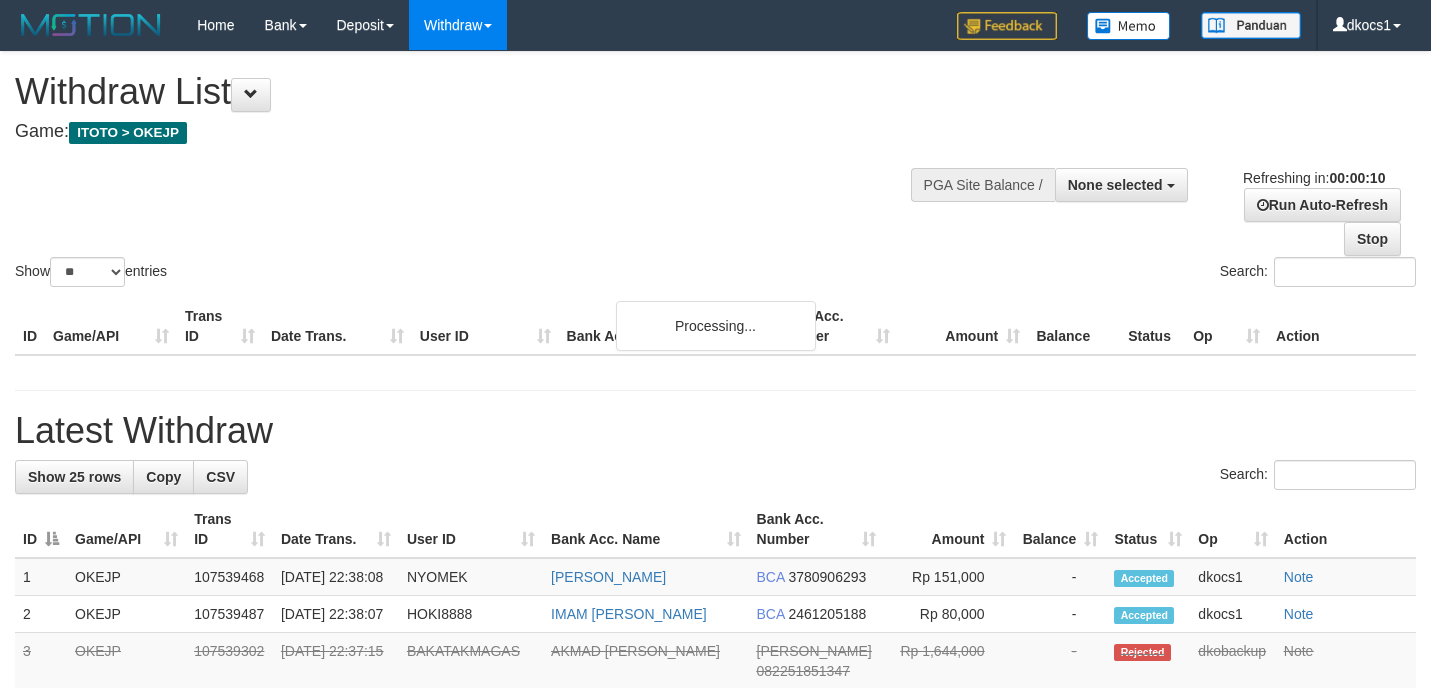 select 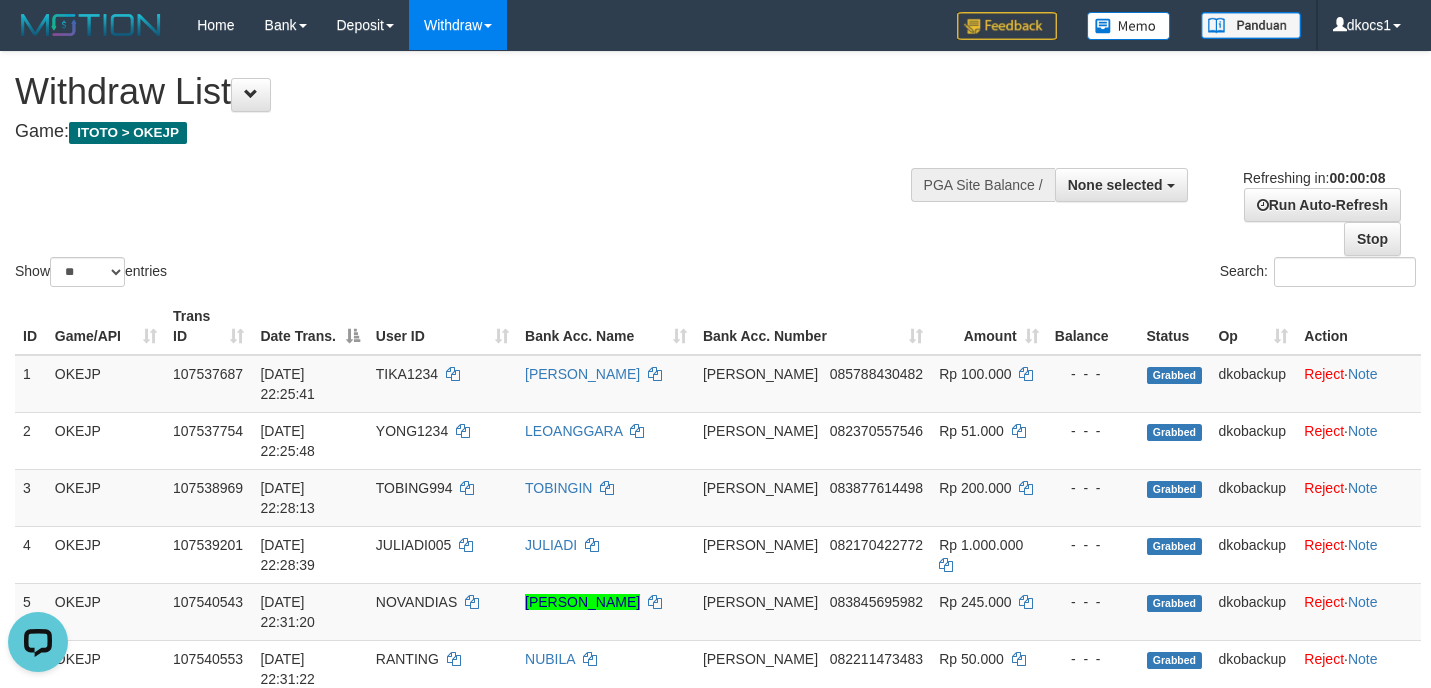 scroll, scrollTop: 0, scrollLeft: 0, axis: both 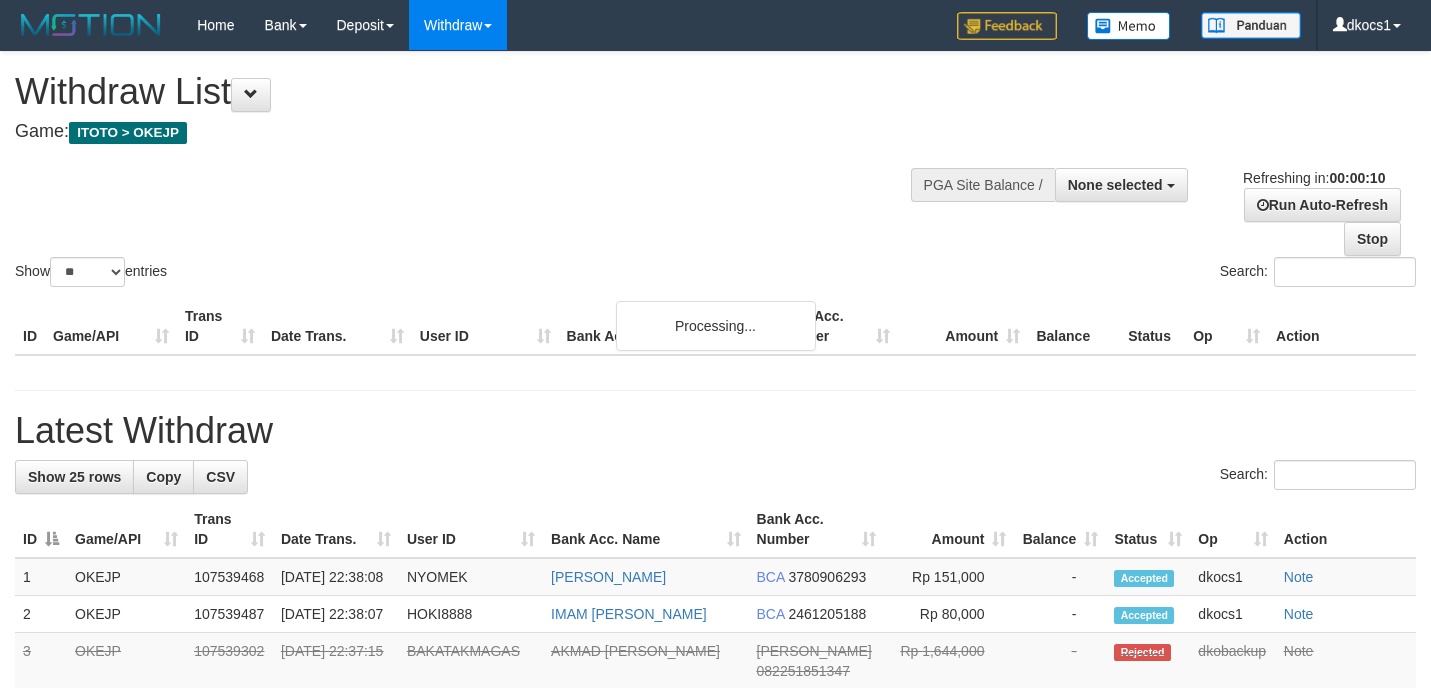 select 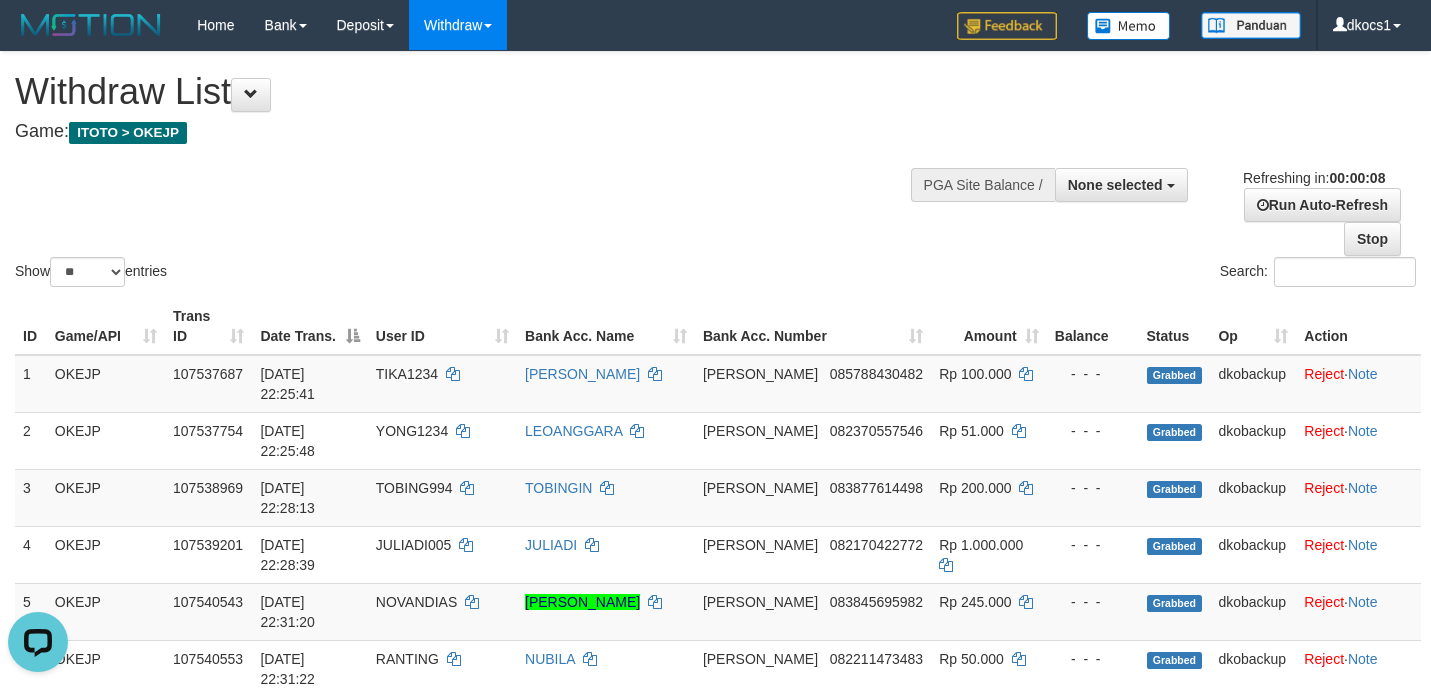 scroll, scrollTop: 0, scrollLeft: 0, axis: both 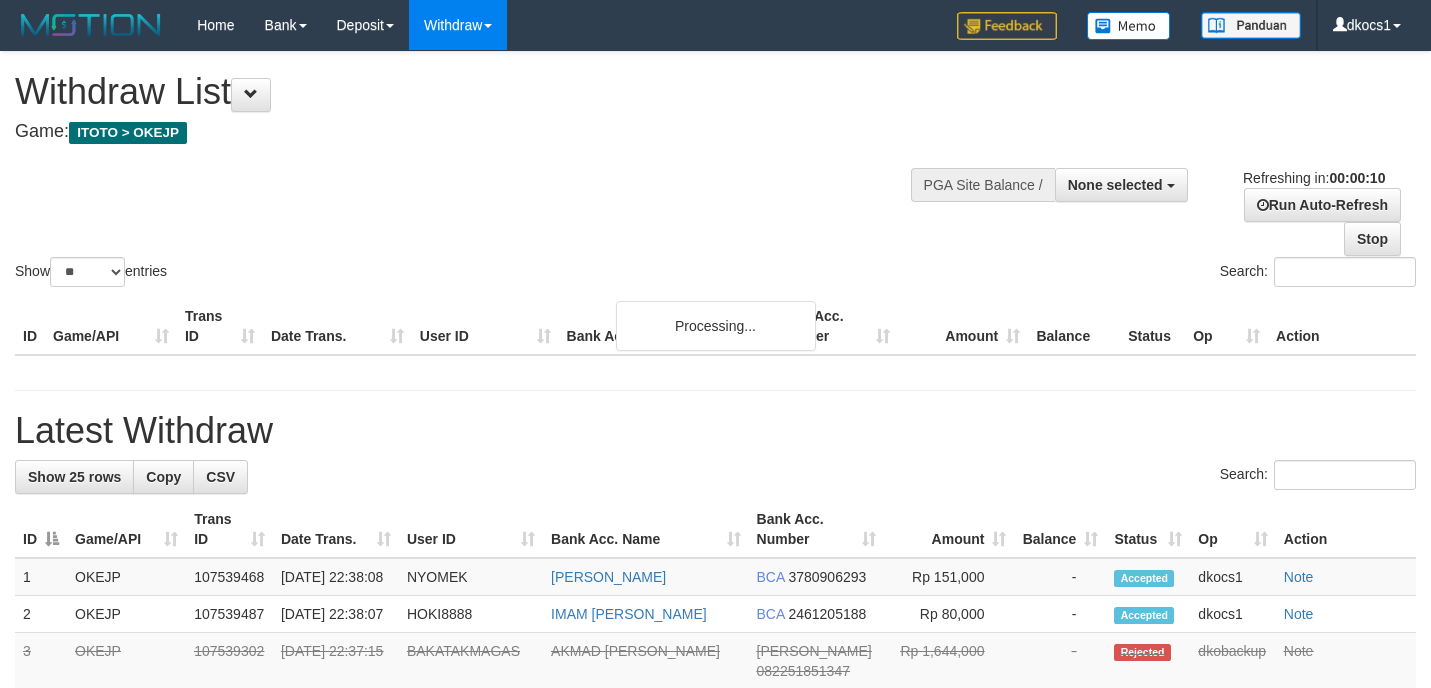 select 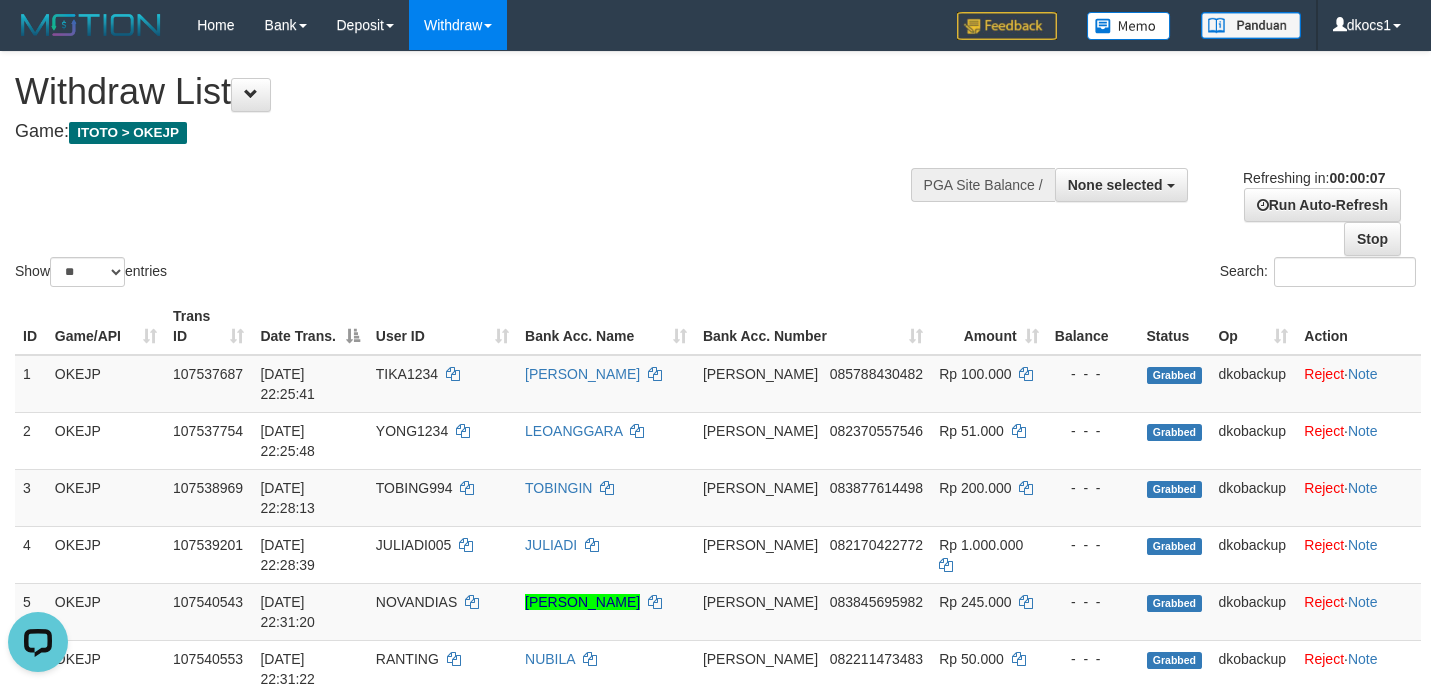 scroll, scrollTop: 0, scrollLeft: 0, axis: both 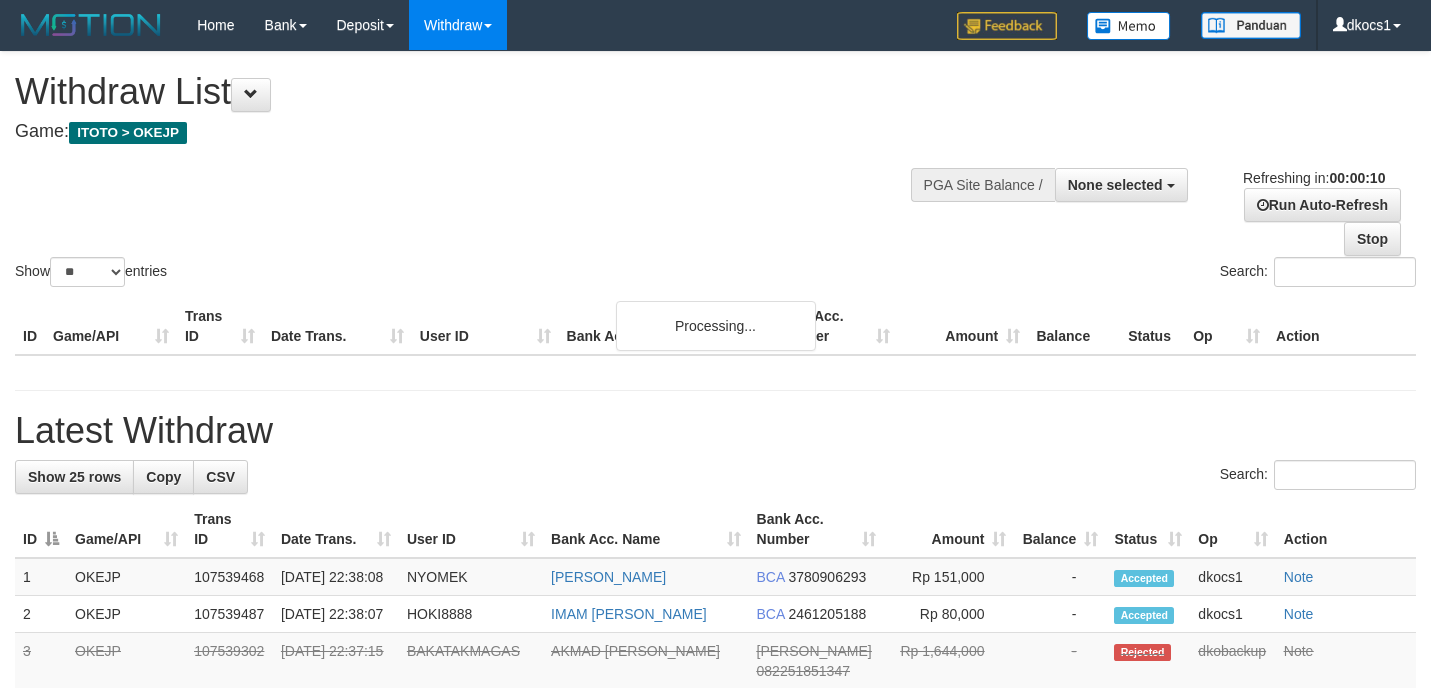 select 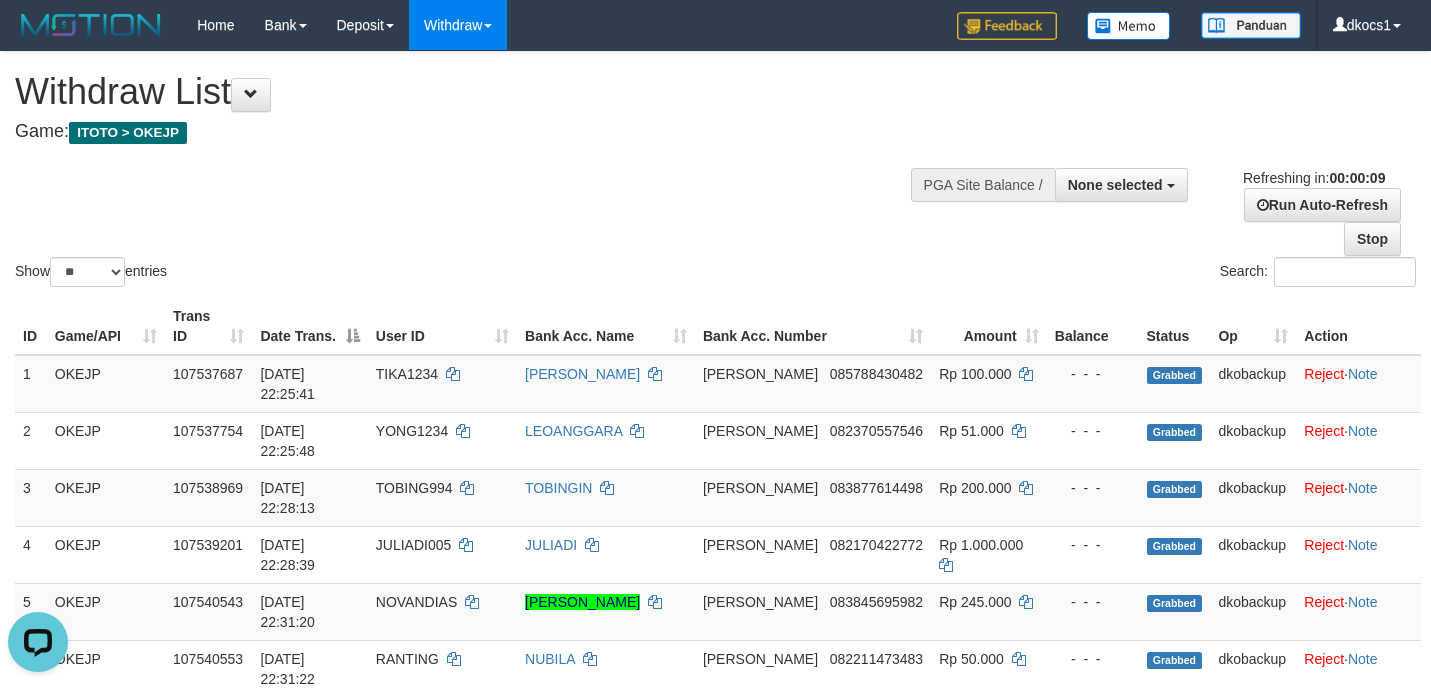 scroll, scrollTop: 0, scrollLeft: 0, axis: both 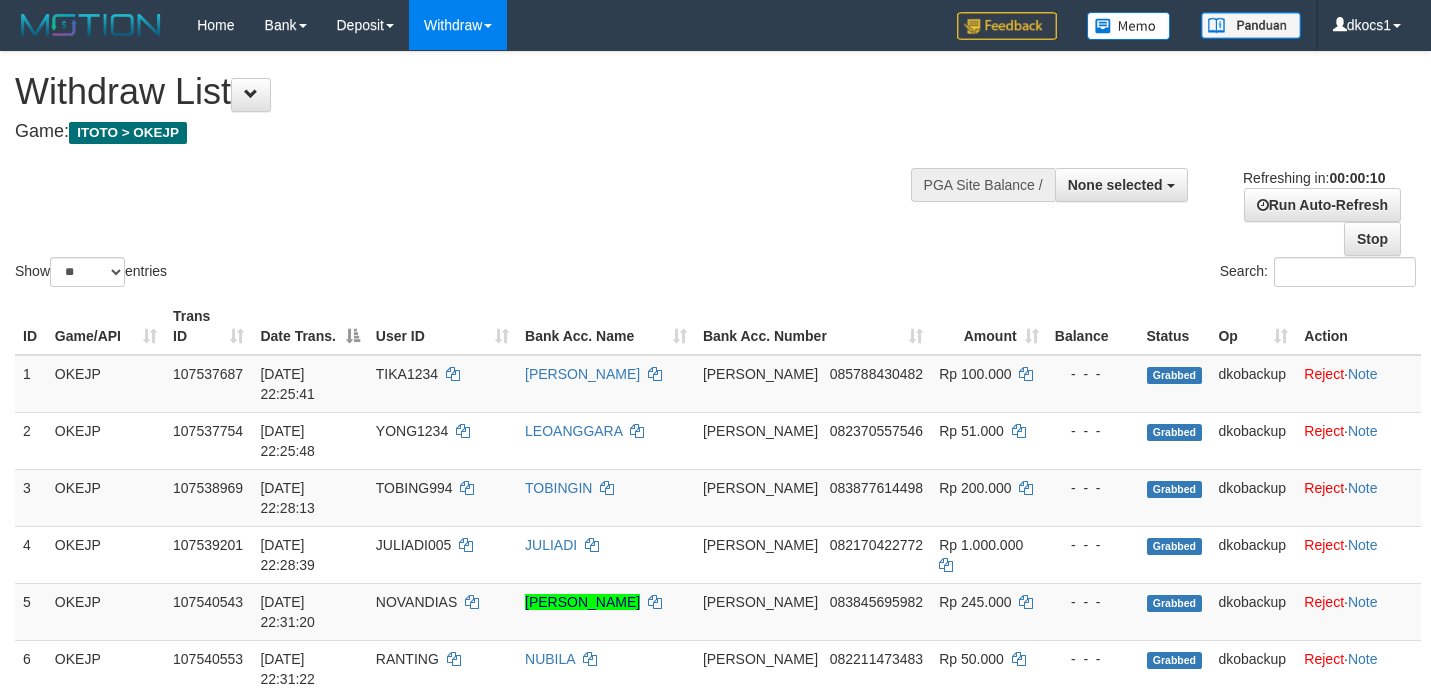 select 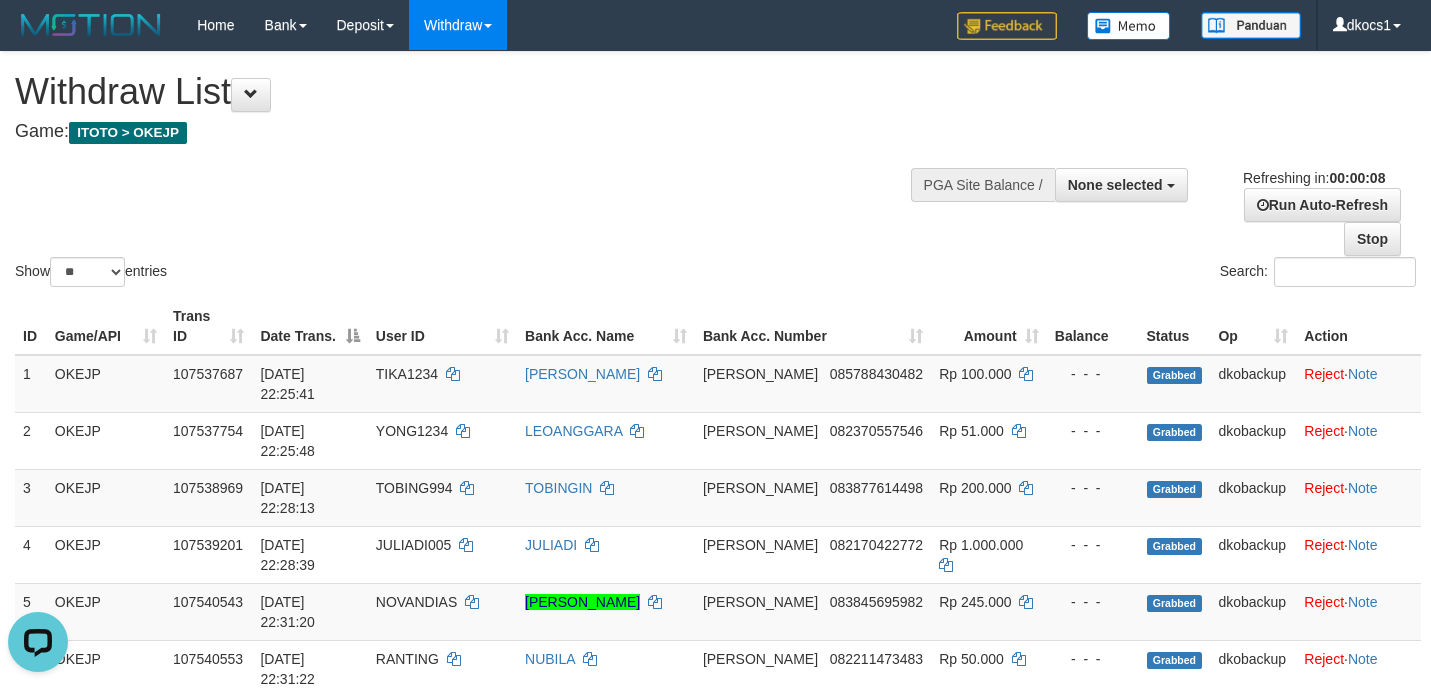 scroll, scrollTop: 0, scrollLeft: 0, axis: both 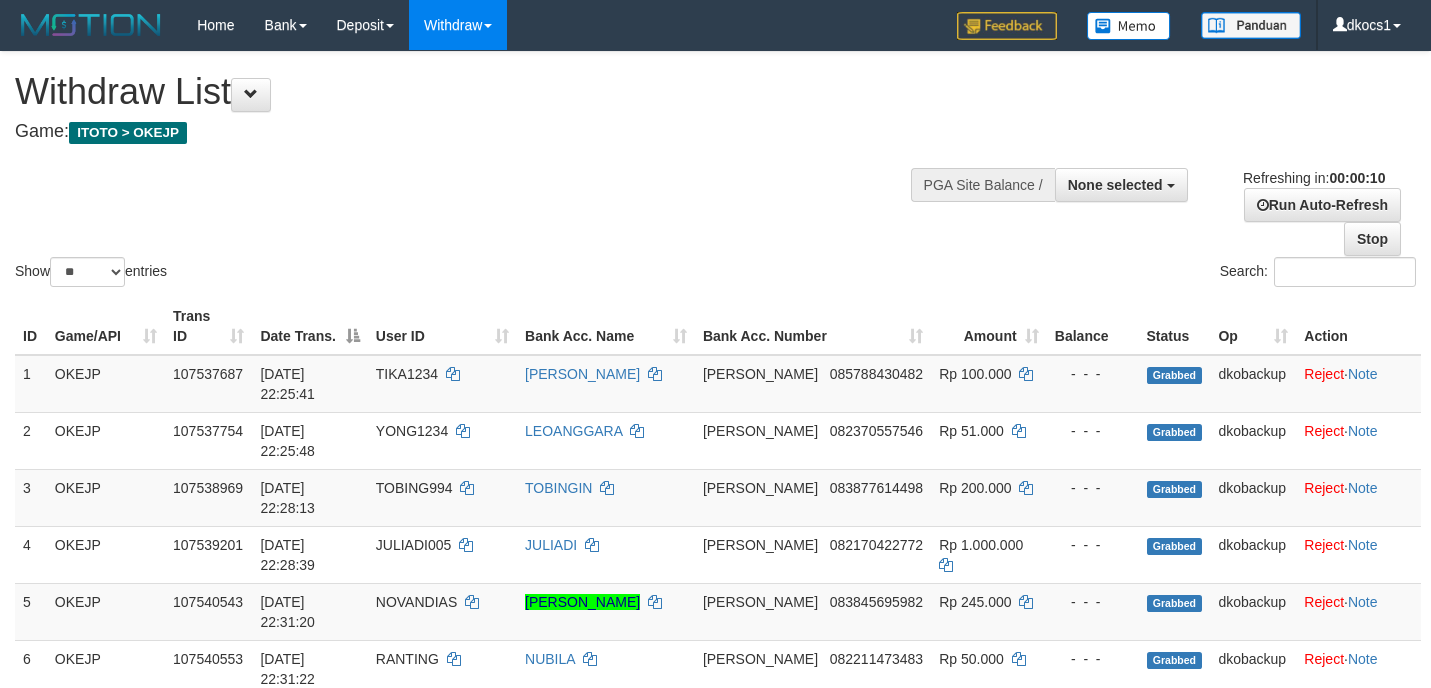 select 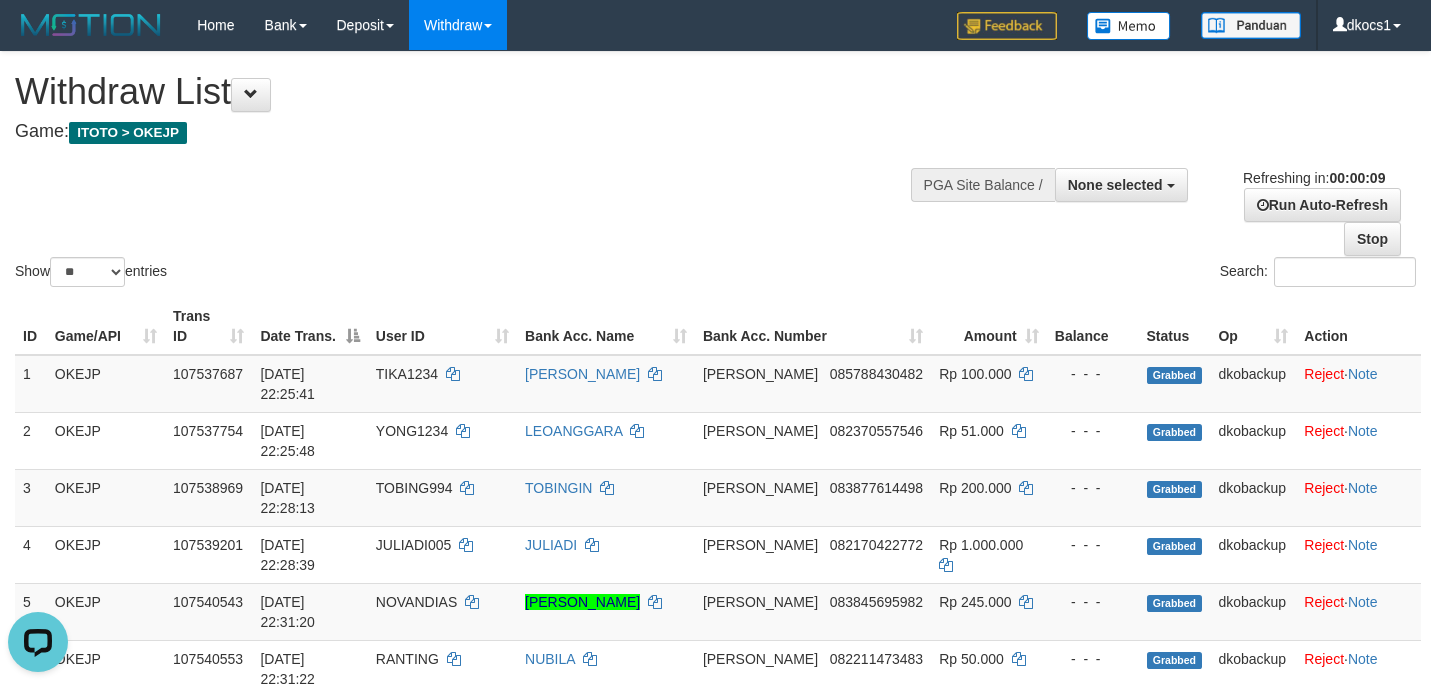scroll, scrollTop: 0, scrollLeft: 0, axis: both 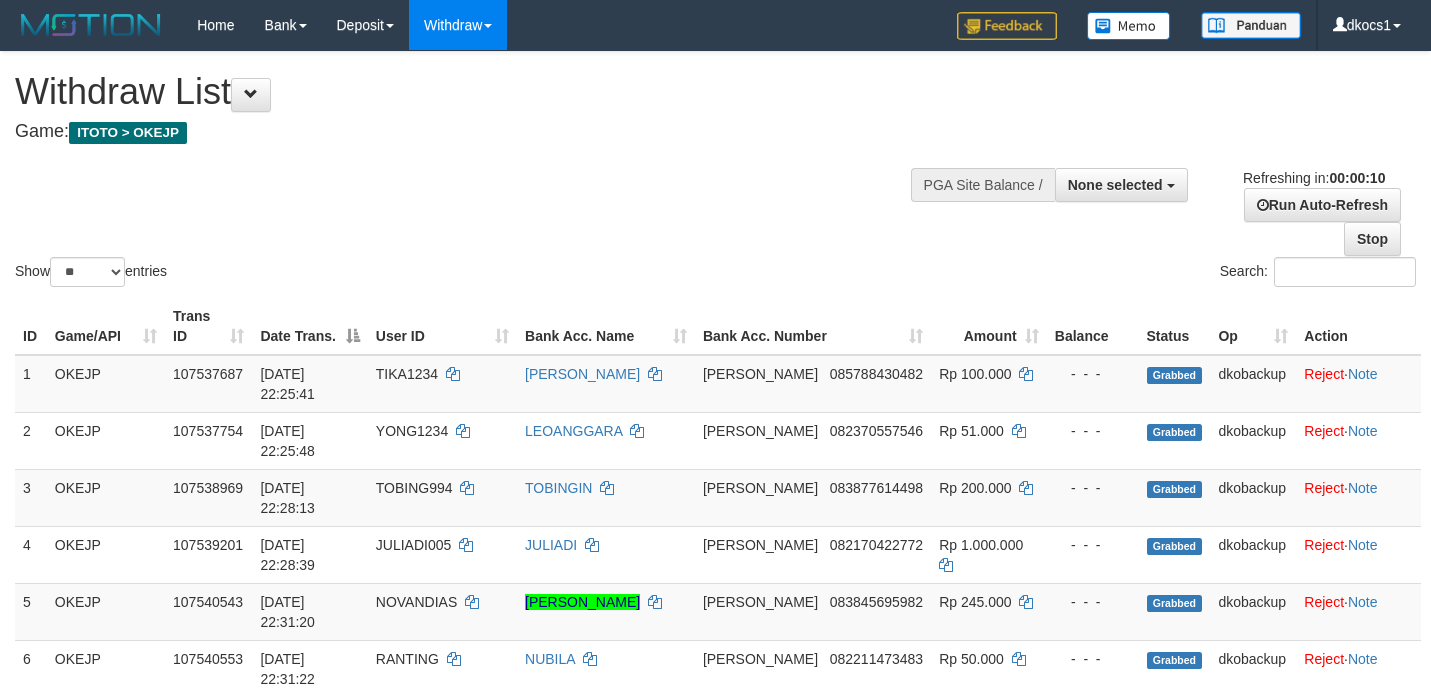 select 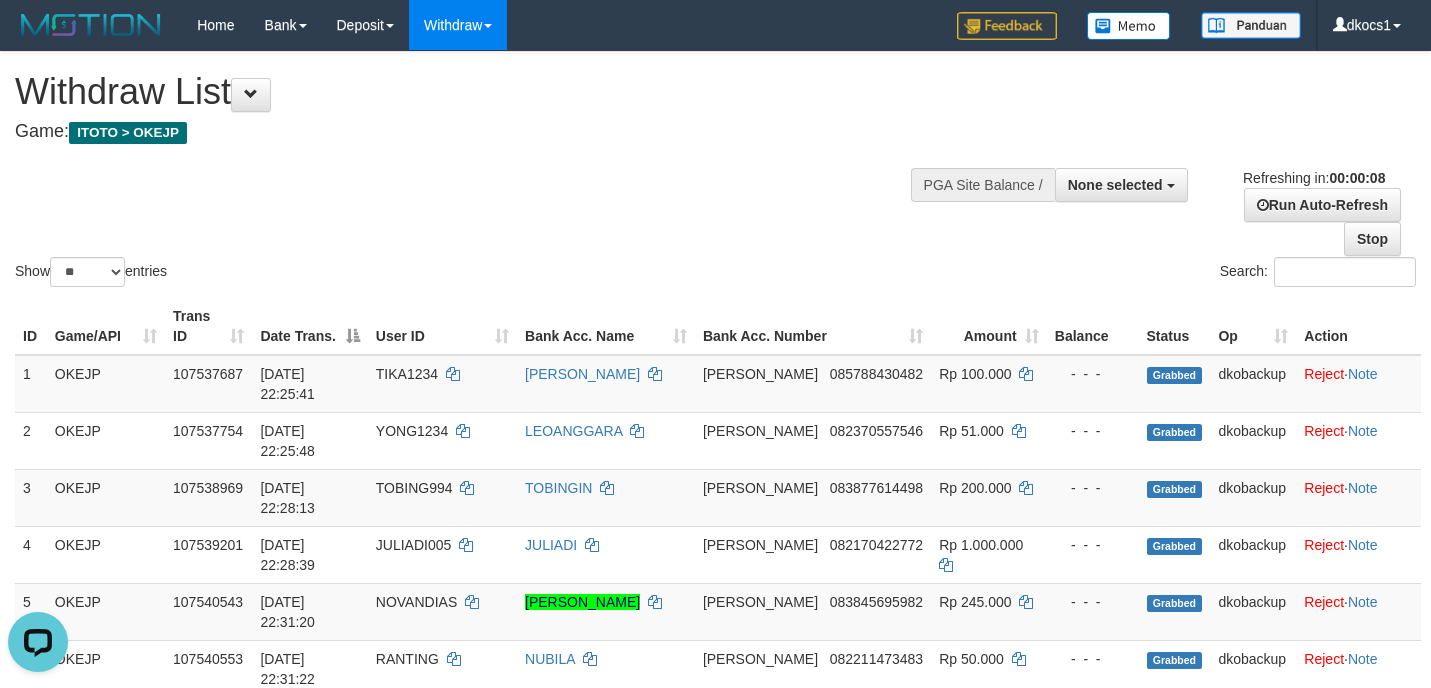 scroll, scrollTop: 0, scrollLeft: 0, axis: both 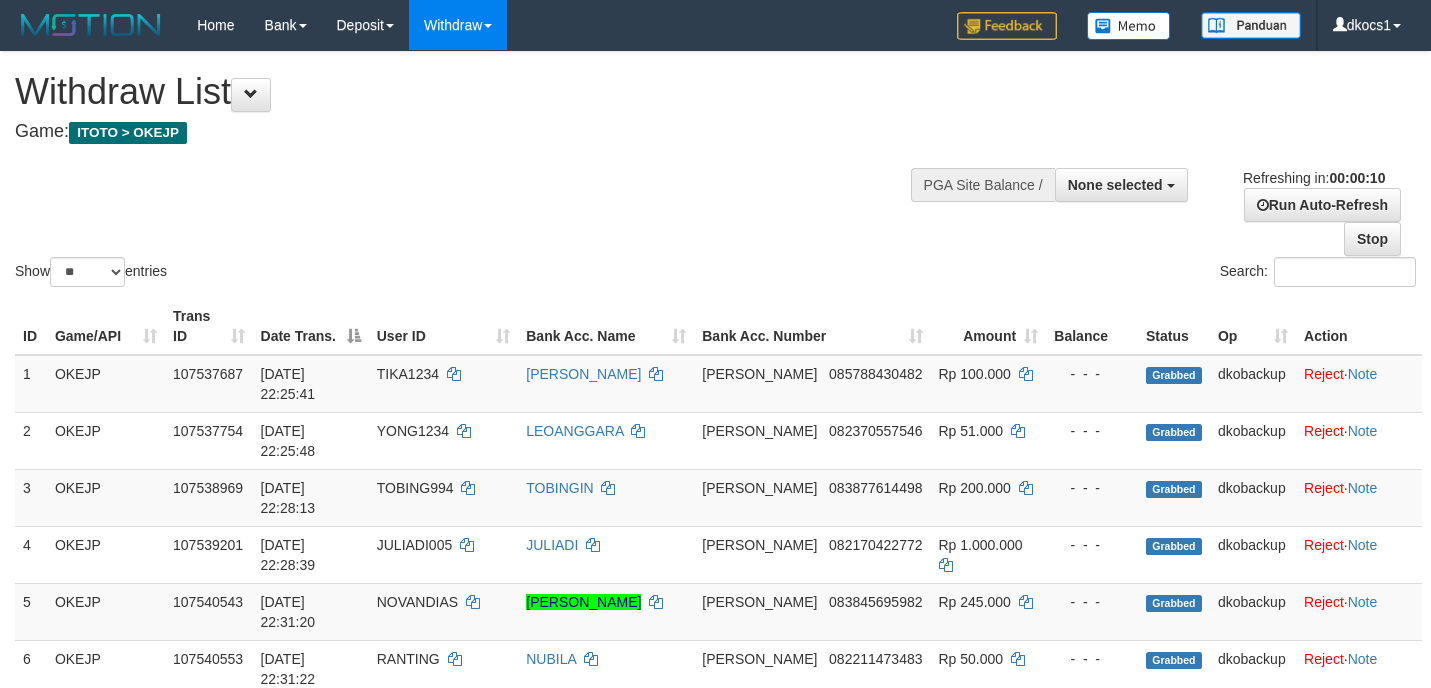 select 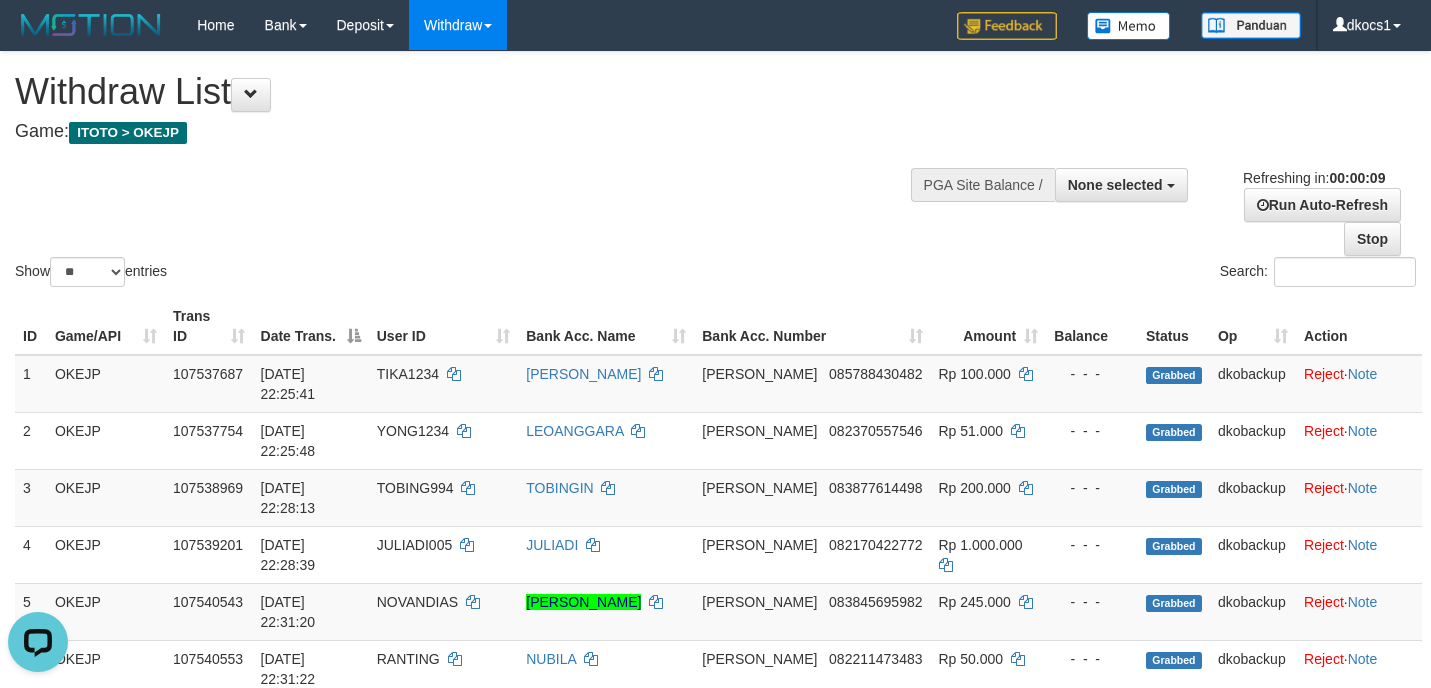 scroll, scrollTop: 0, scrollLeft: 0, axis: both 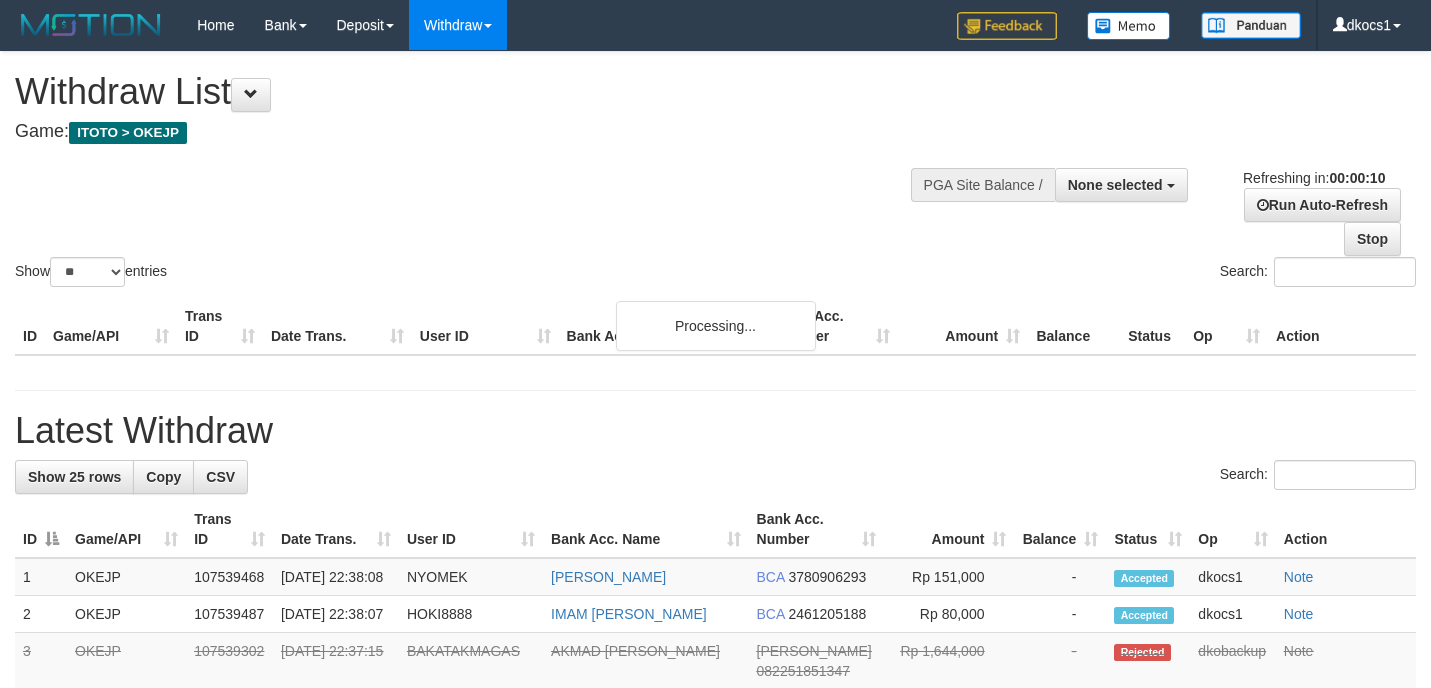 select 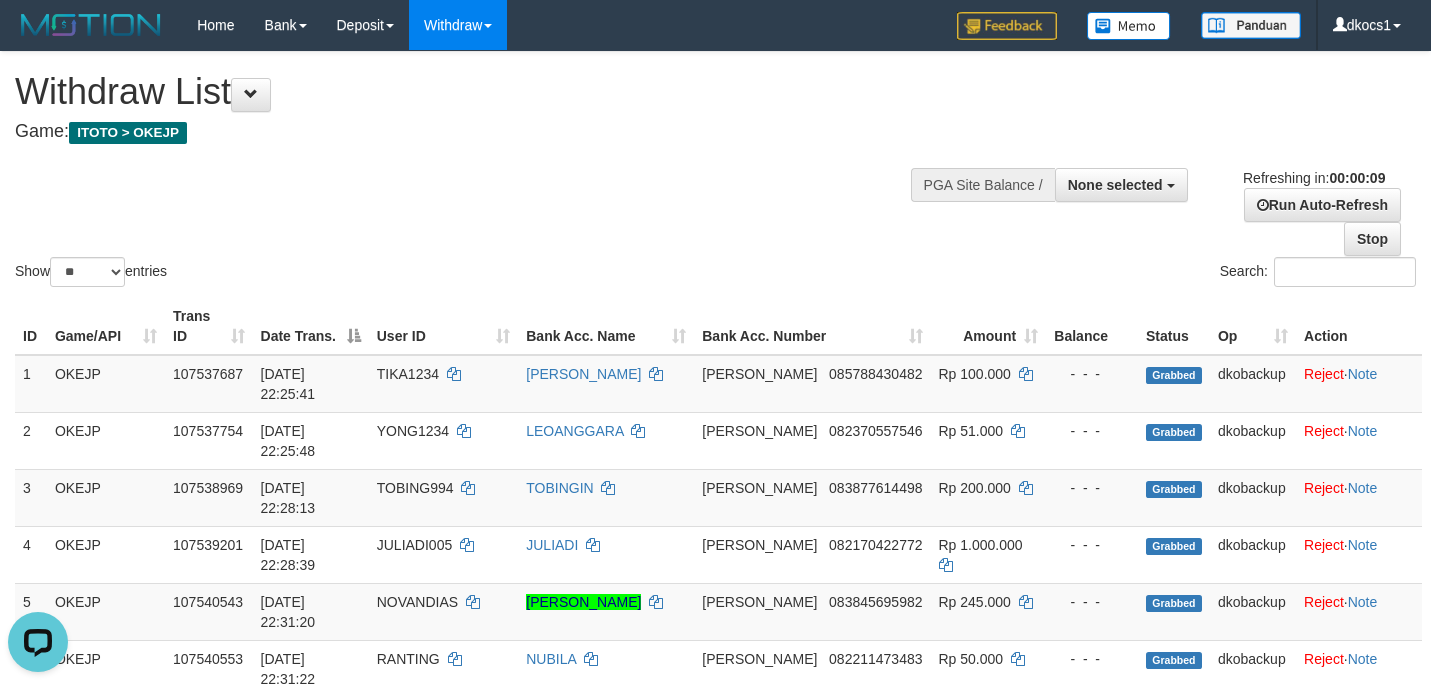 scroll, scrollTop: 0, scrollLeft: 0, axis: both 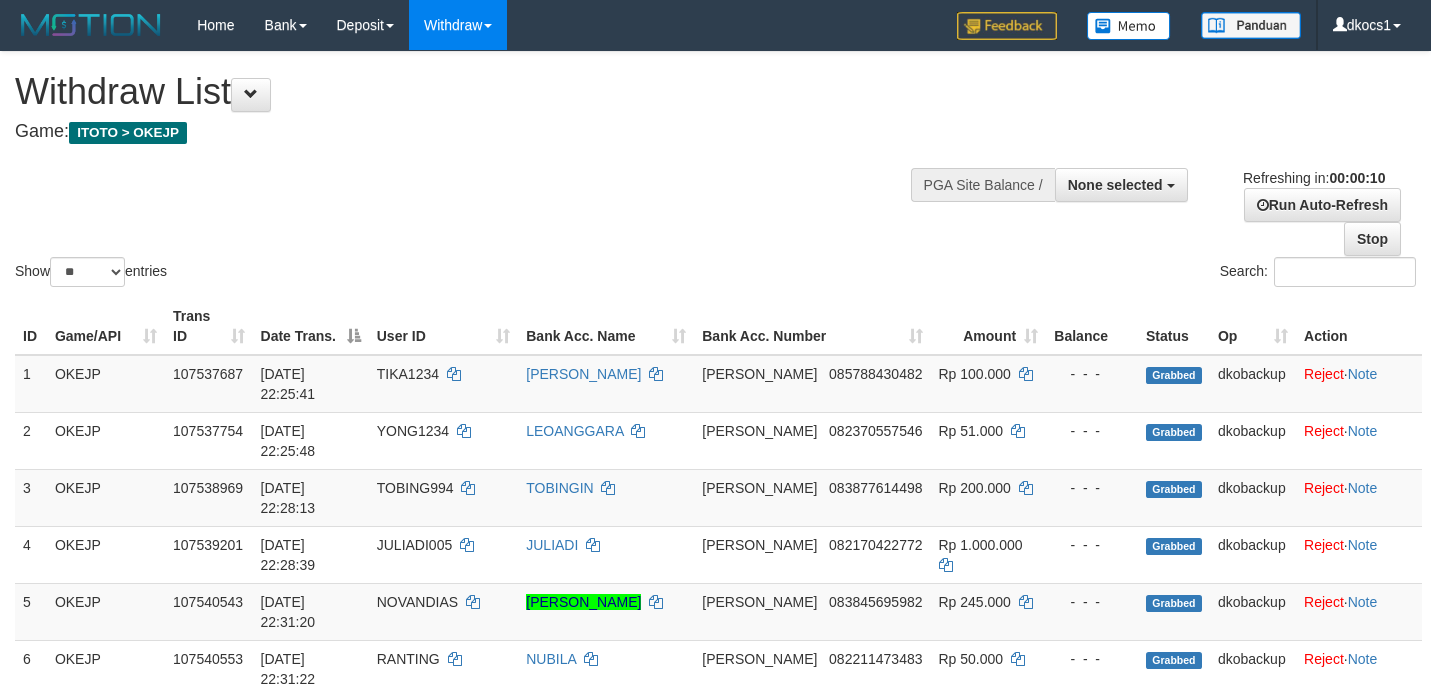 select 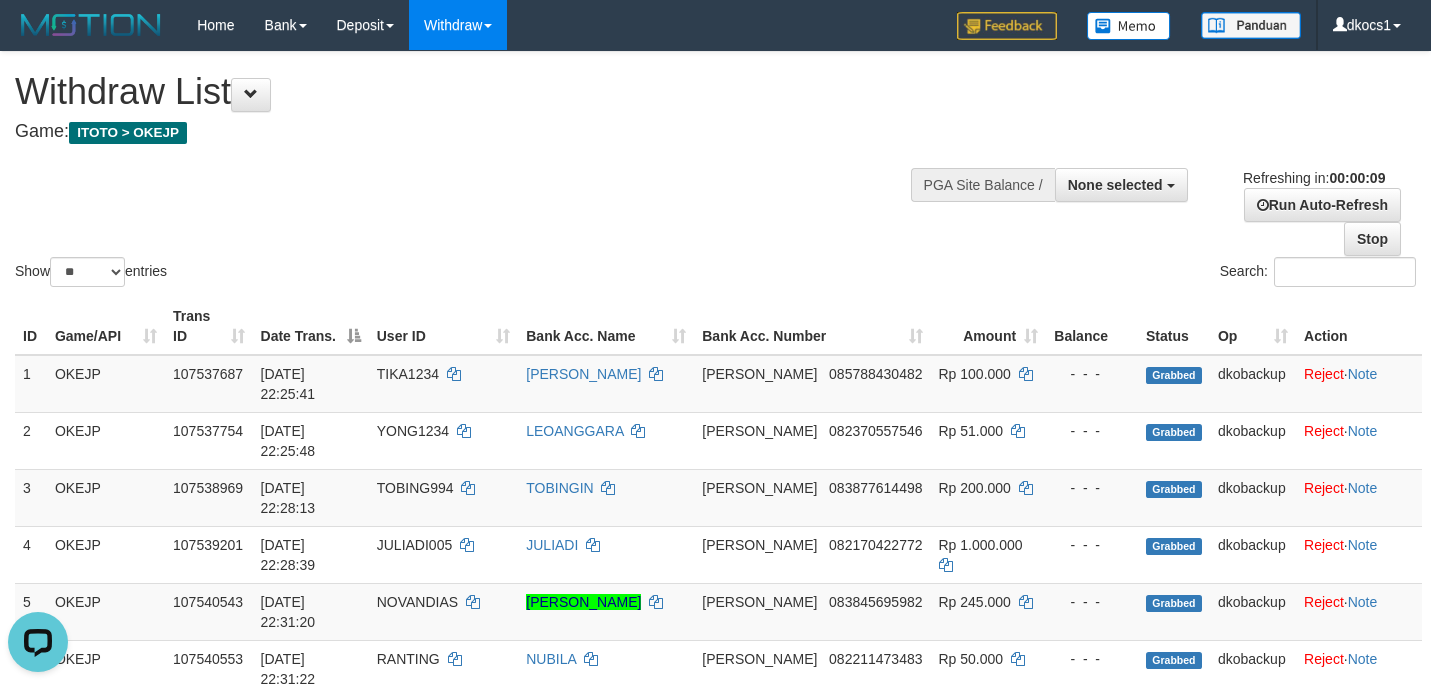 scroll, scrollTop: 0, scrollLeft: 0, axis: both 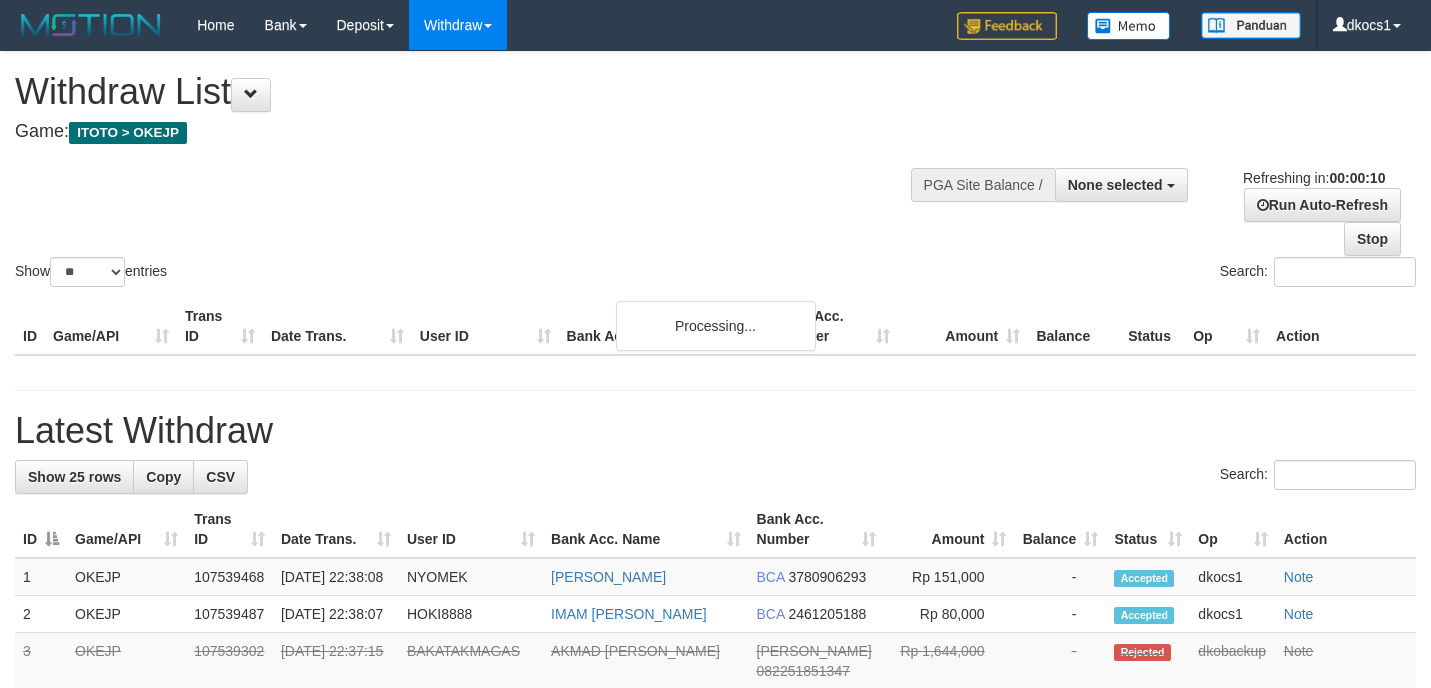 select 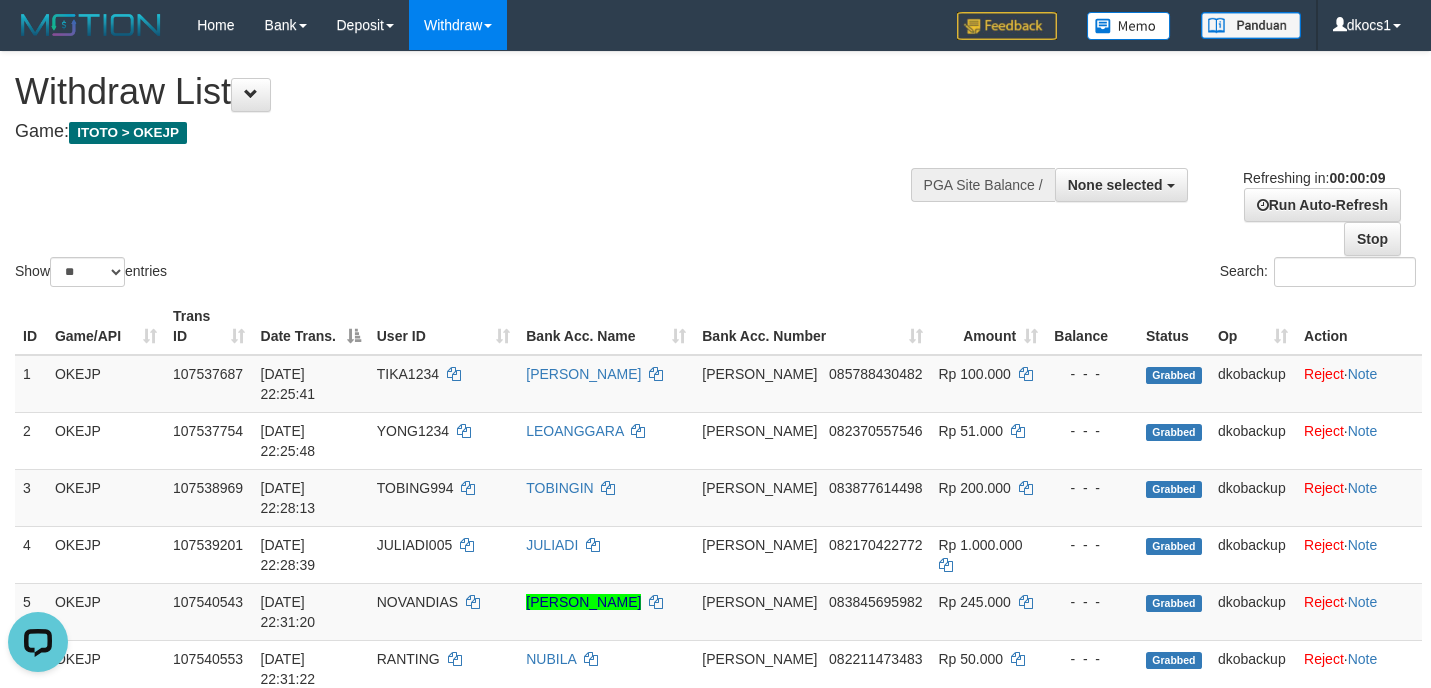 scroll, scrollTop: 0, scrollLeft: 0, axis: both 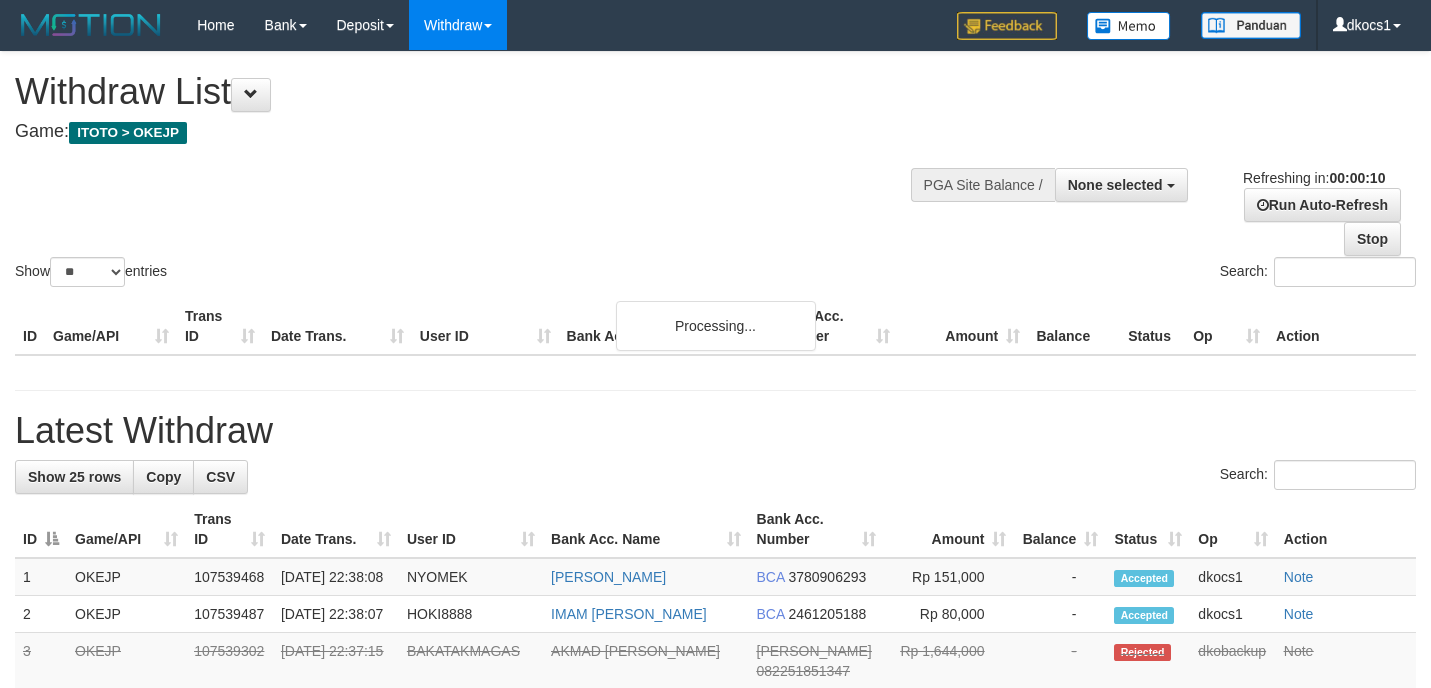 select 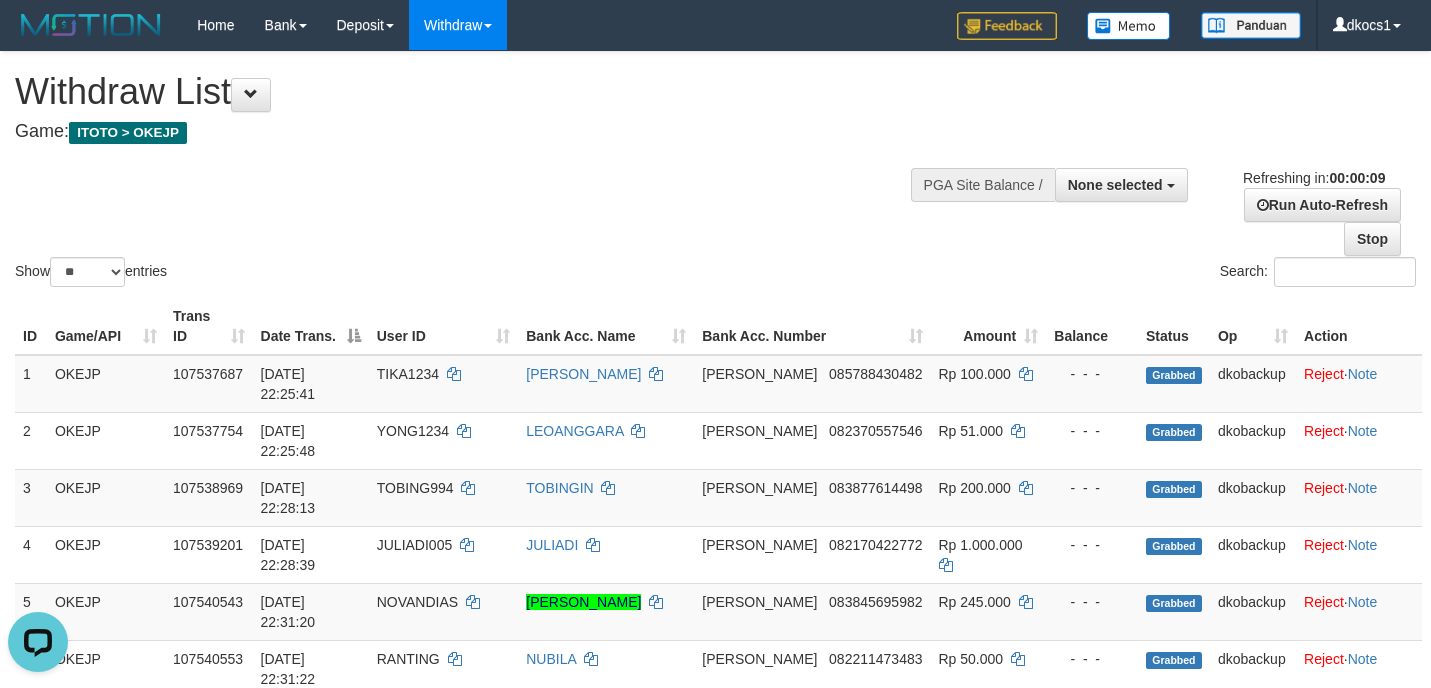 scroll, scrollTop: 0, scrollLeft: 0, axis: both 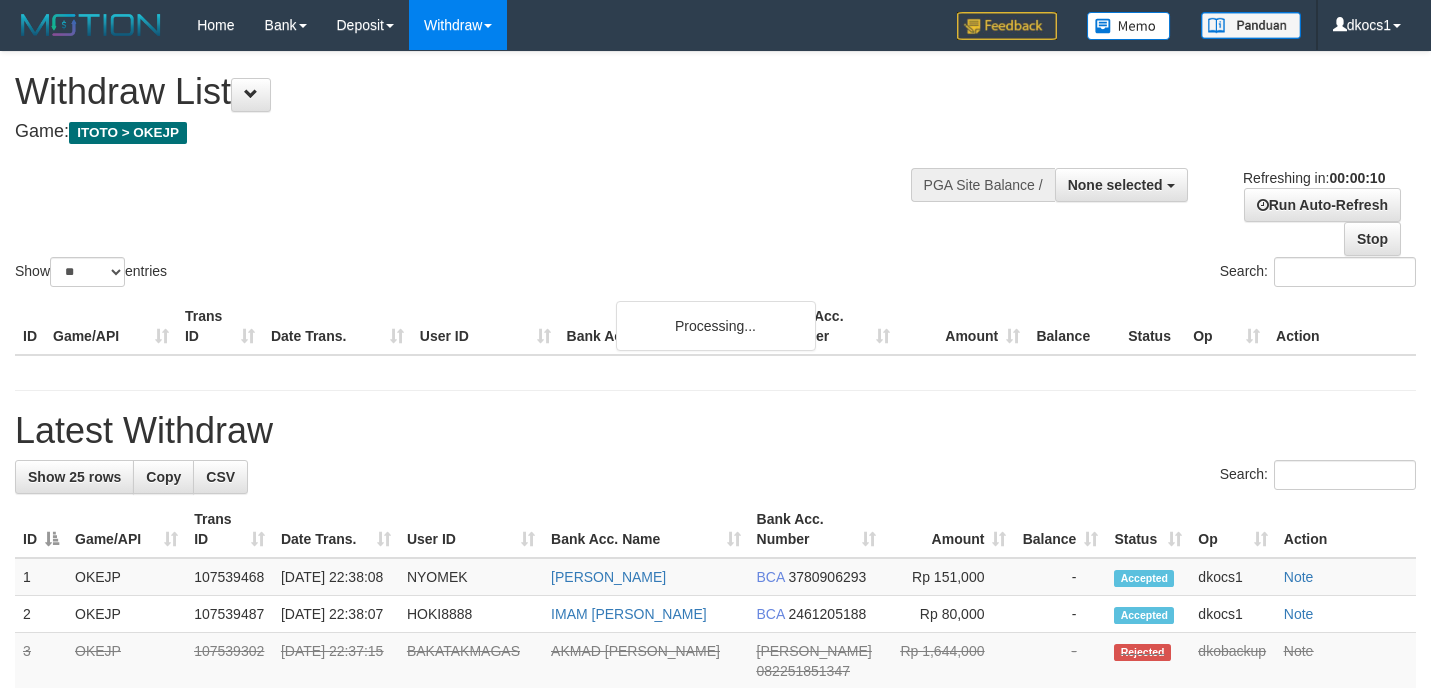 select 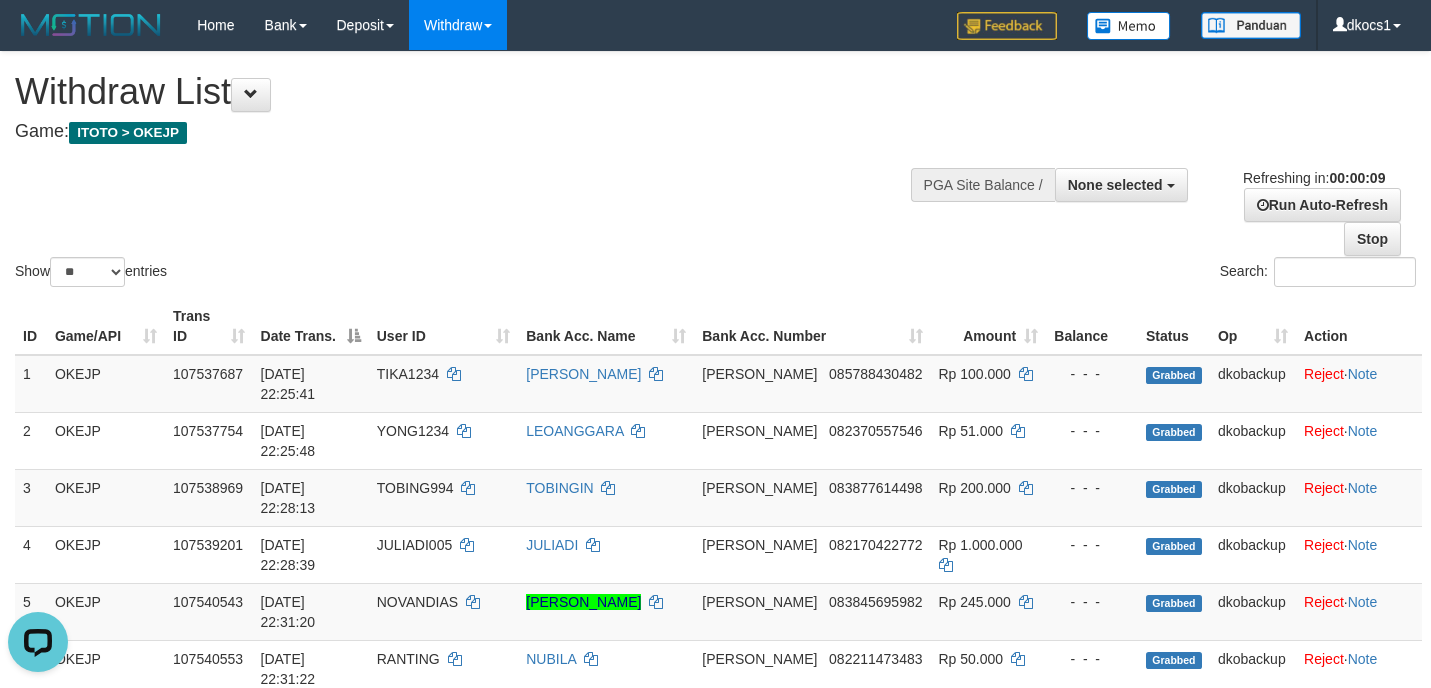 scroll, scrollTop: 0, scrollLeft: 0, axis: both 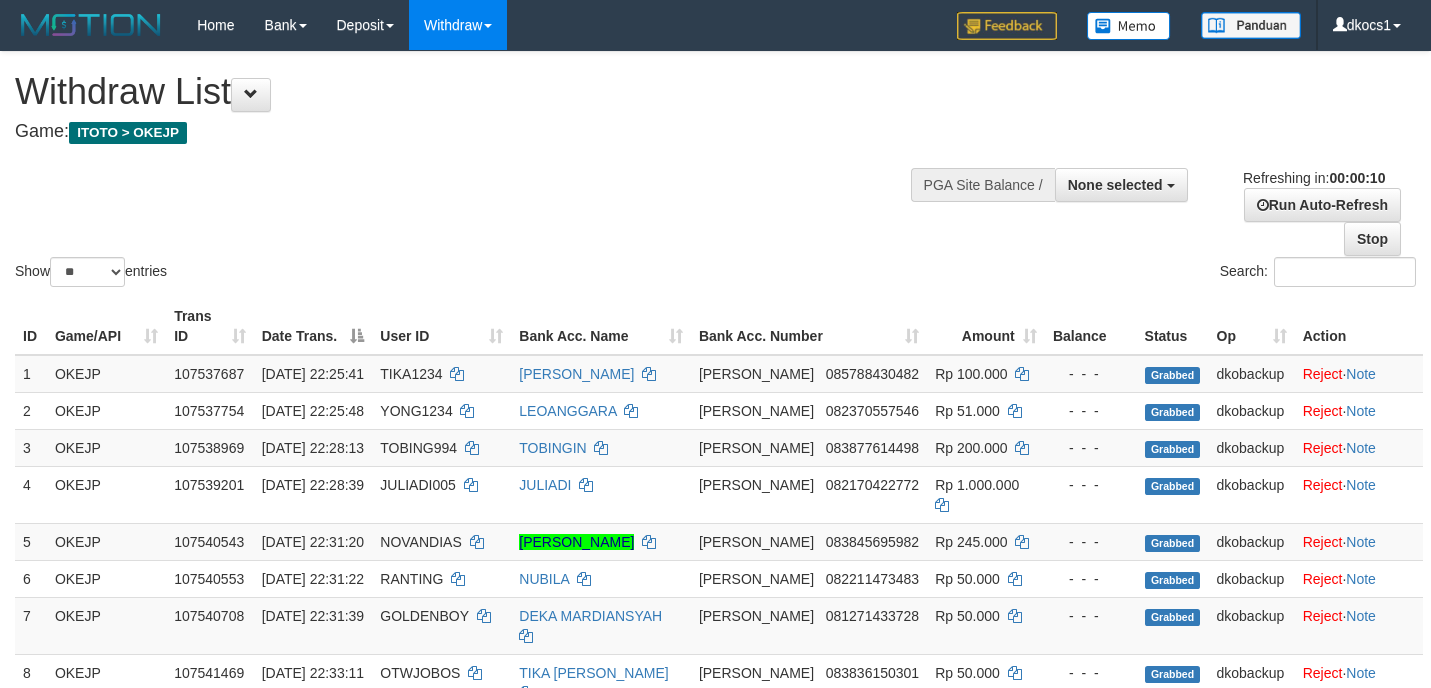 select 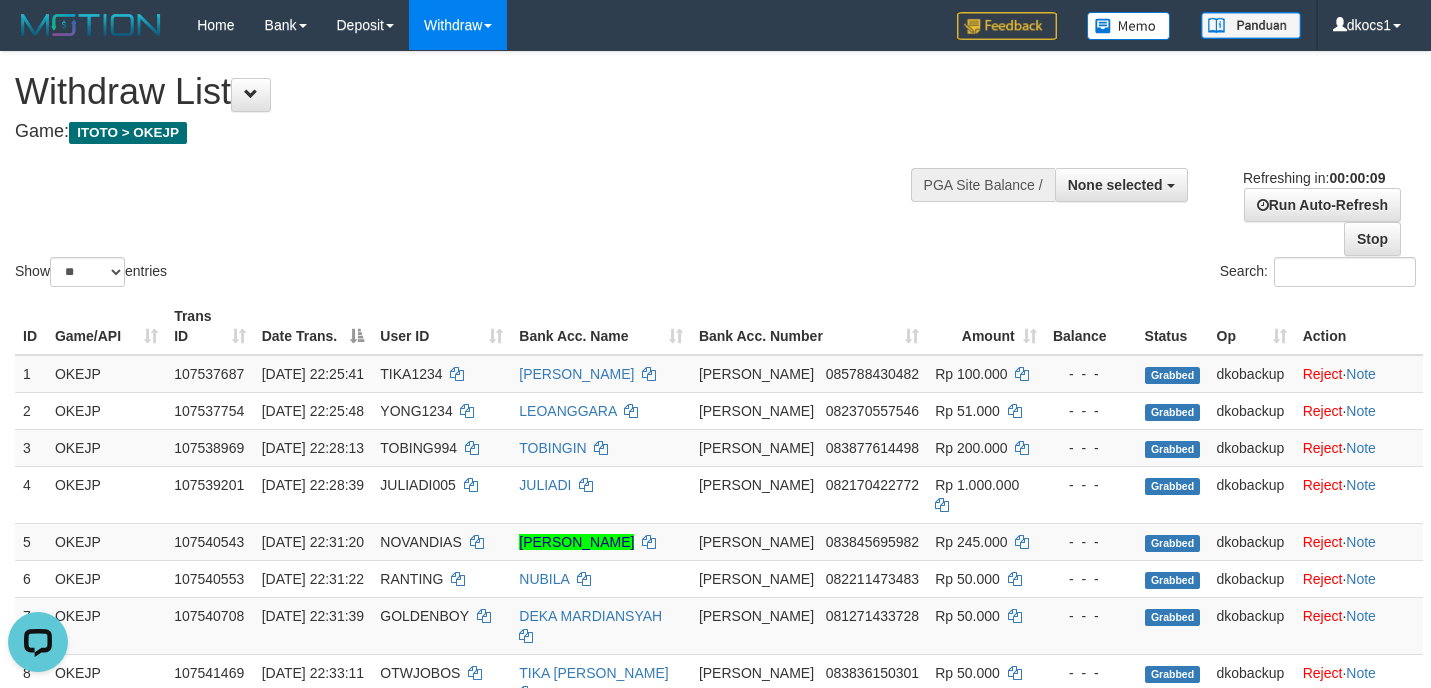 scroll, scrollTop: 0, scrollLeft: 0, axis: both 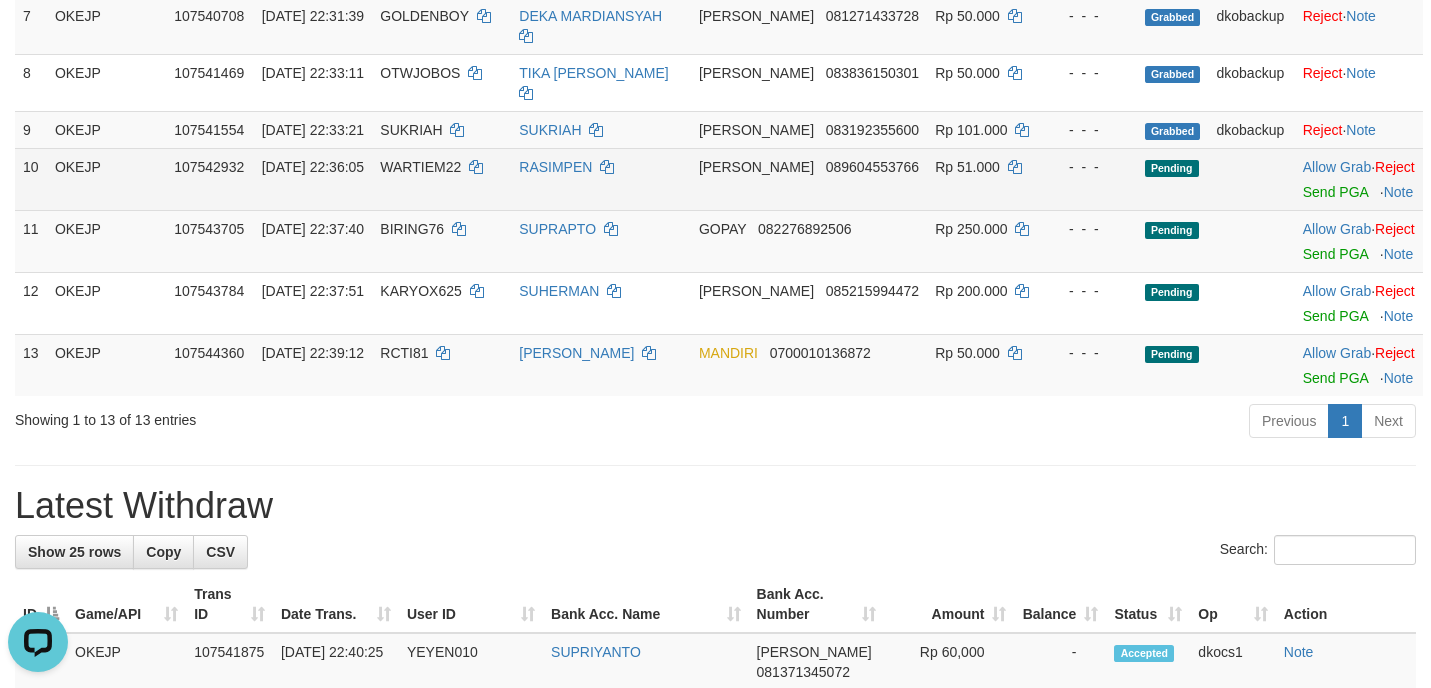 click on "Allow Grab   ·    Reject Send PGA     ·    Note" at bounding box center (1359, 179) 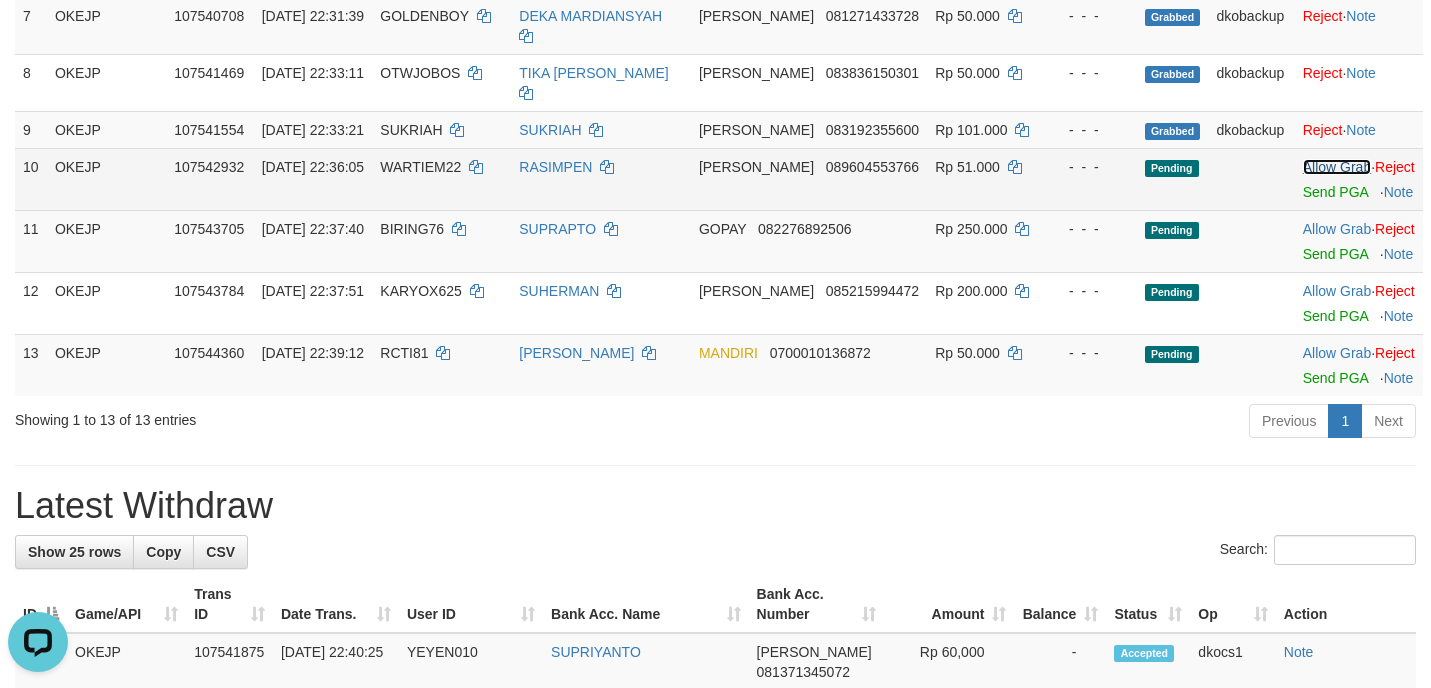 click on "Allow Grab" at bounding box center [1337, 167] 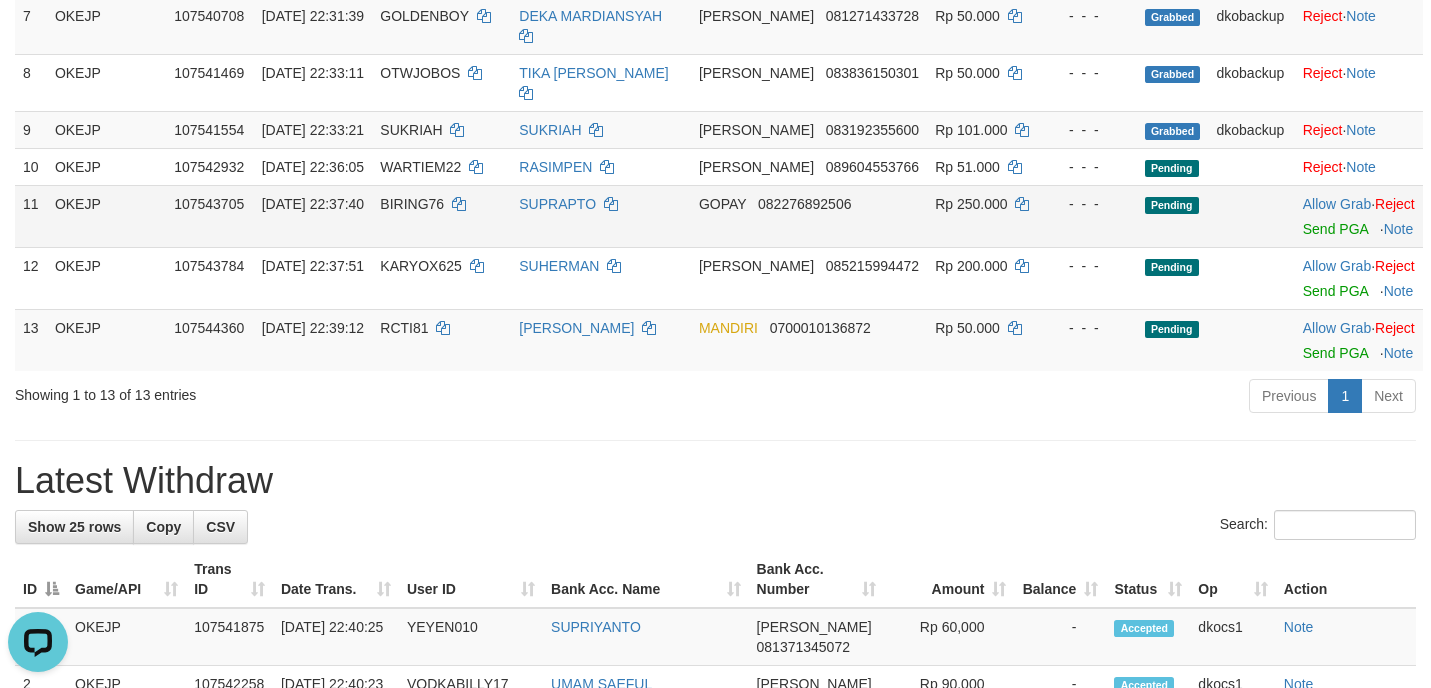 click on "Allow Grab   ·    Reject Send PGA     ·    Note" at bounding box center [1359, 216] 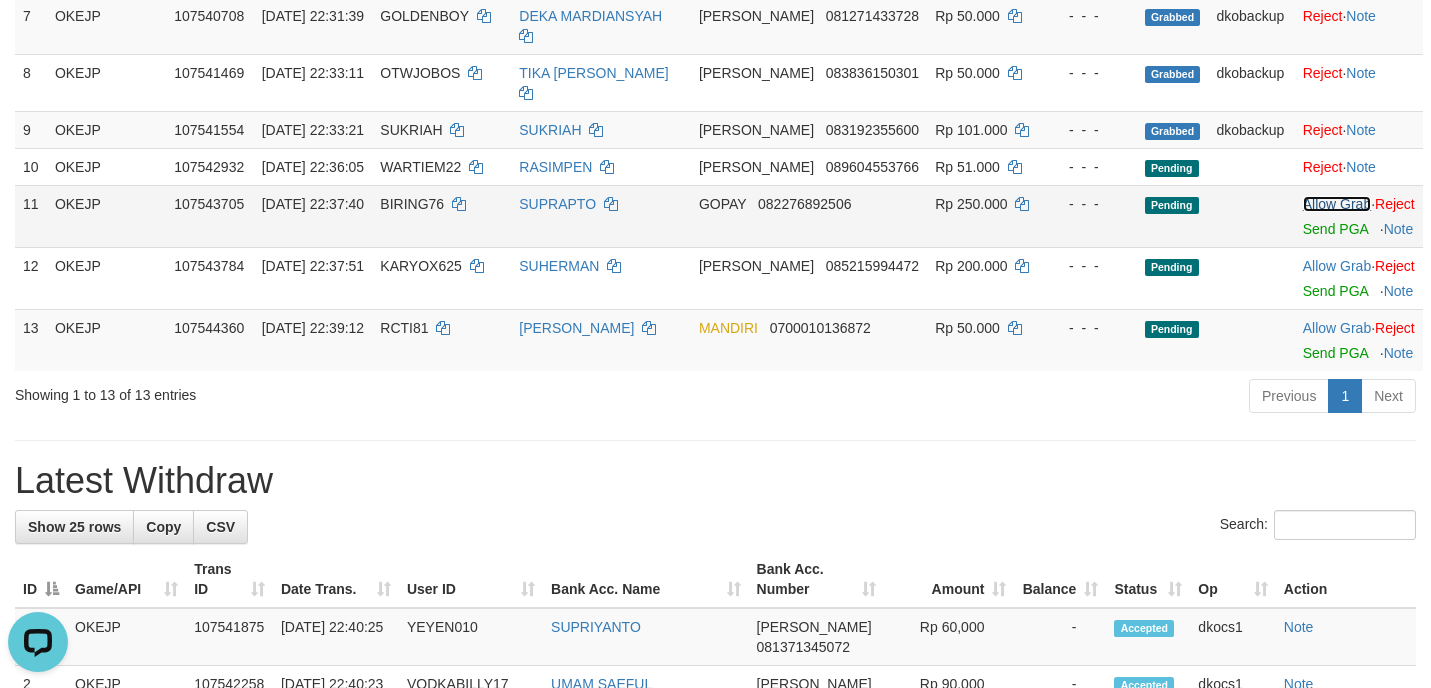click on "Allow Grab" at bounding box center [1337, 204] 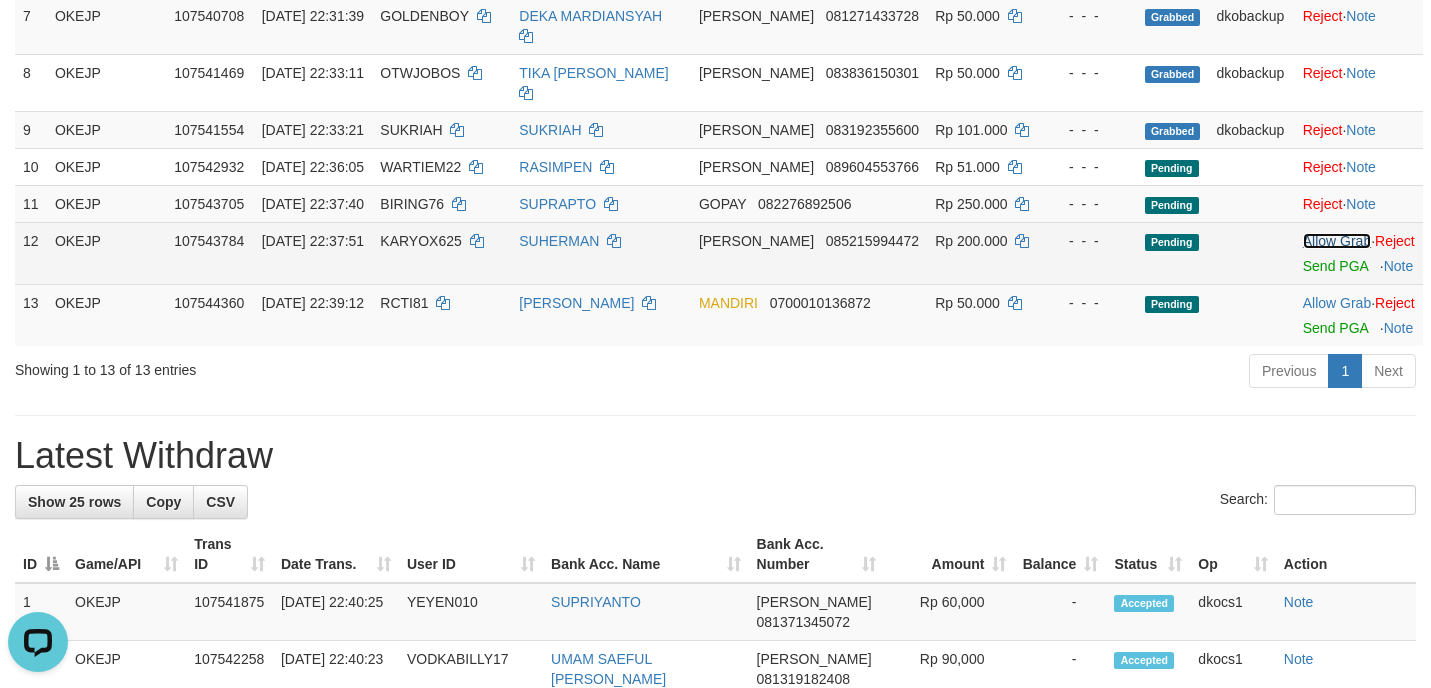 click on "Allow Grab" at bounding box center [1337, 241] 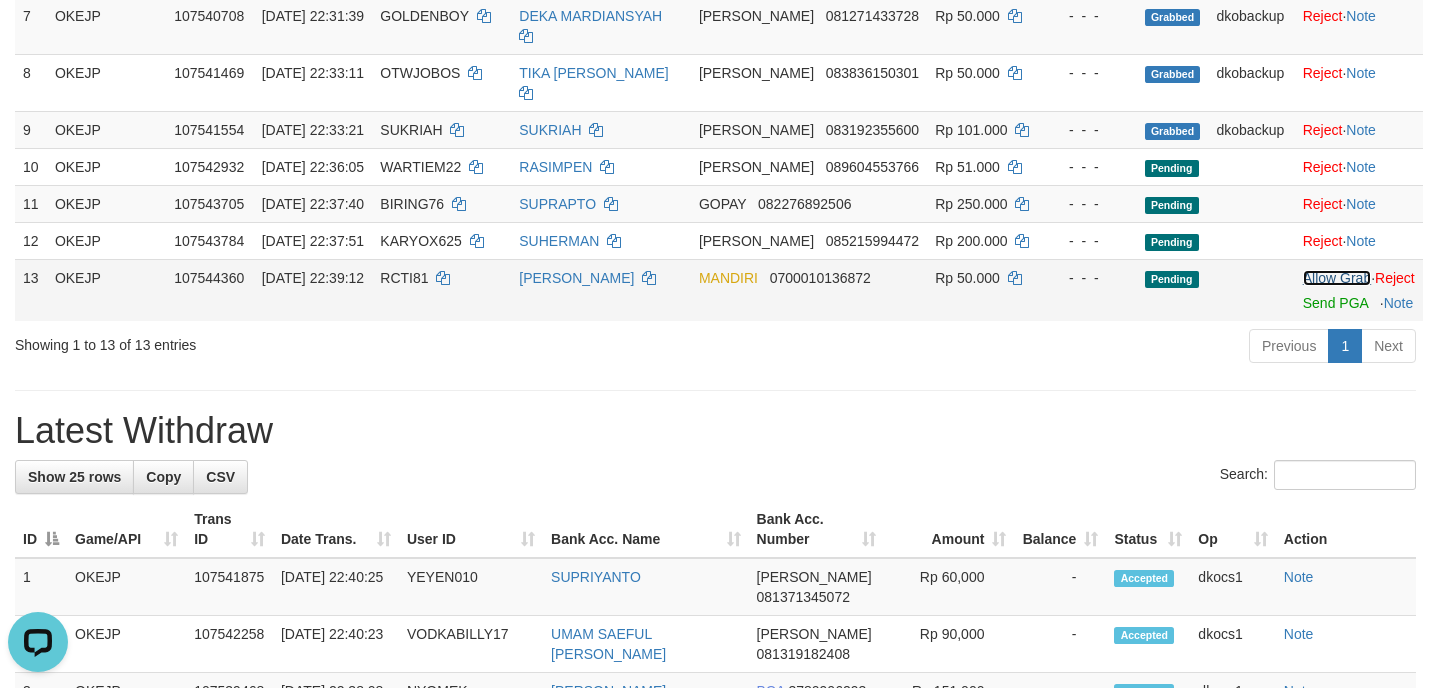click on "Allow Grab" at bounding box center (1337, 278) 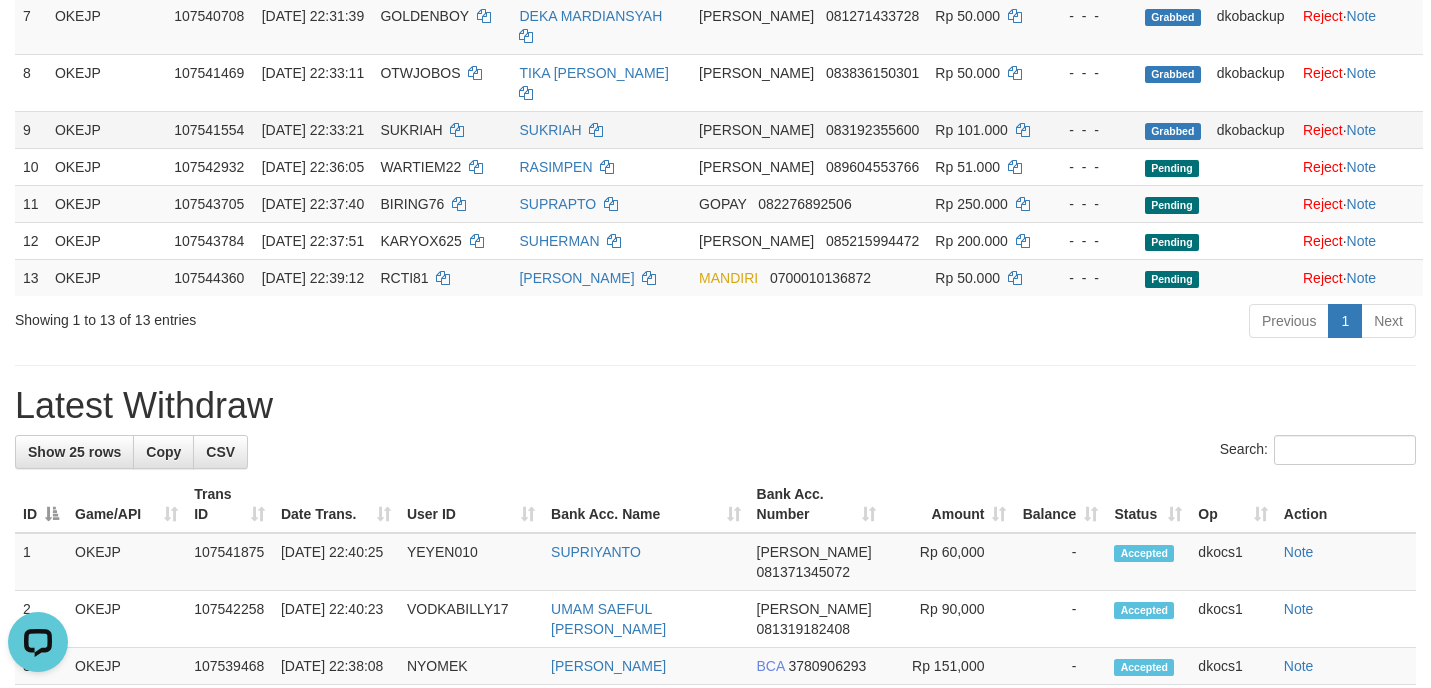 scroll, scrollTop: 472, scrollLeft: 0, axis: vertical 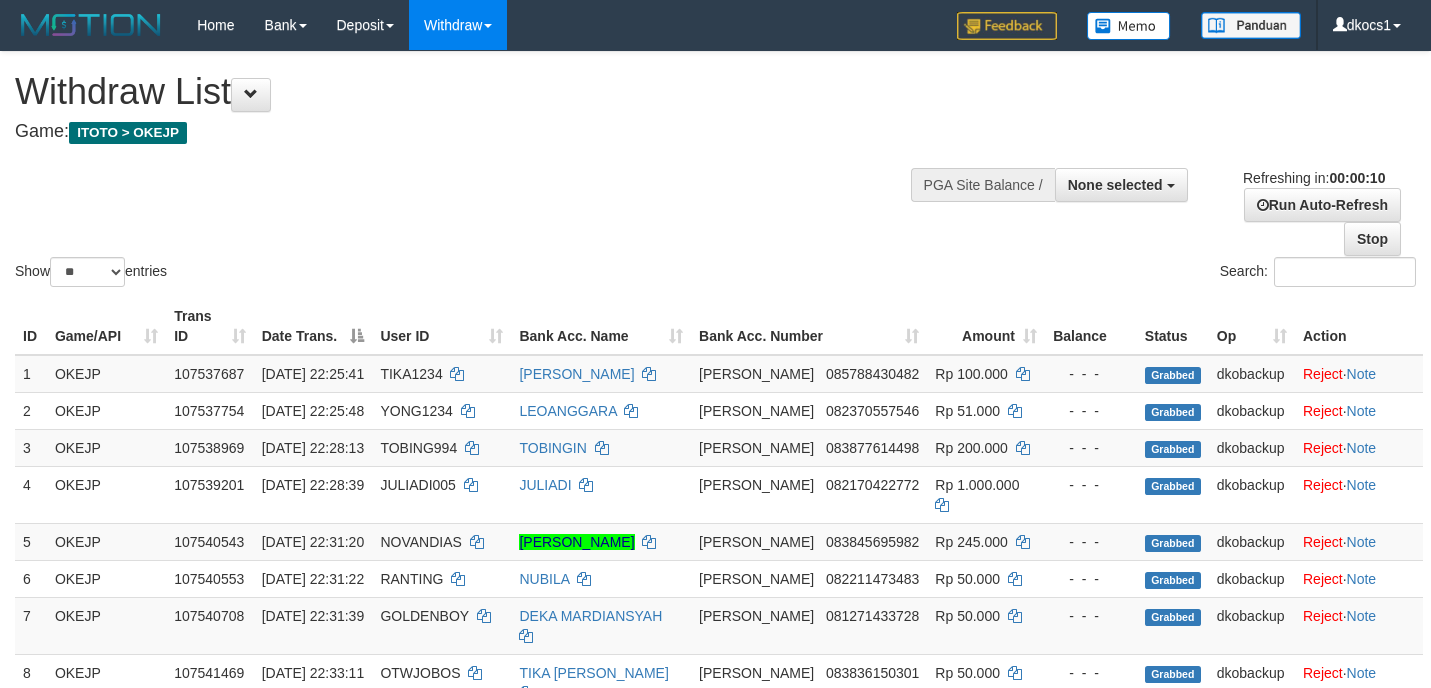 select 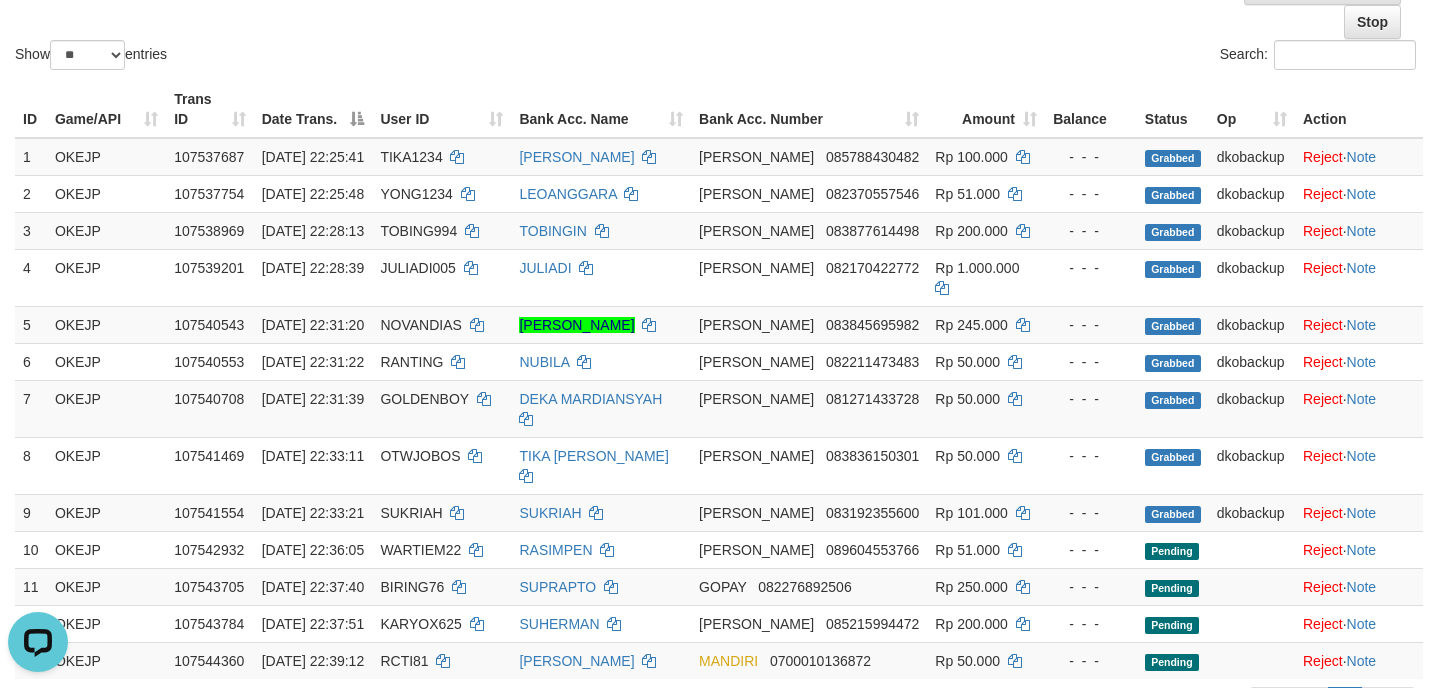 scroll, scrollTop: 0, scrollLeft: 0, axis: both 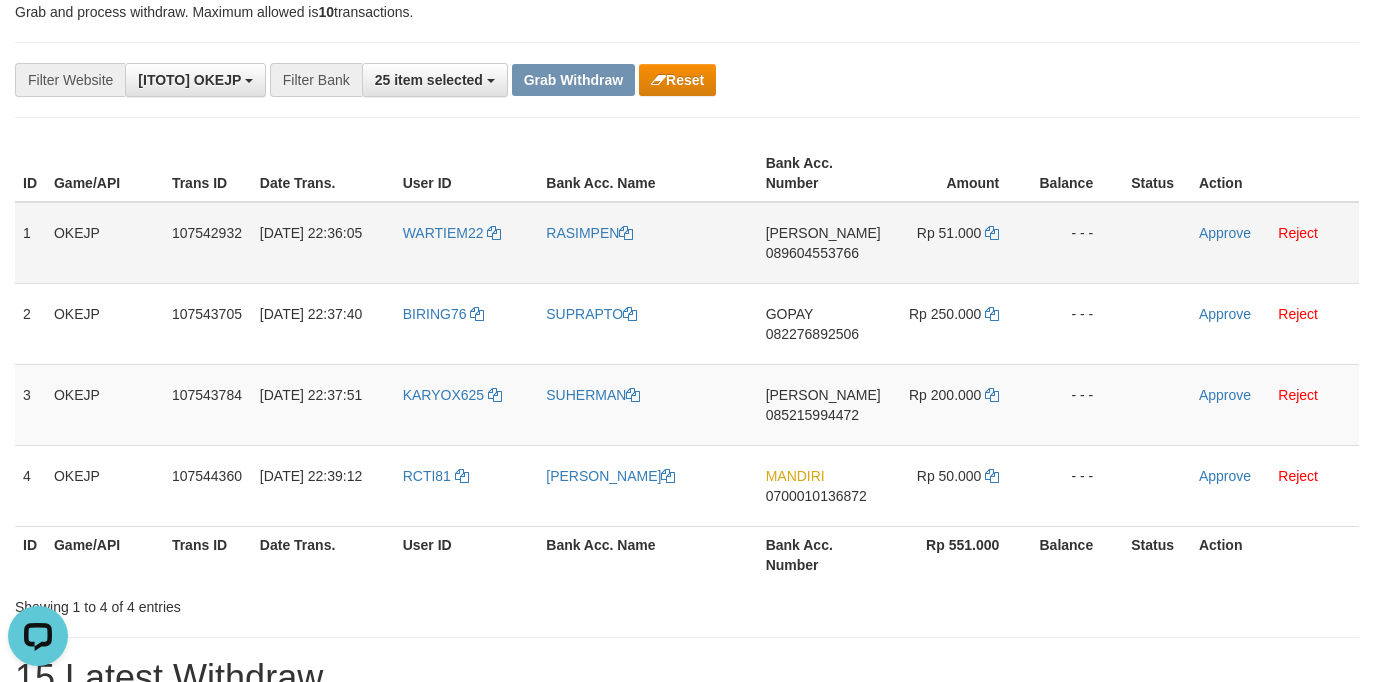 click on "WARTIEM22" at bounding box center [467, 243] 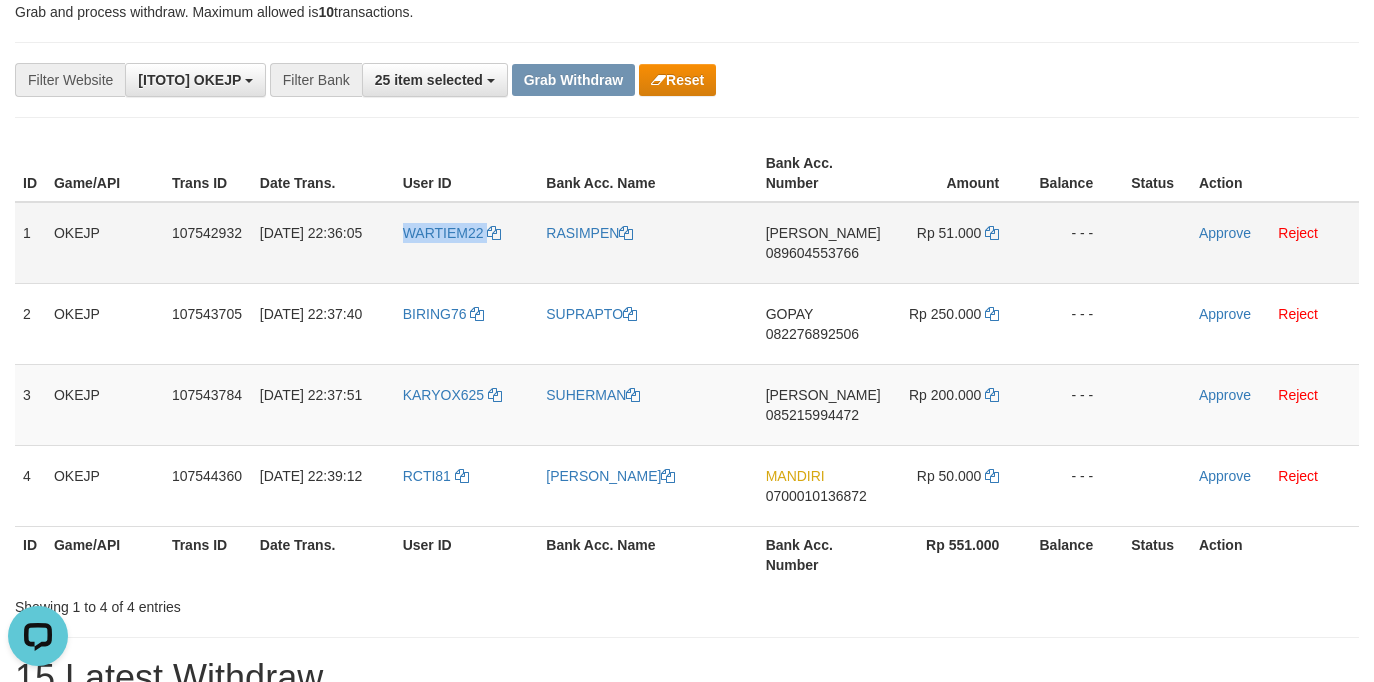 click on "WARTIEM22" at bounding box center (467, 243) 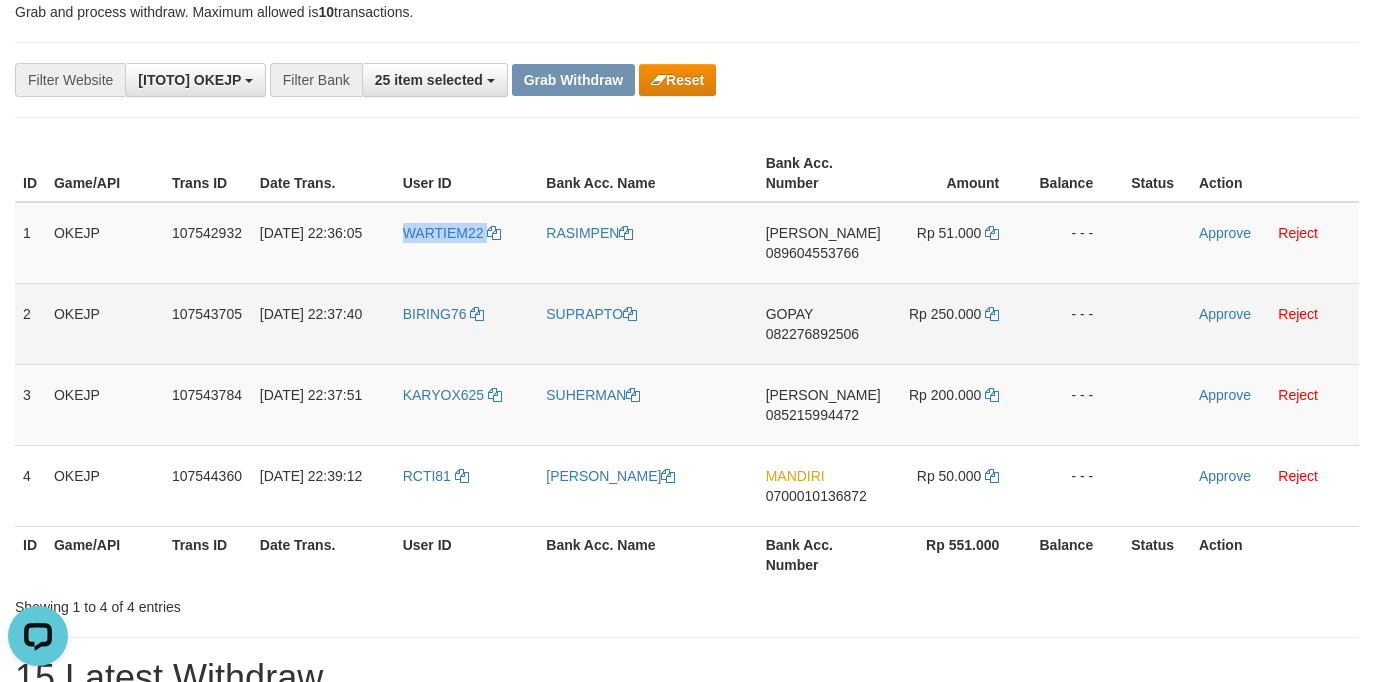 copy on "WARTIEM22" 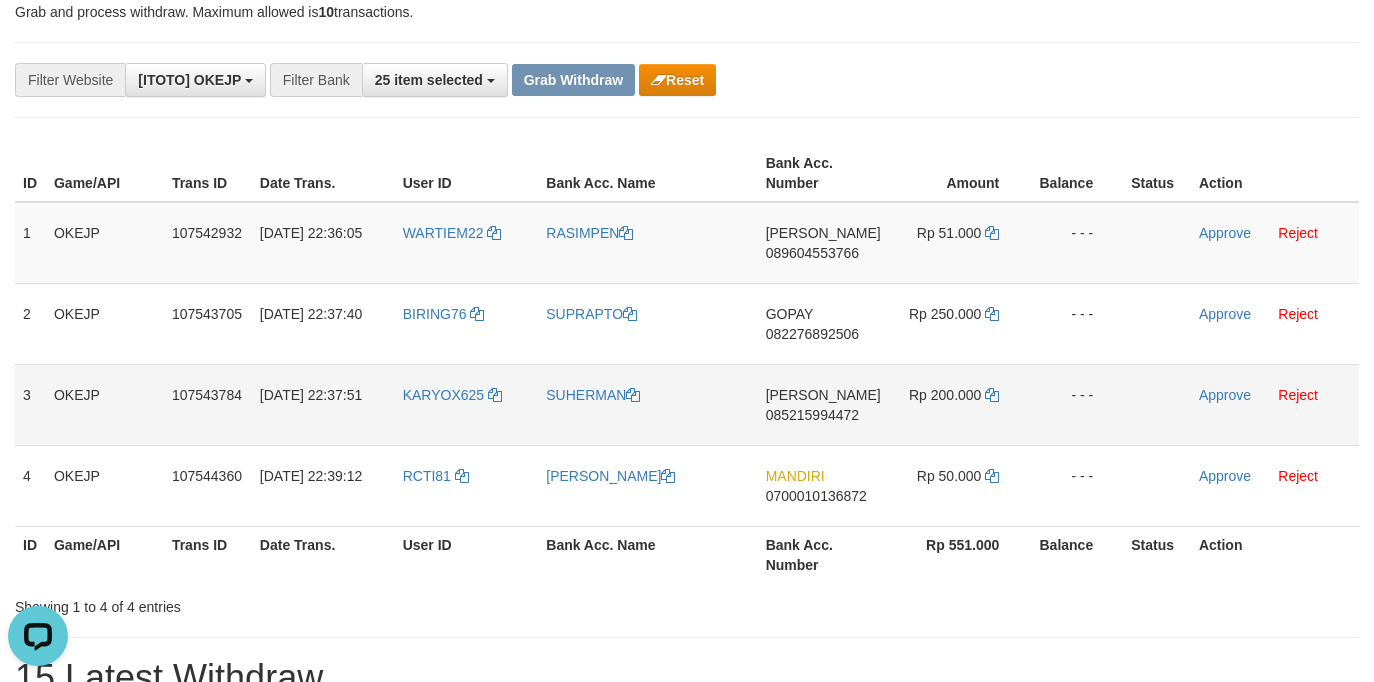 click on "KARYOX625" at bounding box center (467, 404) 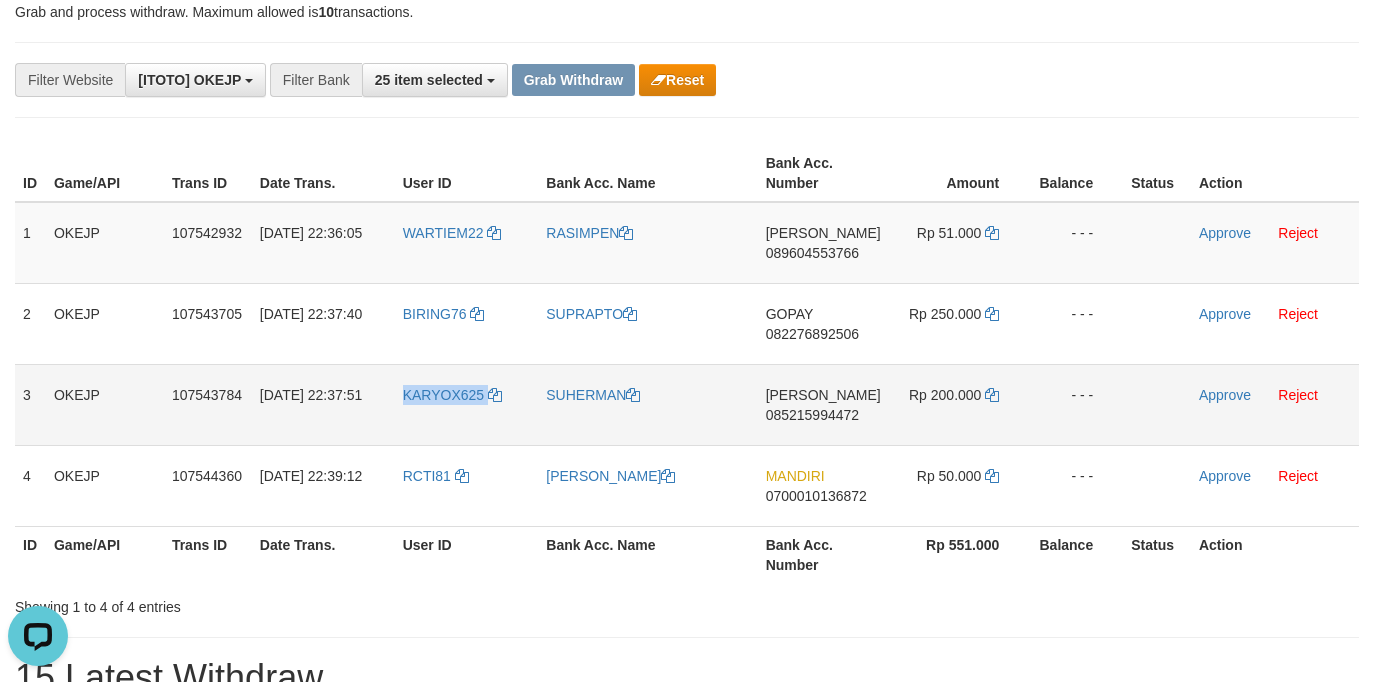 click on "KARYOX625" at bounding box center [467, 404] 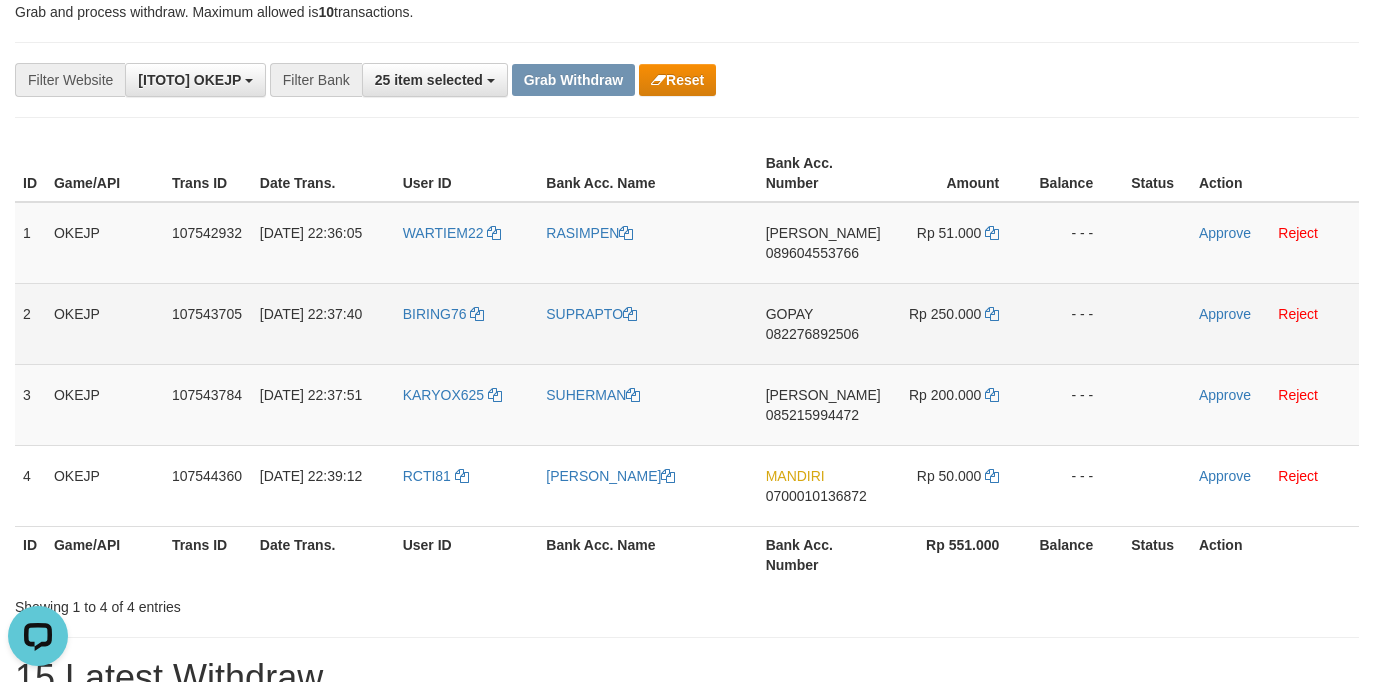 click on "[DATE] 22:37:40" at bounding box center (323, 323) 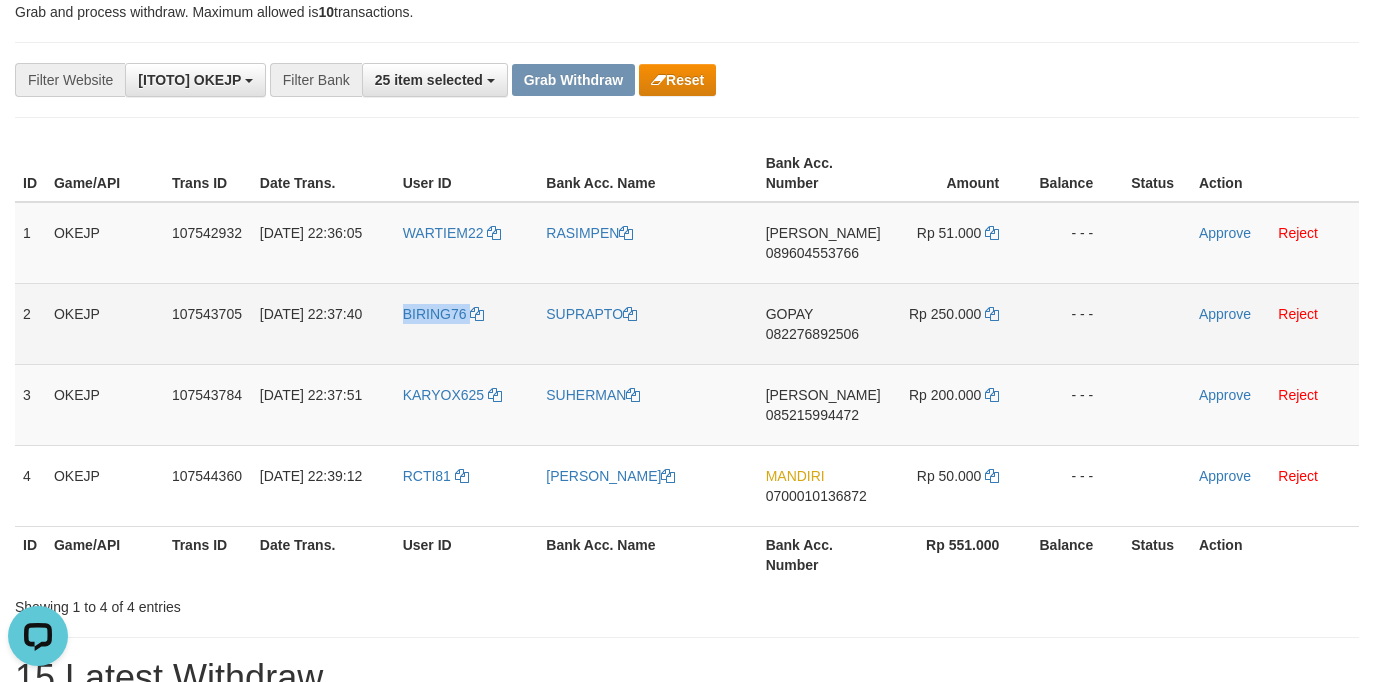 click on "BIRING76" at bounding box center (467, 323) 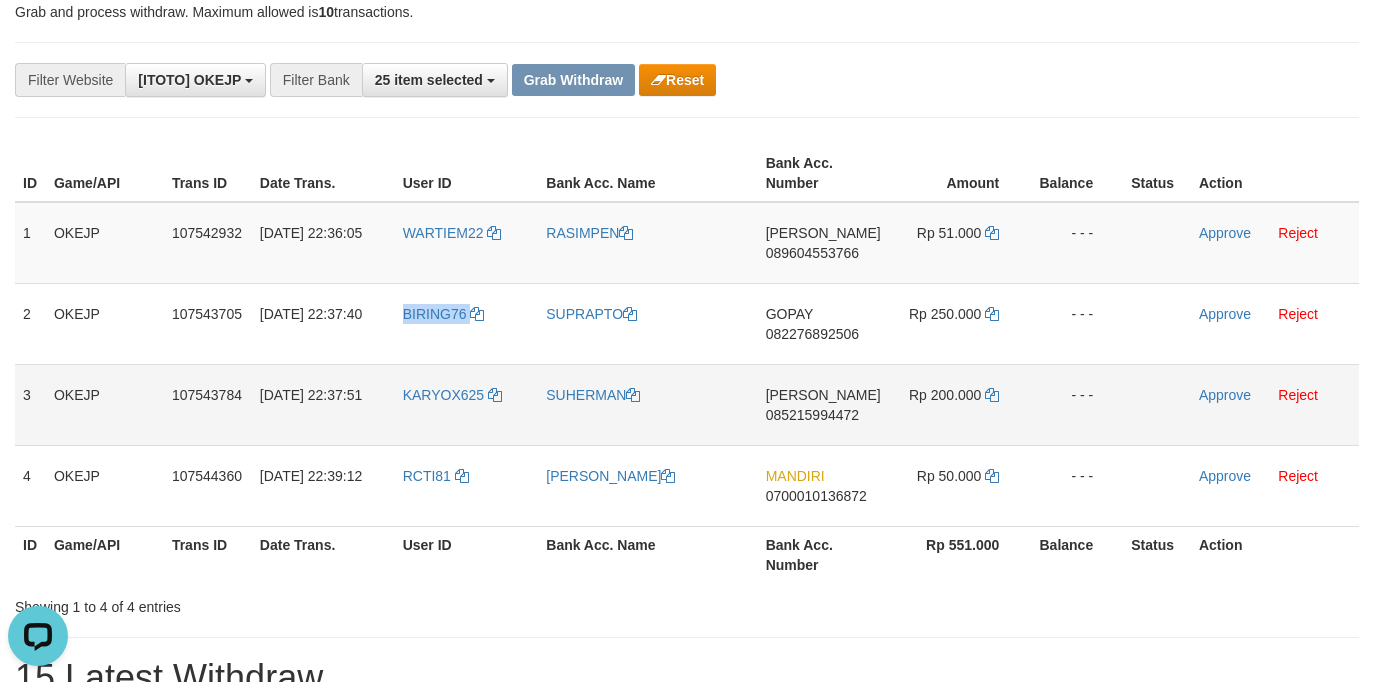 copy on "BIRING76" 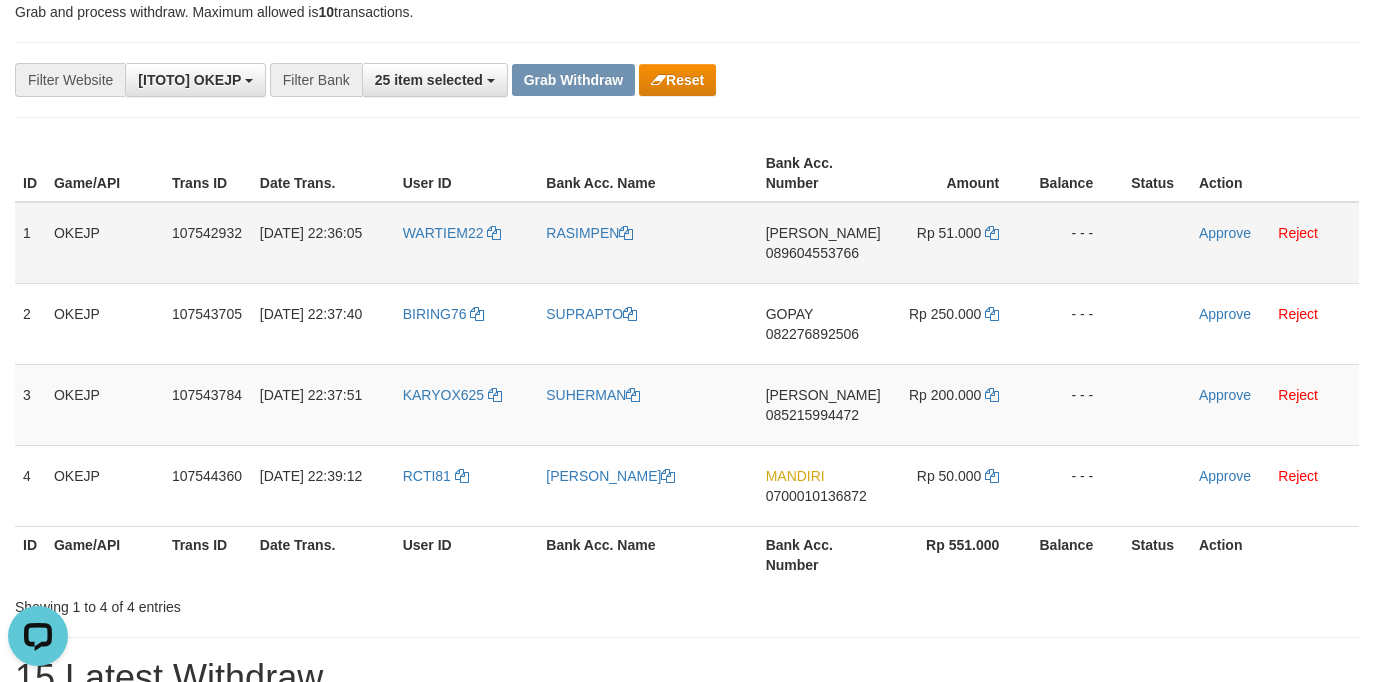 click on "RASIMPEN" at bounding box center (647, 243) 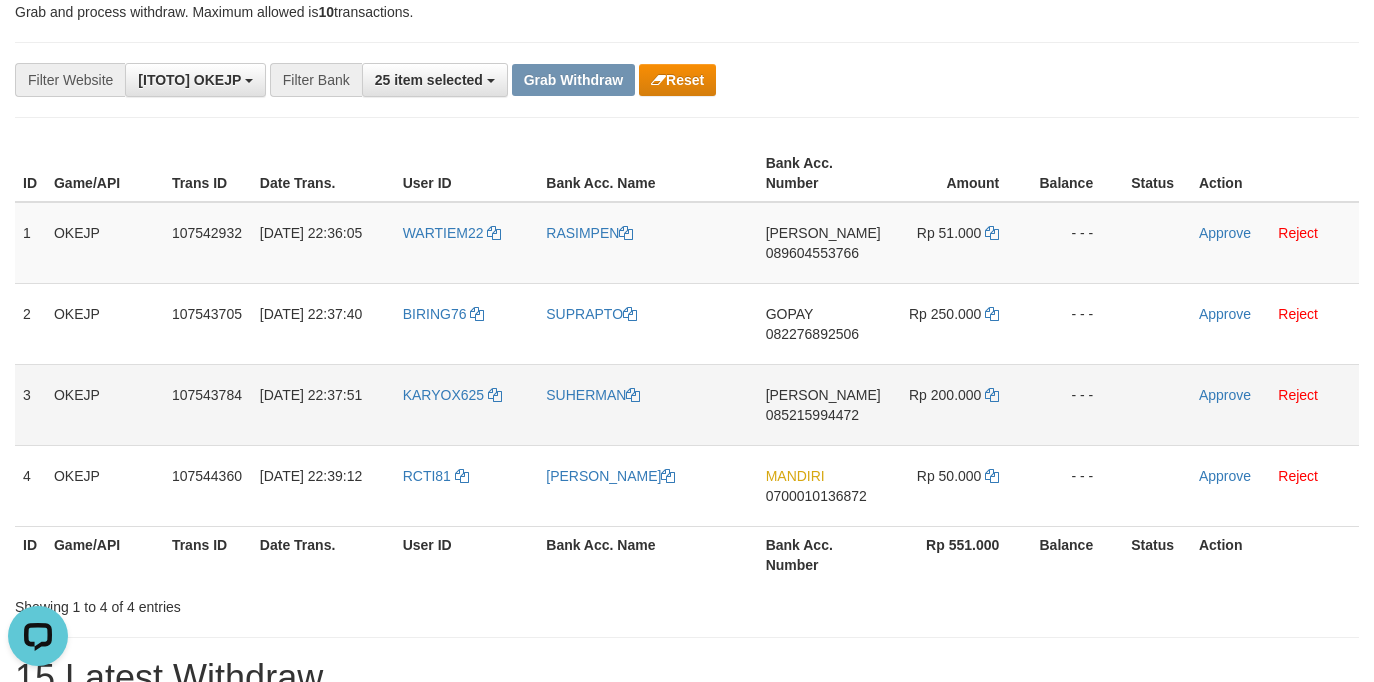 copy on "RASIMPEN" 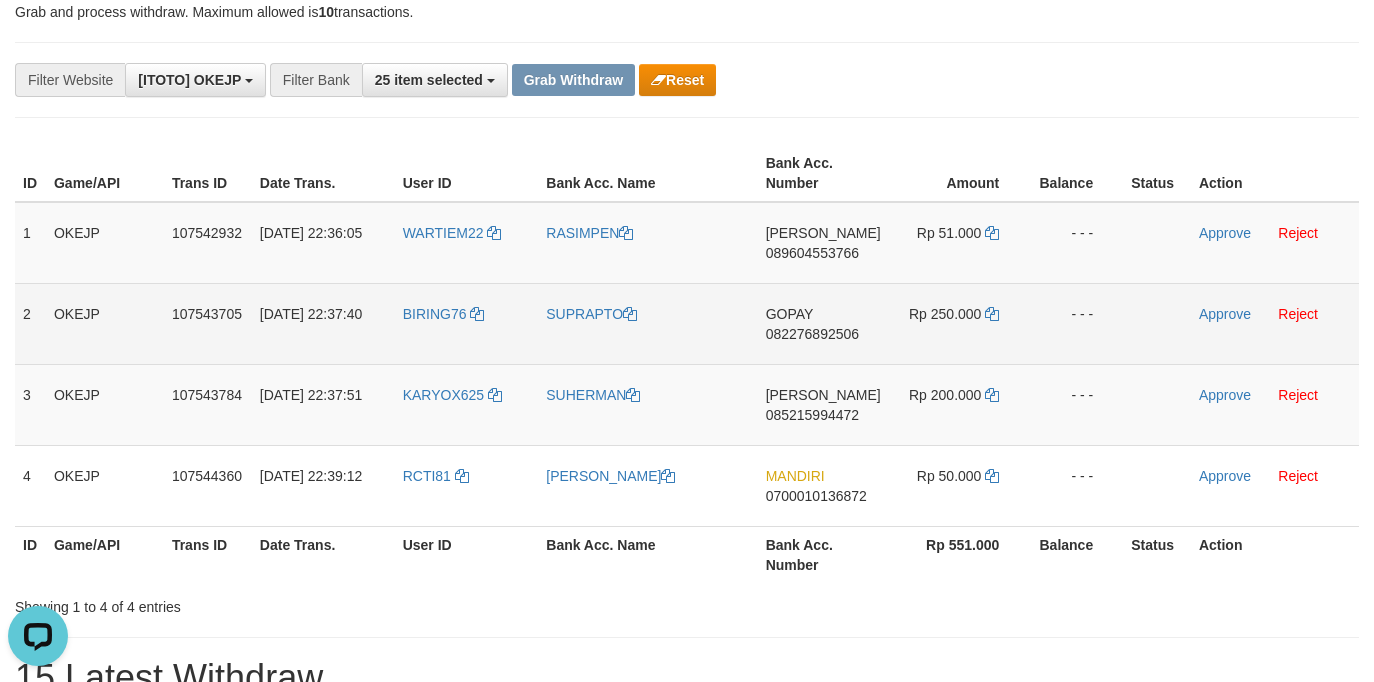 click on "SUPRAPTO" at bounding box center (647, 323) 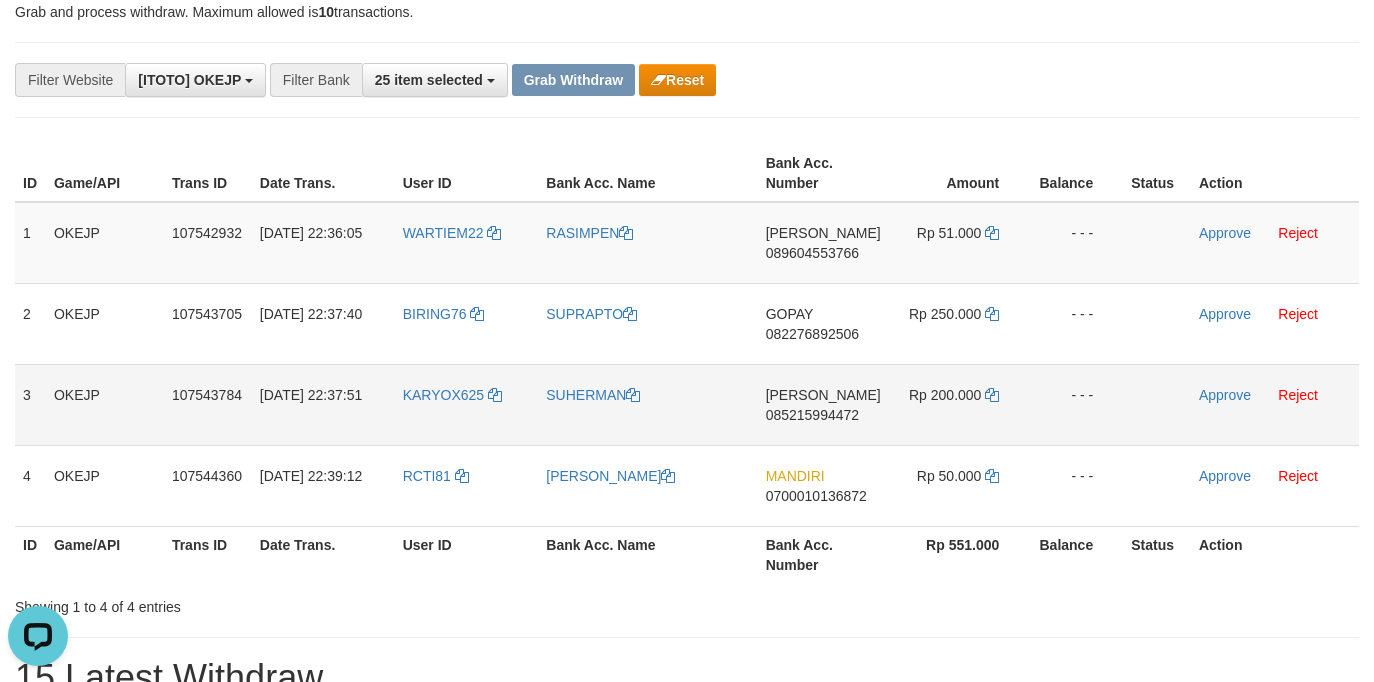 copy on "SUPRAPTO" 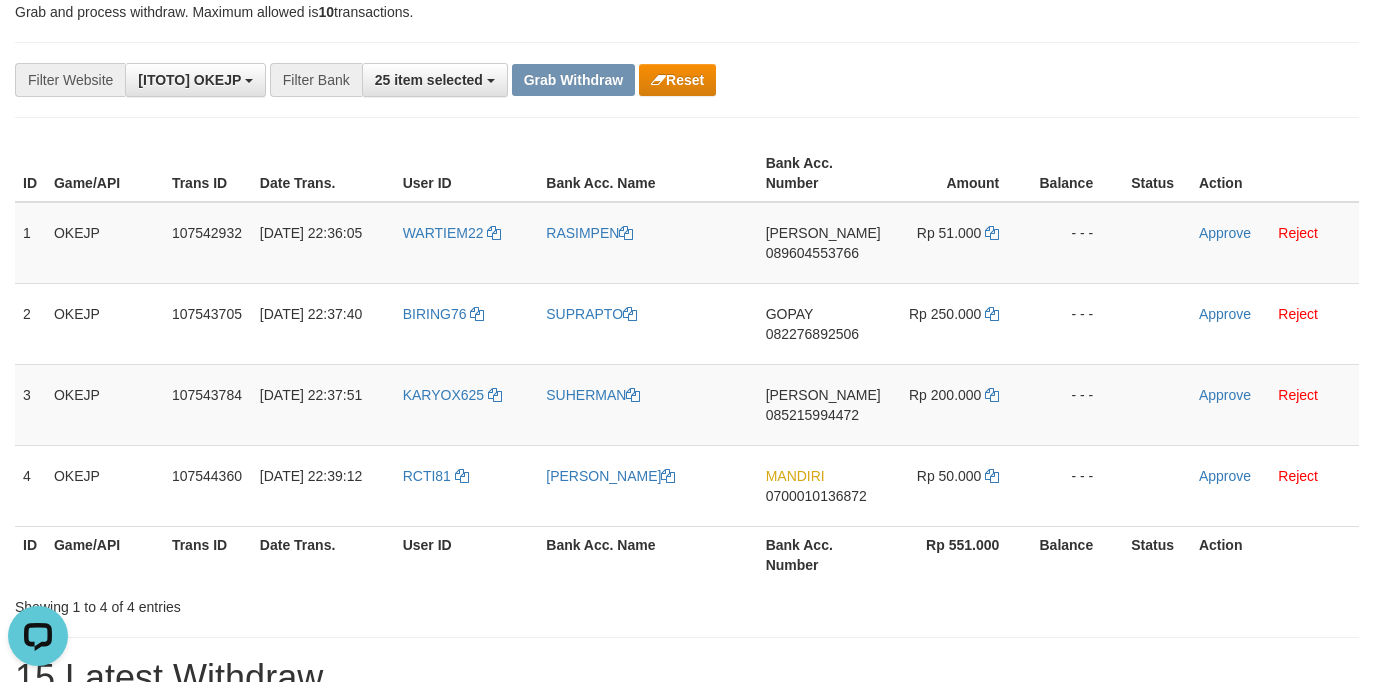 copy on "SUHERMAN" 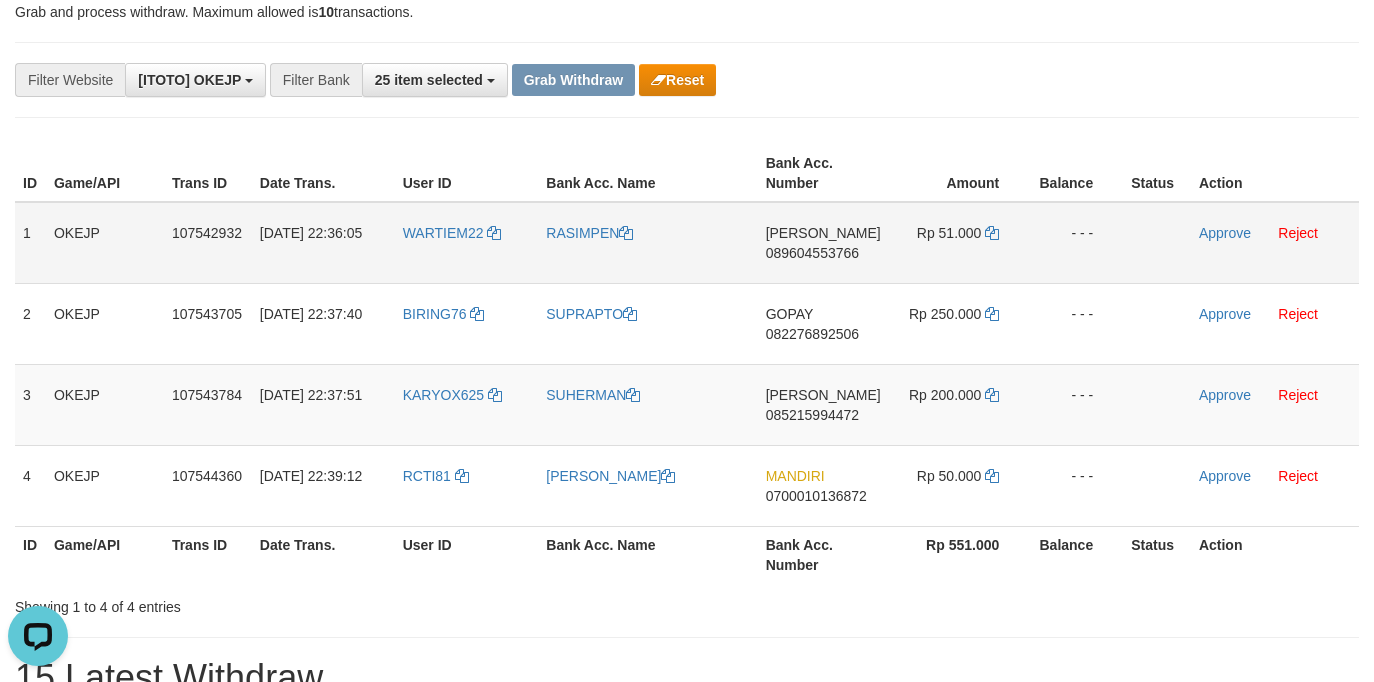 click on "DANA
089604553766" at bounding box center (823, 243) 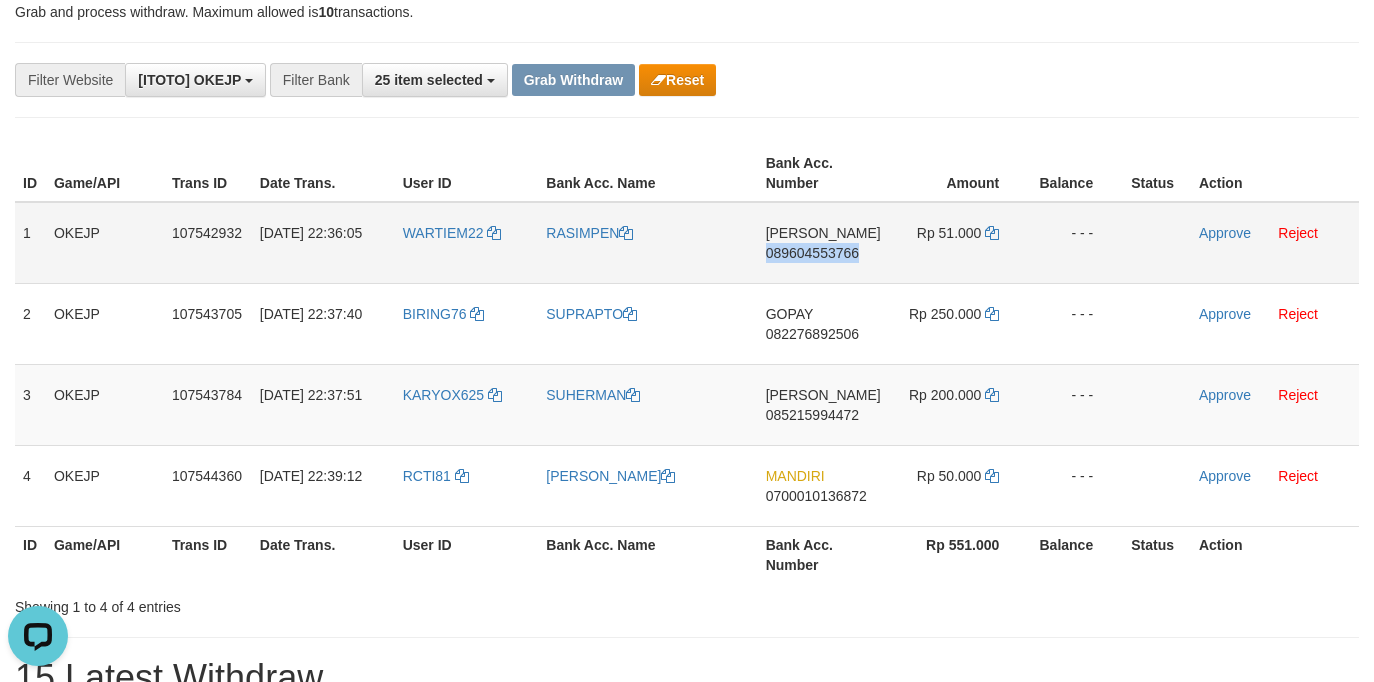 click on "DANA
089604553766" at bounding box center [823, 243] 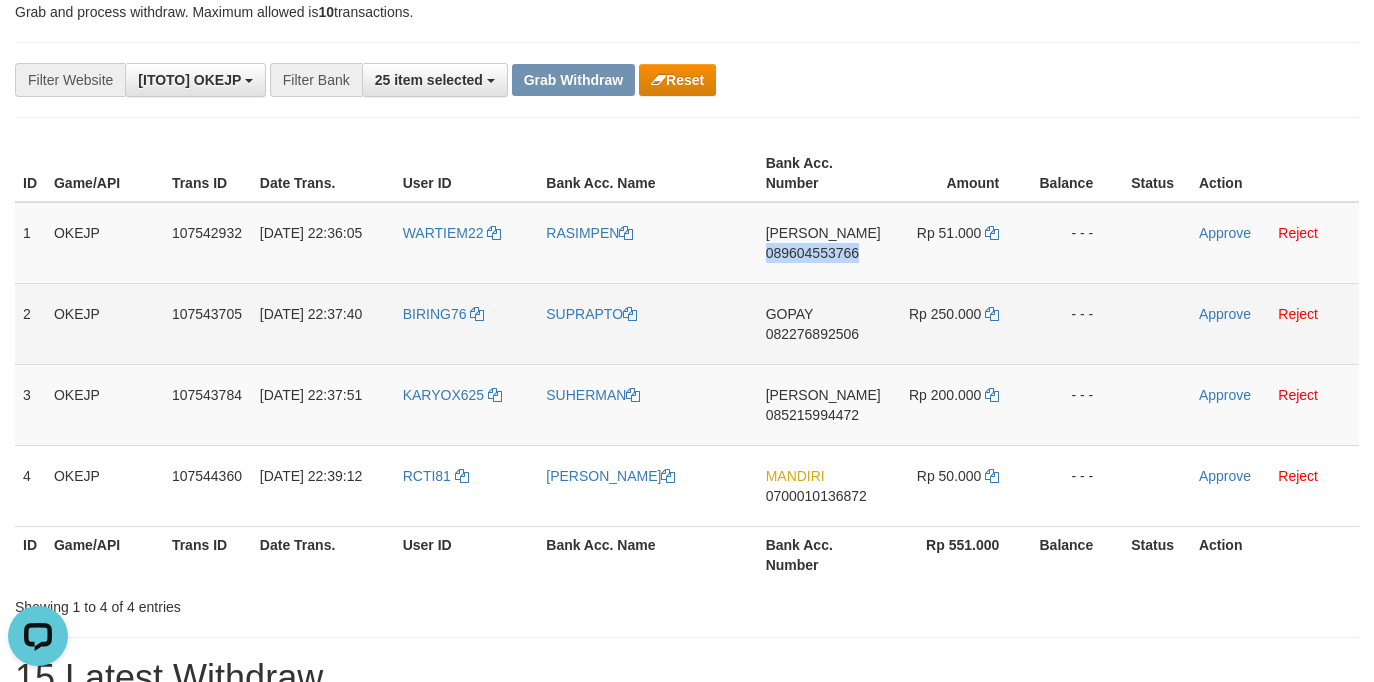 copy on "089604553766" 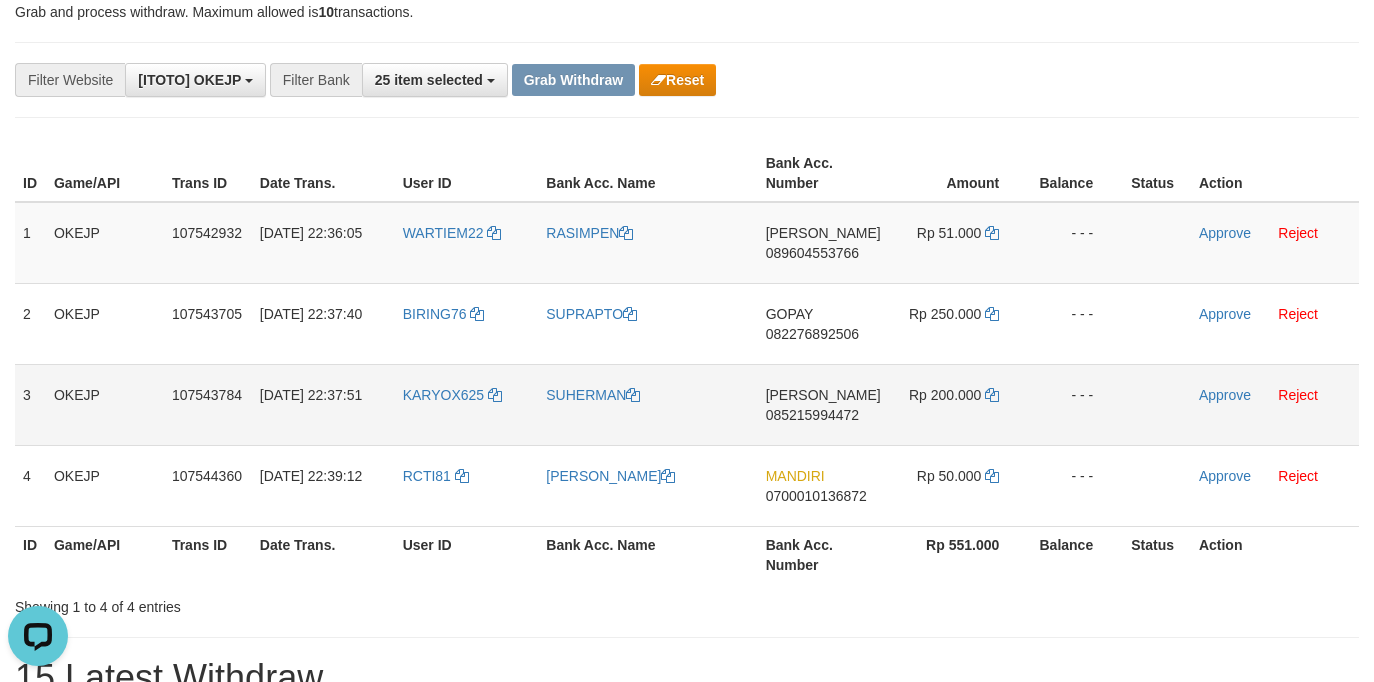 click on "DANA
085215994472" at bounding box center (823, 404) 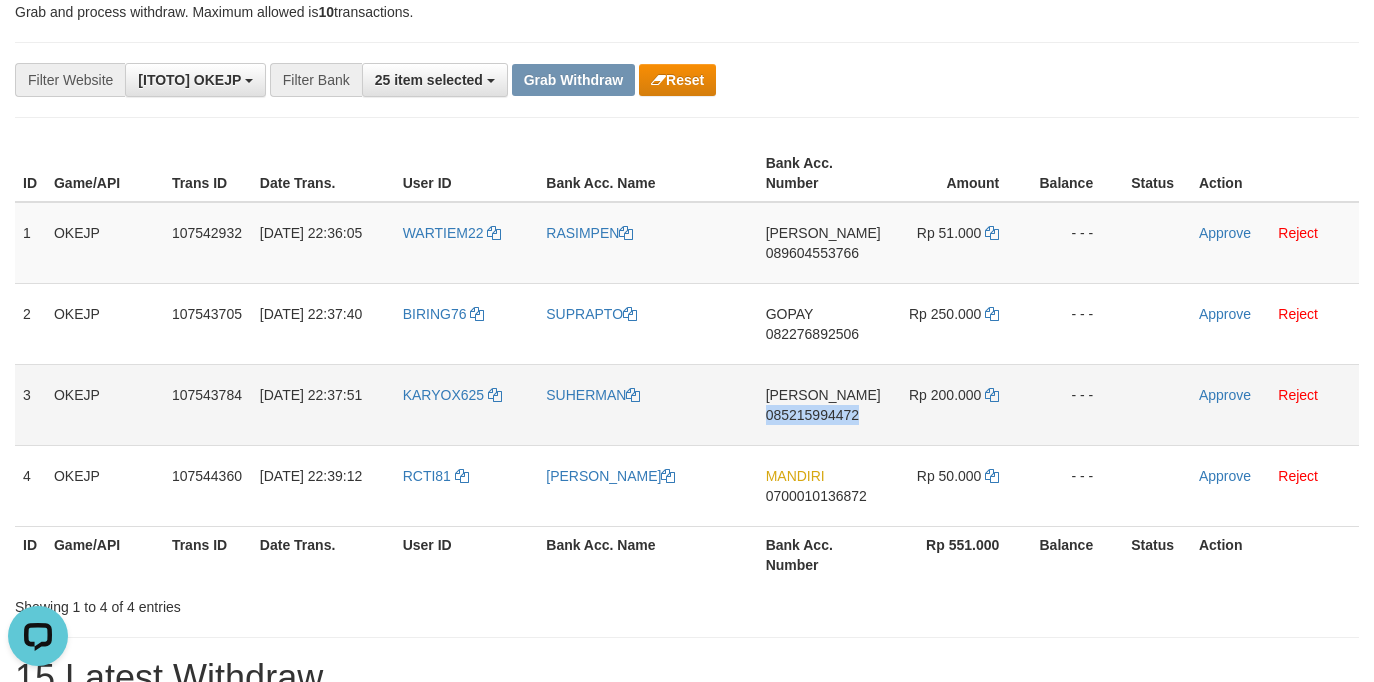 click on "DANA
085215994472" at bounding box center (823, 404) 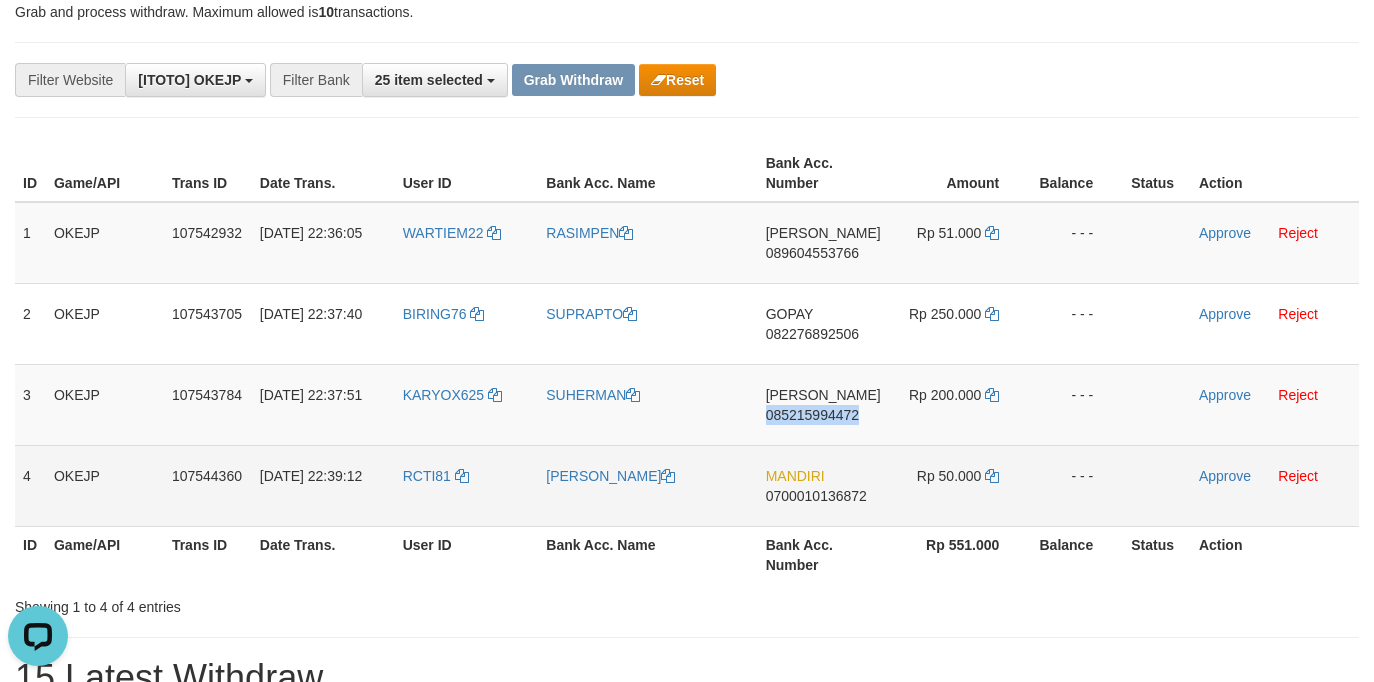 copy on "085215994472" 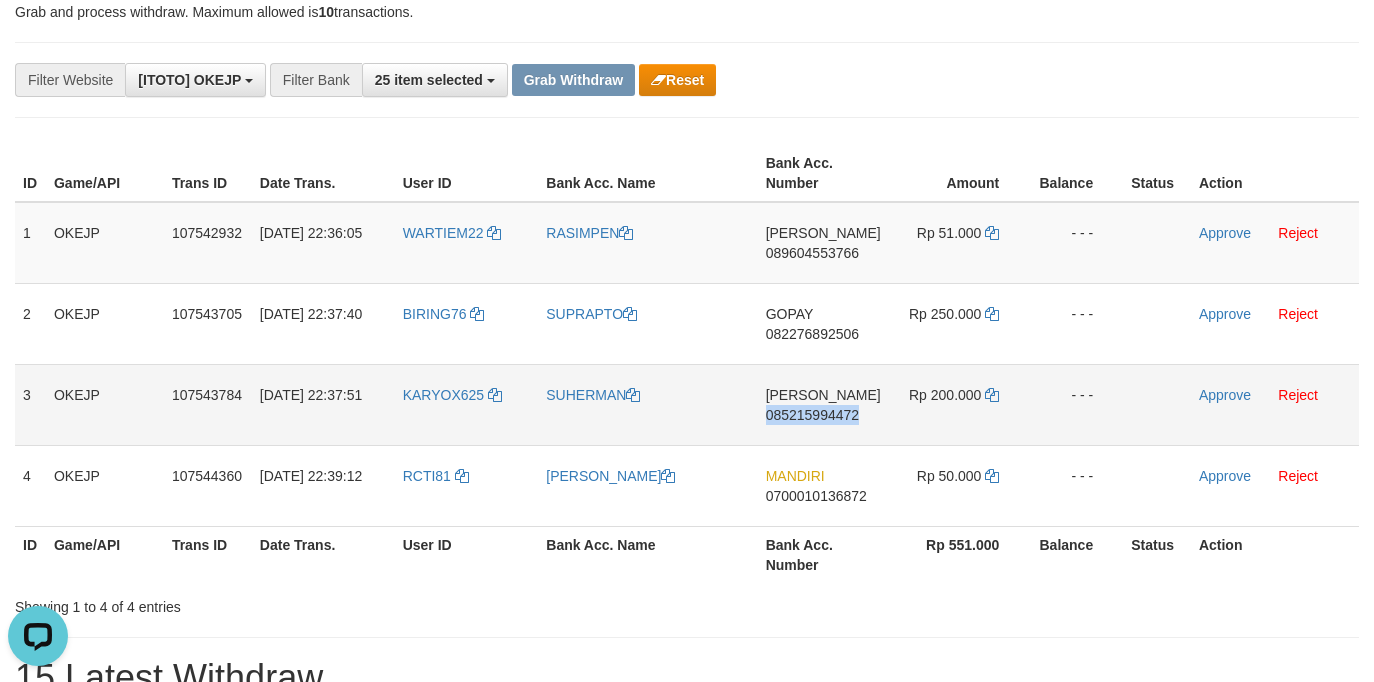 click on "DANA
085215994472" at bounding box center (823, 404) 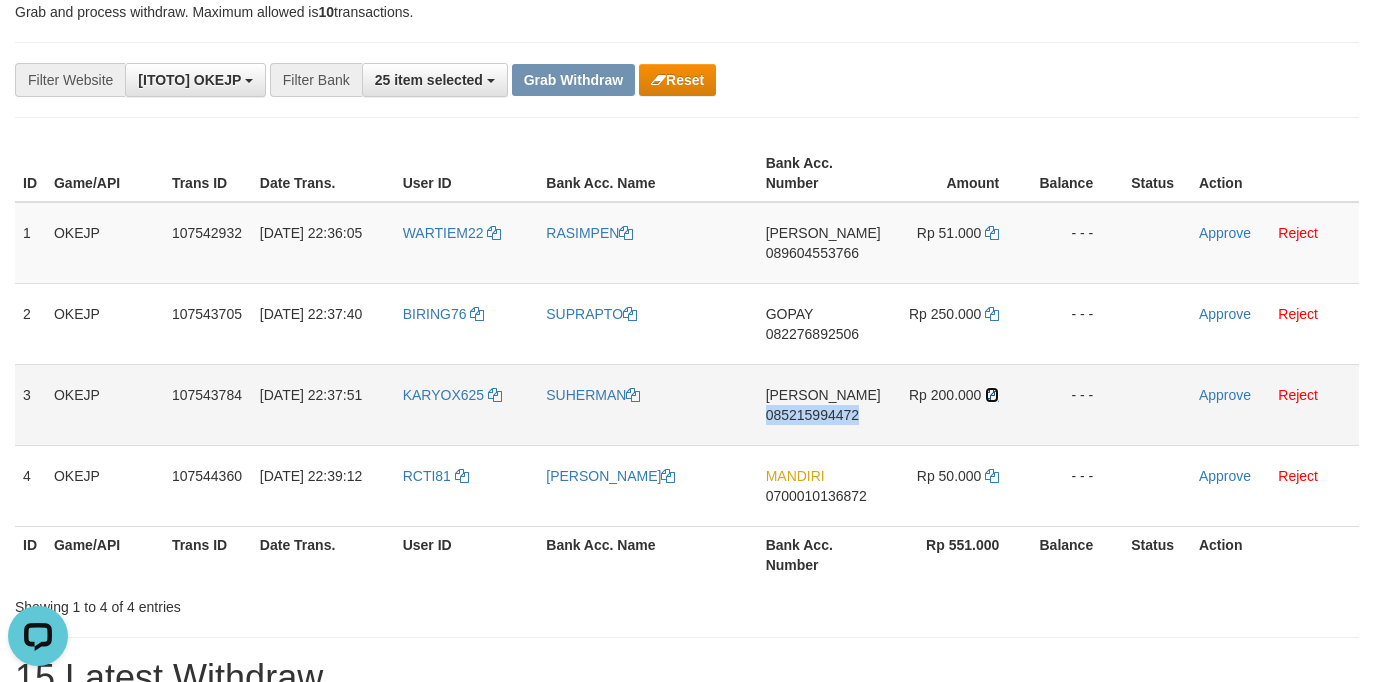 click at bounding box center (992, 395) 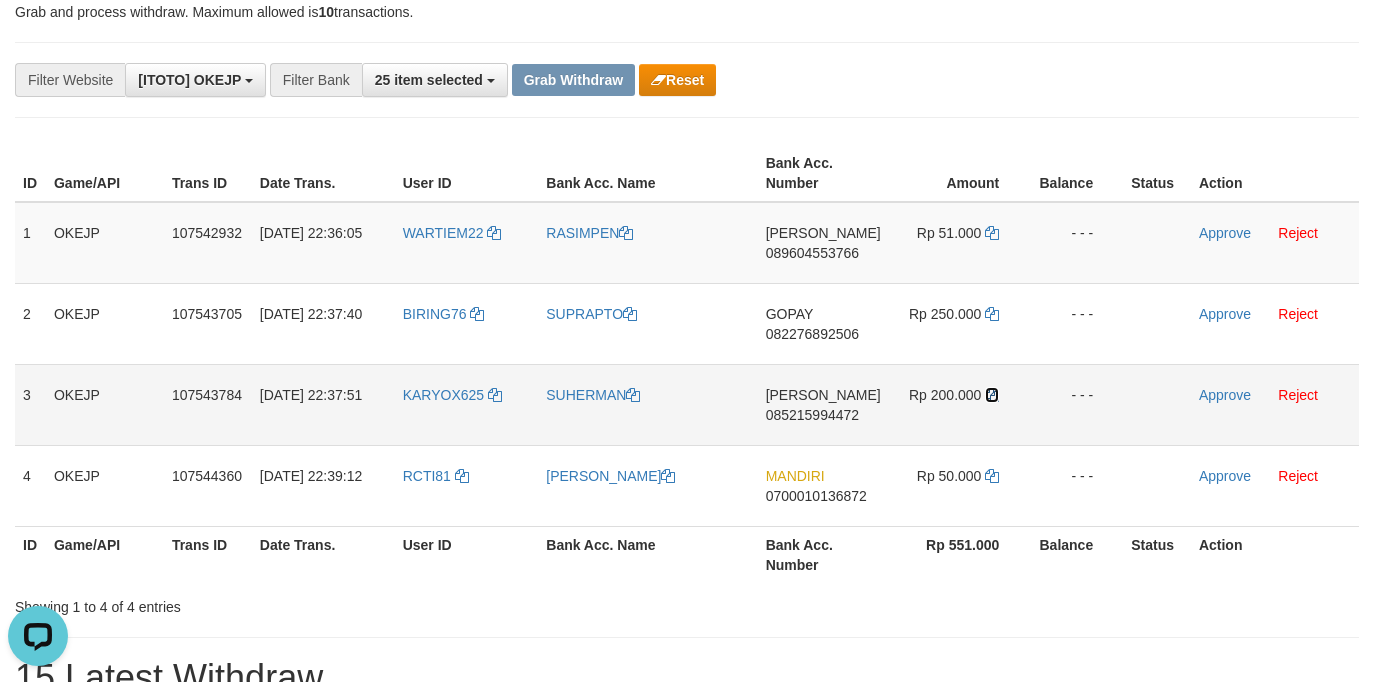 click at bounding box center (992, 395) 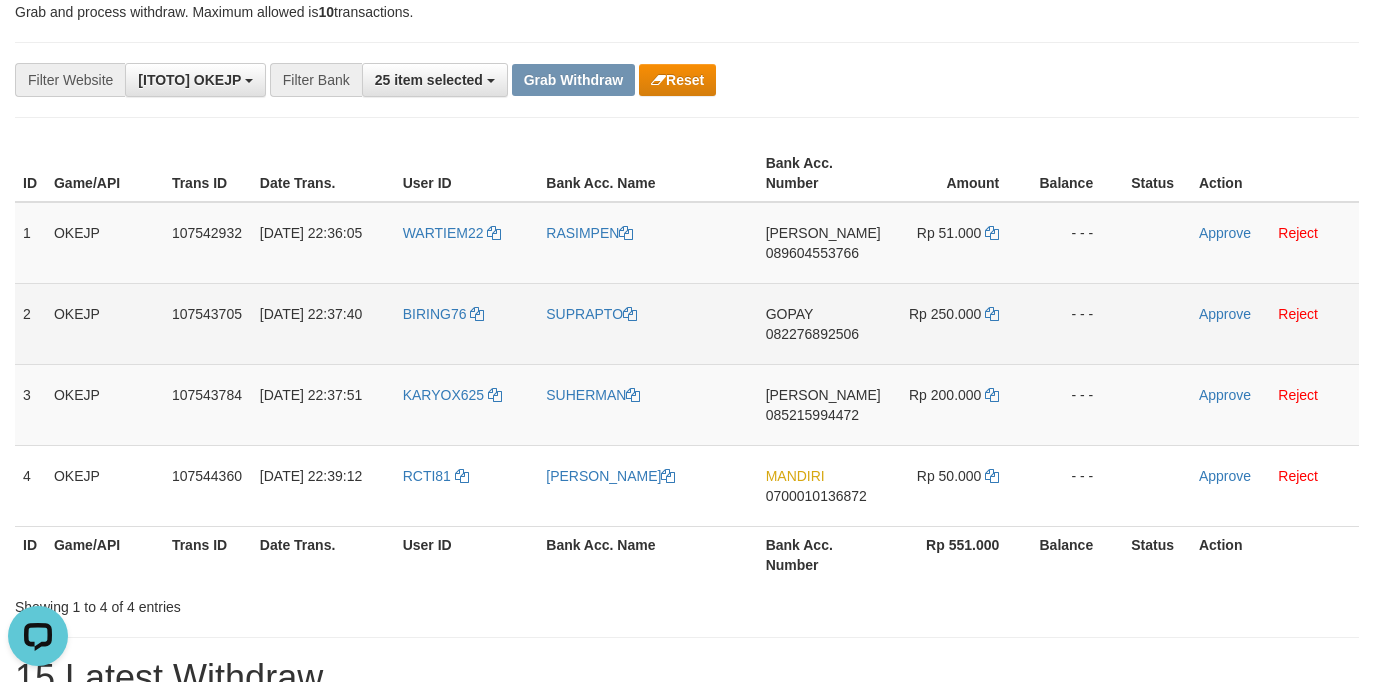 click on "GOPAY
082276892506" at bounding box center [823, 323] 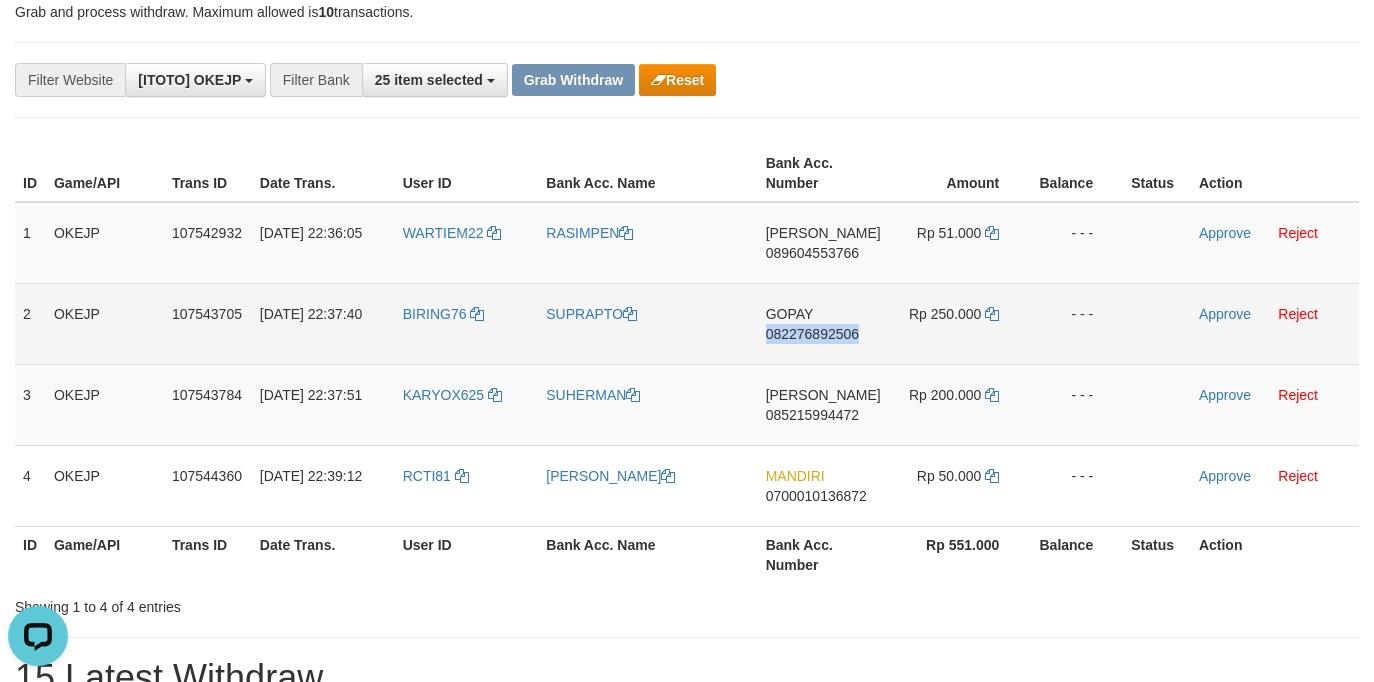 click on "GOPAY
082276892506" at bounding box center [823, 323] 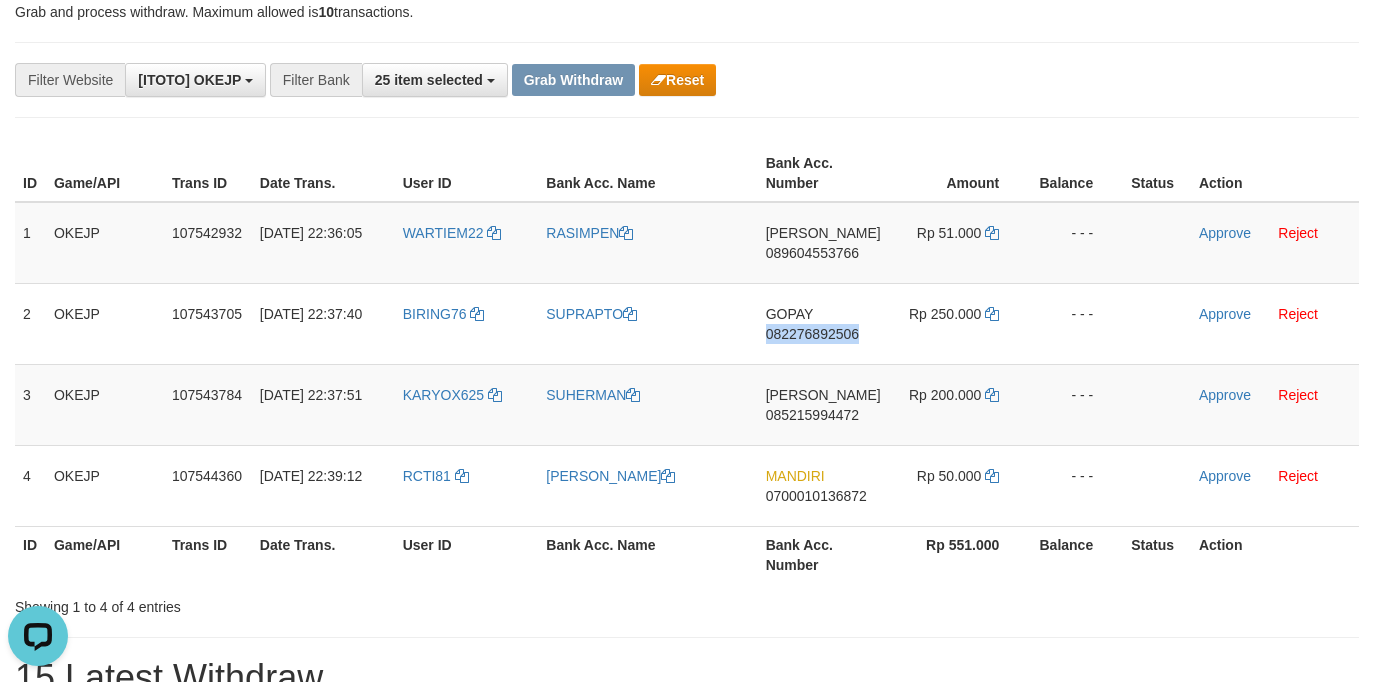 copy on "082276892506" 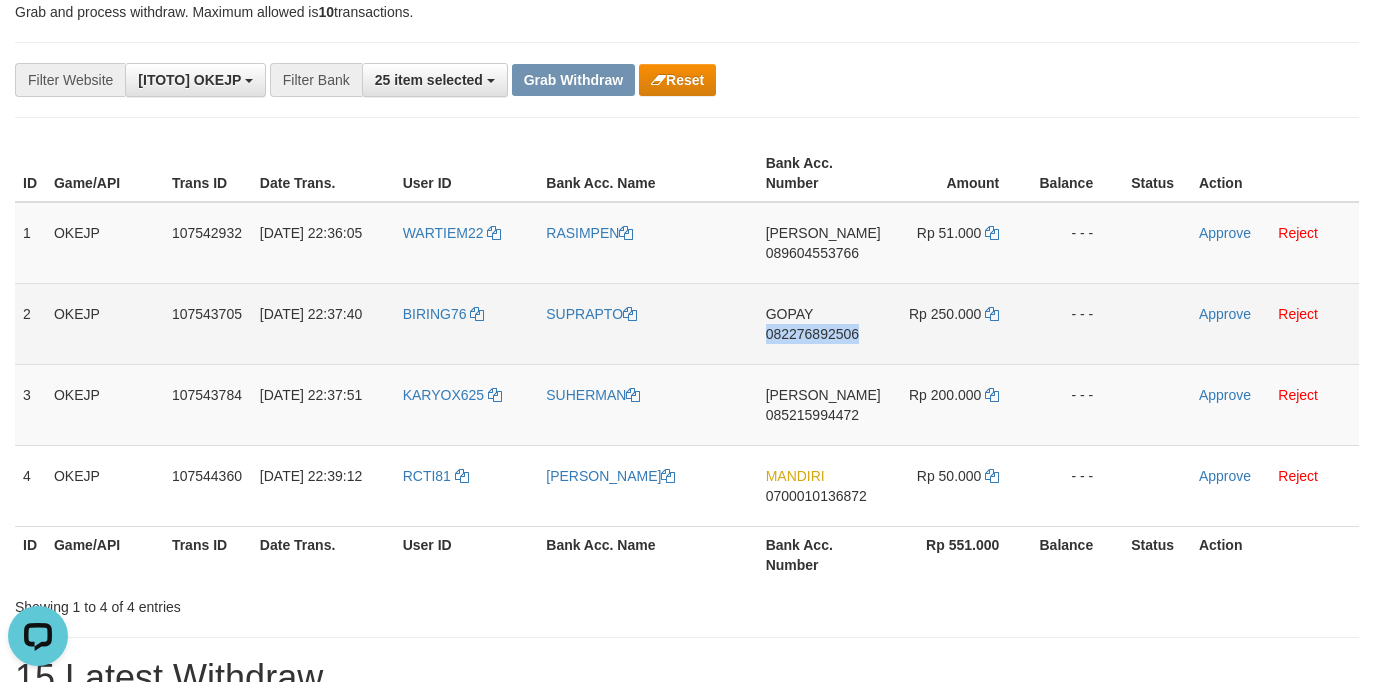 click on "GOPAY
082276892506" at bounding box center [823, 323] 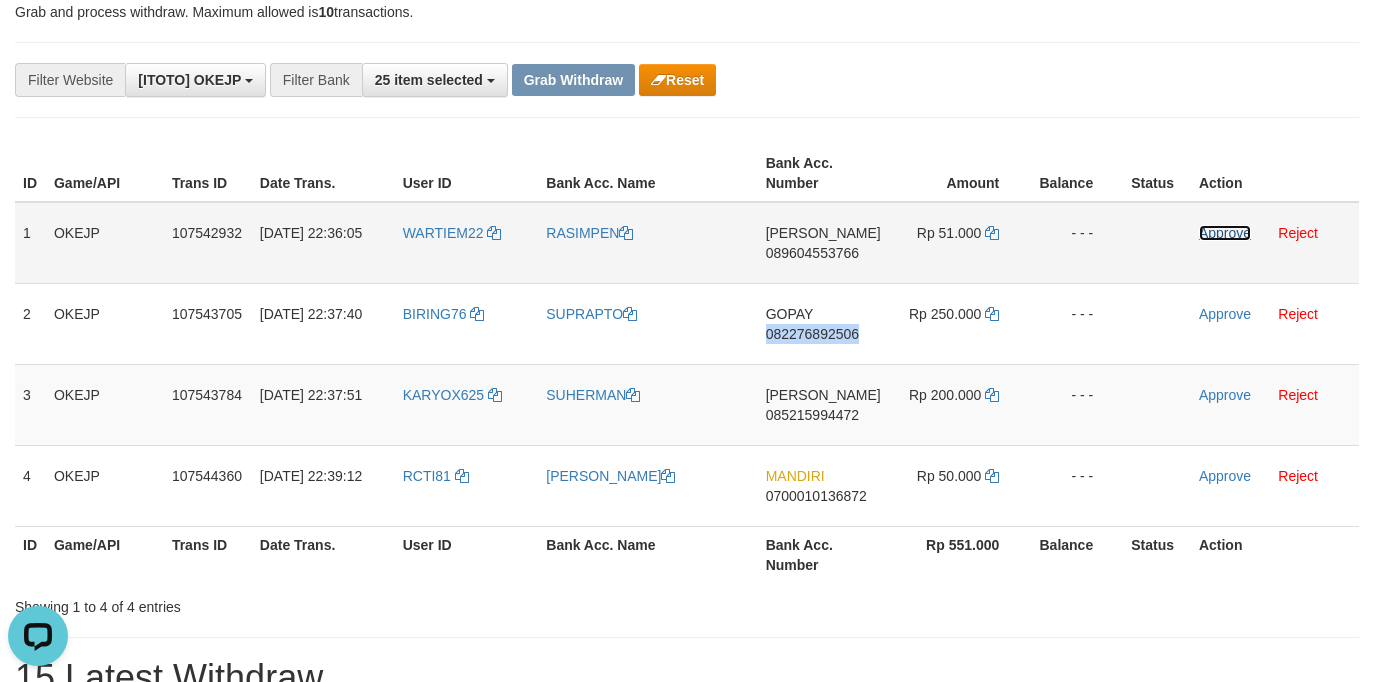 click on "Approve" at bounding box center (1225, 233) 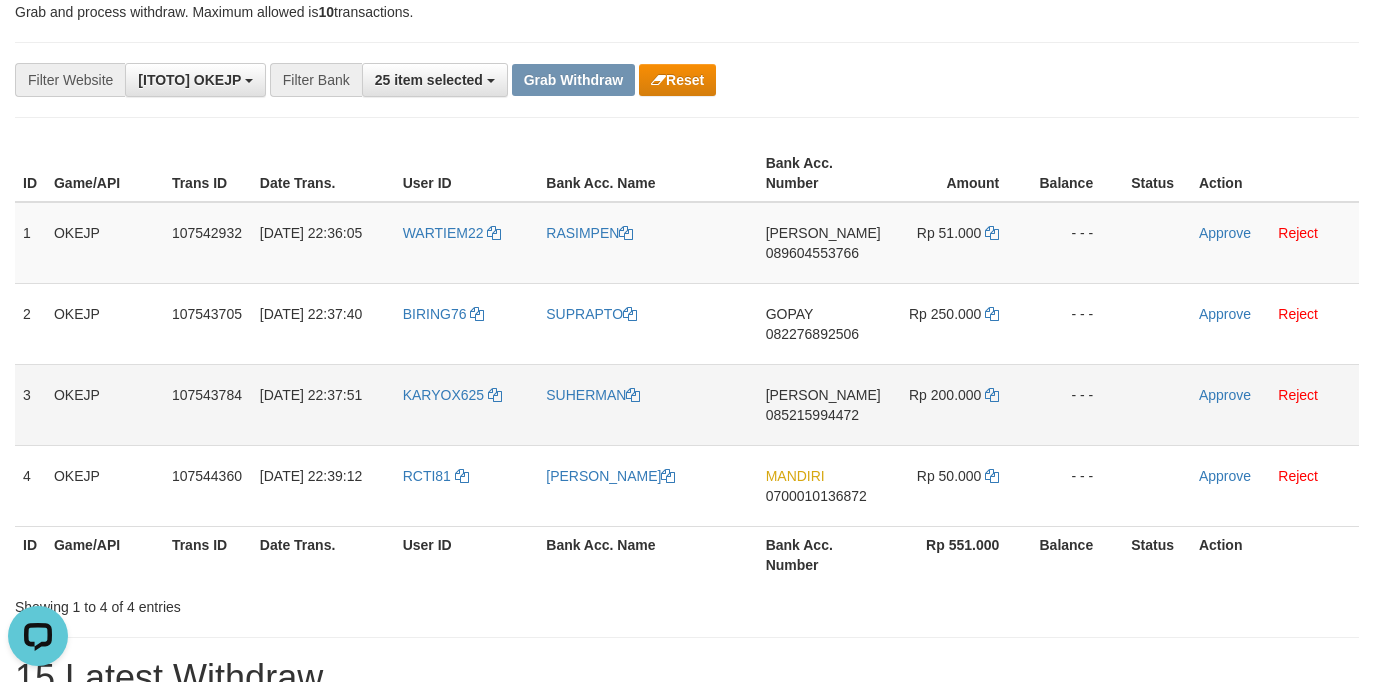 click on "Approve
Reject" at bounding box center [1275, 404] 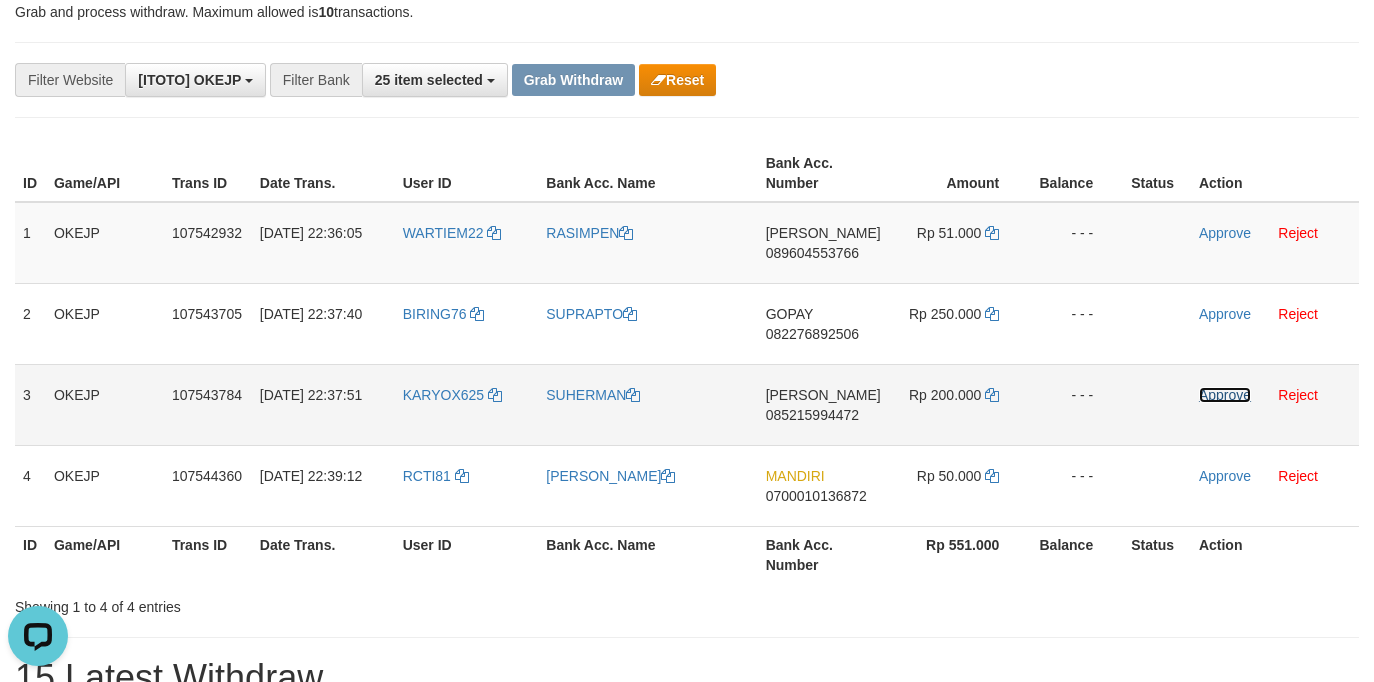 click on "Approve" at bounding box center [1225, 395] 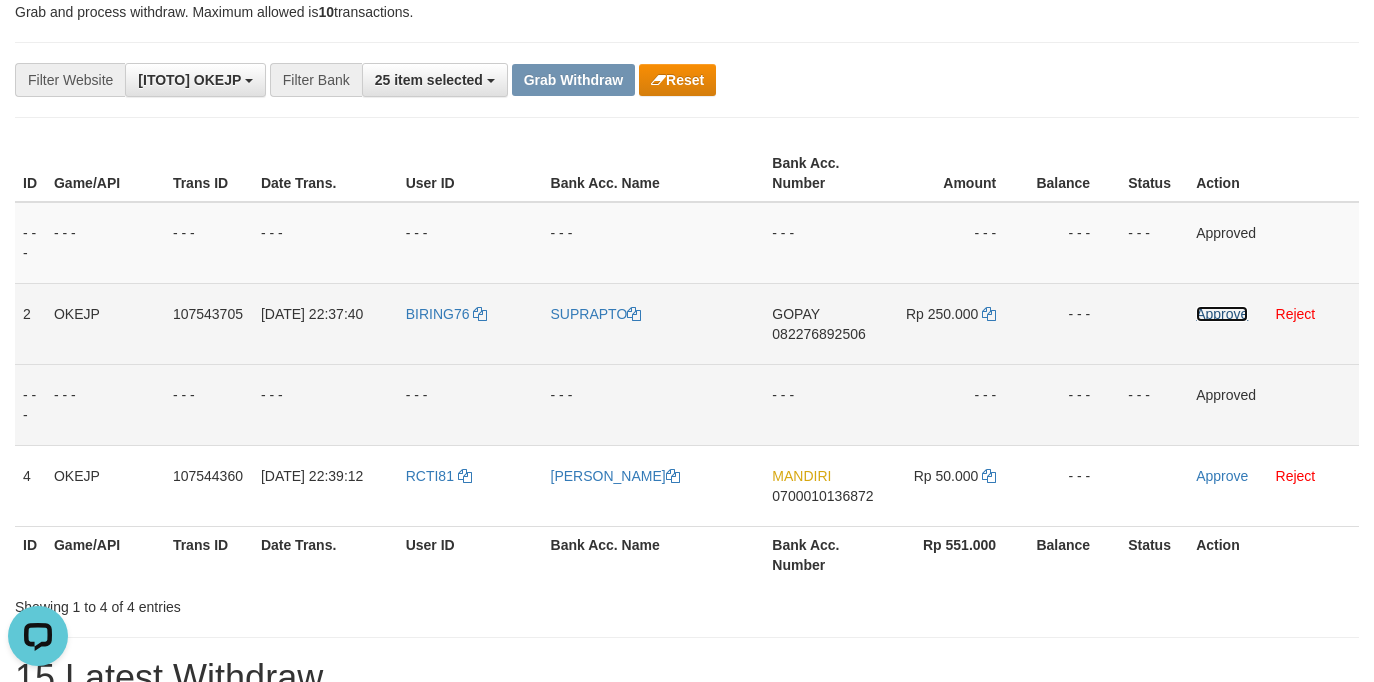 click on "Approve" at bounding box center [1222, 314] 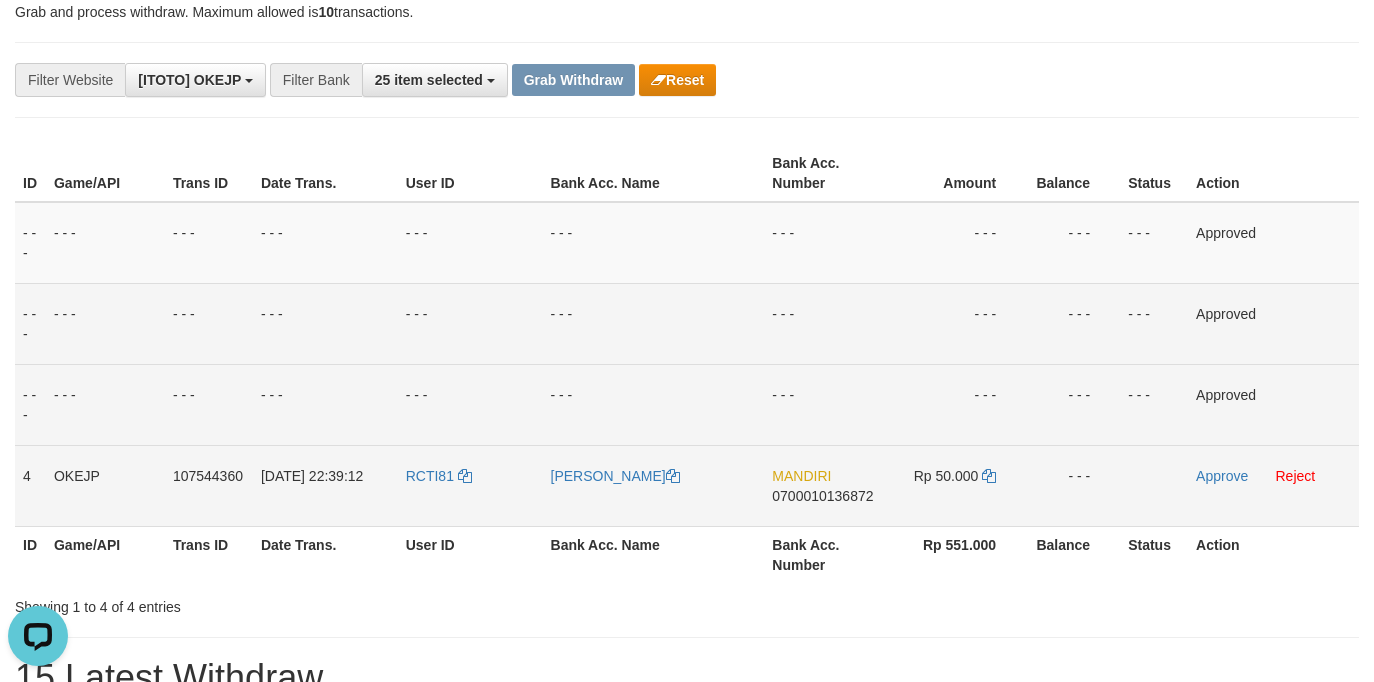click on "RCTI81" at bounding box center (470, 485) 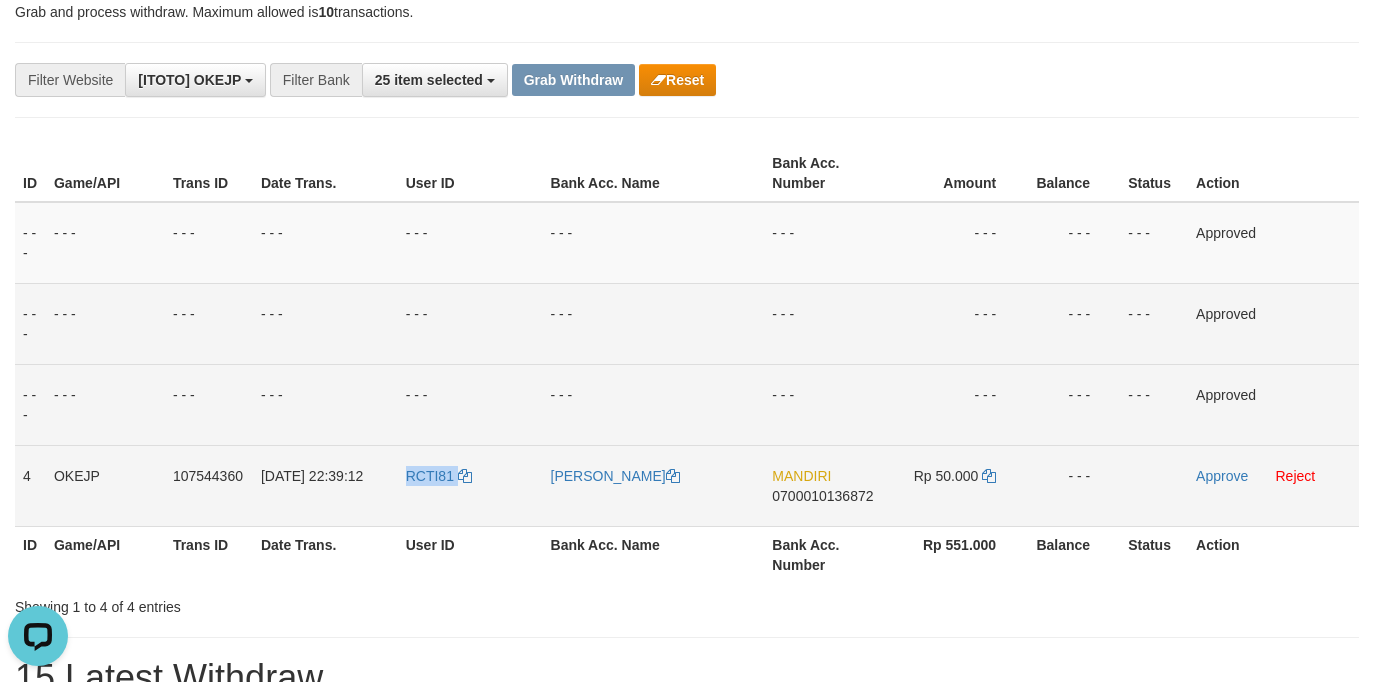 click on "RCTI81" at bounding box center [470, 485] 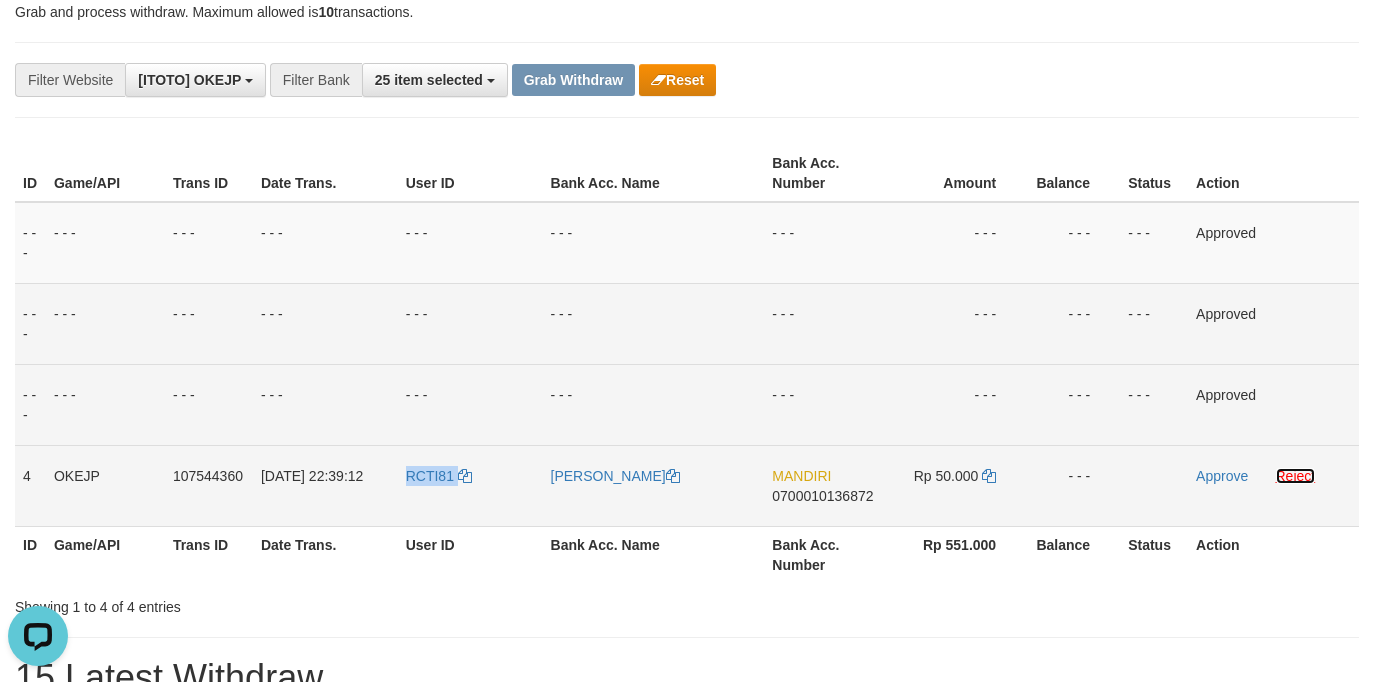 click on "Reject" at bounding box center [1296, 476] 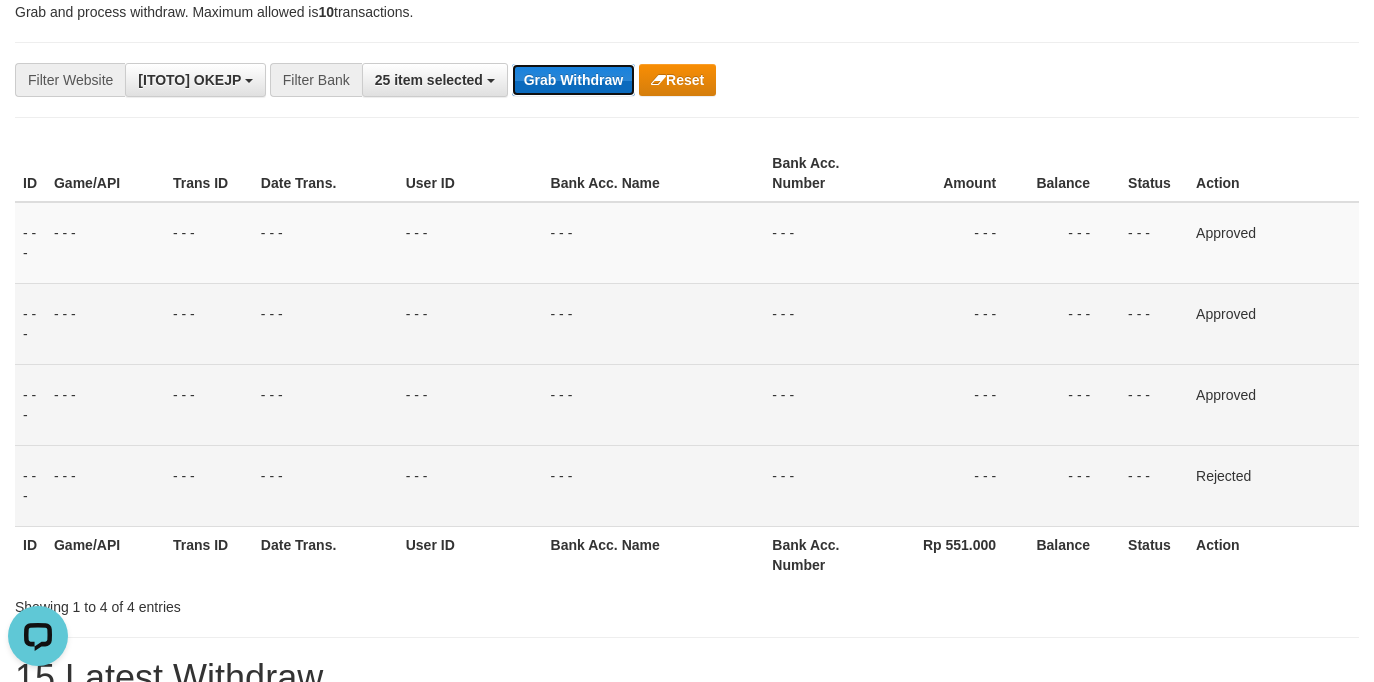 click on "Grab Withdraw" at bounding box center (573, 80) 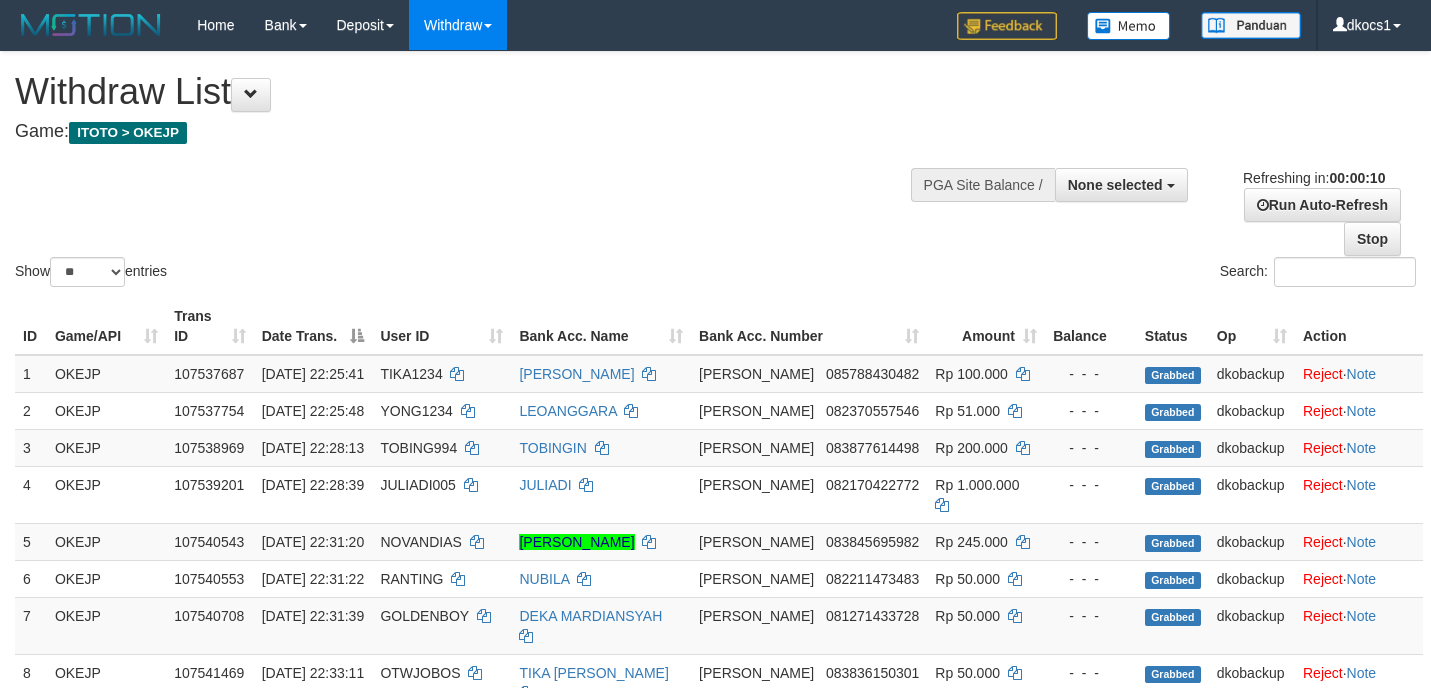 select 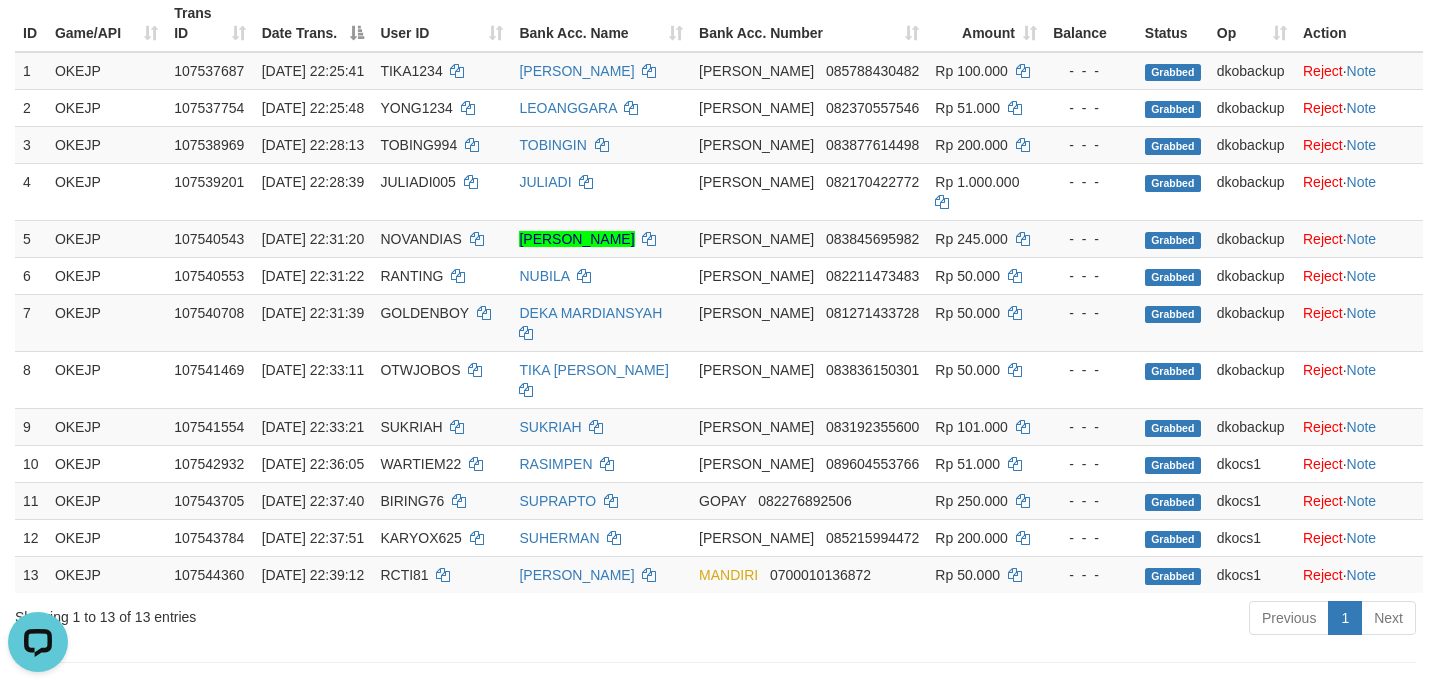 scroll, scrollTop: 0, scrollLeft: 0, axis: both 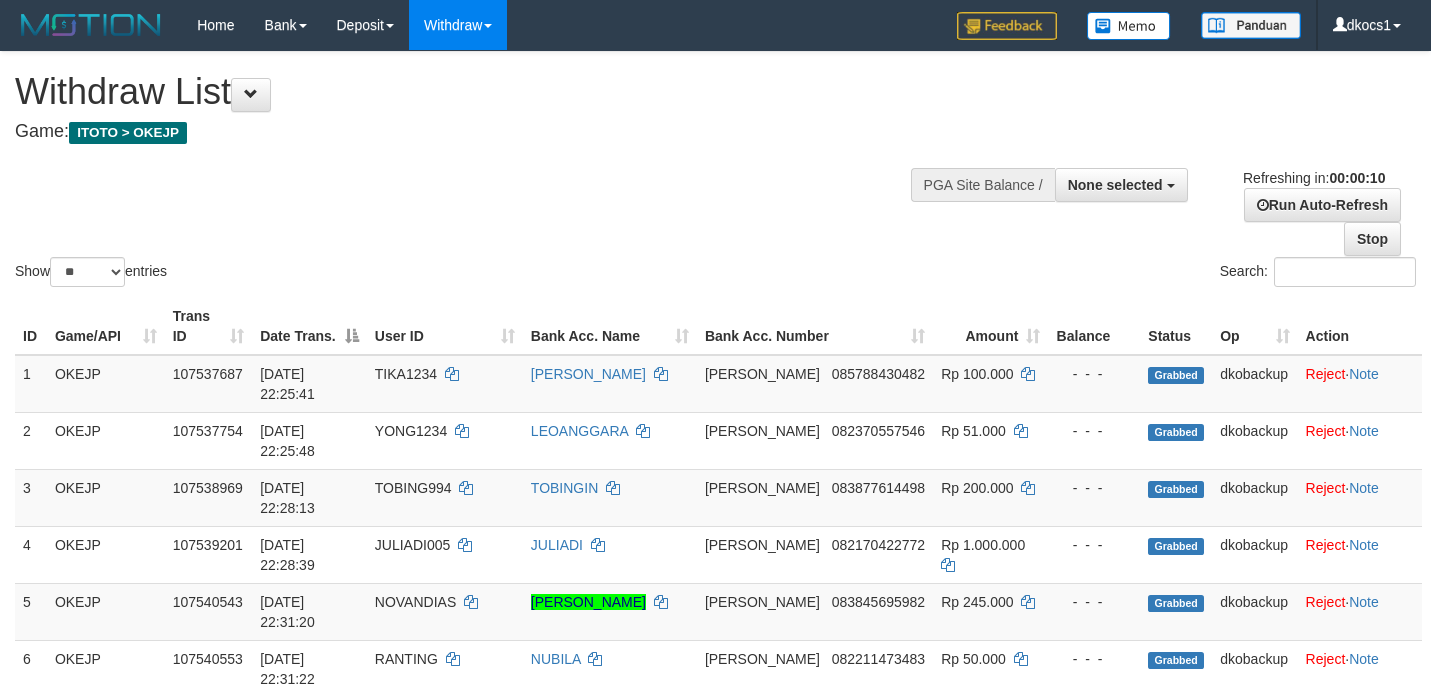 select 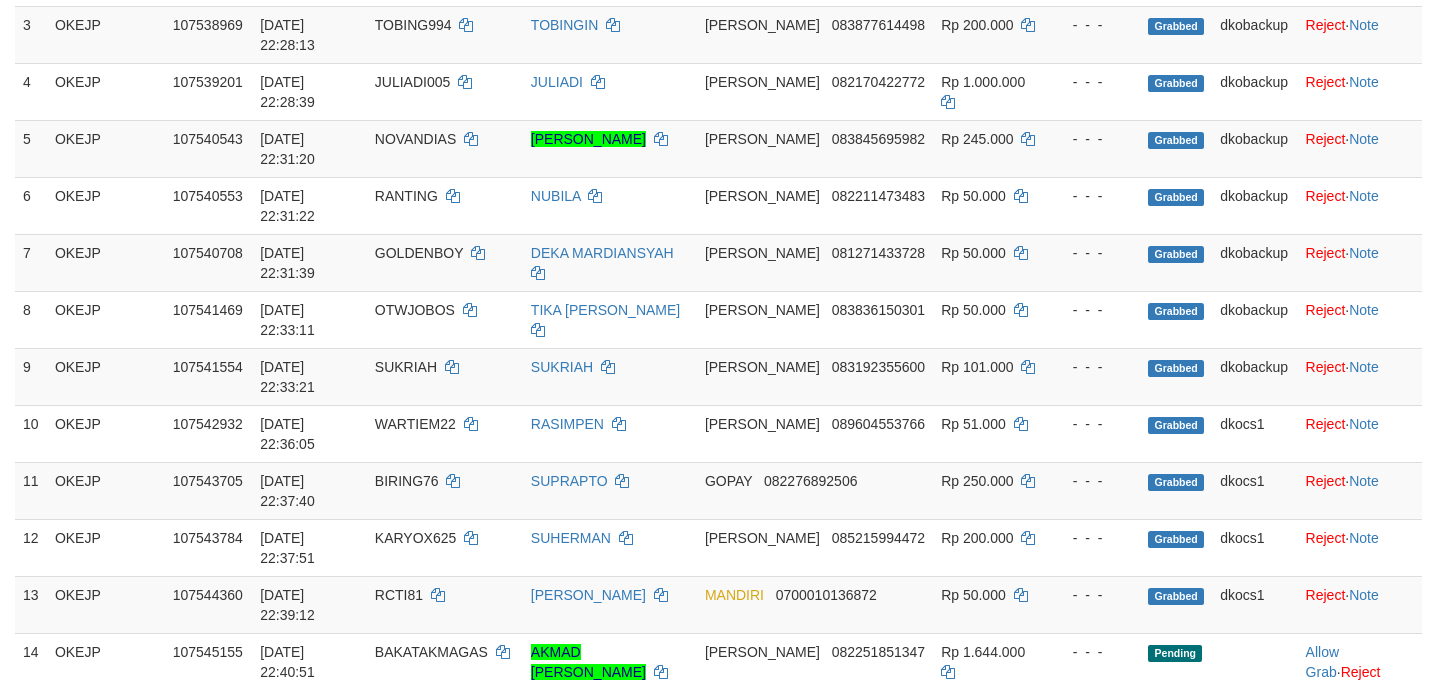 scroll, scrollTop: 303, scrollLeft: 0, axis: vertical 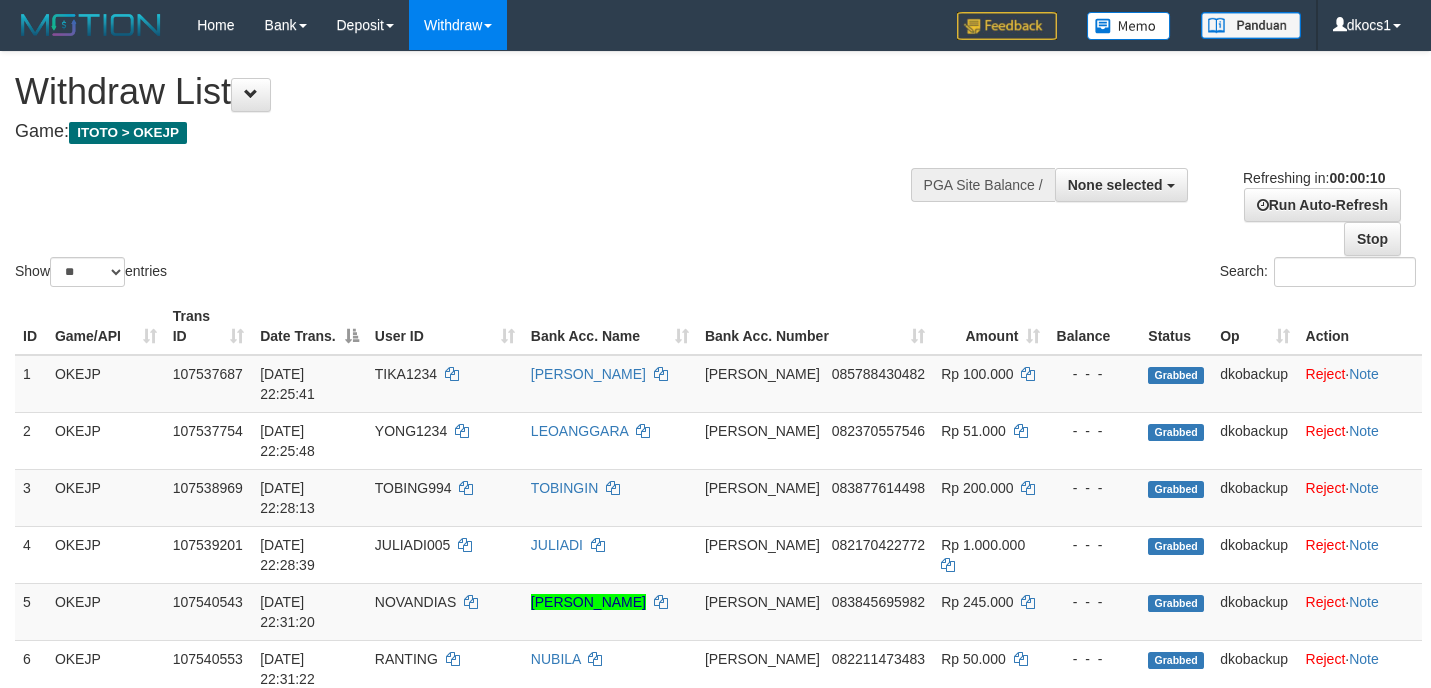 select 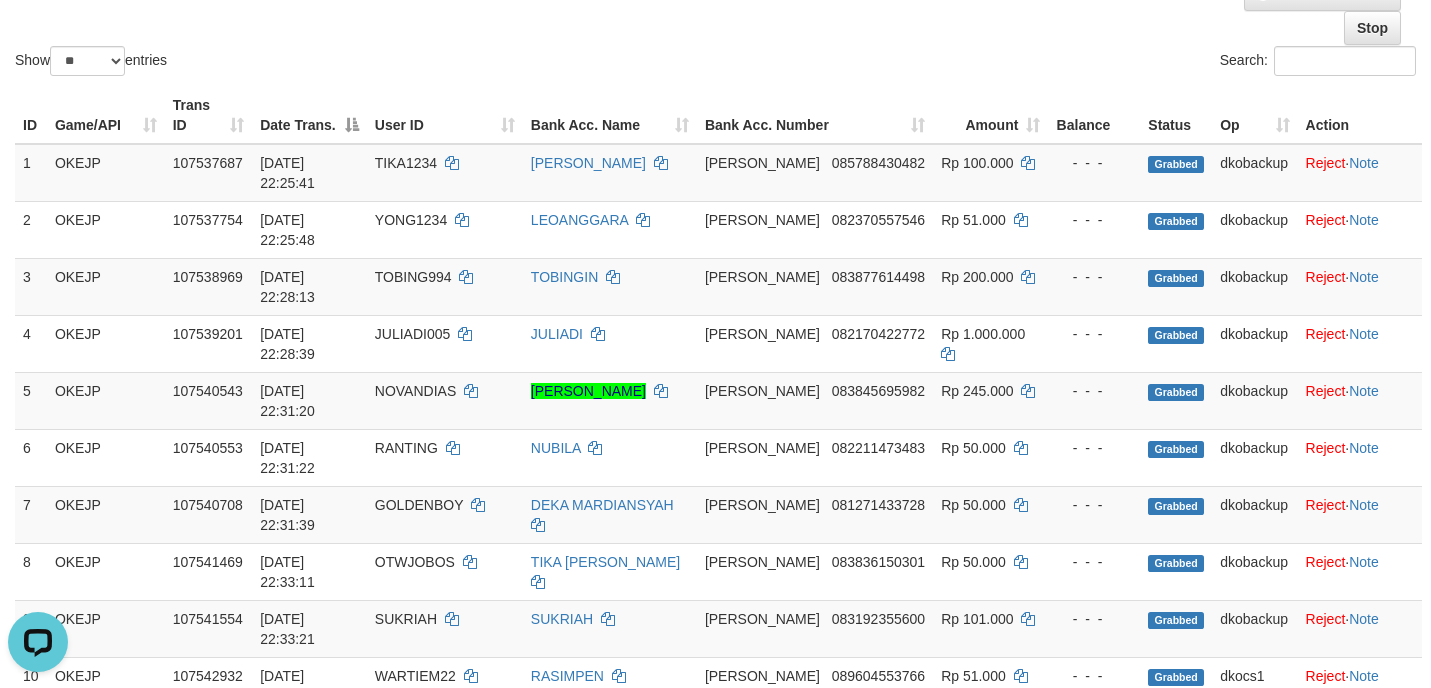 scroll, scrollTop: 0, scrollLeft: 0, axis: both 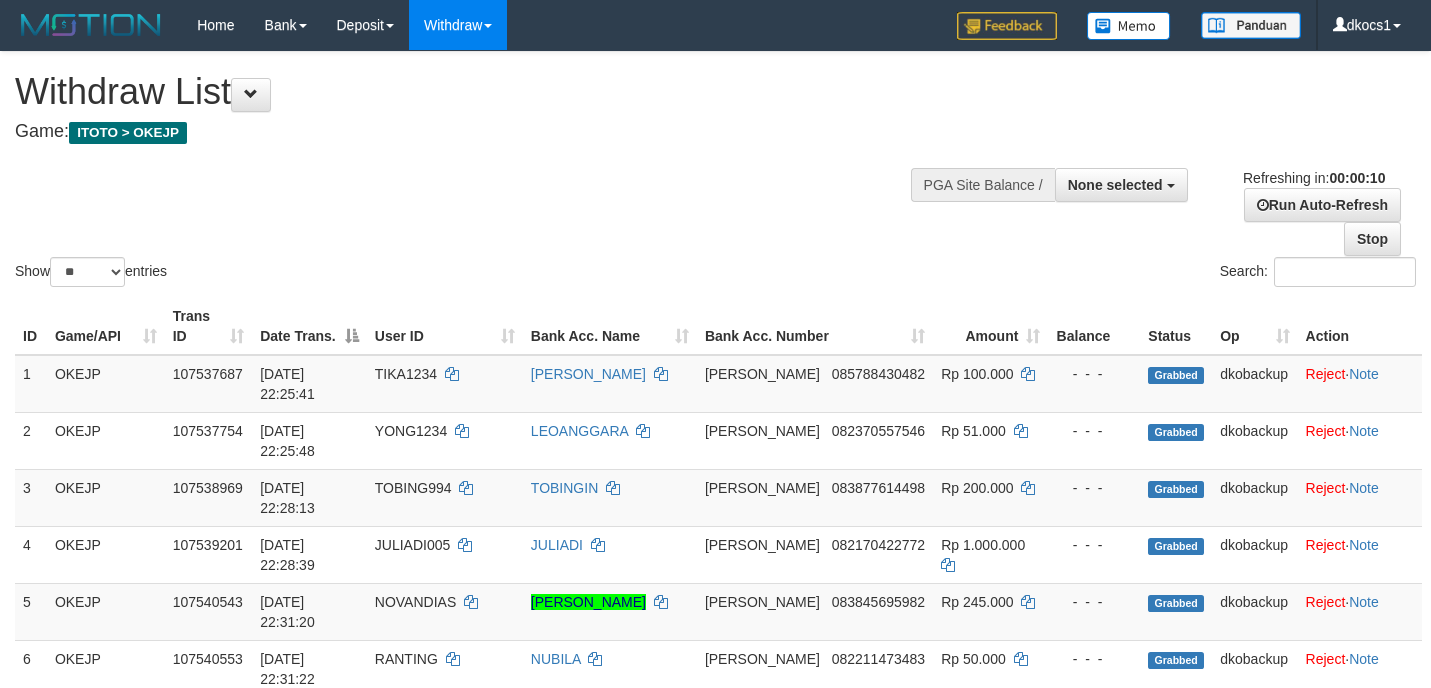 select 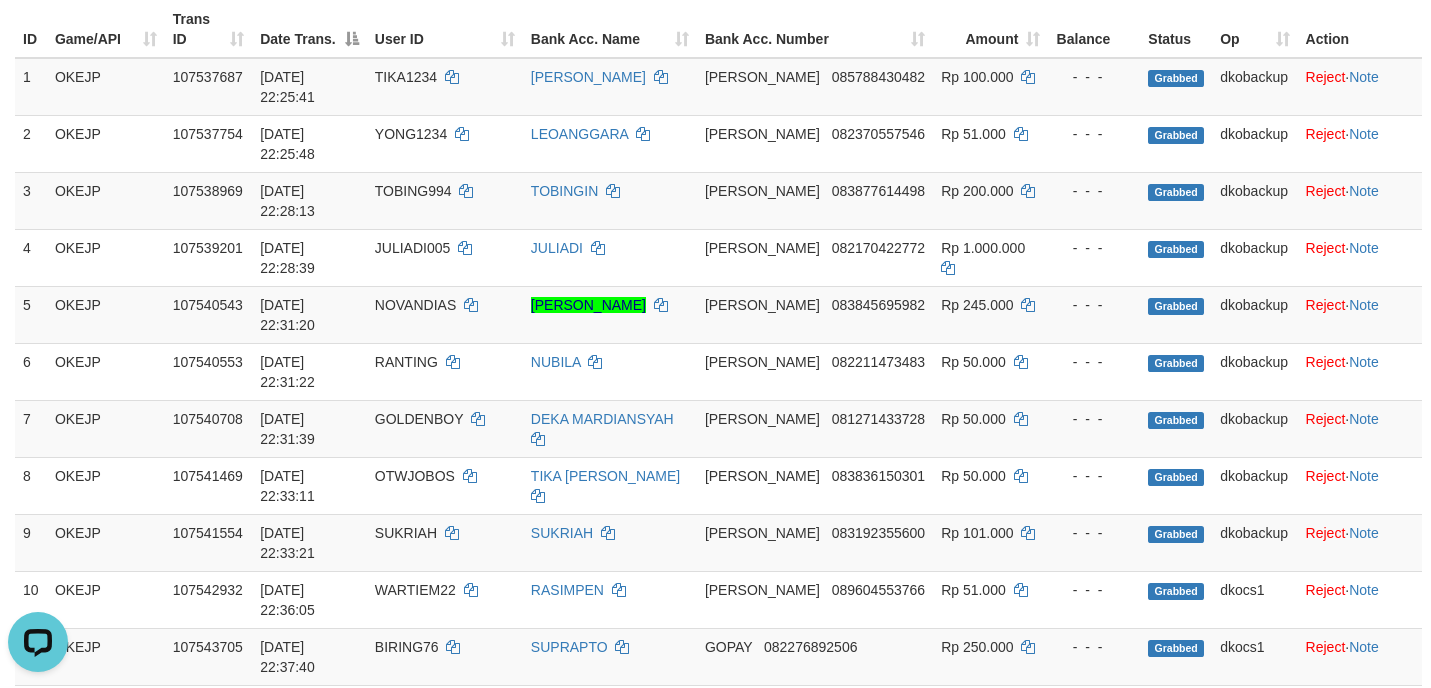 scroll, scrollTop: 0, scrollLeft: 0, axis: both 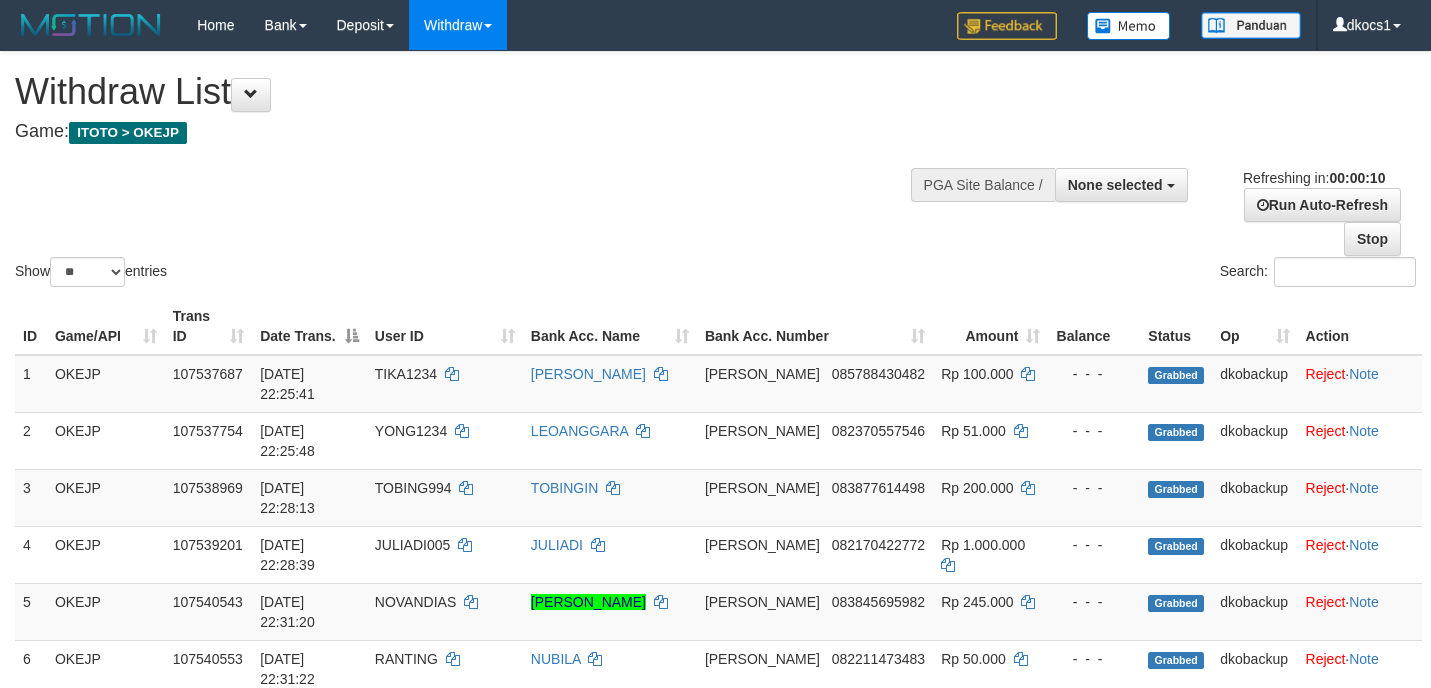 select 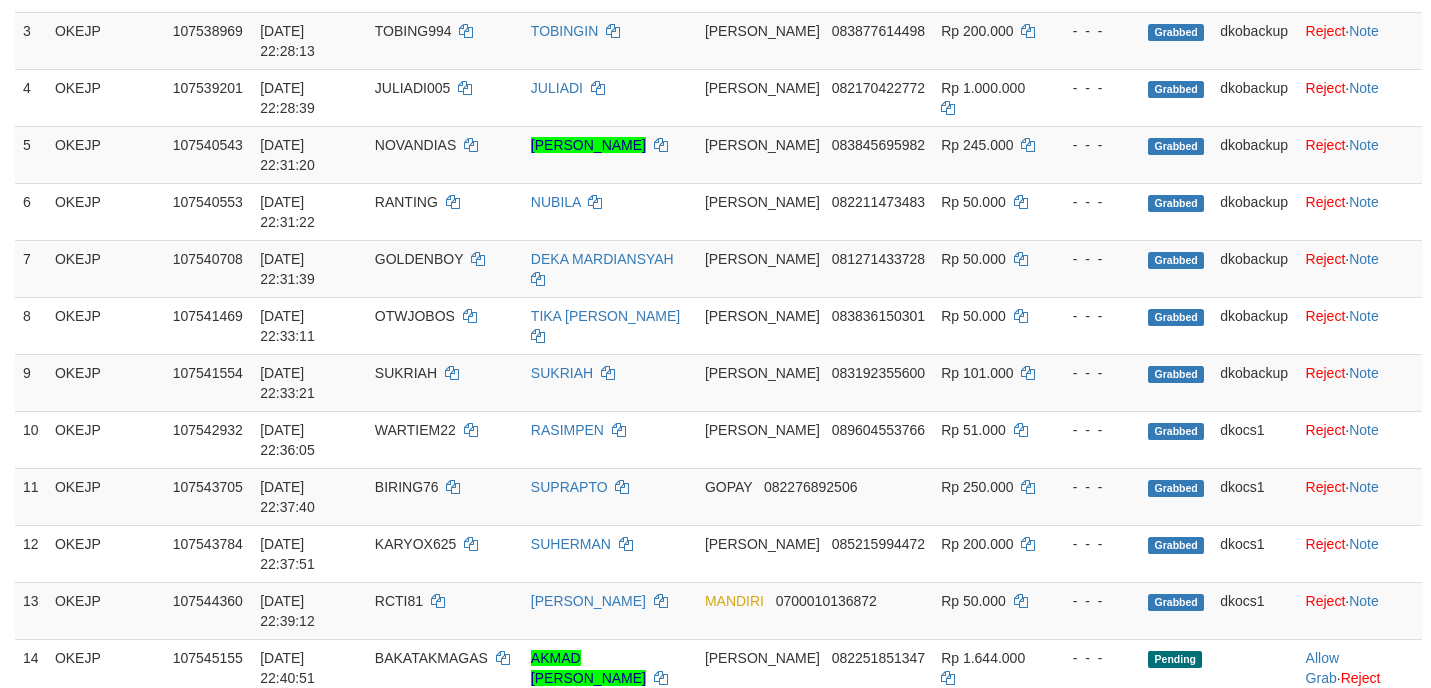 scroll, scrollTop: 297, scrollLeft: 0, axis: vertical 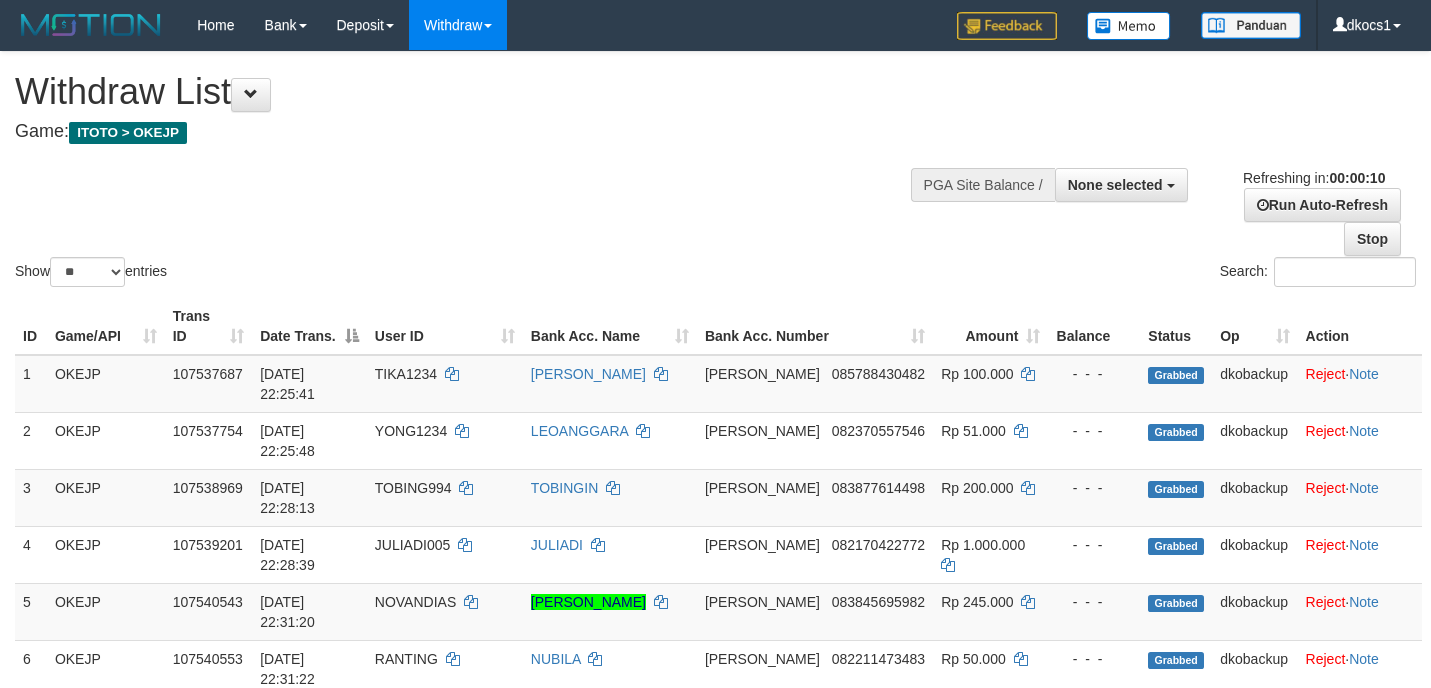 select 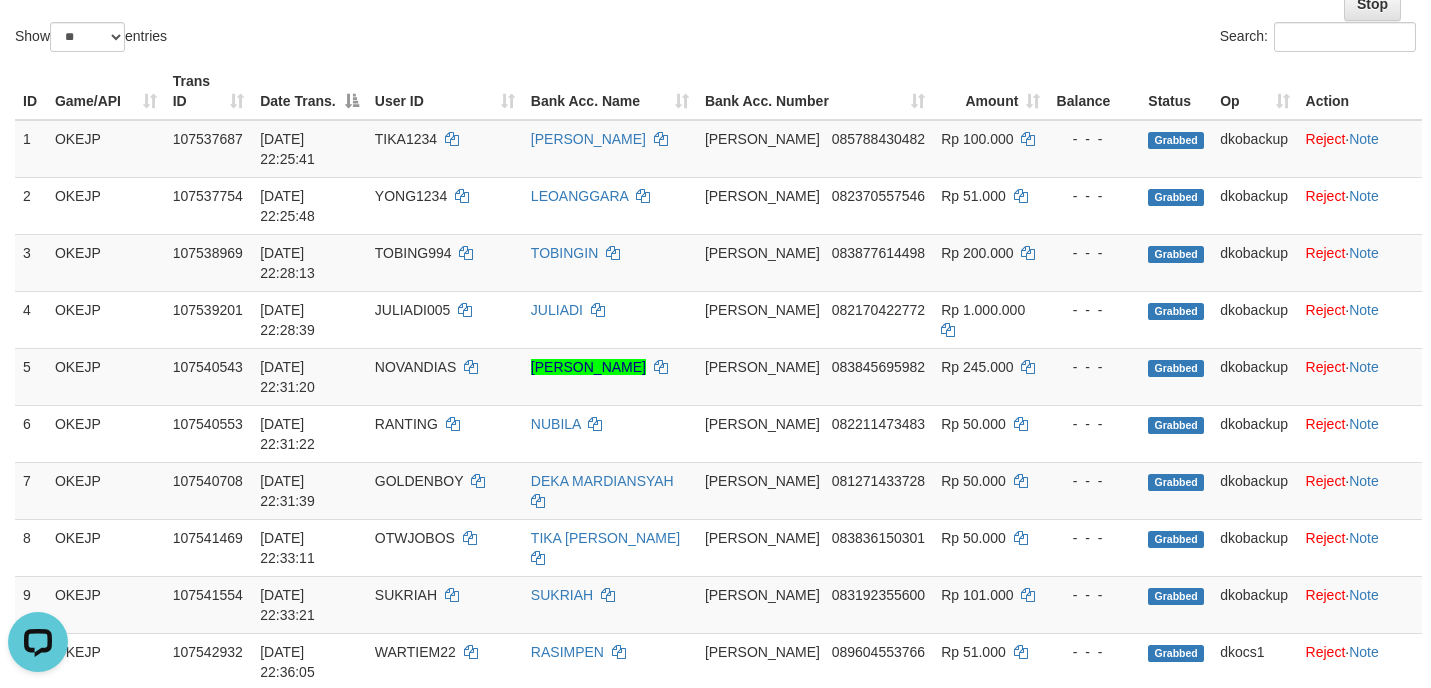 scroll, scrollTop: 0, scrollLeft: 0, axis: both 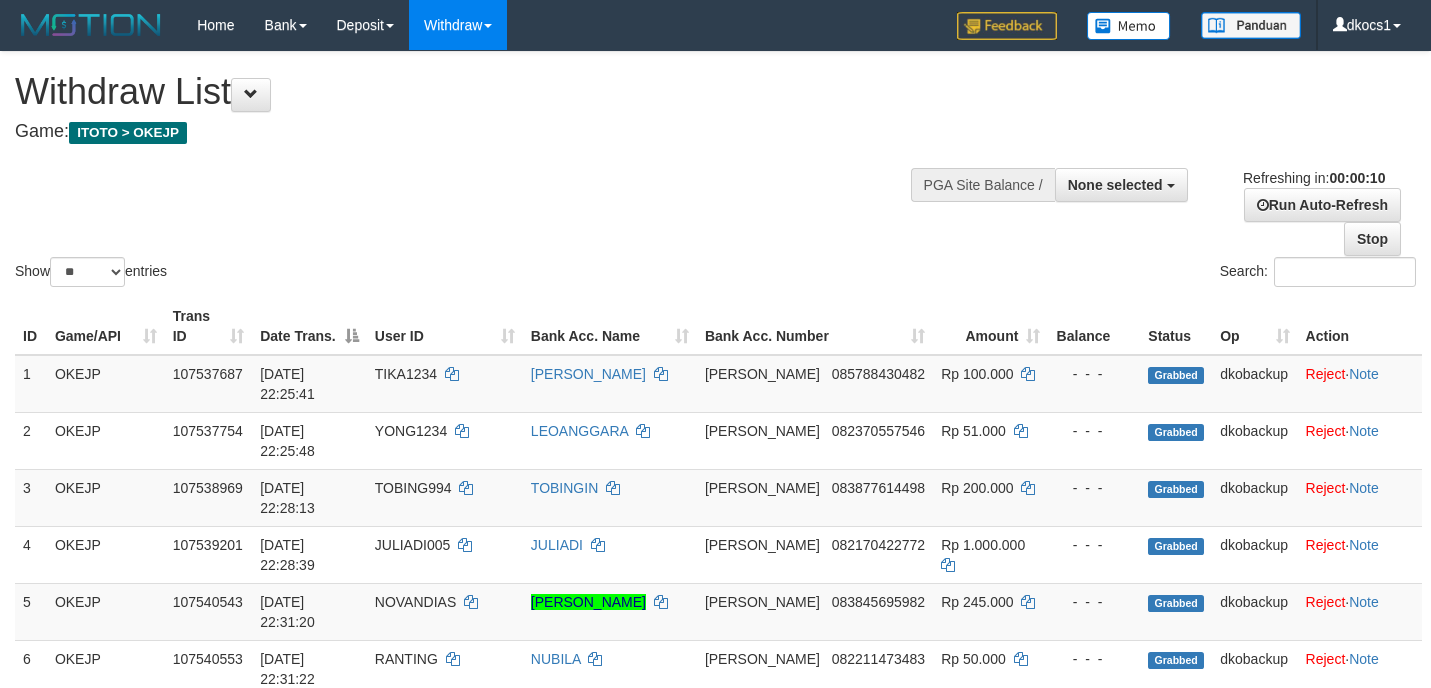 select 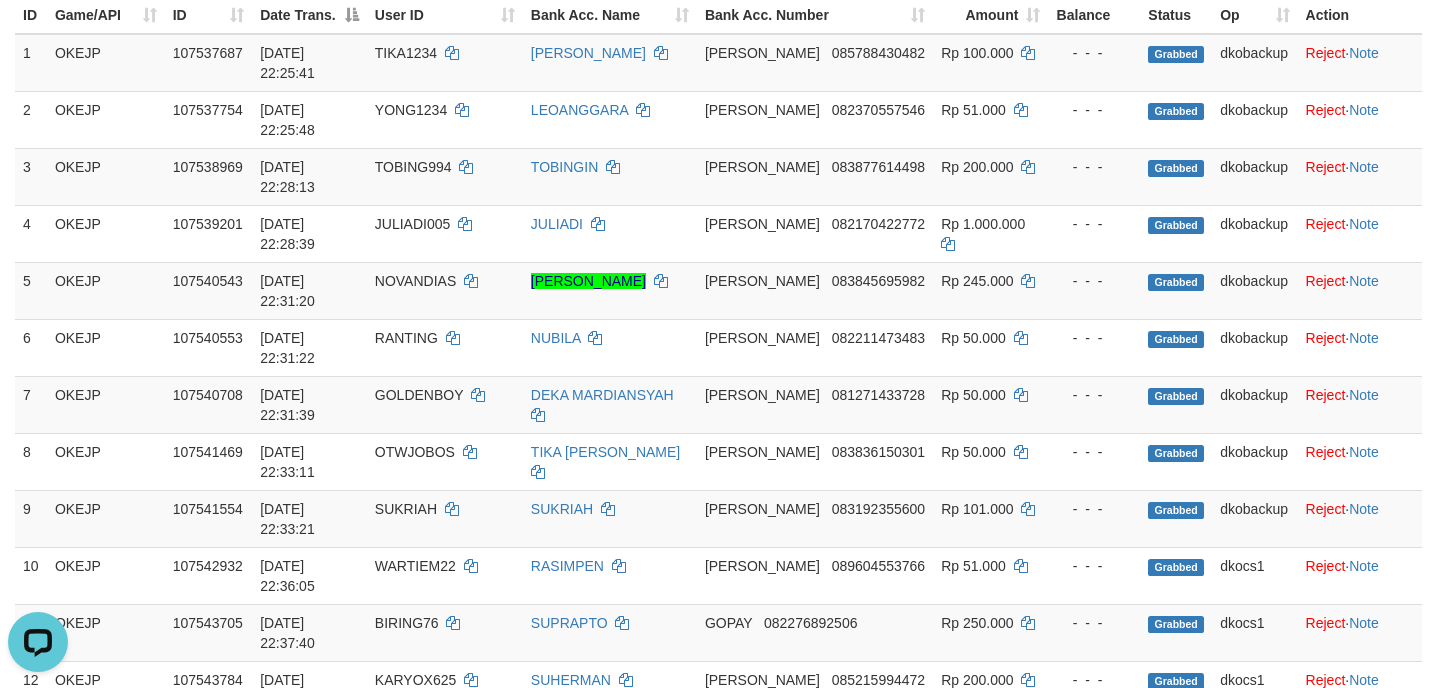 scroll, scrollTop: 0, scrollLeft: 0, axis: both 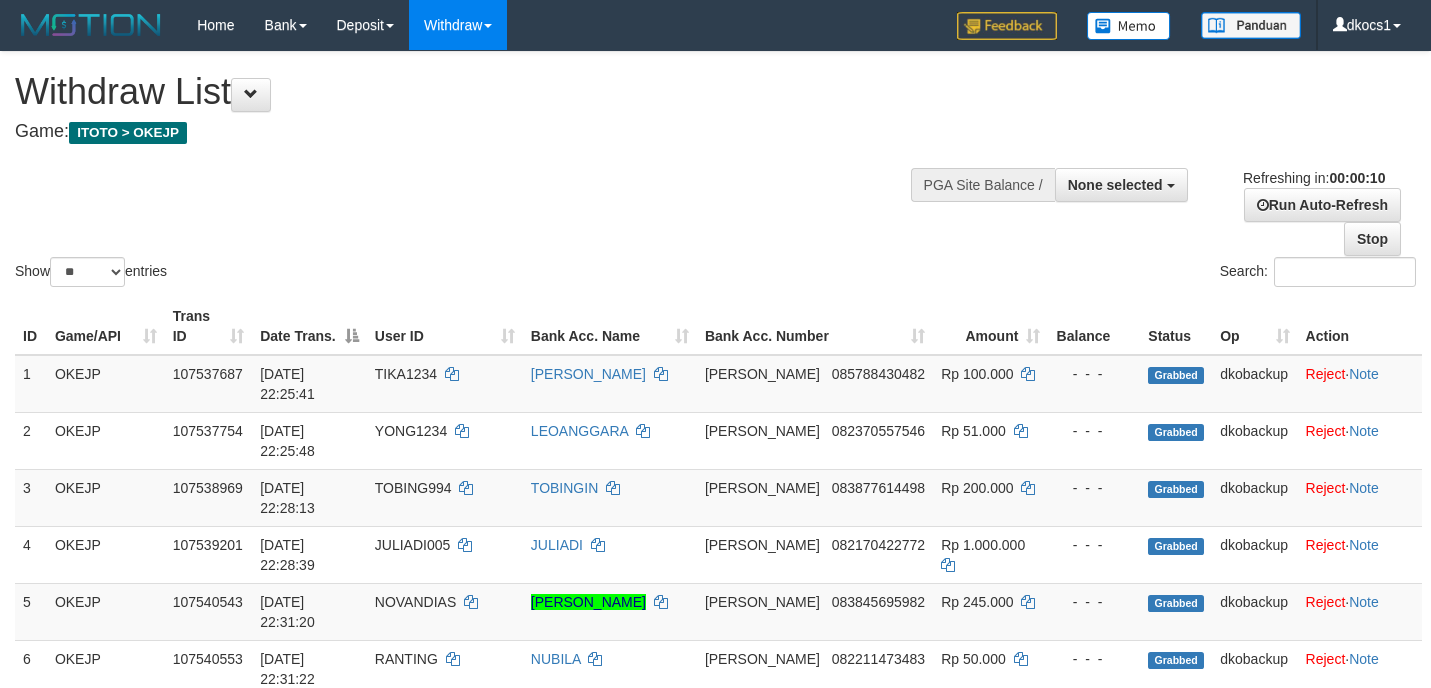 select 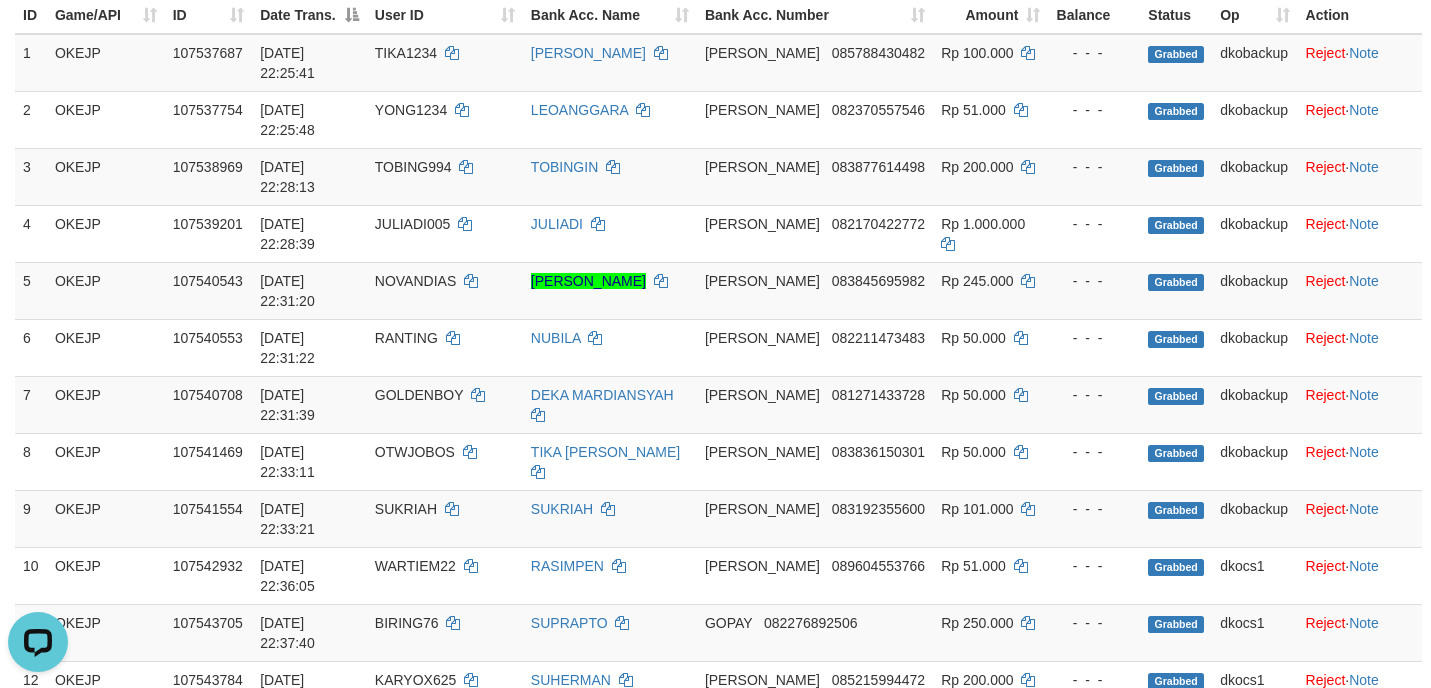 scroll, scrollTop: 0, scrollLeft: 0, axis: both 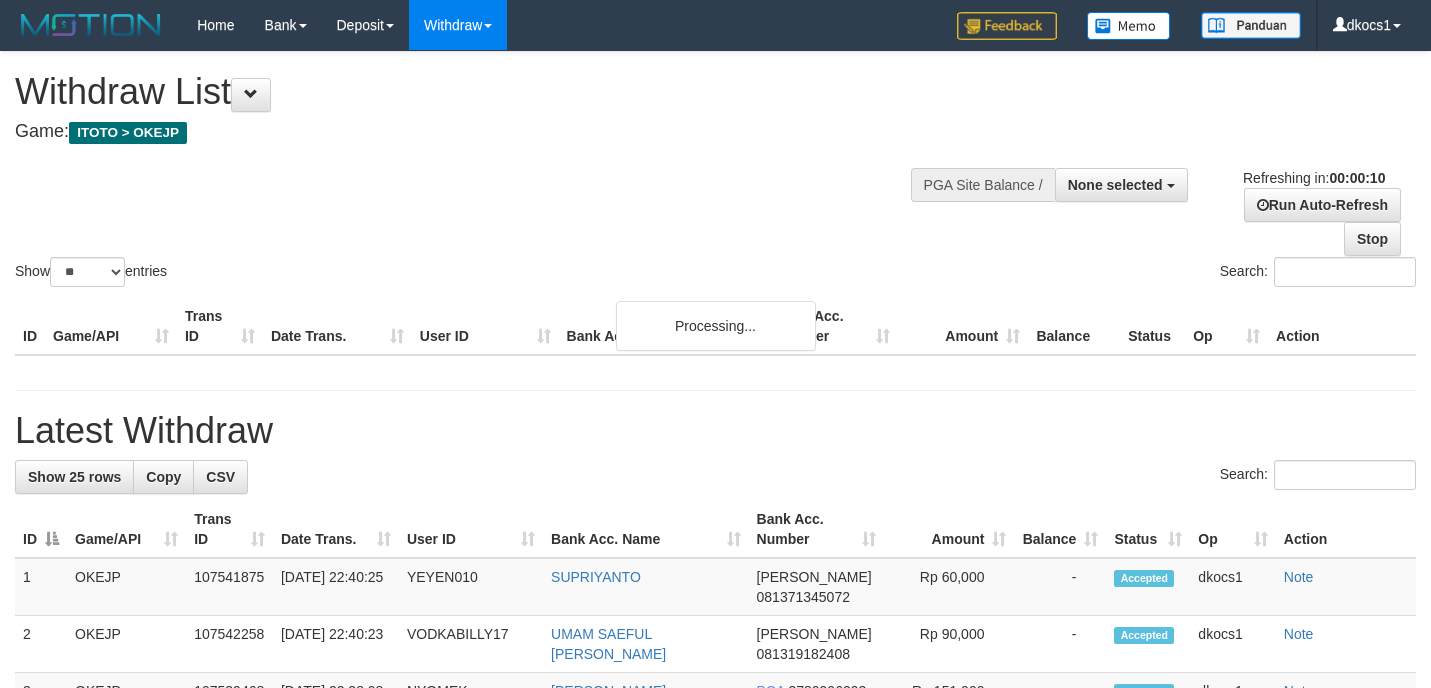 select 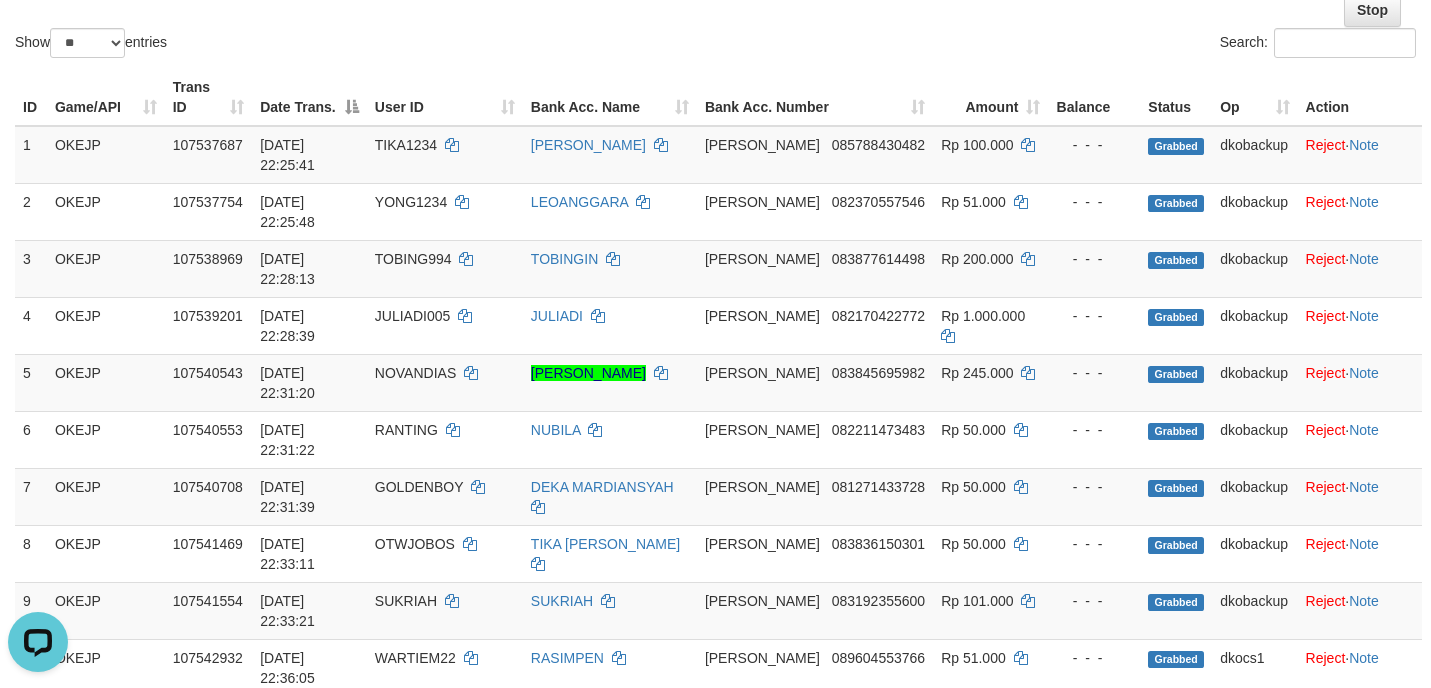 scroll, scrollTop: 0, scrollLeft: 0, axis: both 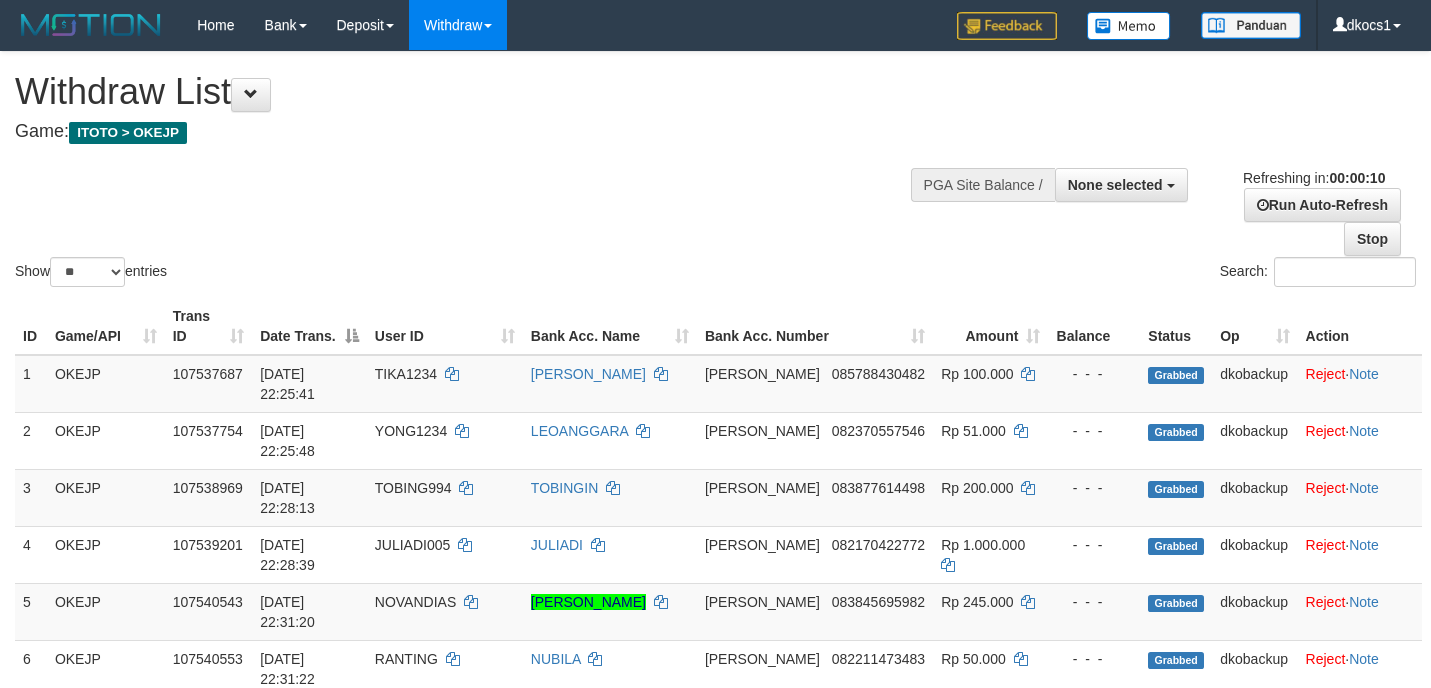 select 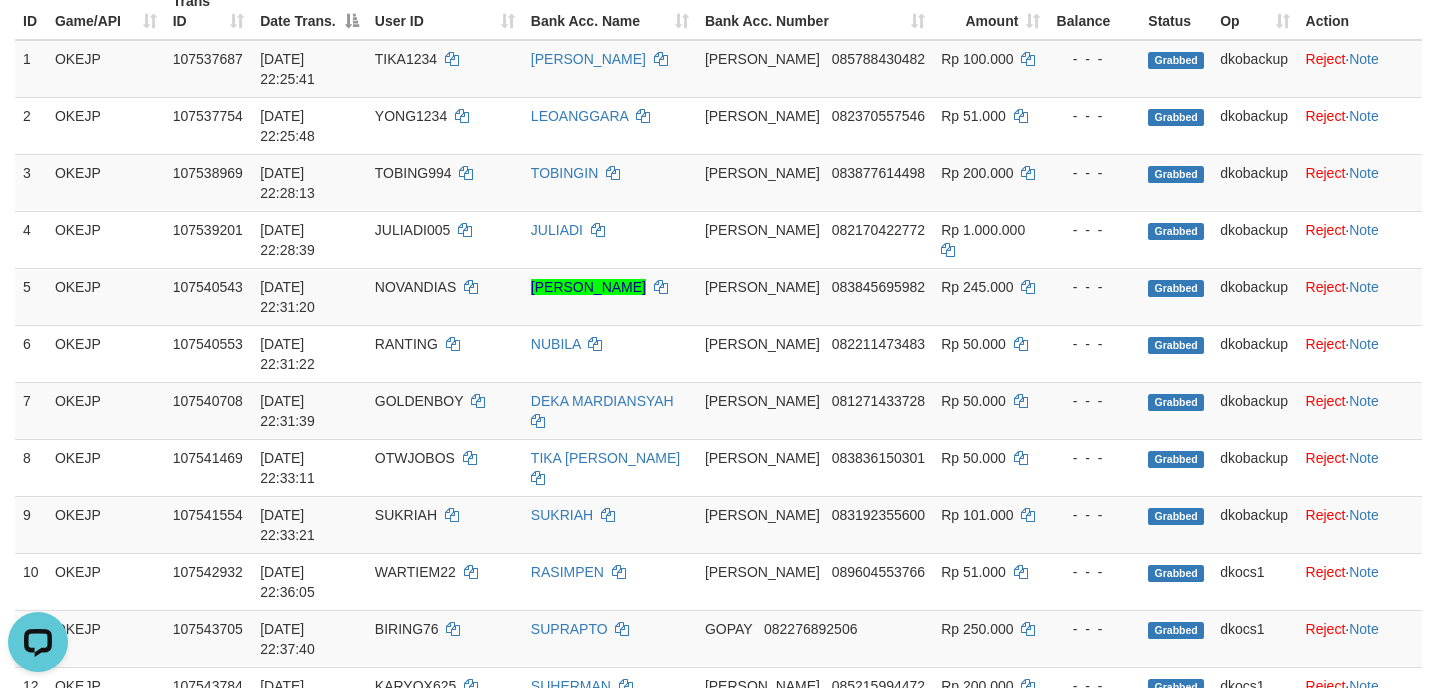 scroll, scrollTop: 0, scrollLeft: 0, axis: both 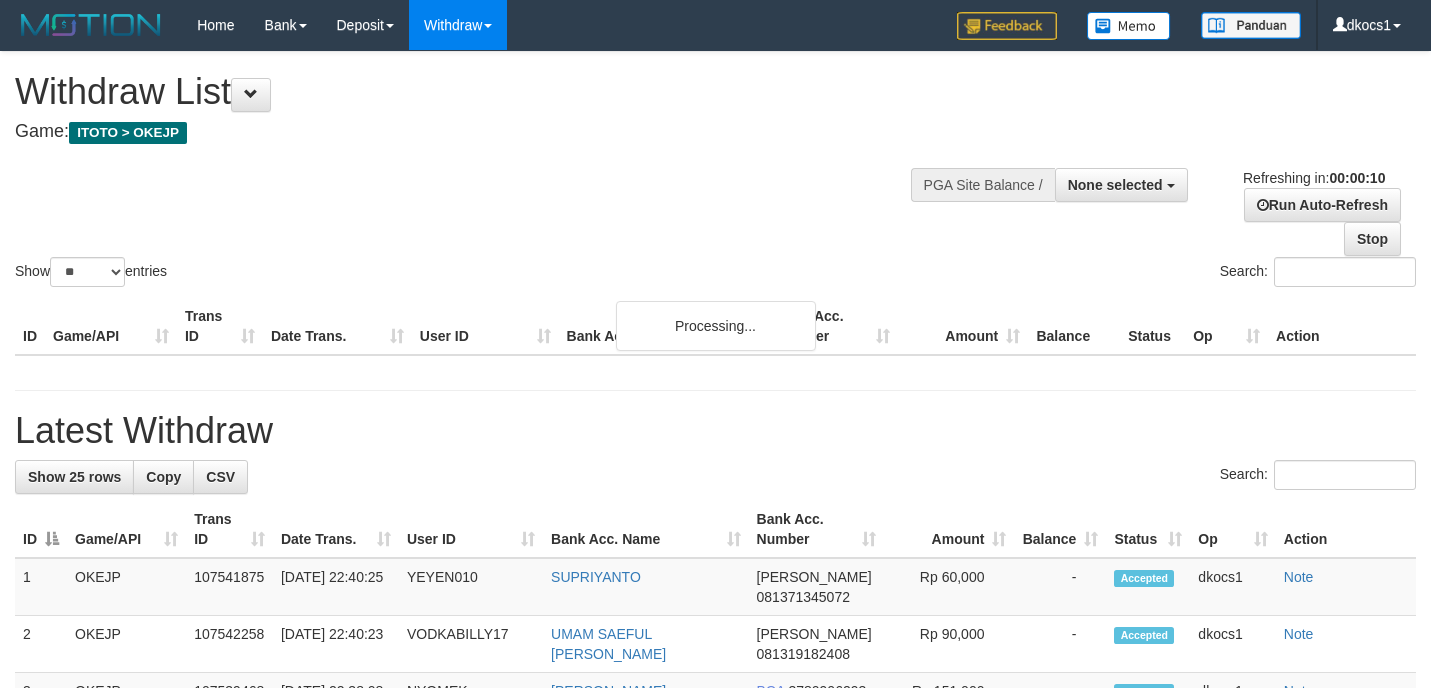 select 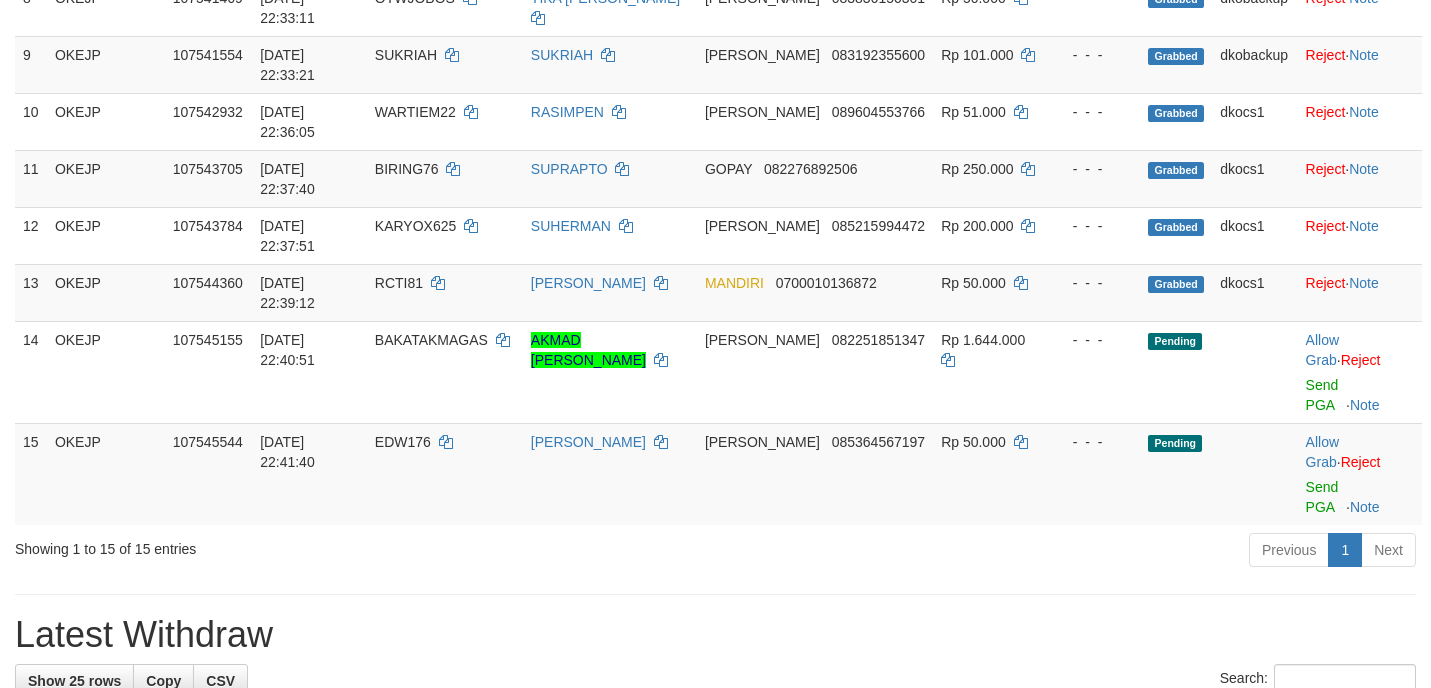 scroll, scrollTop: 765, scrollLeft: 0, axis: vertical 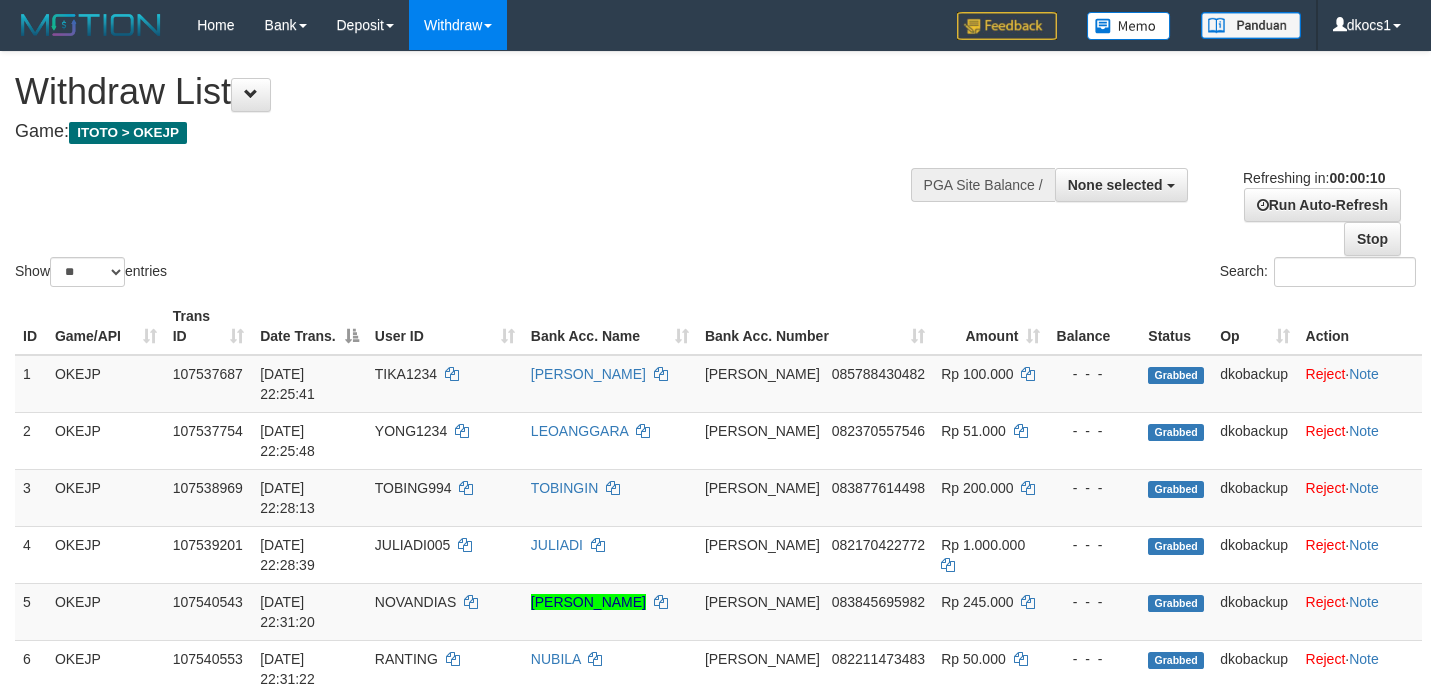 select 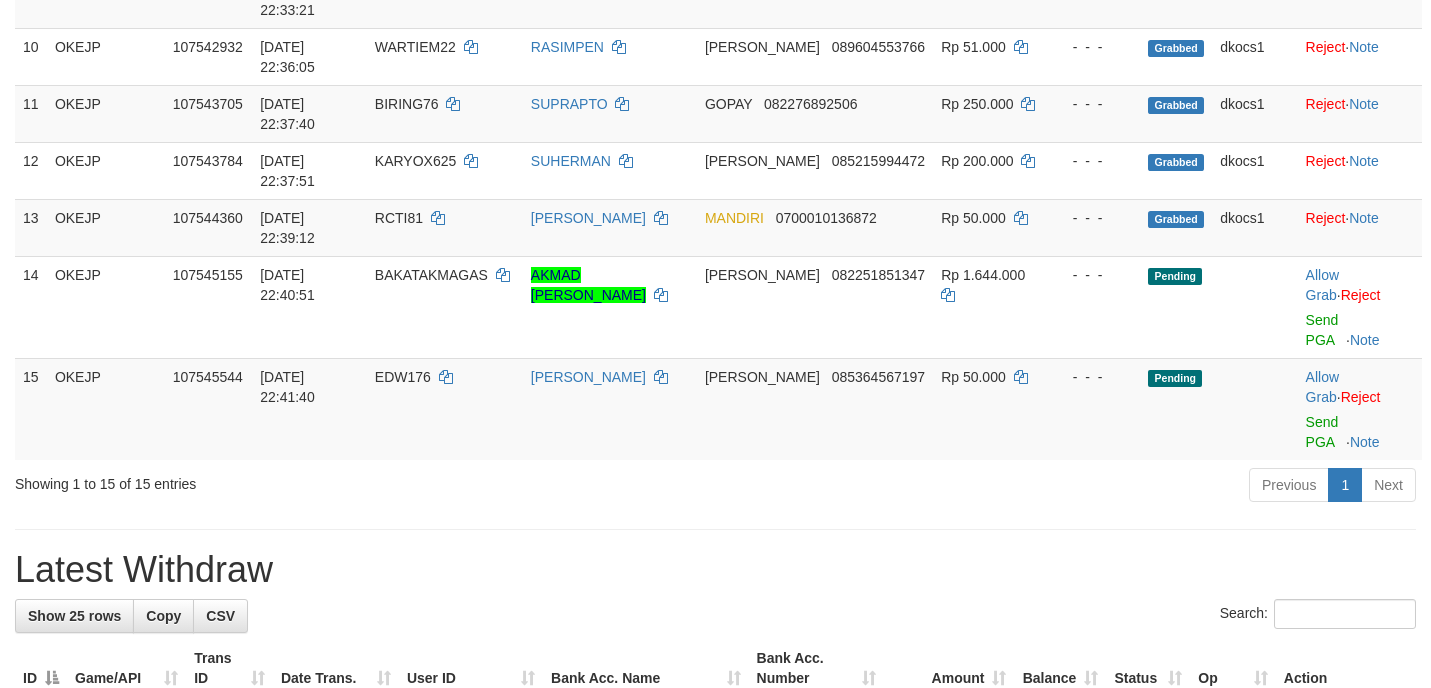 scroll, scrollTop: 765, scrollLeft: 0, axis: vertical 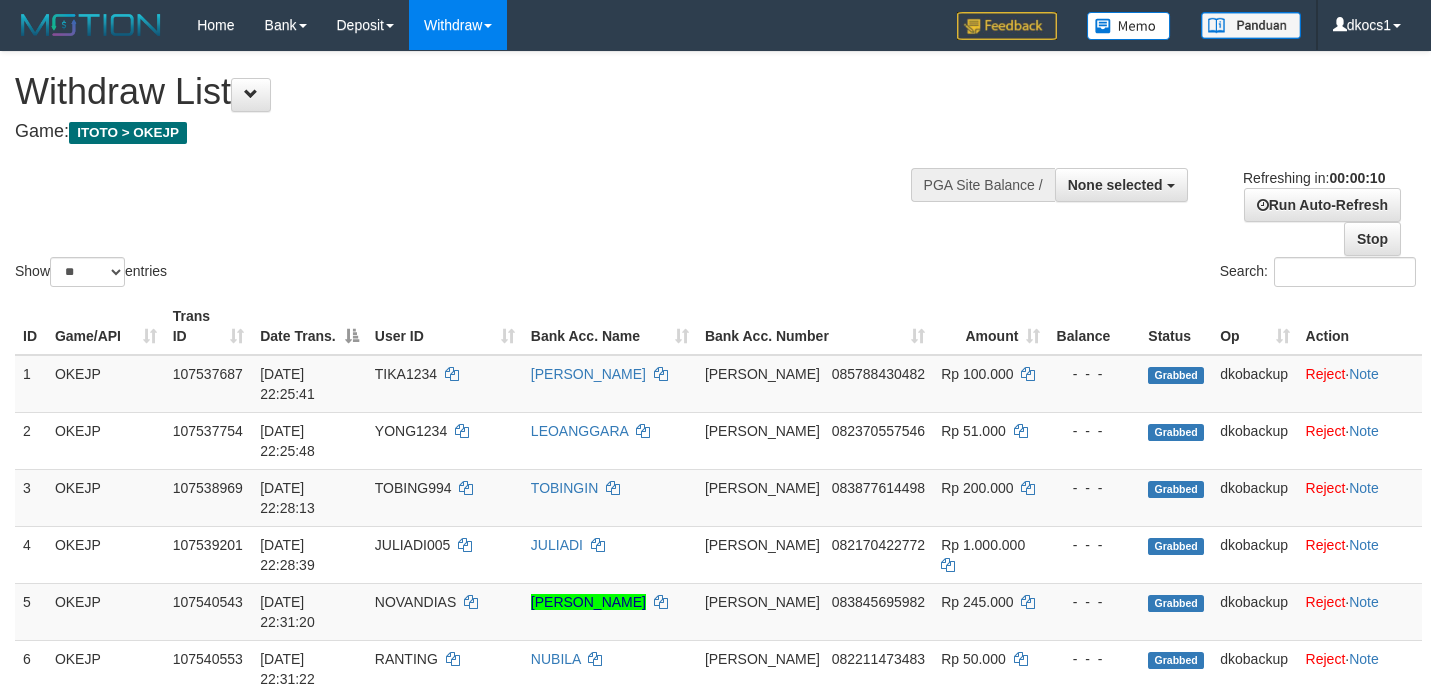 select 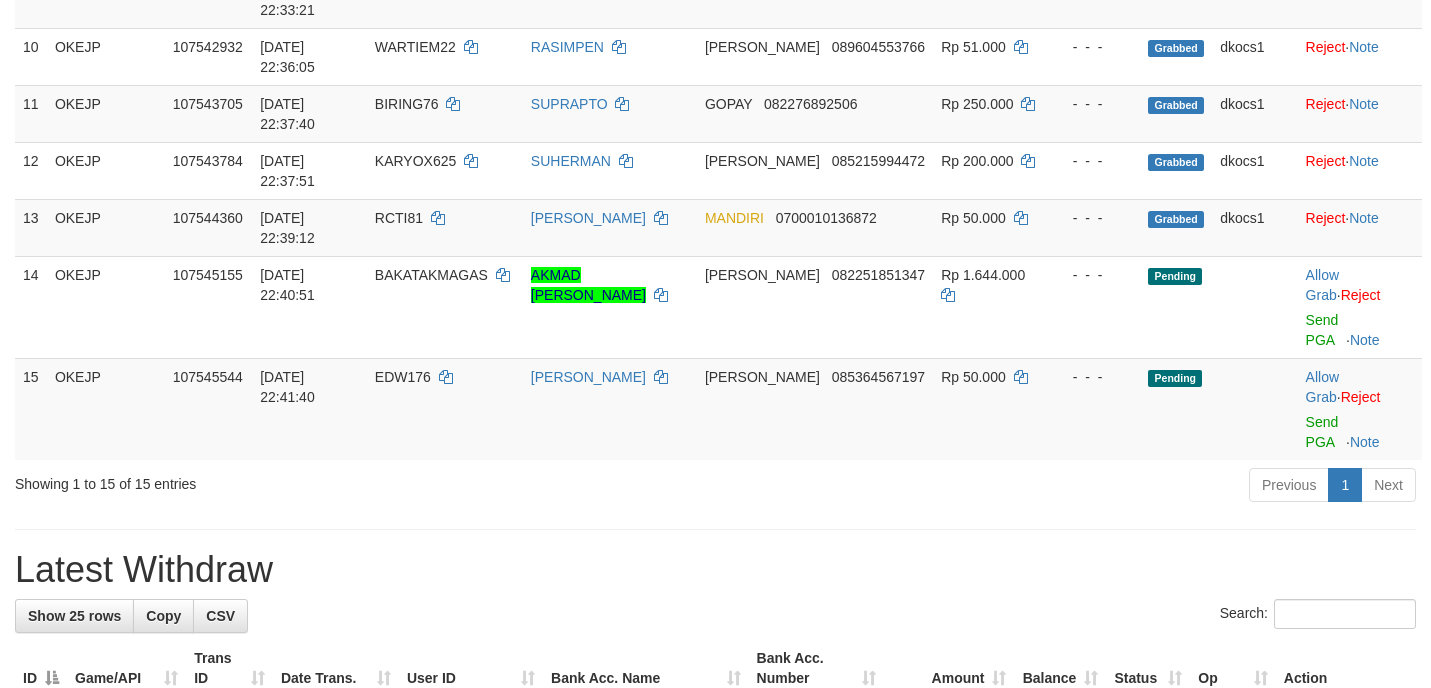 scroll, scrollTop: 765, scrollLeft: 0, axis: vertical 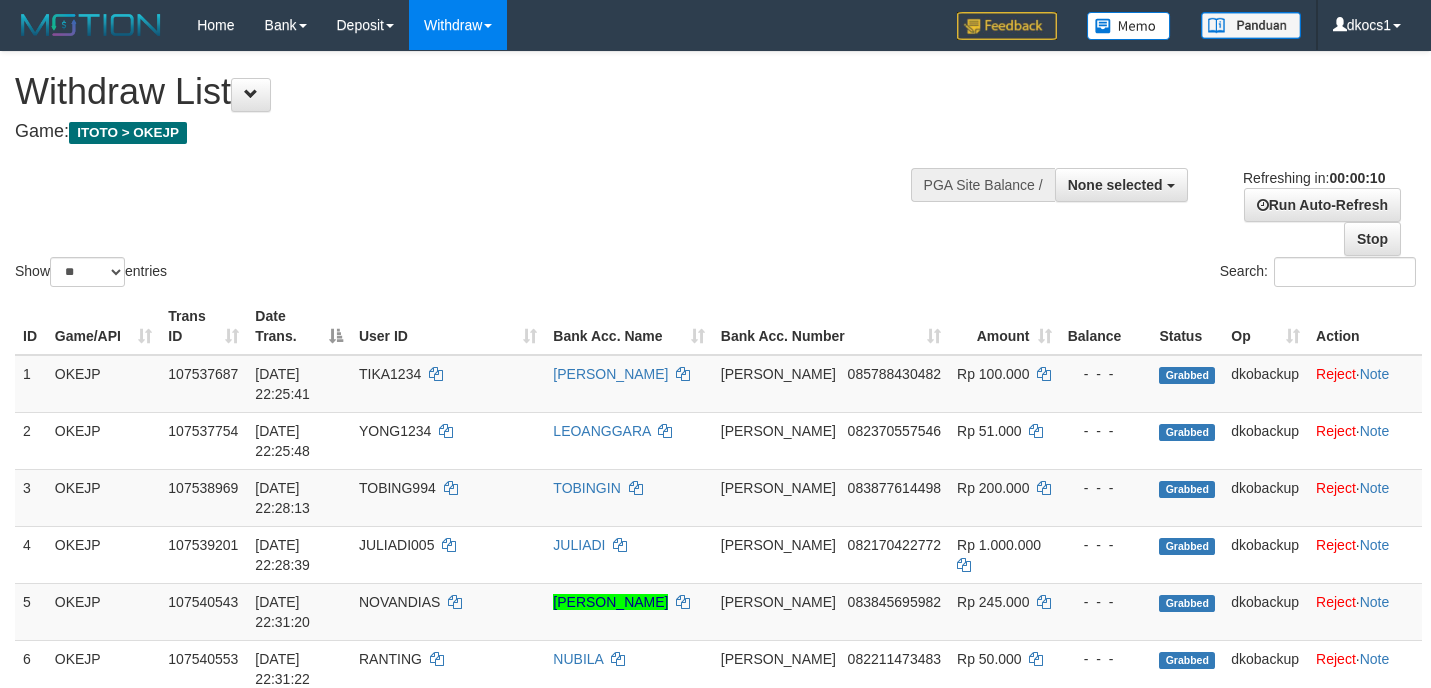 select 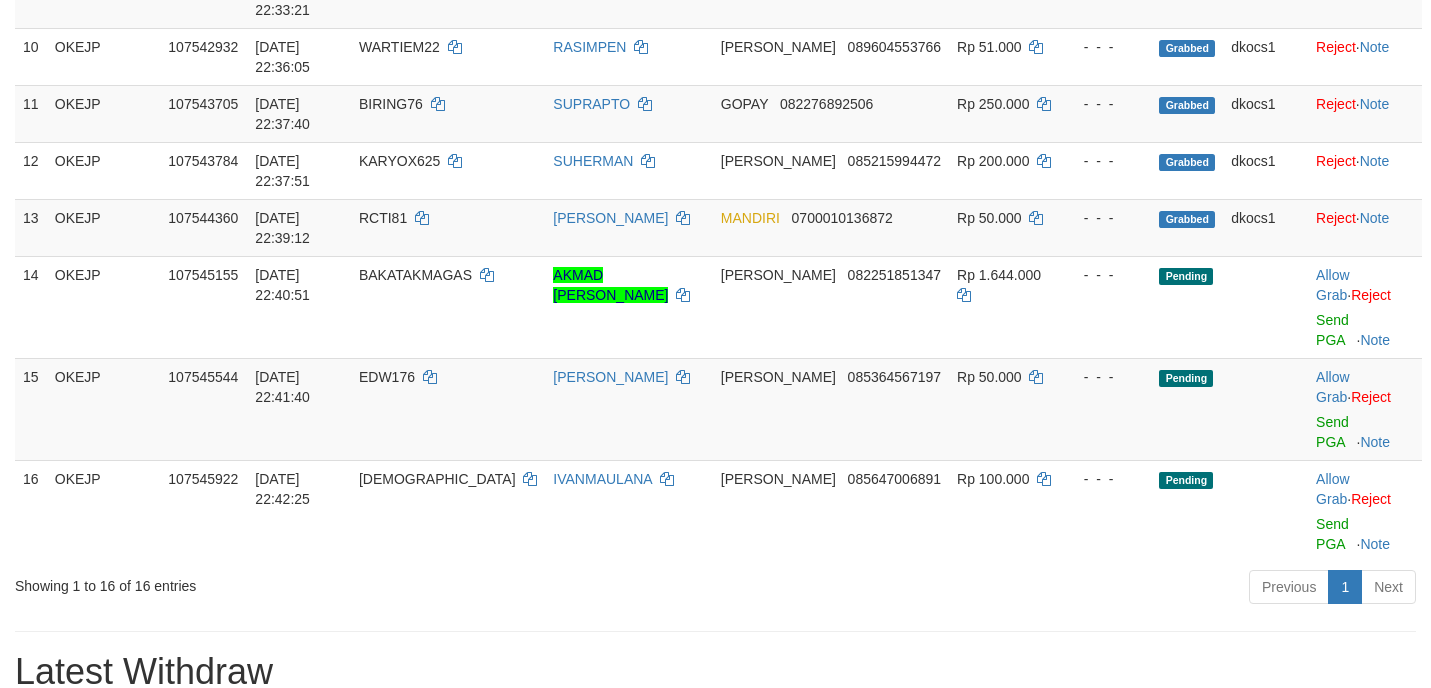 scroll, scrollTop: 765, scrollLeft: 0, axis: vertical 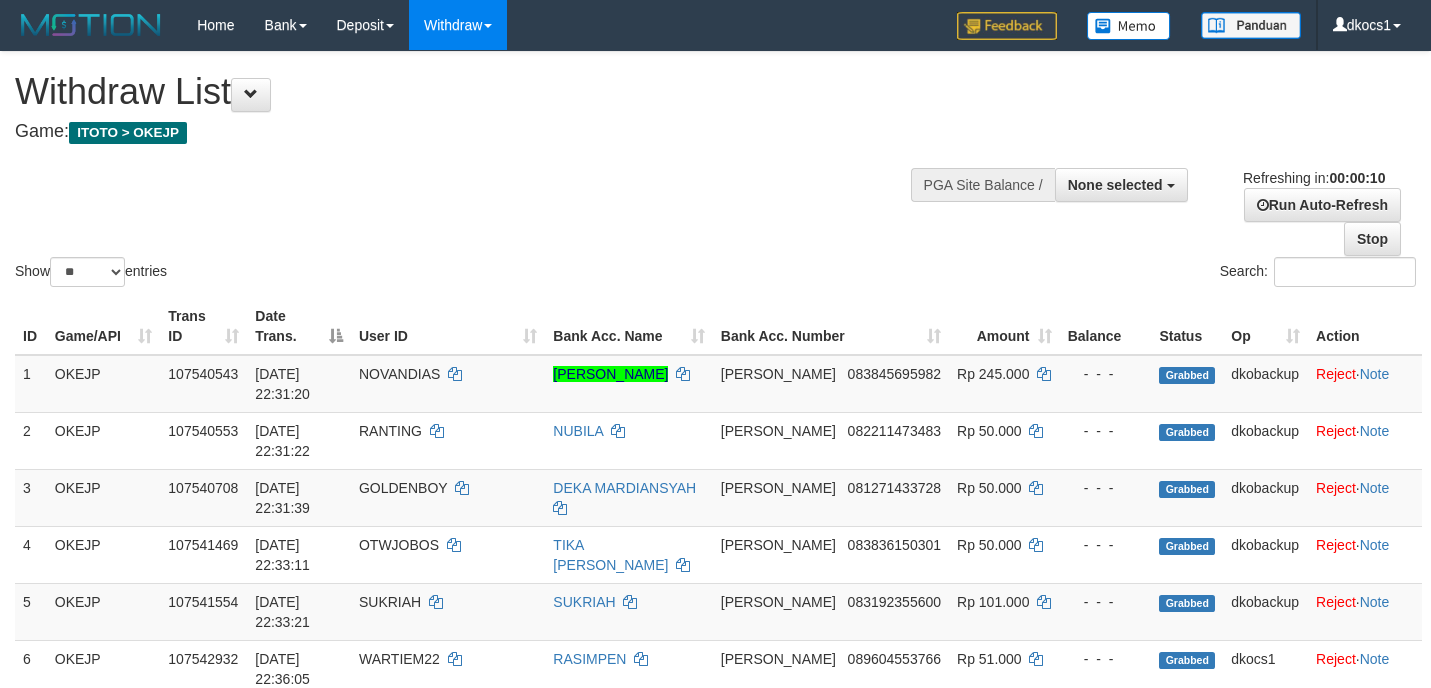 select 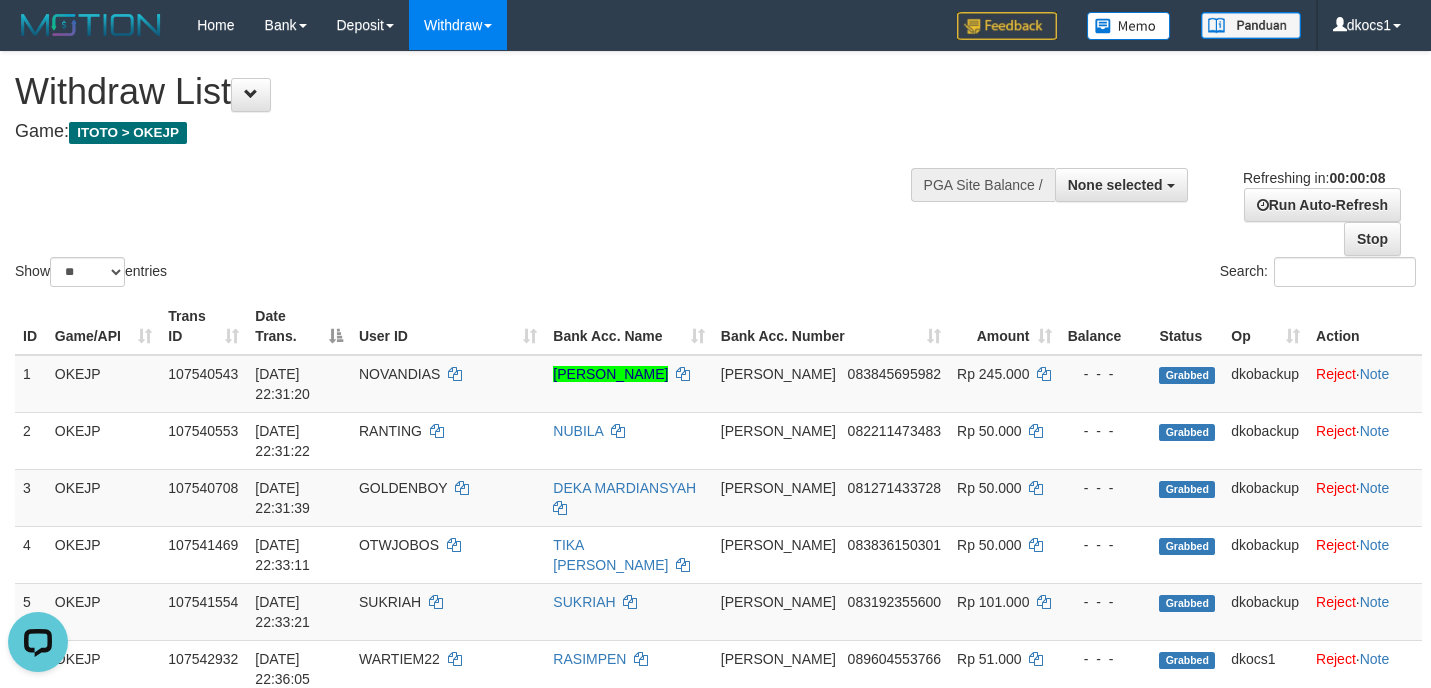 scroll, scrollTop: 0, scrollLeft: 0, axis: both 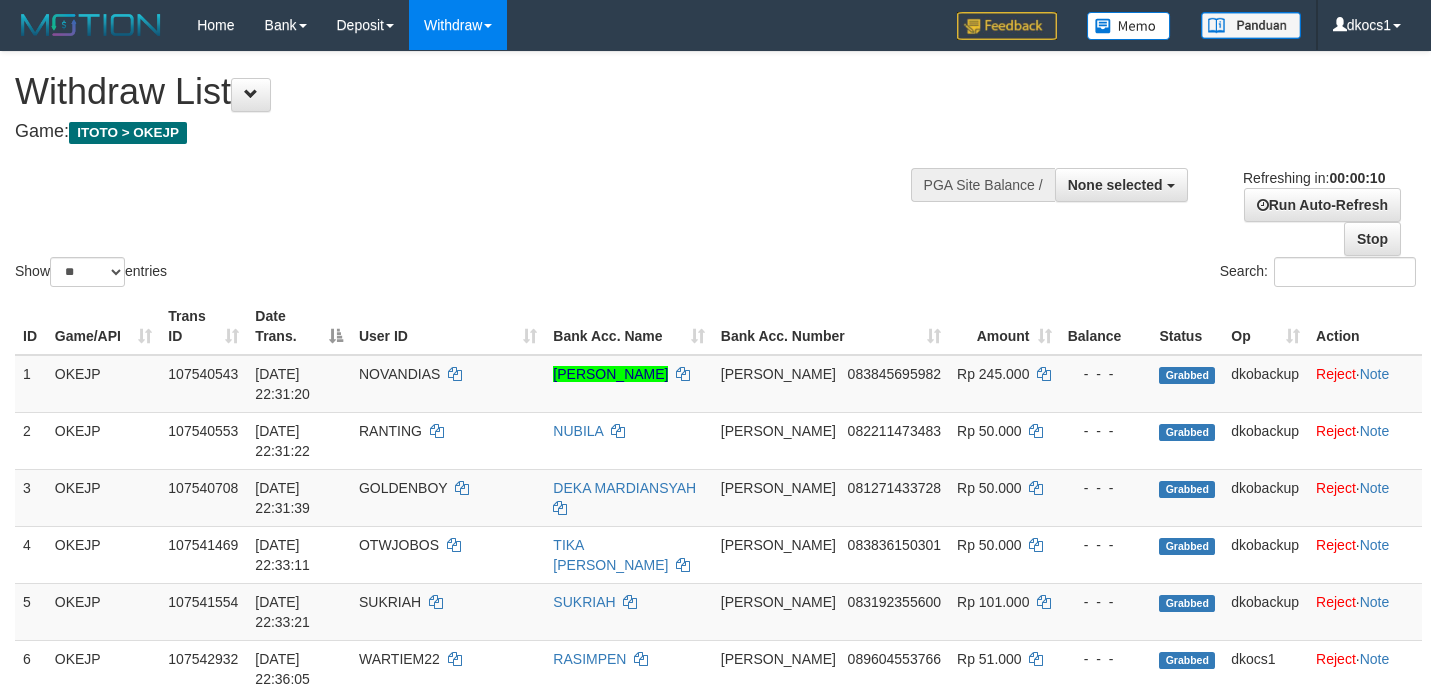 select 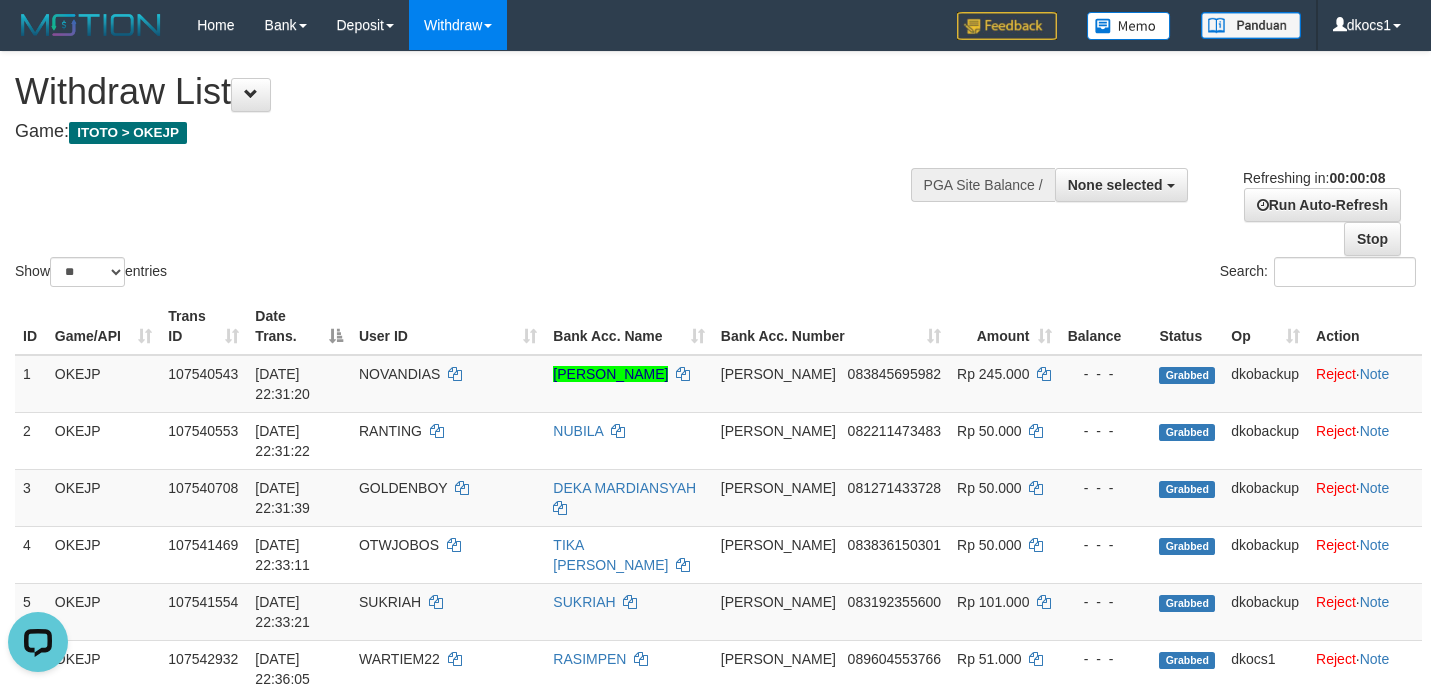 scroll, scrollTop: 0, scrollLeft: 0, axis: both 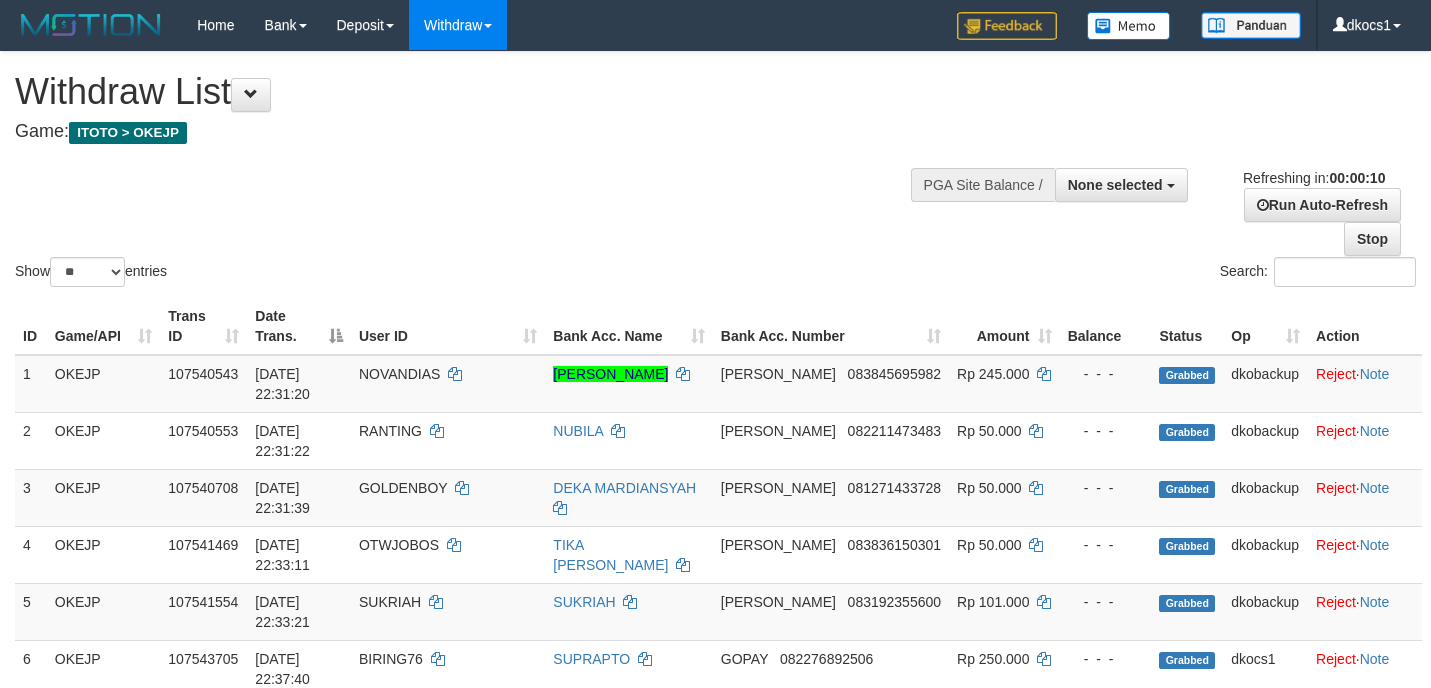 select 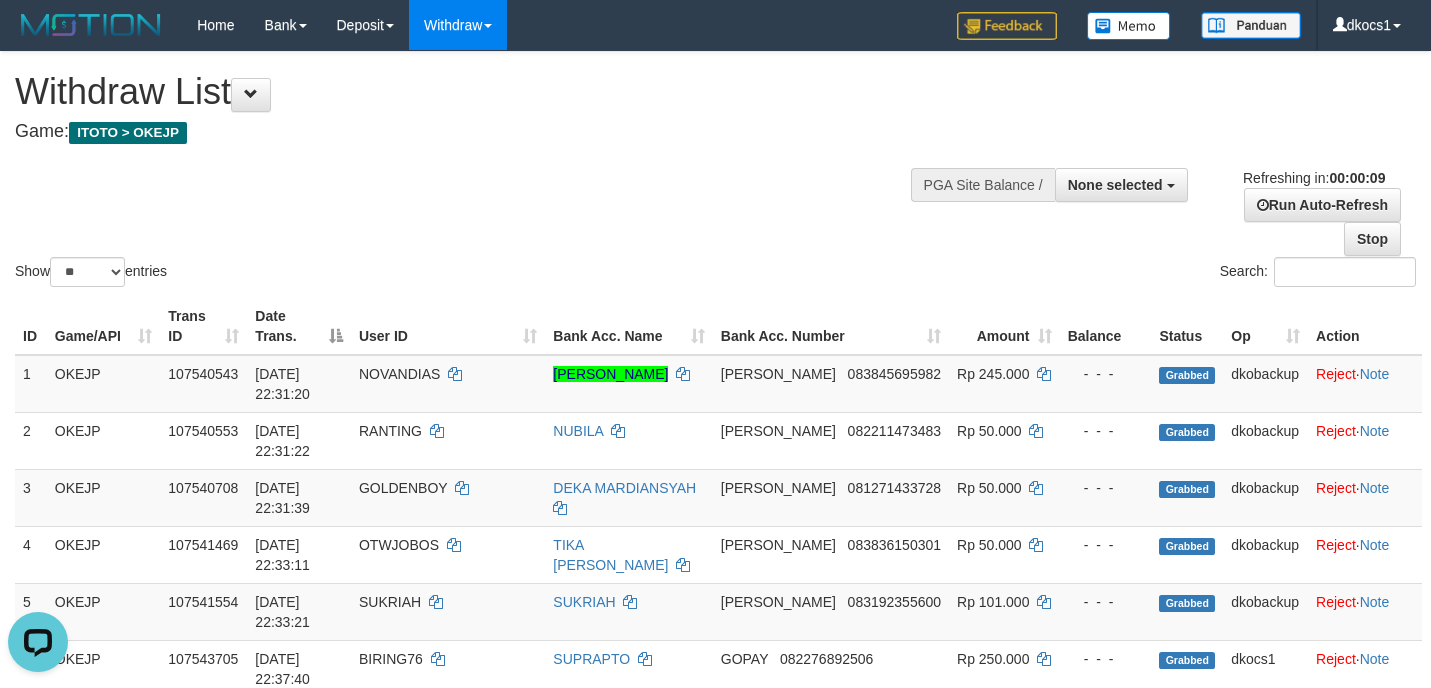 scroll, scrollTop: 0, scrollLeft: 0, axis: both 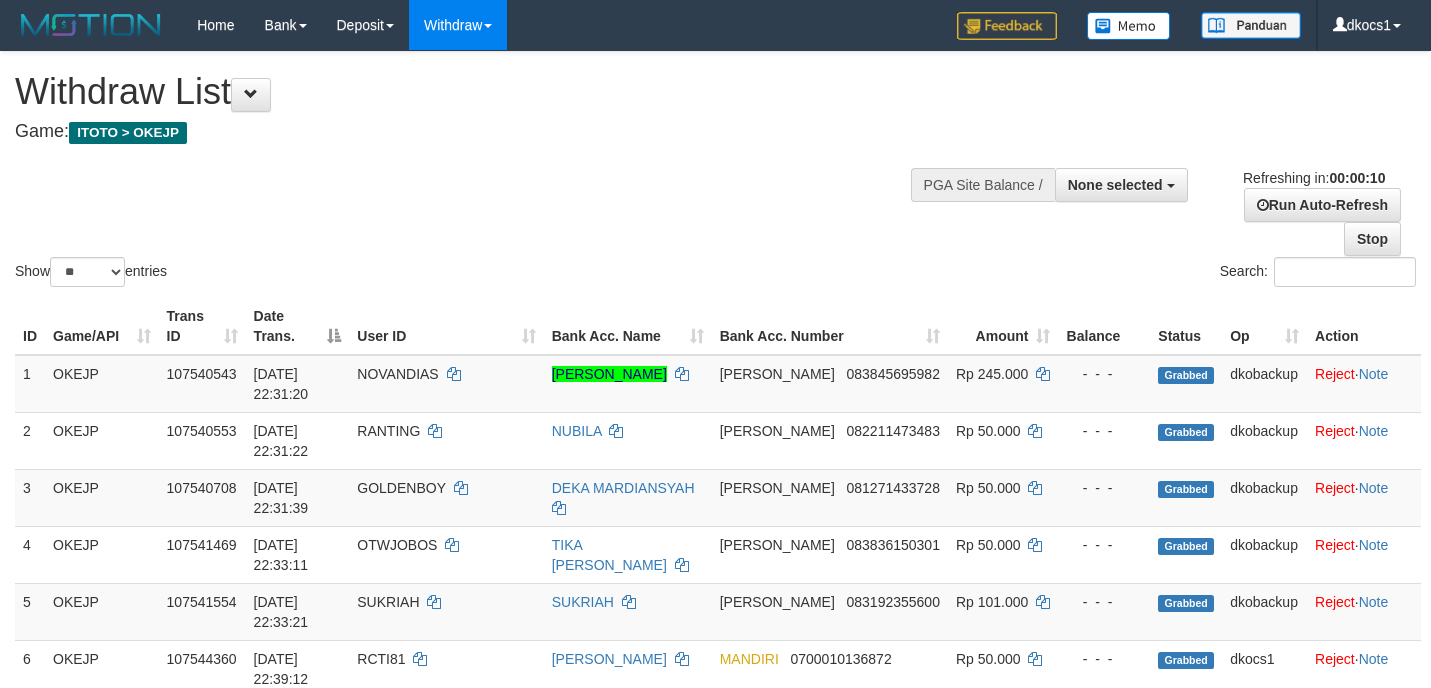 select 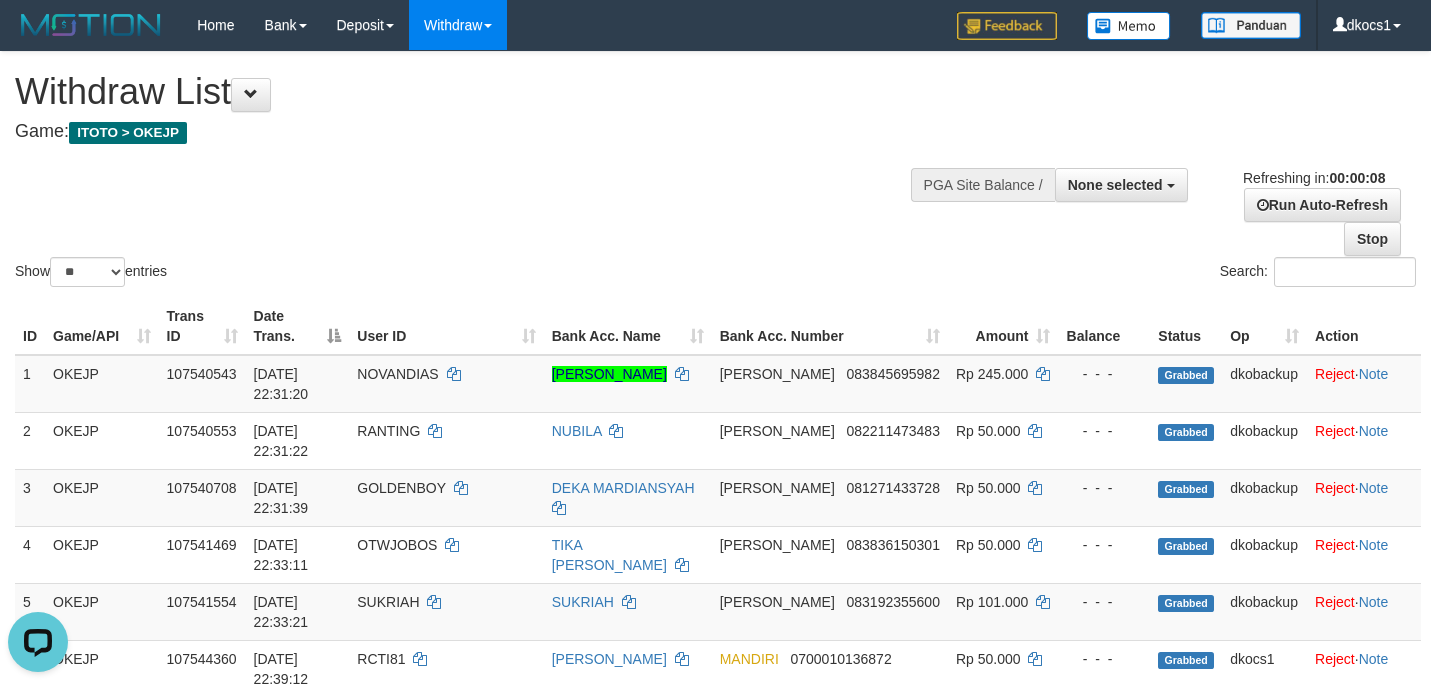 scroll, scrollTop: 0, scrollLeft: 0, axis: both 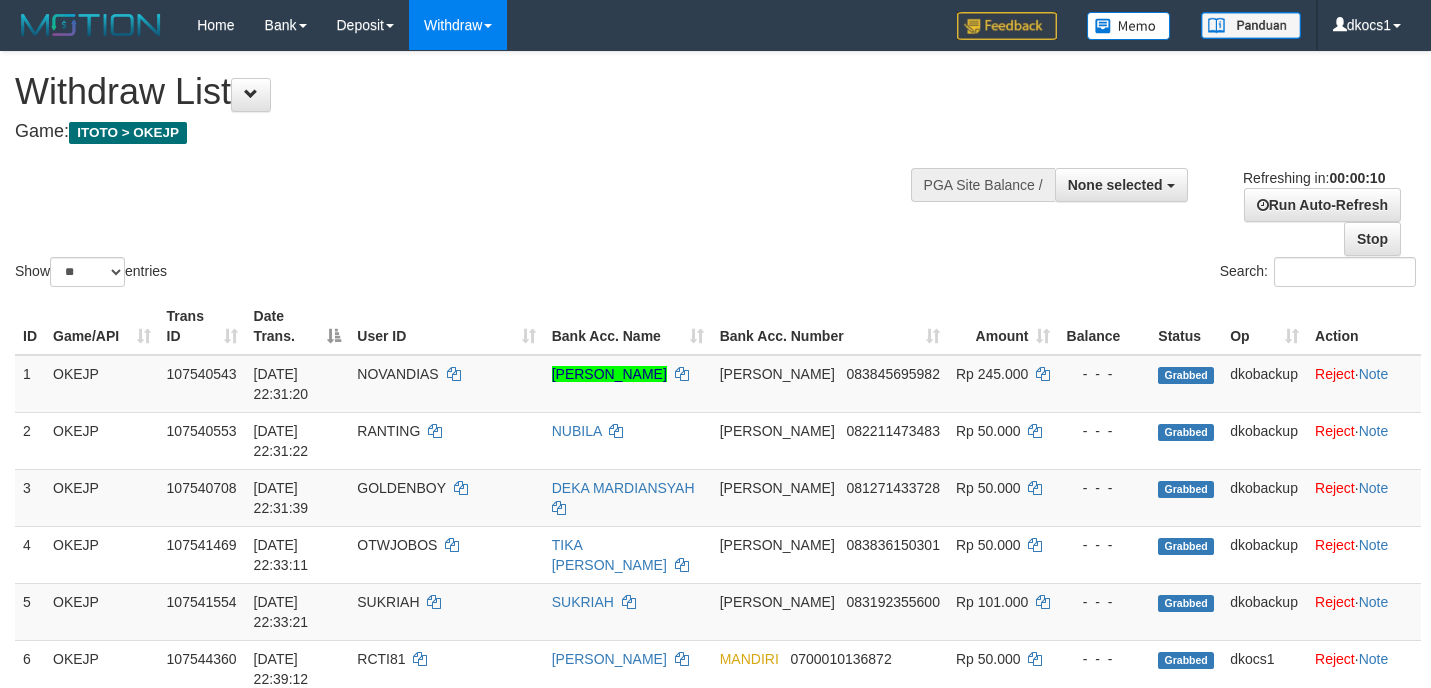 select 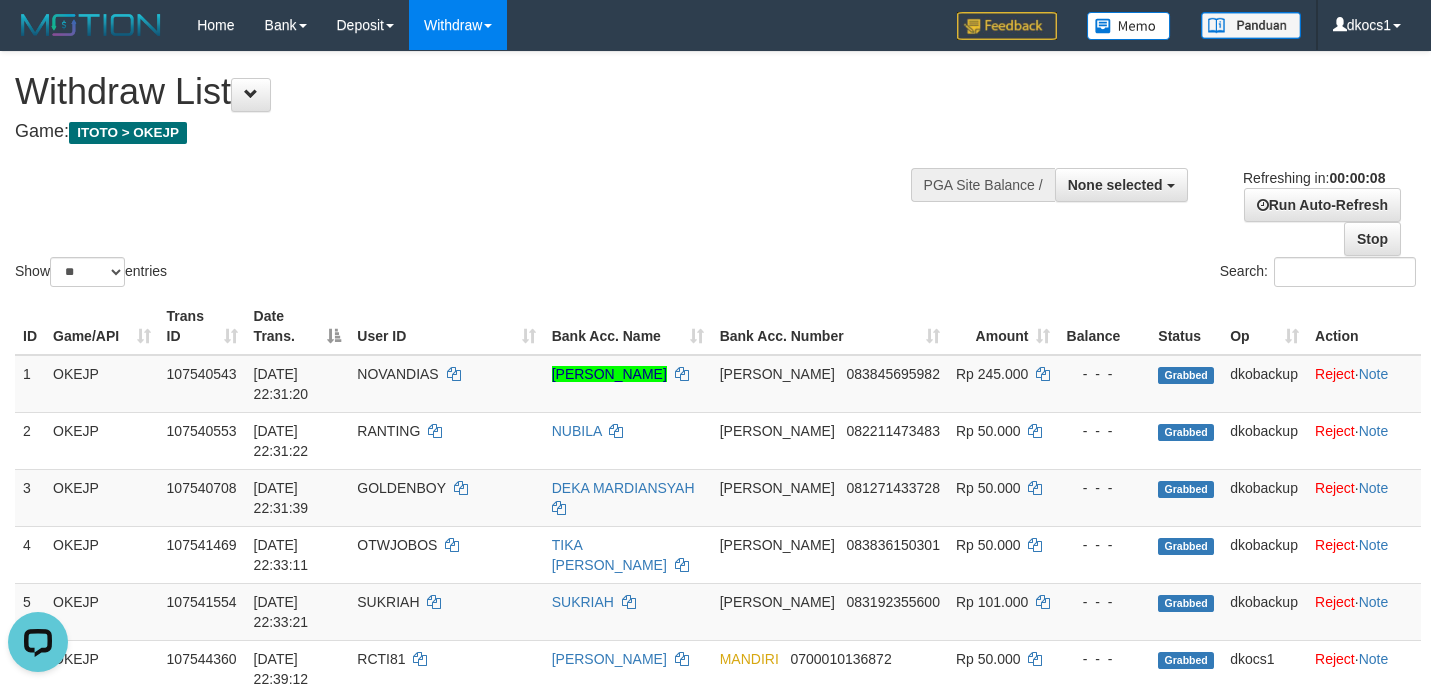 scroll, scrollTop: 0, scrollLeft: 0, axis: both 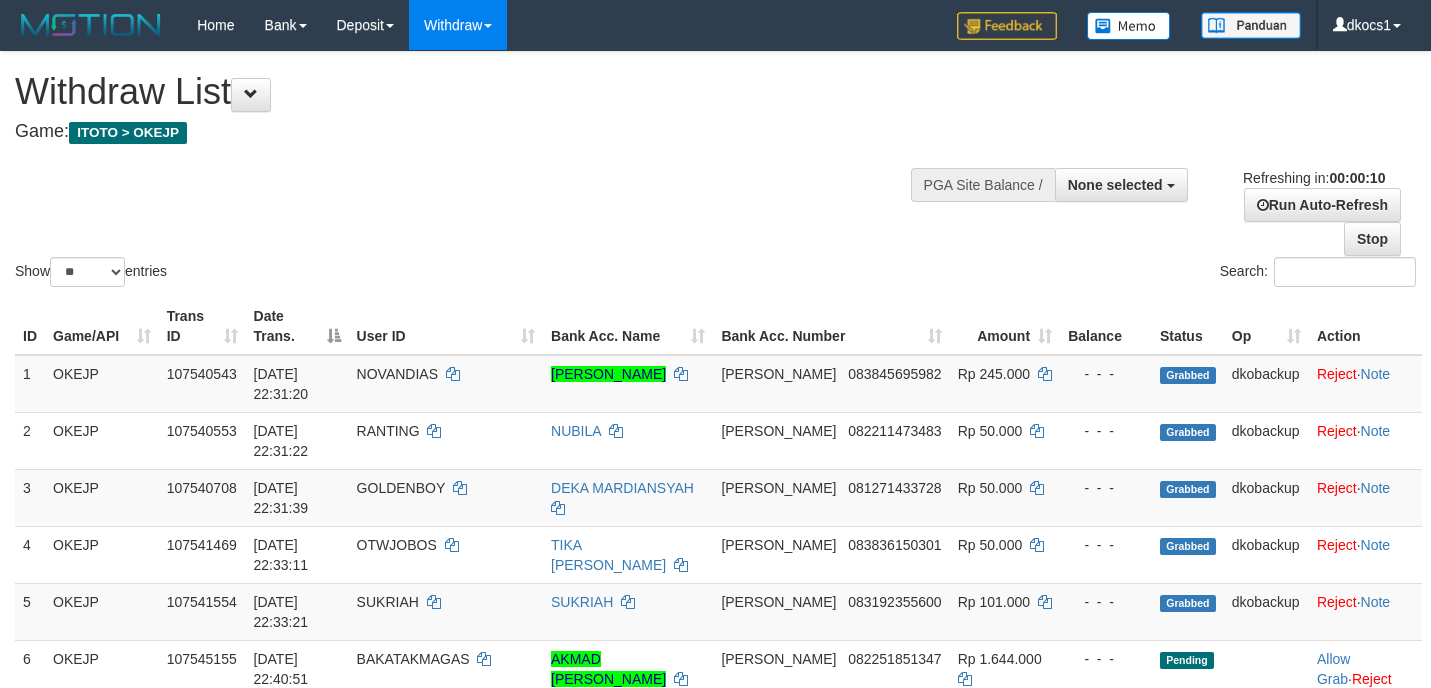 select 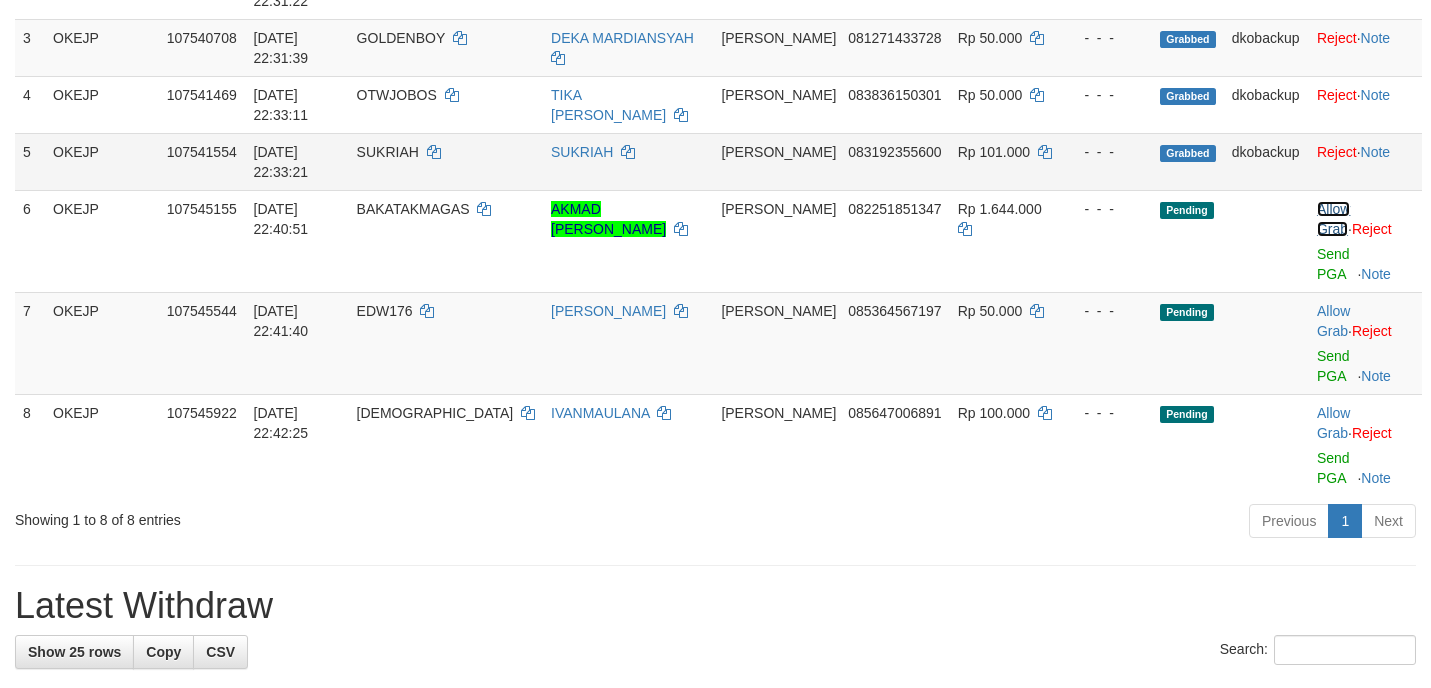 click on "Allow Grab" at bounding box center (1333, 219) 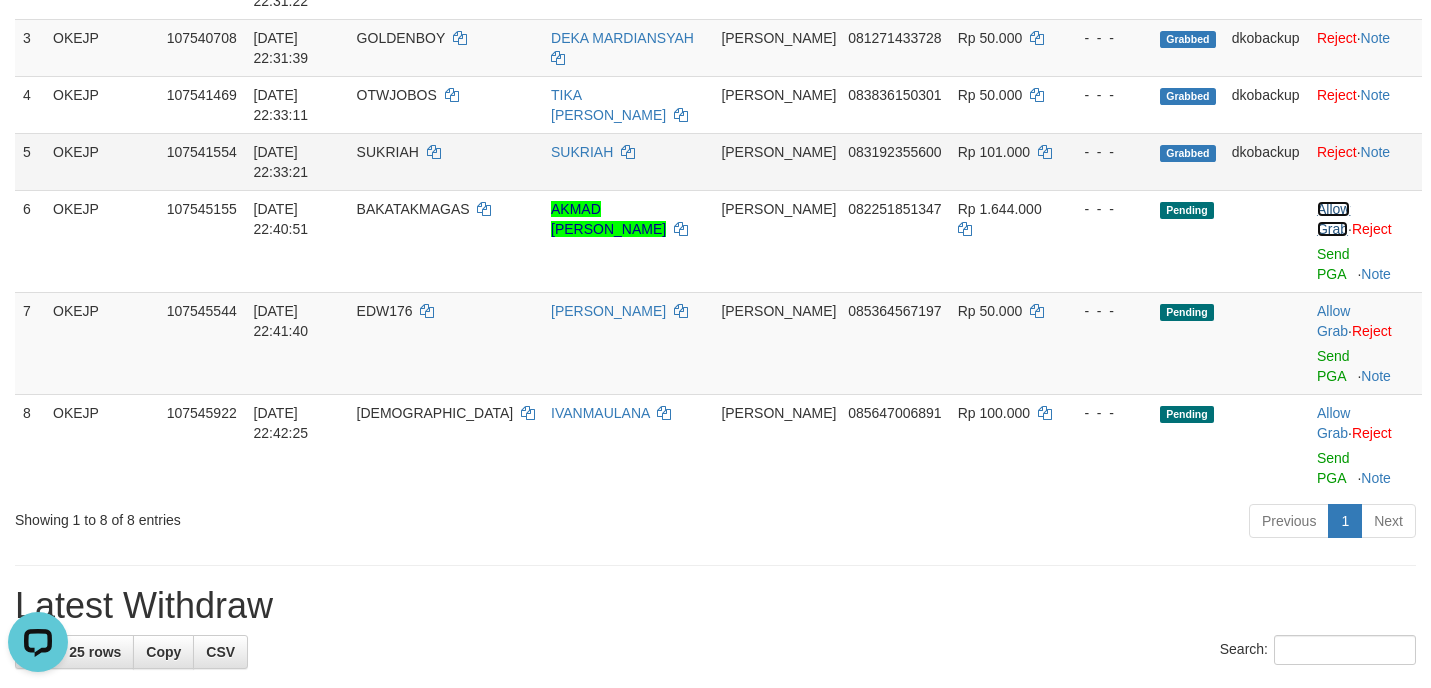 scroll, scrollTop: 0, scrollLeft: 0, axis: both 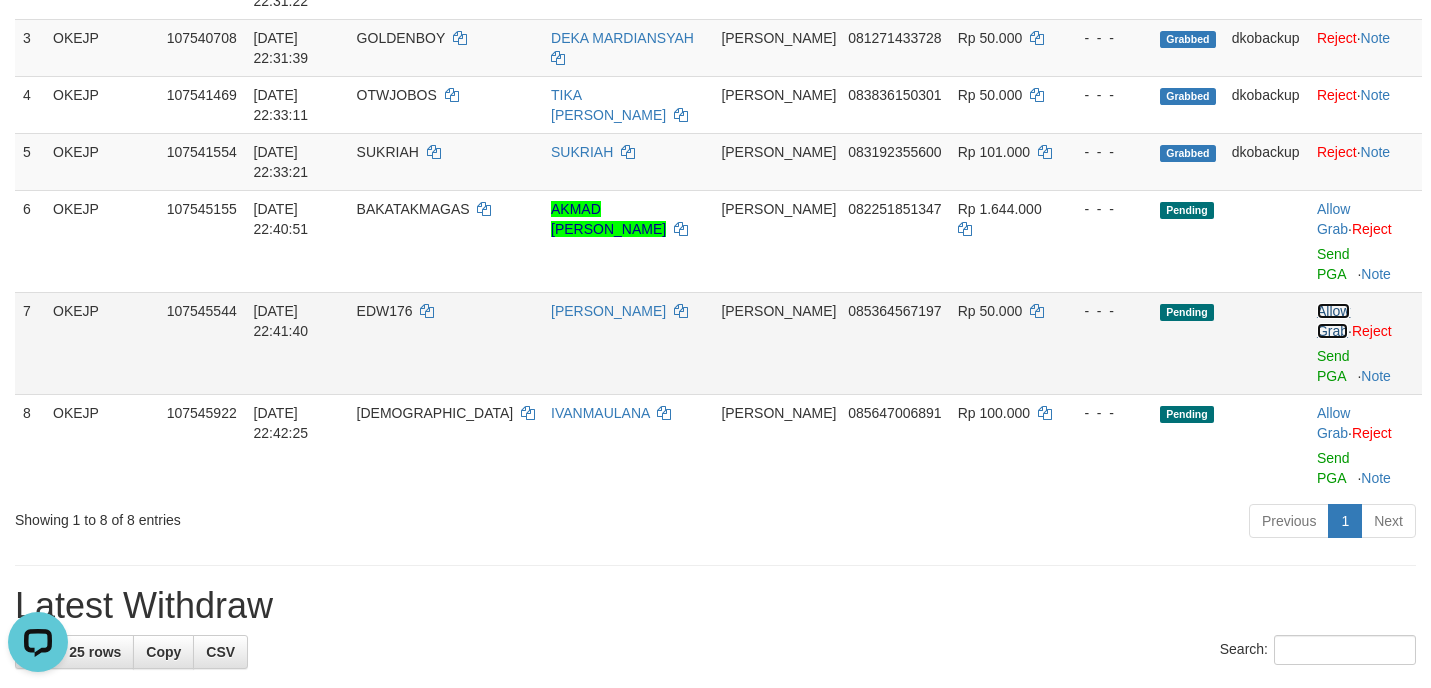 click on "Allow Grab" at bounding box center [1333, 321] 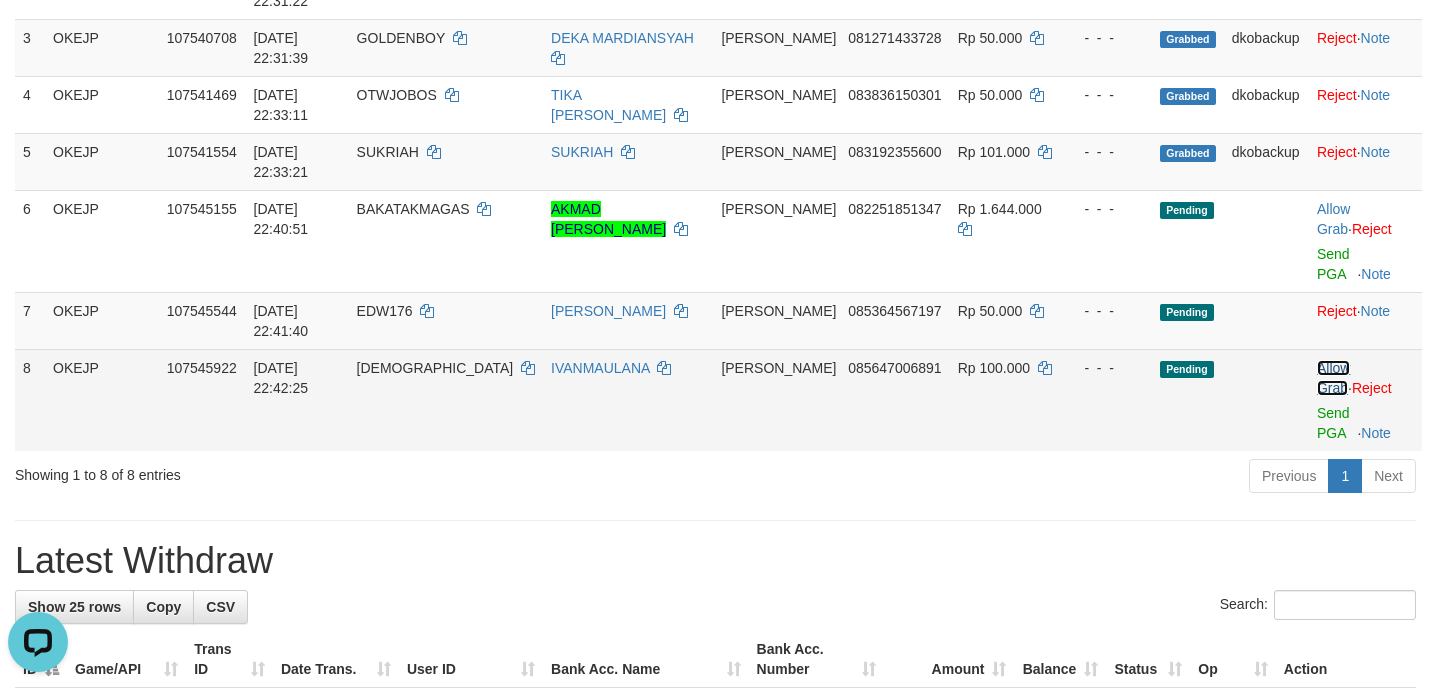 click on "Allow Grab" at bounding box center [1333, 378] 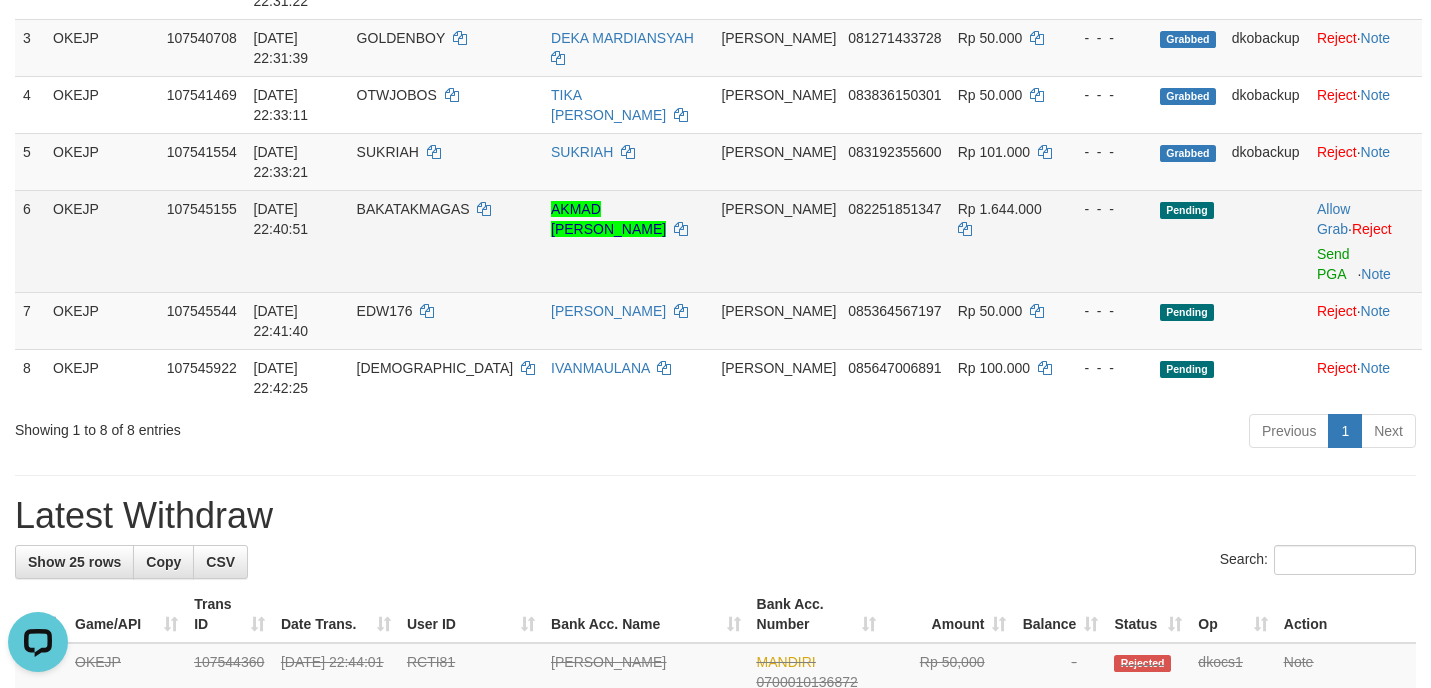 scroll, scrollTop: 340, scrollLeft: 0, axis: vertical 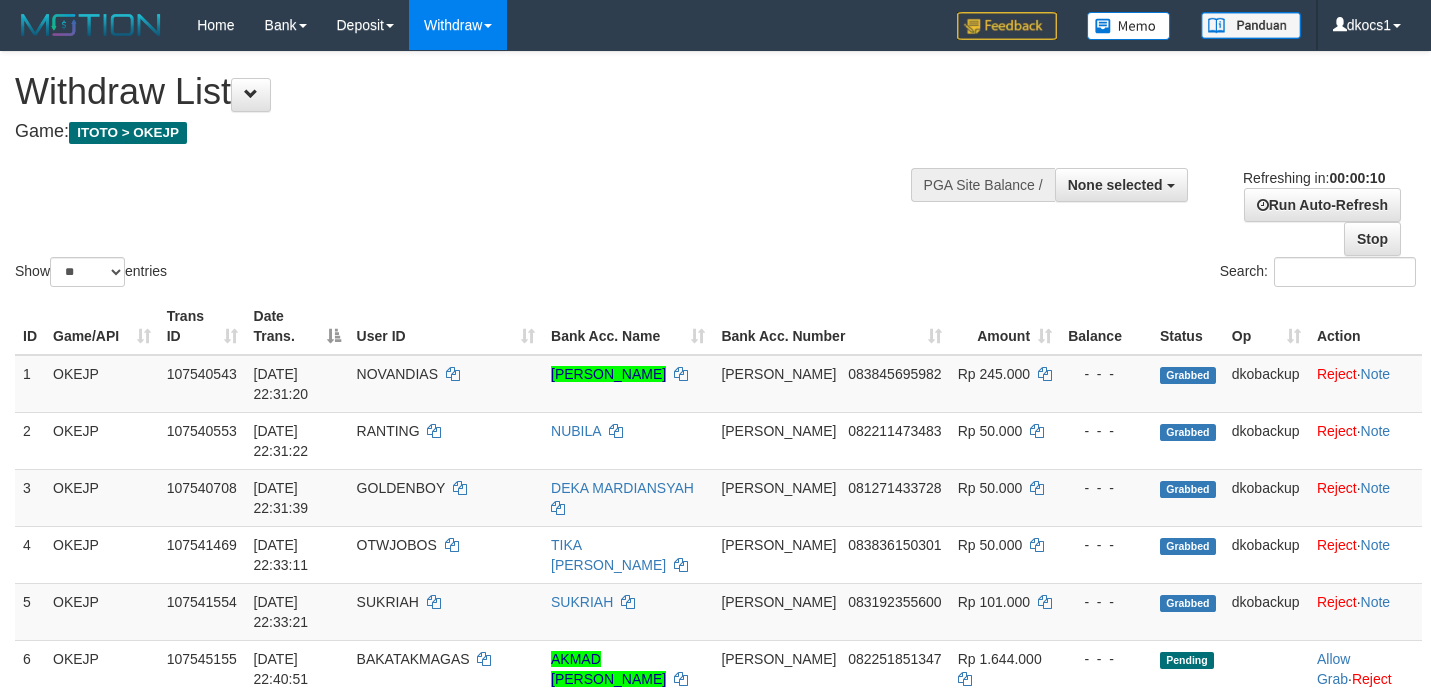 select 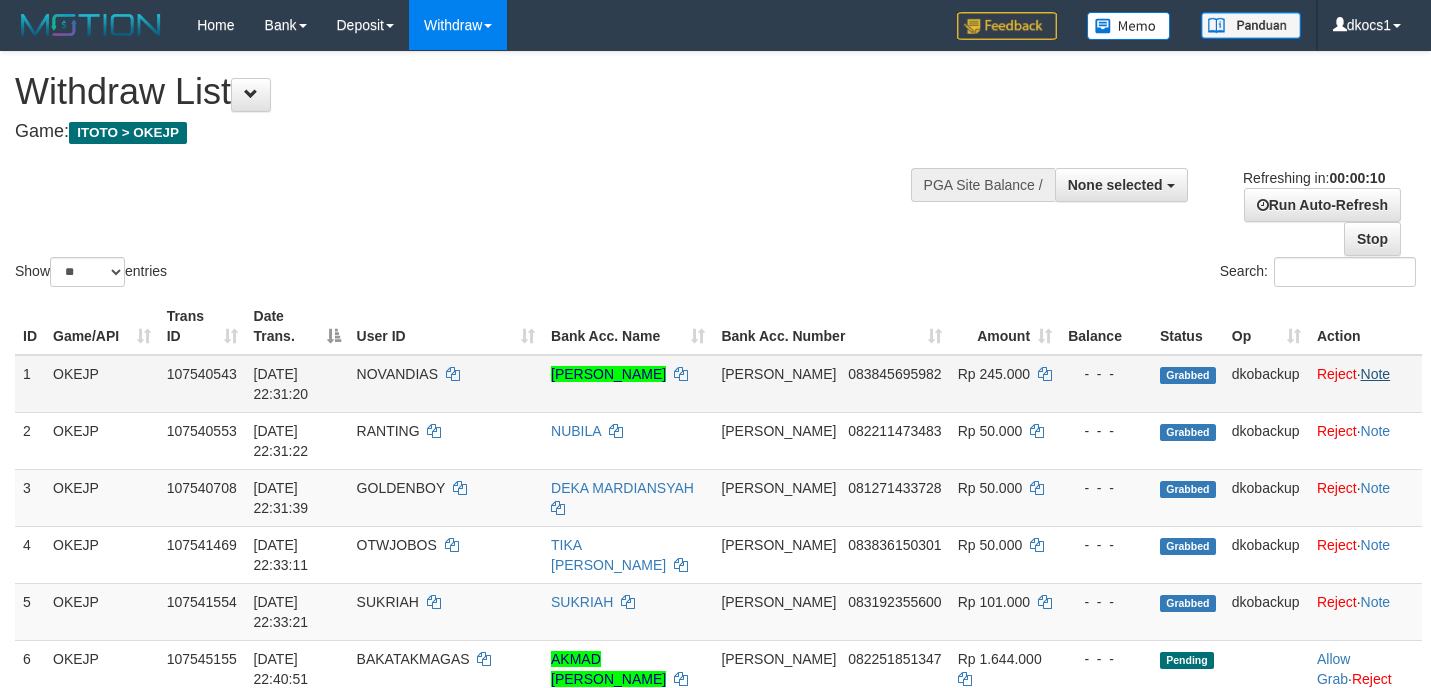 scroll, scrollTop: 249, scrollLeft: 0, axis: vertical 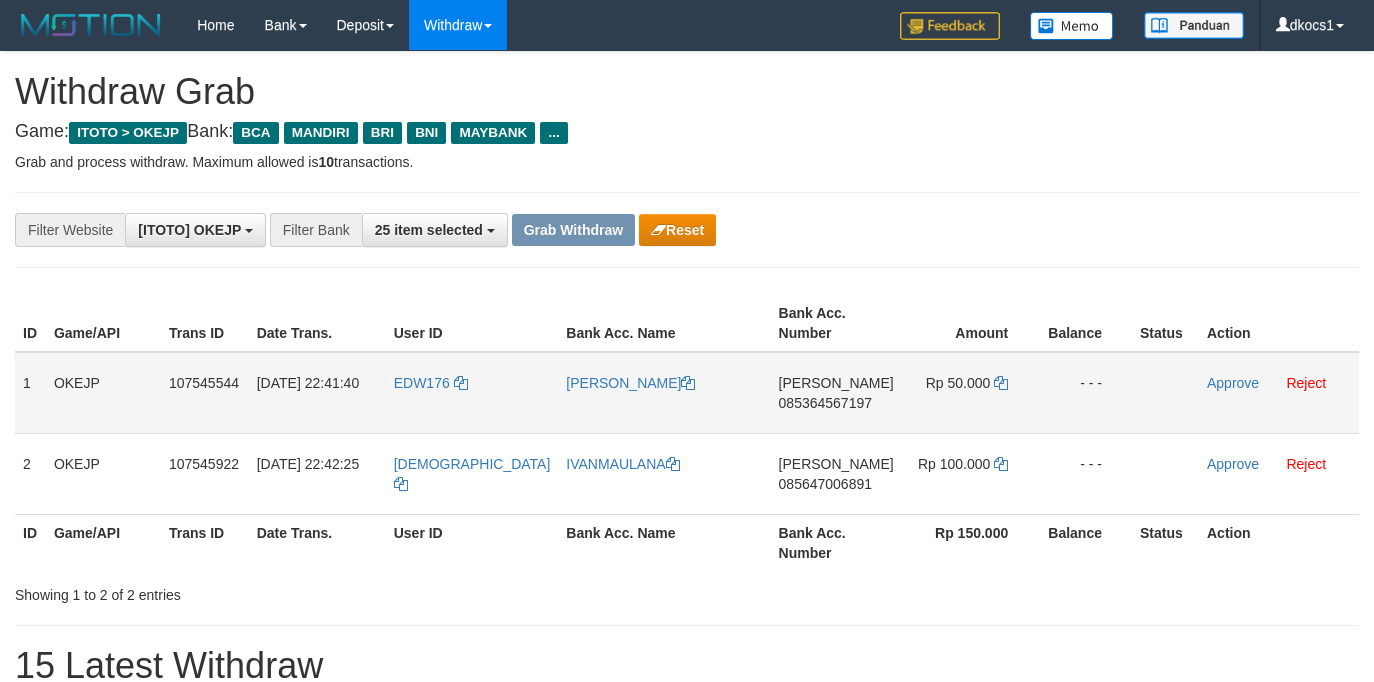 click on "EDW176" at bounding box center (472, 393) 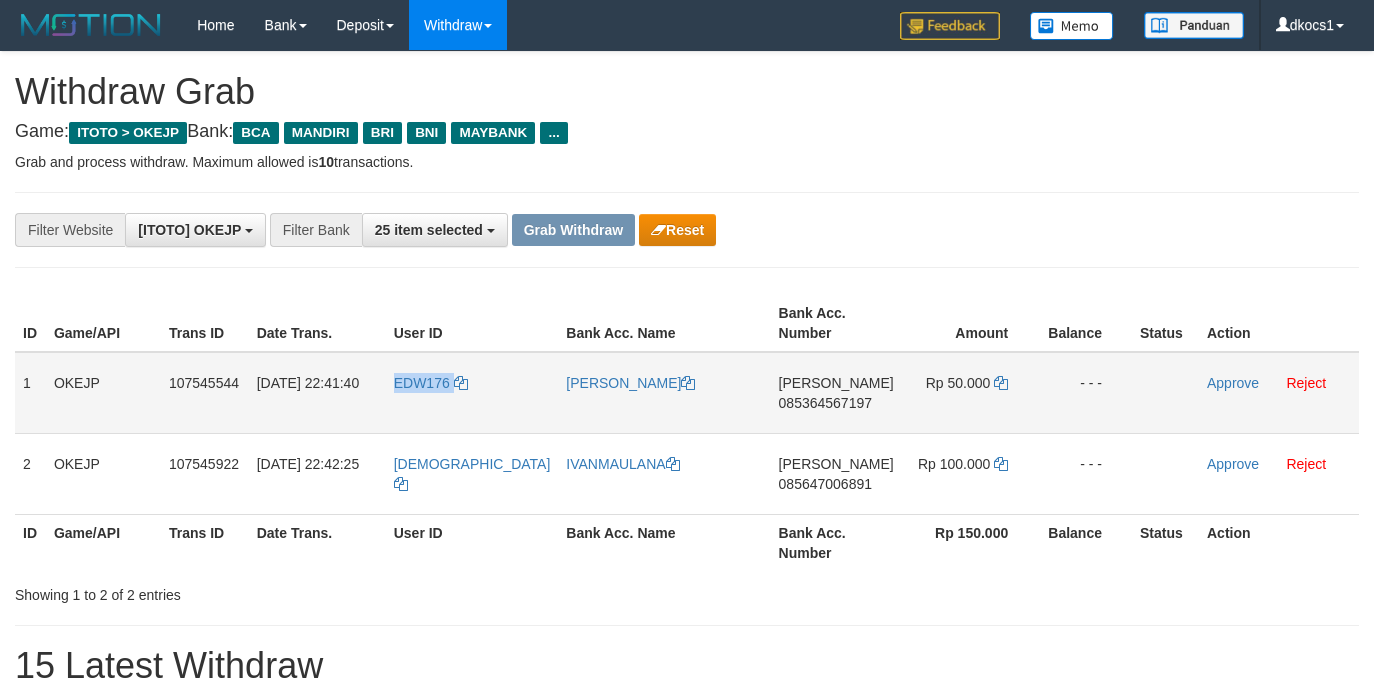 click on "EDW176" at bounding box center [472, 393] 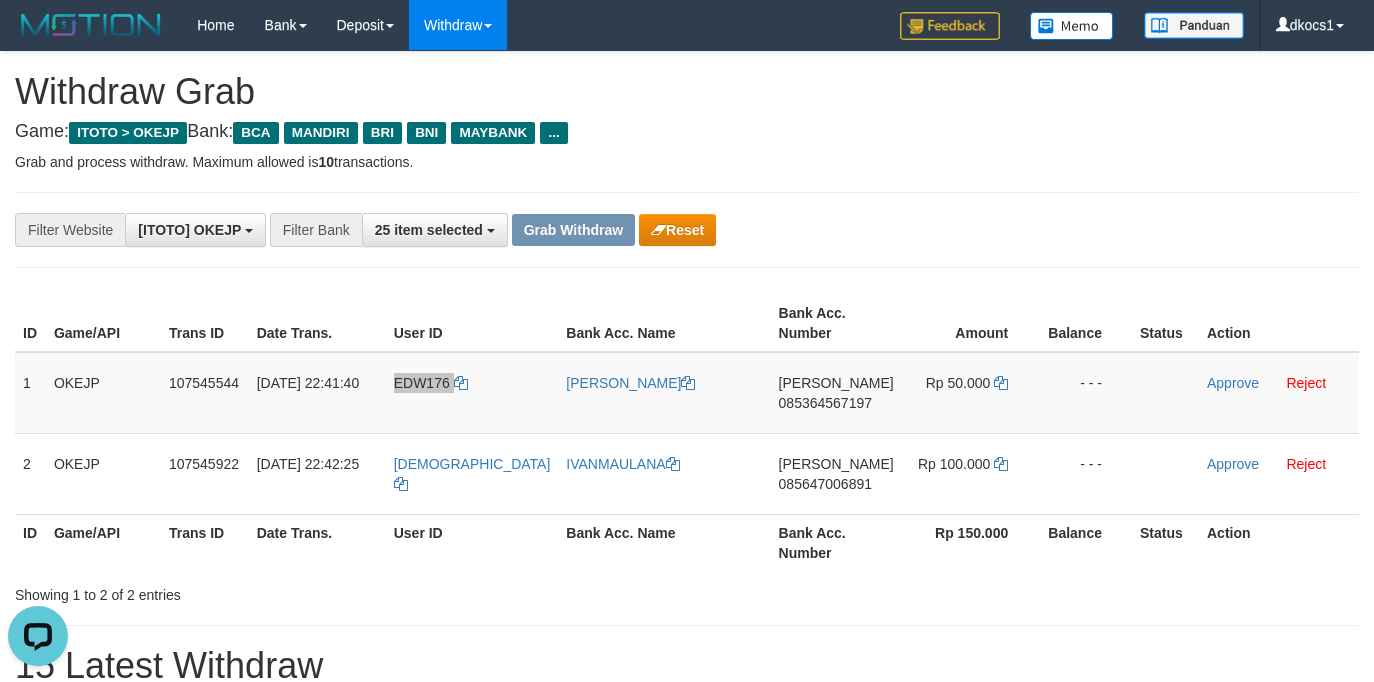 scroll, scrollTop: 0, scrollLeft: 0, axis: both 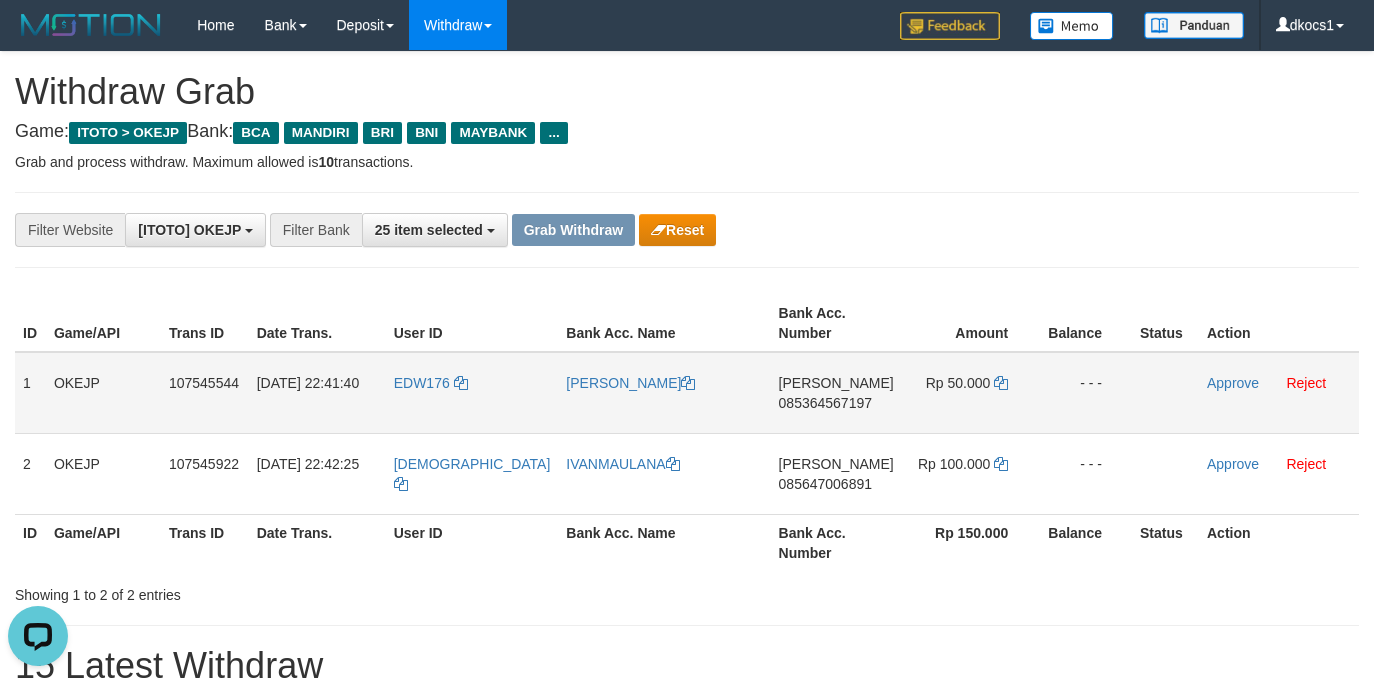 click on "[PERSON_NAME]" at bounding box center (664, 393) 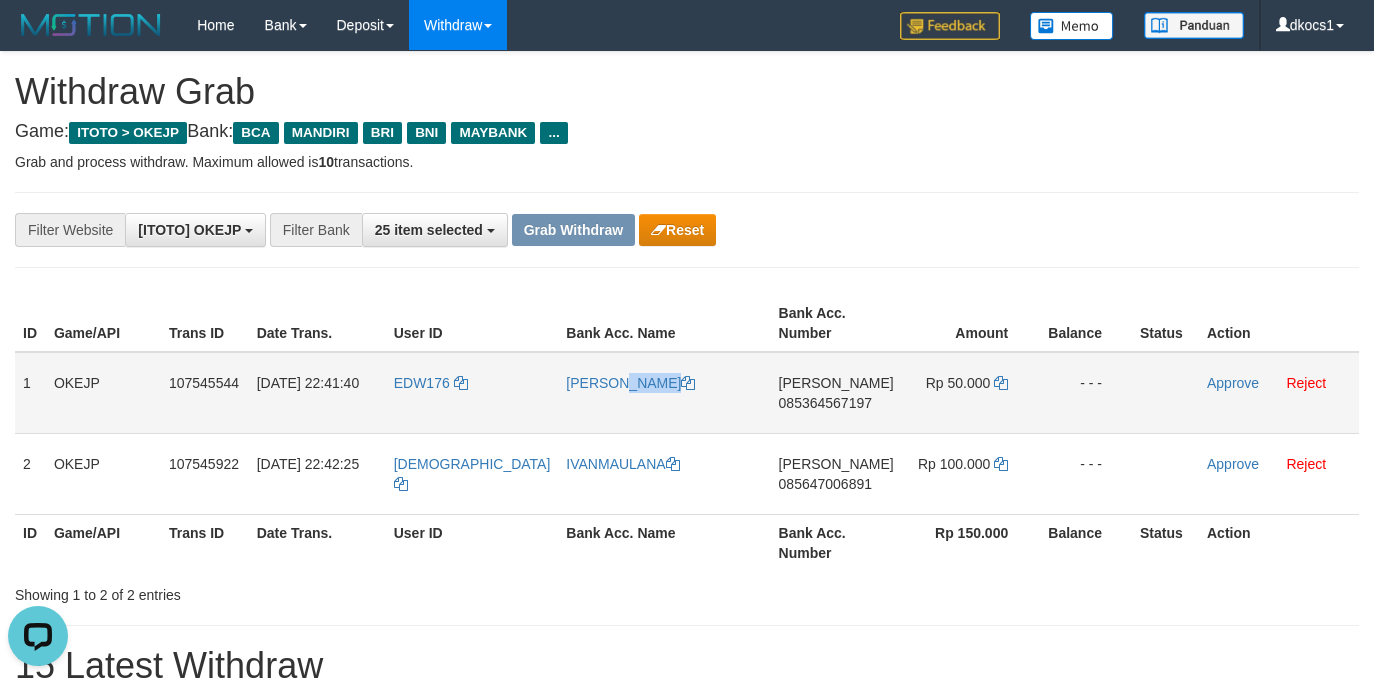 click on "[PERSON_NAME]" at bounding box center (664, 393) 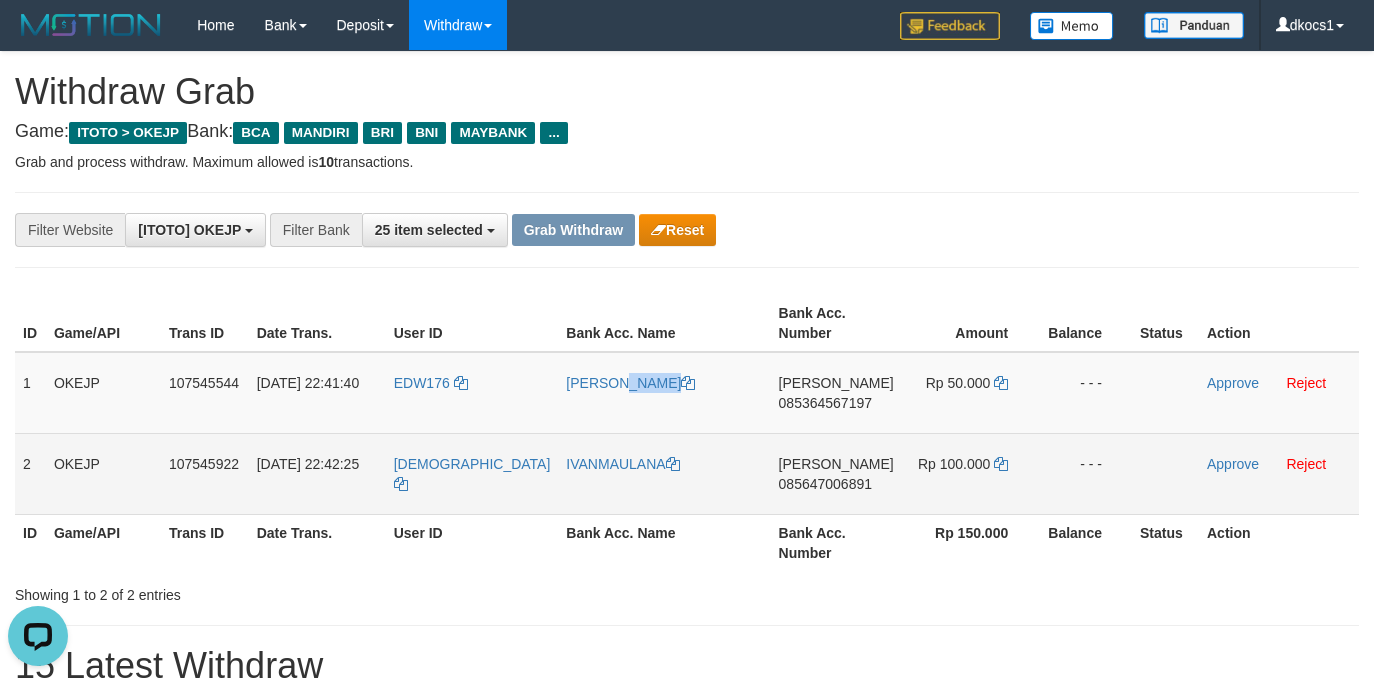 copy on "[PERSON_NAME]" 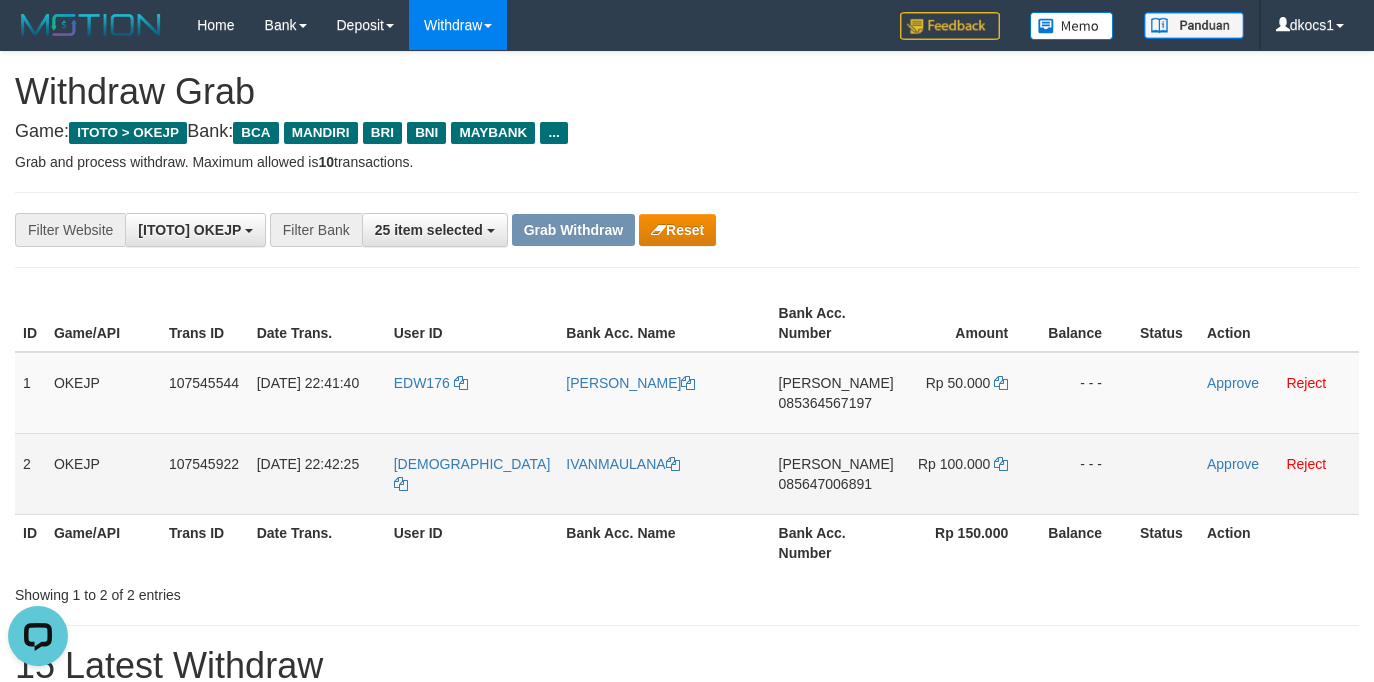 click on "[DEMOGRAPHIC_DATA]" at bounding box center [472, 473] 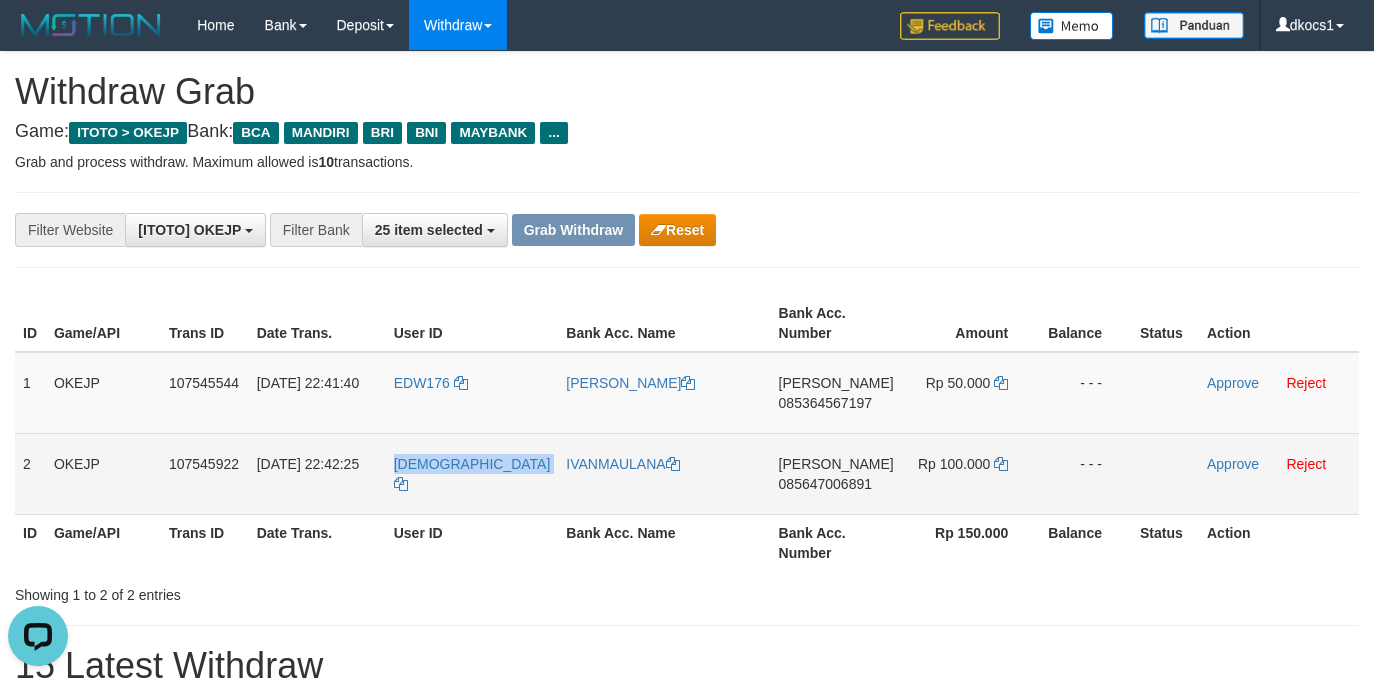 click on "[DEMOGRAPHIC_DATA]" at bounding box center [472, 473] 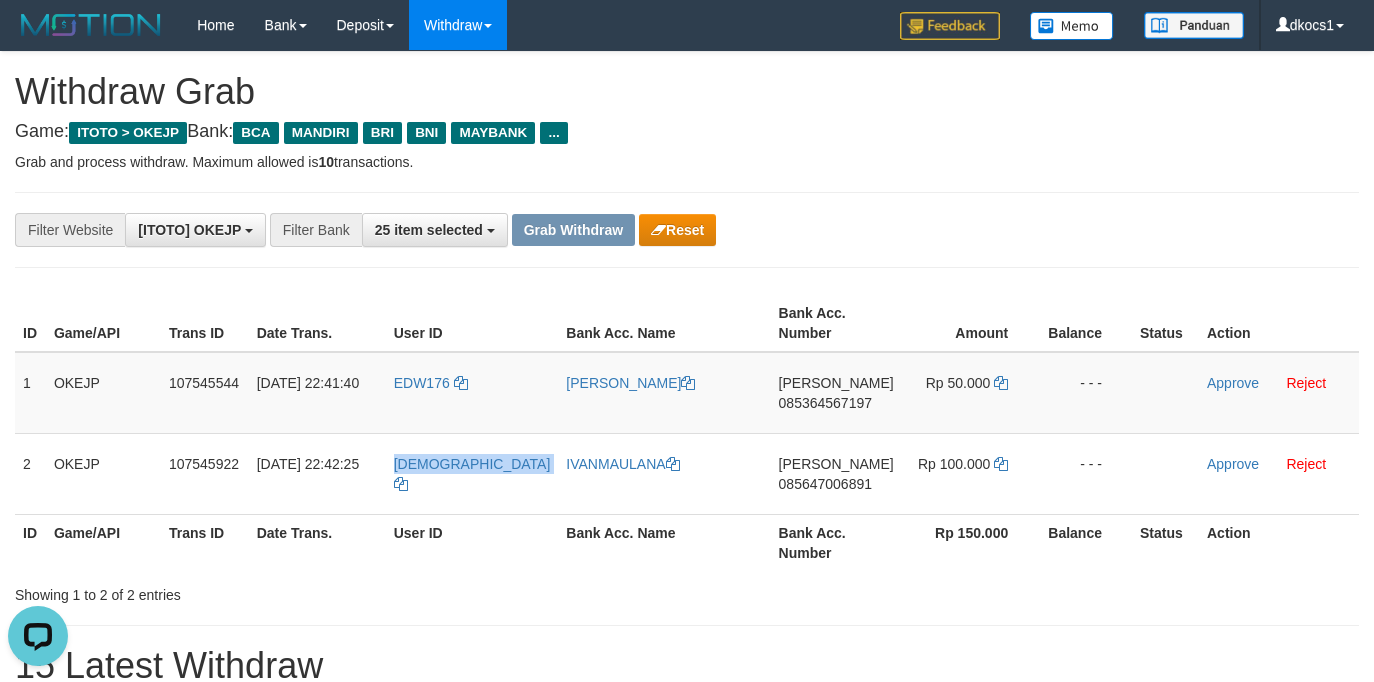 copy on "[DEMOGRAPHIC_DATA]" 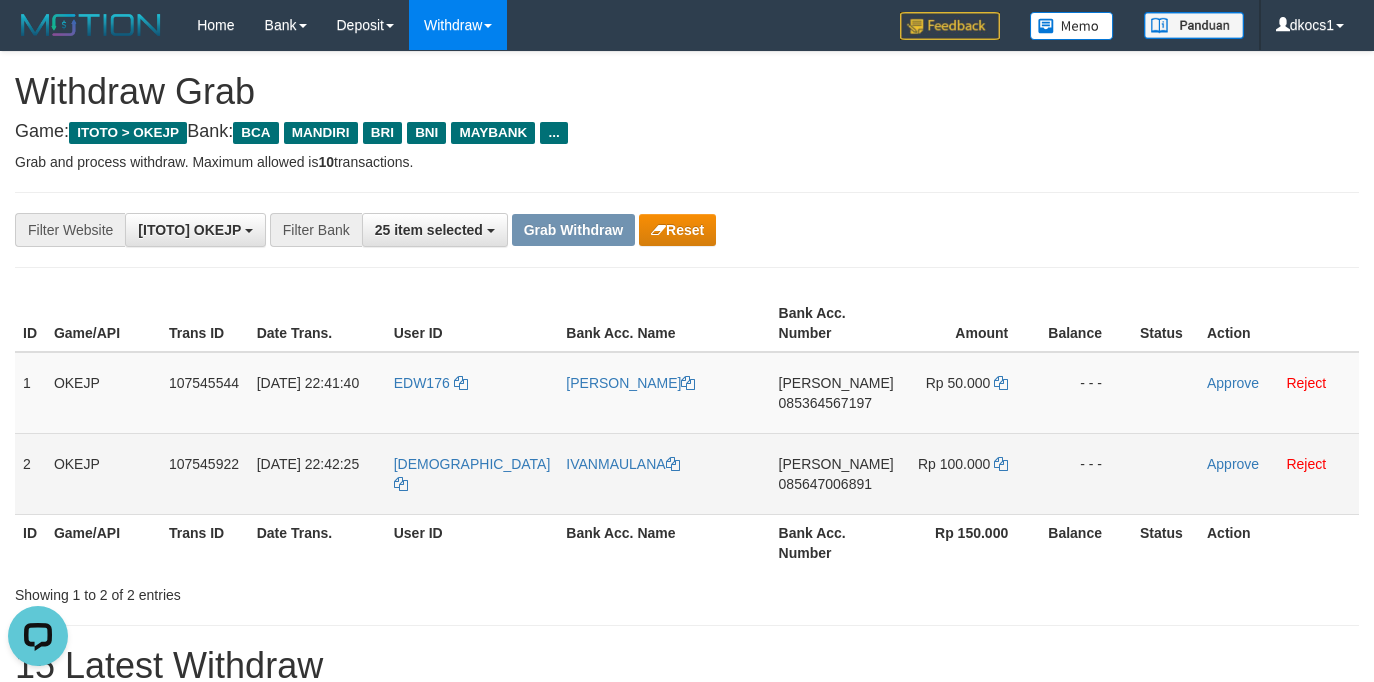 click on "IVANMAULANA" at bounding box center (664, 473) 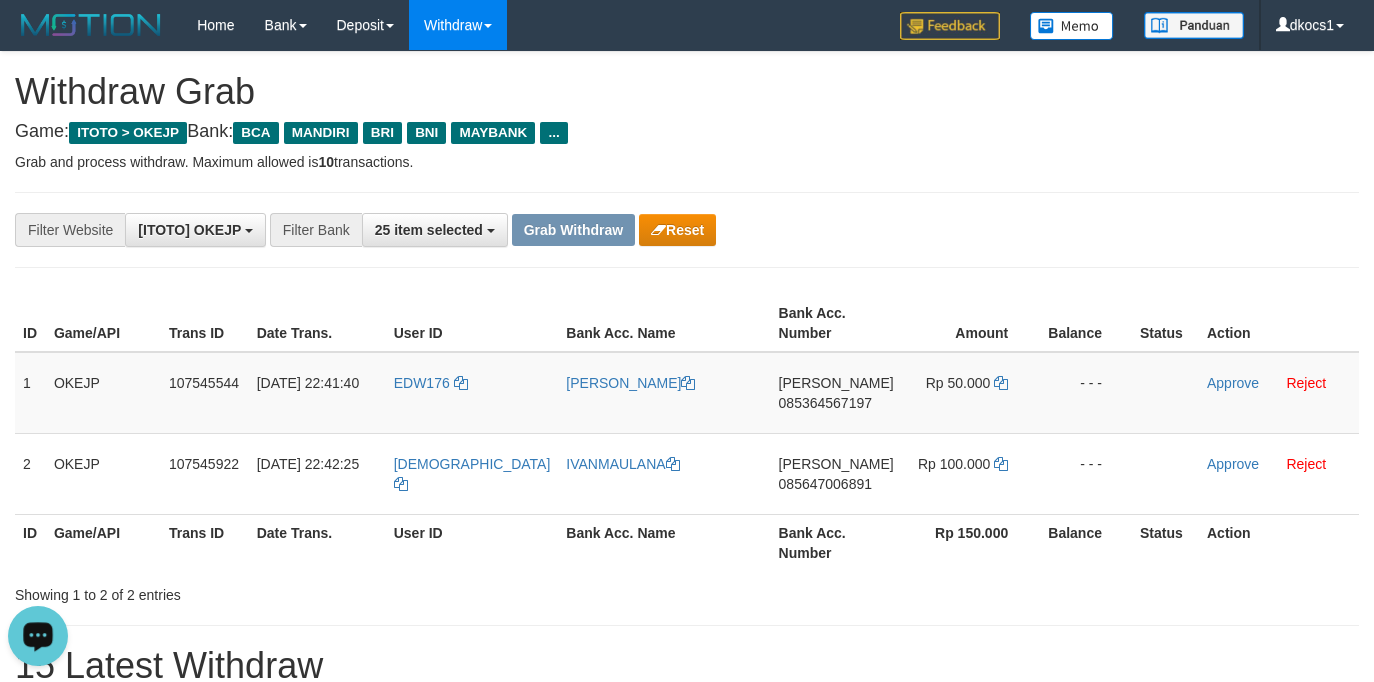 copy on "IVANMAULANA" 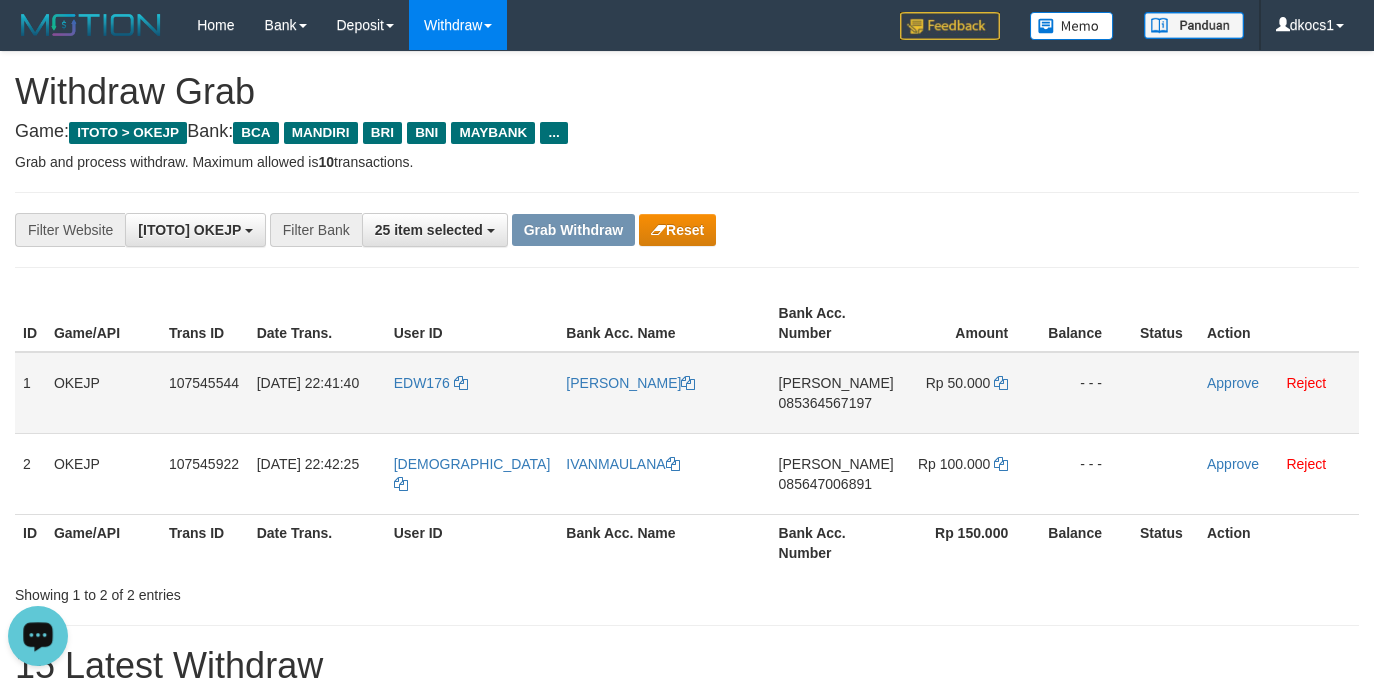 click on "DANA
085364567197" at bounding box center (836, 393) 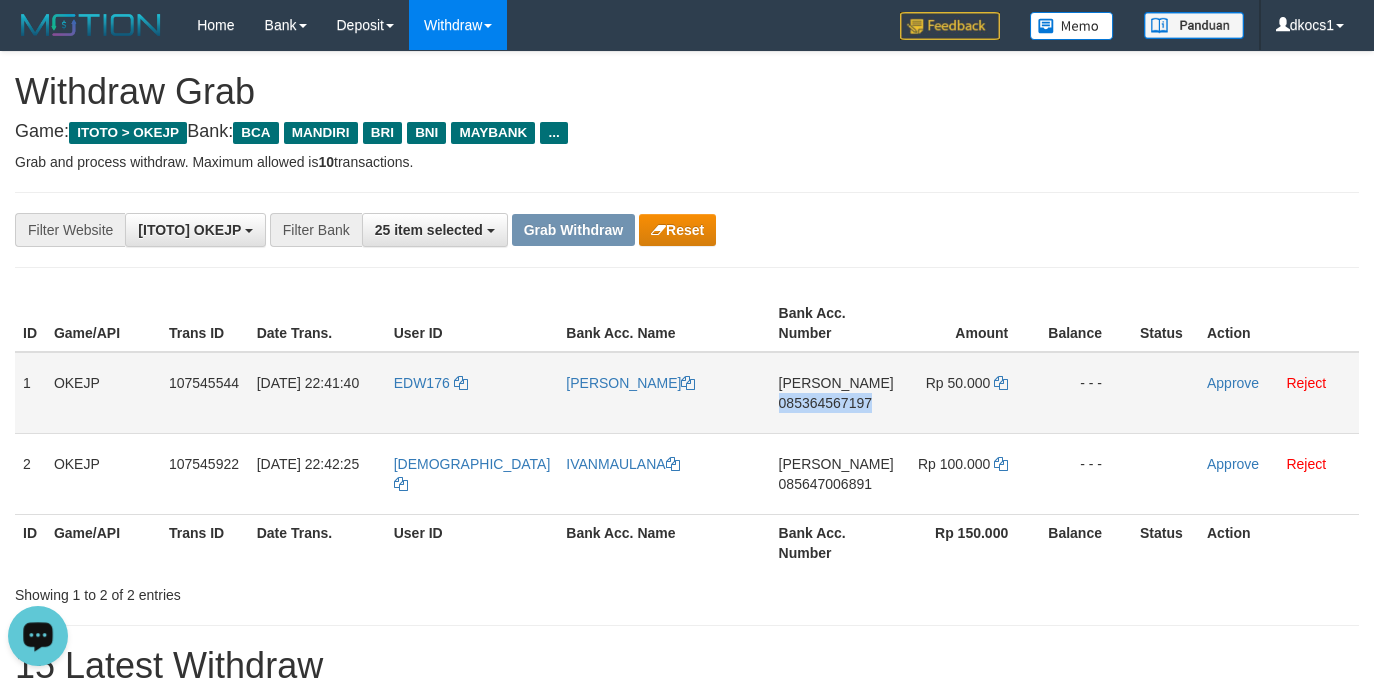 click on "DANA
085364567197" at bounding box center [836, 393] 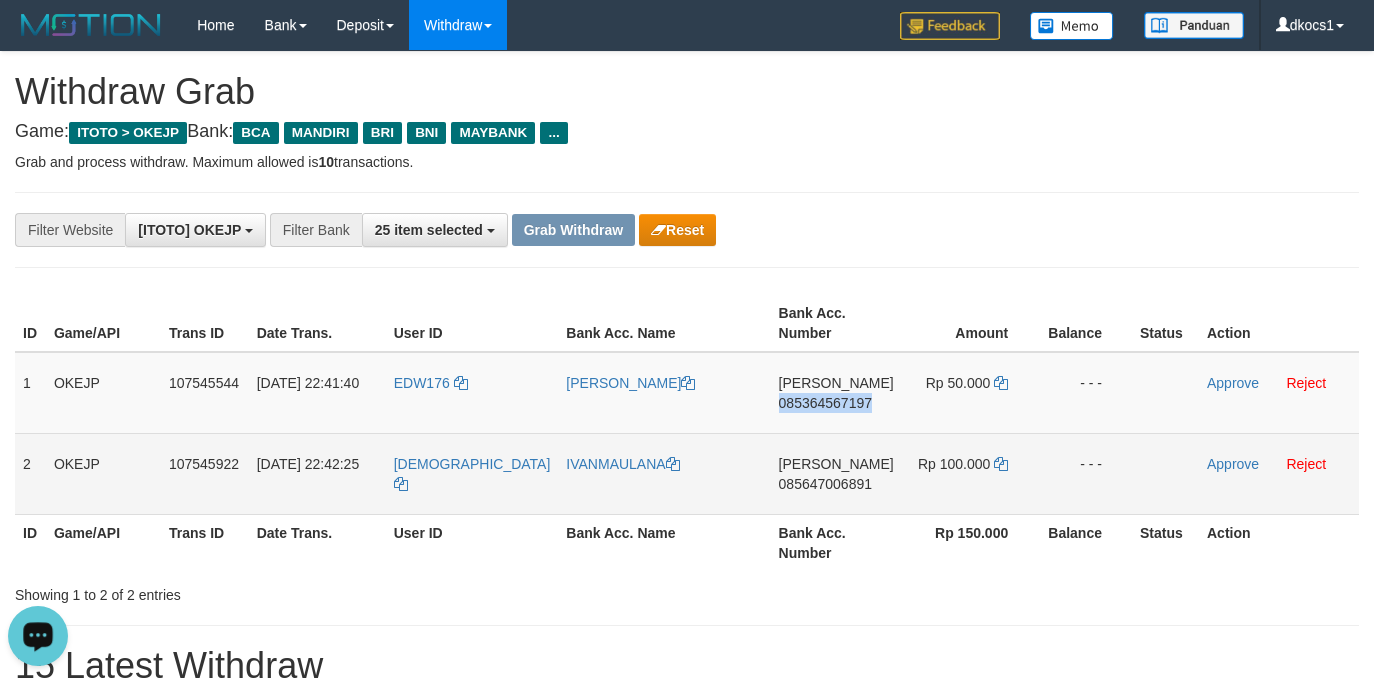copy on "085364567197" 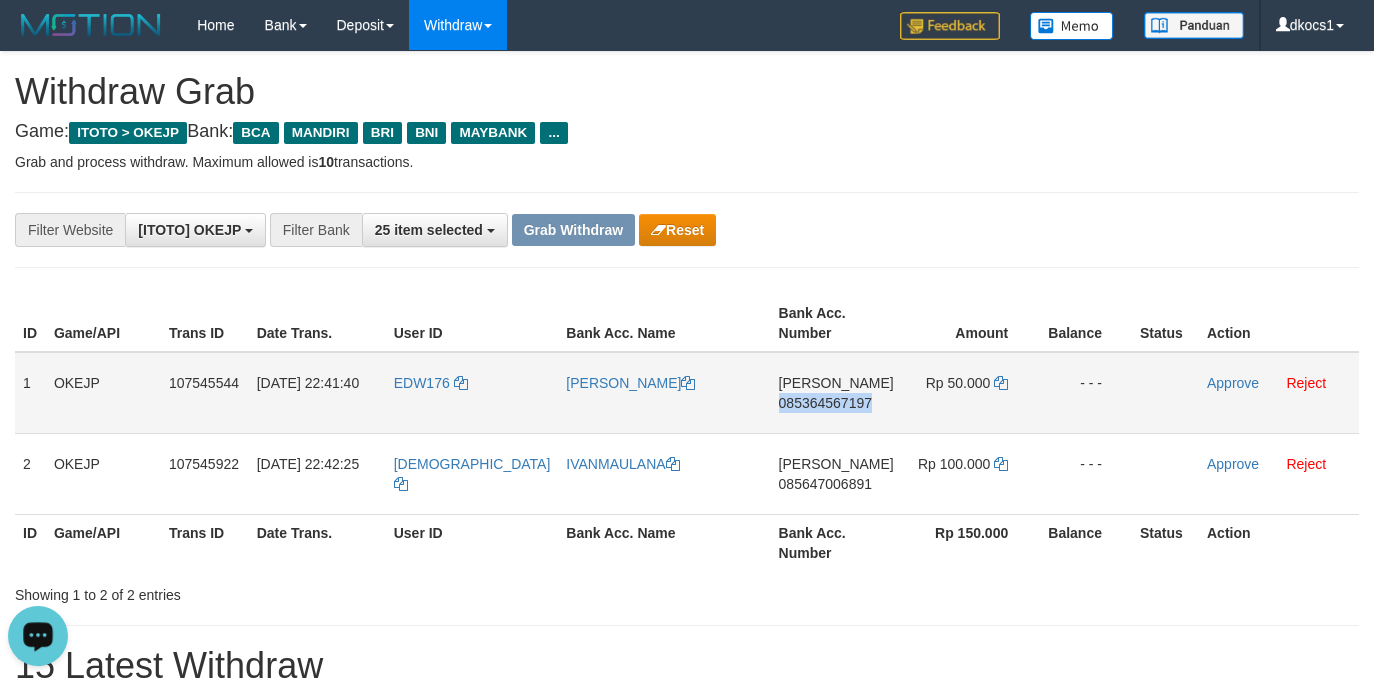 click on "DANA
085364567197" at bounding box center [836, 393] 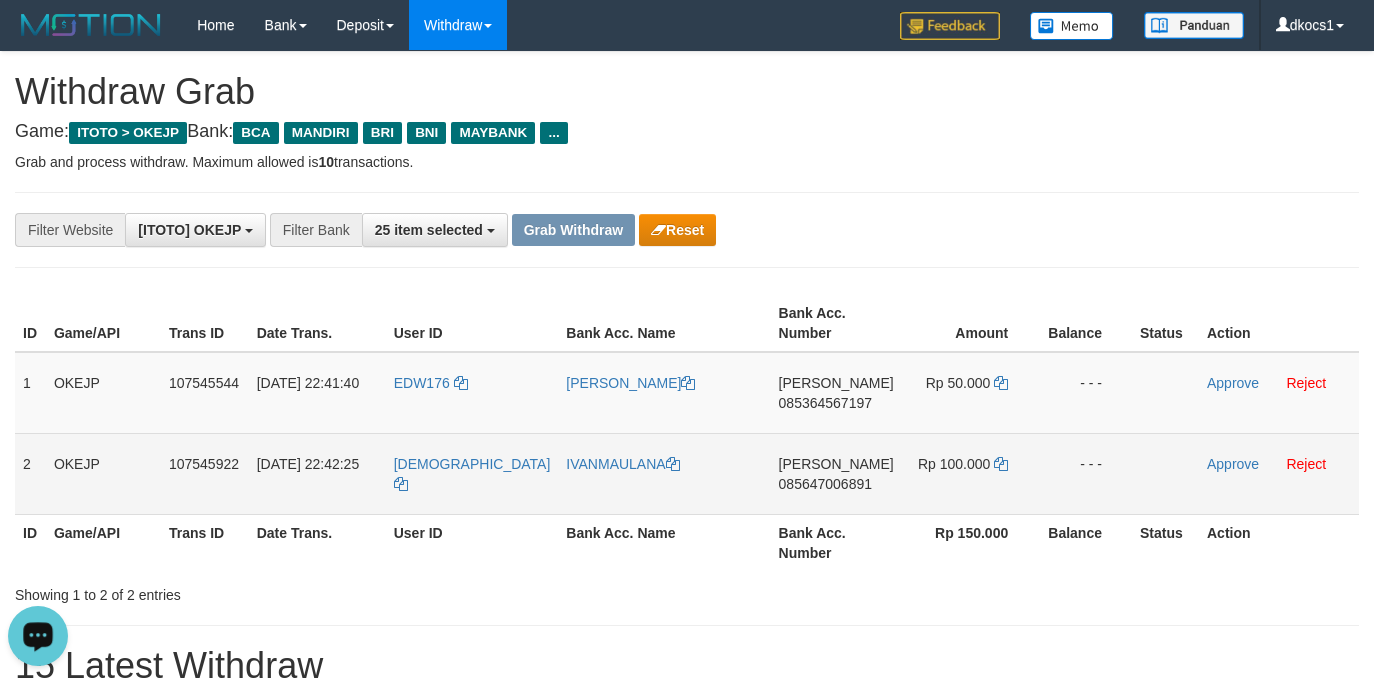 click on "085647006891" at bounding box center (825, 484) 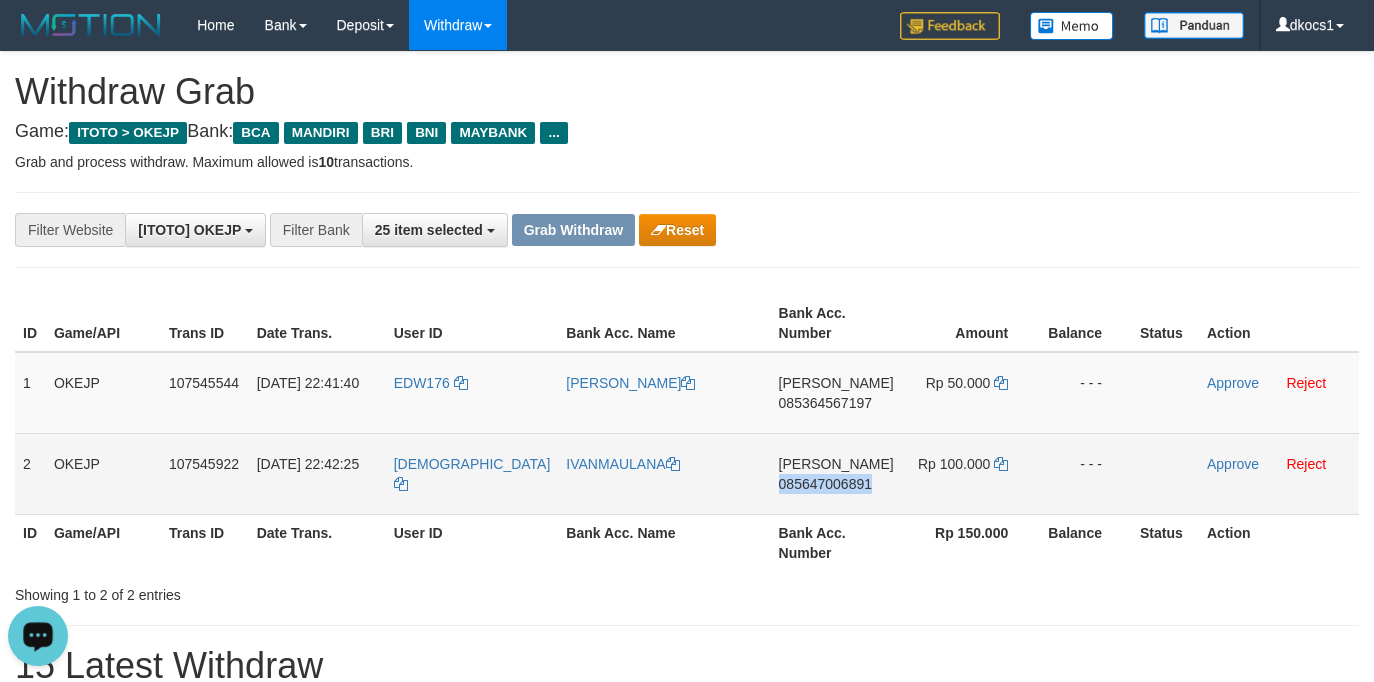 click on "DANA
085647006891" at bounding box center (836, 473) 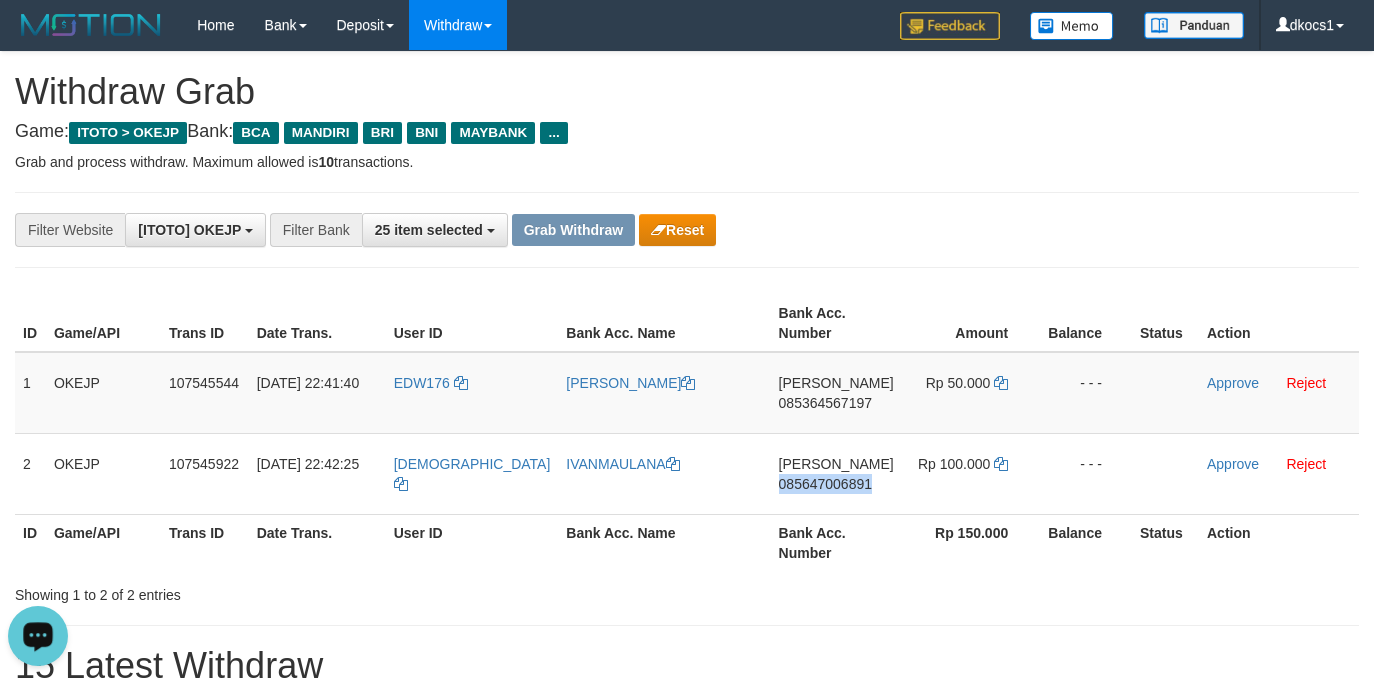 copy on "085647006891" 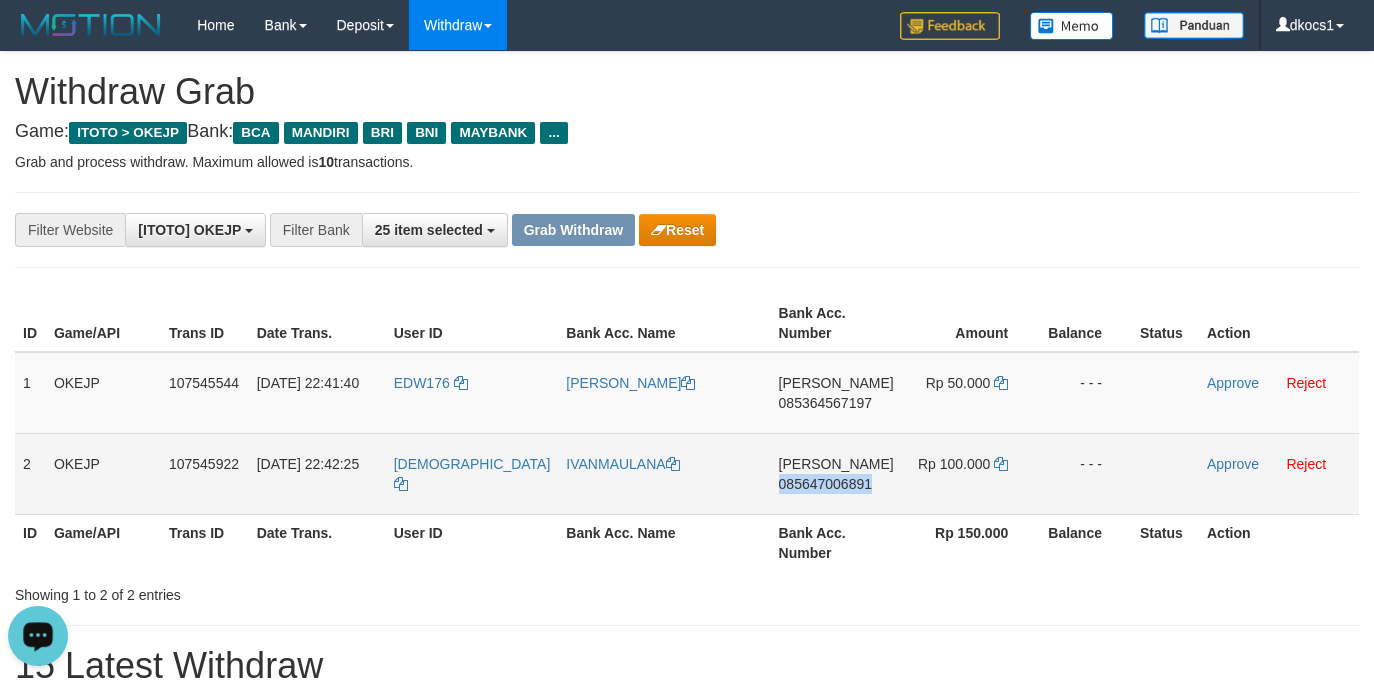 click on "DANA
085647006891" at bounding box center (836, 473) 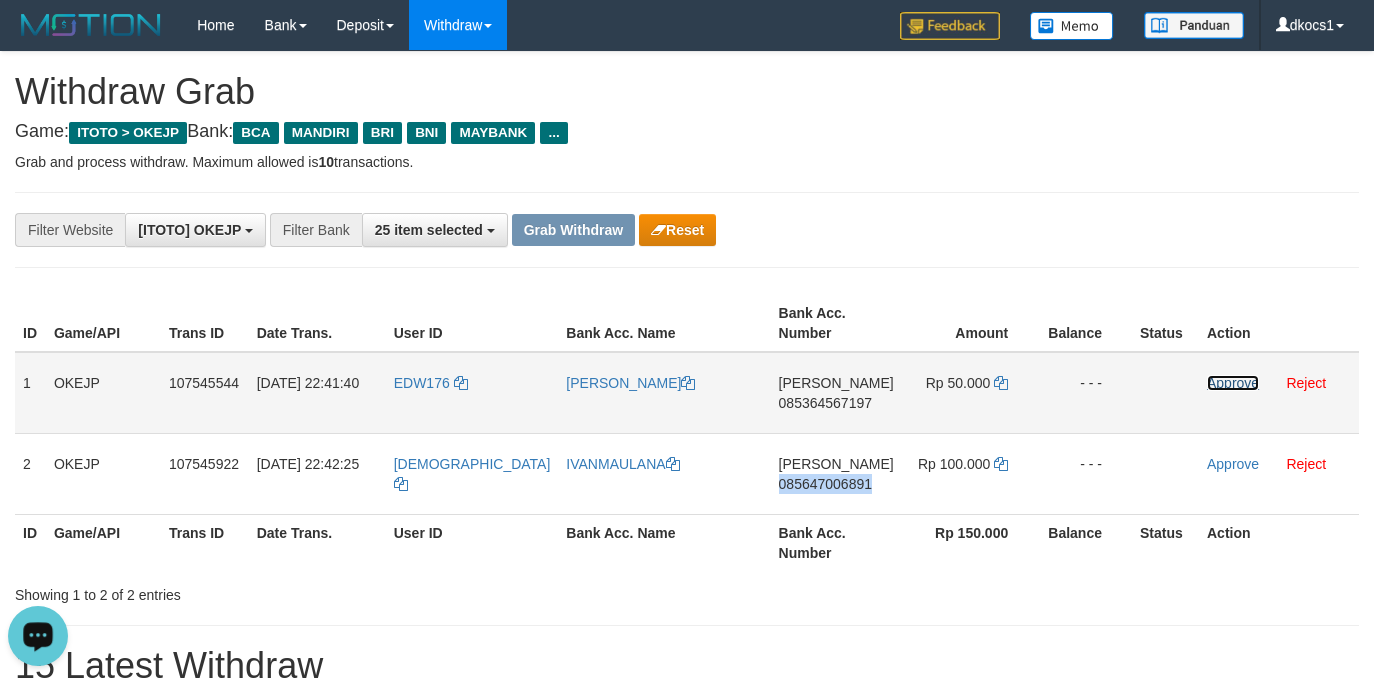 click on "Approve" at bounding box center [1233, 383] 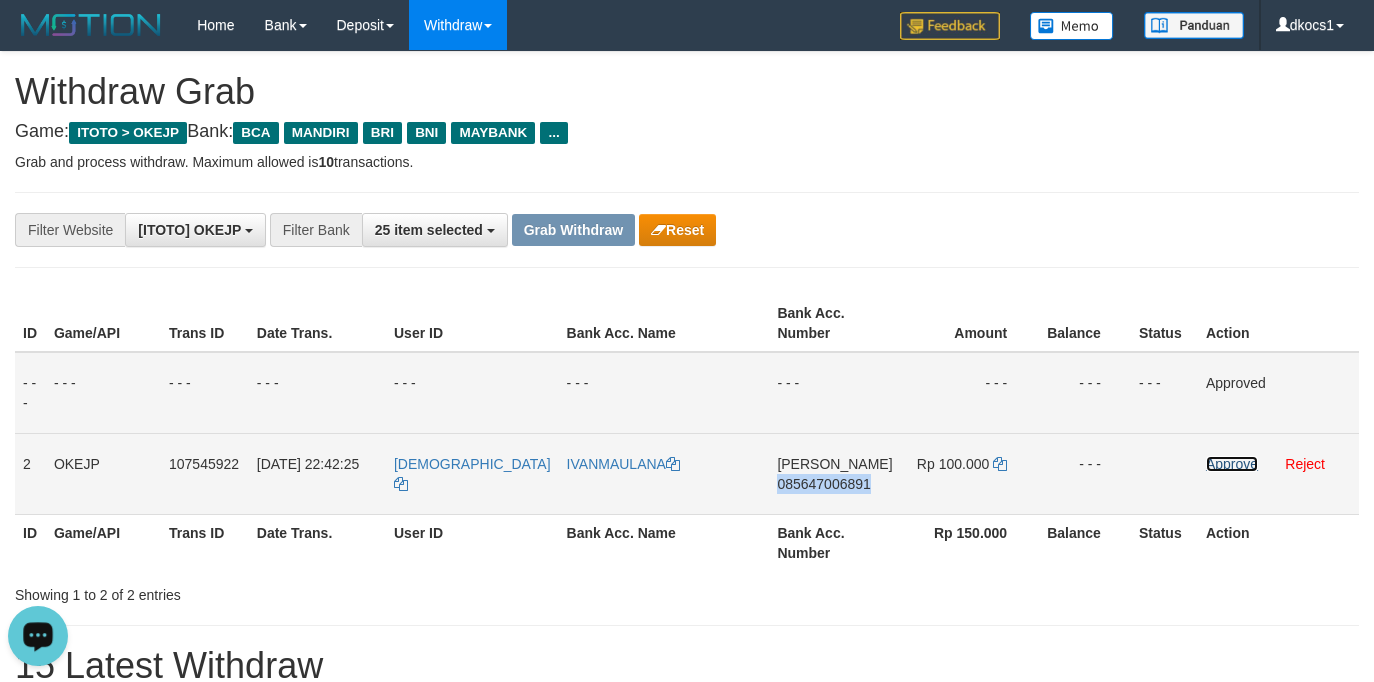 click on "Approve" at bounding box center (1232, 464) 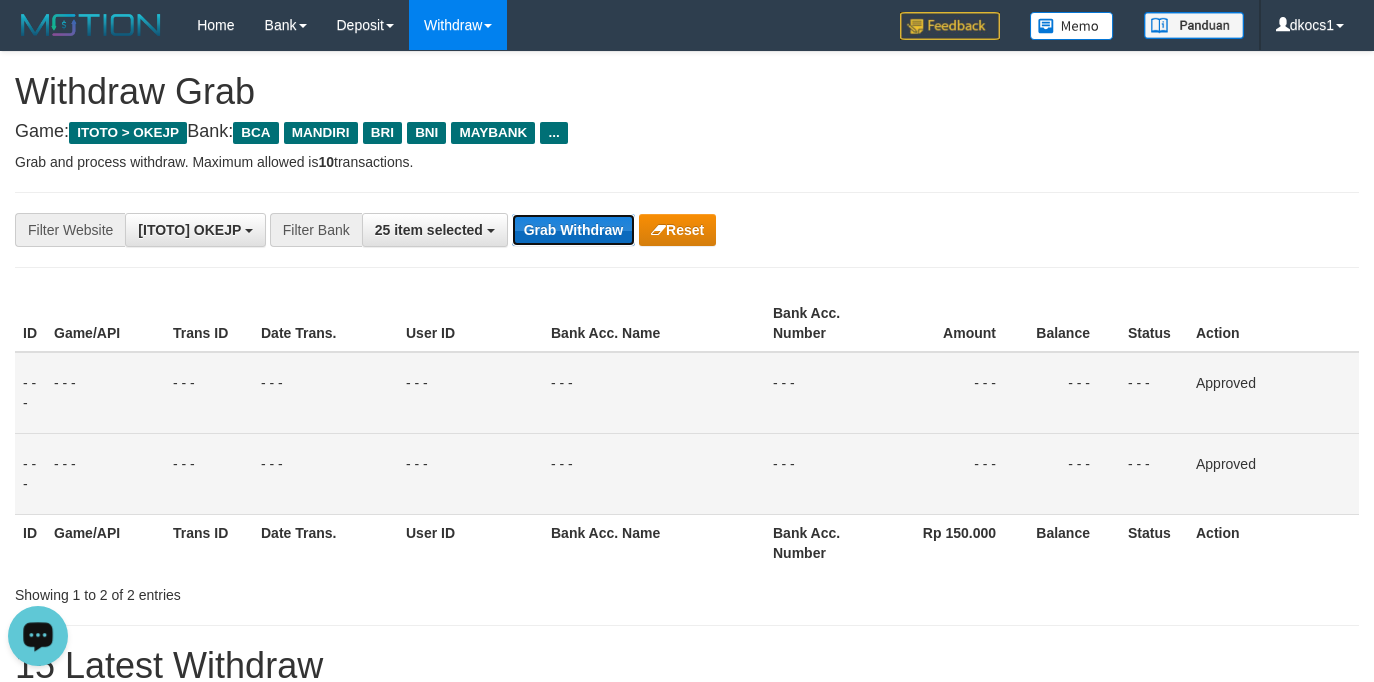 click on "Grab Withdraw" at bounding box center [573, 230] 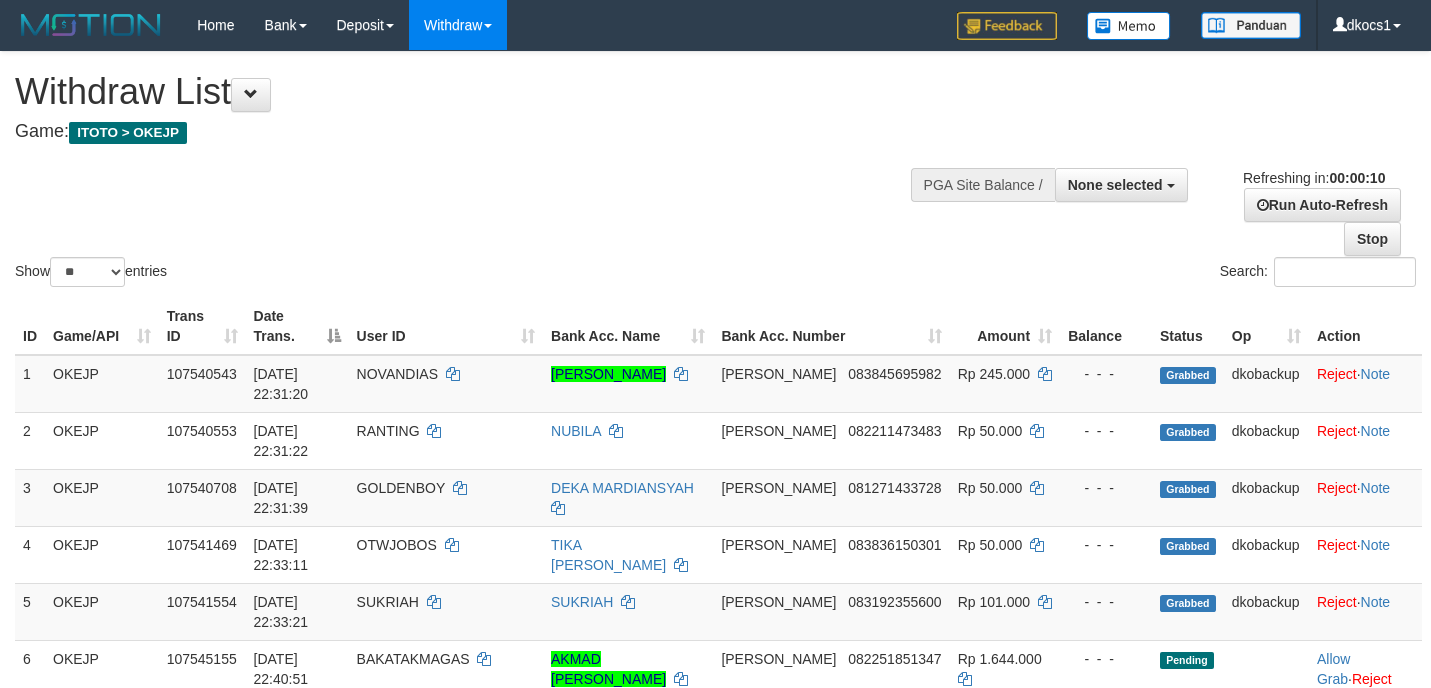 select 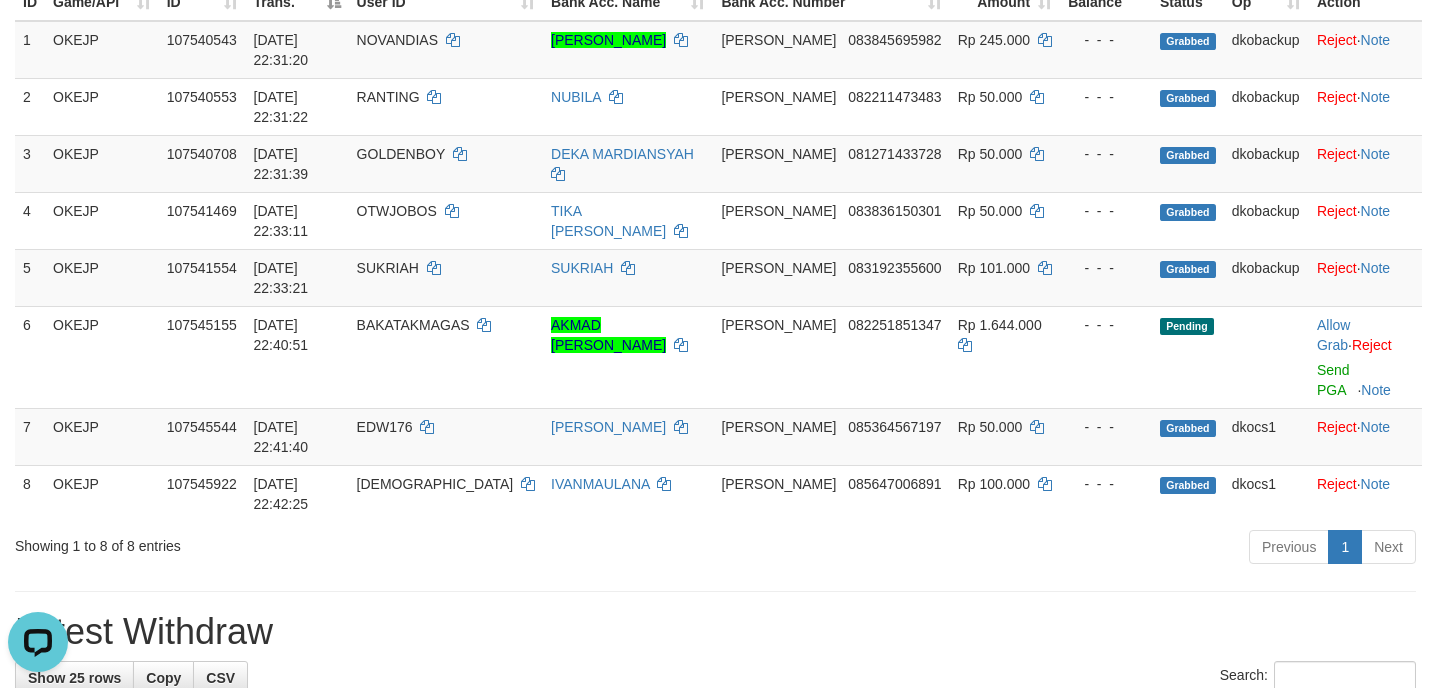 scroll, scrollTop: 0, scrollLeft: 0, axis: both 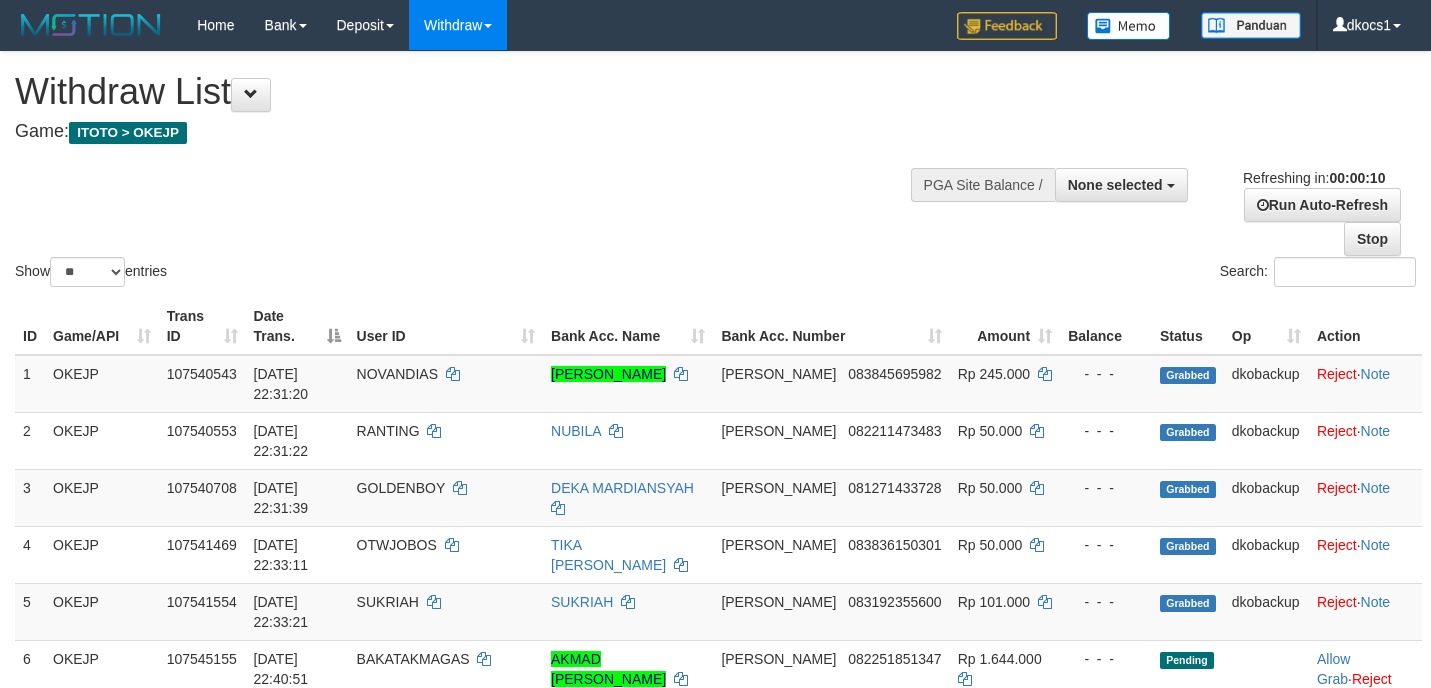 select 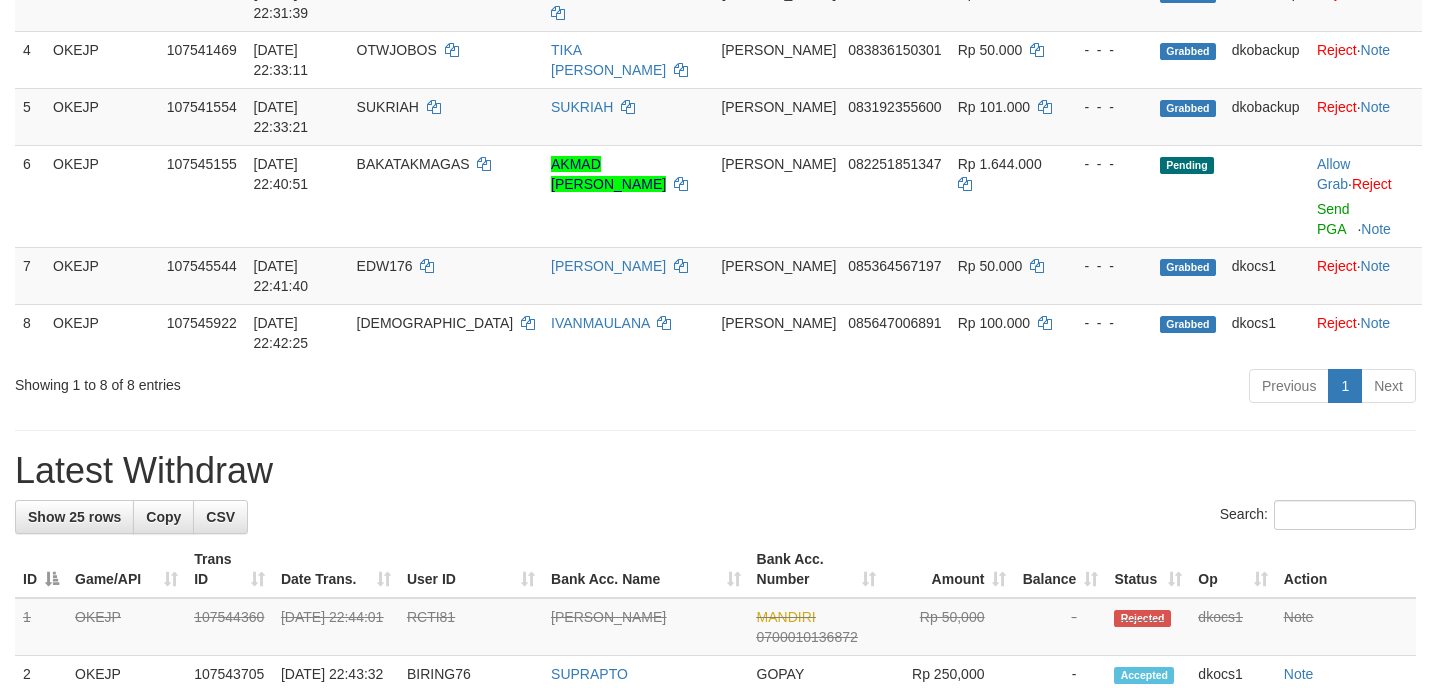 scroll, scrollTop: 334, scrollLeft: 0, axis: vertical 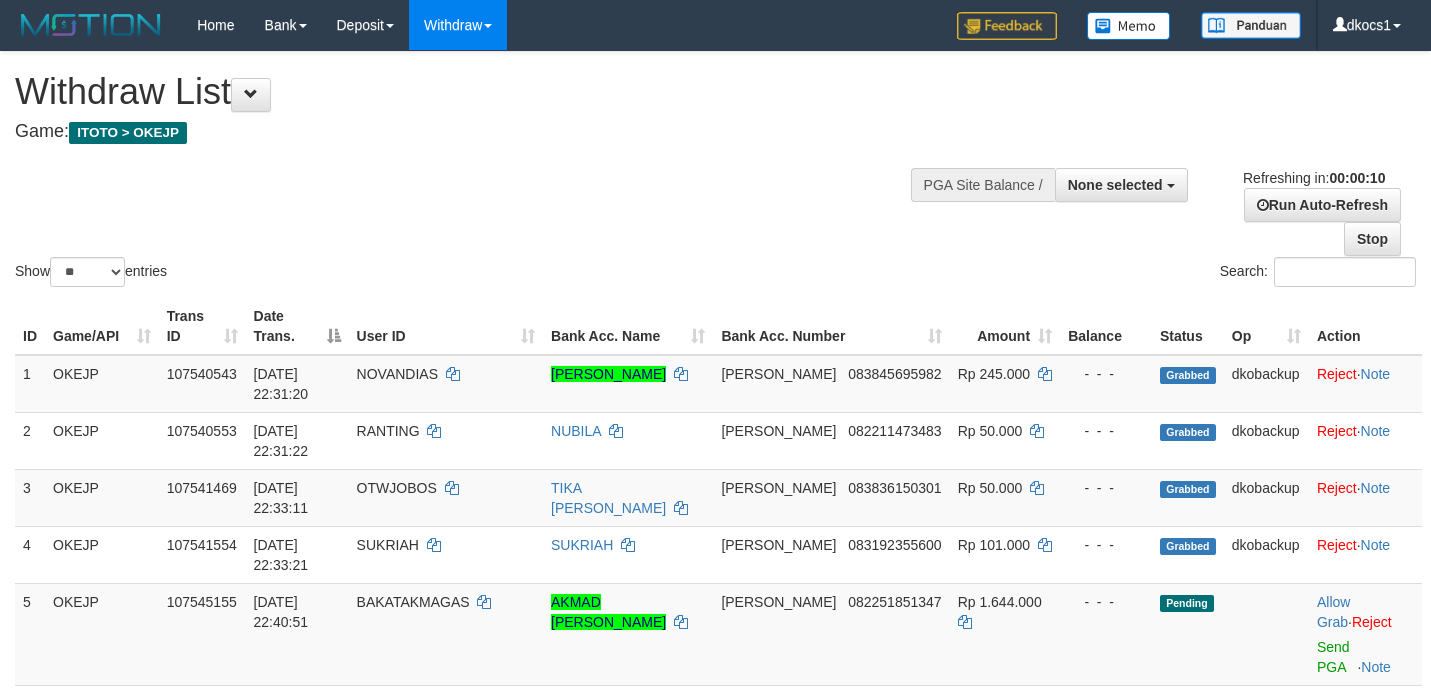 select 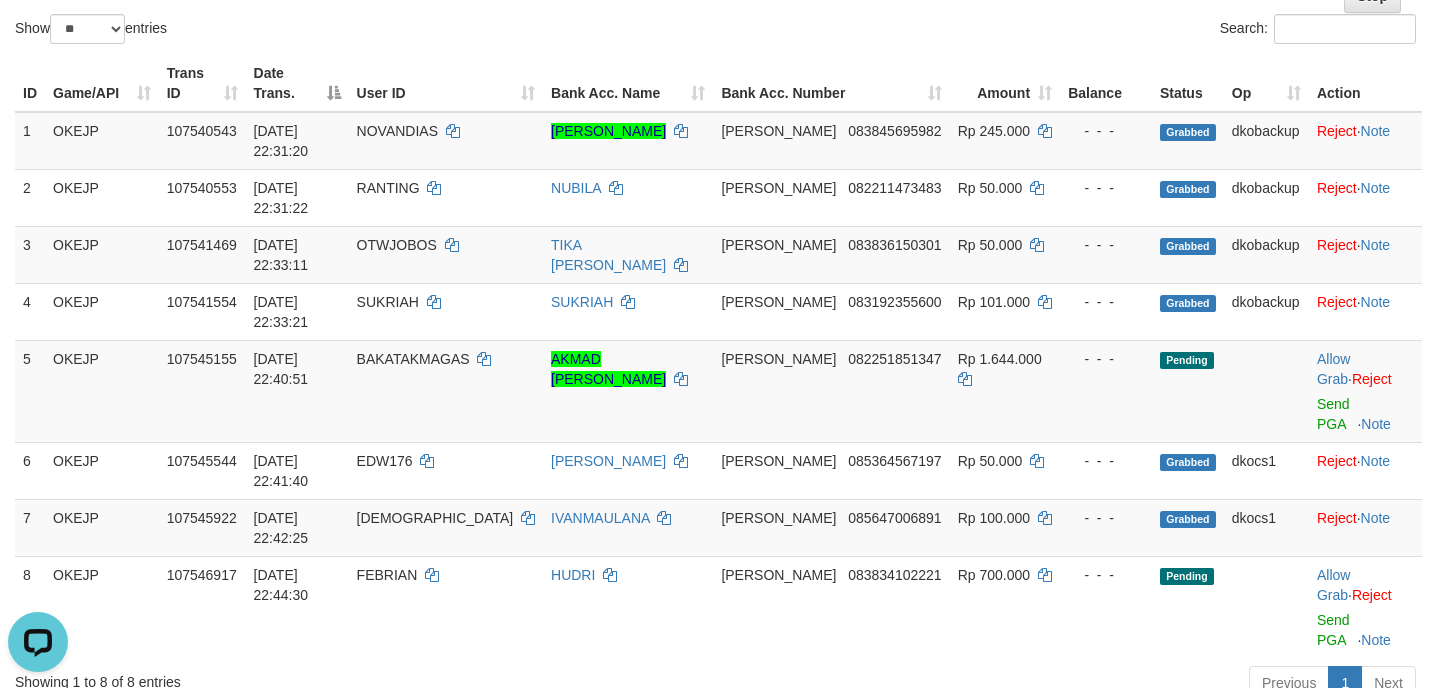 scroll, scrollTop: 0, scrollLeft: 0, axis: both 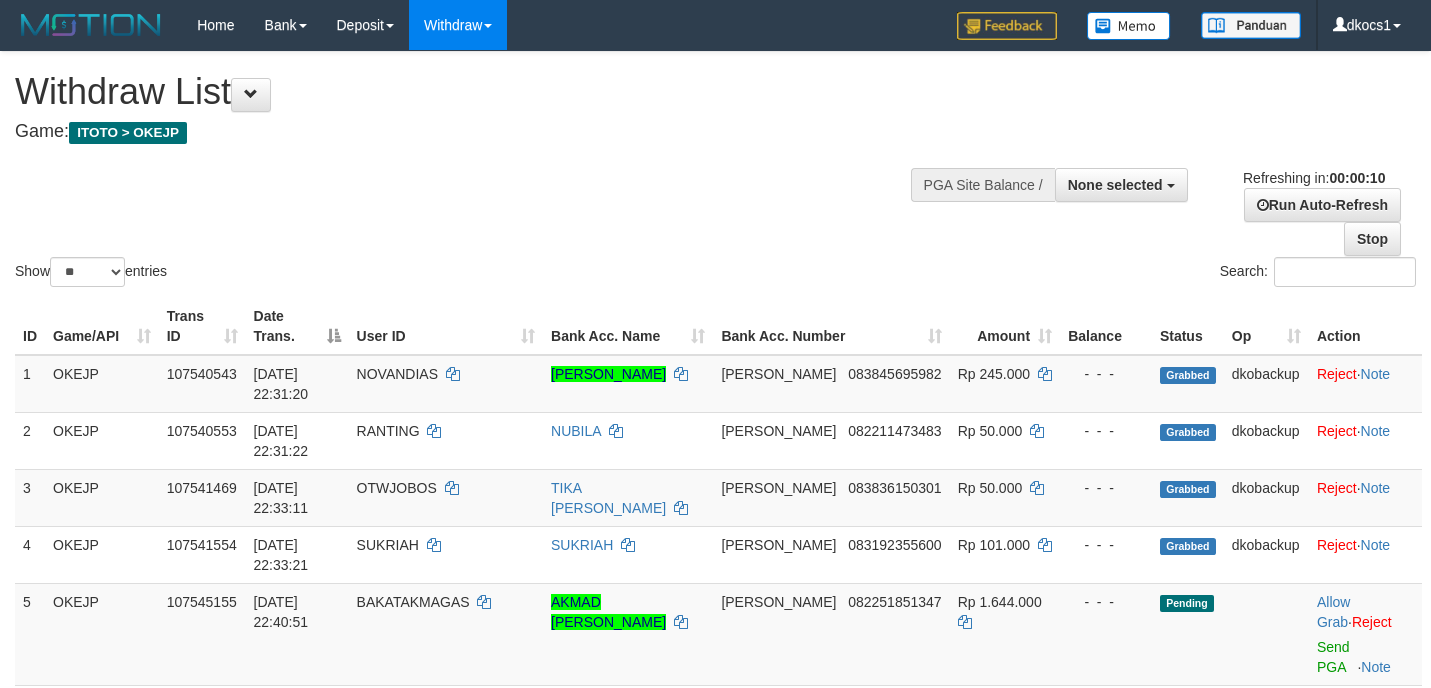 select 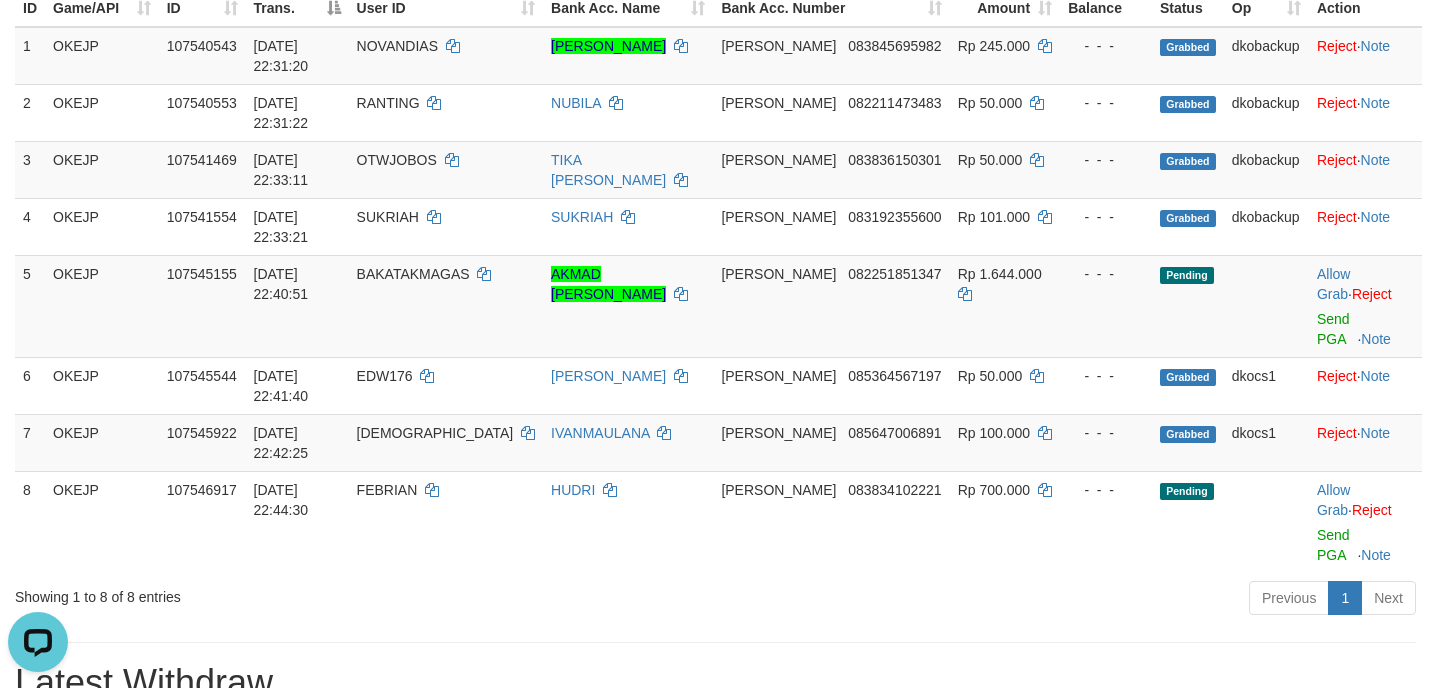scroll, scrollTop: 0, scrollLeft: 0, axis: both 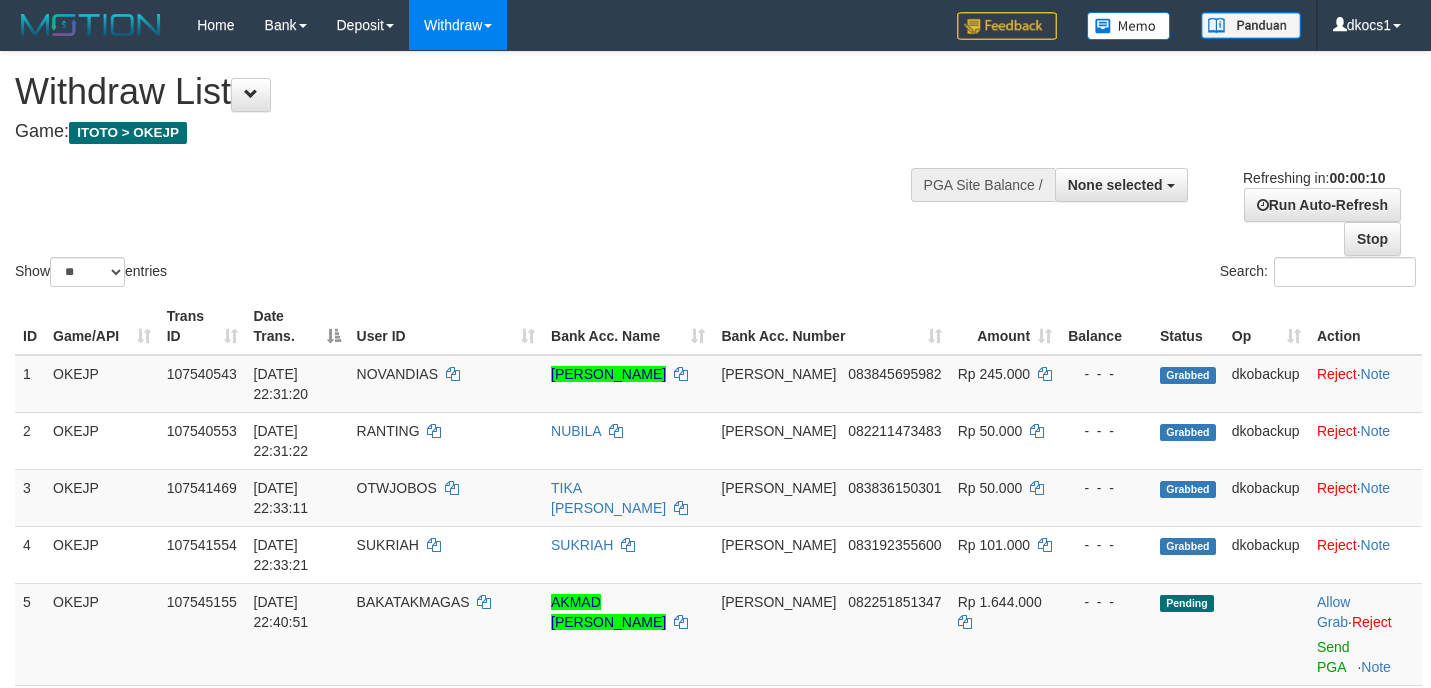 select 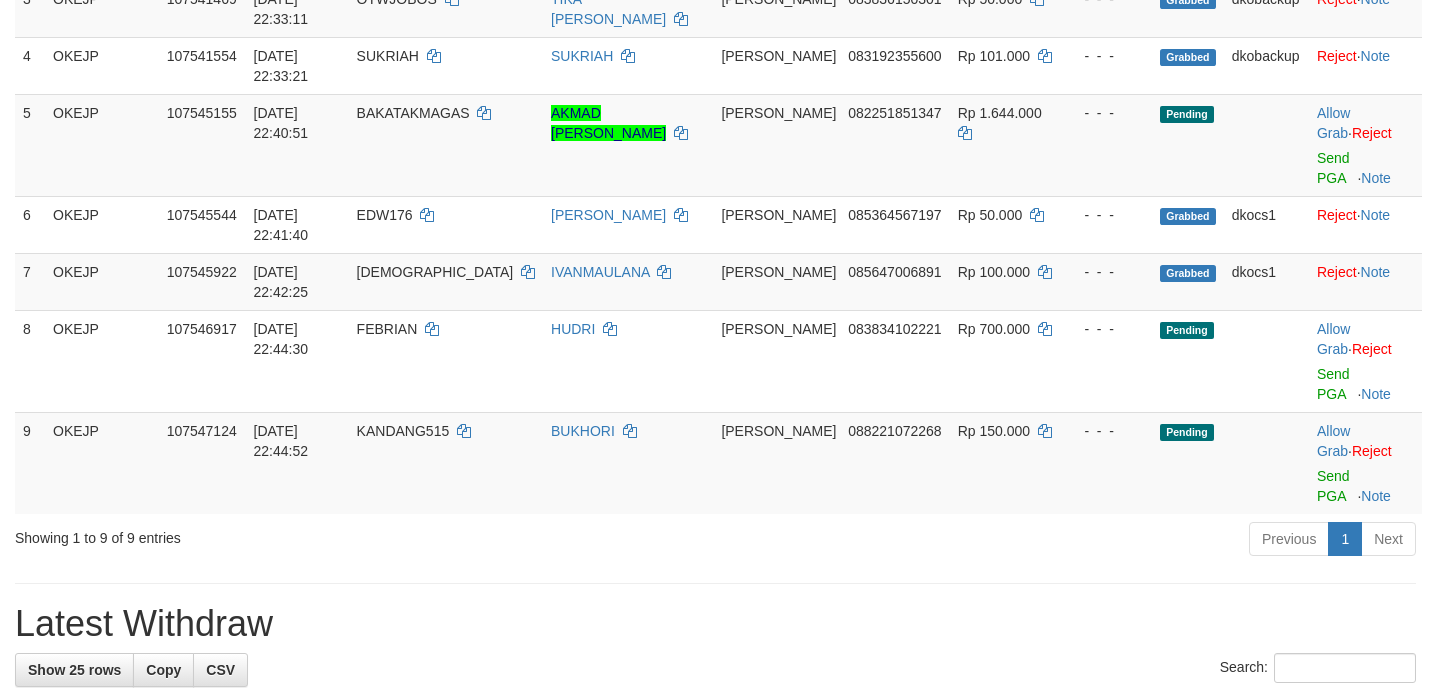 scroll, scrollTop: 328, scrollLeft: 0, axis: vertical 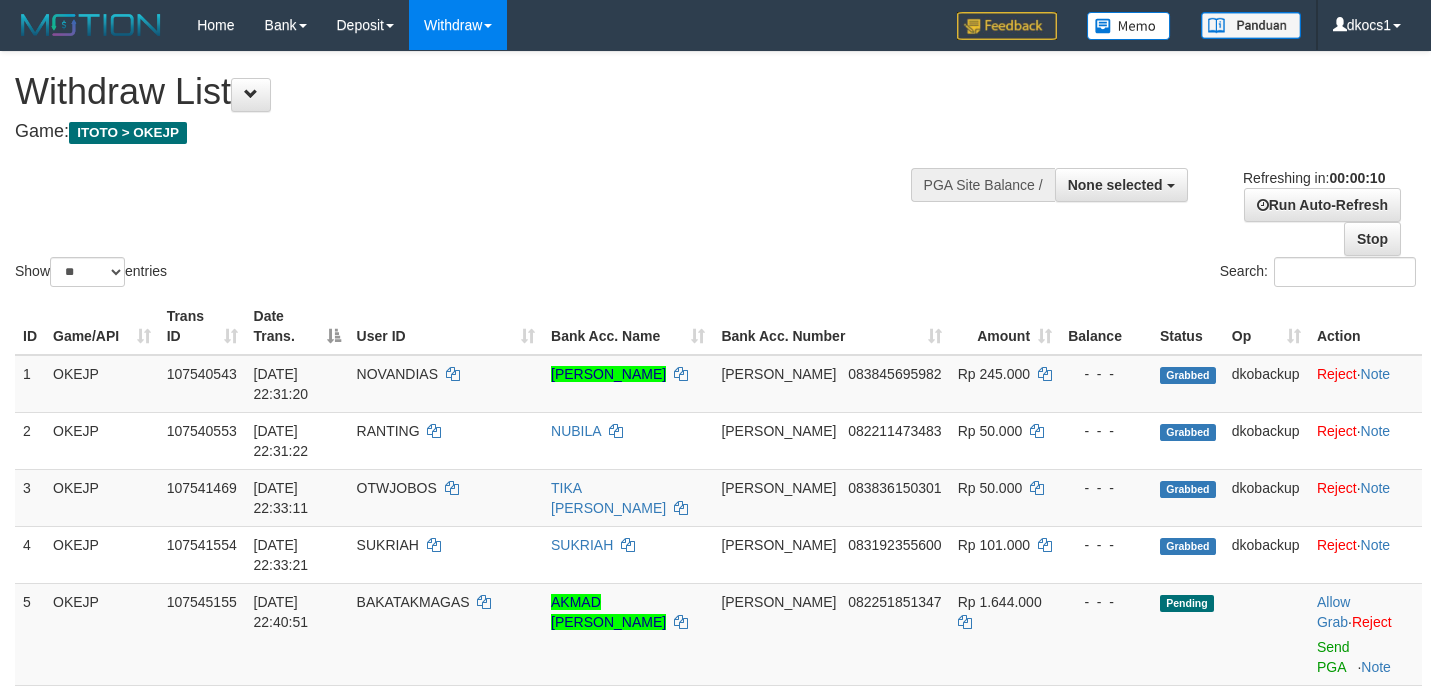 select 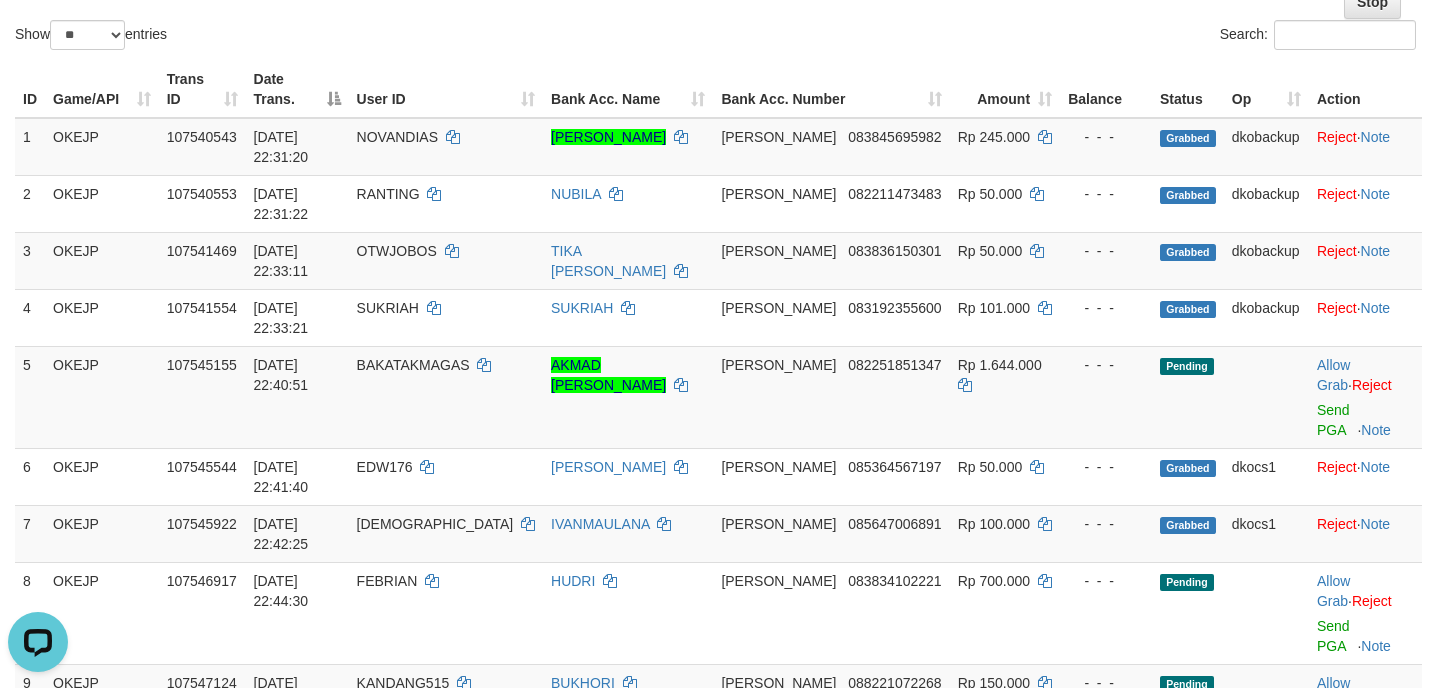 scroll, scrollTop: 0, scrollLeft: 0, axis: both 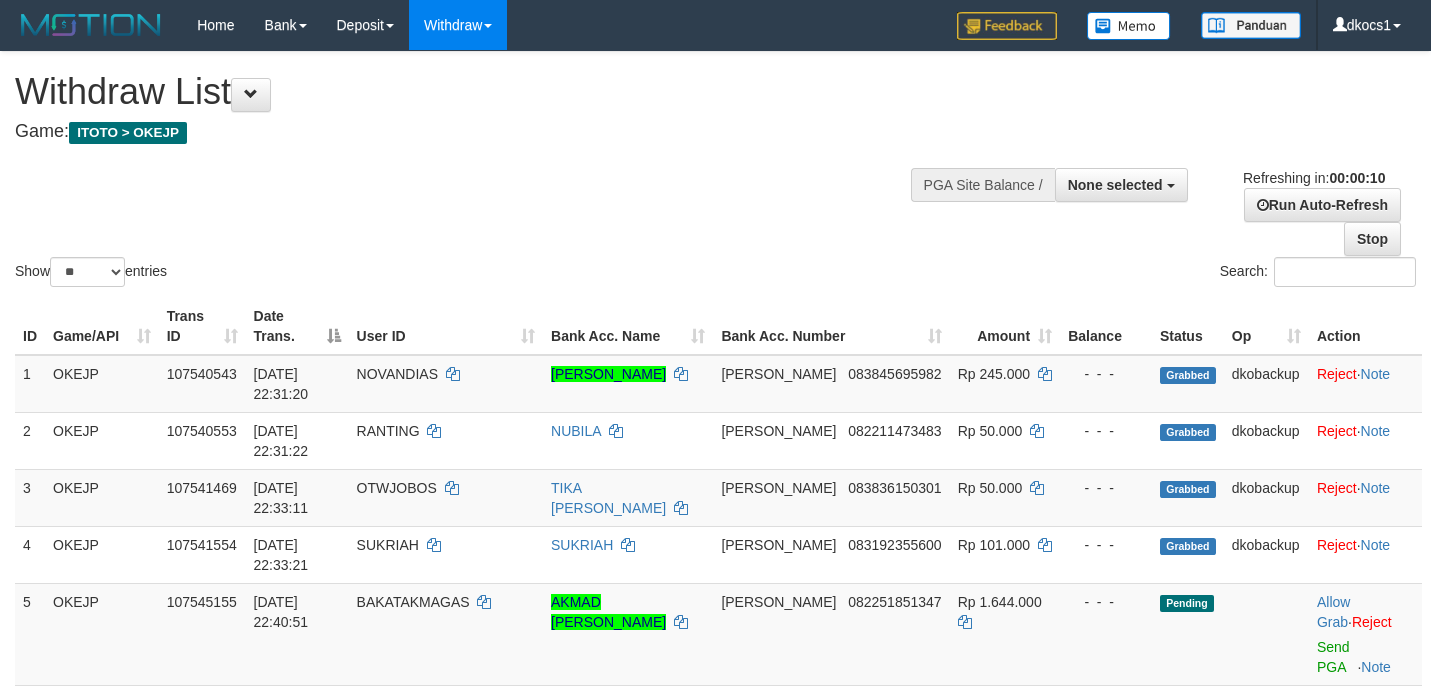 select 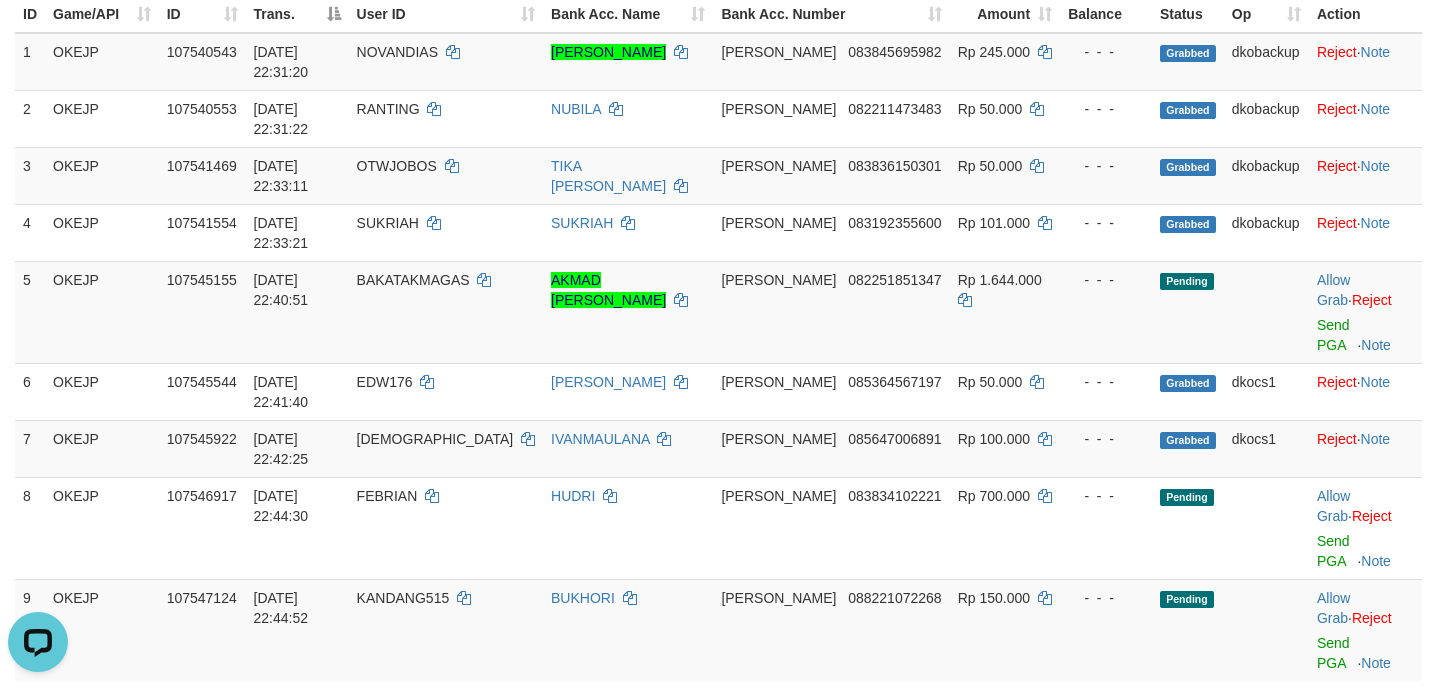 scroll, scrollTop: 0, scrollLeft: 0, axis: both 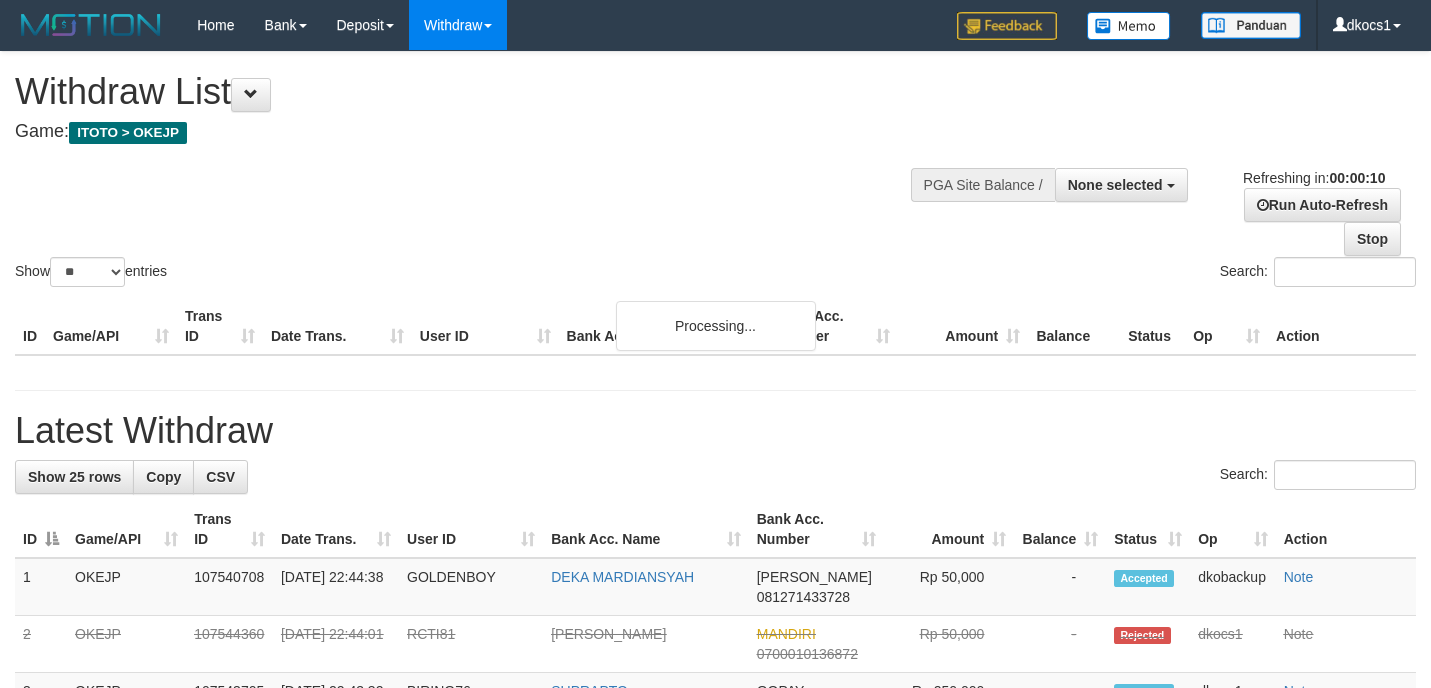 select 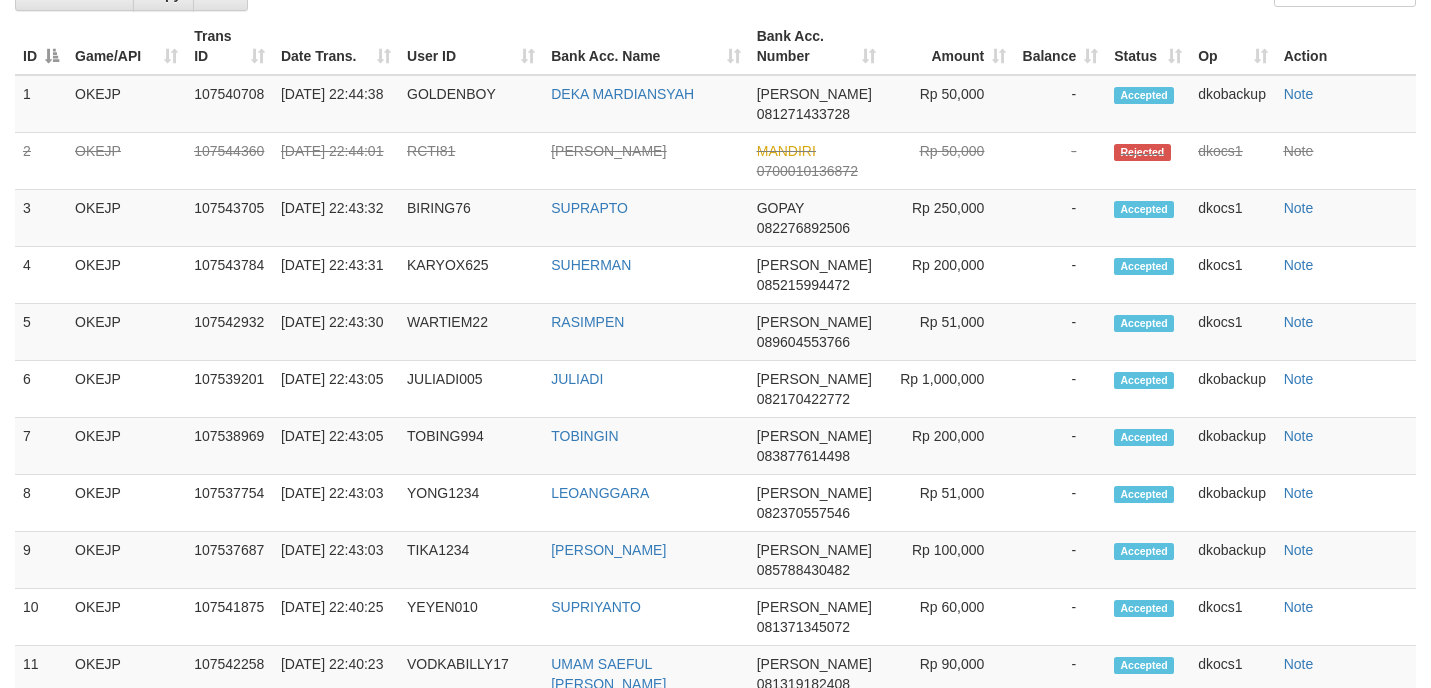 scroll, scrollTop: 322, scrollLeft: 0, axis: vertical 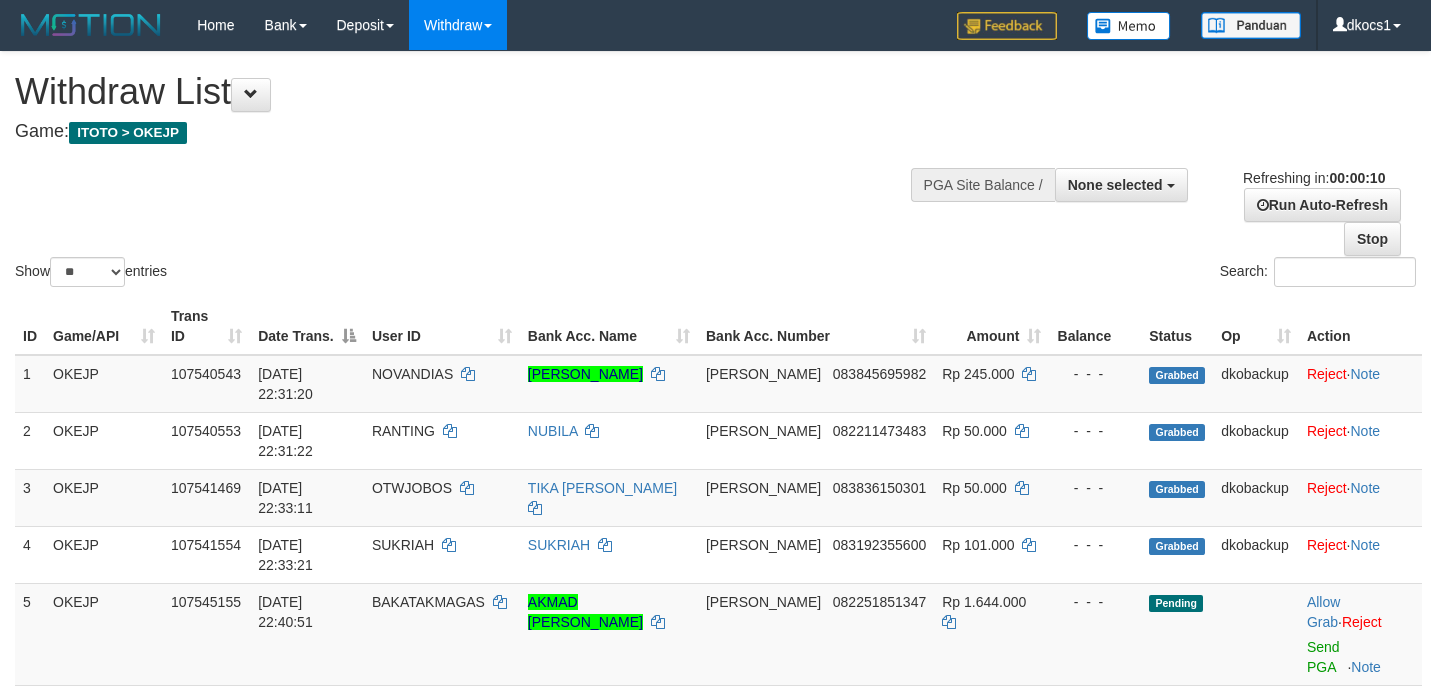 select 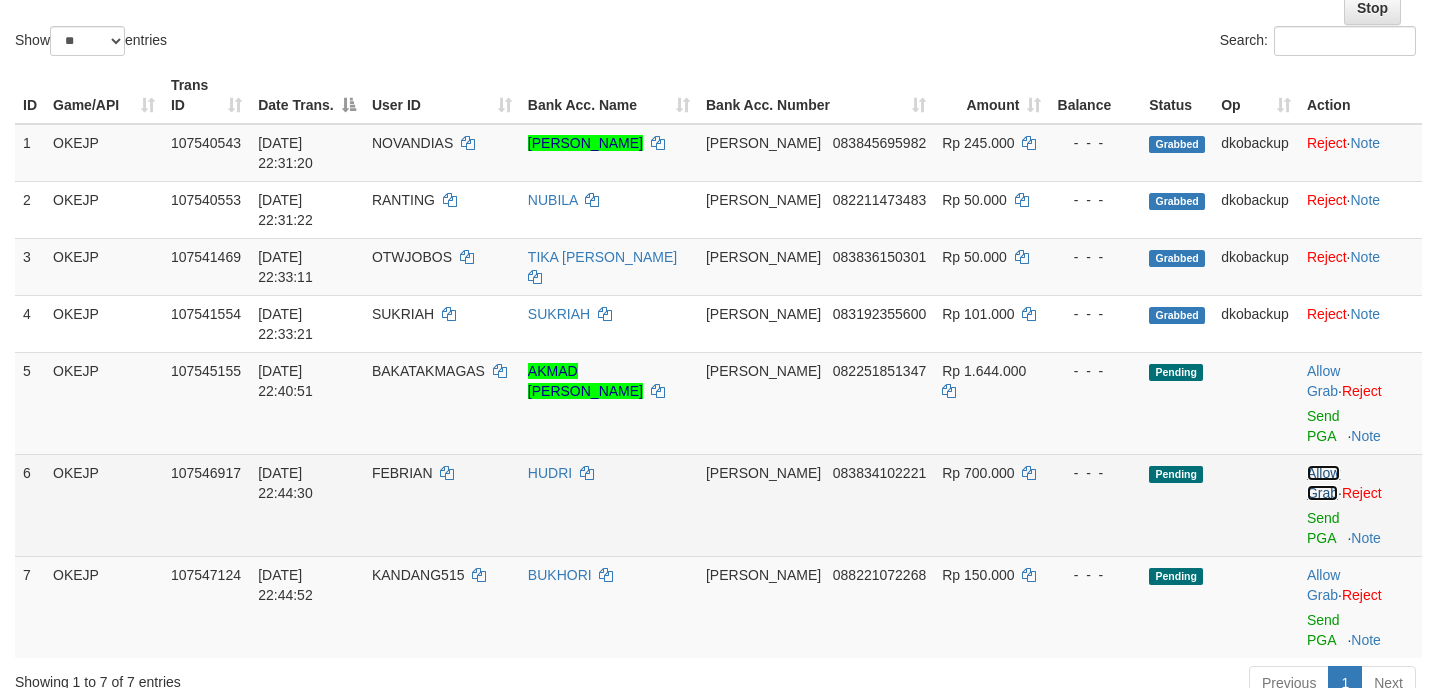 click on "Allow Grab" at bounding box center (1323, 483) 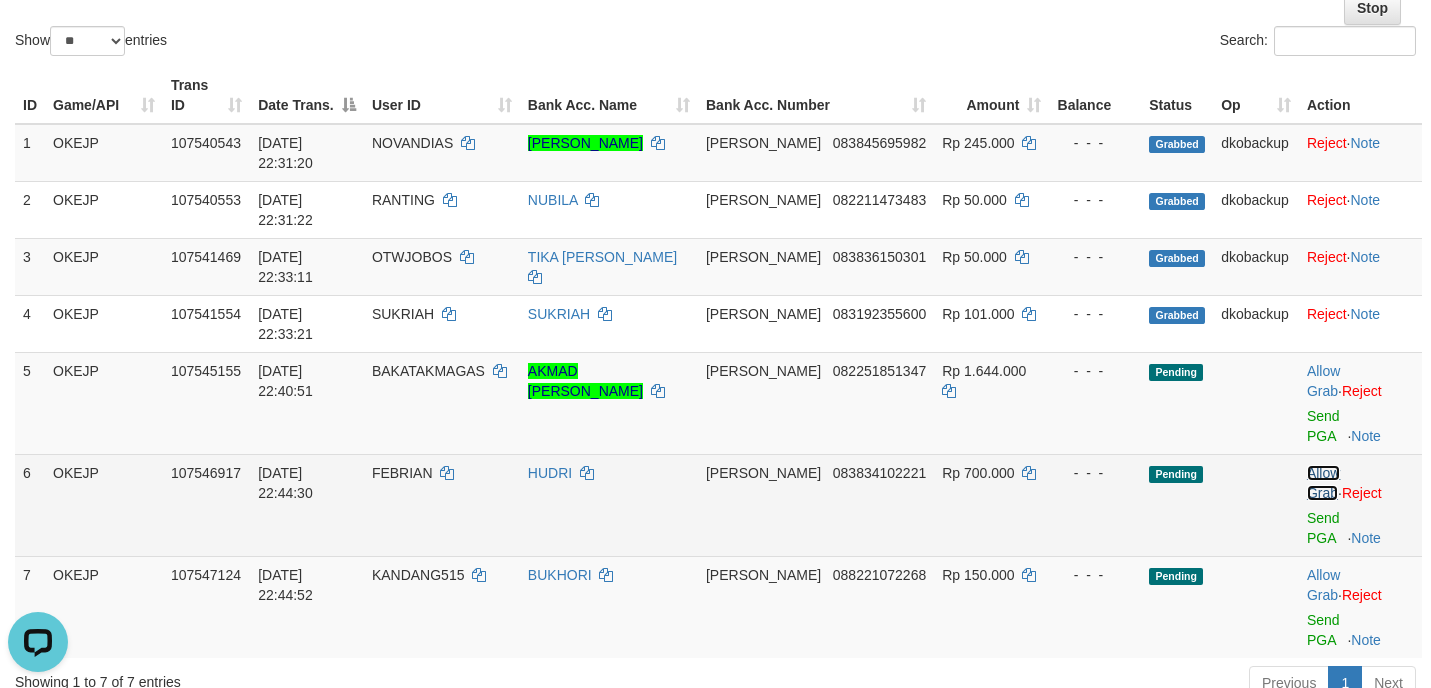 scroll, scrollTop: 0, scrollLeft: 0, axis: both 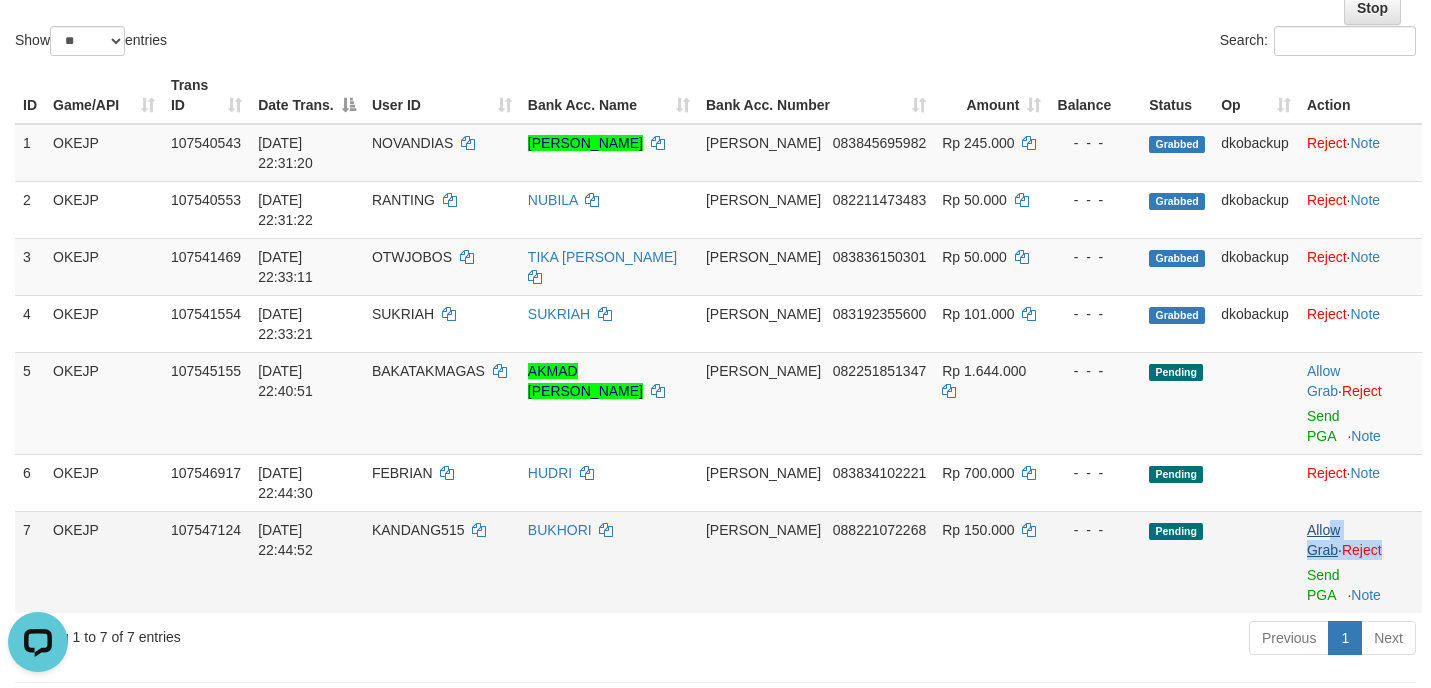 drag, startPoint x: 1308, startPoint y: 546, endPoint x: 1308, endPoint y: 510, distance: 36 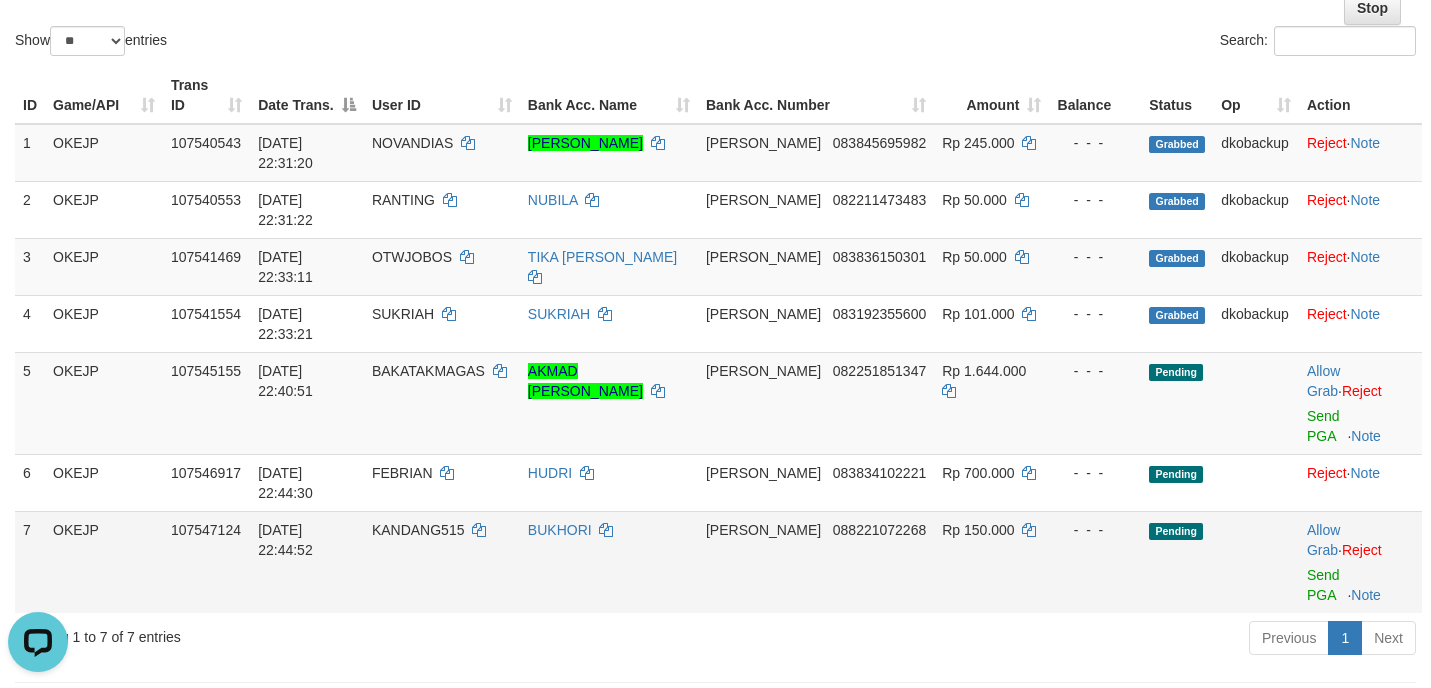 click on "Allow Grab   ·    Reject Send PGA     ·    Note" at bounding box center [1360, 562] 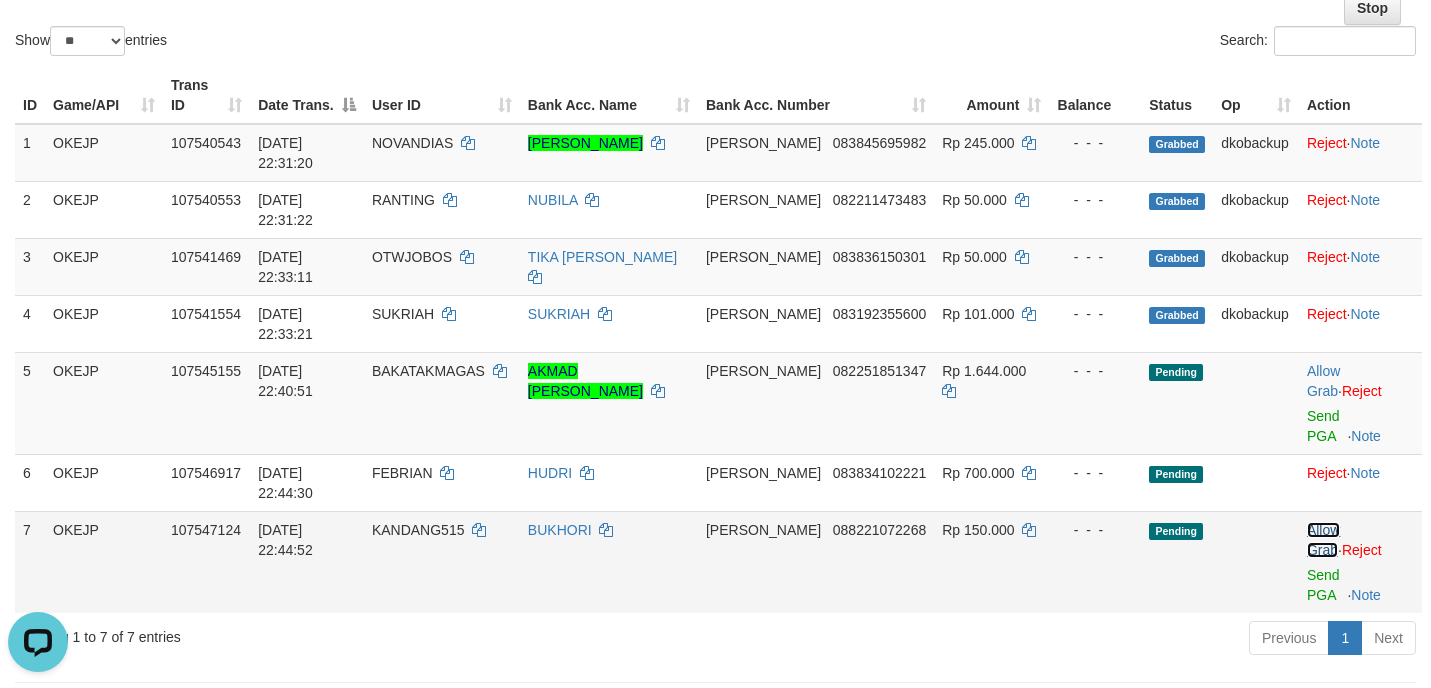 click on "Allow Grab" at bounding box center [1323, 540] 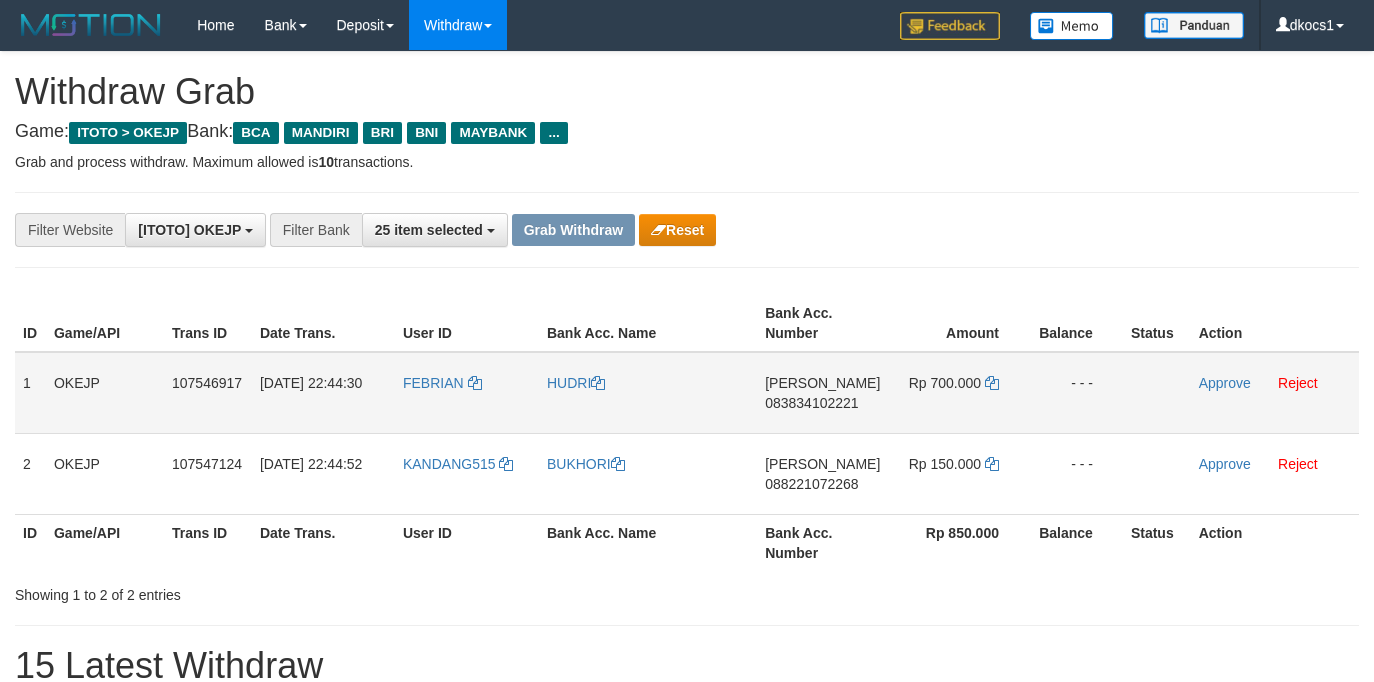 scroll, scrollTop: 0, scrollLeft: 0, axis: both 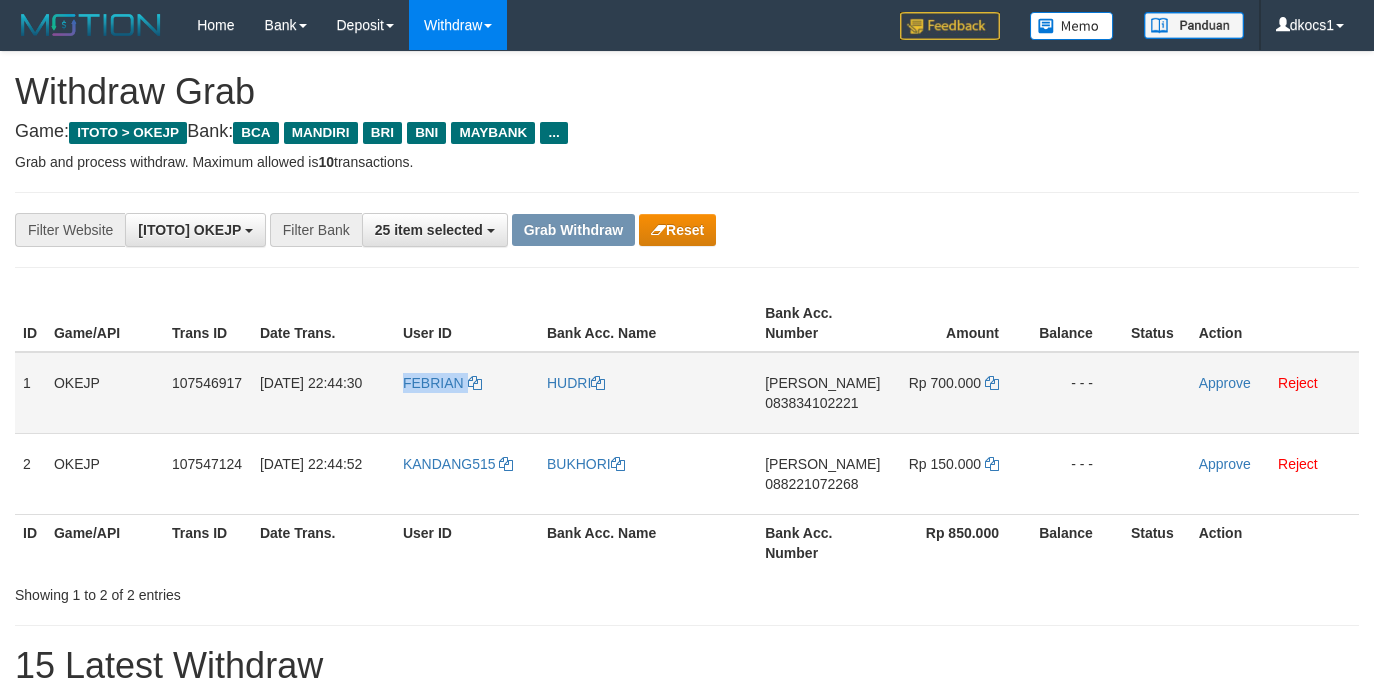 click on "FEBRIAN" at bounding box center [467, 393] 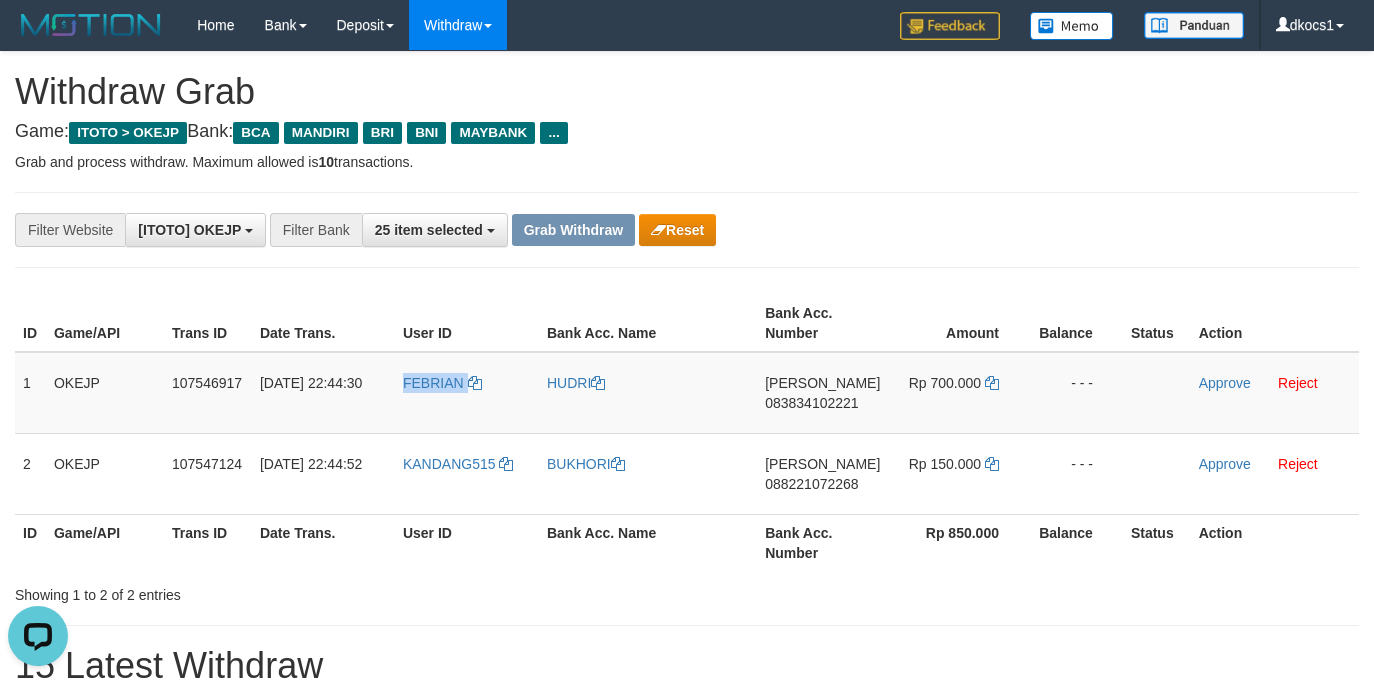 scroll, scrollTop: 0, scrollLeft: 0, axis: both 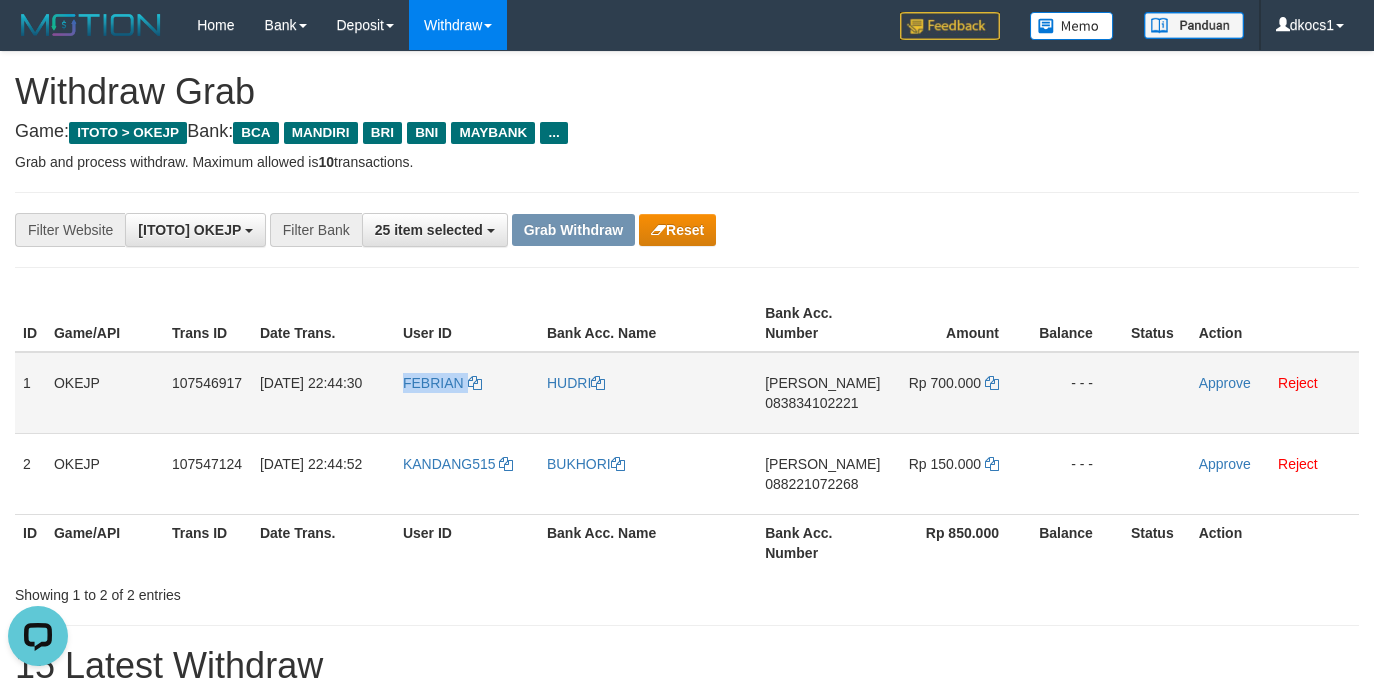 click on "FEBRIAN" at bounding box center [467, 393] 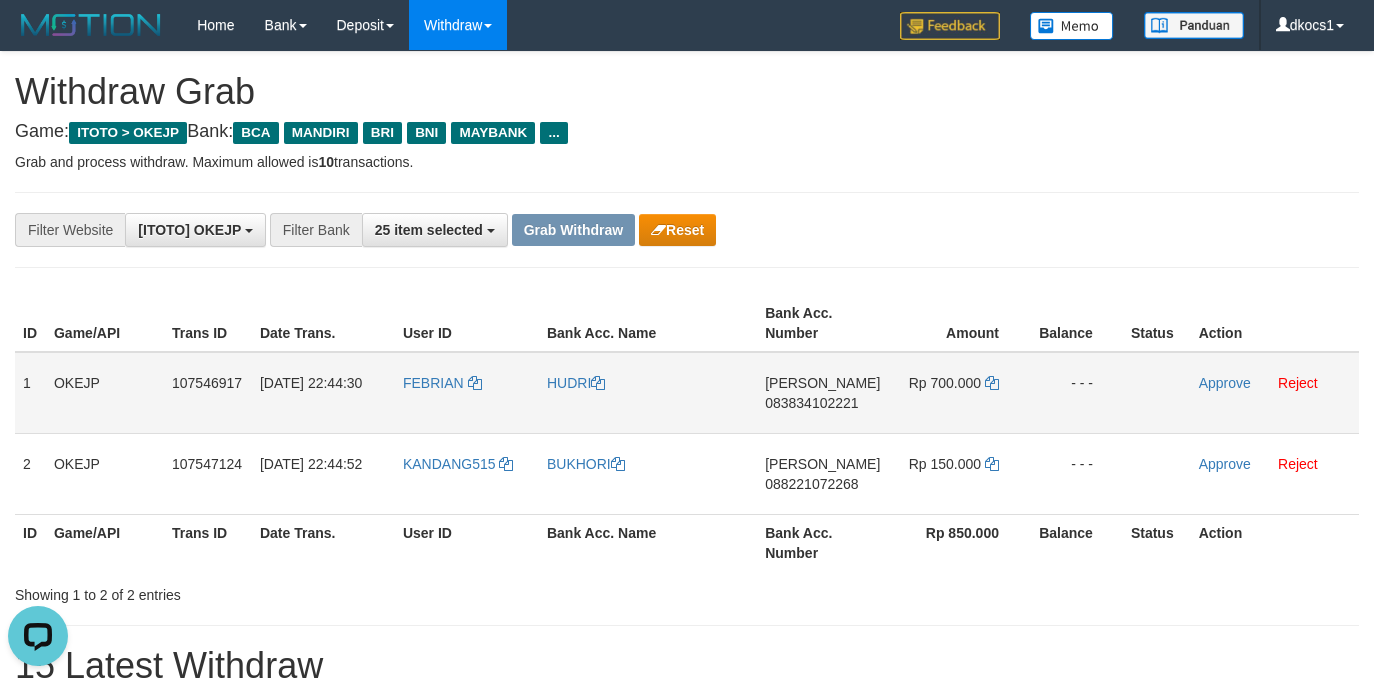 click on "FEBRIAN" at bounding box center [467, 393] 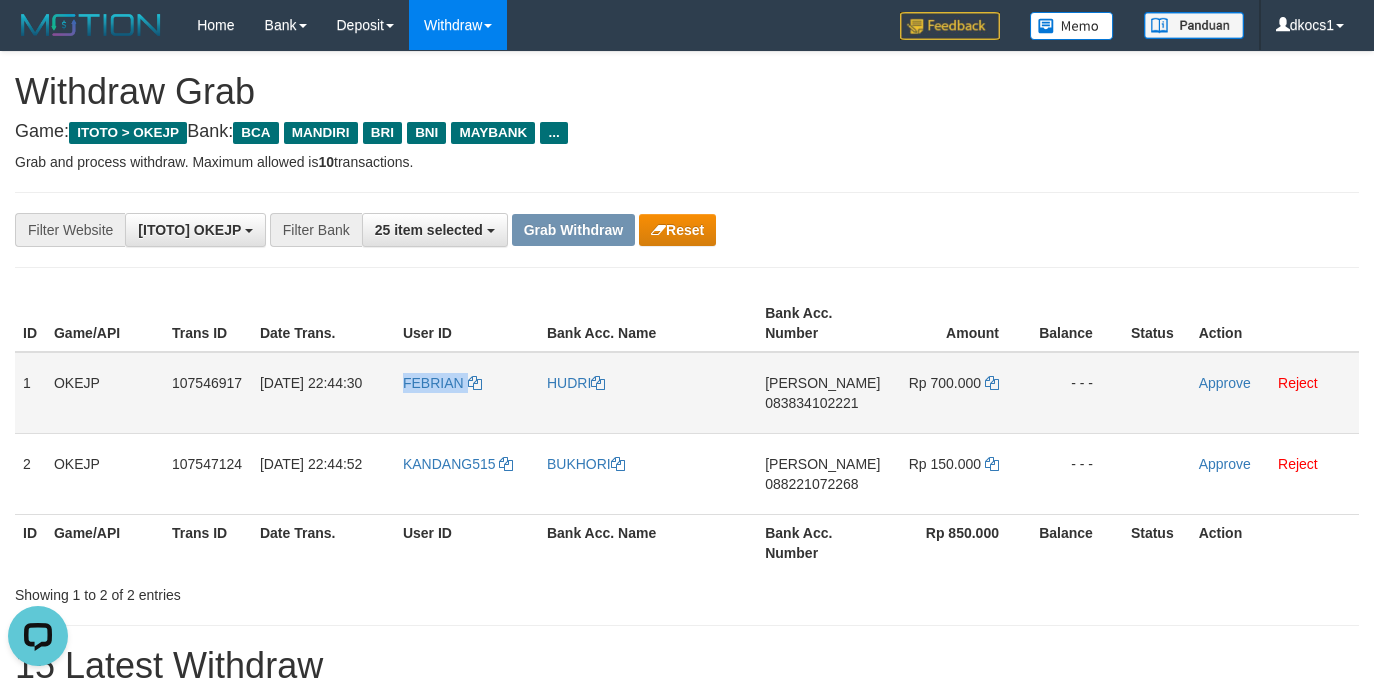 click on "FEBRIAN" at bounding box center [467, 393] 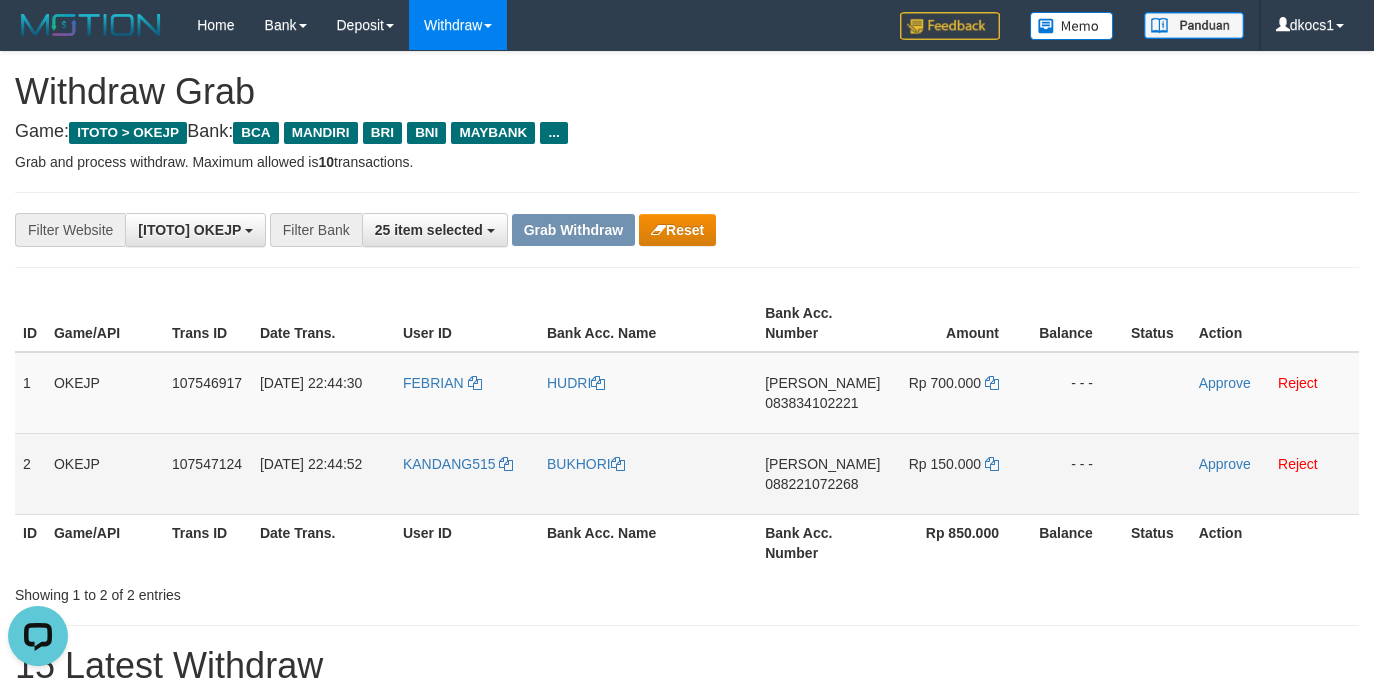 click on "KANDANG515" at bounding box center [467, 473] 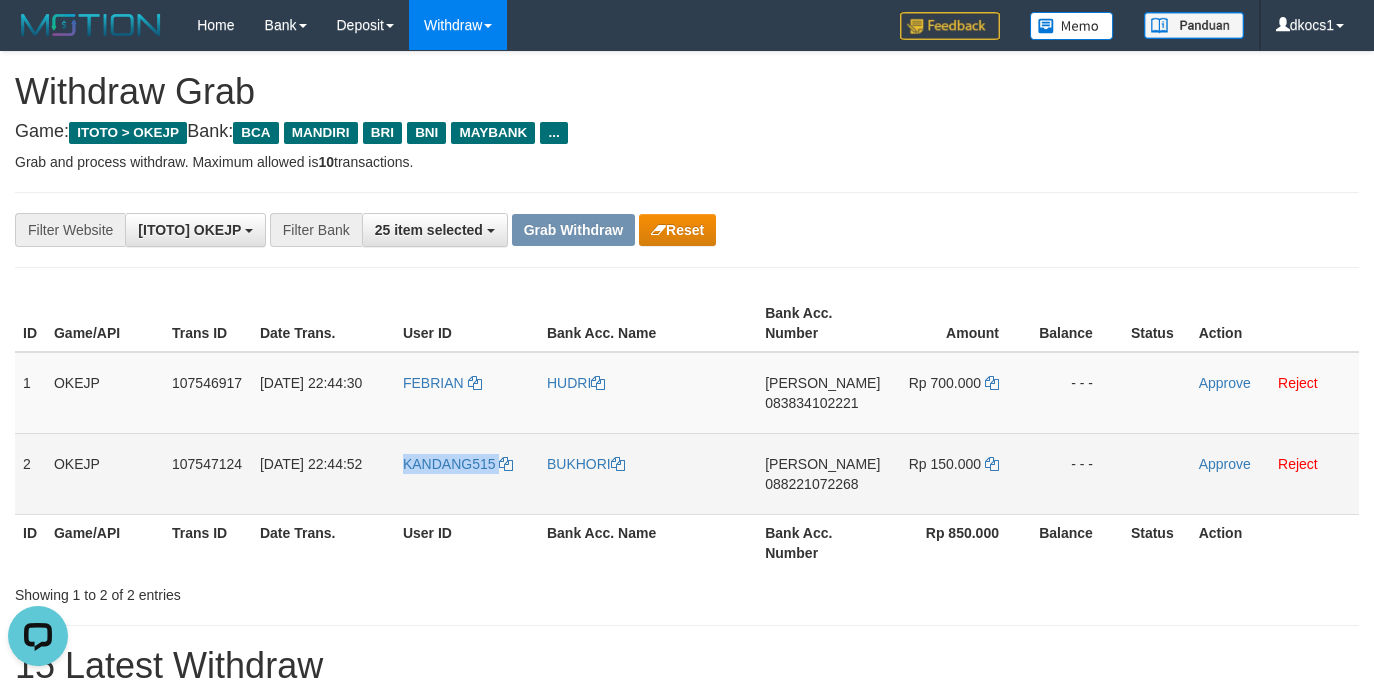 click on "KANDANG515" at bounding box center [467, 473] 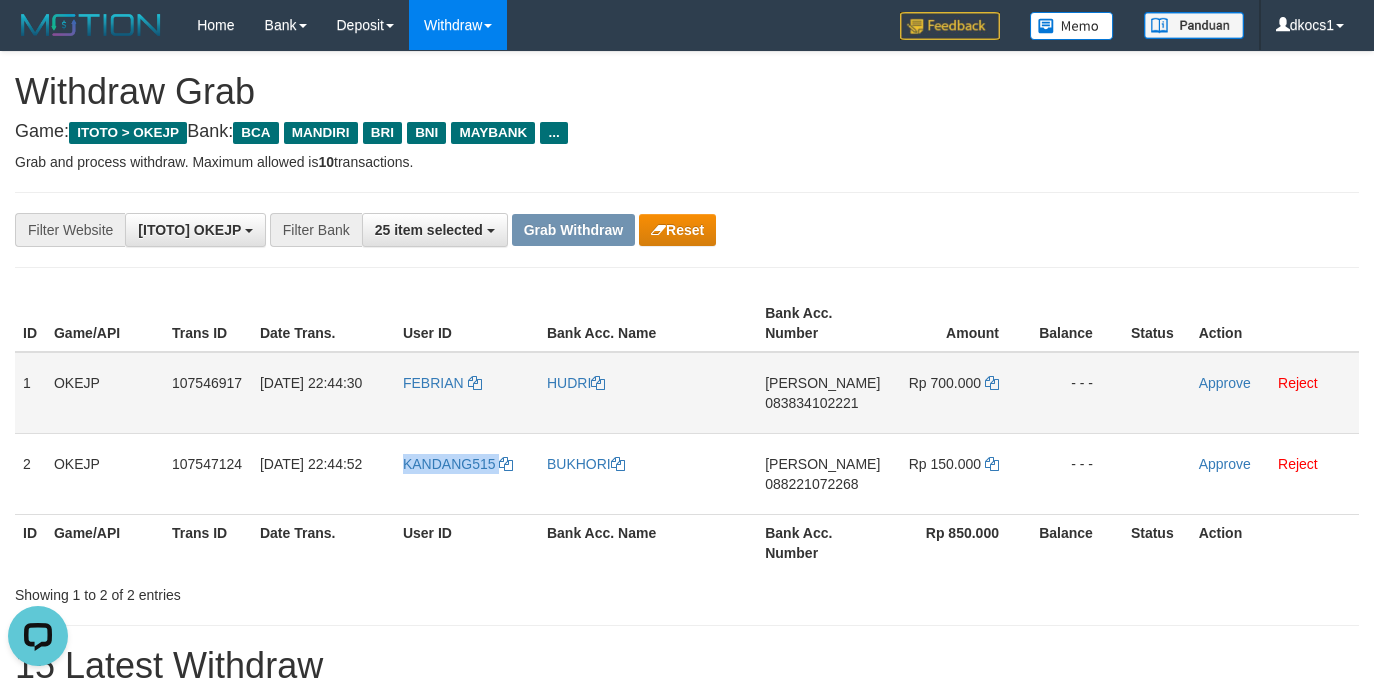 copy on "KANDANG515" 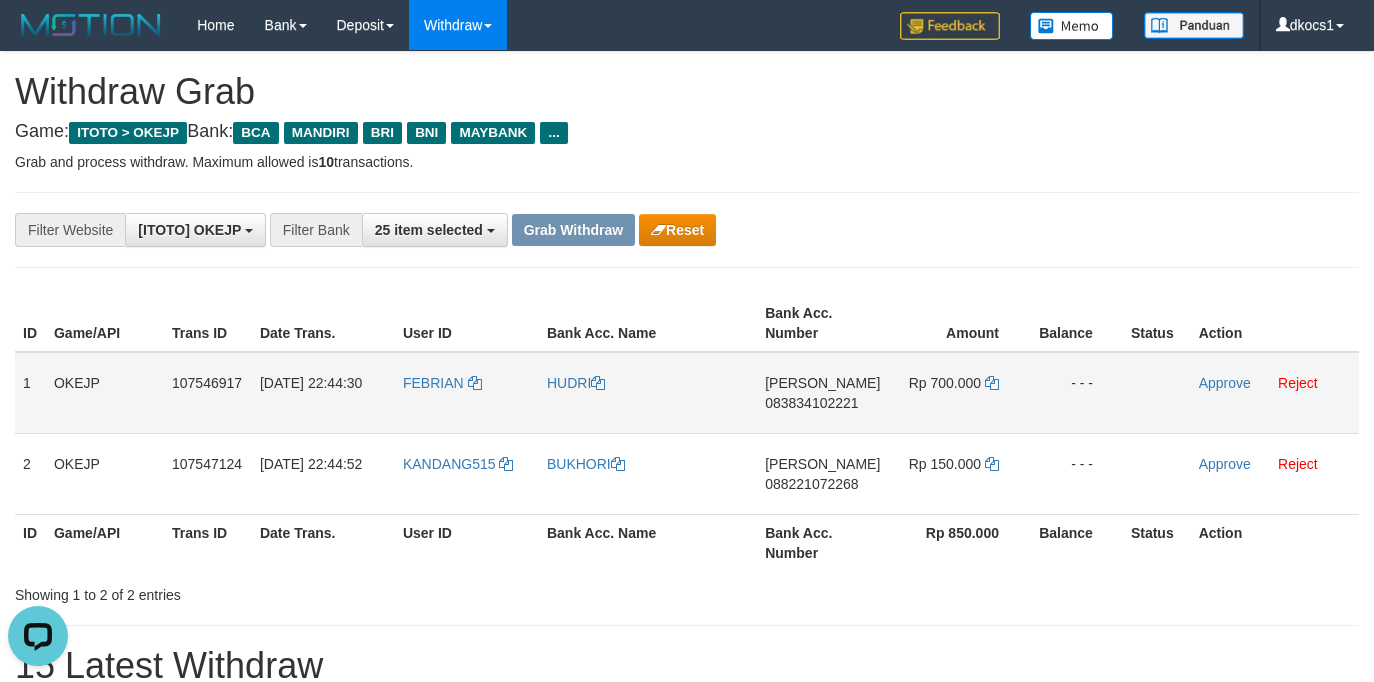 click on "HUDRI" at bounding box center (648, 393) 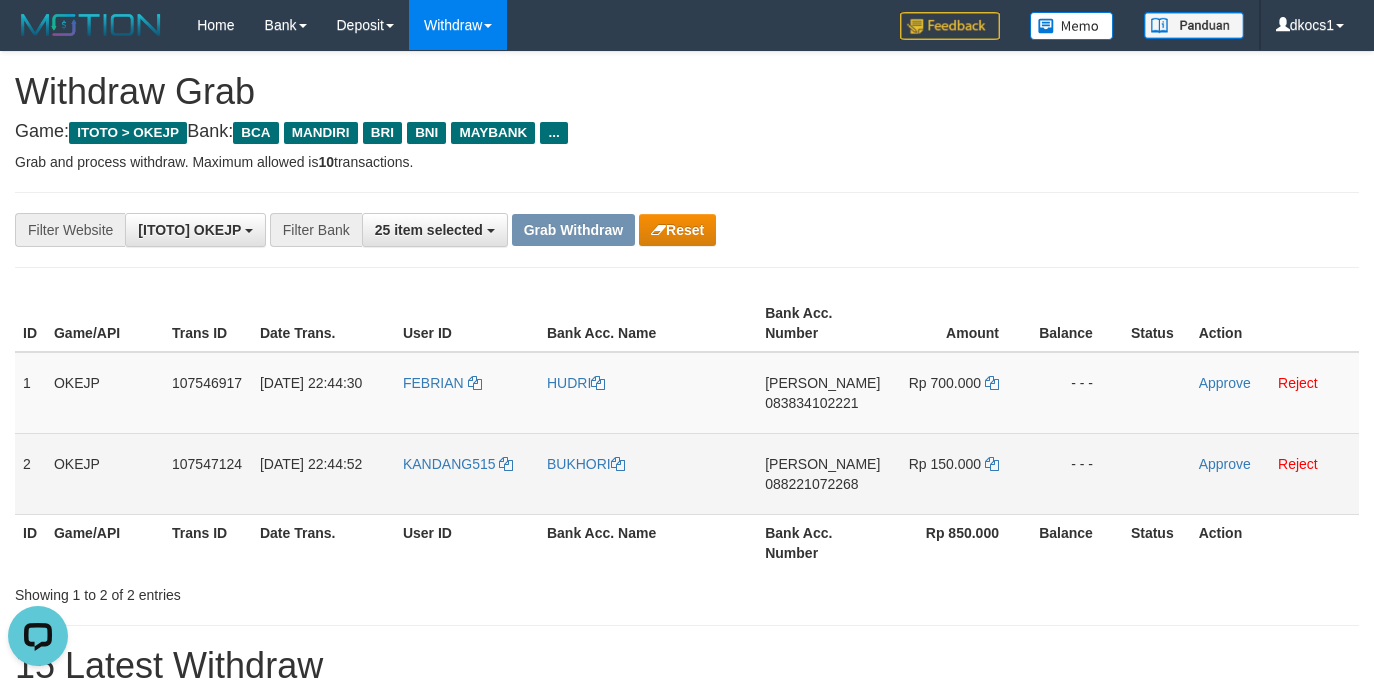 copy on "HUDRI" 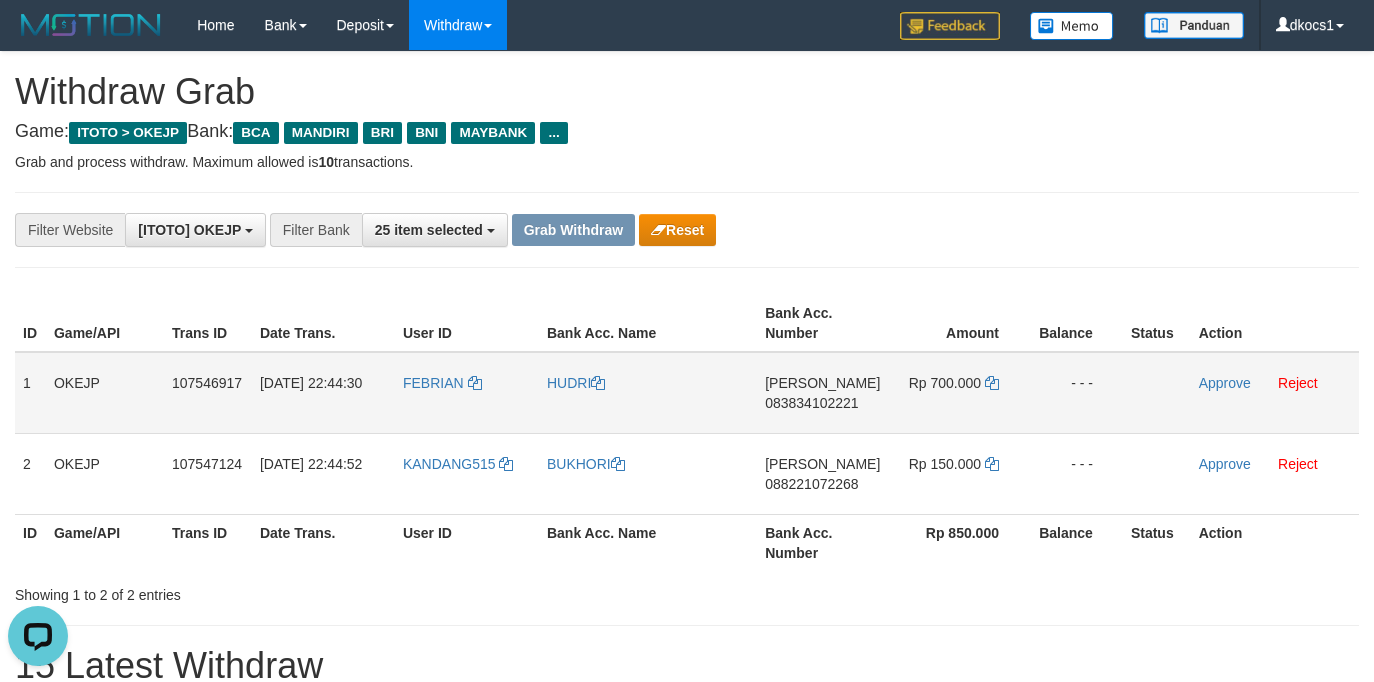 click on "DANA
083834102221" at bounding box center (822, 393) 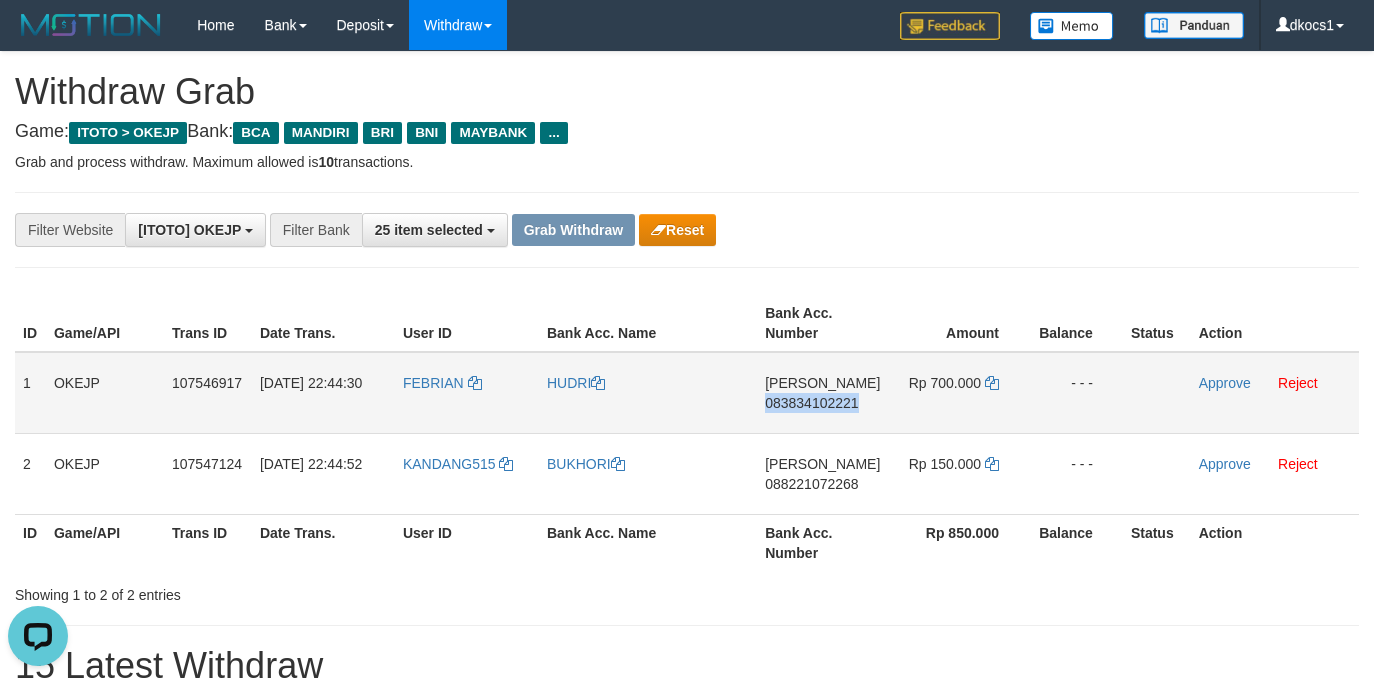 click on "DANA
083834102221" at bounding box center [822, 393] 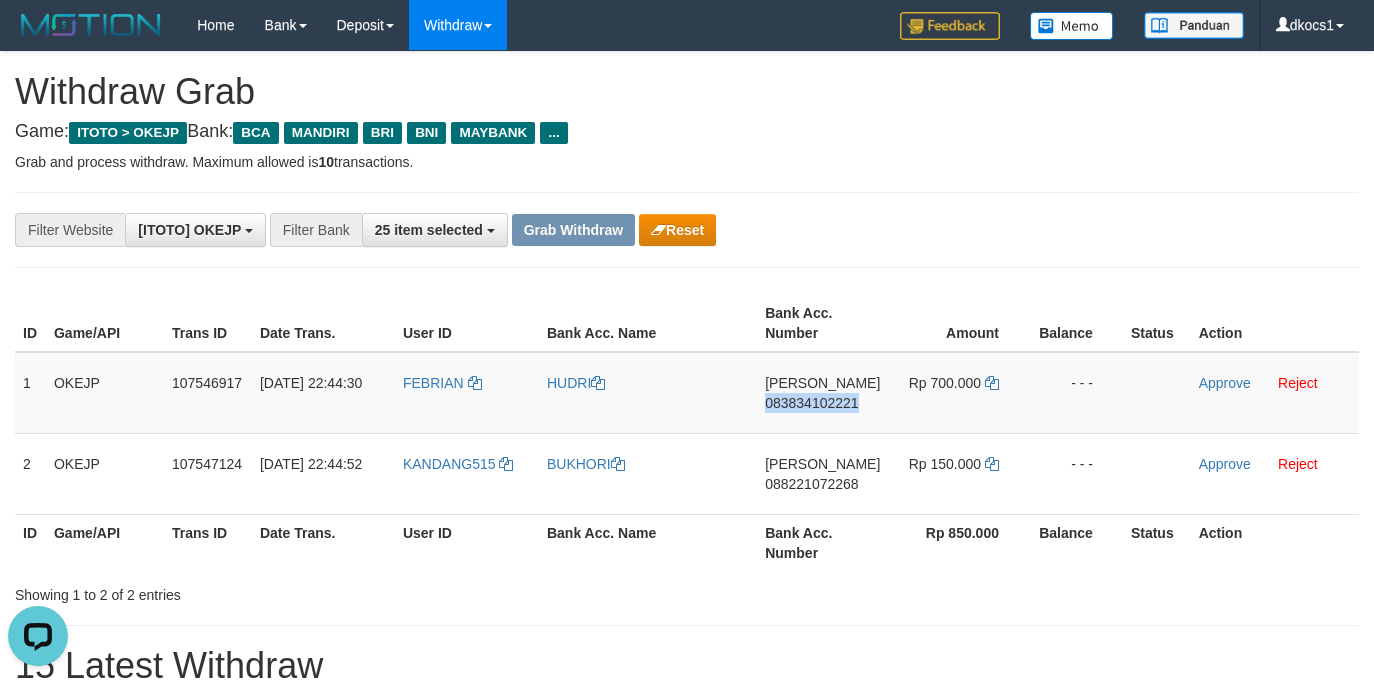 copy on "083834102221" 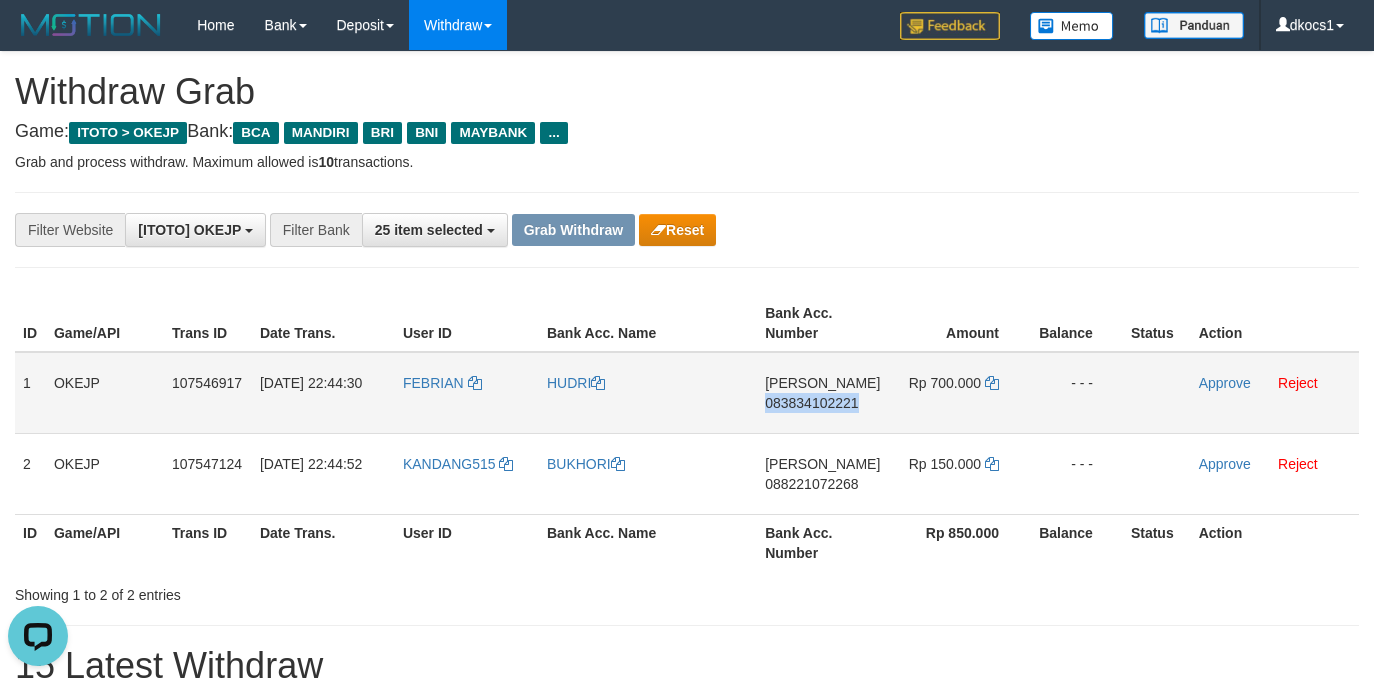 click on "DANA
083834102221" at bounding box center (822, 393) 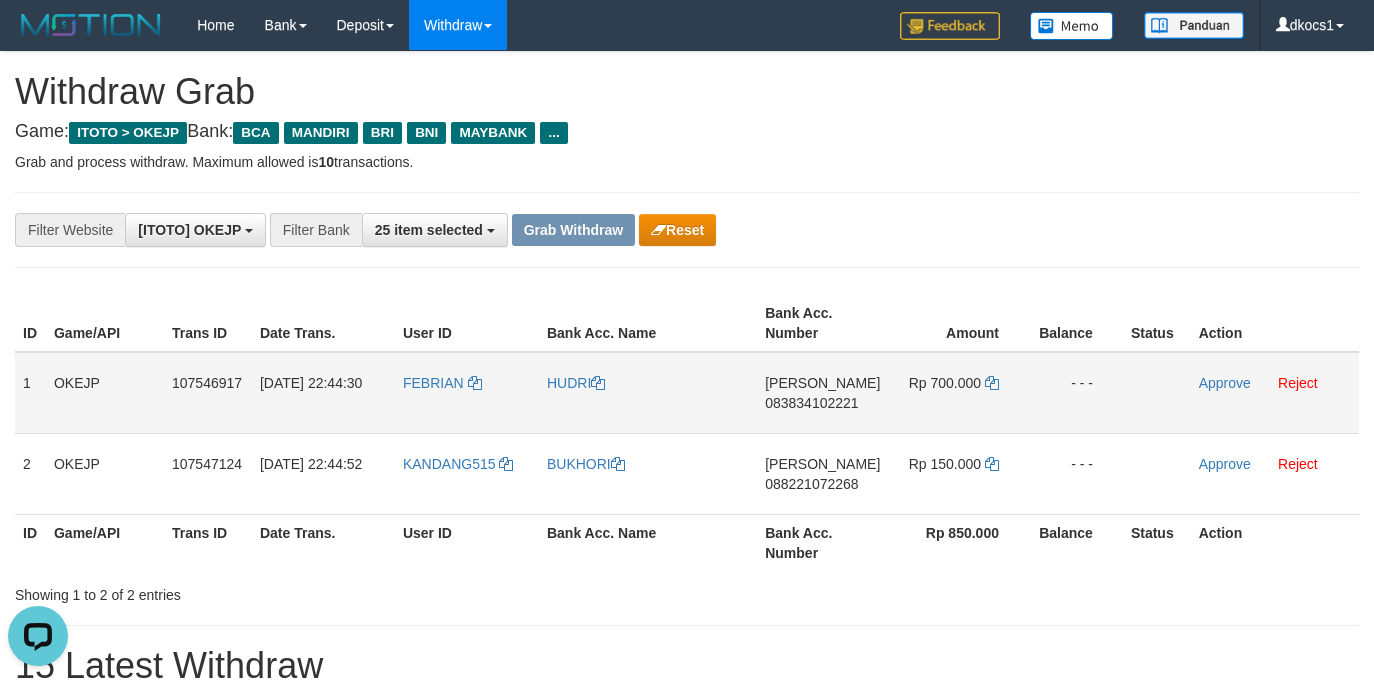click on "DANA
083834102221" at bounding box center [822, 393] 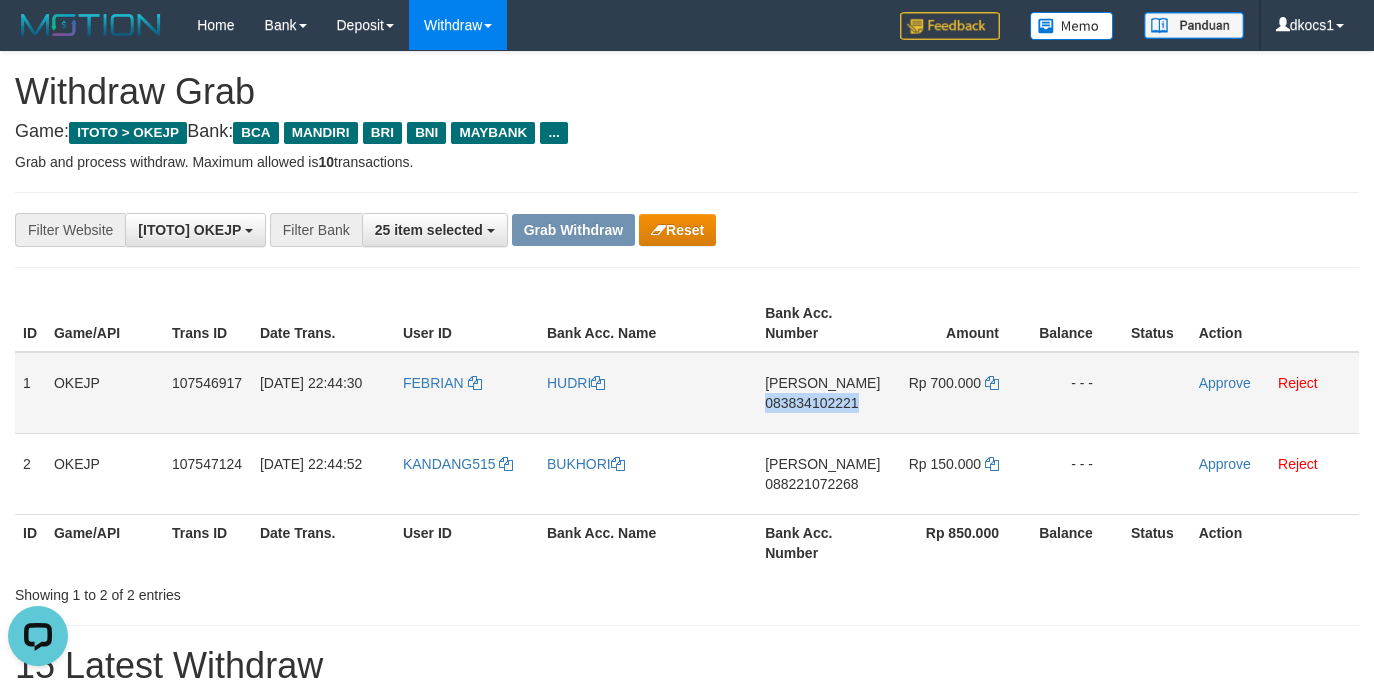 click on "DANA
083834102221" at bounding box center (822, 393) 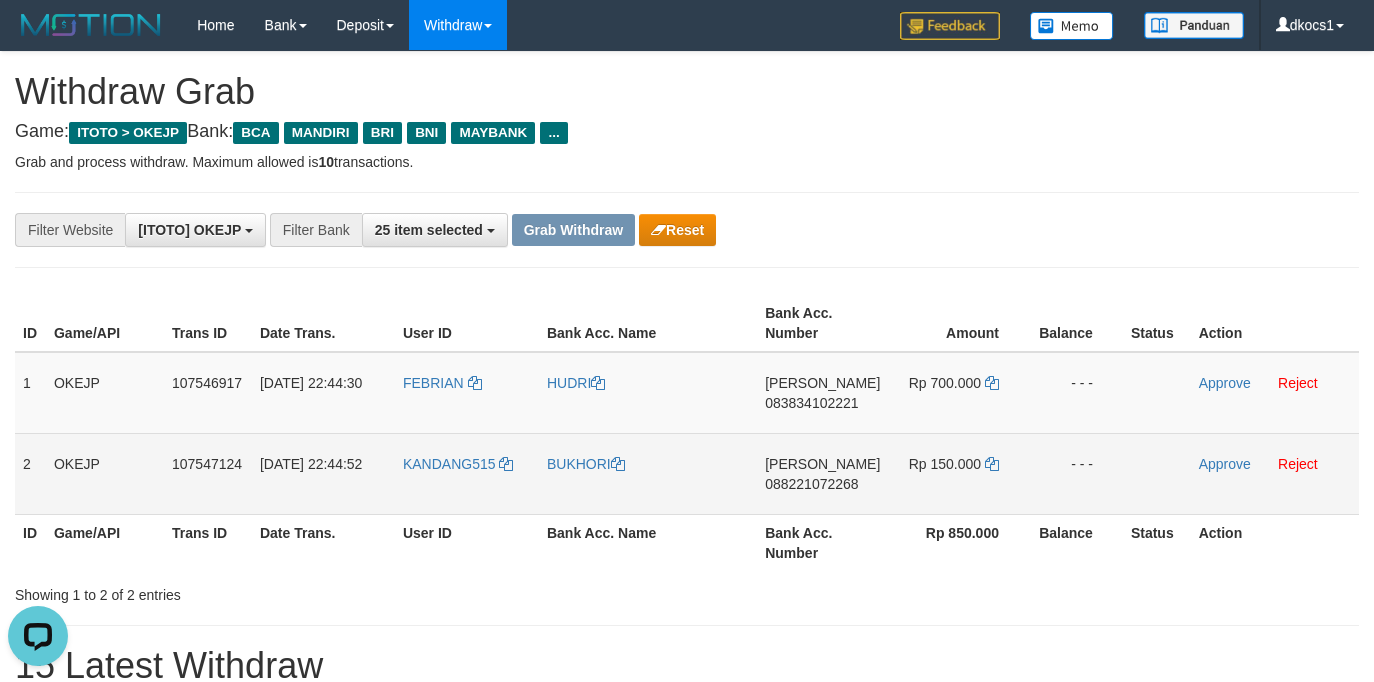 click on "DANA
088221072268" at bounding box center [822, 473] 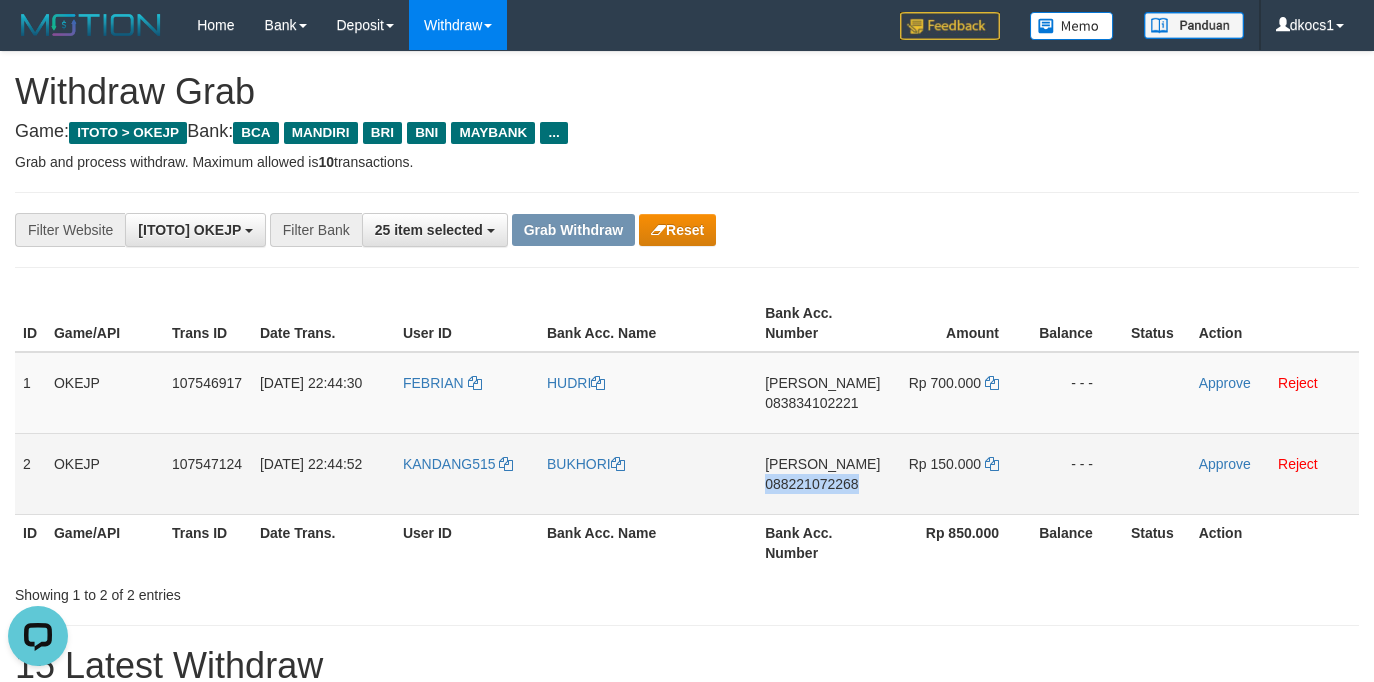 click on "DANA
088221072268" at bounding box center [822, 473] 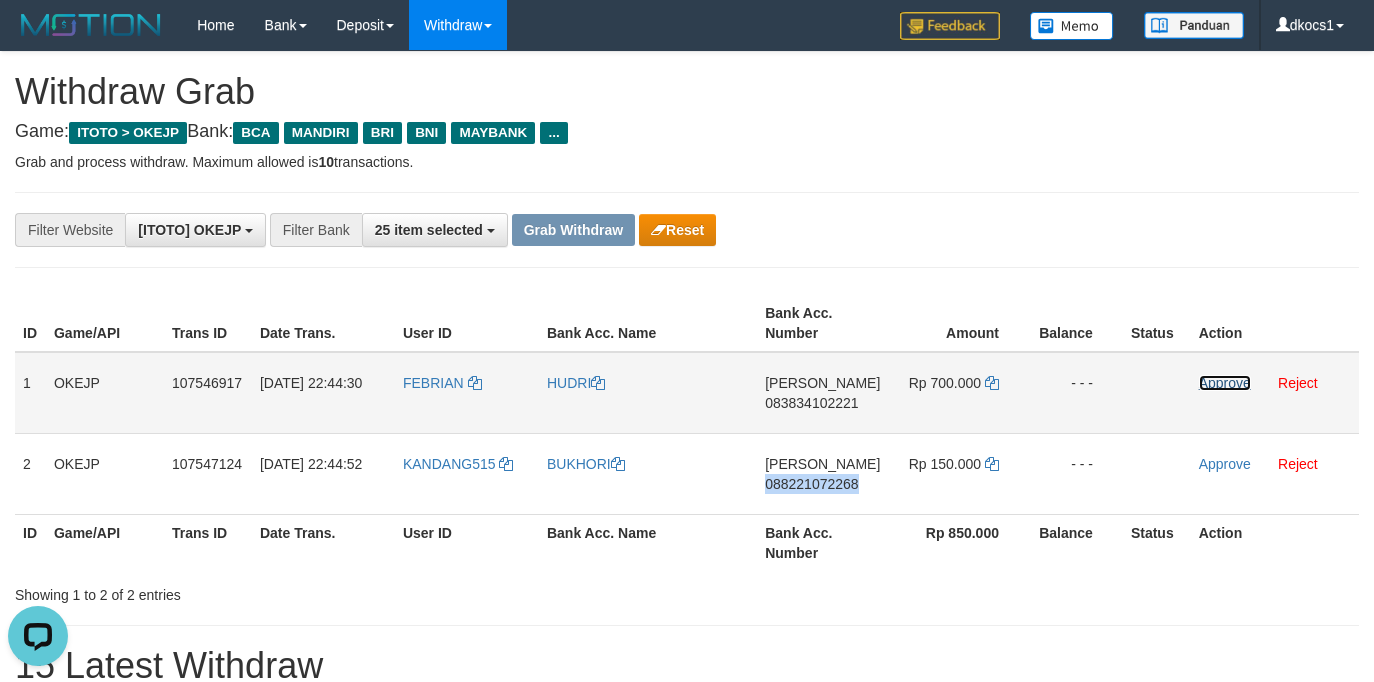click on "Approve" at bounding box center [1225, 383] 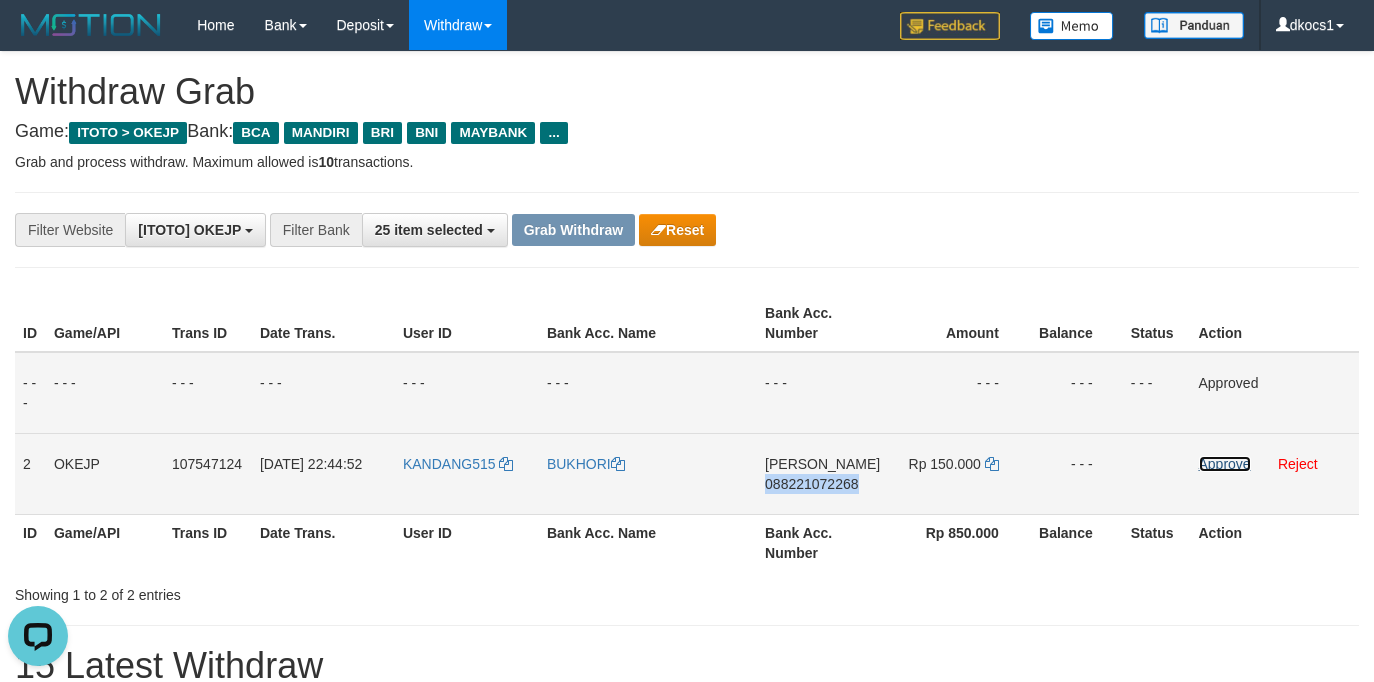 click on "Approve" at bounding box center [1225, 464] 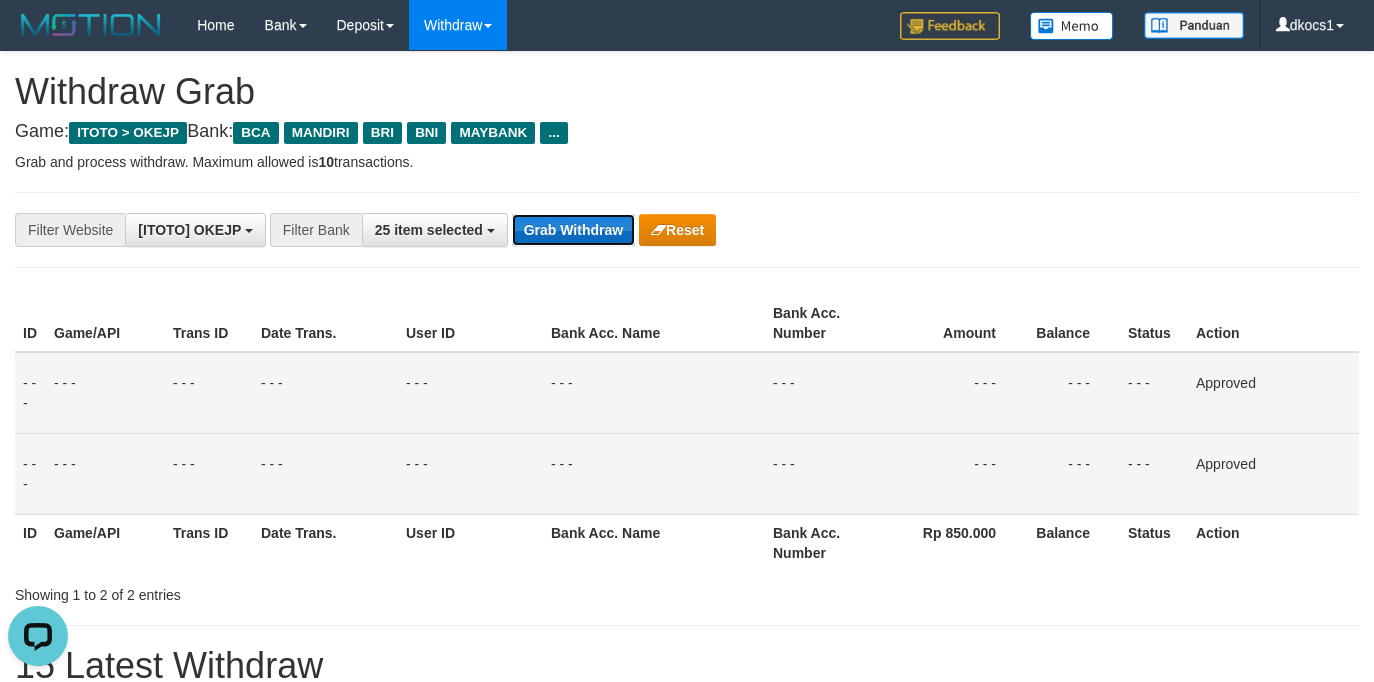 click on "Grab Withdraw" at bounding box center [573, 230] 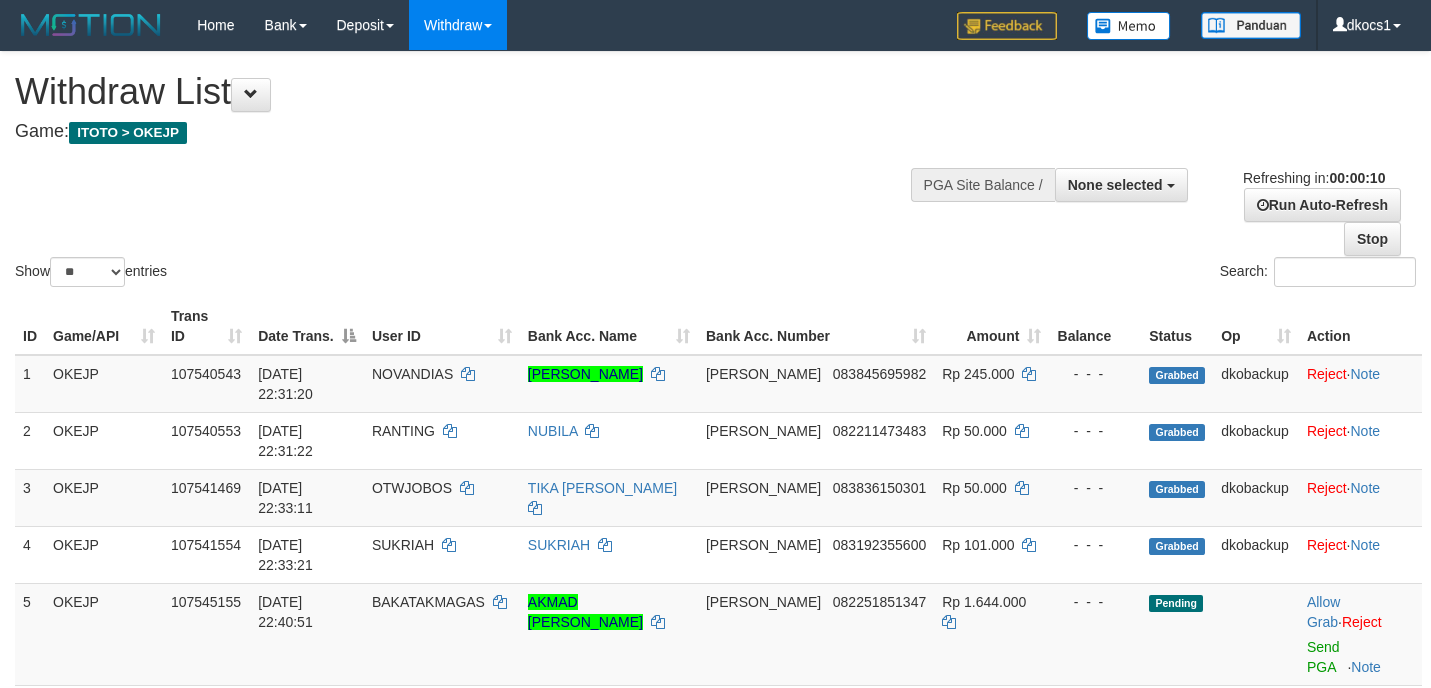 select 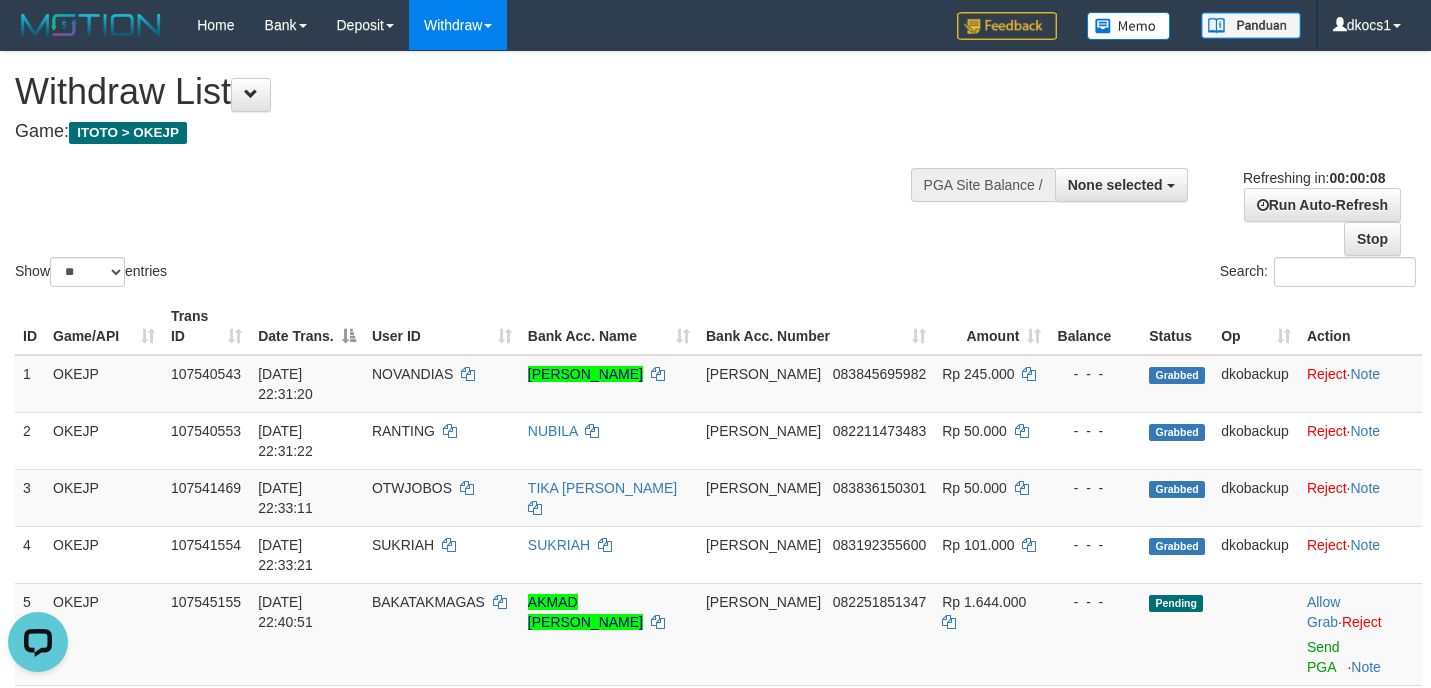 scroll, scrollTop: 0, scrollLeft: 0, axis: both 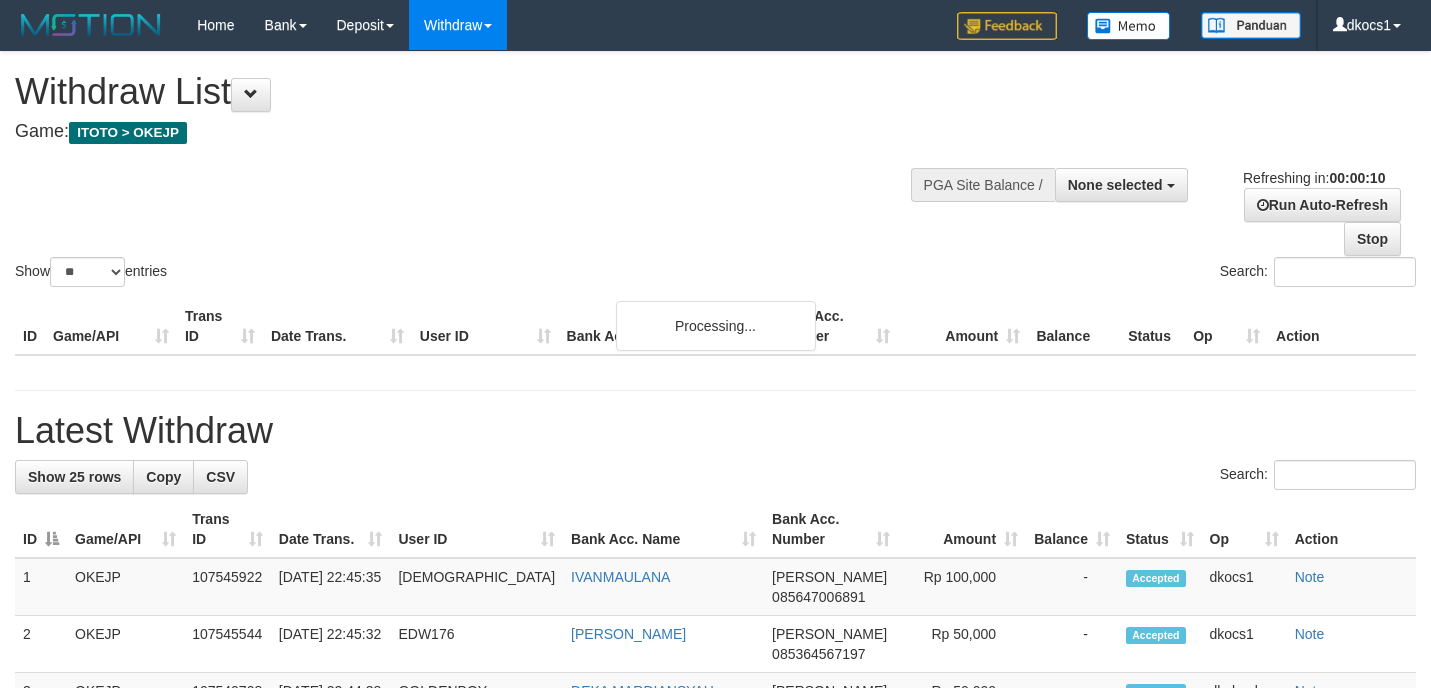 select 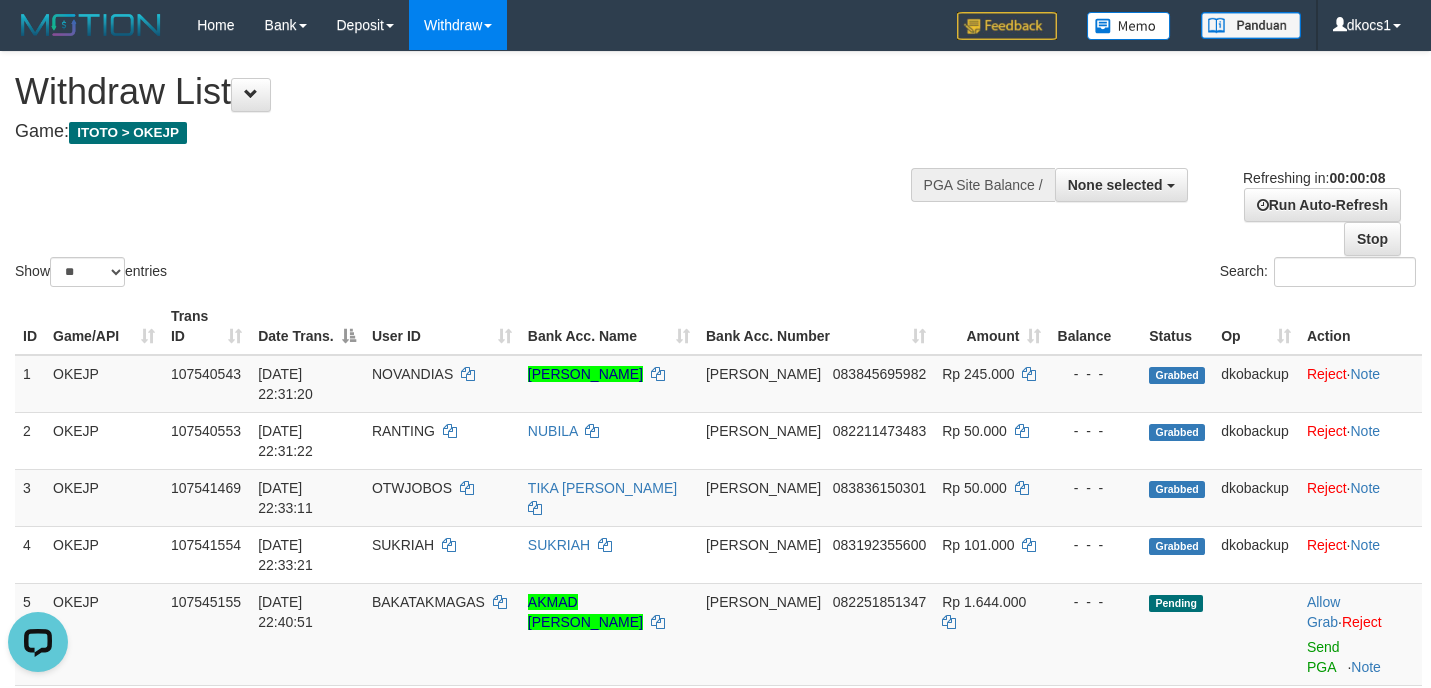 scroll, scrollTop: 0, scrollLeft: 0, axis: both 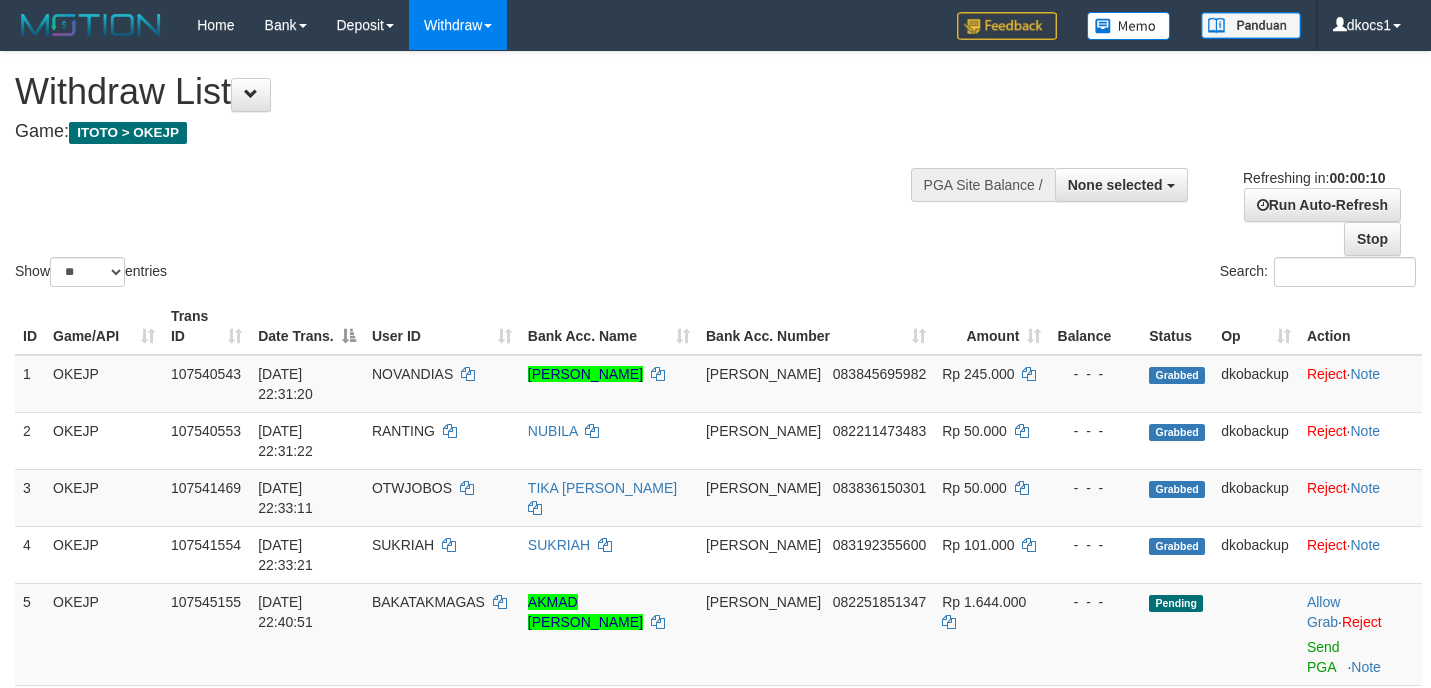 select 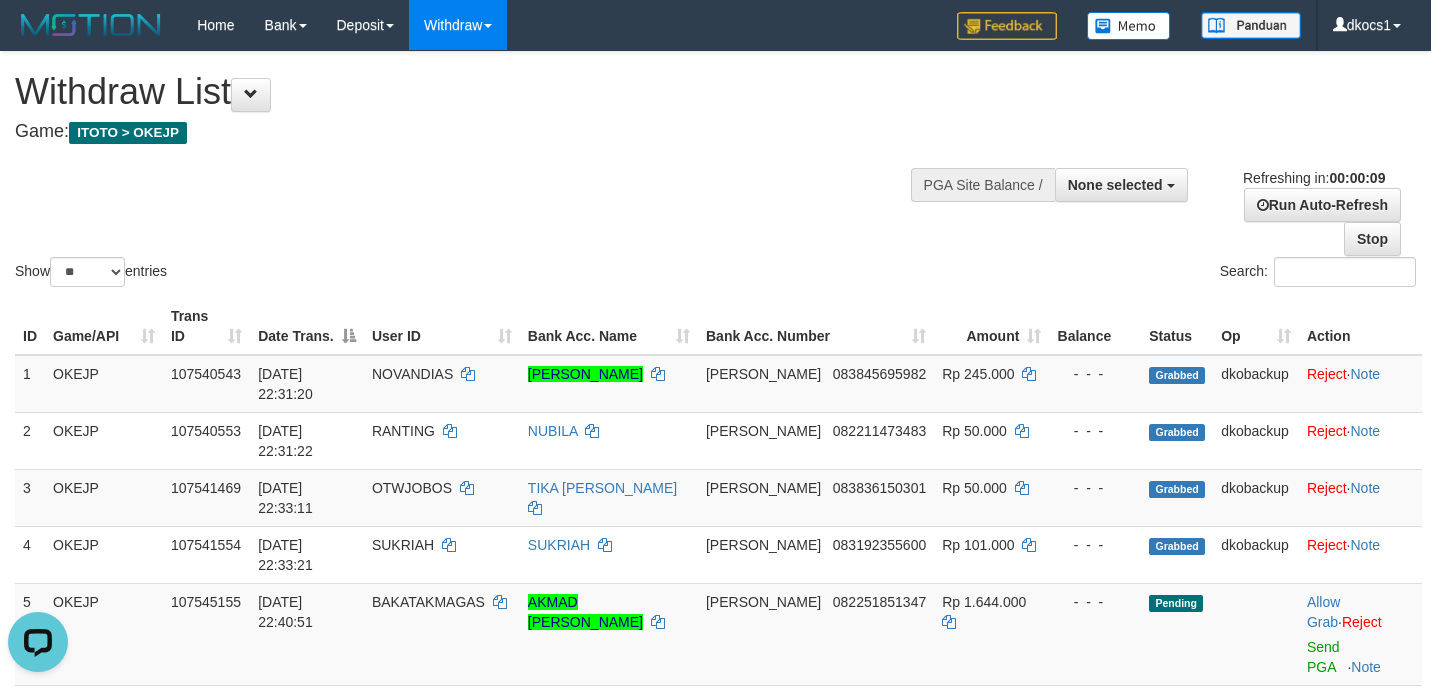 scroll, scrollTop: 0, scrollLeft: 0, axis: both 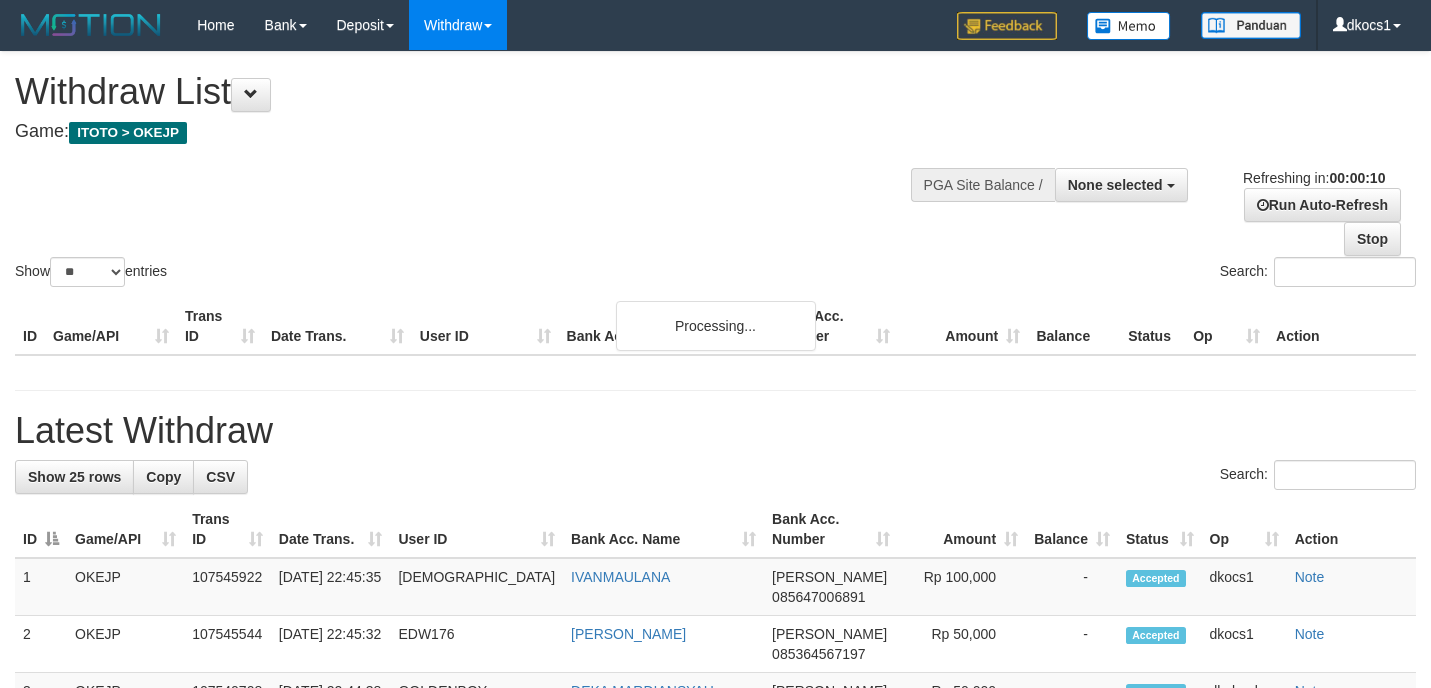 select 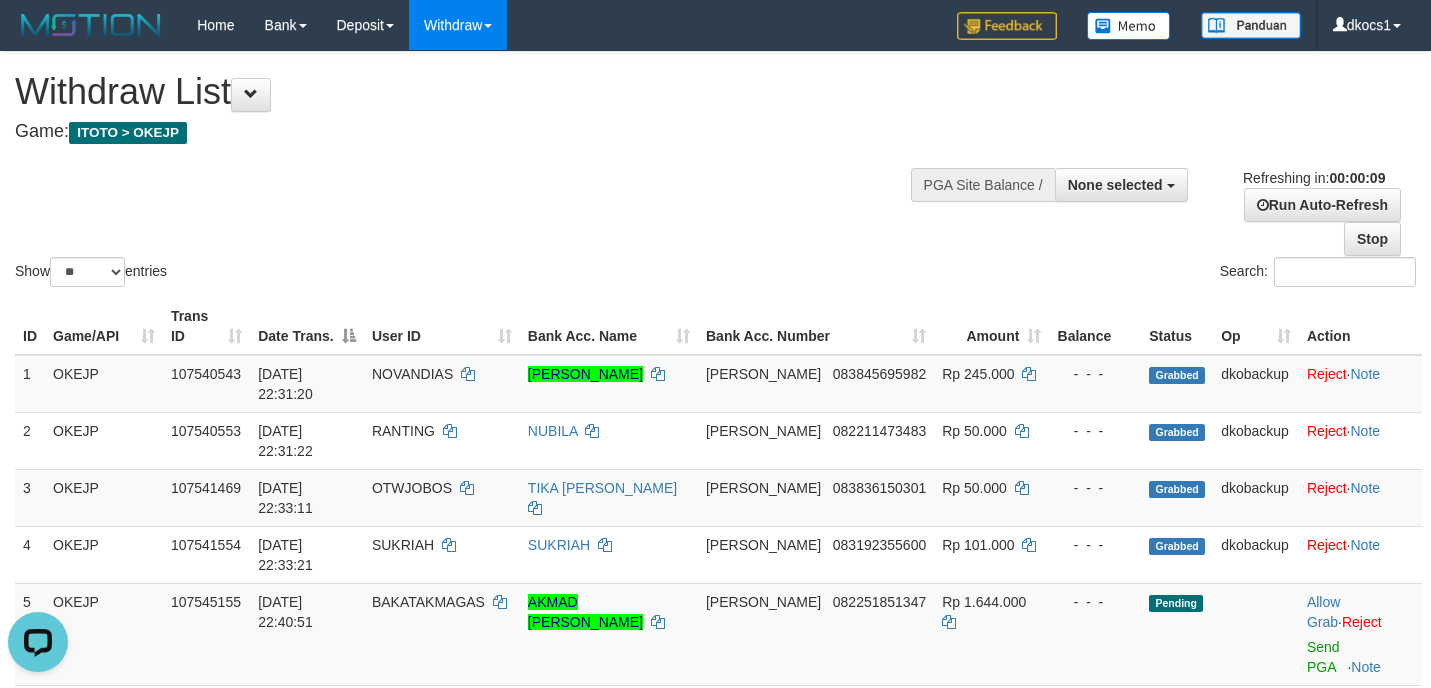 scroll, scrollTop: 0, scrollLeft: 0, axis: both 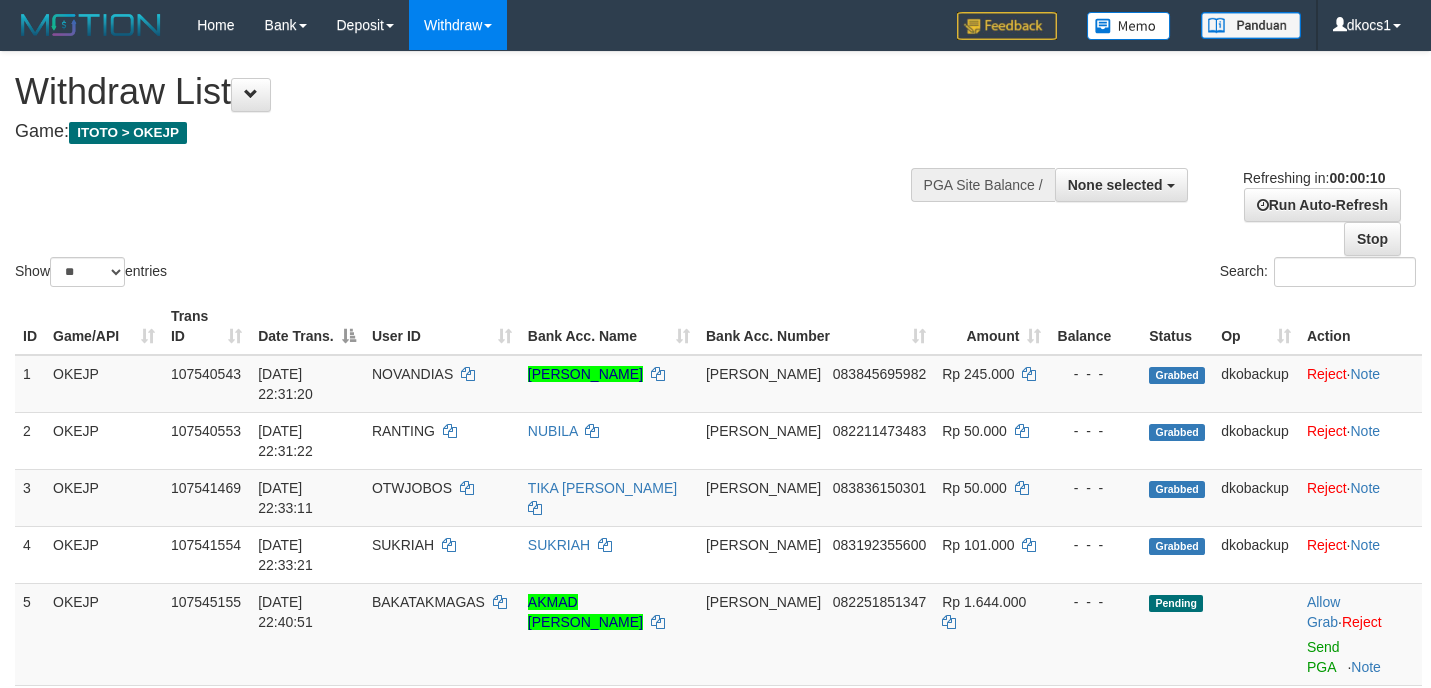 select 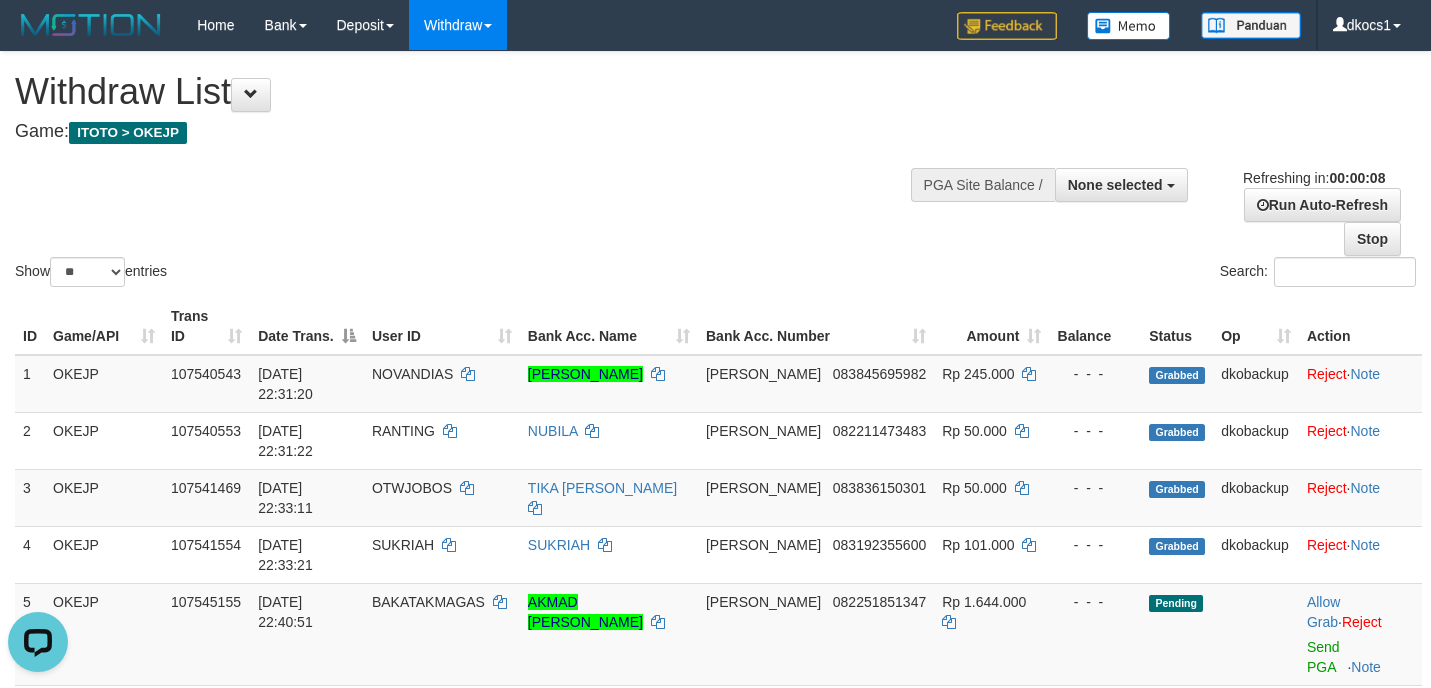 scroll, scrollTop: 0, scrollLeft: 0, axis: both 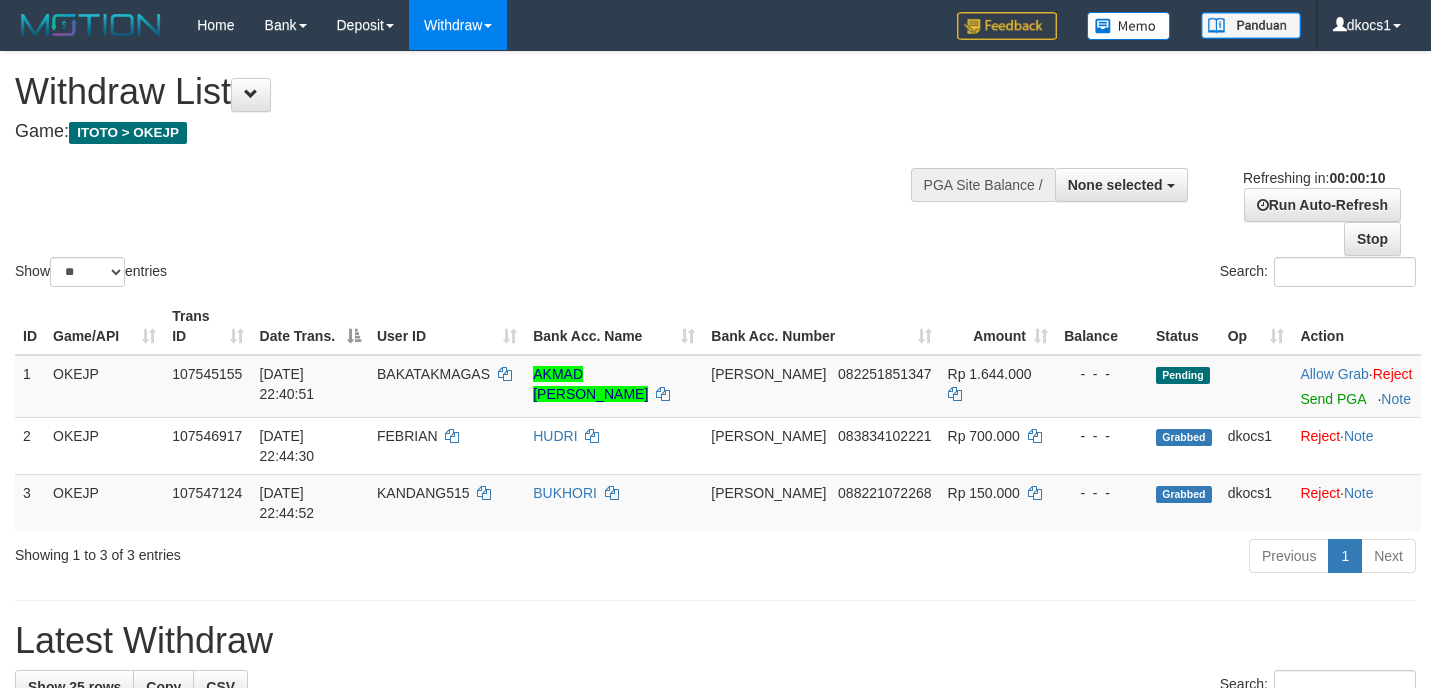 select 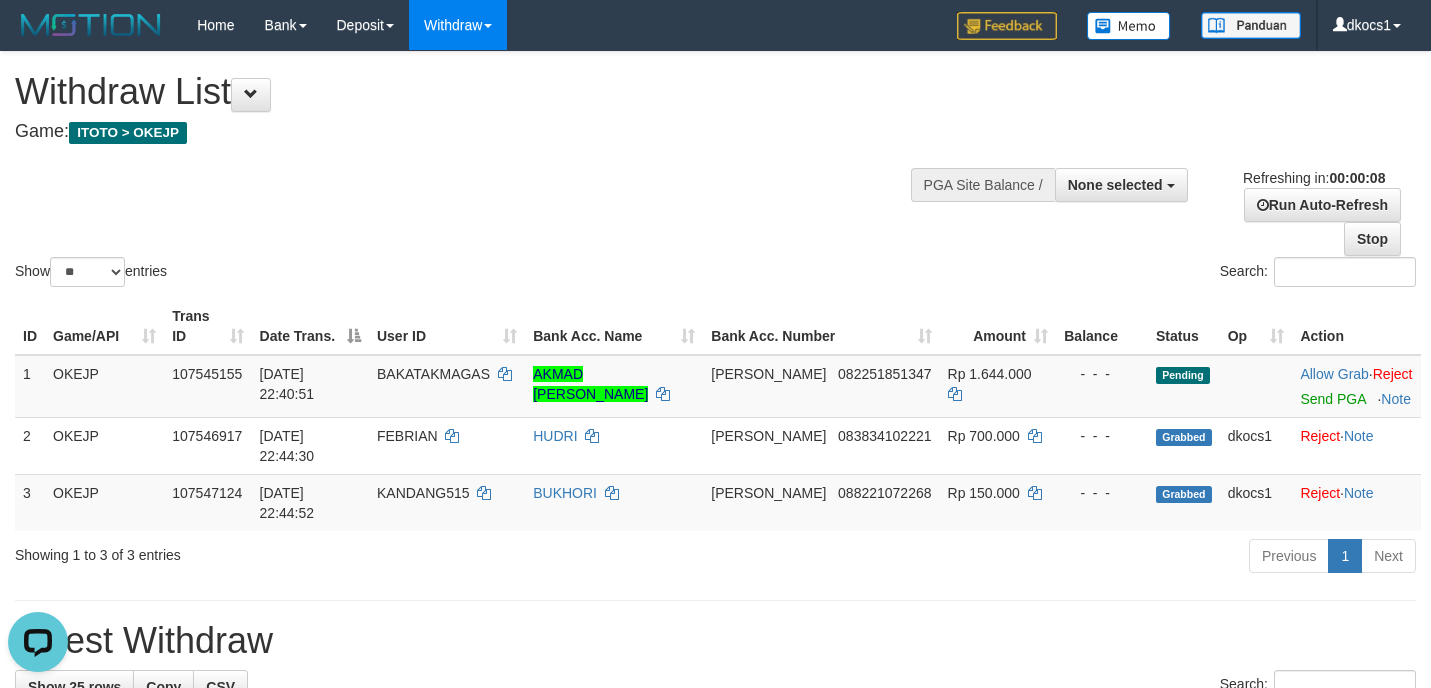 scroll, scrollTop: 0, scrollLeft: 0, axis: both 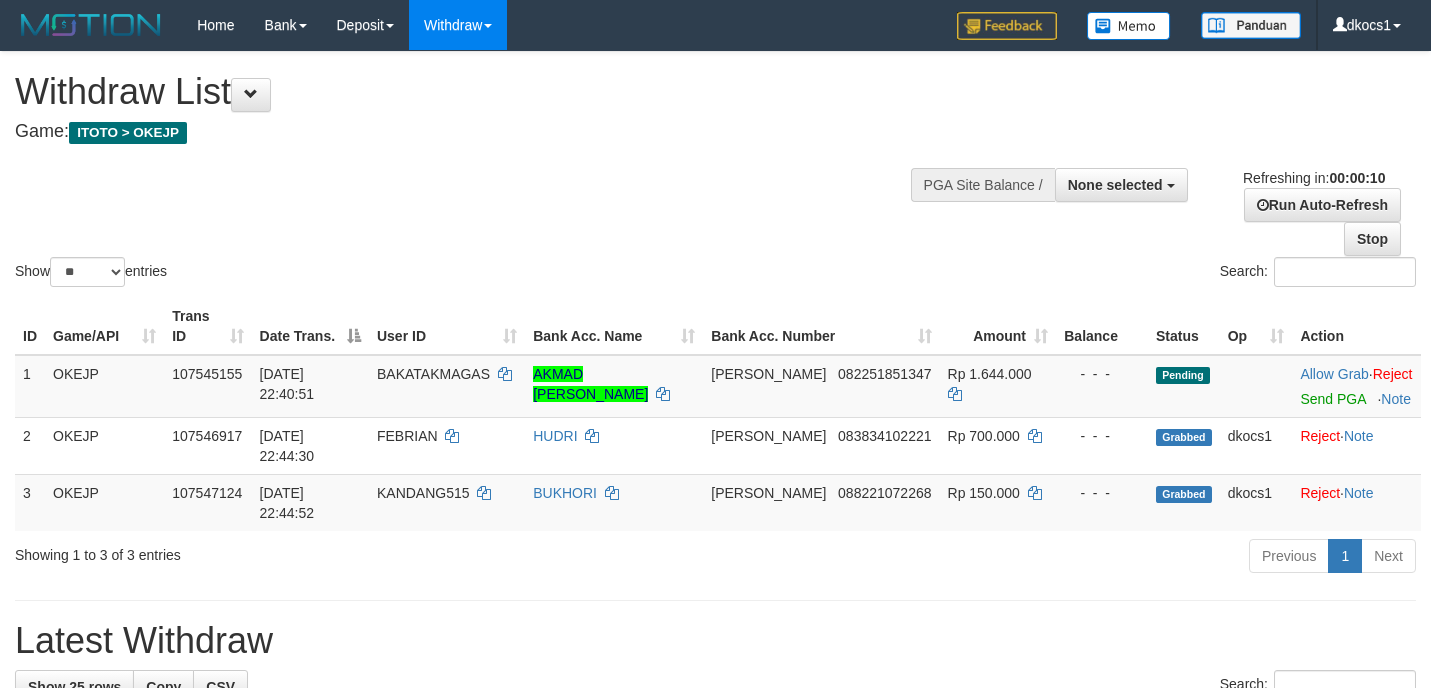 select 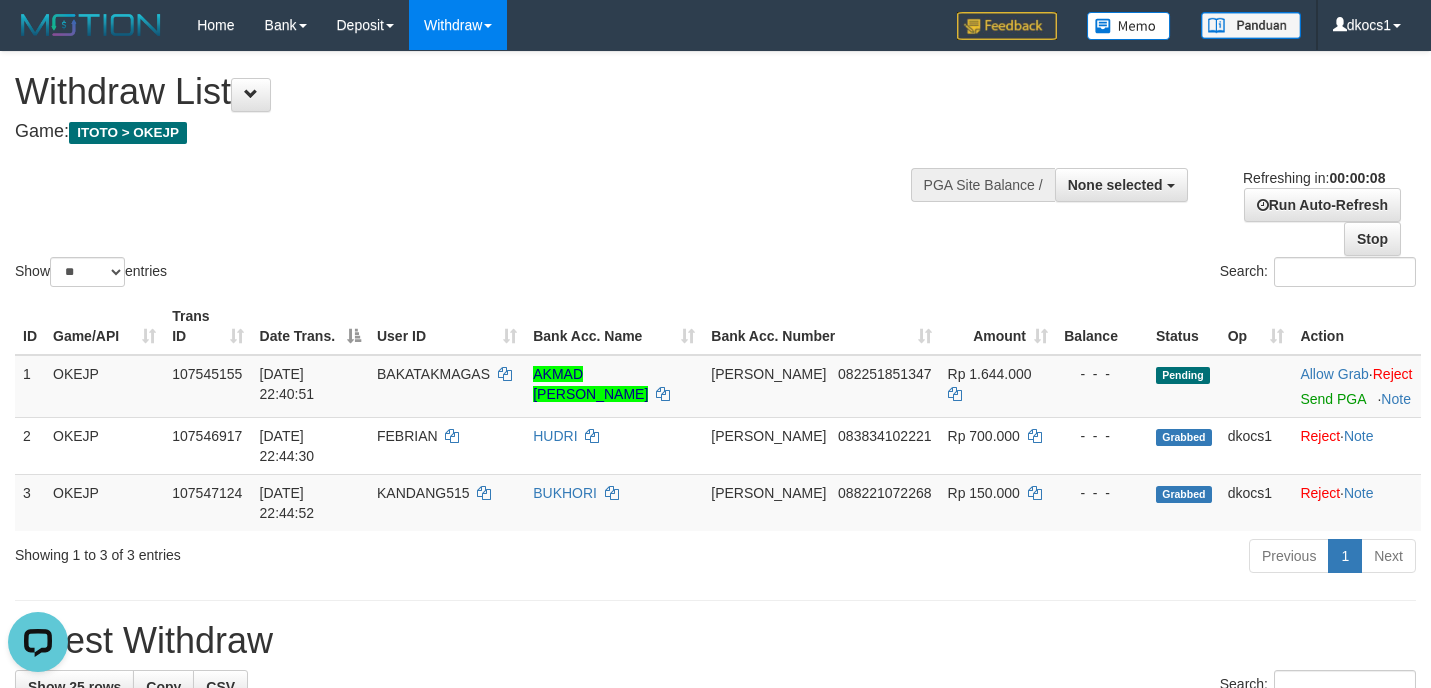 scroll, scrollTop: 0, scrollLeft: 0, axis: both 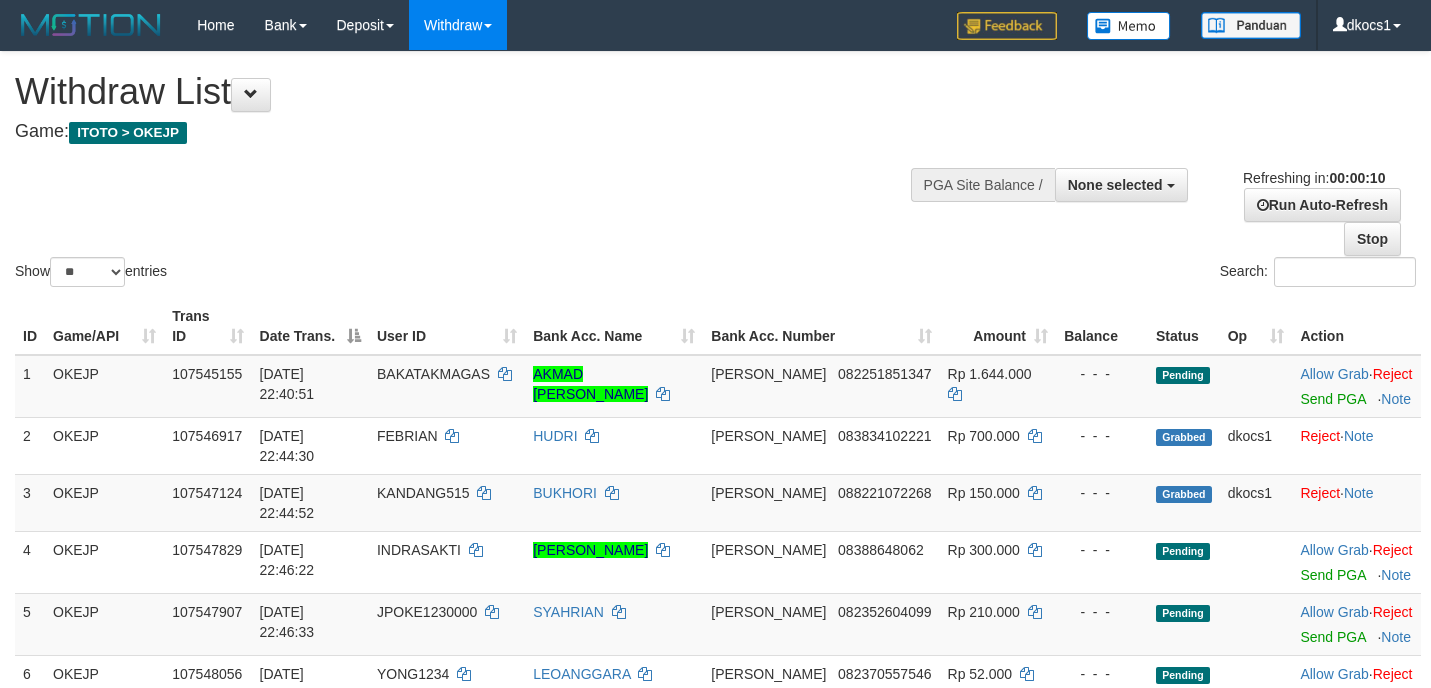 select 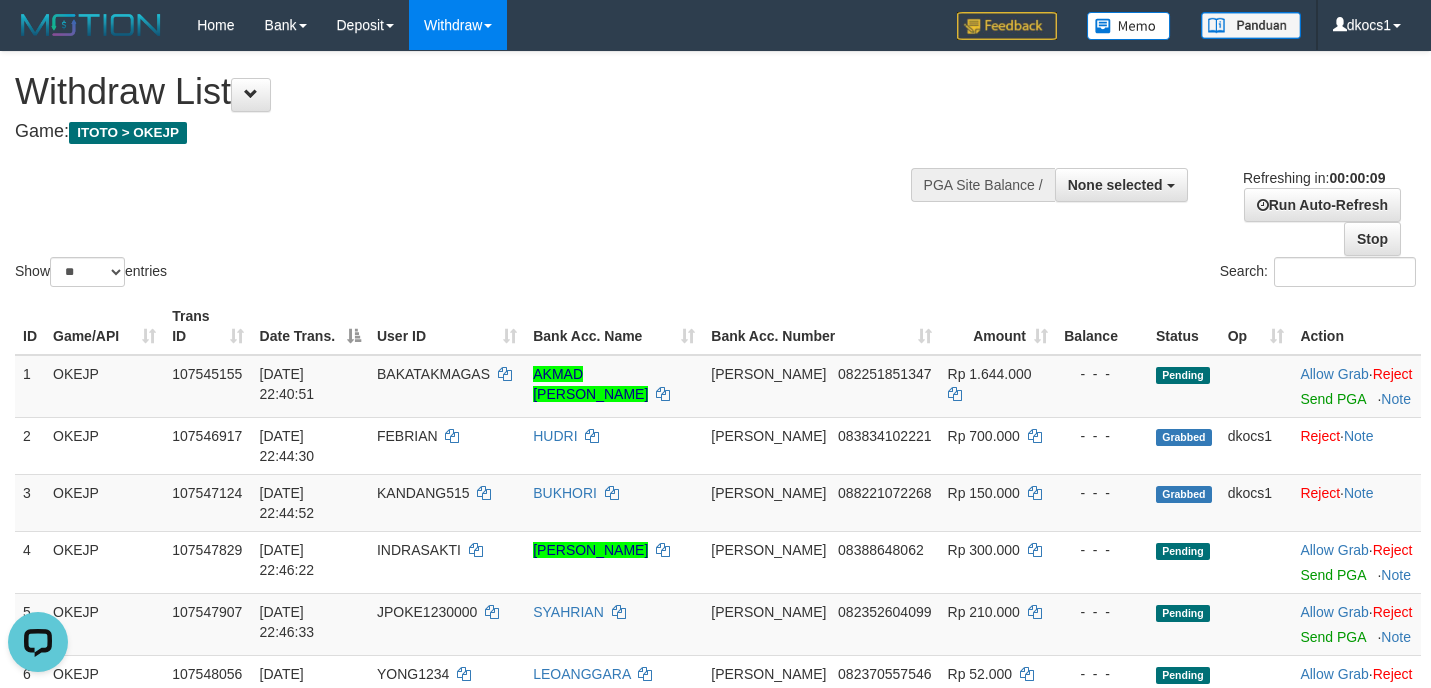 scroll, scrollTop: 0, scrollLeft: 0, axis: both 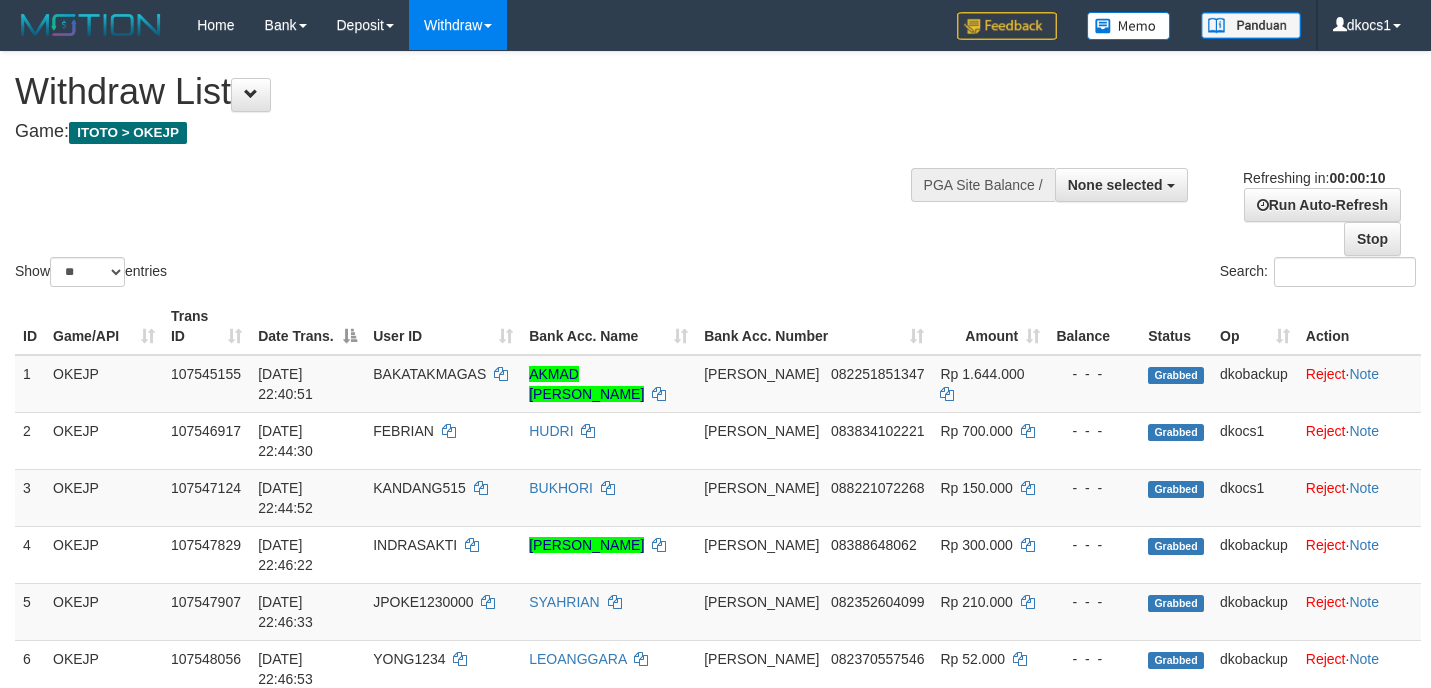 select 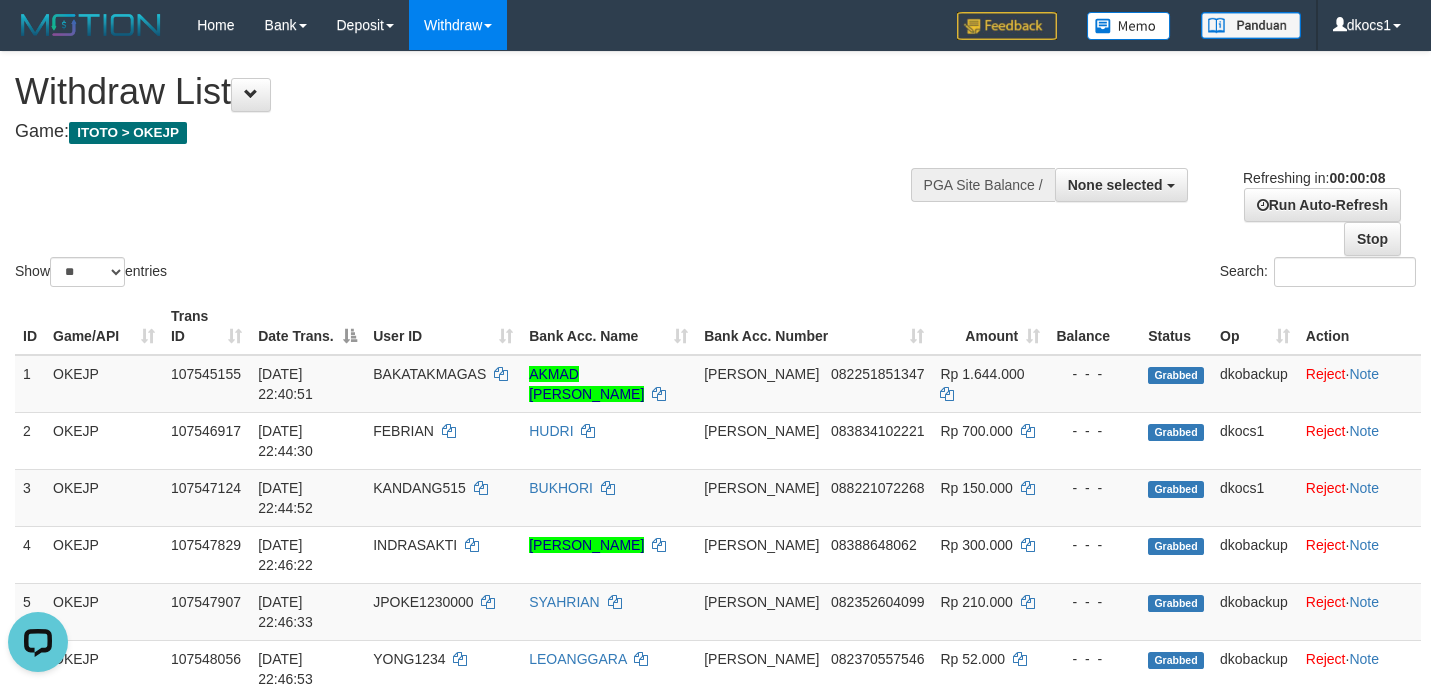 scroll, scrollTop: 0, scrollLeft: 0, axis: both 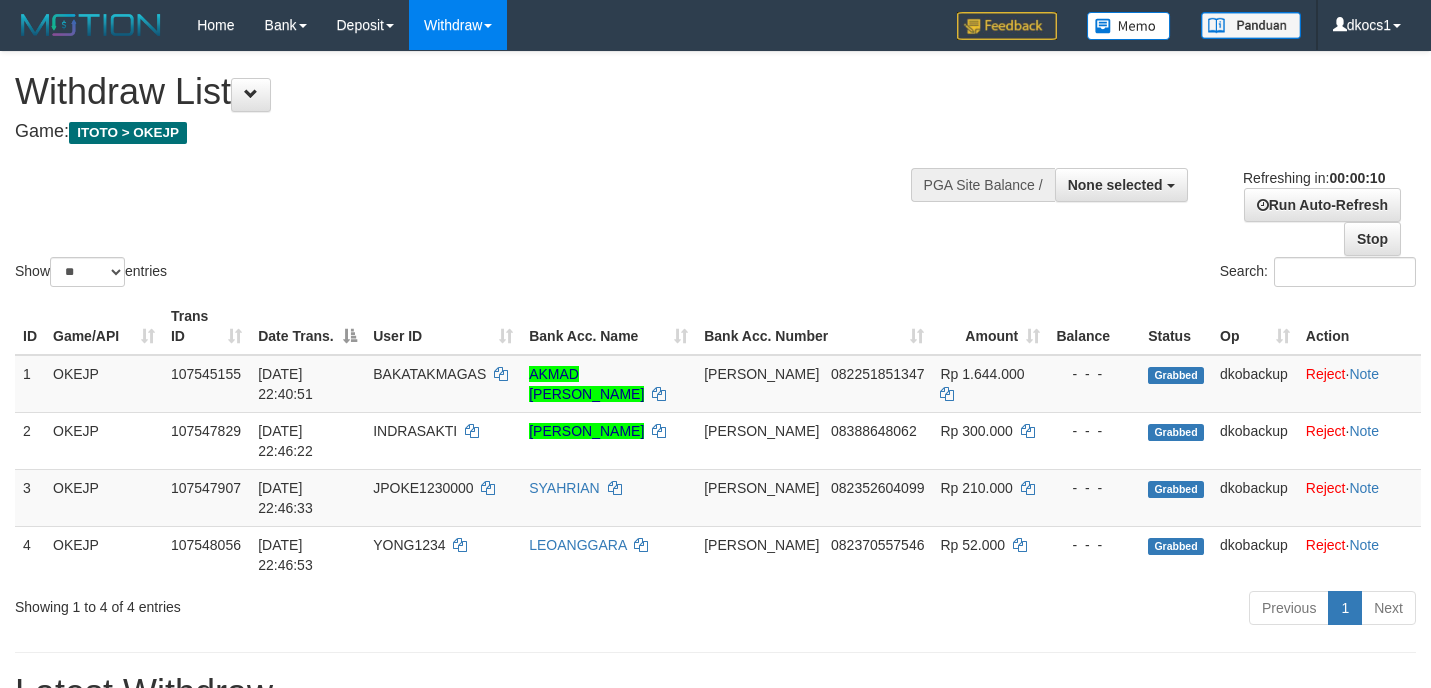select 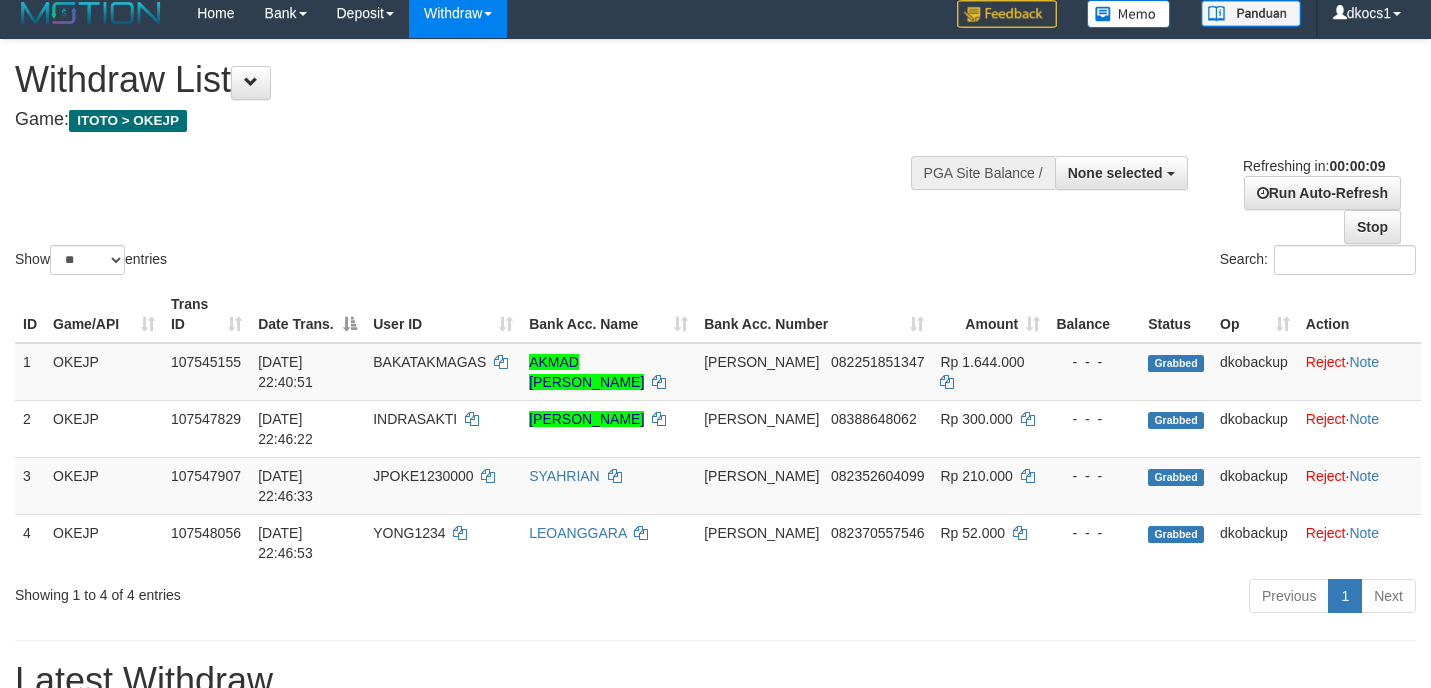 scroll, scrollTop: 0, scrollLeft: 0, axis: both 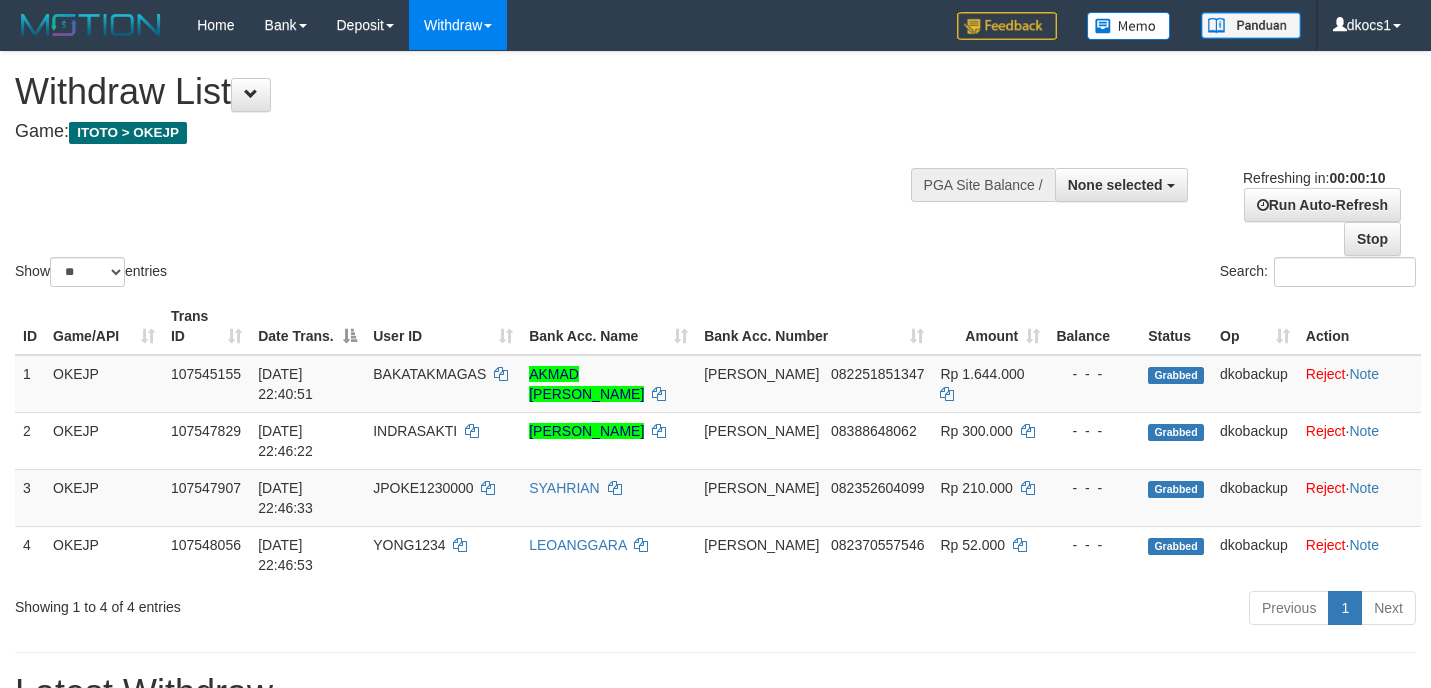 select 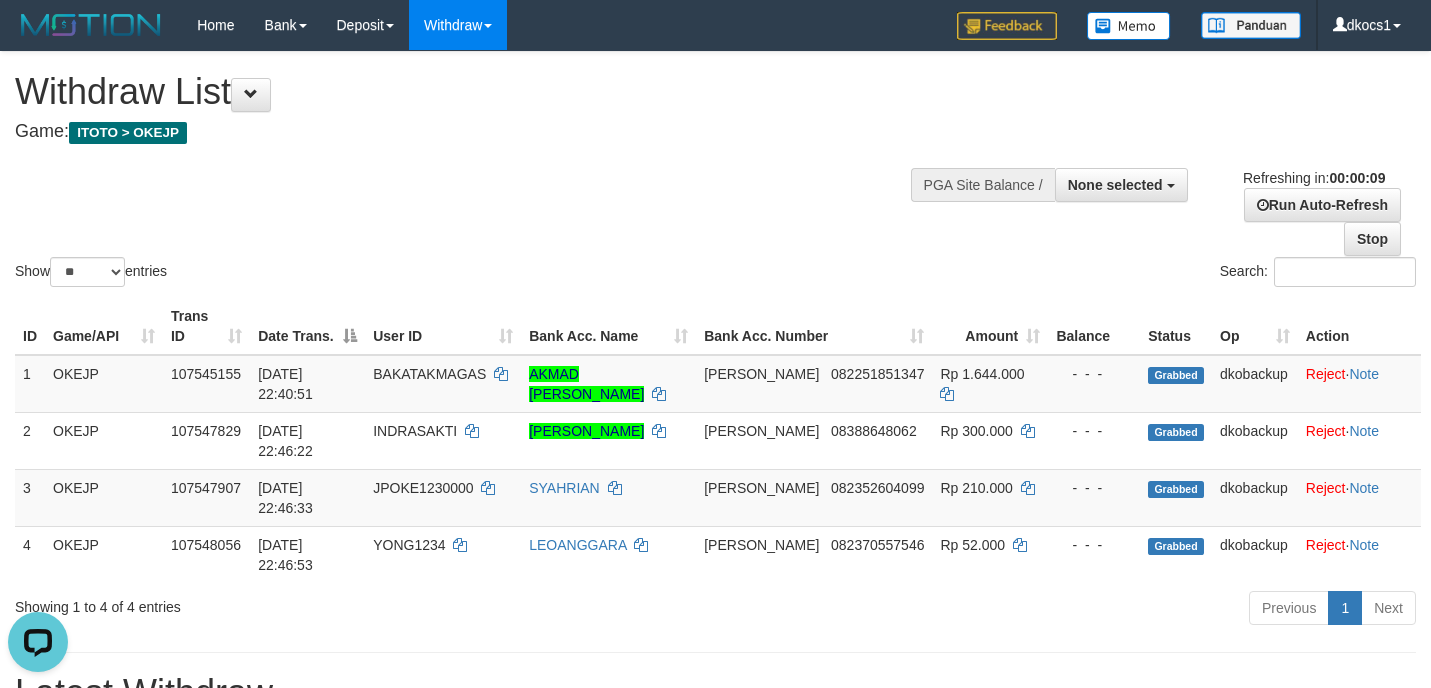 scroll, scrollTop: 0, scrollLeft: 0, axis: both 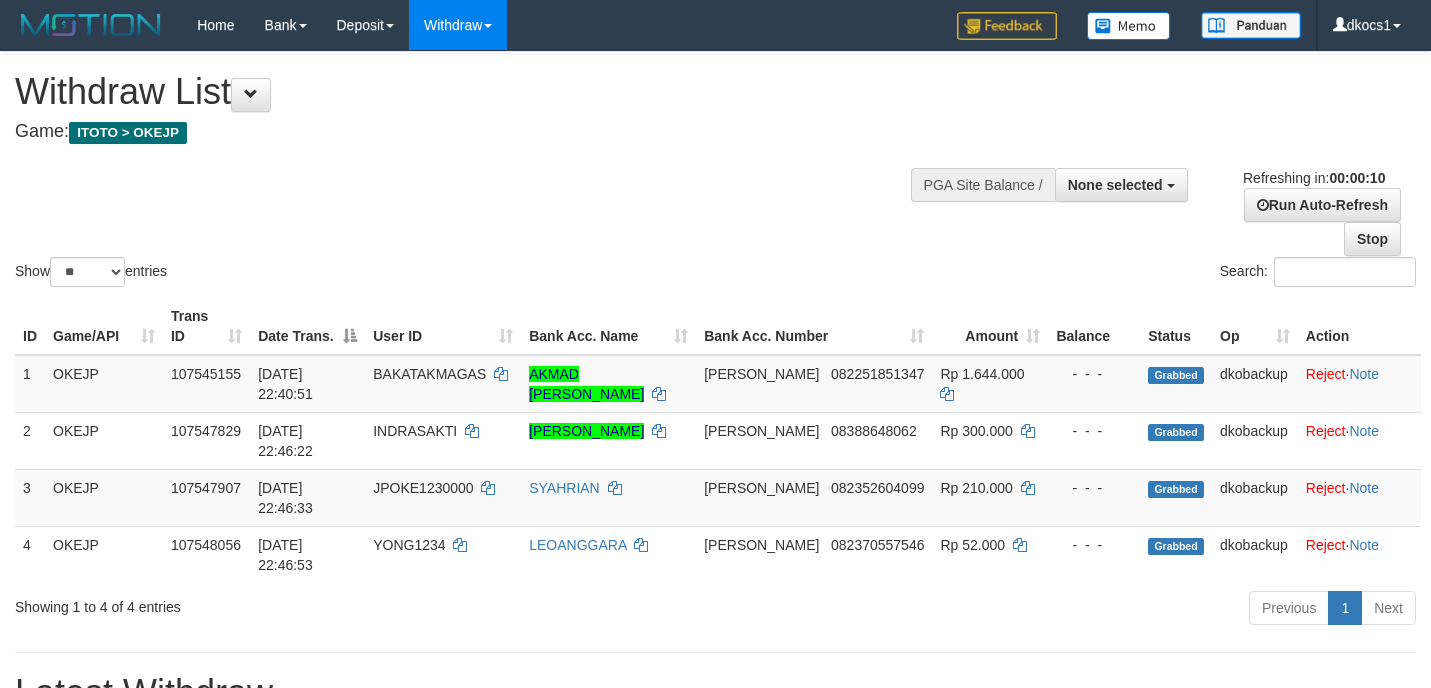 select 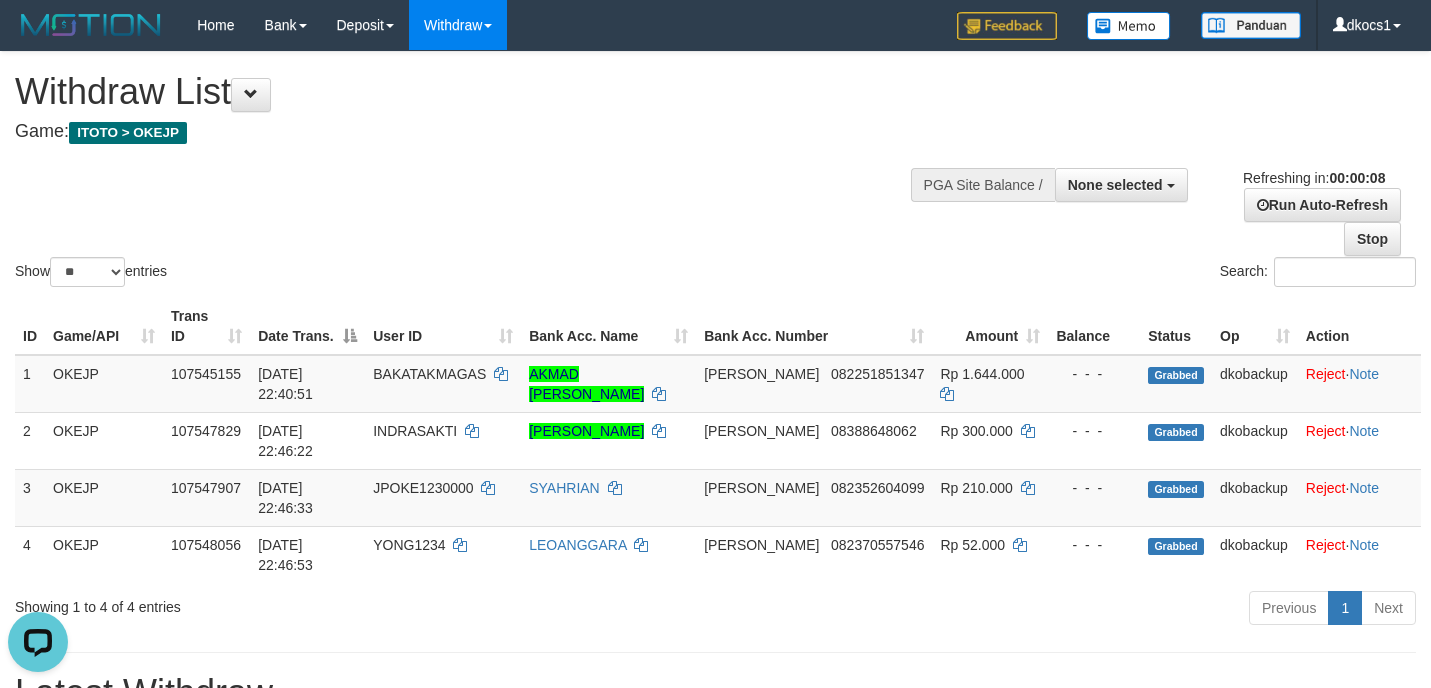 scroll, scrollTop: 0, scrollLeft: 0, axis: both 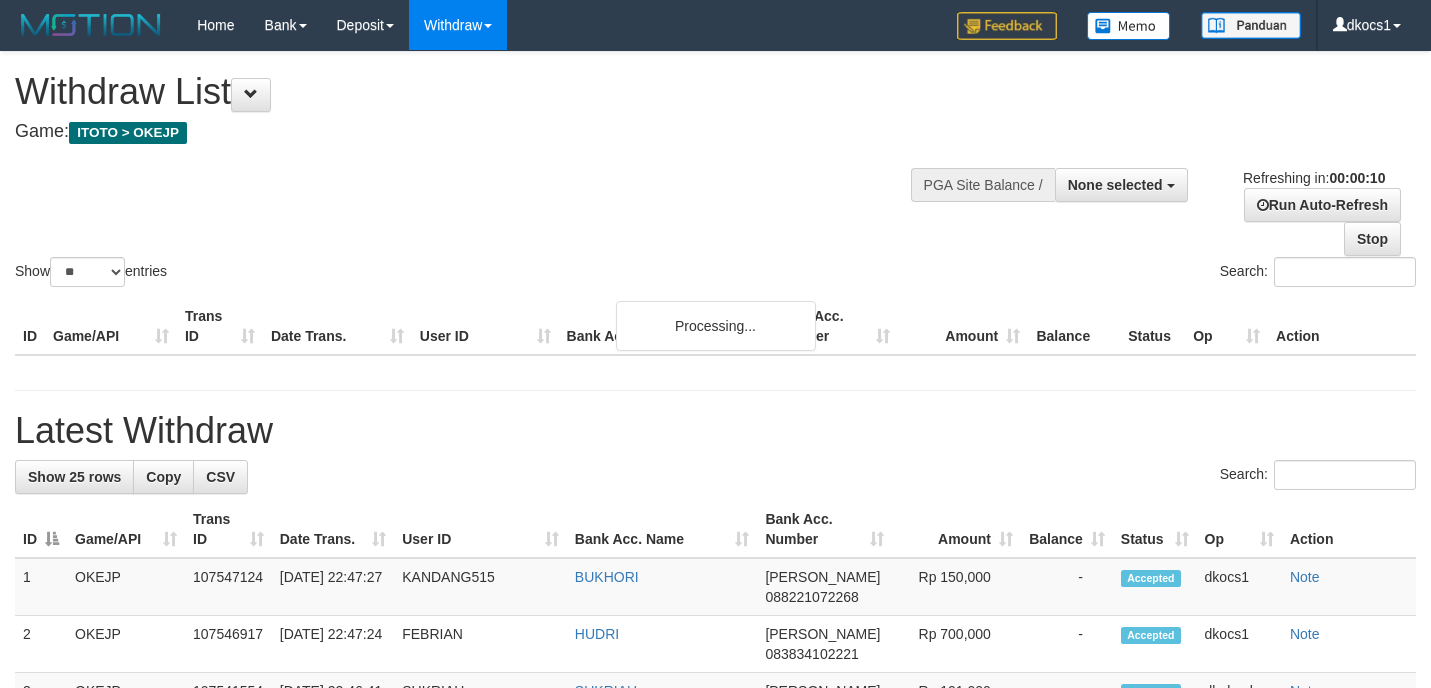 select 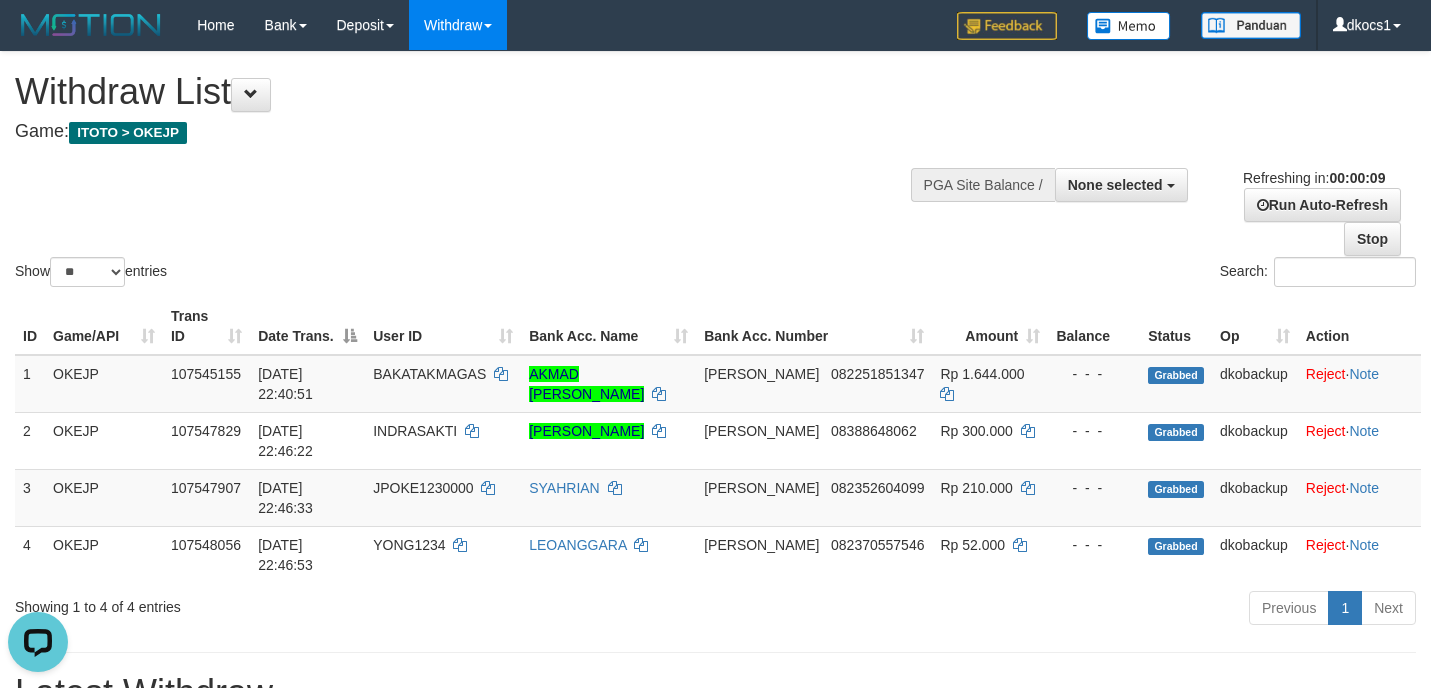 scroll, scrollTop: 0, scrollLeft: 0, axis: both 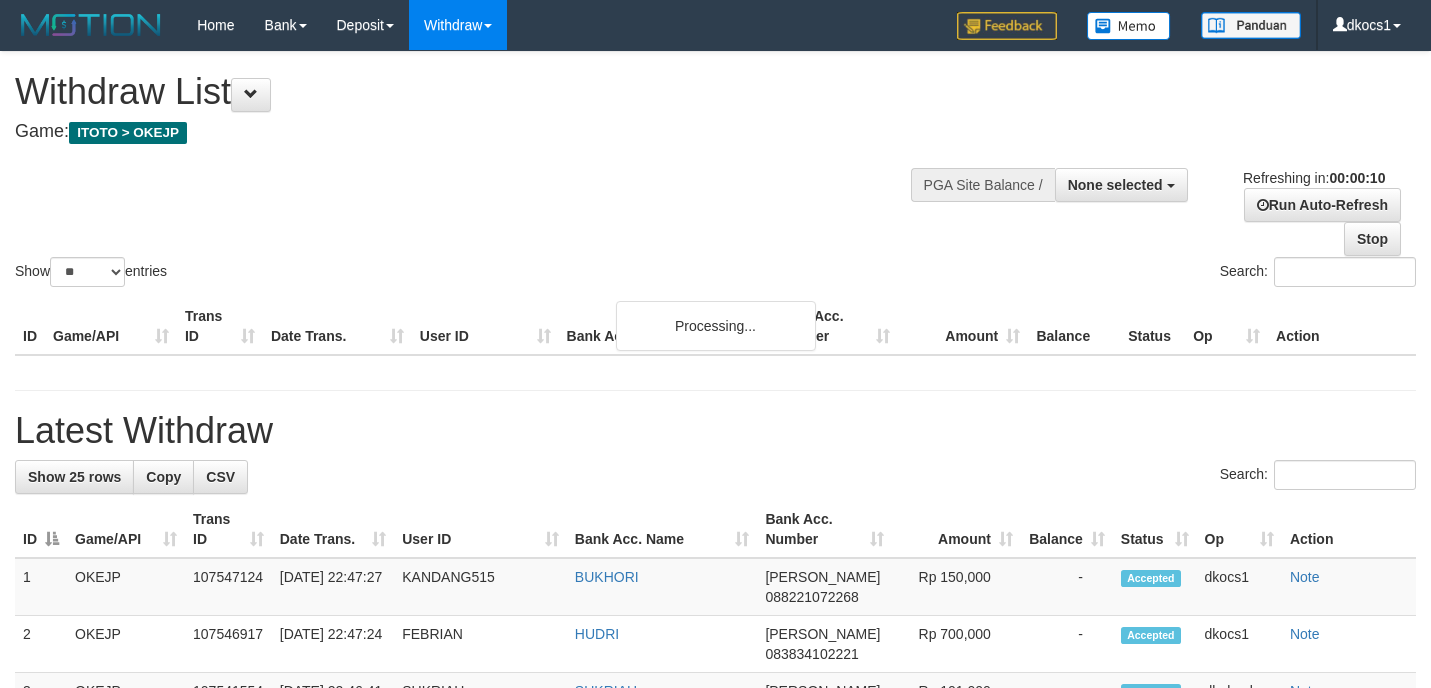 select 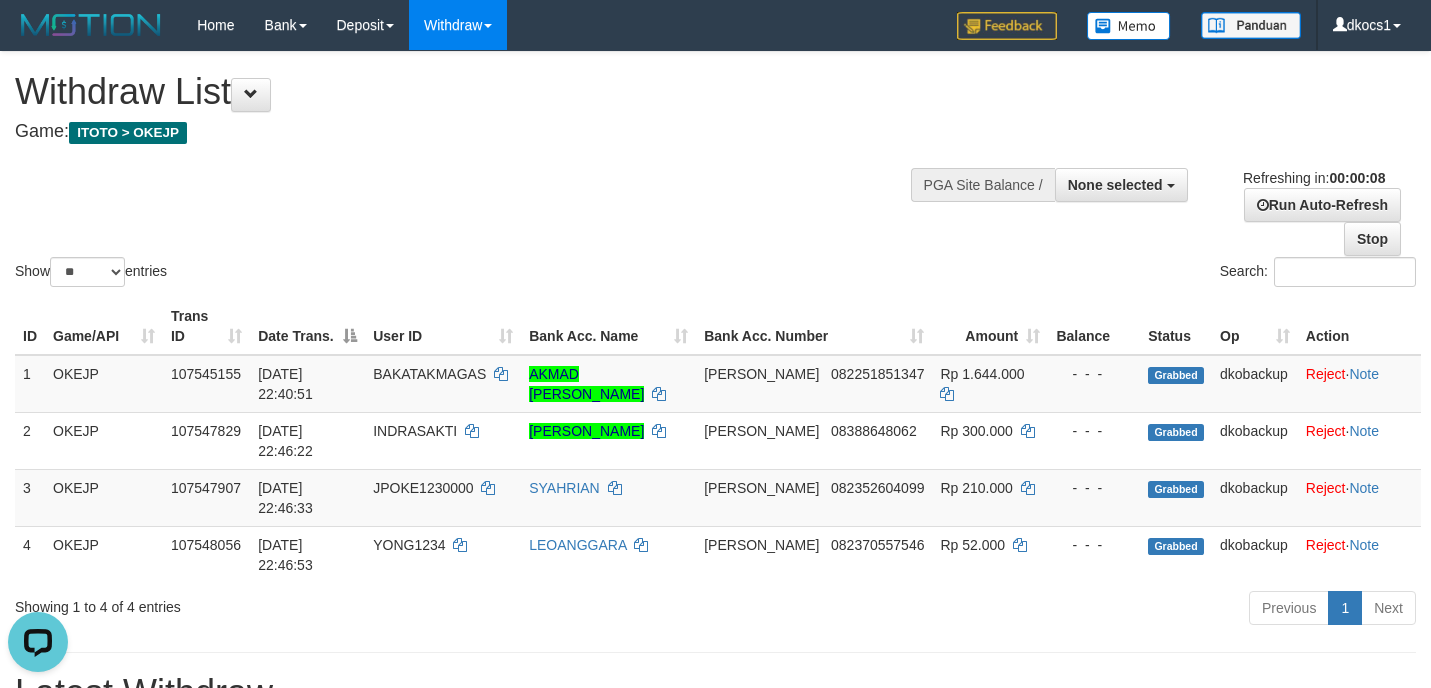 scroll, scrollTop: 0, scrollLeft: 0, axis: both 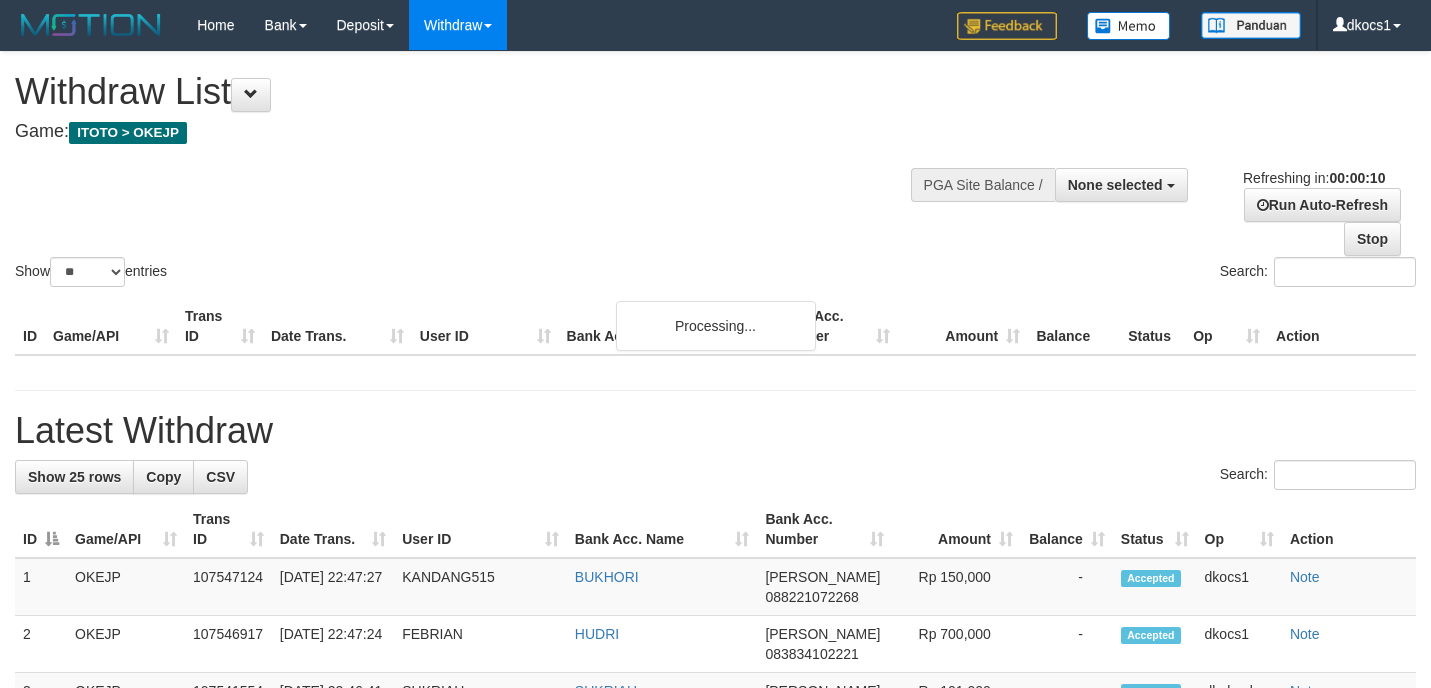 select 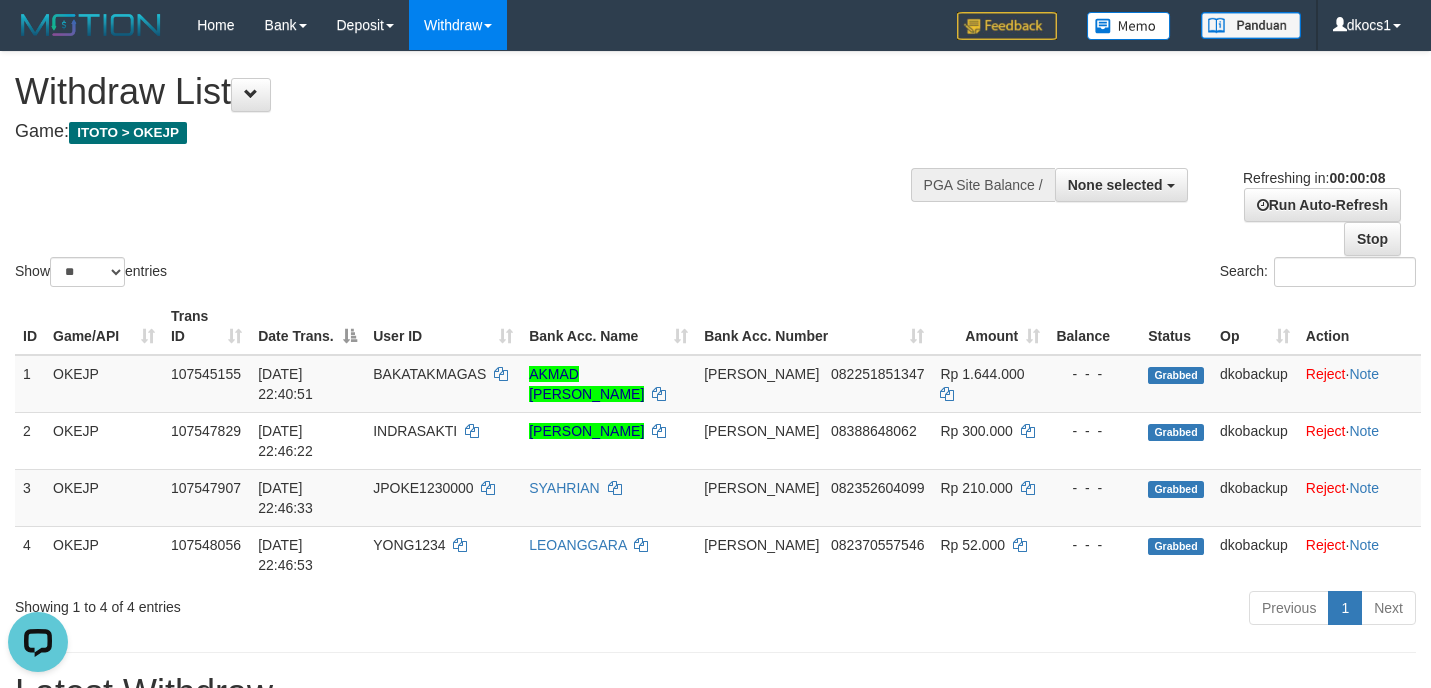 scroll, scrollTop: 0, scrollLeft: 0, axis: both 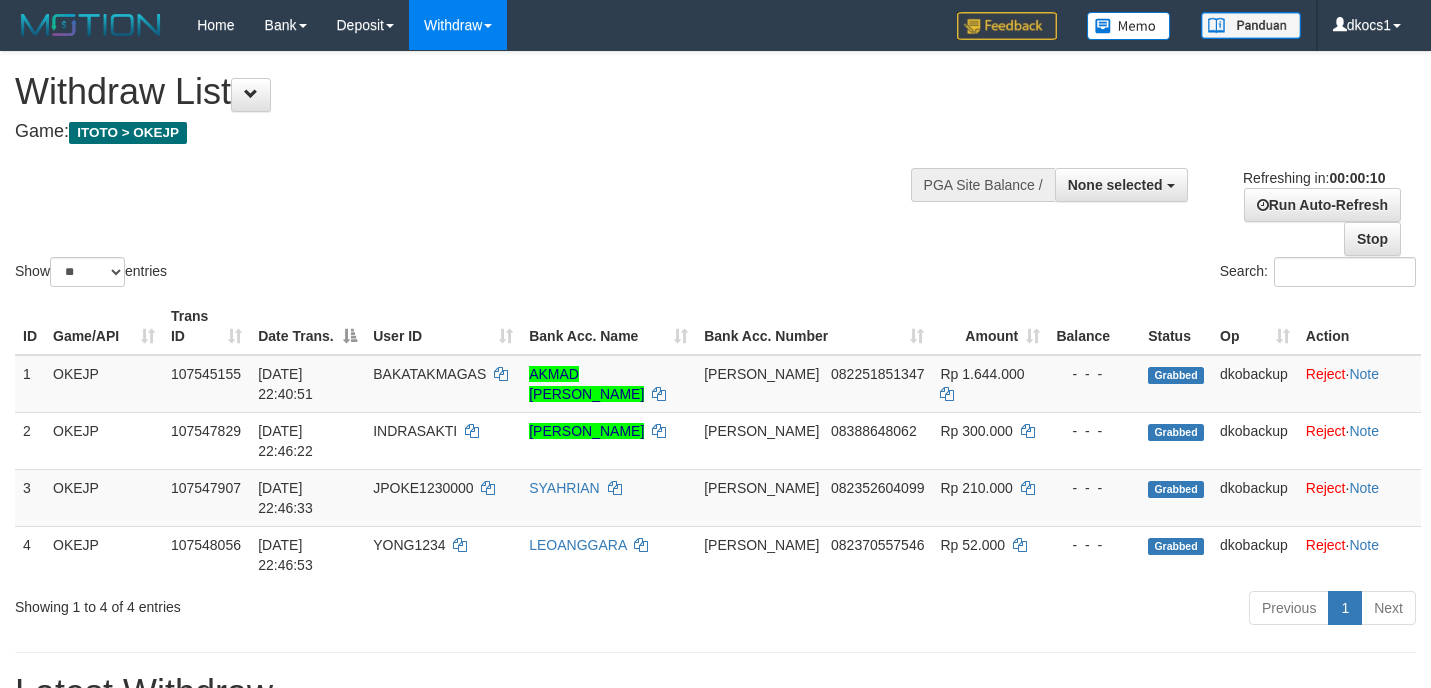 select 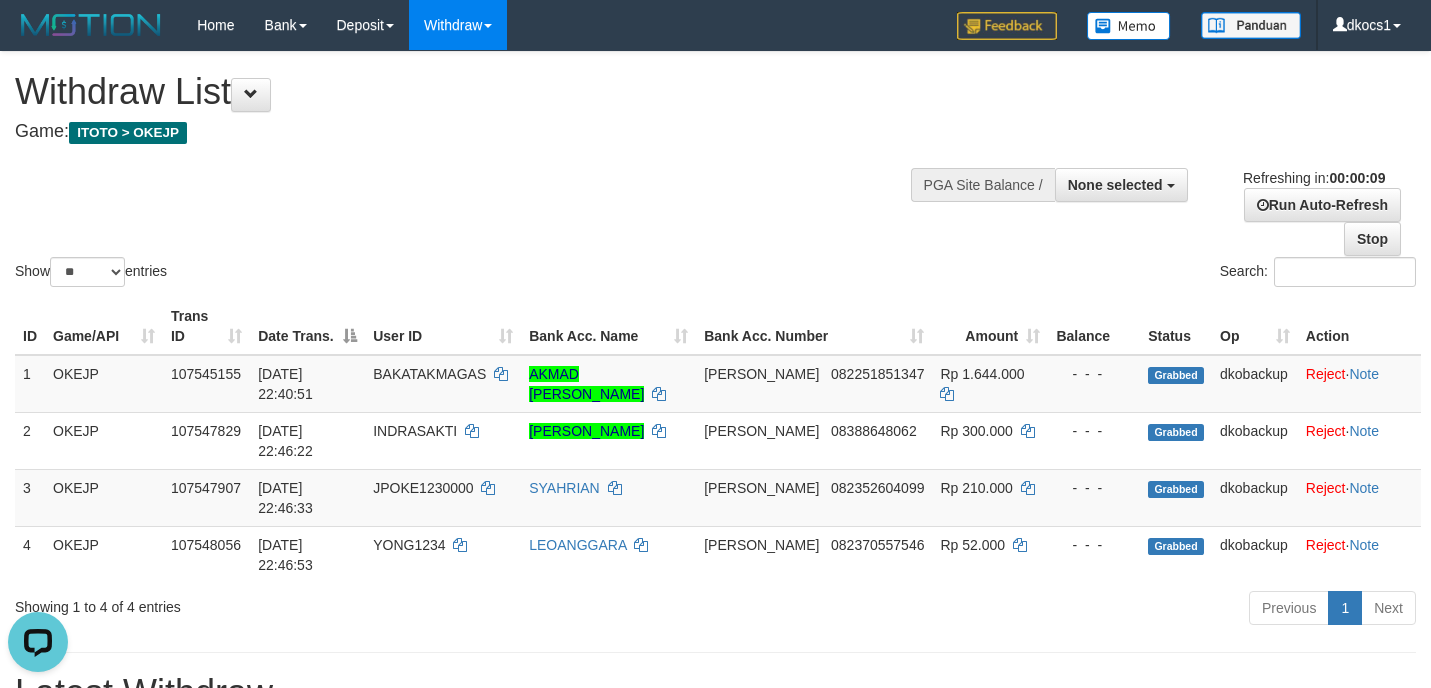 scroll, scrollTop: 0, scrollLeft: 0, axis: both 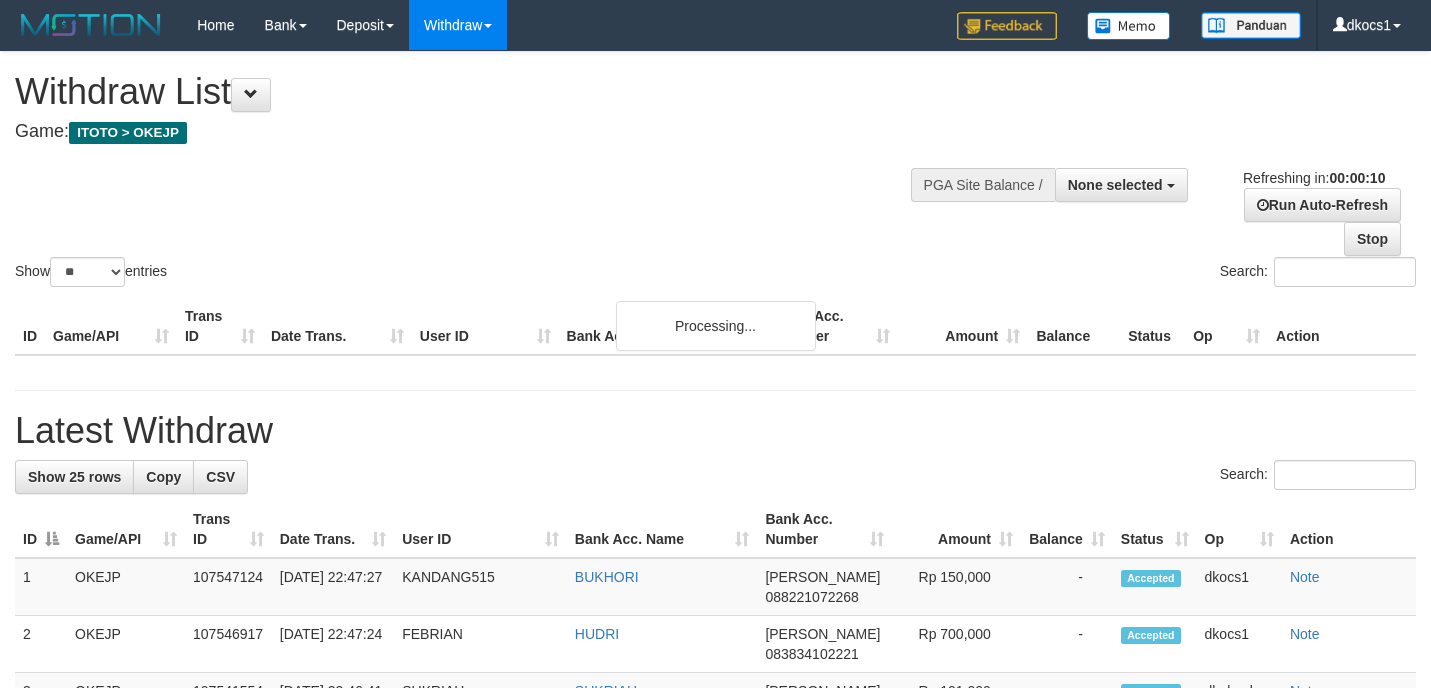 select 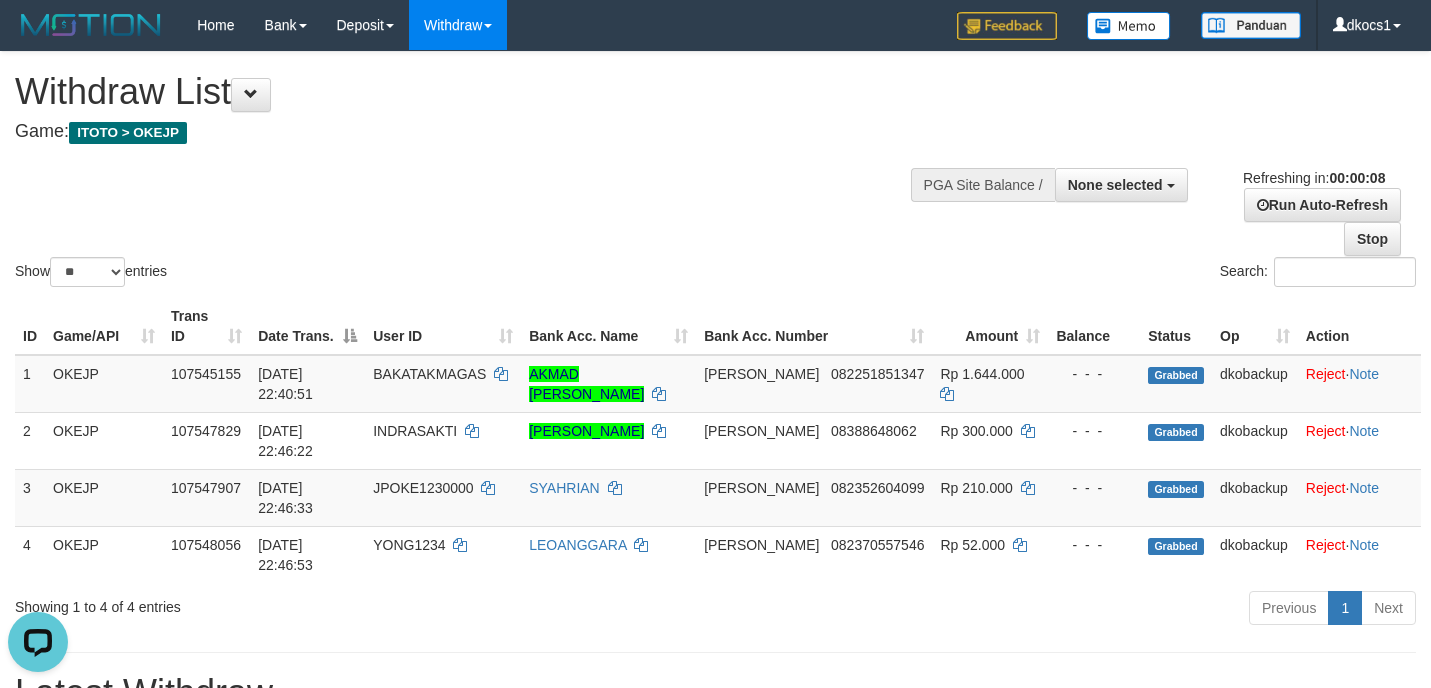 scroll, scrollTop: 0, scrollLeft: 0, axis: both 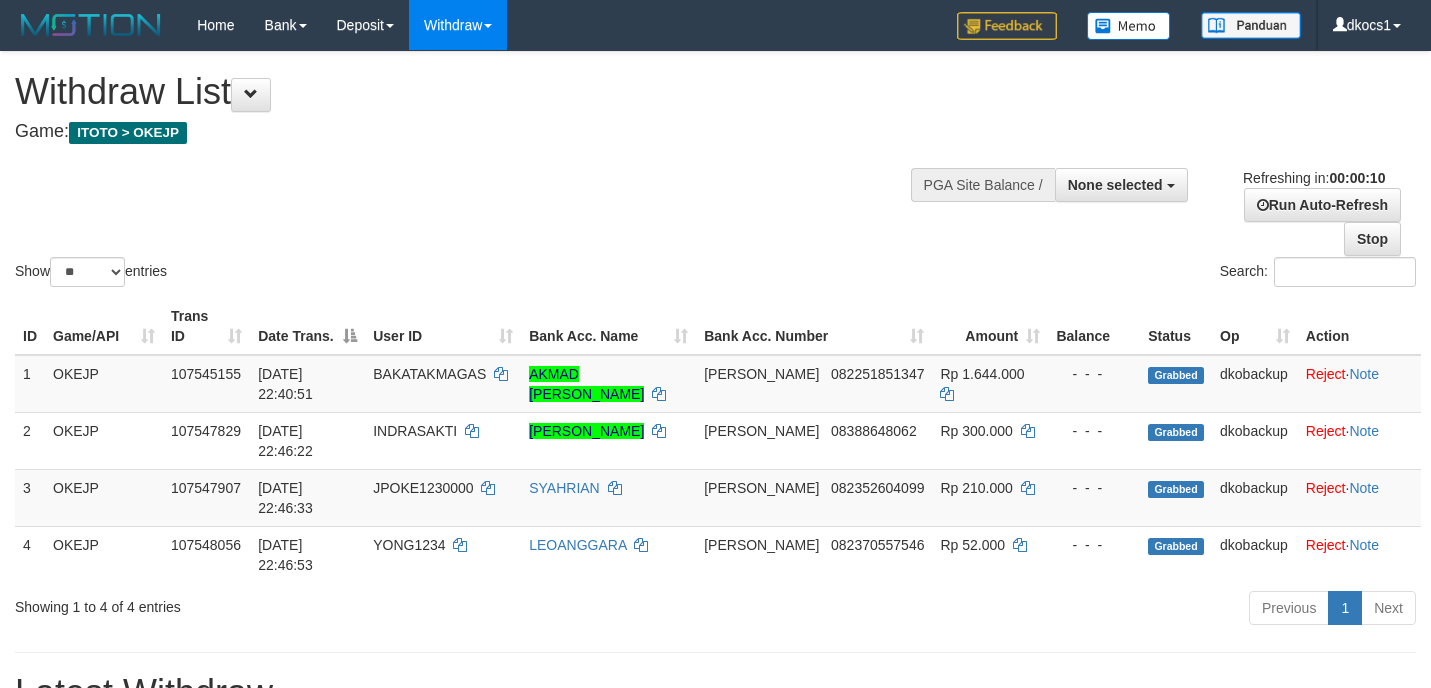 select 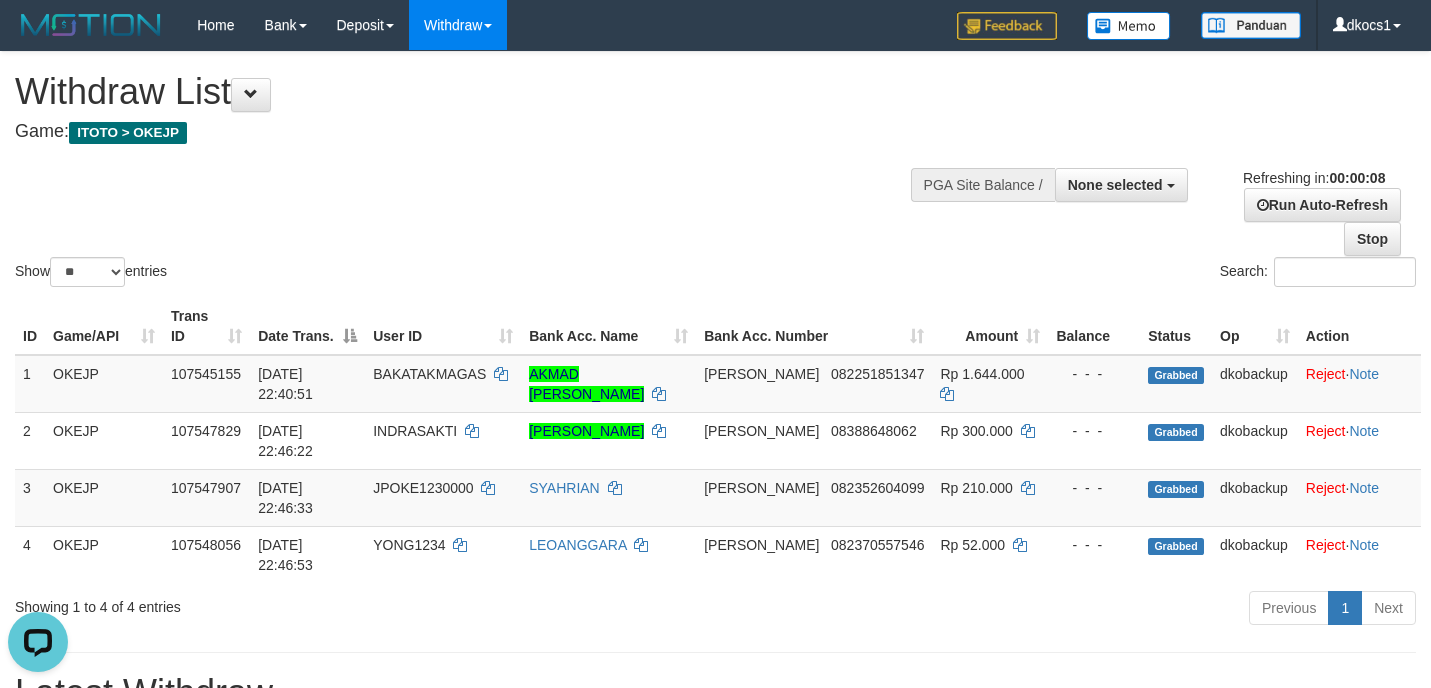 scroll, scrollTop: 0, scrollLeft: 0, axis: both 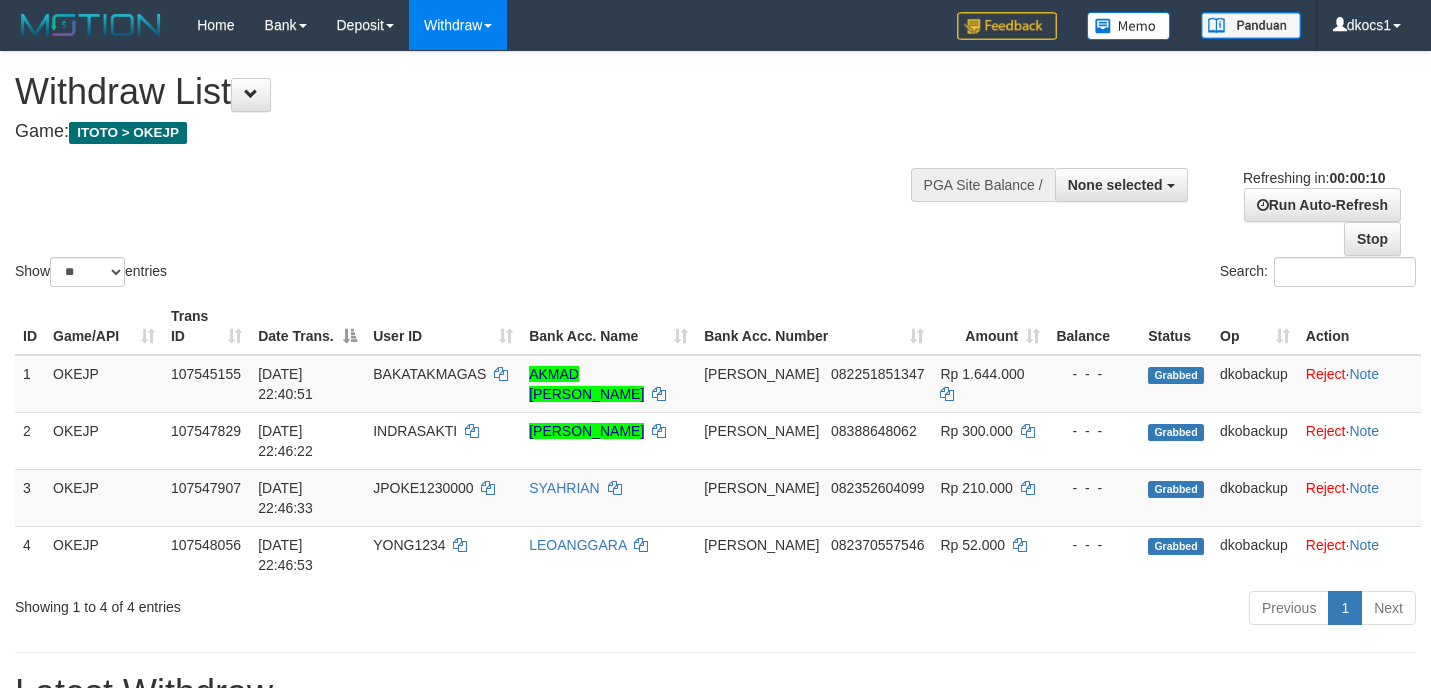 select 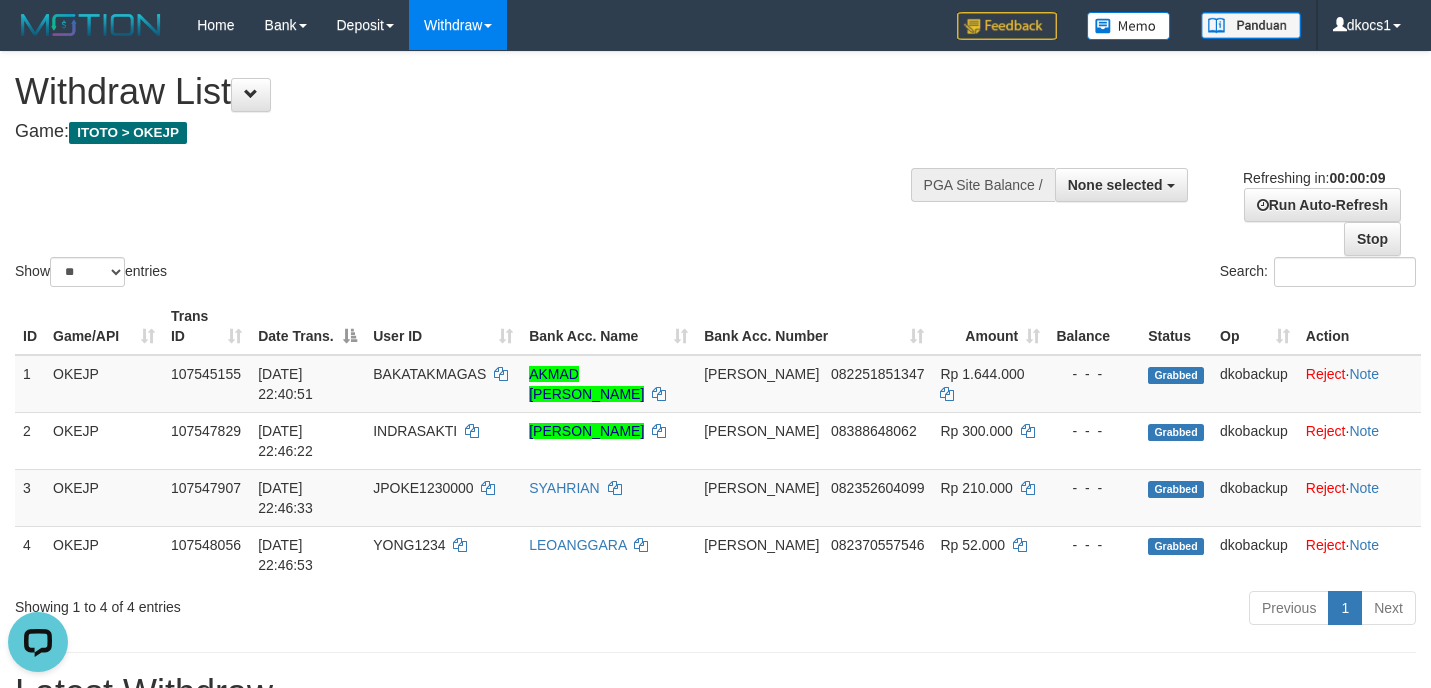 scroll, scrollTop: 0, scrollLeft: 0, axis: both 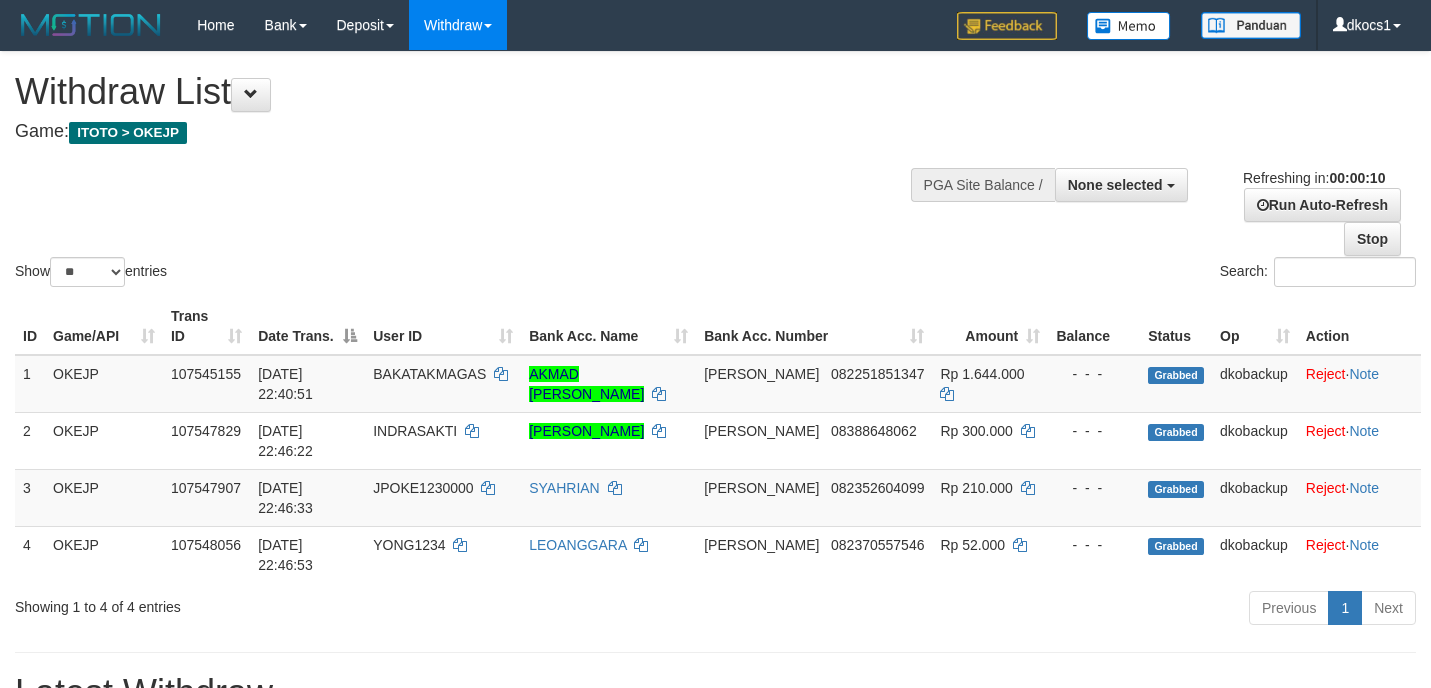 select 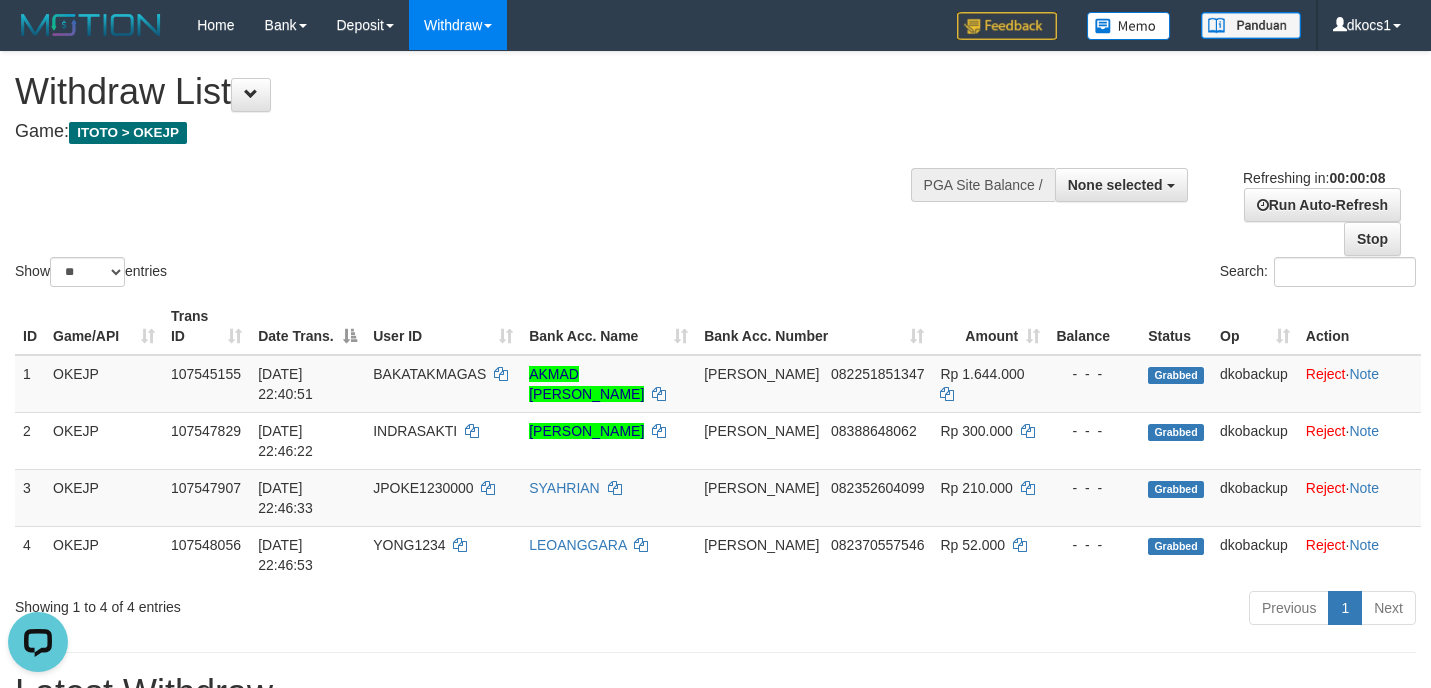 scroll, scrollTop: 0, scrollLeft: 0, axis: both 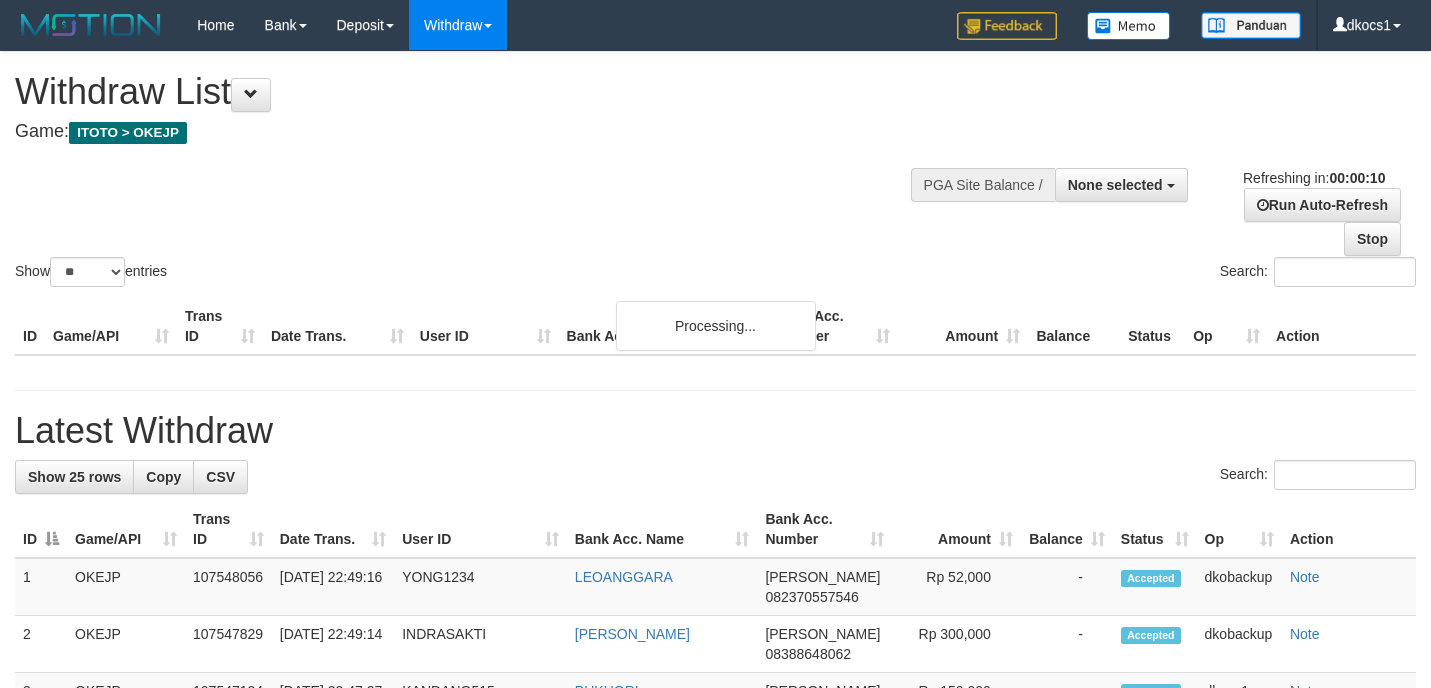 select 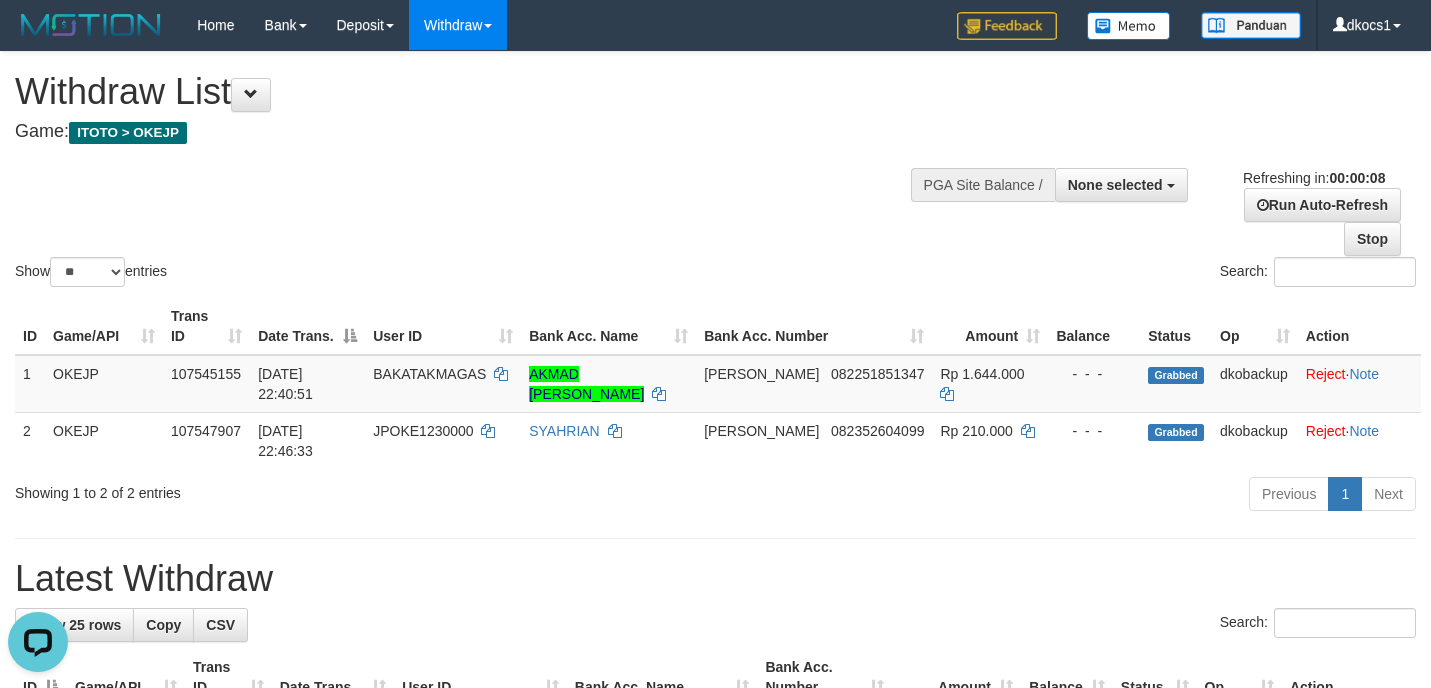 scroll, scrollTop: 0, scrollLeft: 0, axis: both 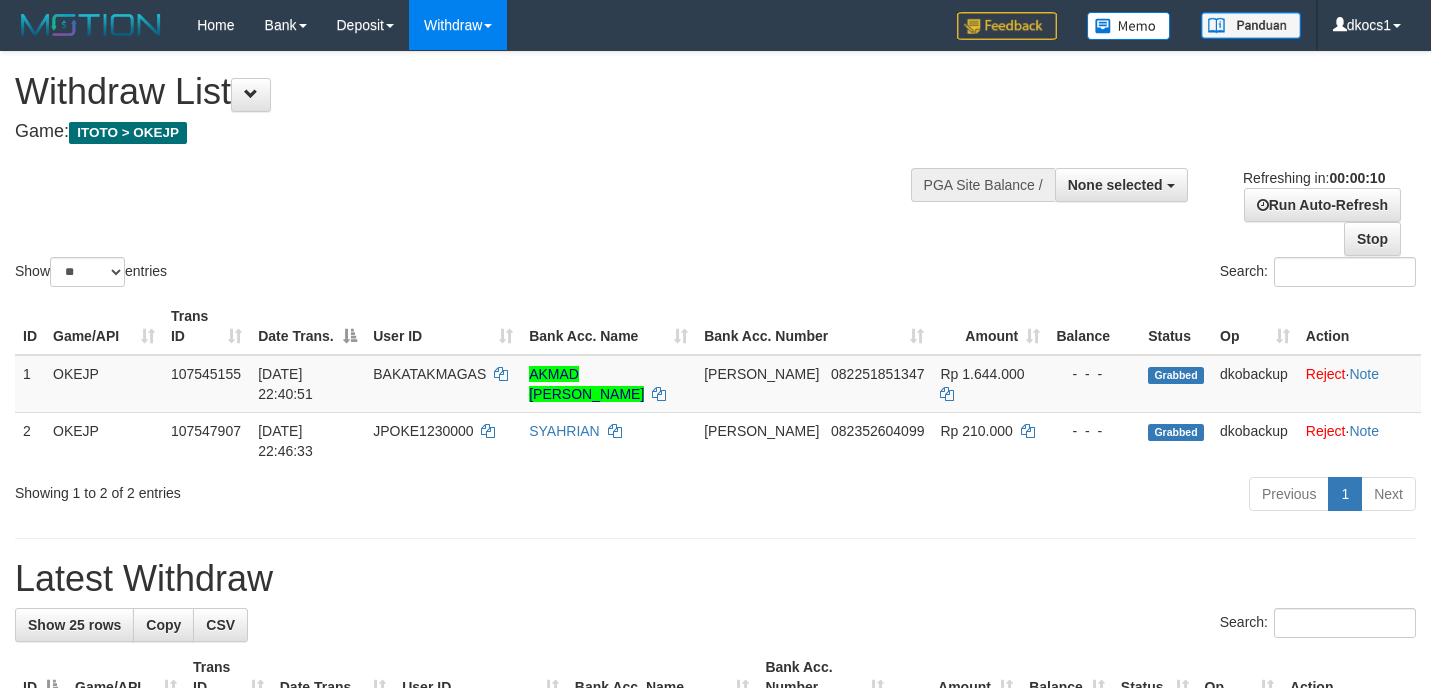 select 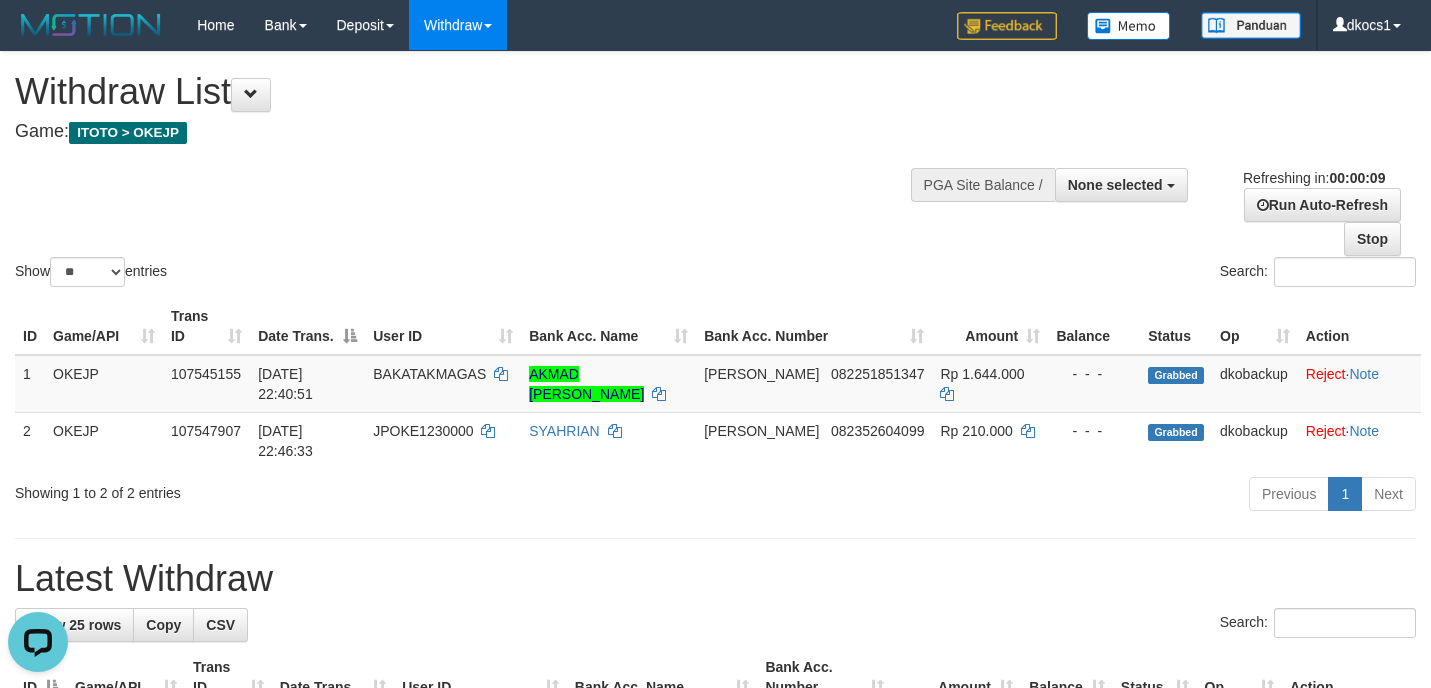 scroll, scrollTop: 0, scrollLeft: 0, axis: both 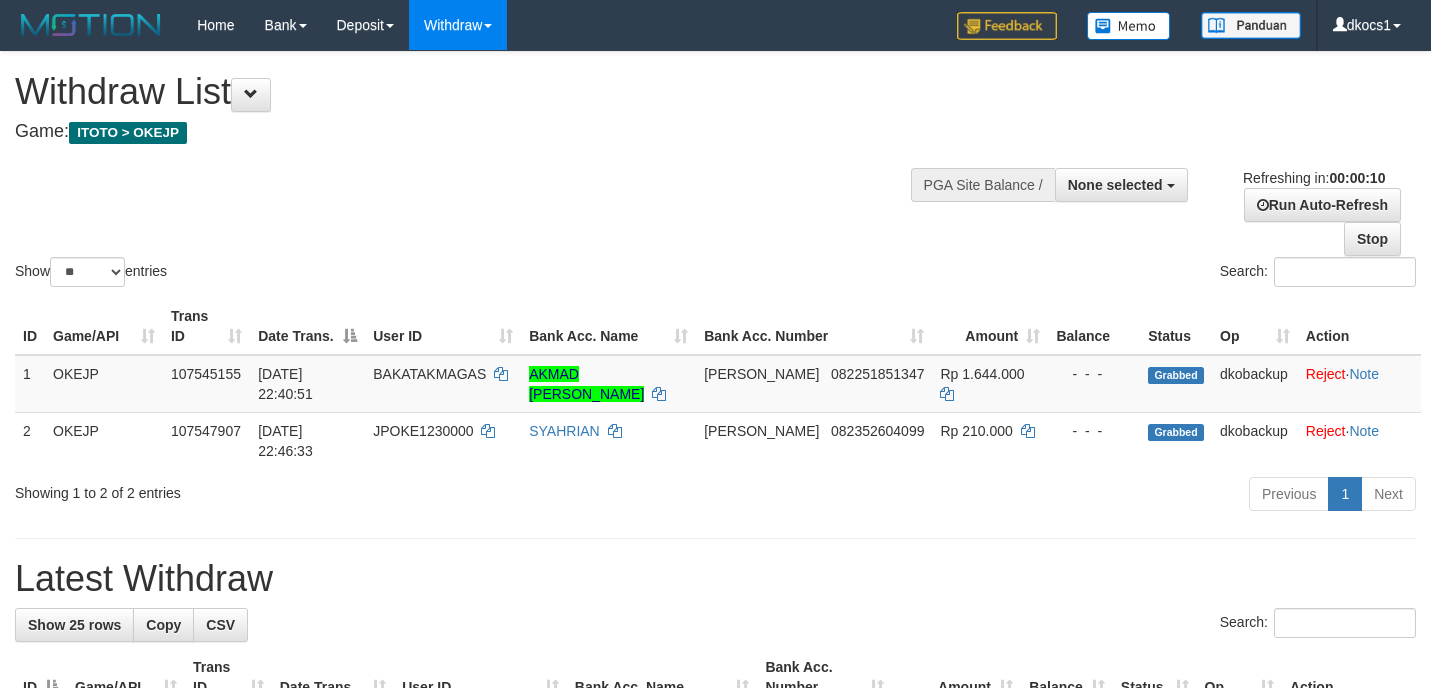 select 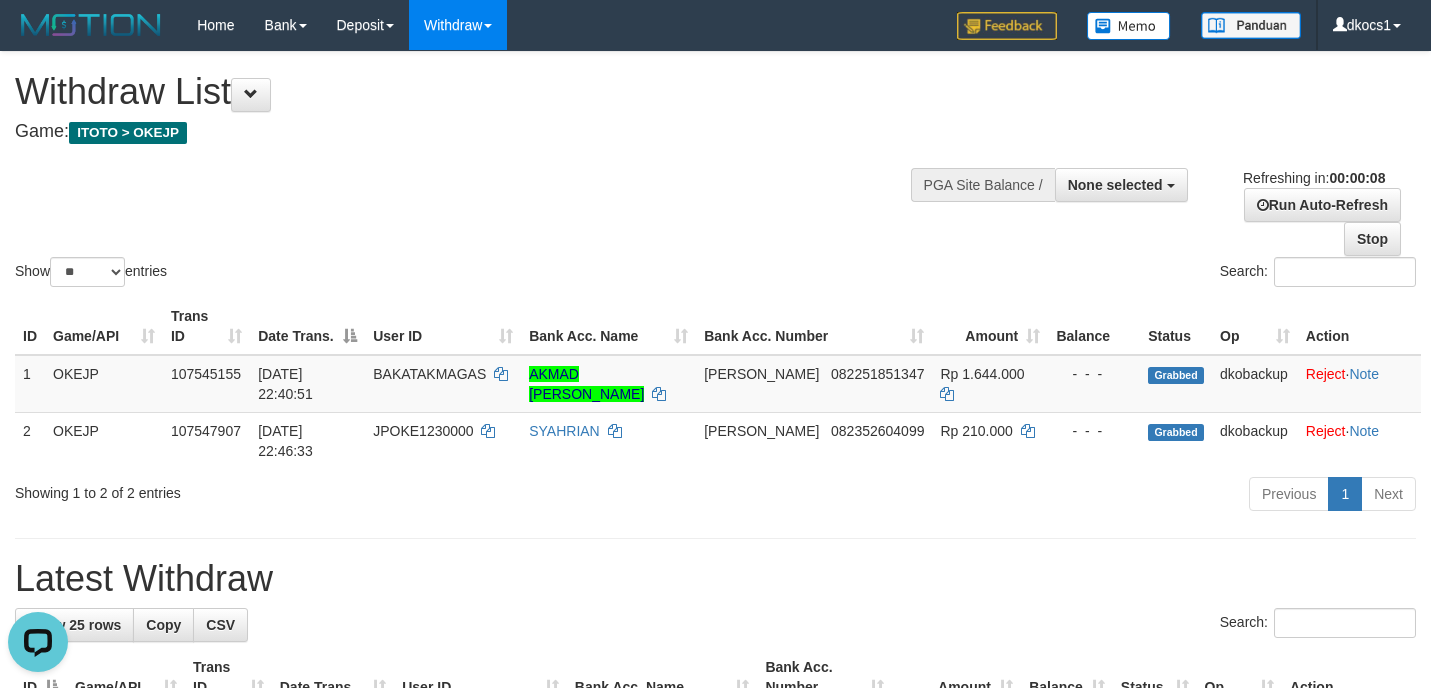 scroll, scrollTop: 0, scrollLeft: 0, axis: both 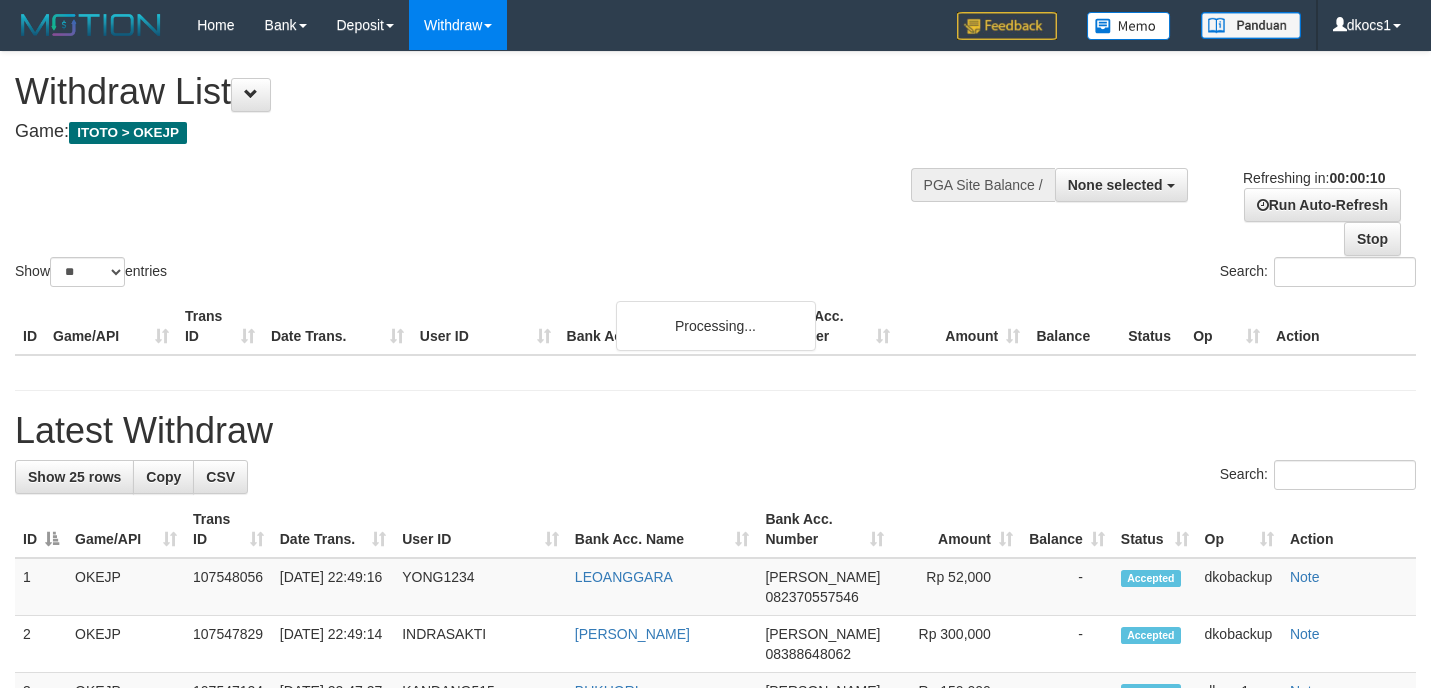 select 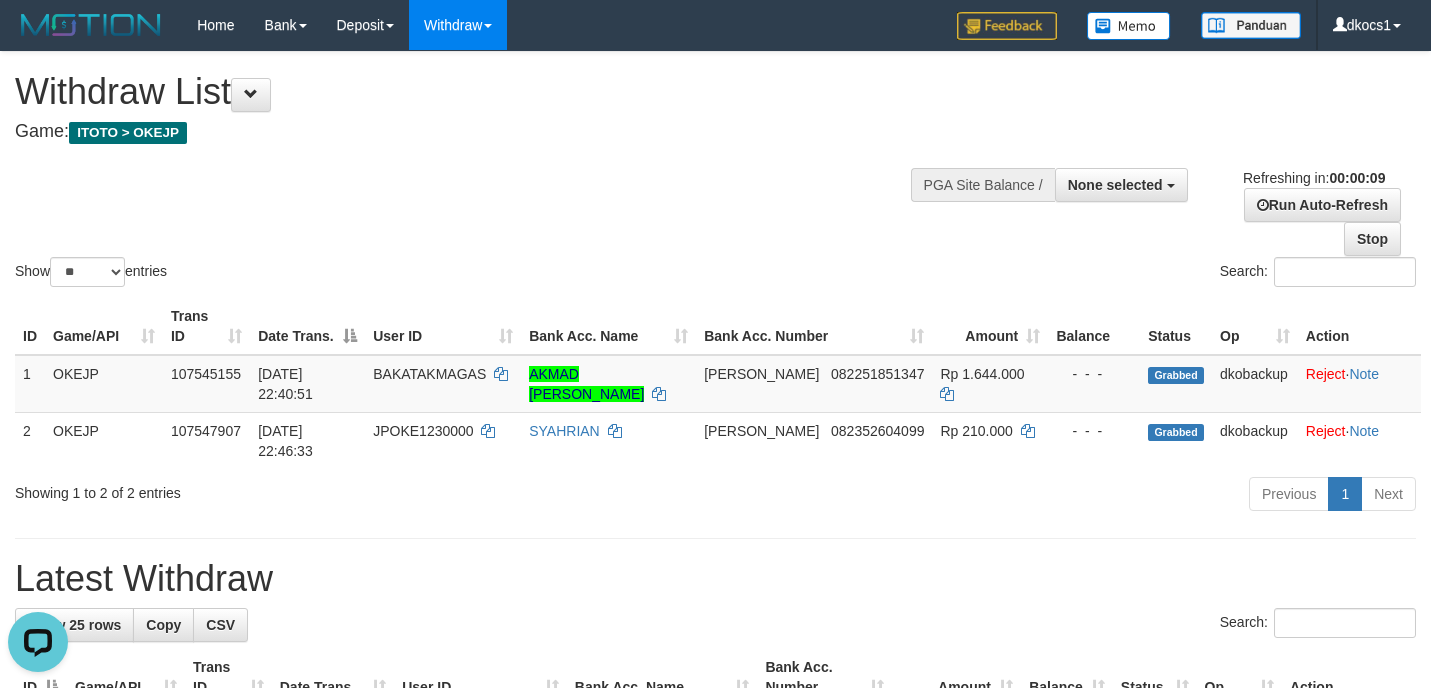scroll, scrollTop: 0, scrollLeft: 0, axis: both 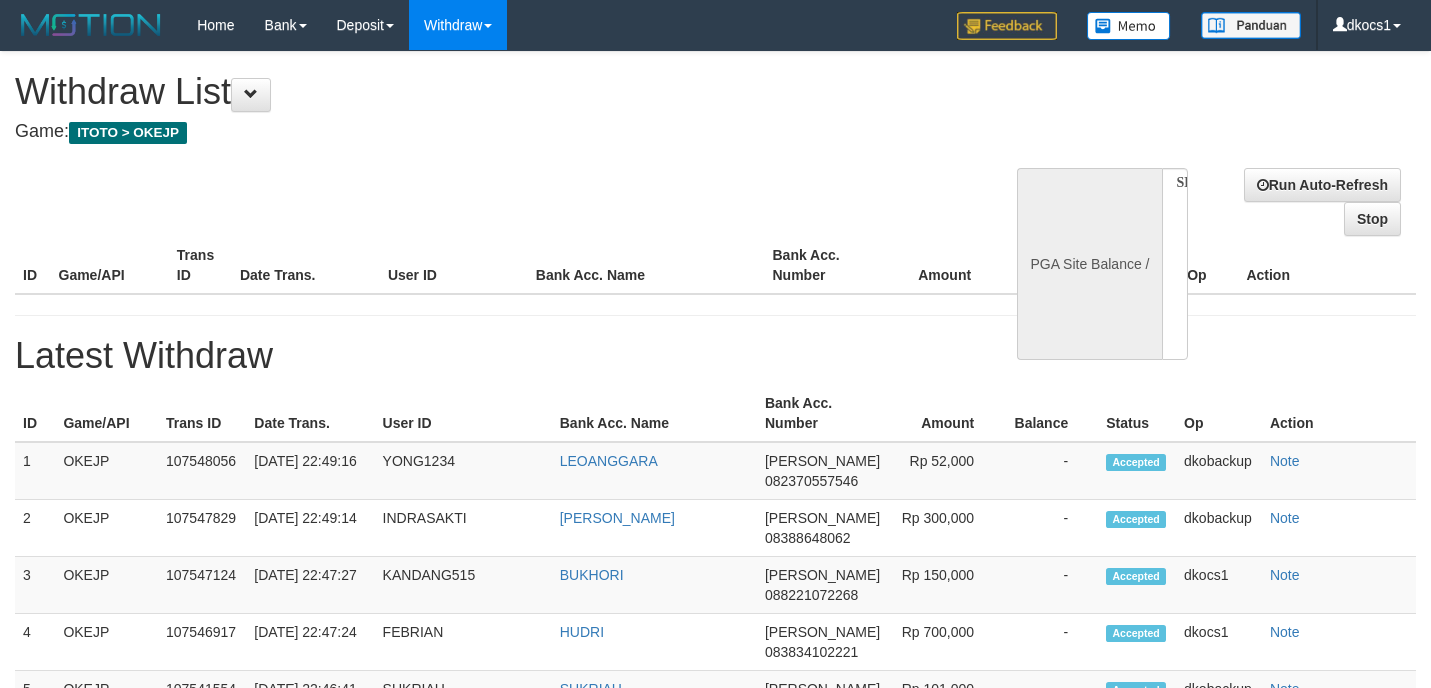 select 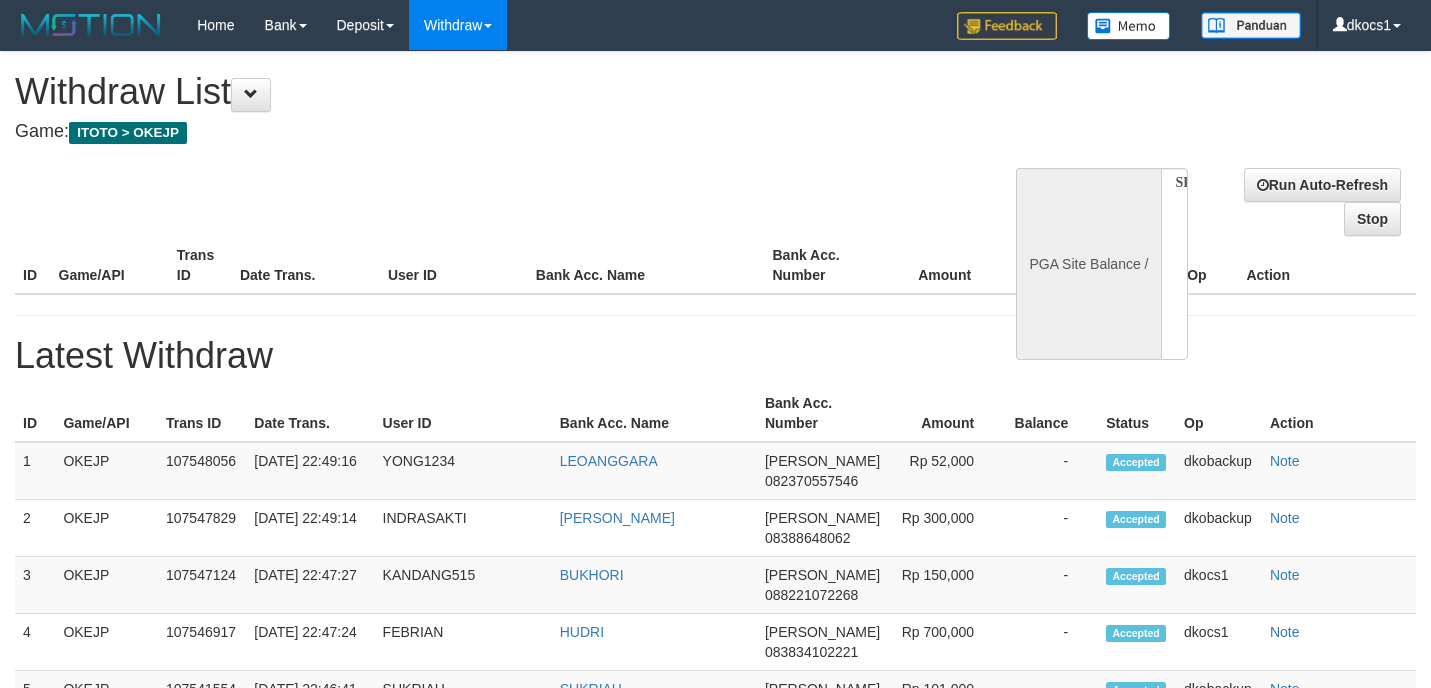 scroll, scrollTop: 0, scrollLeft: 0, axis: both 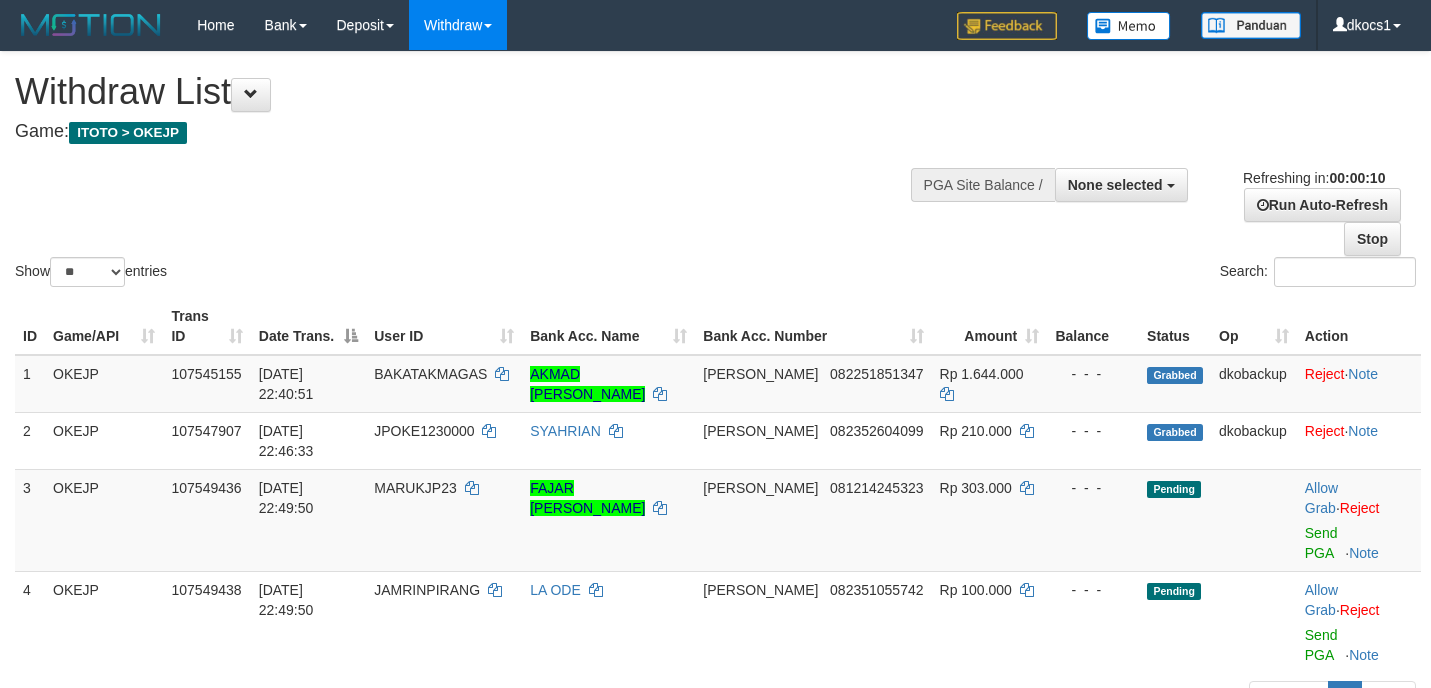 select 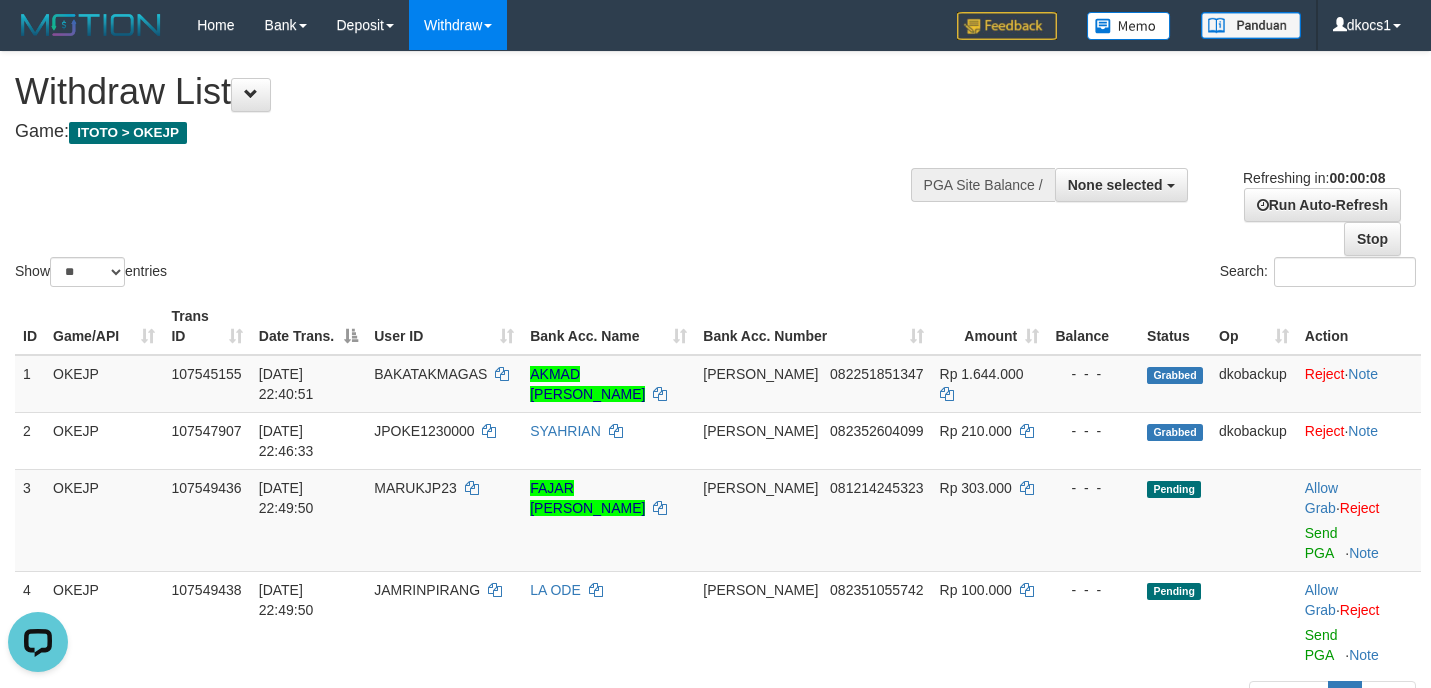 scroll, scrollTop: 0, scrollLeft: 0, axis: both 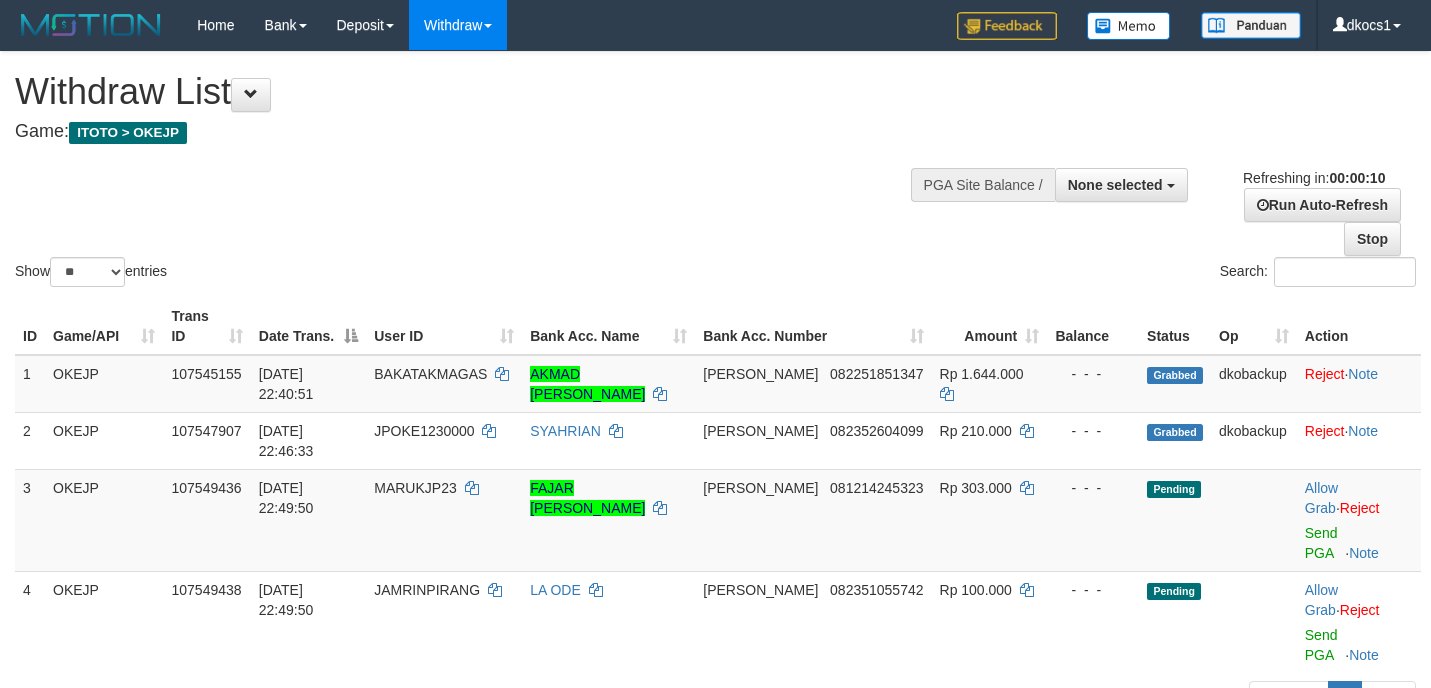 select 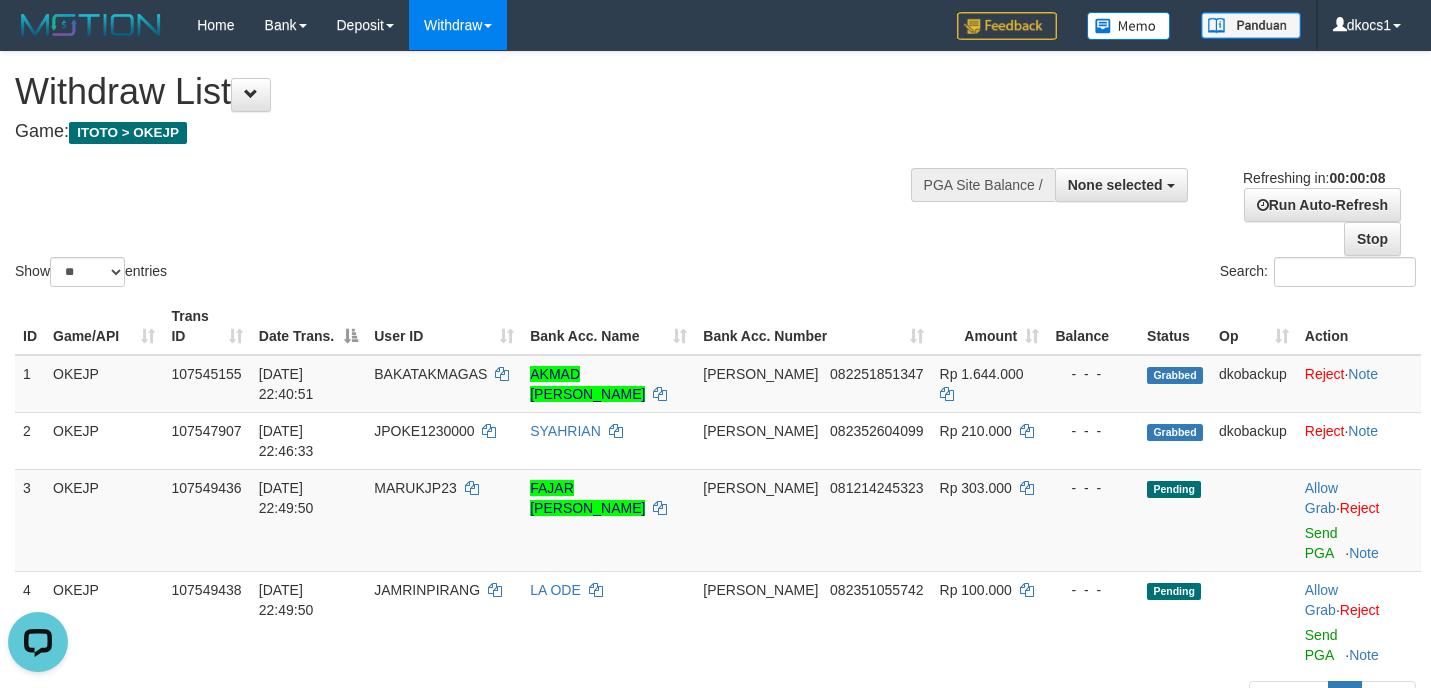 scroll, scrollTop: 0, scrollLeft: 0, axis: both 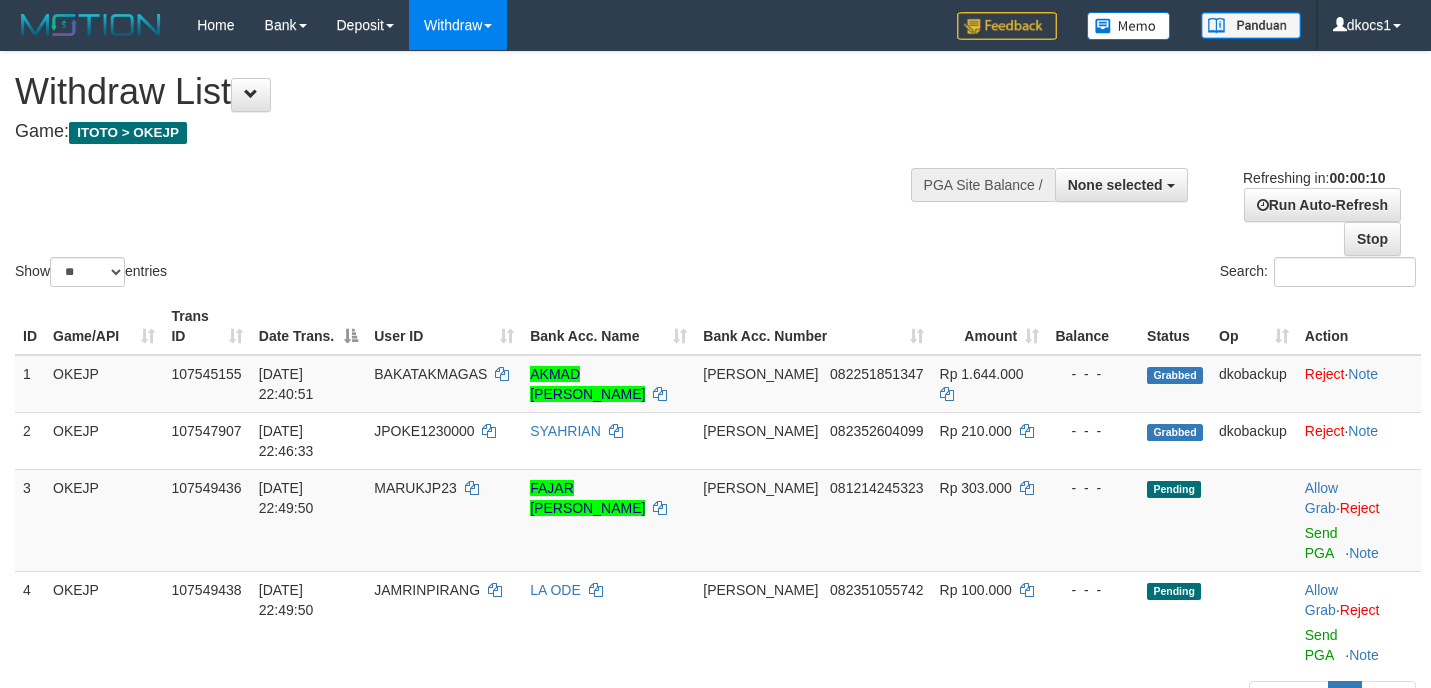 select 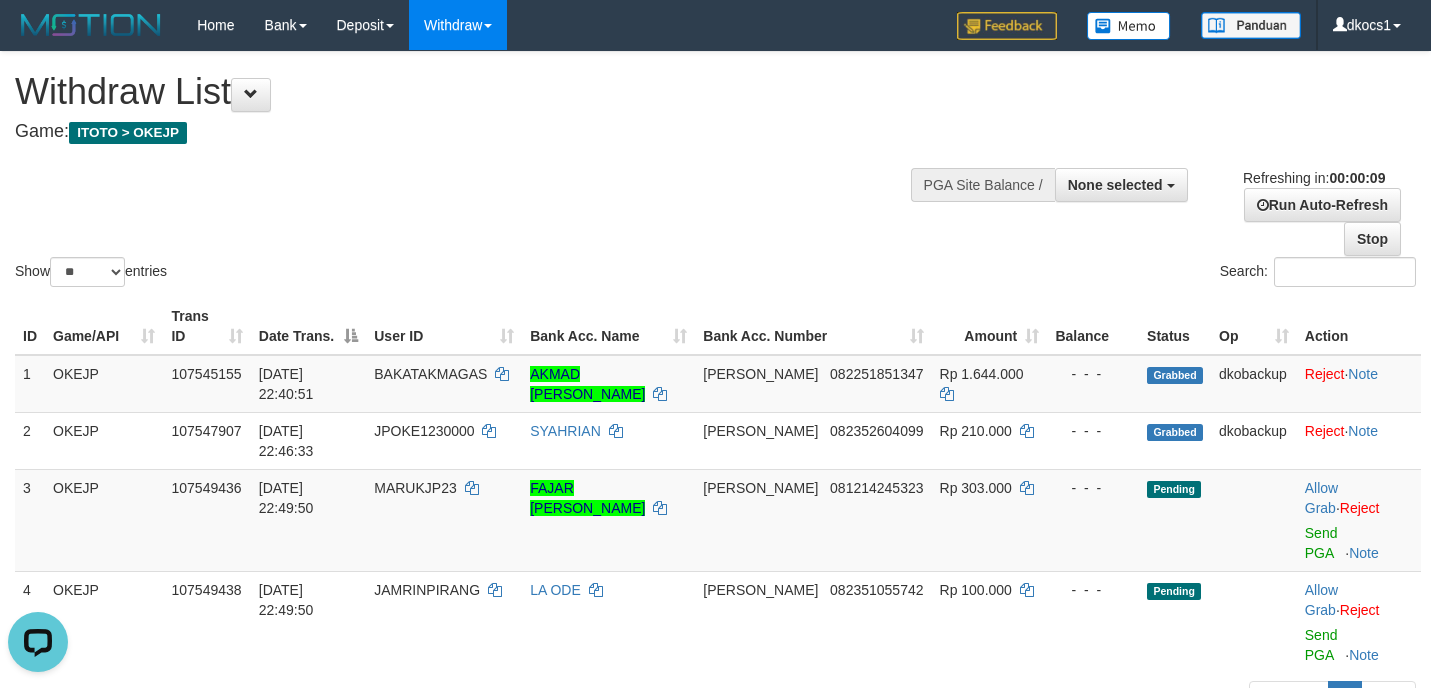 scroll, scrollTop: 0, scrollLeft: 0, axis: both 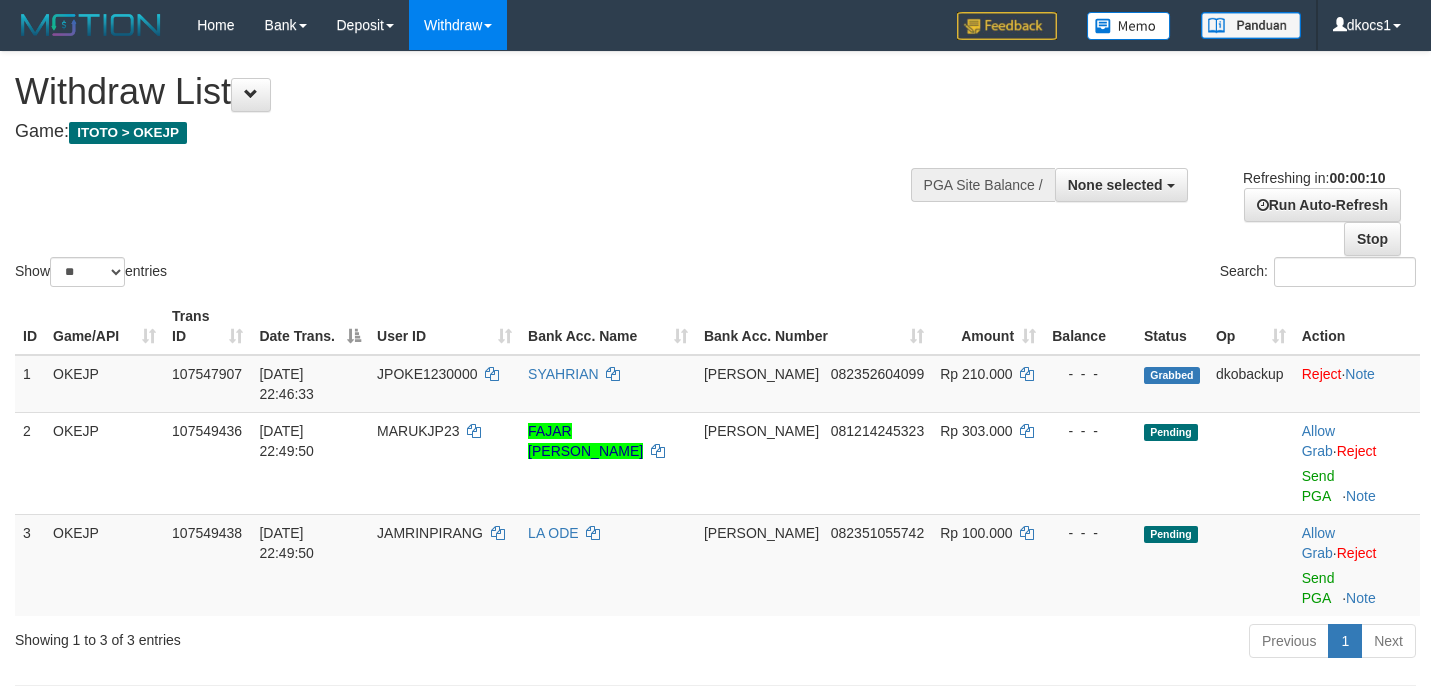 select 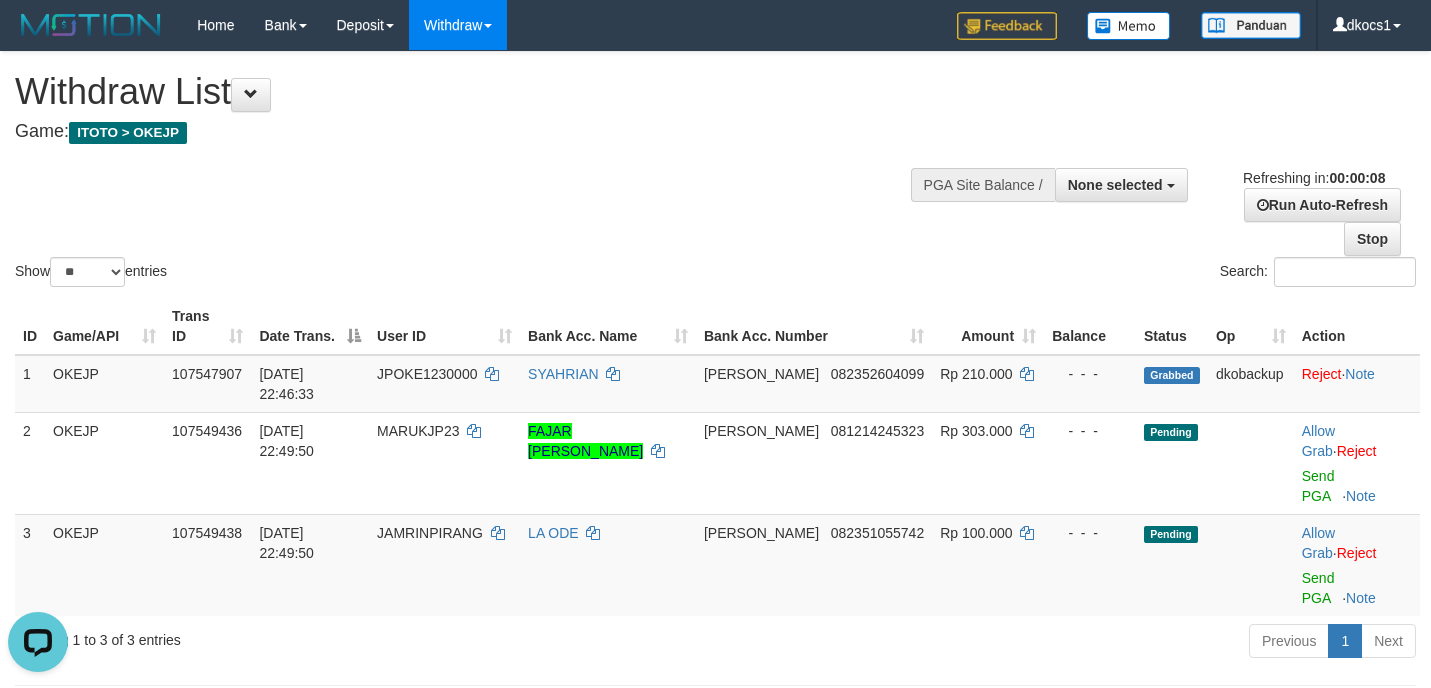 scroll, scrollTop: 0, scrollLeft: 0, axis: both 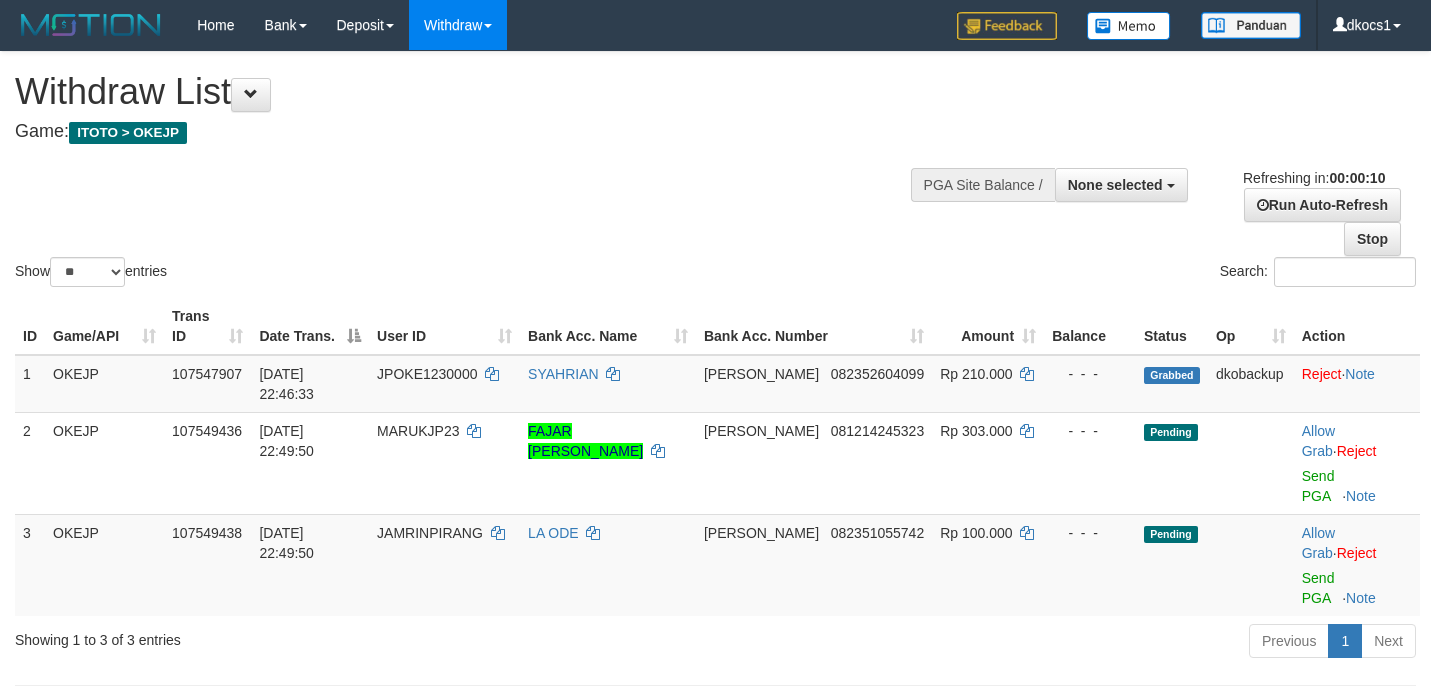 select 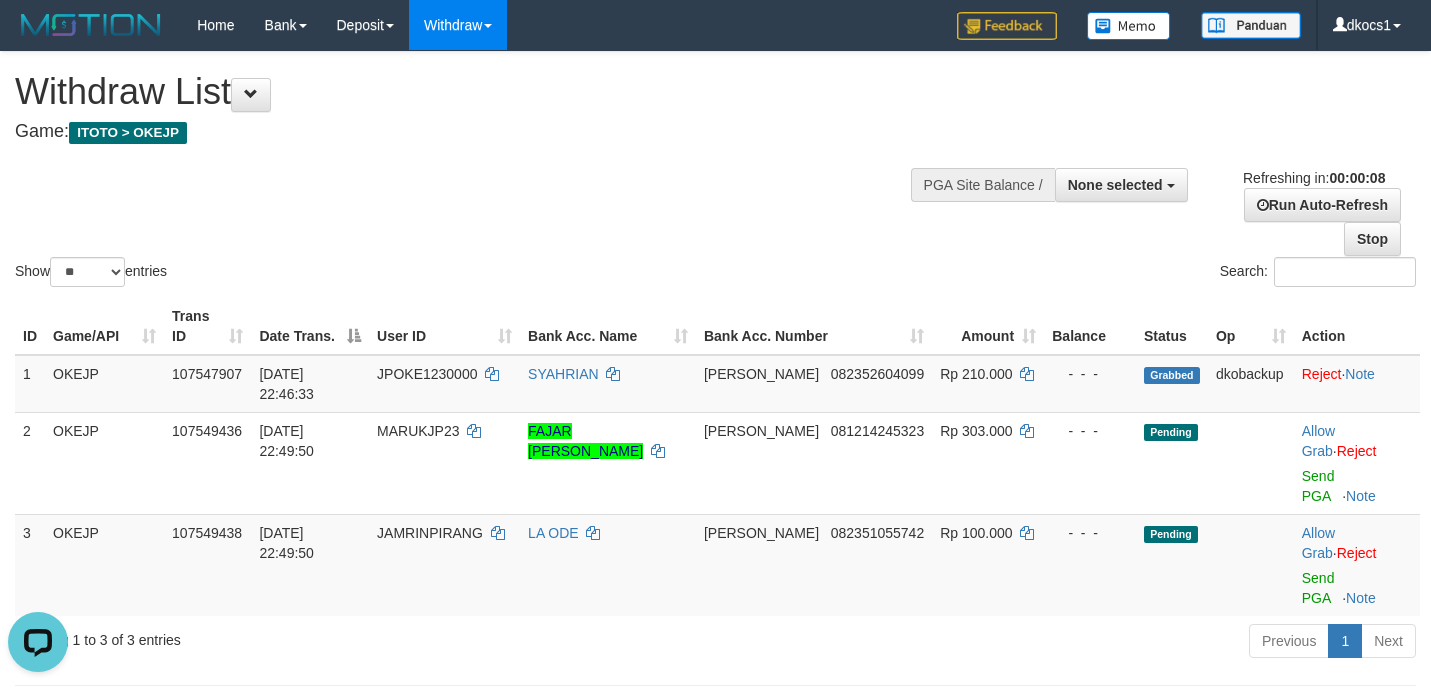 scroll, scrollTop: 0, scrollLeft: 0, axis: both 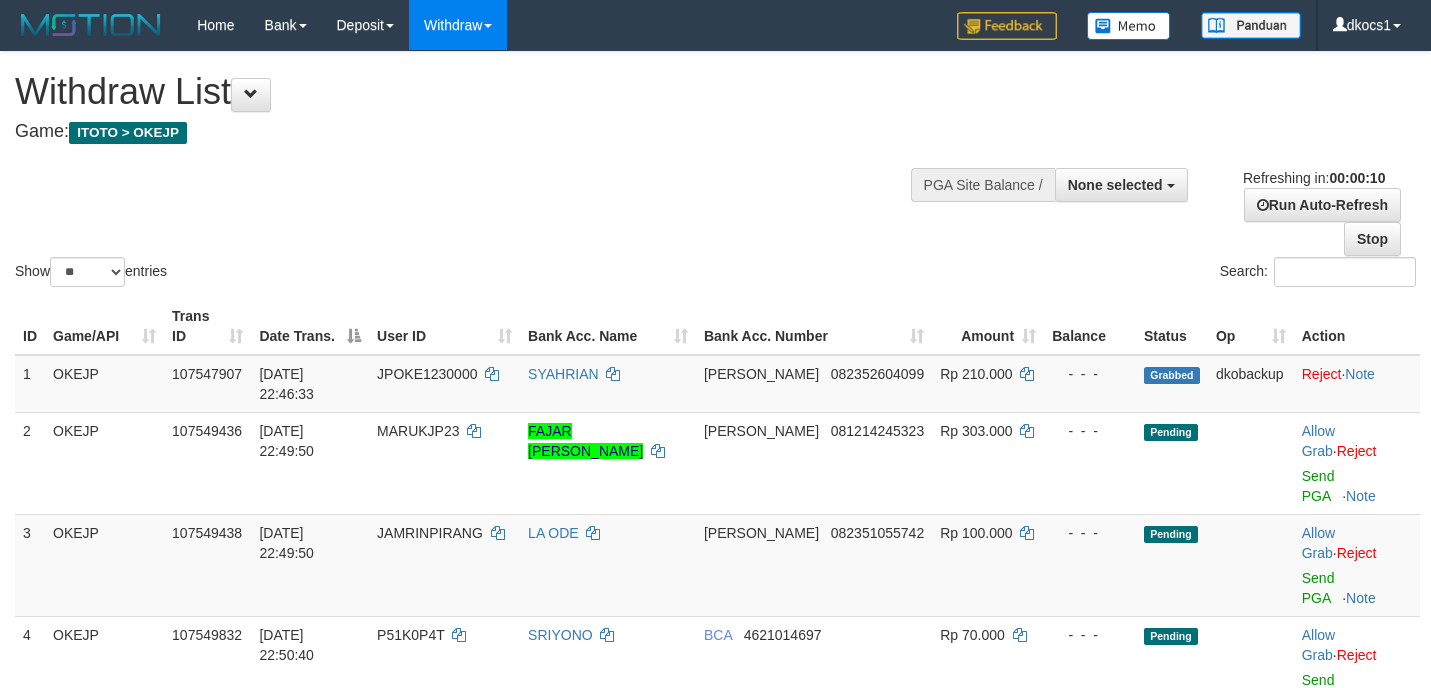 select 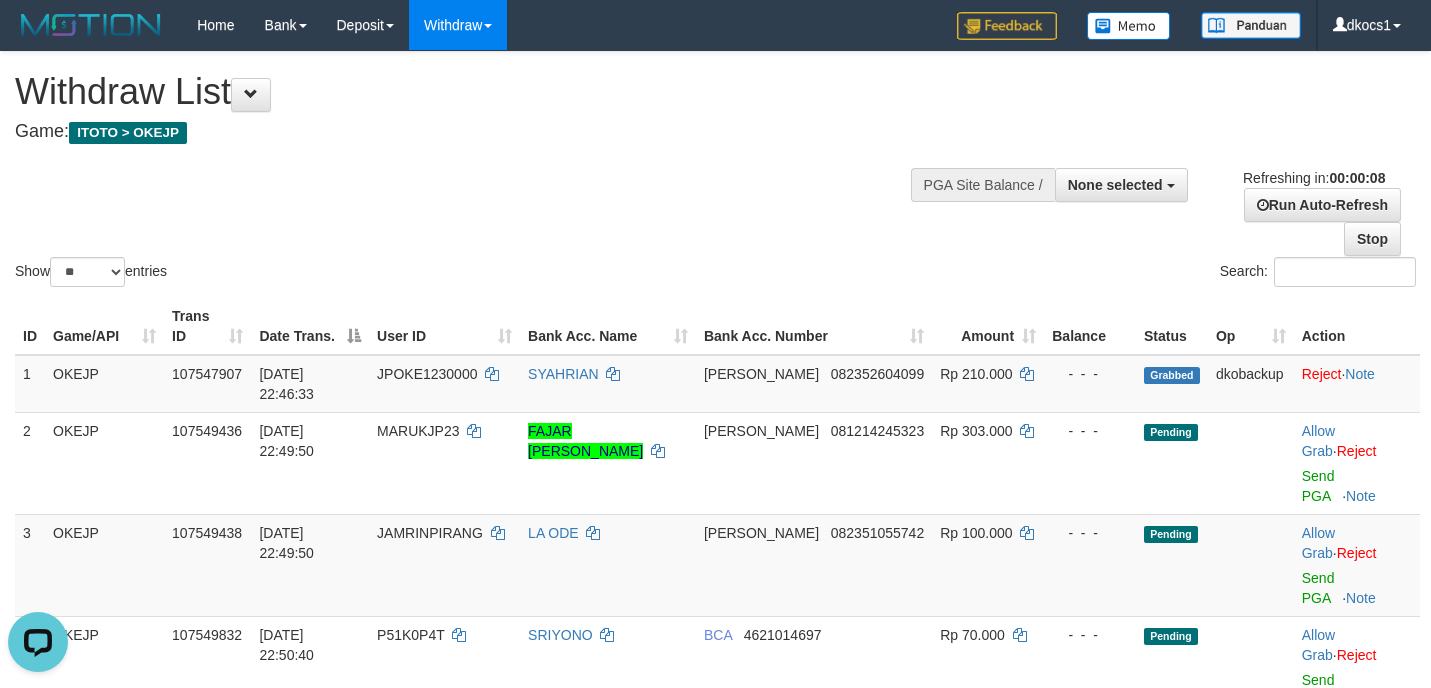 scroll, scrollTop: 0, scrollLeft: 0, axis: both 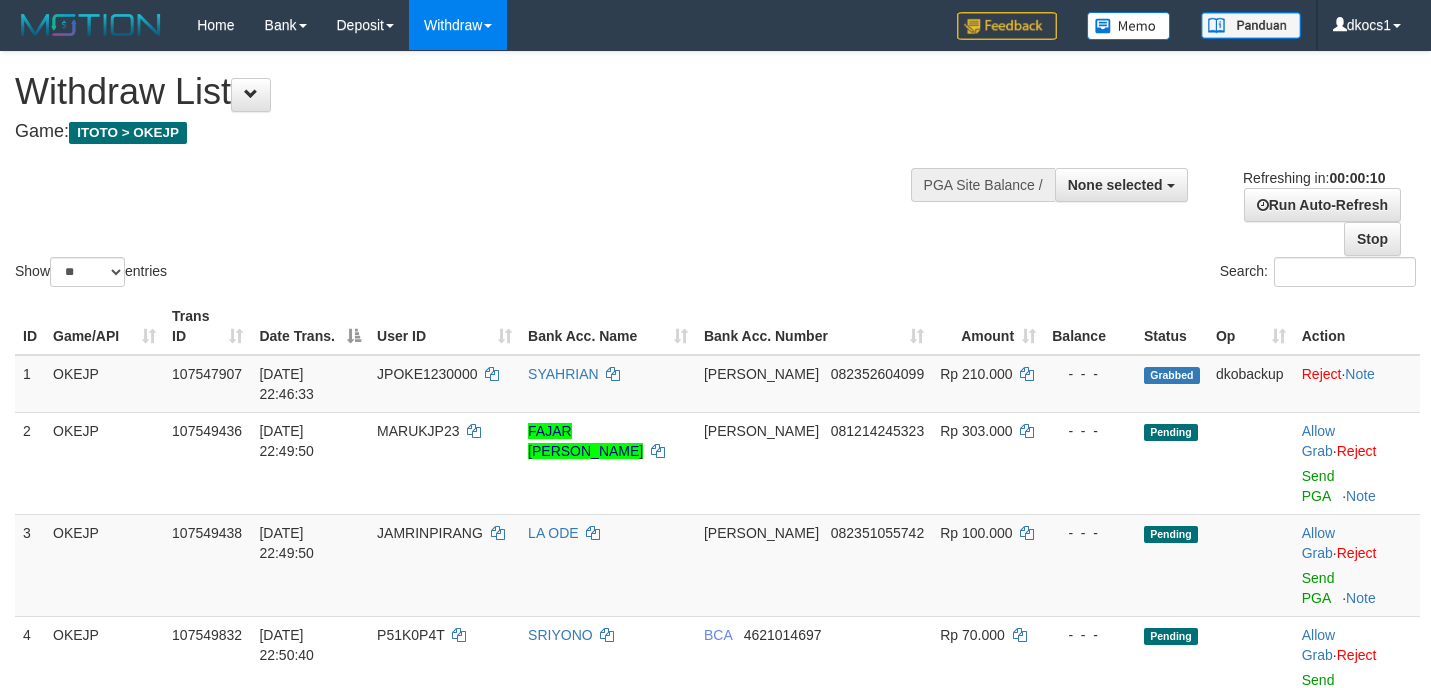 select 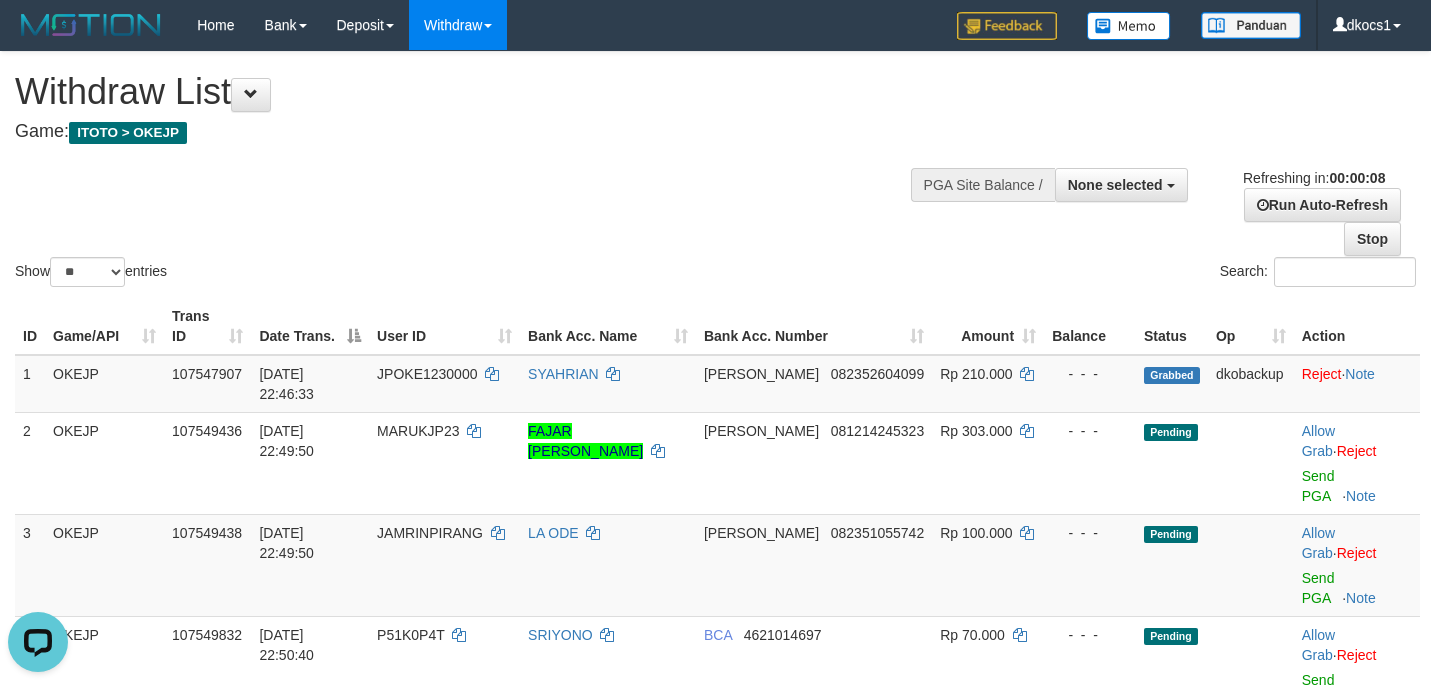 scroll, scrollTop: 0, scrollLeft: 0, axis: both 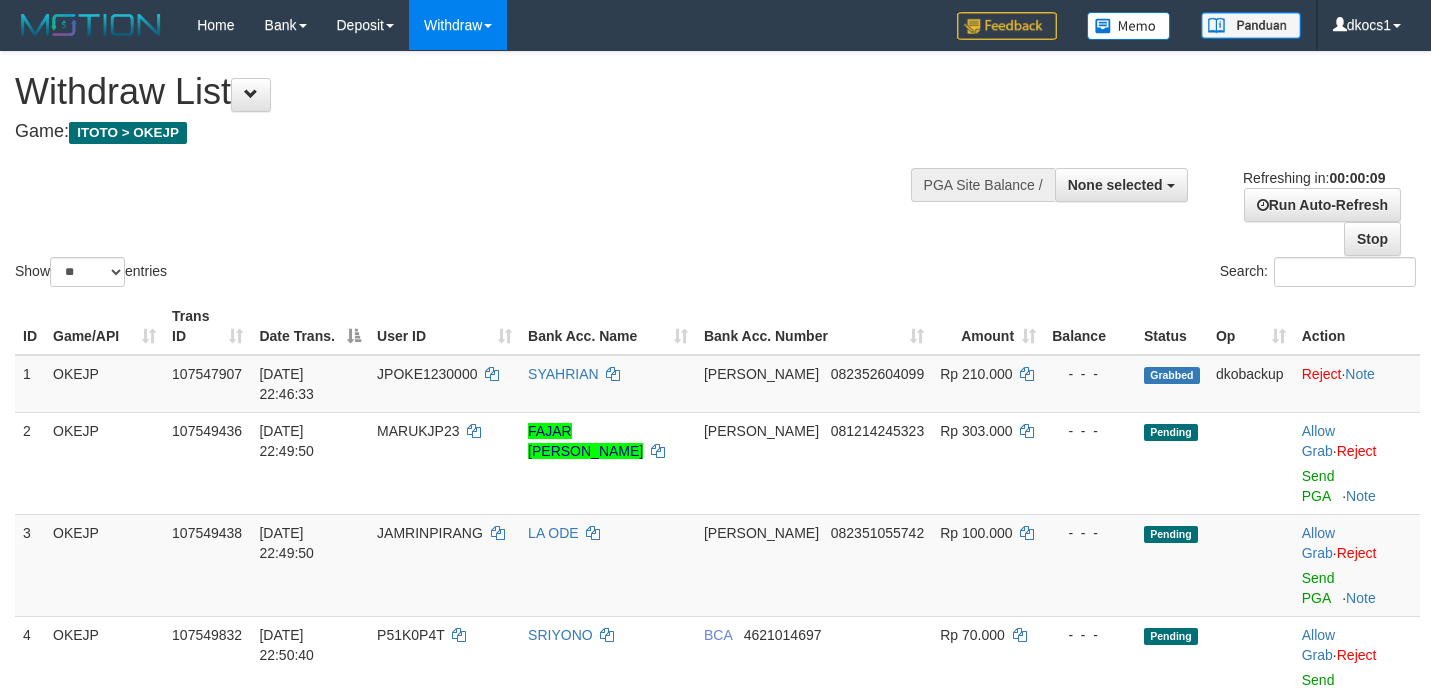 select 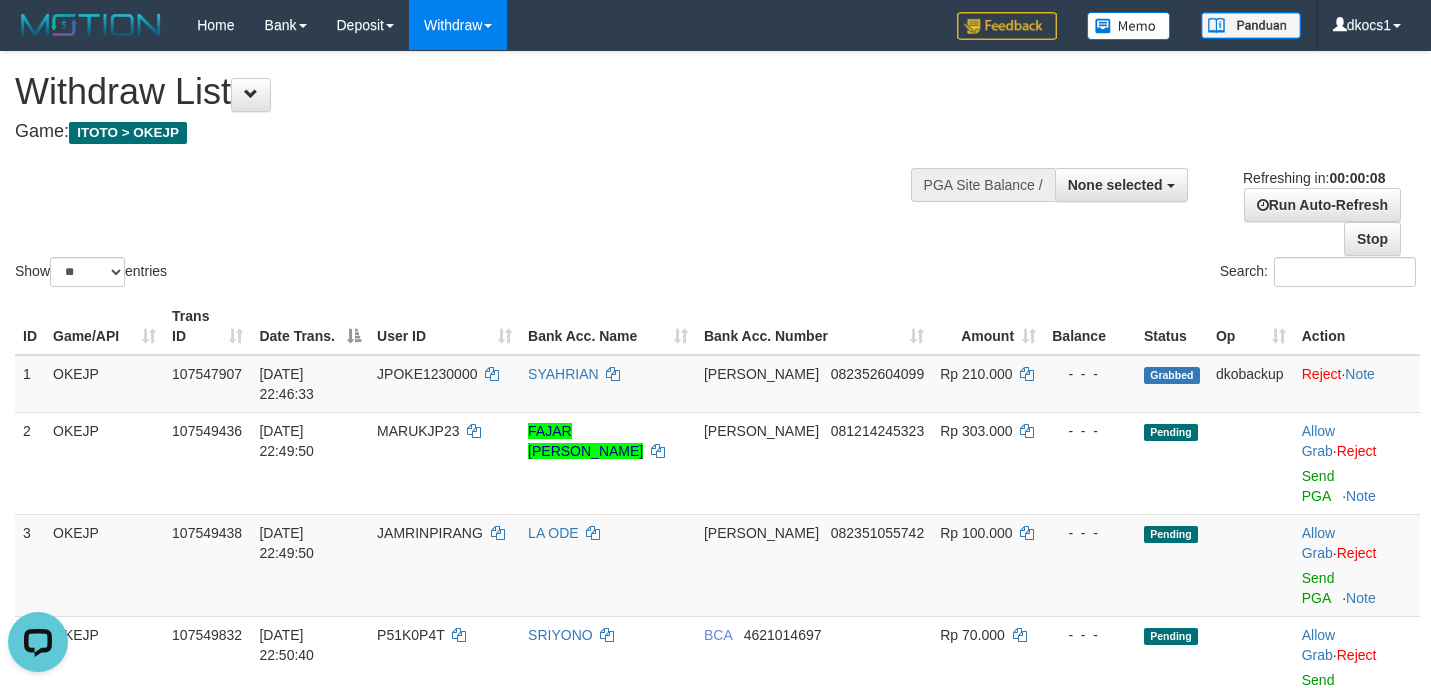 scroll, scrollTop: 0, scrollLeft: 0, axis: both 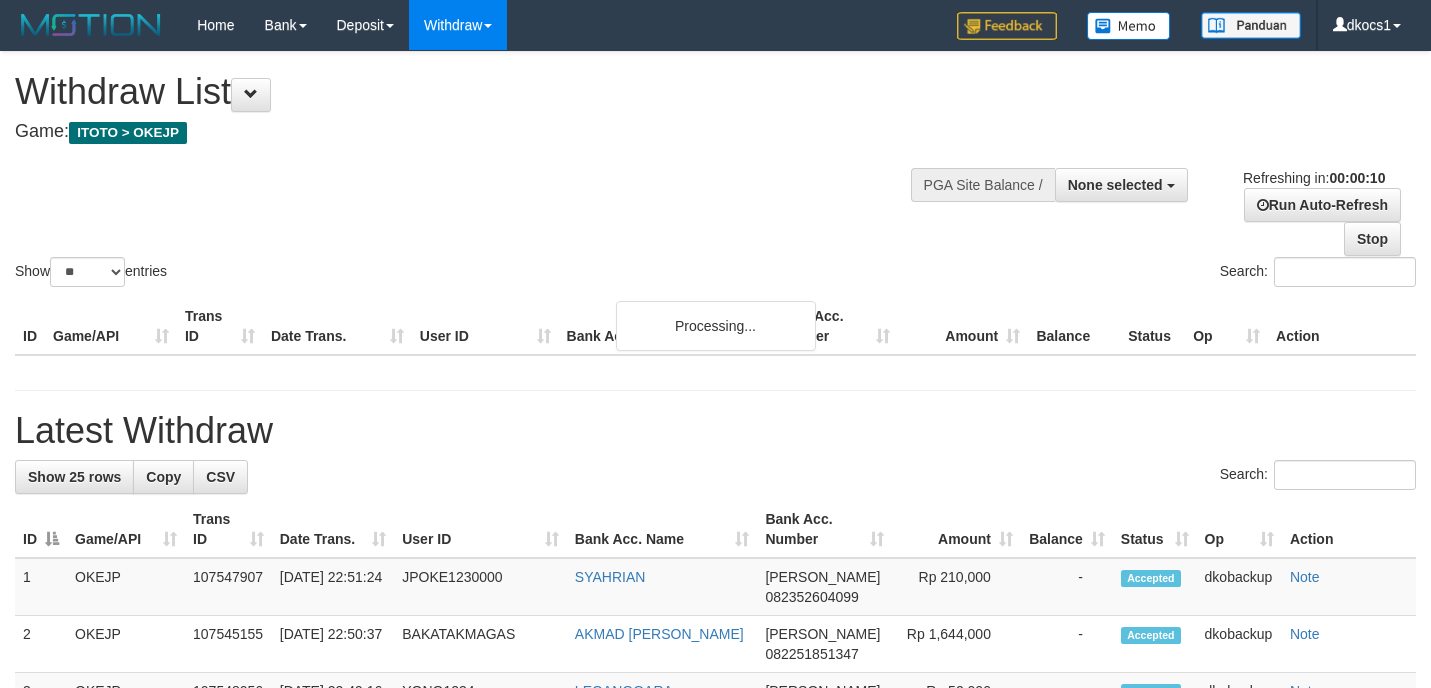 select 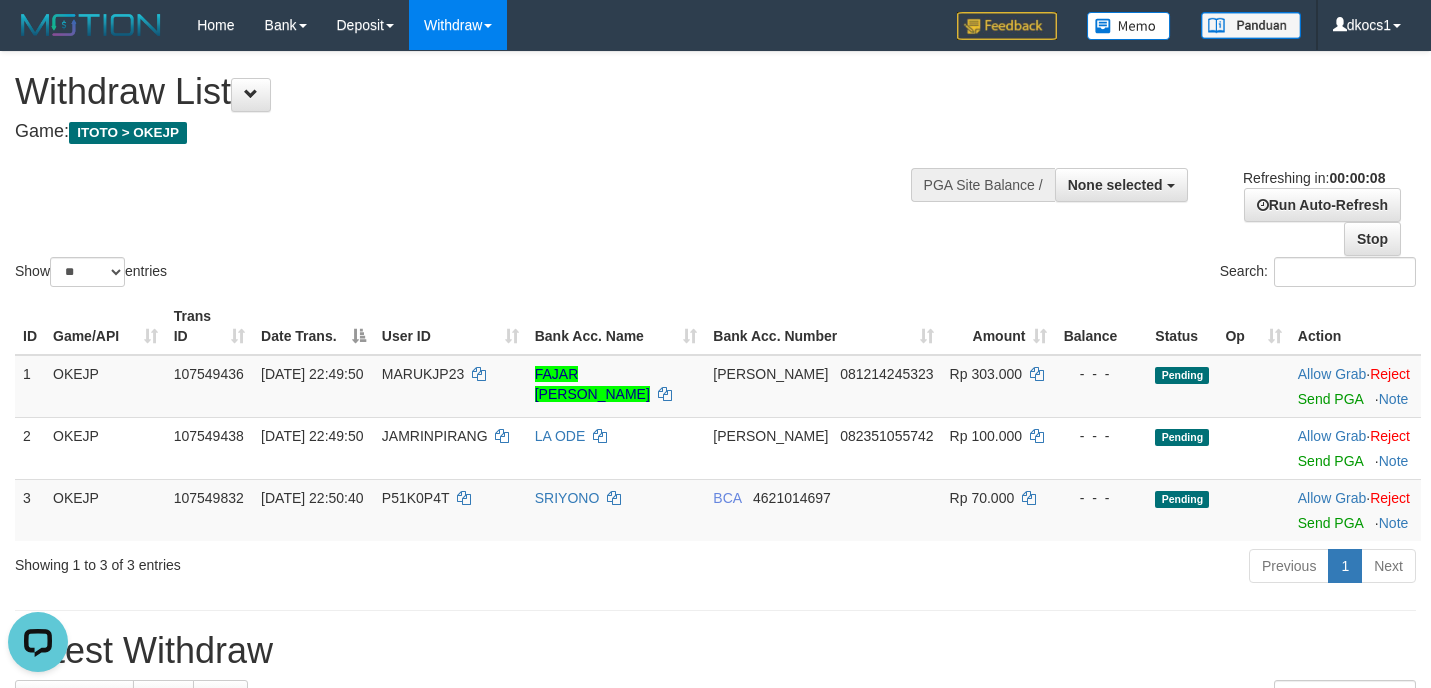 scroll, scrollTop: 0, scrollLeft: 0, axis: both 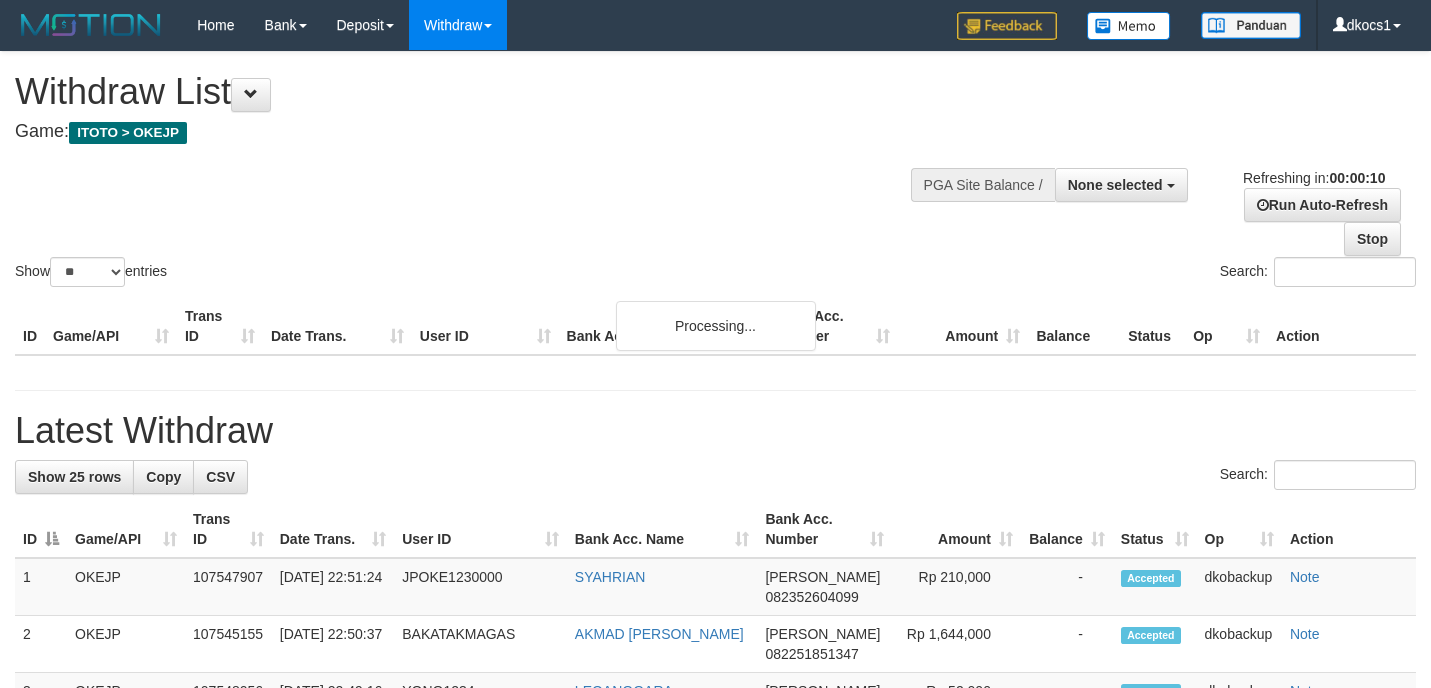 select 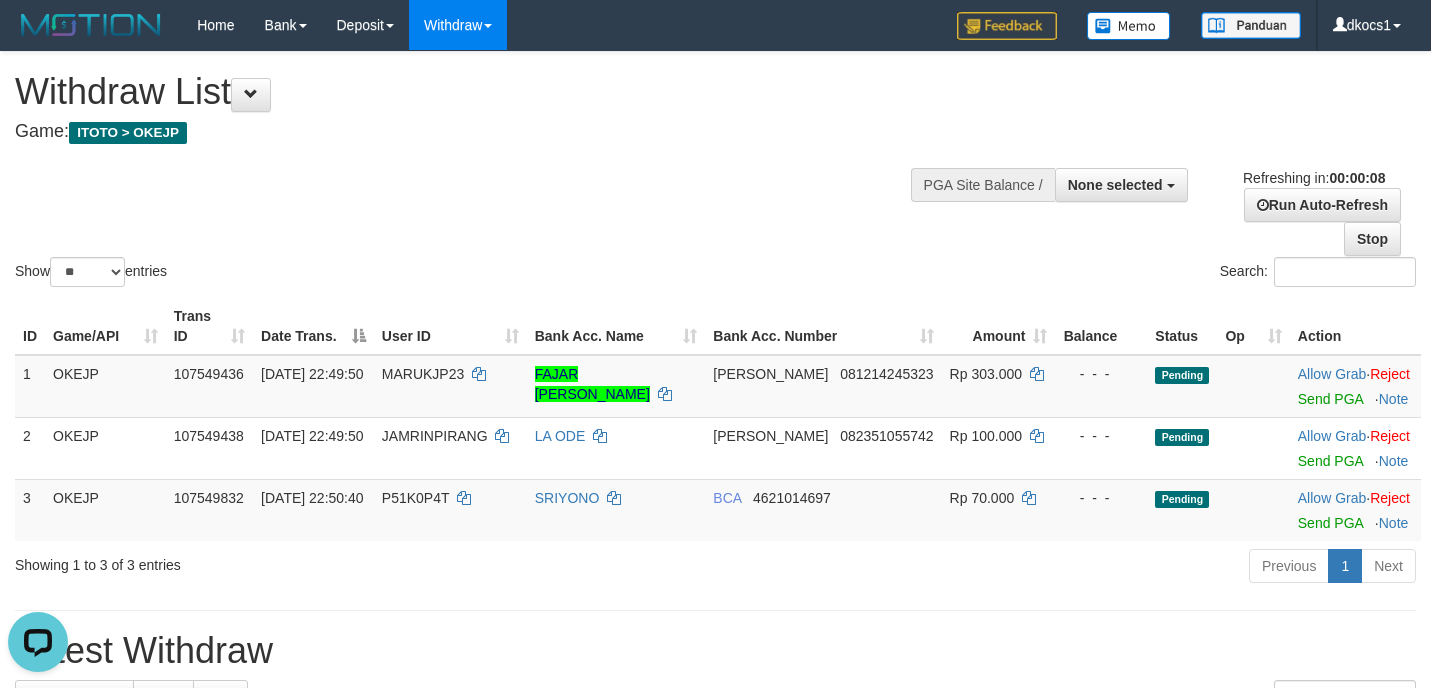 scroll, scrollTop: 0, scrollLeft: 0, axis: both 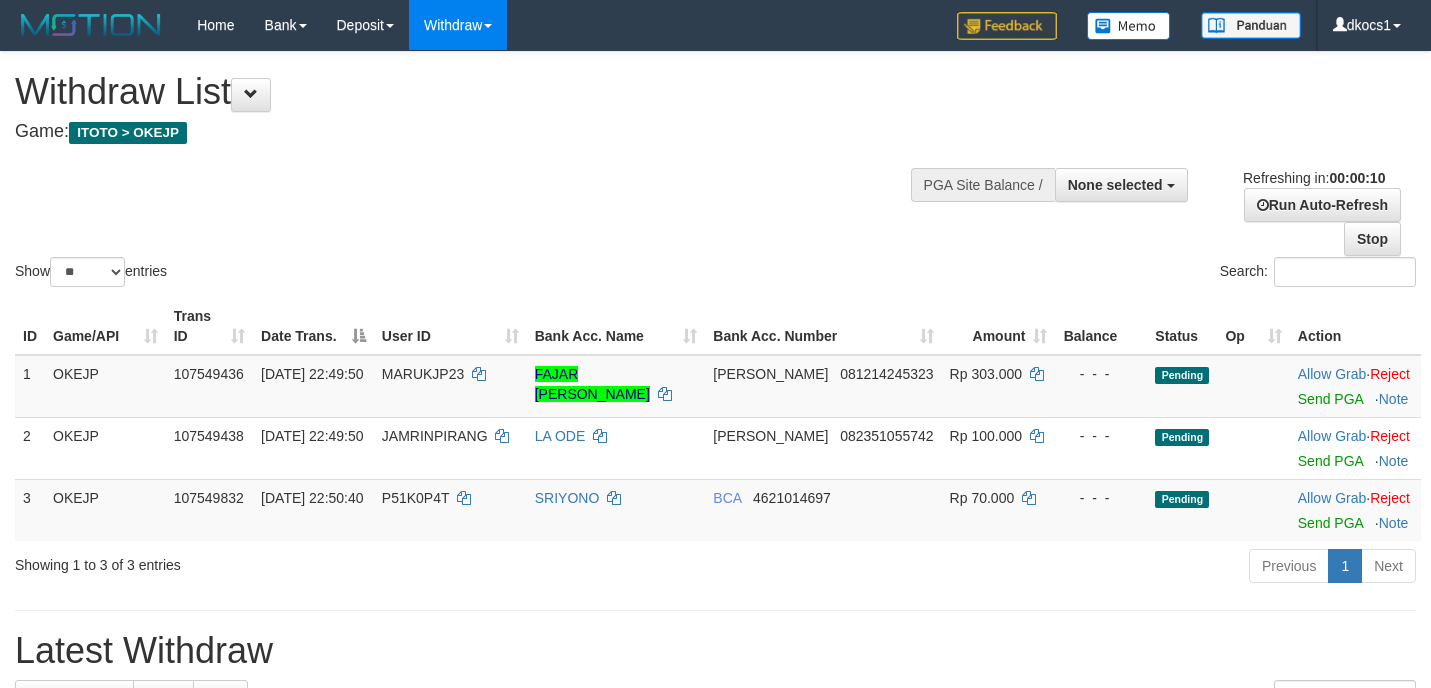 select 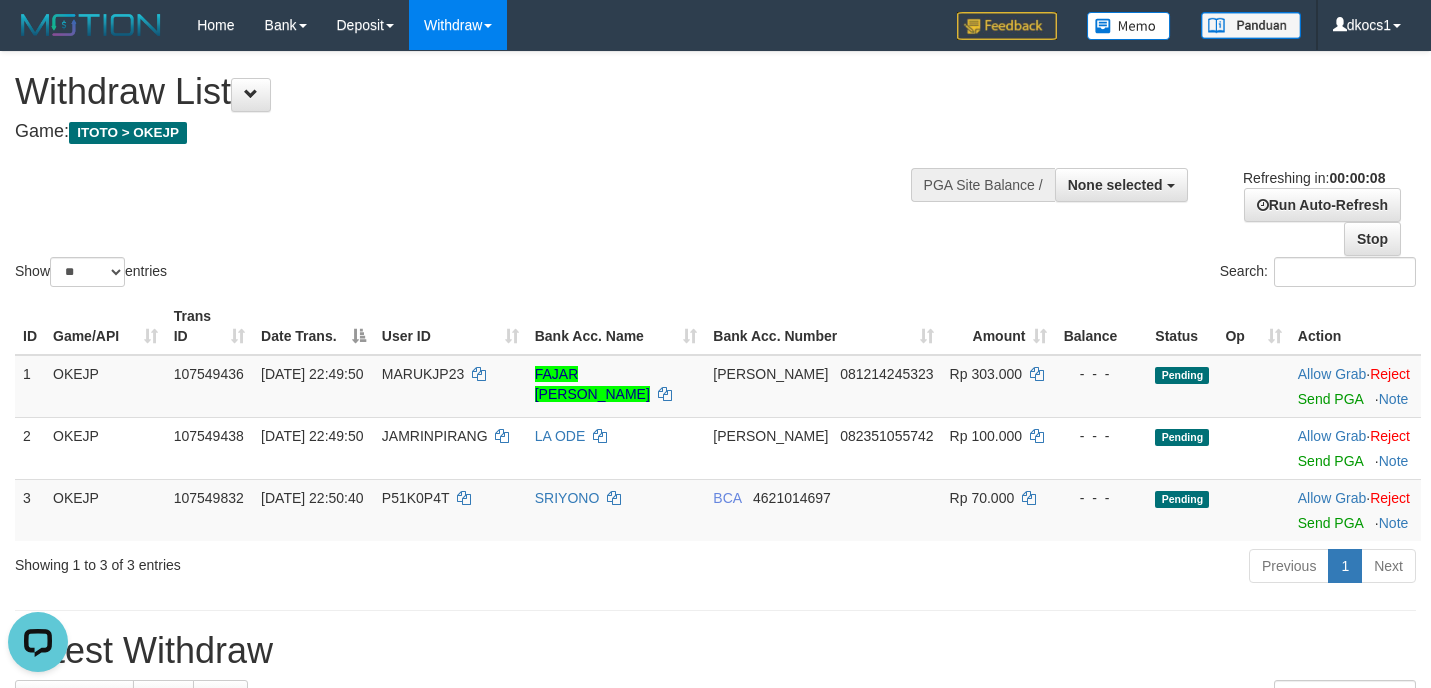 scroll, scrollTop: 0, scrollLeft: 0, axis: both 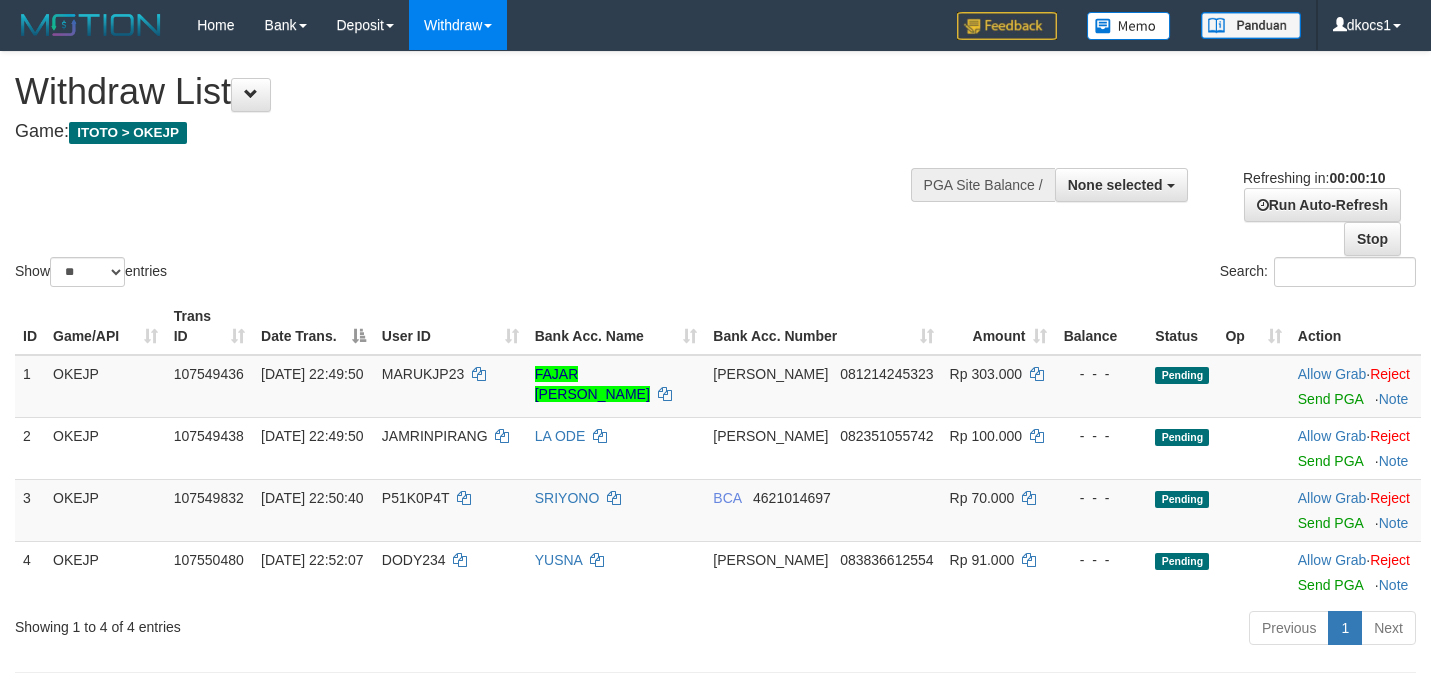 select 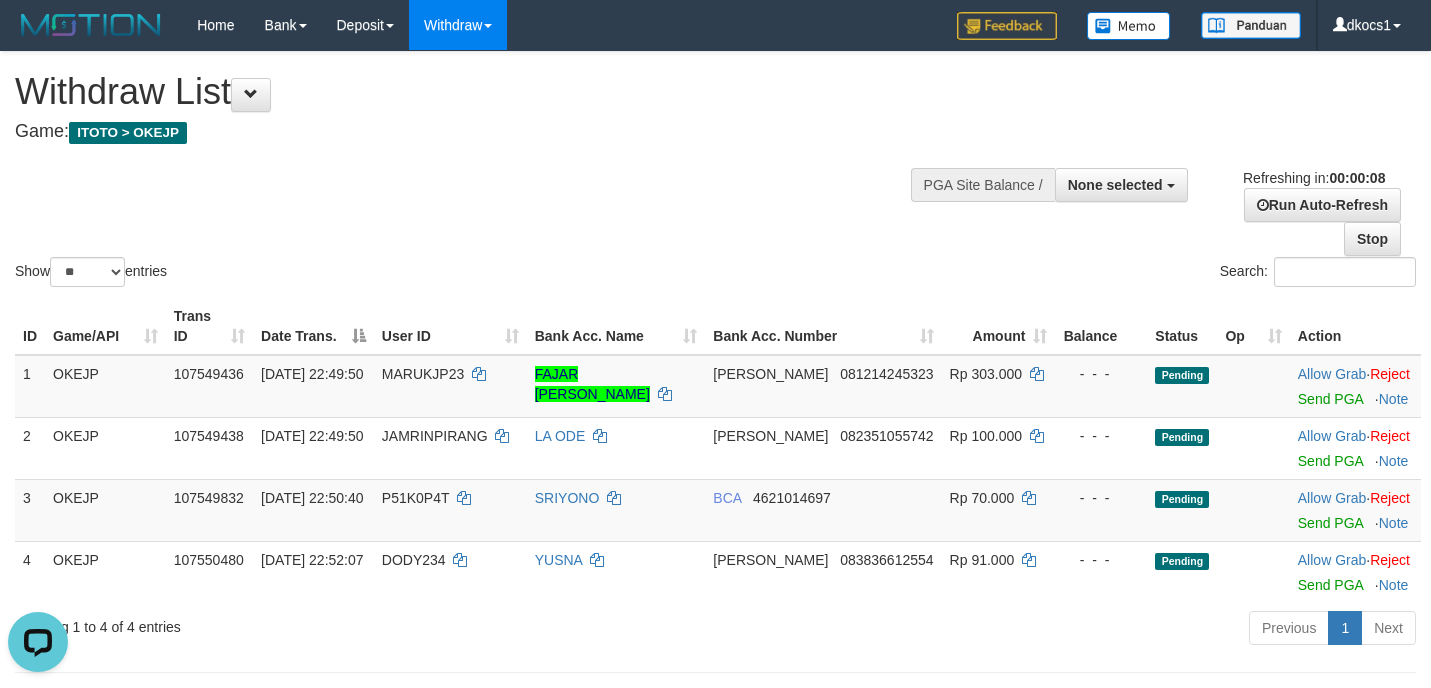 scroll, scrollTop: 0, scrollLeft: 0, axis: both 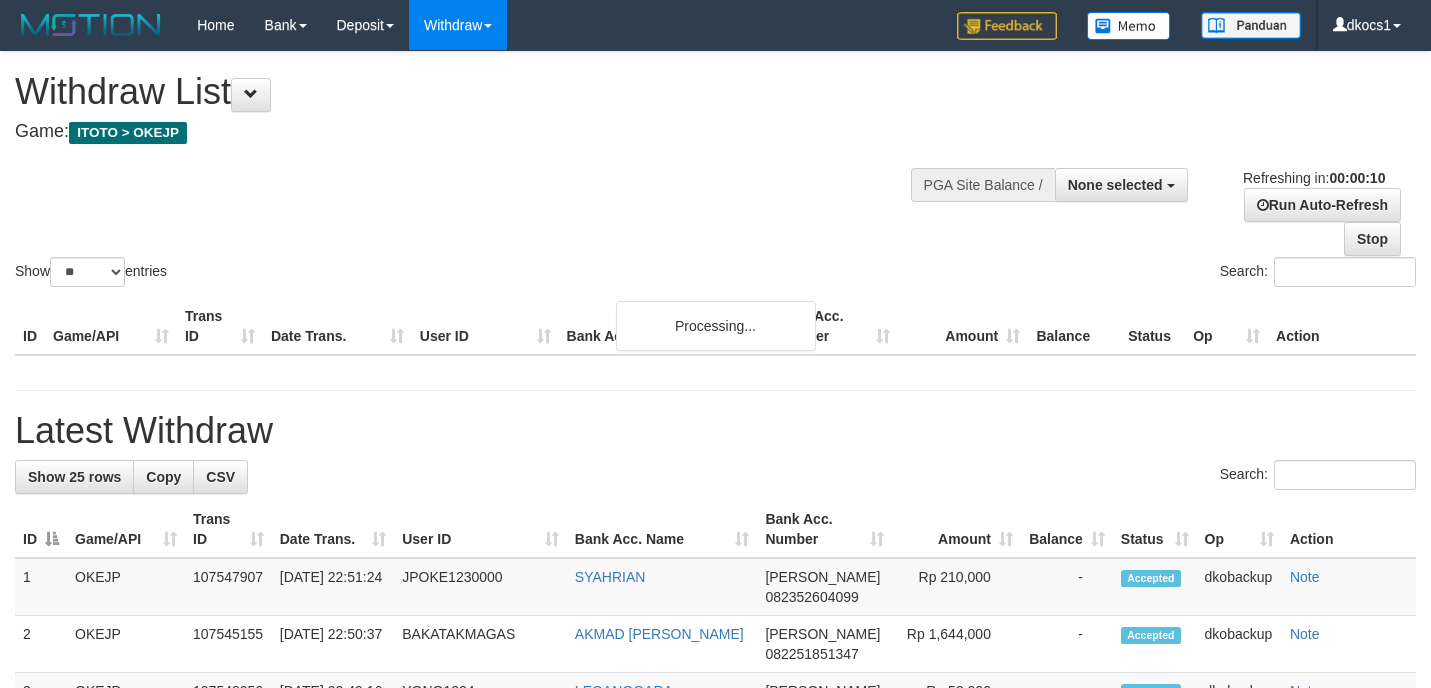 select 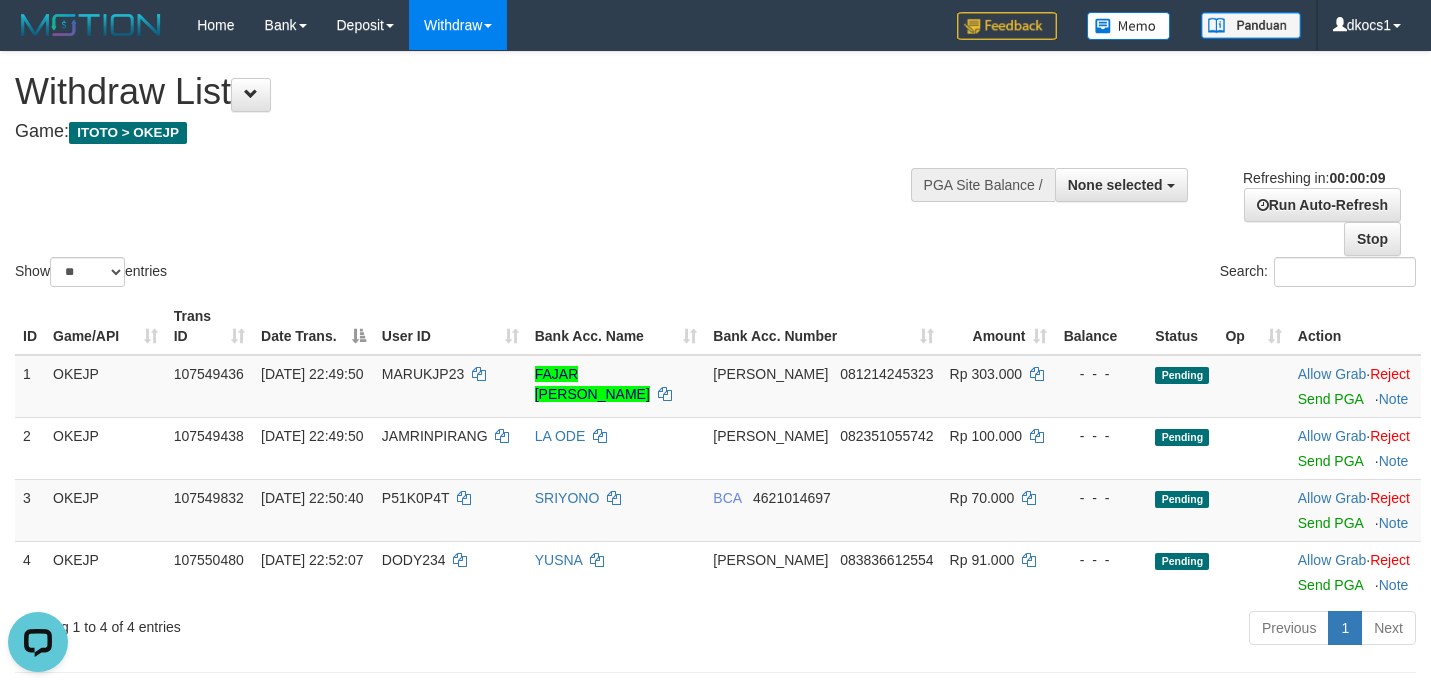 scroll, scrollTop: 0, scrollLeft: 0, axis: both 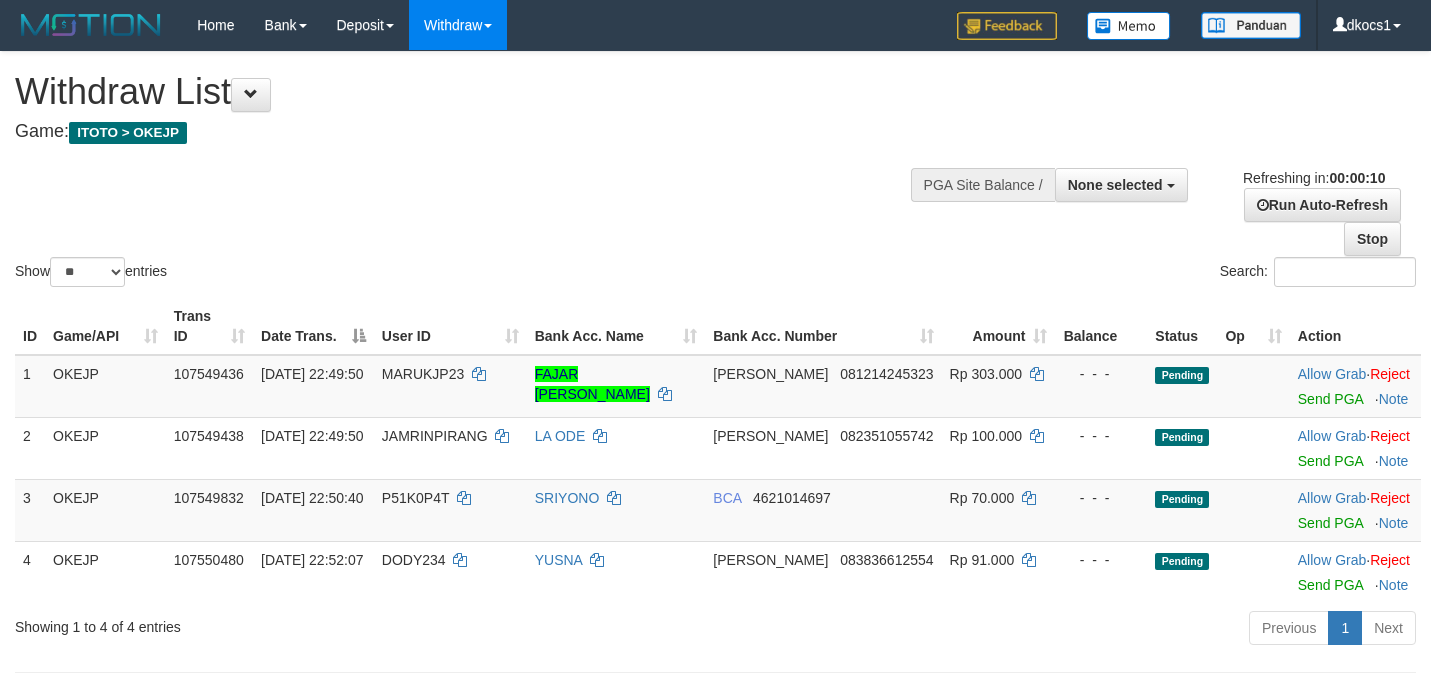 select 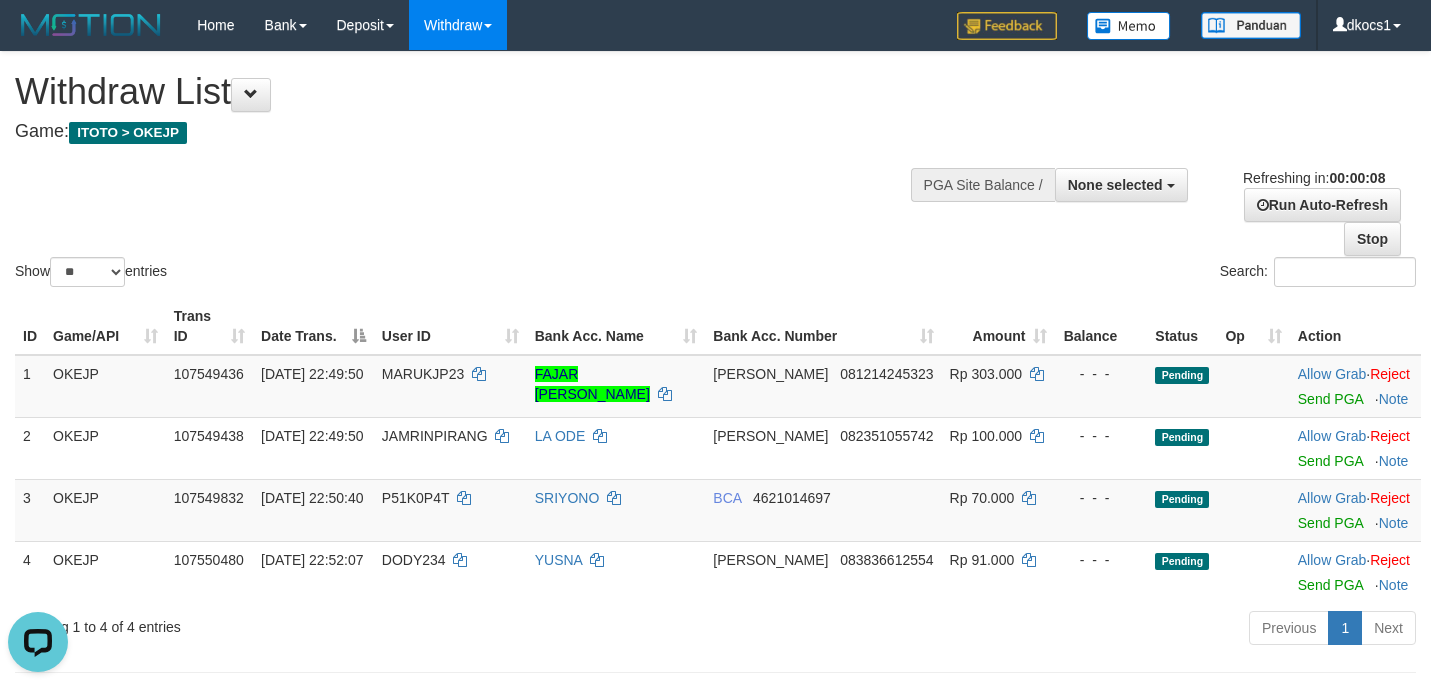 scroll, scrollTop: 0, scrollLeft: 0, axis: both 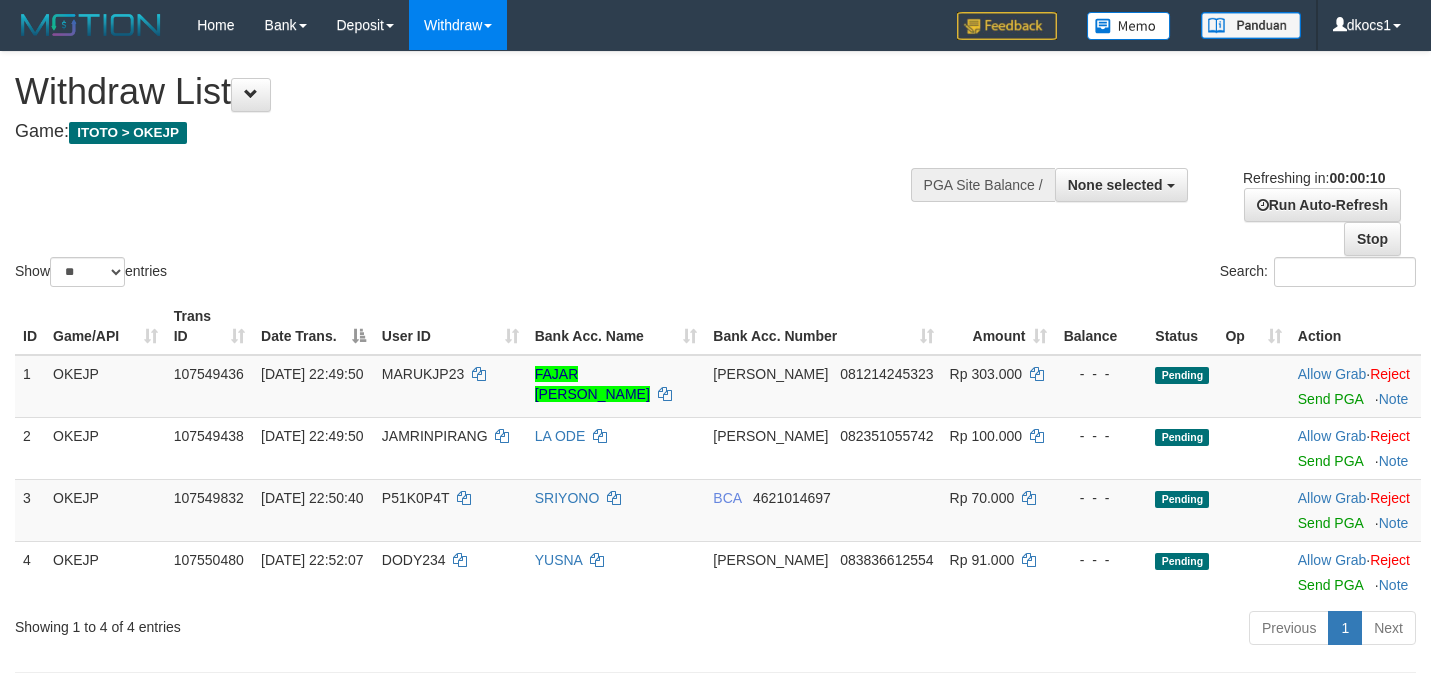 select 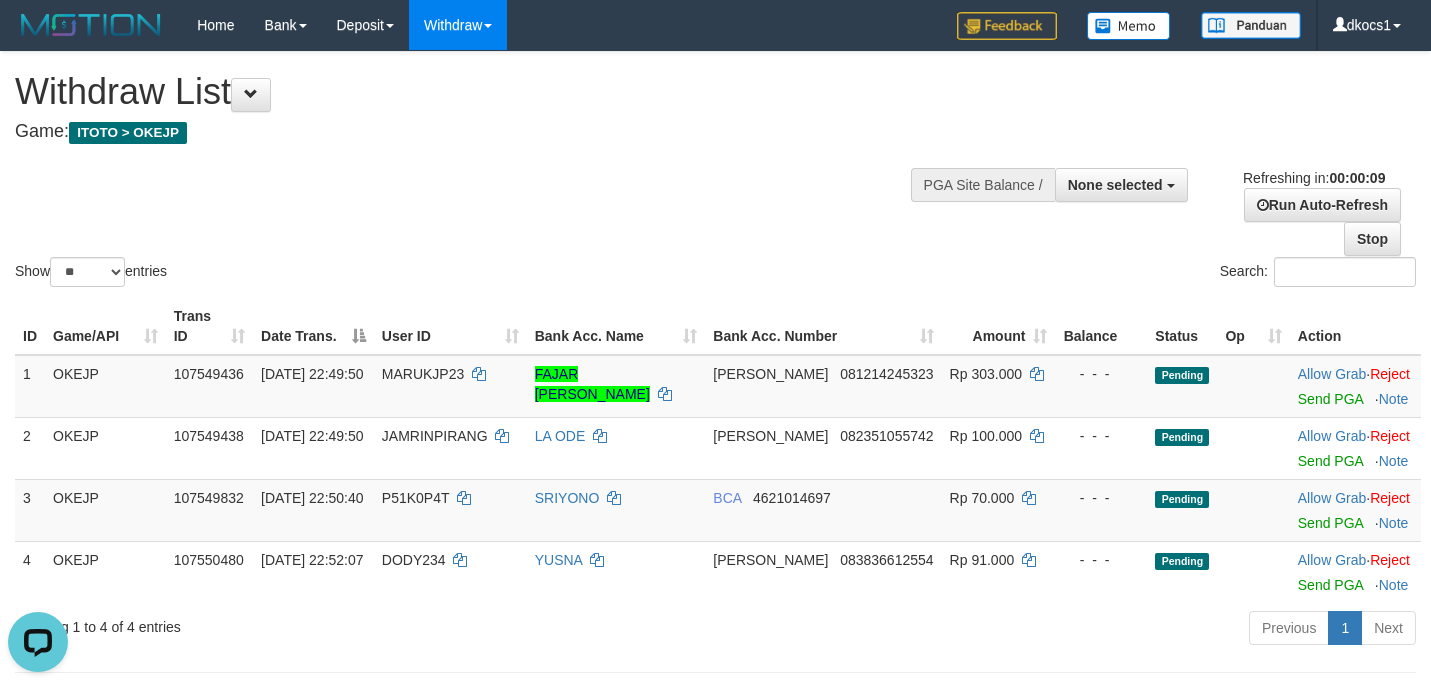 scroll, scrollTop: 0, scrollLeft: 0, axis: both 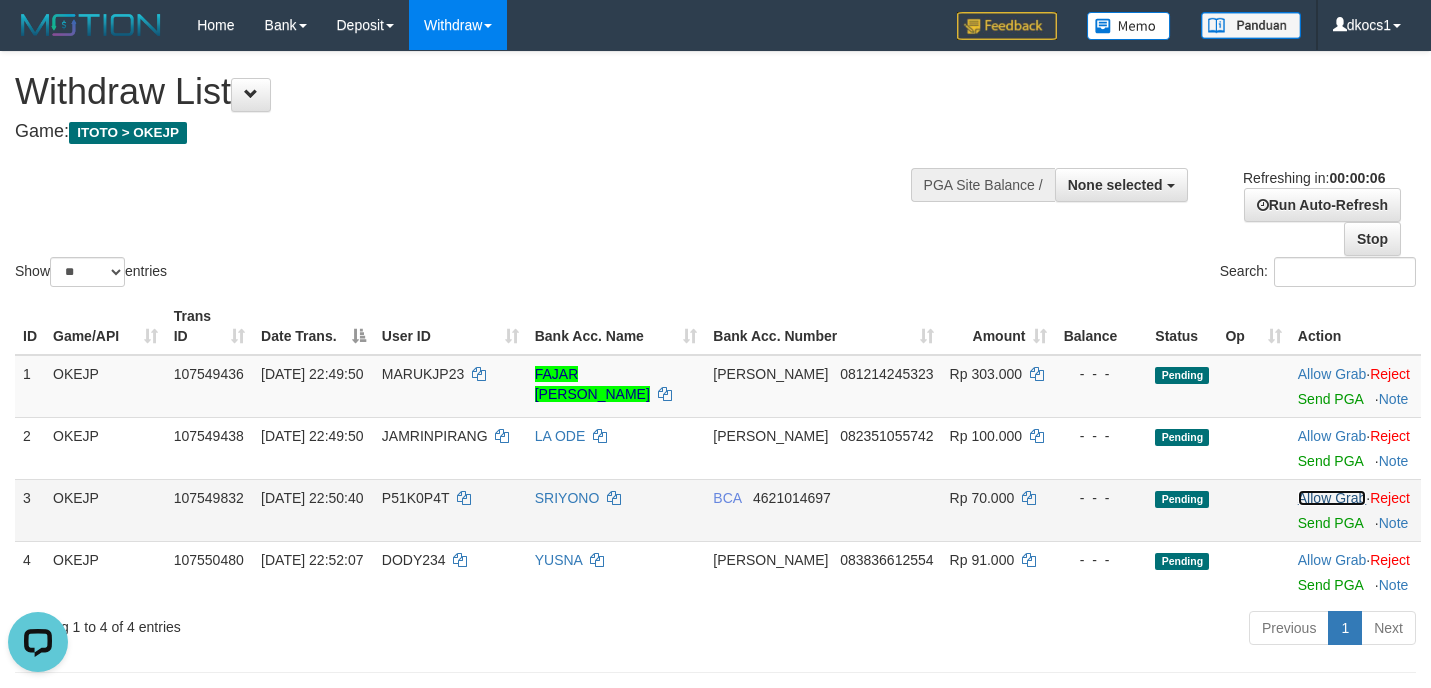 click on "Allow Grab" at bounding box center (1332, 498) 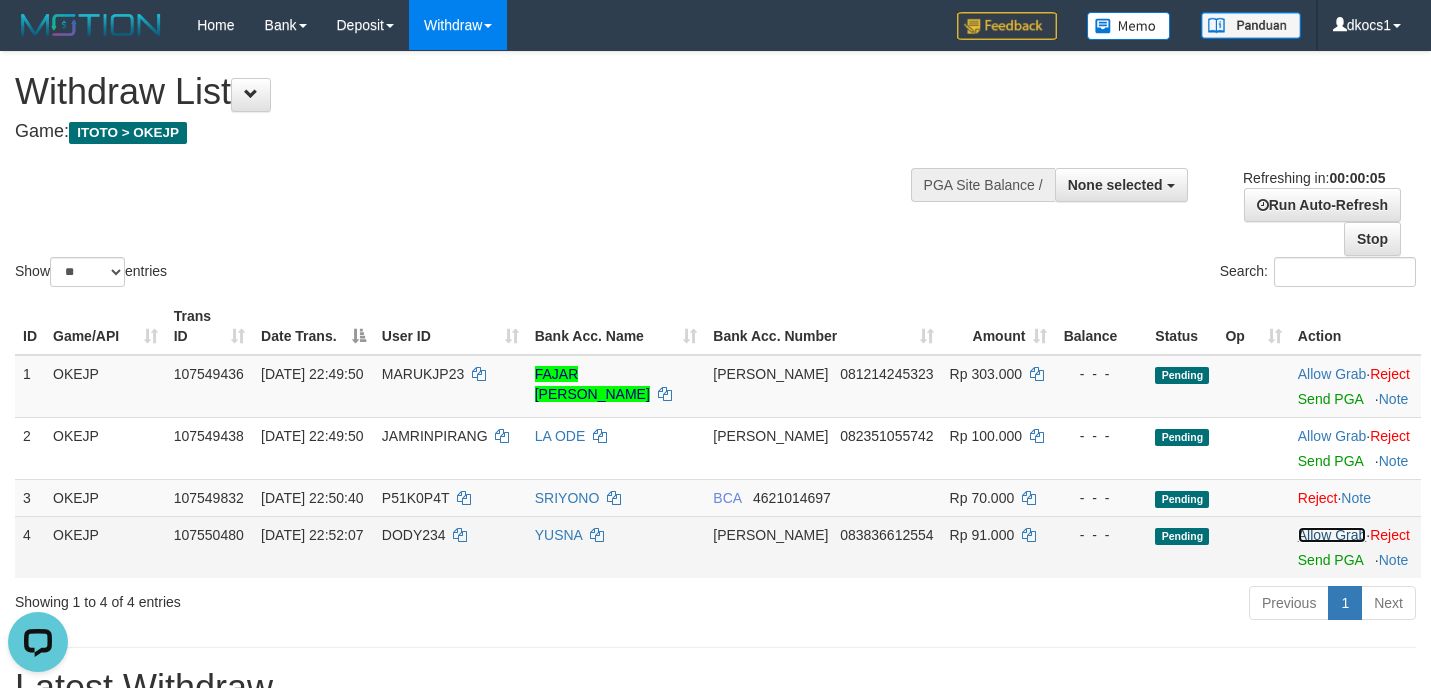 click on "Allow Grab" at bounding box center (1332, 535) 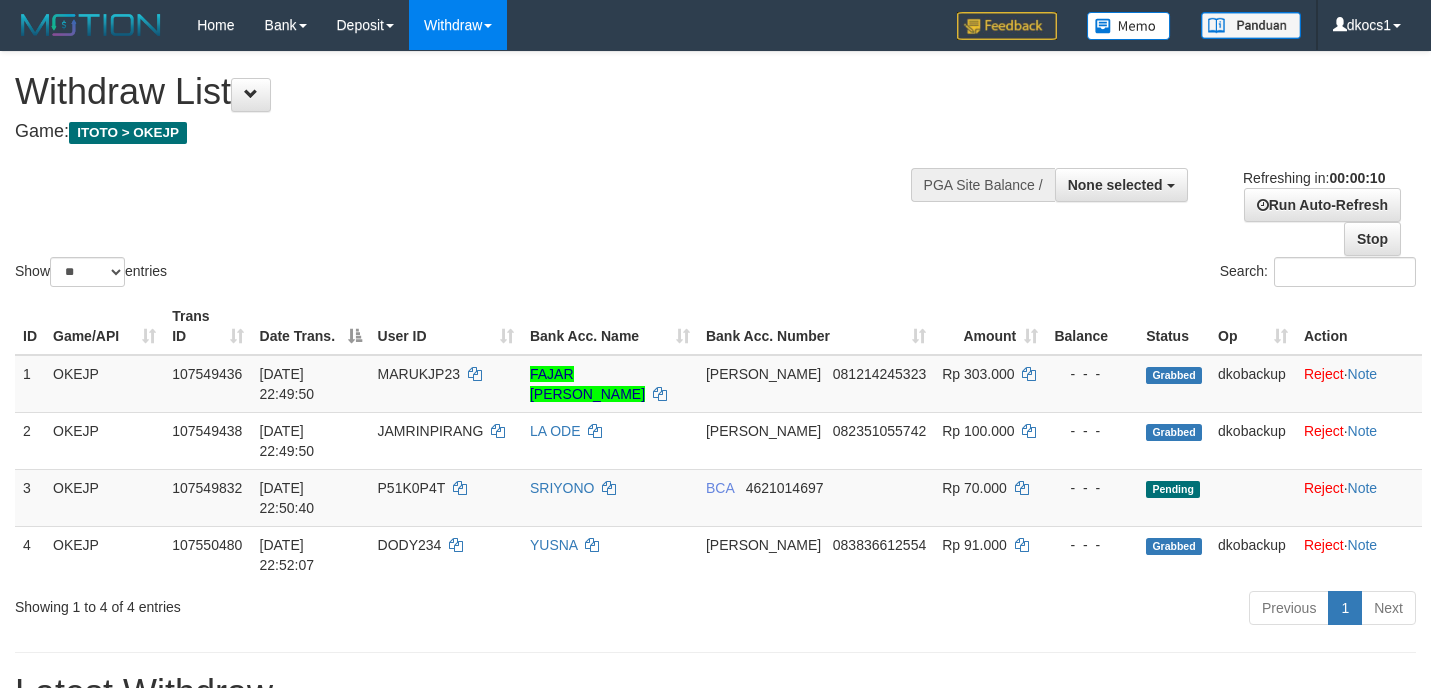 select 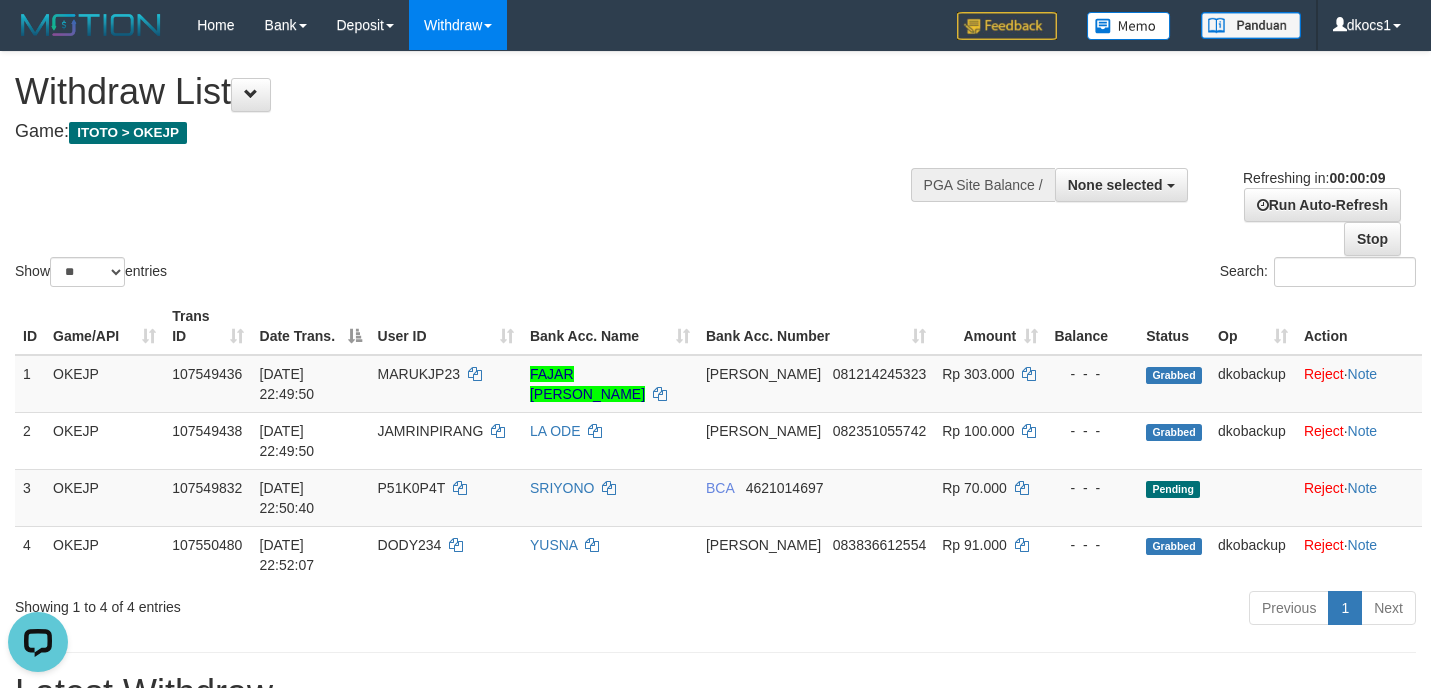 scroll, scrollTop: 0, scrollLeft: 0, axis: both 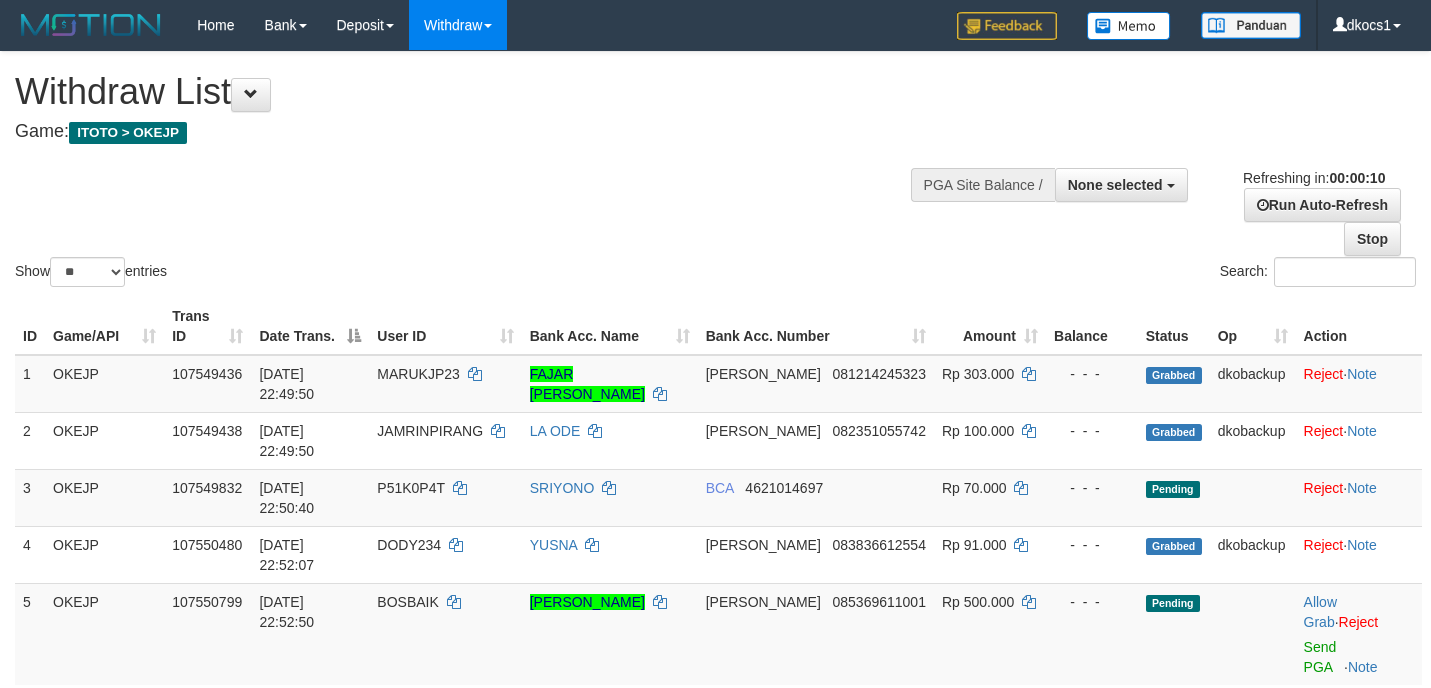 select 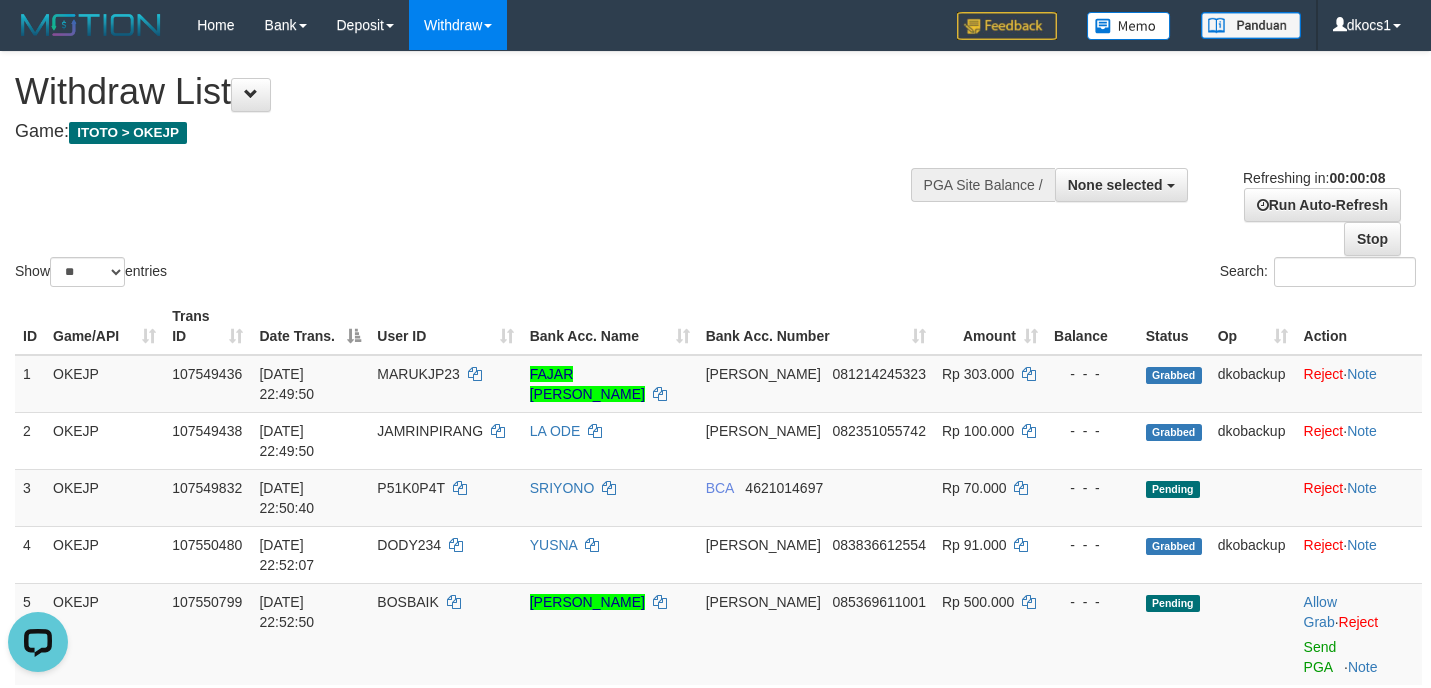 scroll, scrollTop: 0, scrollLeft: 0, axis: both 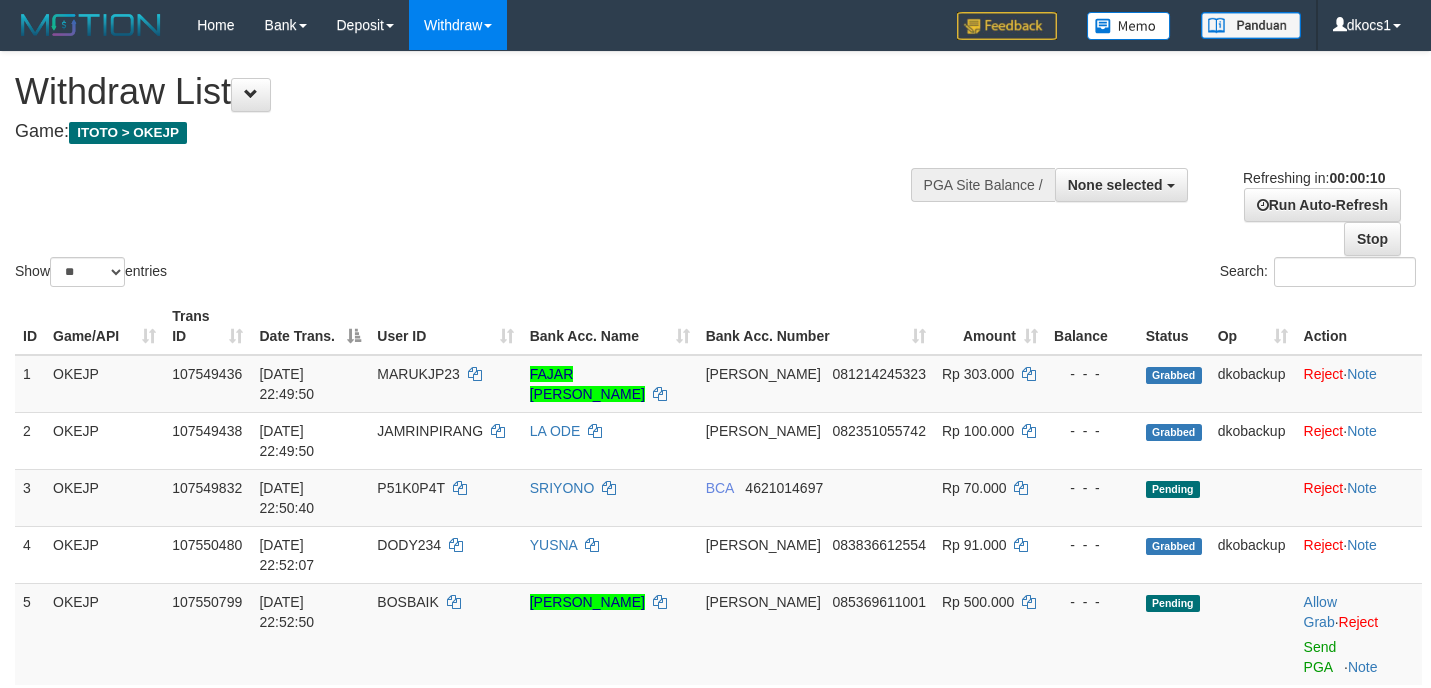 select 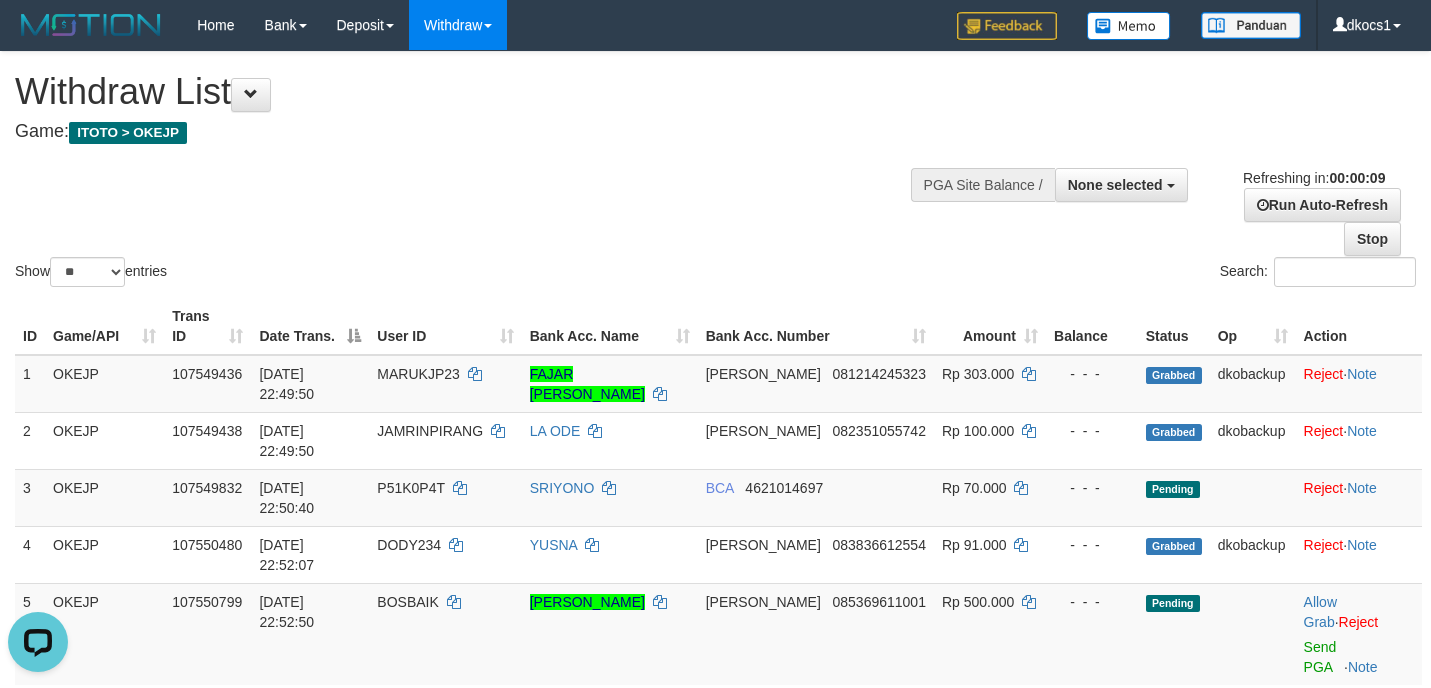 scroll, scrollTop: 0, scrollLeft: 0, axis: both 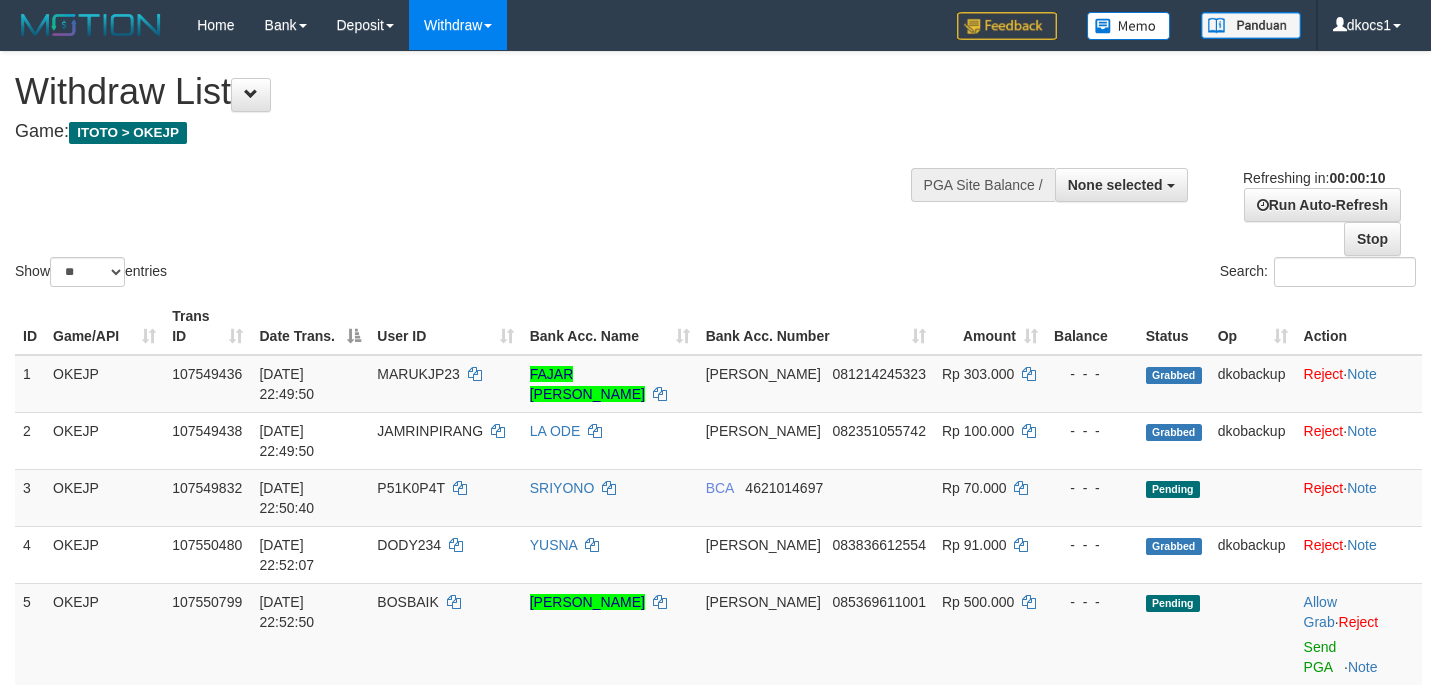 select 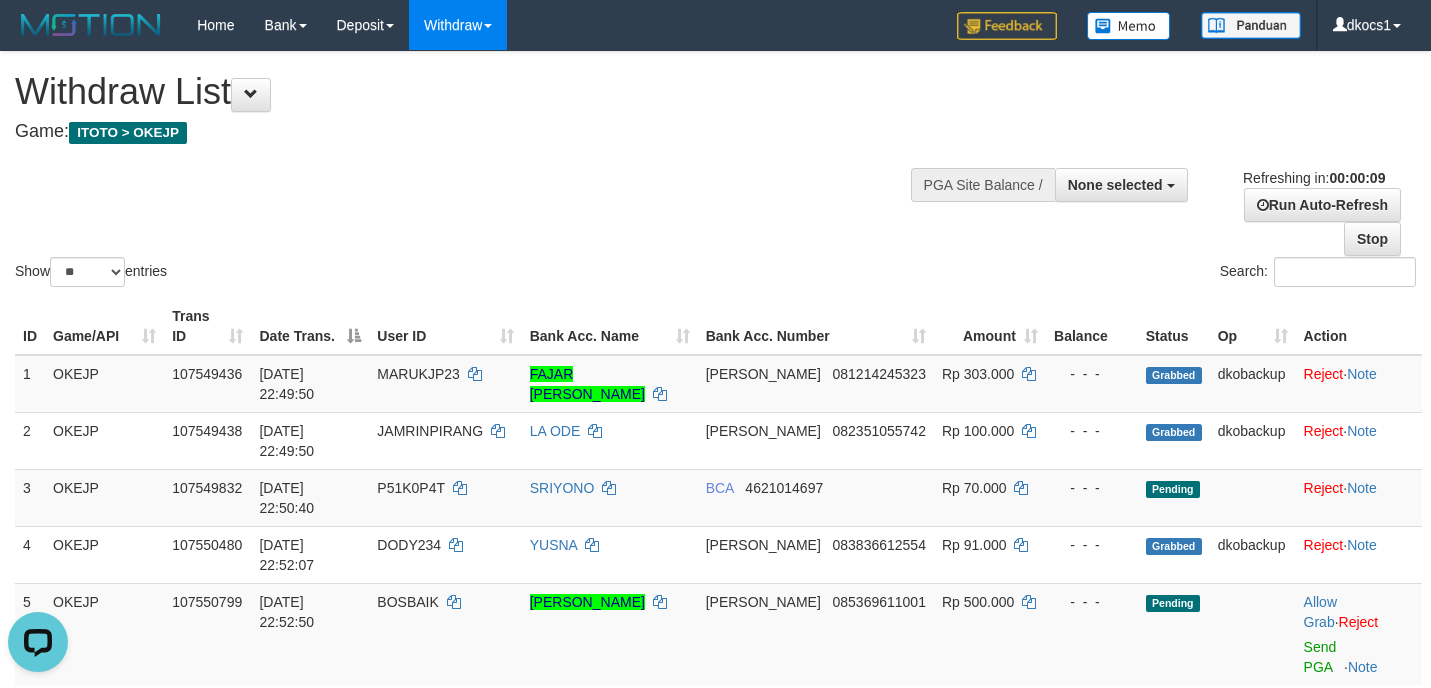 scroll, scrollTop: 0, scrollLeft: 0, axis: both 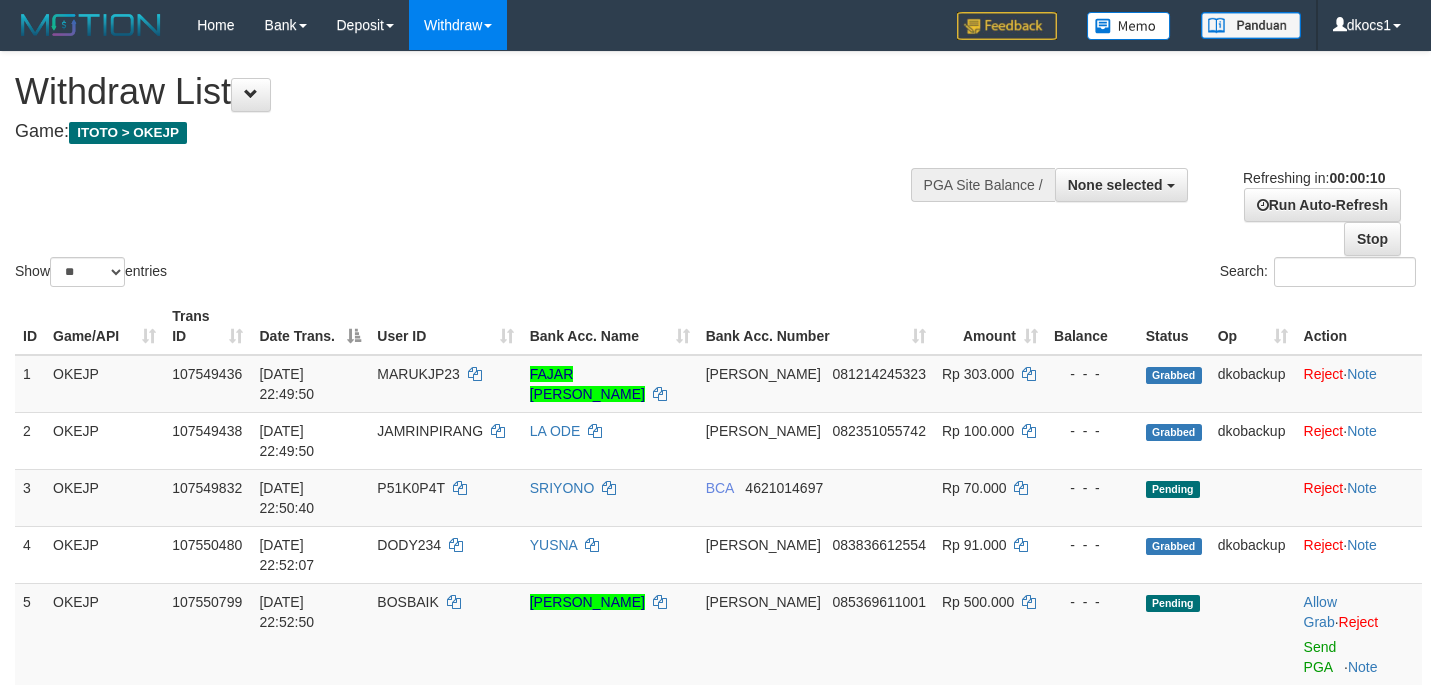 select 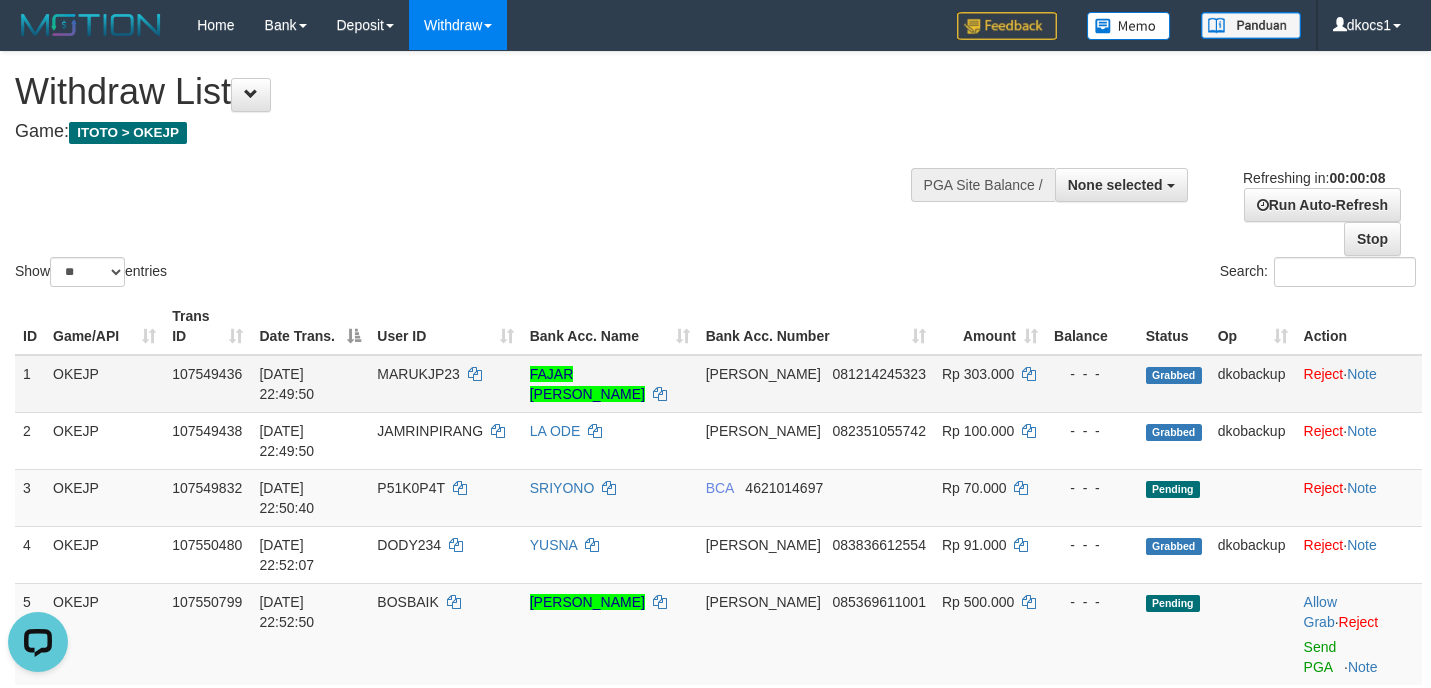 scroll, scrollTop: 0, scrollLeft: 0, axis: both 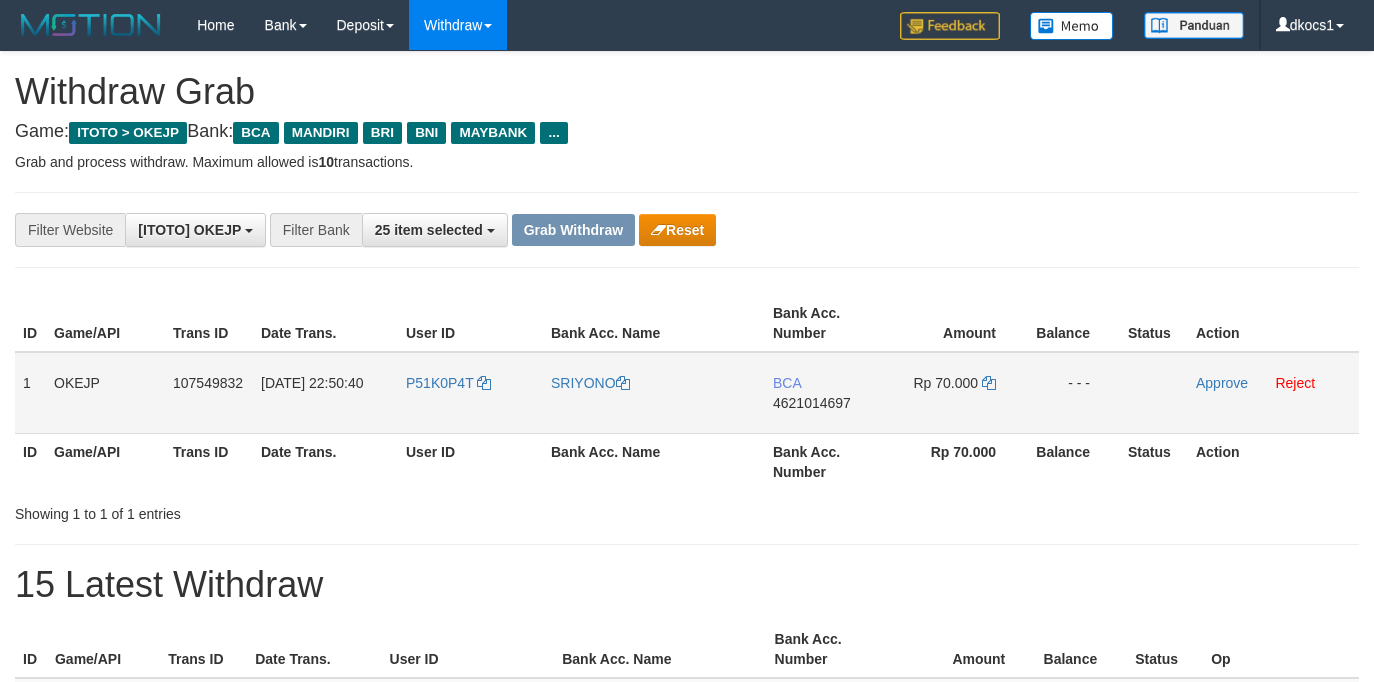 click on "P51K0P4T" at bounding box center (470, 393) 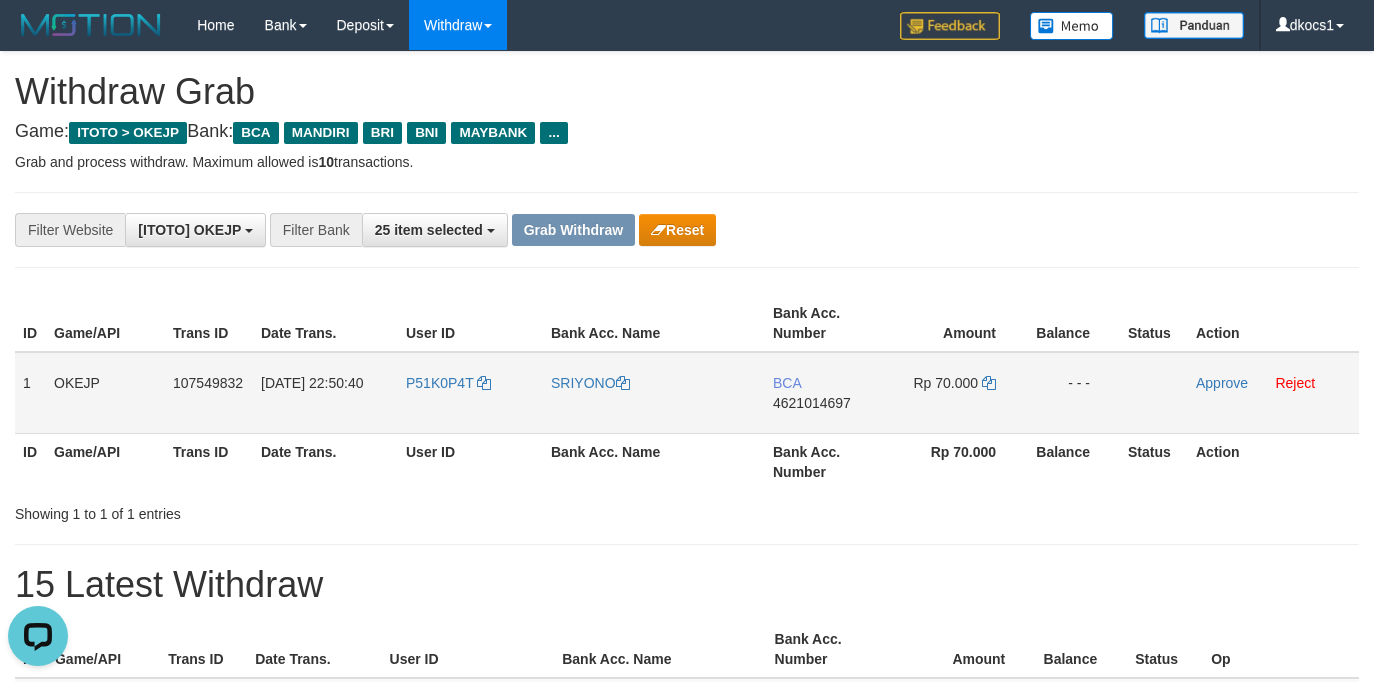 scroll, scrollTop: 0, scrollLeft: 0, axis: both 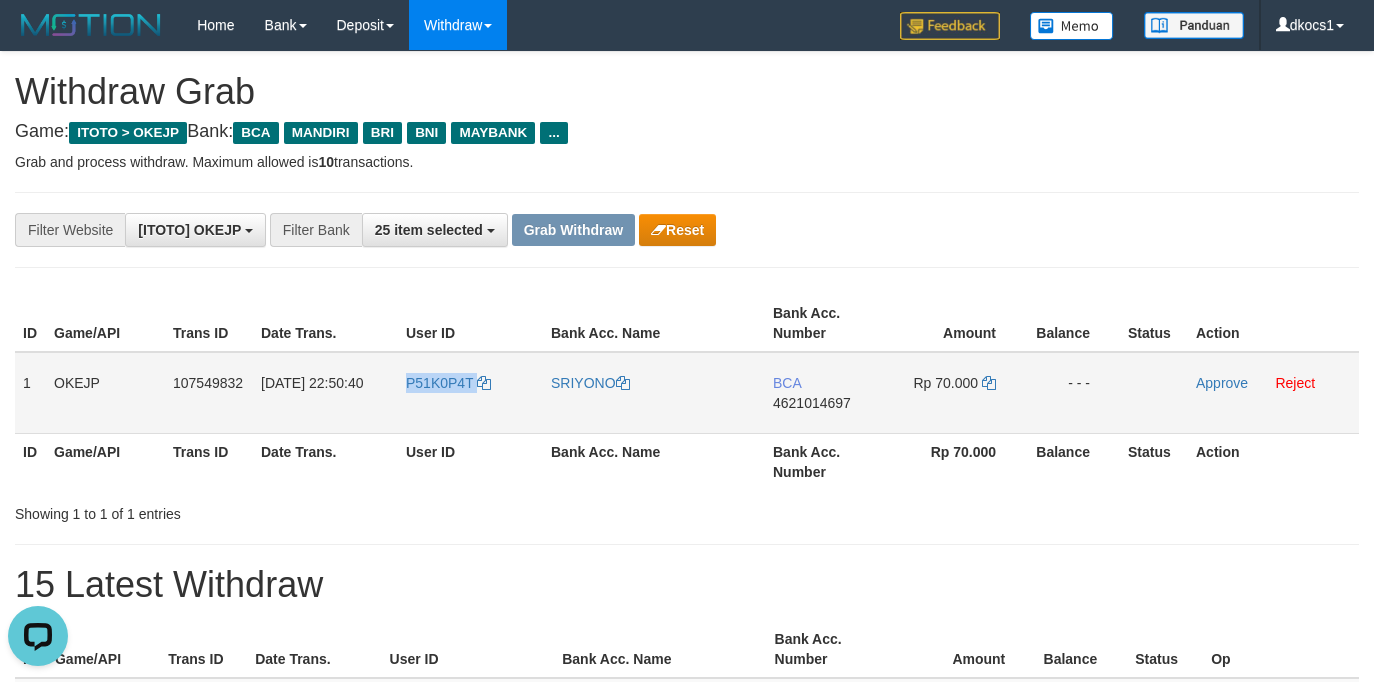click on "P51K0P4T" at bounding box center [470, 393] 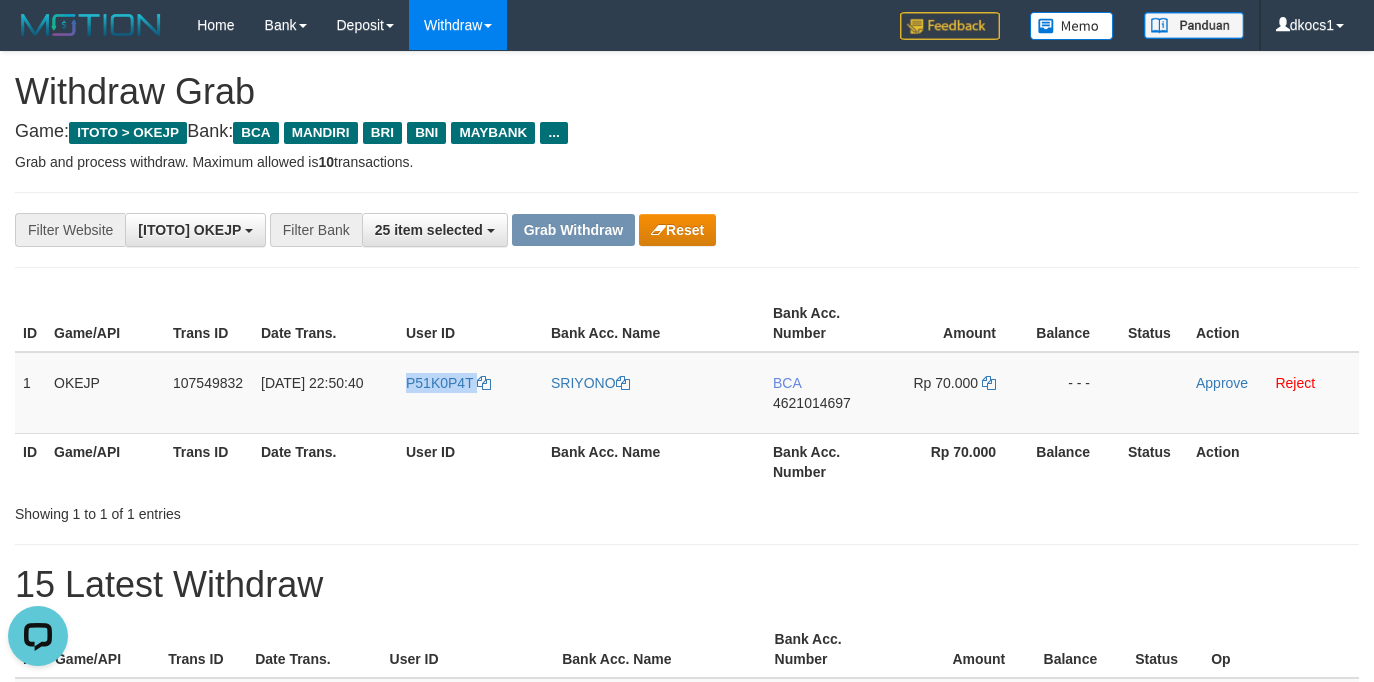 copy on "P51K0P4T" 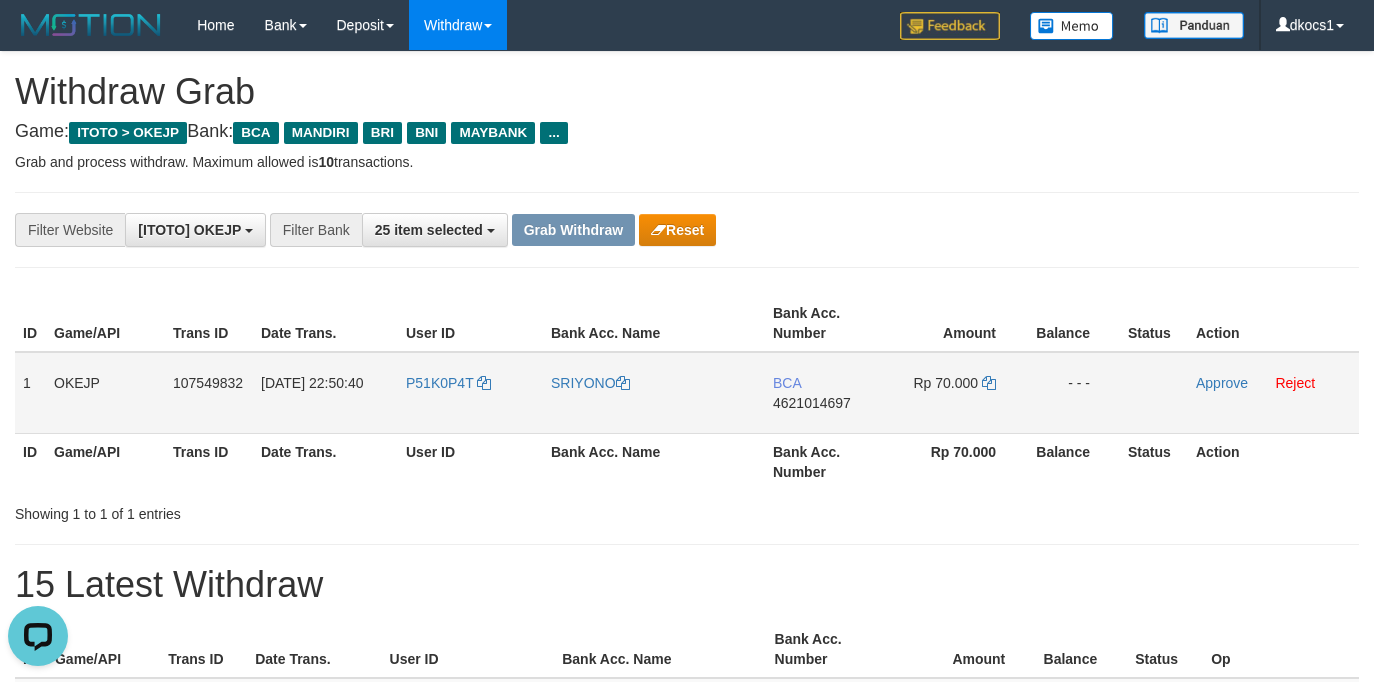 click on "SRIYONO" at bounding box center (654, 393) 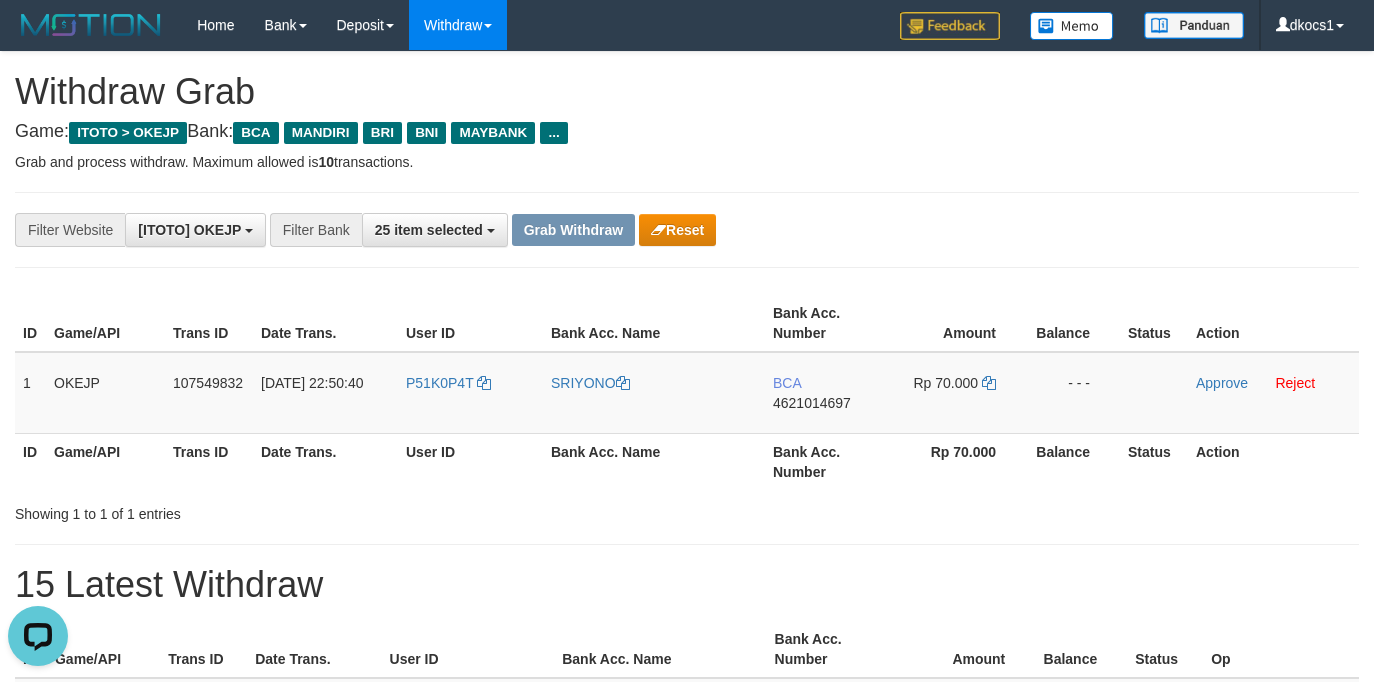 copy on "SRIYONO" 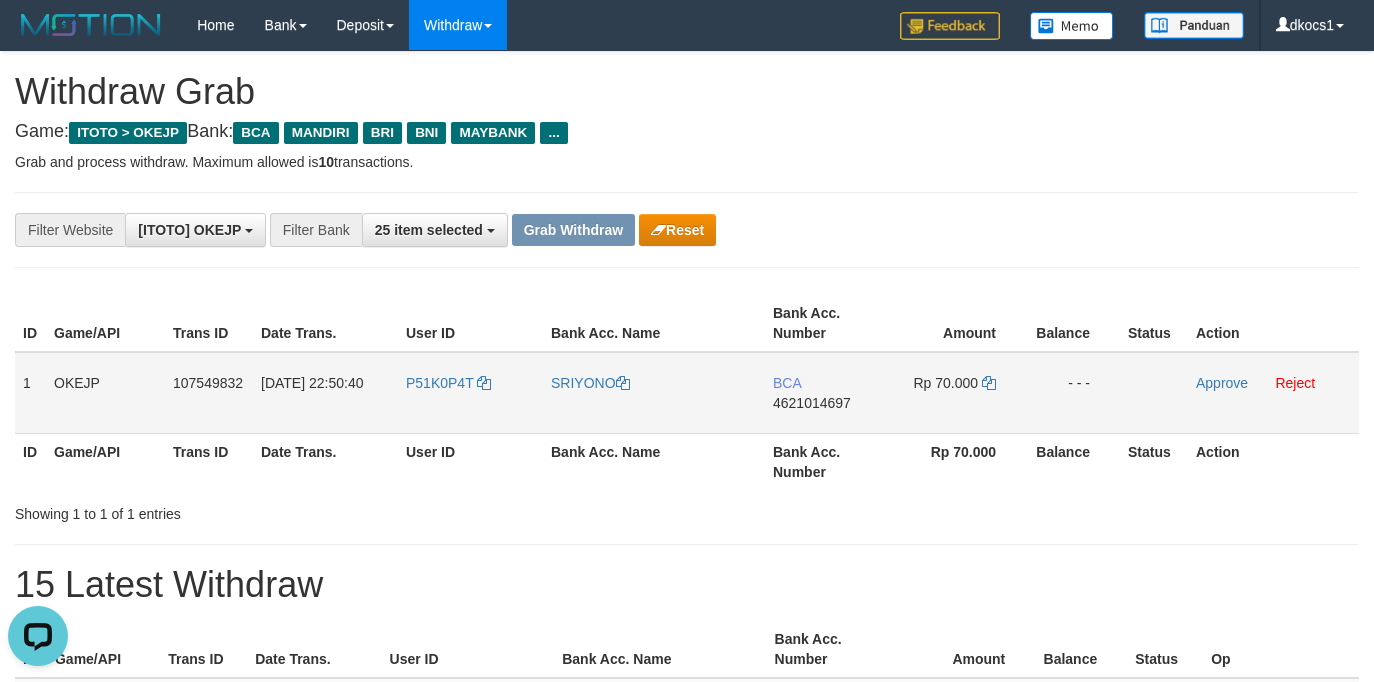 click on "BCA
4621014697" at bounding box center (824, 393) 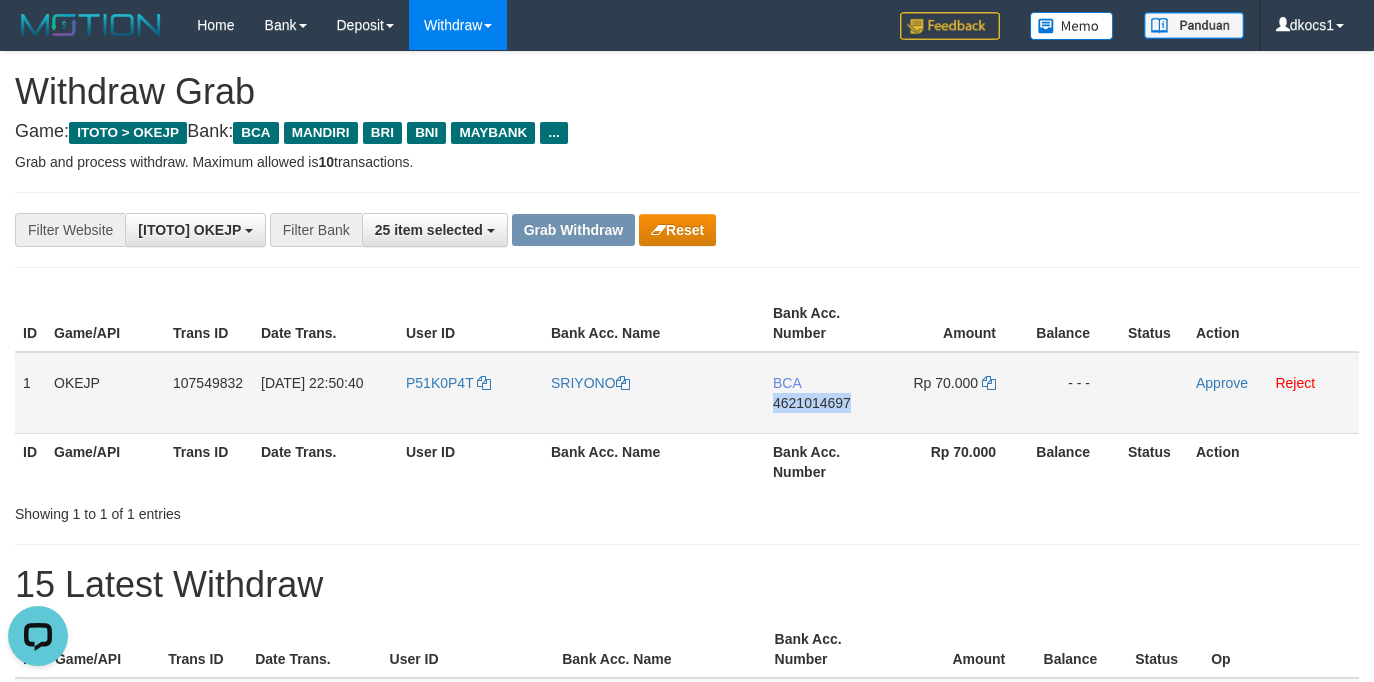 click on "BCA
4621014697" at bounding box center [824, 393] 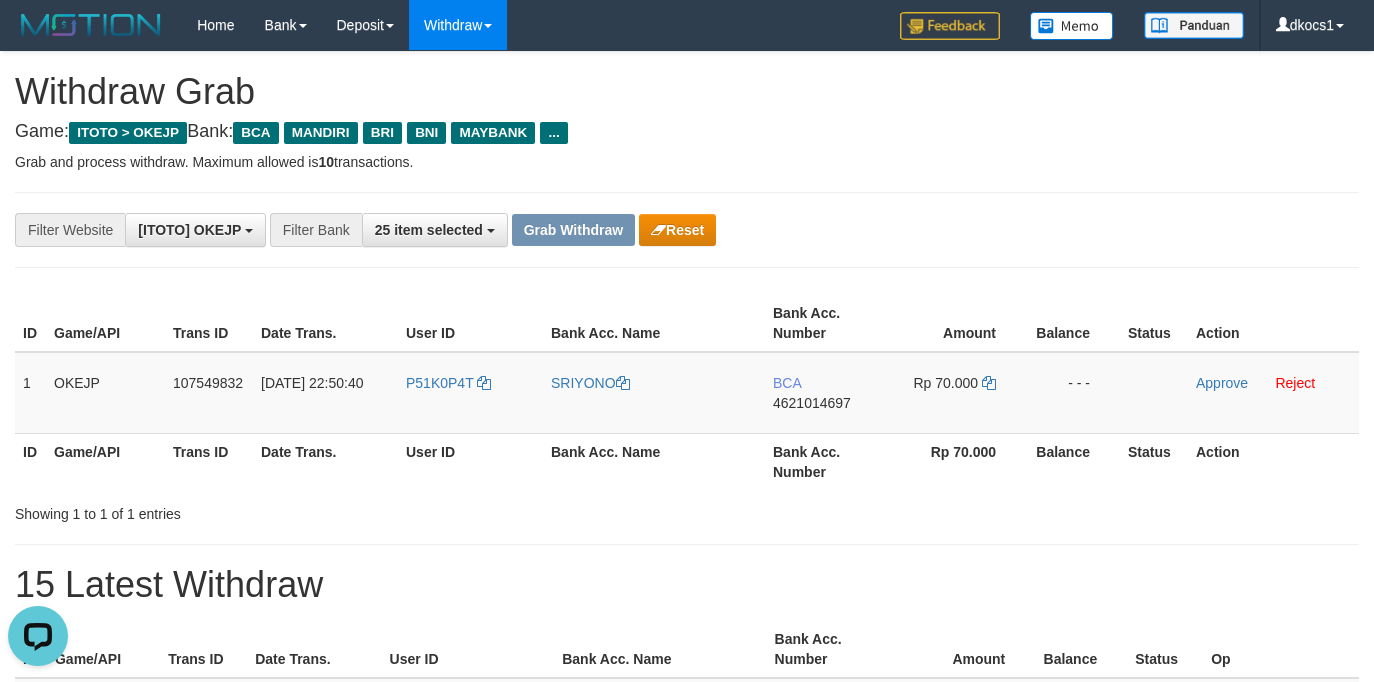 drag, startPoint x: 1347, startPoint y: 516, endPoint x: 1371, endPoint y: 511, distance: 24.5153 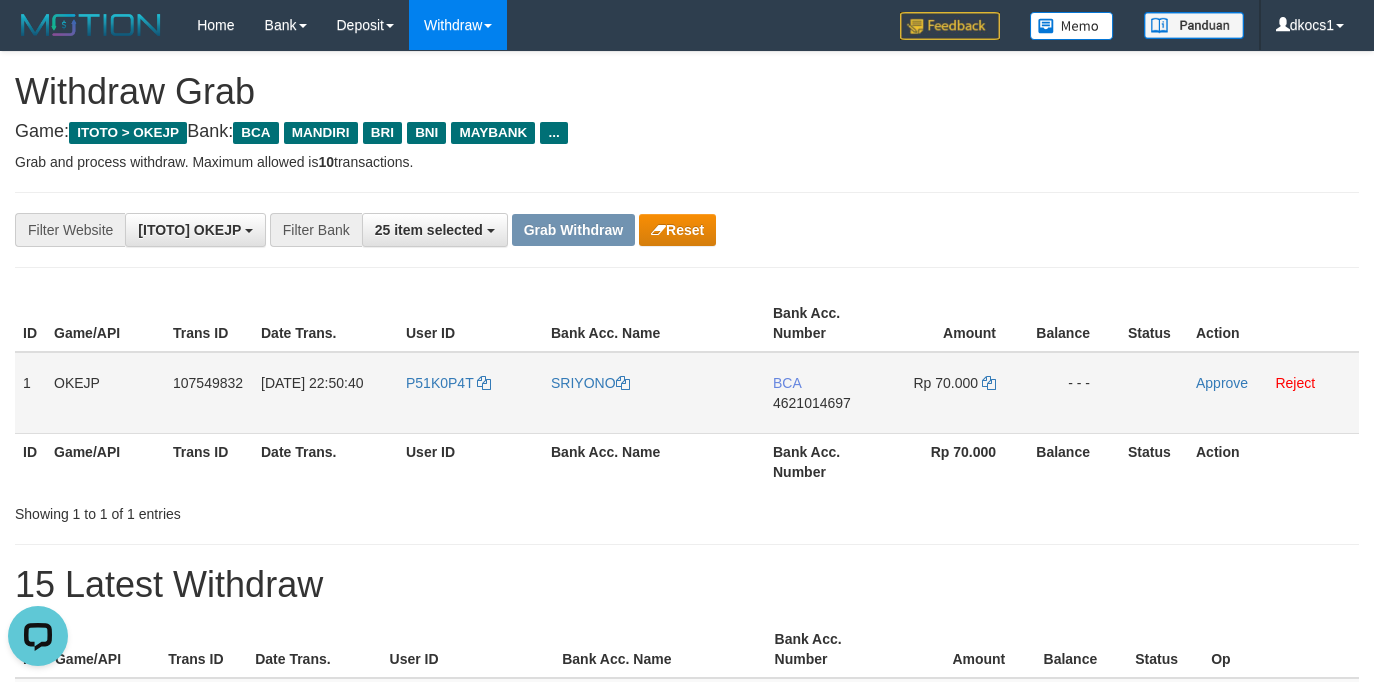 click on "BCA
4621014697" at bounding box center [824, 393] 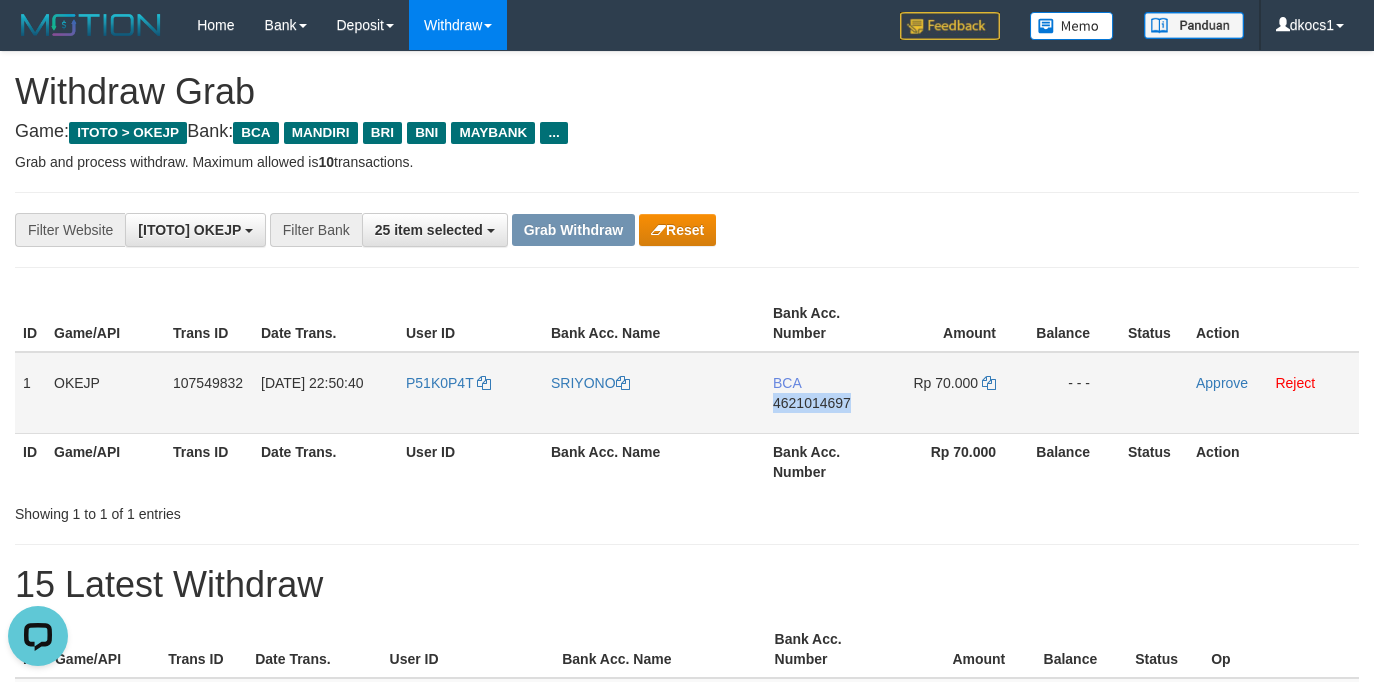 click on "BCA
4621014697" at bounding box center (824, 393) 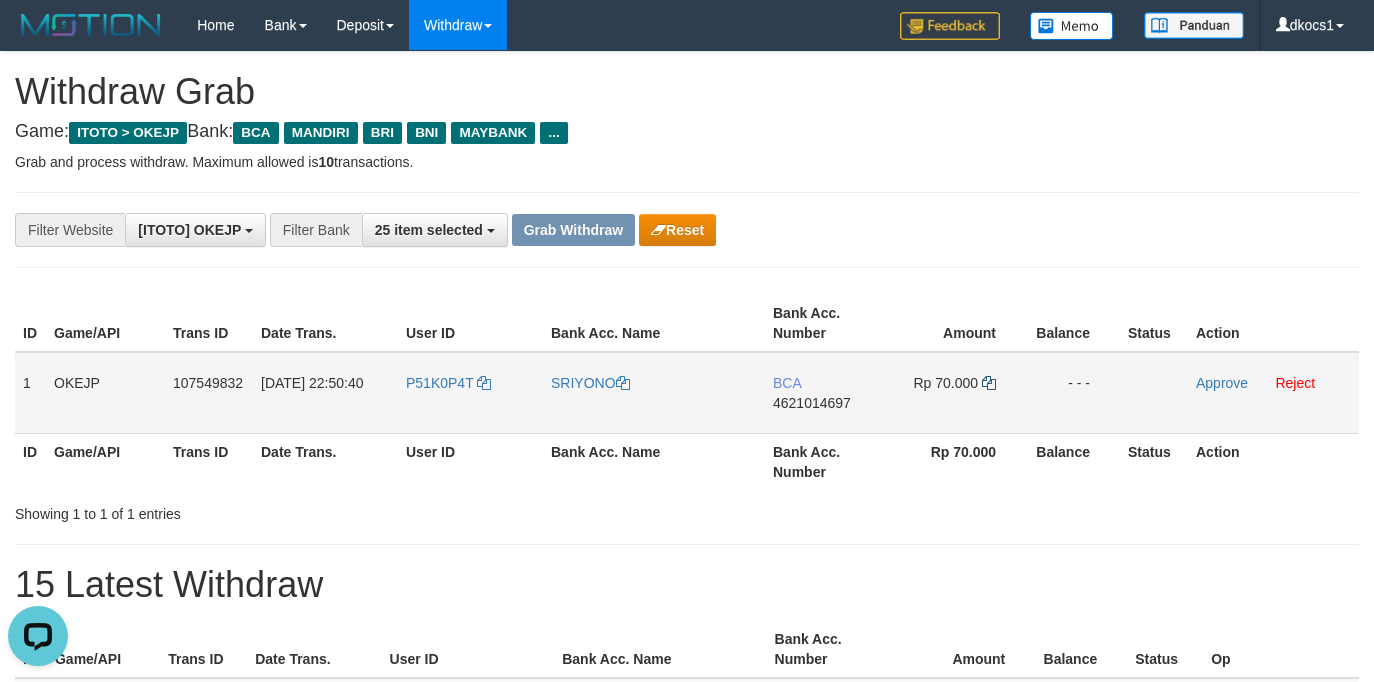 click on "Rp 70.000" at bounding box center [955, 393] 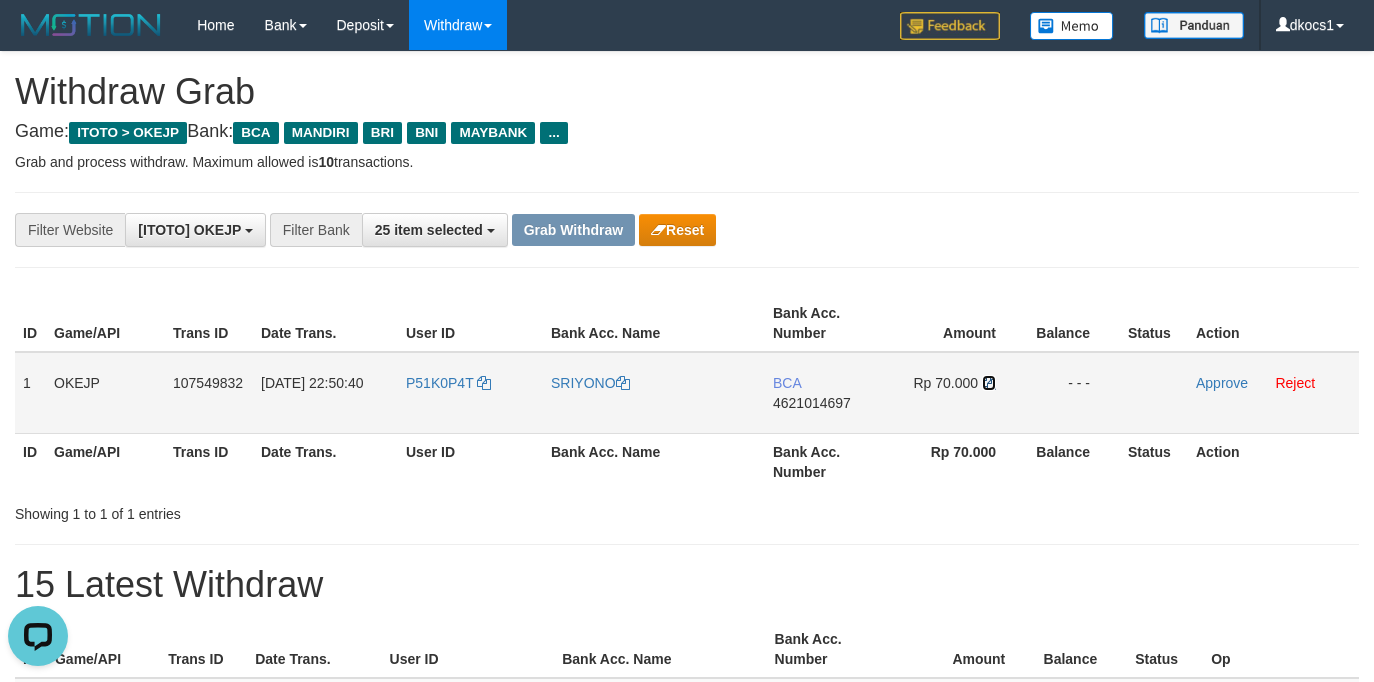 click at bounding box center [989, 383] 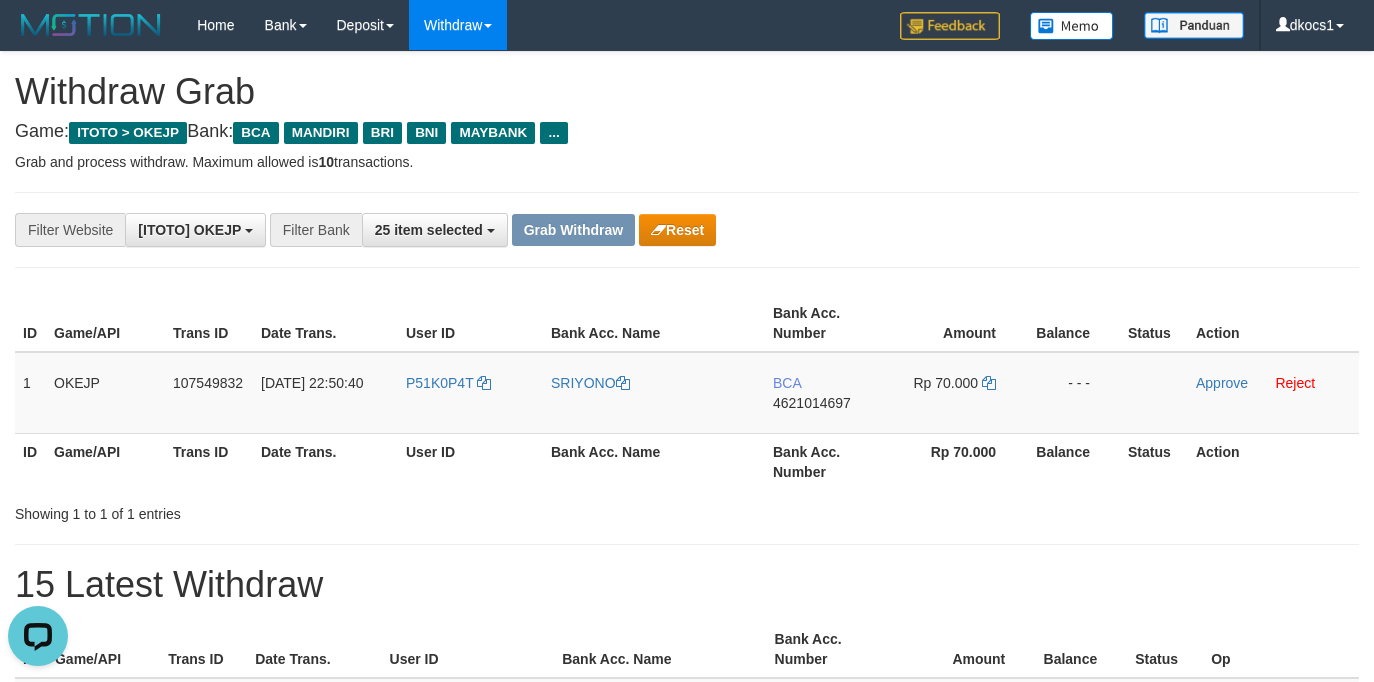 click on "Bank Acc. Number" at bounding box center (824, 461) 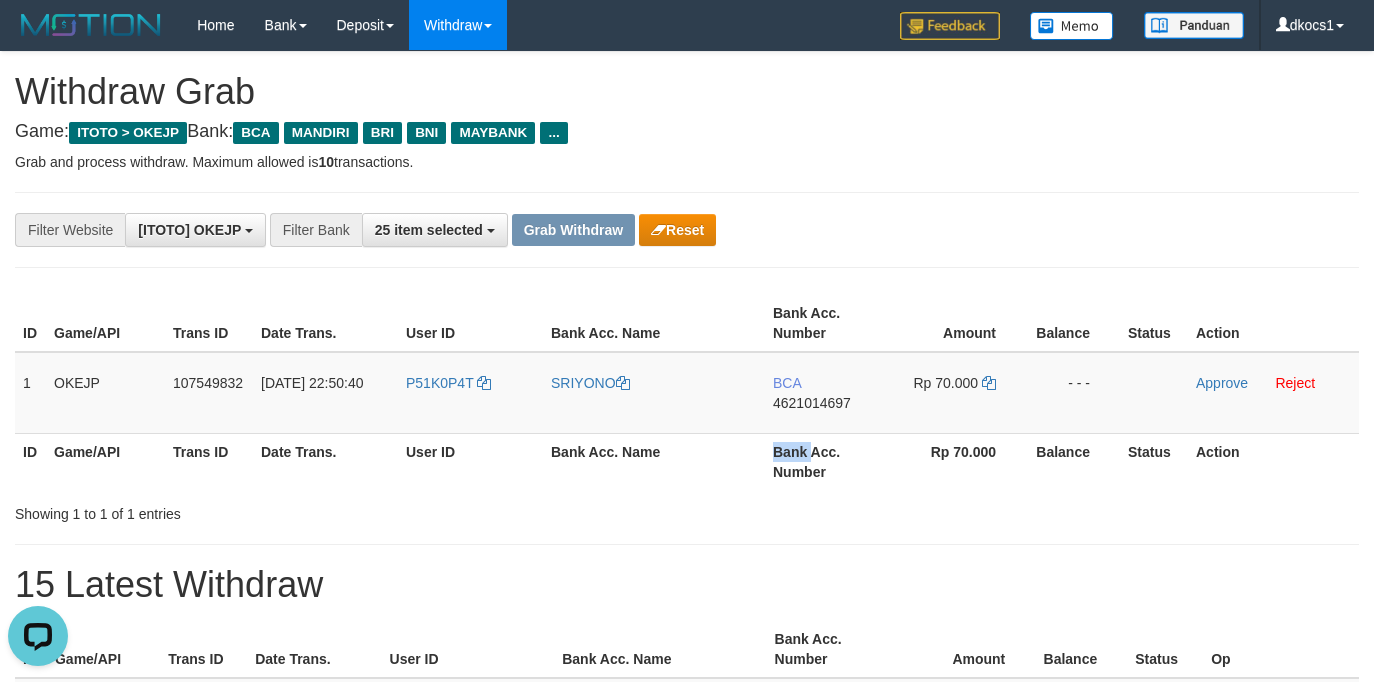 click on "Bank Acc. Number" at bounding box center (824, 461) 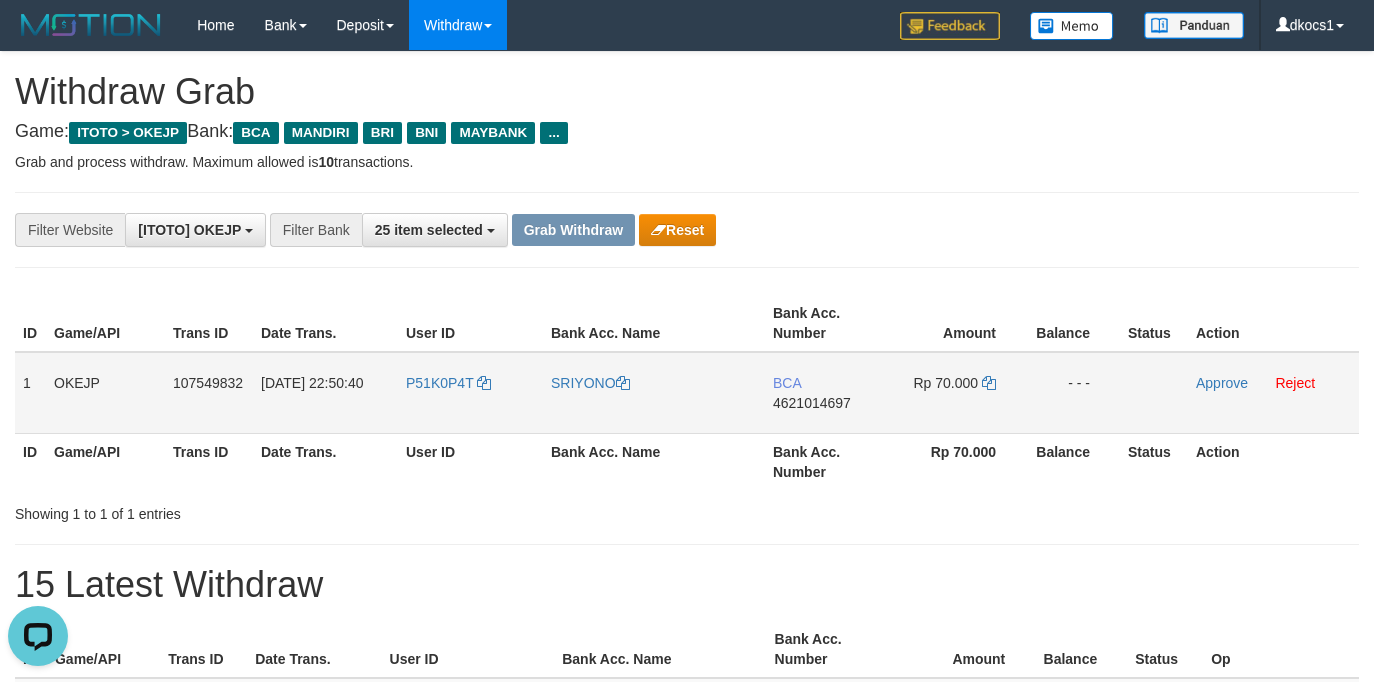 click on "BCA
4621014697" at bounding box center [824, 393] 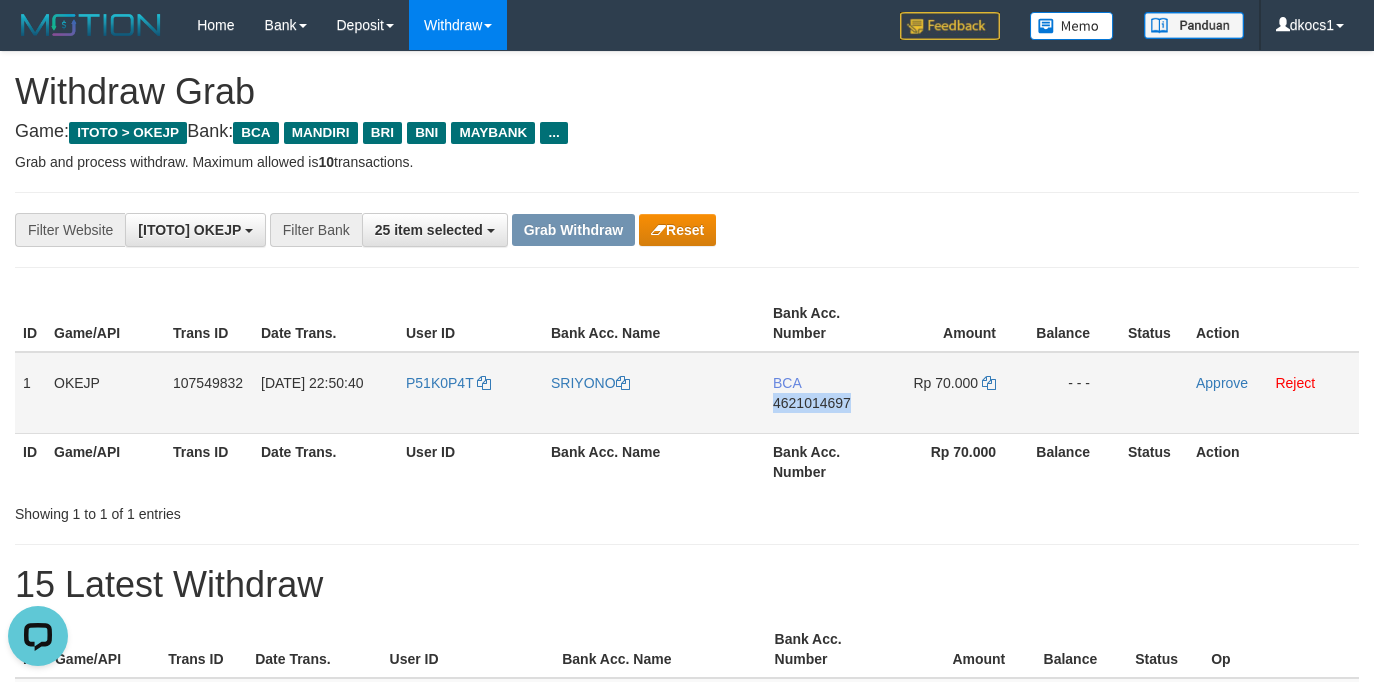 click on "BCA
4621014697" at bounding box center [824, 393] 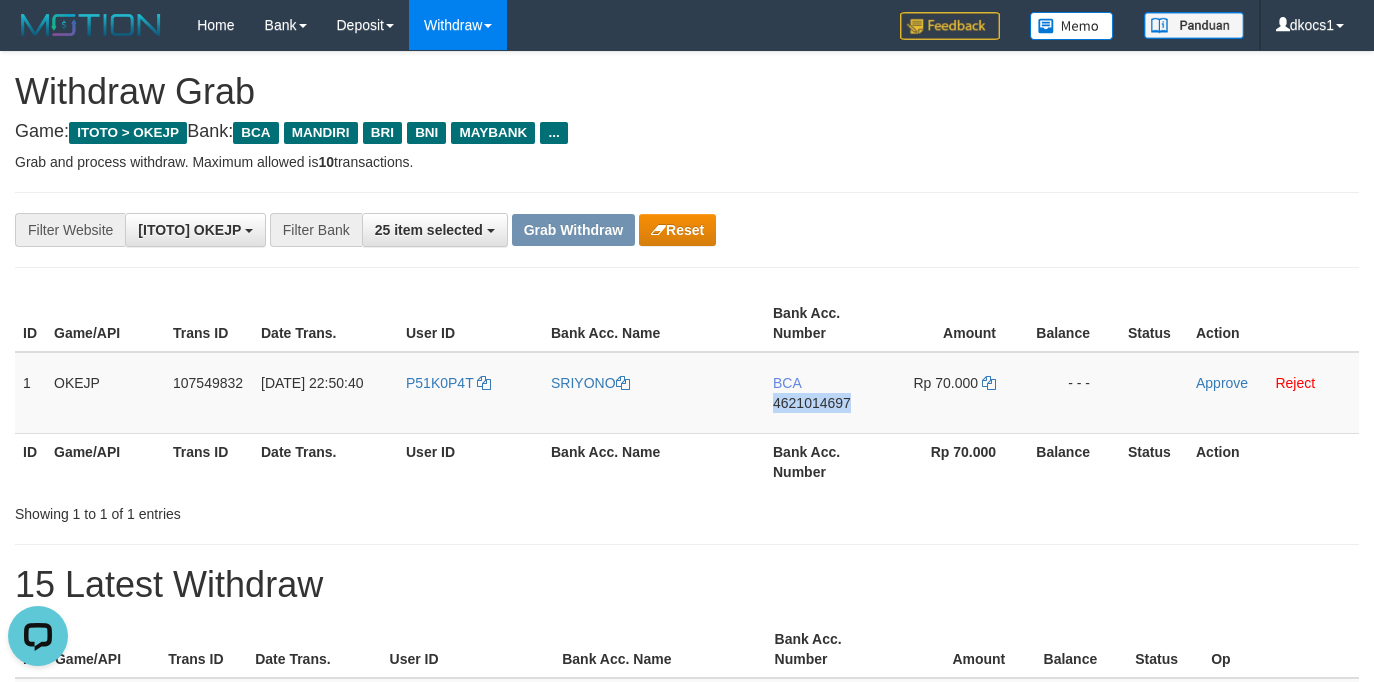copy on "4621014697" 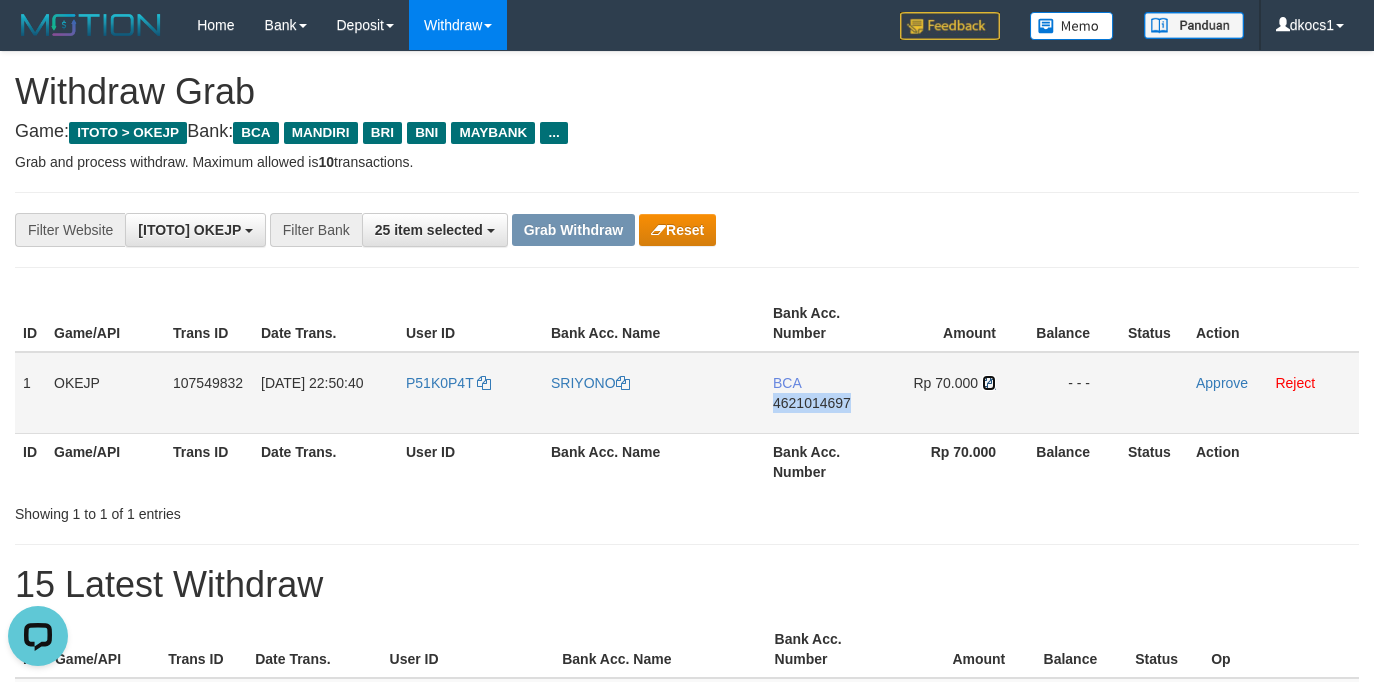 click at bounding box center [989, 383] 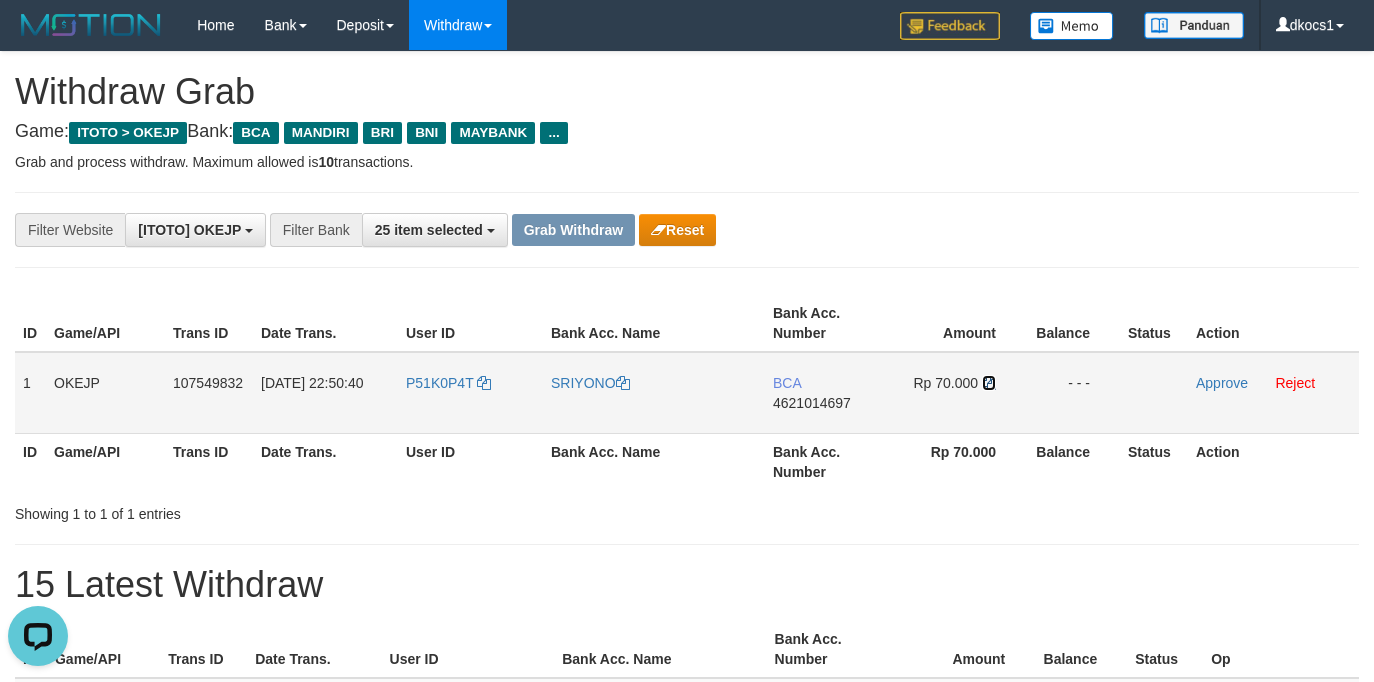 click at bounding box center (989, 383) 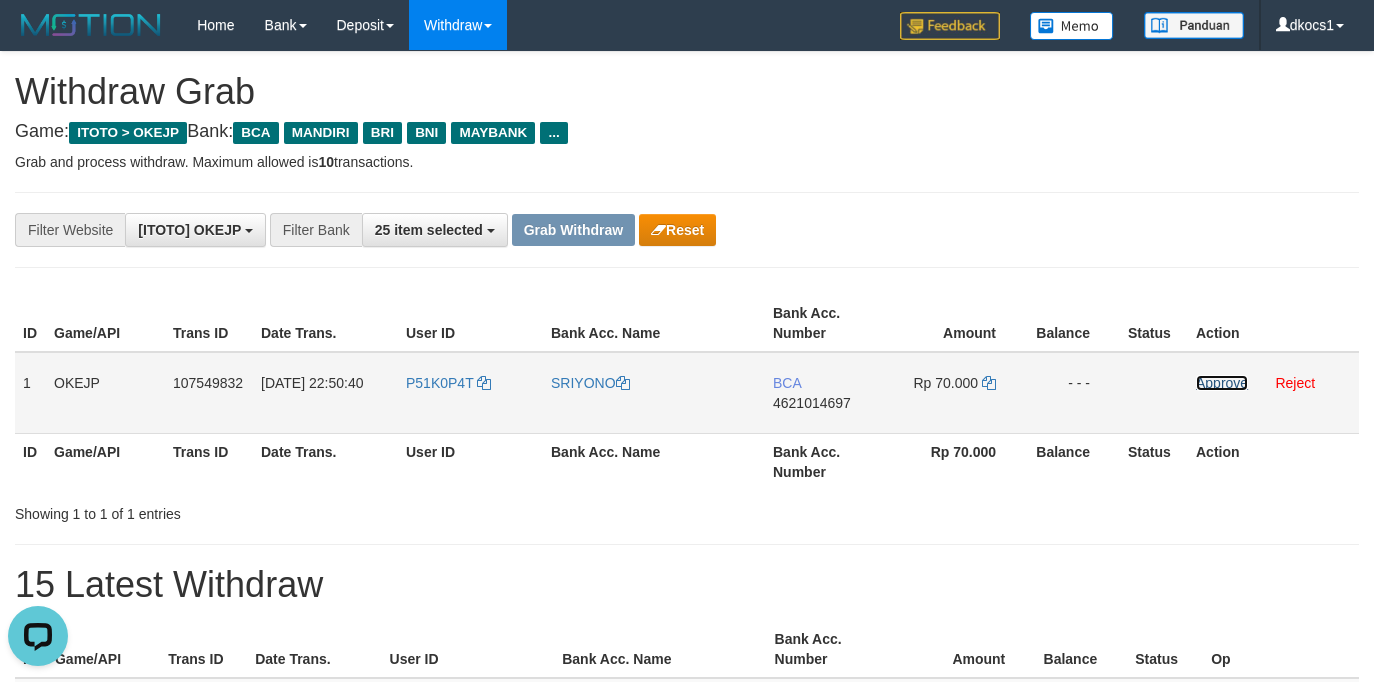 click on "Approve" at bounding box center [1222, 383] 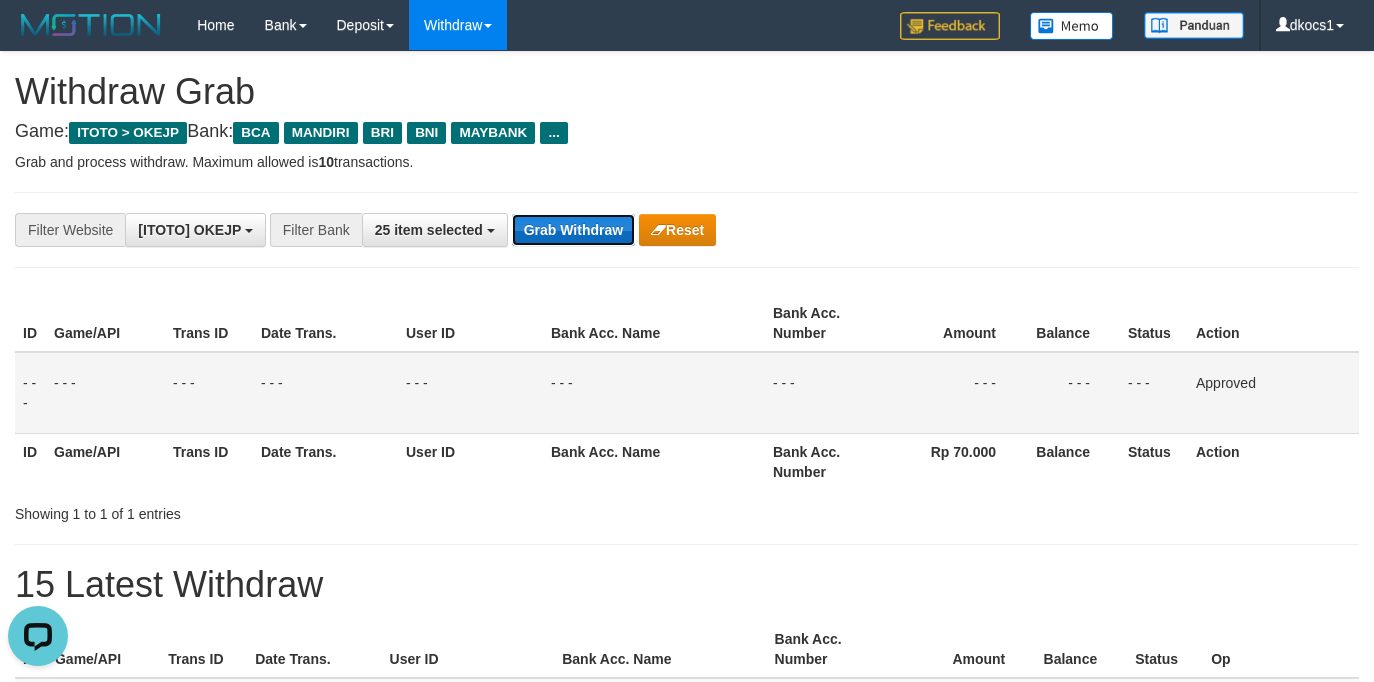 click on "Grab Withdraw" at bounding box center [573, 230] 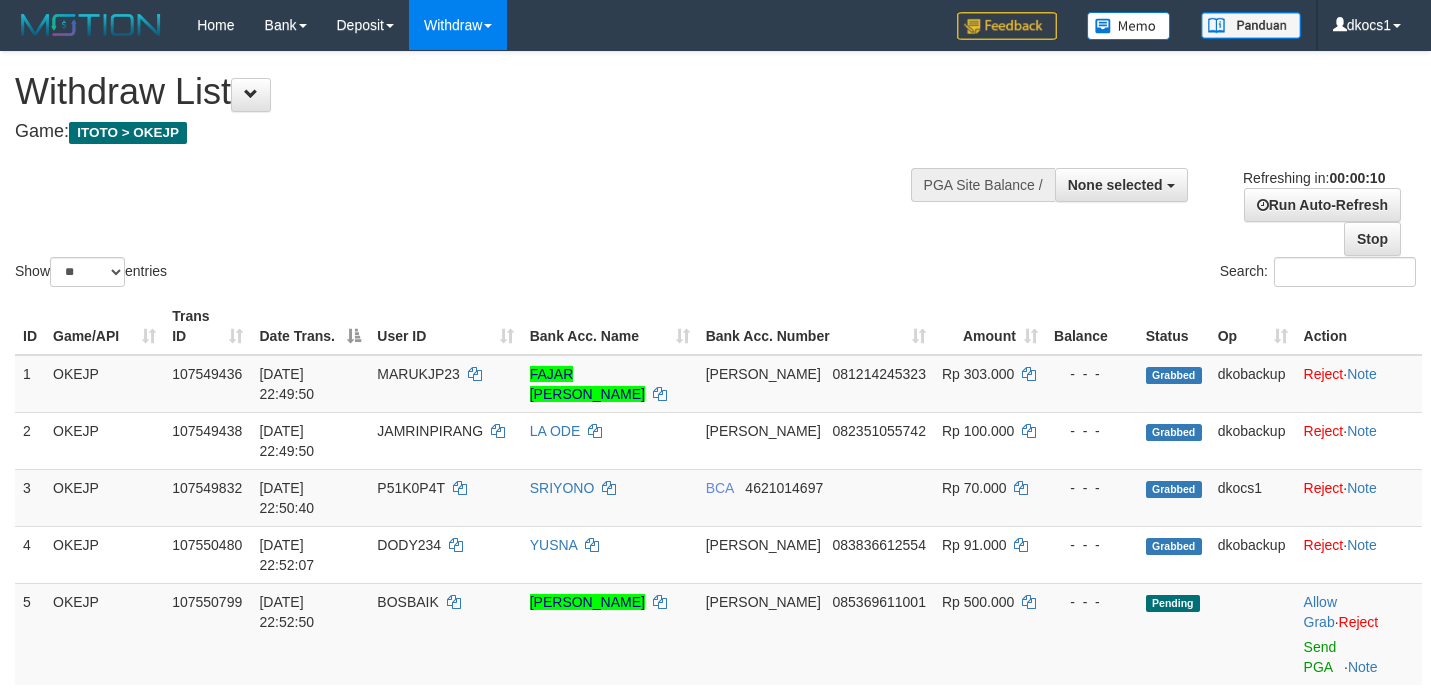 select 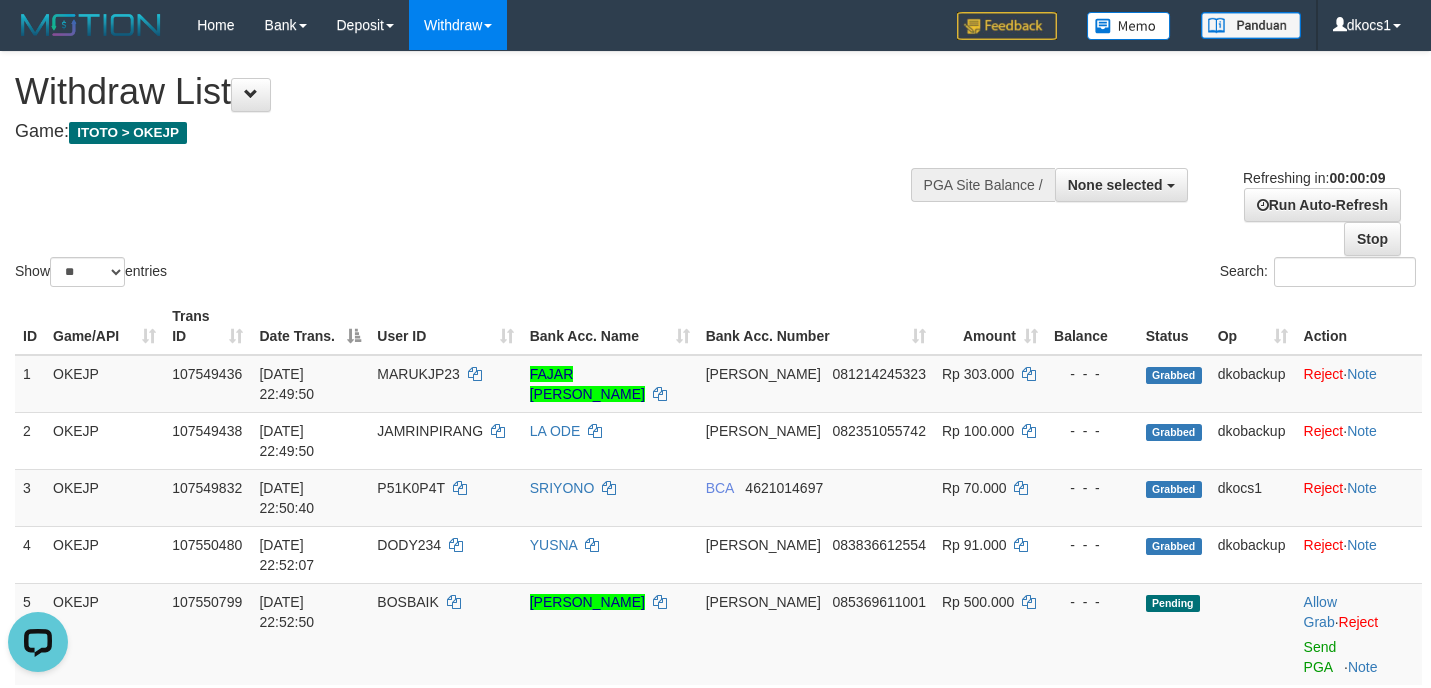 scroll, scrollTop: 0, scrollLeft: 0, axis: both 